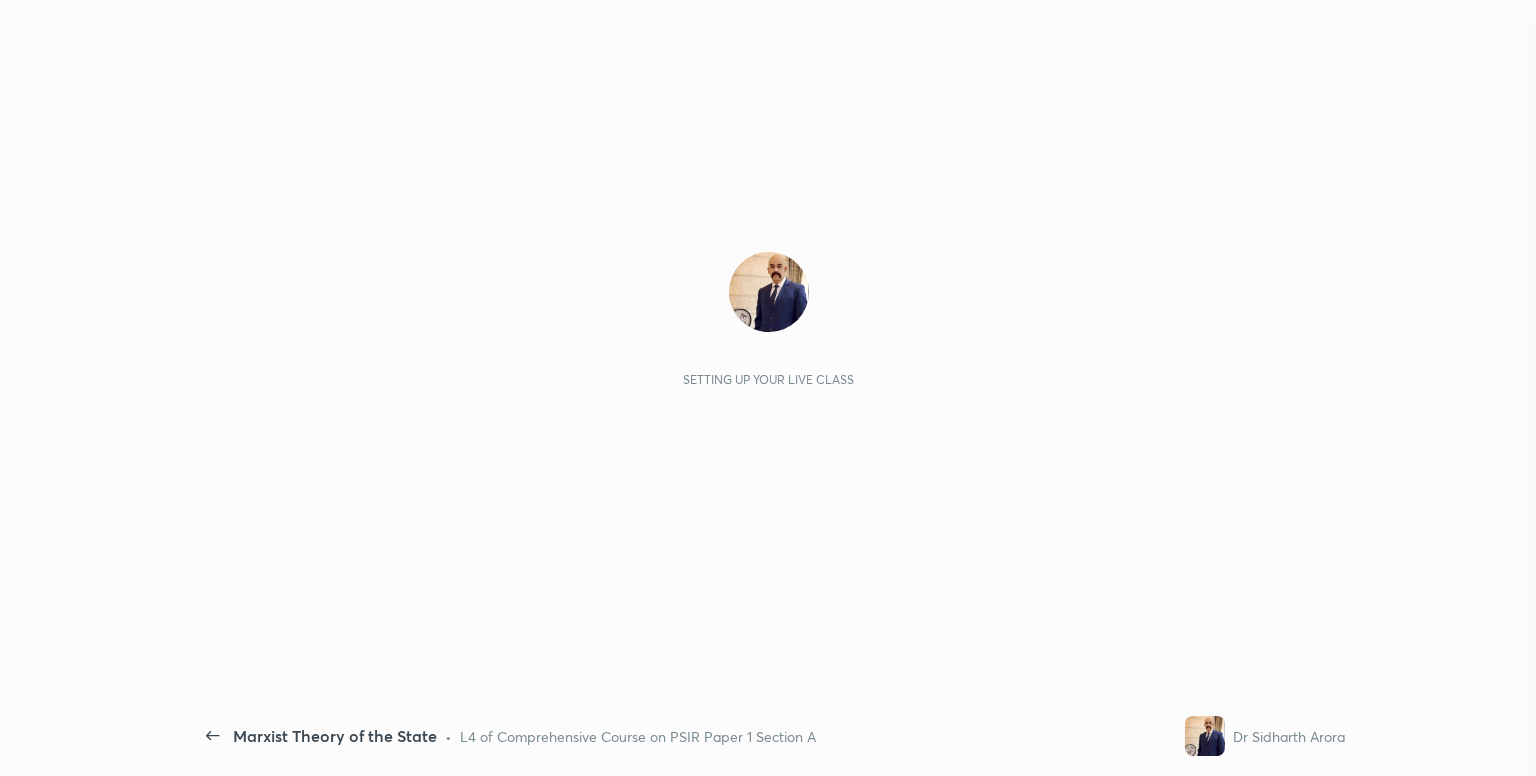 scroll, scrollTop: 0, scrollLeft: 0, axis: both 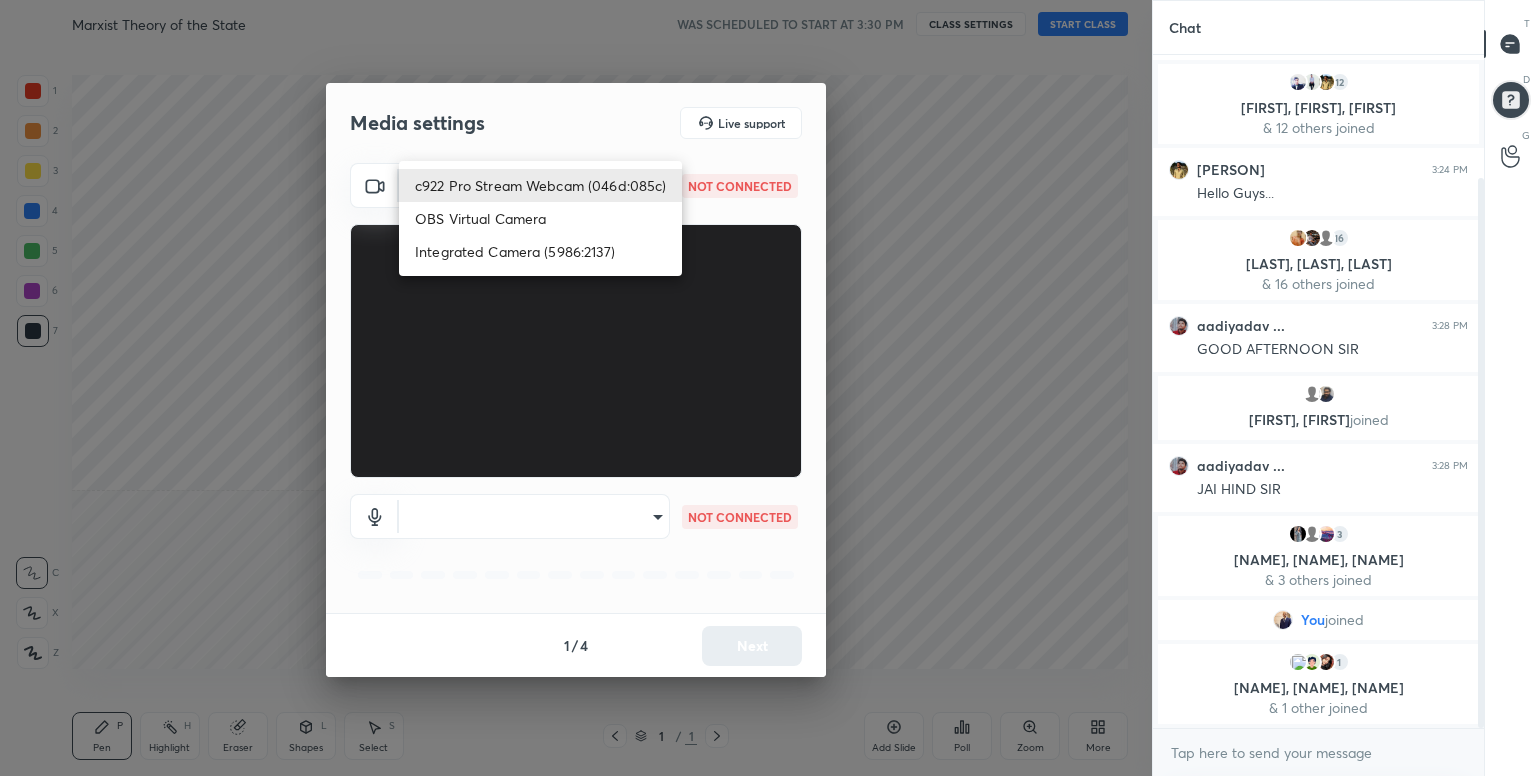 click on "Daksh, Kaladhar, Vishal & 1 other joined Vishal" at bounding box center [768, 388] 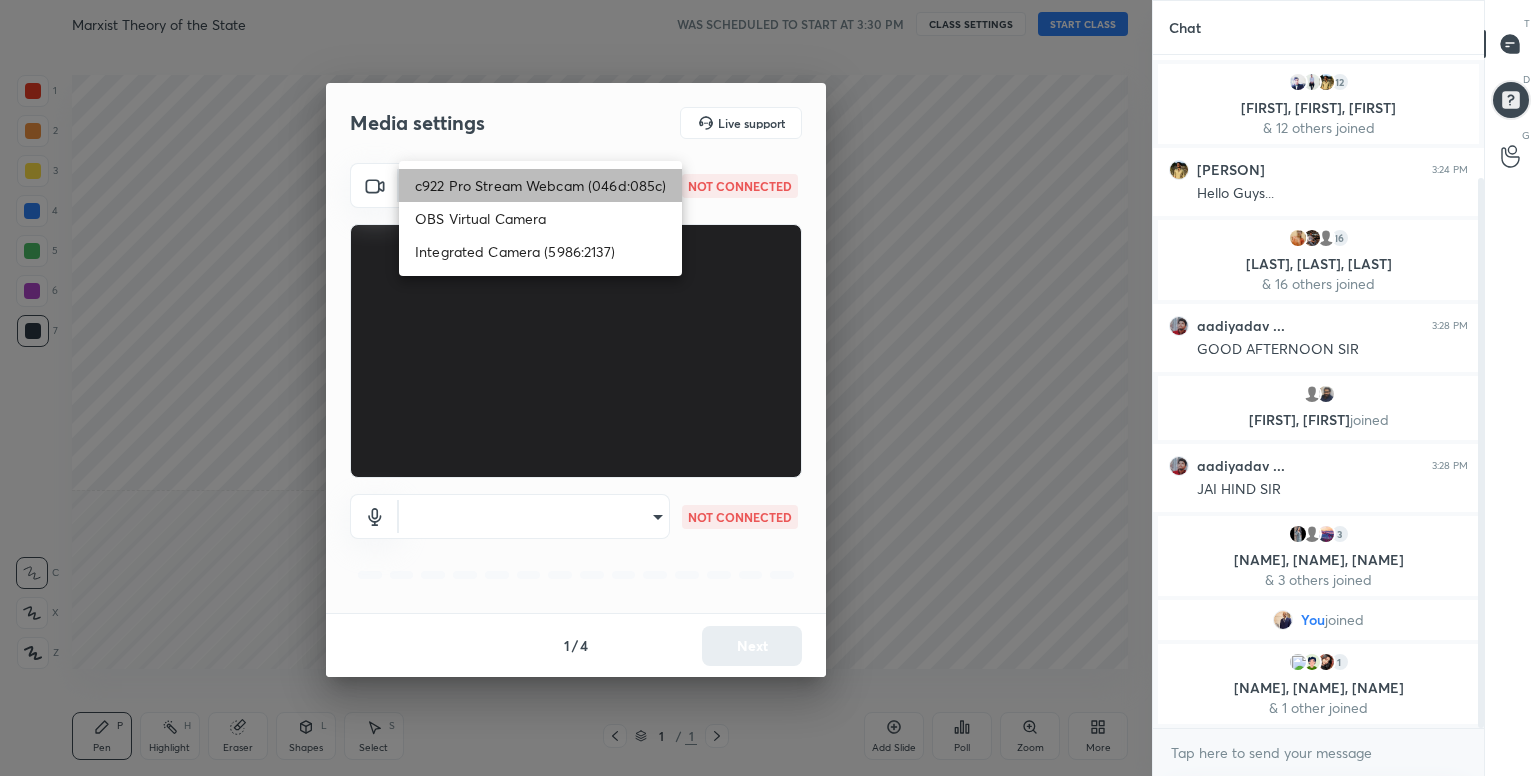 click on "c922 Pro Stream Webcam (046d:085c)" at bounding box center (540, 185) 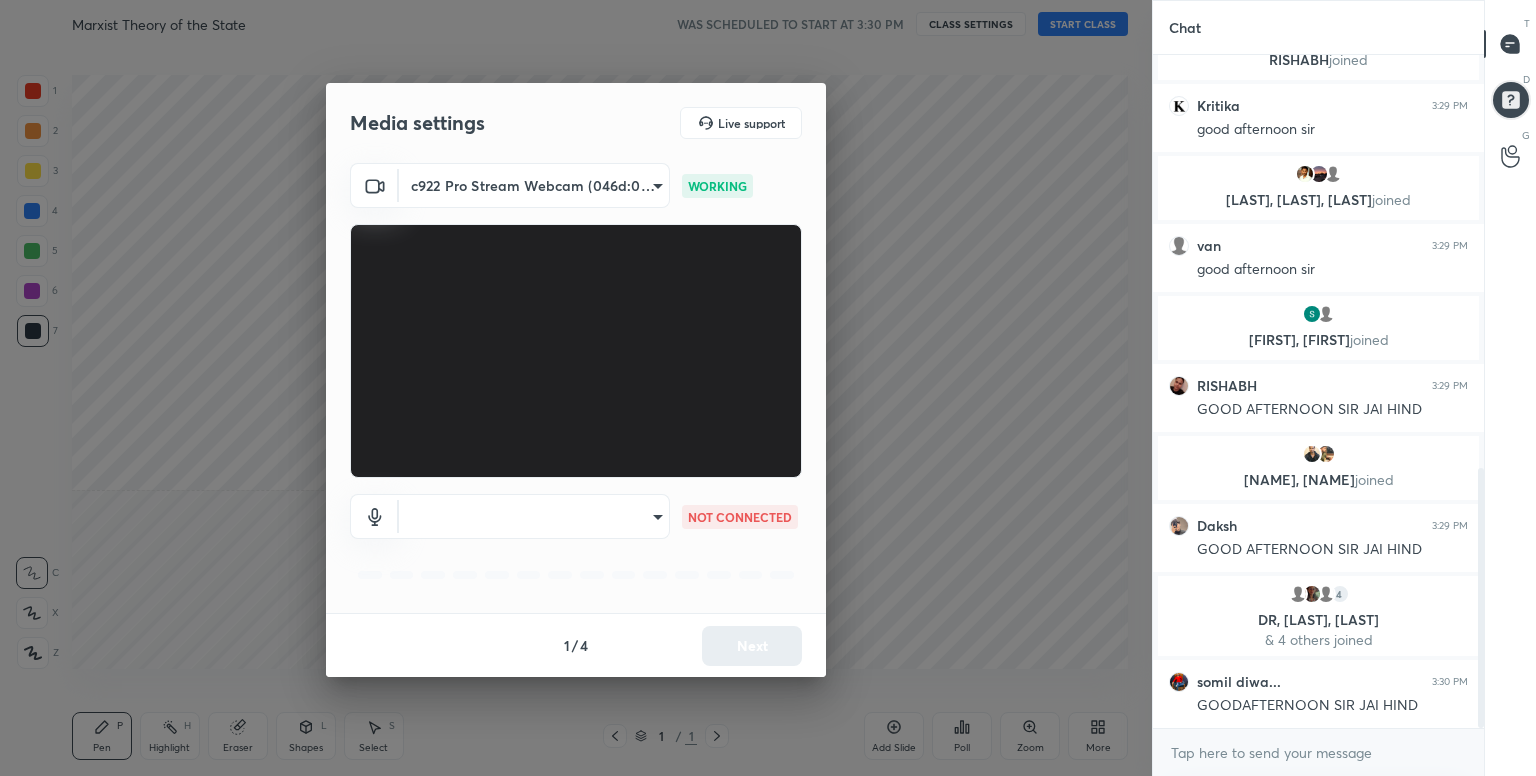 scroll, scrollTop: 1071, scrollLeft: 0, axis: vertical 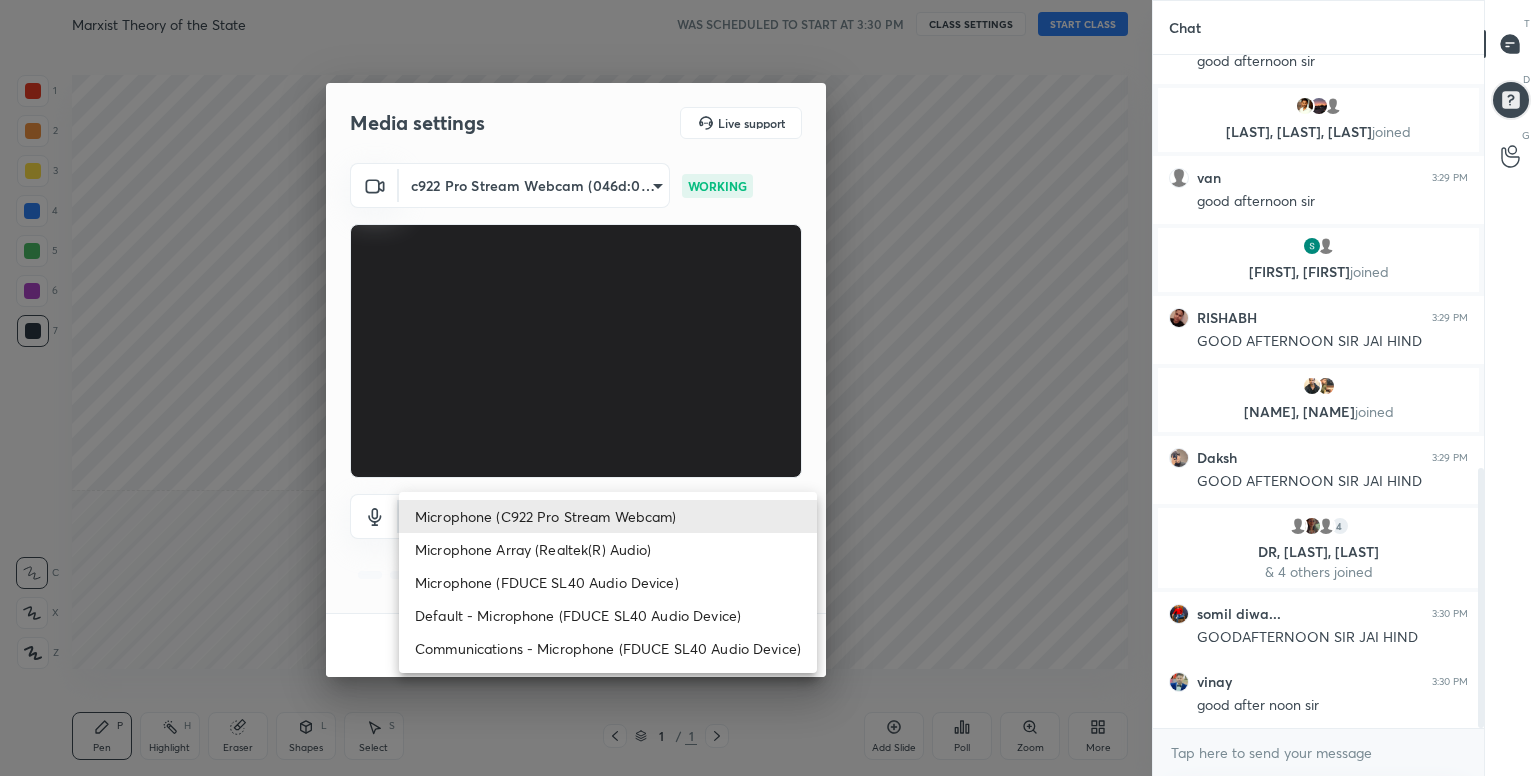 click on "vinay" at bounding box center [768, 388] 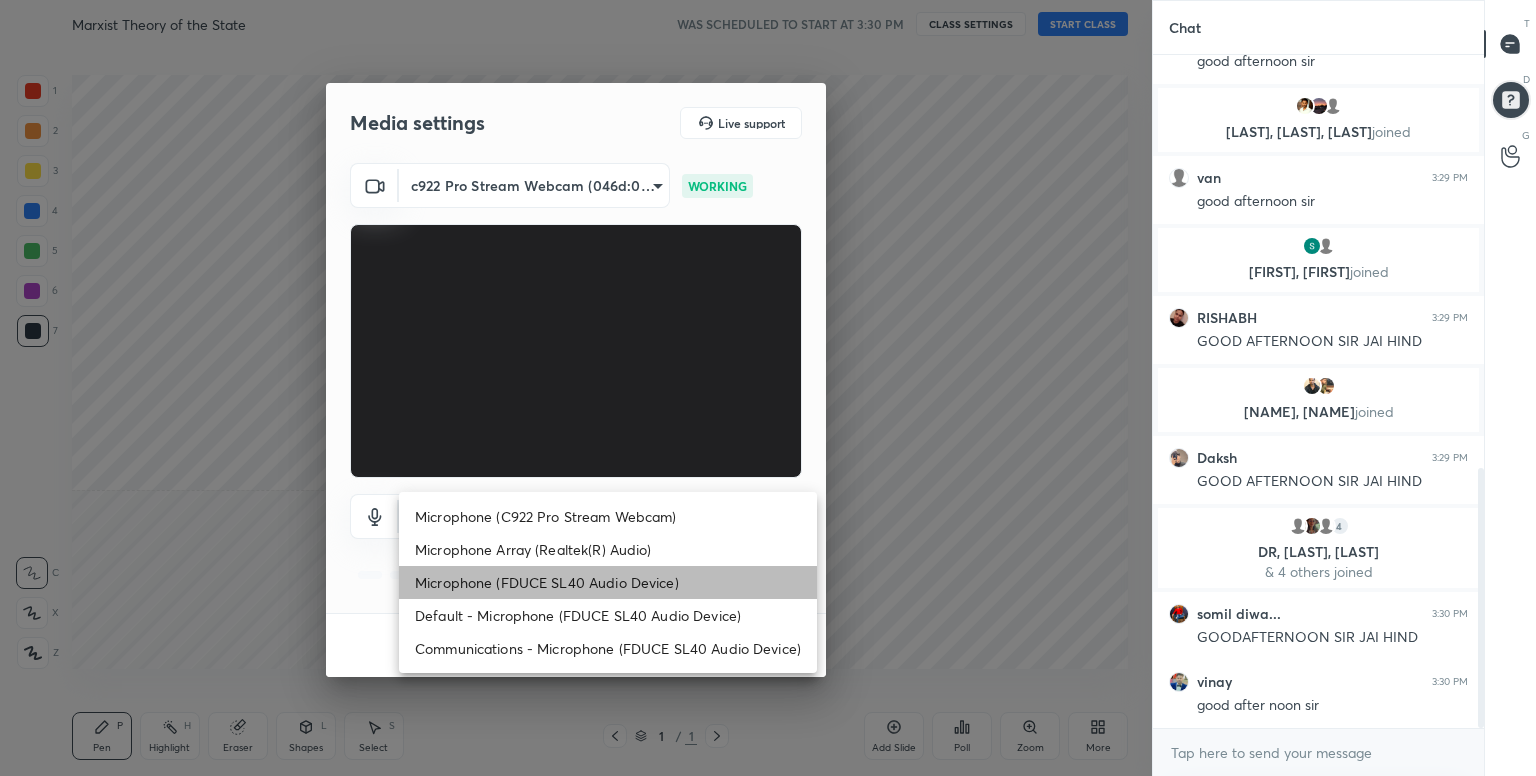 click on "Microphone (FDUCE SL40 Audio Device)" at bounding box center [608, 582] 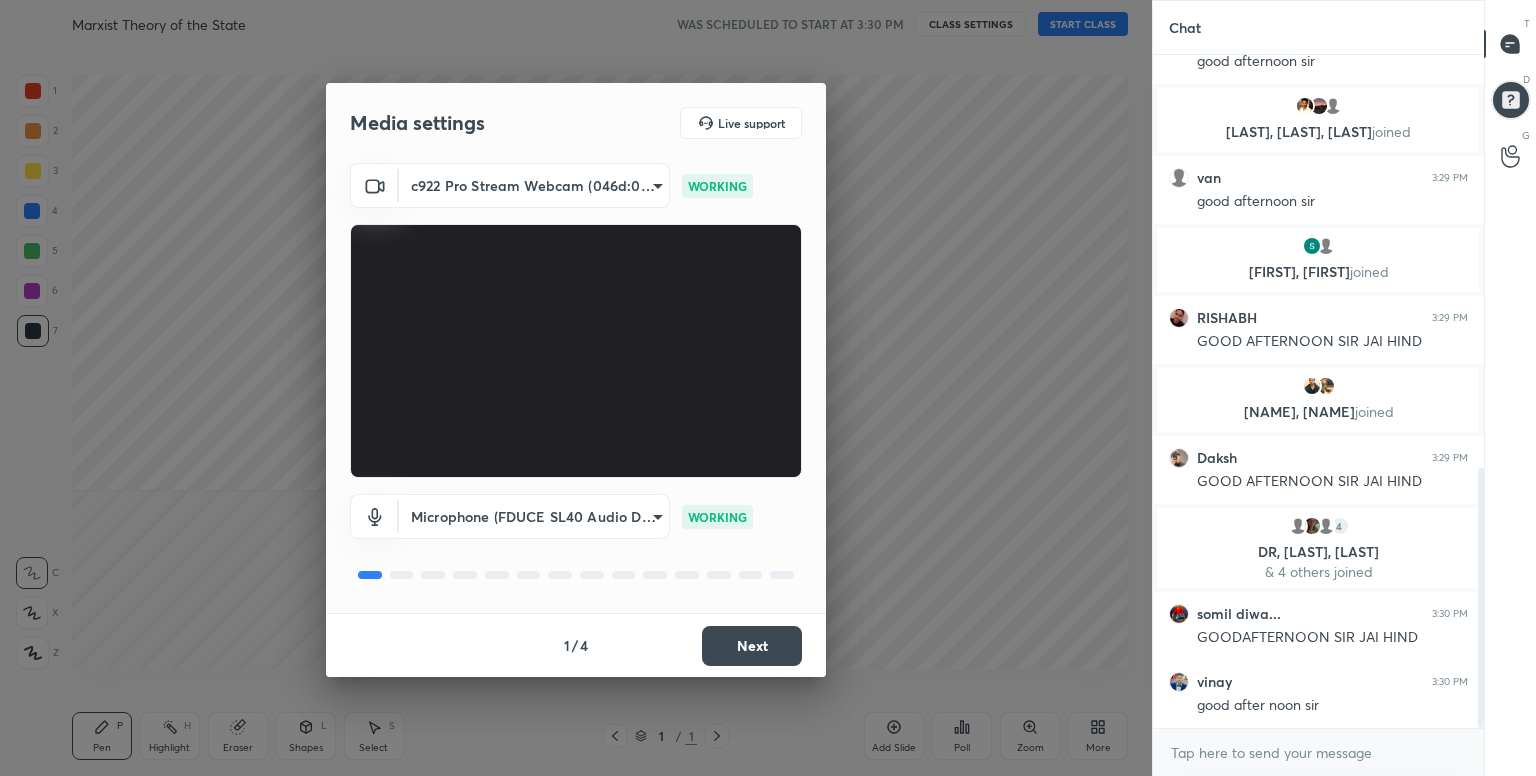 click on "Next" at bounding box center [752, 646] 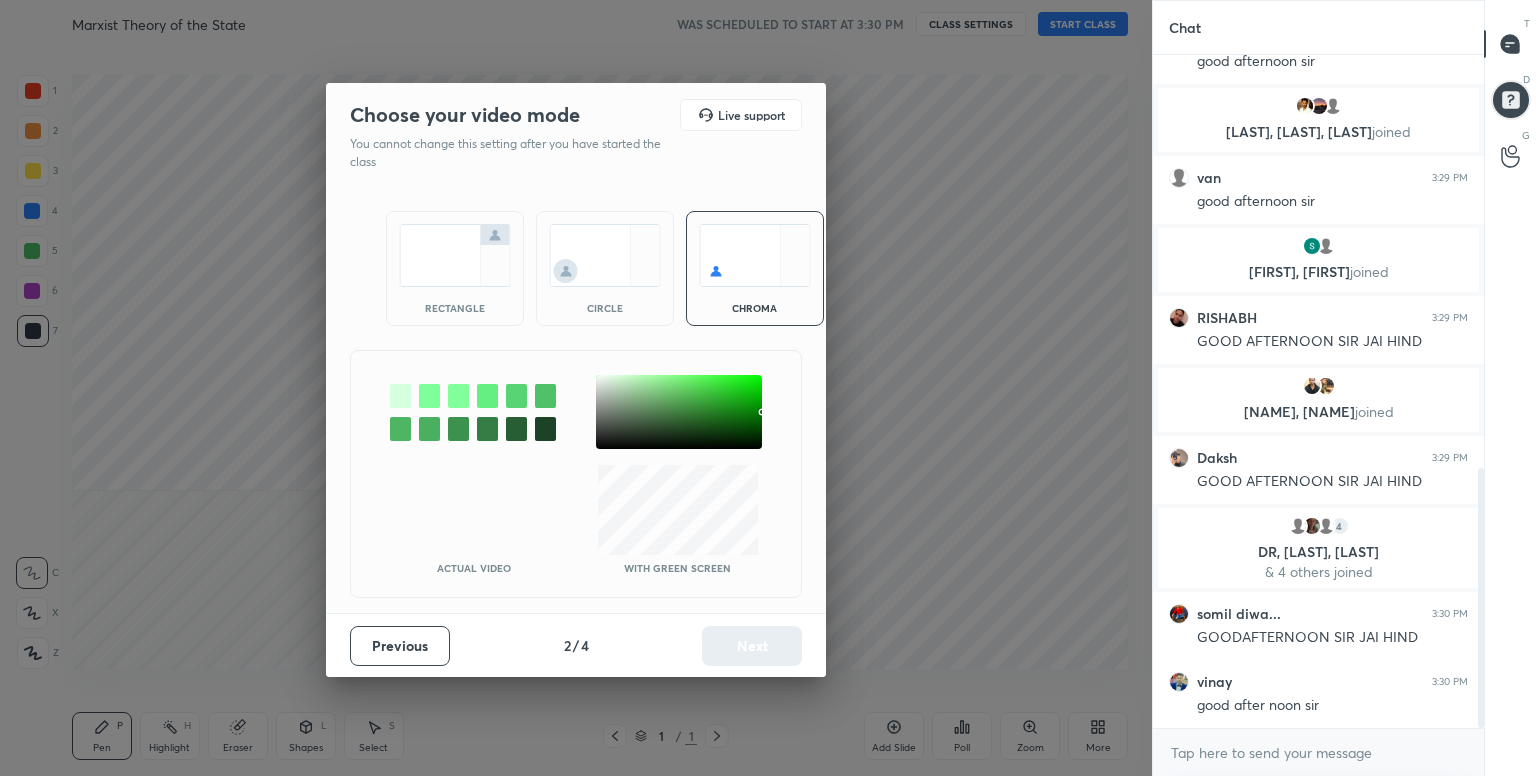 click at bounding box center [400, 396] 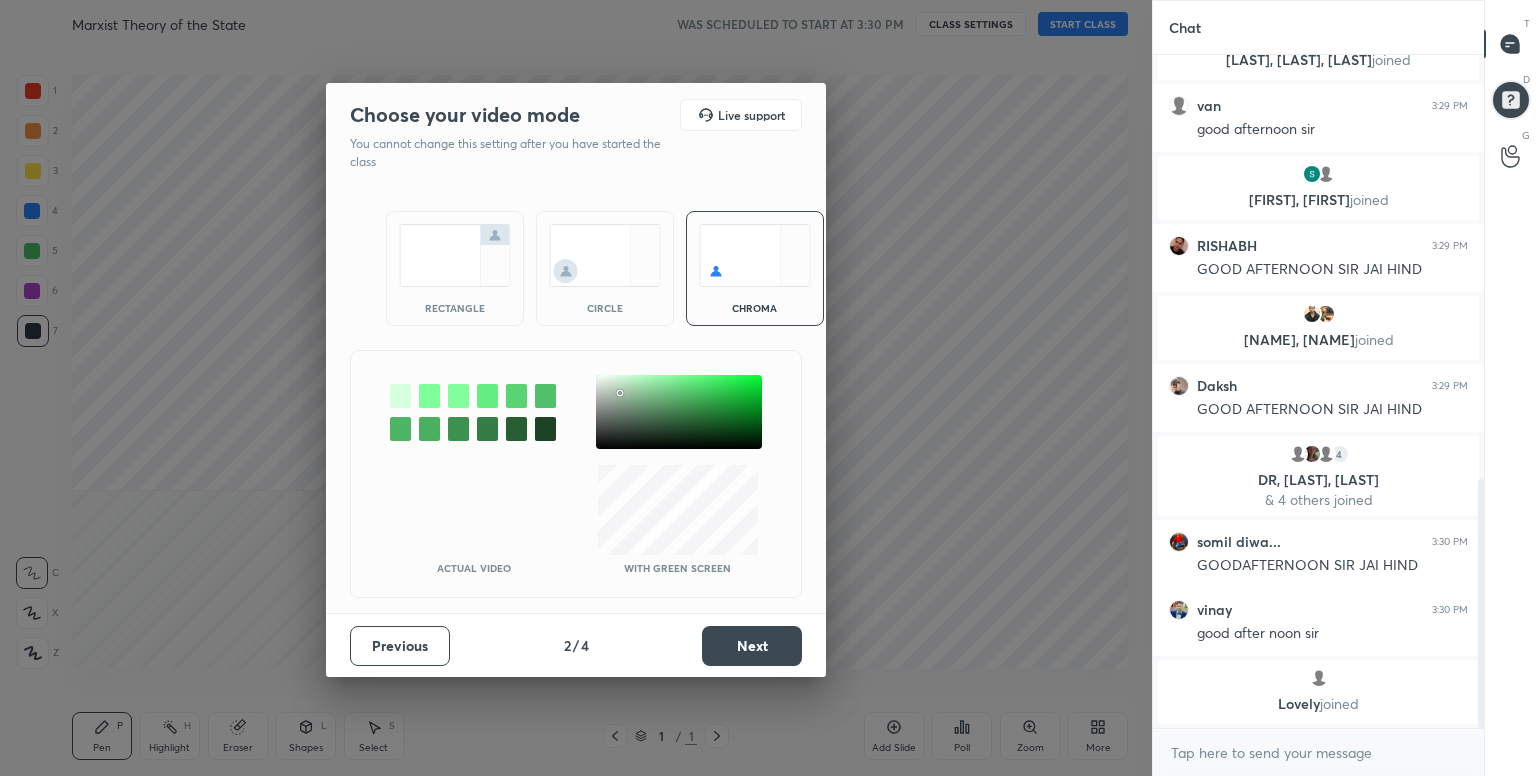 click at bounding box center [679, 412] 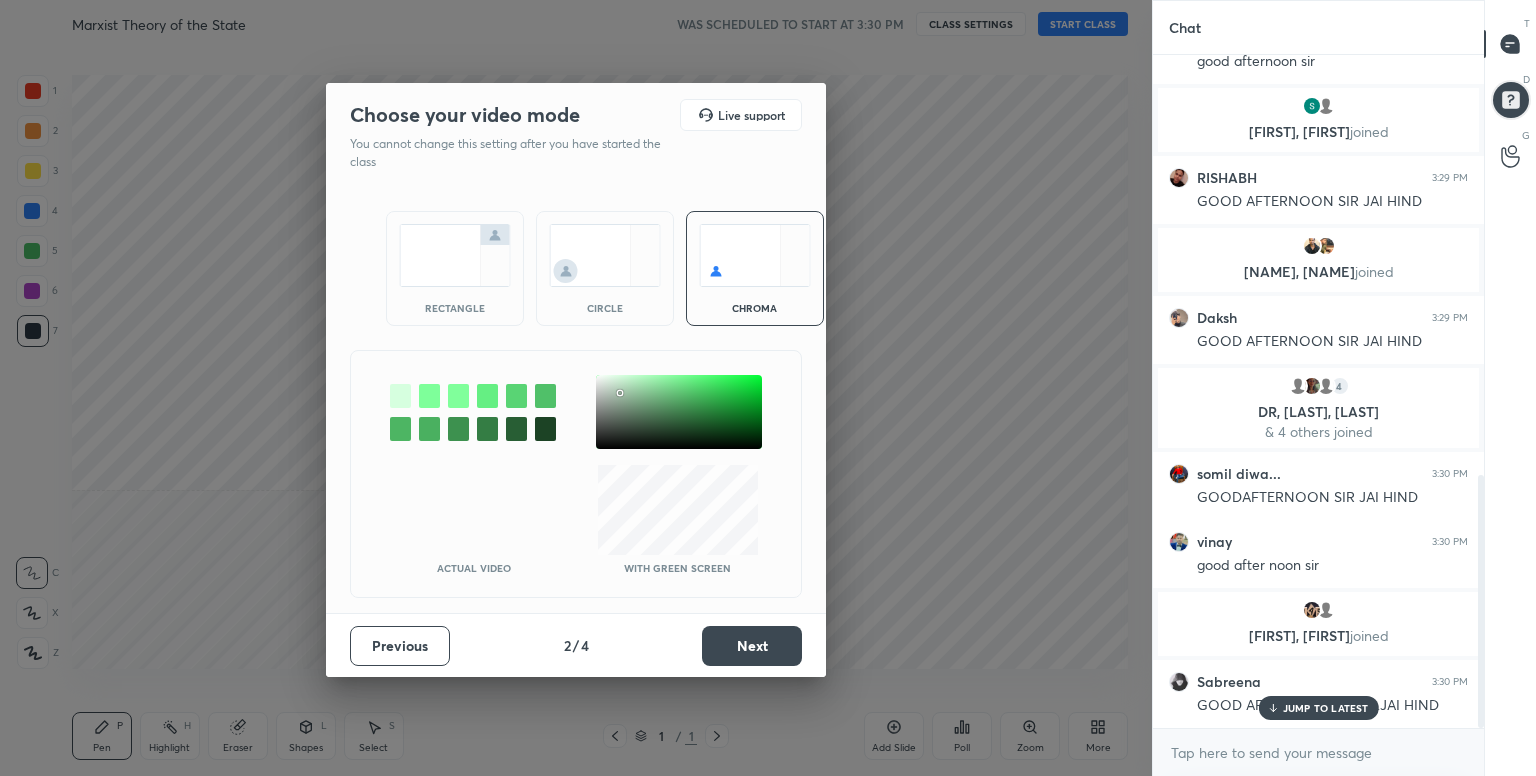 scroll, scrollTop: 1116, scrollLeft: 0, axis: vertical 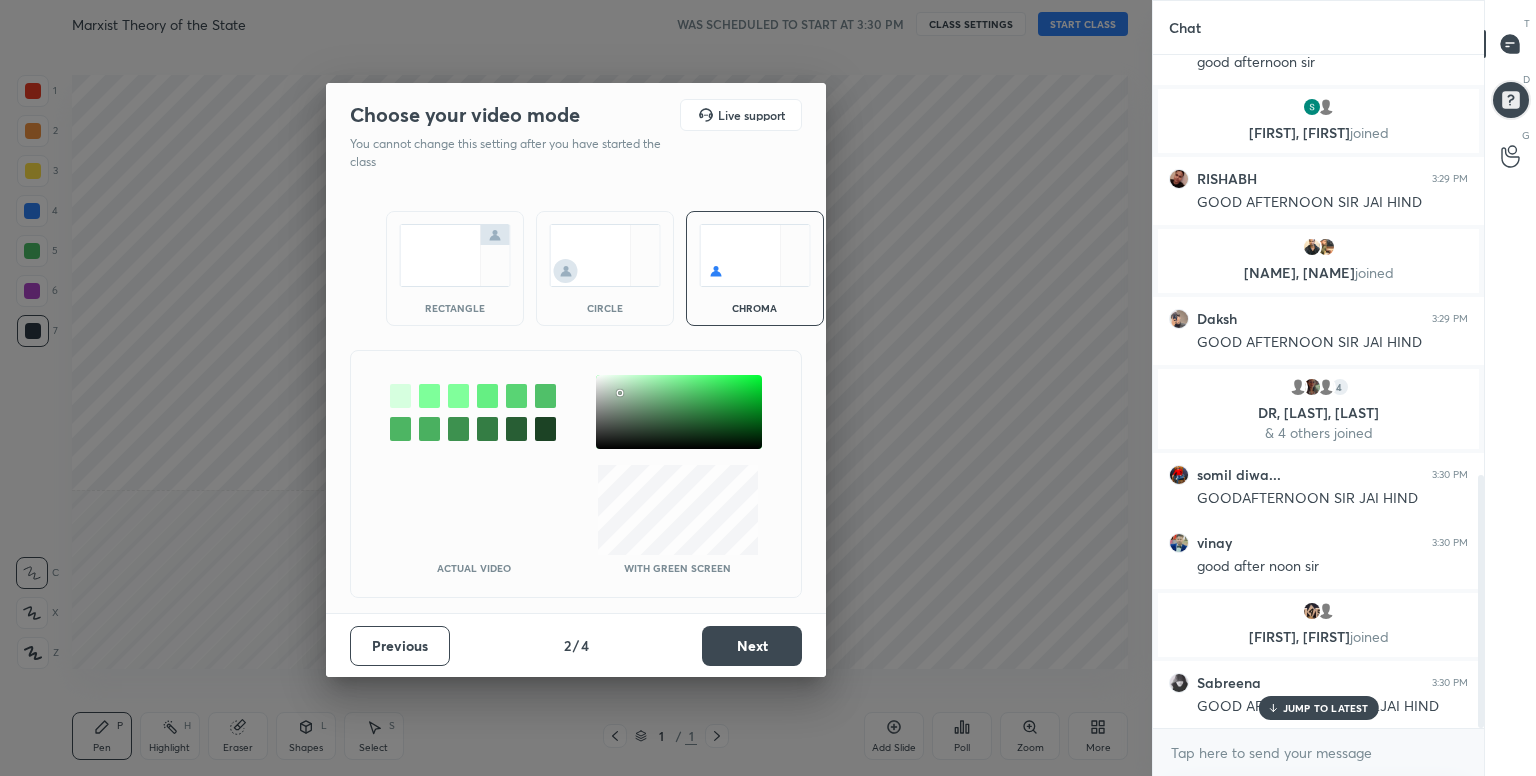 click on "Next" at bounding box center [752, 646] 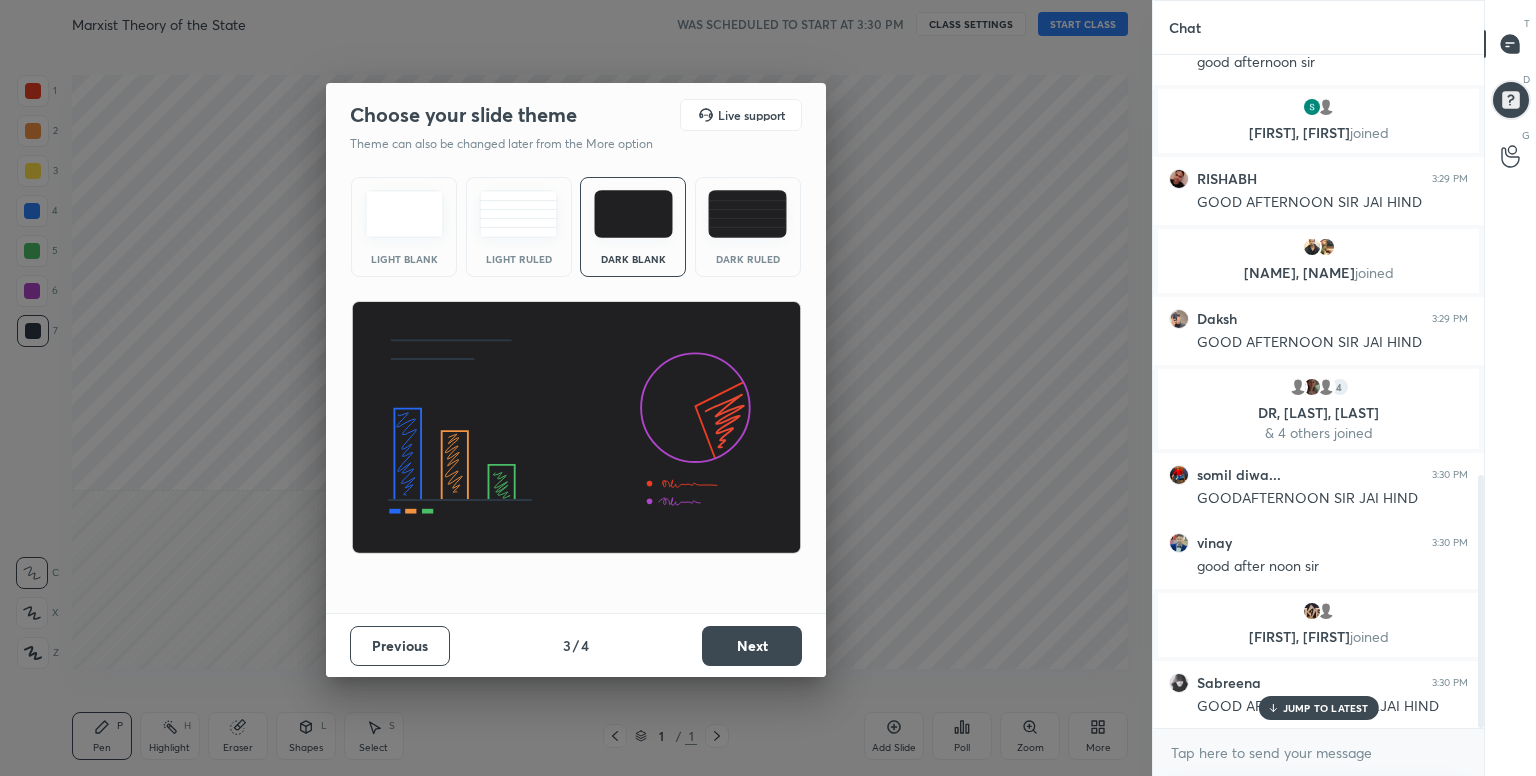scroll, scrollTop: 1188, scrollLeft: 0, axis: vertical 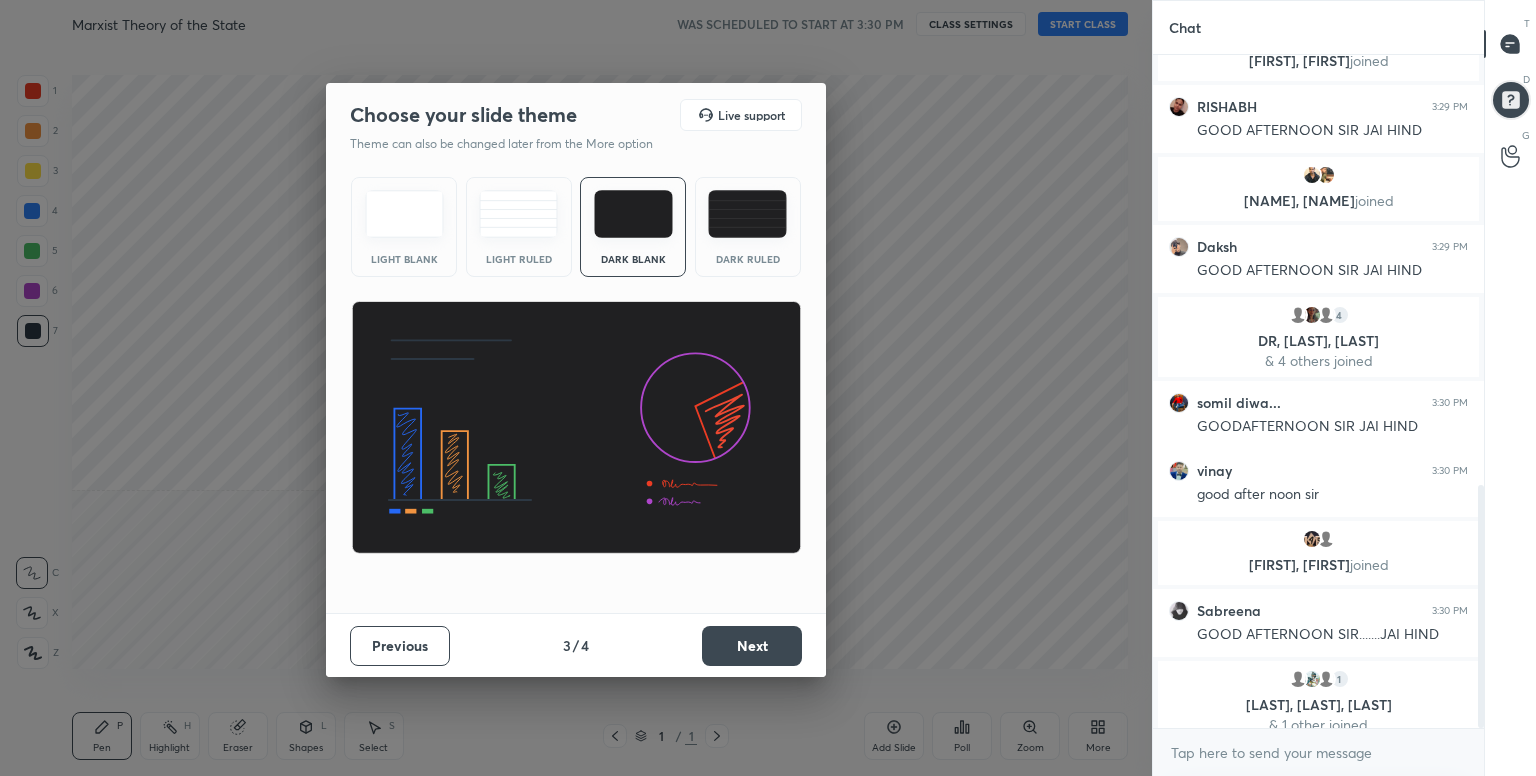 click at bounding box center [747, 214] 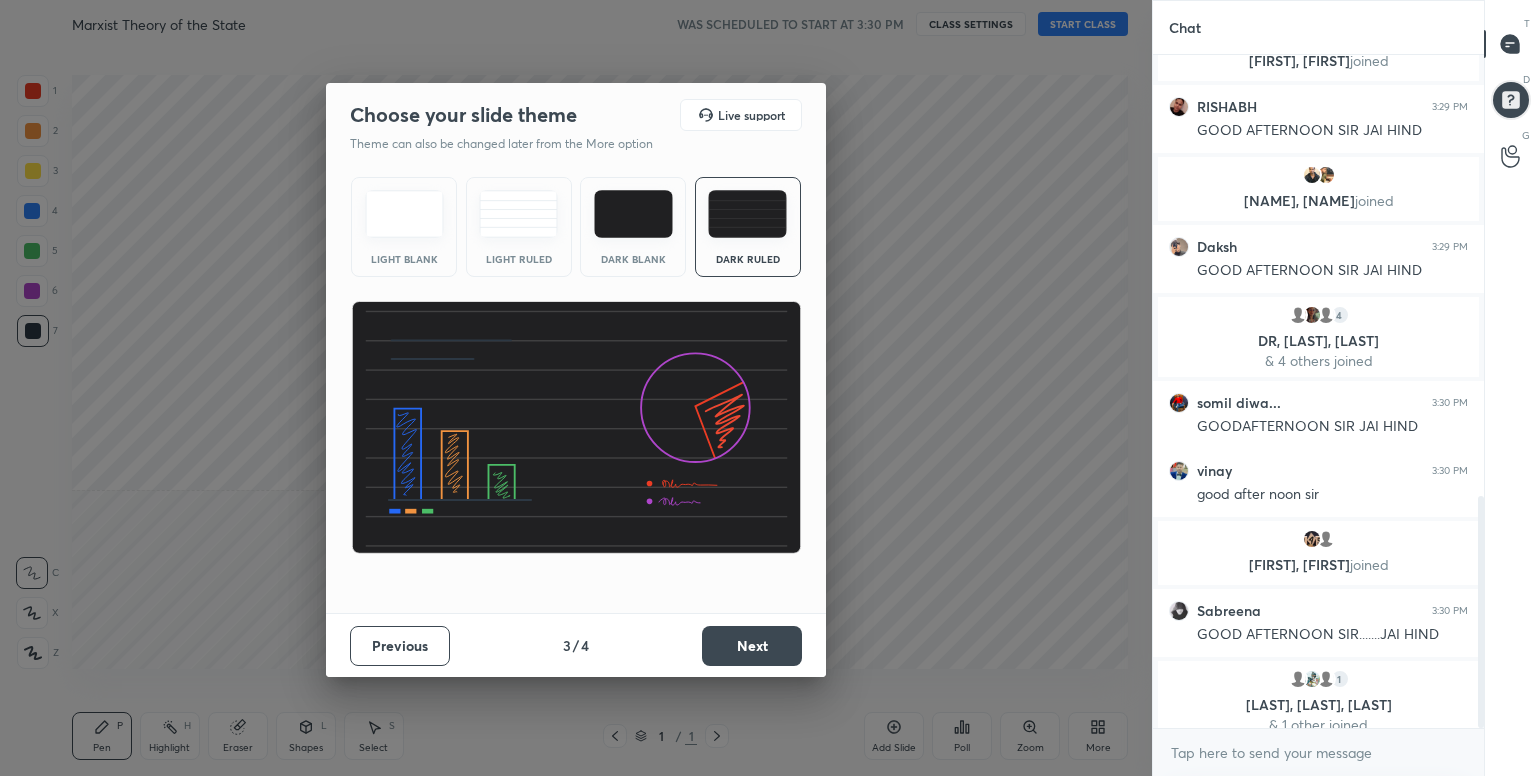 scroll, scrollTop: 1275, scrollLeft: 0, axis: vertical 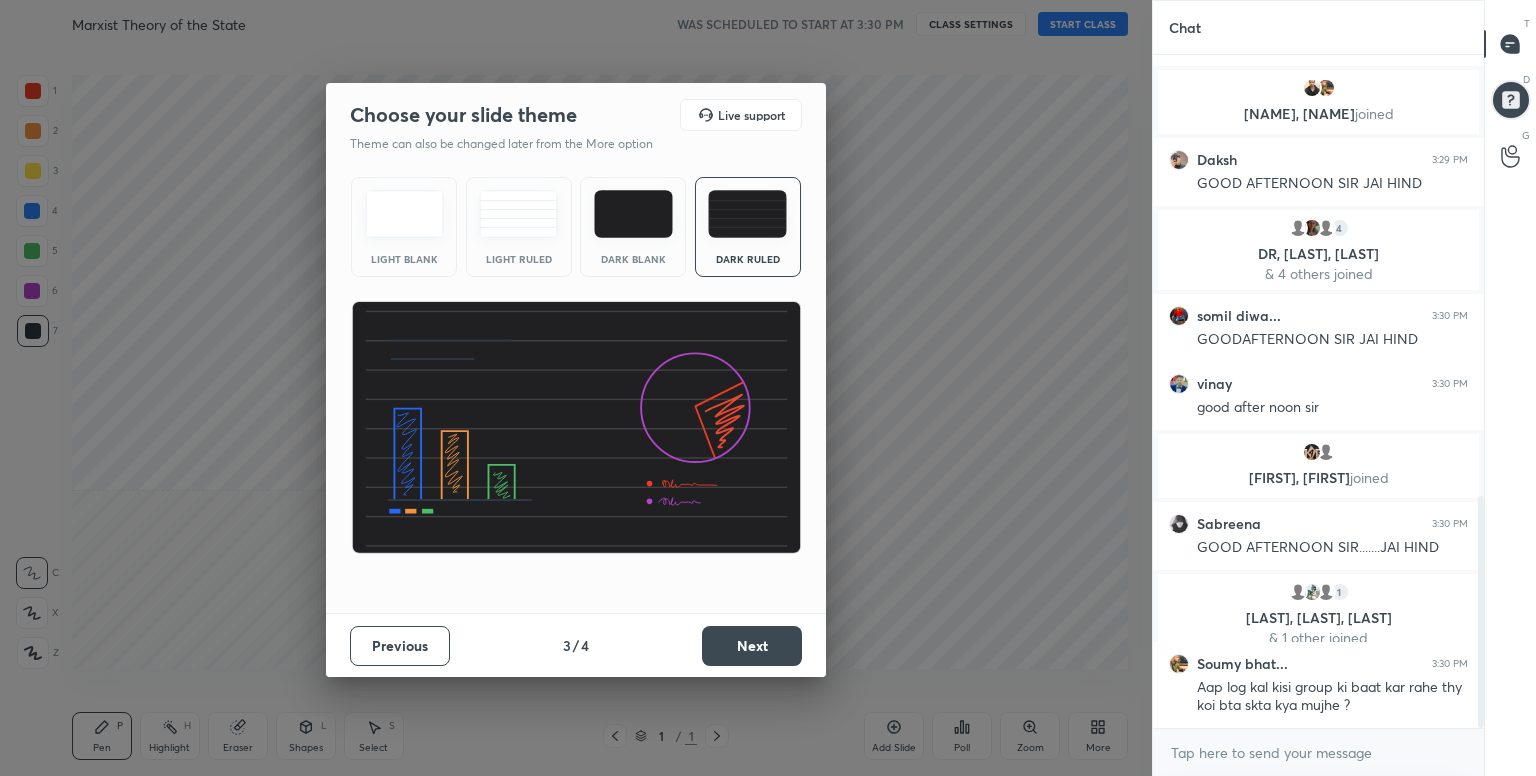 click on "Next" at bounding box center [752, 646] 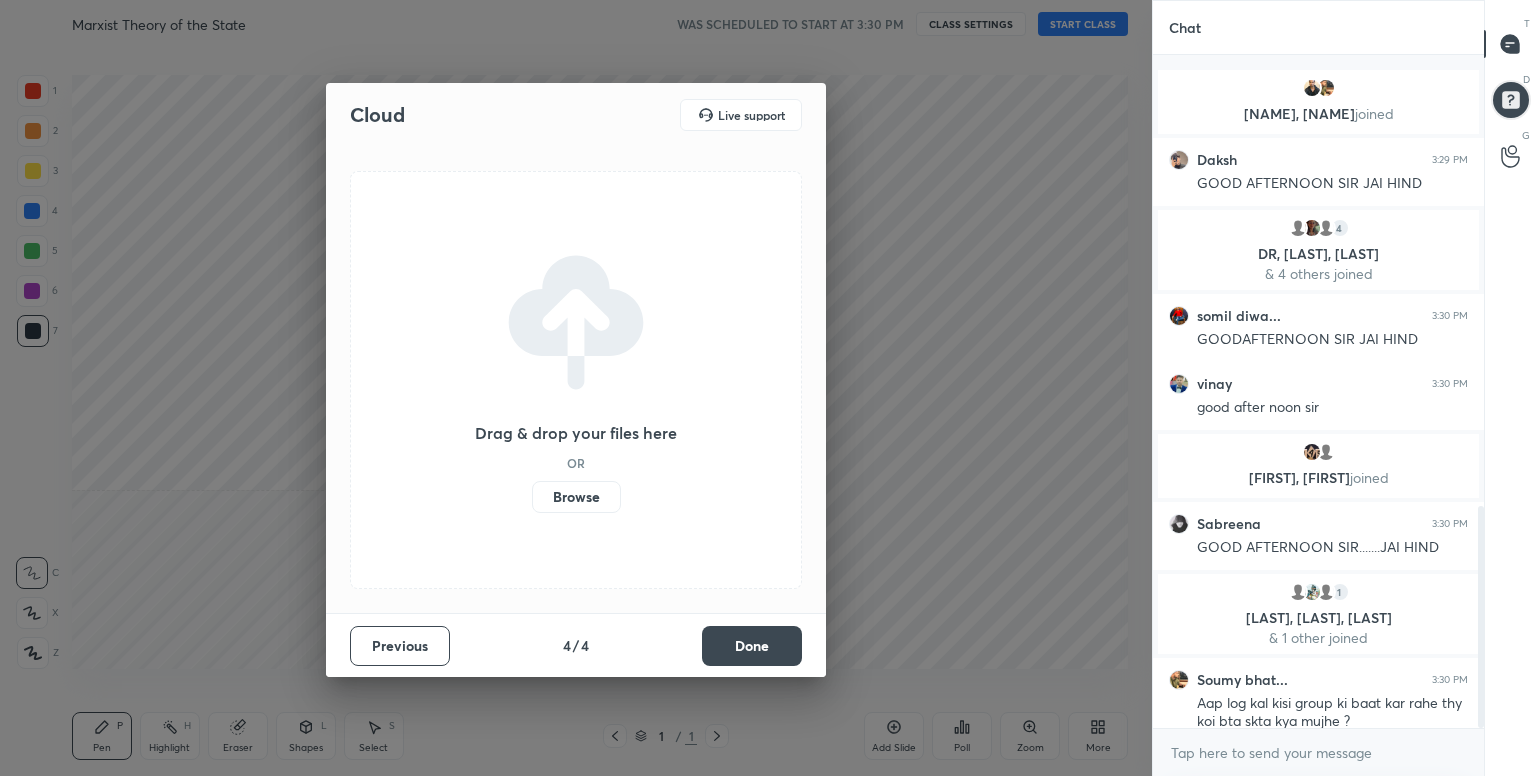 scroll, scrollTop: 1363, scrollLeft: 0, axis: vertical 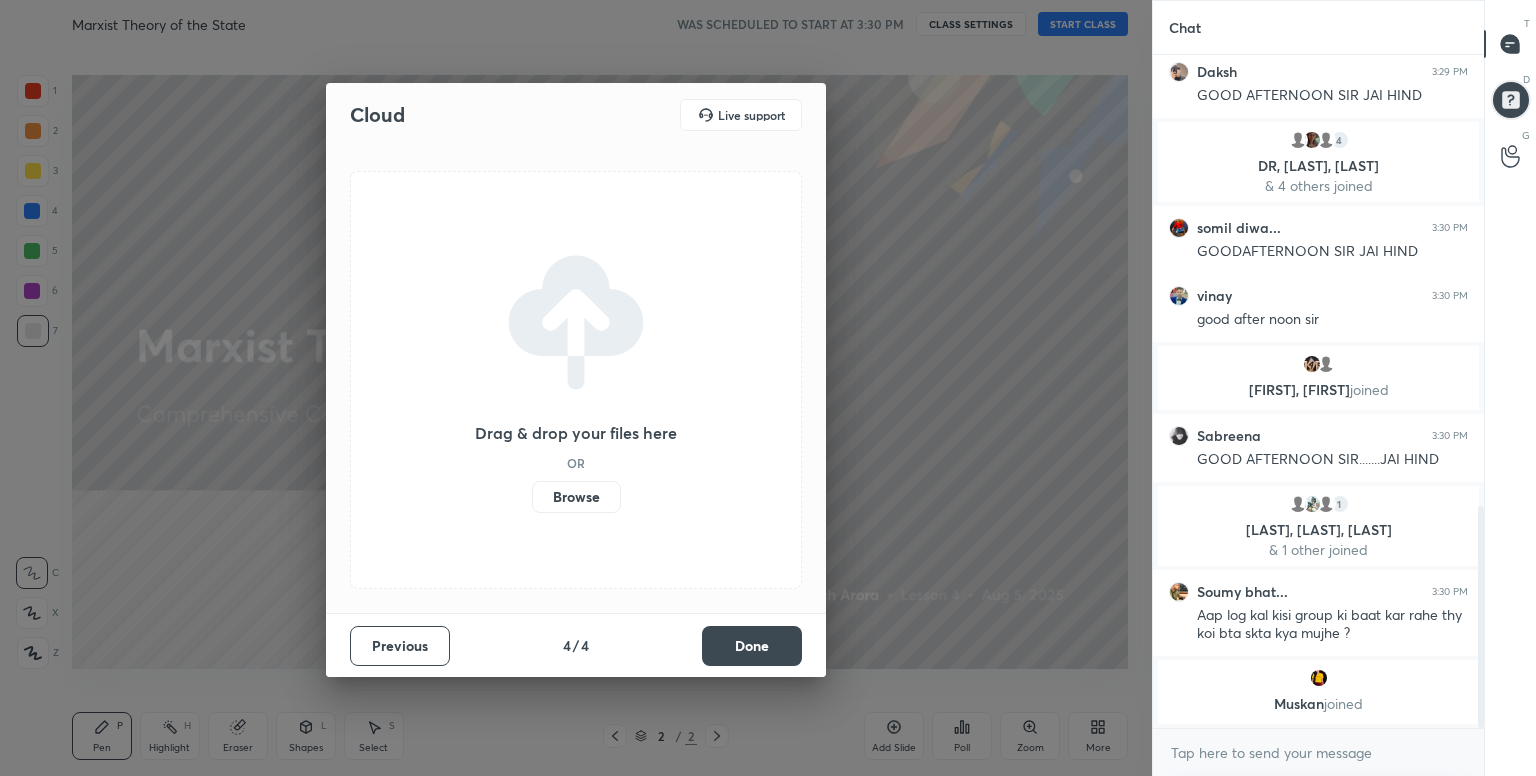 click on "Done" at bounding box center [752, 646] 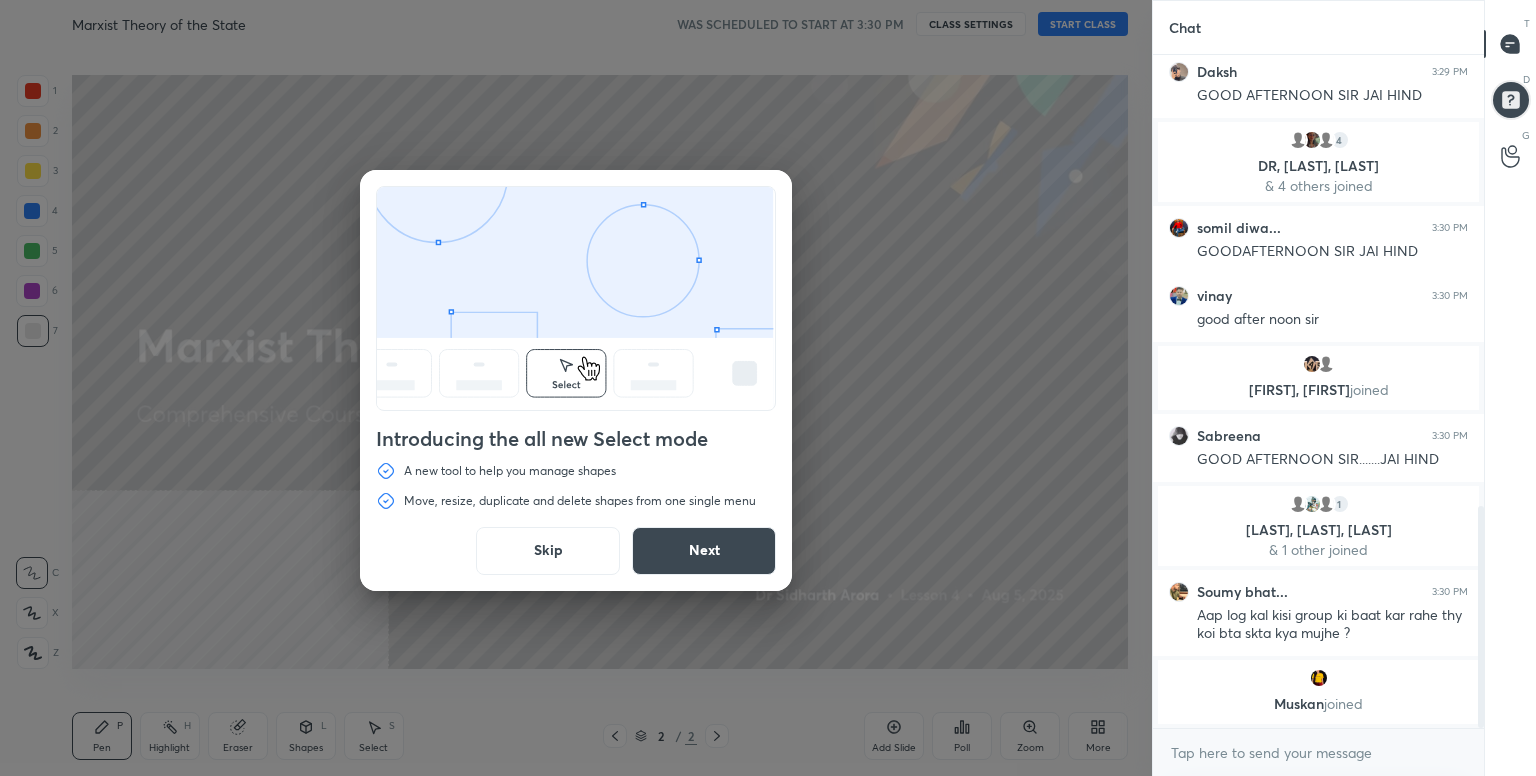 click on "Skip" at bounding box center [548, 551] 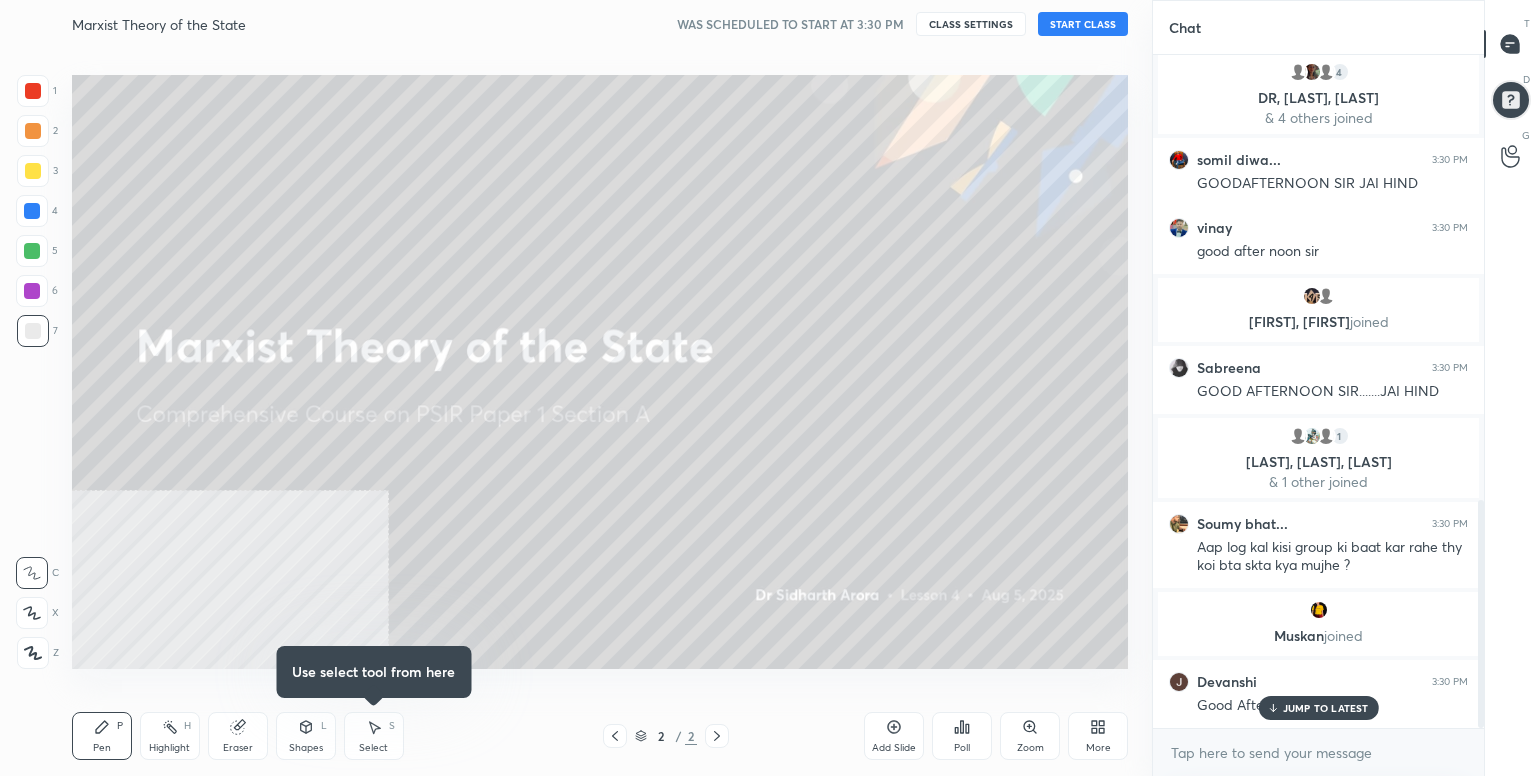scroll, scrollTop: 1316, scrollLeft: 0, axis: vertical 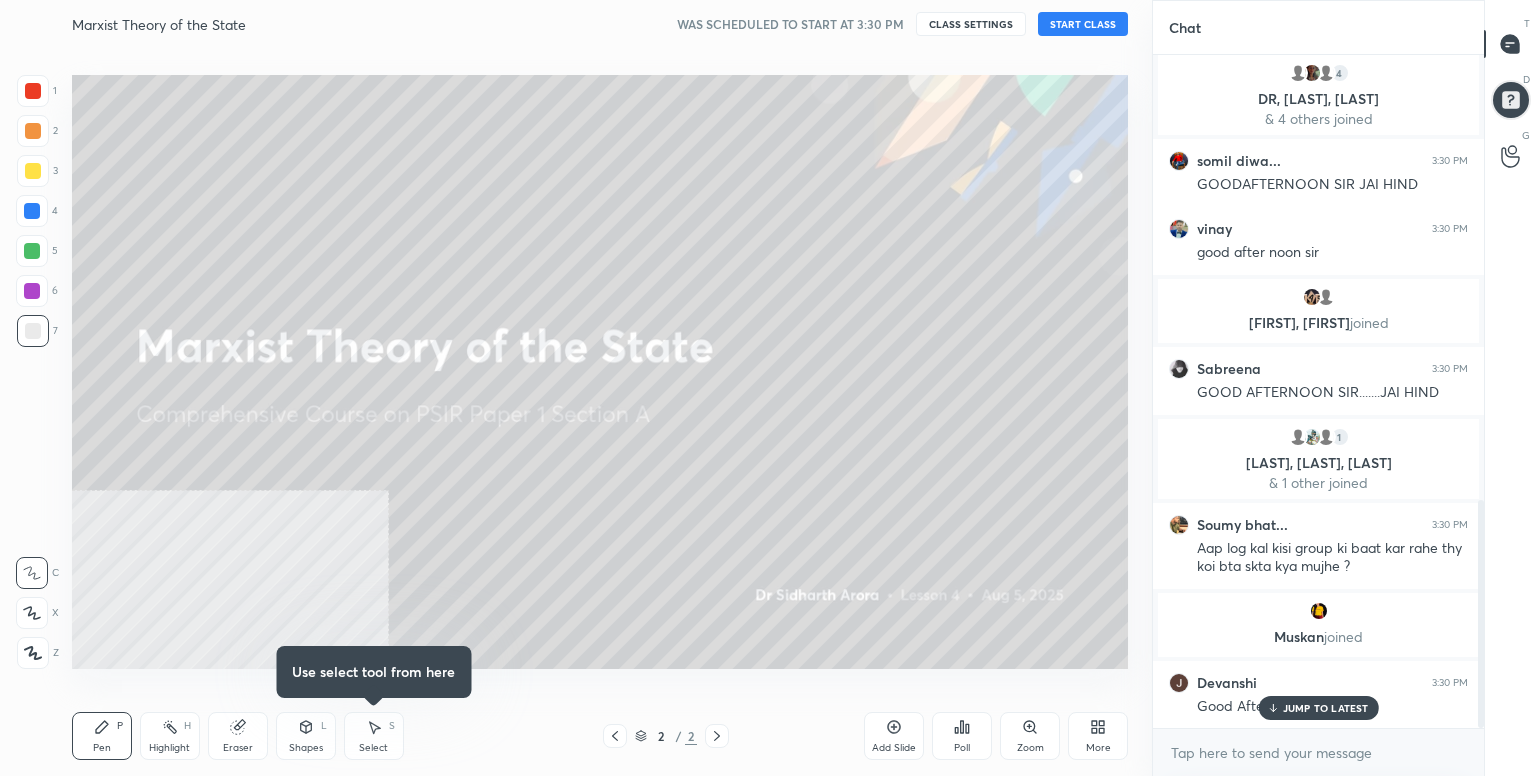 click on "START CLASS" at bounding box center (1083, 24) 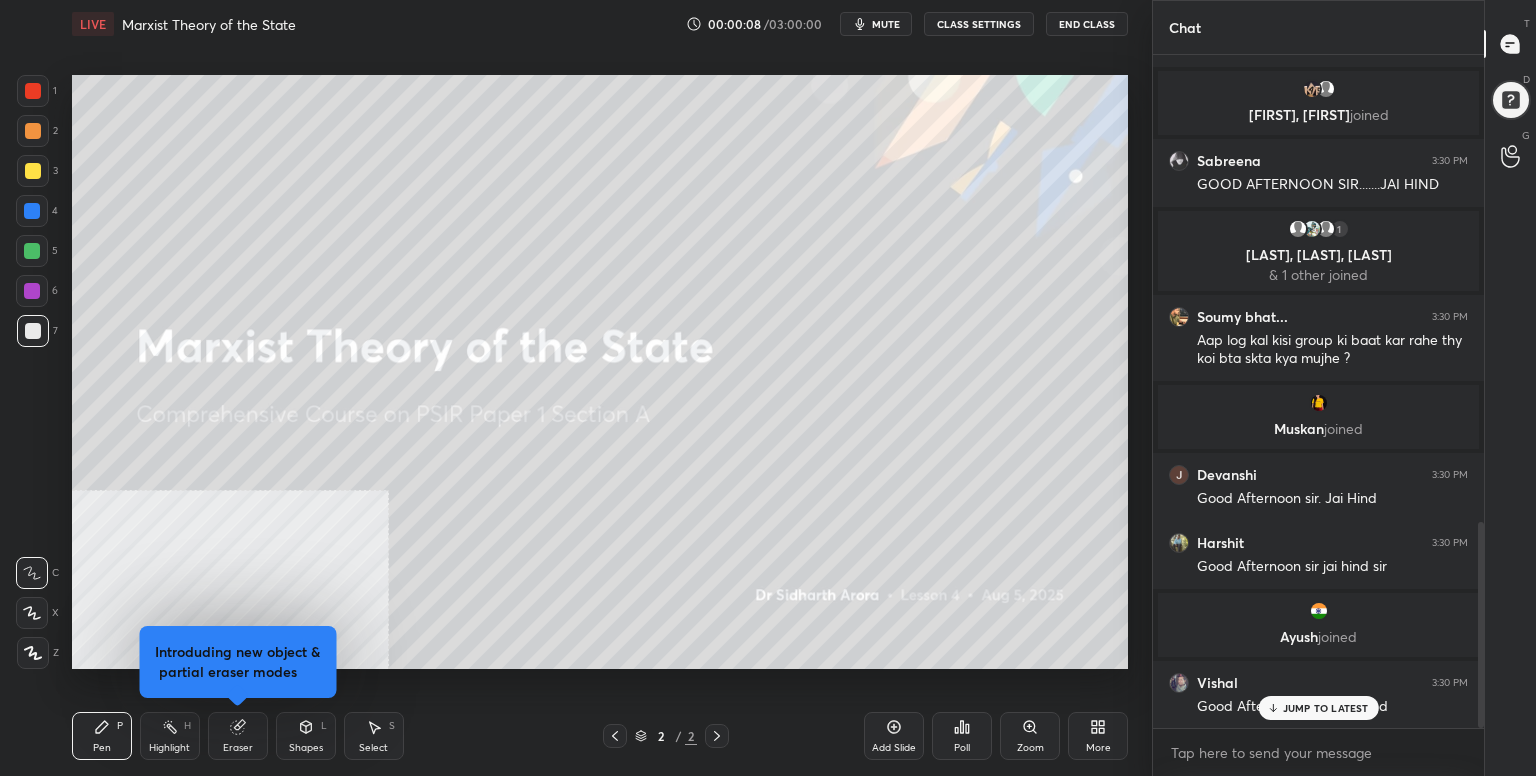 scroll, scrollTop: 1596, scrollLeft: 0, axis: vertical 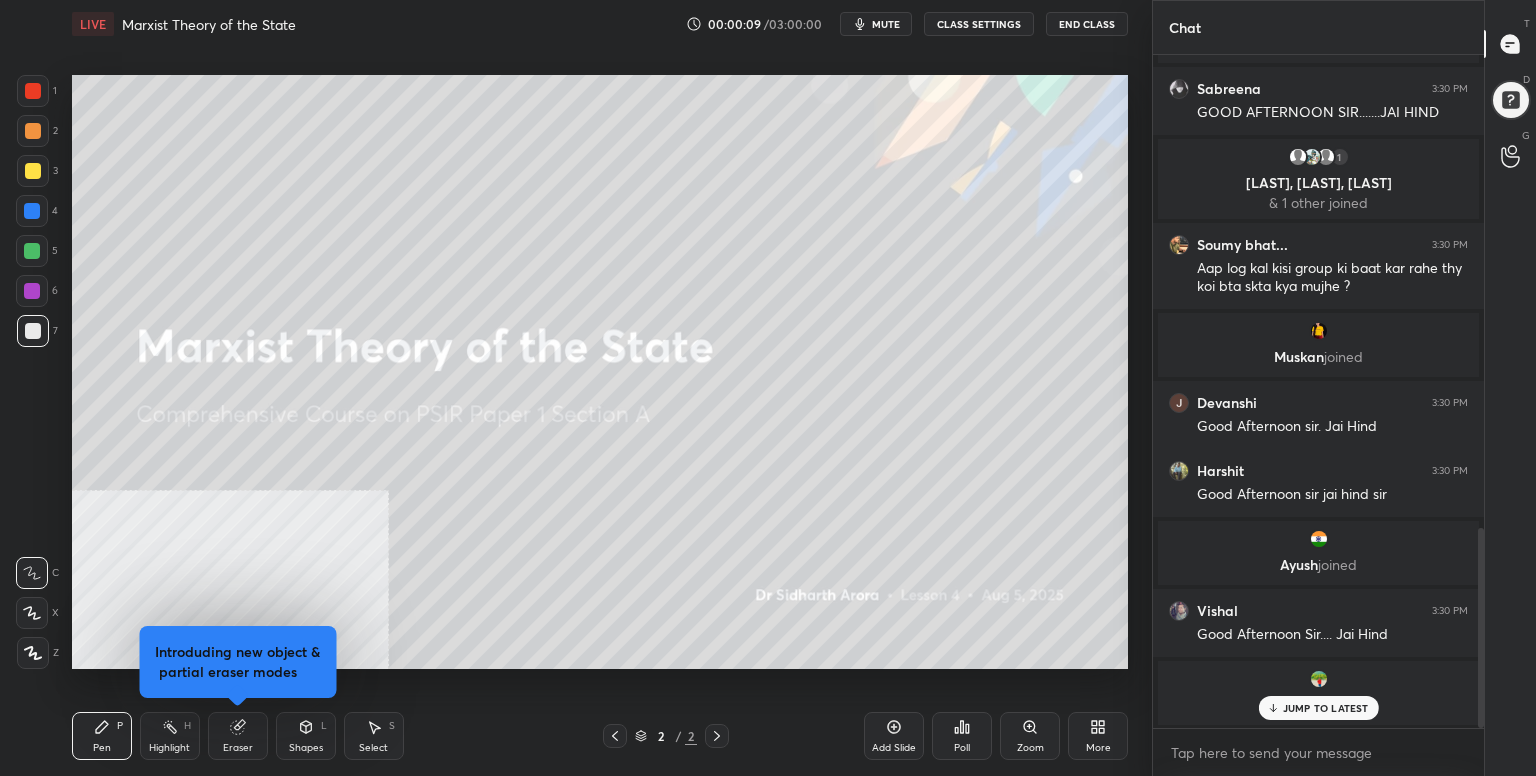 click 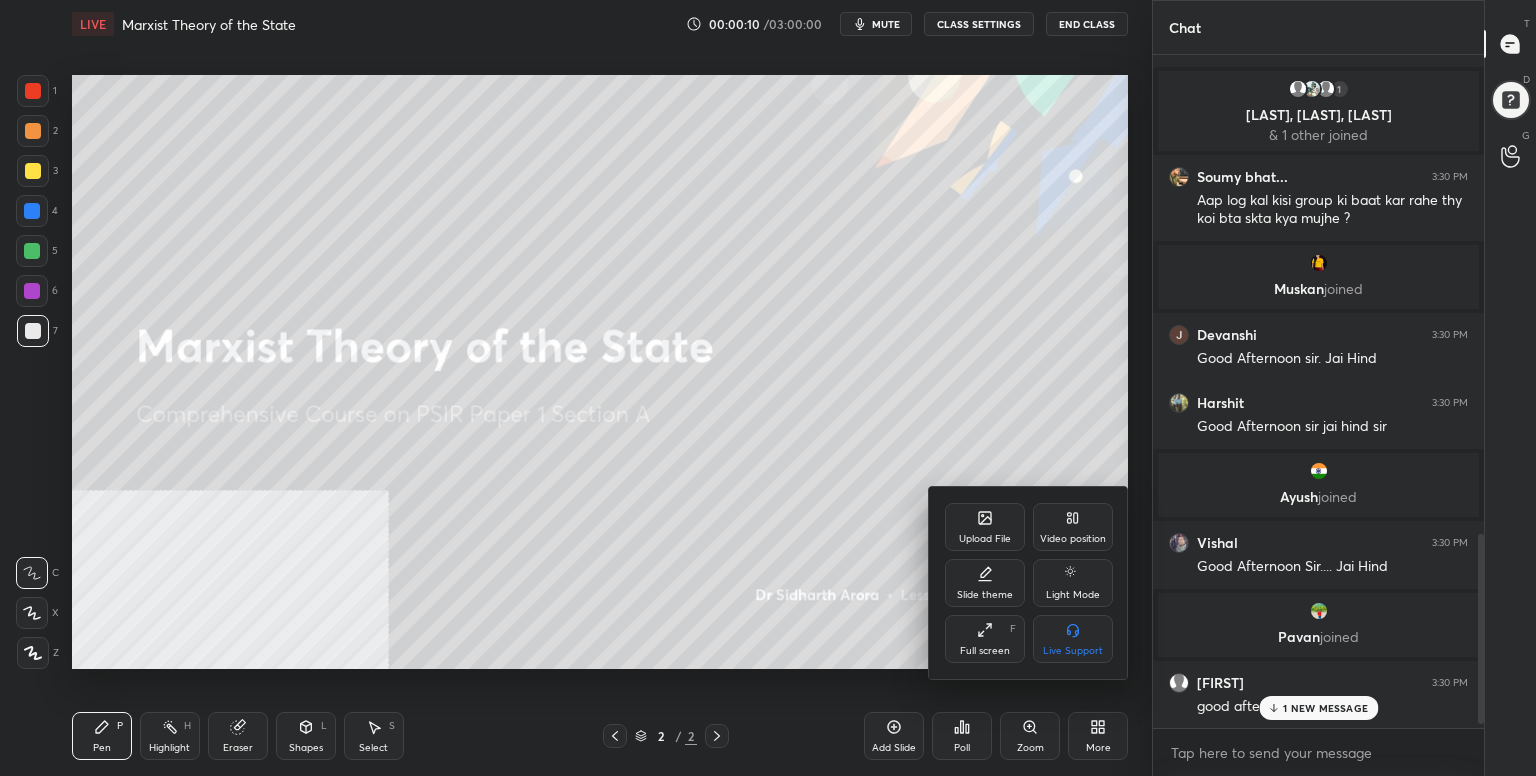 scroll, scrollTop: 1732, scrollLeft: 0, axis: vertical 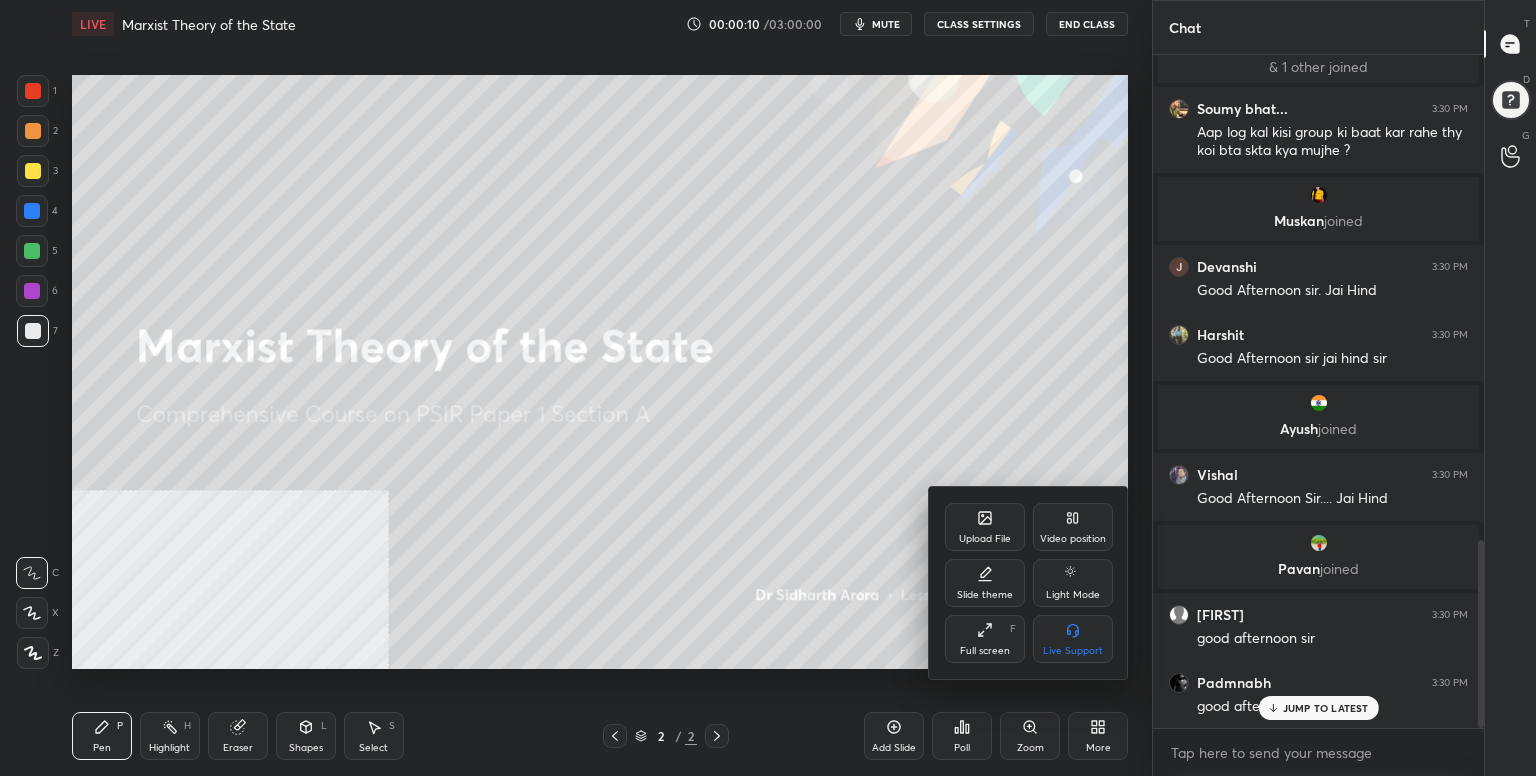 click 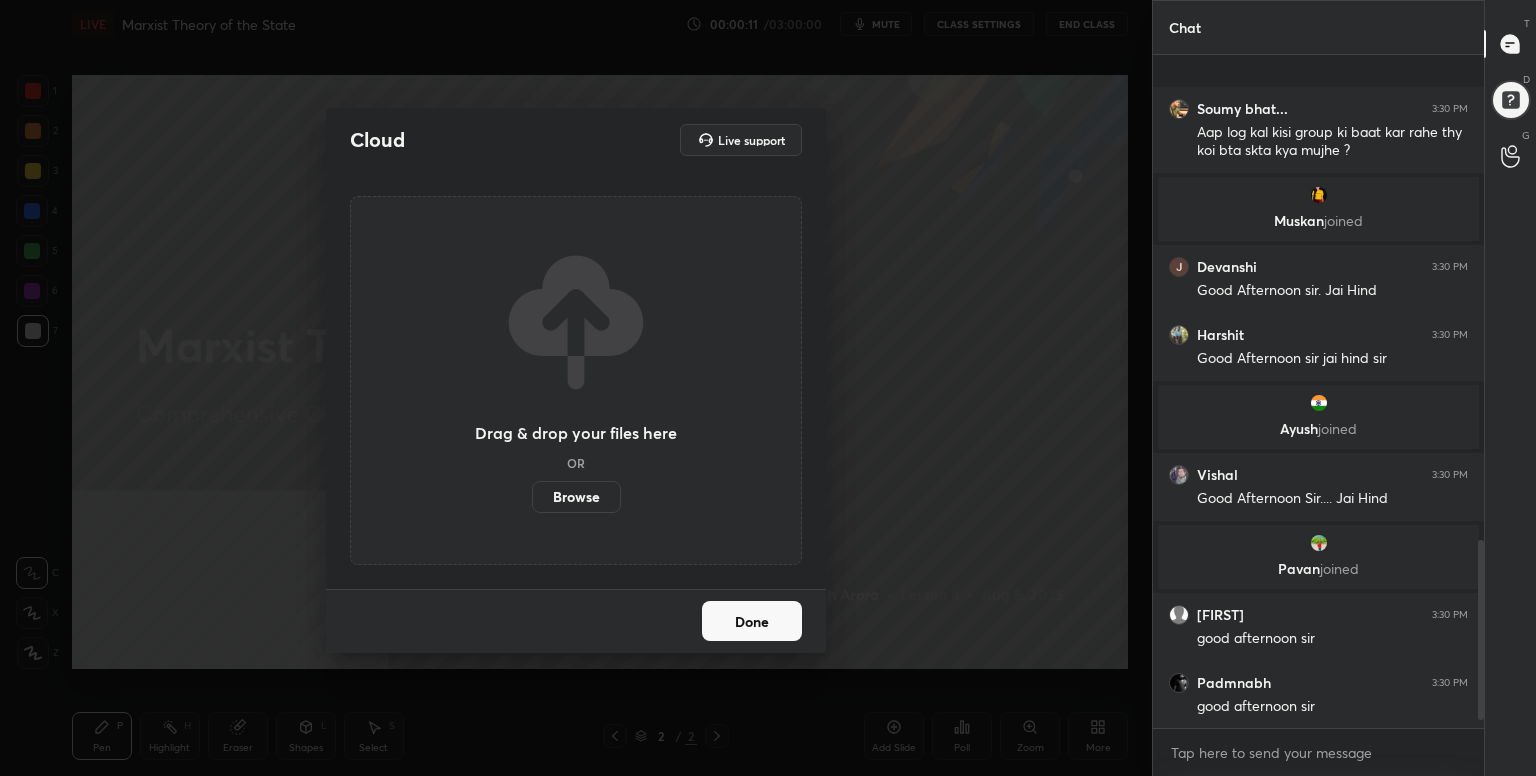 scroll, scrollTop: 1955, scrollLeft: 0, axis: vertical 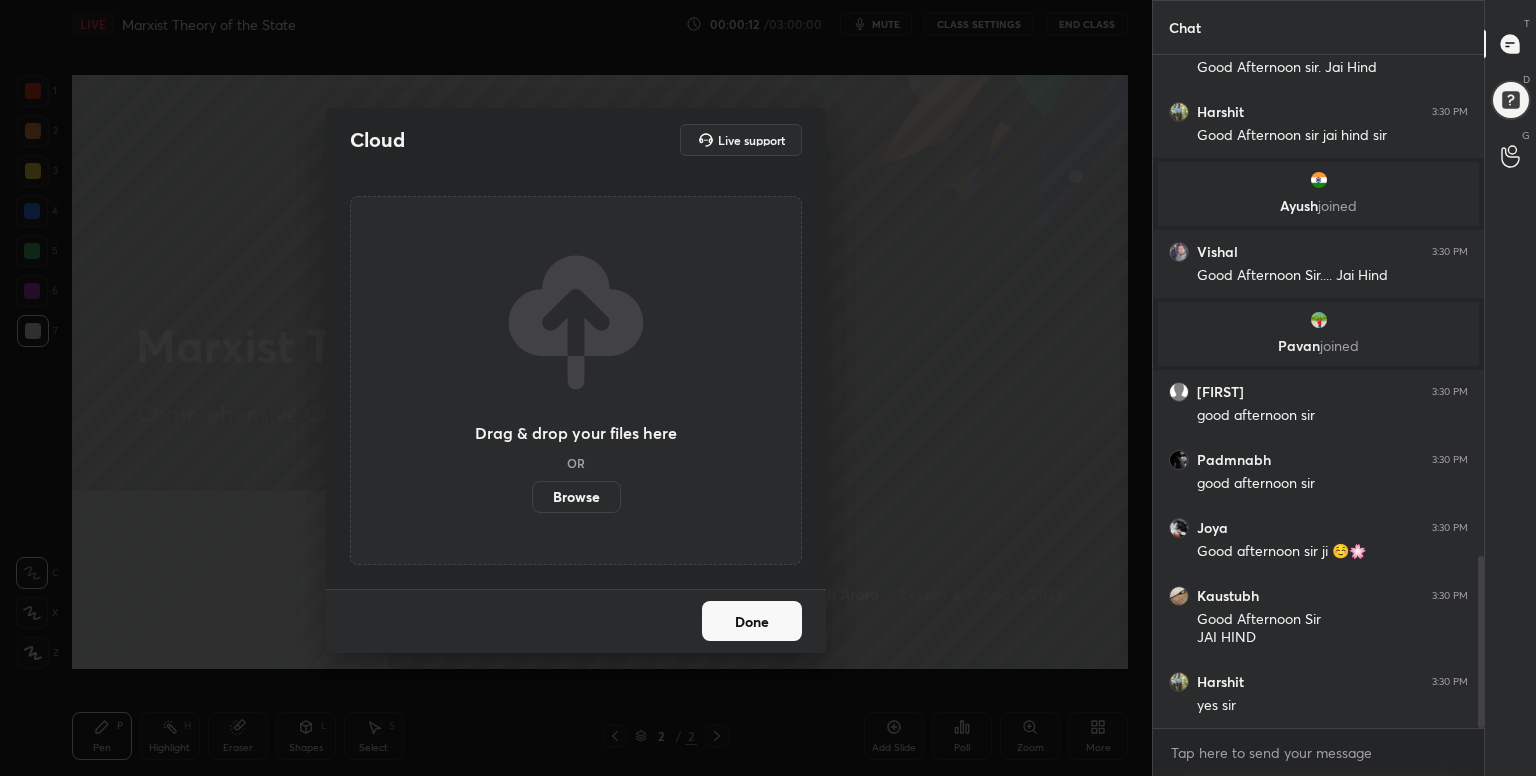 click on "Browse" at bounding box center (576, 497) 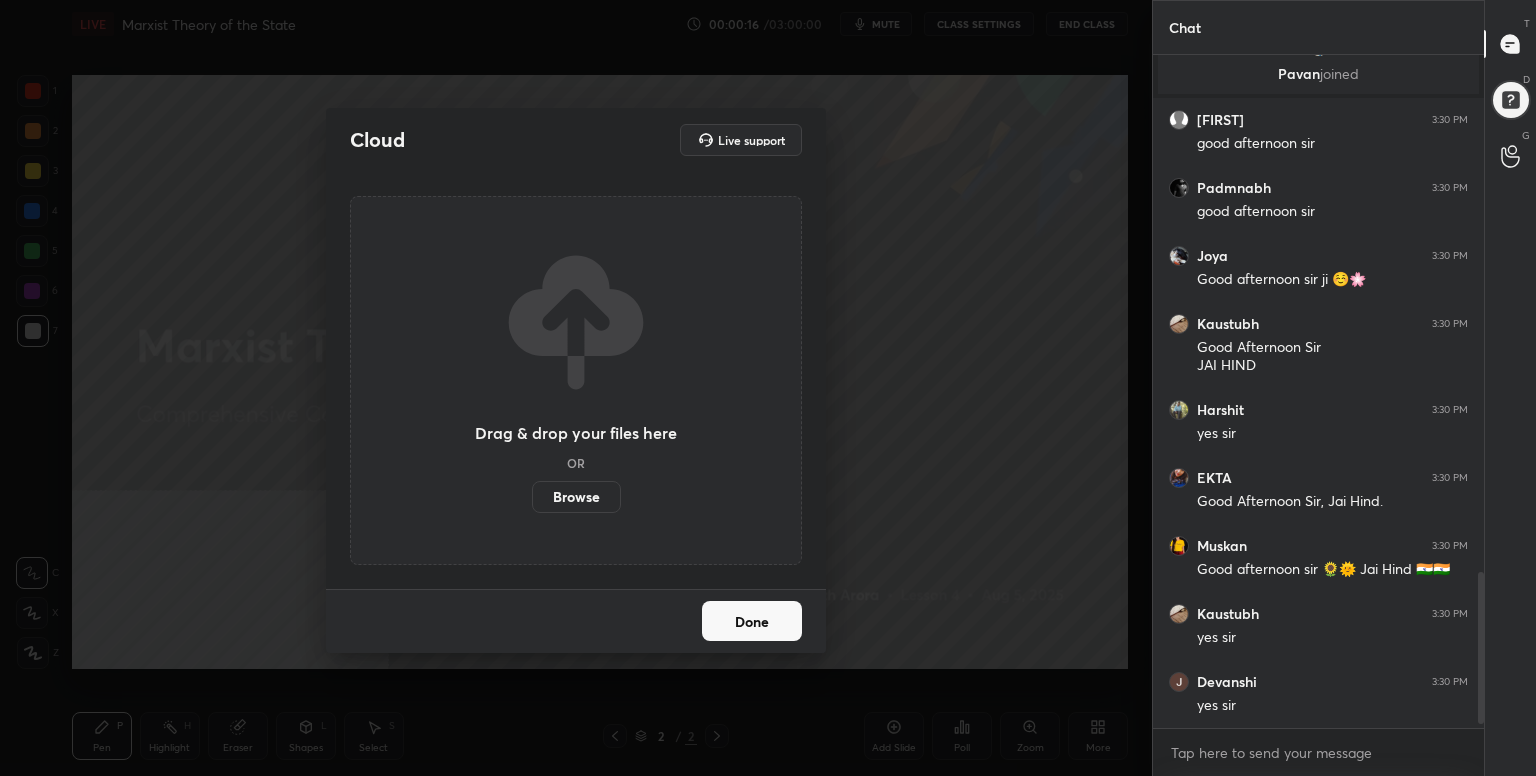 scroll, scrollTop: 2295, scrollLeft: 0, axis: vertical 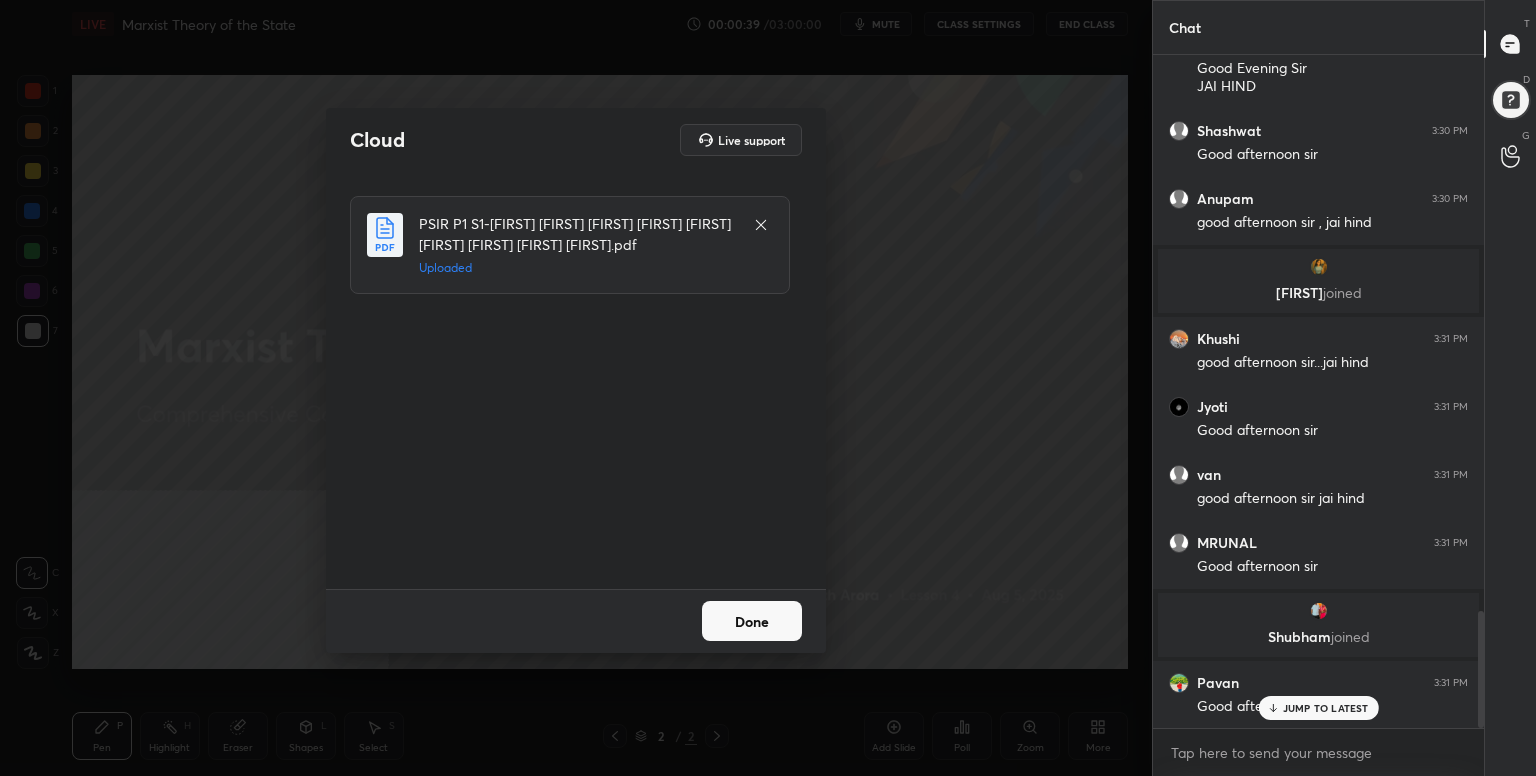 click on "Done" at bounding box center (752, 621) 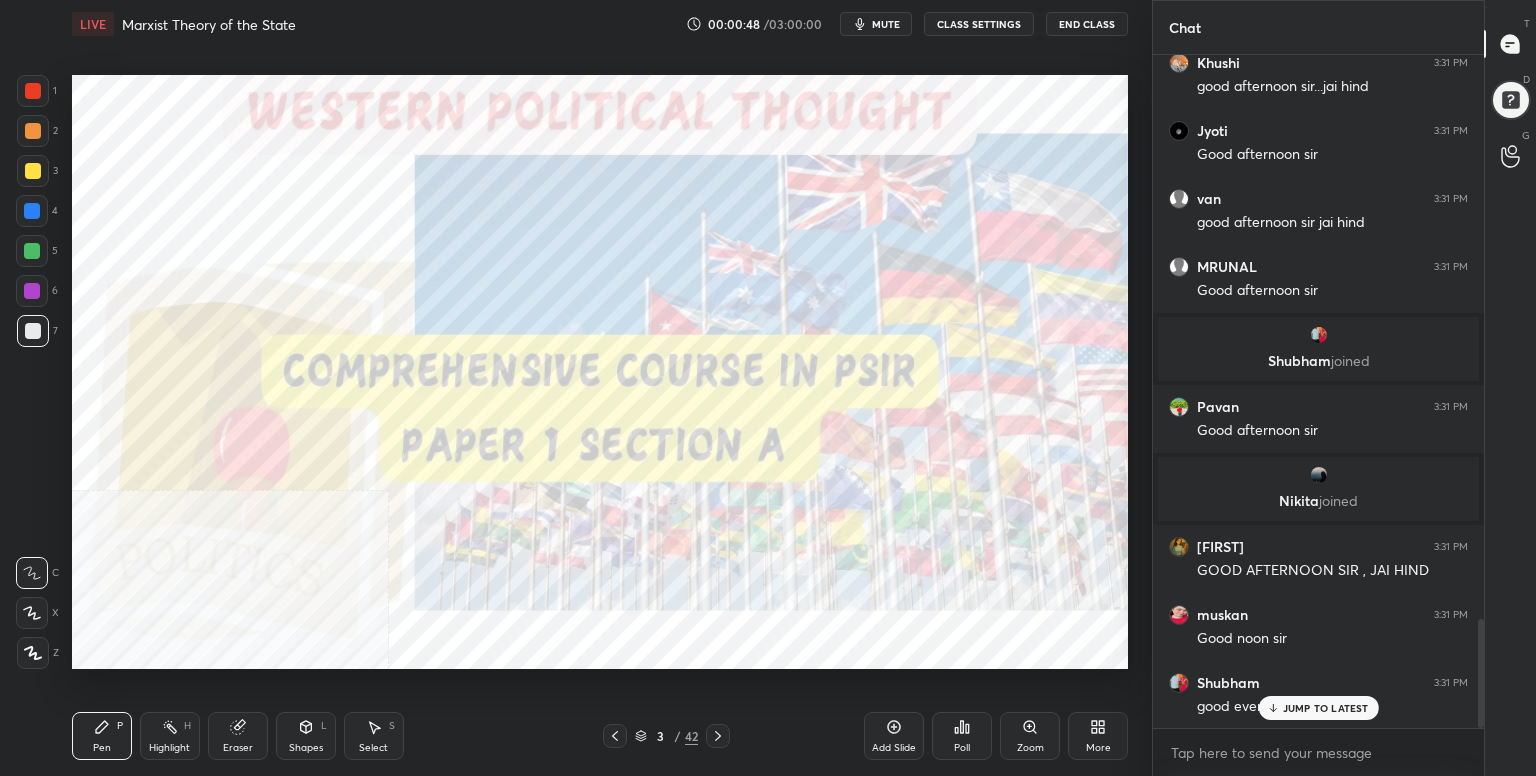 scroll, scrollTop: 3544, scrollLeft: 0, axis: vertical 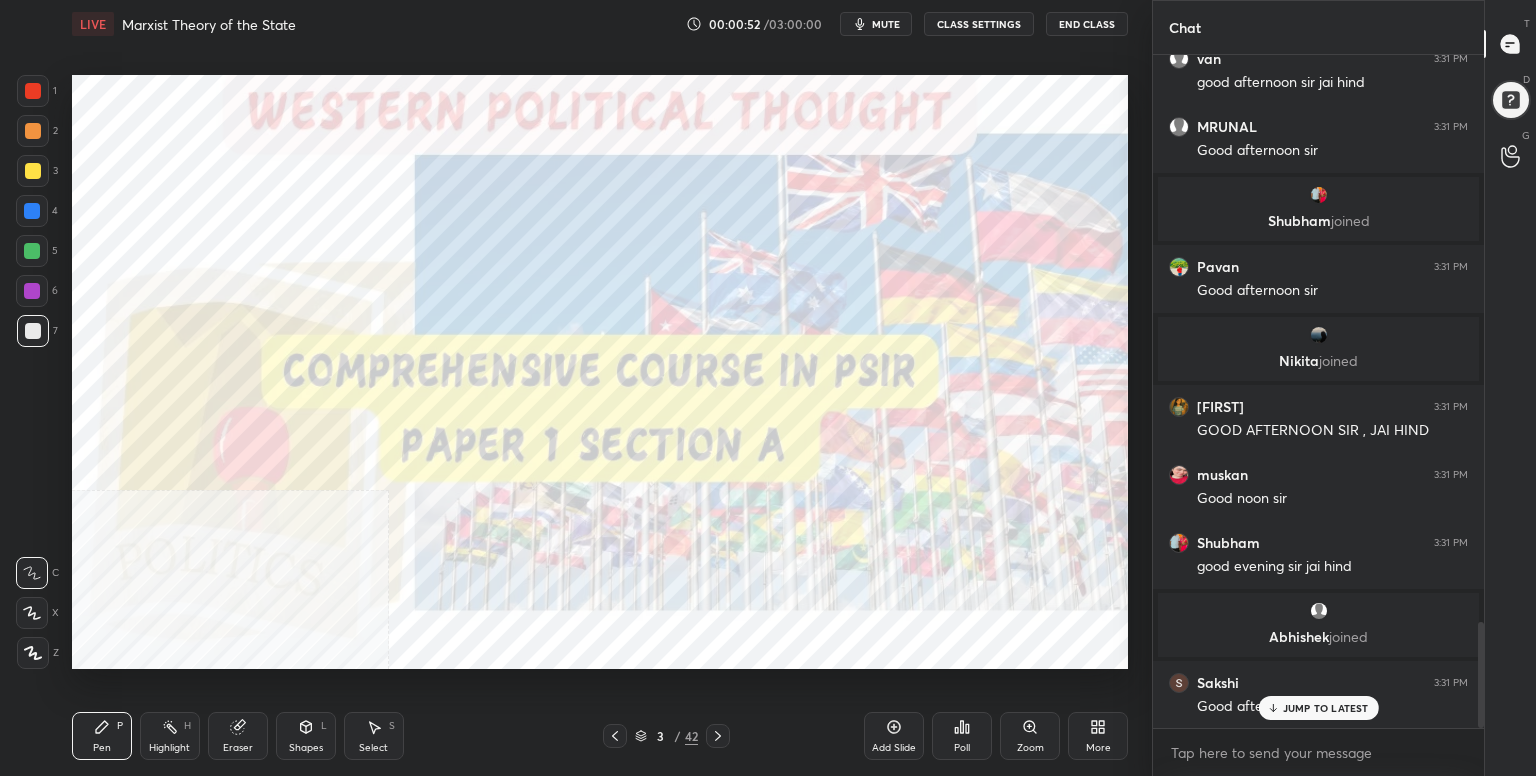 click on "More" at bounding box center [1098, 736] 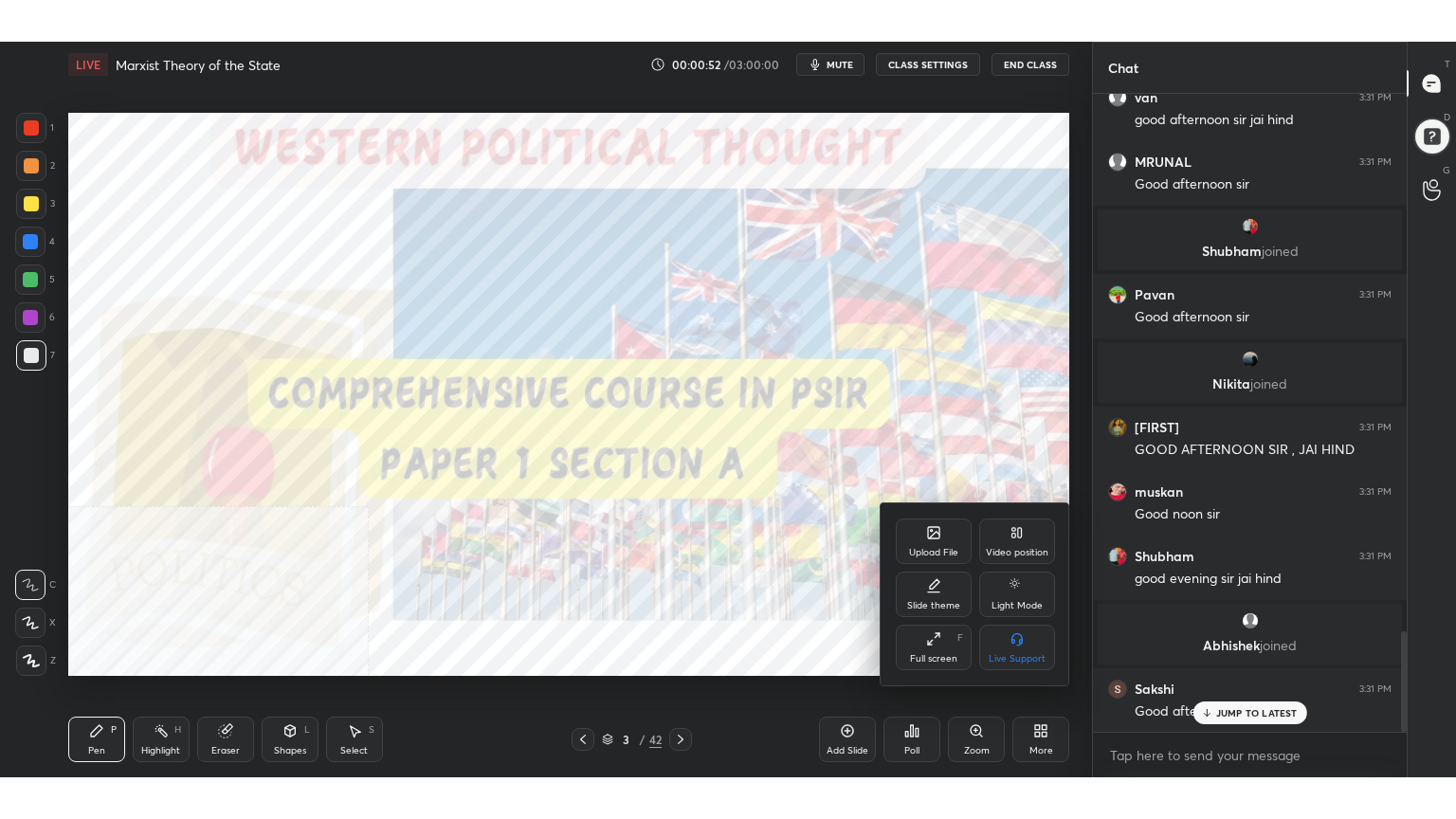 scroll, scrollTop: 3492, scrollLeft: 0, axis: vertical 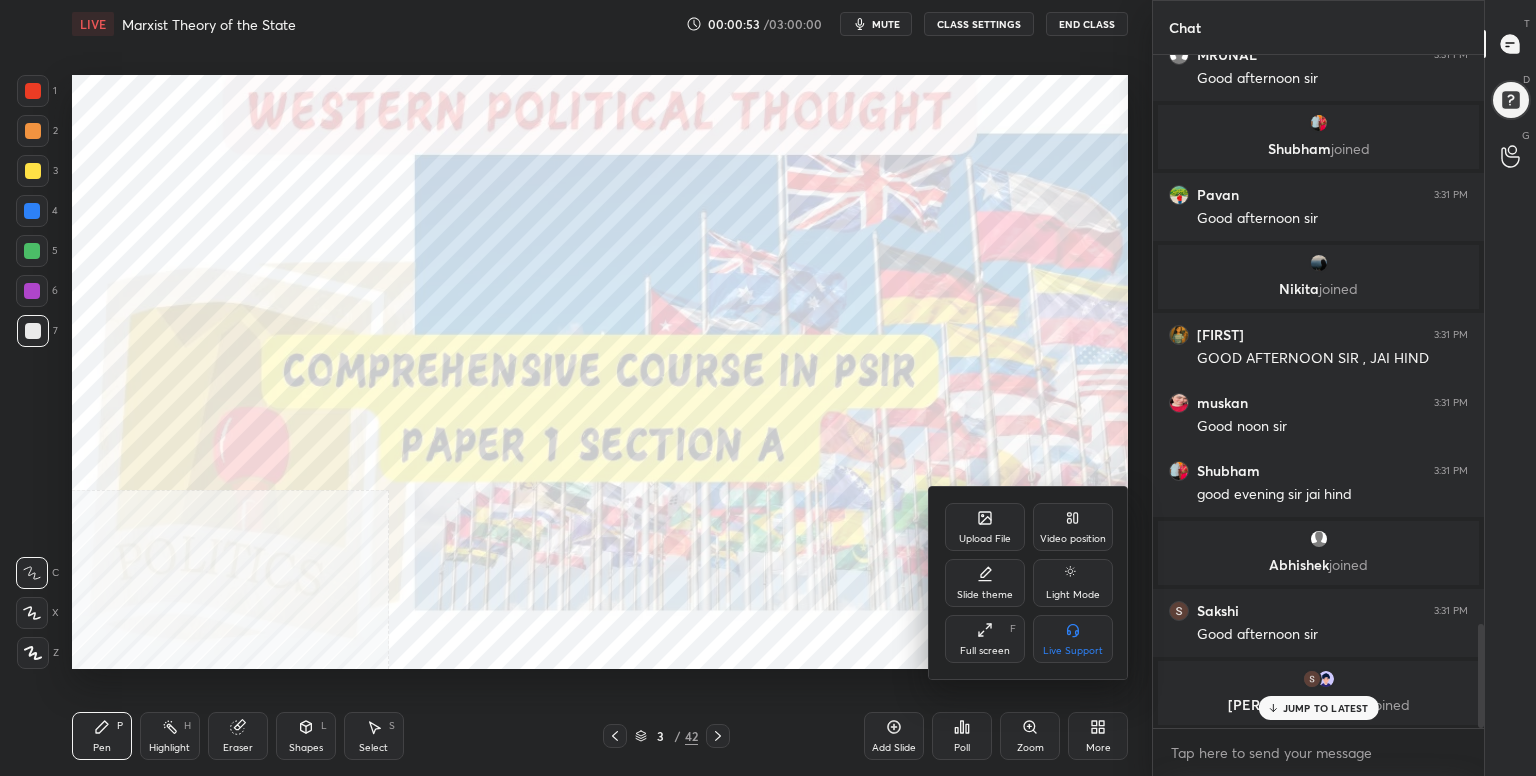 drag, startPoint x: 976, startPoint y: 649, endPoint x: 972, endPoint y: 736, distance: 87.0919 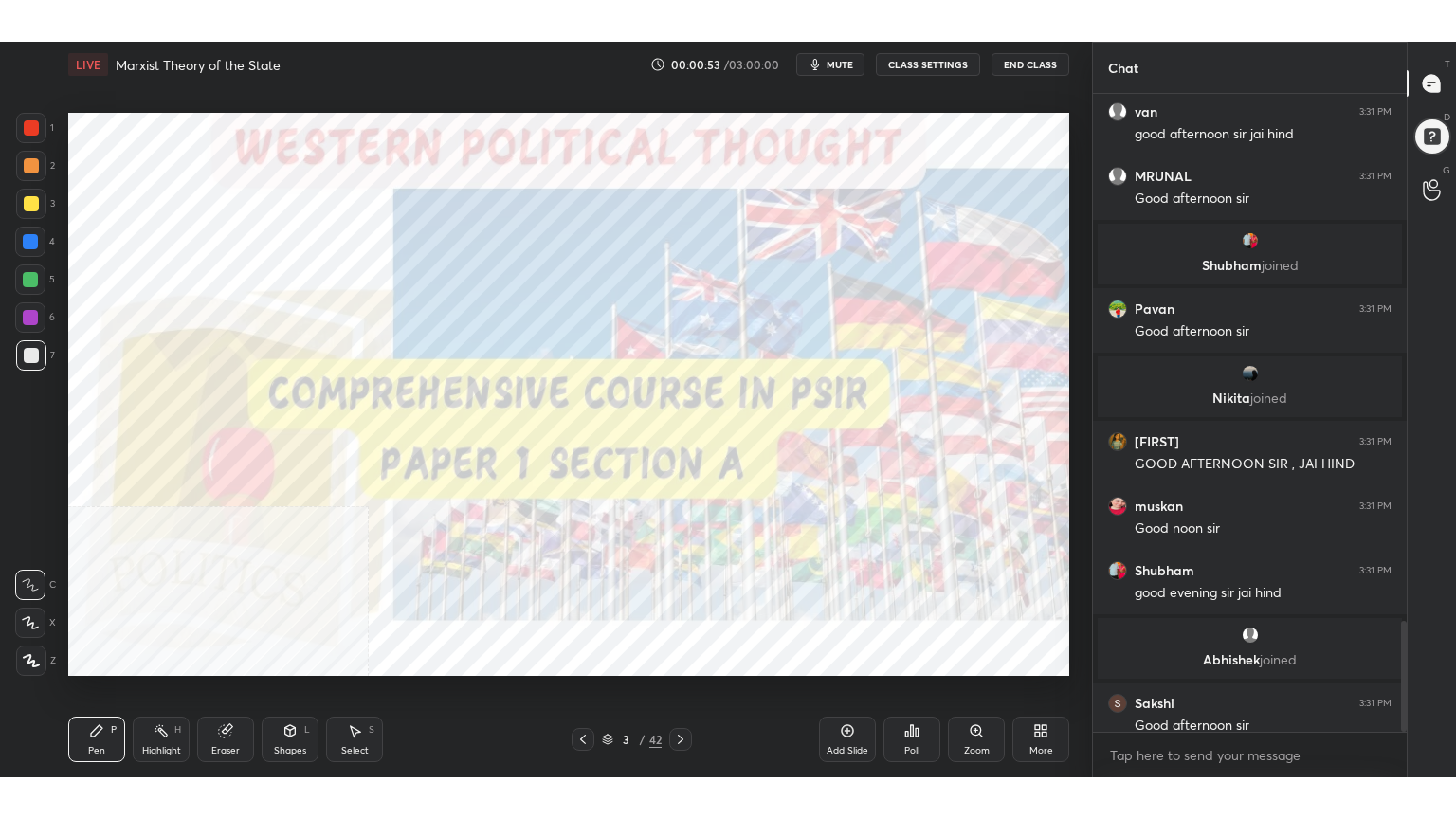 scroll, scrollTop: 94094, scrollLeft: 93776, axis: both 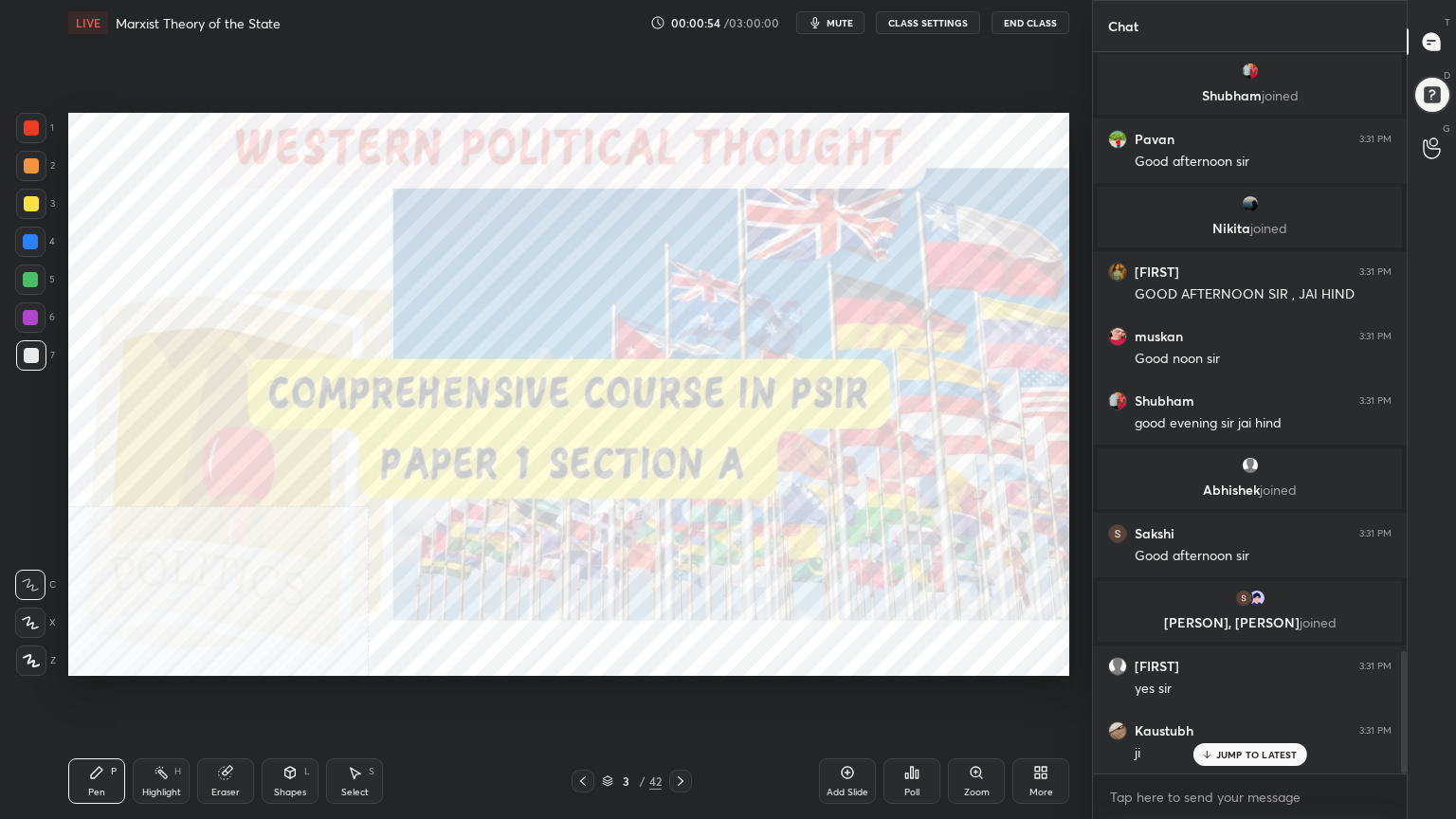 click on "Add Slide" at bounding box center [847, 781] 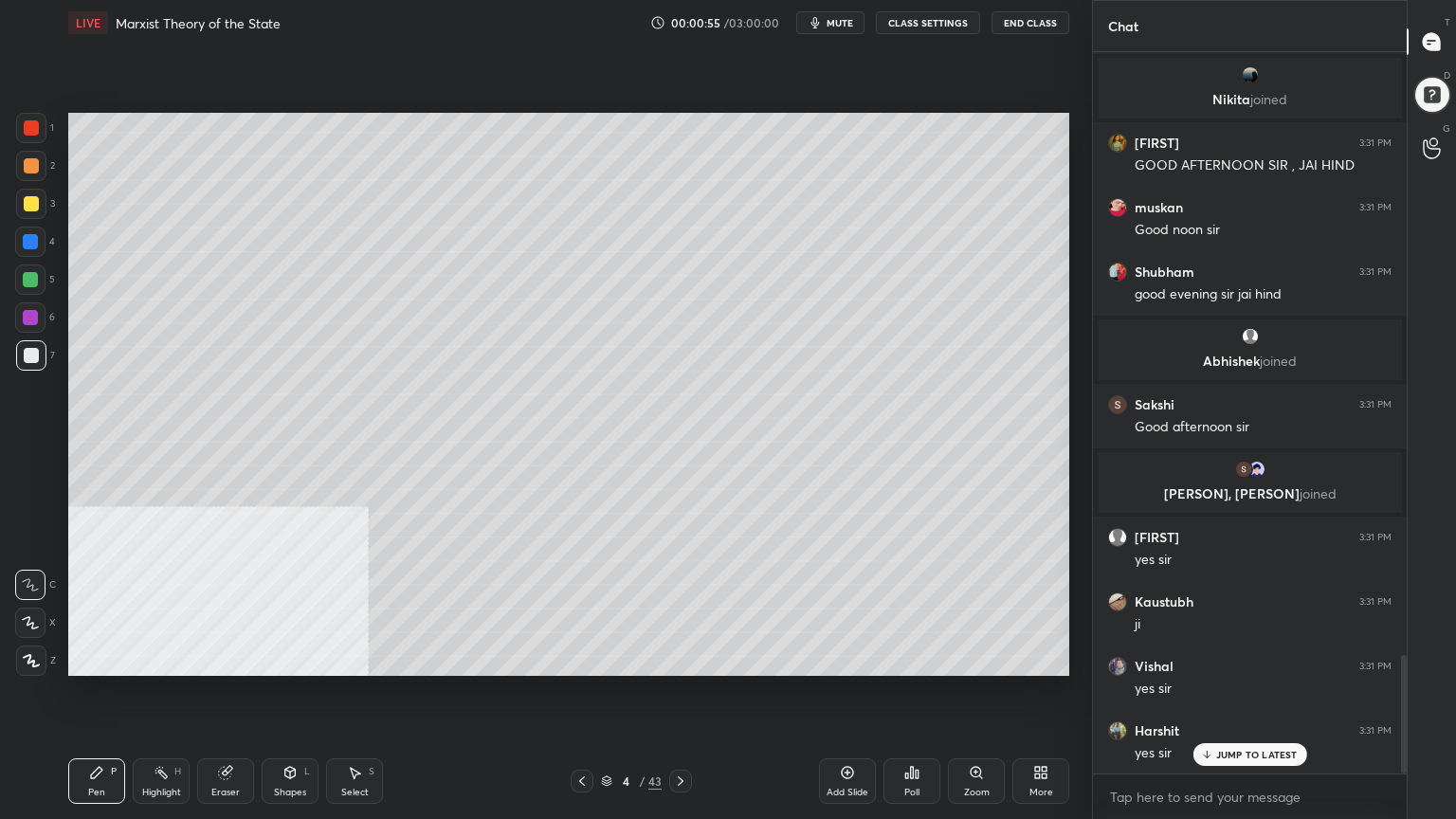 click on "7" at bounding box center [35, 355] 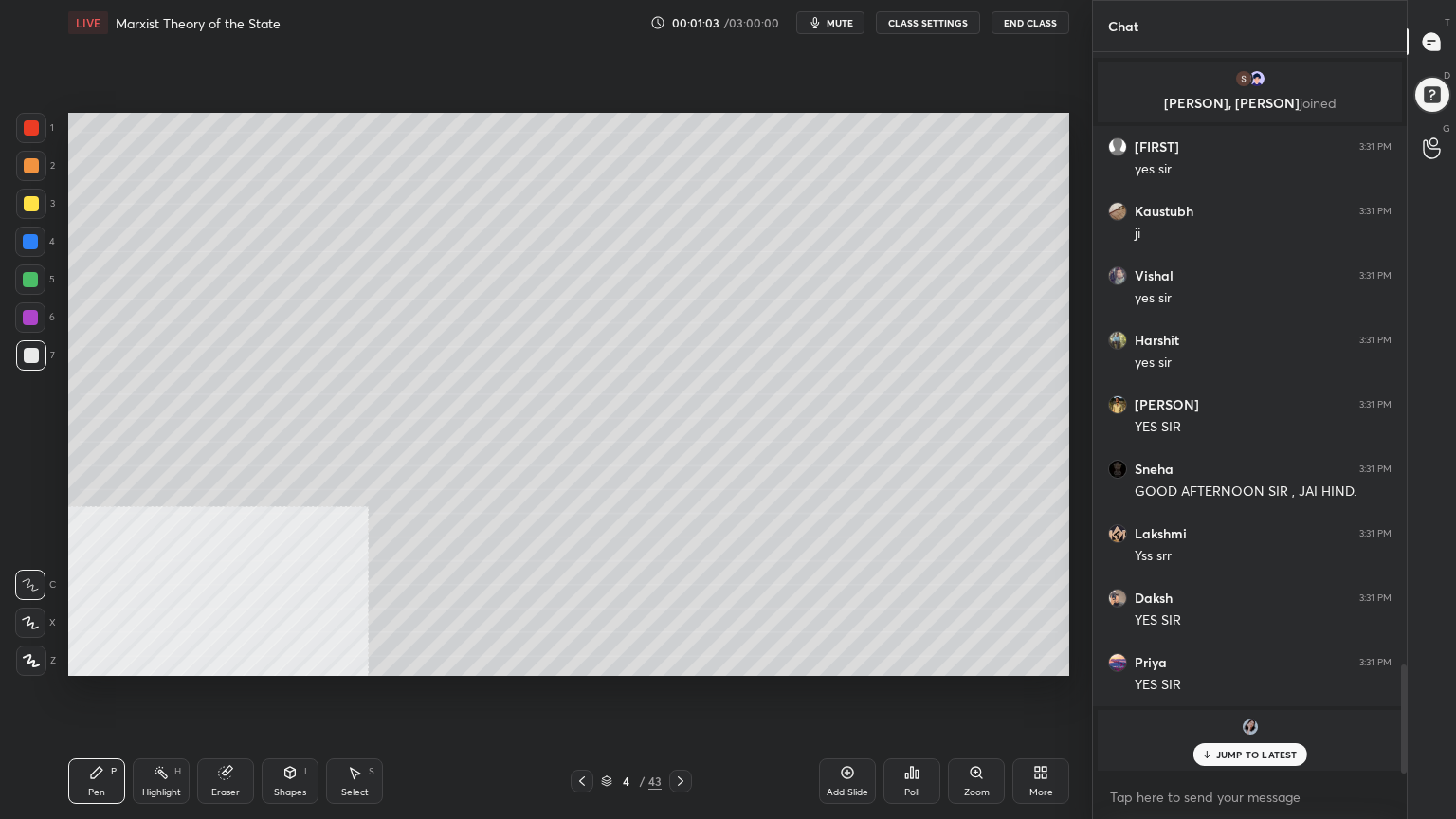 click 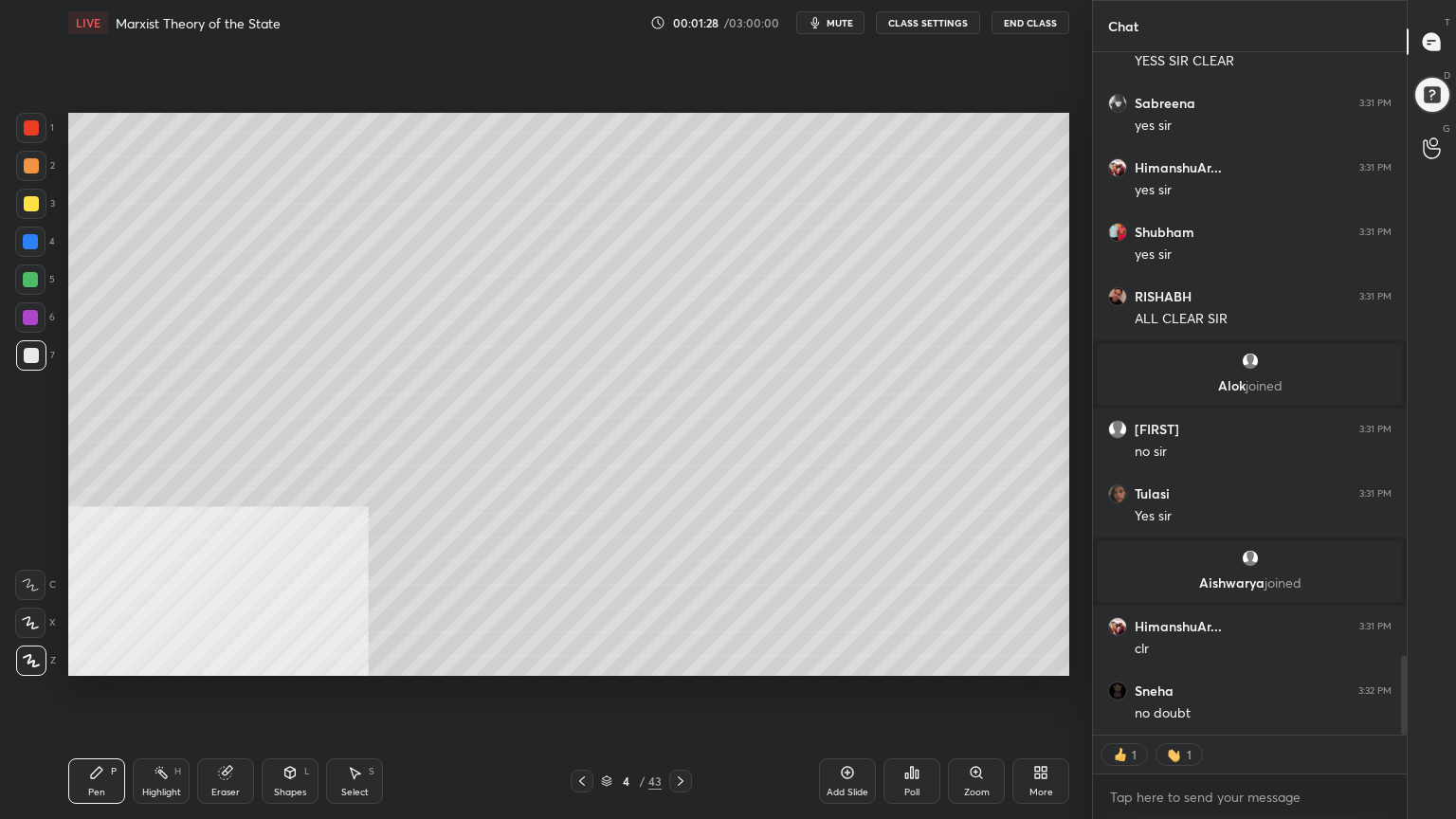 click on "Add Slide" at bounding box center (847, 781) 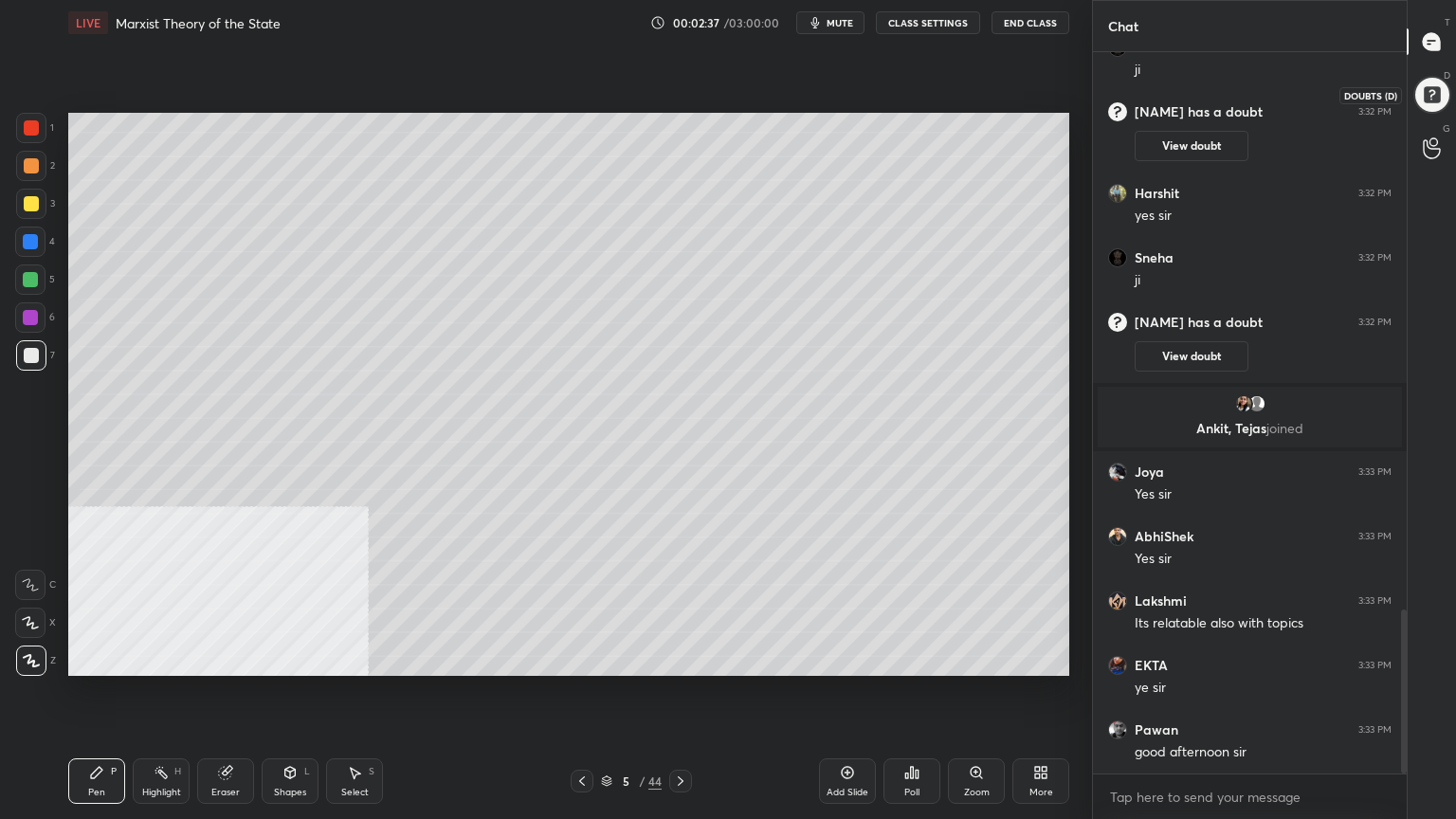 click at bounding box center [1432, 95] 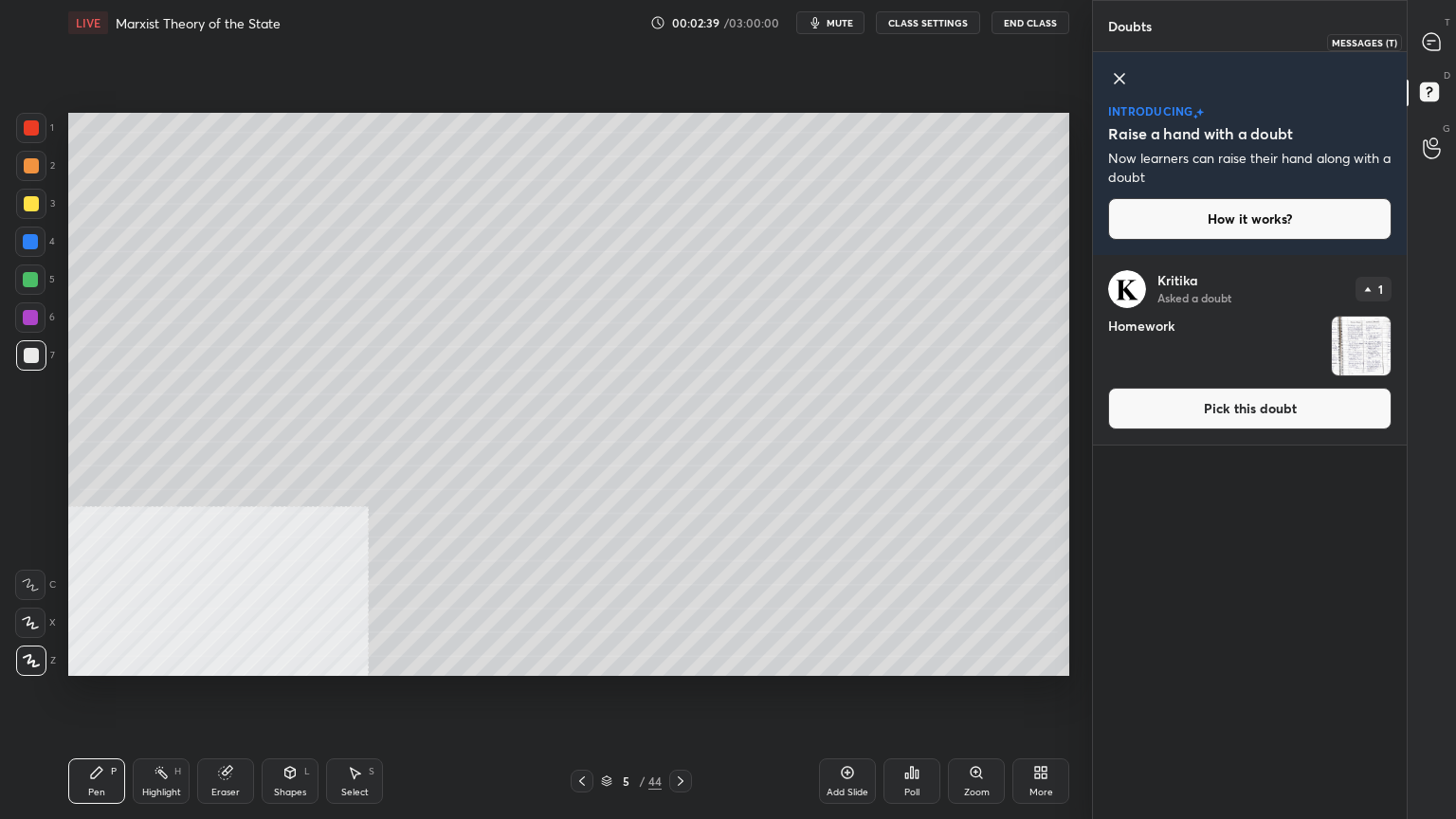 click 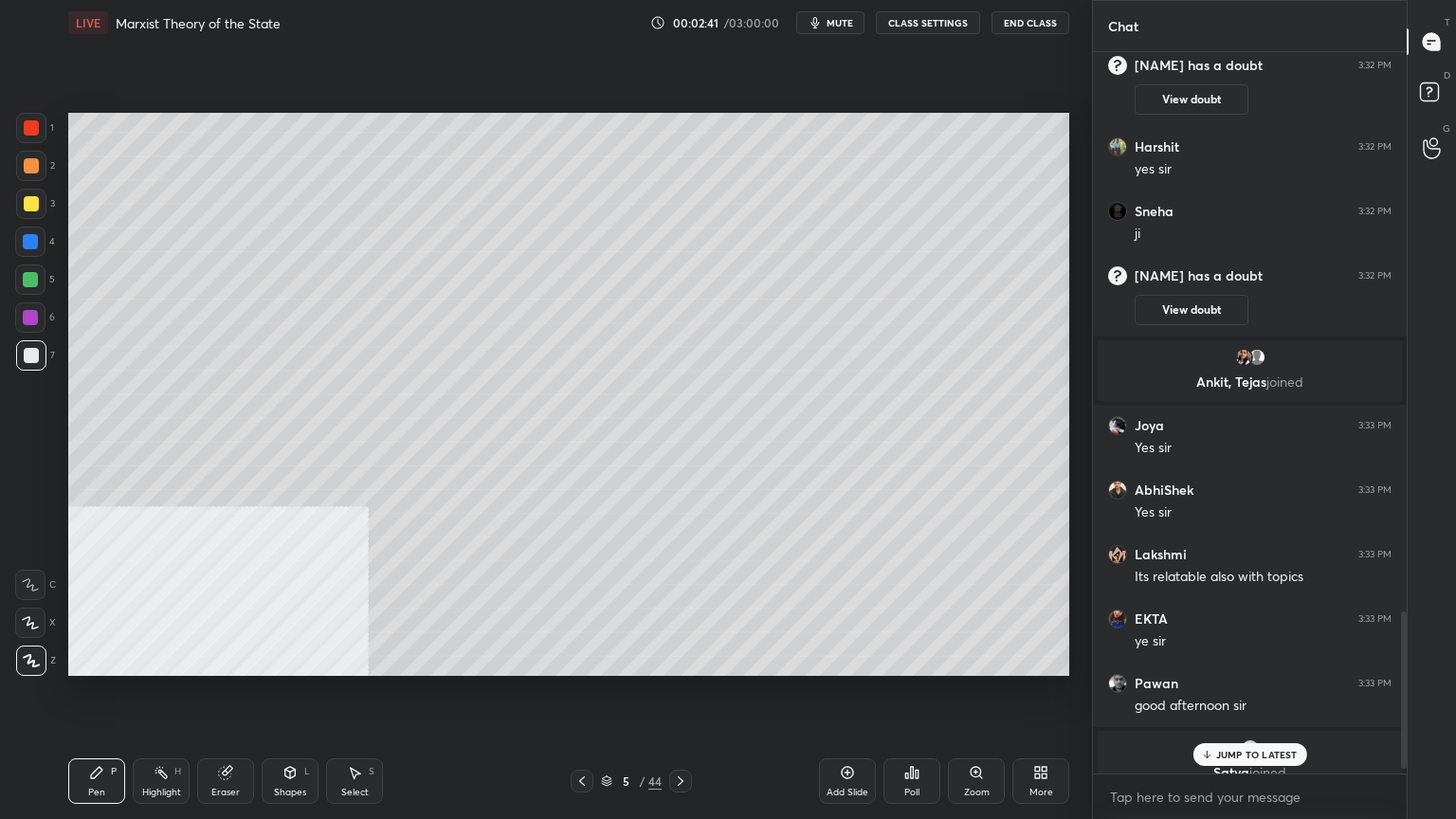 click on "JUMP TO LATEST" at bounding box center [1257, 755] 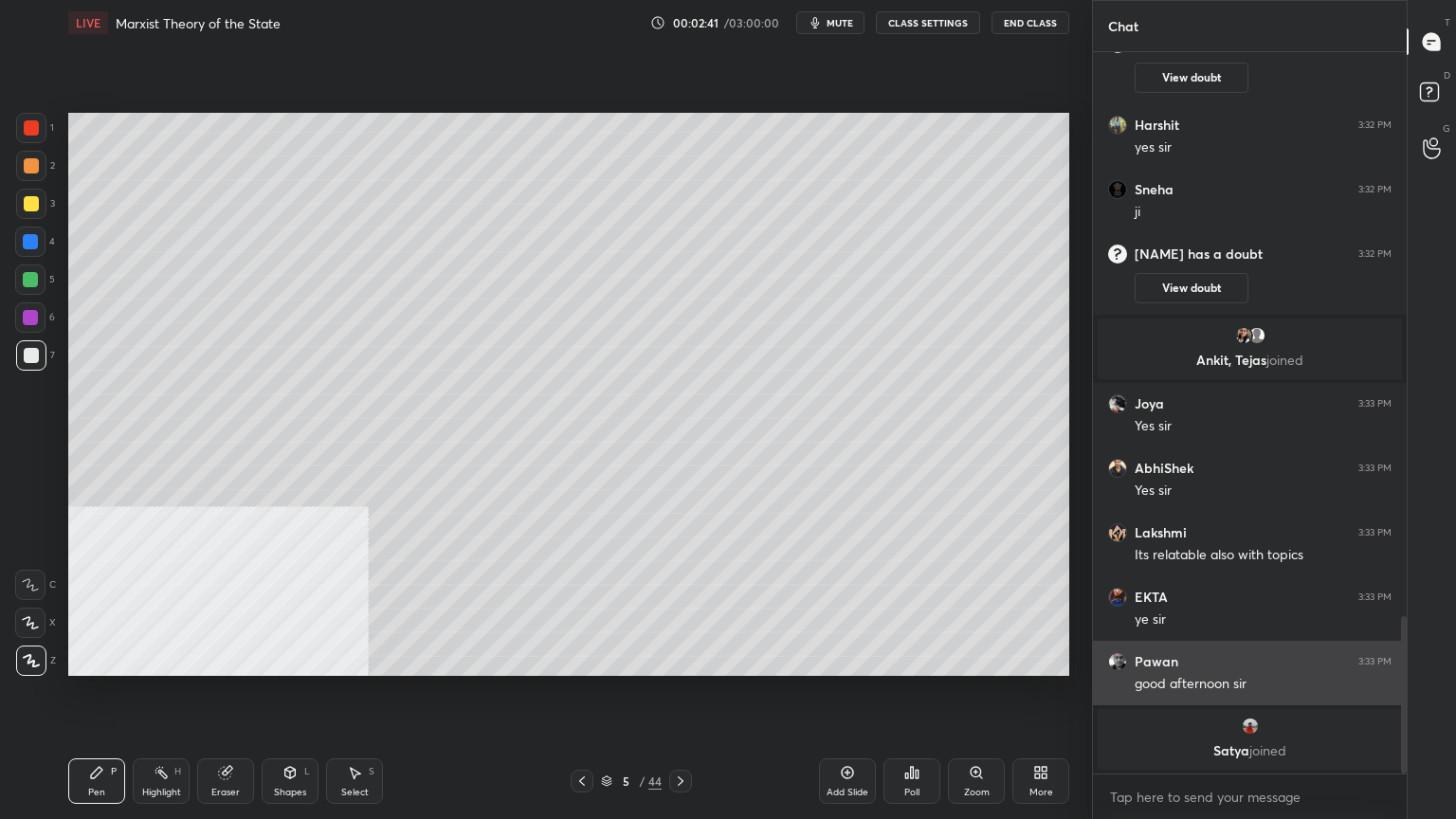 click on "[PERSON] 3:33 PM good afternoon sir" at bounding box center [1249, 673] 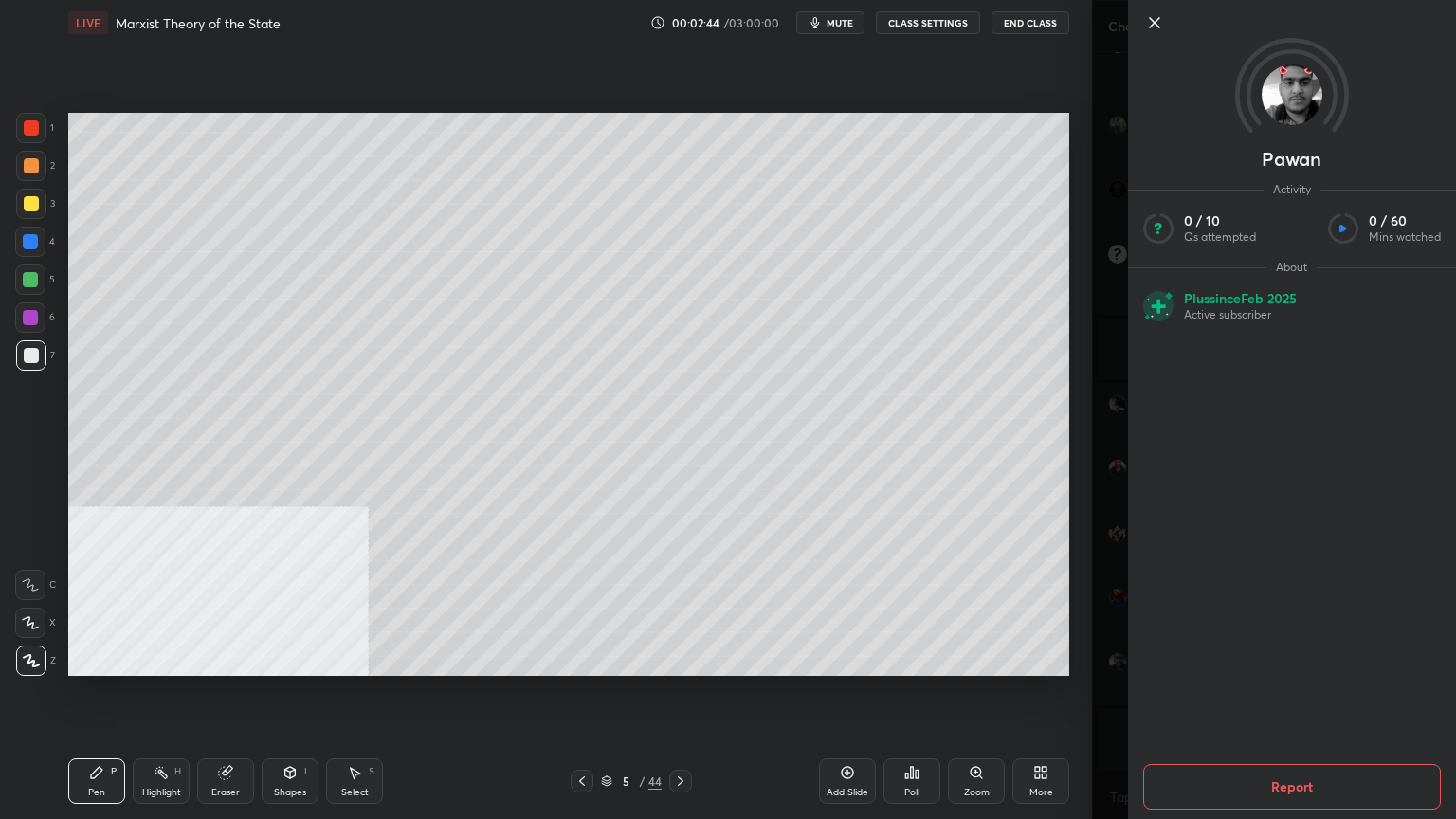 drag, startPoint x: 1156, startPoint y: 15, endPoint x: 1065, endPoint y: 100, distance: 124.52309 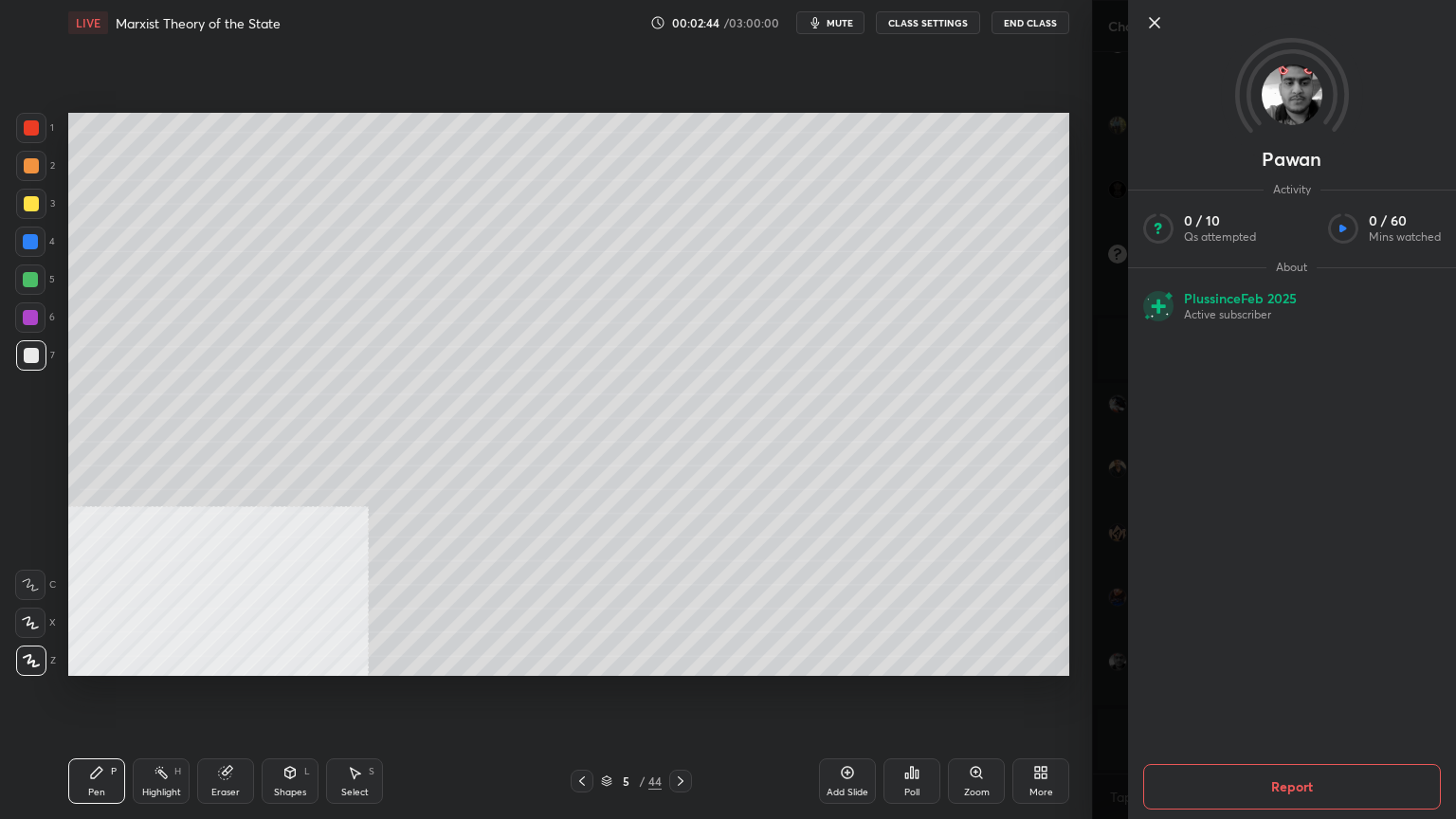 click 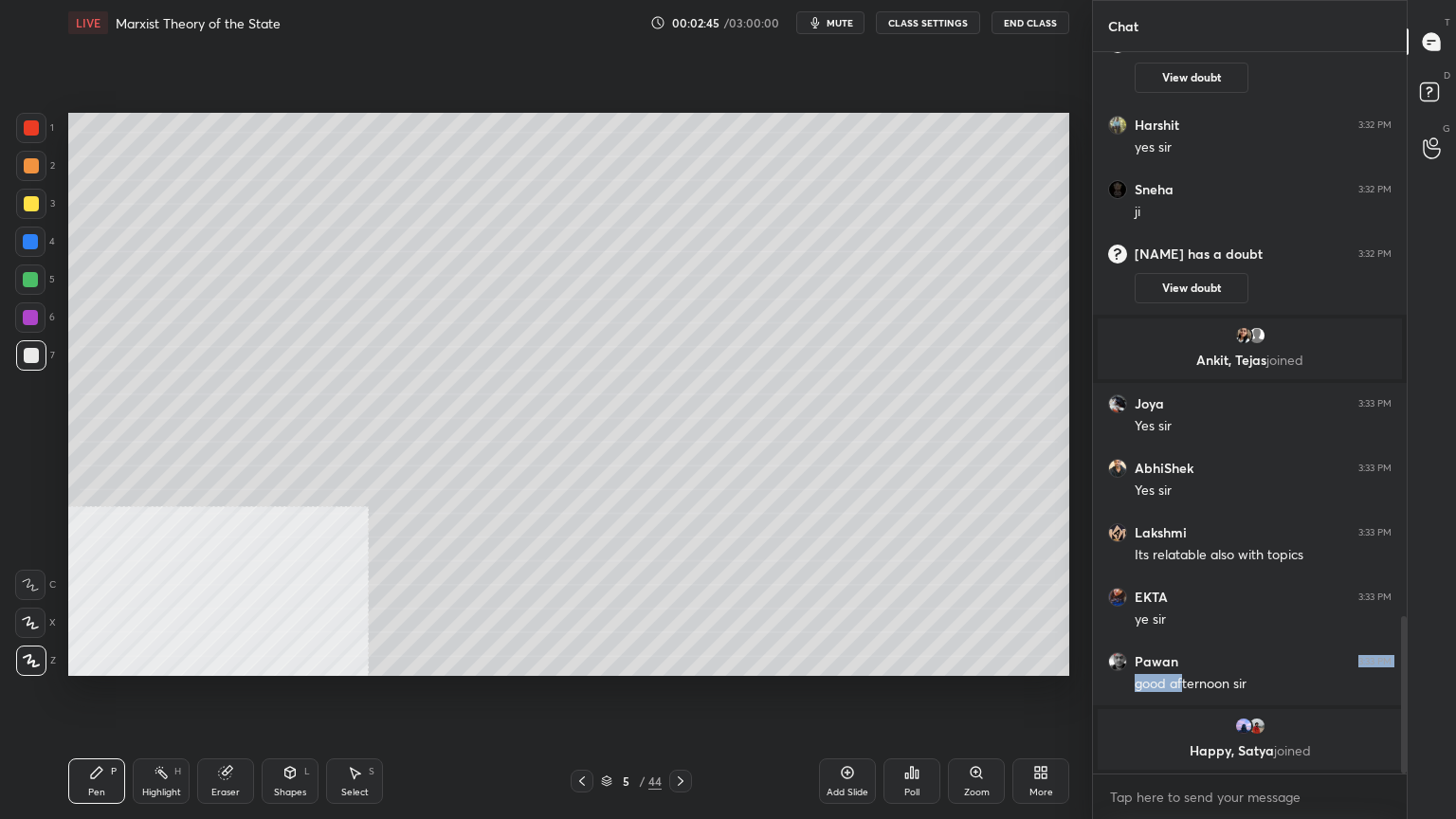 click 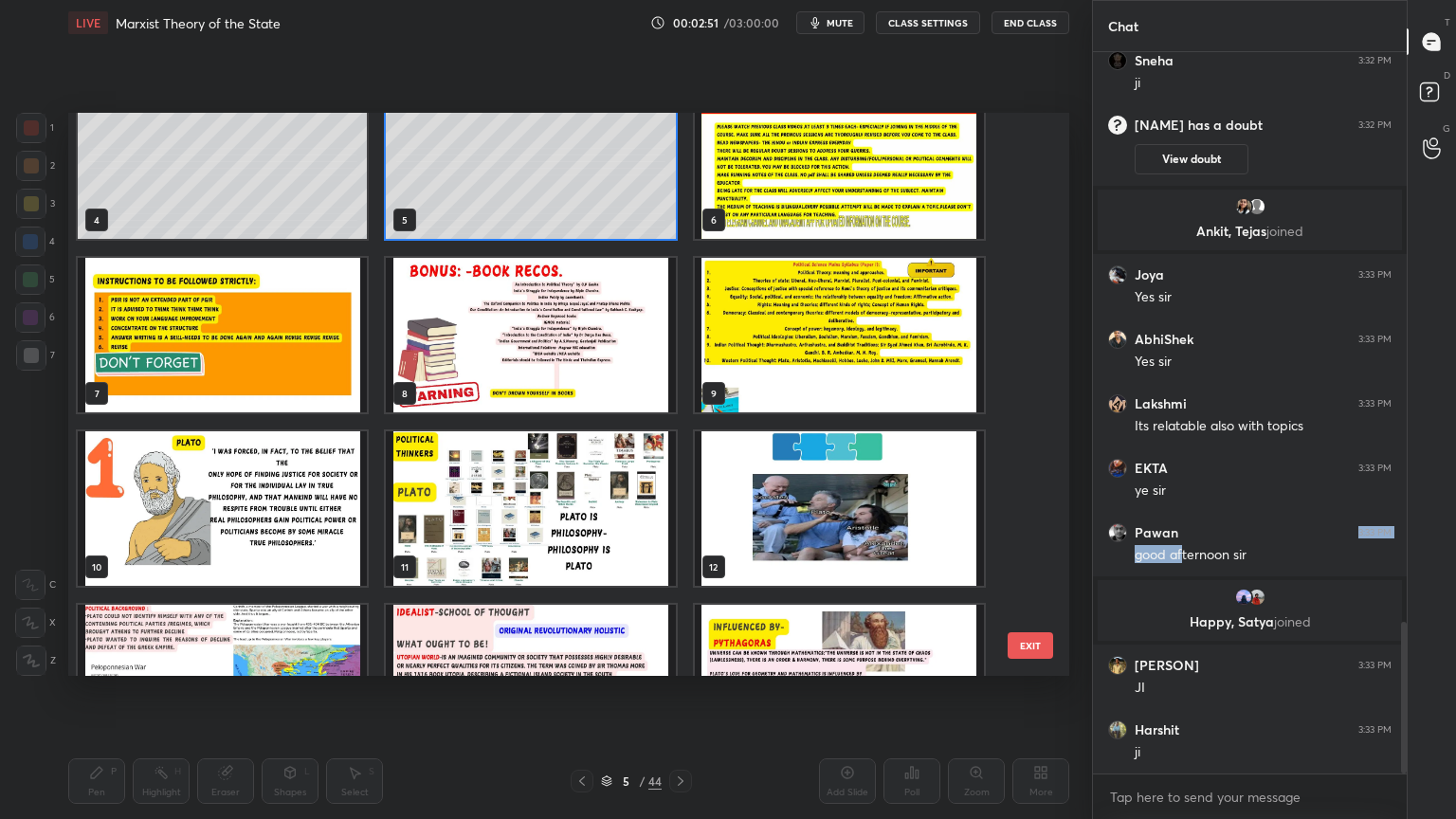 click at bounding box center (222, 508) 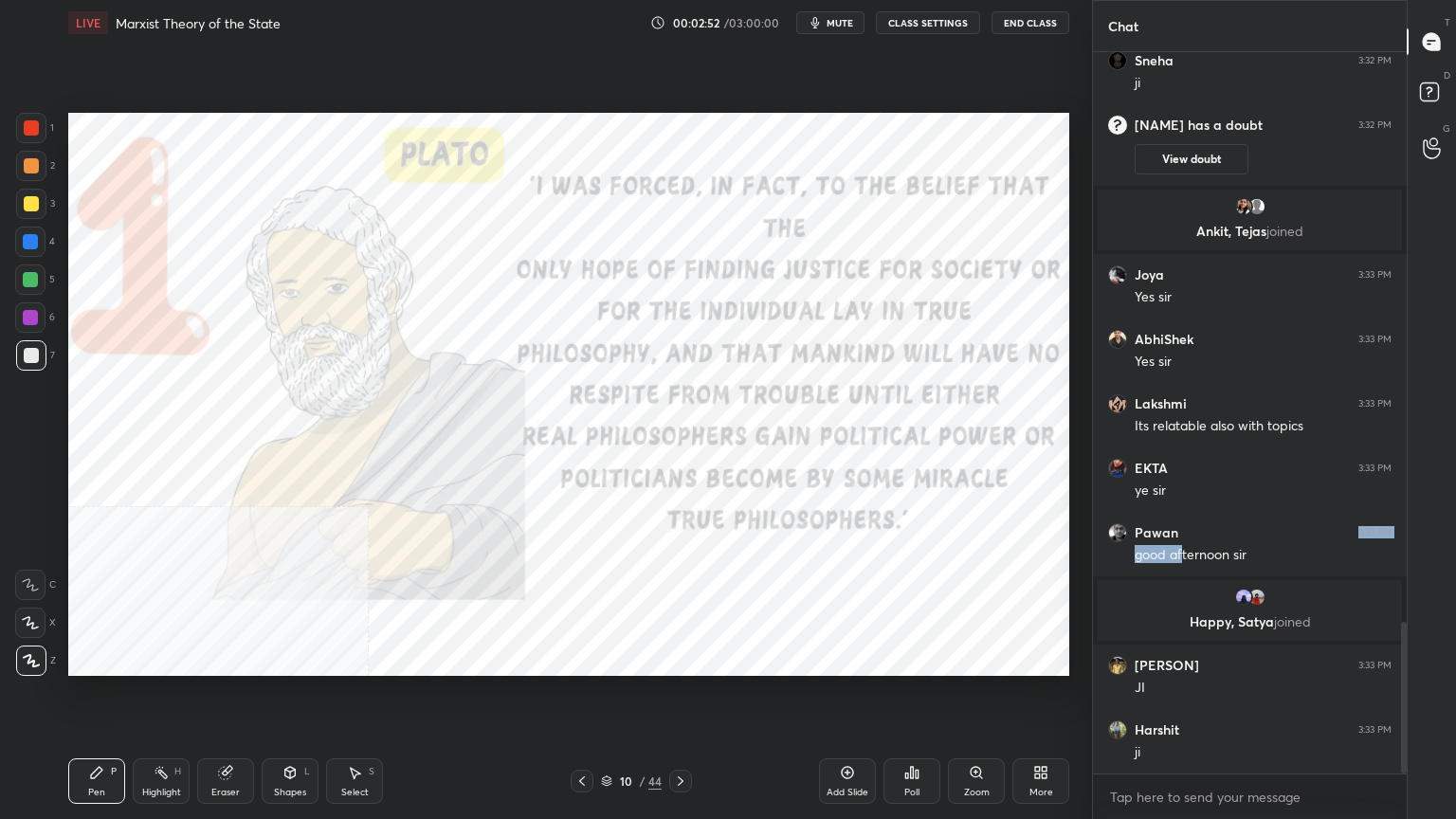 click at bounding box center (222, 508) 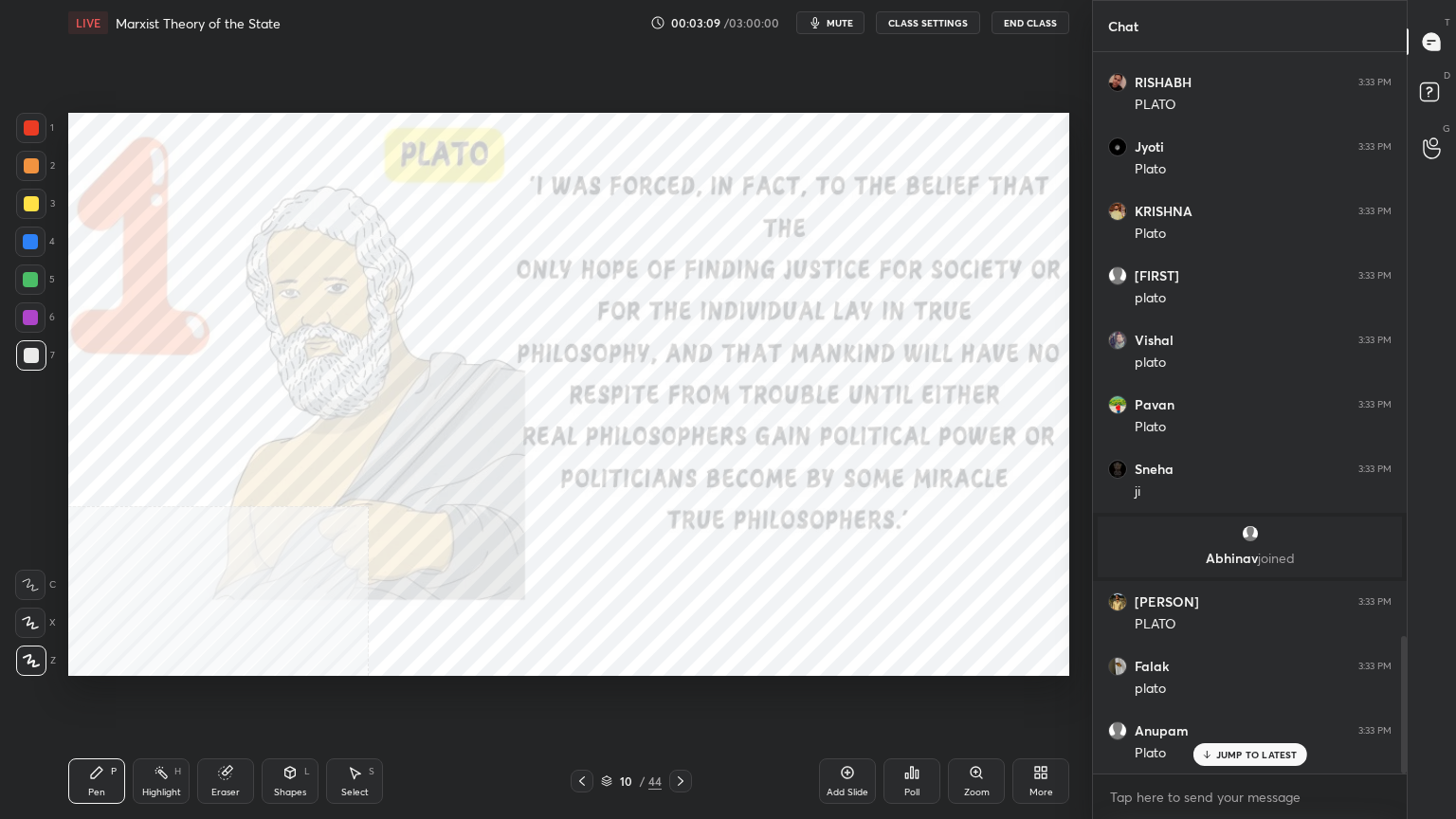 scroll, scrollTop: 3124, scrollLeft: 0, axis: vertical 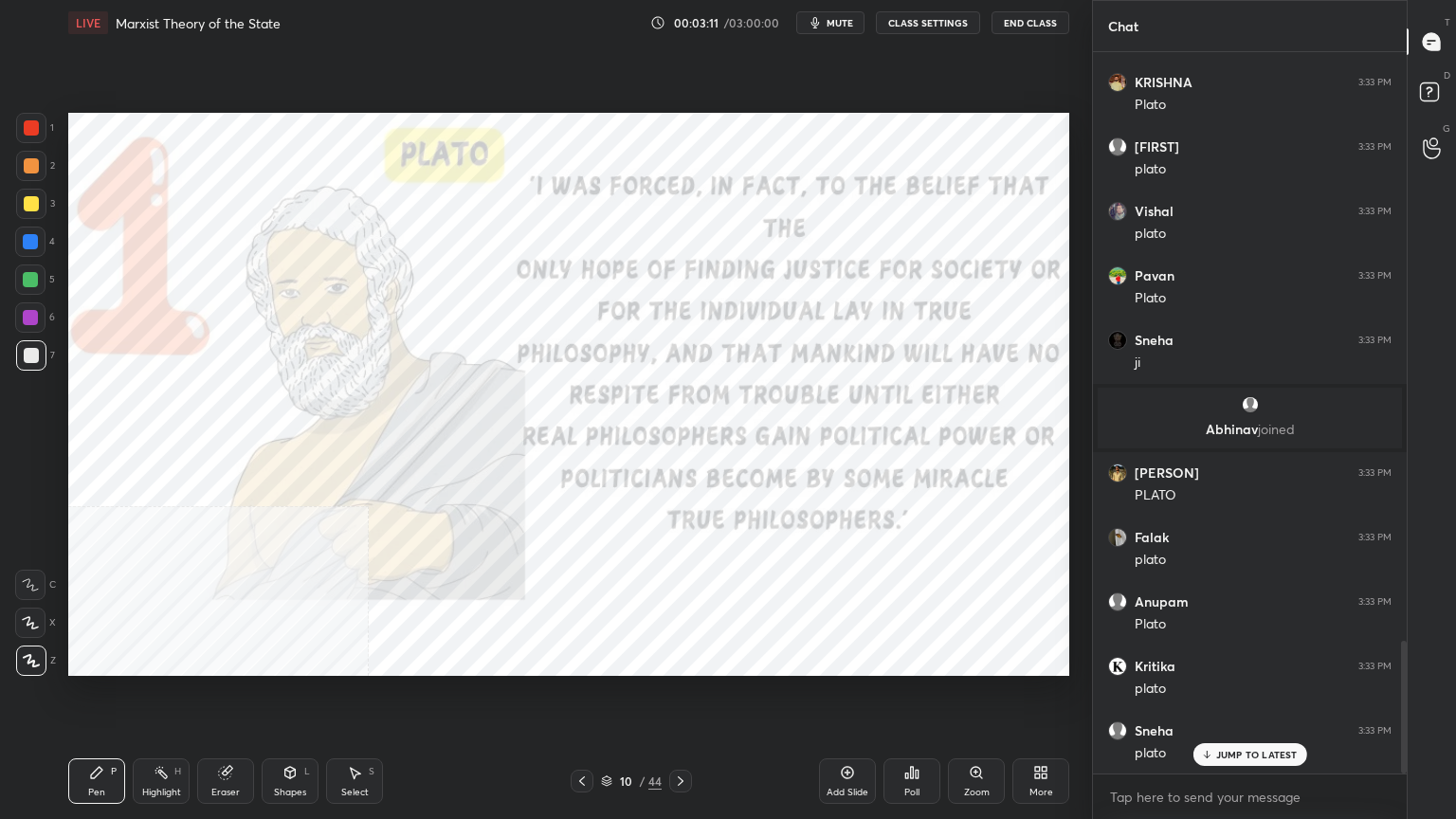 click 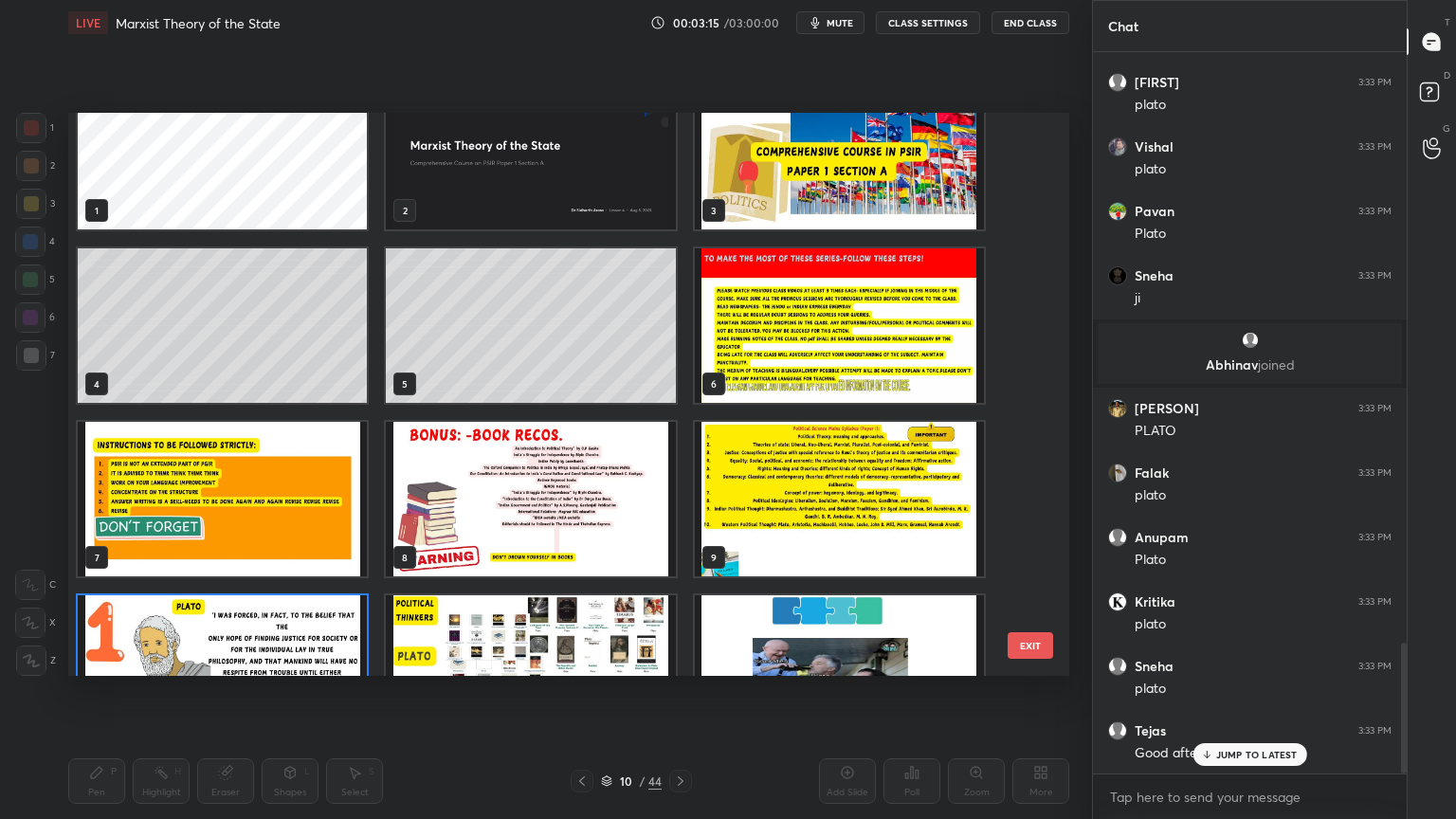 click at bounding box center [839, 499] 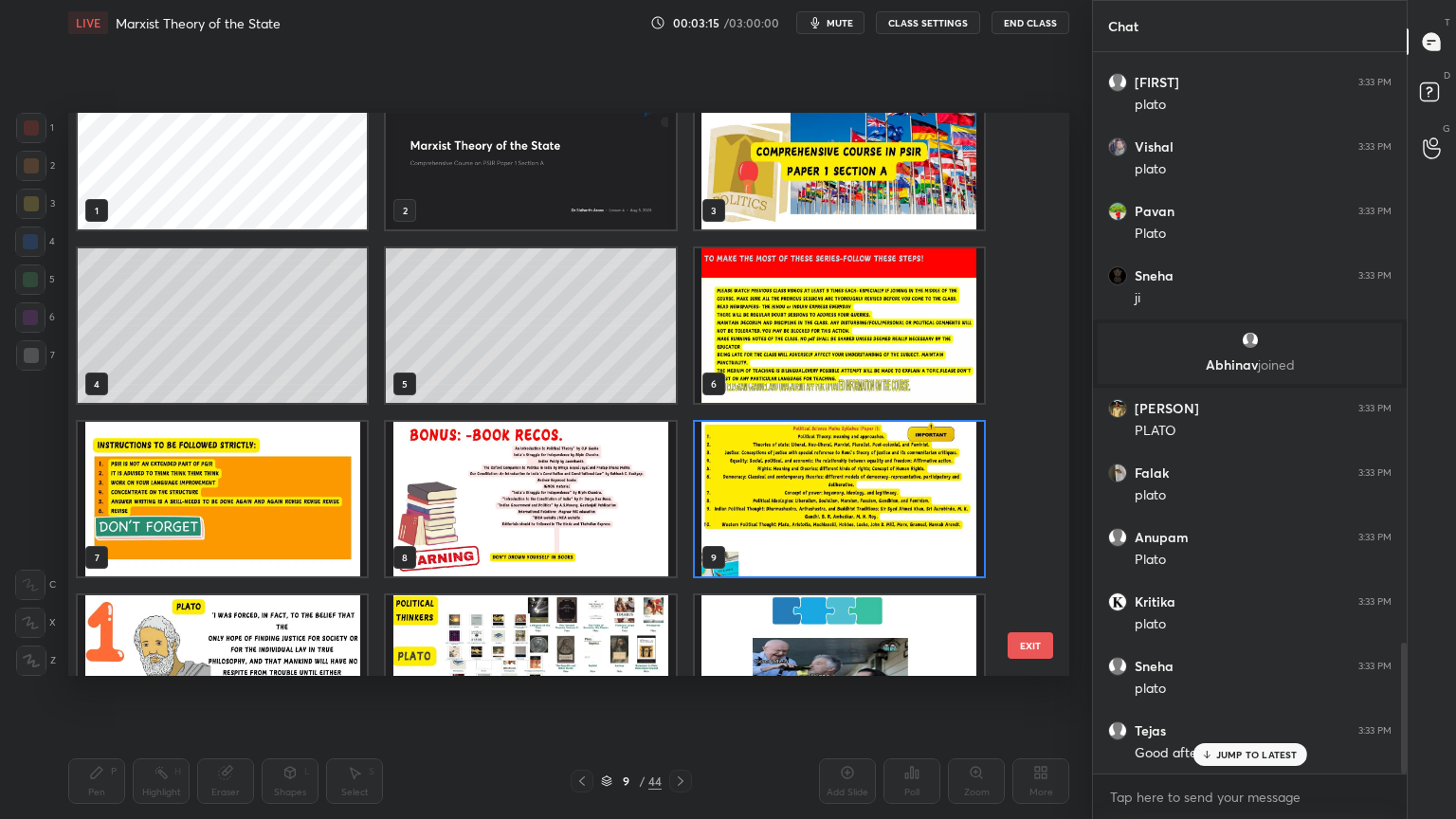 click at bounding box center [839, 499] 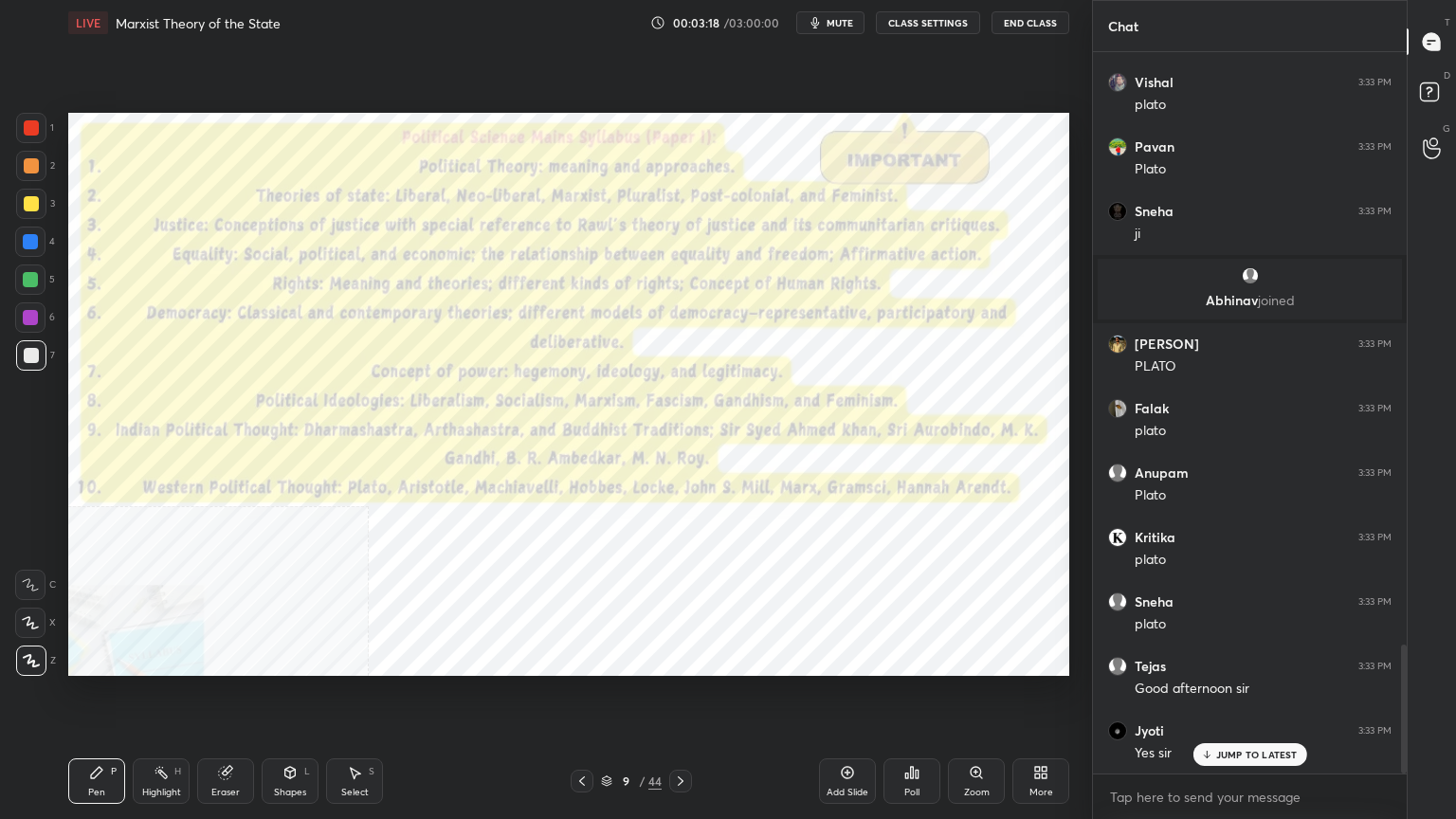 click at bounding box center (31, 128) 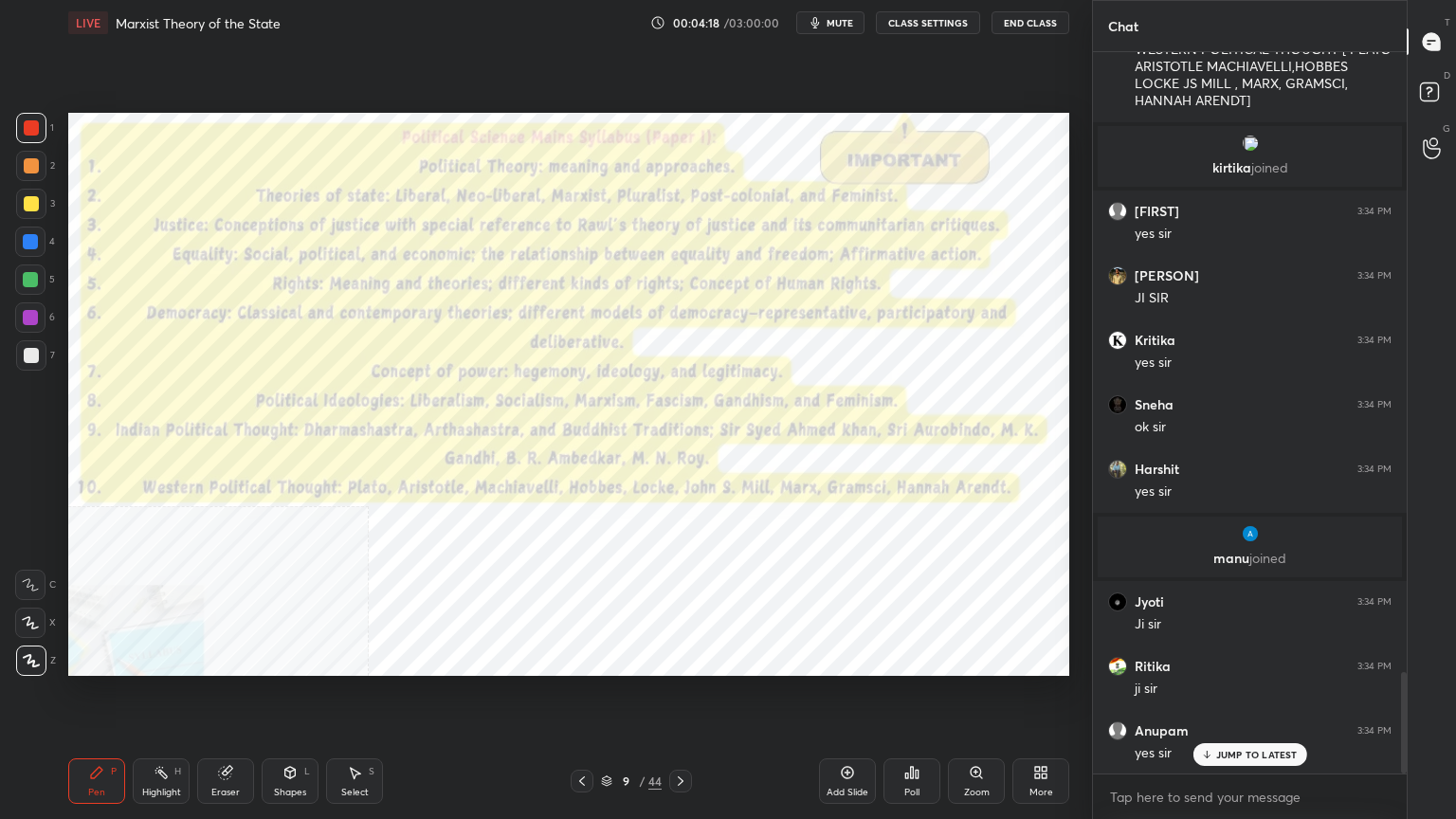 scroll, scrollTop: 4402, scrollLeft: 0, axis: vertical 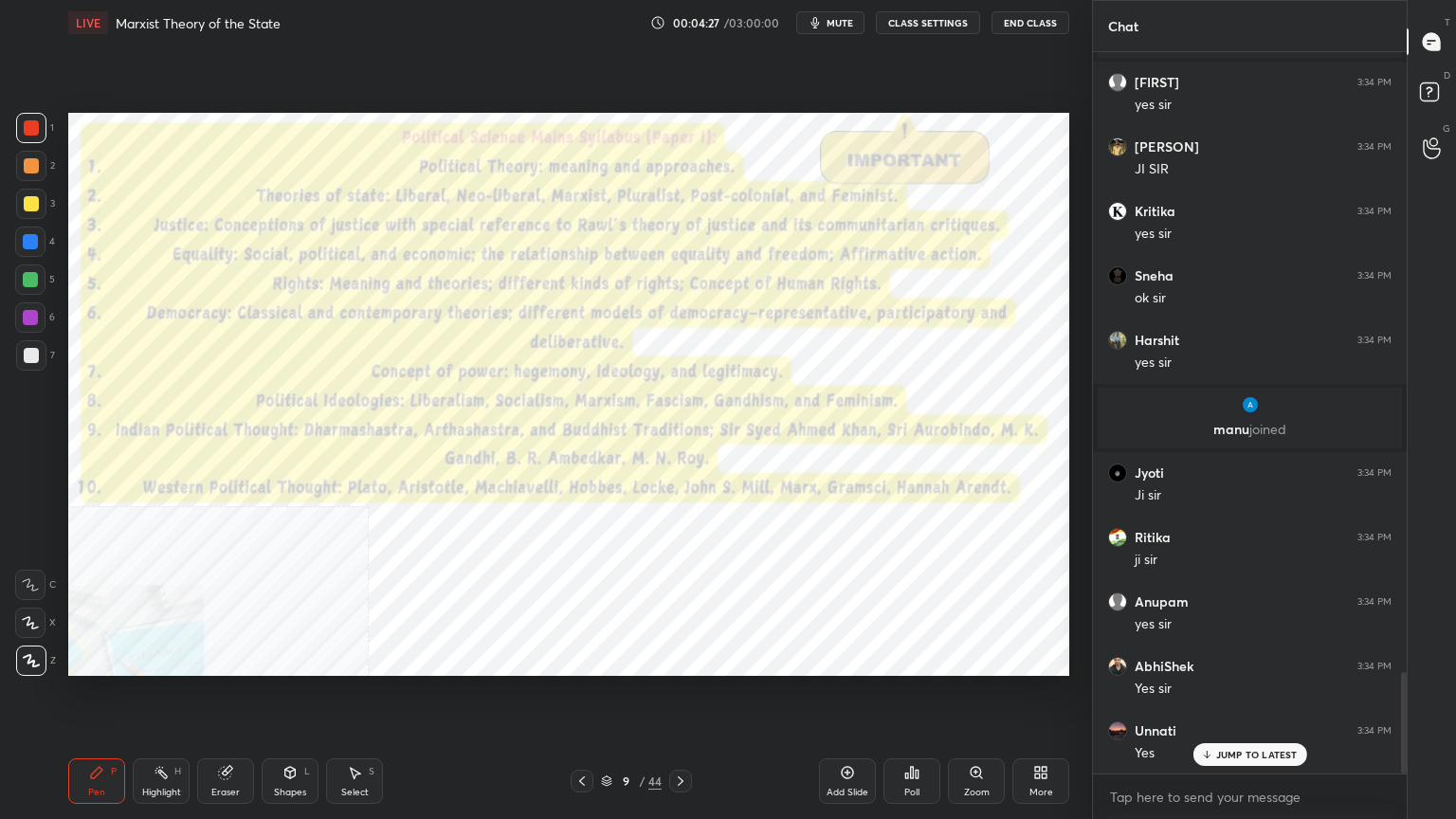 click 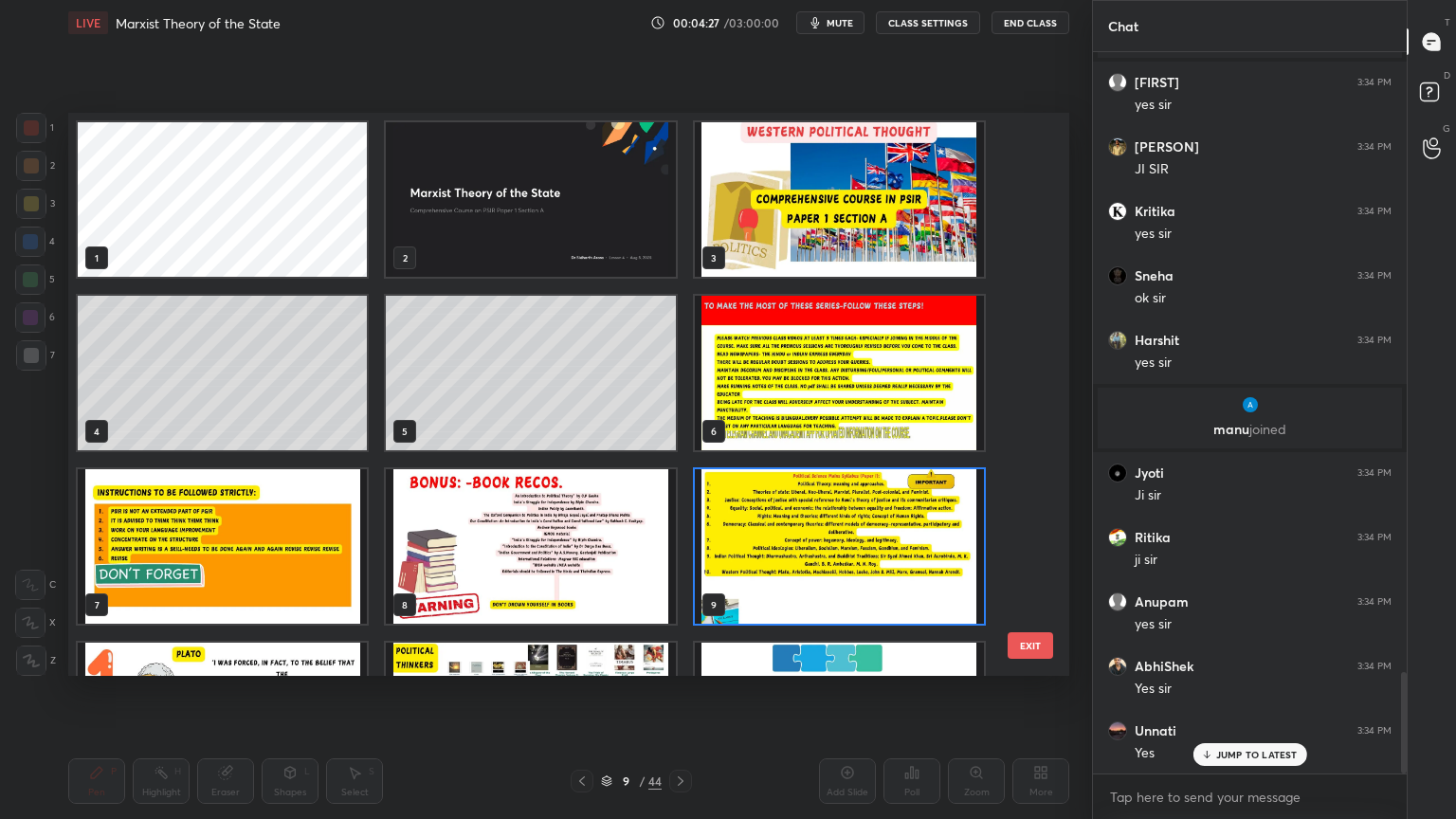 scroll, scrollTop: 6, scrollLeft: 9, axis: both 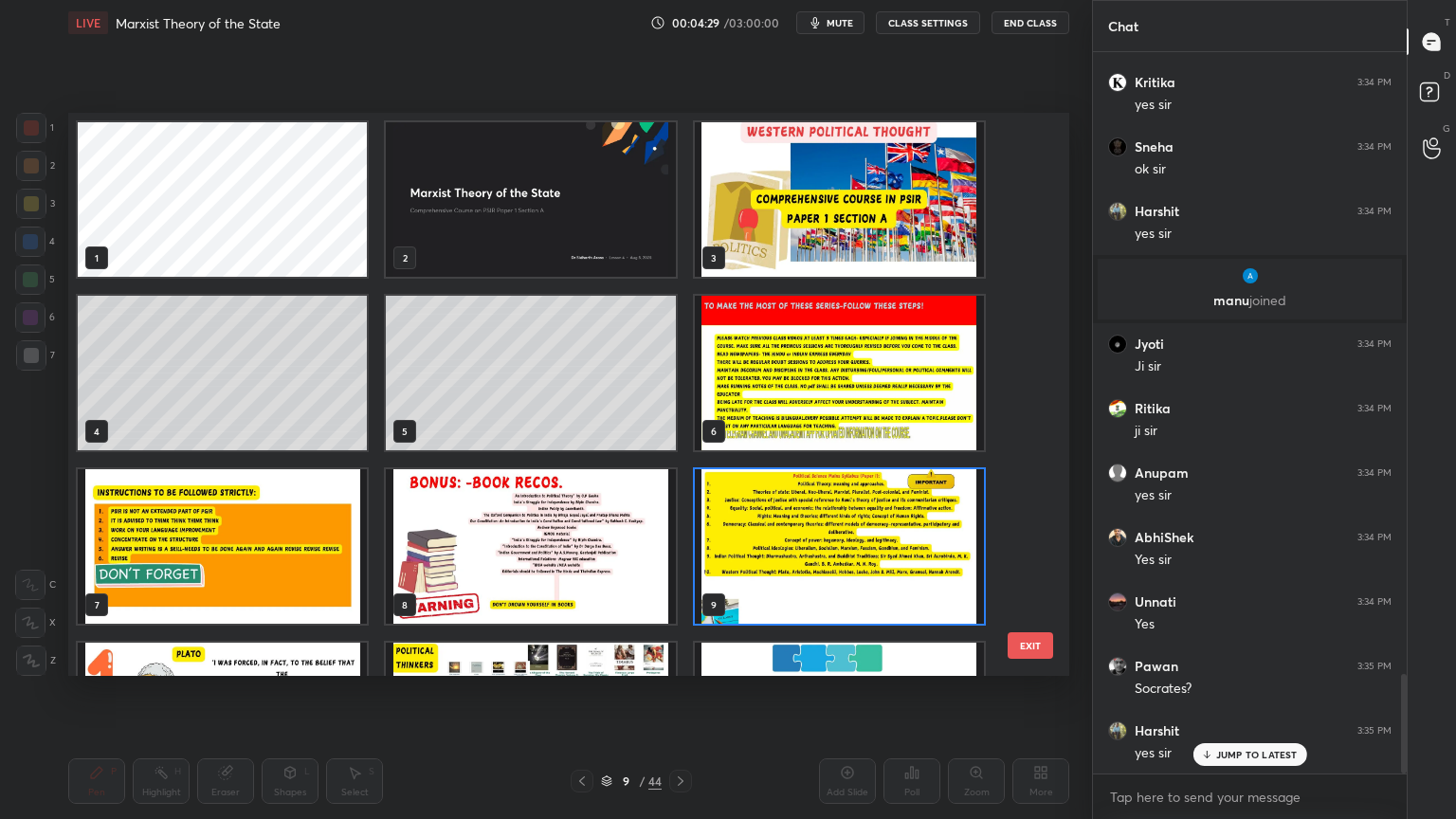 click at bounding box center [530, 546] 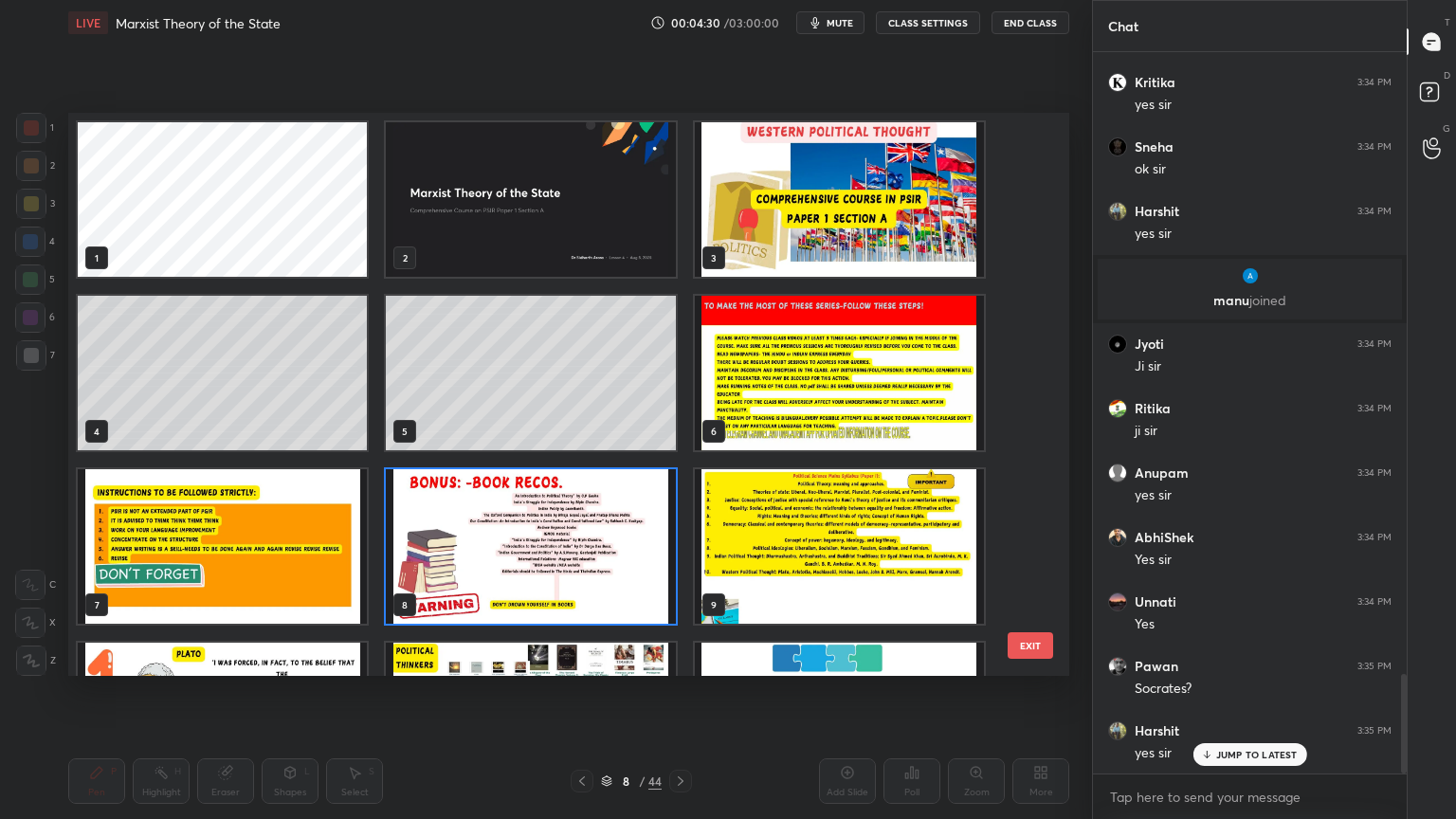 click at bounding box center [530, 546] 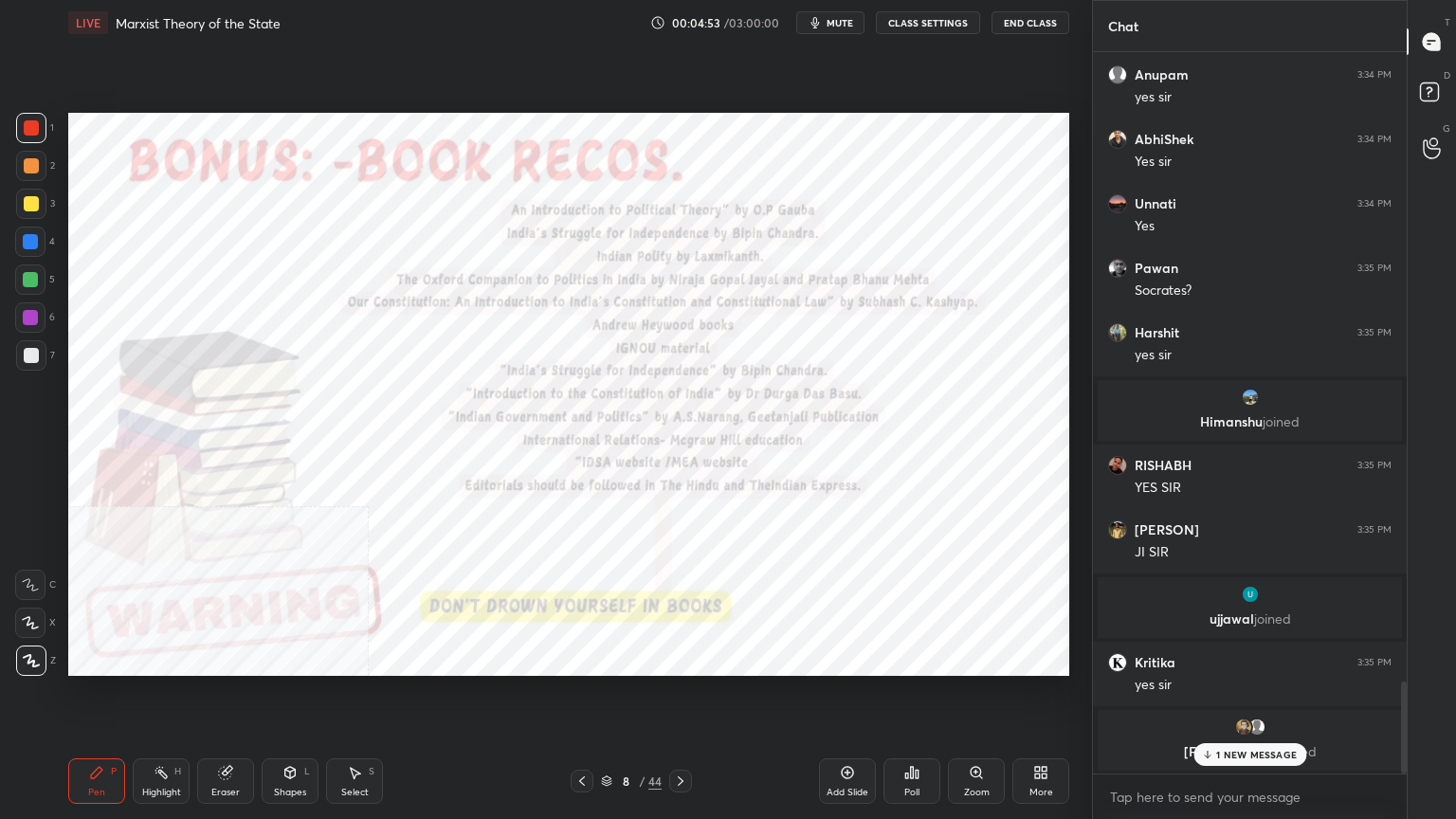 scroll, scrollTop: 4994, scrollLeft: 0, axis: vertical 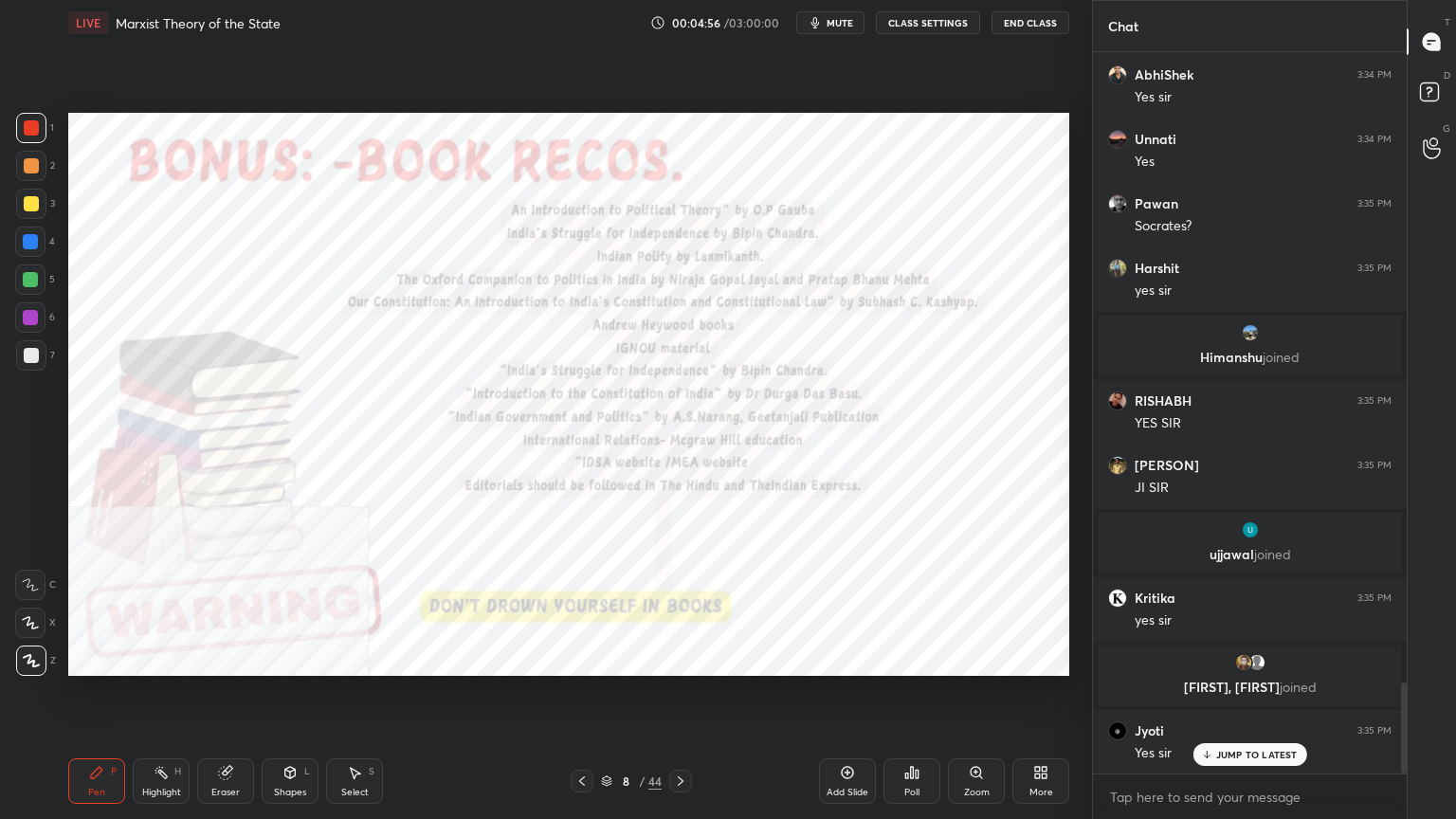 click 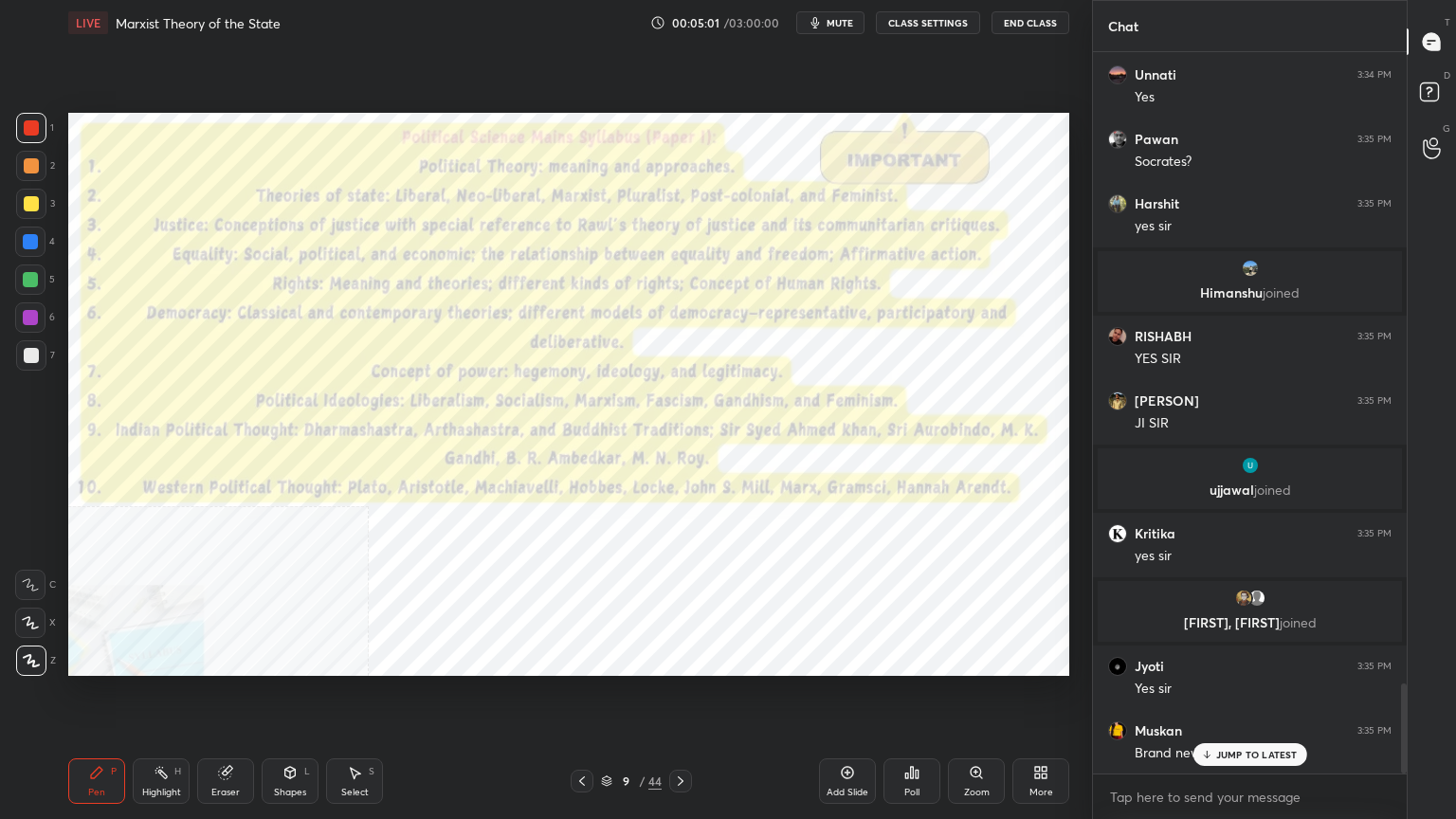 scroll, scrollTop: 5126, scrollLeft: 0, axis: vertical 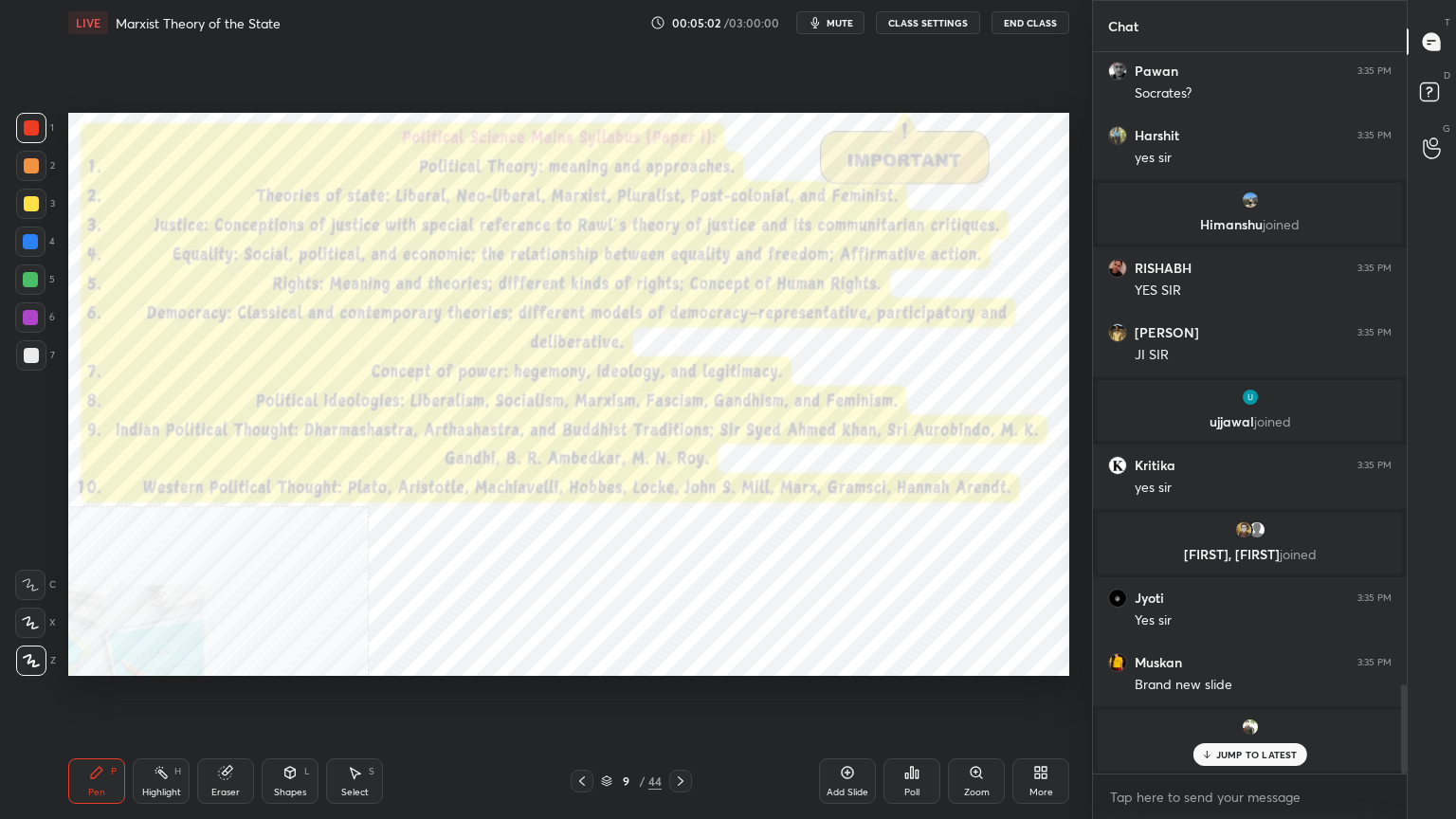 click 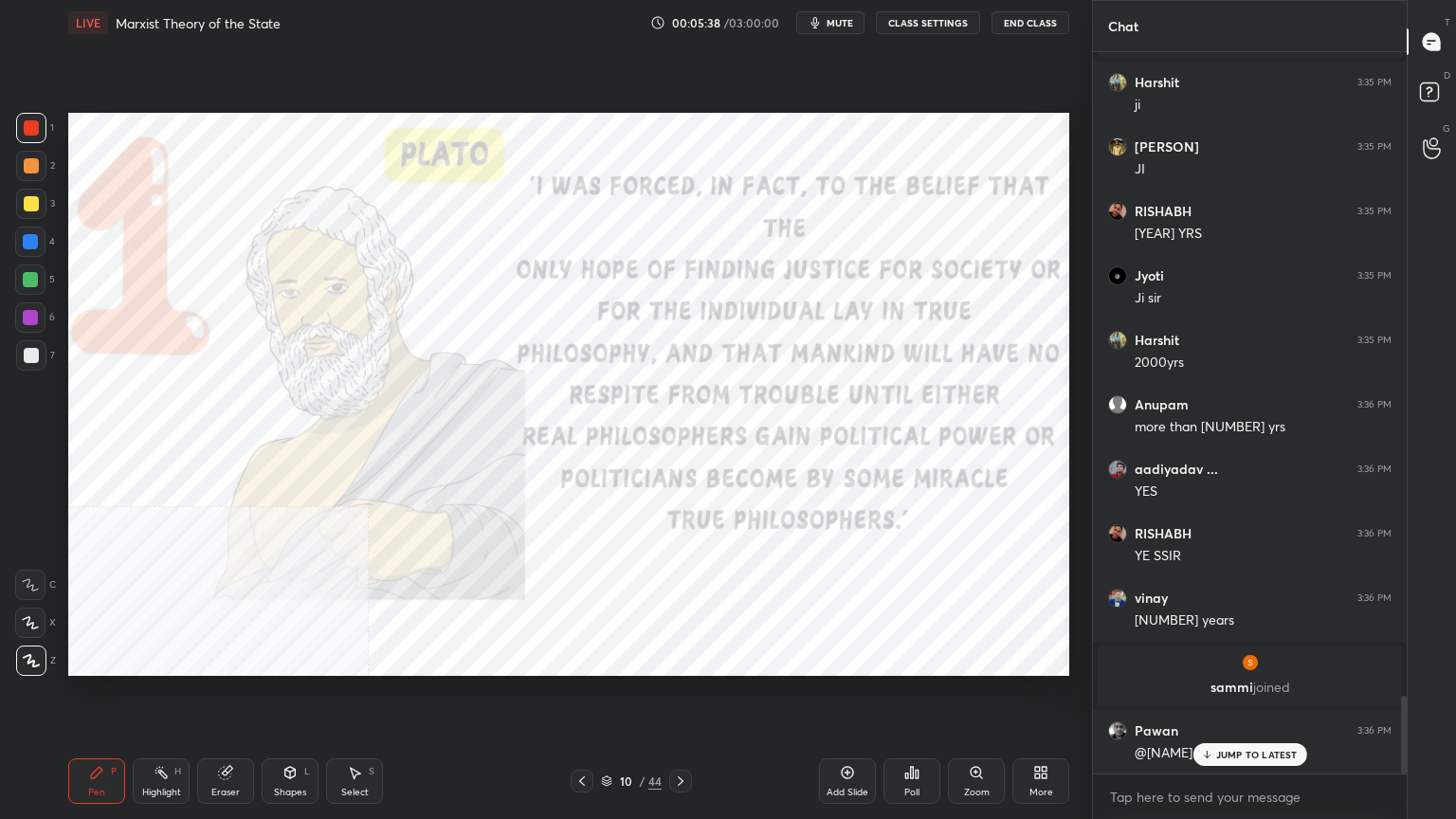 scroll, scrollTop: 6036, scrollLeft: 0, axis: vertical 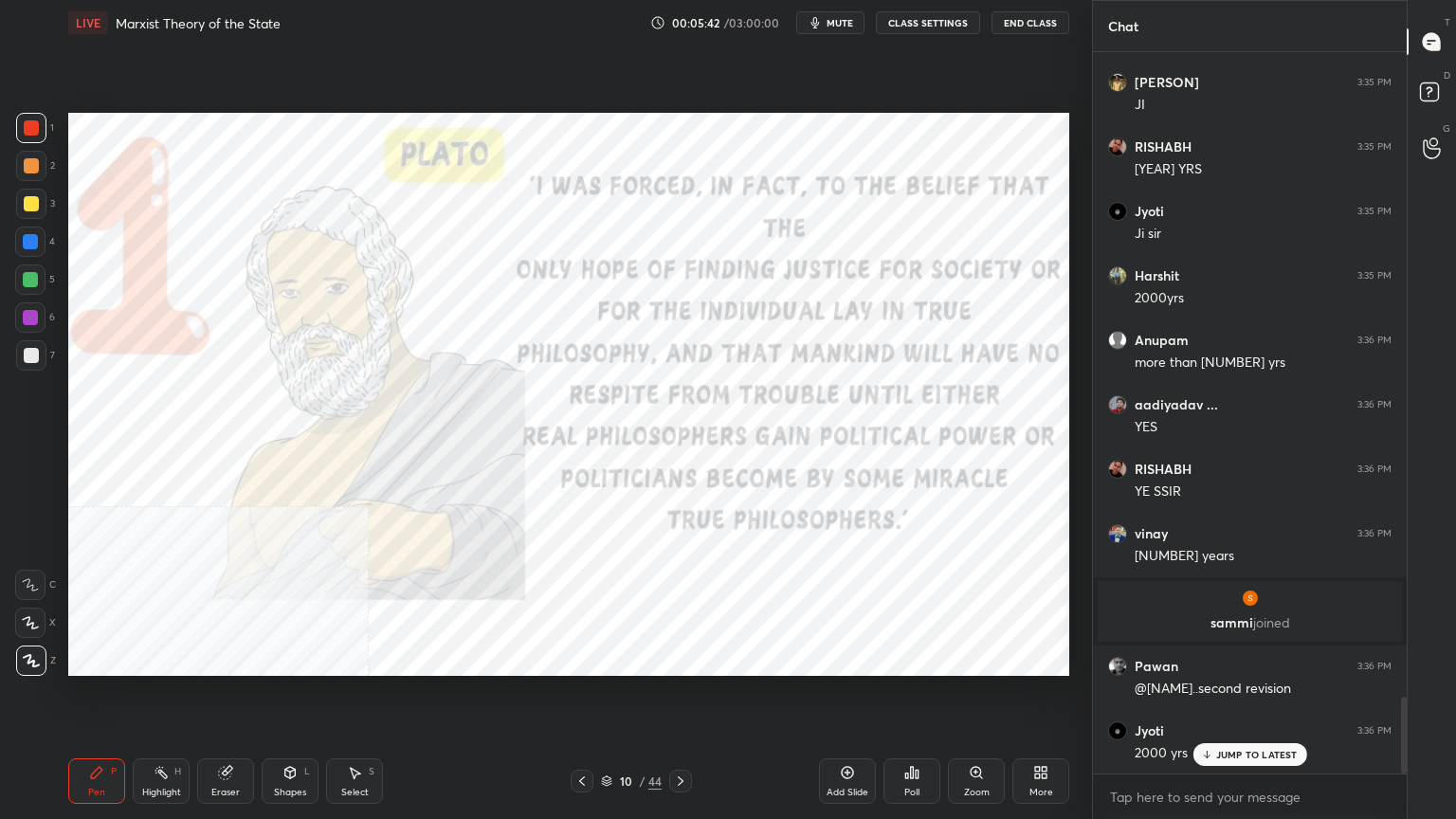 click 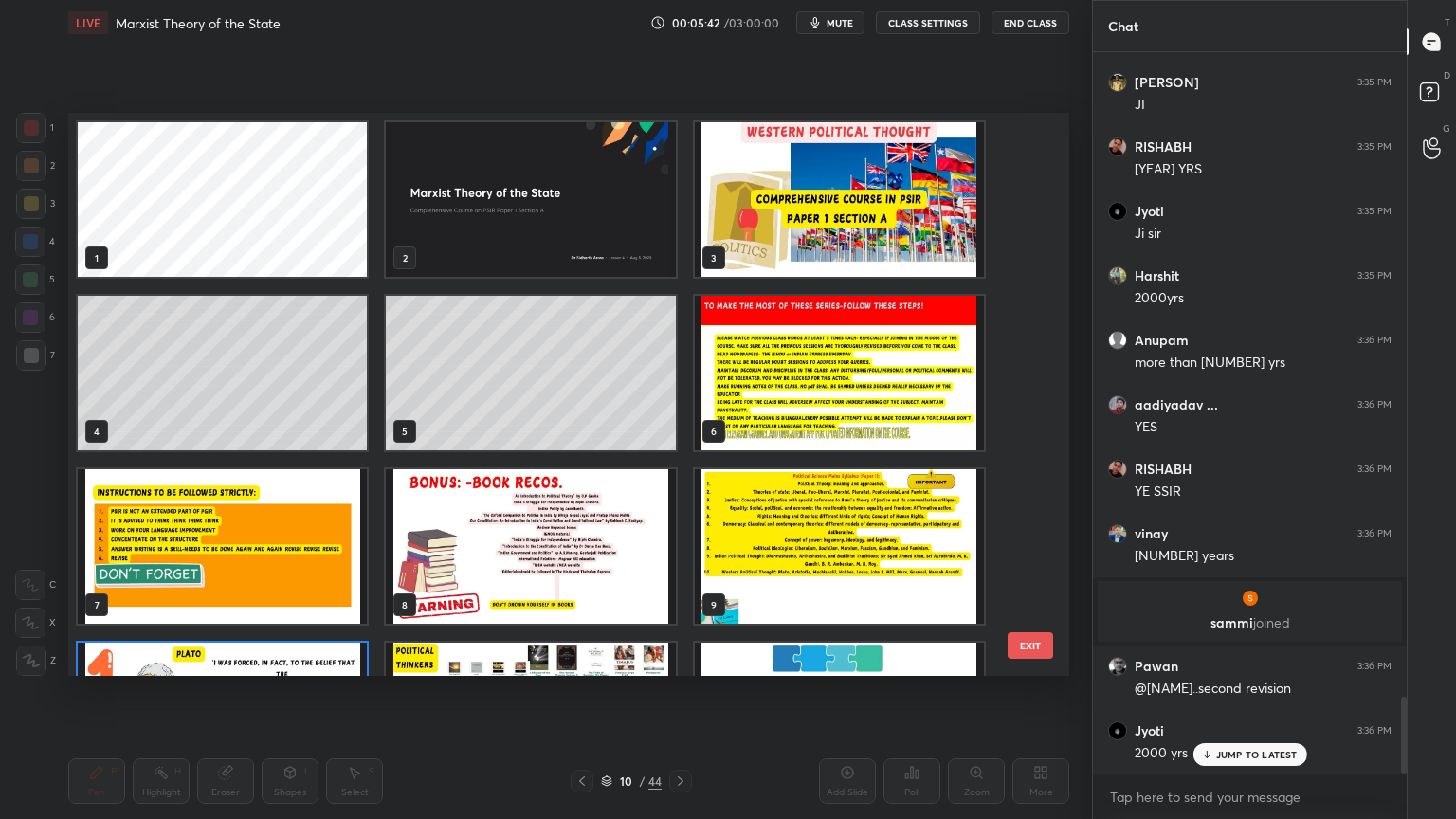 scroll, scrollTop: 131, scrollLeft: 0, axis: vertical 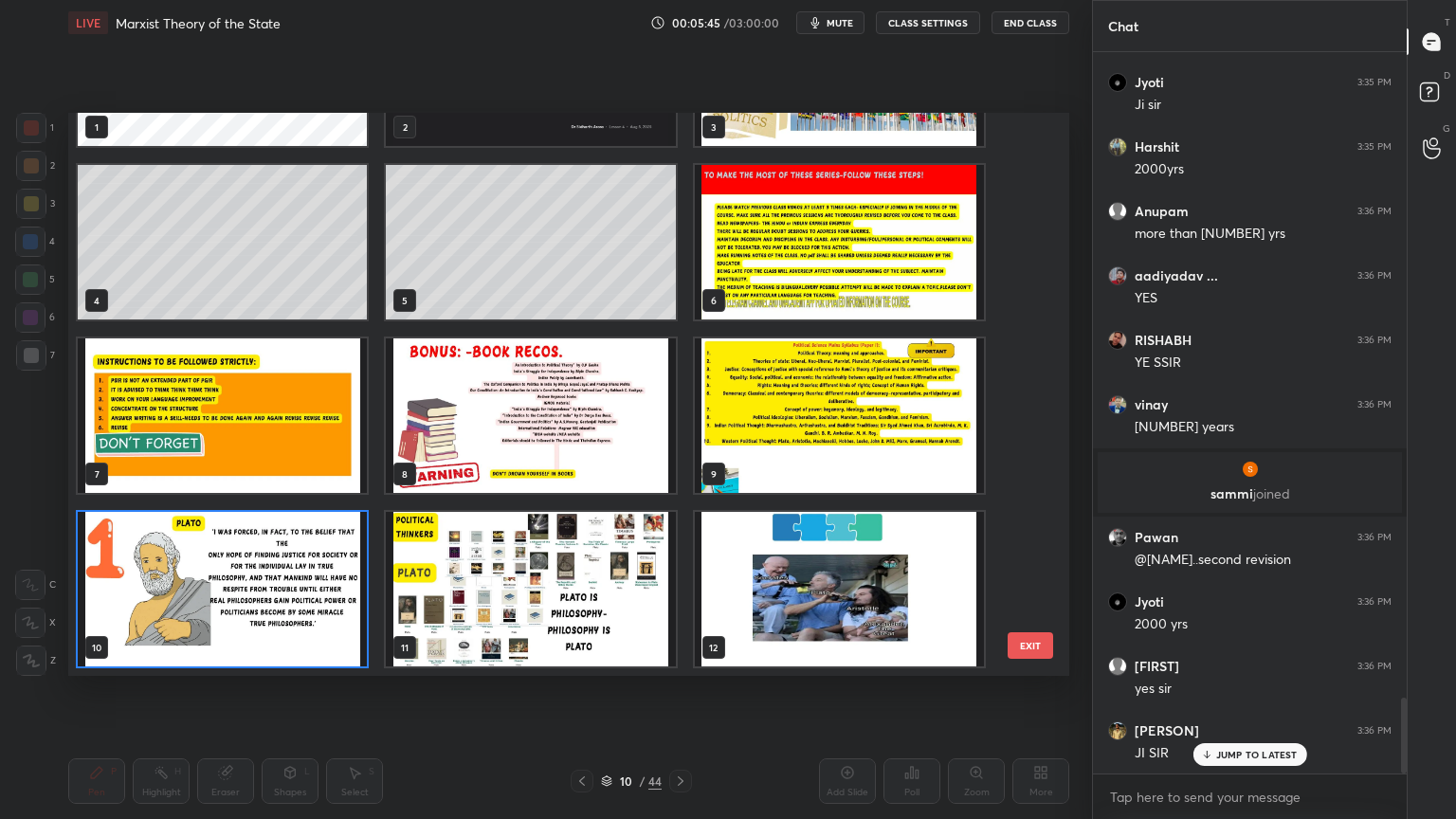 click at bounding box center (530, 589) 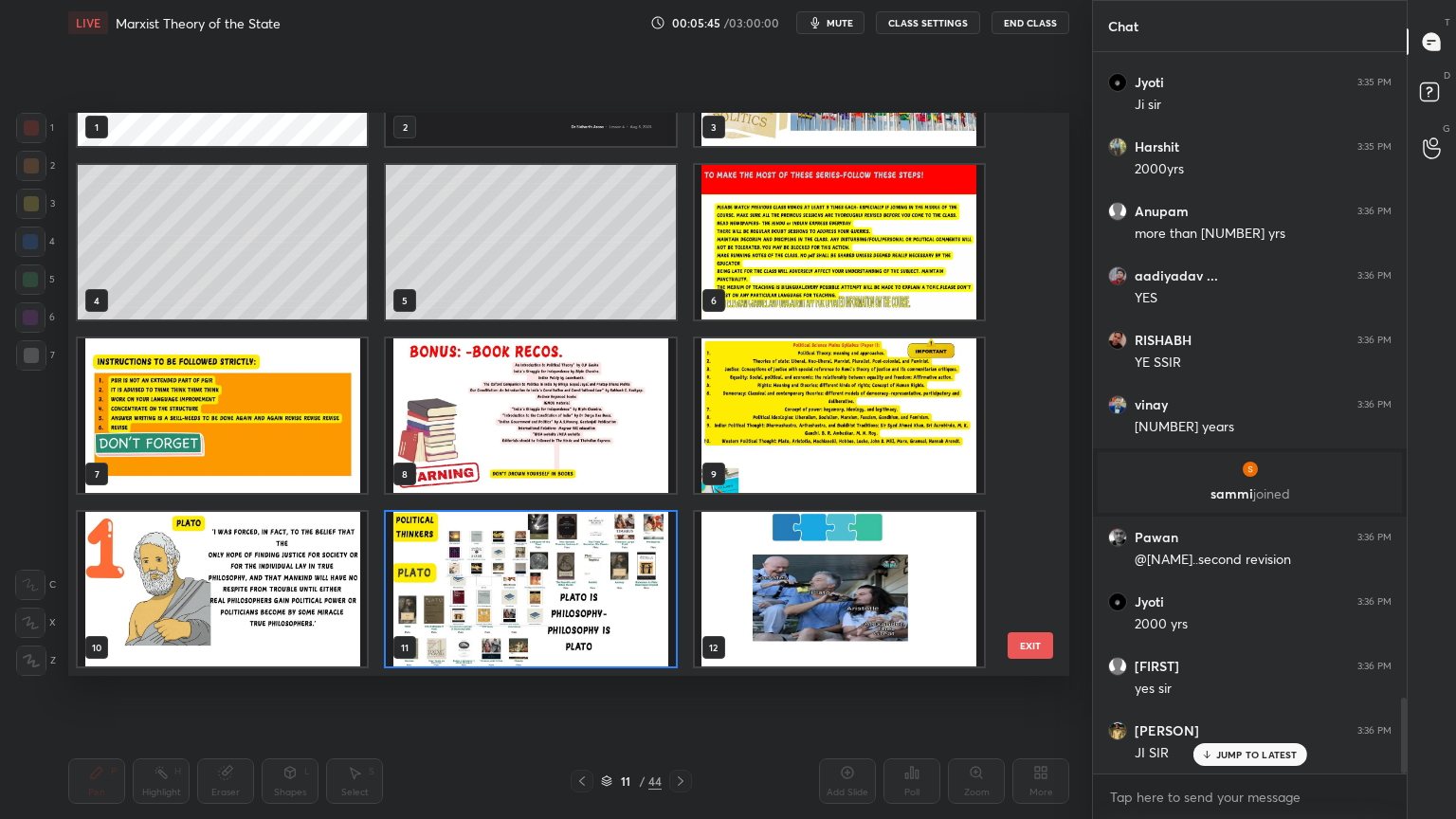 click at bounding box center (530, 589) 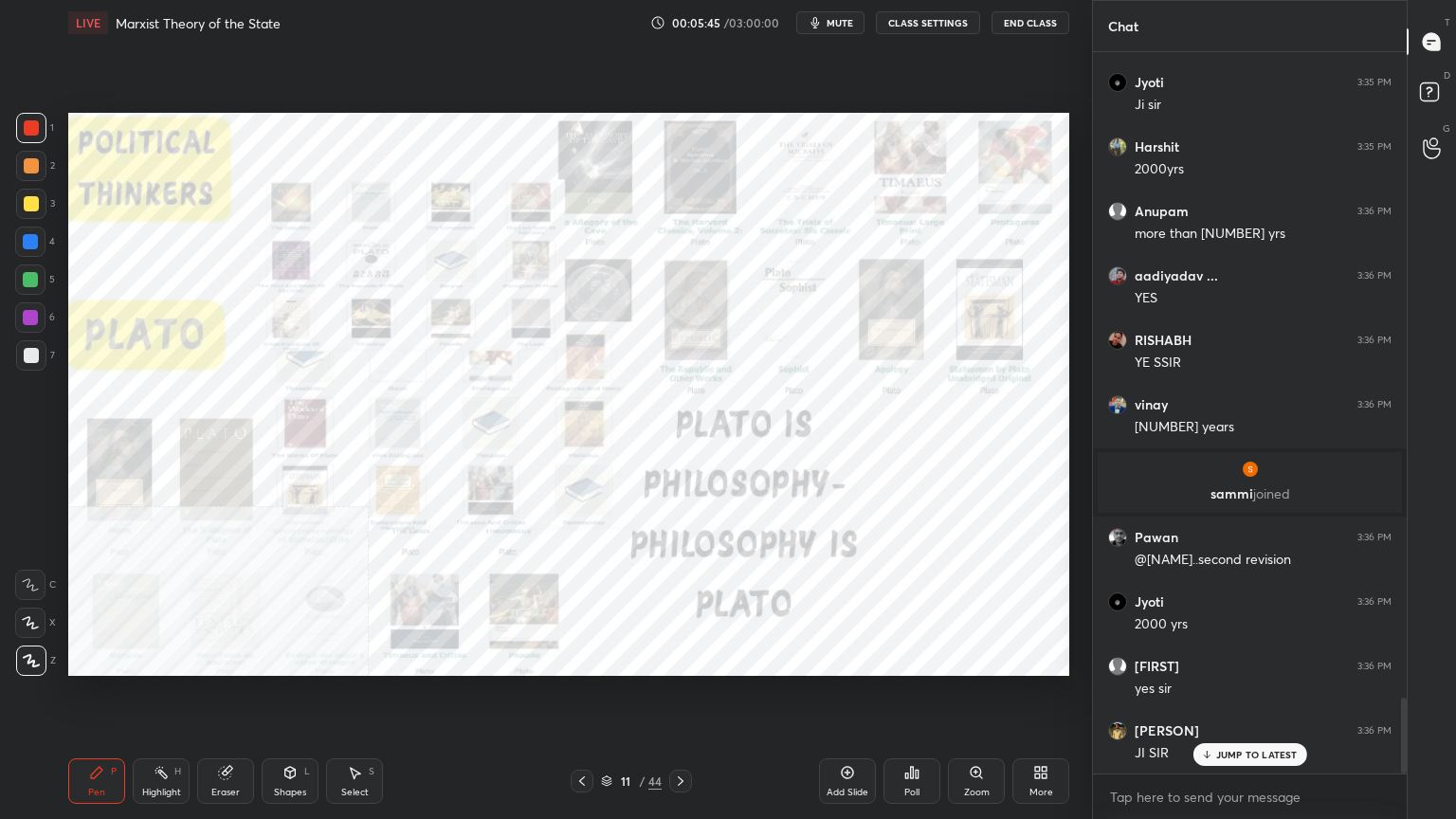 click at bounding box center [530, 589] 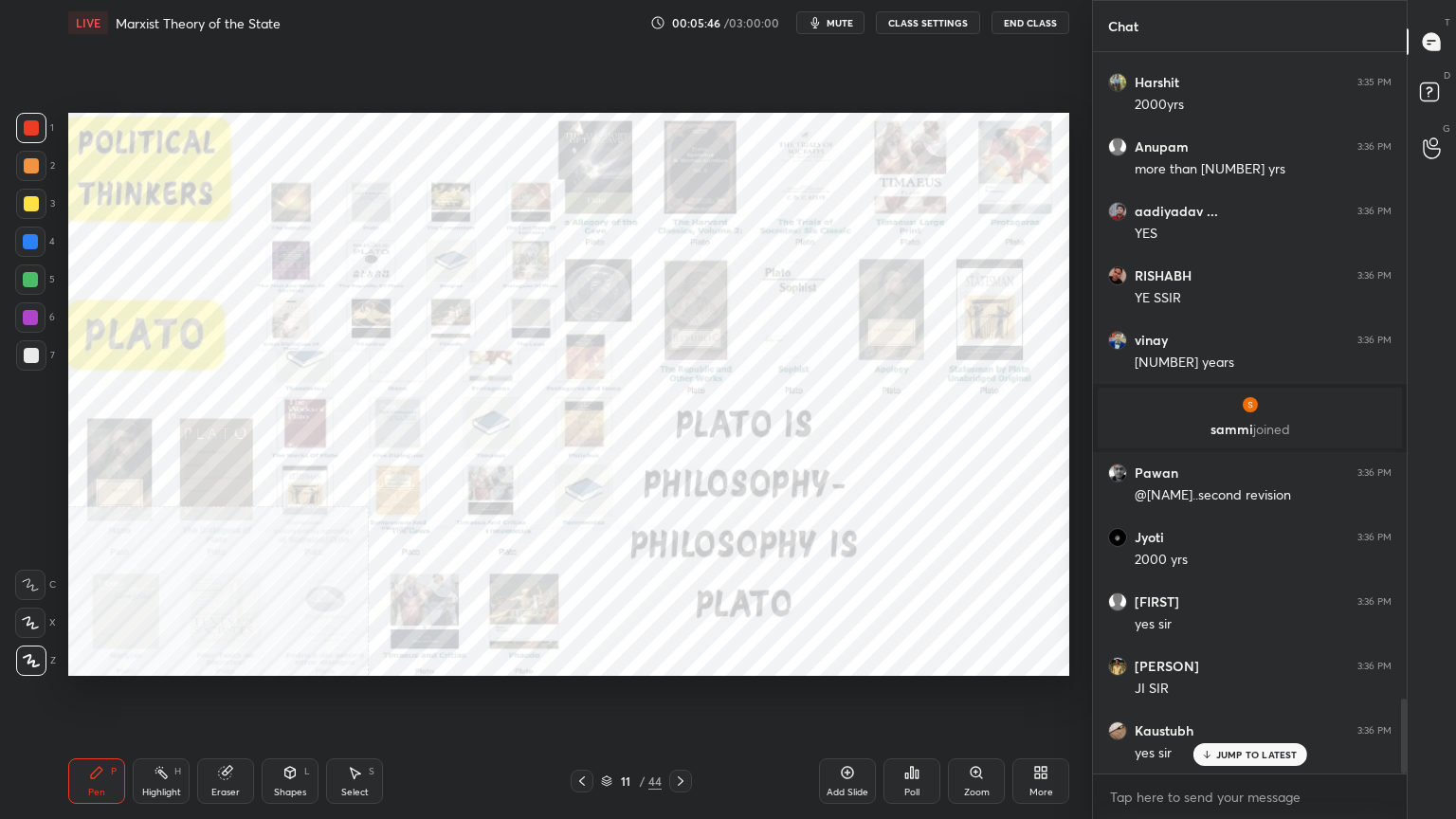 scroll, scrollTop: 6359, scrollLeft: 0, axis: vertical 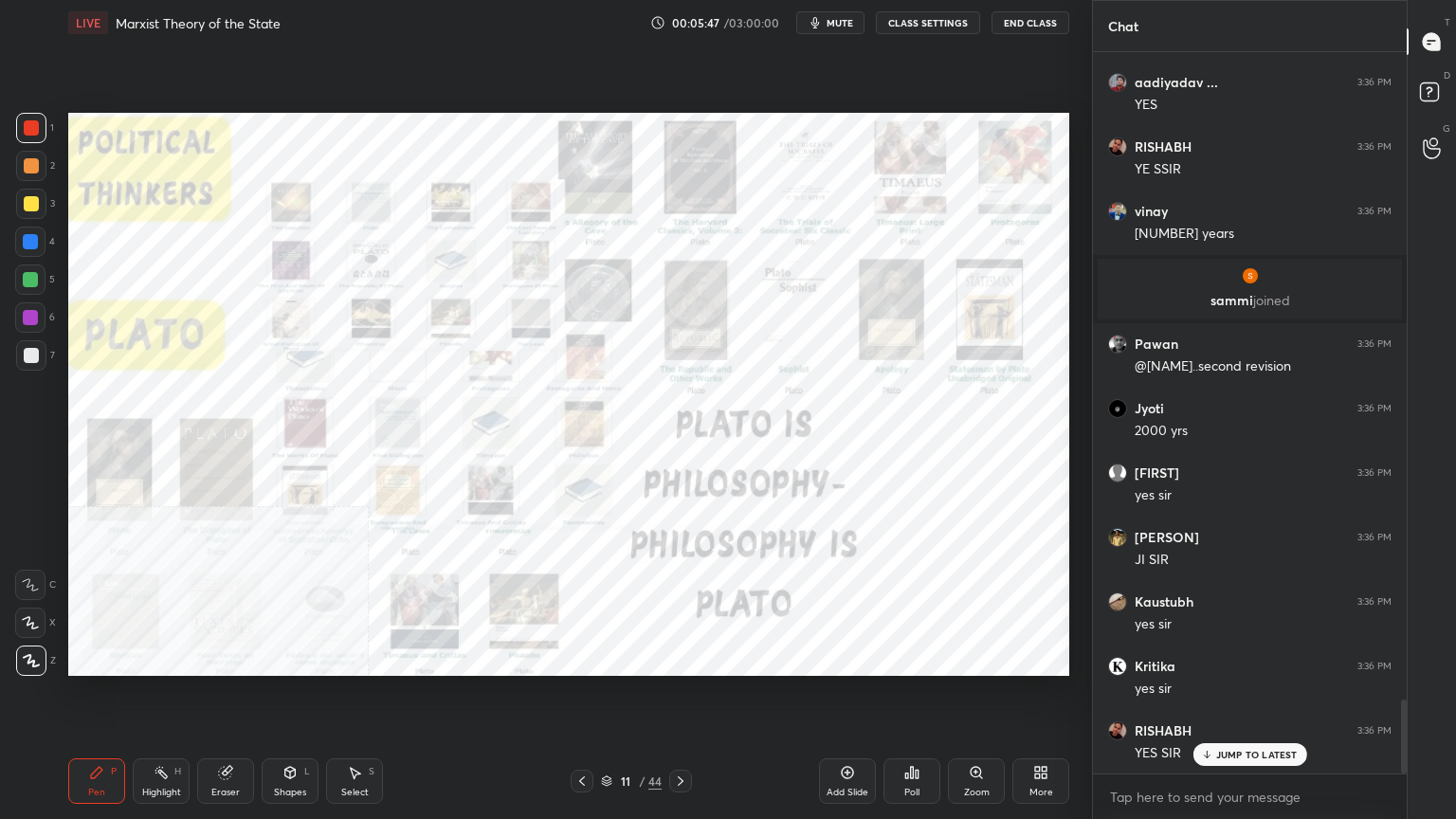 click on "More" at bounding box center [1041, 781] 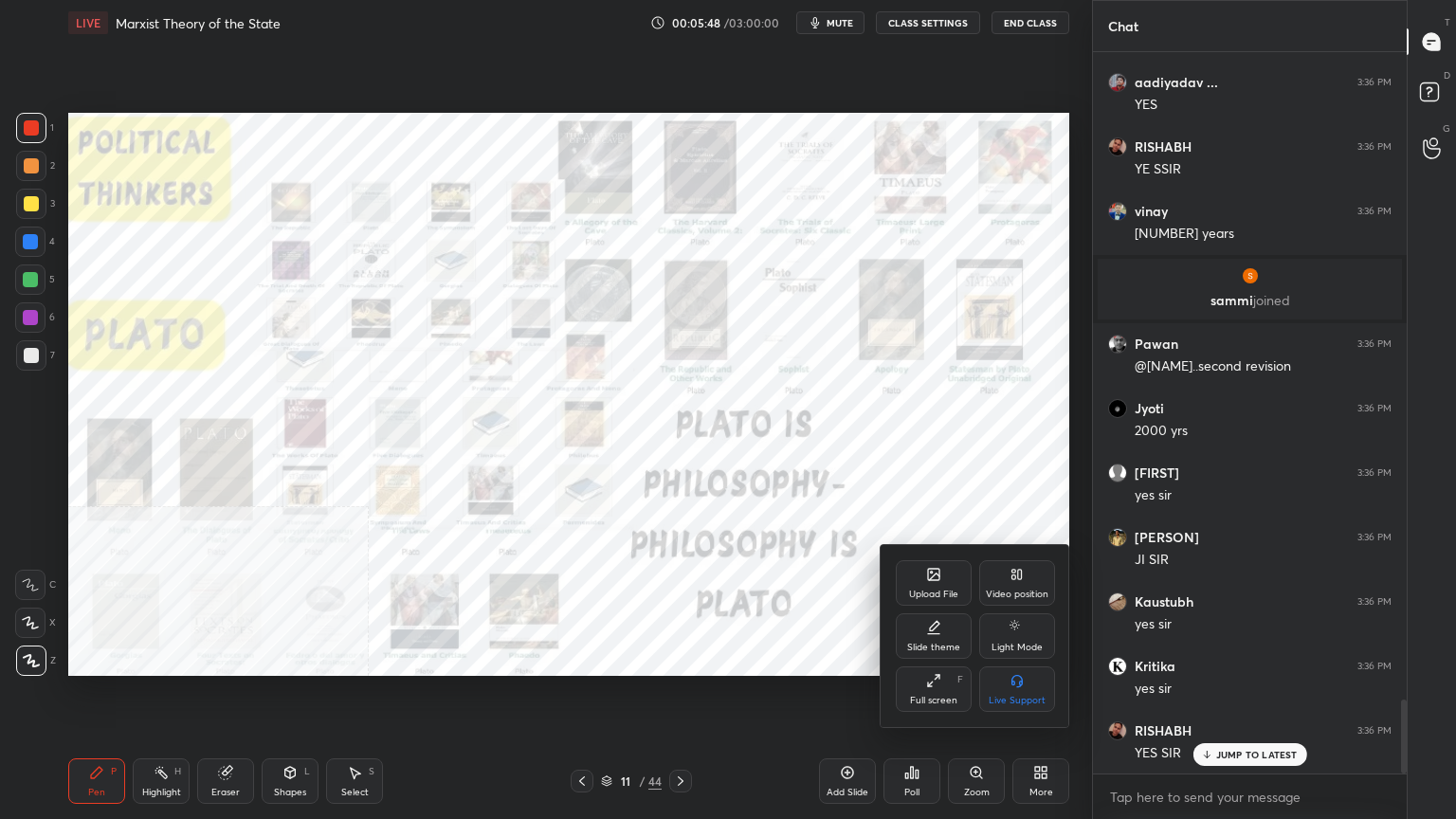 drag, startPoint x: 1018, startPoint y: 578, endPoint x: 1016, endPoint y: 592, distance: 14.142136 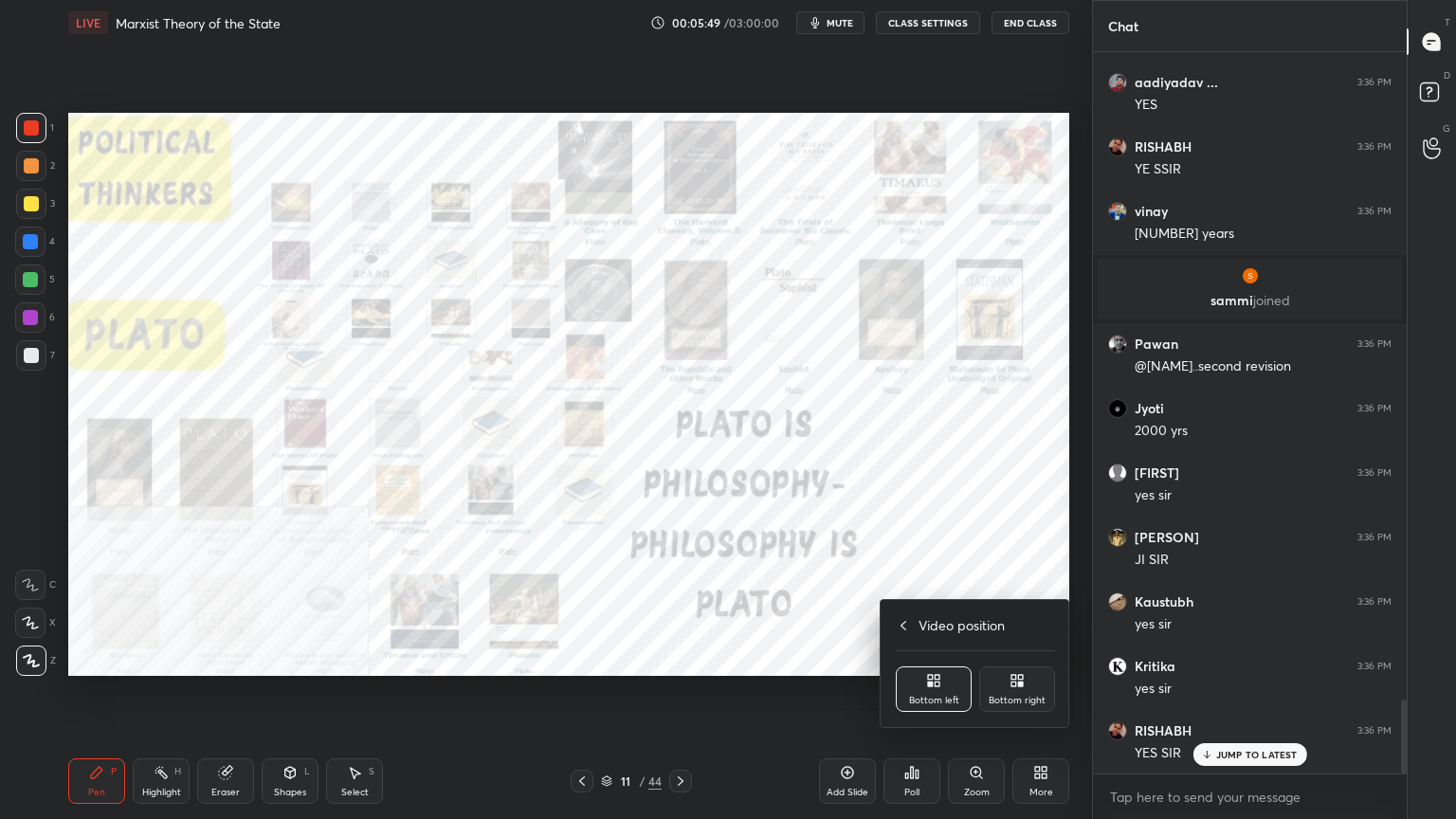 click on "Bottom right" at bounding box center (1017, 689) 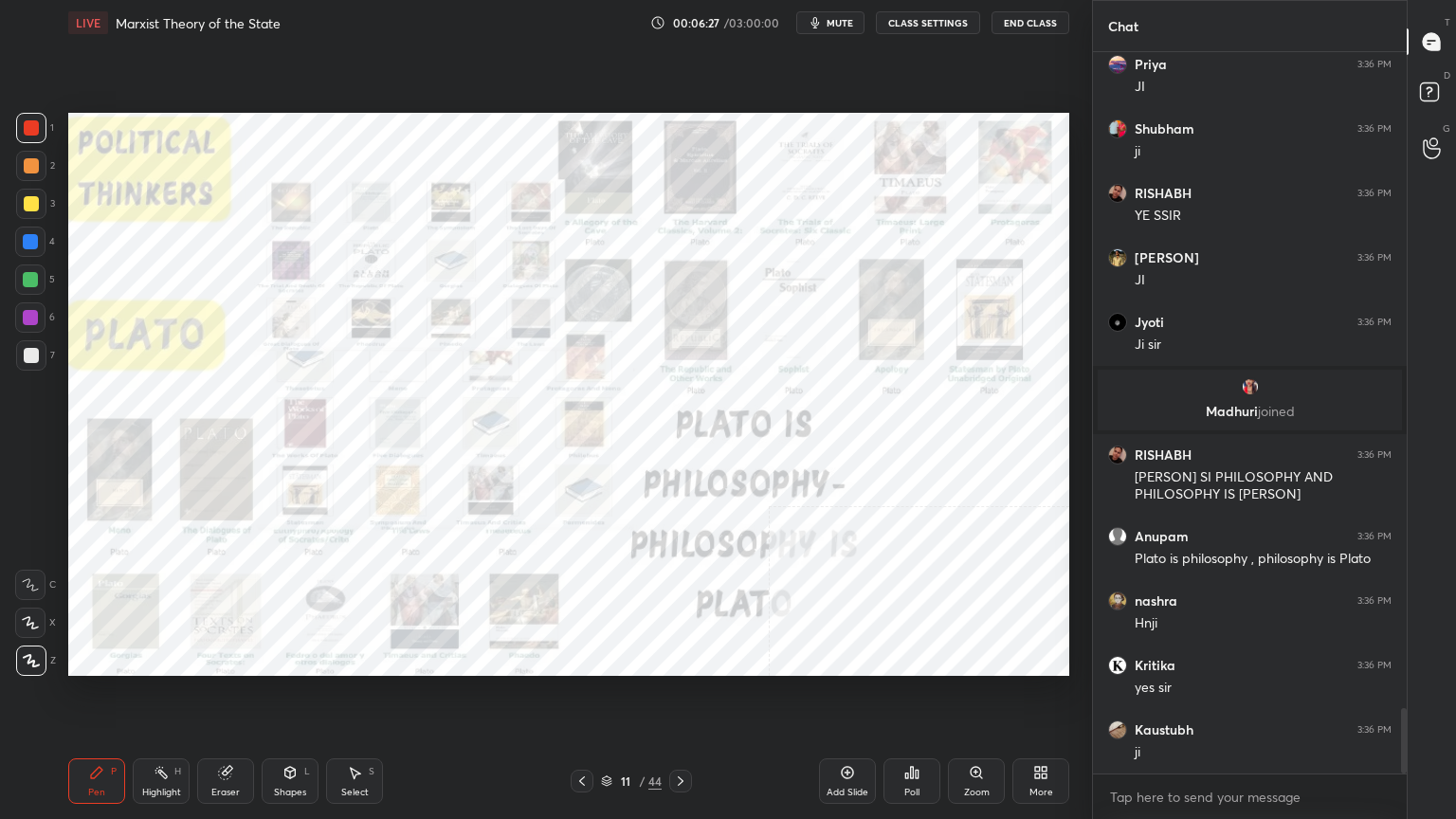 scroll, scrollTop: 7287, scrollLeft: 0, axis: vertical 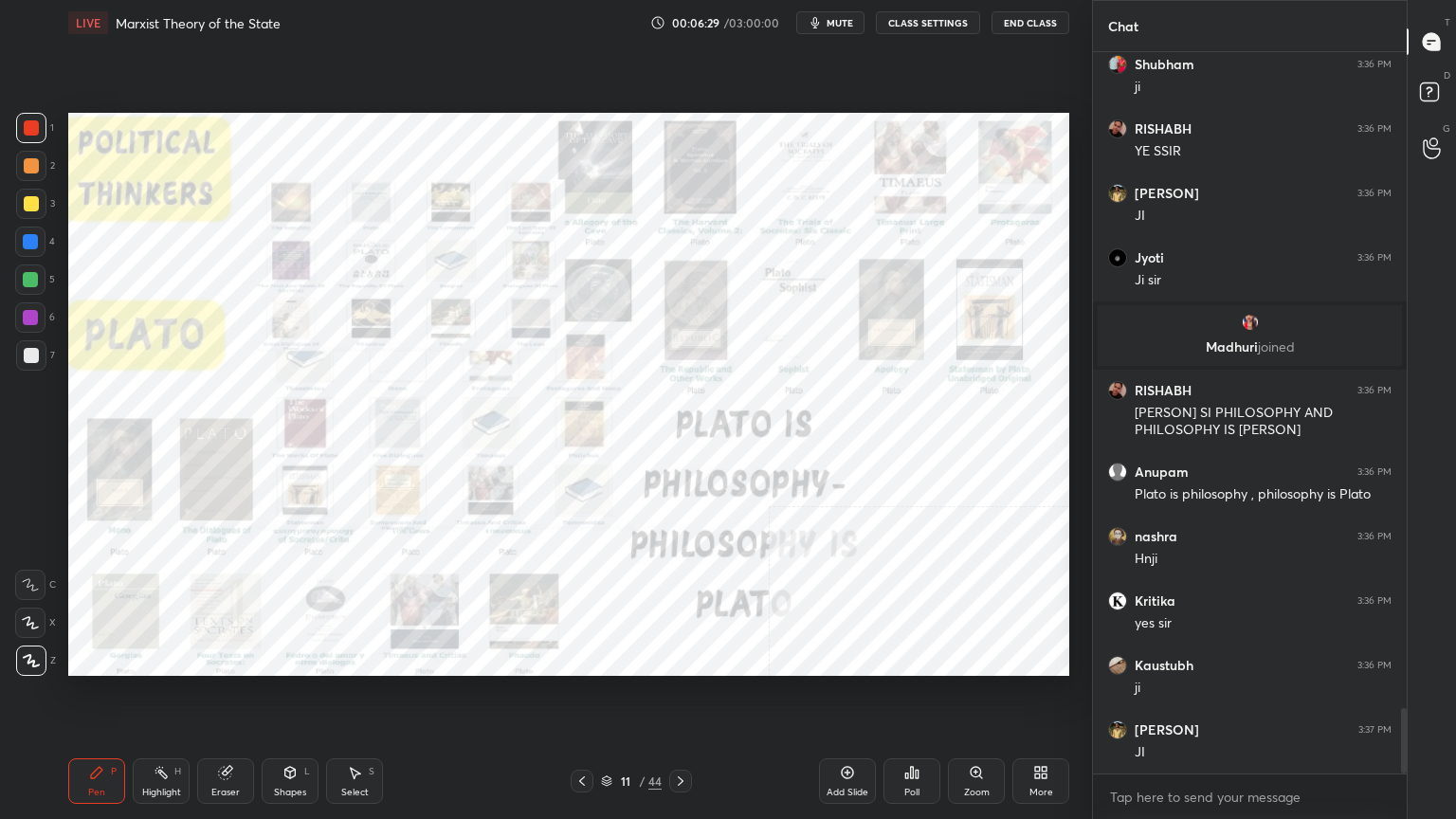 click 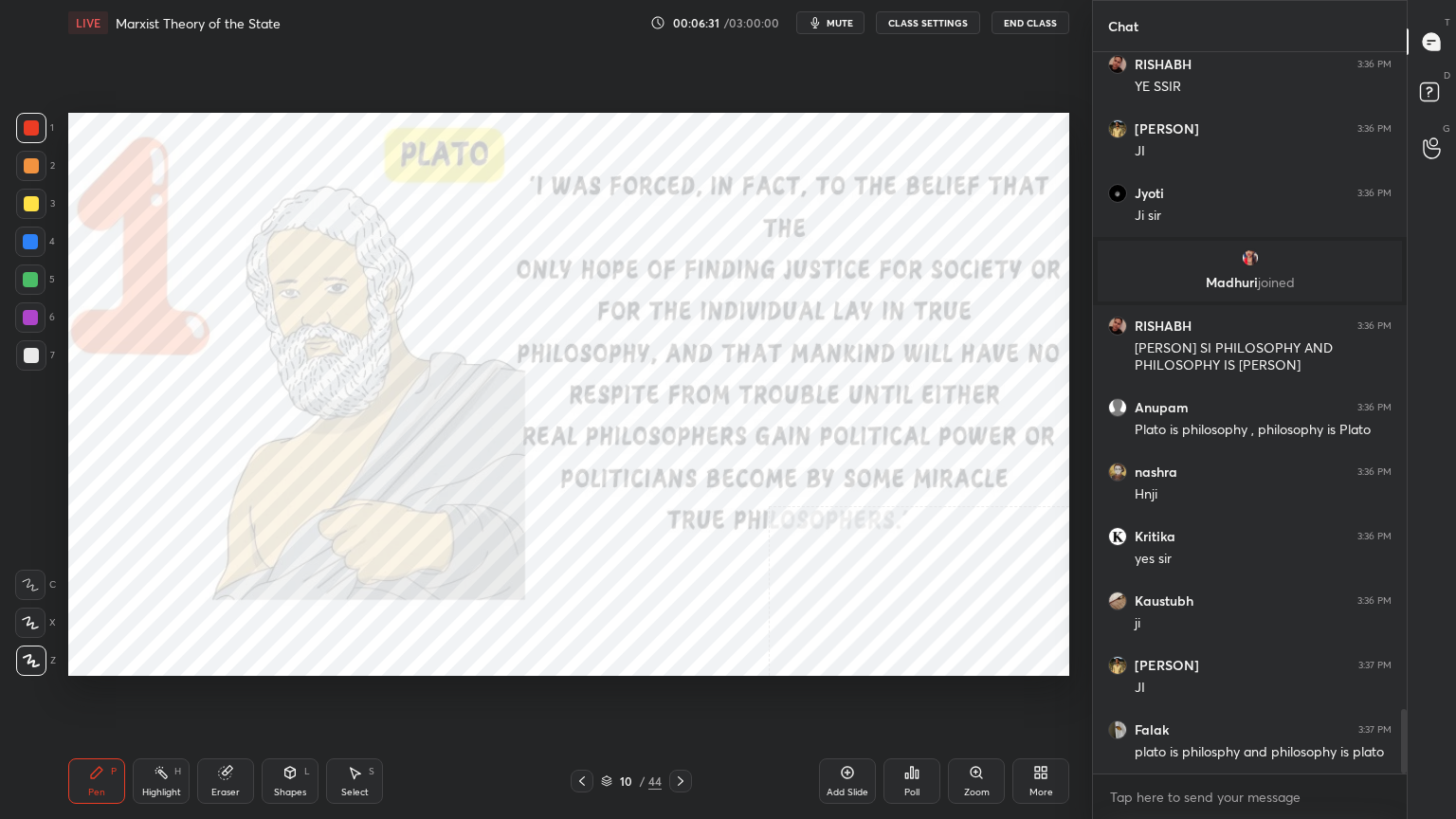 scroll, scrollTop: 7416, scrollLeft: 0, axis: vertical 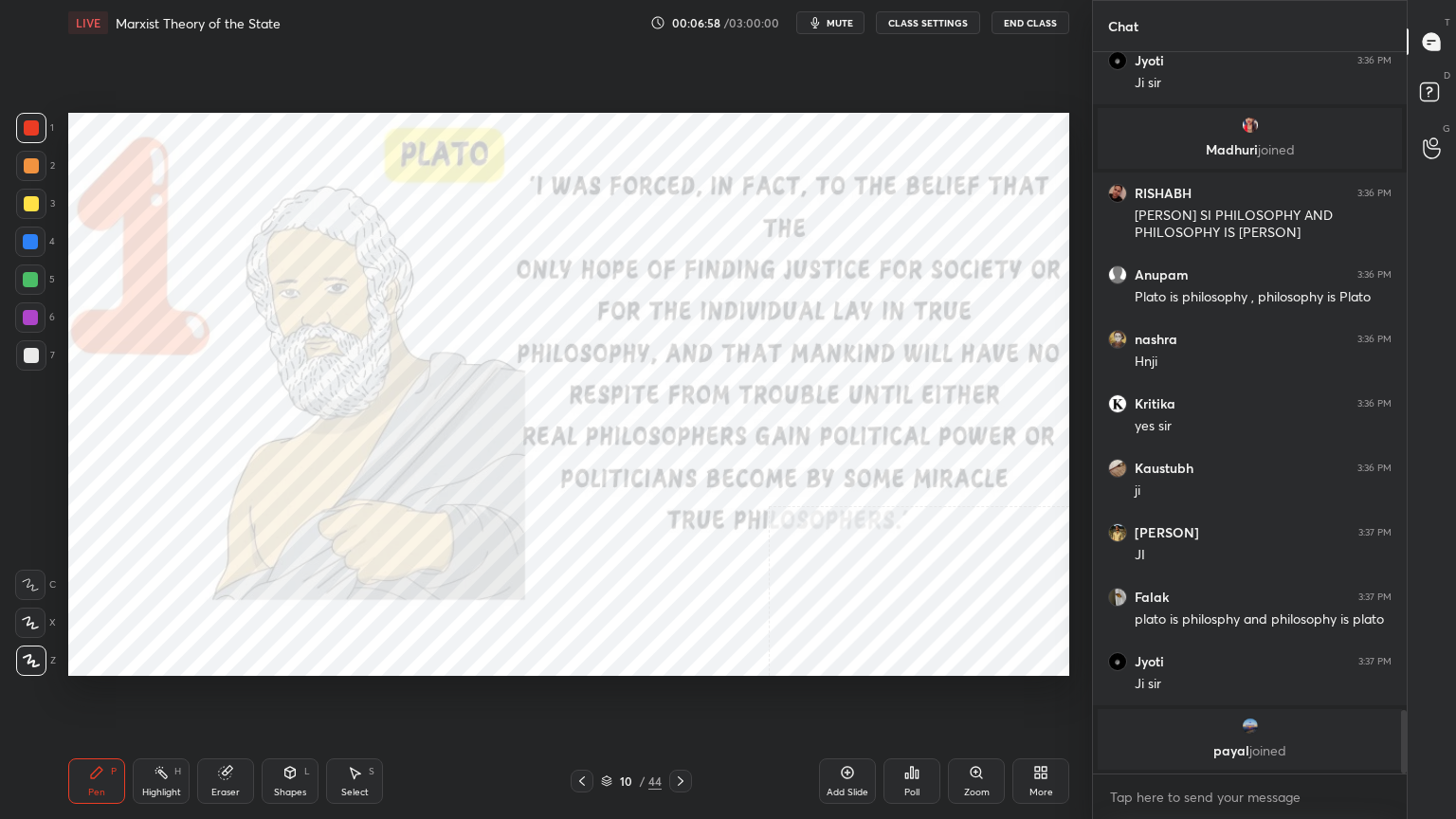 click on "Add Slide" at bounding box center (847, 781) 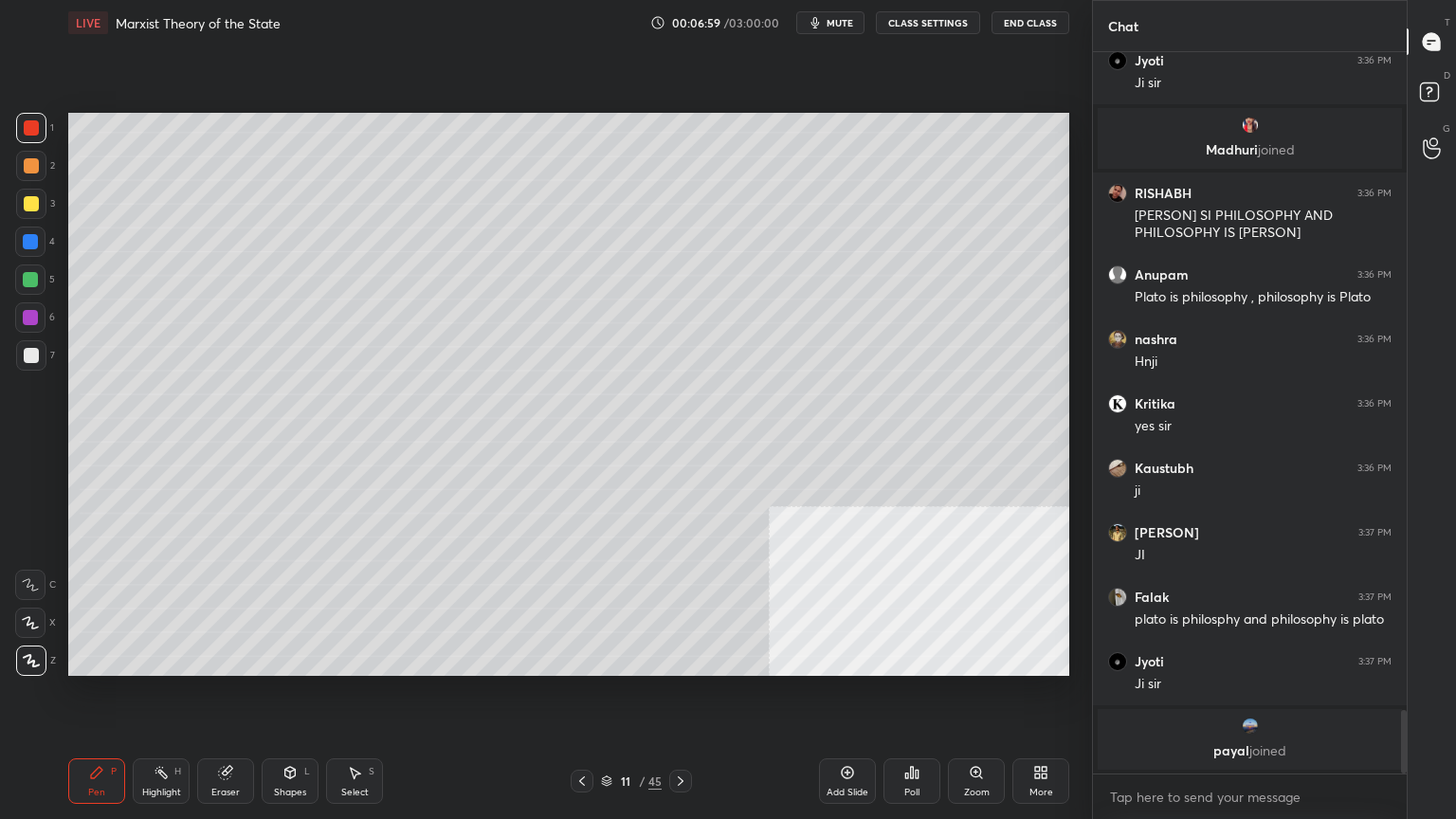 scroll, scrollTop: 6555, scrollLeft: 0, axis: vertical 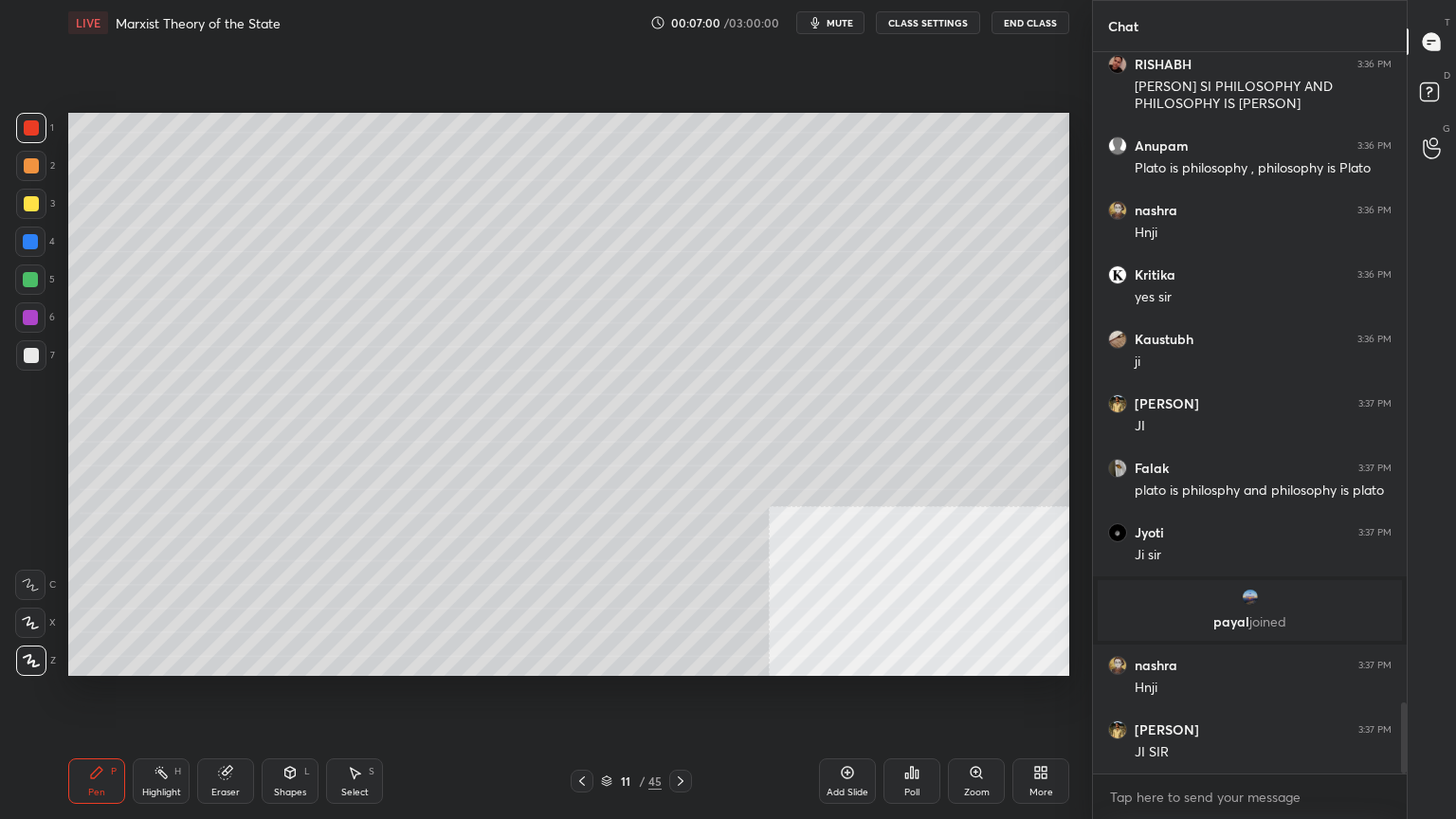 click at bounding box center [31, 355] 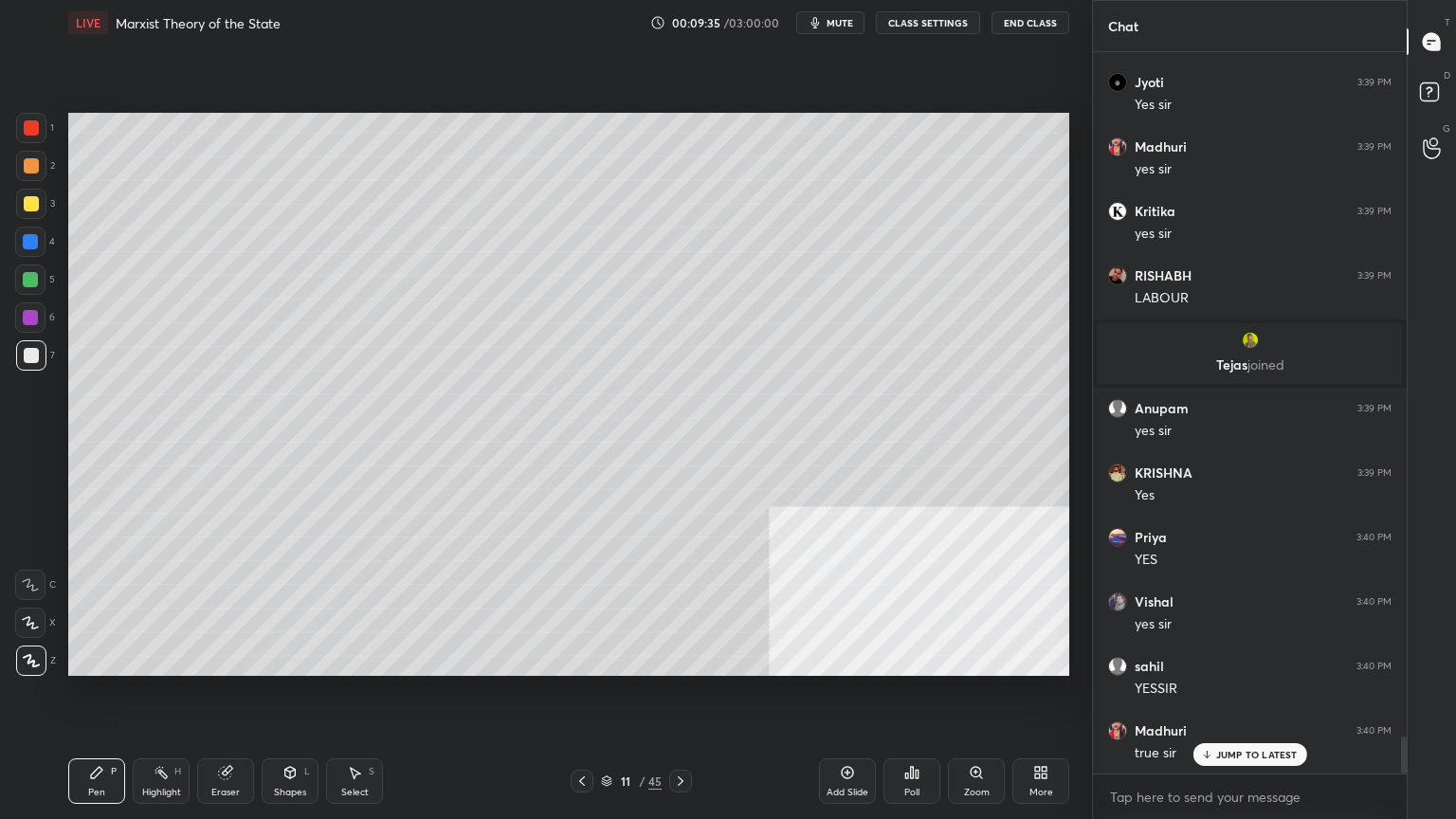 scroll, scrollTop: 13214, scrollLeft: 0, axis: vertical 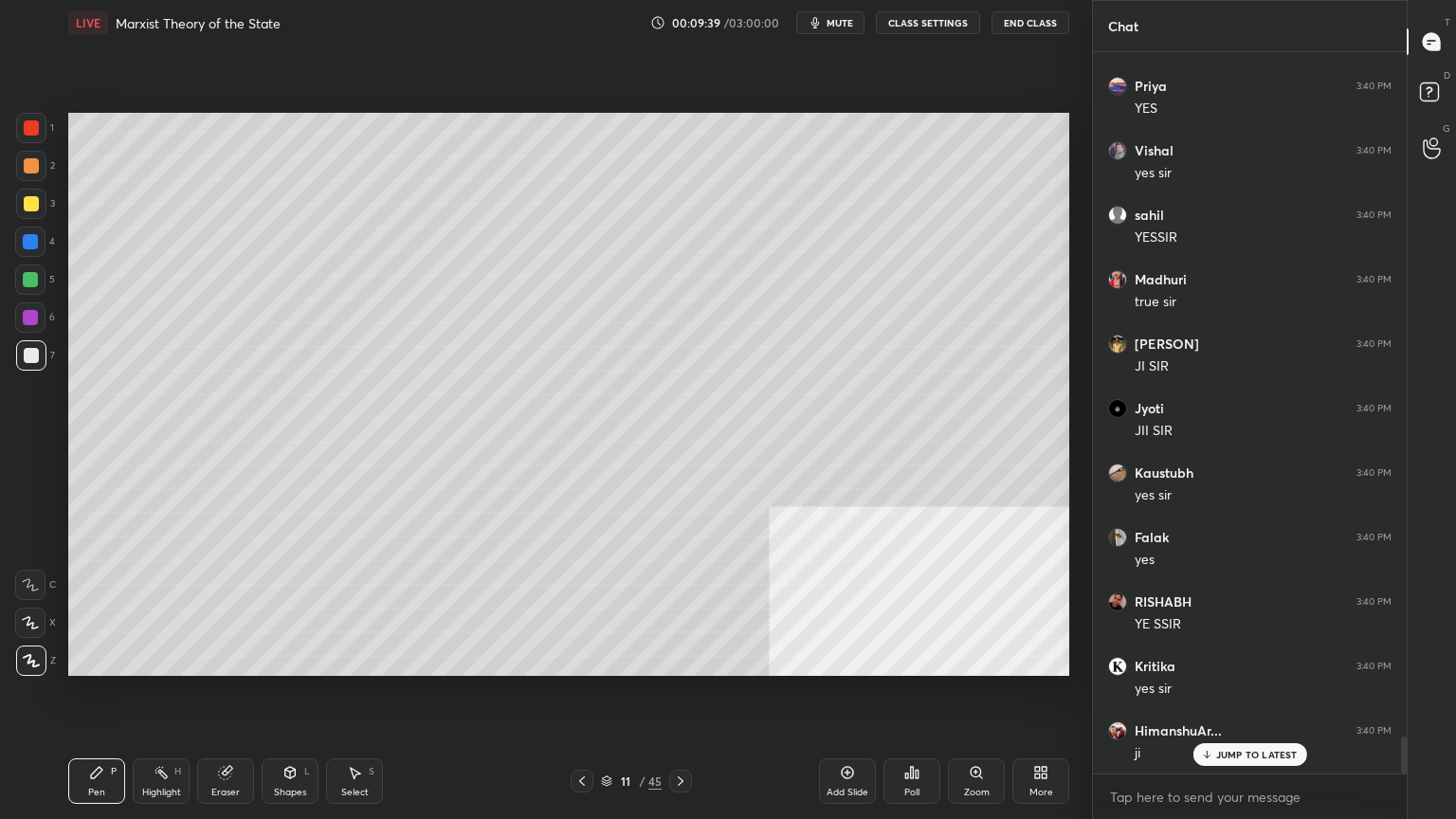 click 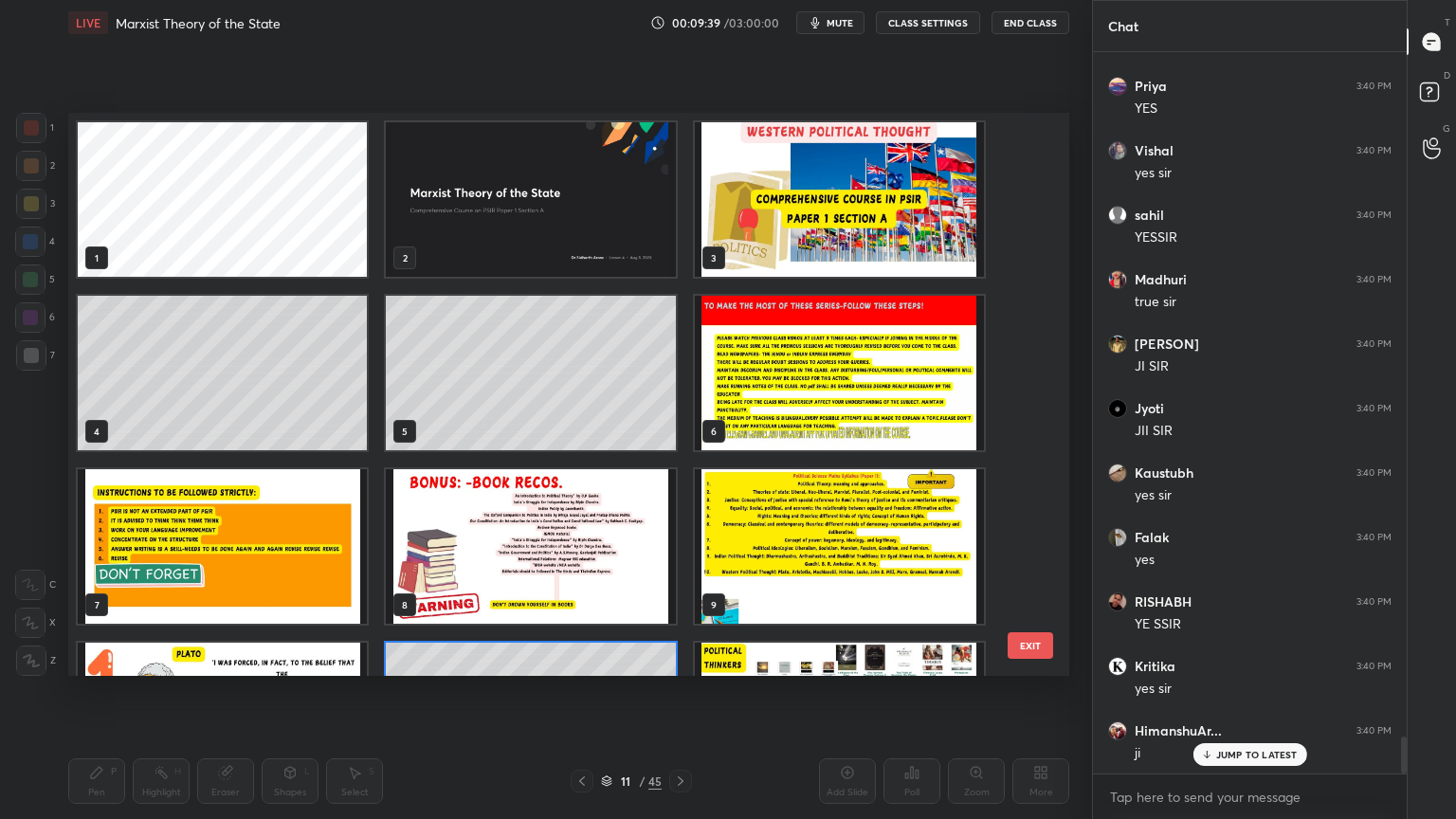 scroll, scrollTop: 131, scrollLeft: 0, axis: vertical 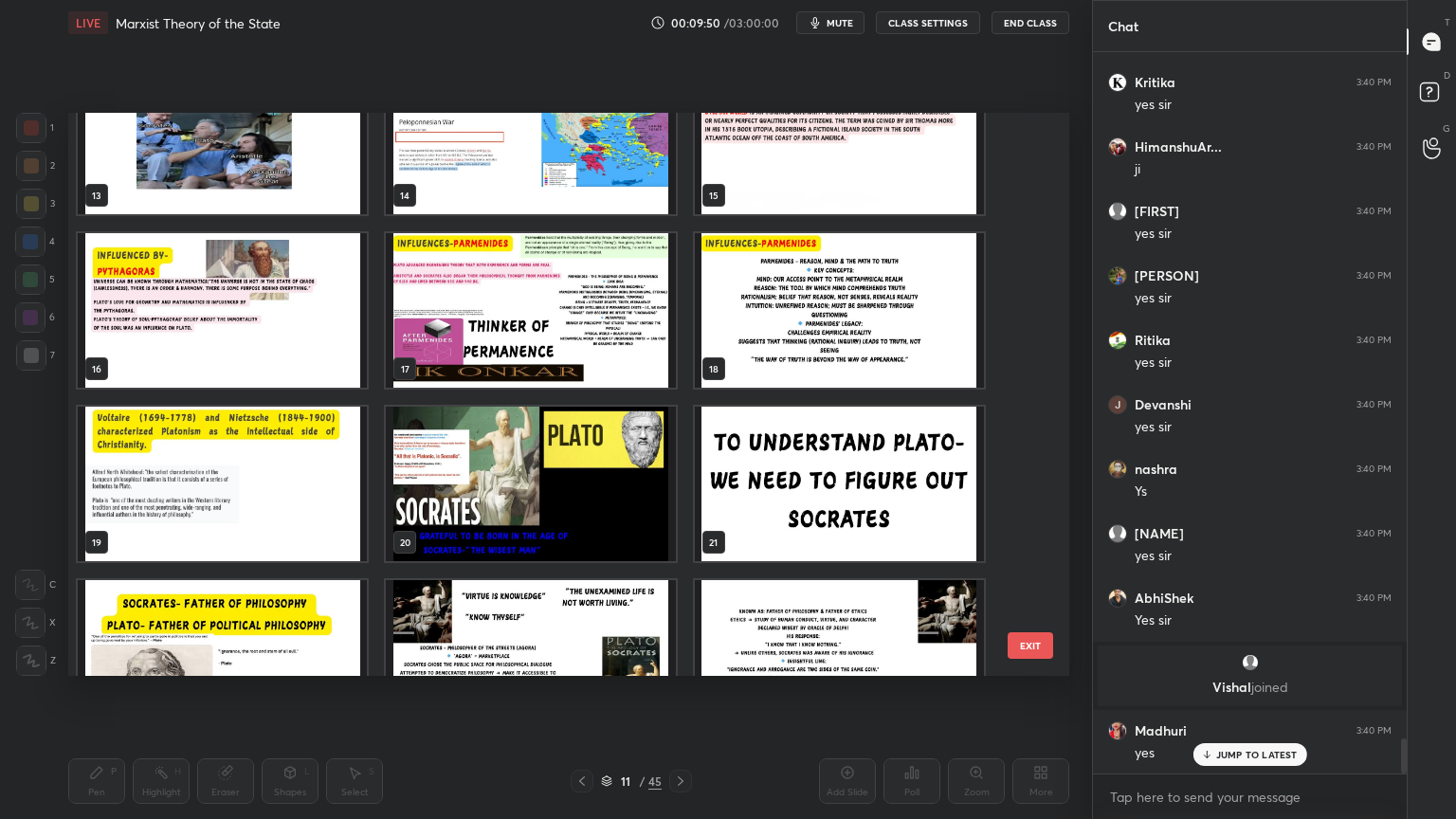 click at bounding box center (839, 483) 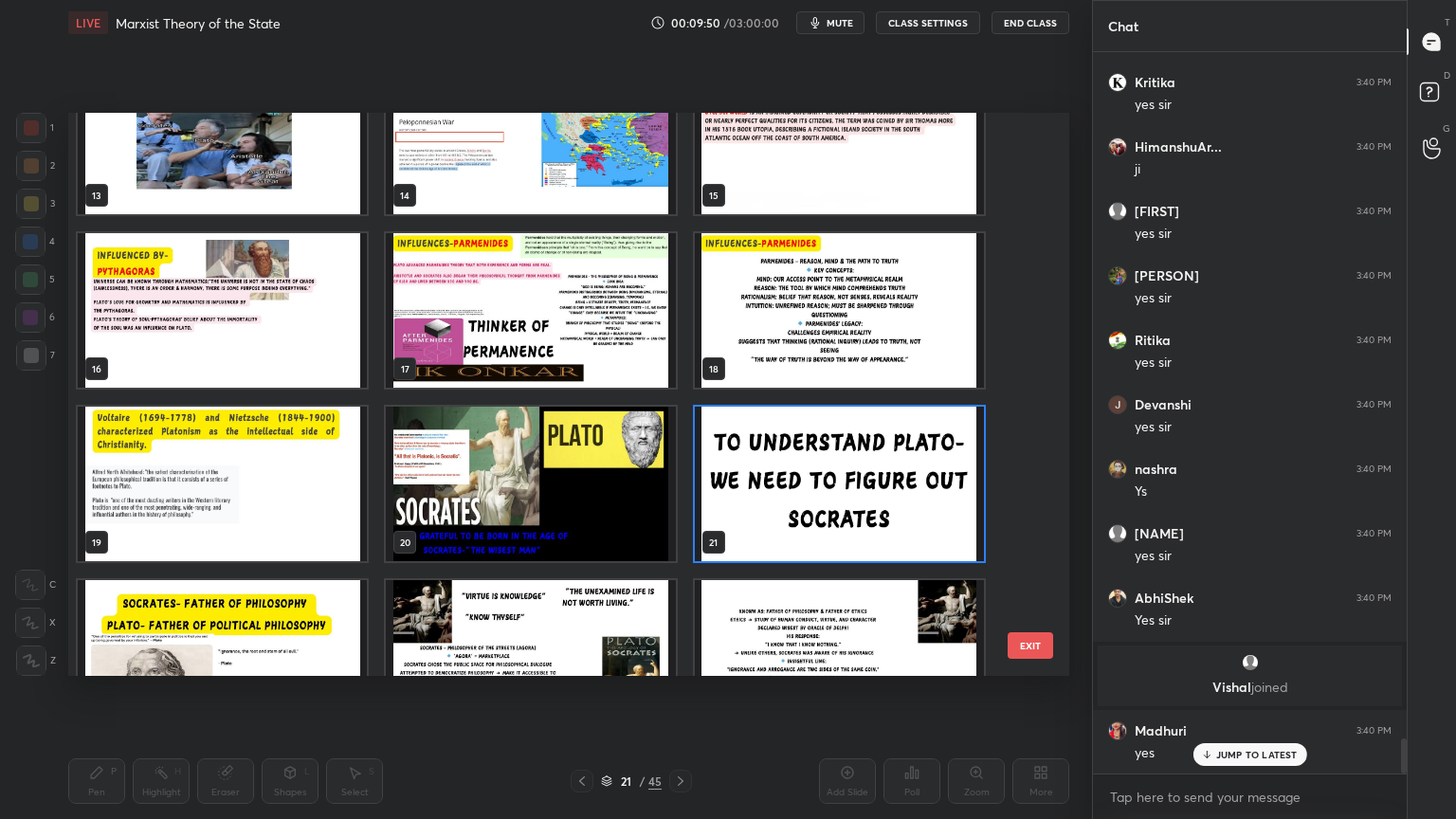 click at bounding box center (839, 483) 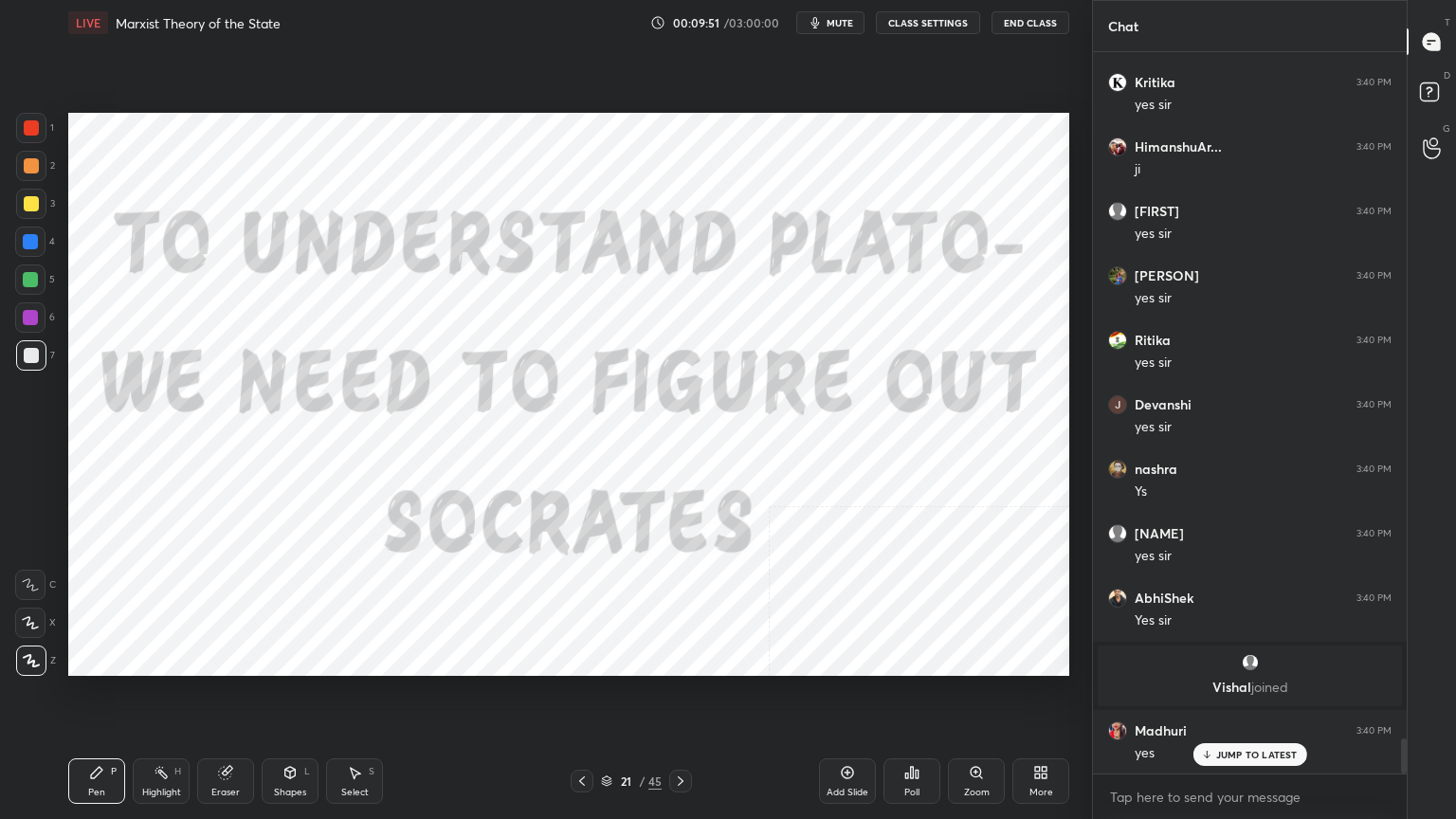 scroll, scrollTop: 14120, scrollLeft: 0, axis: vertical 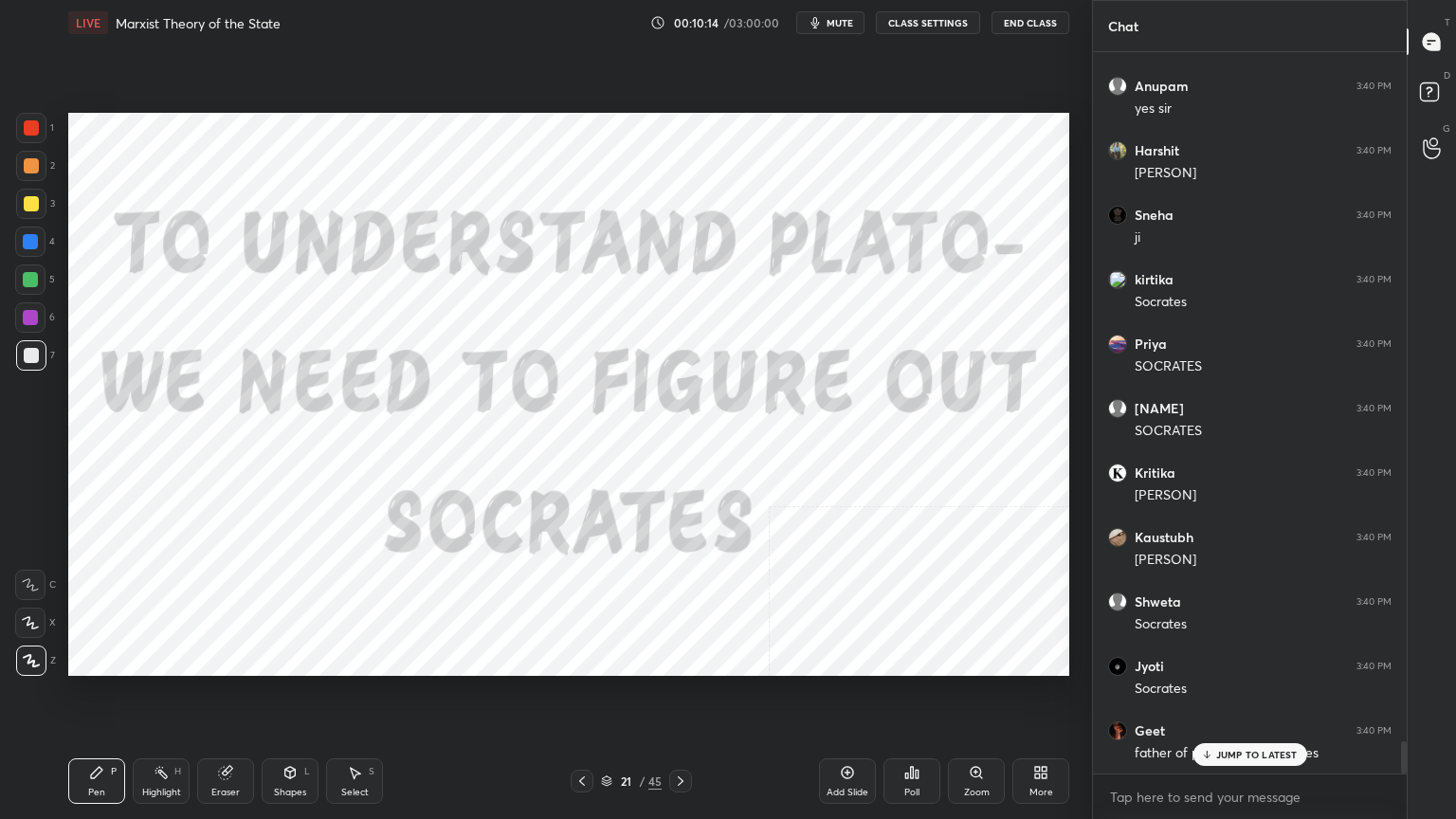 drag, startPoint x: 20, startPoint y: 120, endPoint x: 30, endPoint y: 129, distance: 13.45362 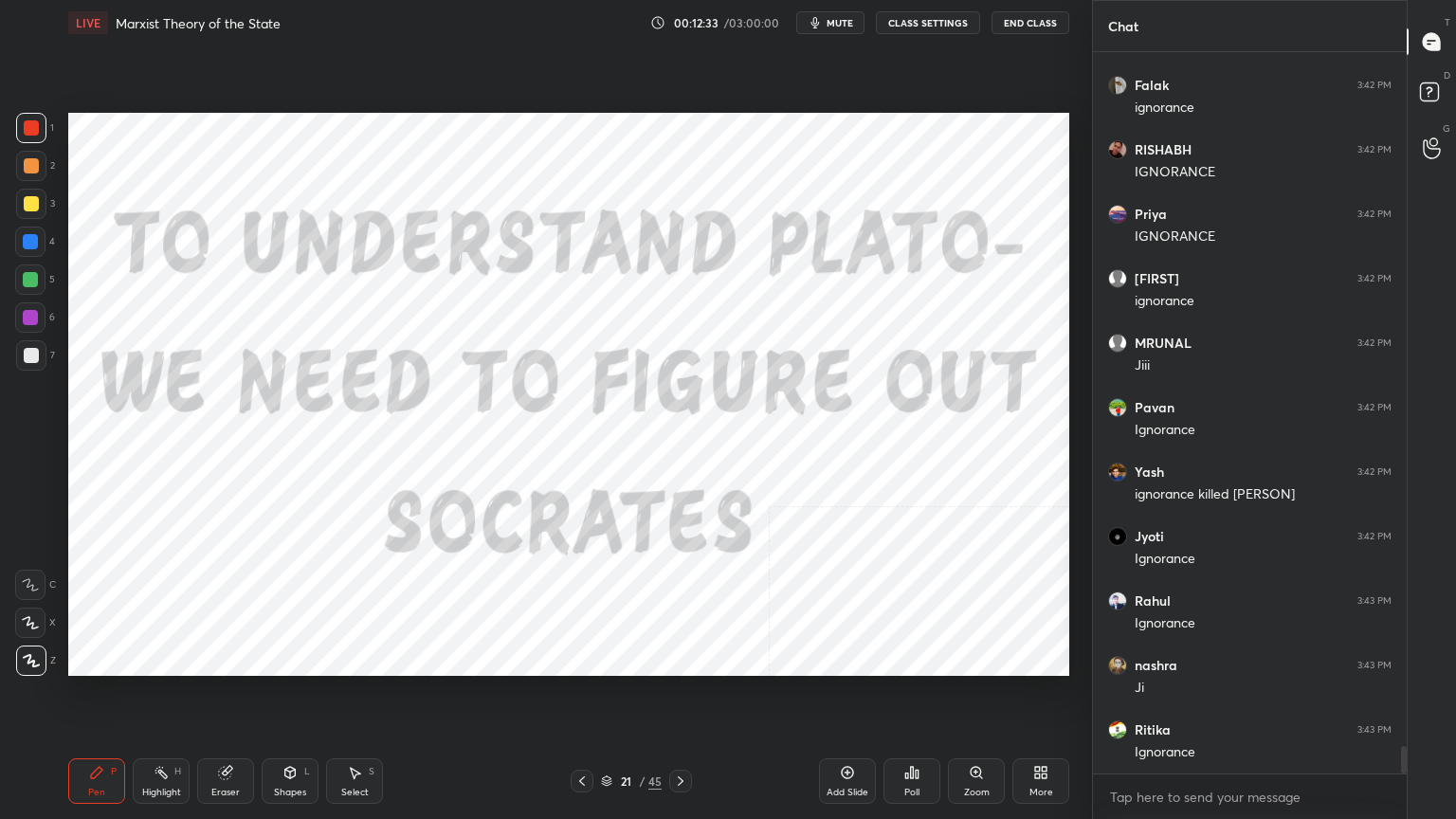 scroll, scrollTop: 18082, scrollLeft: 0, axis: vertical 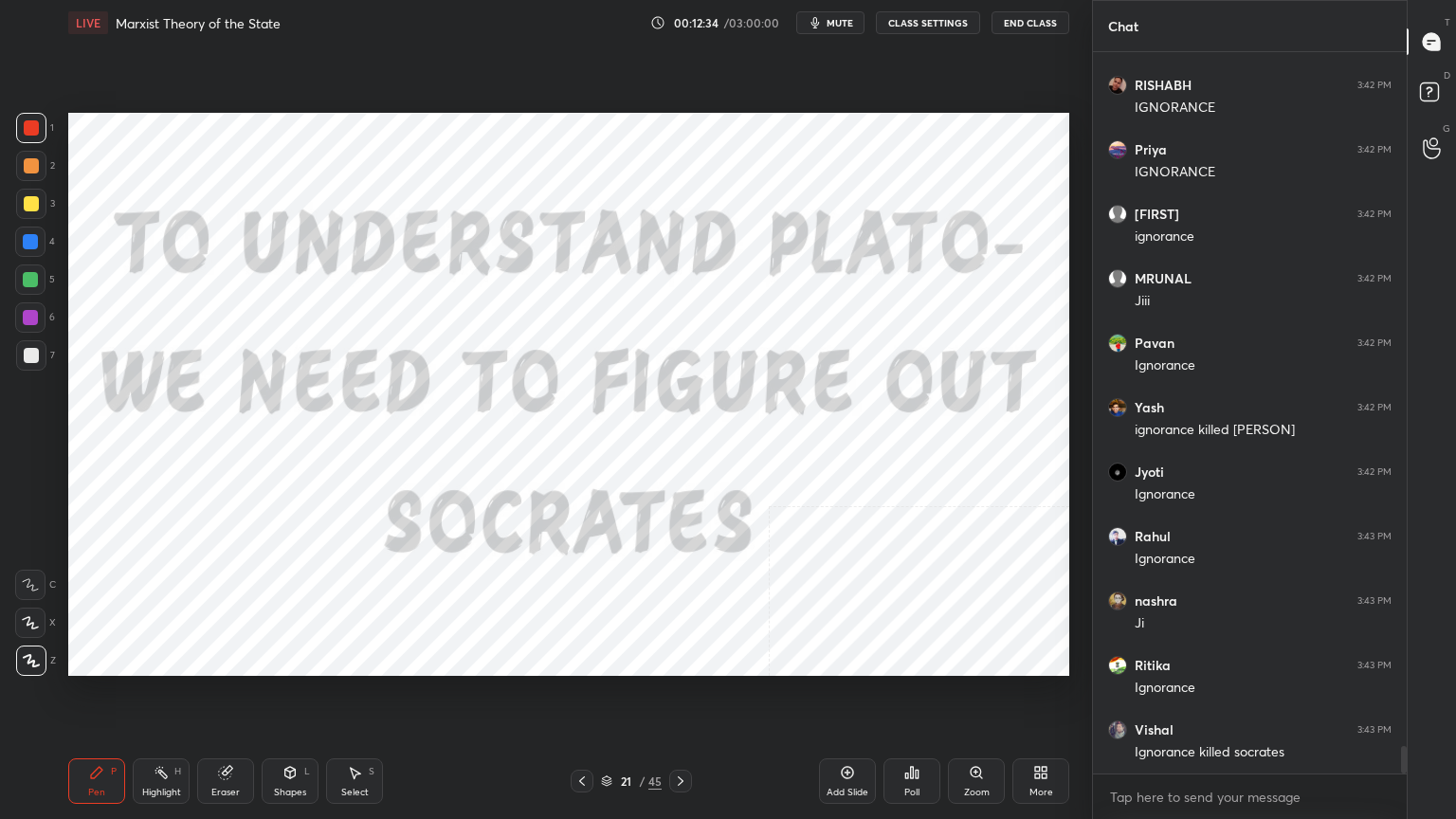 click 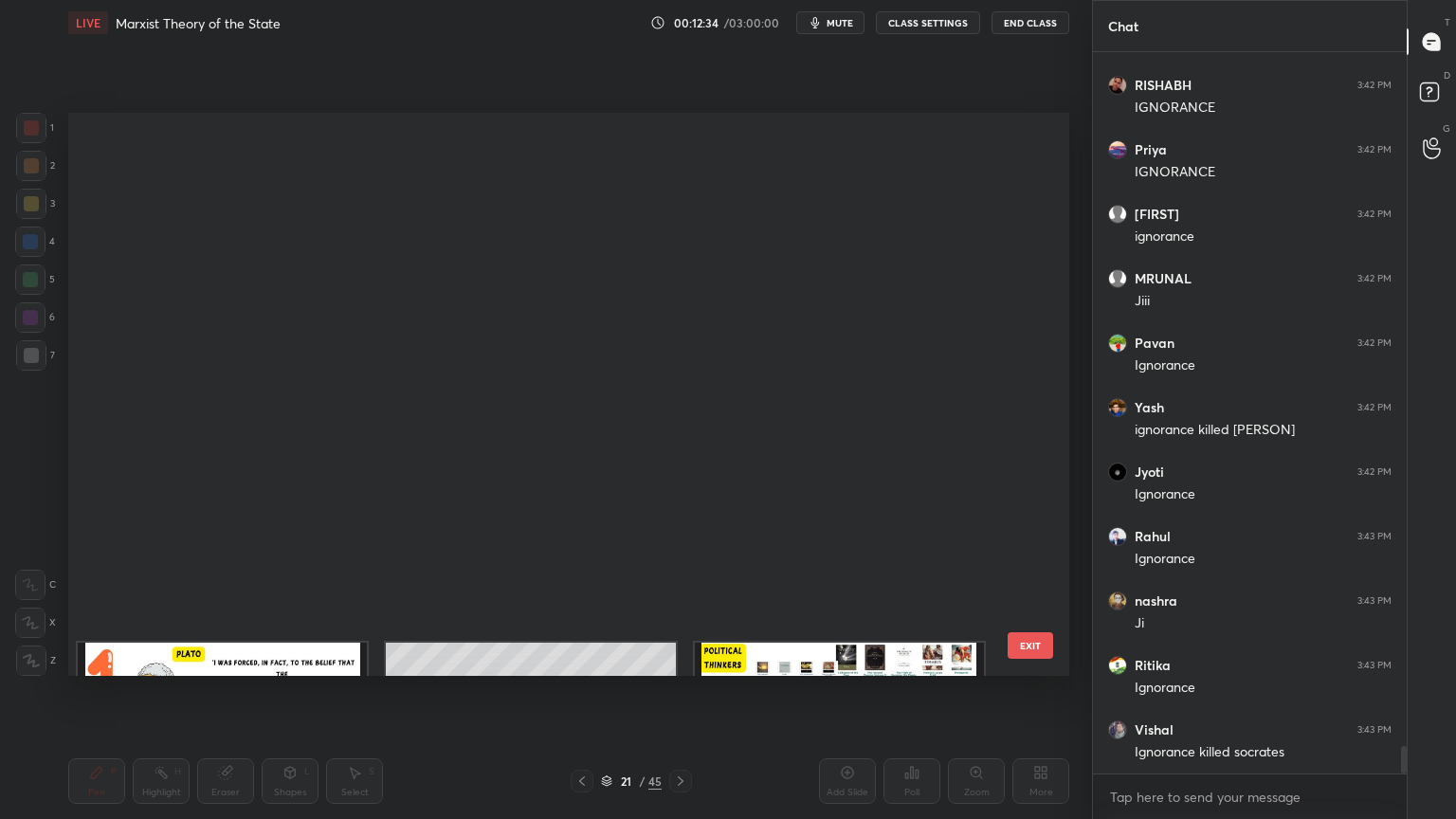 scroll, scrollTop: 651, scrollLeft: 0, axis: vertical 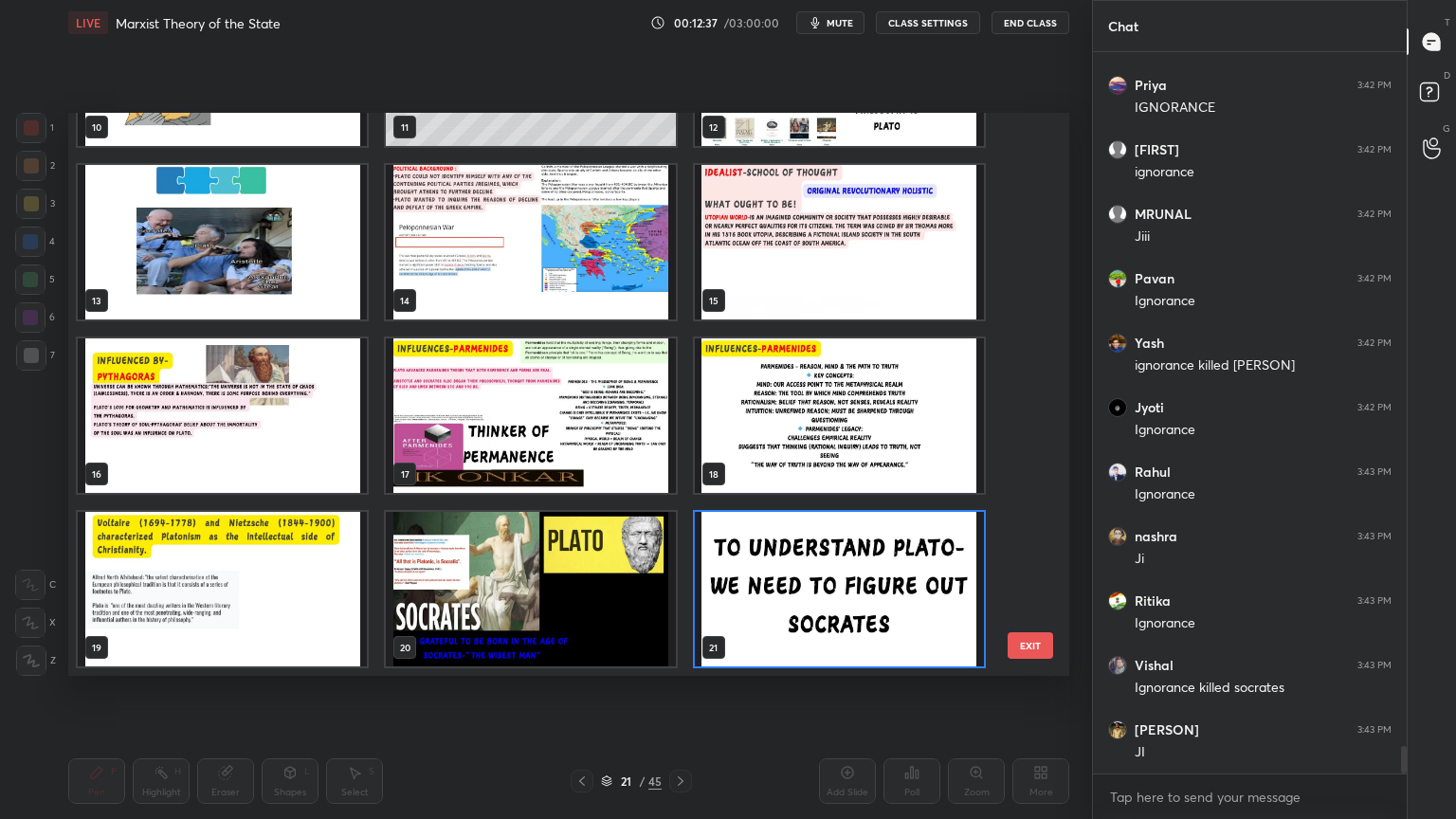 click at bounding box center [222, 242] 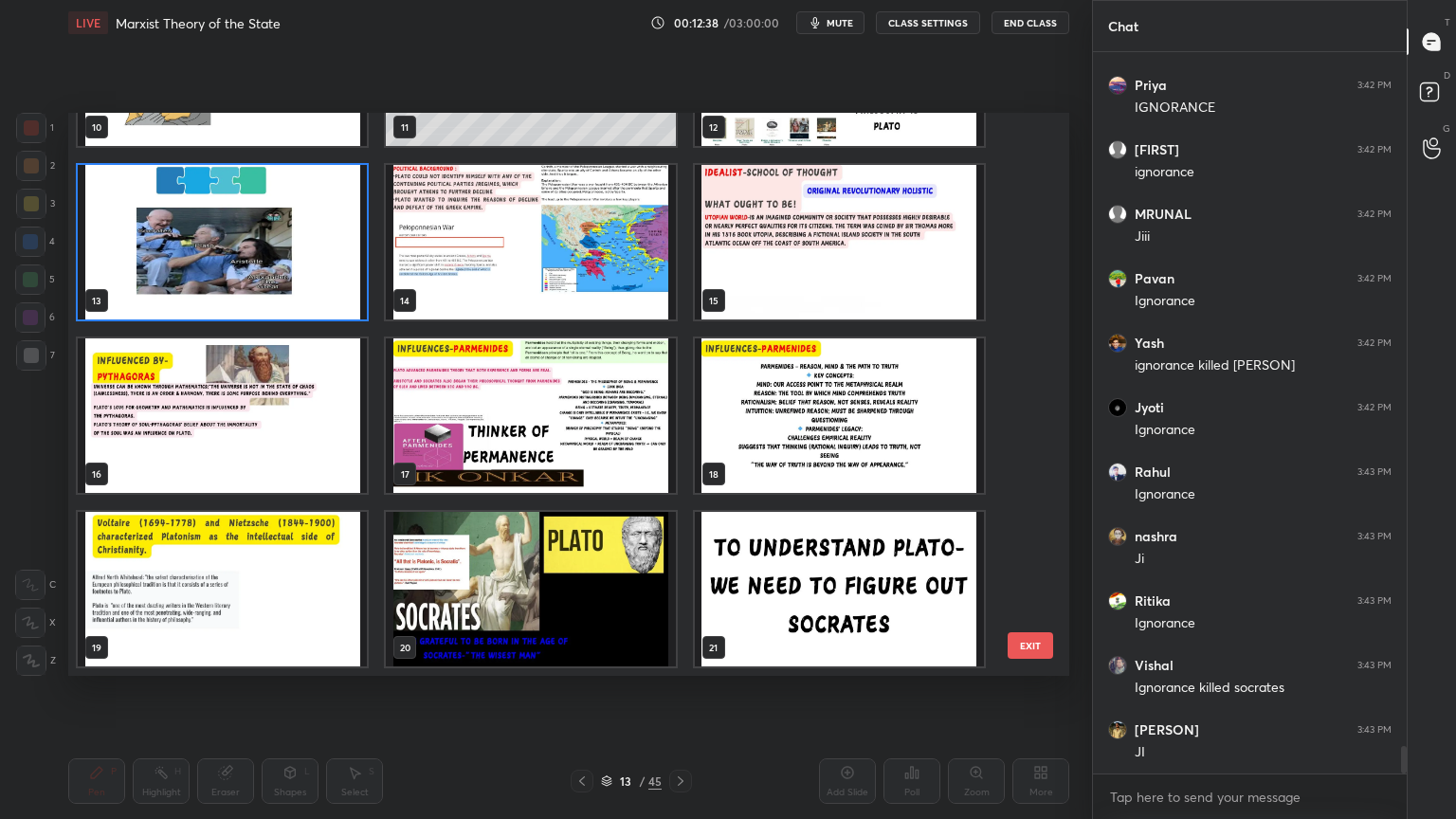 click at bounding box center [222, 242] 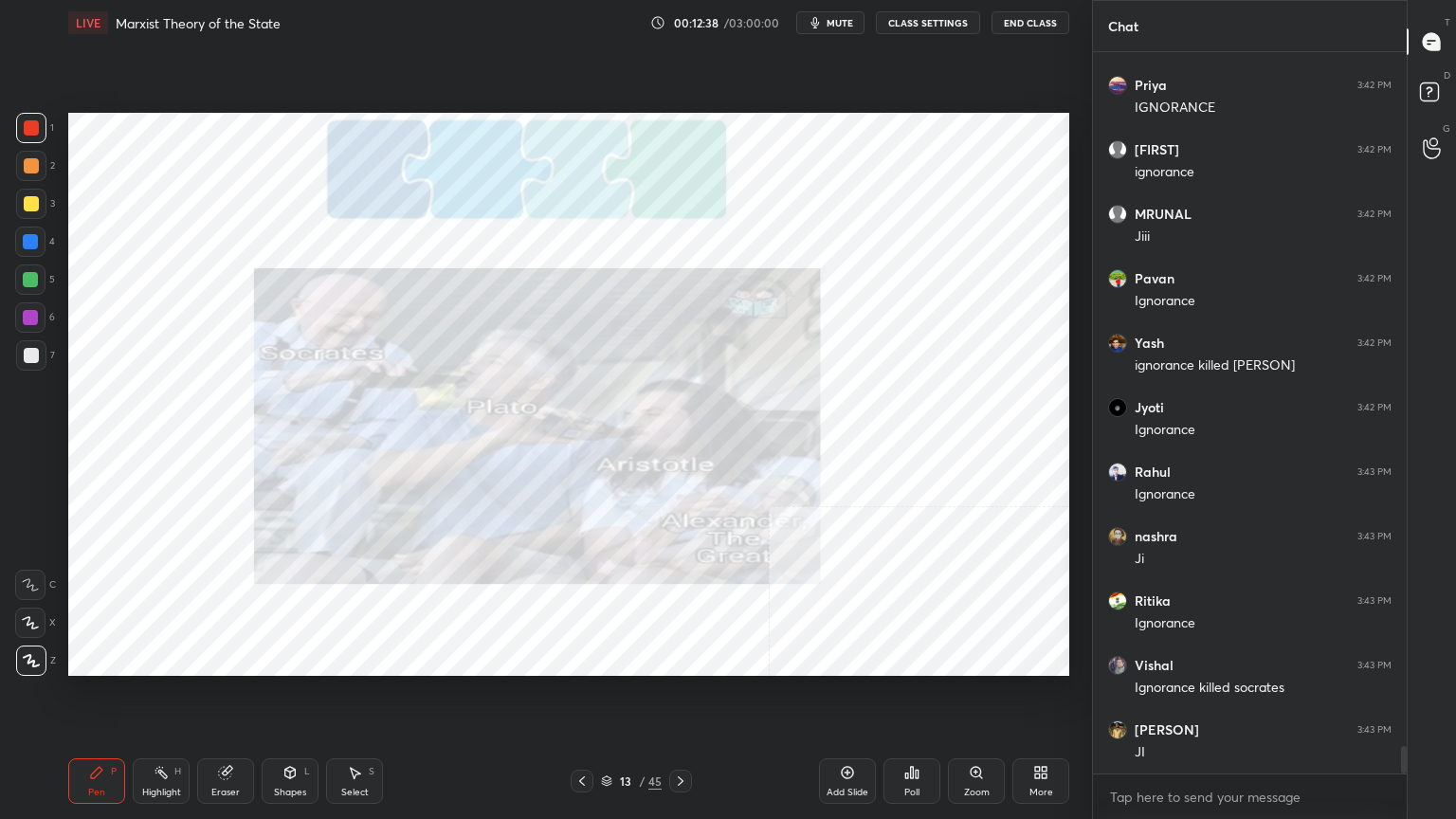 scroll, scrollTop: 18210, scrollLeft: 0, axis: vertical 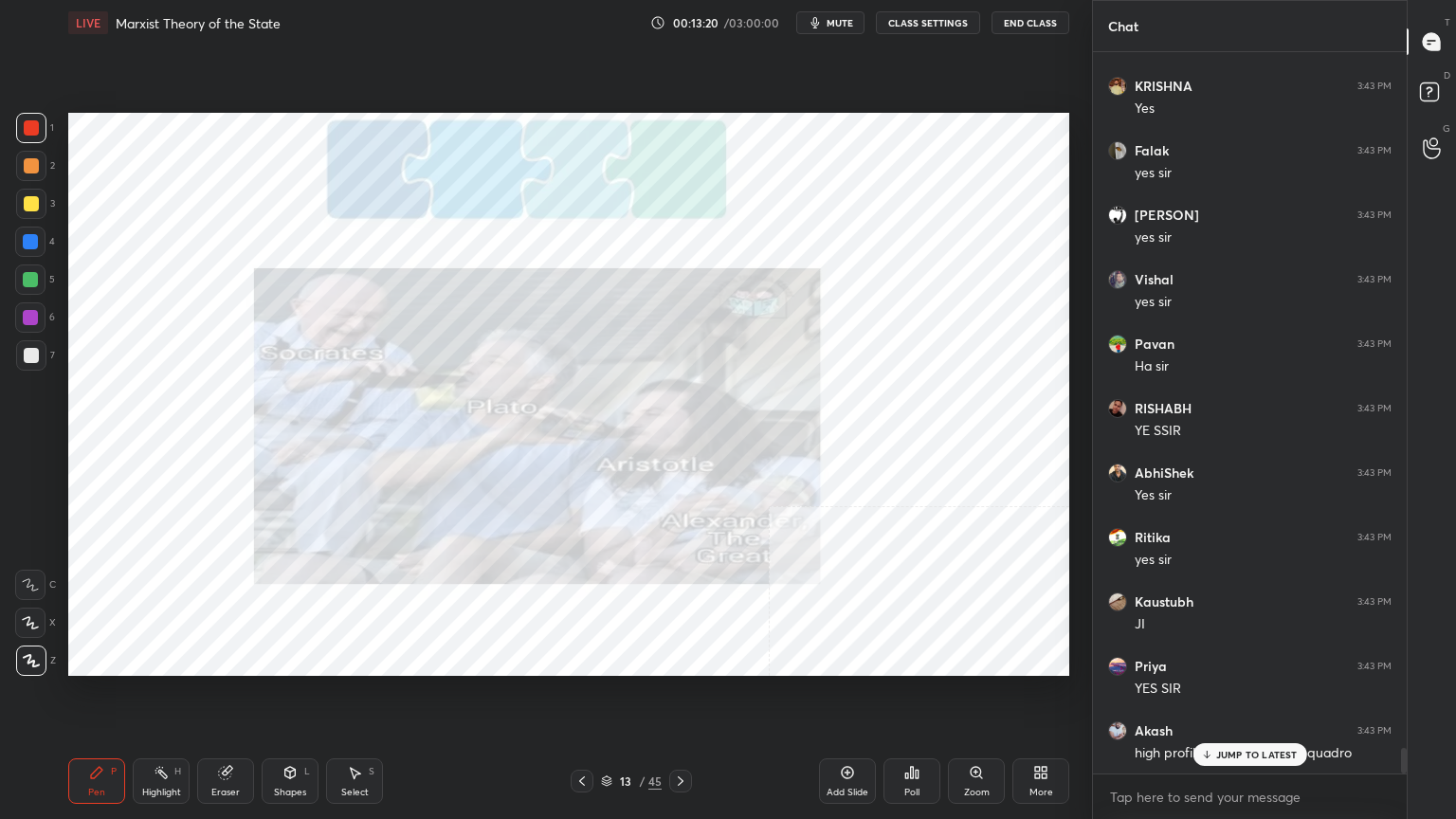 click on "JUMP TO LATEST" at bounding box center (1249, 755) 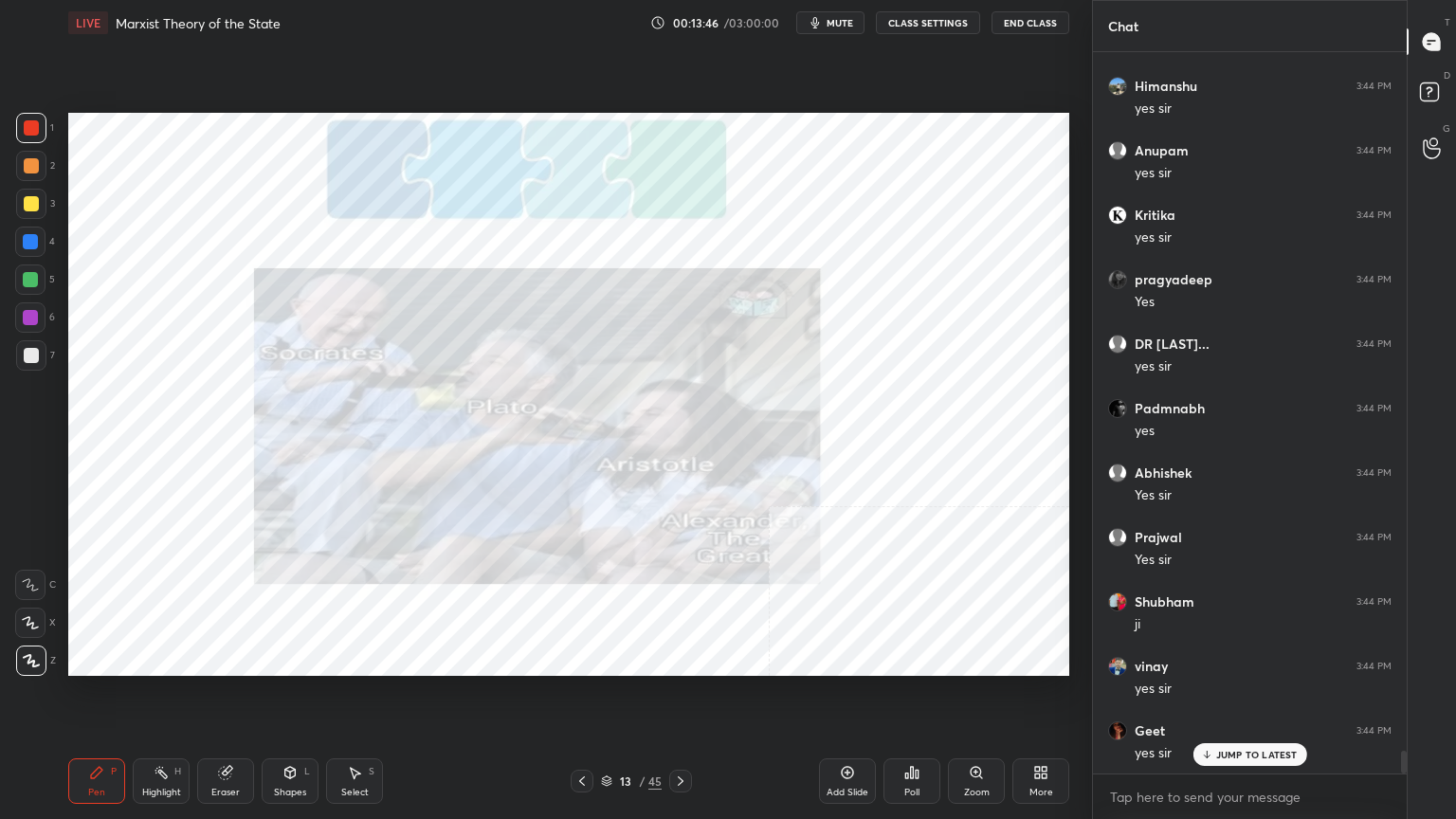 scroll, scrollTop: 21901, scrollLeft: 0, axis: vertical 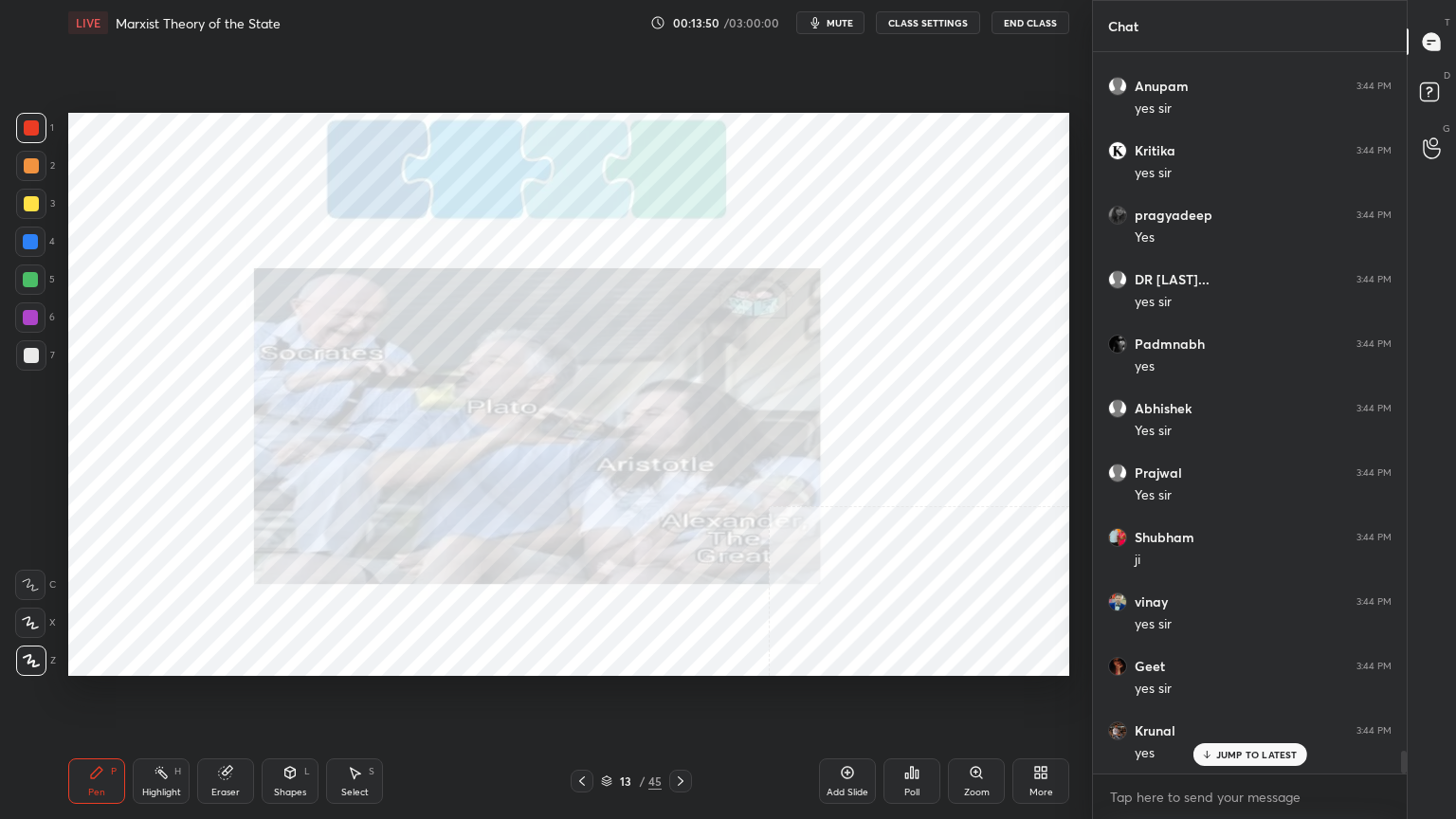 click on "13 / 45" at bounding box center (631, 781) 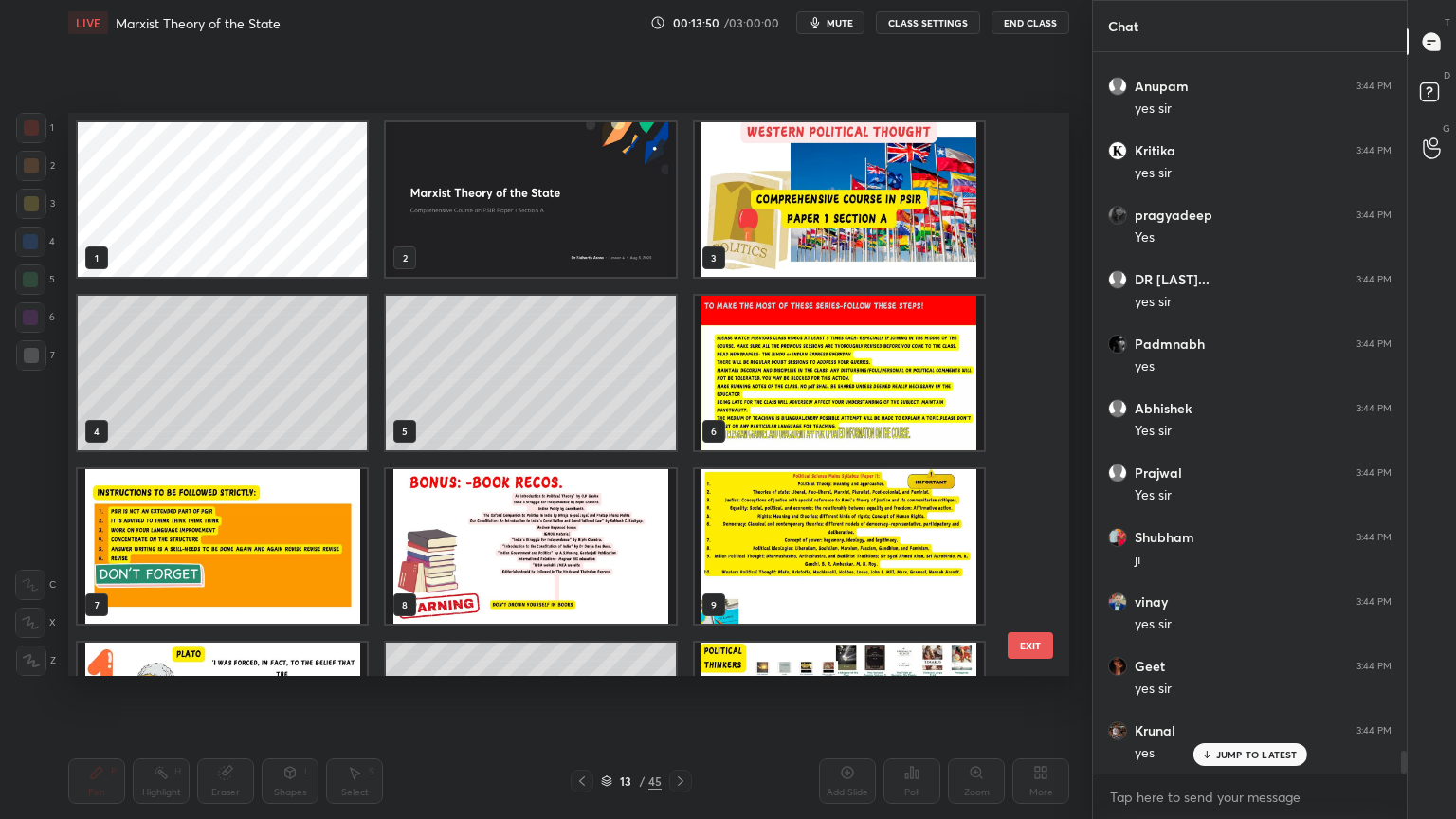scroll, scrollTop: 303, scrollLeft: 0, axis: vertical 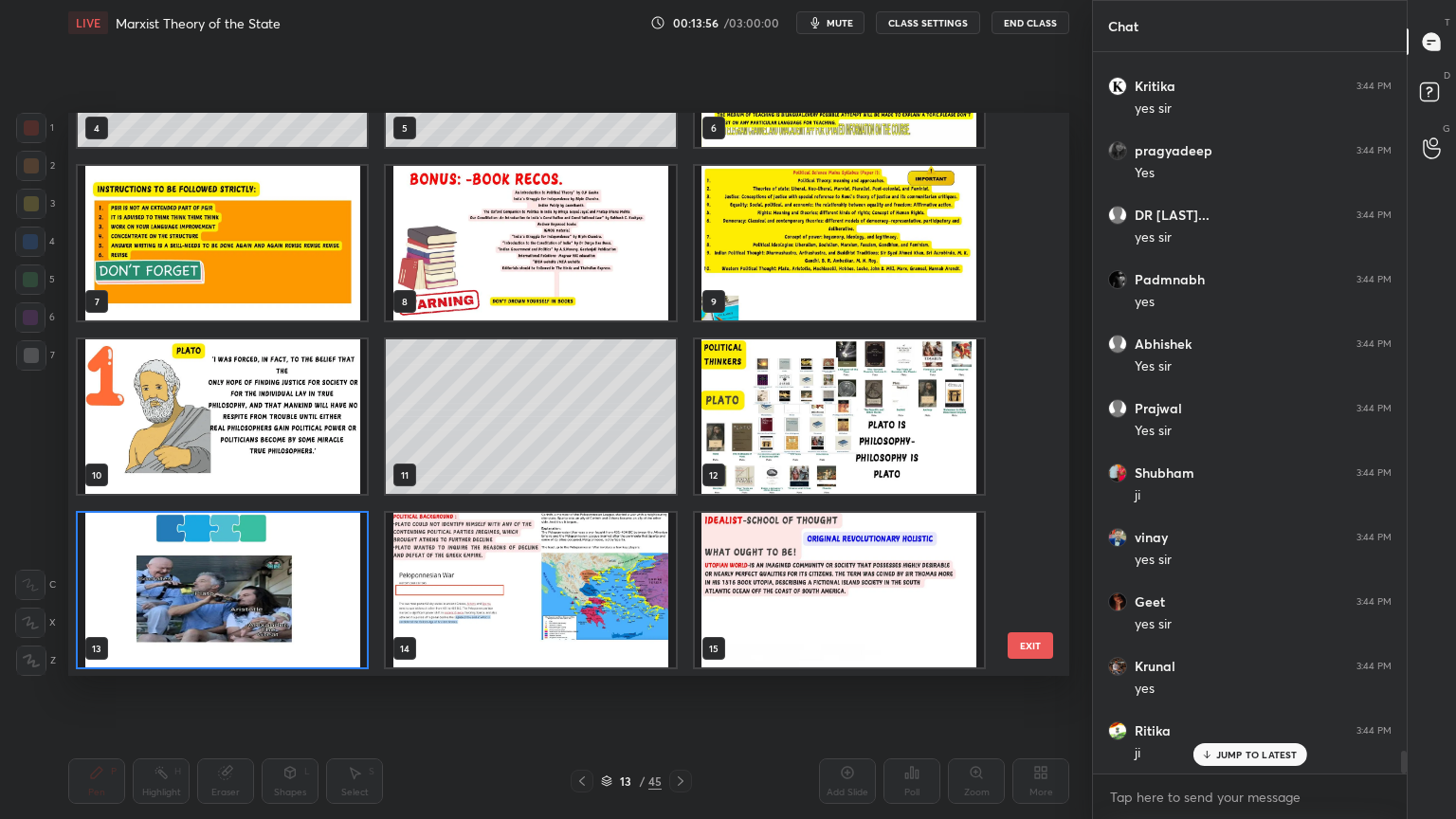 click at bounding box center [222, 590] 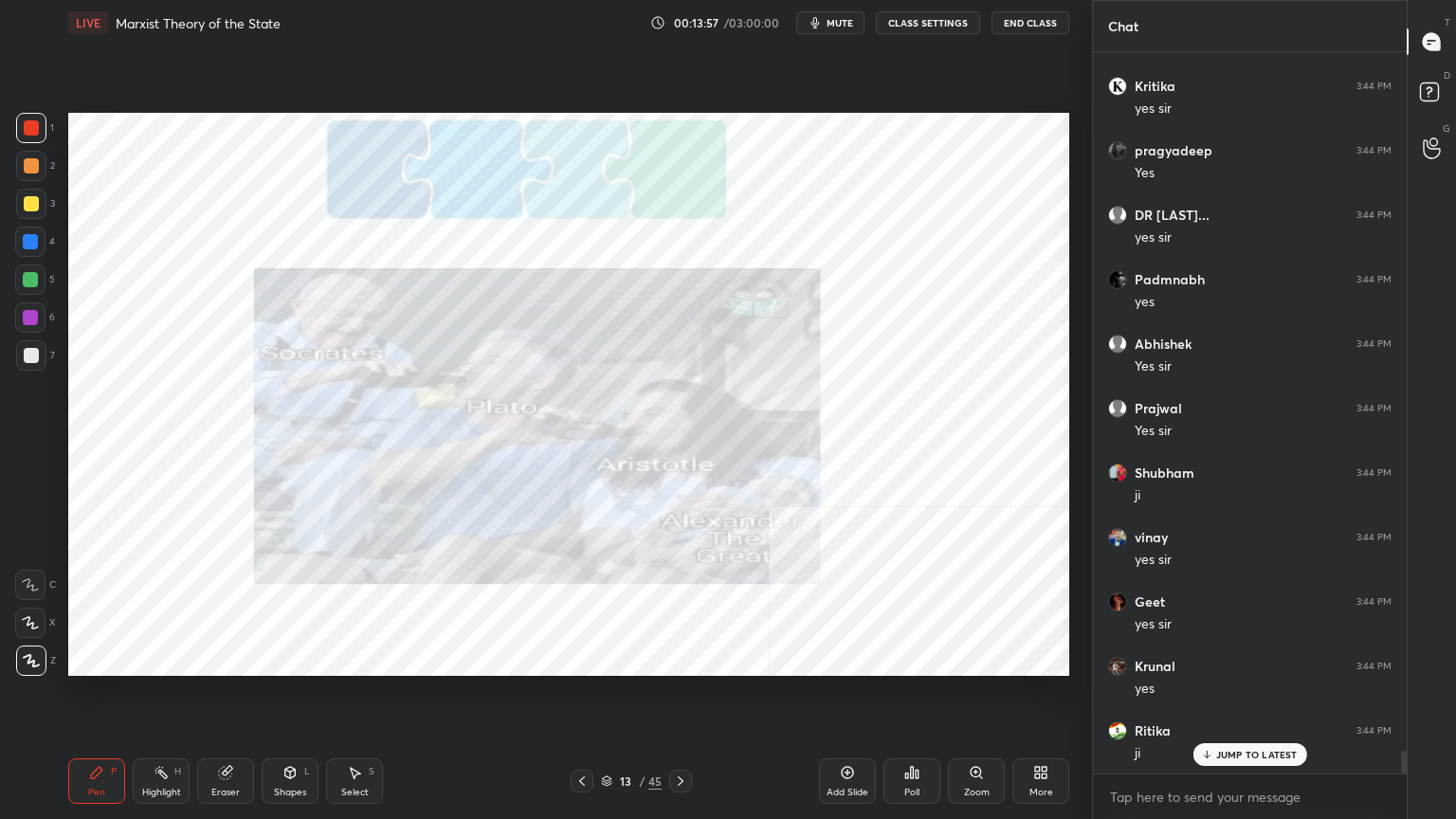 click at bounding box center [222, 590] 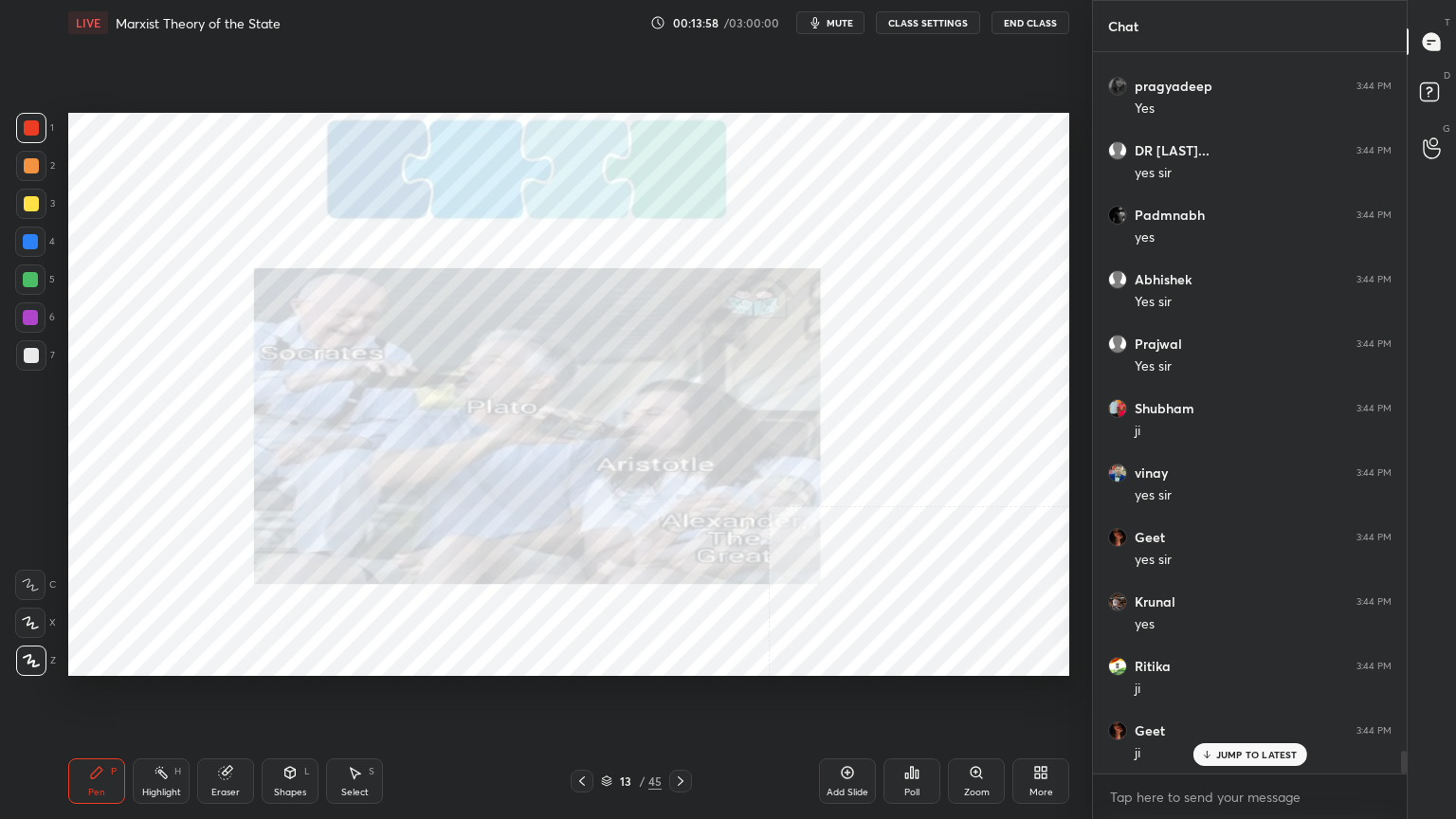 click 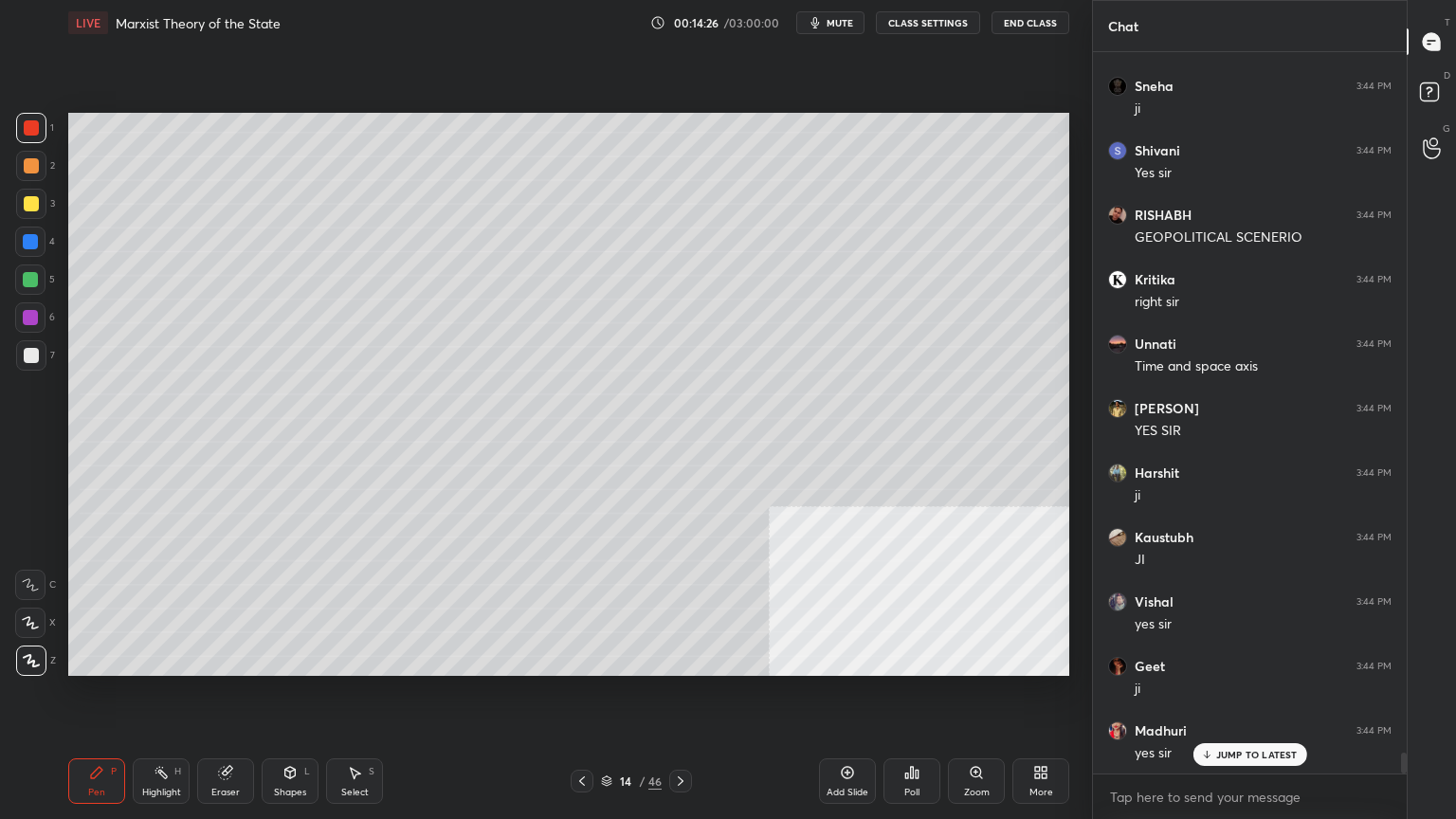 scroll, scrollTop: 23963, scrollLeft: 0, axis: vertical 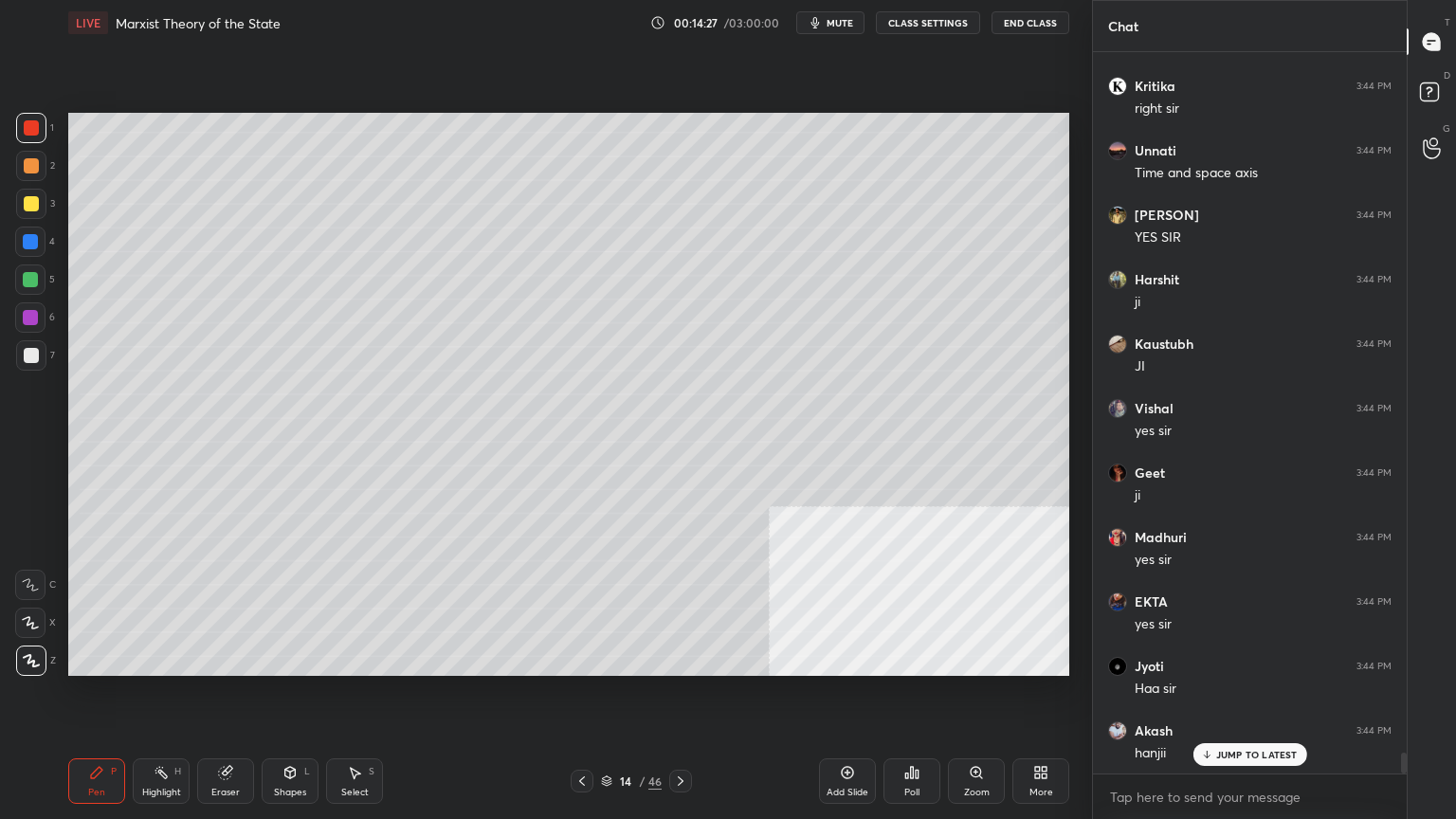 click at bounding box center [31, 204] 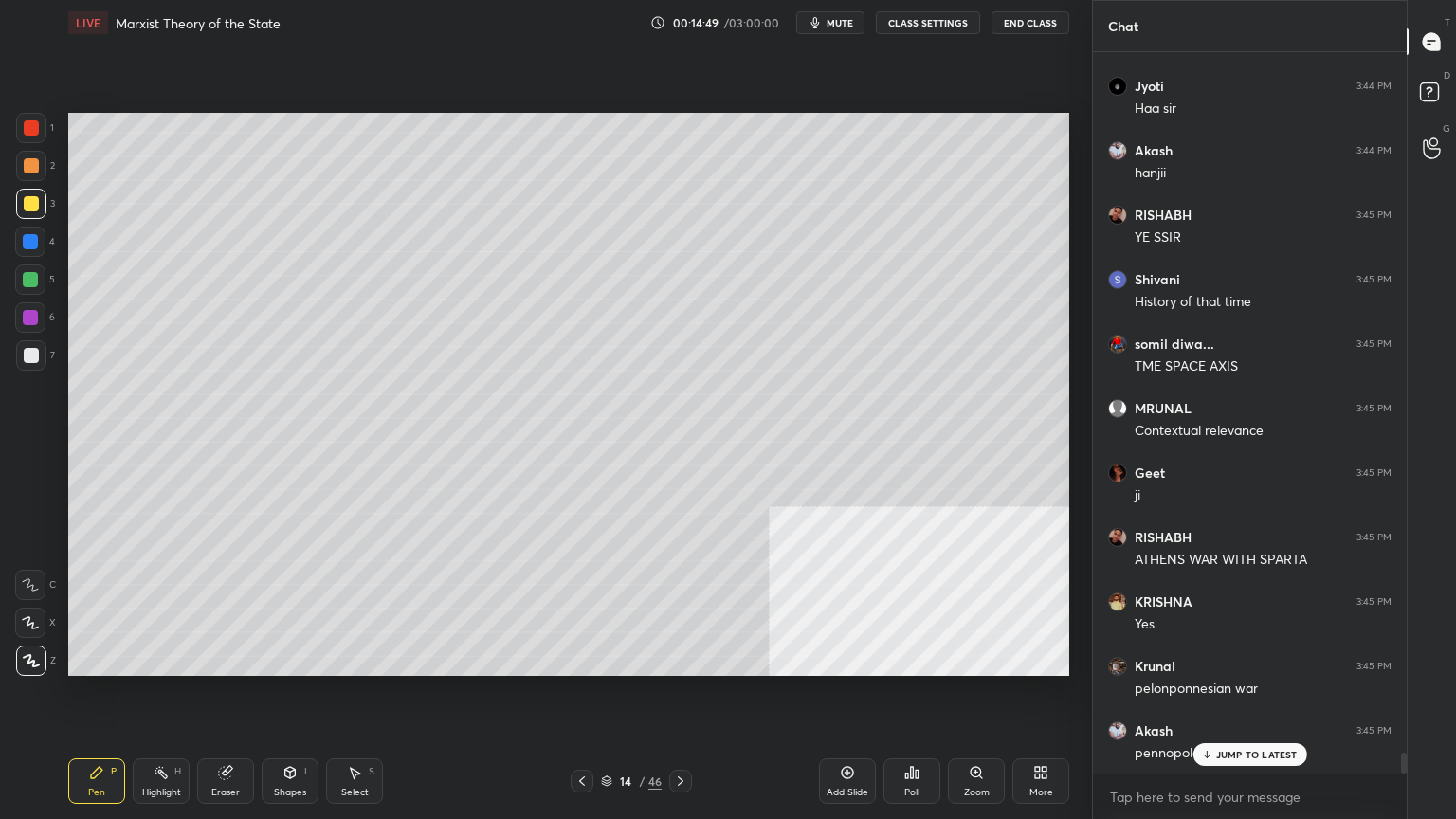 scroll, scrollTop: 24672, scrollLeft: 0, axis: vertical 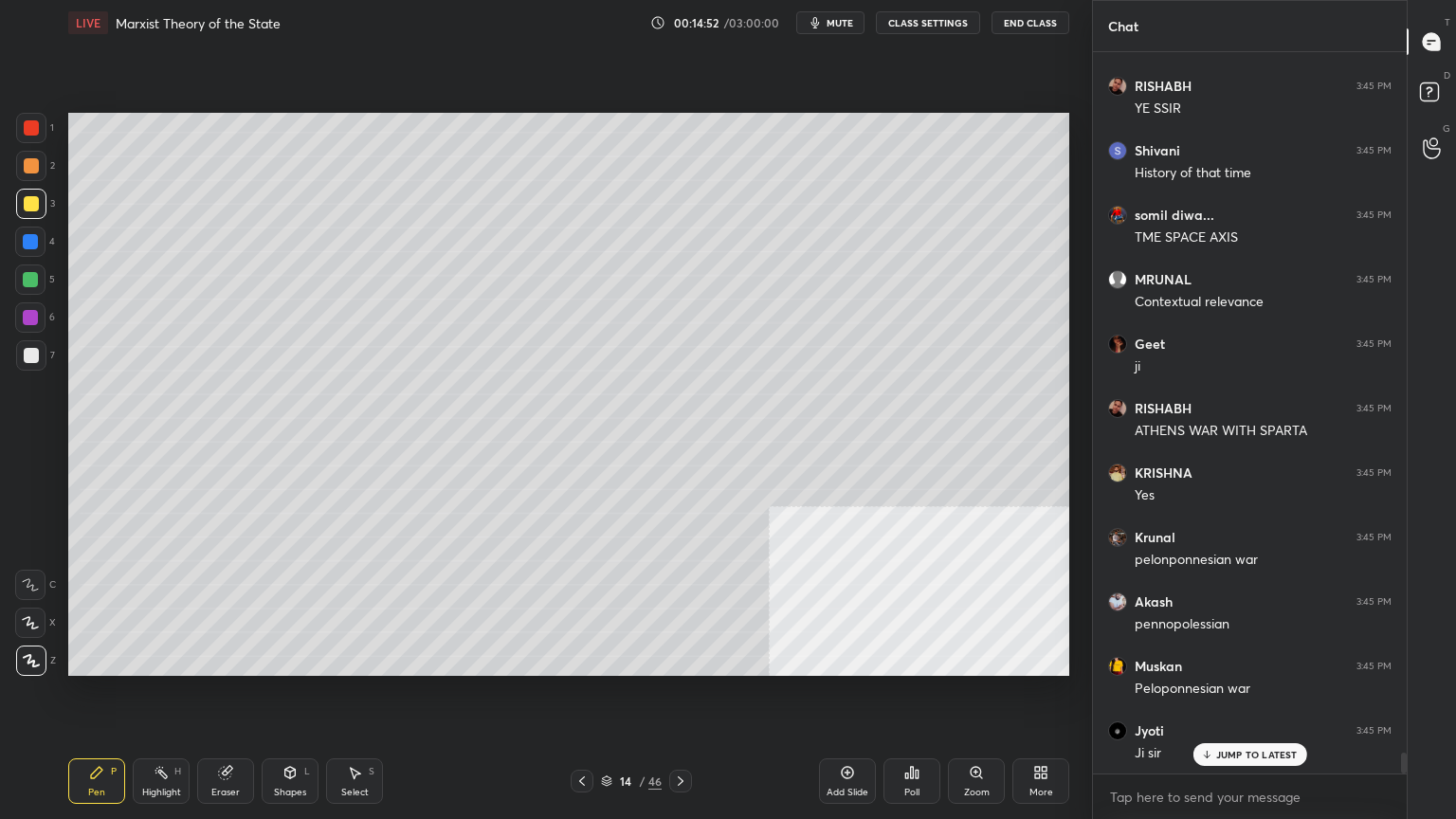 click 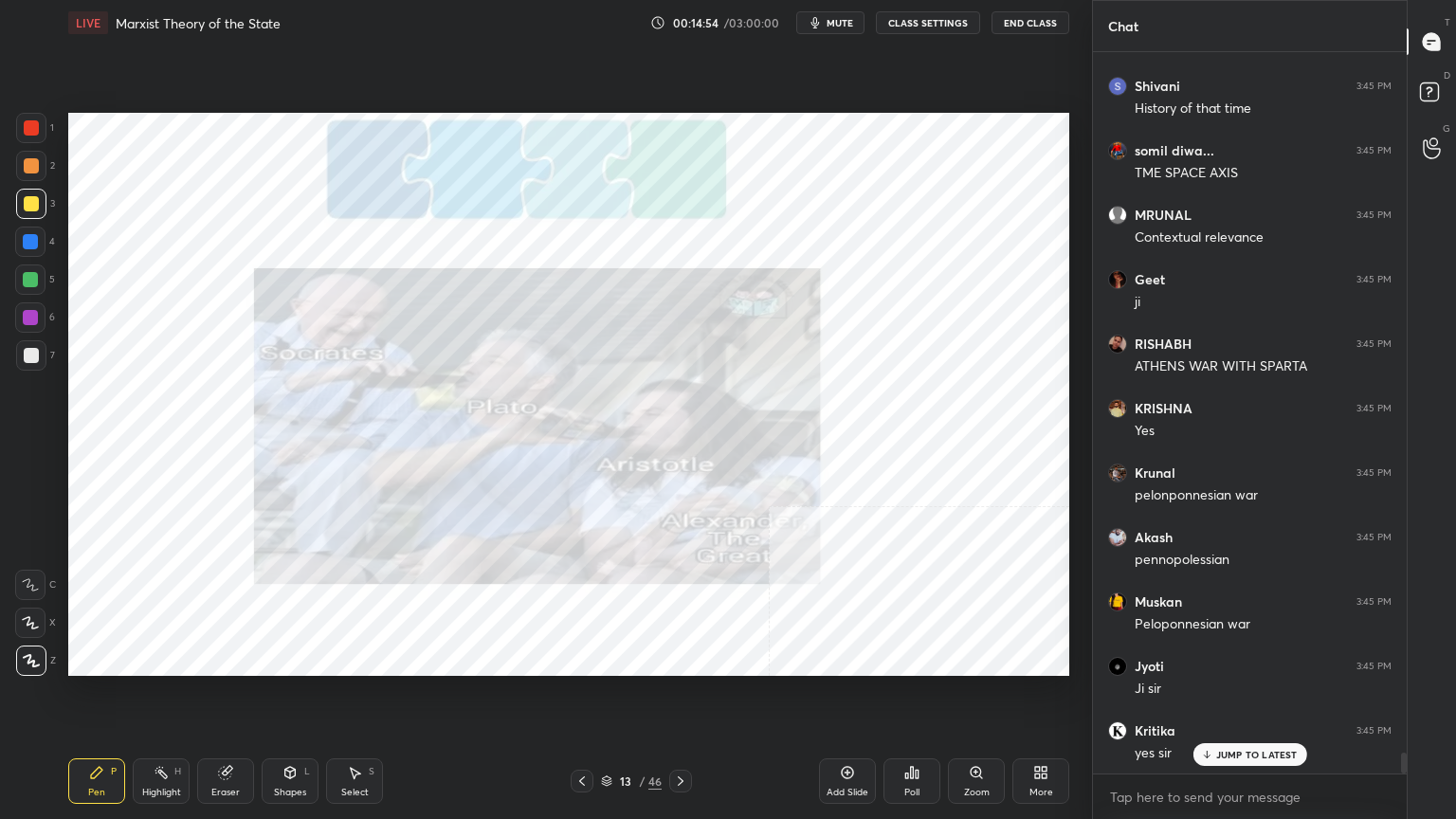 click 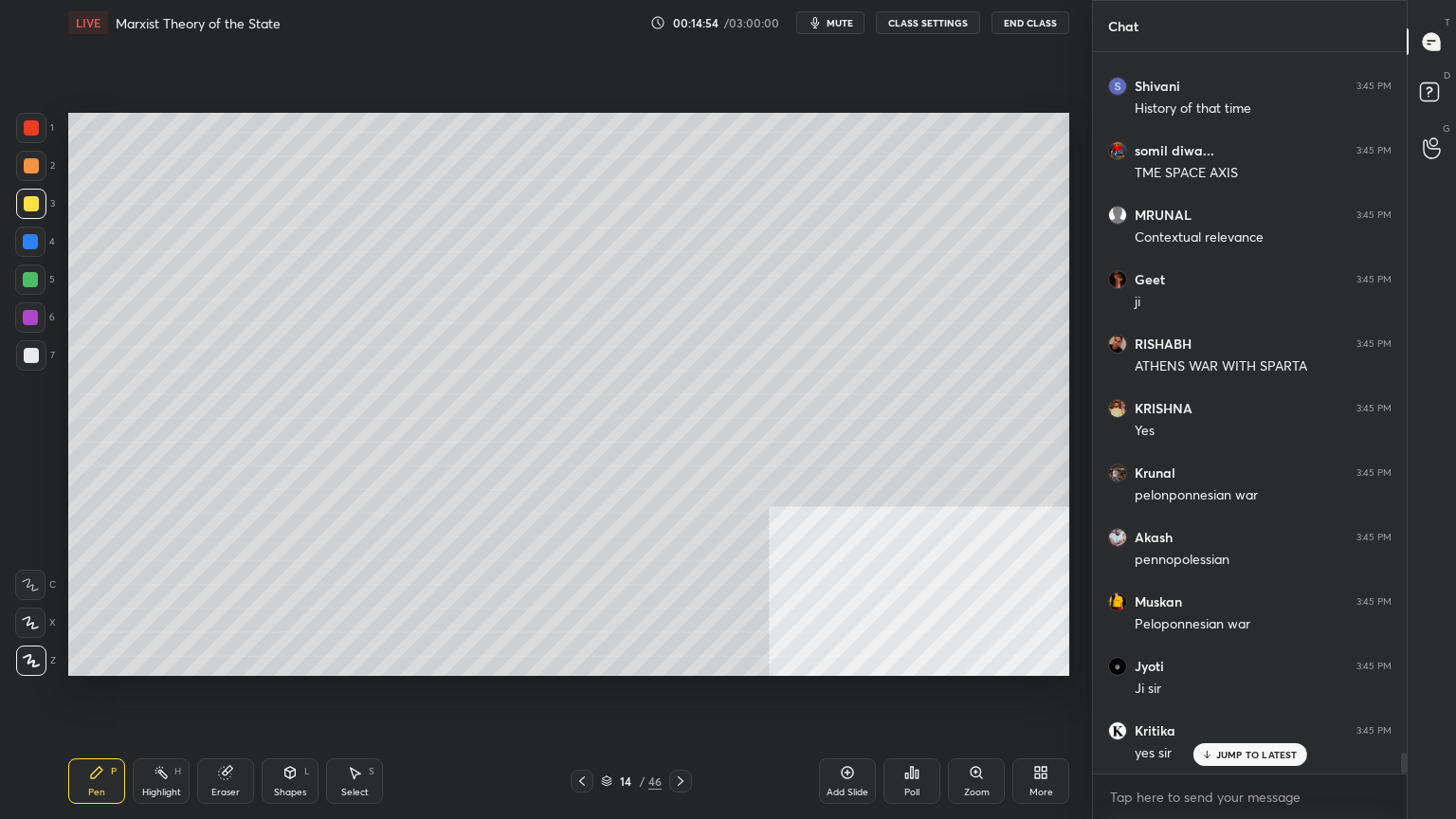 scroll, scrollTop: 24801, scrollLeft: 0, axis: vertical 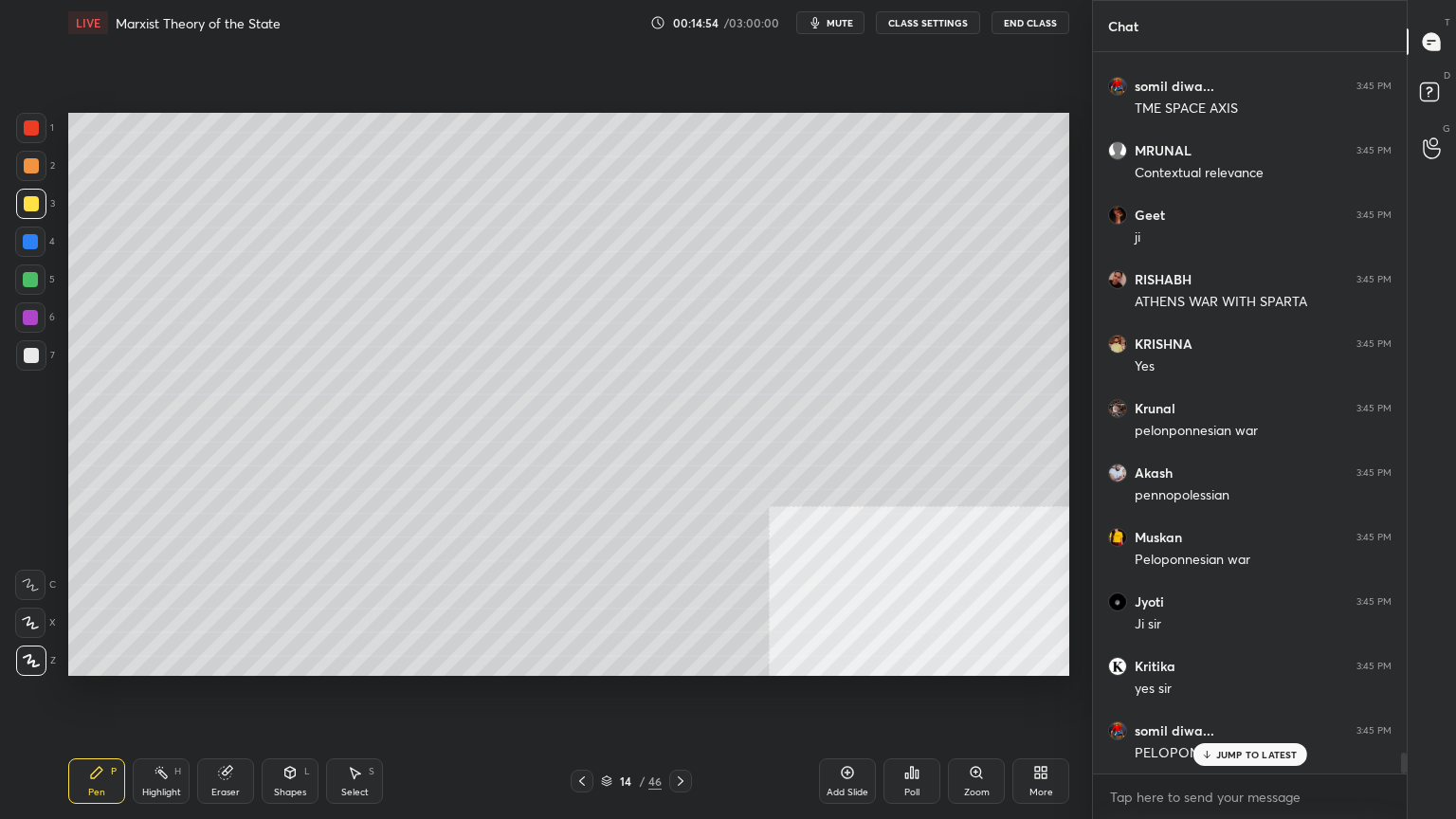 click 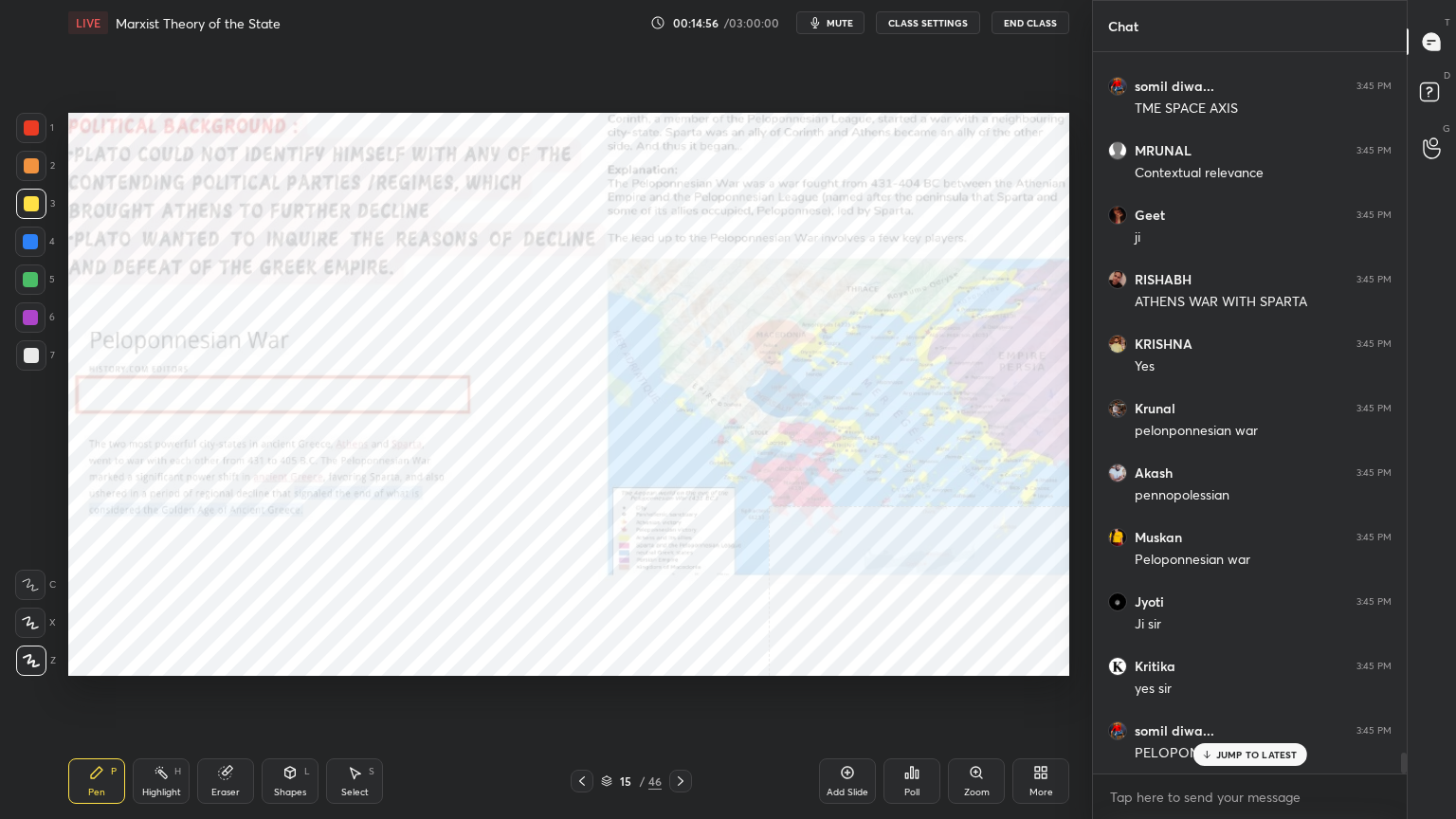 scroll, scrollTop: 24930, scrollLeft: 0, axis: vertical 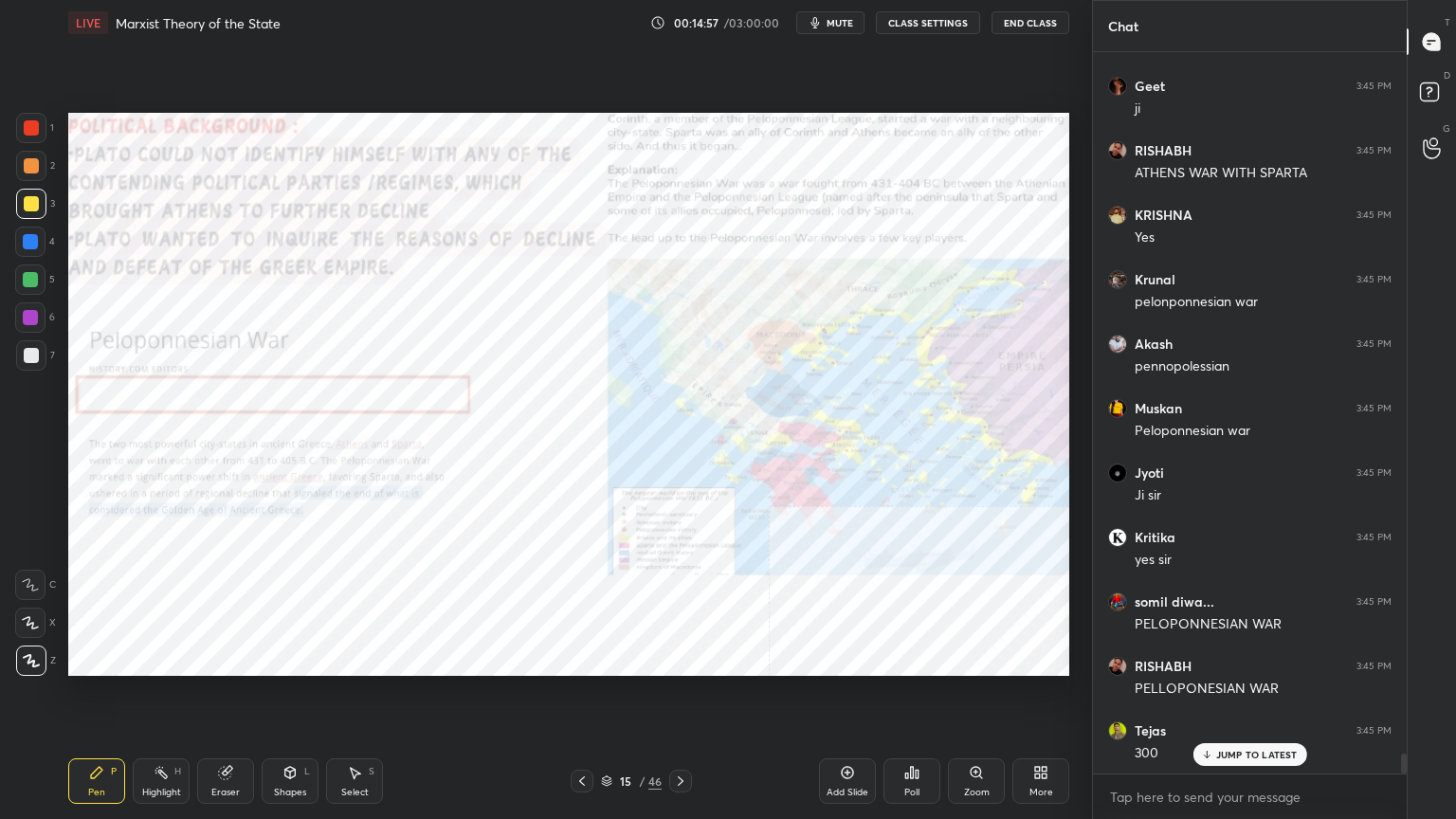 click at bounding box center [31, 128] 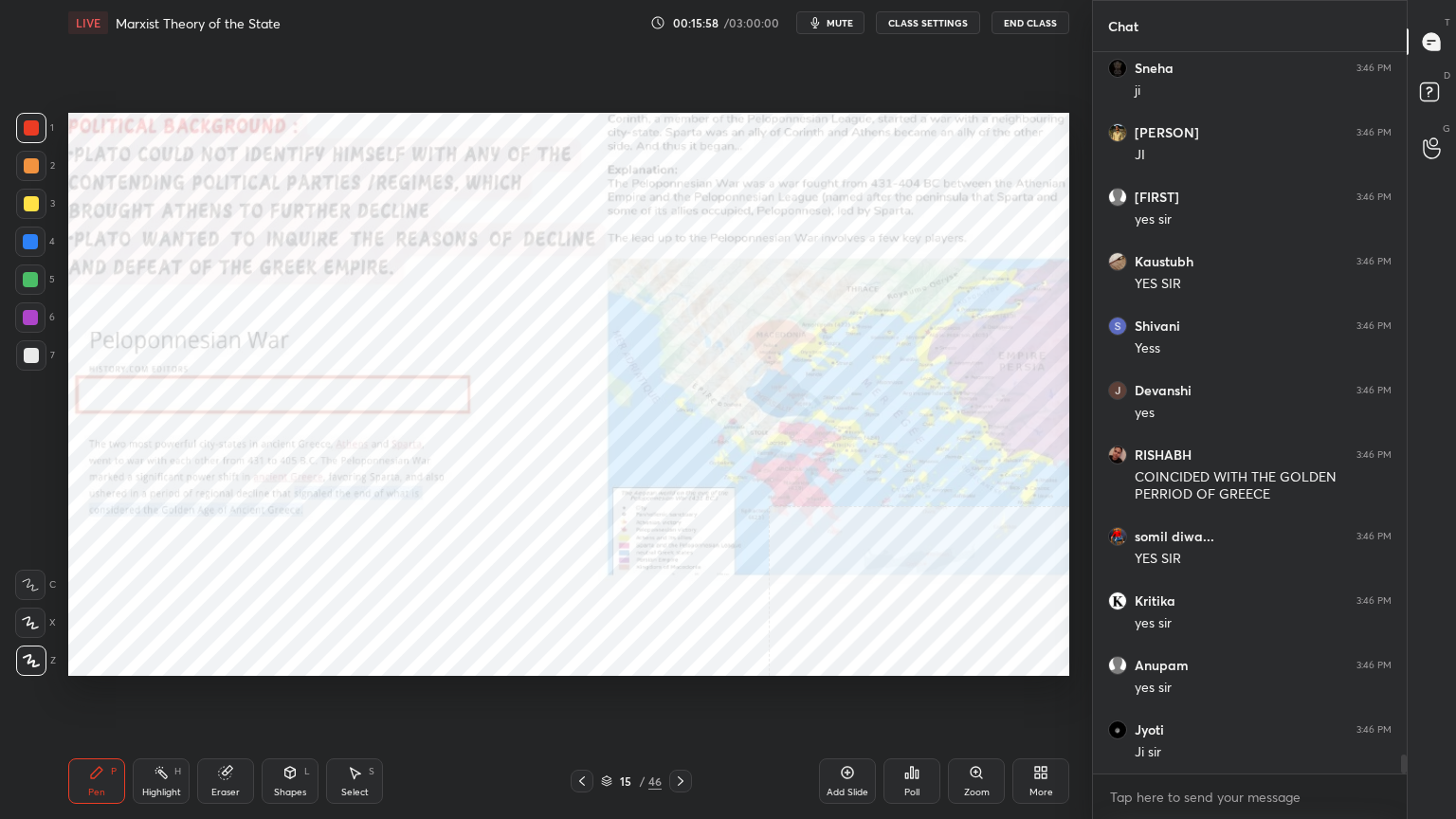 scroll, scrollTop: 26886, scrollLeft: 0, axis: vertical 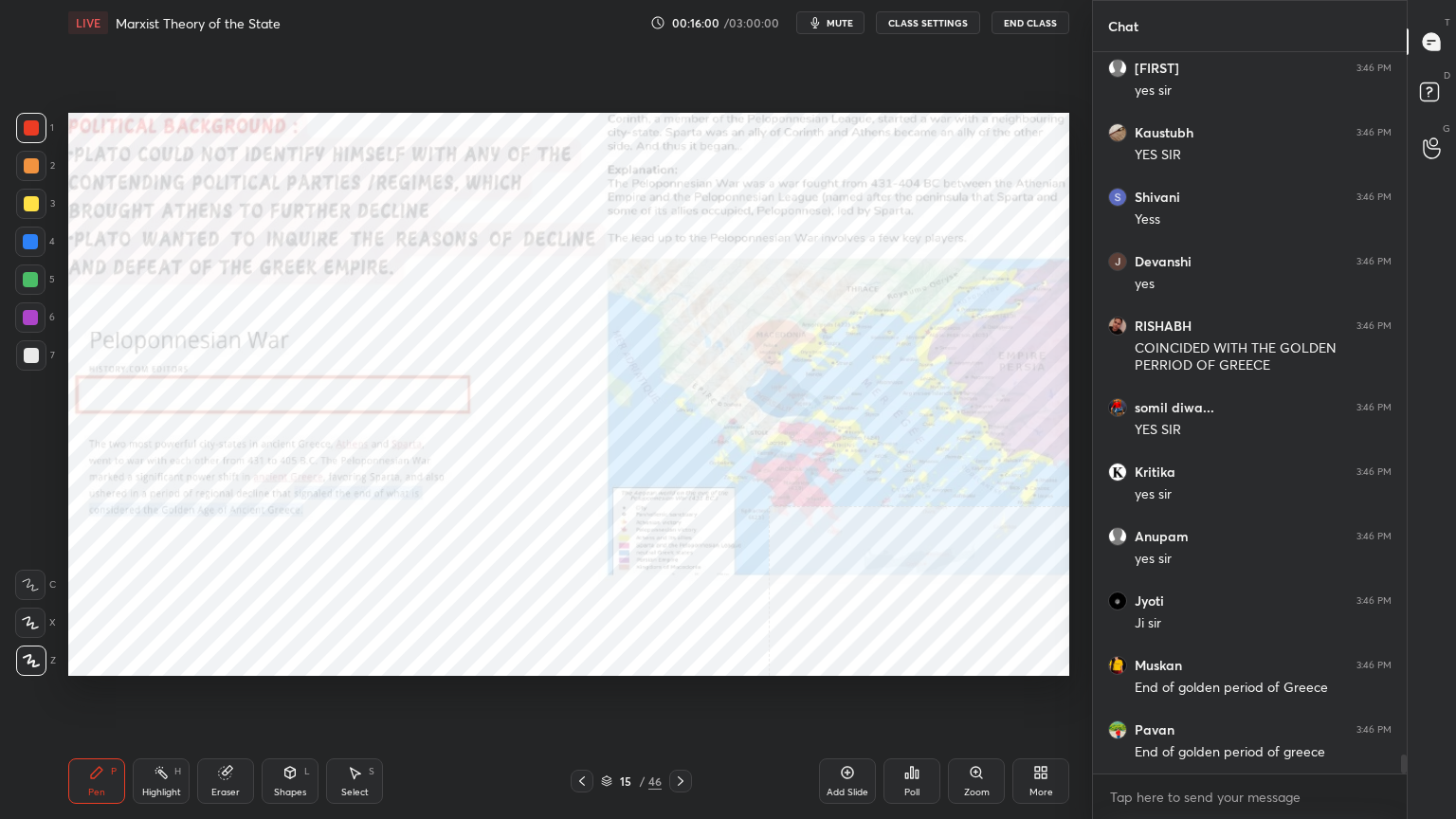 click on "Add Slide" at bounding box center [847, 781] 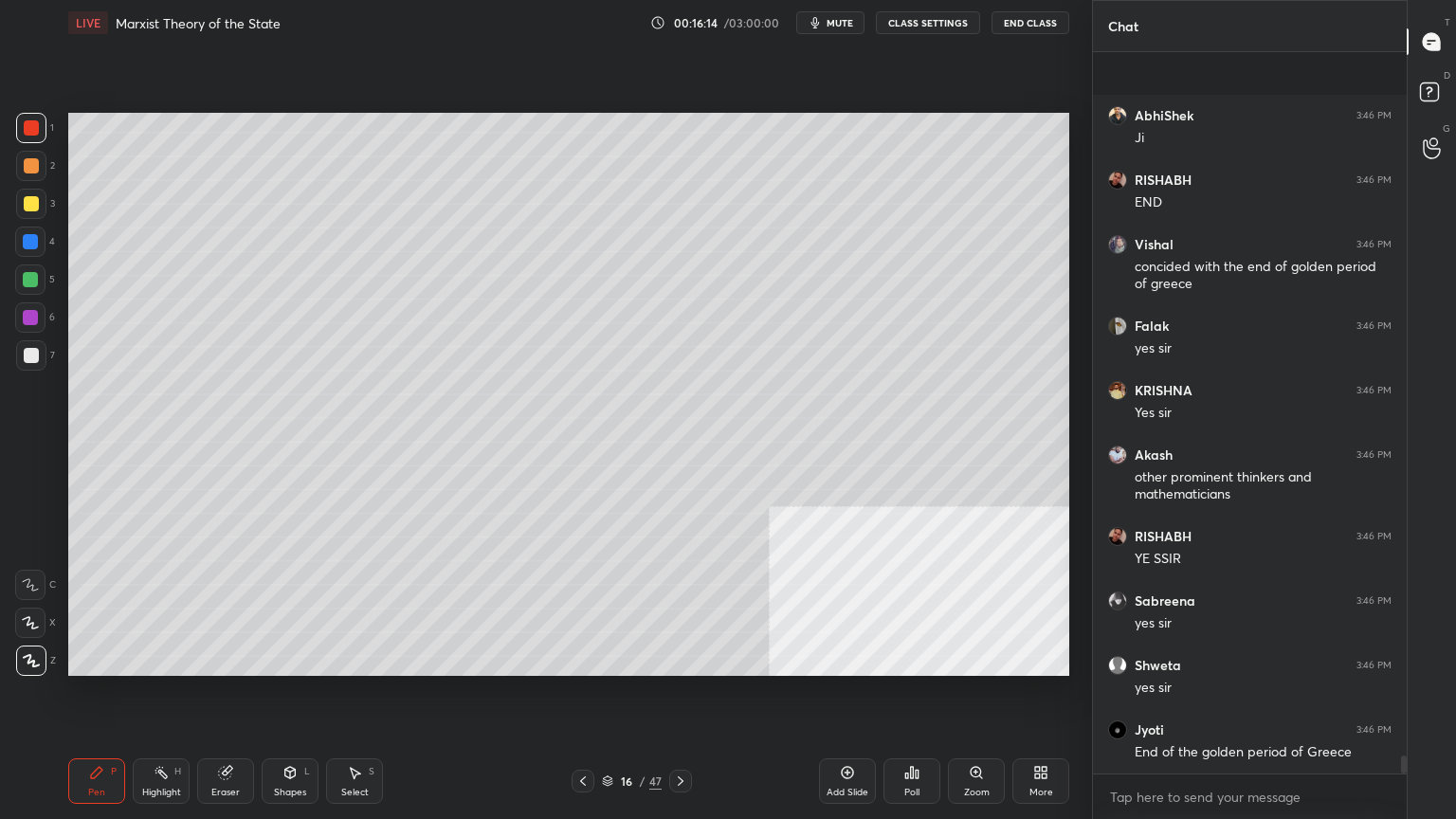 scroll, scrollTop: 27693, scrollLeft: 0, axis: vertical 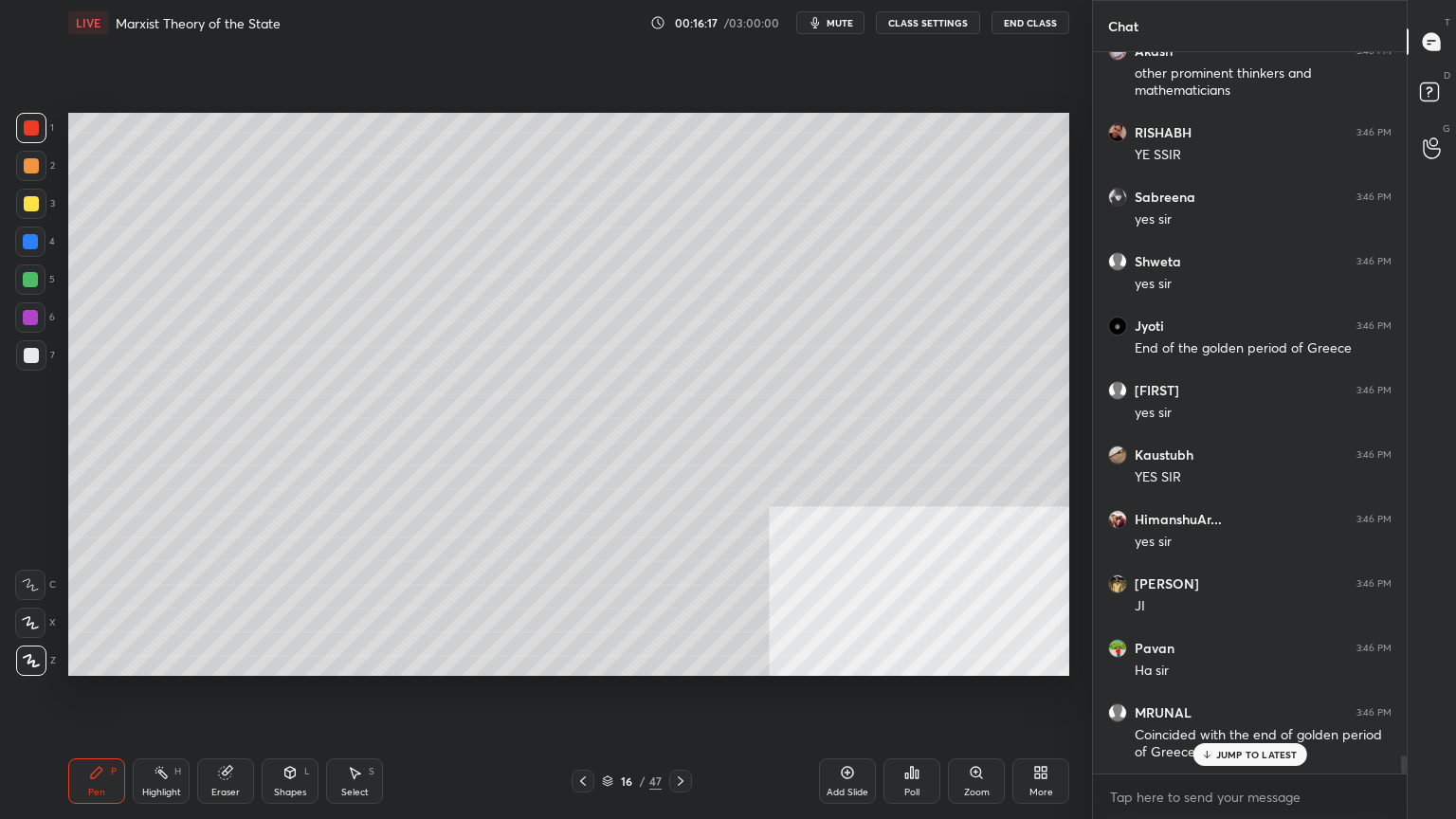 click 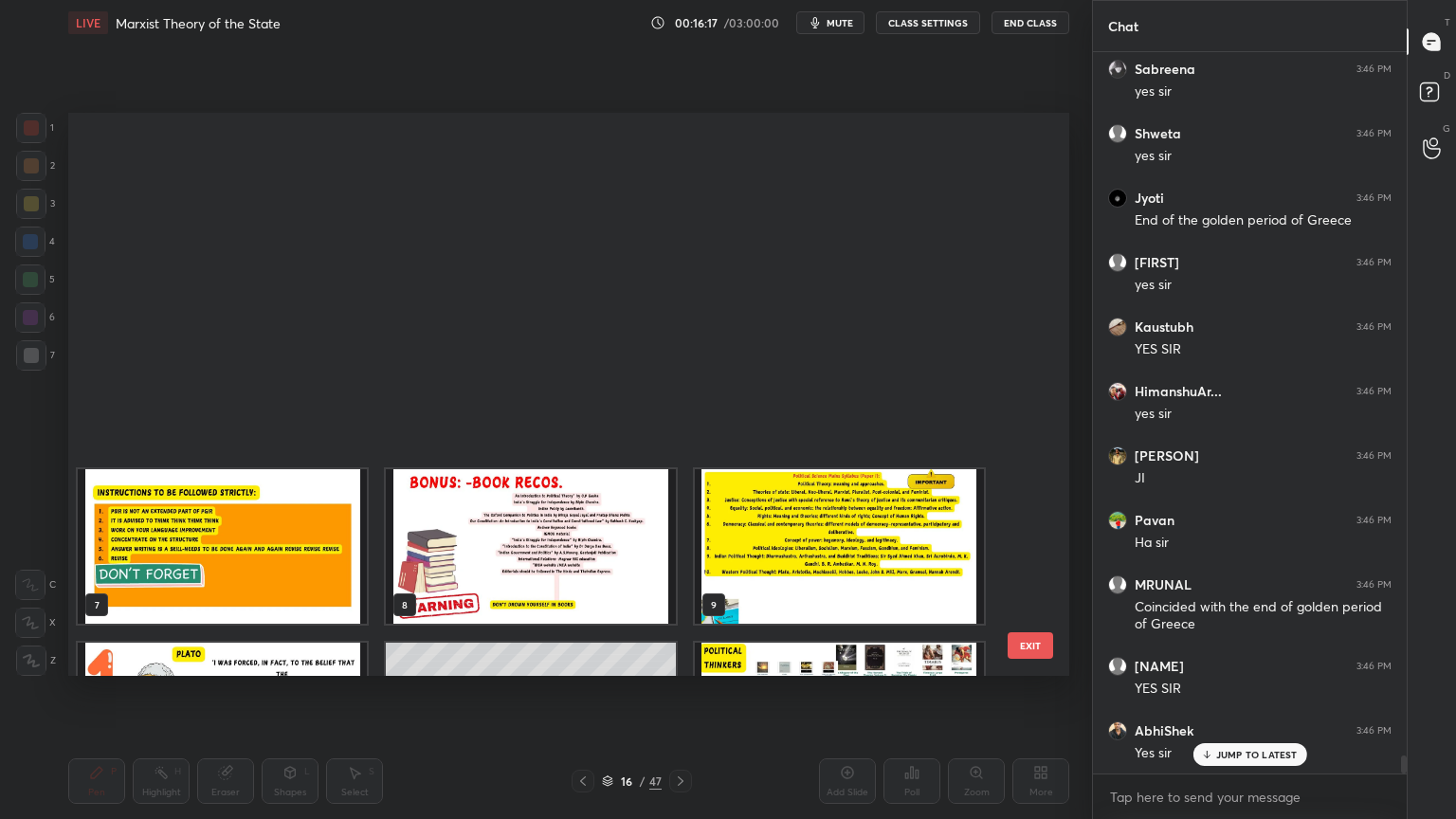 scroll, scrollTop: 478, scrollLeft: 0, axis: vertical 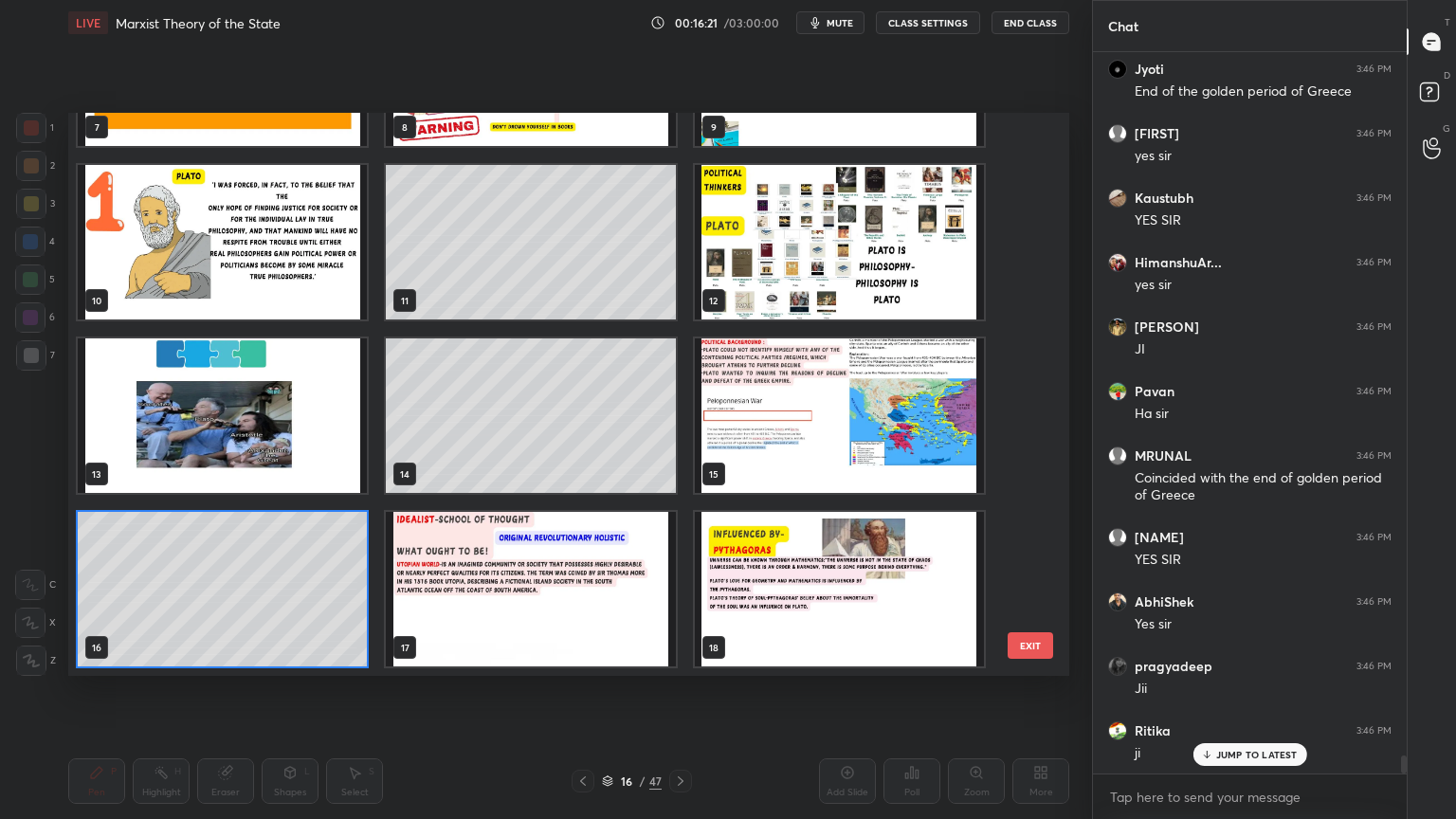 click at bounding box center (530, 589) 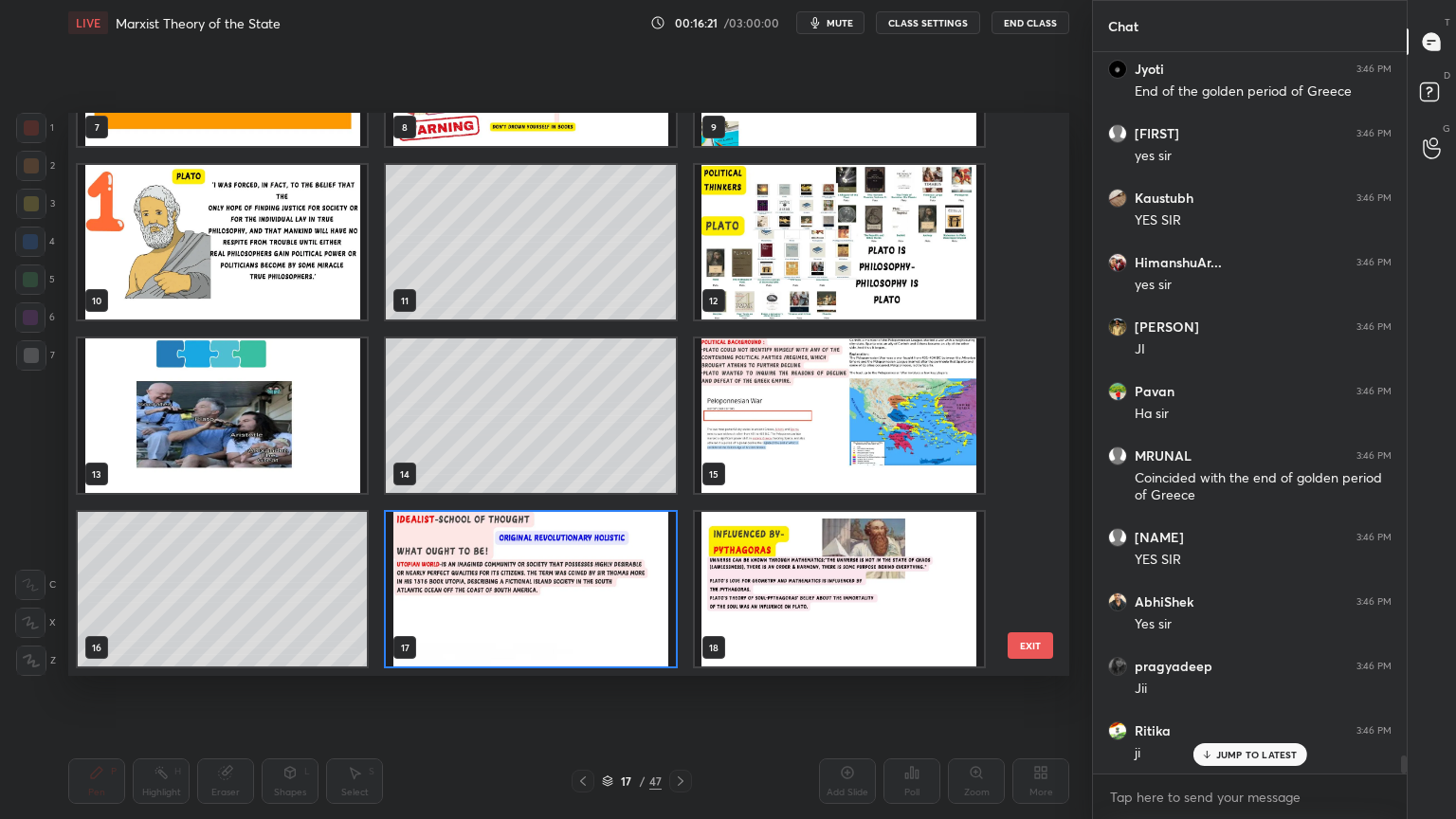 click at bounding box center [530, 589] 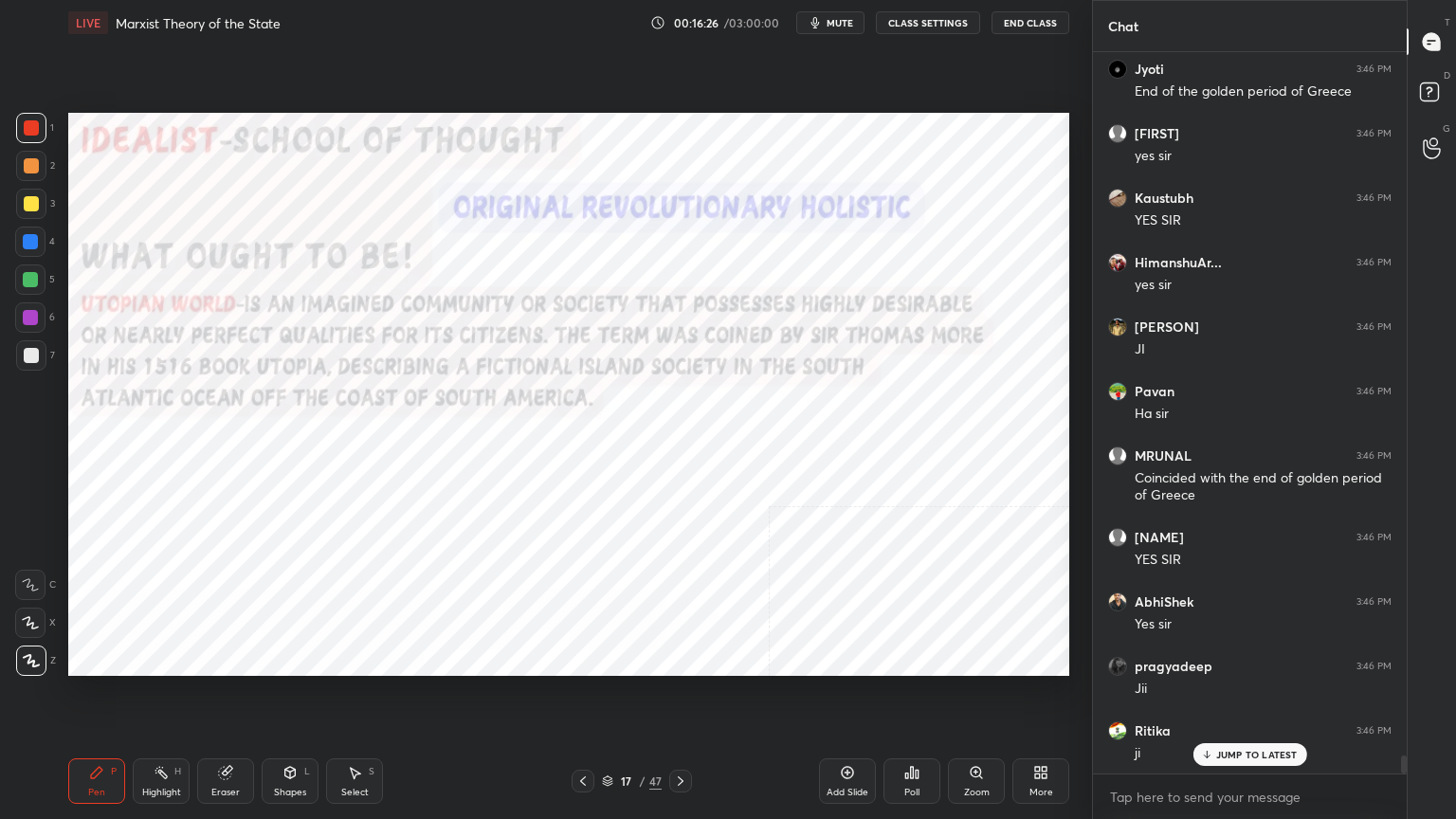 click at bounding box center [31, 128] 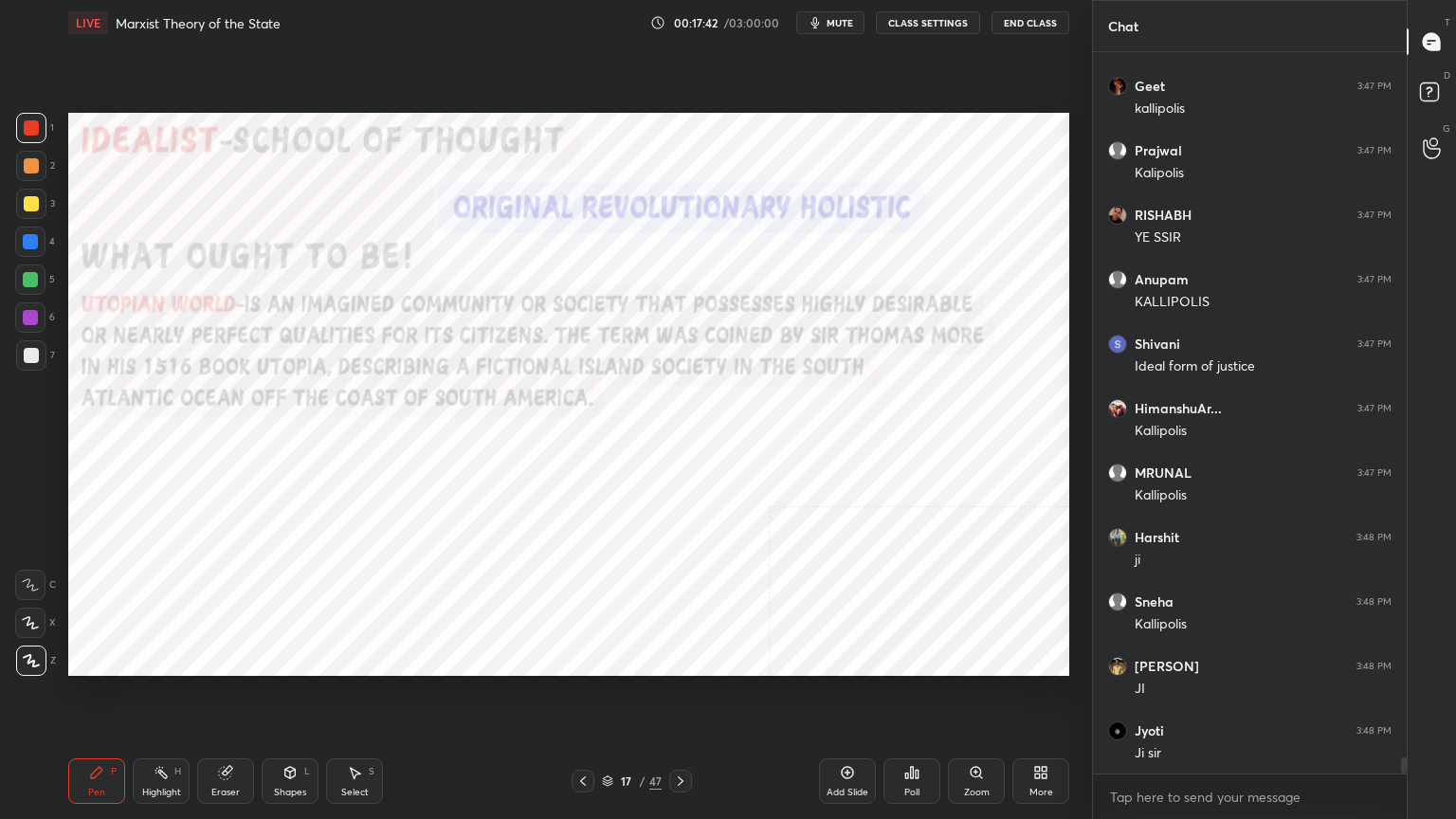 scroll, scrollTop: 31835, scrollLeft: 0, axis: vertical 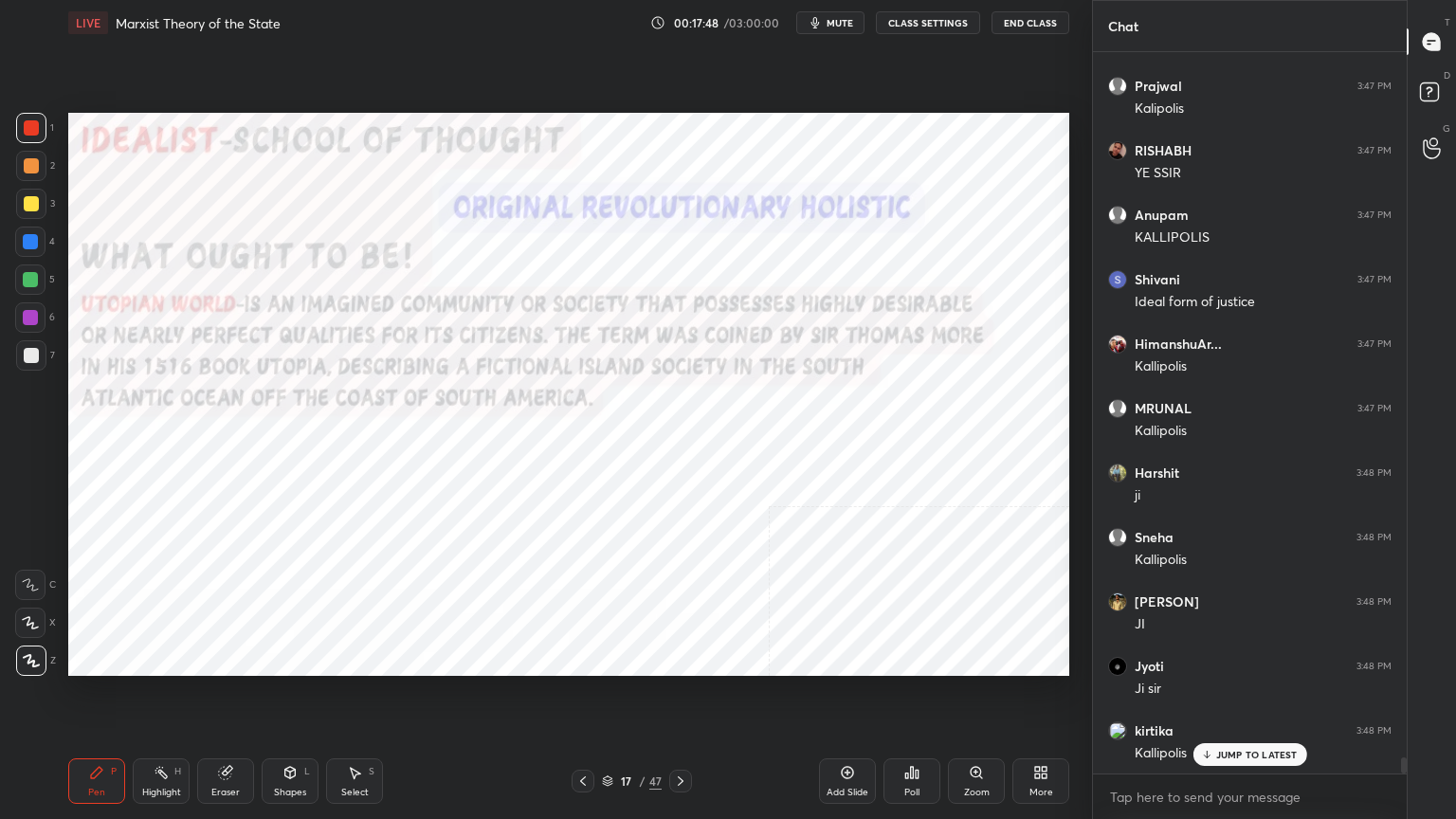 click on "Highlight H" at bounding box center (161, 781) 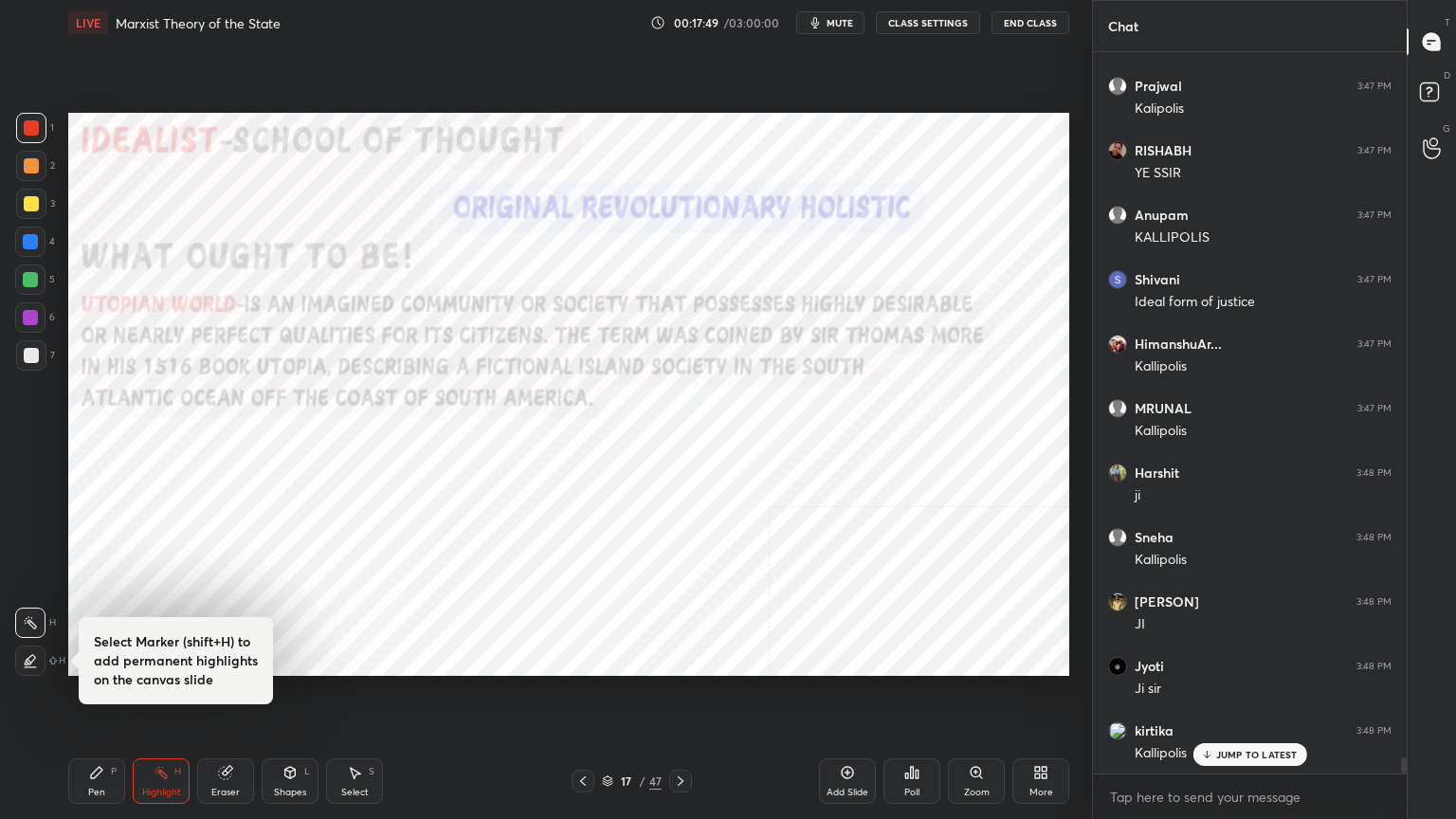 click 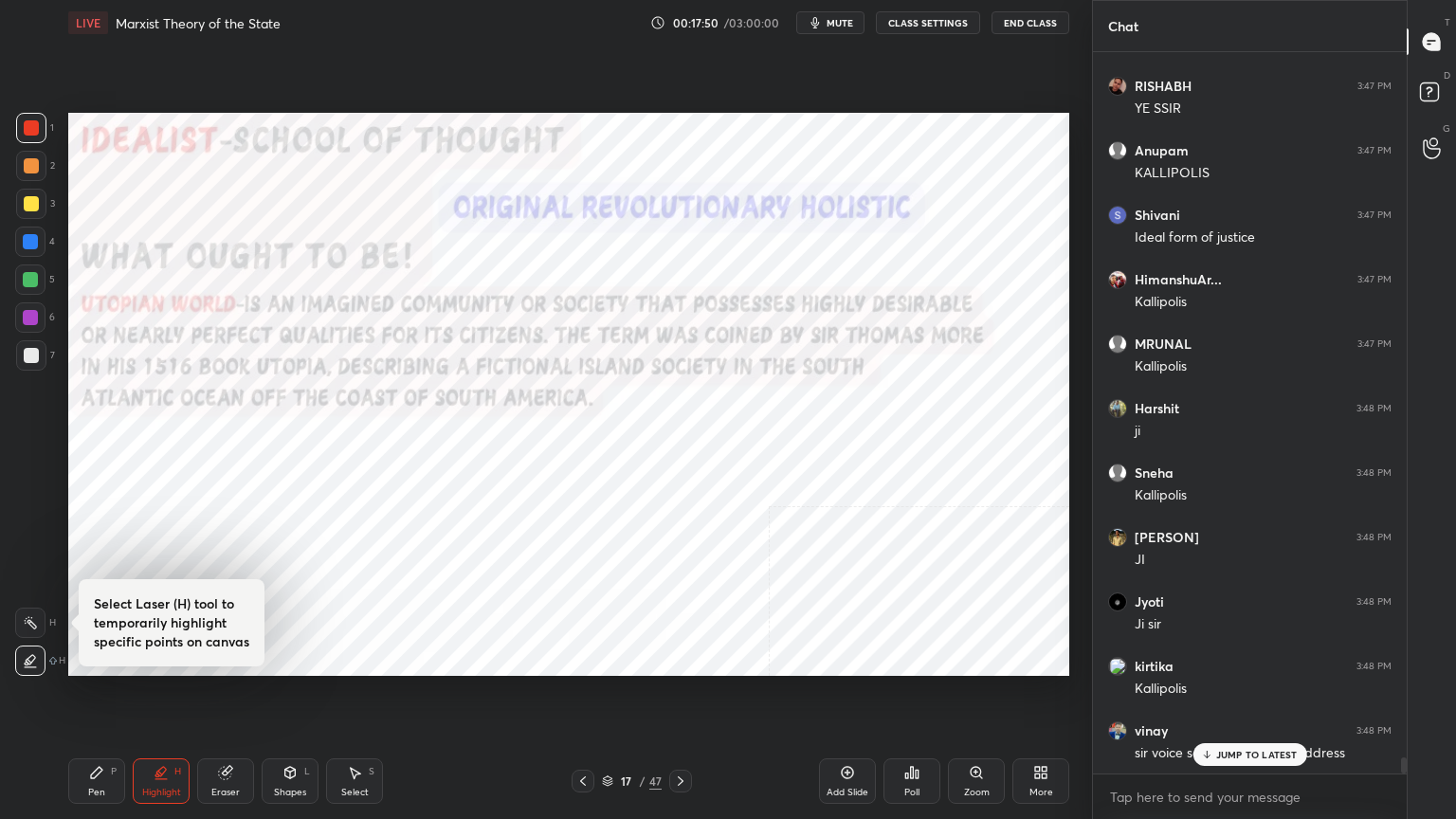 scroll, scrollTop: 31964, scrollLeft: 0, axis: vertical 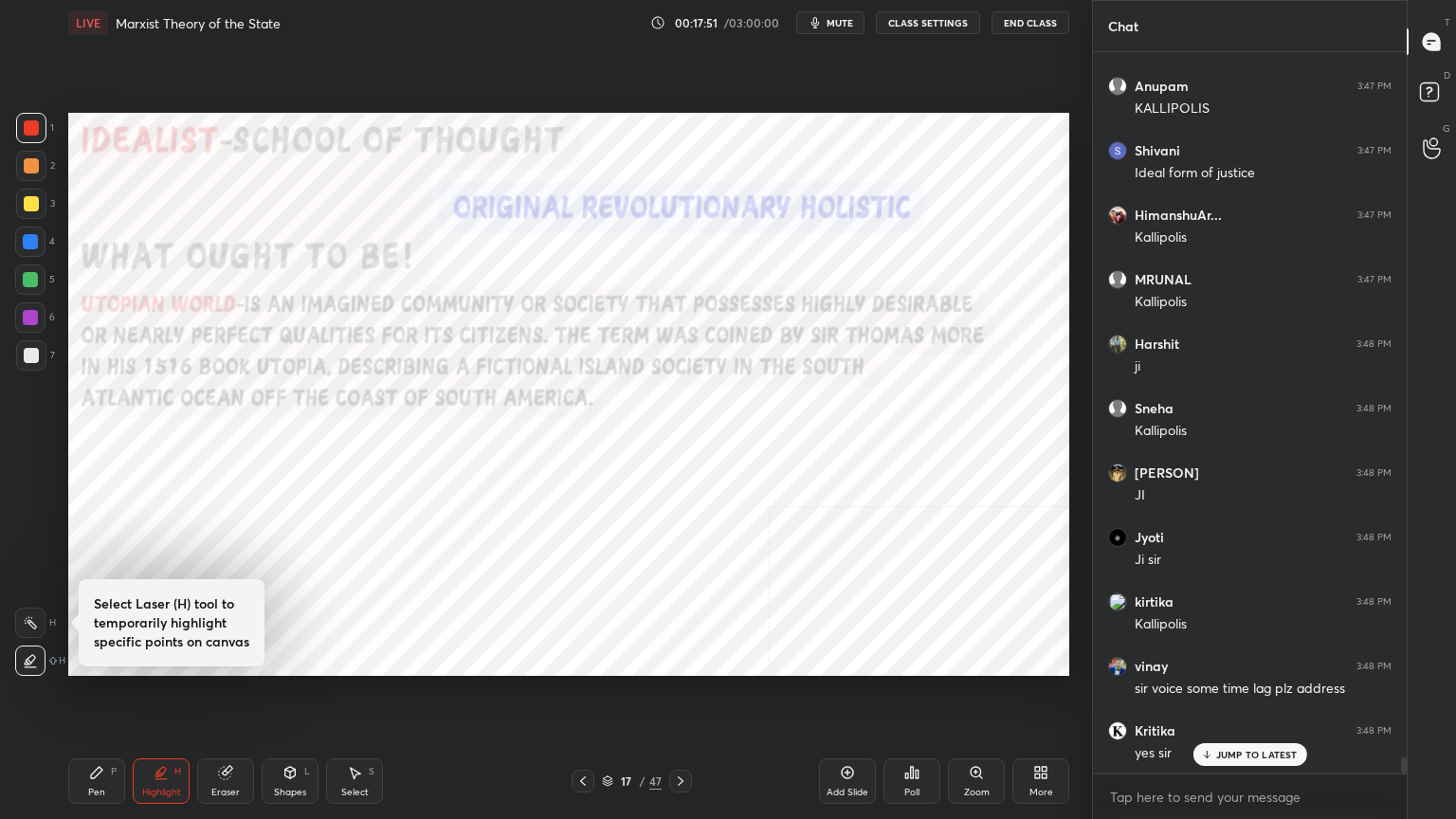 click on "JUMP TO LATEST" at bounding box center [1249, 755] 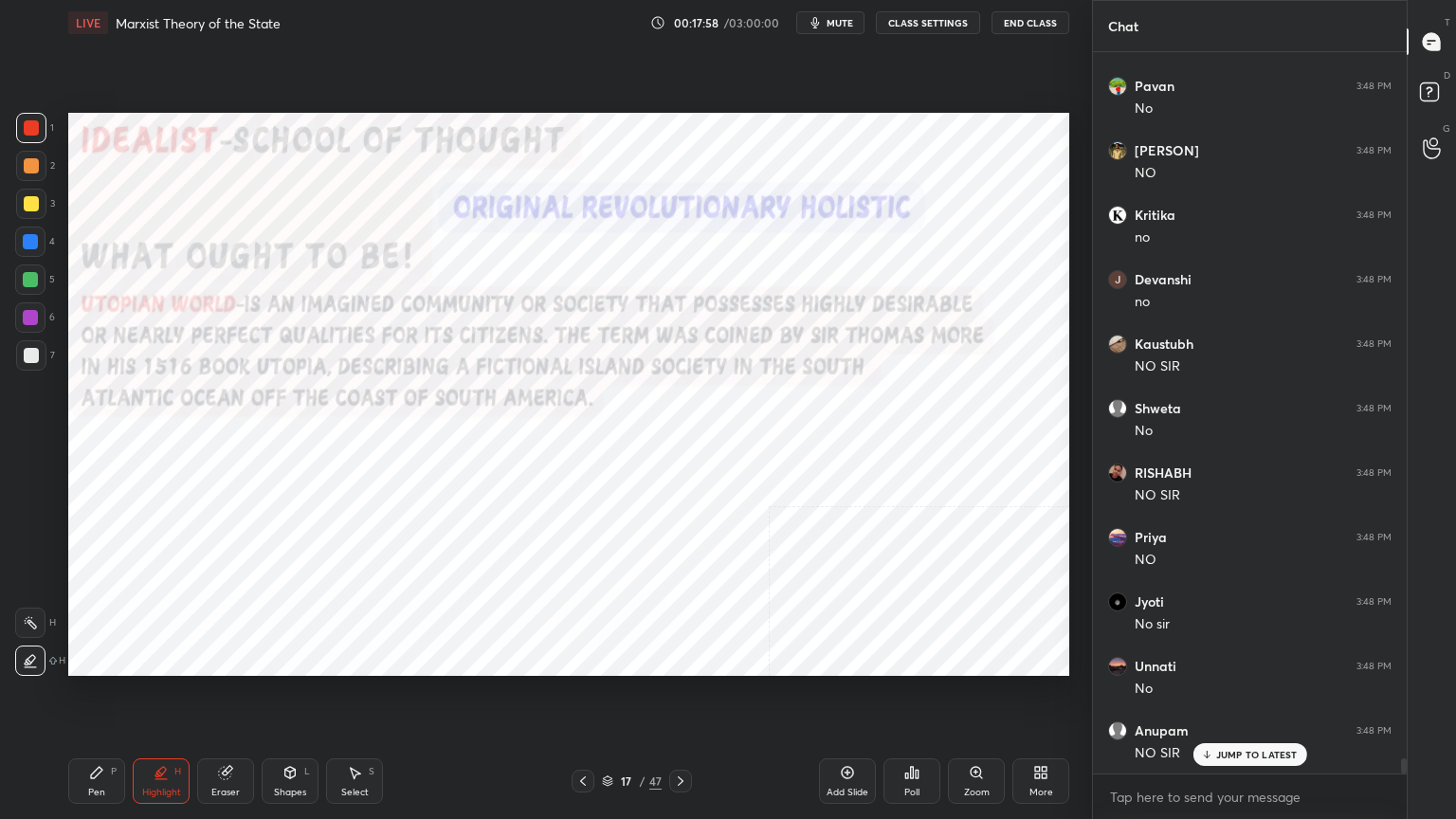 scroll, scrollTop: 33188, scrollLeft: 0, axis: vertical 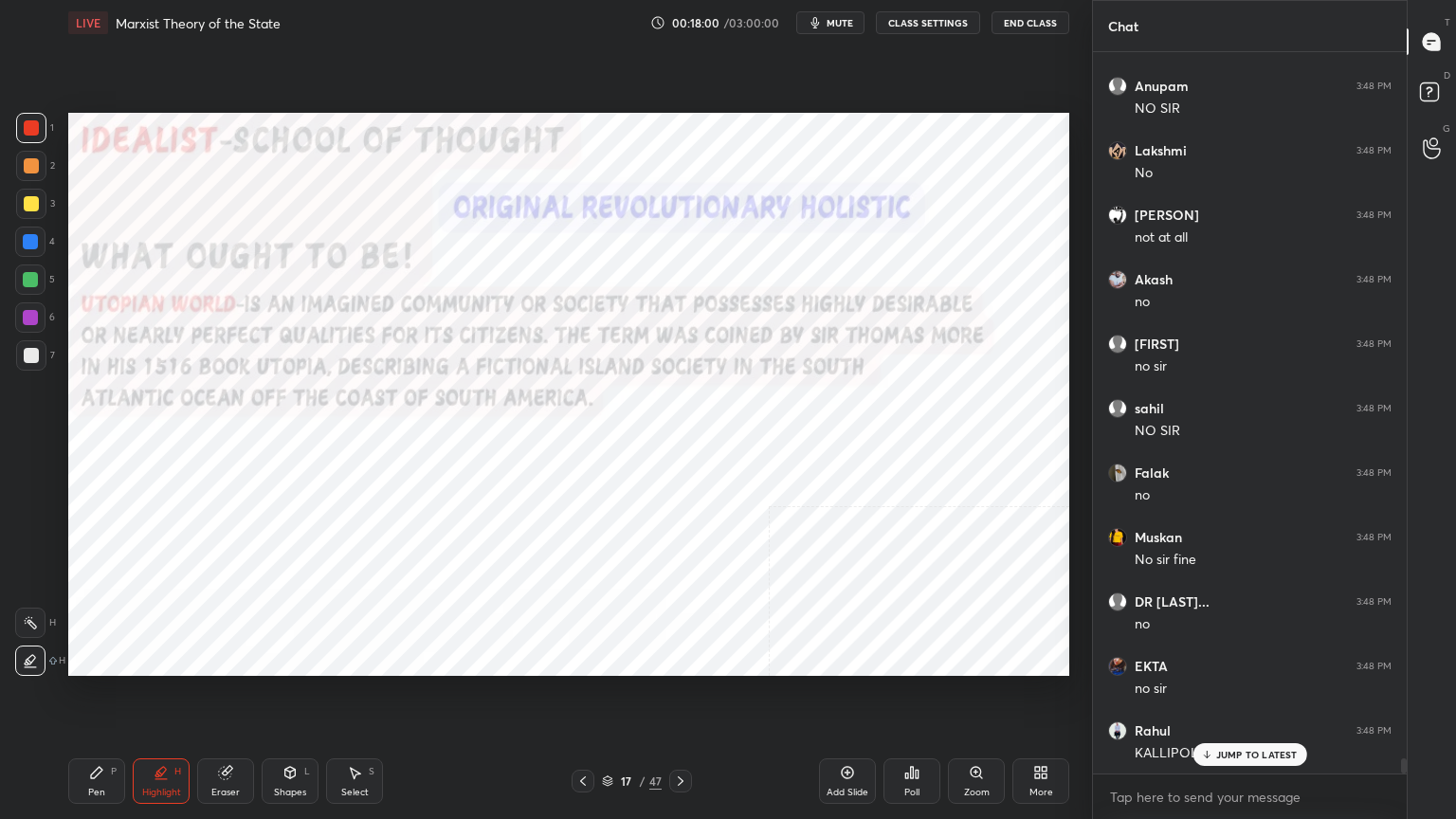 click at bounding box center (31, 128) 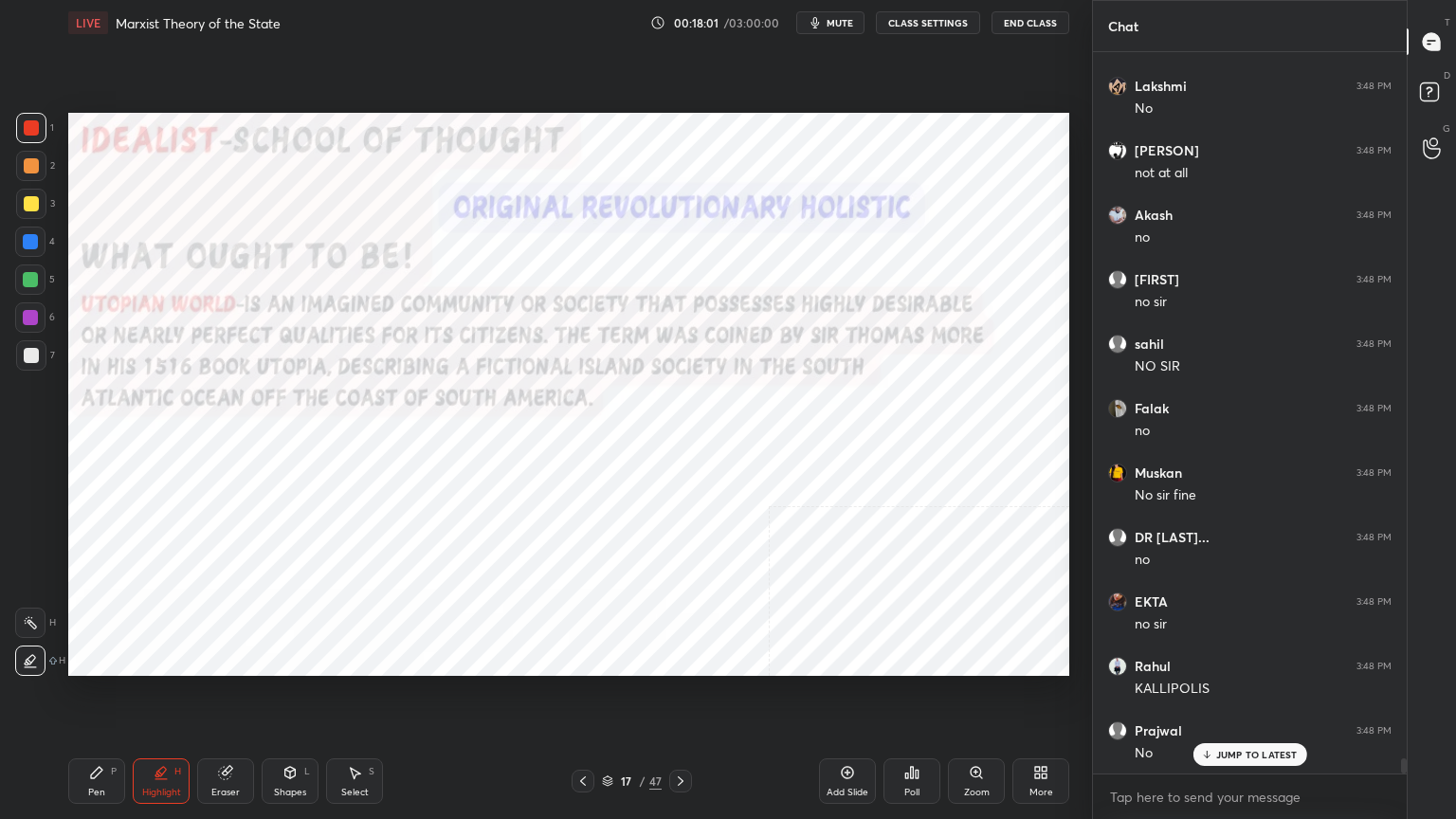 click at bounding box center [30, 242] 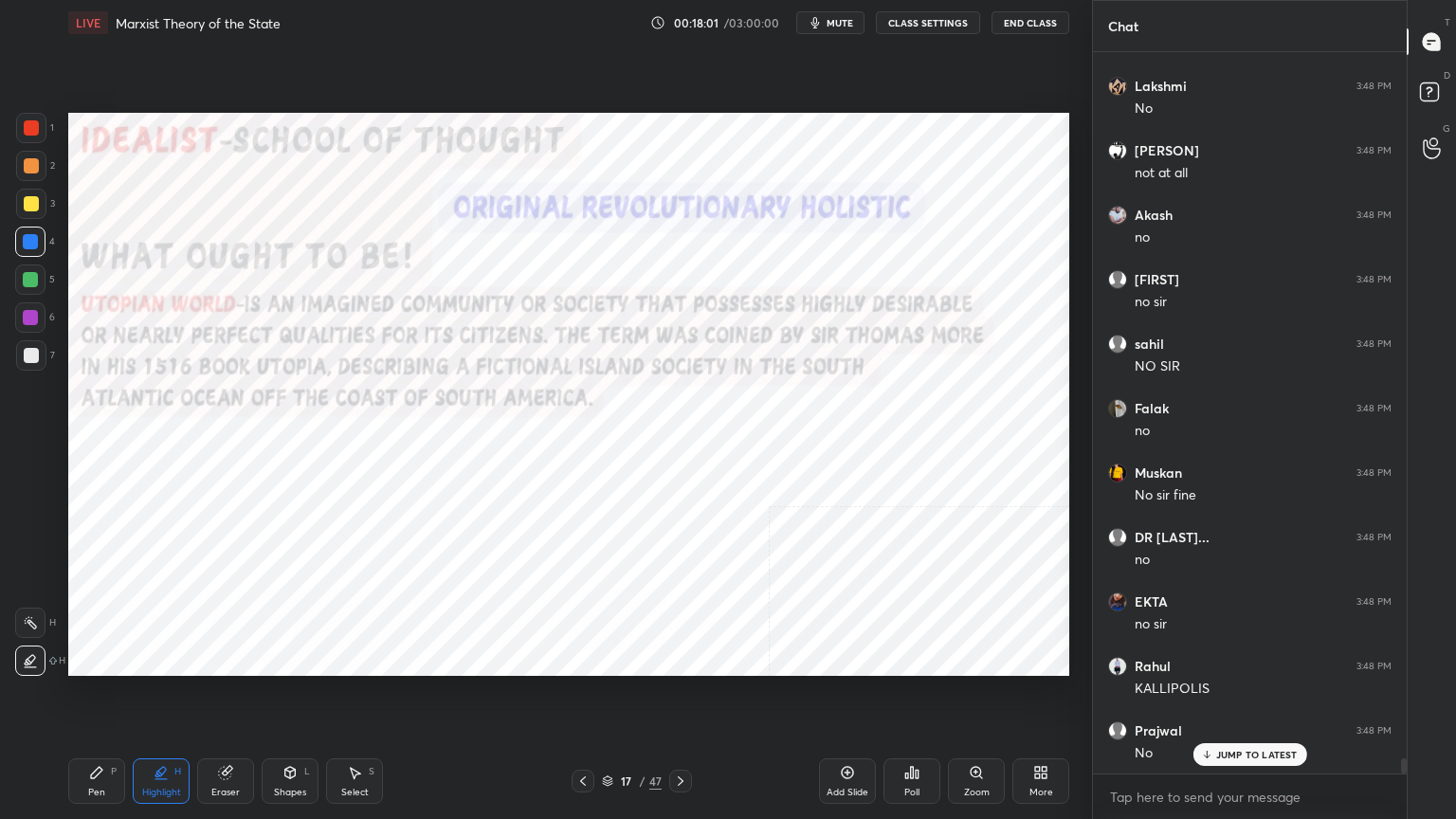 scroll, scrollTop: 33769, scrollLeft: 0, axis: vertical 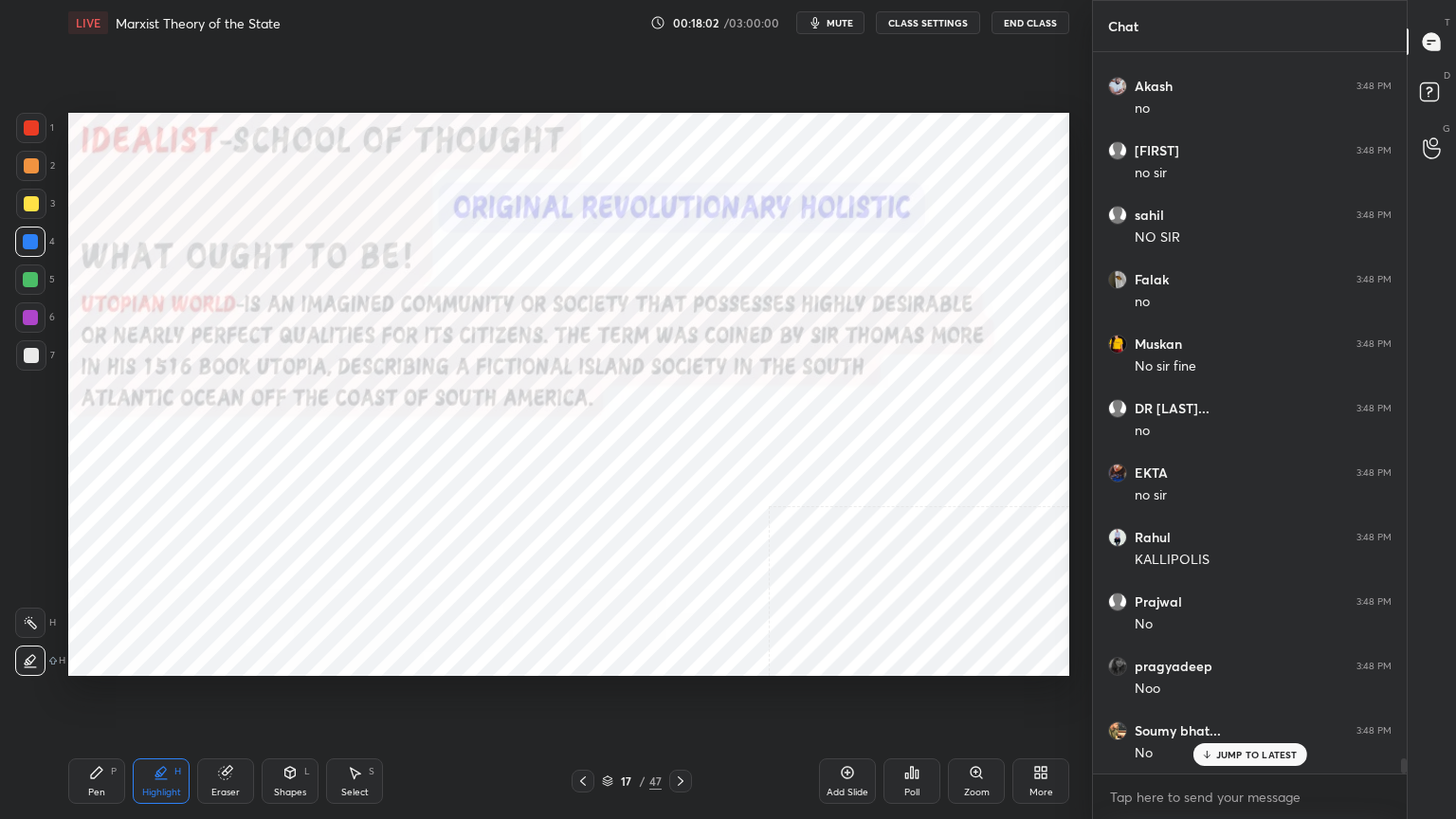 click at bounding box center [31, 128] 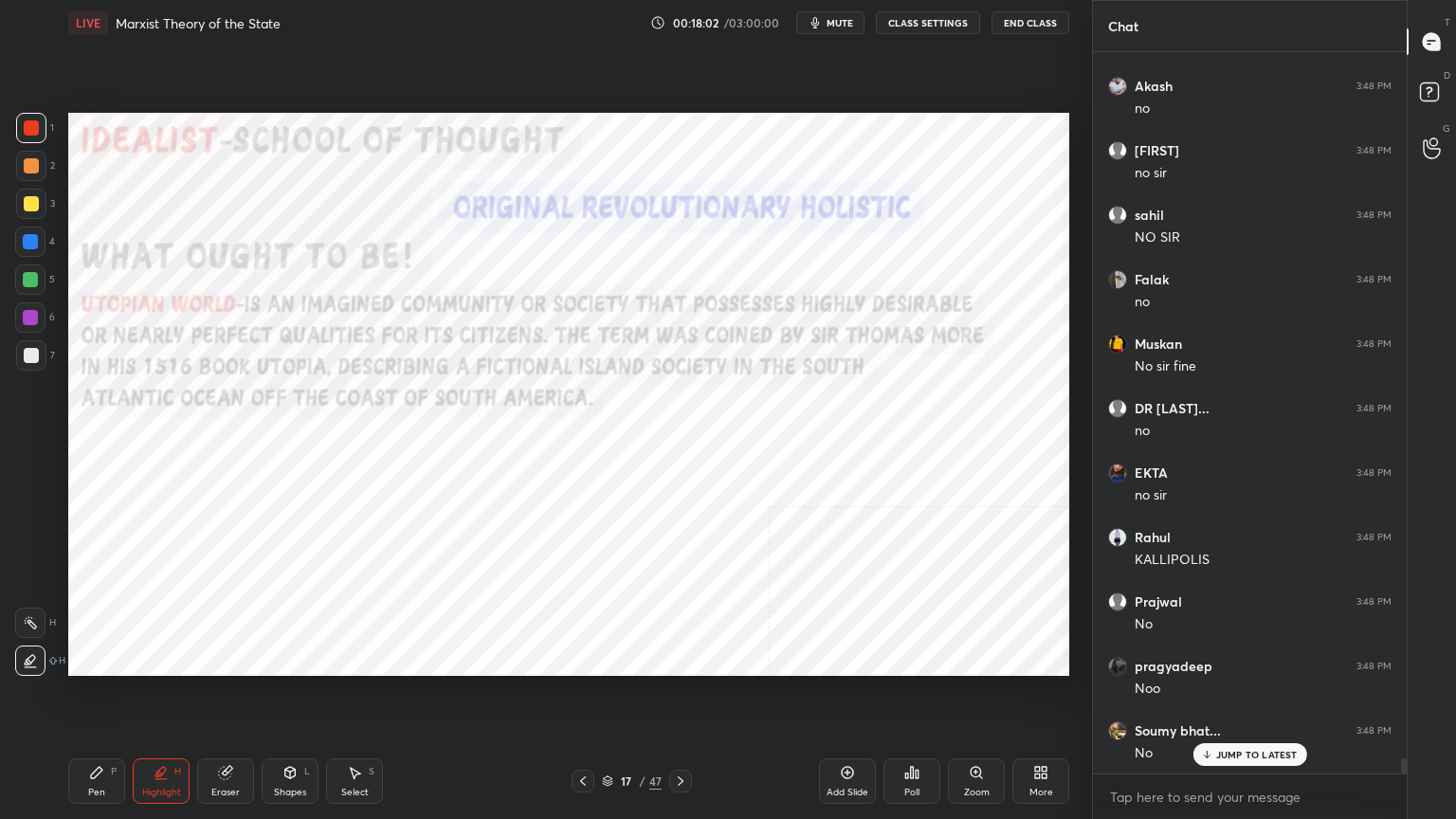 click at bounding box center (30, 242) 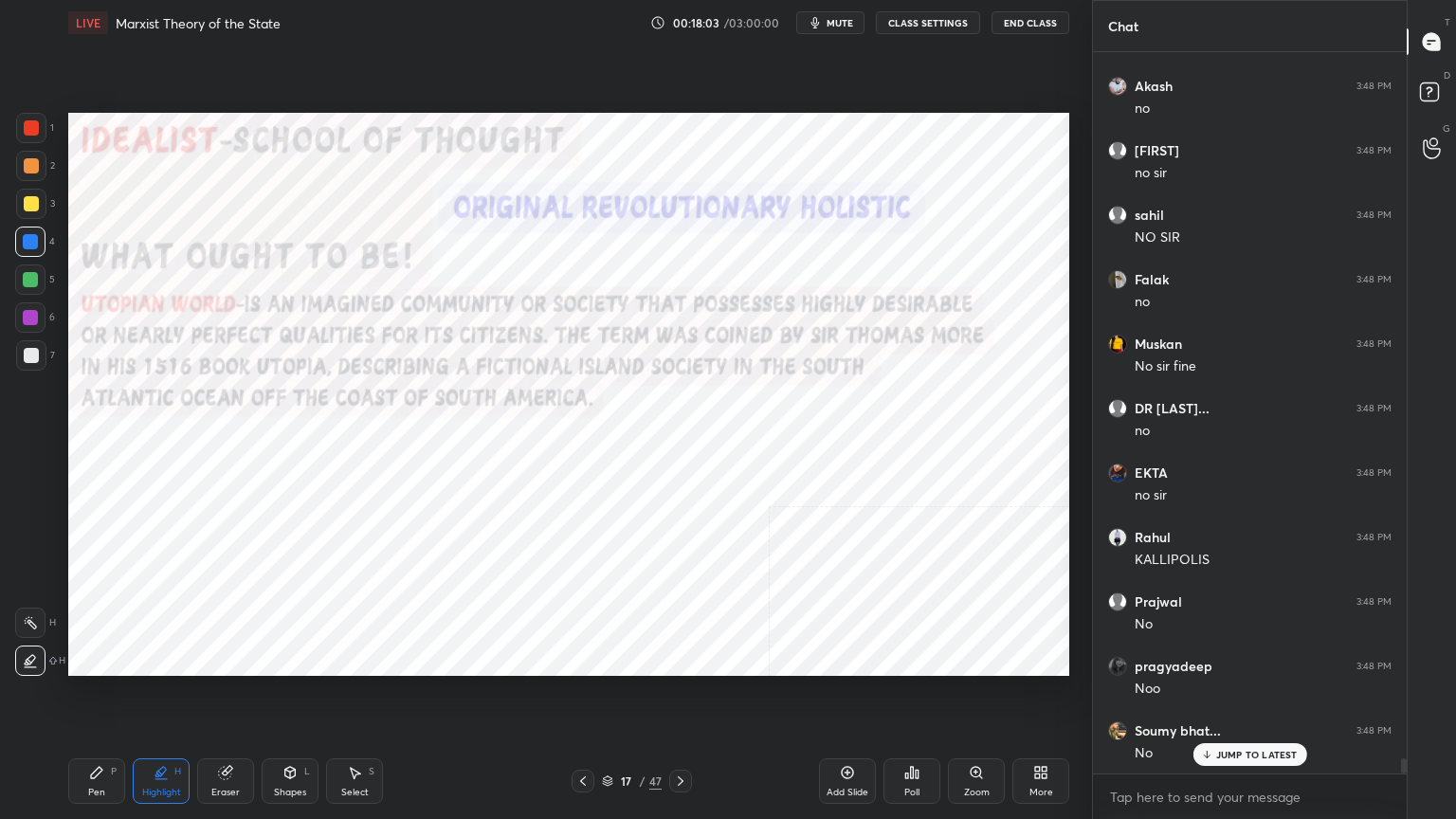 scroll, scrollTop: 33962, scrollLeft: 0, axis: vertical 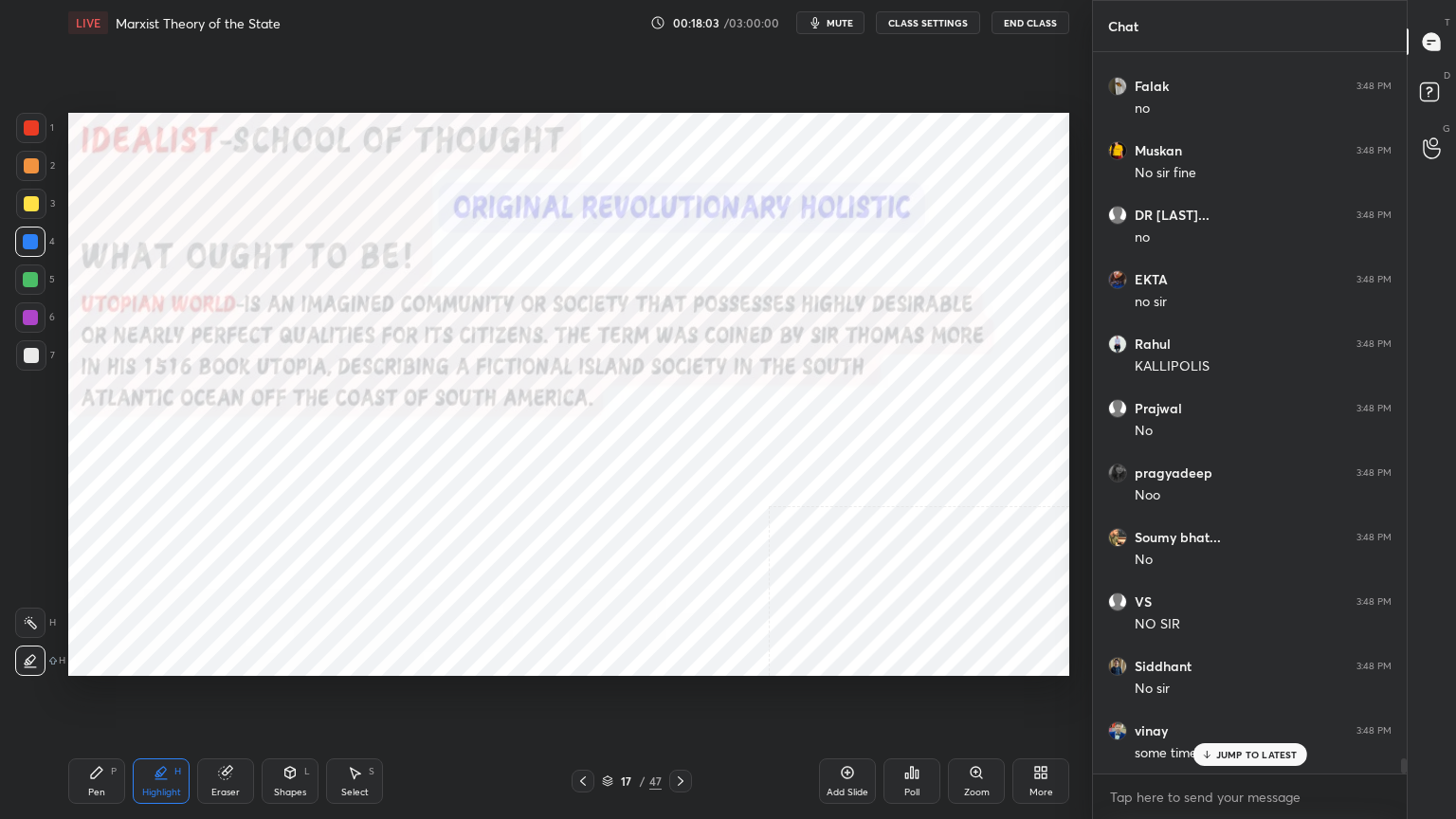 click at bounding box center (31, 128) 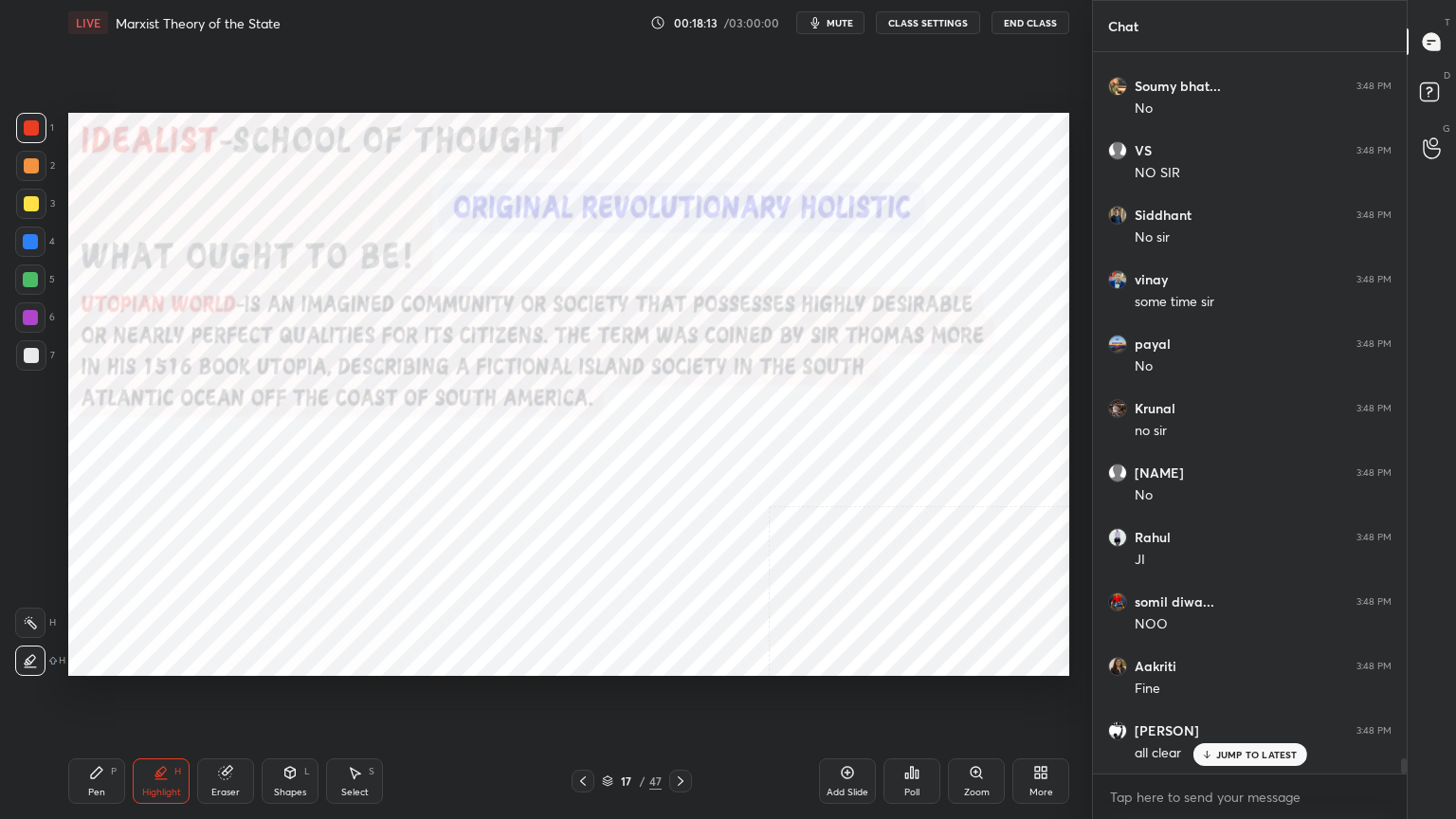 scroll, scrollTop: 34478, scrollLeft: 0, axis: vertical 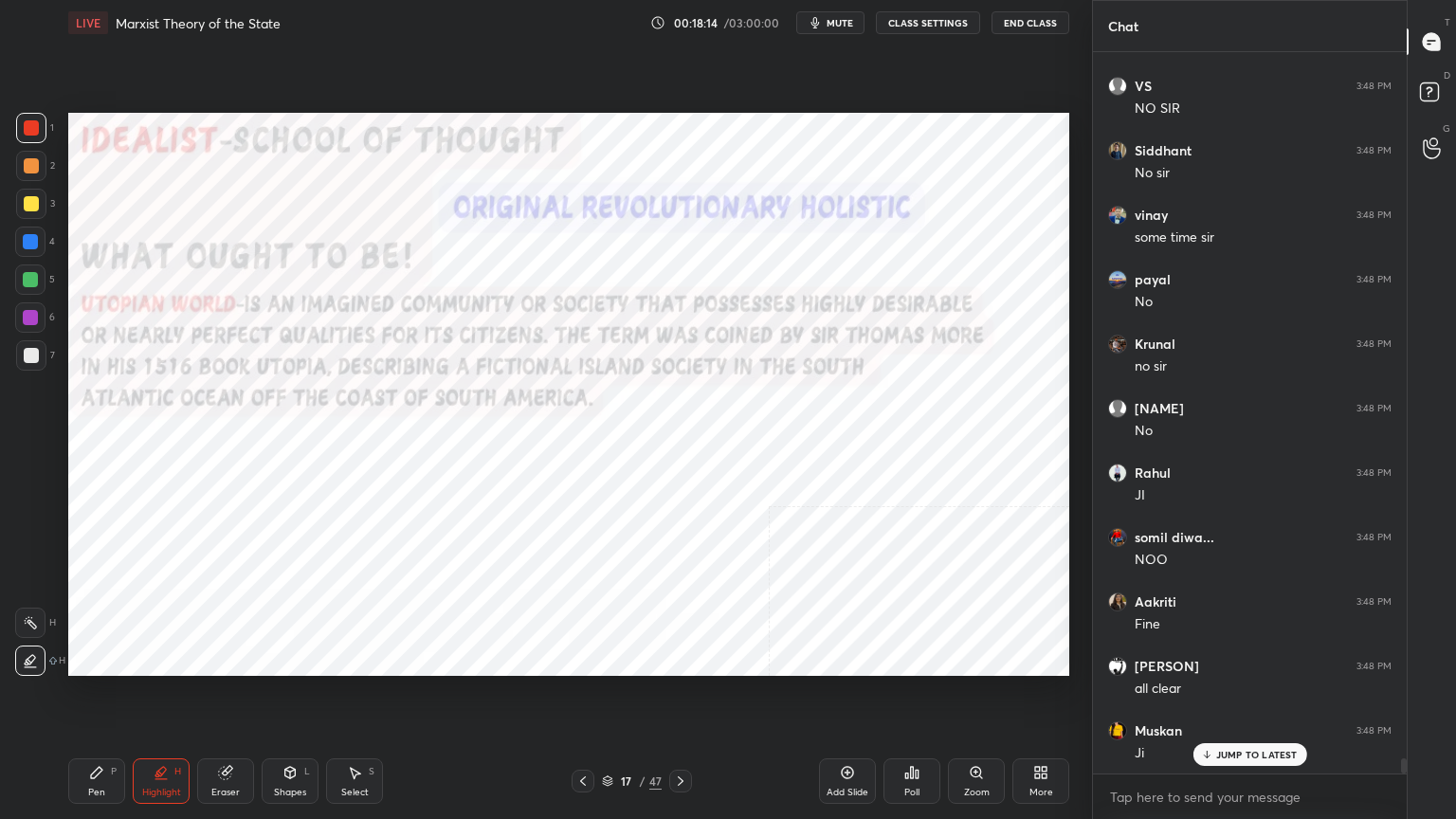 click 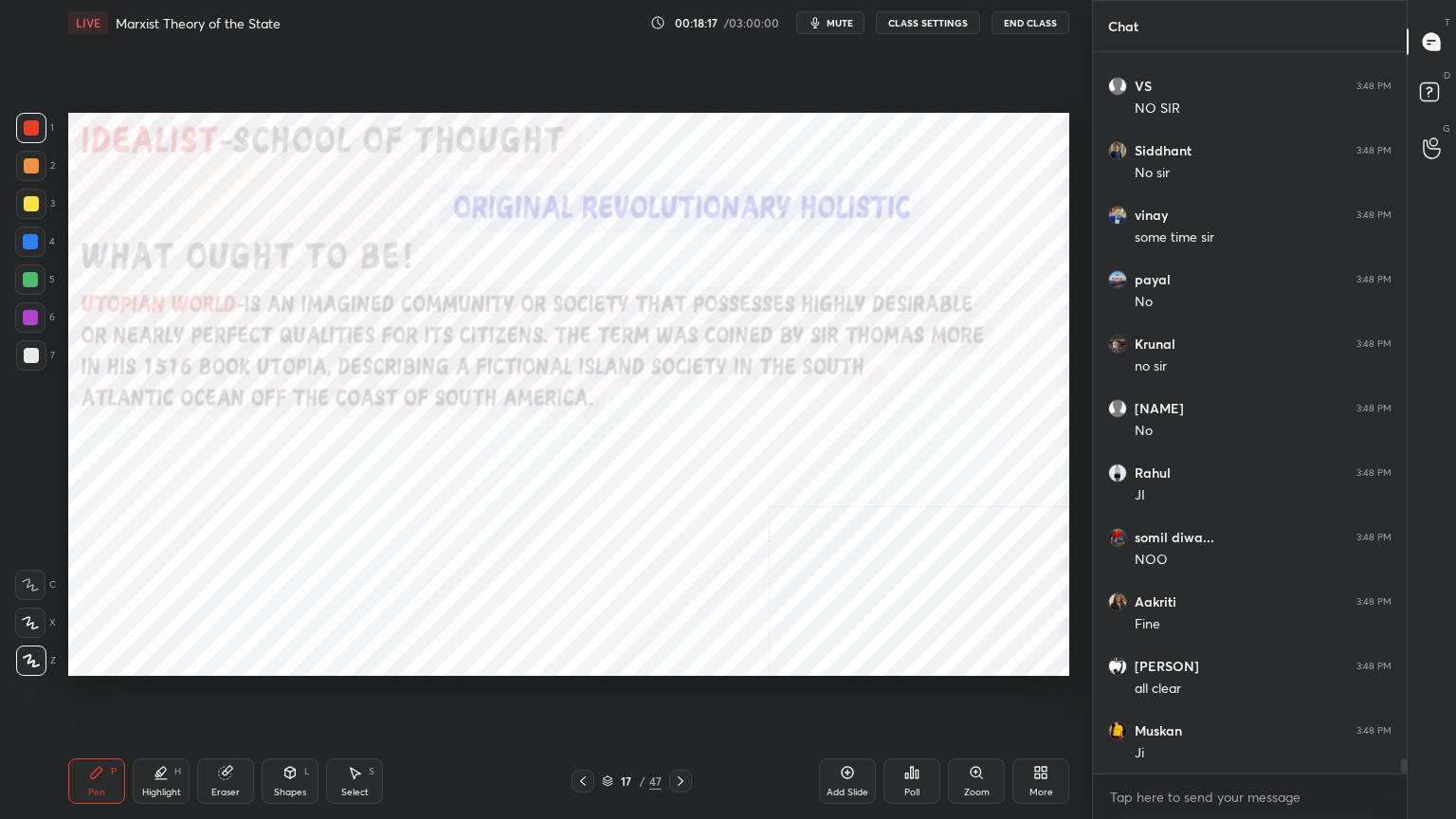 scroll, scrollTop: 34542, scrollLeft: 0, axis: vertical 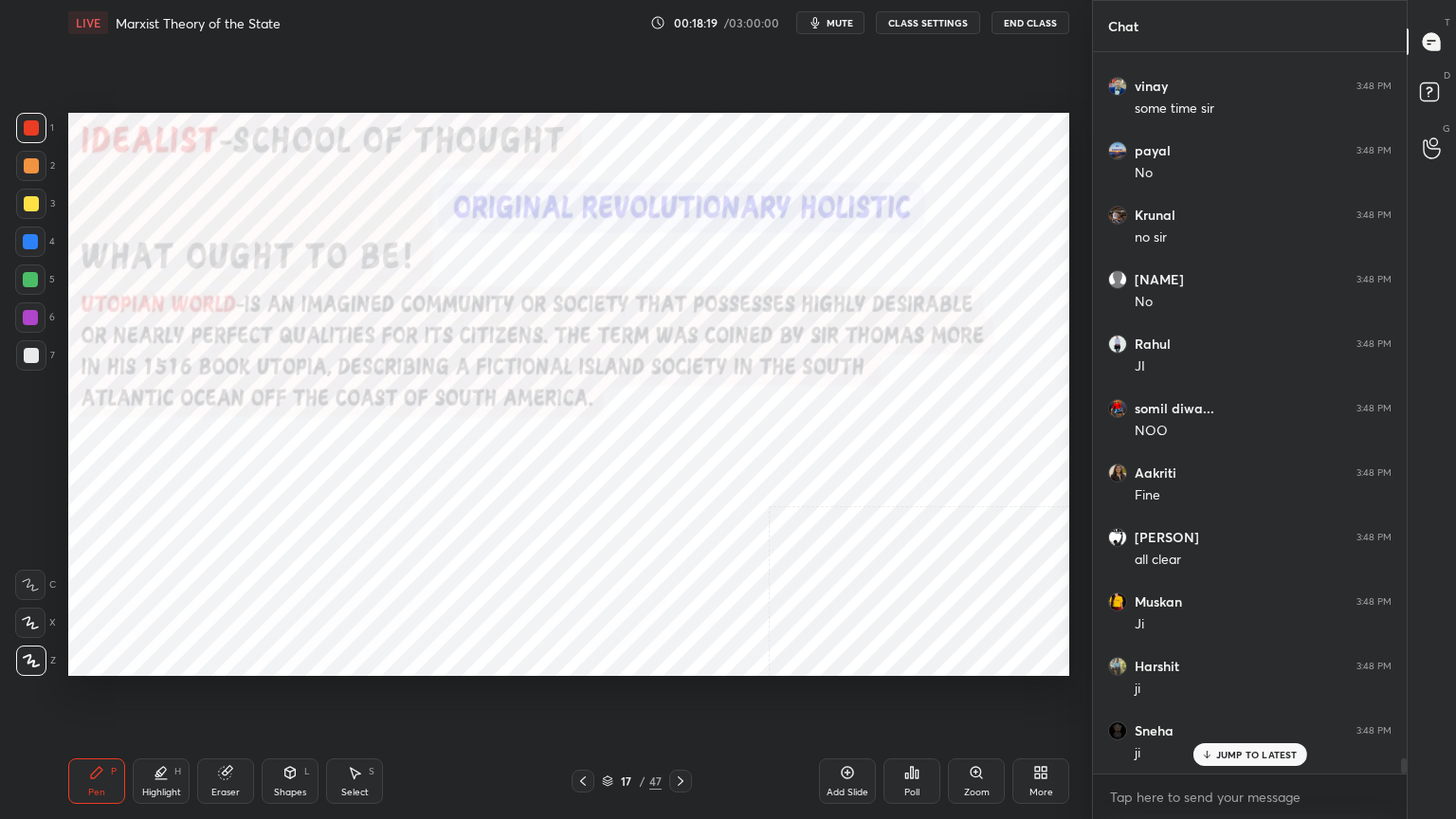 click 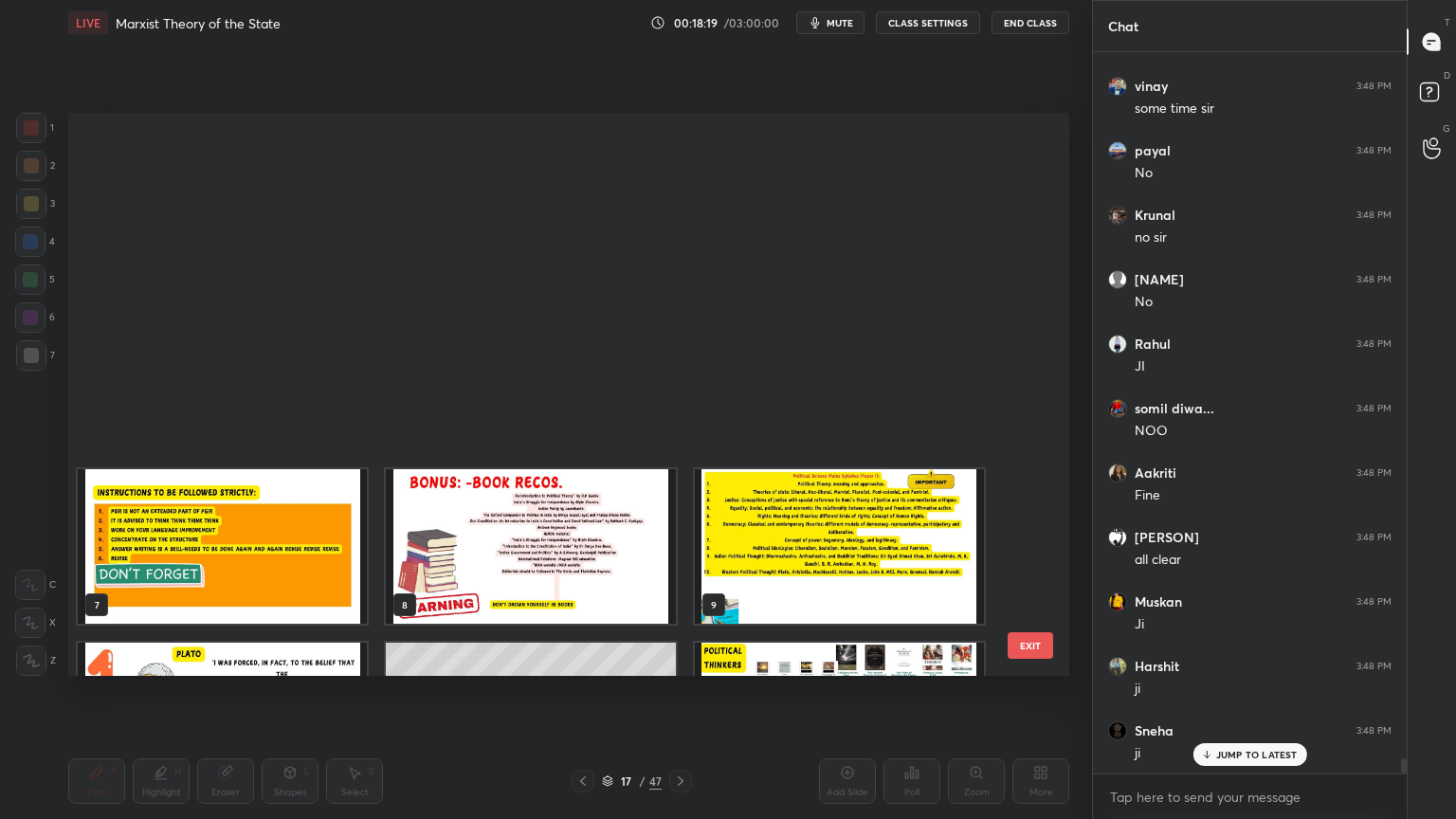 scroll, scrollTop: 478, scrollLeft: 0, axis: vertical 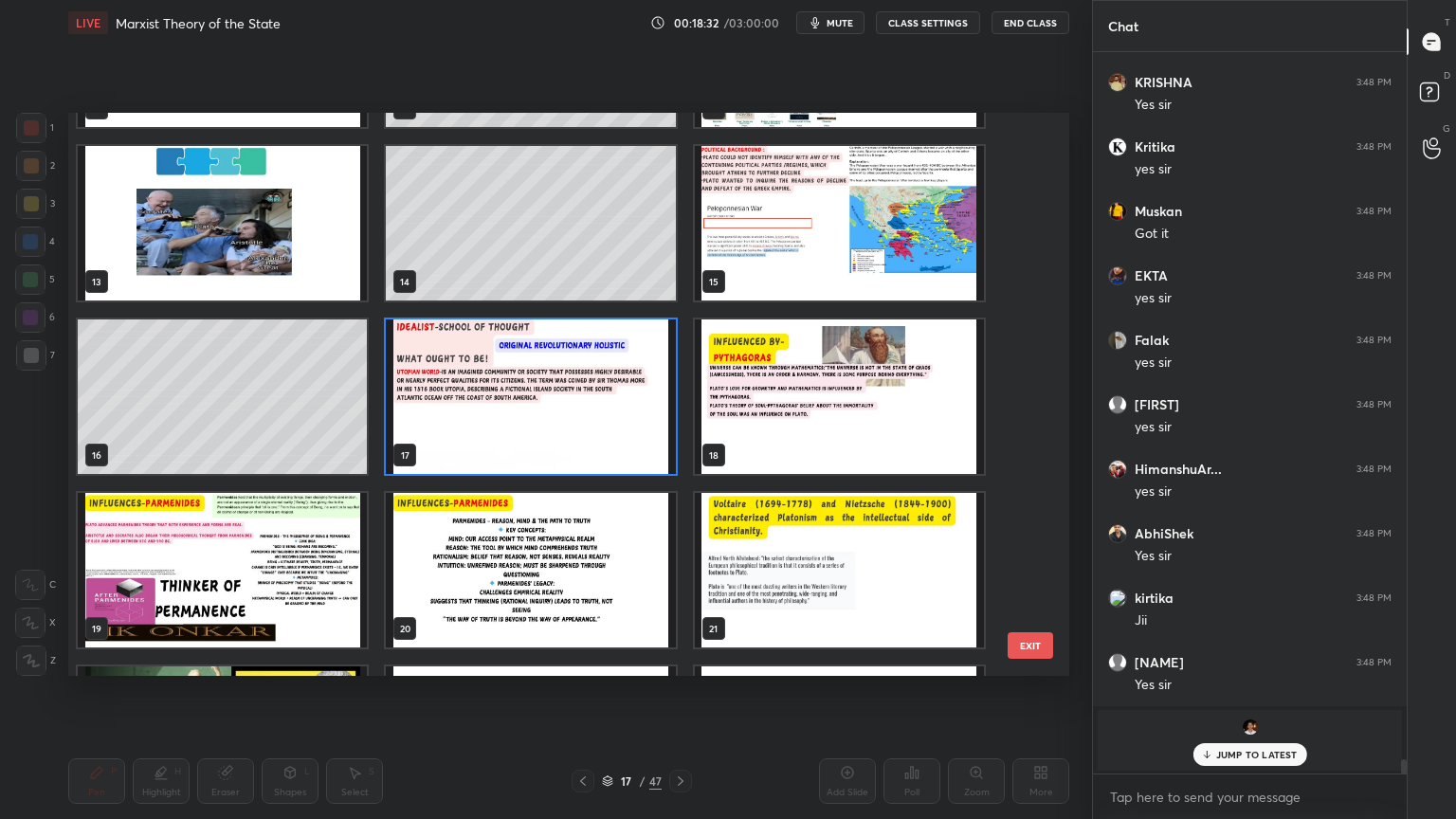 click at bounding box center (839, 396) 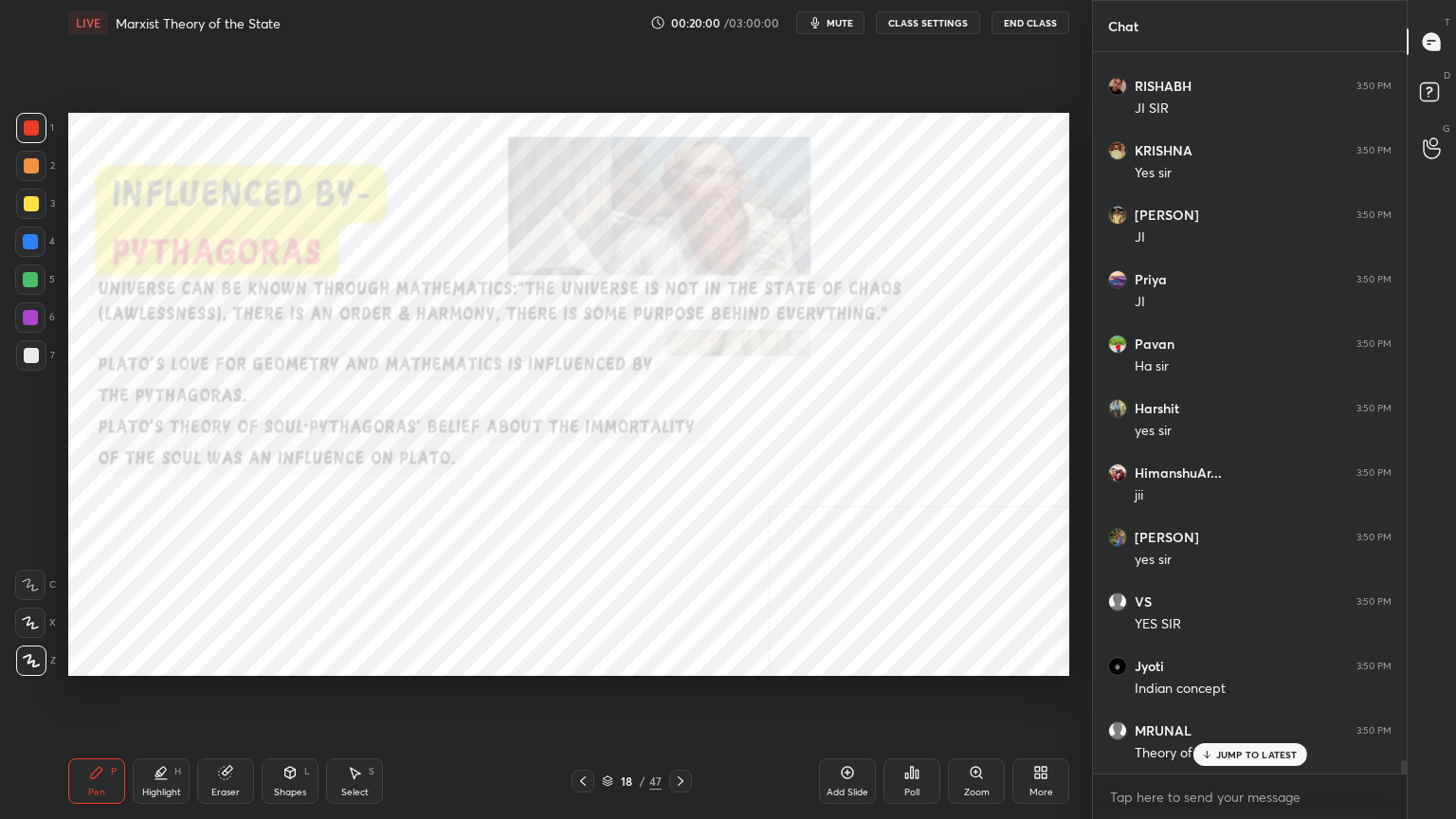 scroll, scrollTop: 38542, scrollLeft: 0, axis: vertical 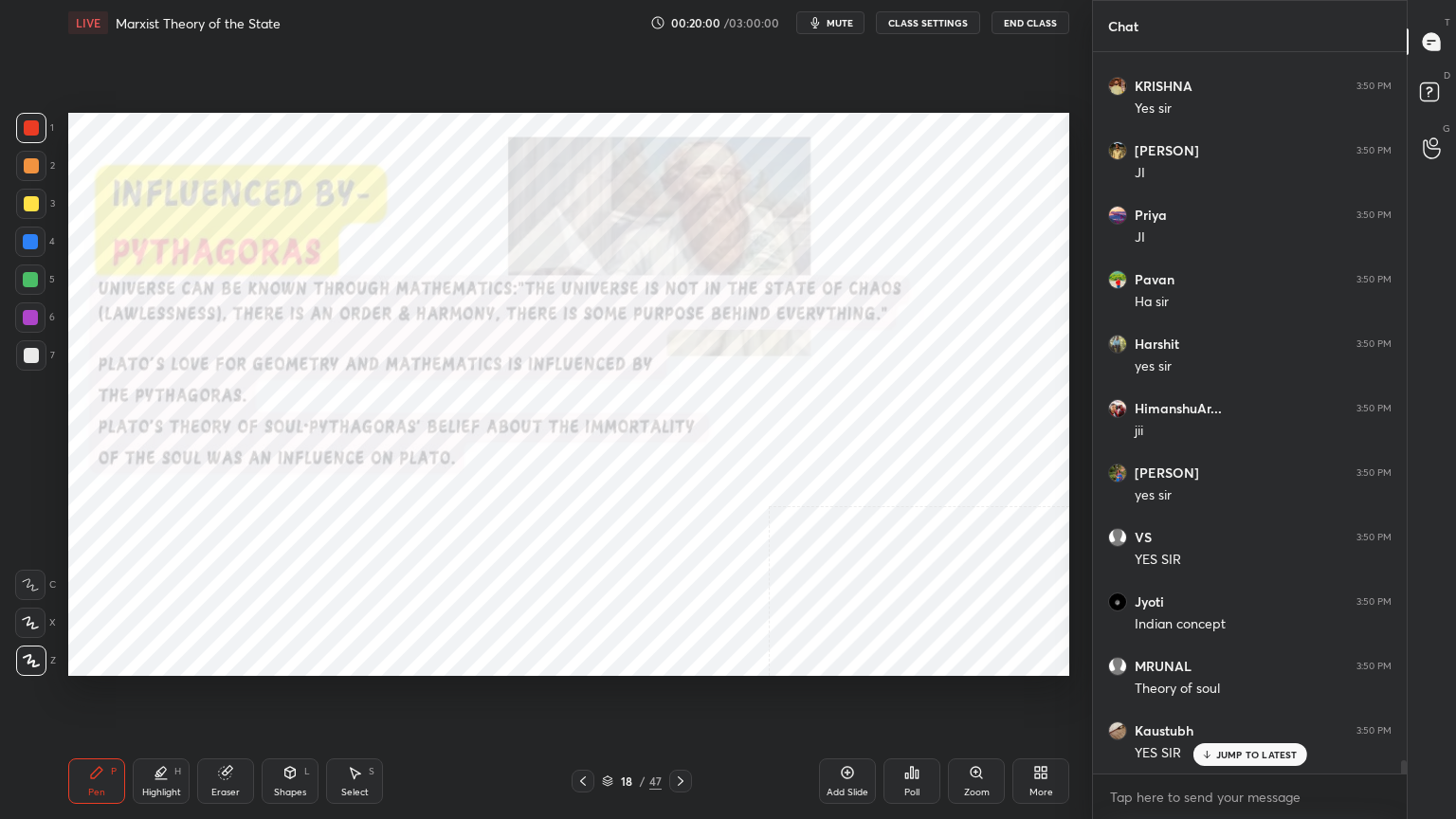 click 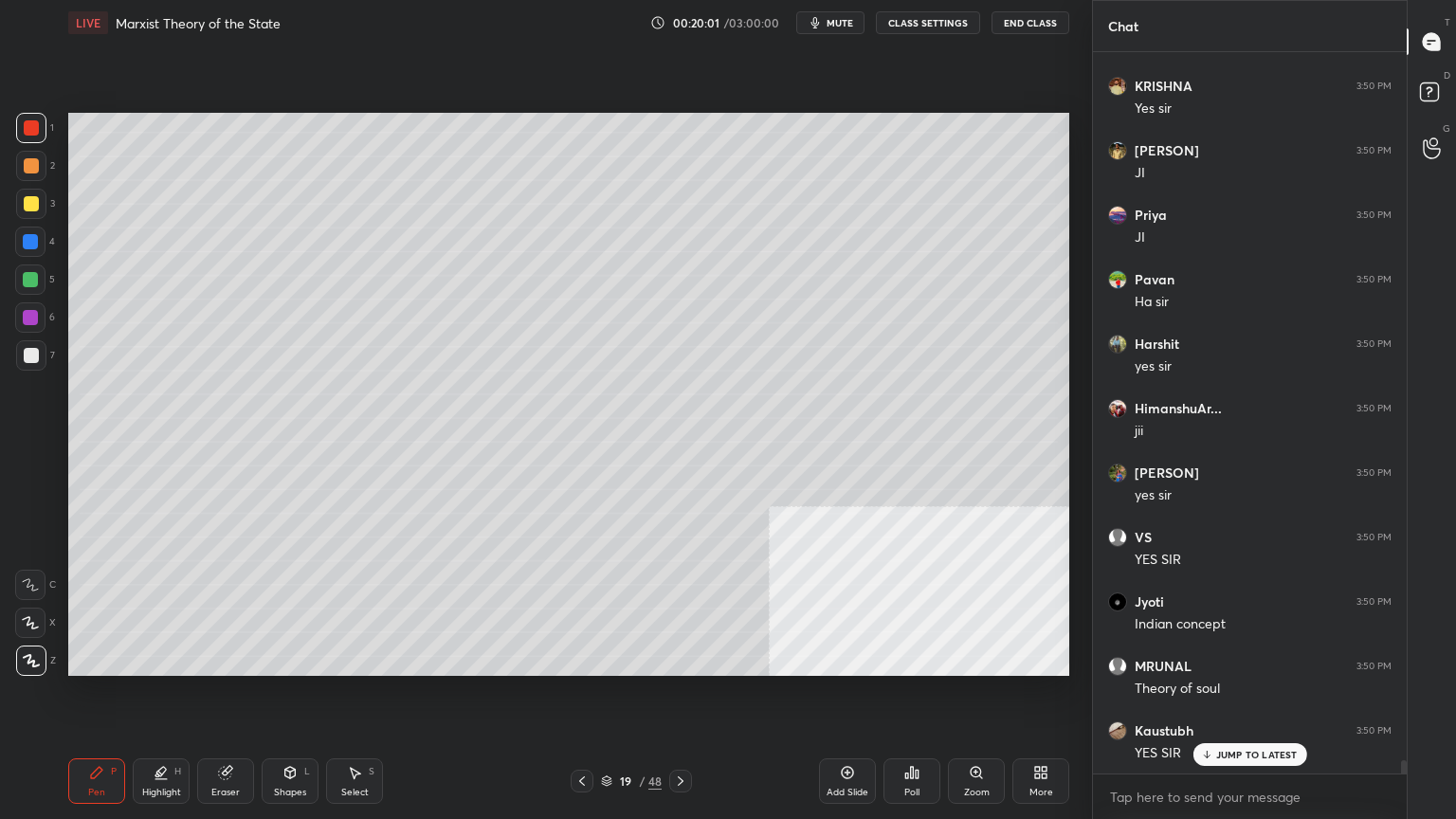 scroll, scrollTop: 38607, scrollLeft: 0, axis: vertical 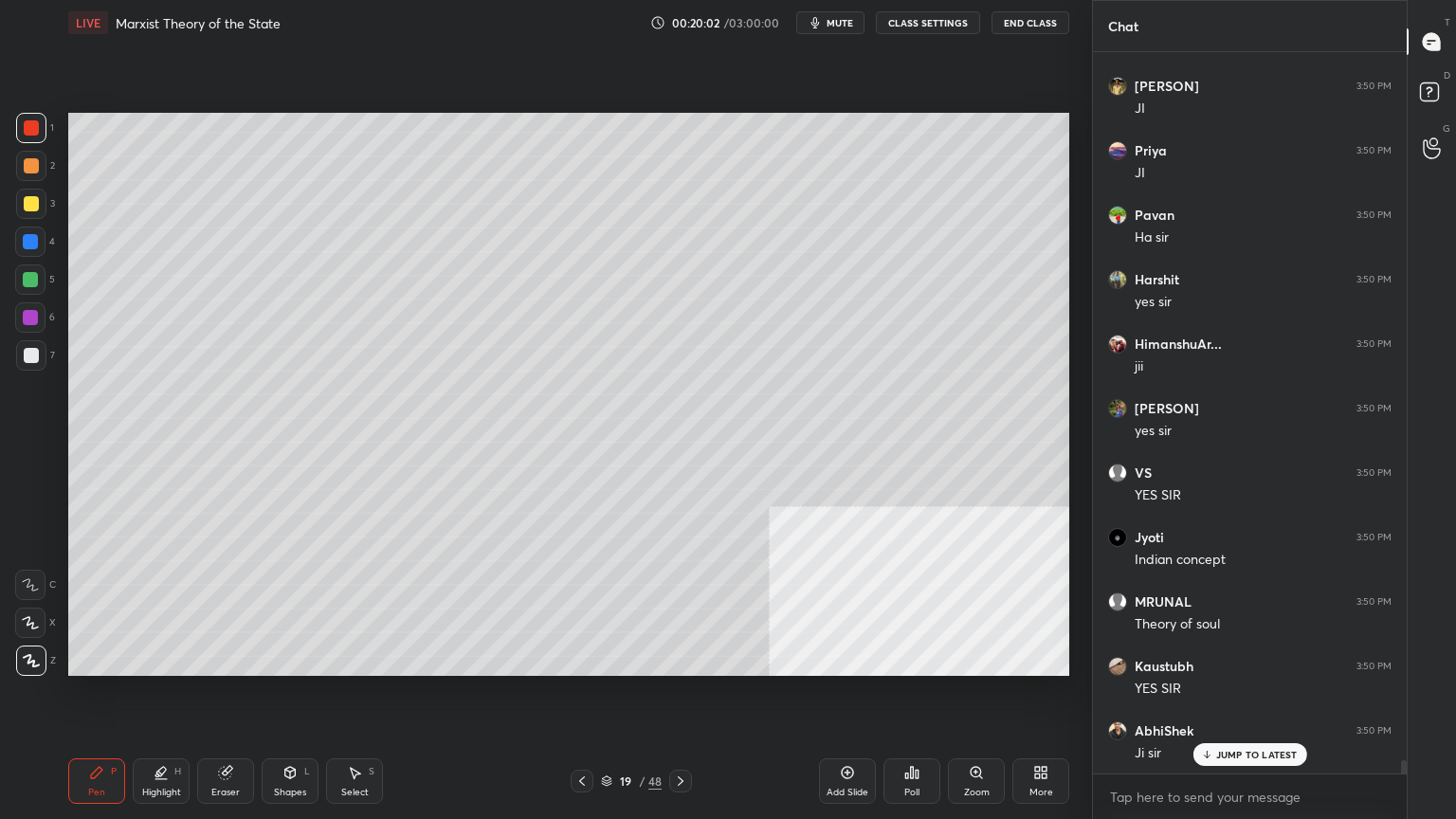 click at bounding box center (31, 355) 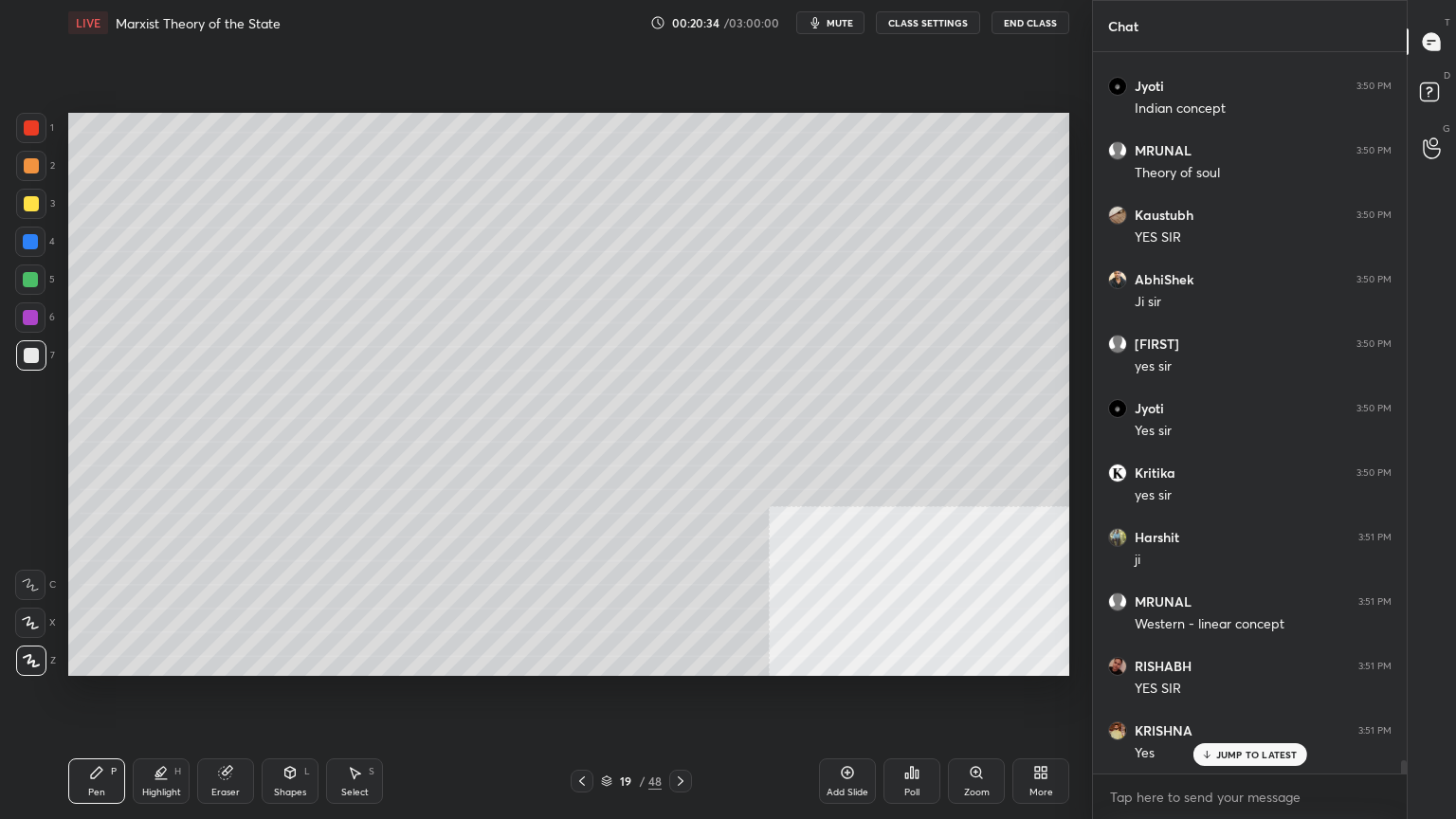 scroll, scrollTop: 39251, scrollLeft: 0, axis: vertical 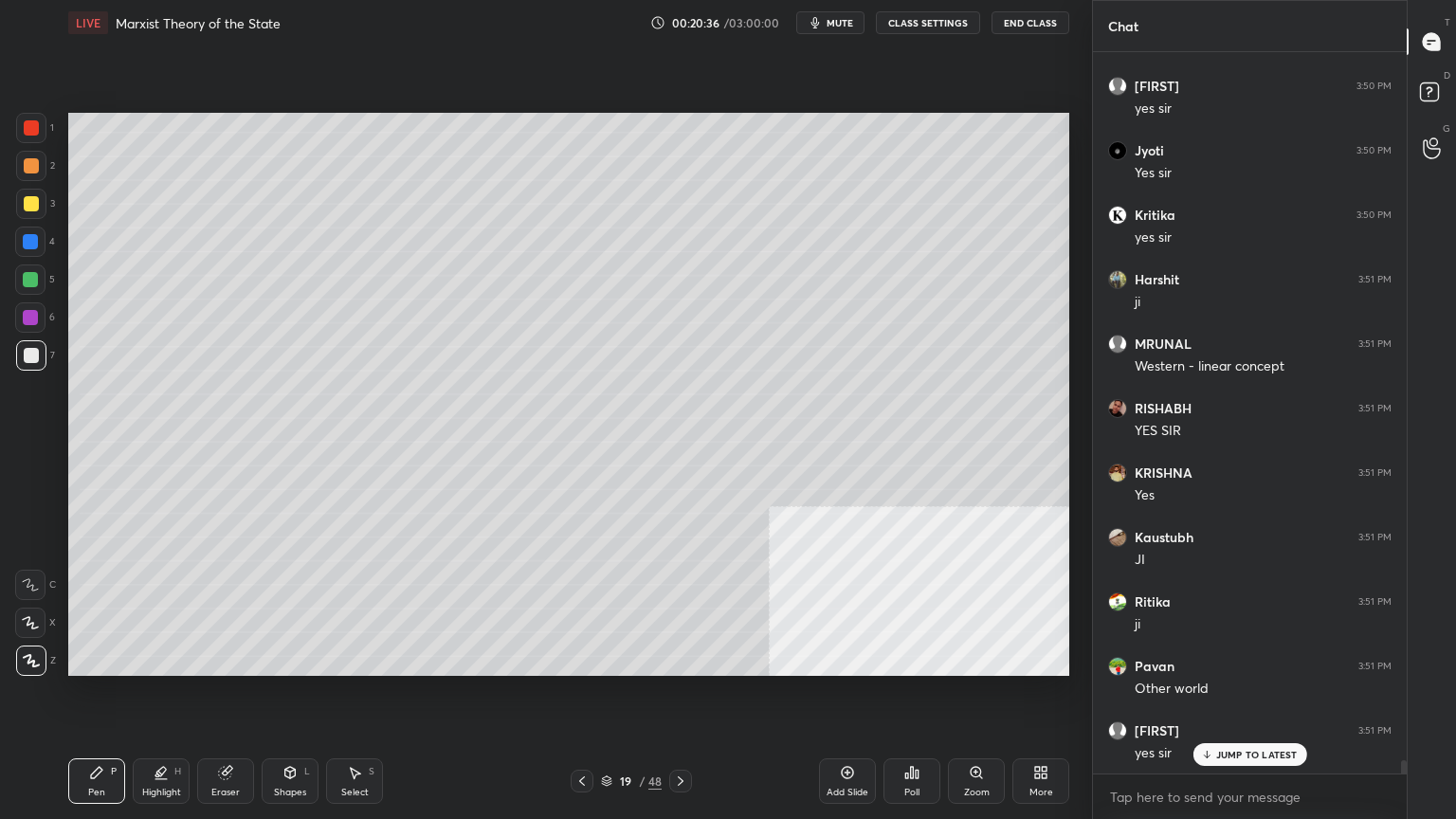 click at bounding box center (31, 204) 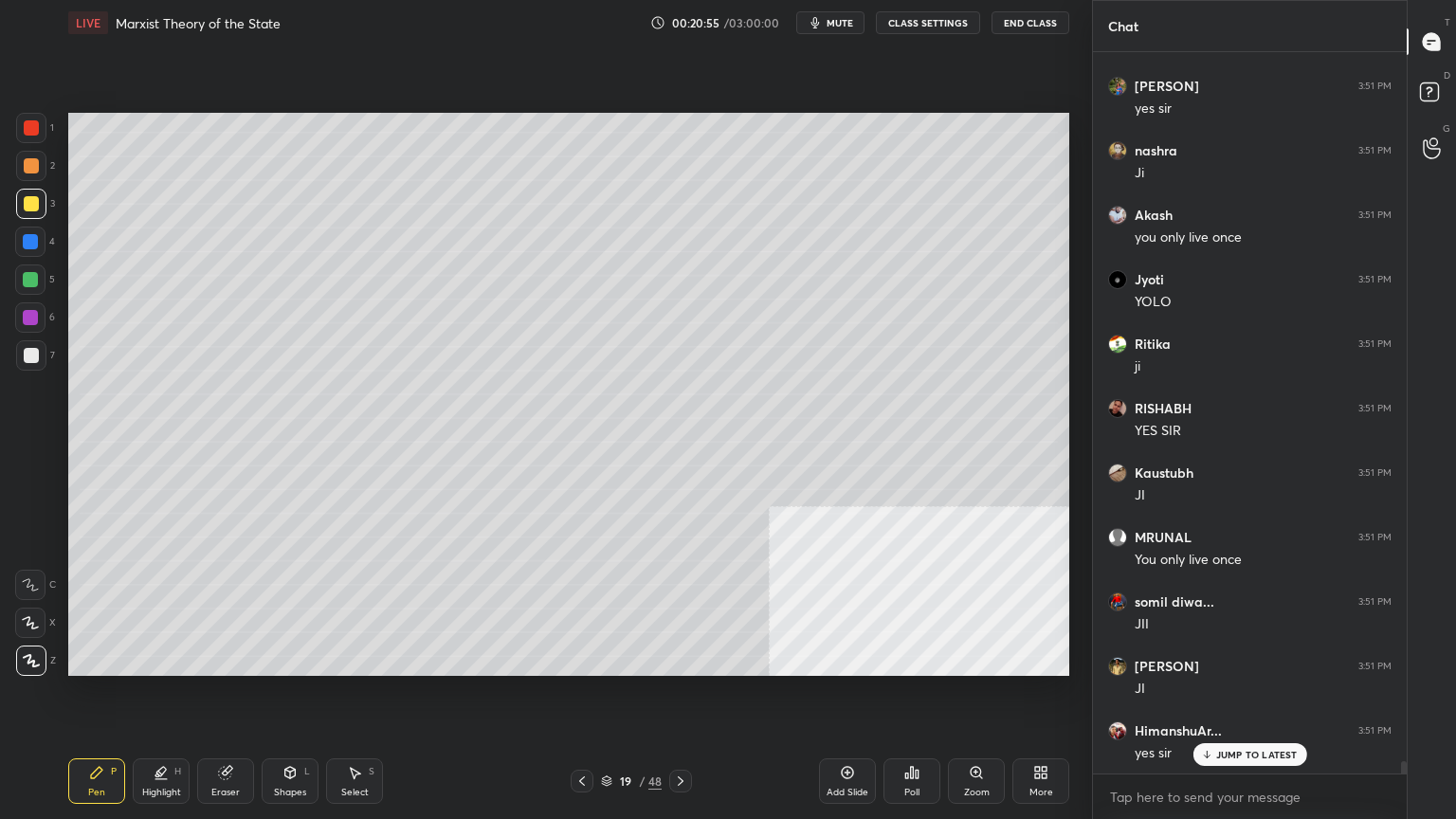 scroll, scrollTop: 40863, scrollLeft: 0, axis: vertical 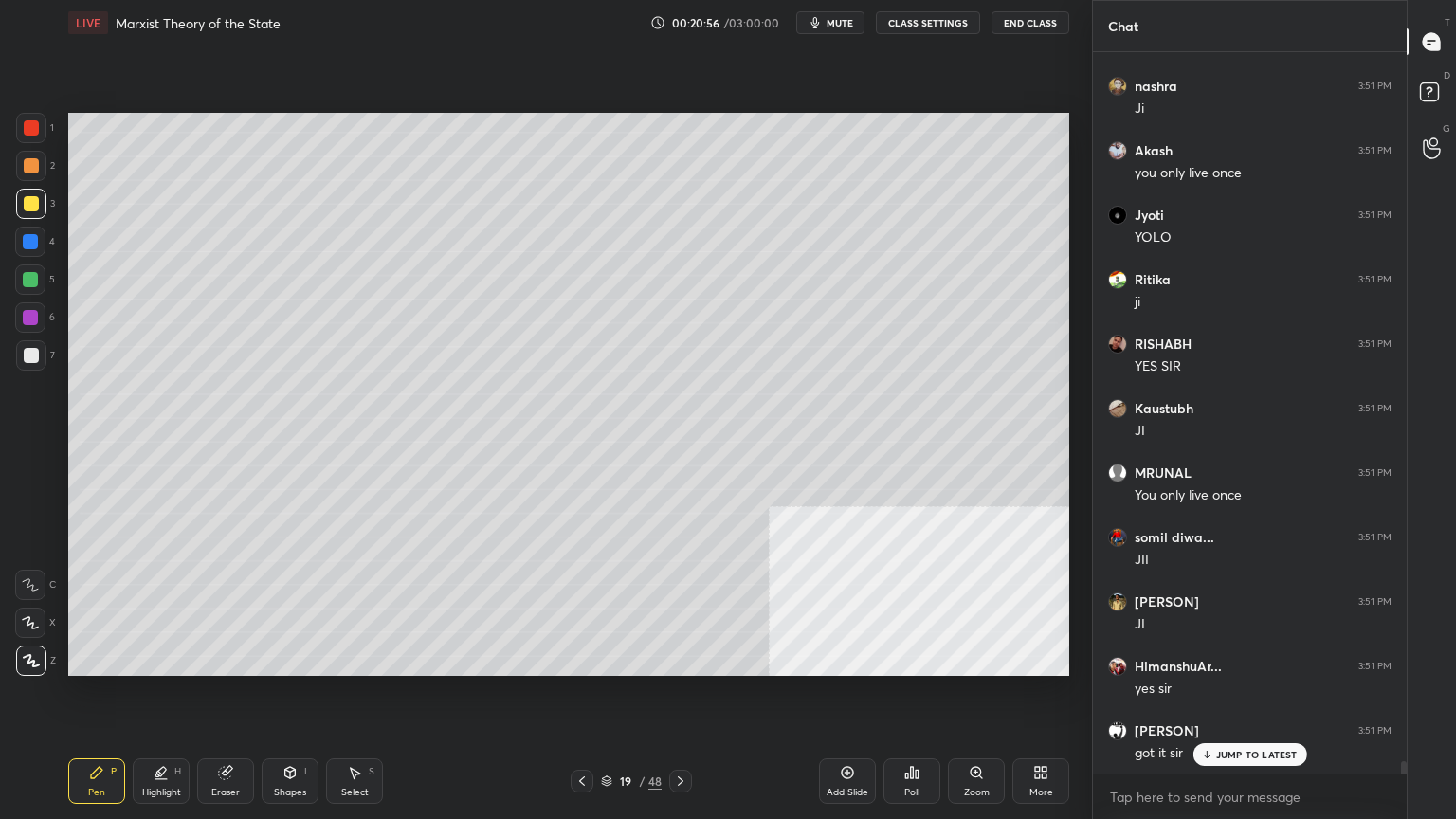 drag, startPoint x: 34, startPoint y: 165, endPoint x: 61, endPoint y: 177, distance: 29.546573 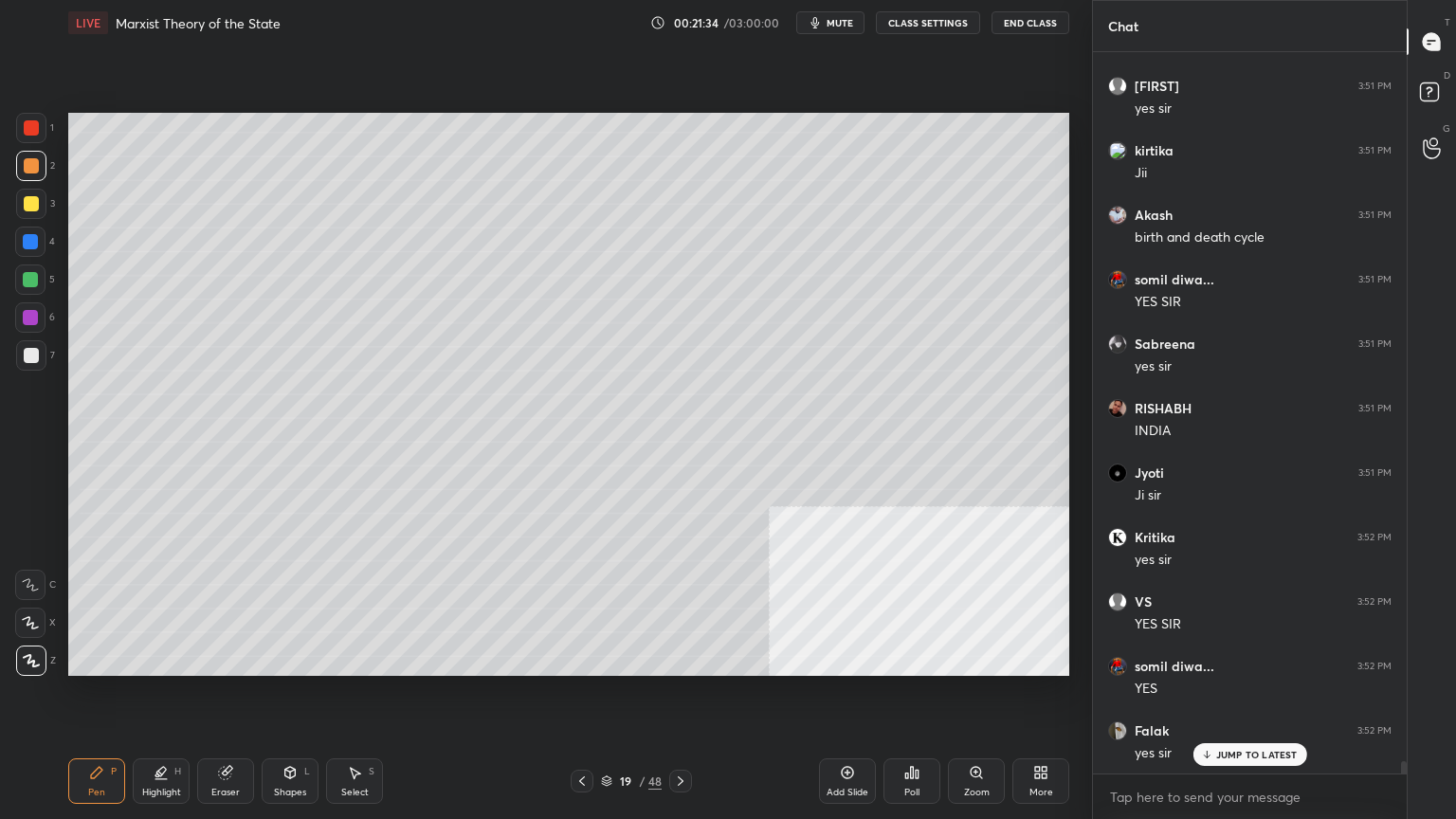 scroll, scrollTop: 42861, scrollLeft: 0, axis: vertical 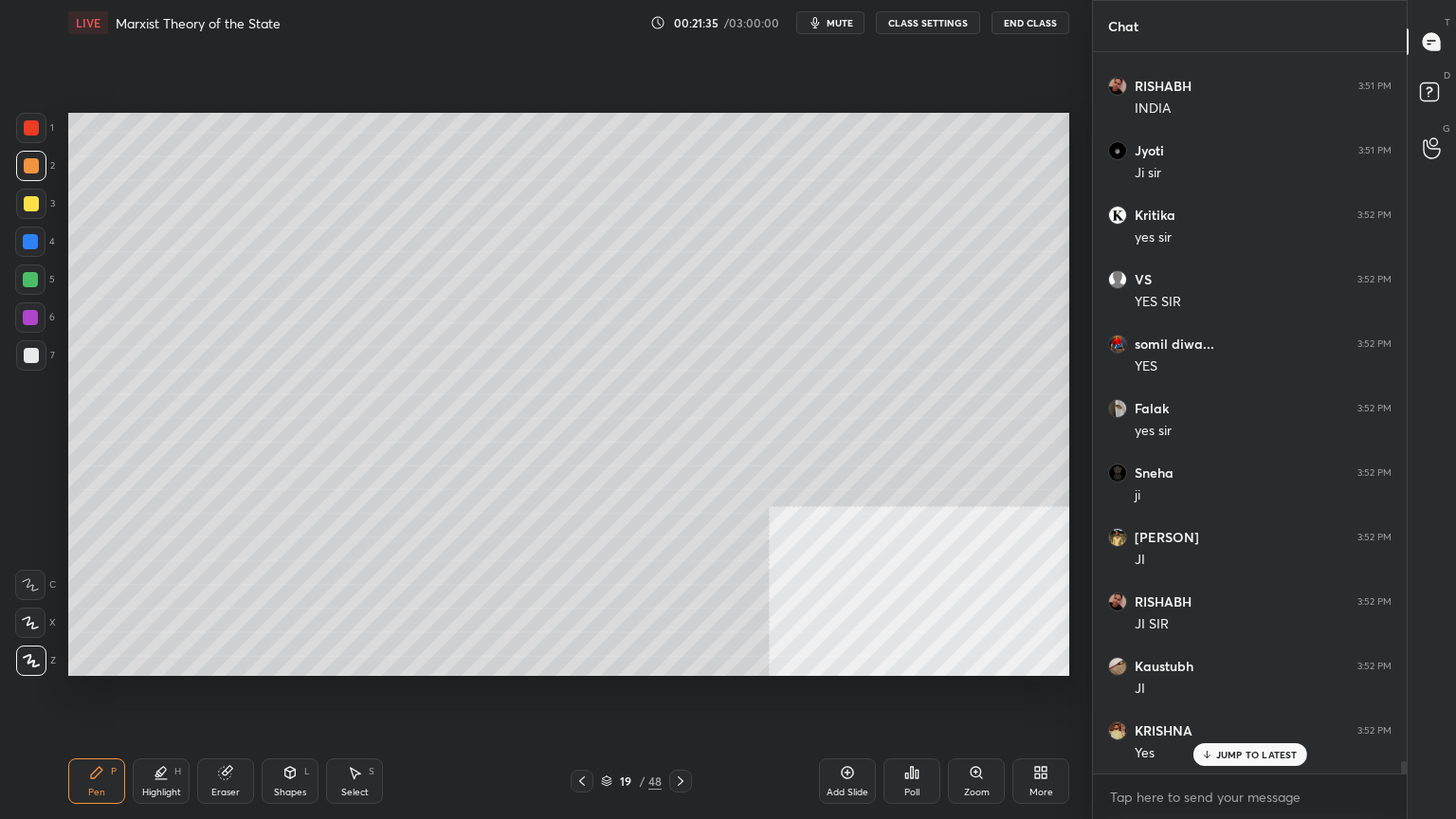 click on "Add Slide" at bounding box center (847, 781) 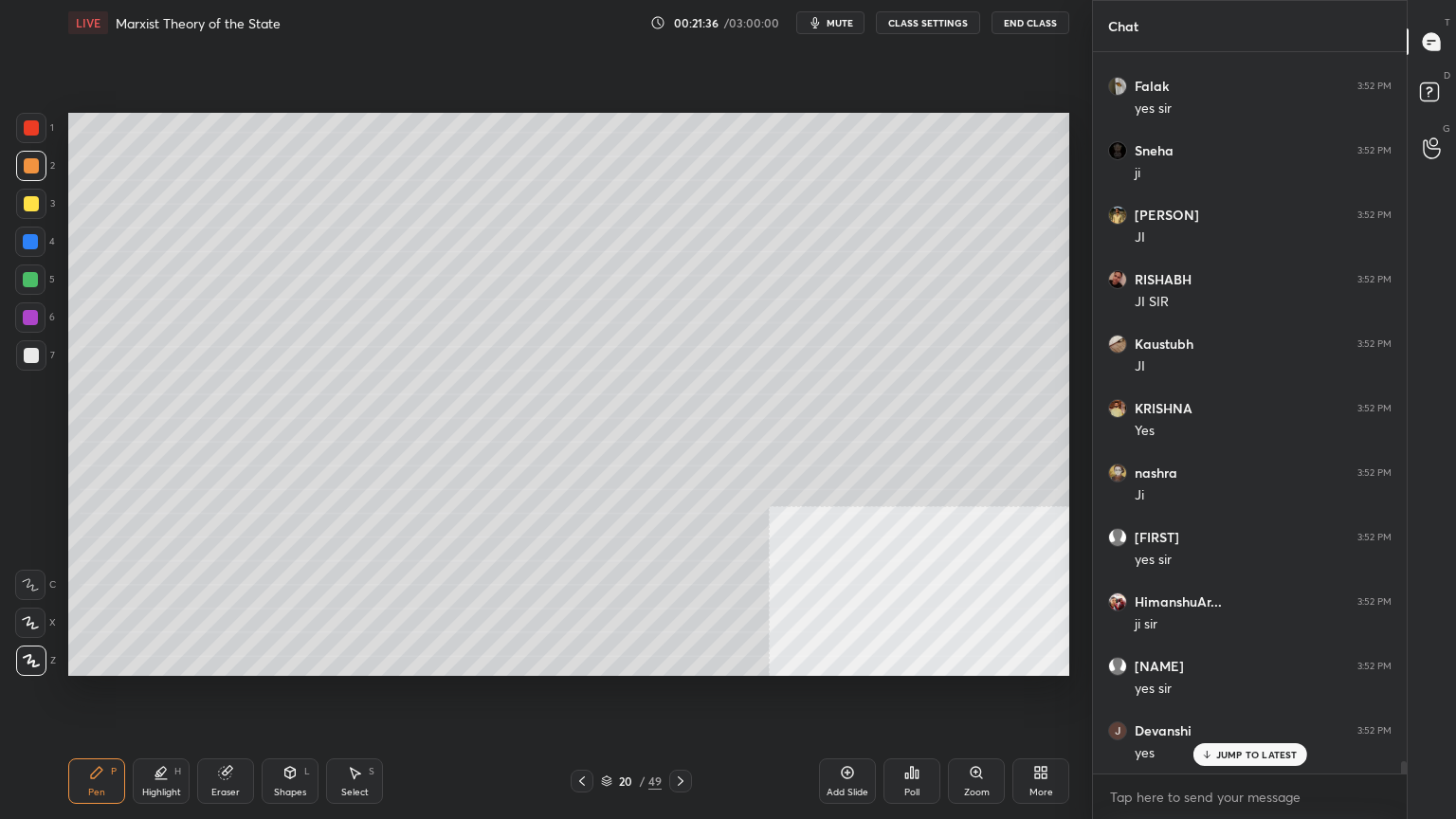click at bounding box center [30, 242] 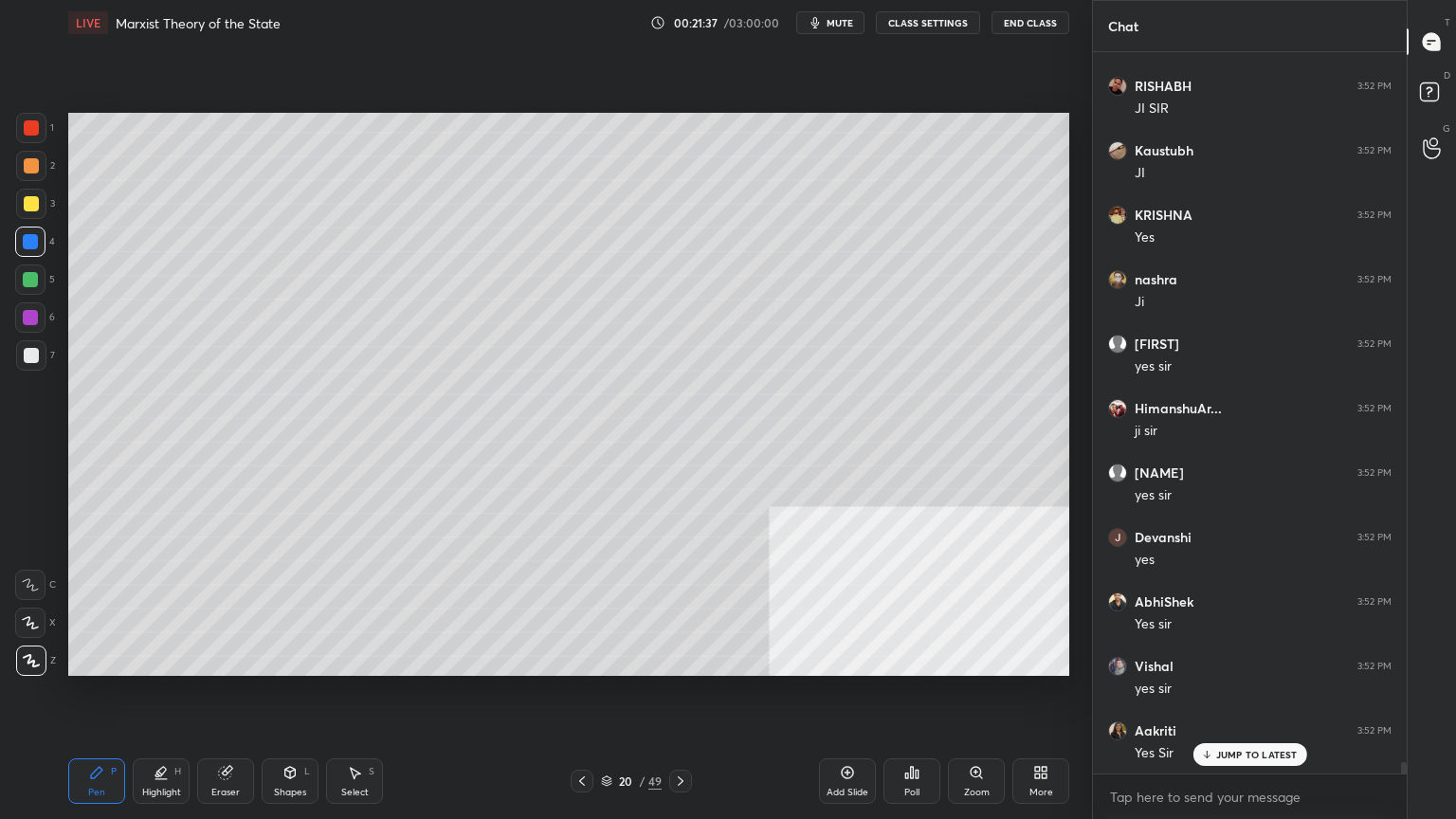 click at bounding box center [31, 204] 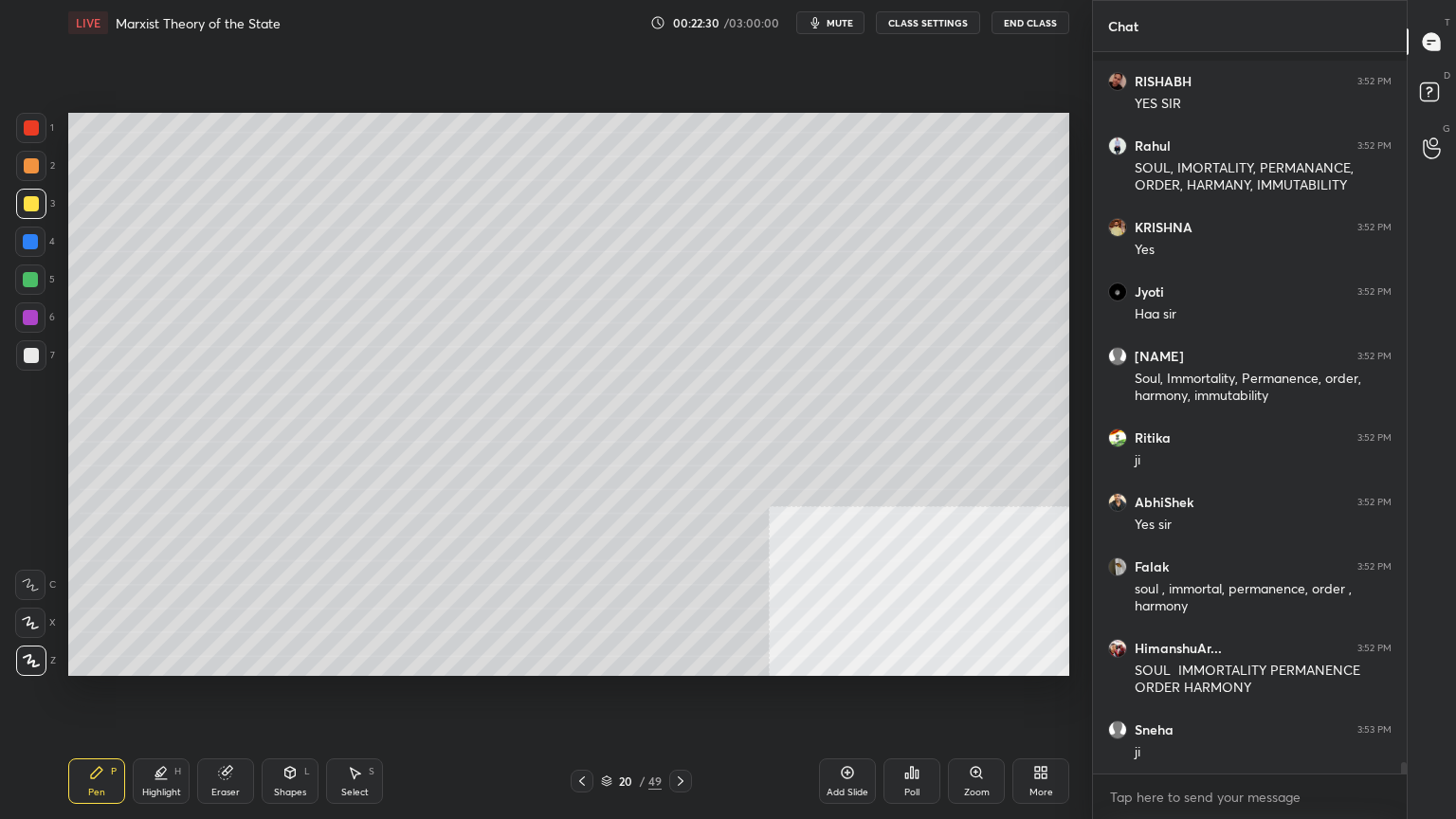 scroll, scrollTop: 46323, scrollLeft: 0, axis: vertical 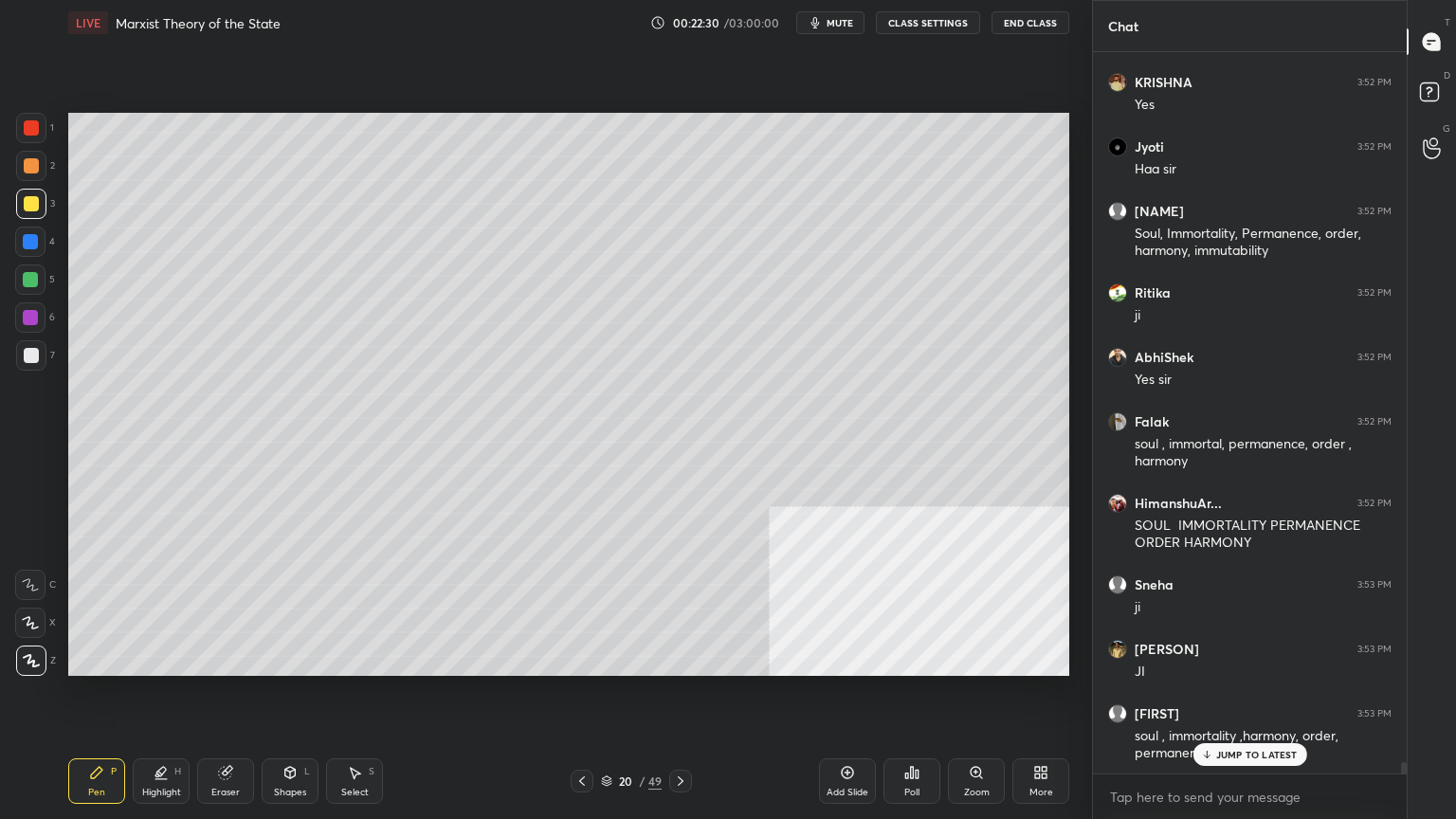 click 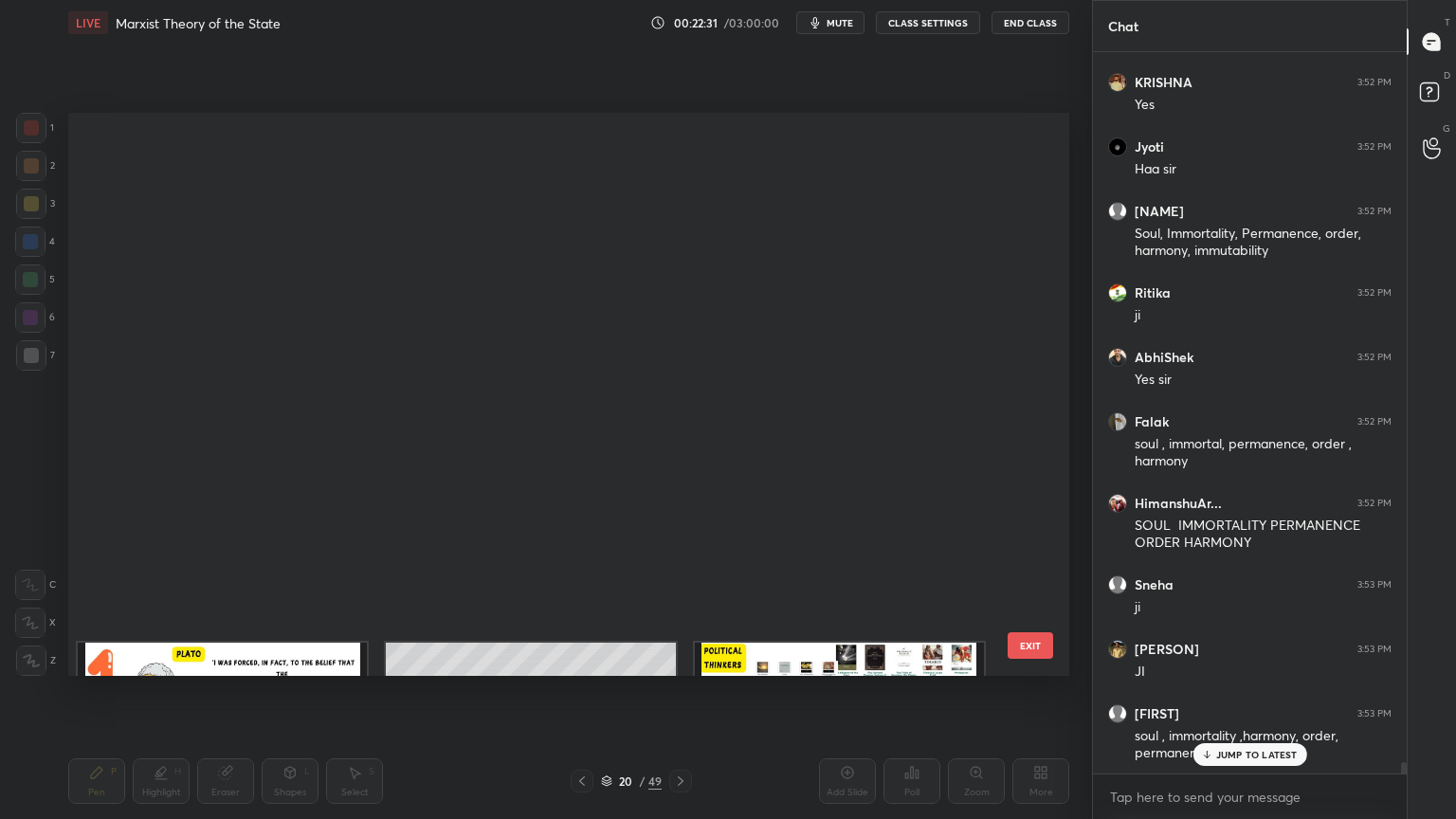 scroll, scrollTop: 651, scrollLeft: 0, axis: vertical 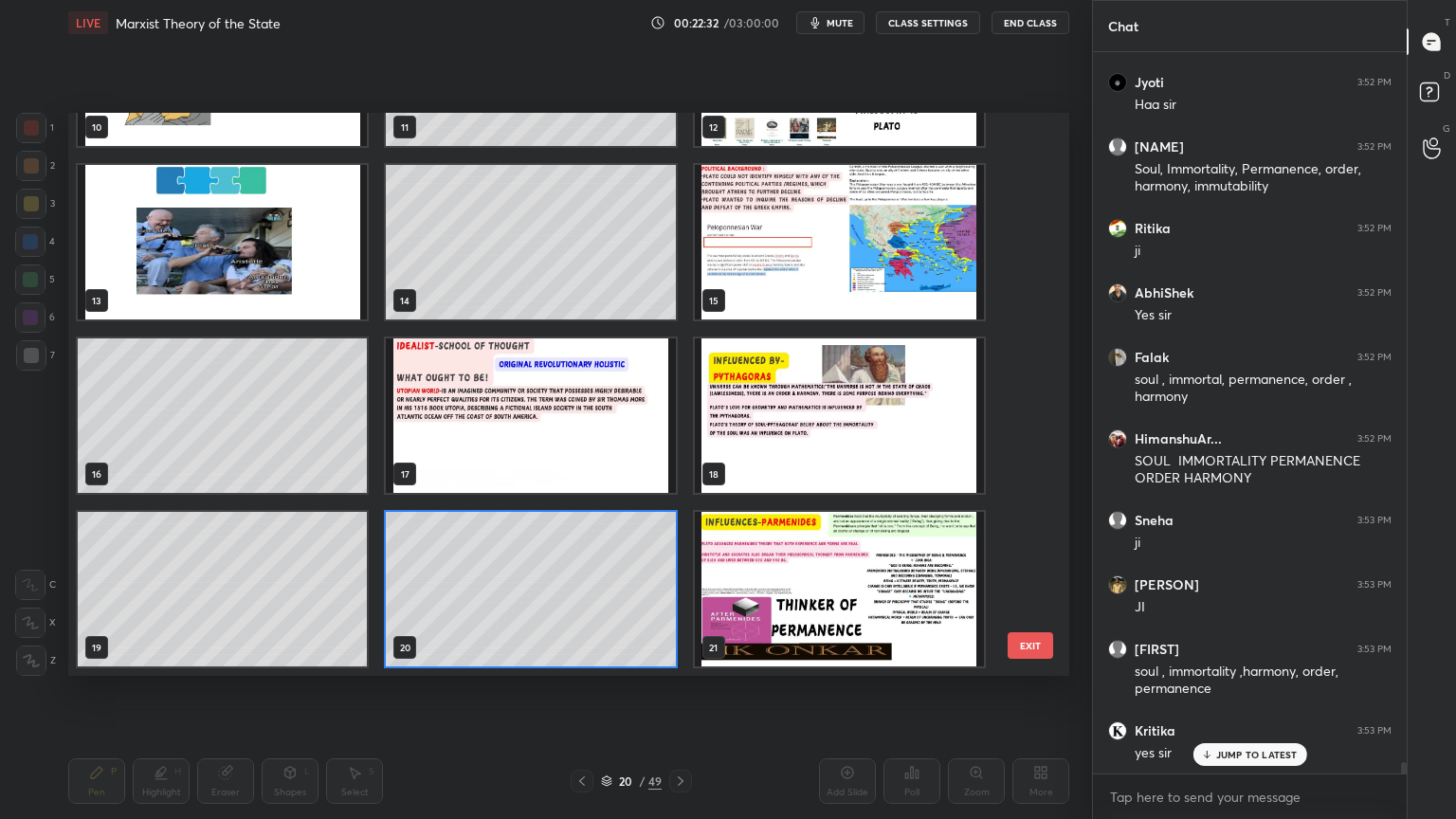 click at bounding box center (839, 589) 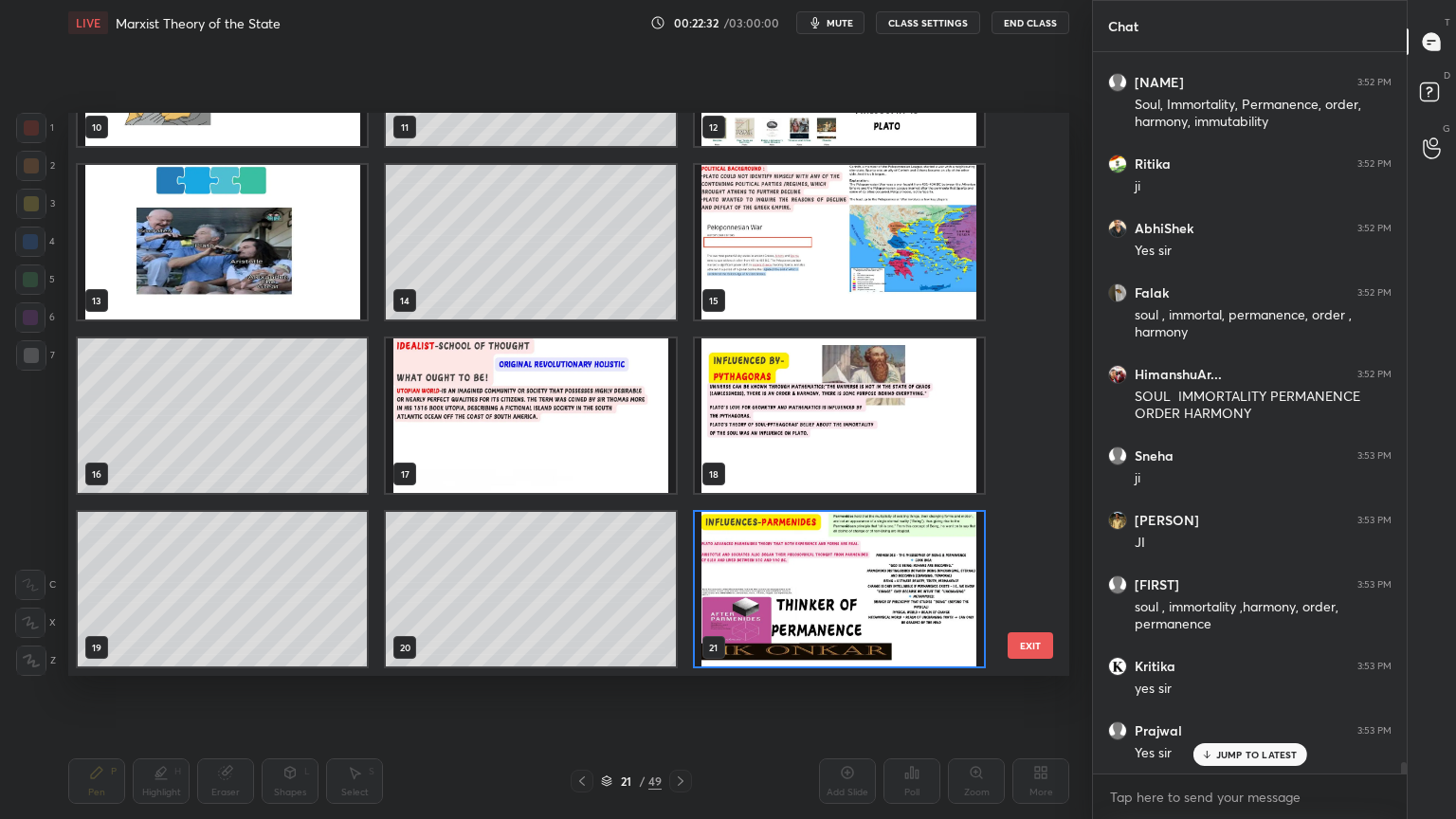 click at bounding box center (839, 589) 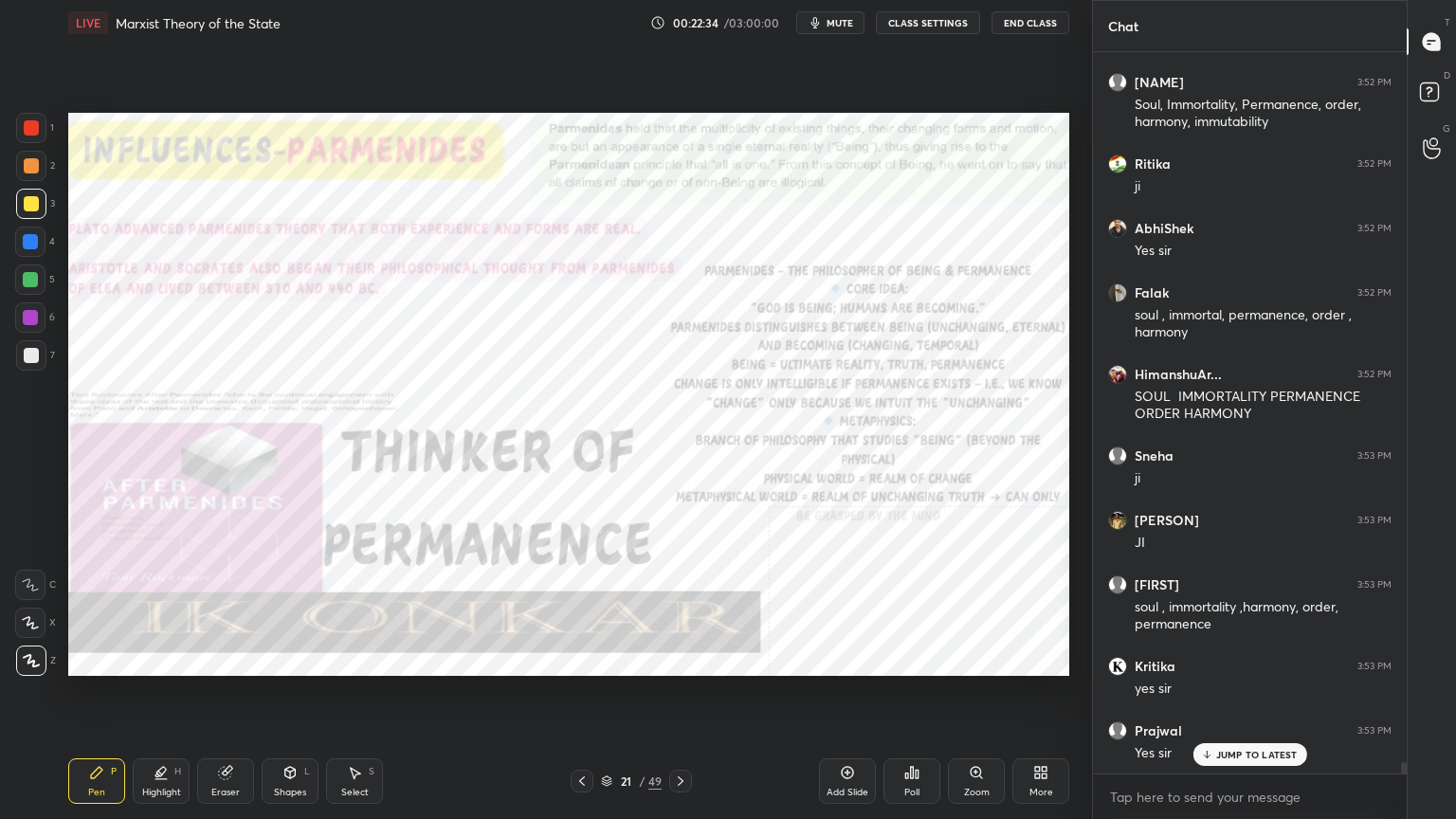 drag, startPoint x: 27, startPoint y: 118, endPoint x: 62, endPoint y: 129, distance: 36.6879 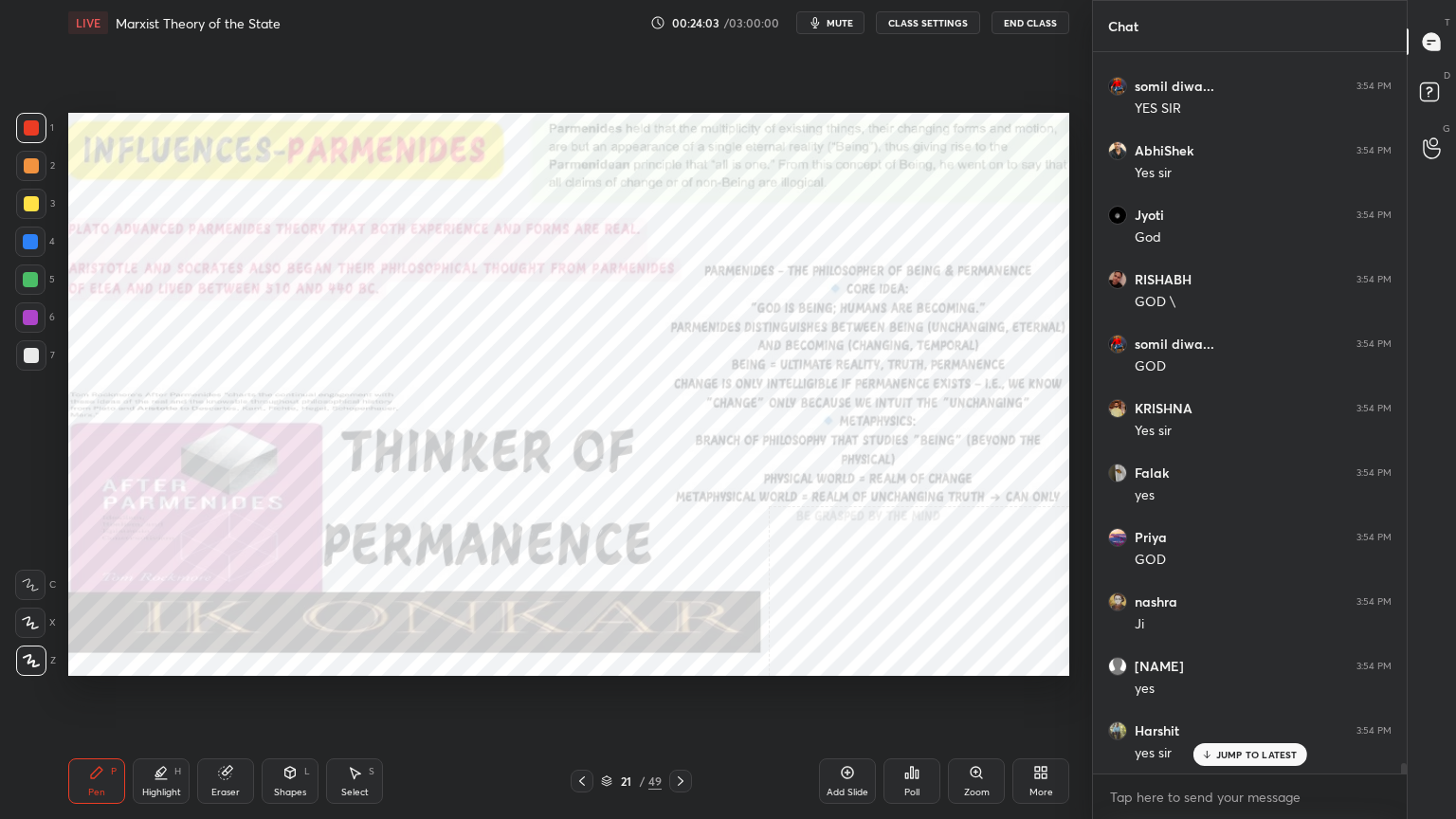 scroll, scrollTop: 50080, scrollLeft: 0, axis: vertical 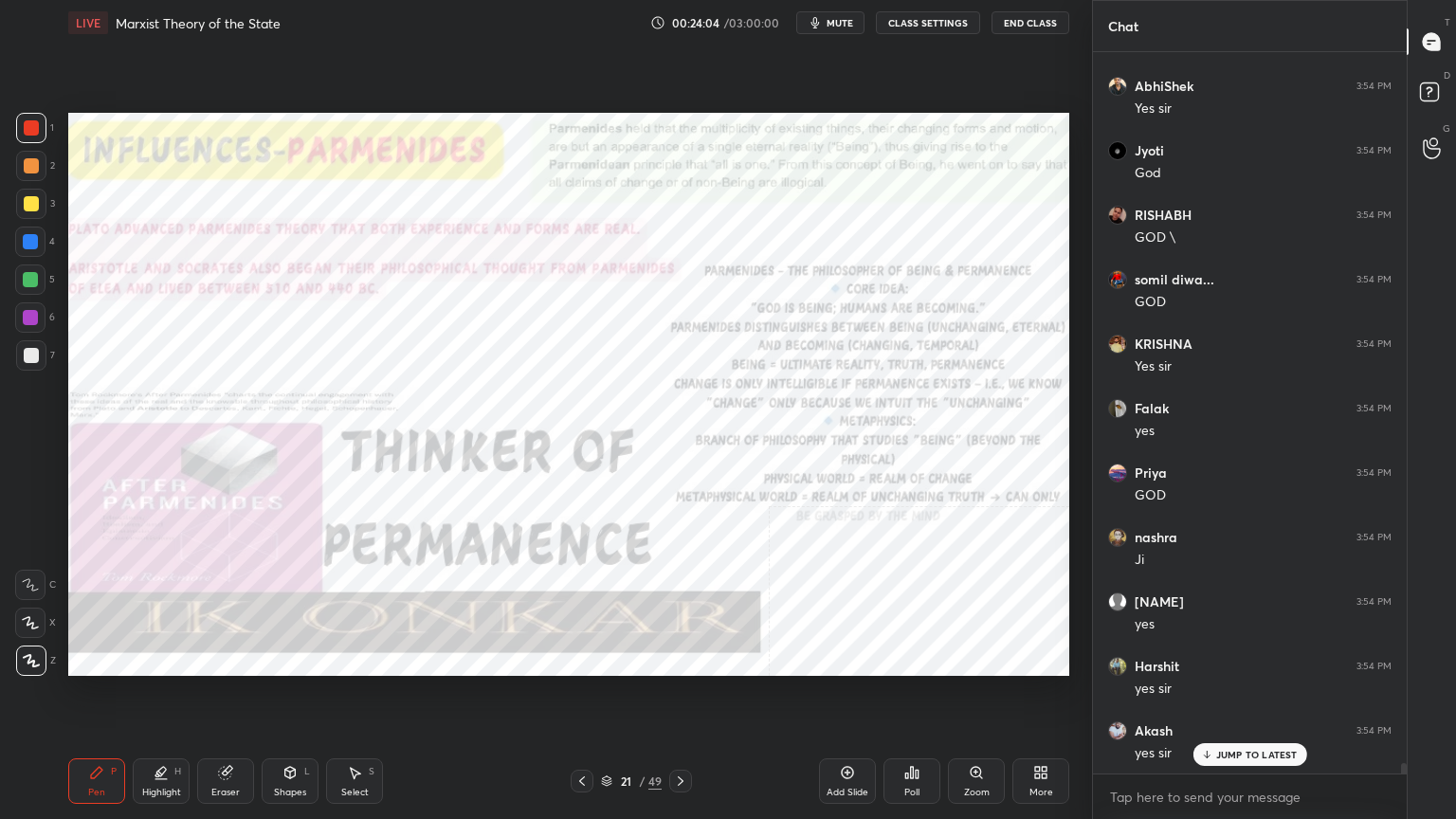 click 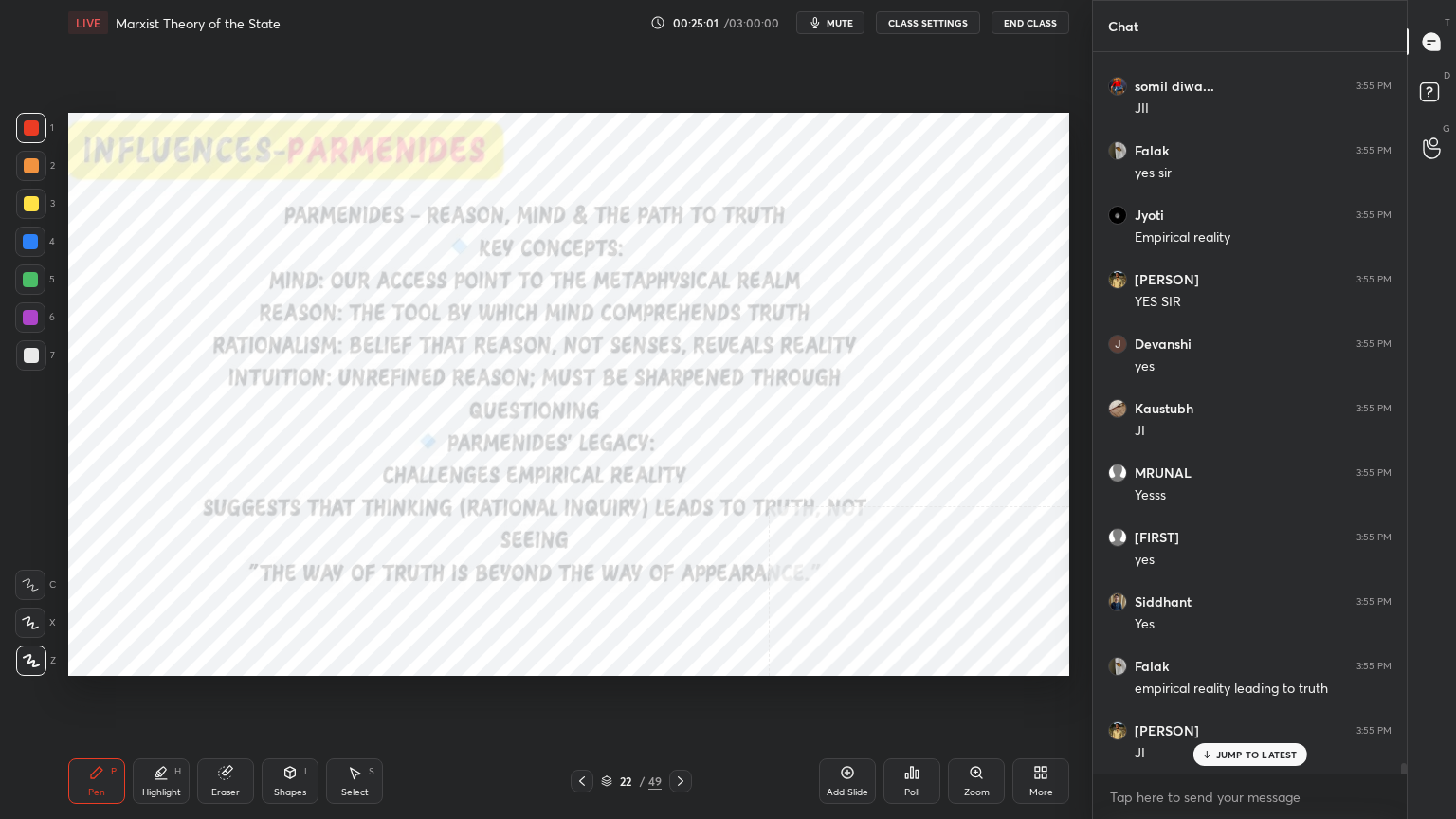 scroll, scrollTop: 51305, scrollLeft: 0, axis: vertical 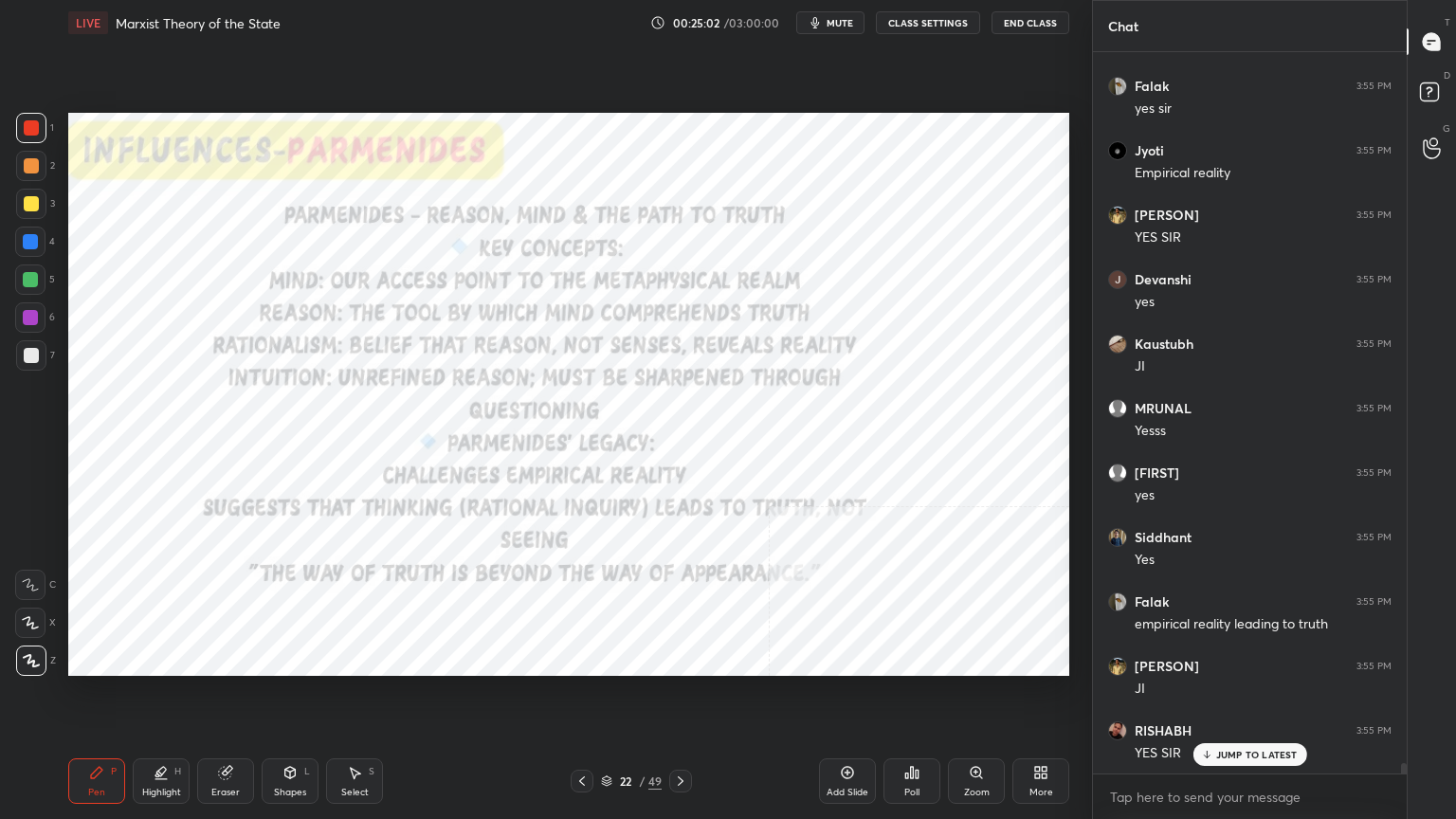 click on "Add Slide" at bounding box center (847, 781) 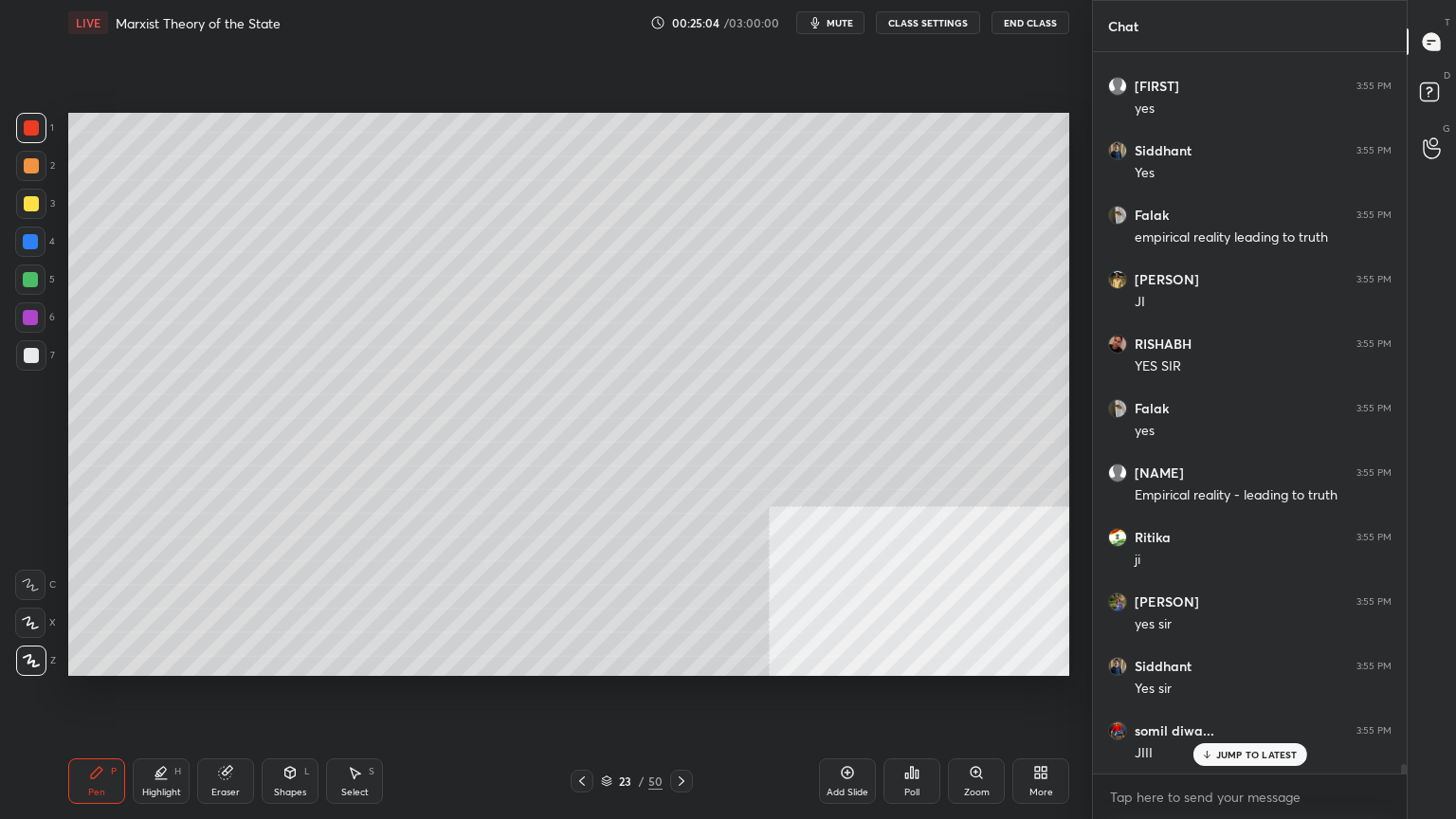 scroll, scrollTop: 51821, scrollLeft: 0, axis: vertical 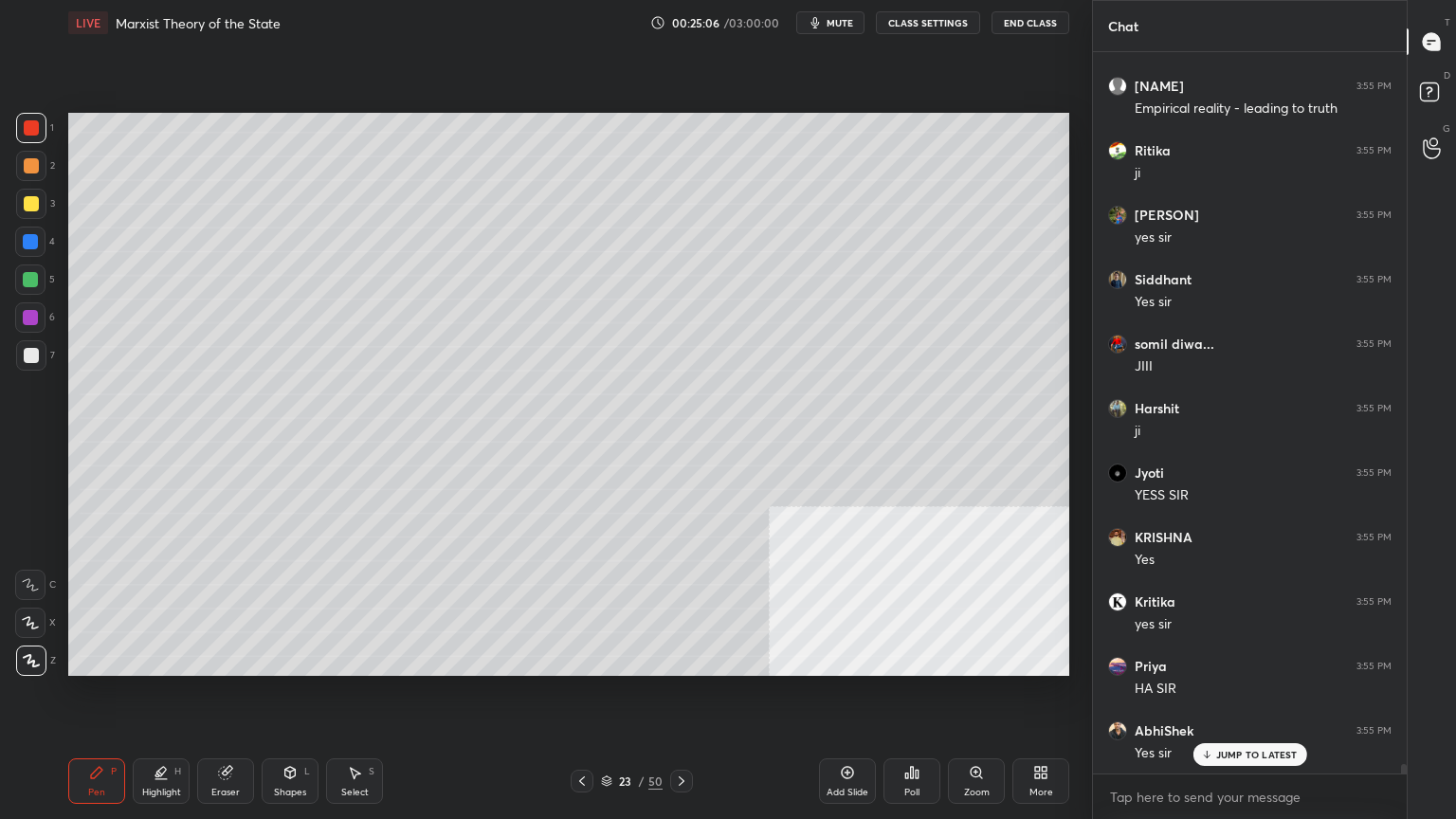 click at bounding box center [31, 355] 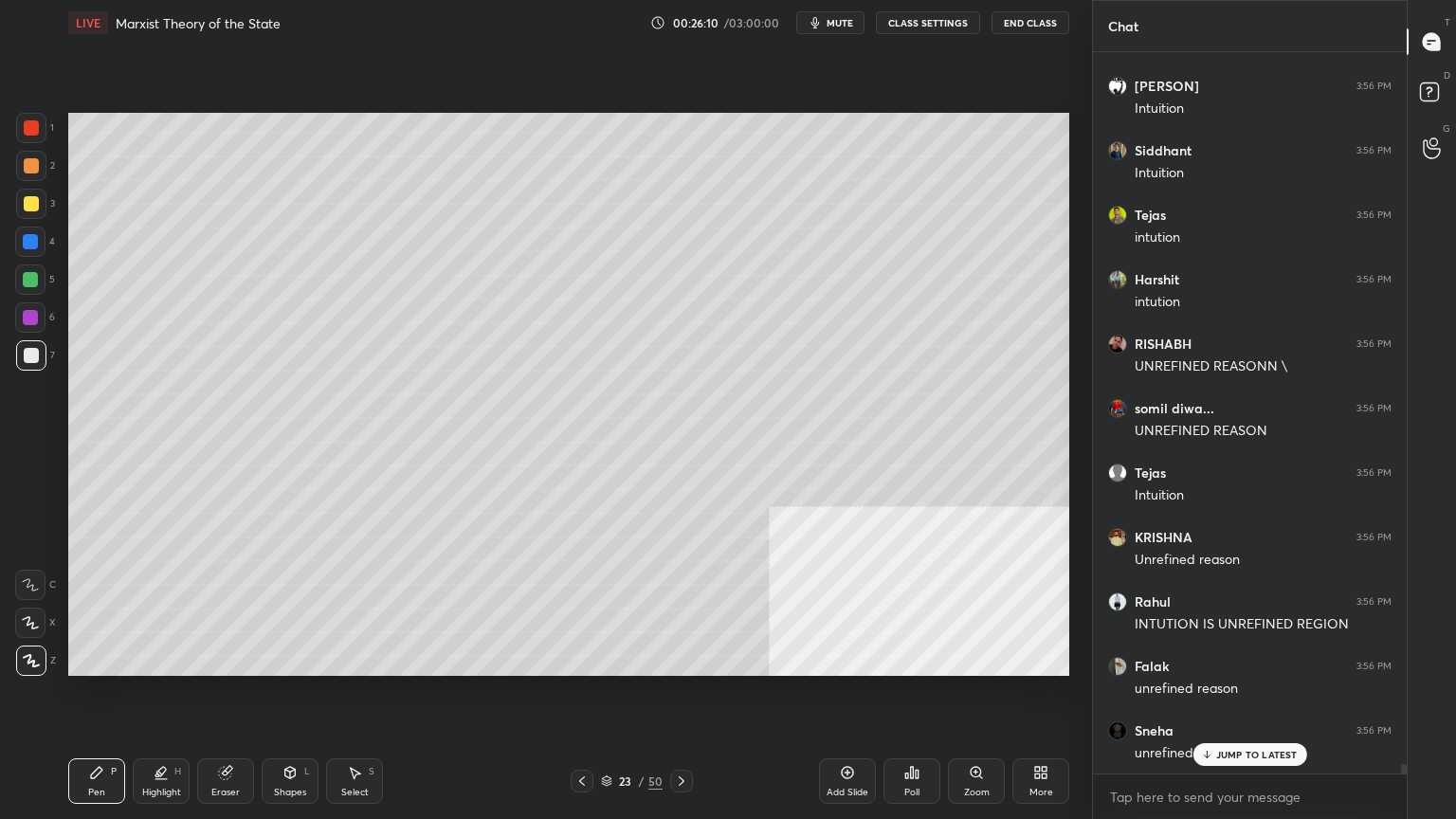 scroll, scrollTop: 56526, scrollLeft: 0, axis: vertical 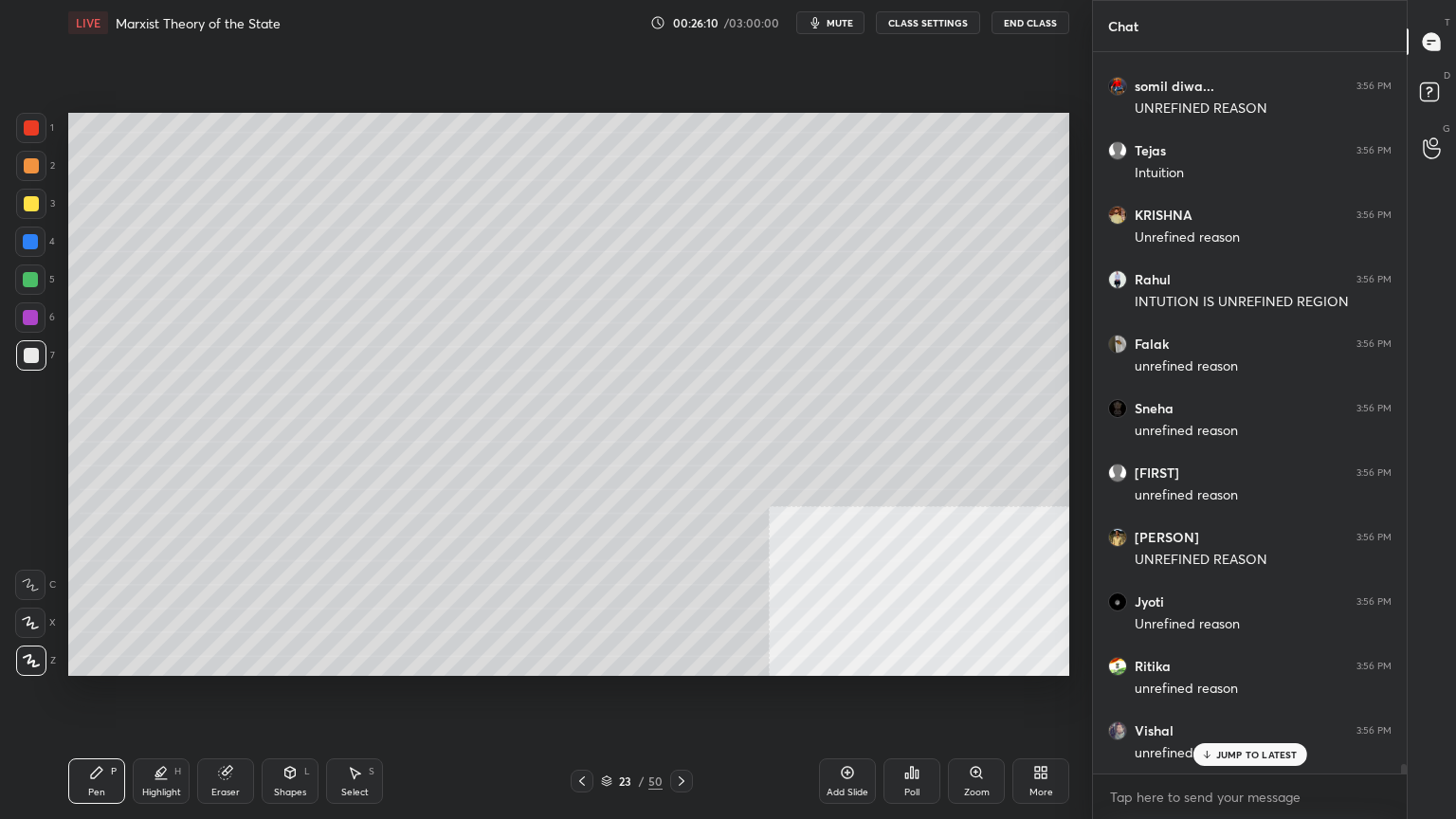 click at bounding box center [31, 204] 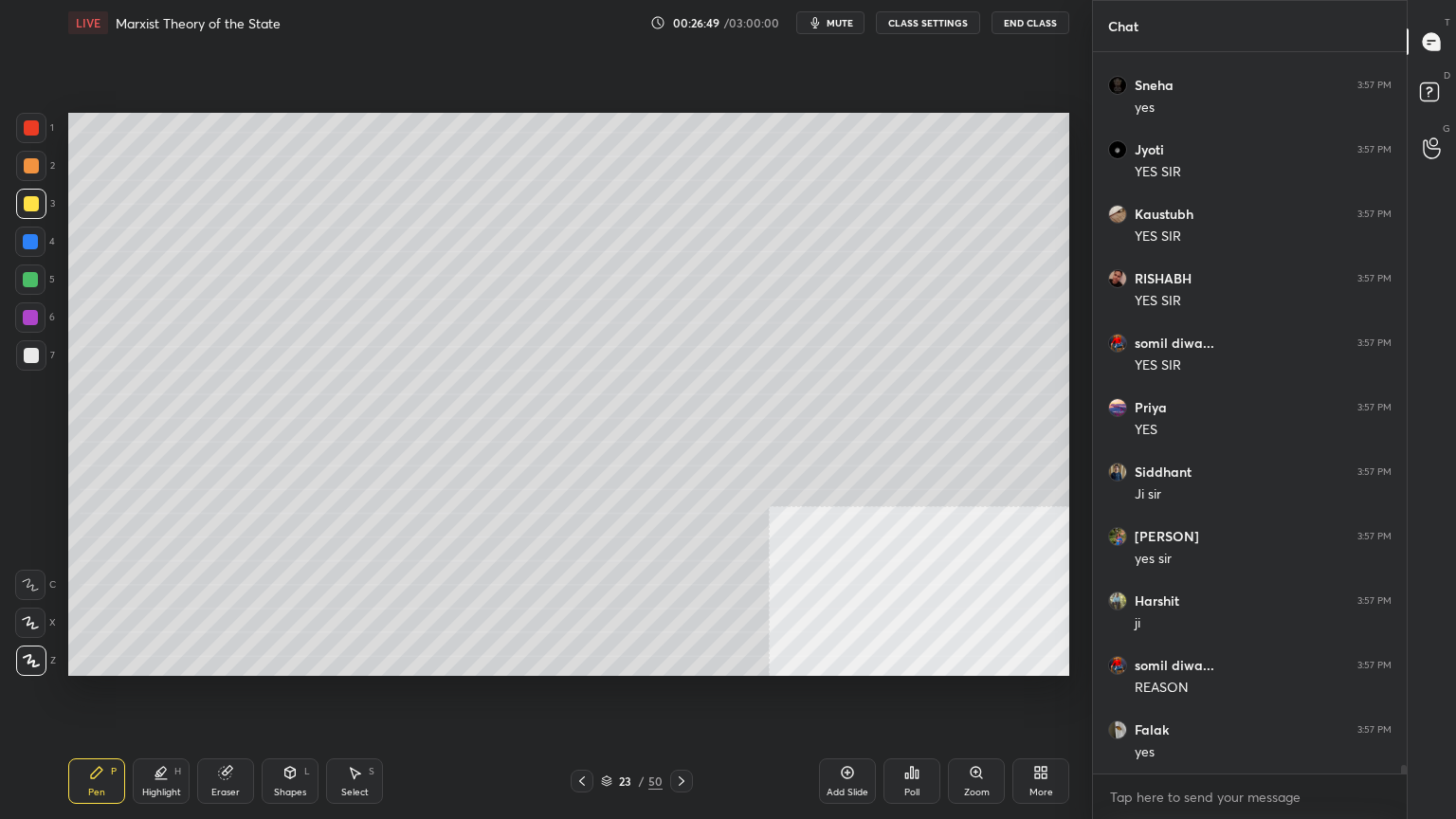scroll, scrollTop: 58607, scrollLeft: 0, axis: vertical 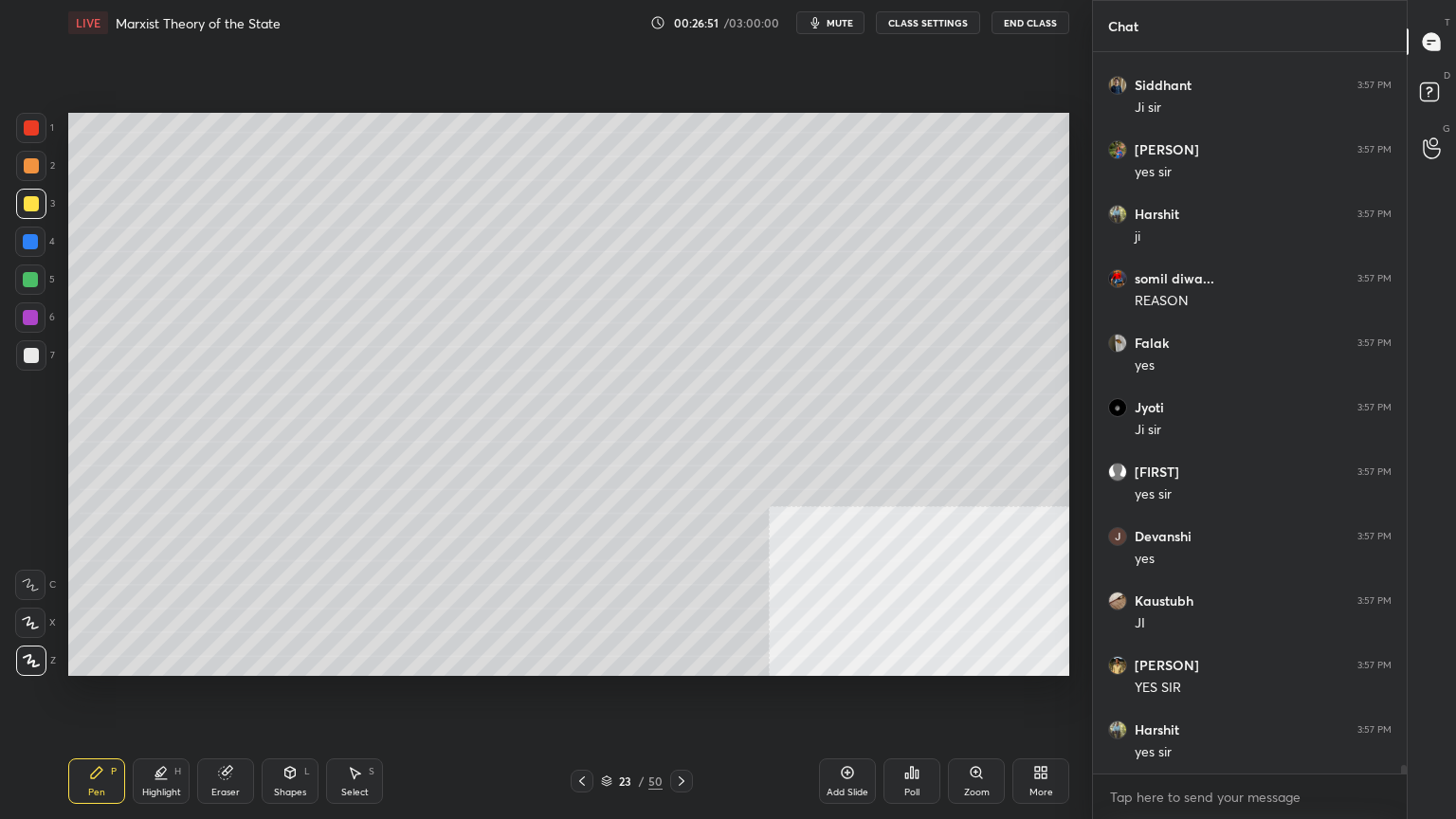 click 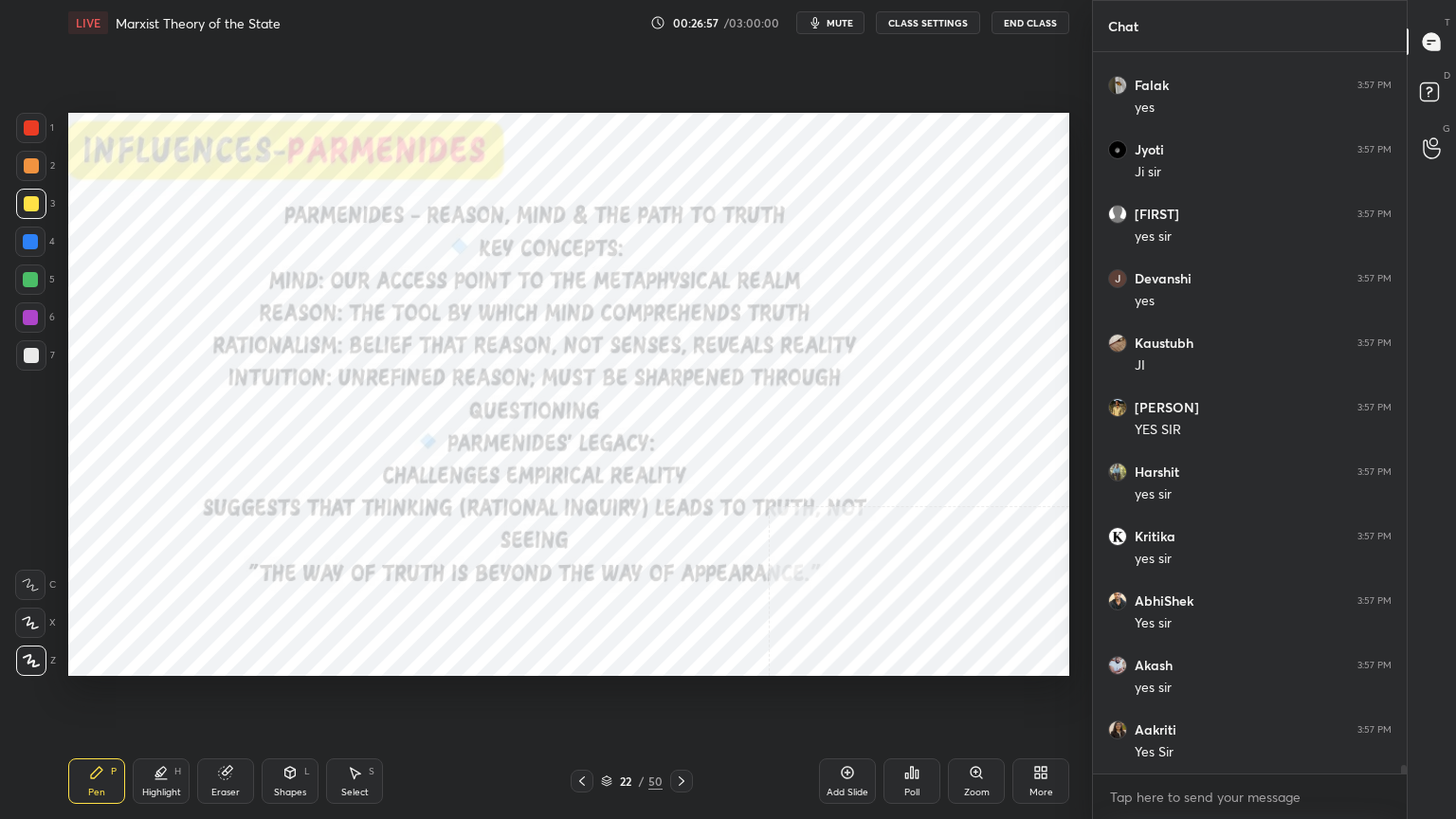scroll, scrollTop: 59123, scrollLeft: 0, axis: vertical 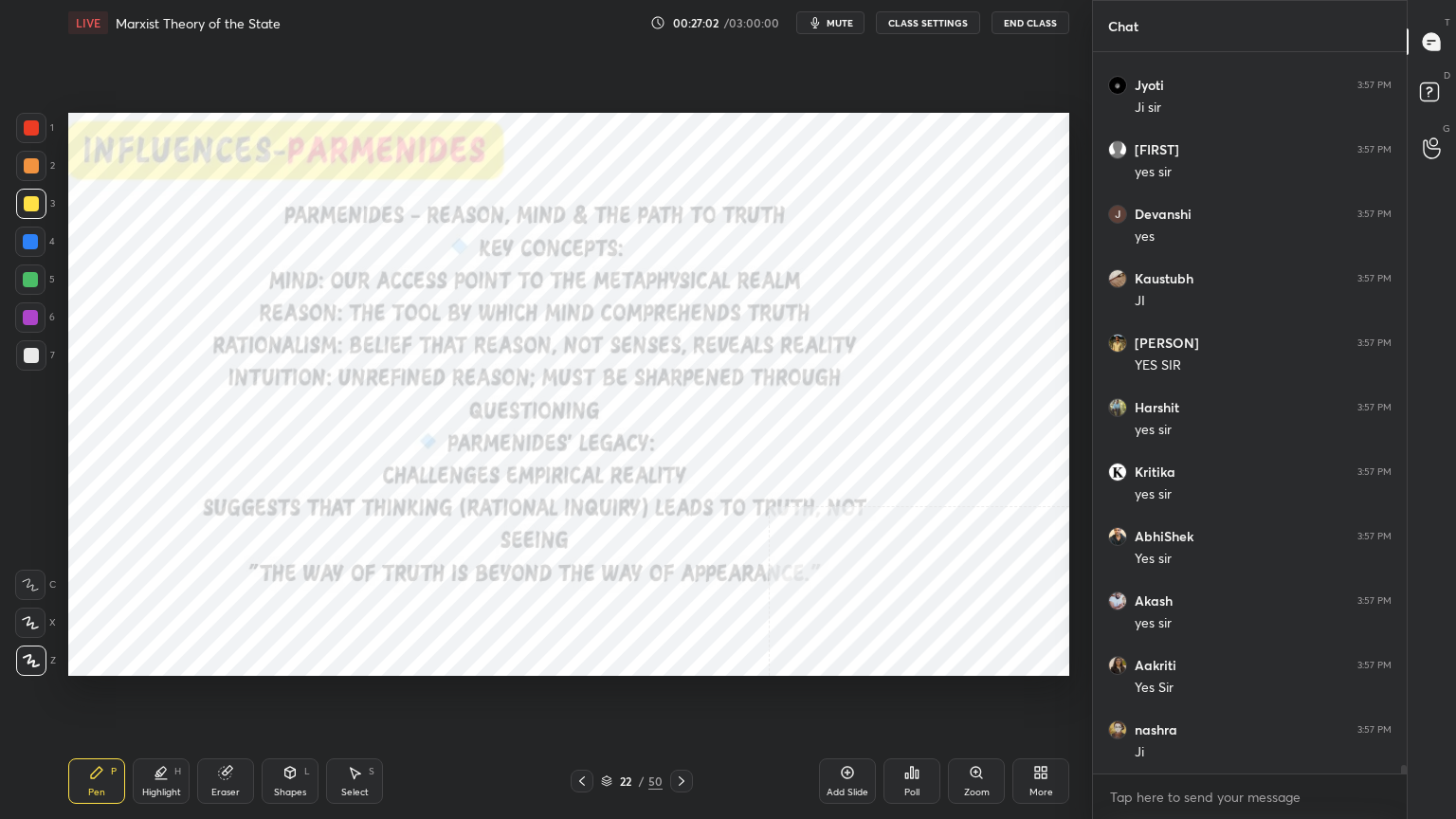 click 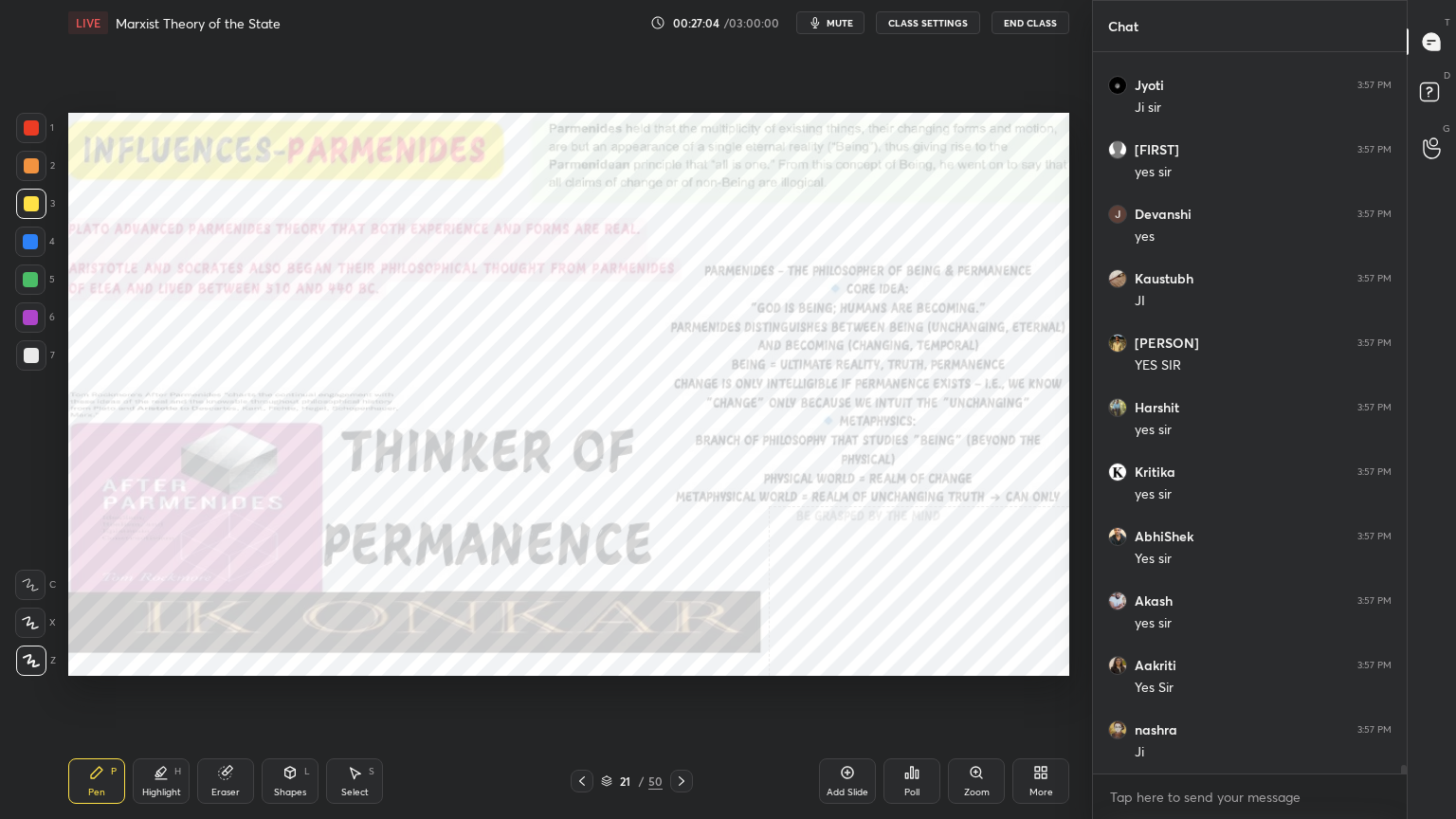 scroll, scrollTop: 59187, scrollLeft: 0, axis: vertical 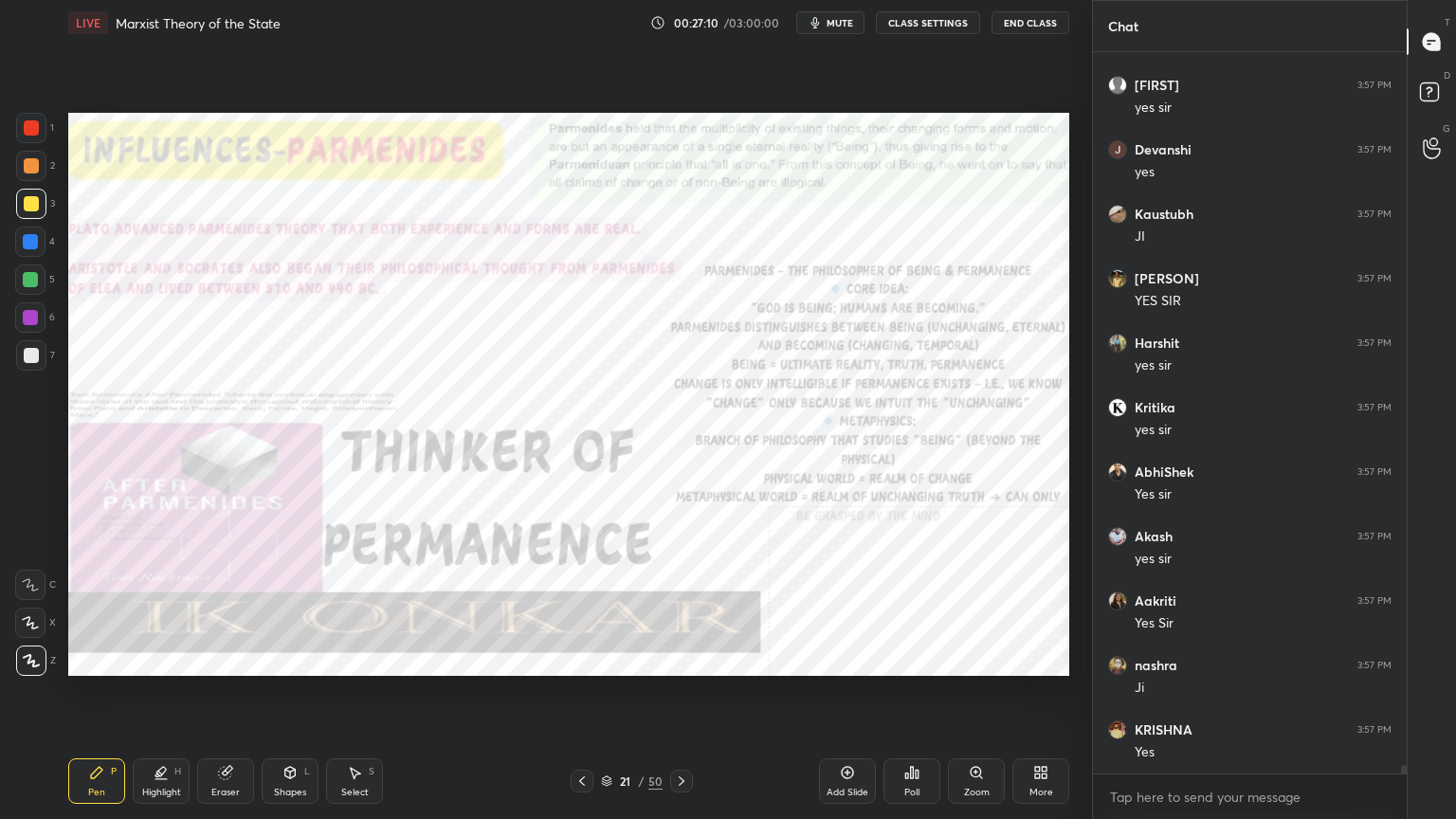 click on "Add Slide" at bounding box center (847, 781) 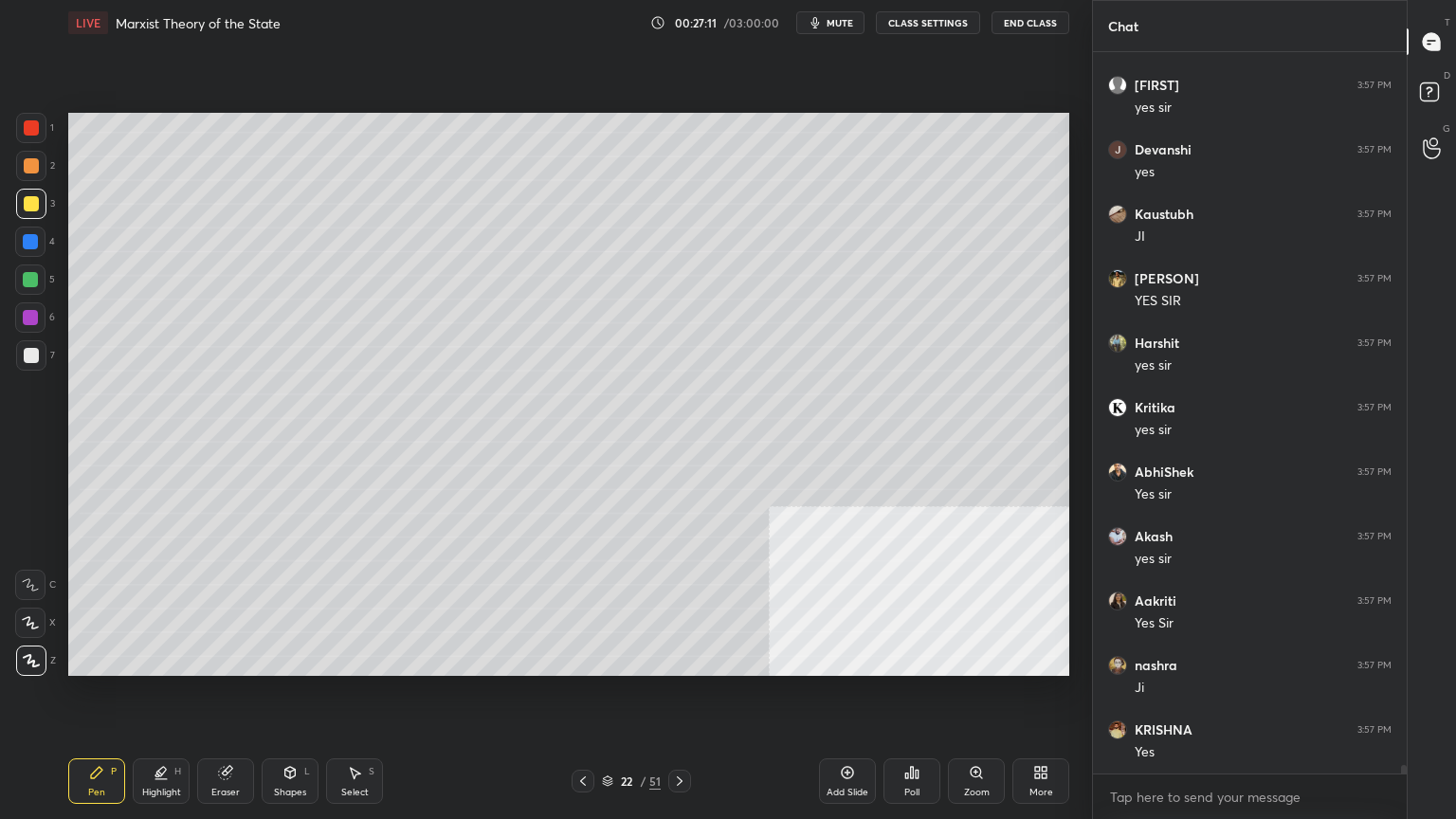 click at bounding box center [31, 355] 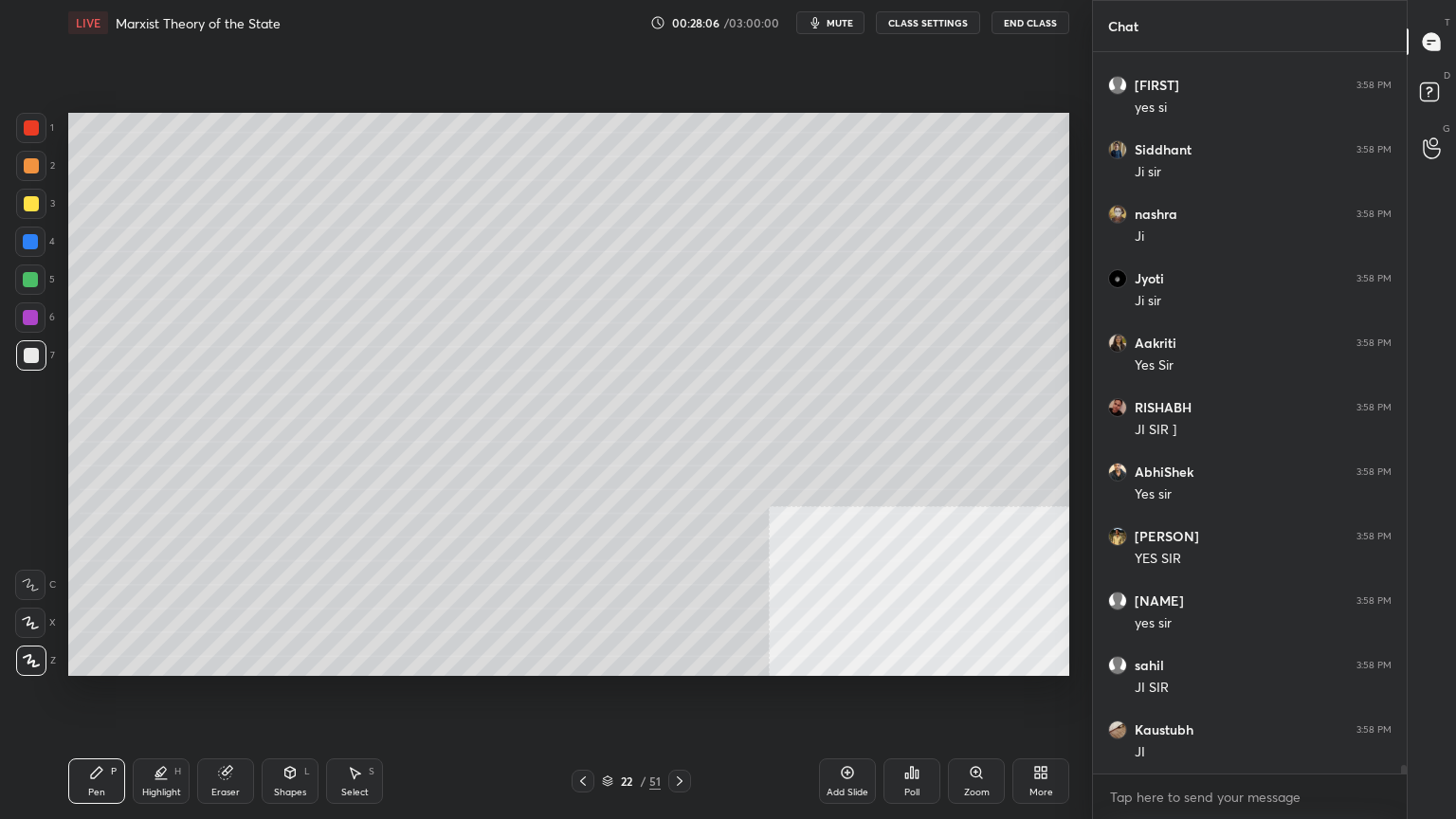 scroll, scrollTop: 61250, scrollLeft: 0, axis: vertical 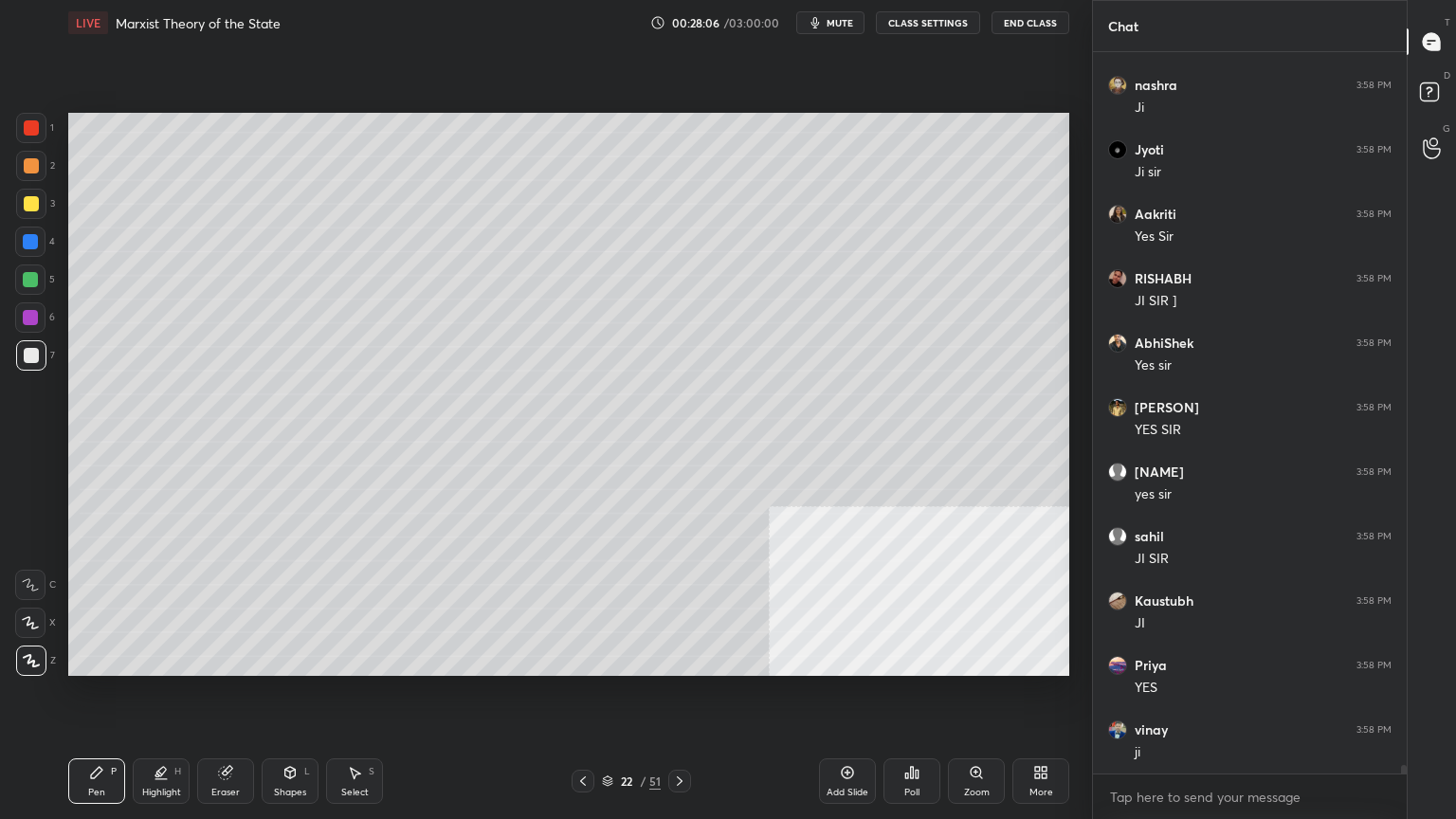 click 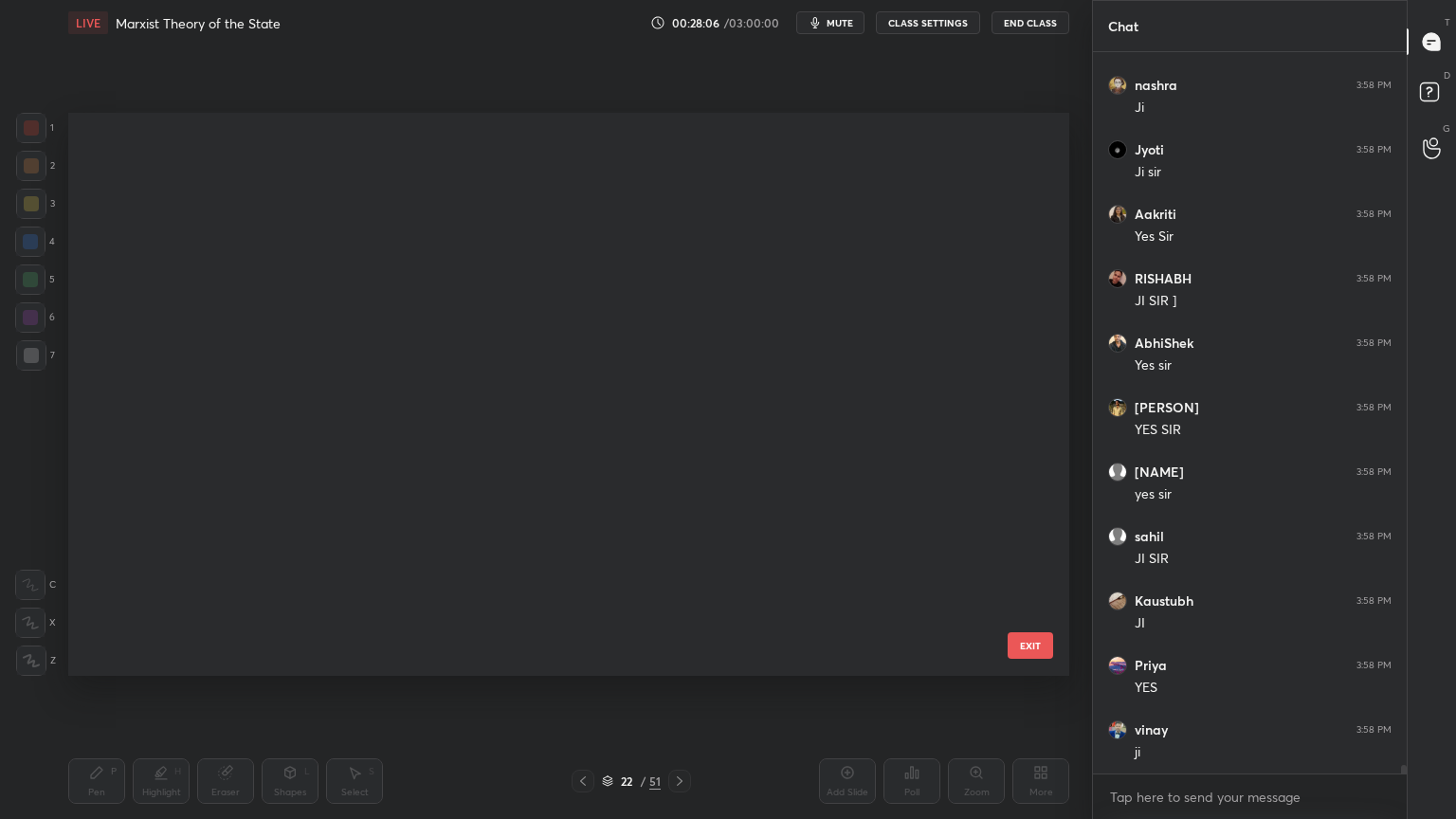scroll, scrollTop: 825, scrollLeft: 0, axis: vertical 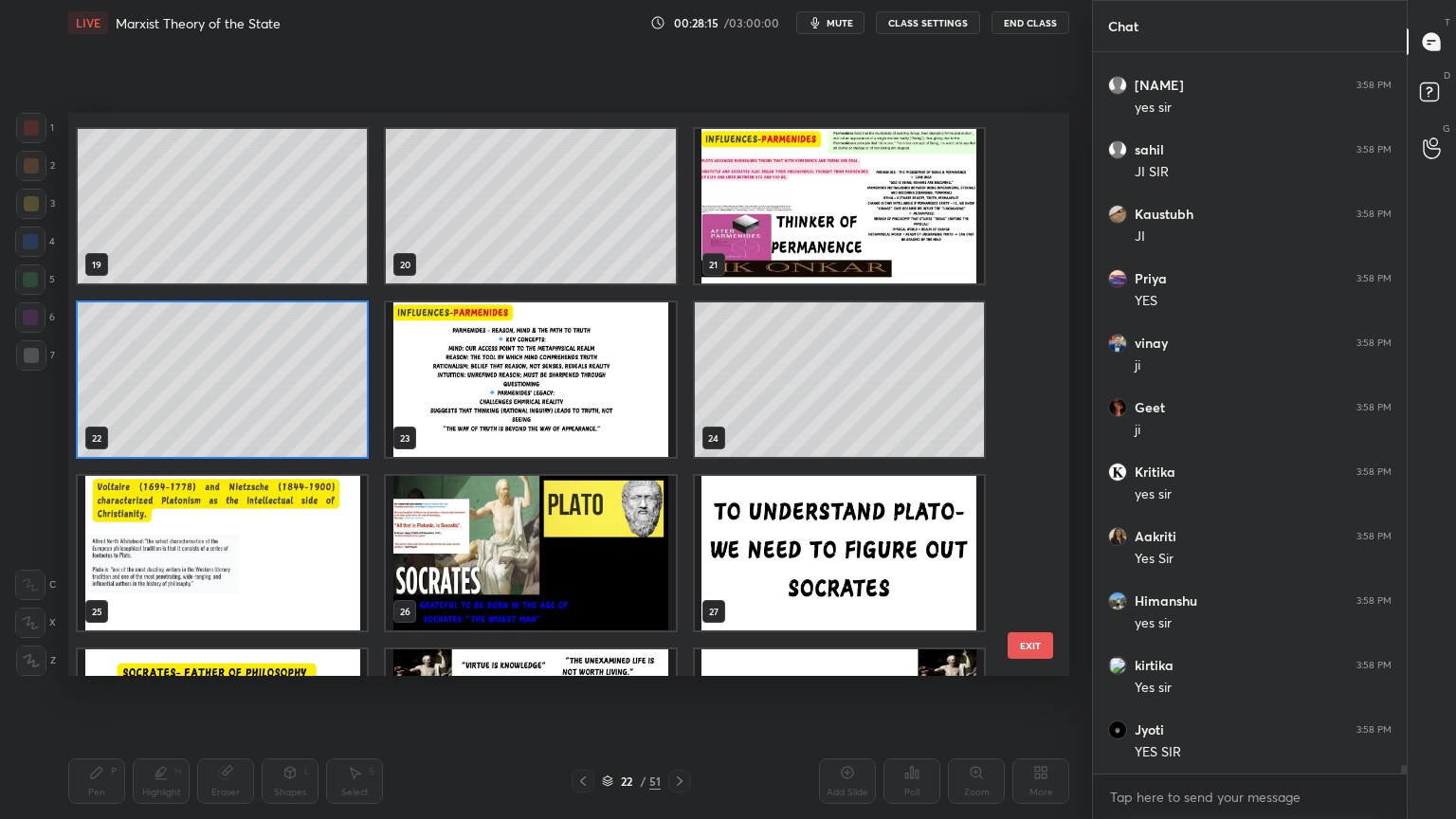 click at bounding box center [530, 553] 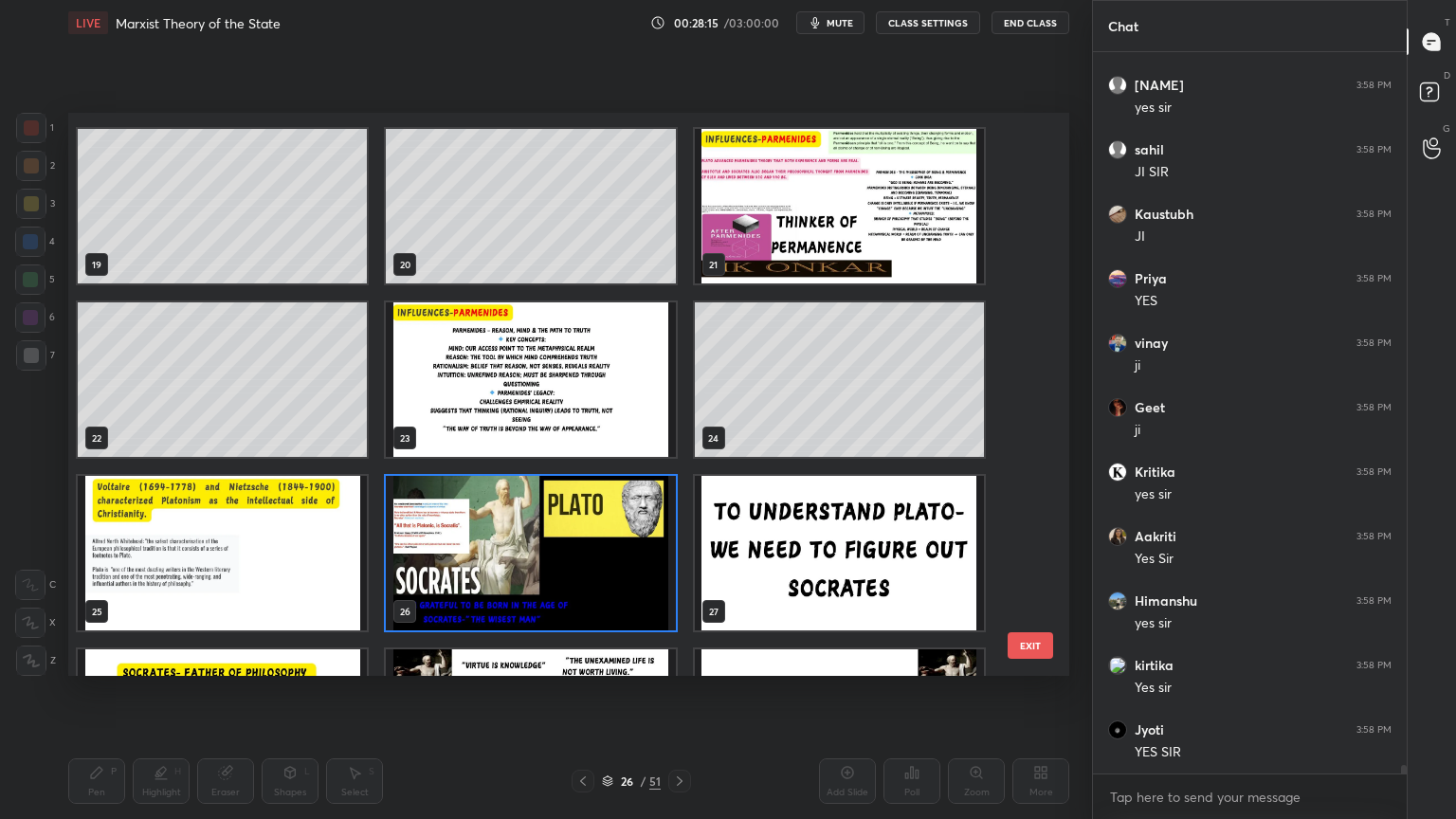click at bounding box center [530, 553] 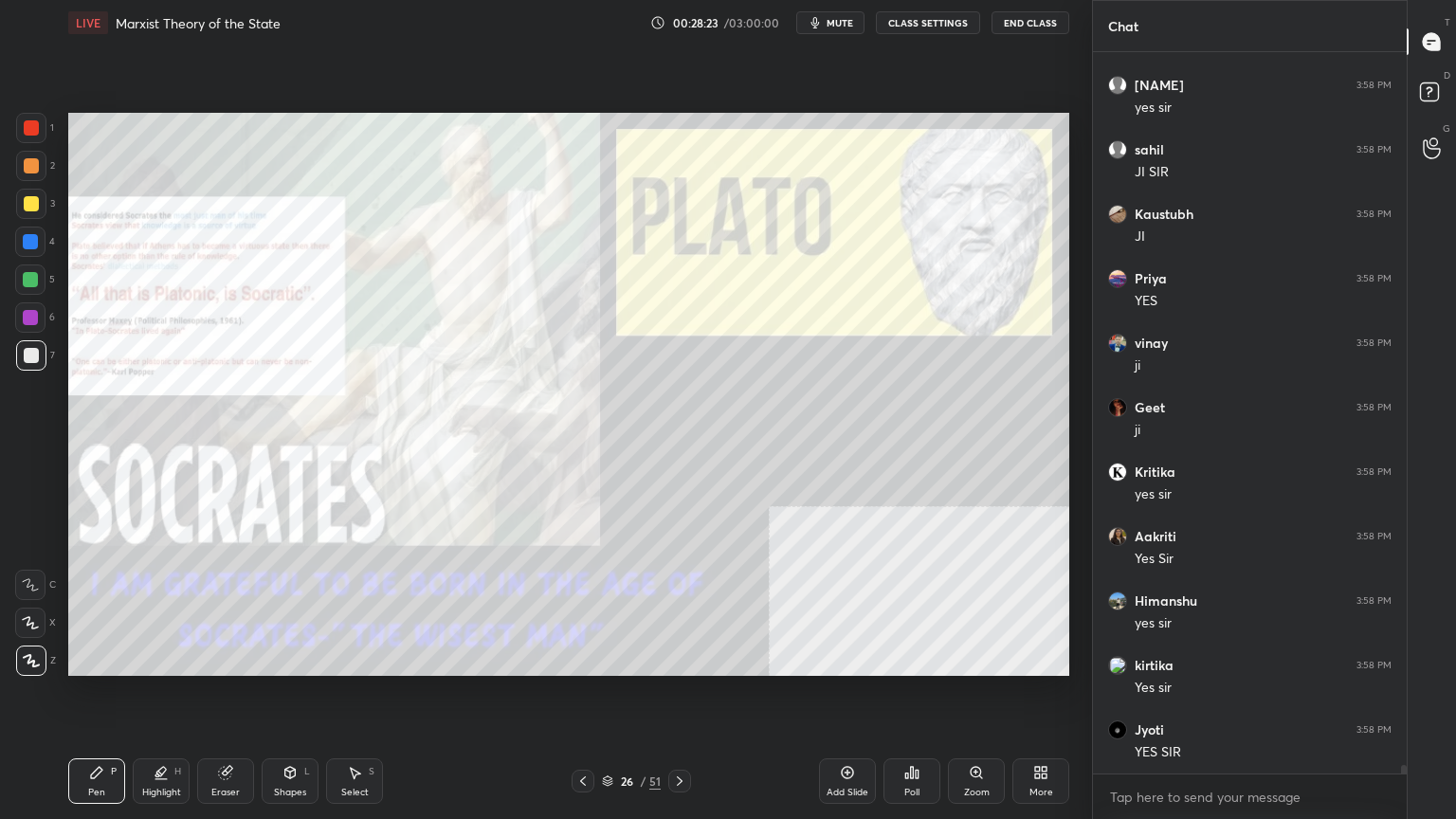 click at bounding box center (31, 128) 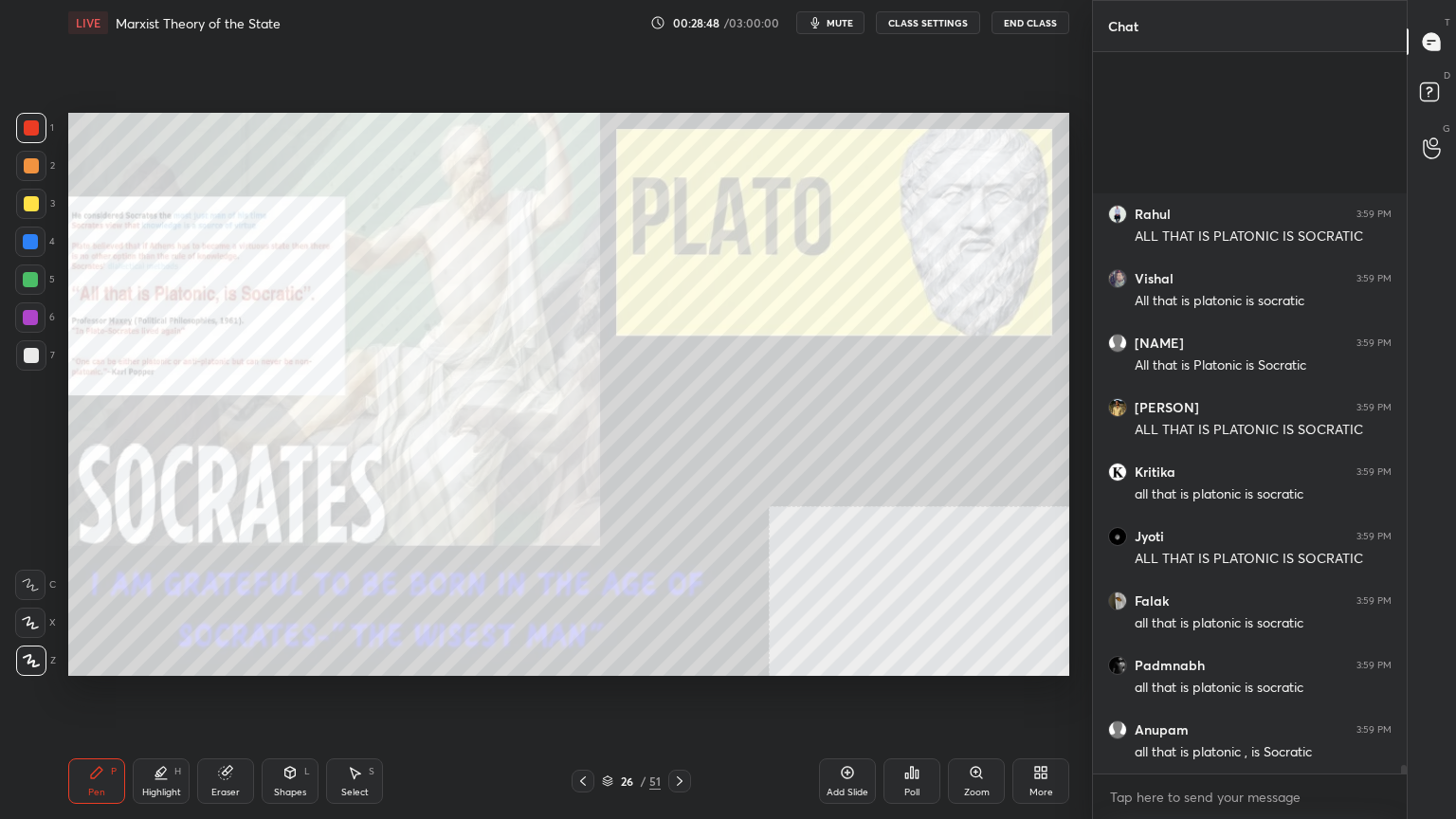 scroll, scrollTop: 62732, scrollLeft: 0, axis: vertical 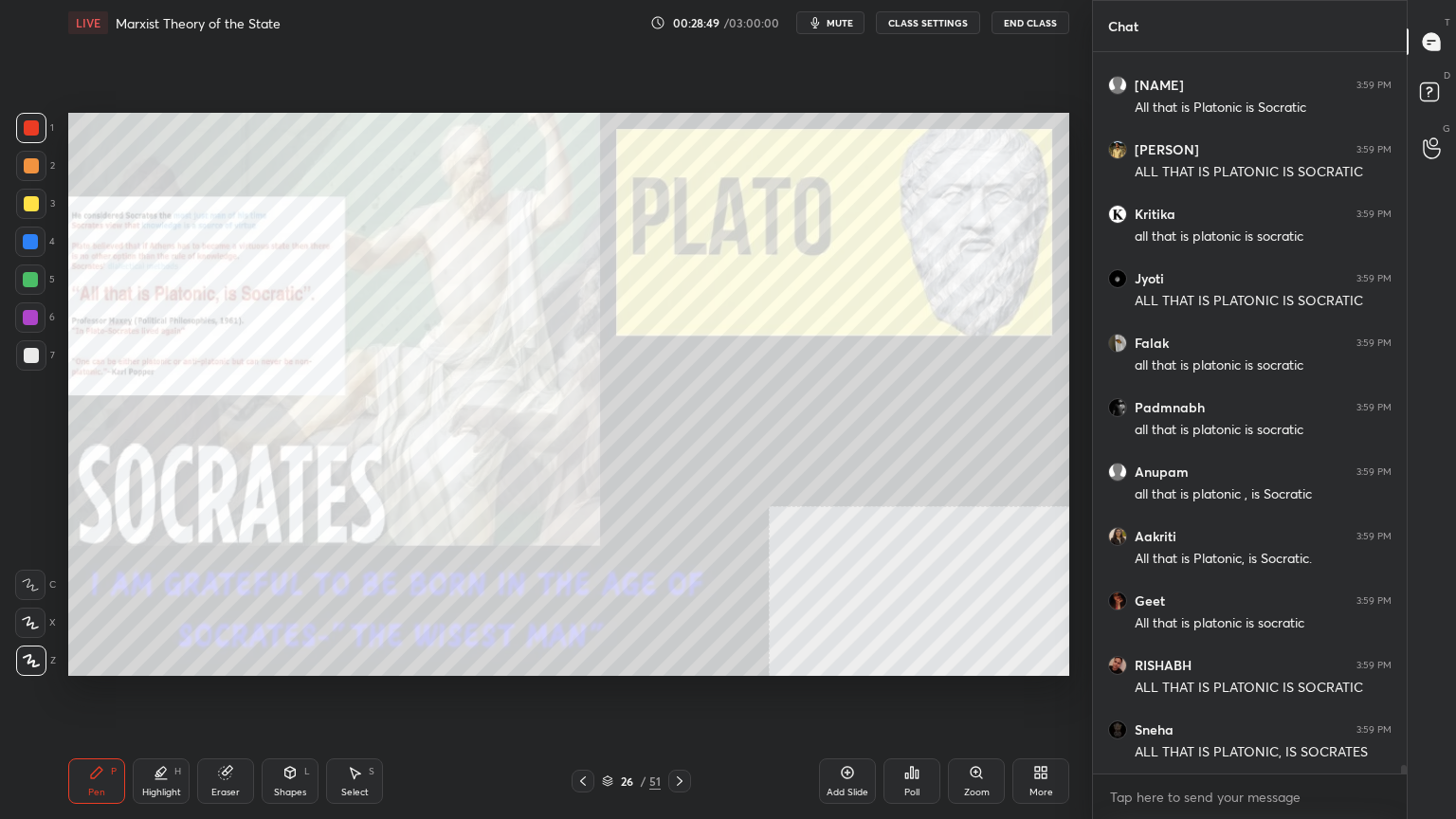 click 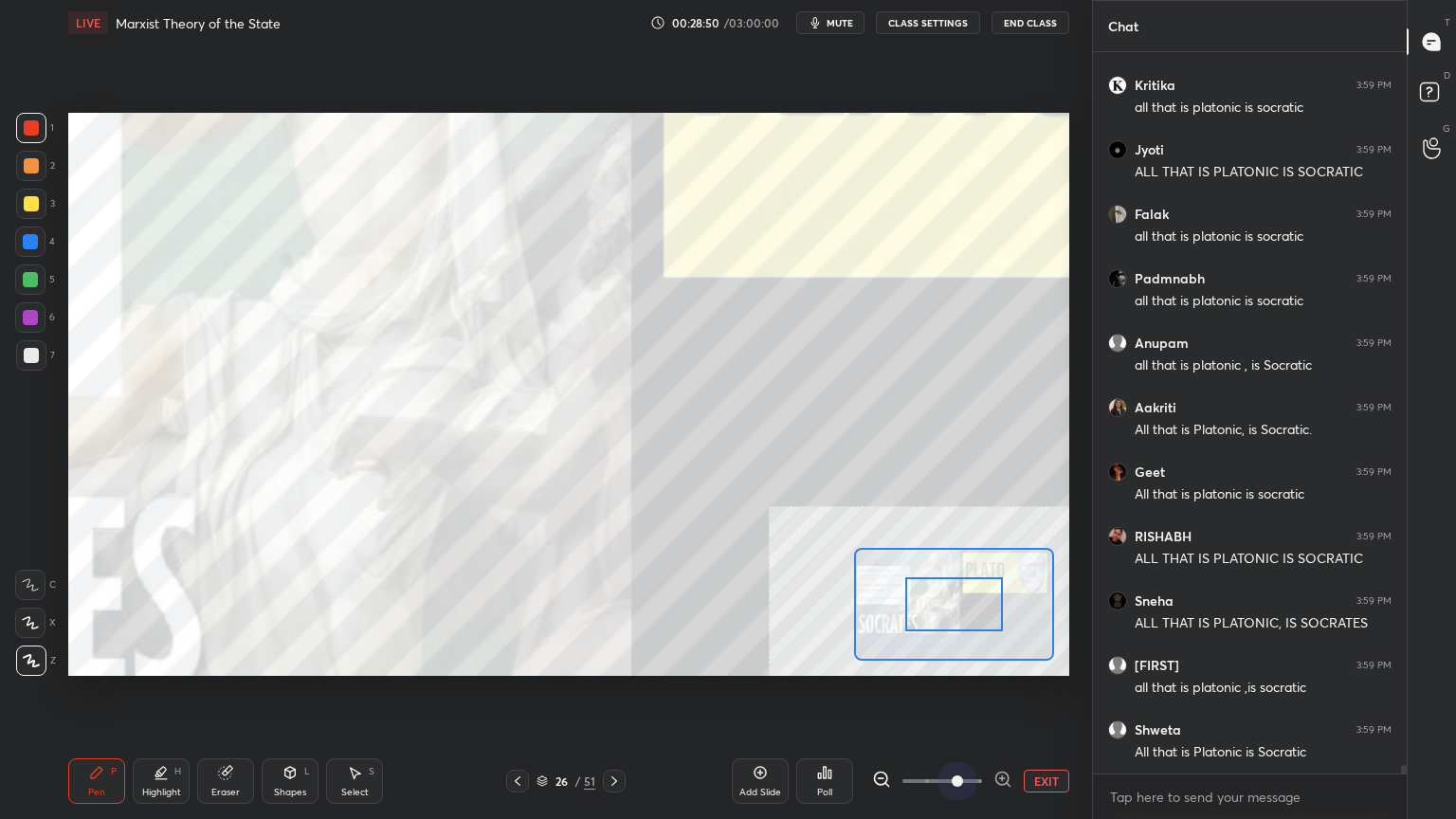 drag, startPoint x: 946, startPoint y: 777, endPoint x: 953, endPoint y: 700, distance: 77.31753 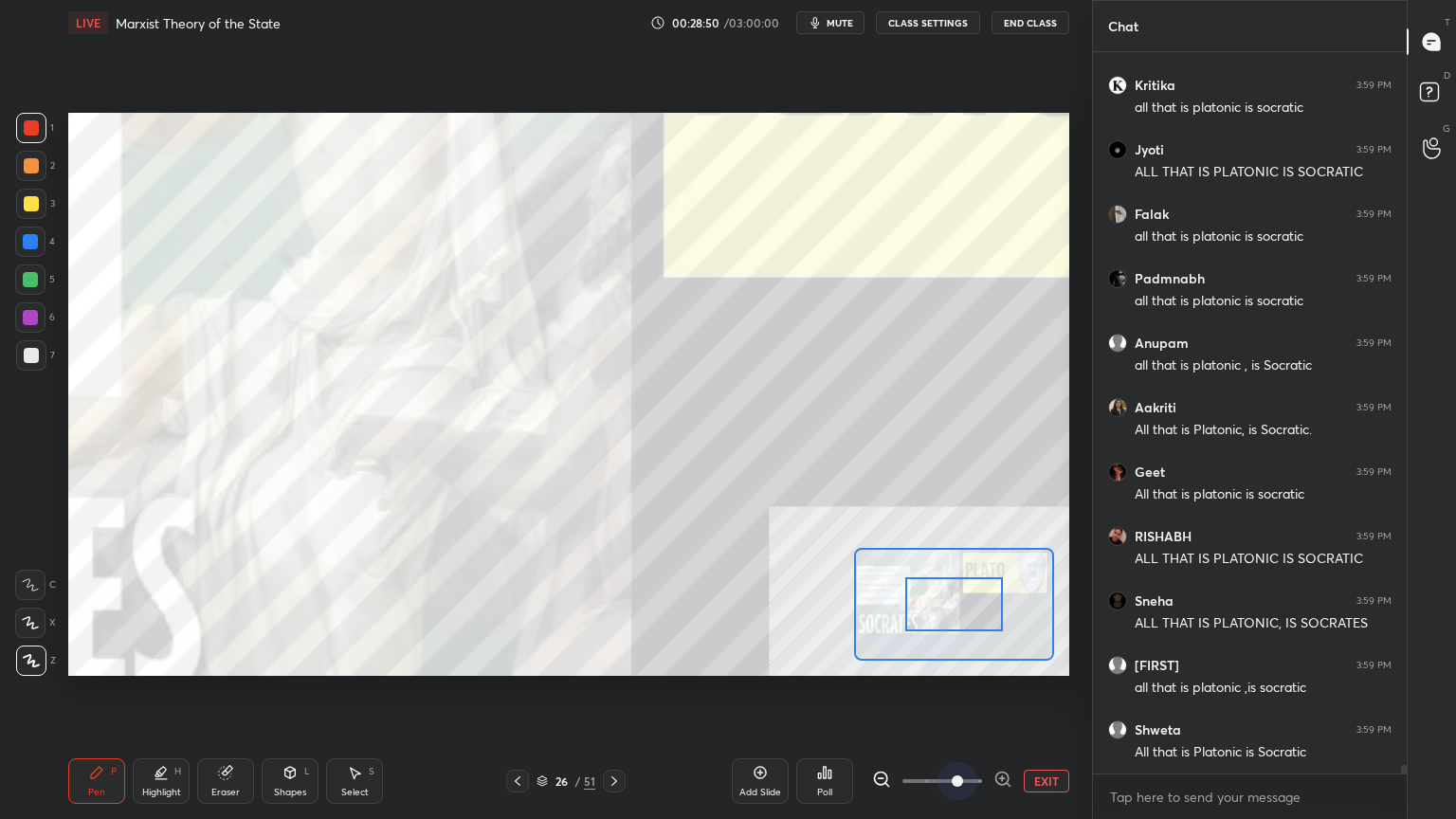 click at bounding box center (957, 781) 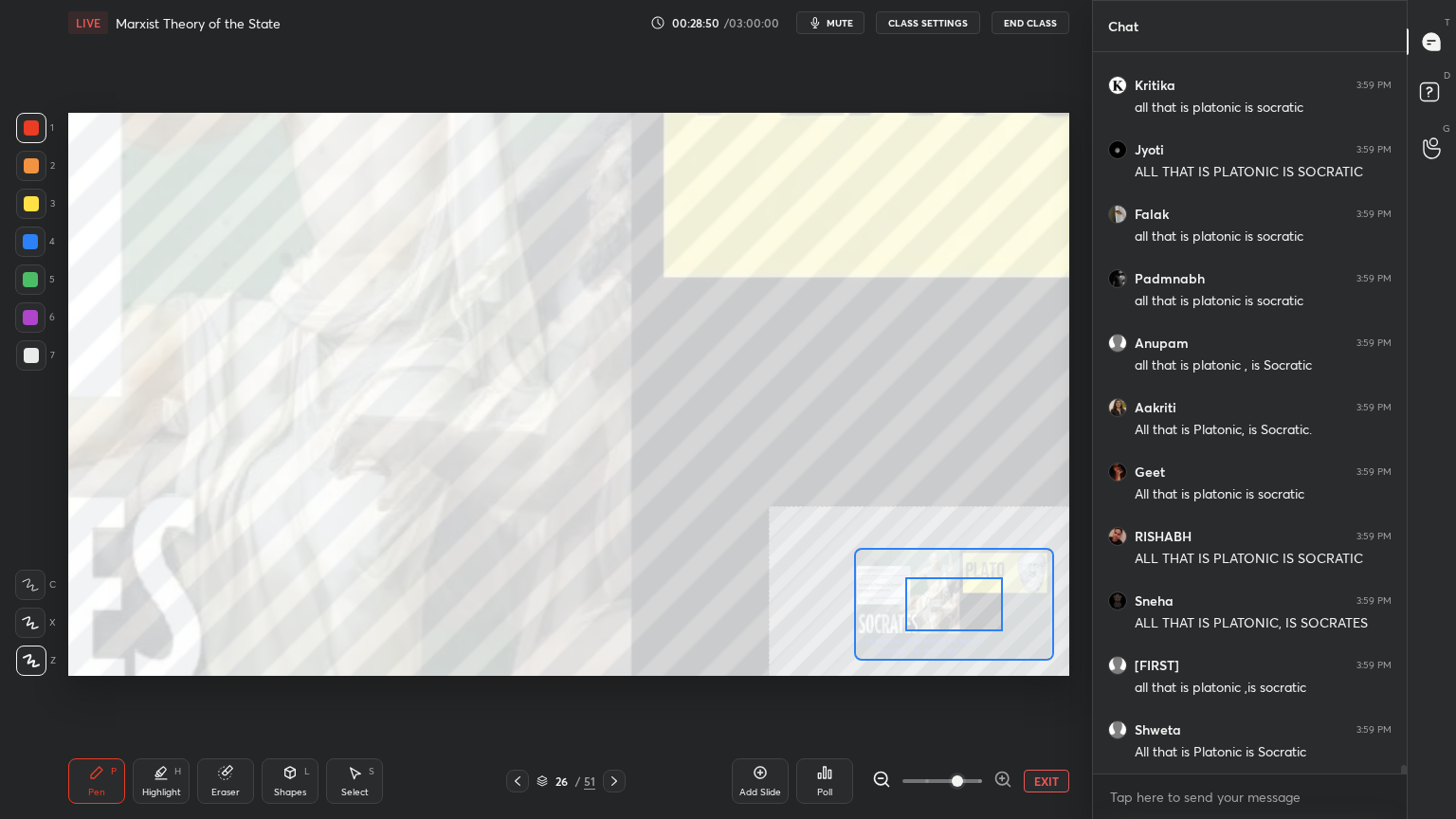 scroll, scrollTop: 62990, scrollLeft: 0, axis: vertical 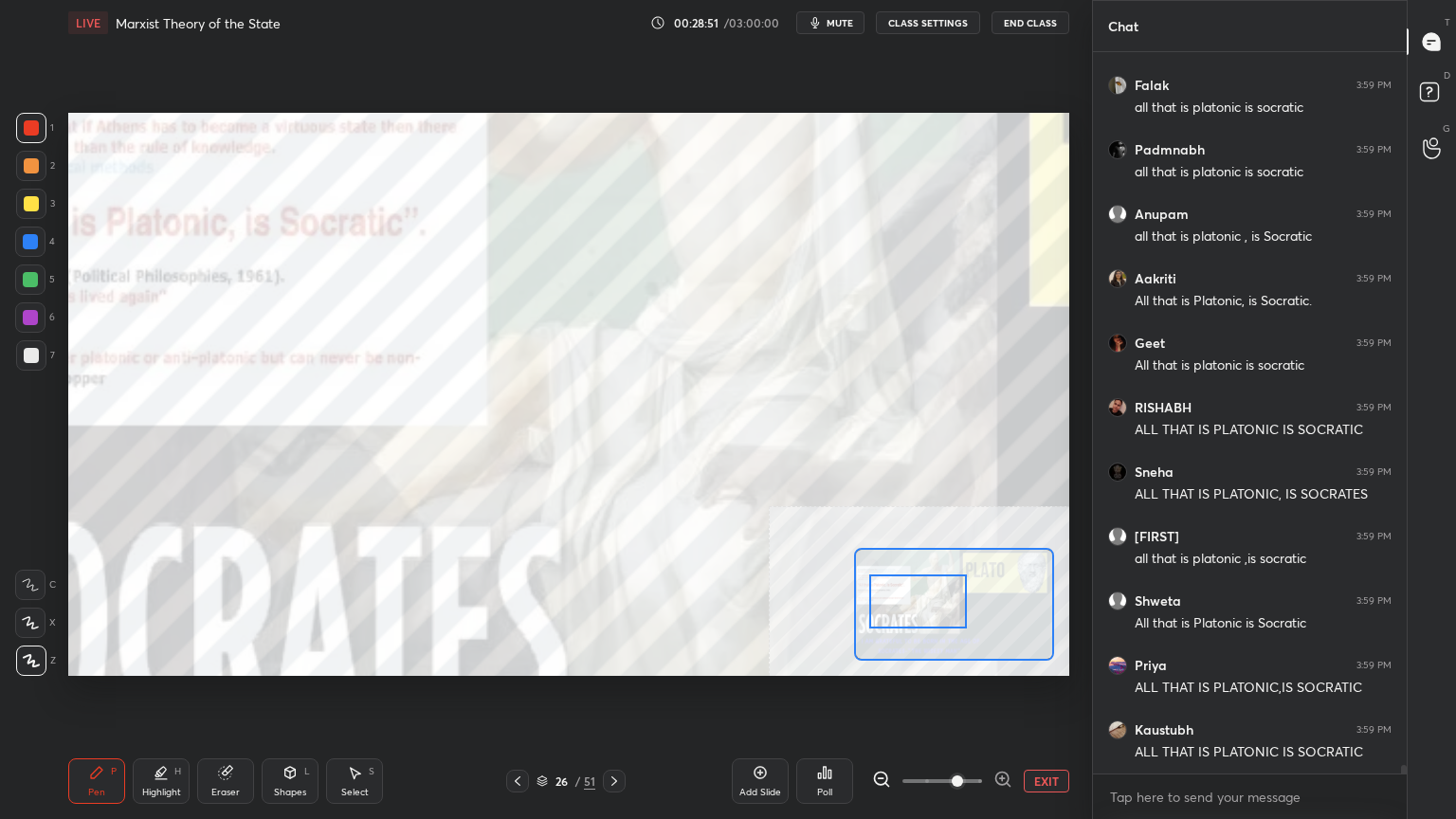 drag, startPoint x: 937, startPoint y: 617, endPoint x: 891, endPoint y: 610, distance: 46.52956 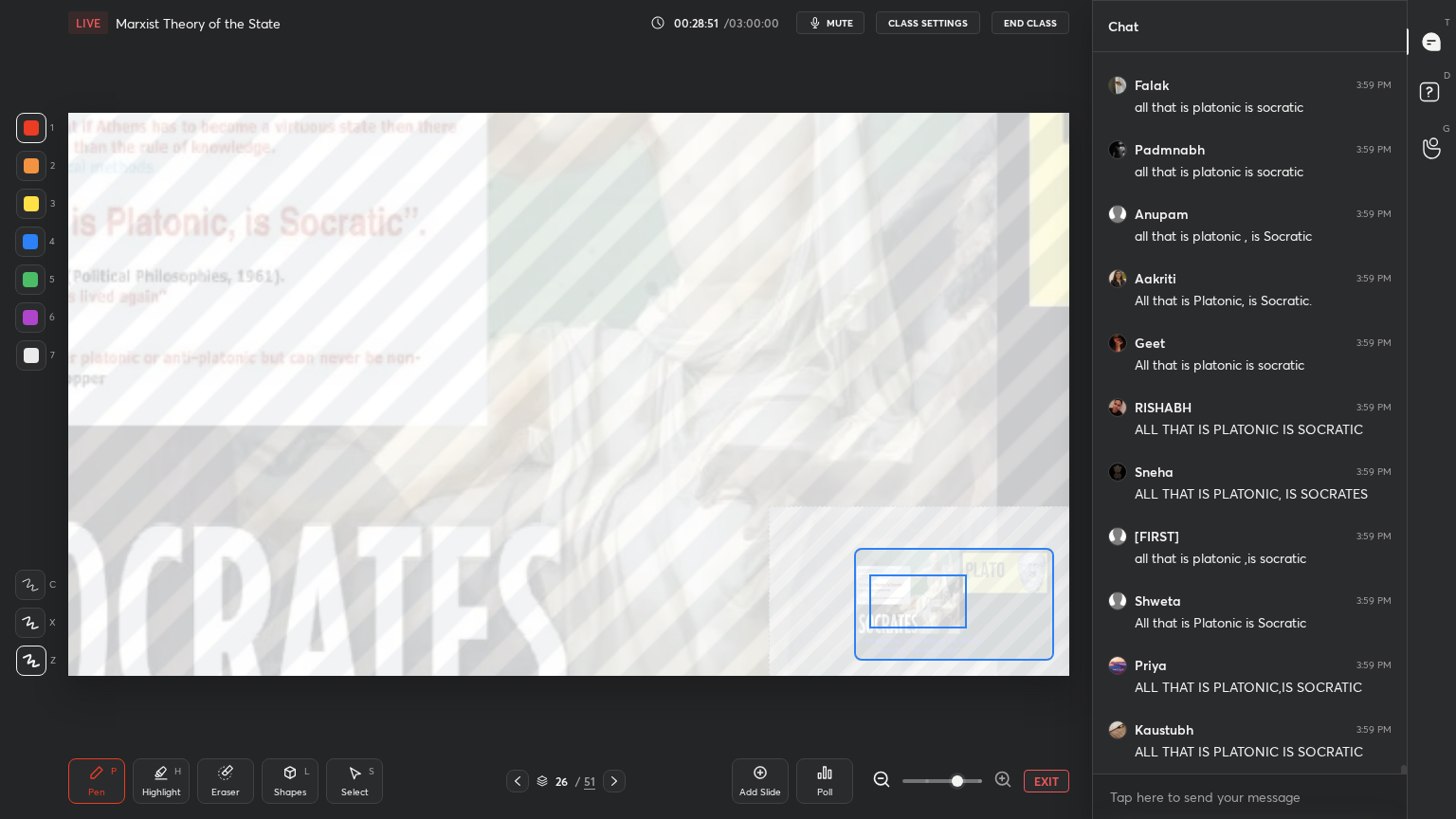click at bounding box center [919, 601] 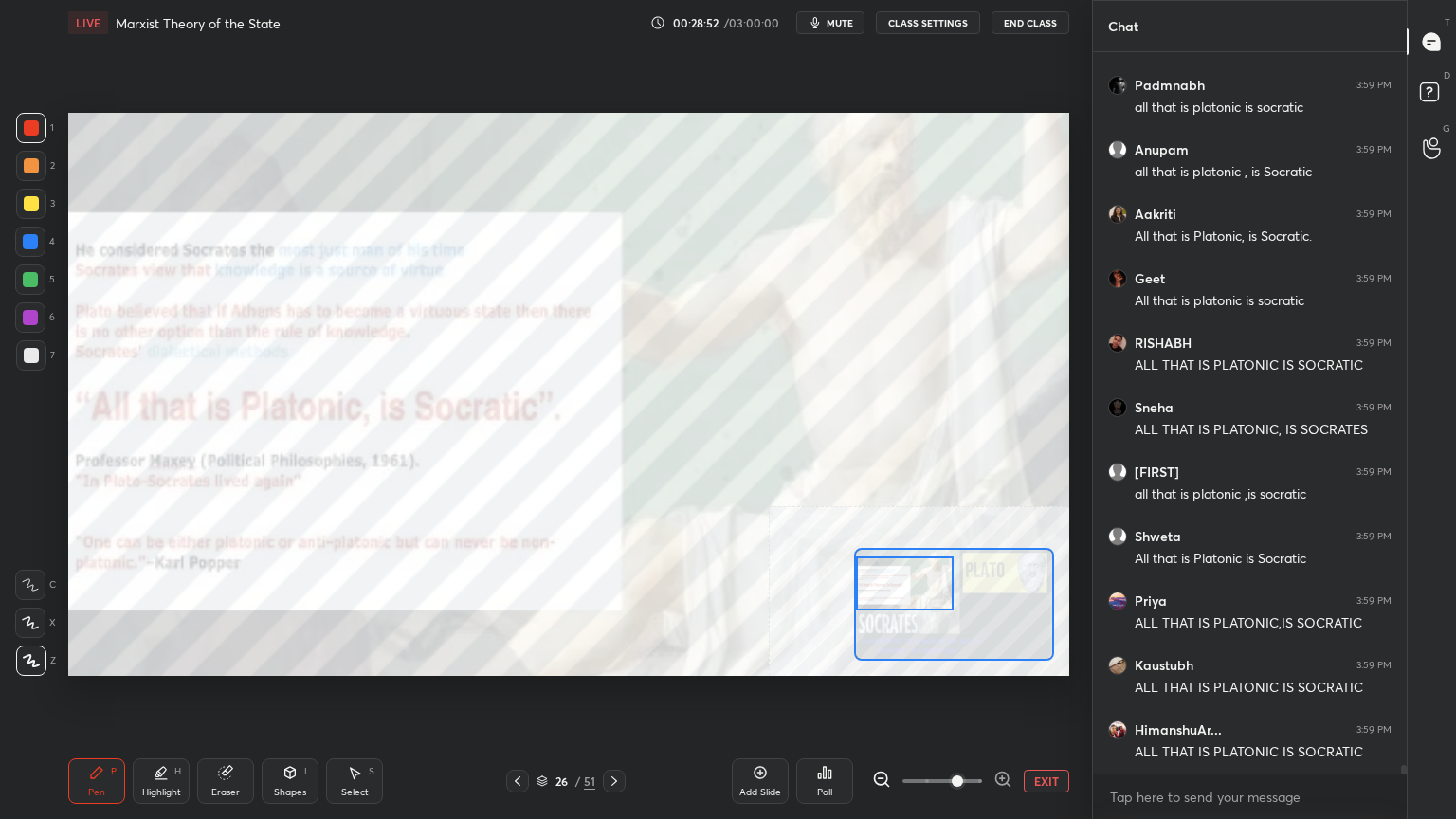 drag, startPoint x: 895, startPoint y: 610, endPoint x: 860, endPoint y: 595, distance: 38.07887 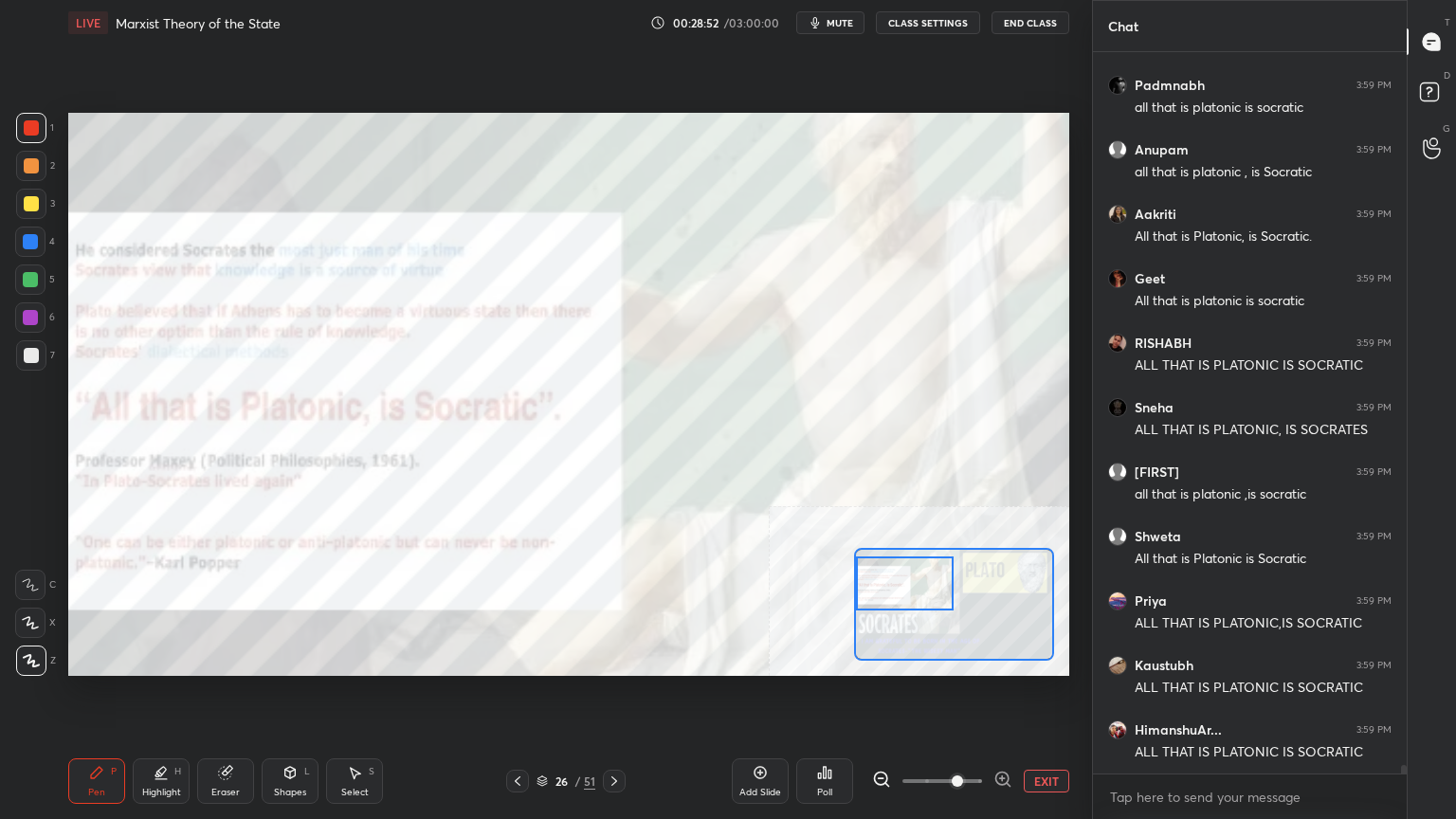 click at bounding box center (905, 583) 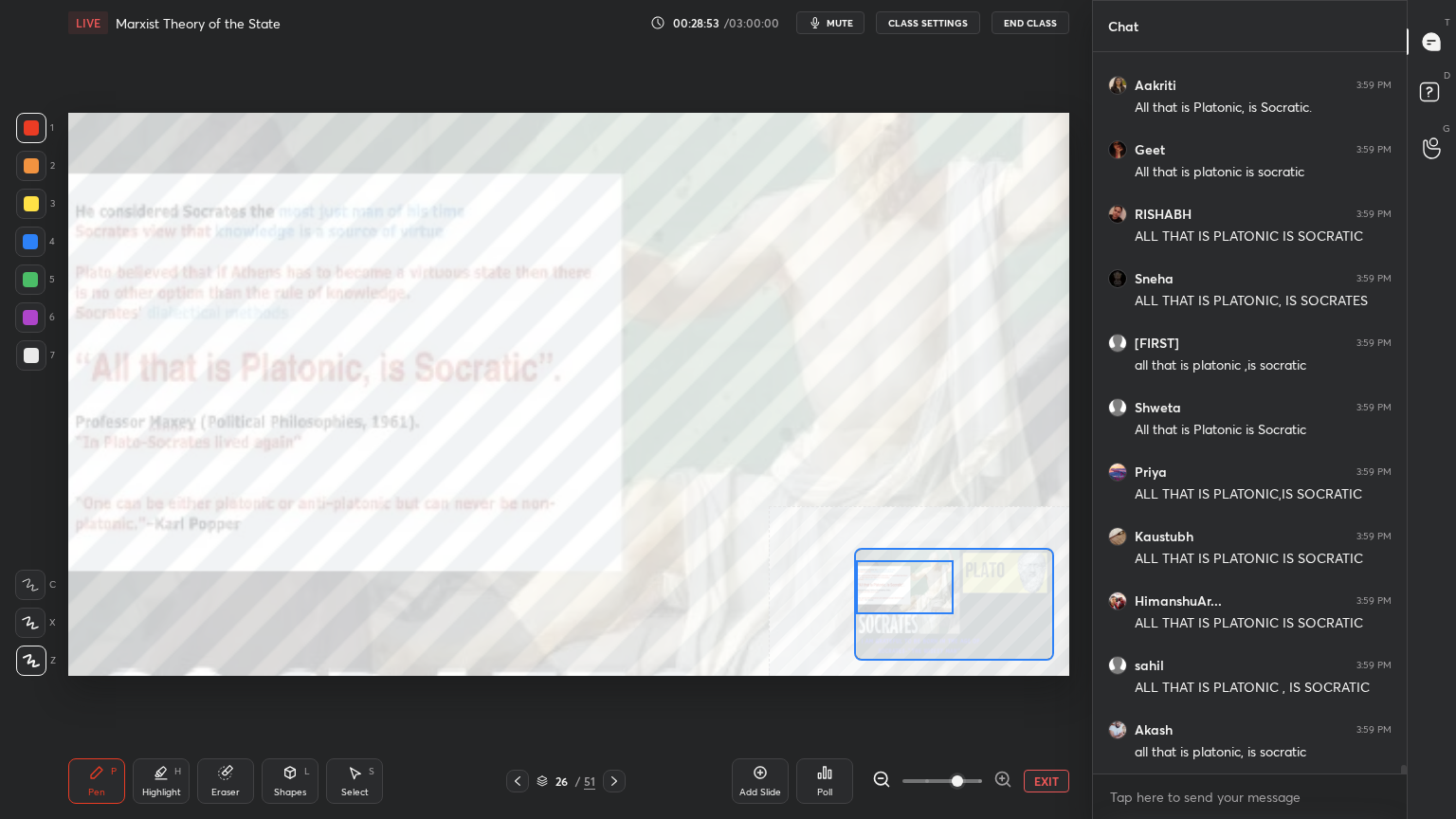 drag, startPoint x: 868, startPoint y: 599, endPoint x: 857, endPoint y: 603, distance: 11.7047 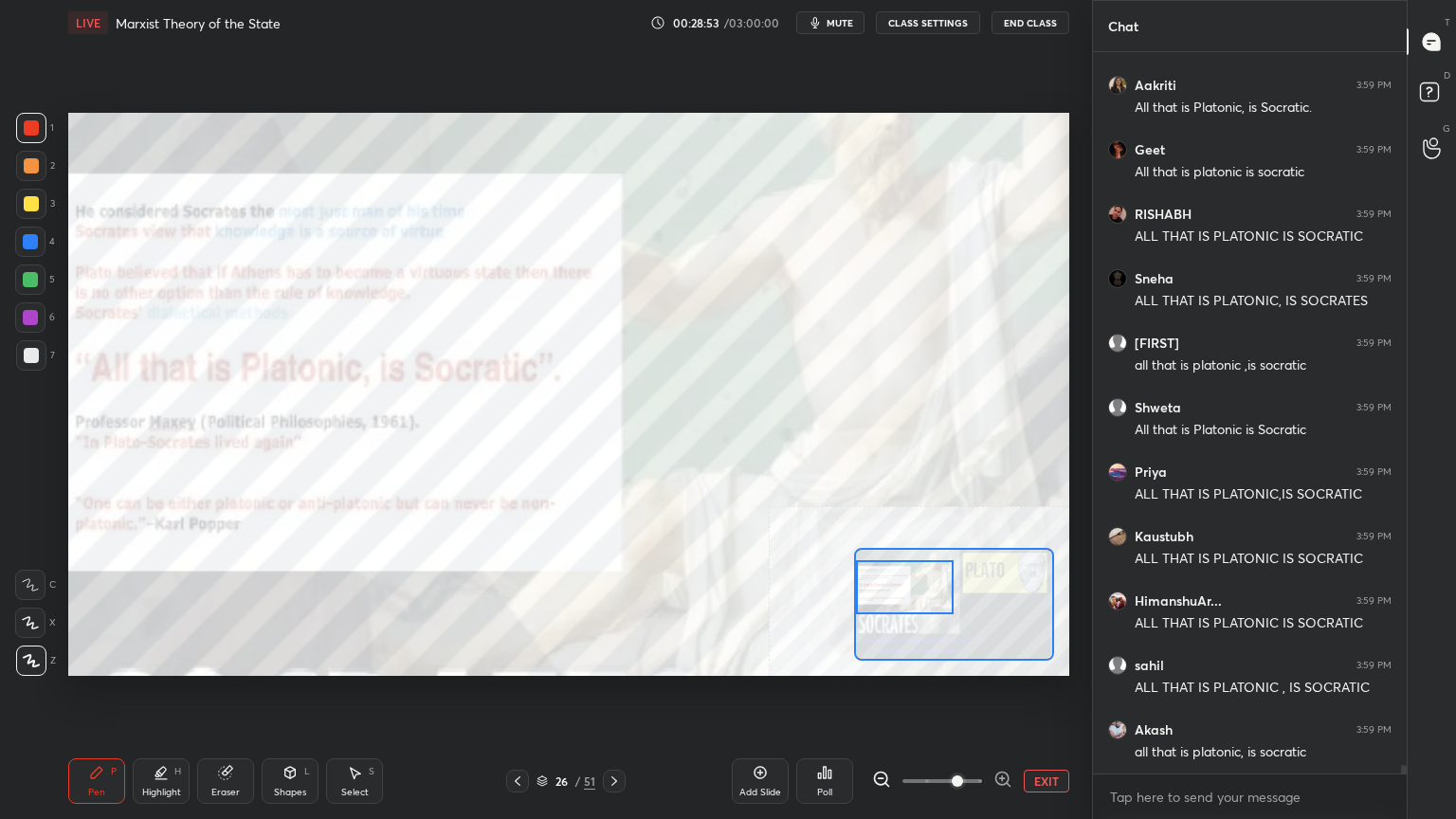 click at bounding box center [905, 587] 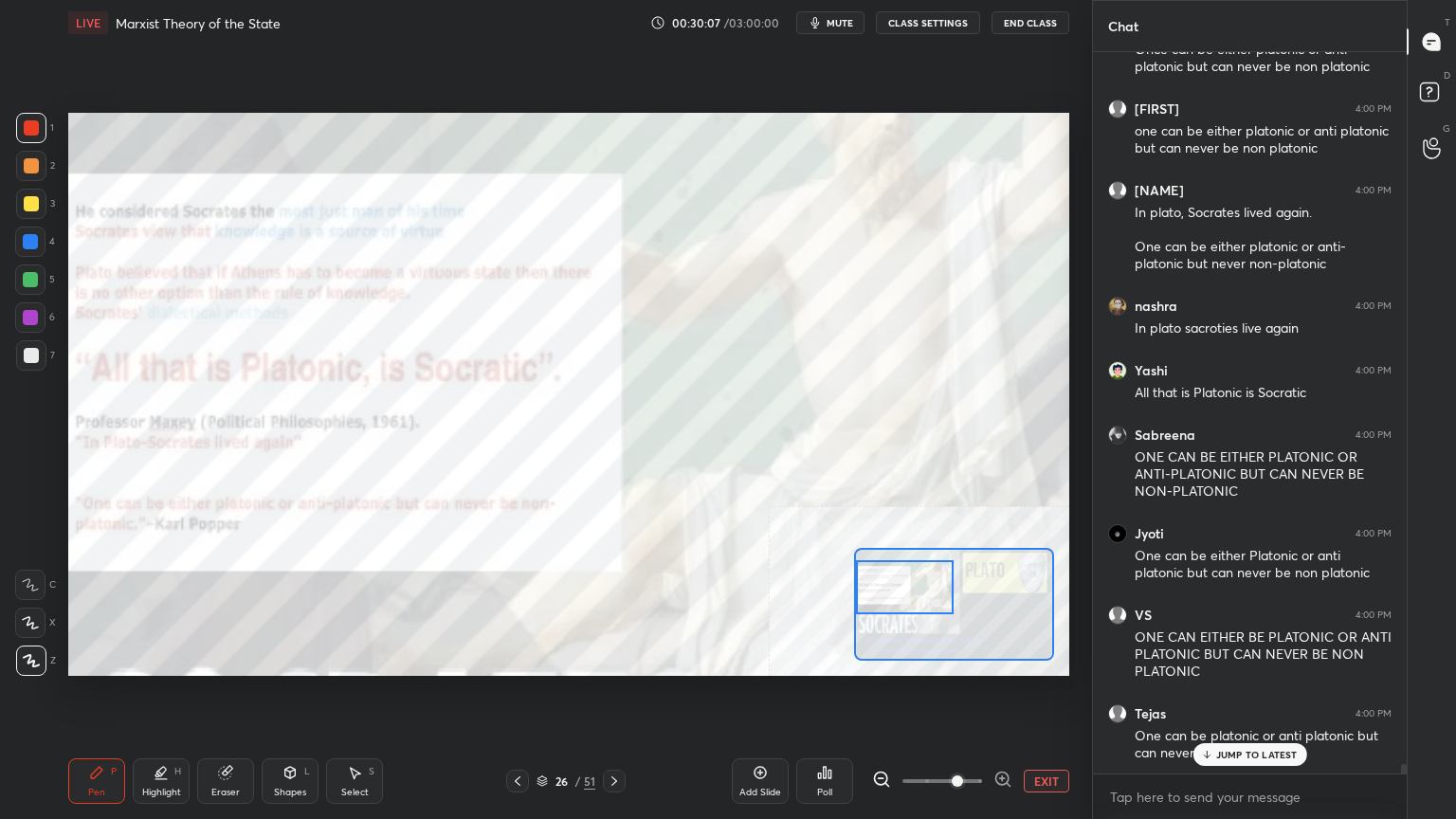 scroll, scrollTop: 53155, scrollLeft: 0, axis: vertical 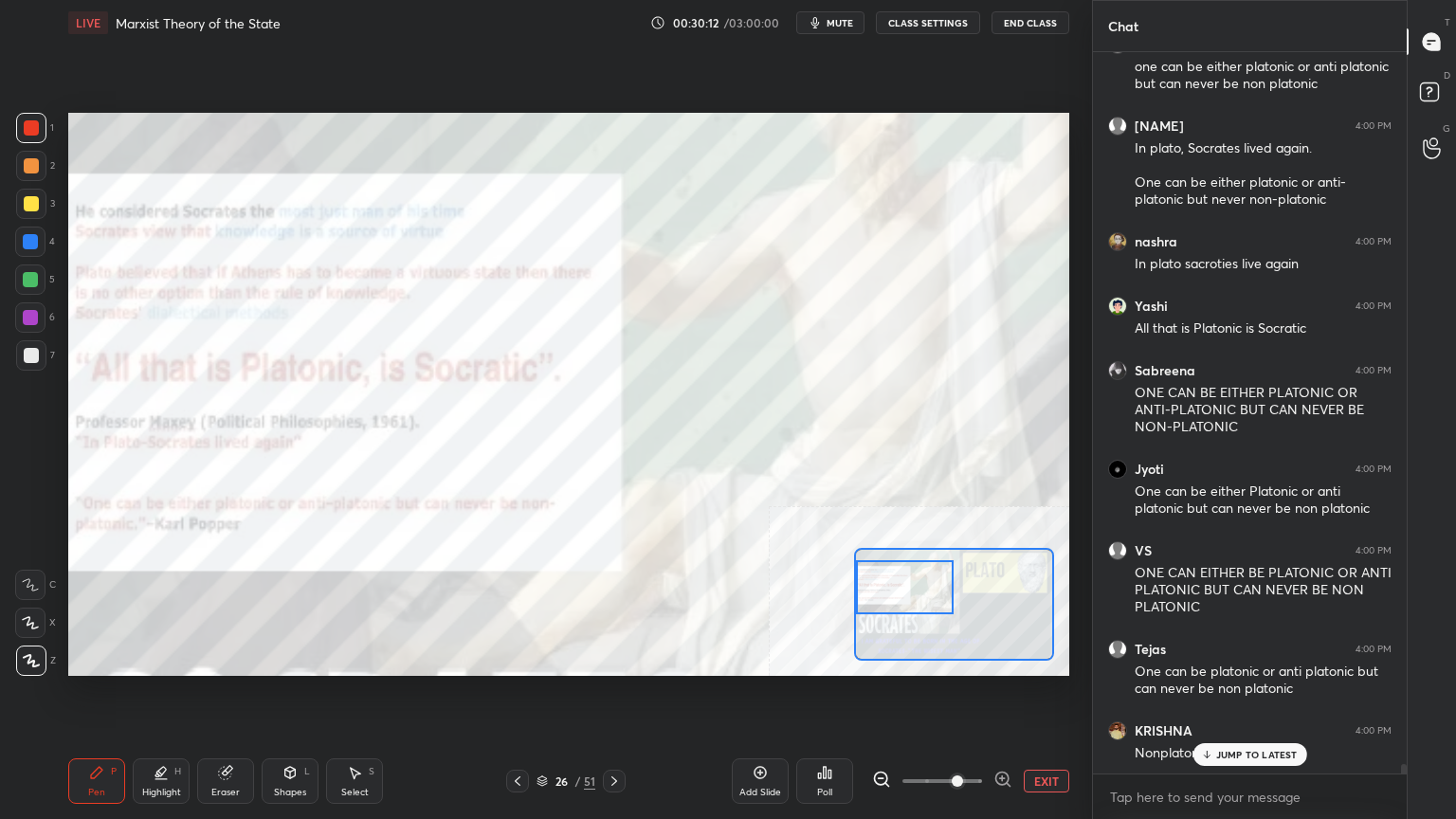 click on "26 / 51" at bounding box center [566, 781] 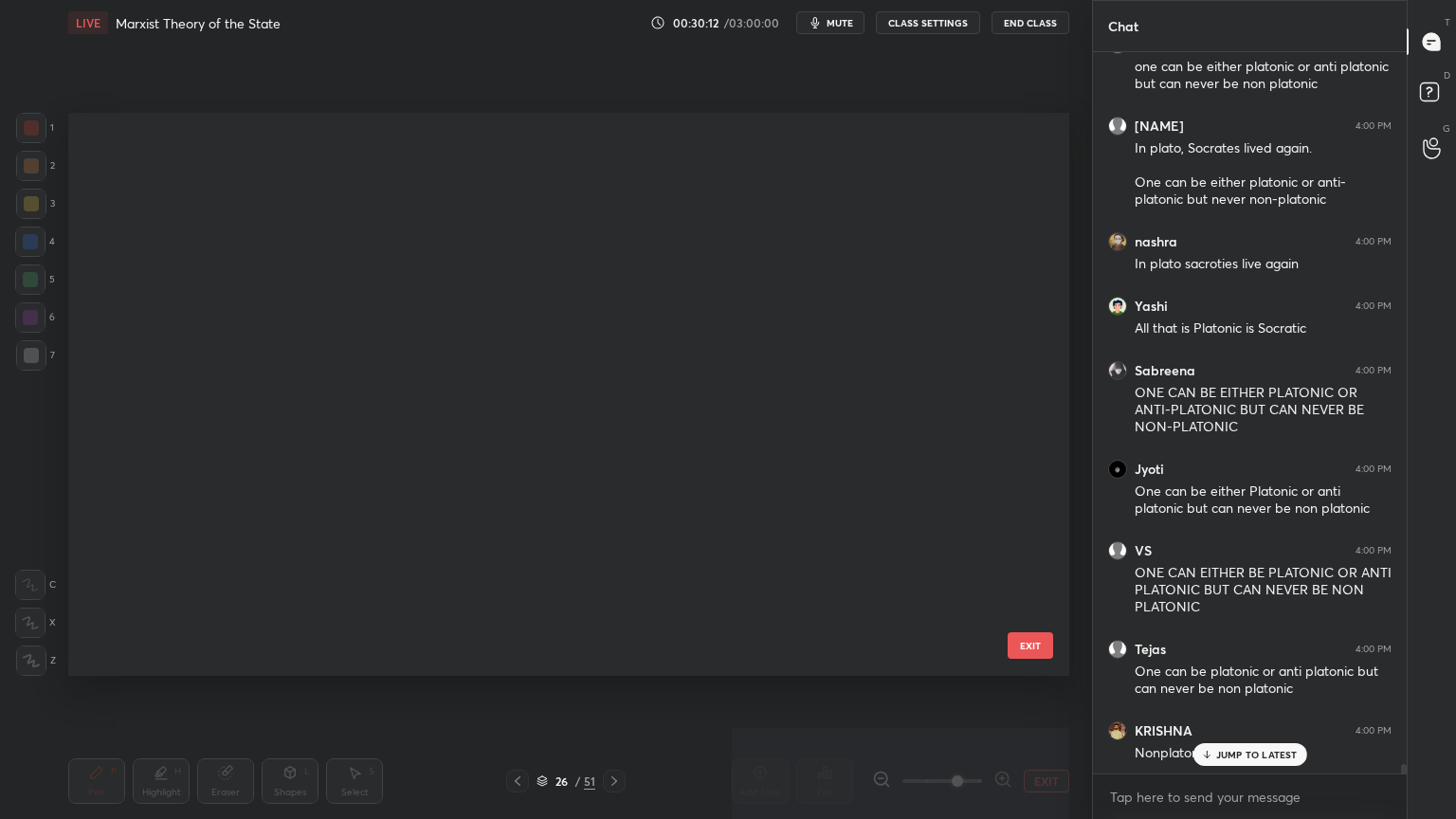 scroll, scrollTop: 997, scrollLeft: 0, axis: vertical 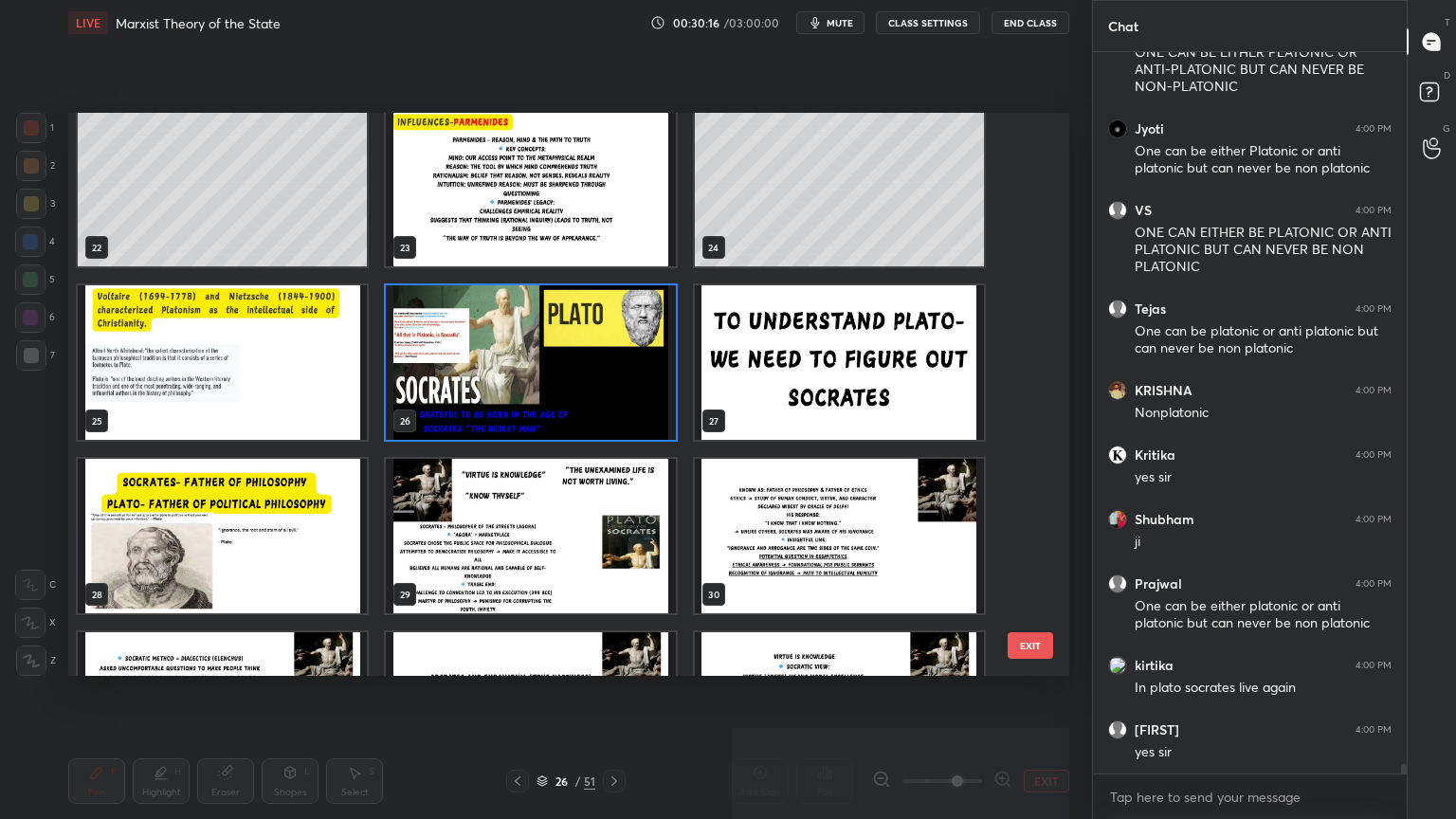 click at bounding box center [222, 536] 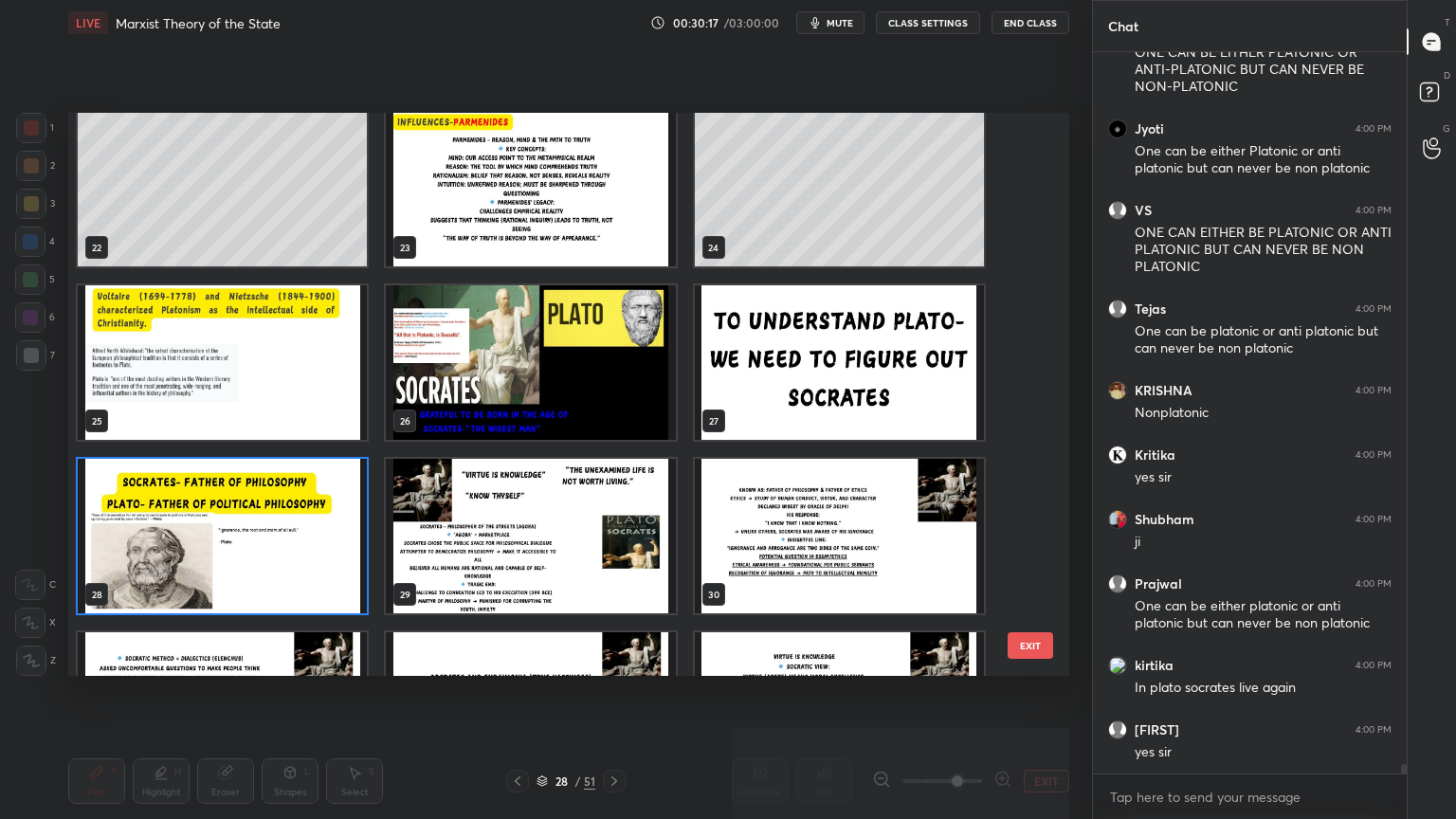 click at bounding box center (222, 536) 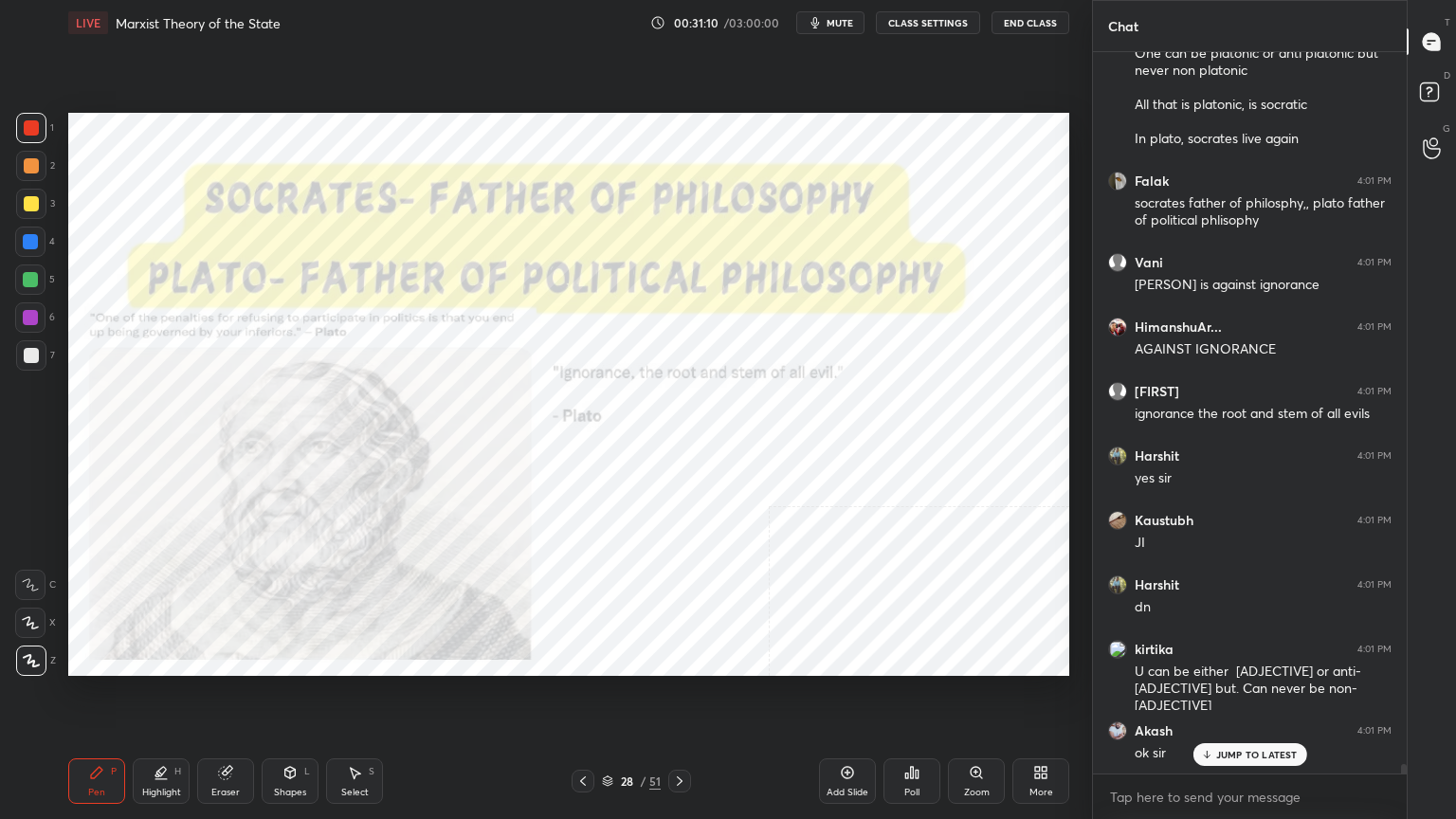 scroll, scrollTop: 56405, scrollLeft: 0, axis: vertical 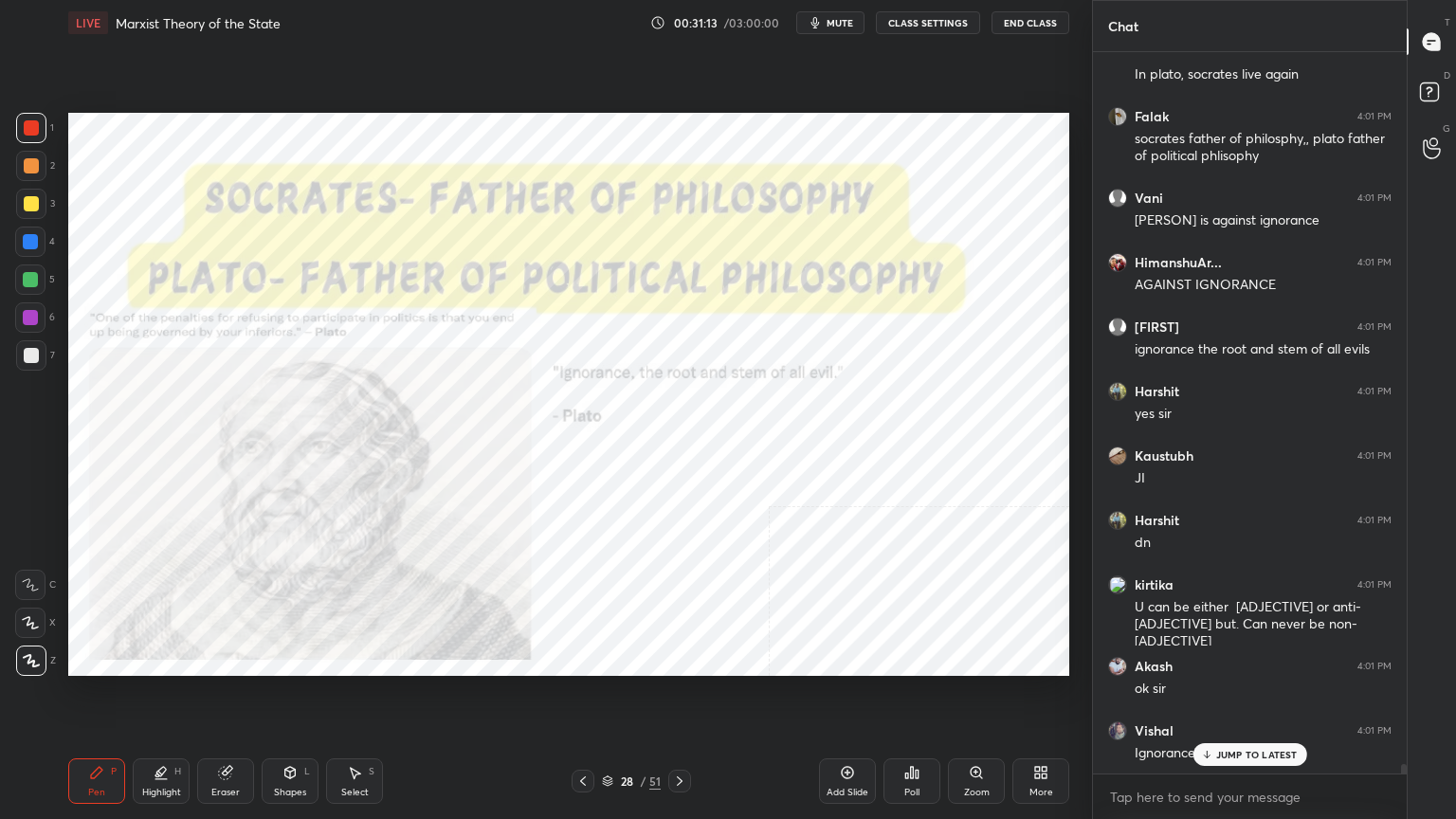 drag, startPoint x: 857, startPoint y: 778, endPoint x: 826, endPoint y: 774, distance: 31.257 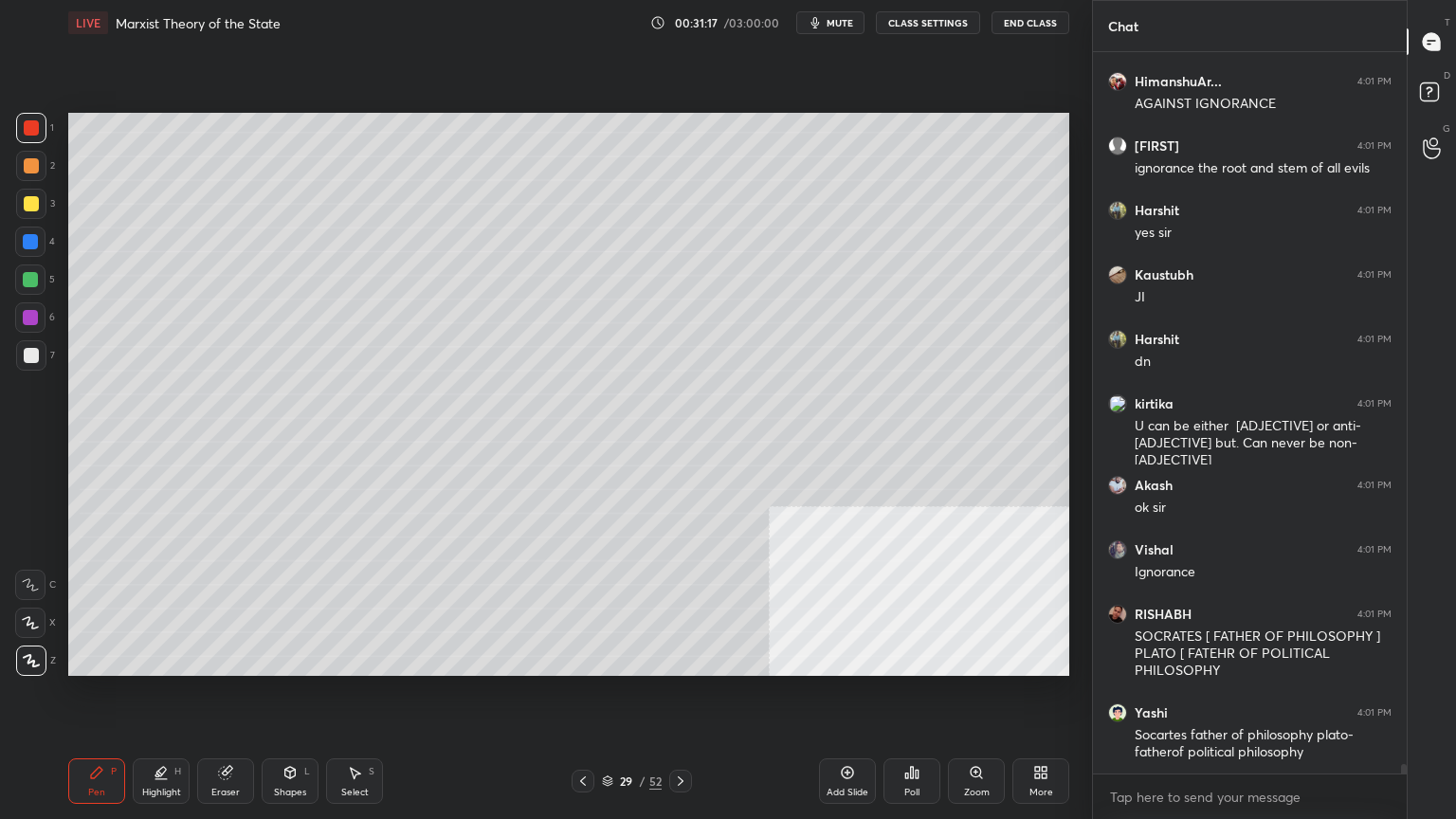 scroll, scrollTop: 56650, scrollLeft: 0, axis: vertical 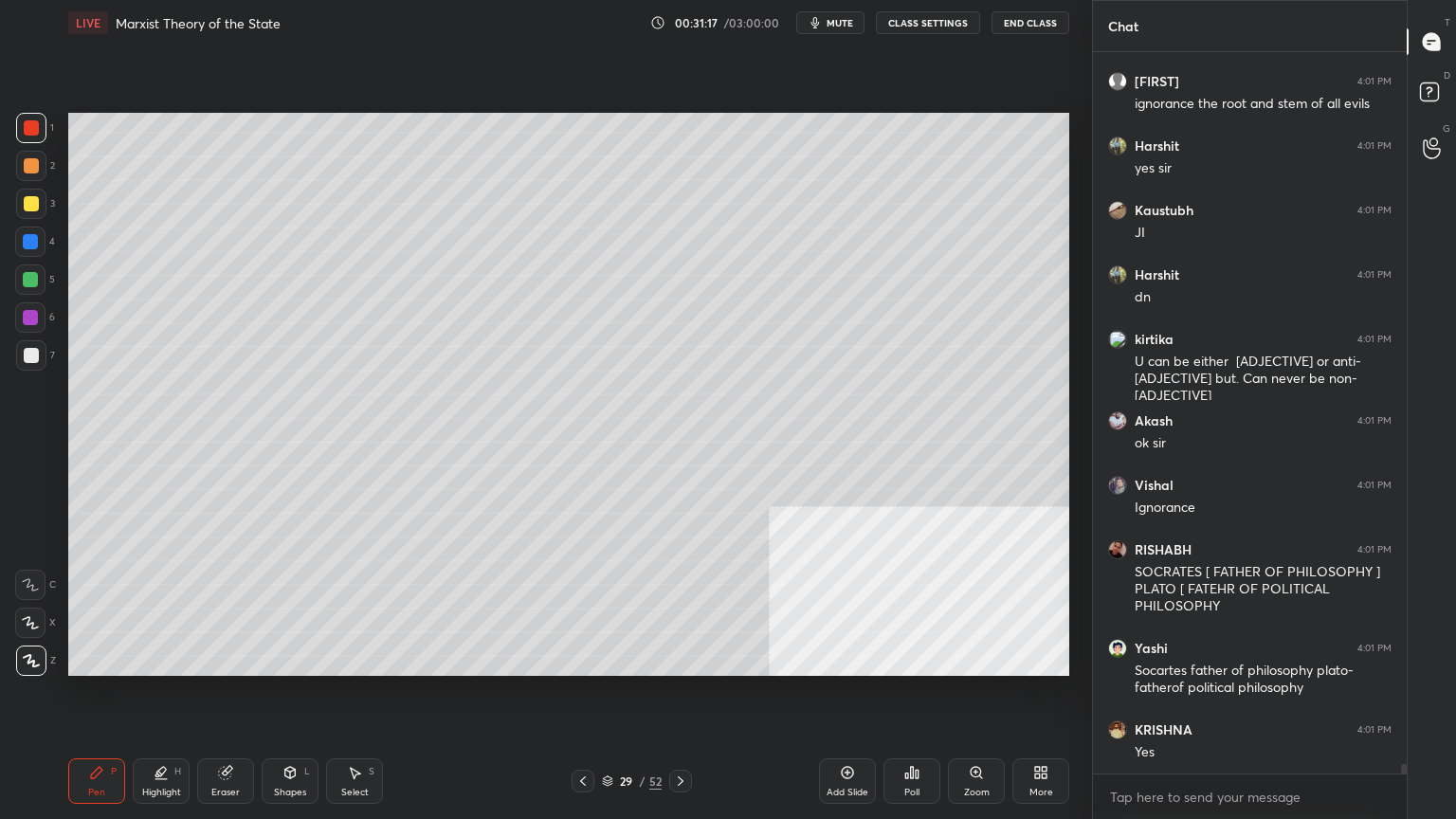 click at bounding box center [31, 355] 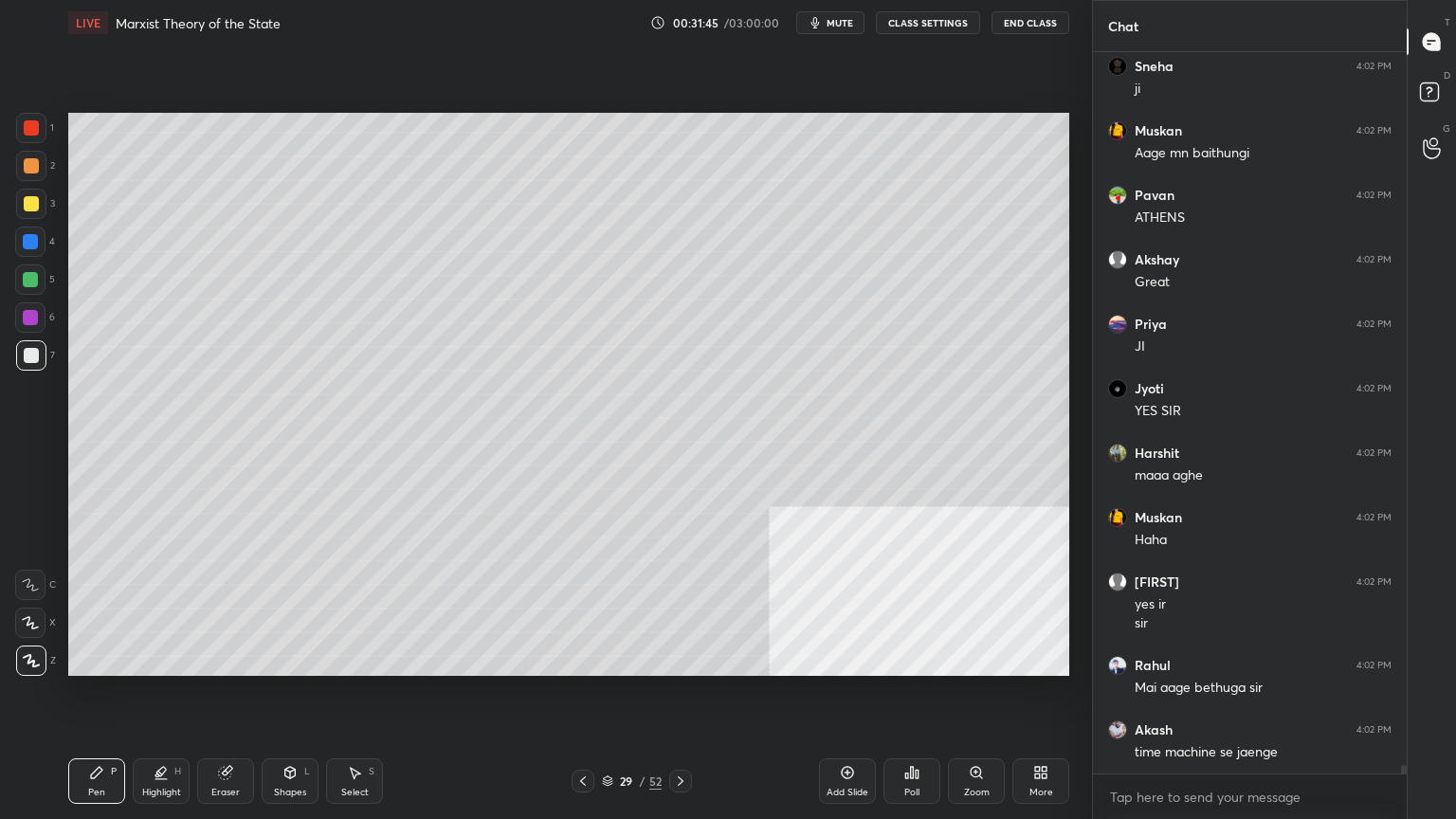 scroll, scrollTop: 59028, scrollLeft: 0, axis: vertical 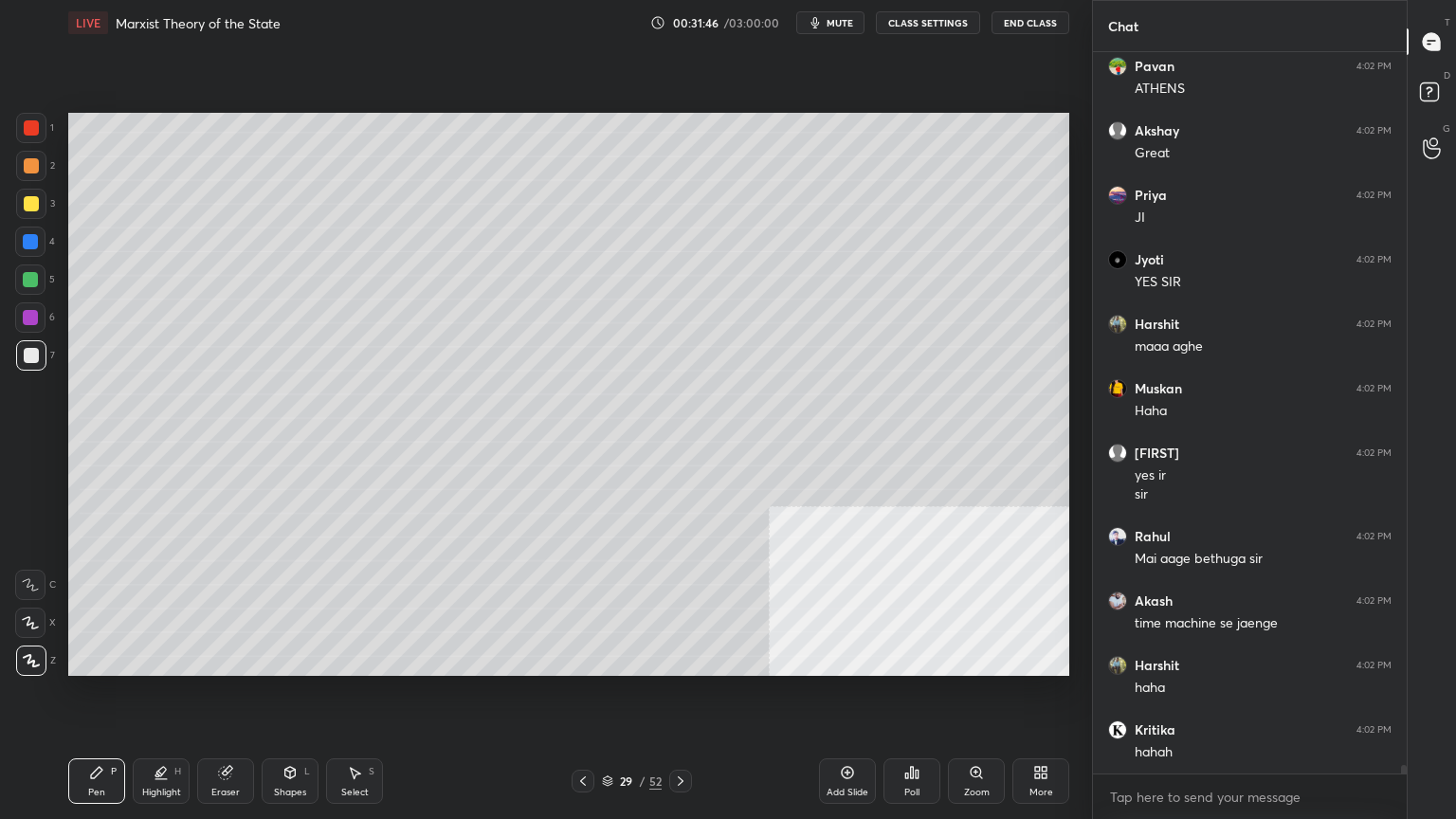 click at bounding box center (31, 204) 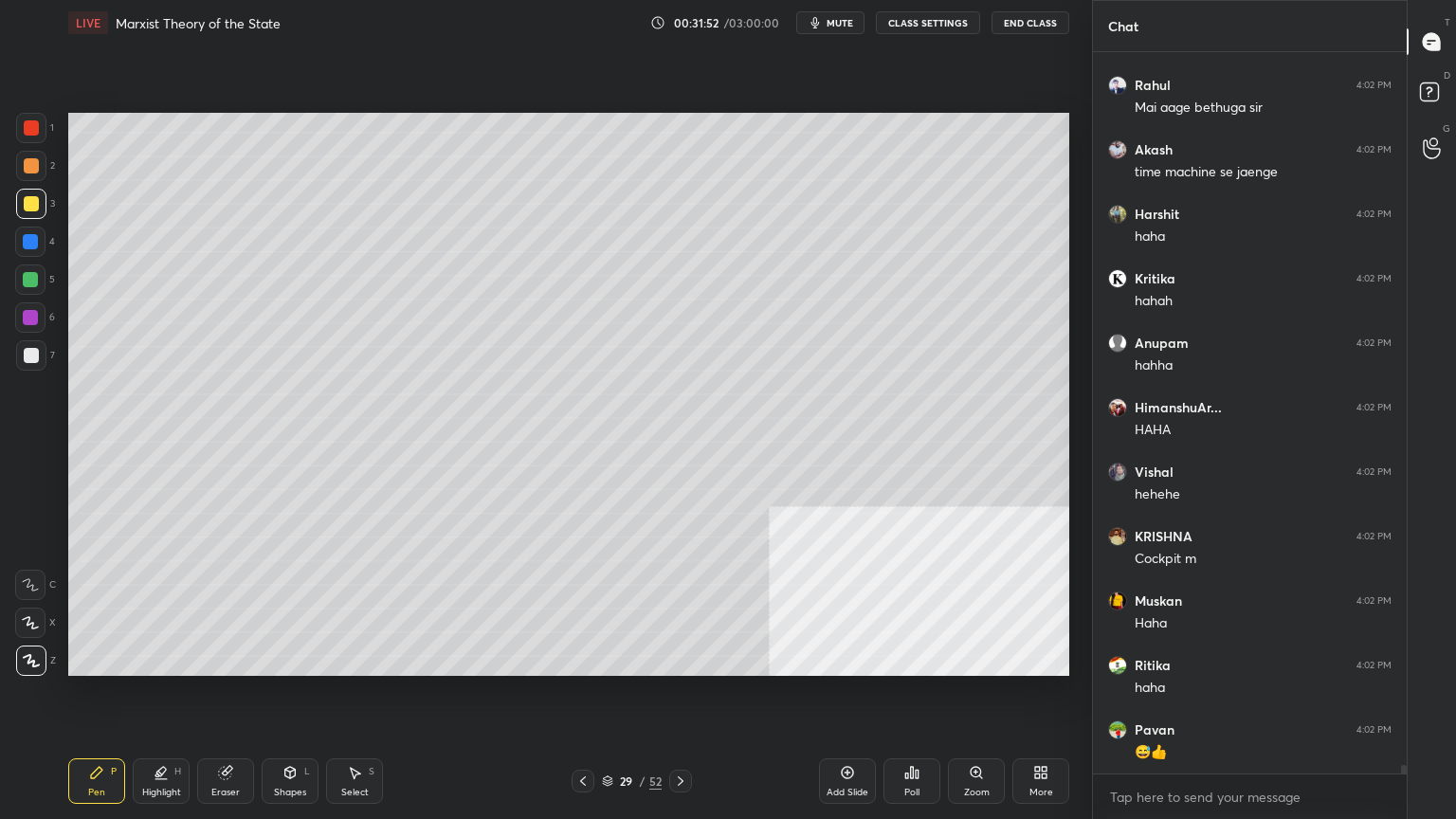 scroll, scrollTop: 59608, scrollLeft: 0, axis: vertical 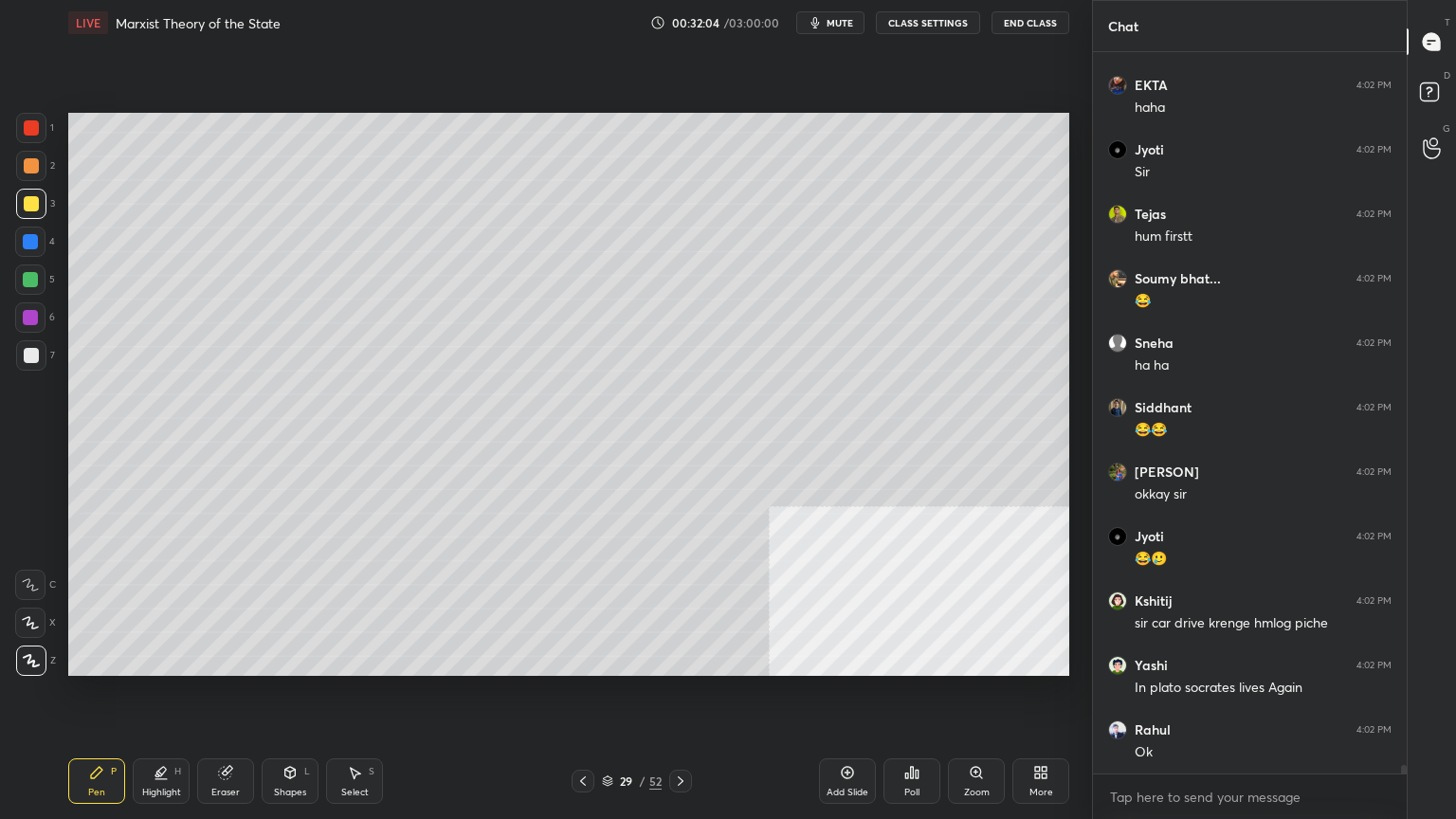 drag, startPoint x: 28, startPoint y: 350, endPoint x: 61, endPoint y: 282, distance: 75.58439 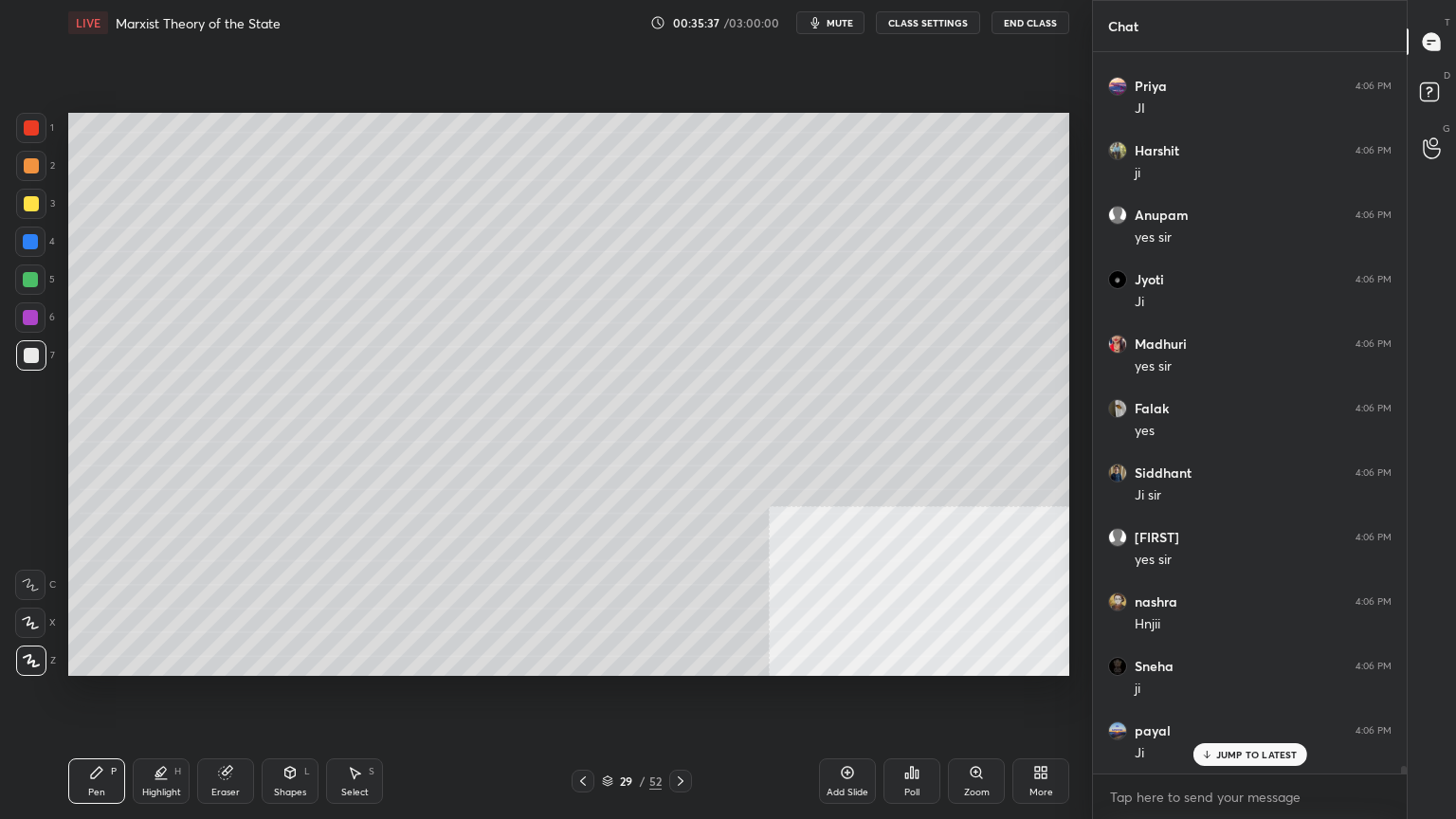 scroll, scrollTop: 66847, scrollLeft: 0, axis: vertical 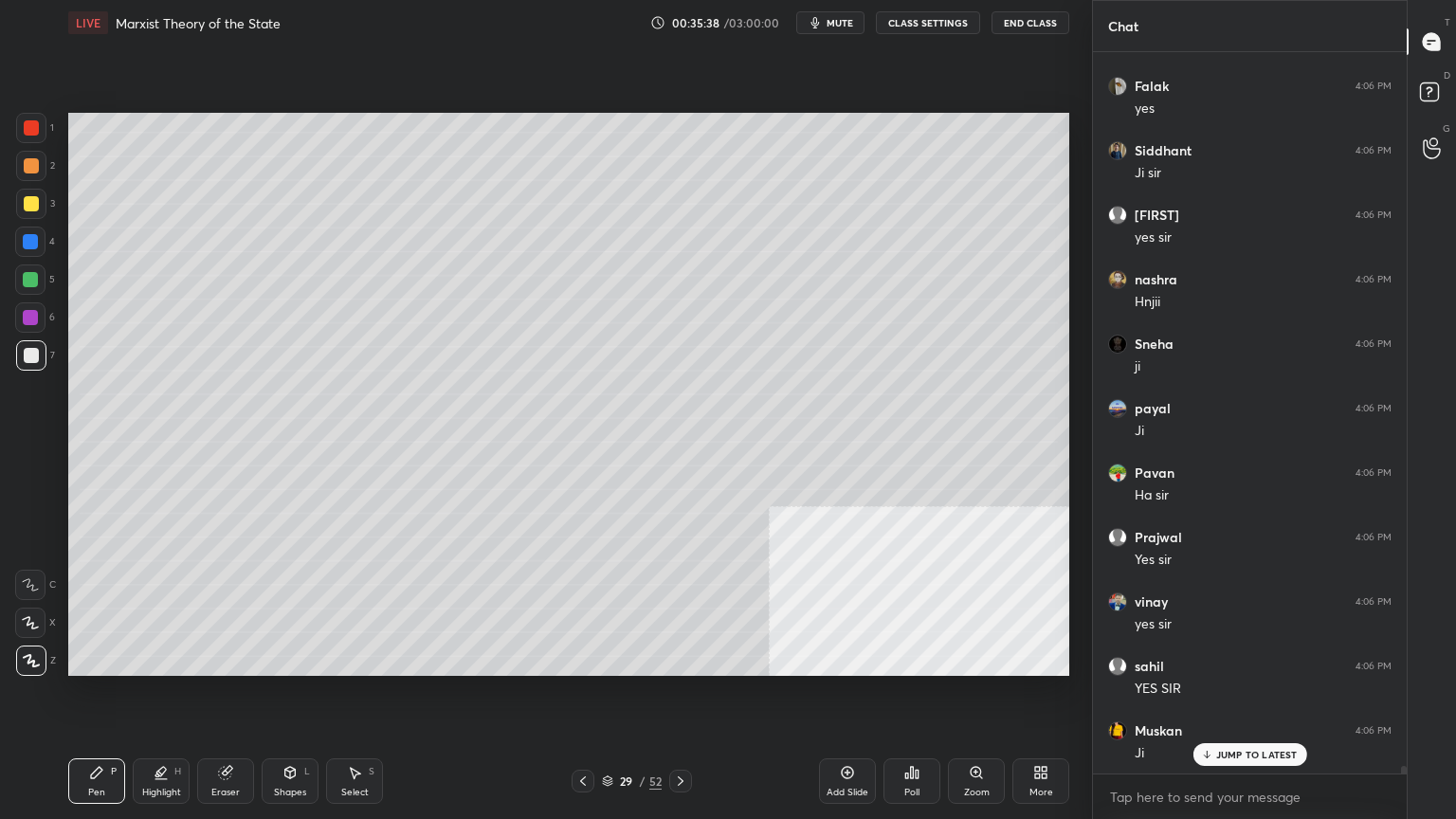 click at bounding box center (31, 204) 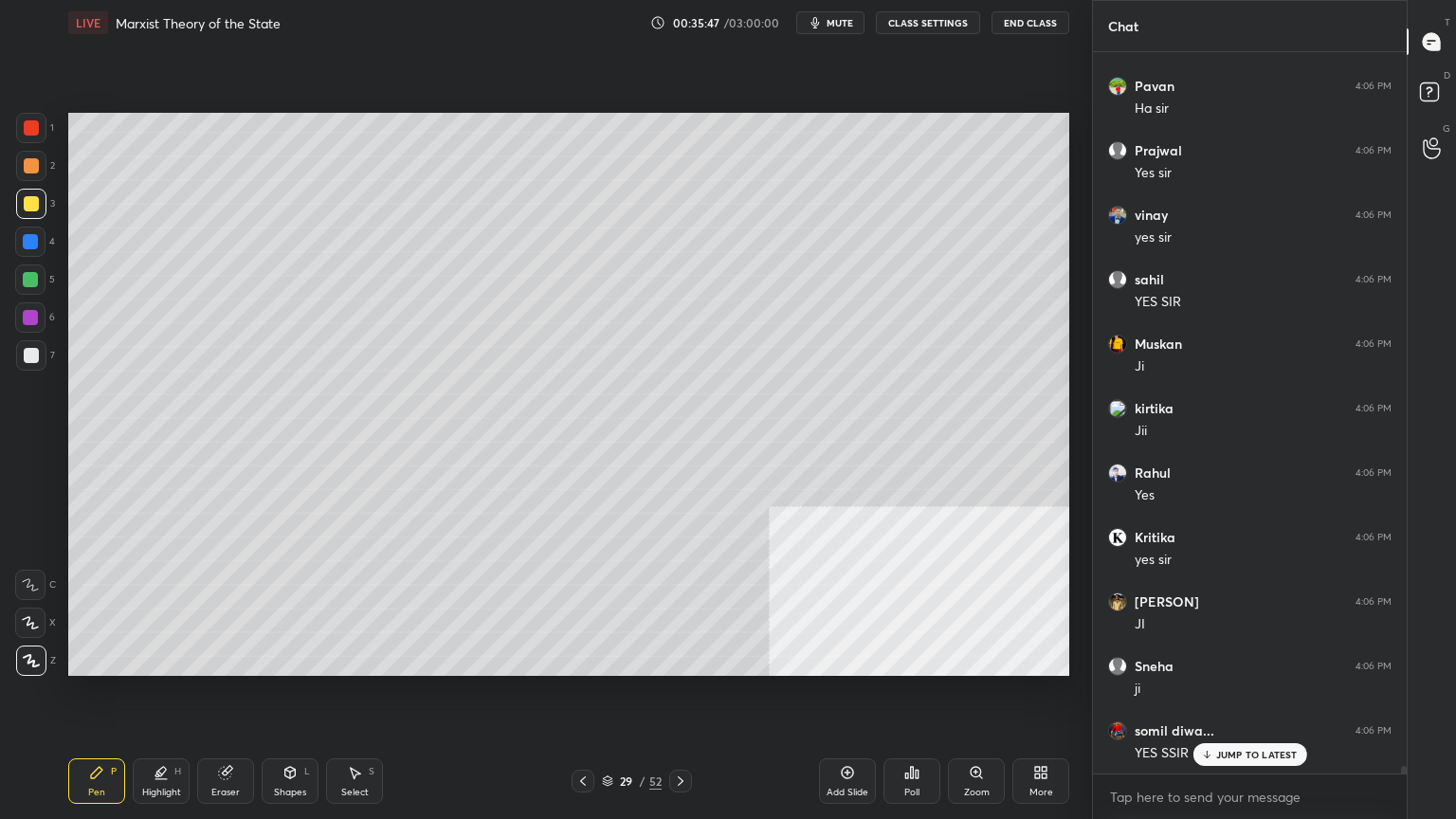 scroll, scrollTop: 67298, scrollLeft: 0, axis: vertical 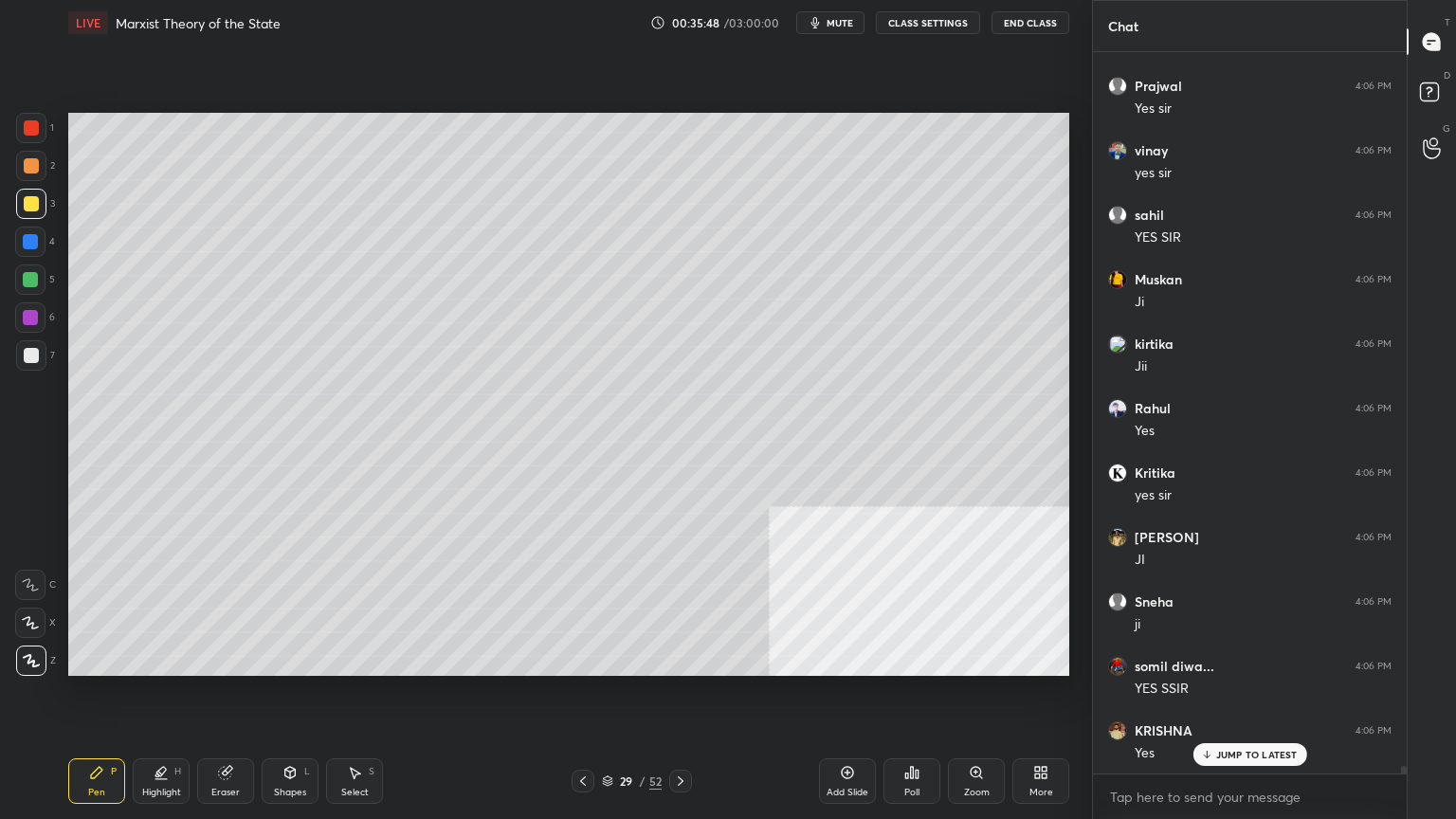 click at bounding box center [31, 355] 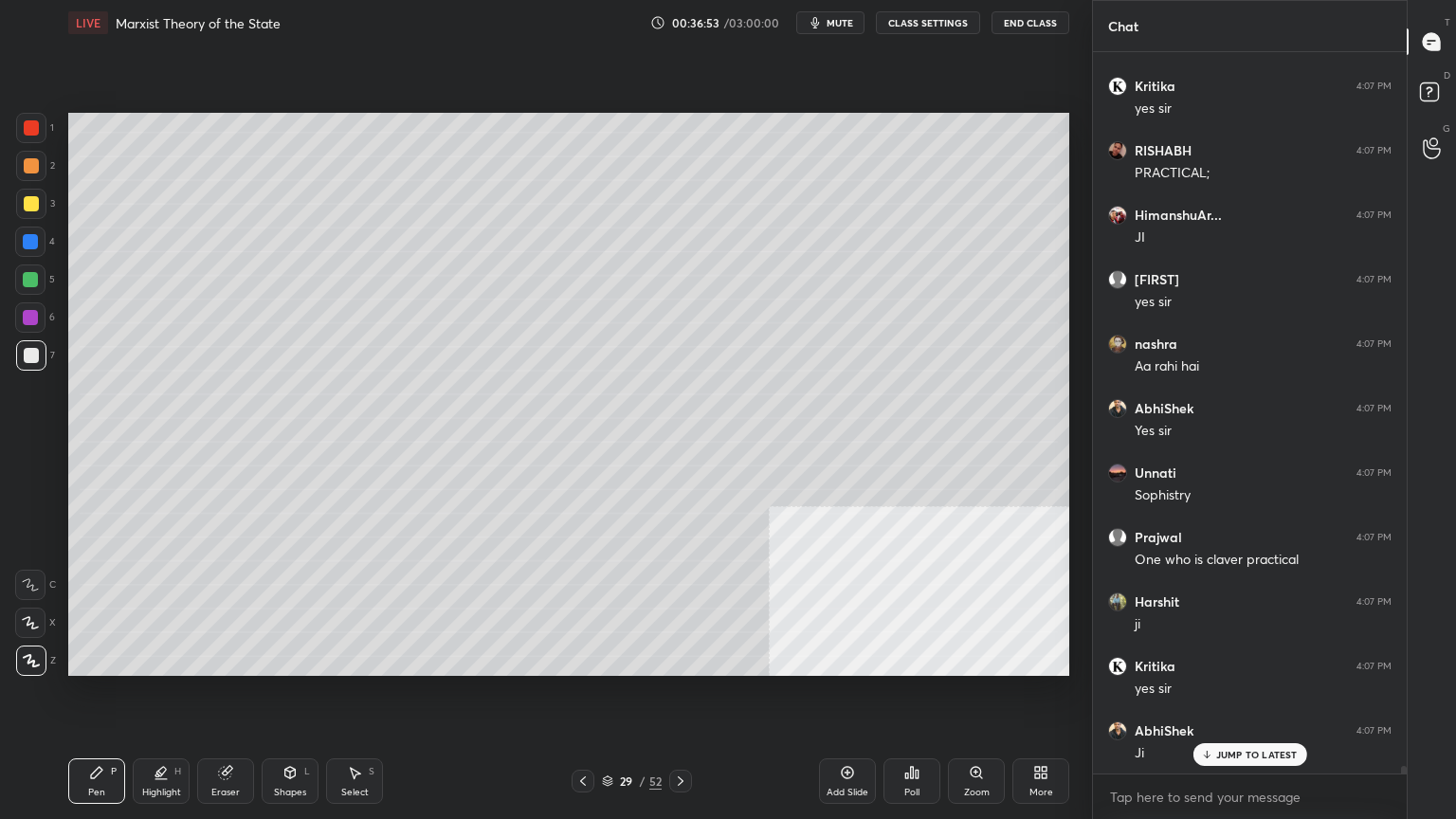 scroll, scrollTop: 70844, scrollLeft: 0, axis: vertical 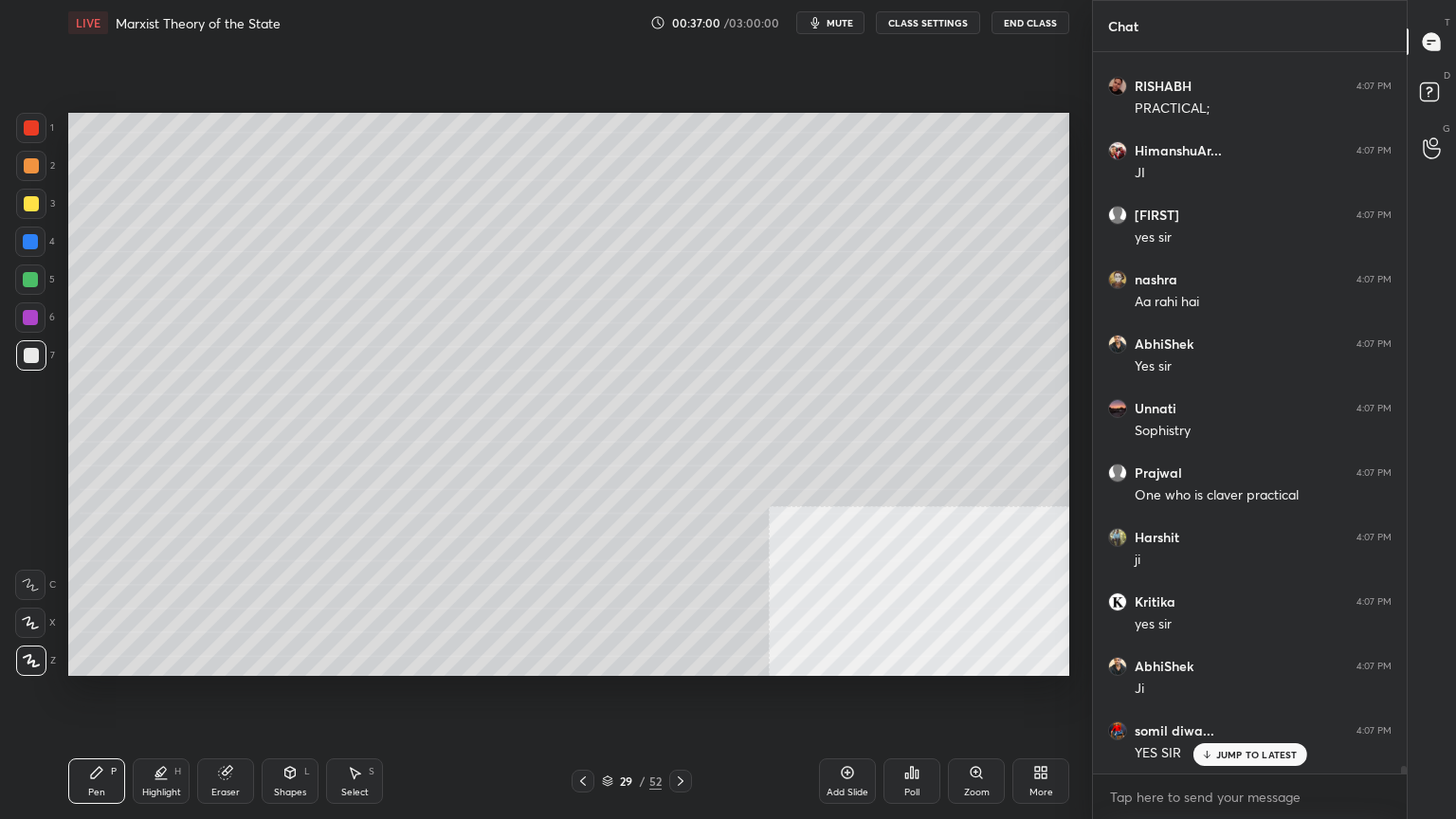 click at bounding box center (31, 204) 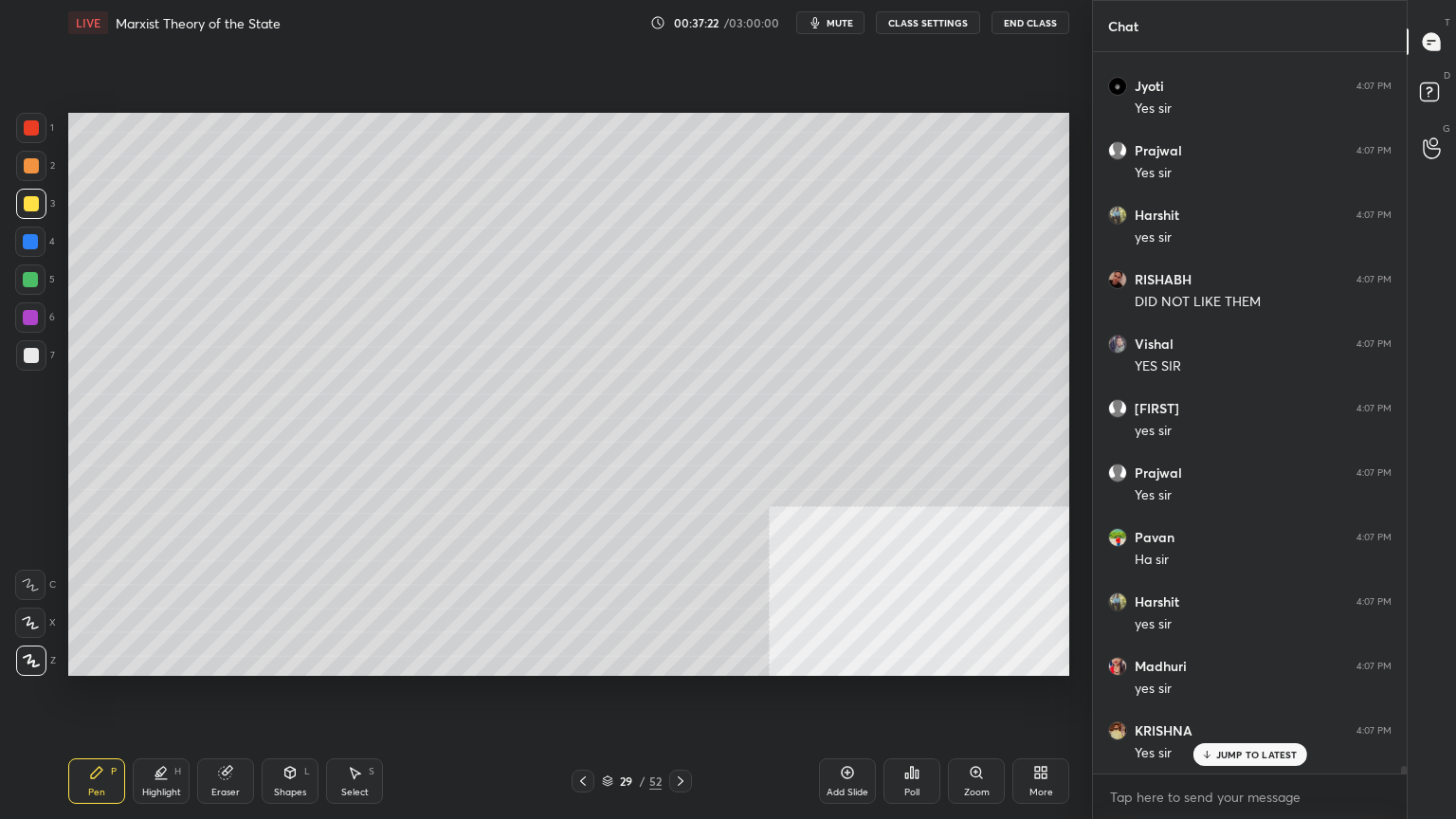 scroll, scrollTop: 71875, scrollLeft: 0, axis: vertical 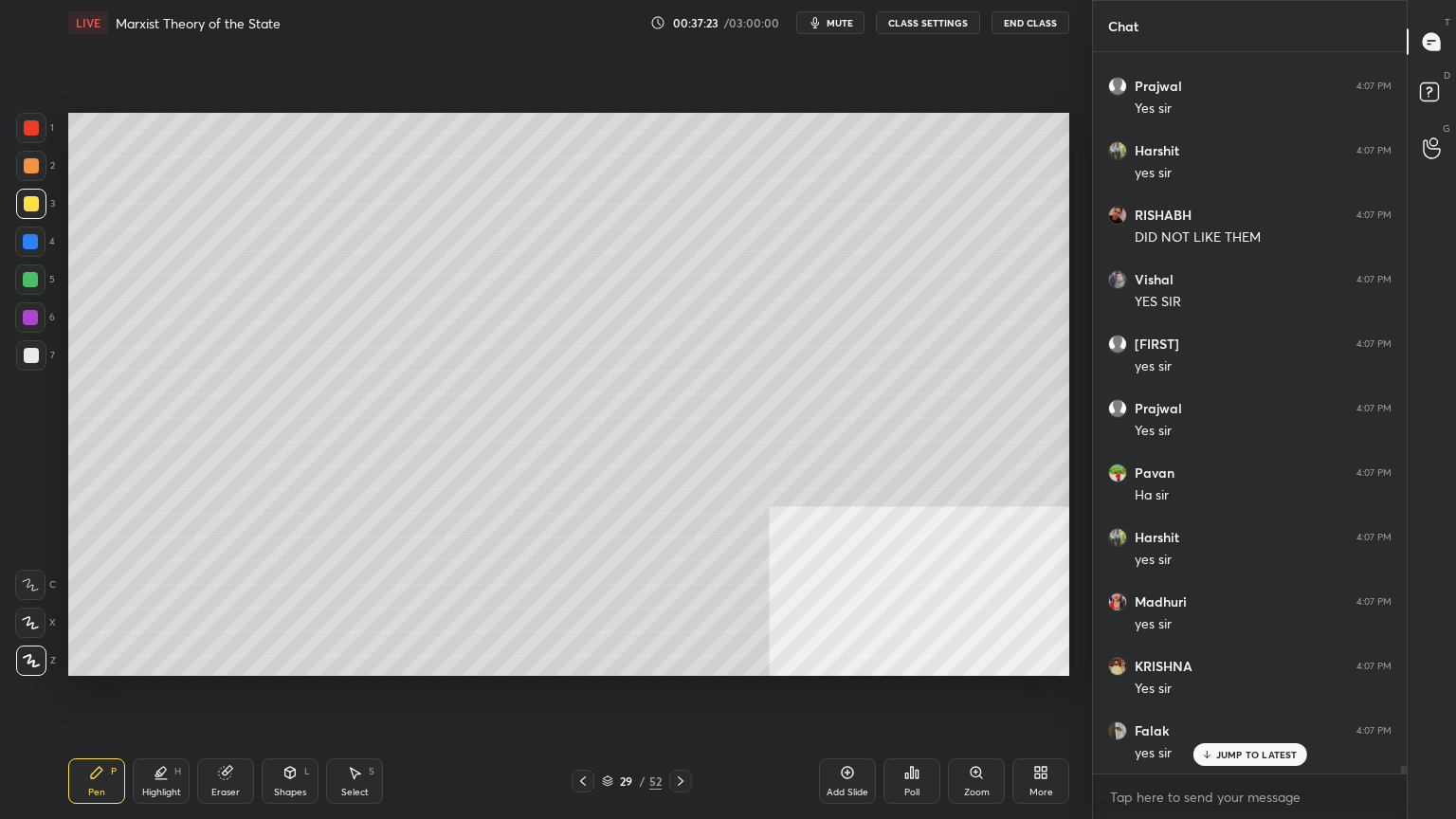 click at bounding box center [30, 280] 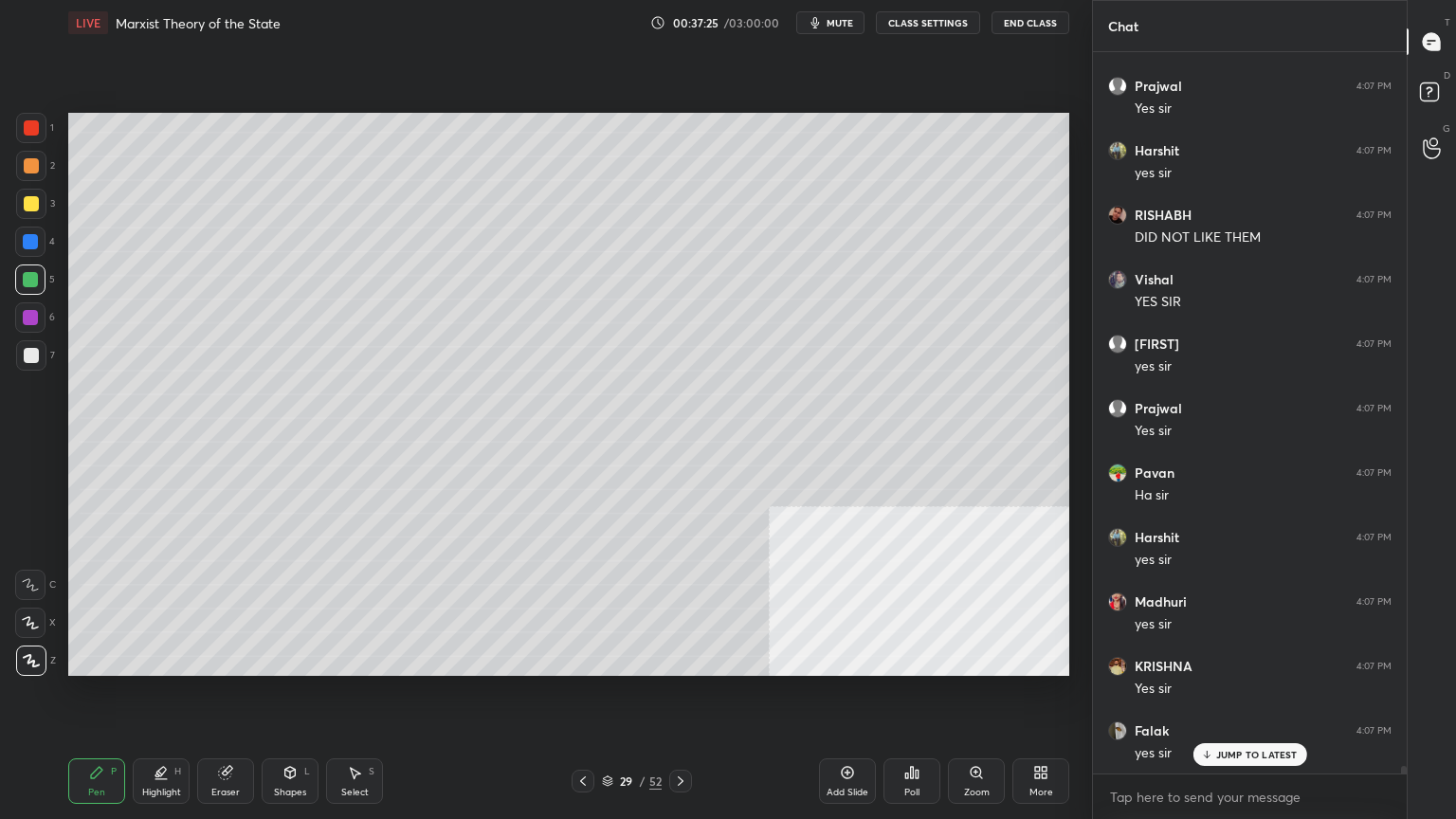 scroll, scrollTop: 71939, scrollLeft: 0, axis: vertical 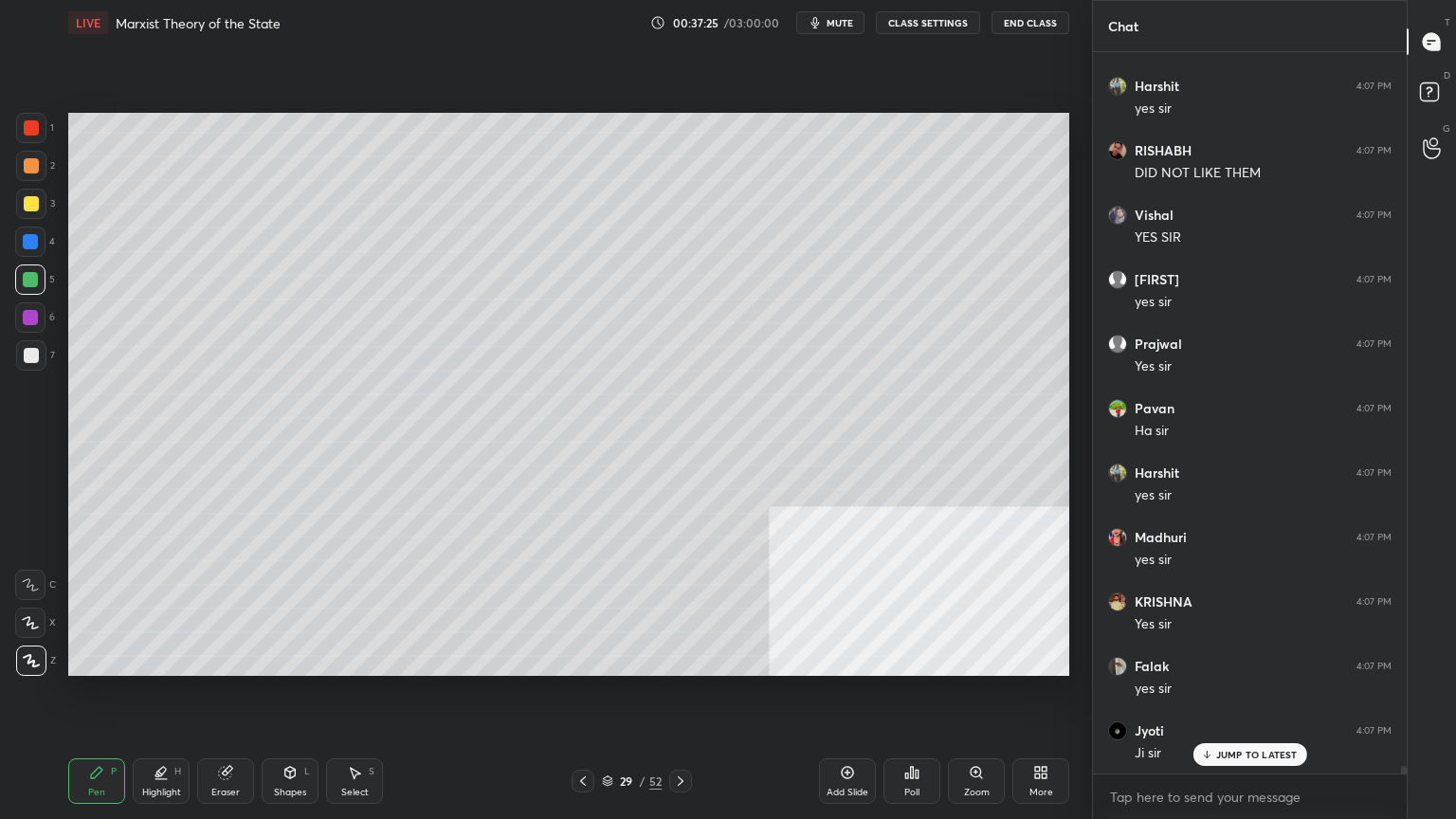 click on "1 2 3 4 5 6 7" at bounding box center (35, 246) 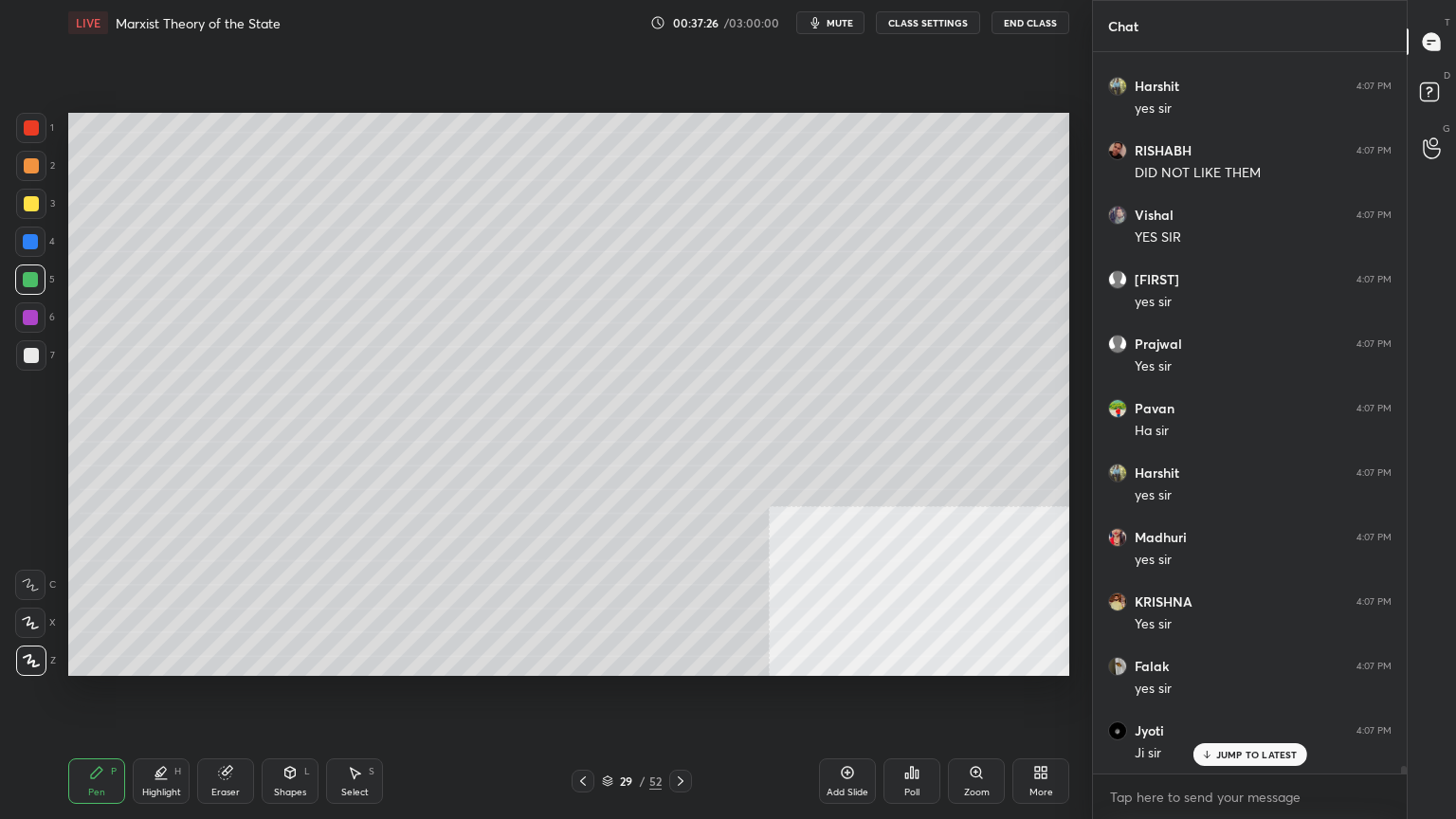 click at bounding box center (31, 355) 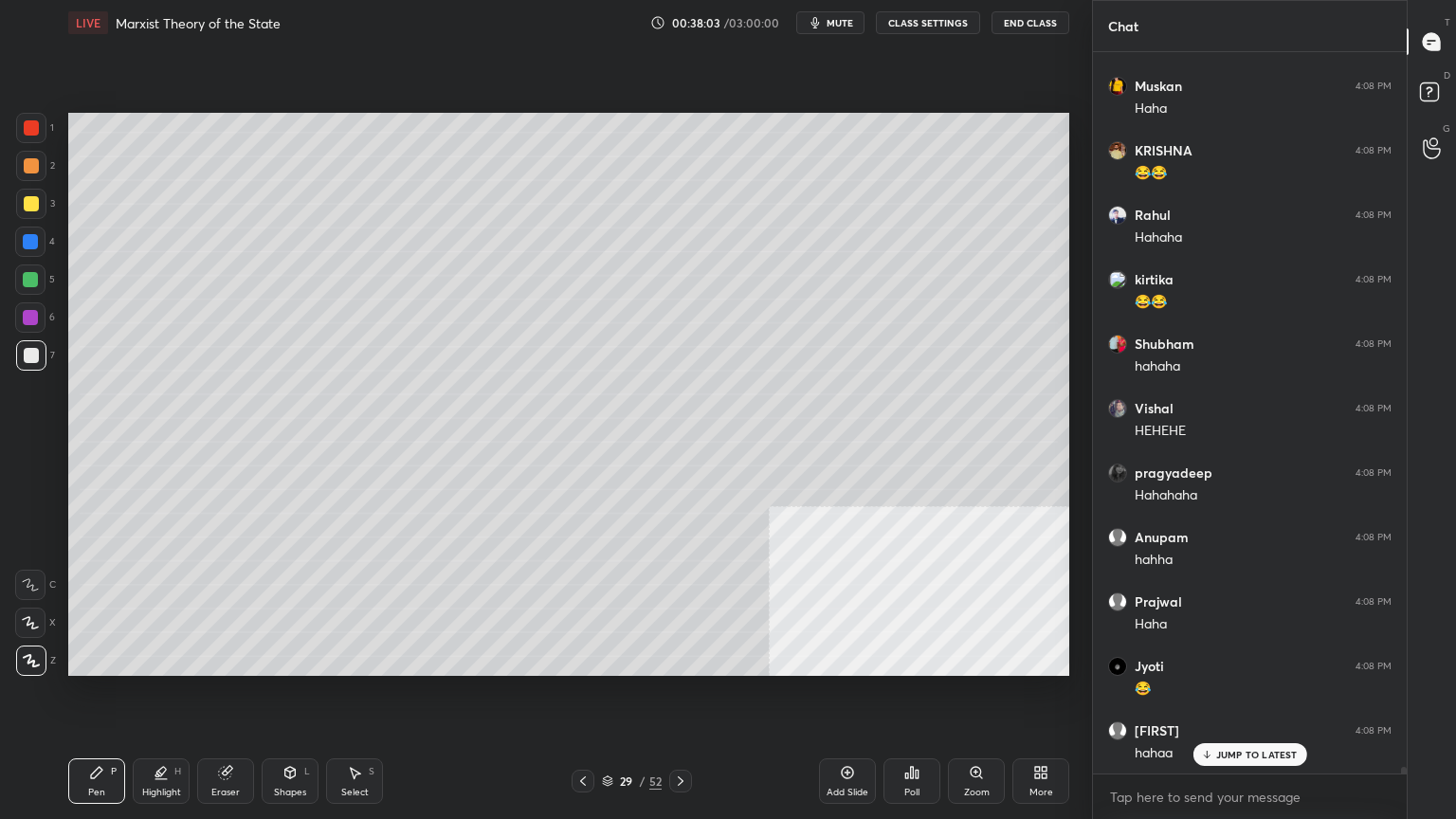 scroll, scrollTop: 74647, scrollLeft: 0, axis: vertical 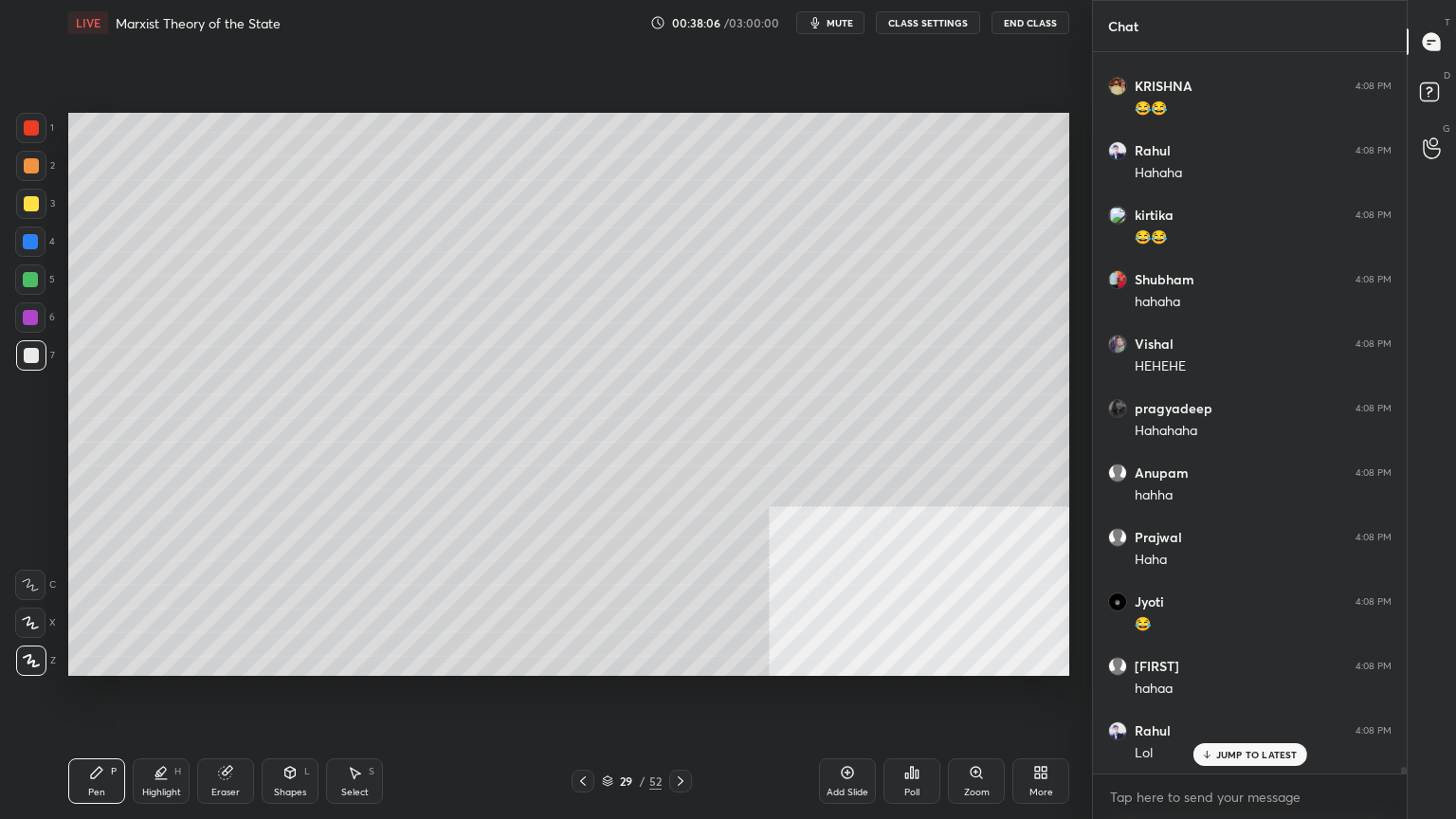 click at bounding box center [31, 204] 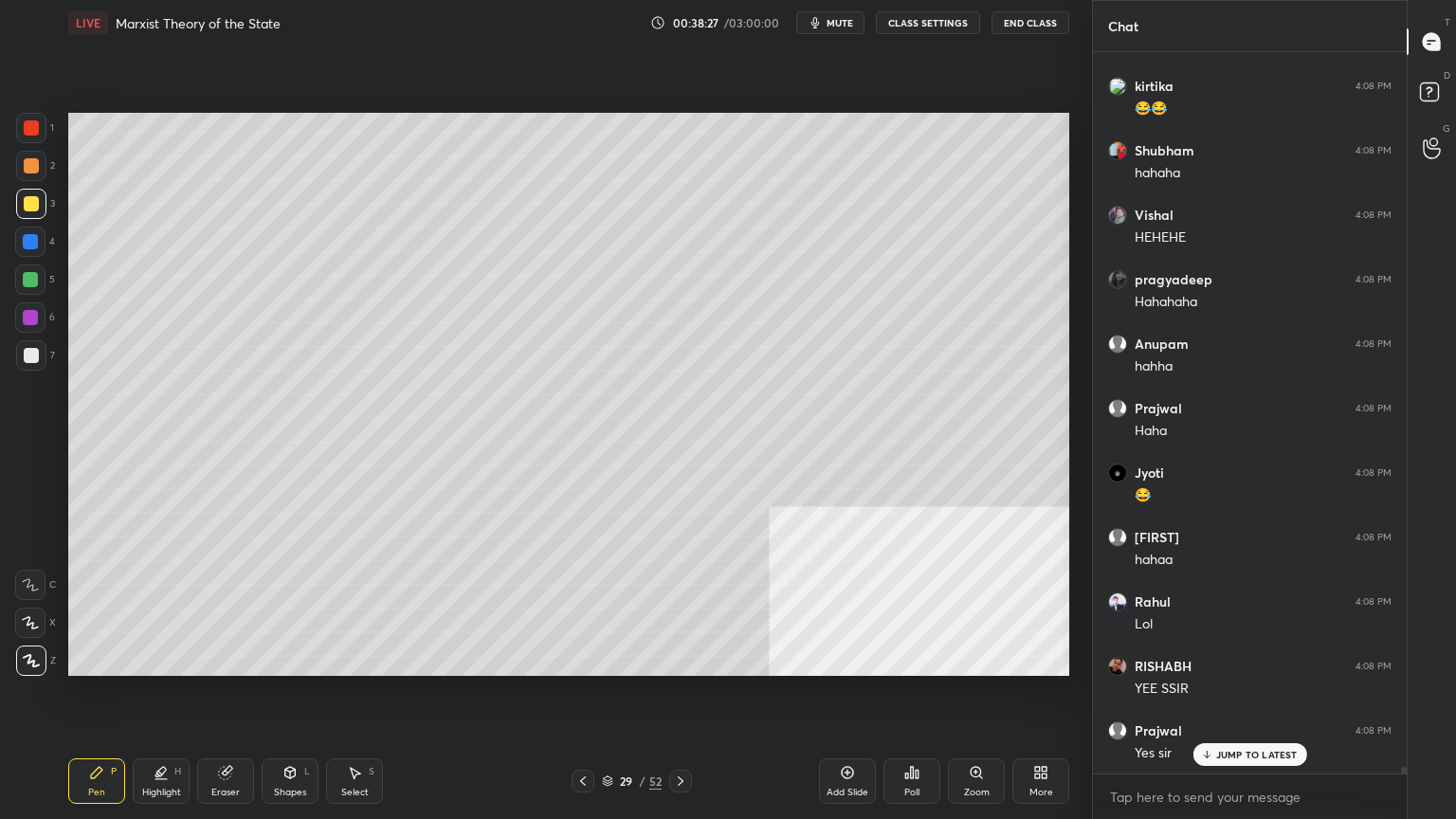 scroll, scrollTop: 74840, scrollLeft: 0, axis: vertical 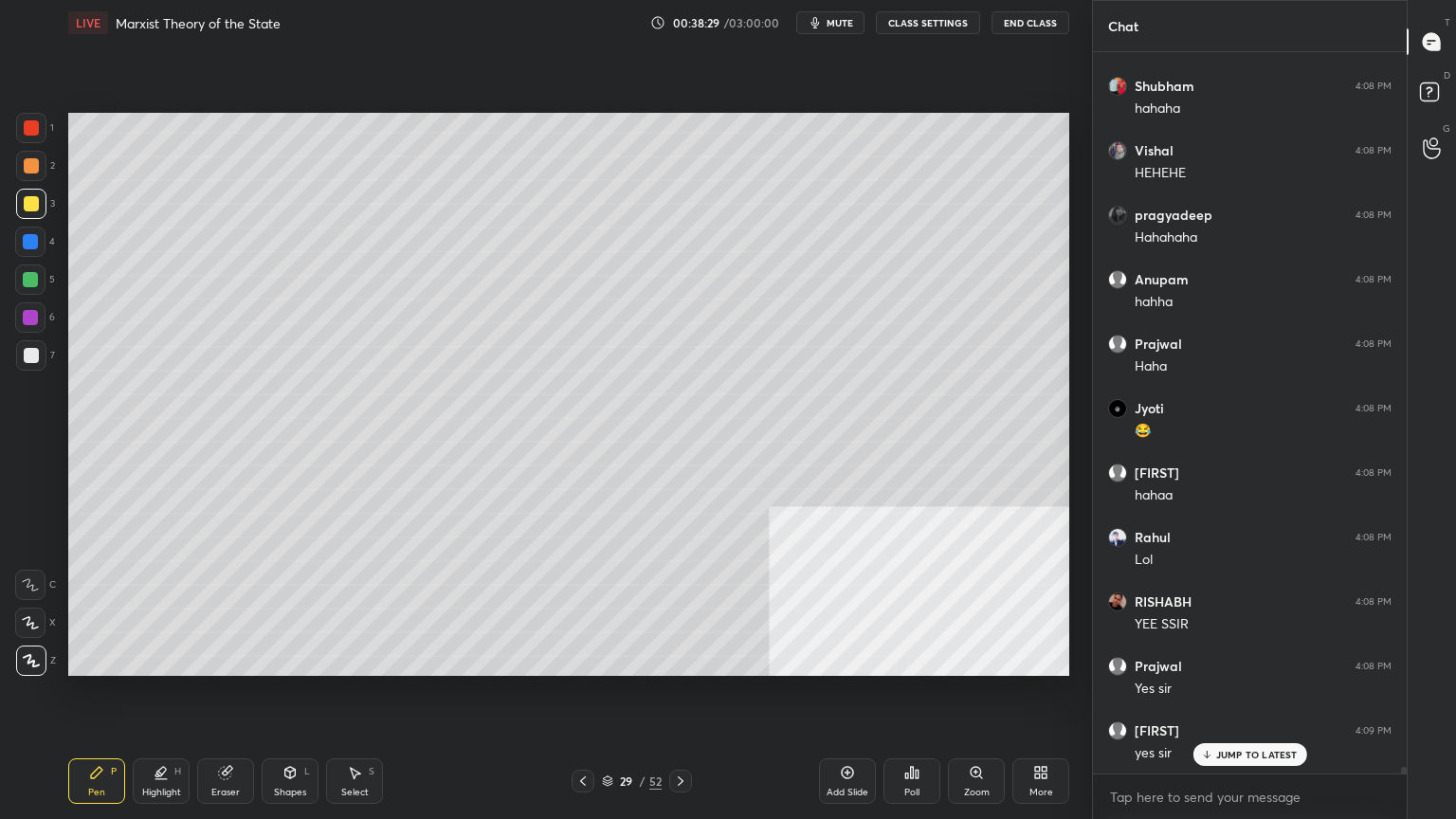 click at bounding box center (31, 355) 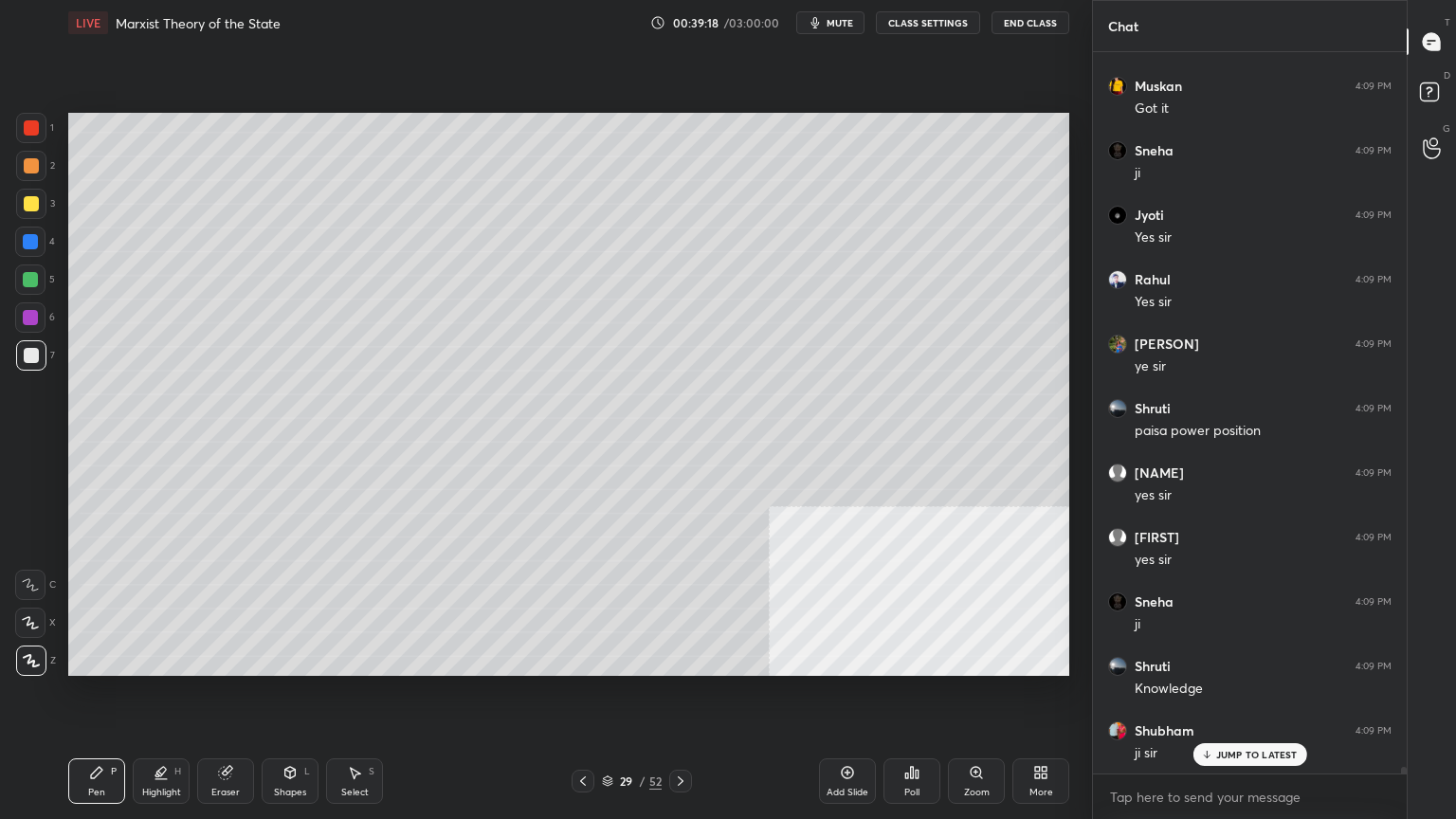 scroll, scrollTop: 77612, scrollLeft: 0, axis: vertical 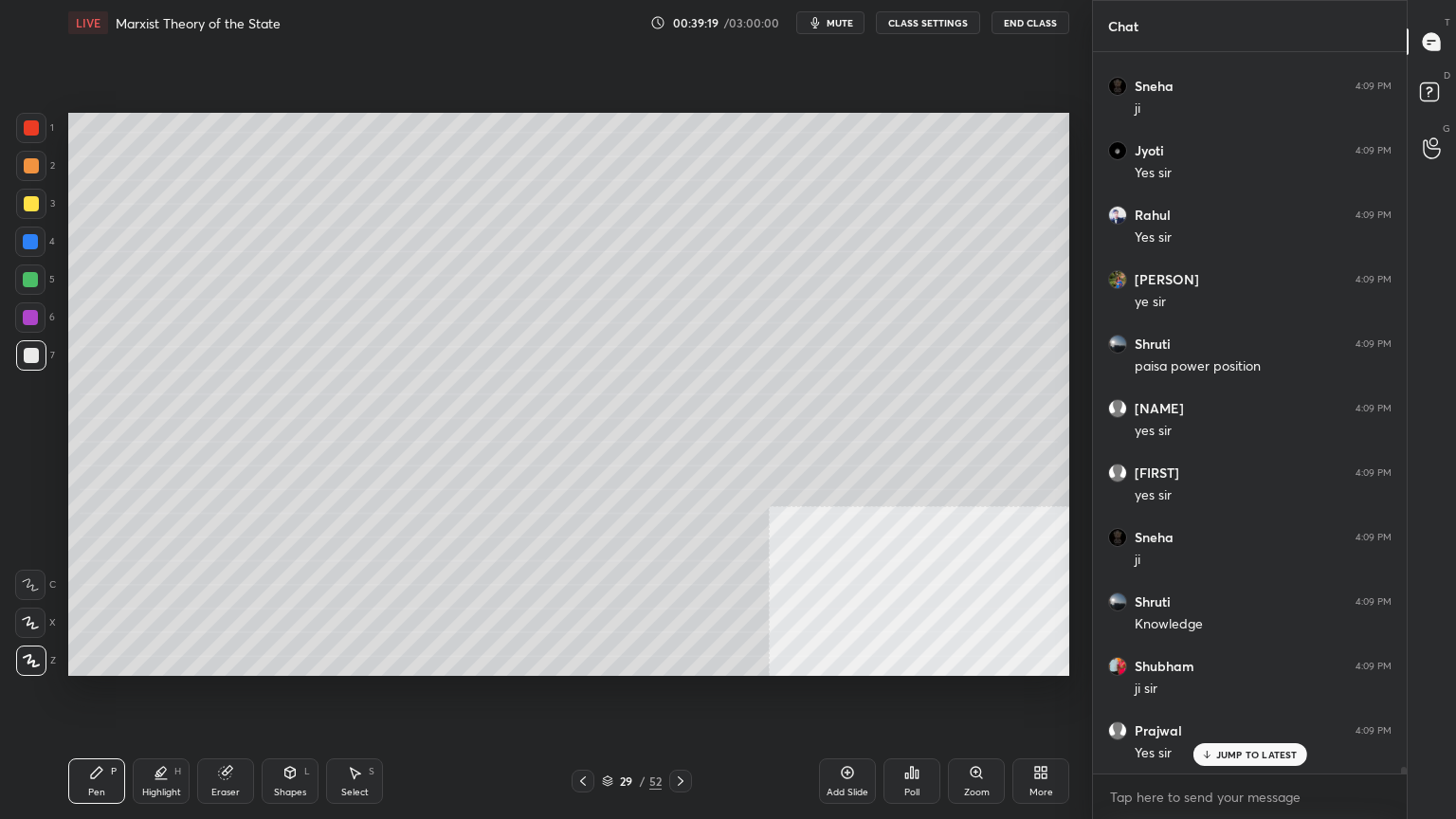 click 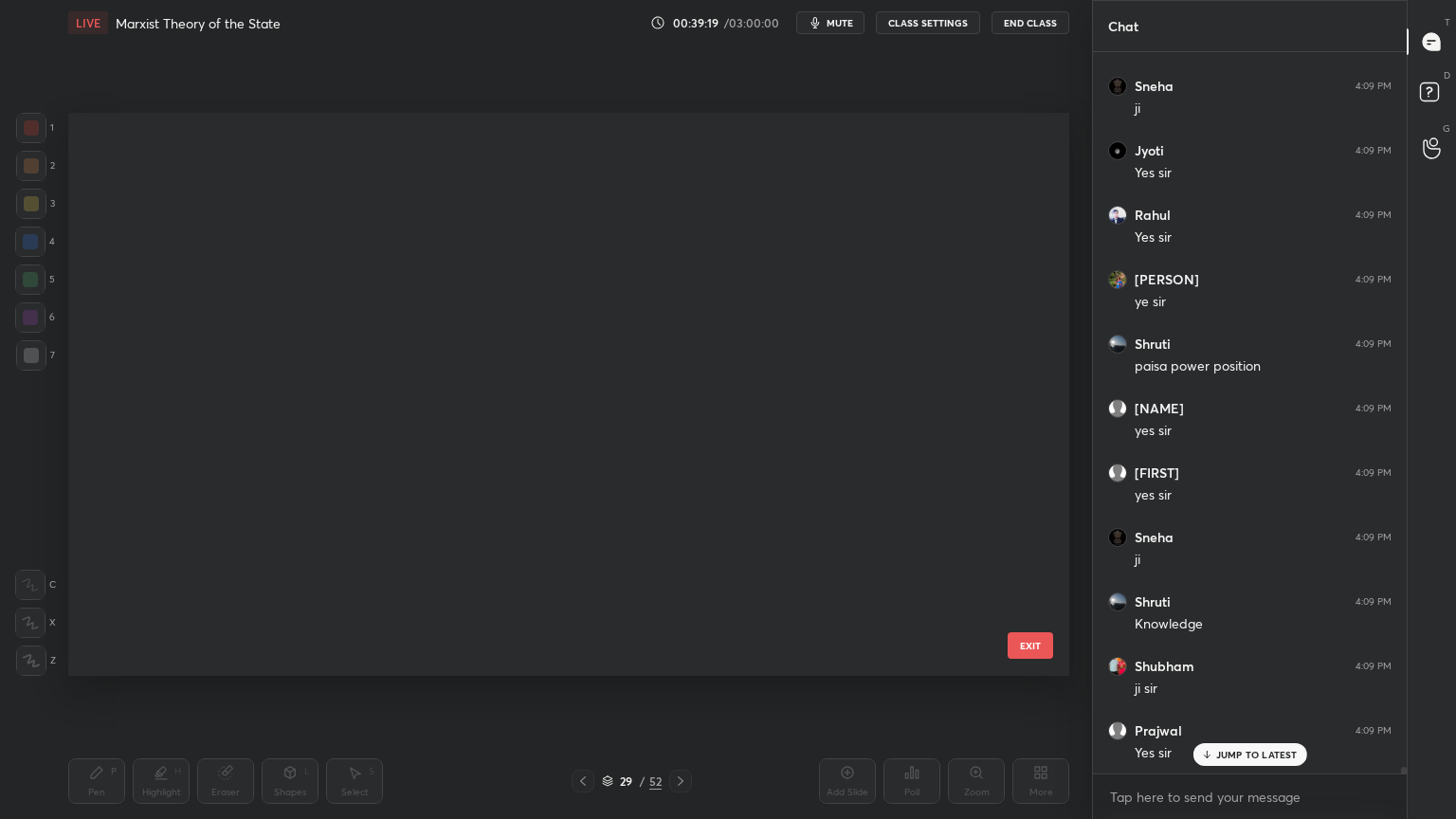 scroll, scrollTop: 77676, scrollLeft: 0, axis: vertical 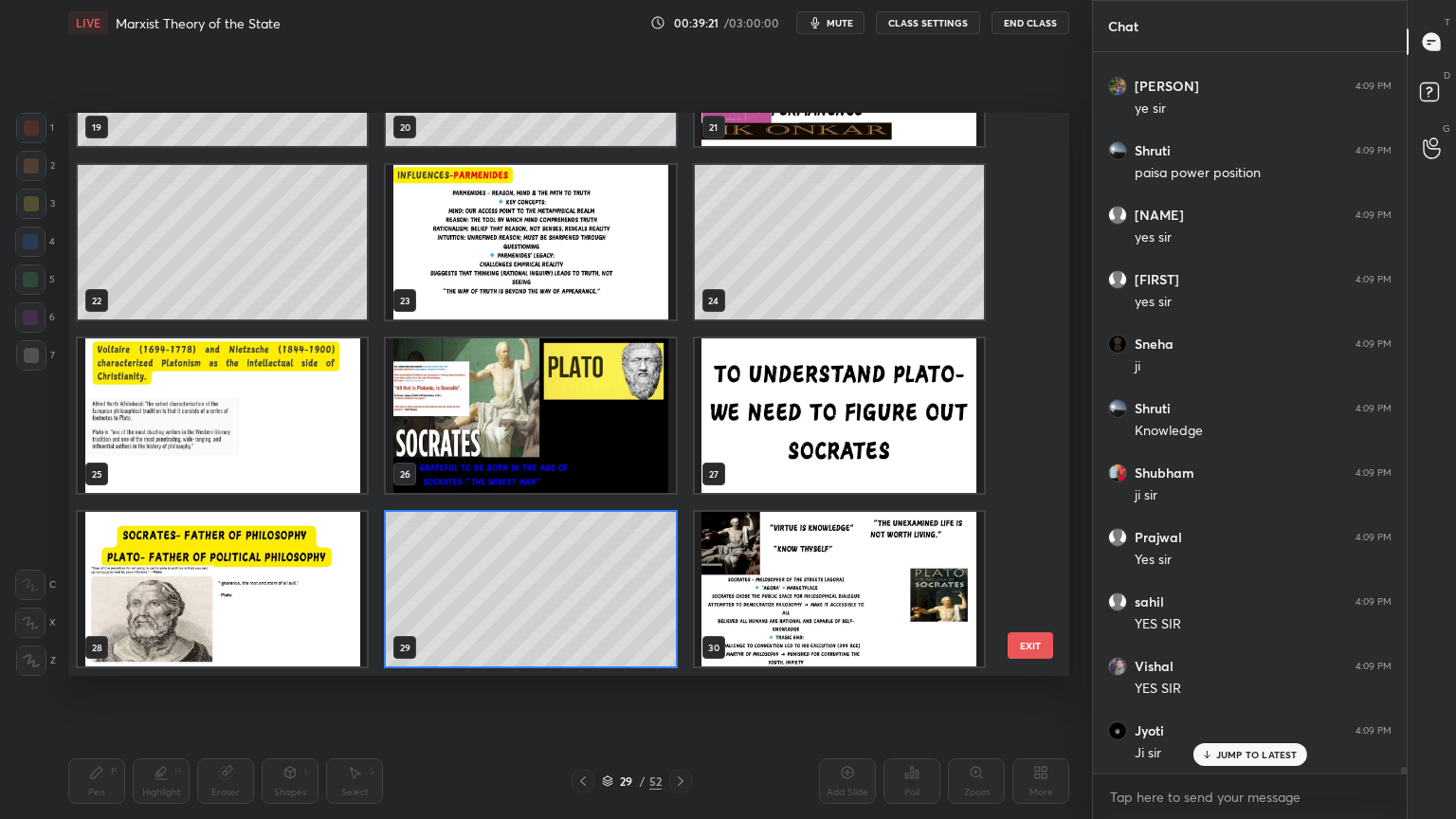 click at bounding box center [839, 589] 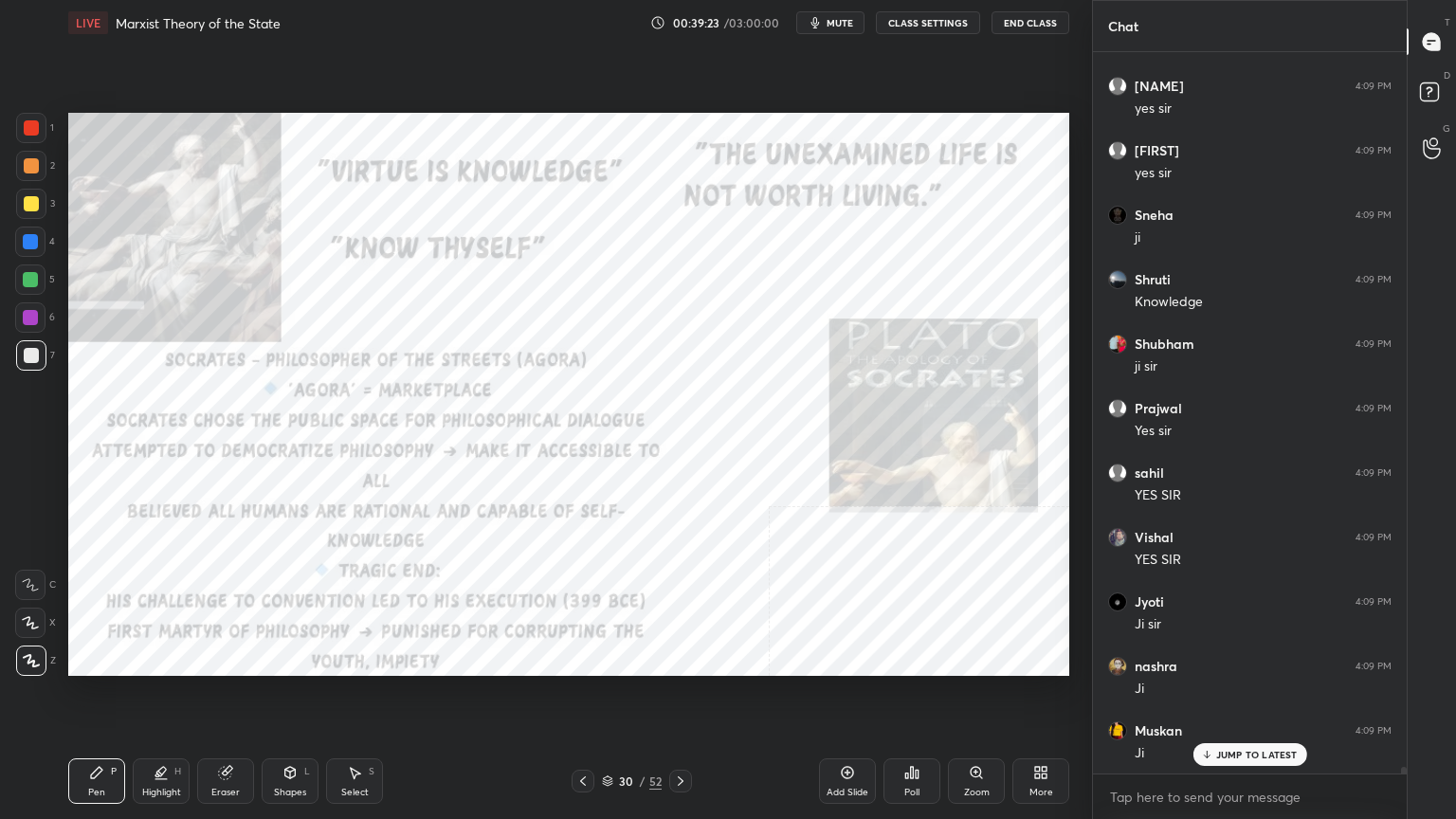 scroll, scrollTop: 77998, scrollLeft: 0, axis: vertical 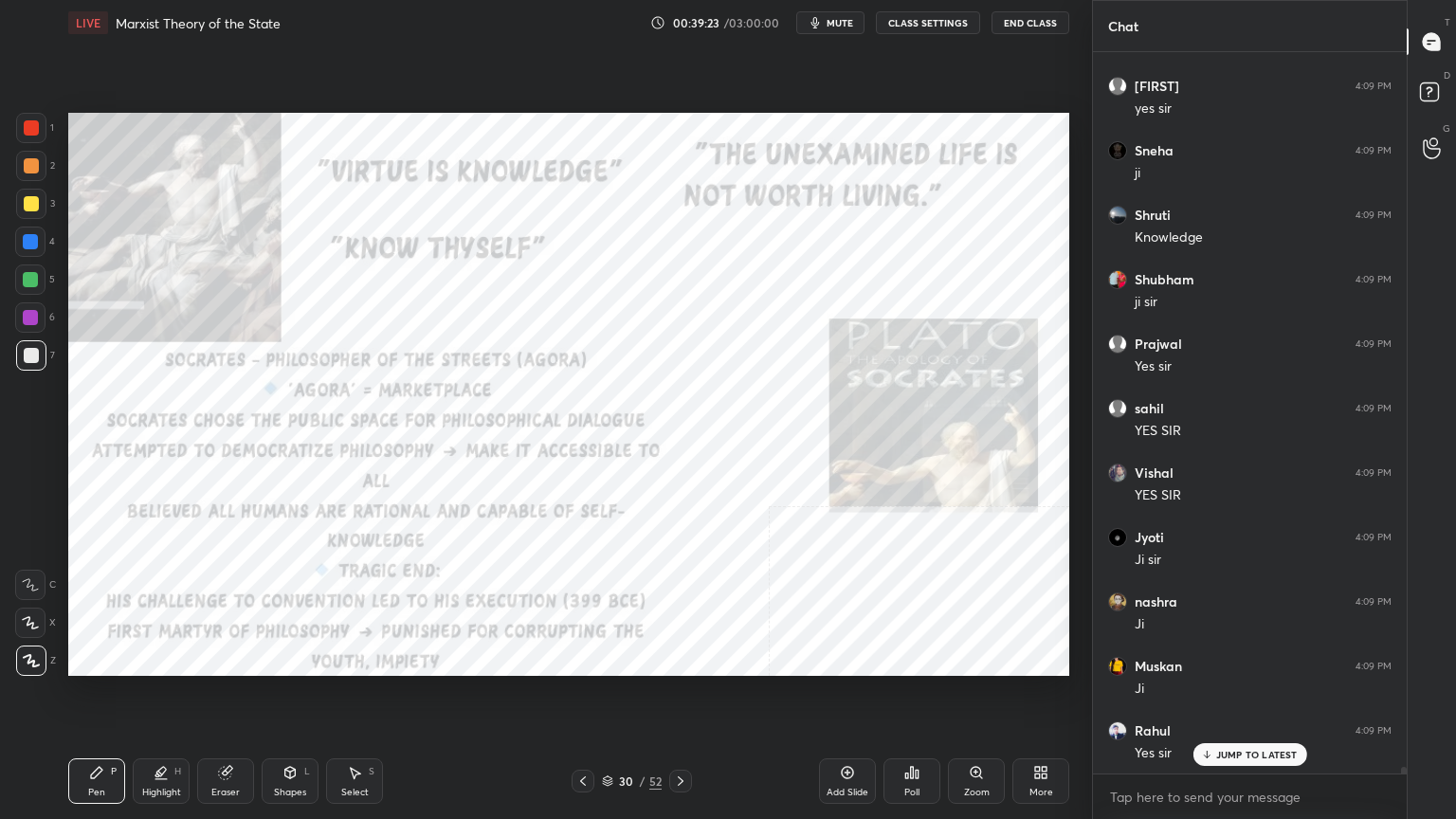 click on "Add Slide" at bounding box center [847, 781] 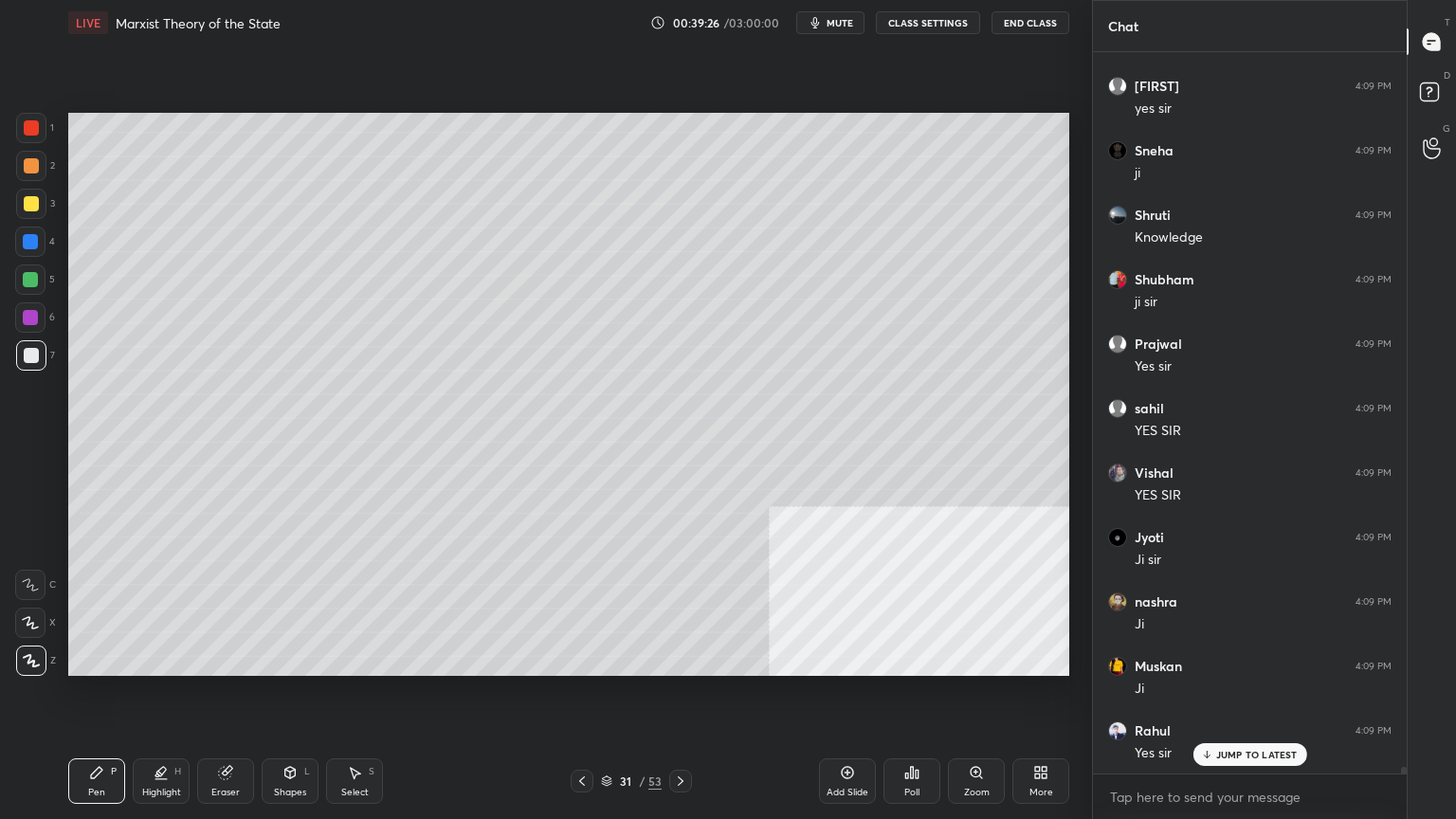 click at bounding box center (31, 204) 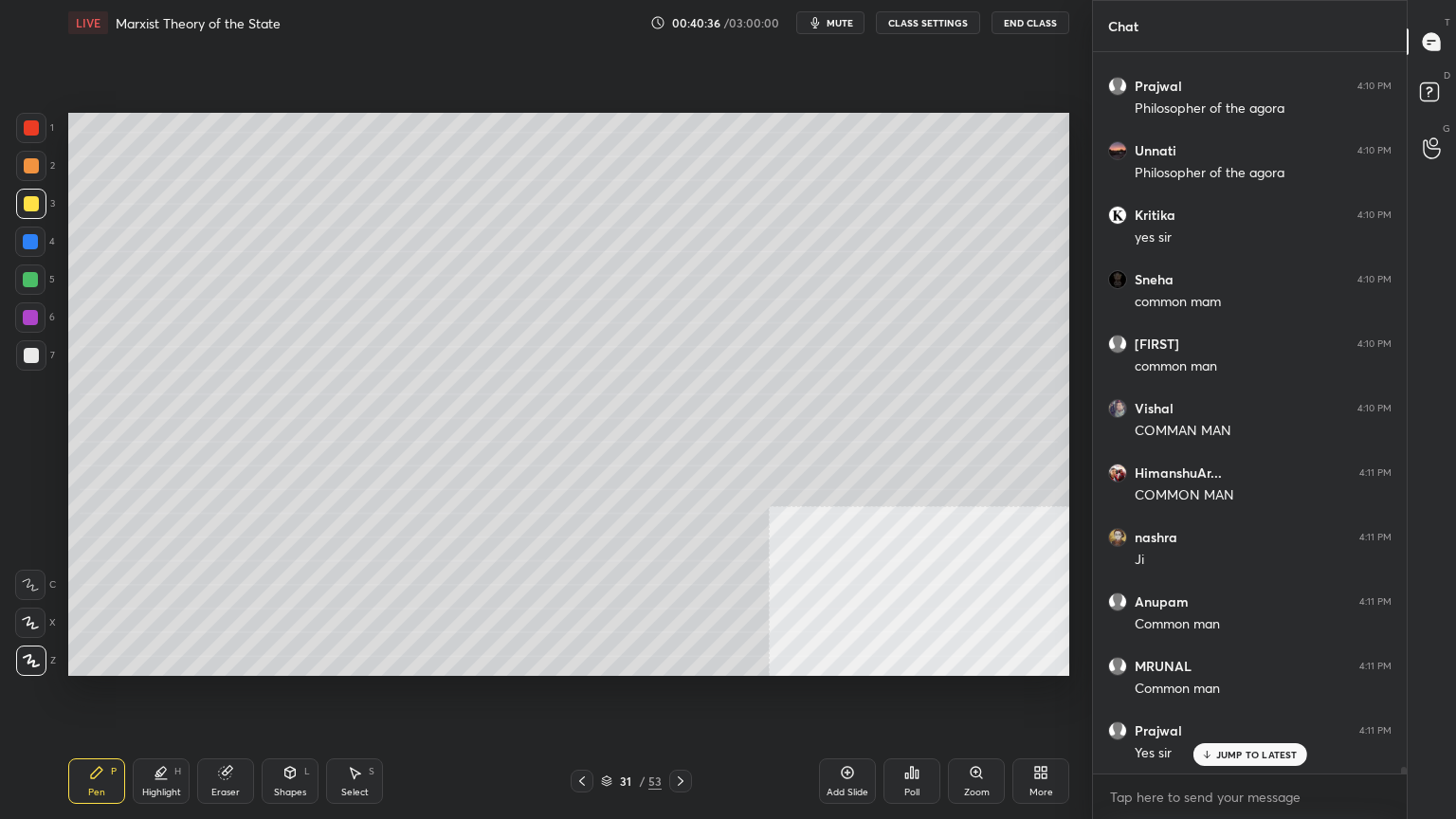 scroll, scrollTop: 80577, scrollLeft: 0, axis: vertical 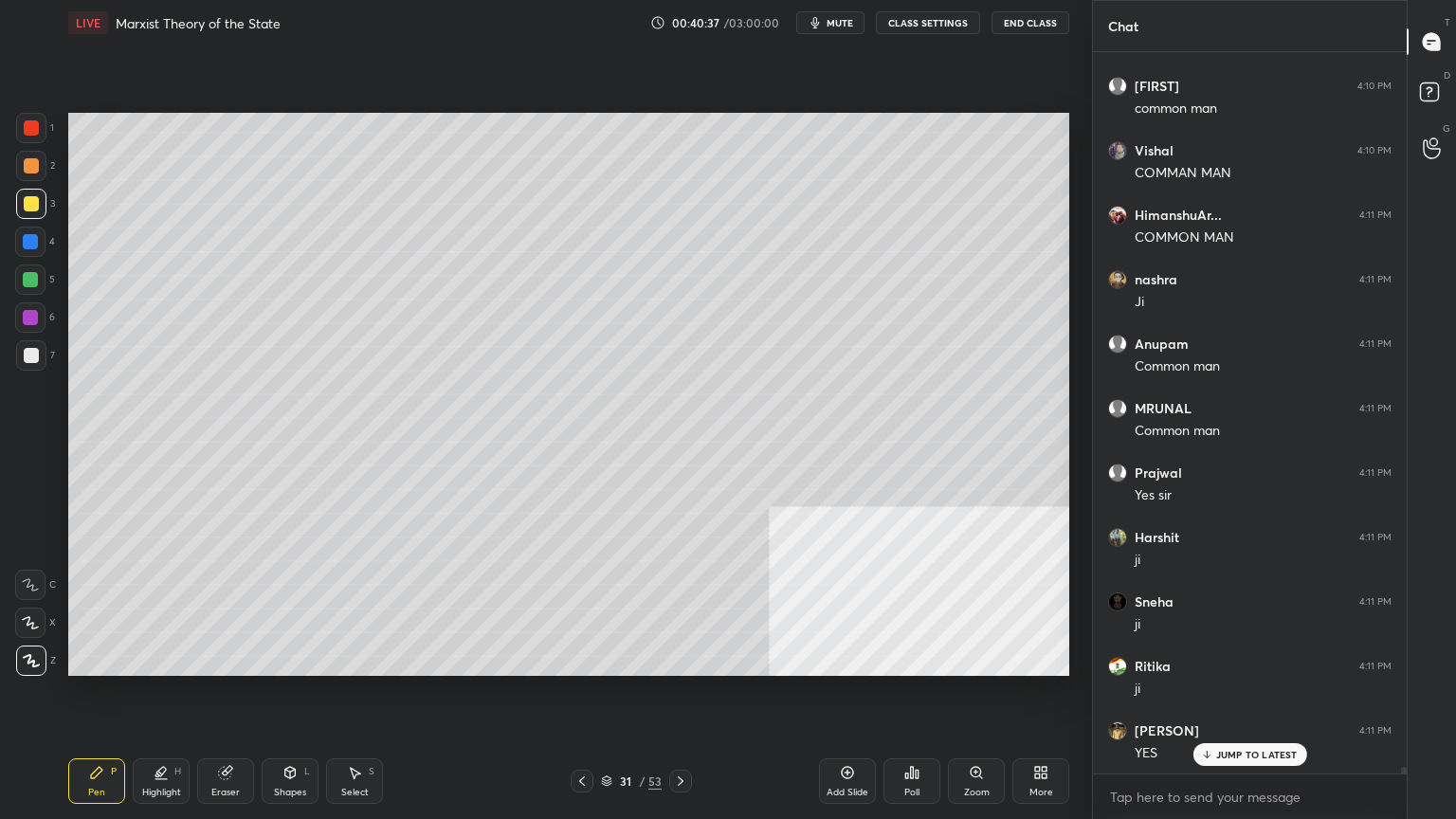 click at bounding box center [31, 355] 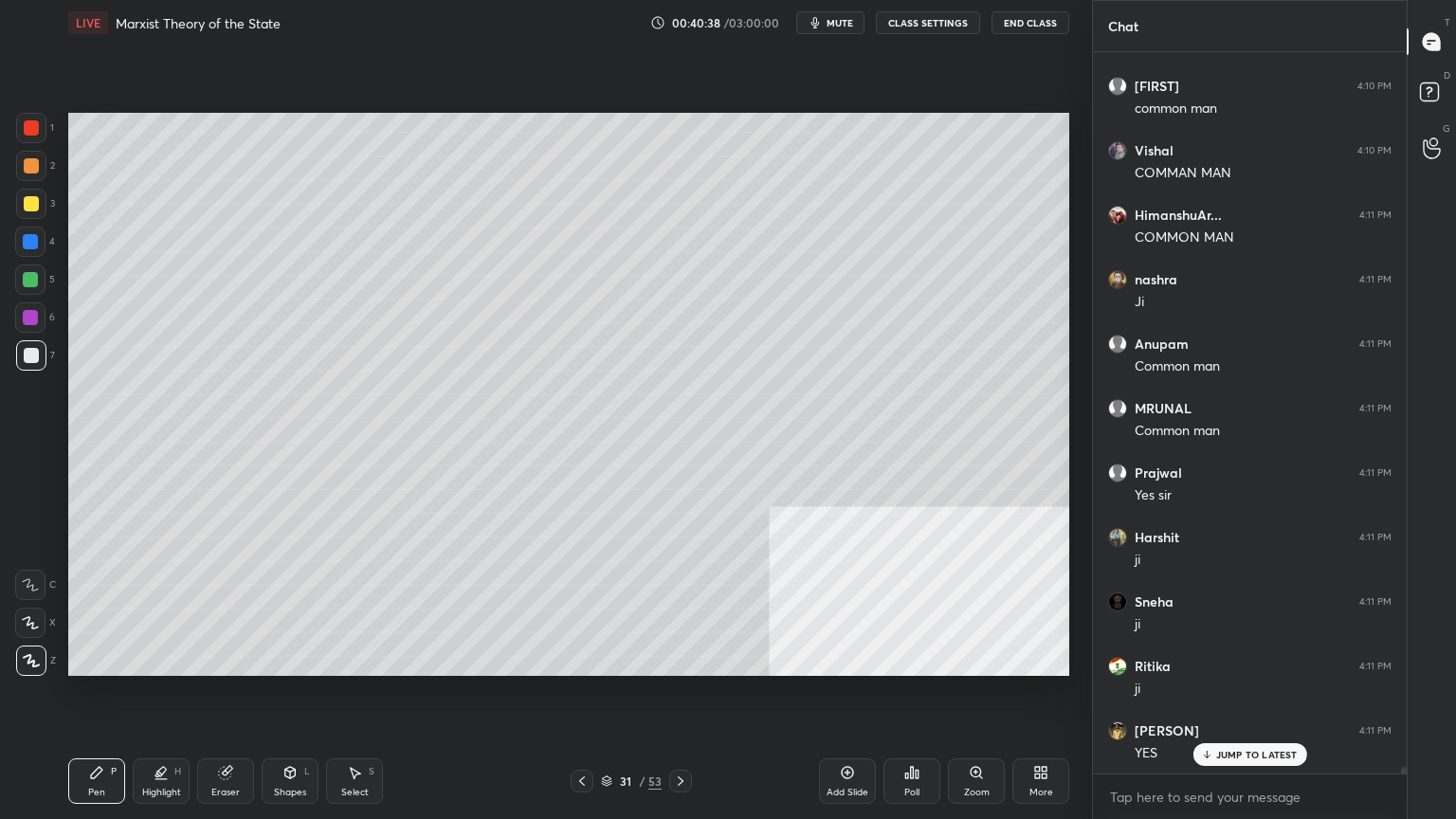 scroll, scrollTop: 80835, scrollLeft: 0, axis: vertical 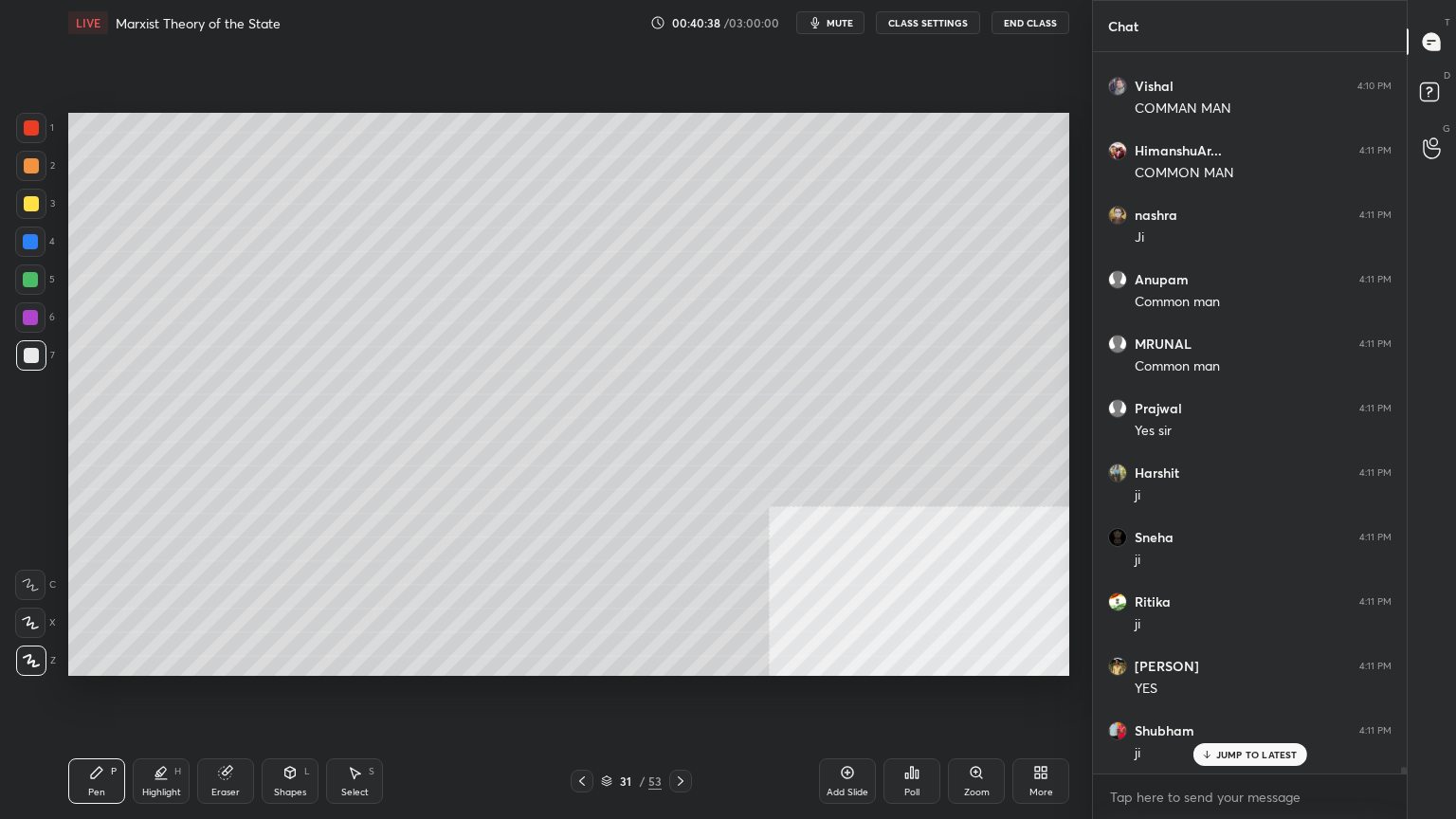 click at bounding box center (31, 204) 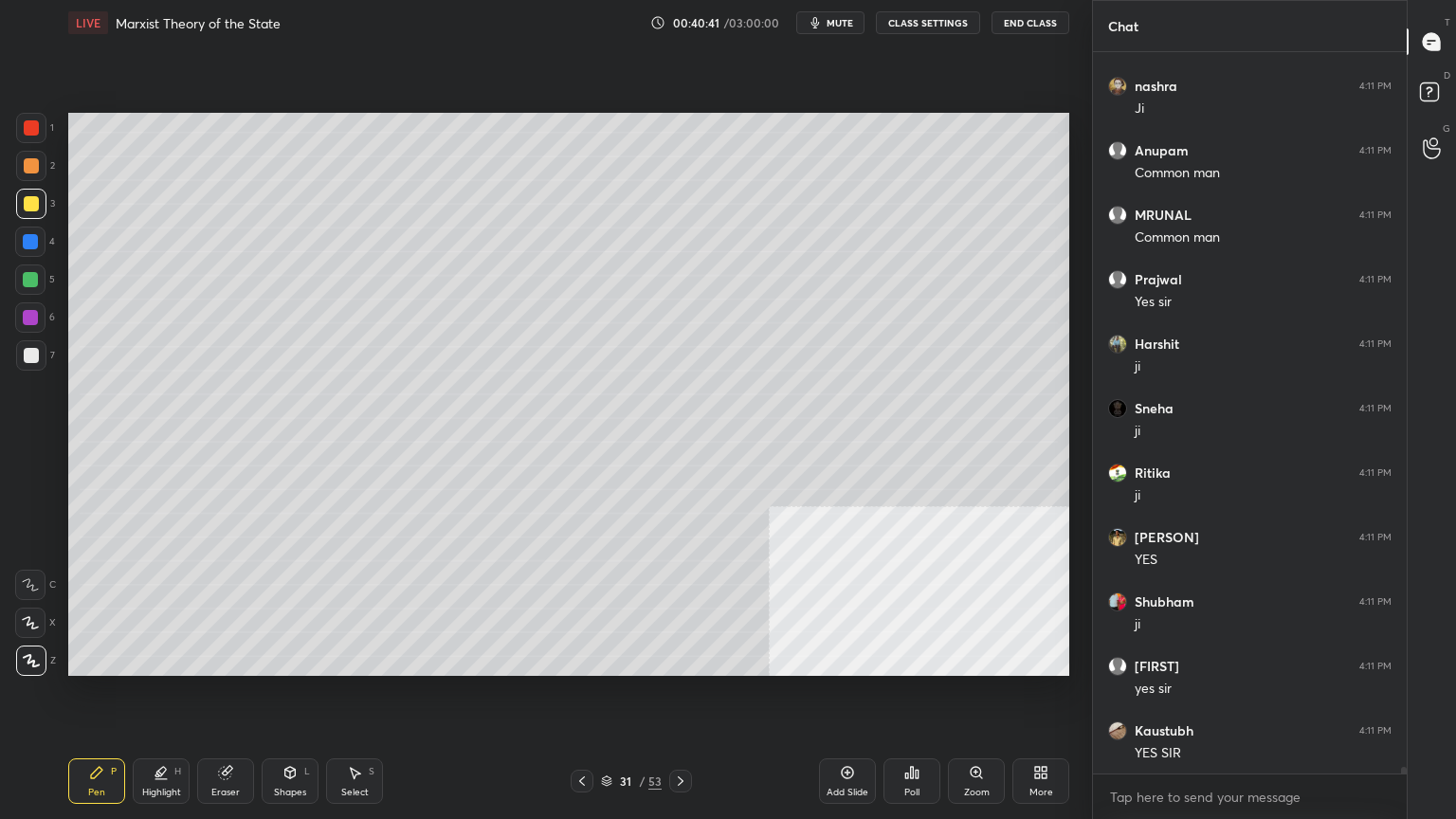scroll, scrollTop: 81028, scrollLeft: 0, axis: vertical 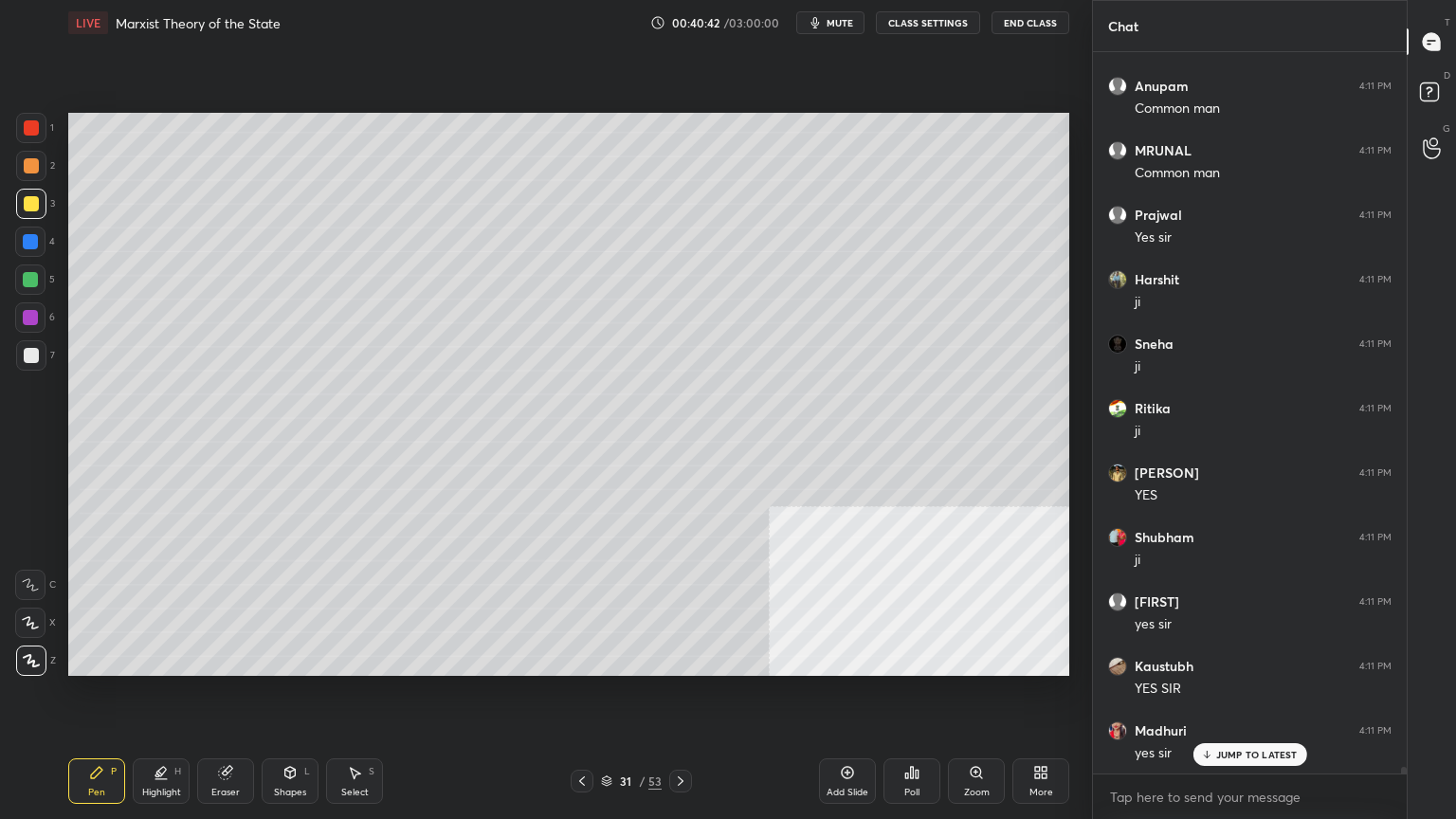 click at bounding box center (31, 128) 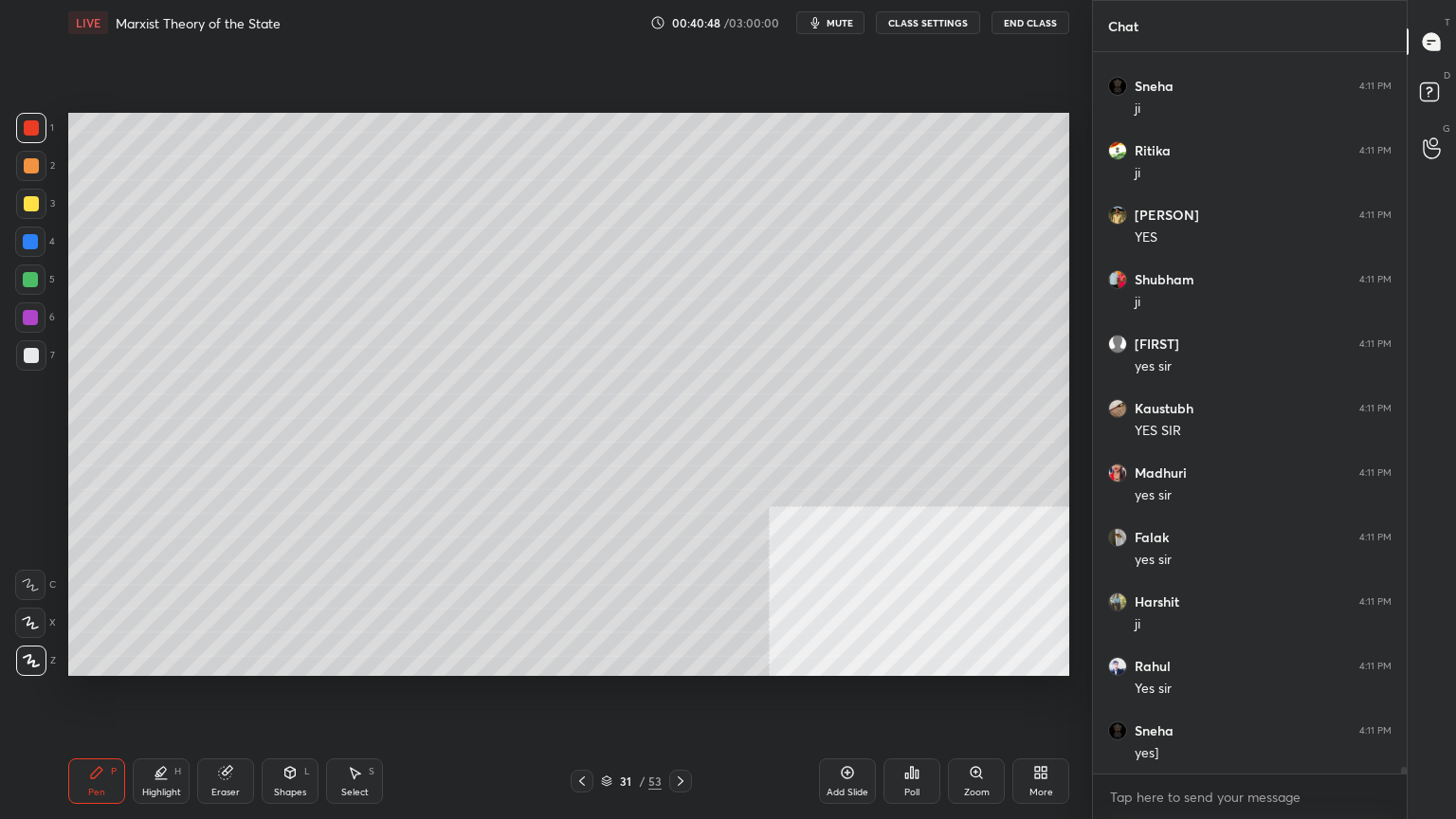 scroll, scrollTop: 81415, scrollLeft: 0, axis: vertical 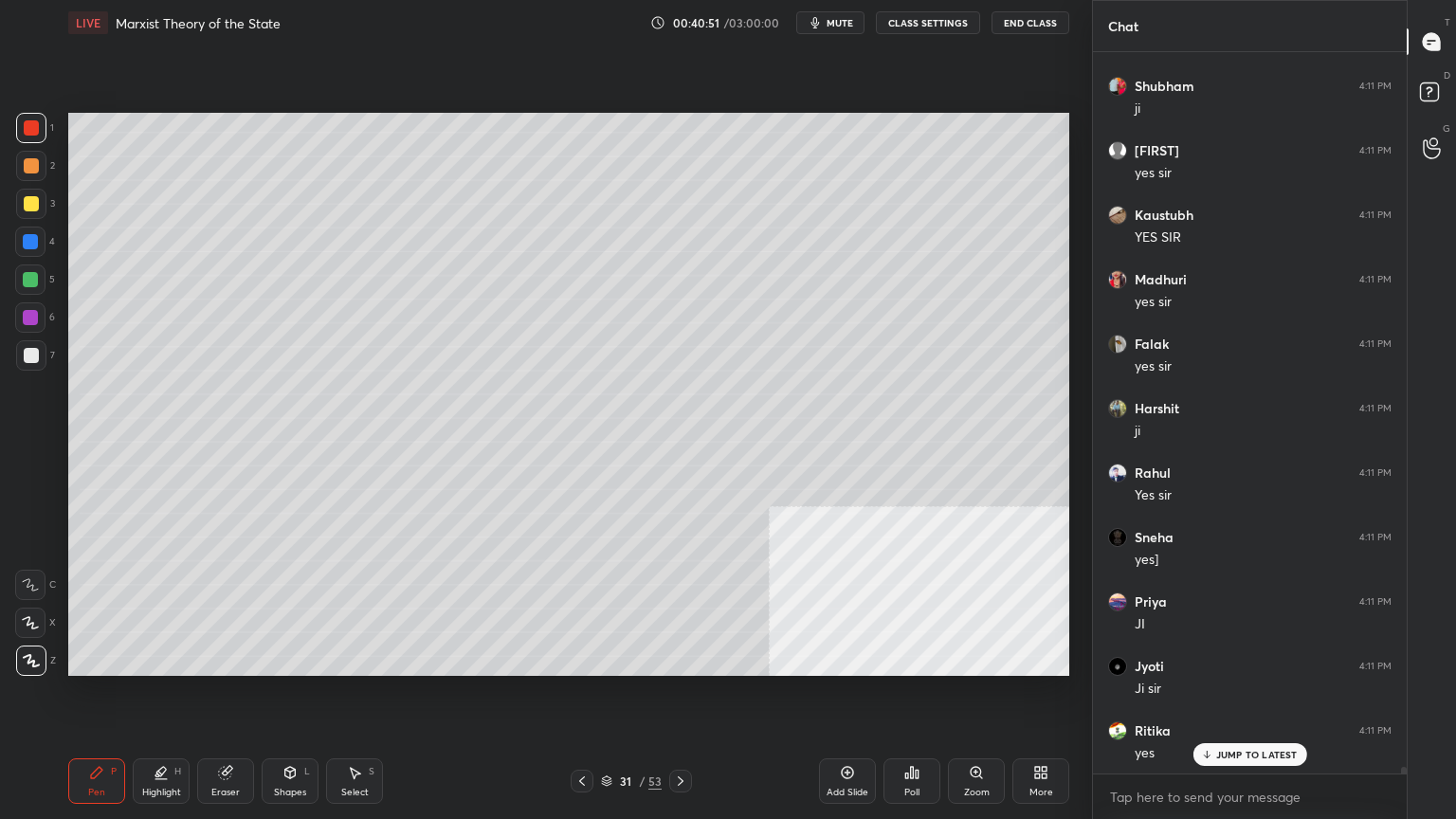 click at bounding box center [31, 204] 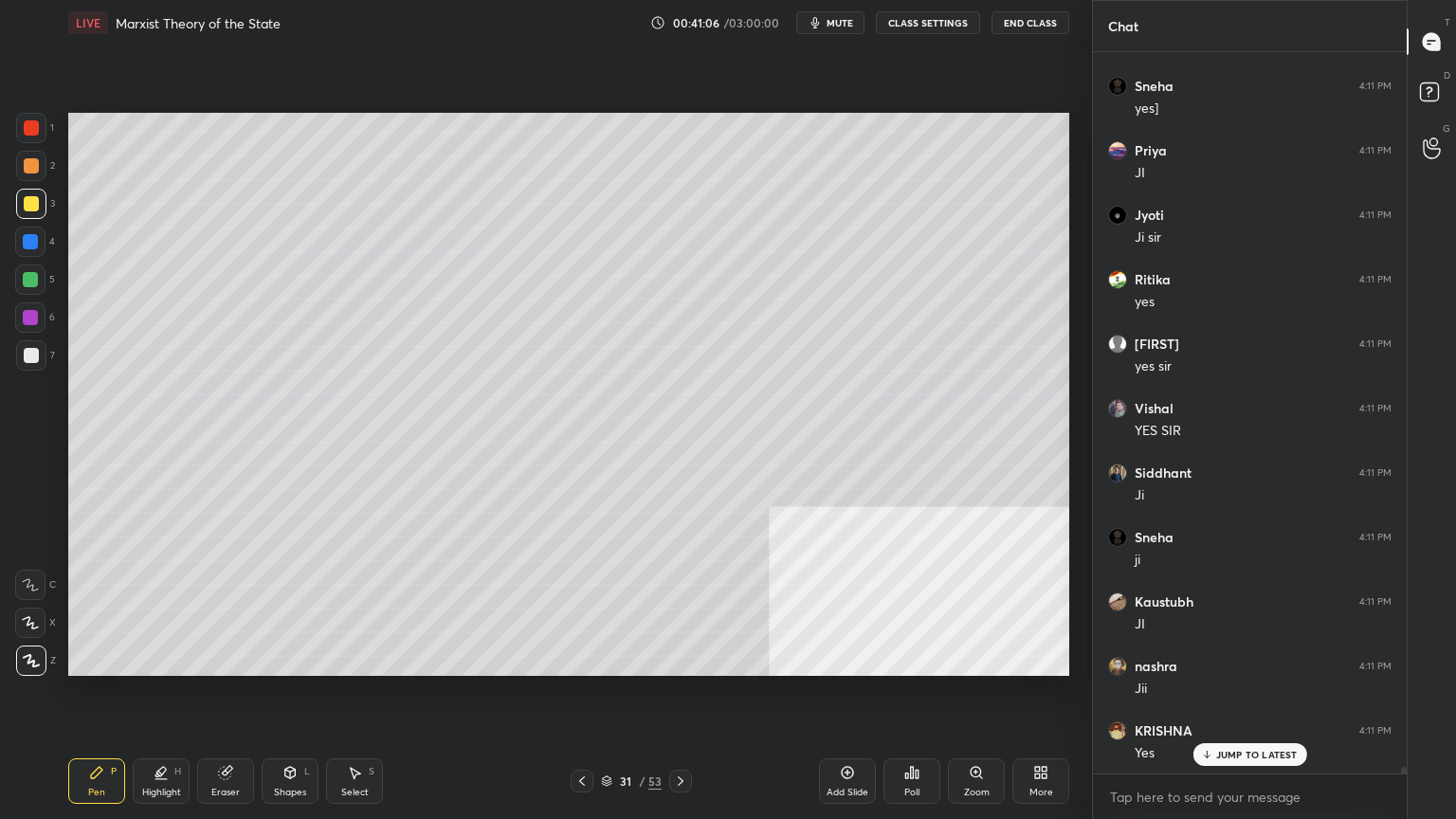 scroll, scrollTop: 81995, scrollLeft: 0, axis: vertical 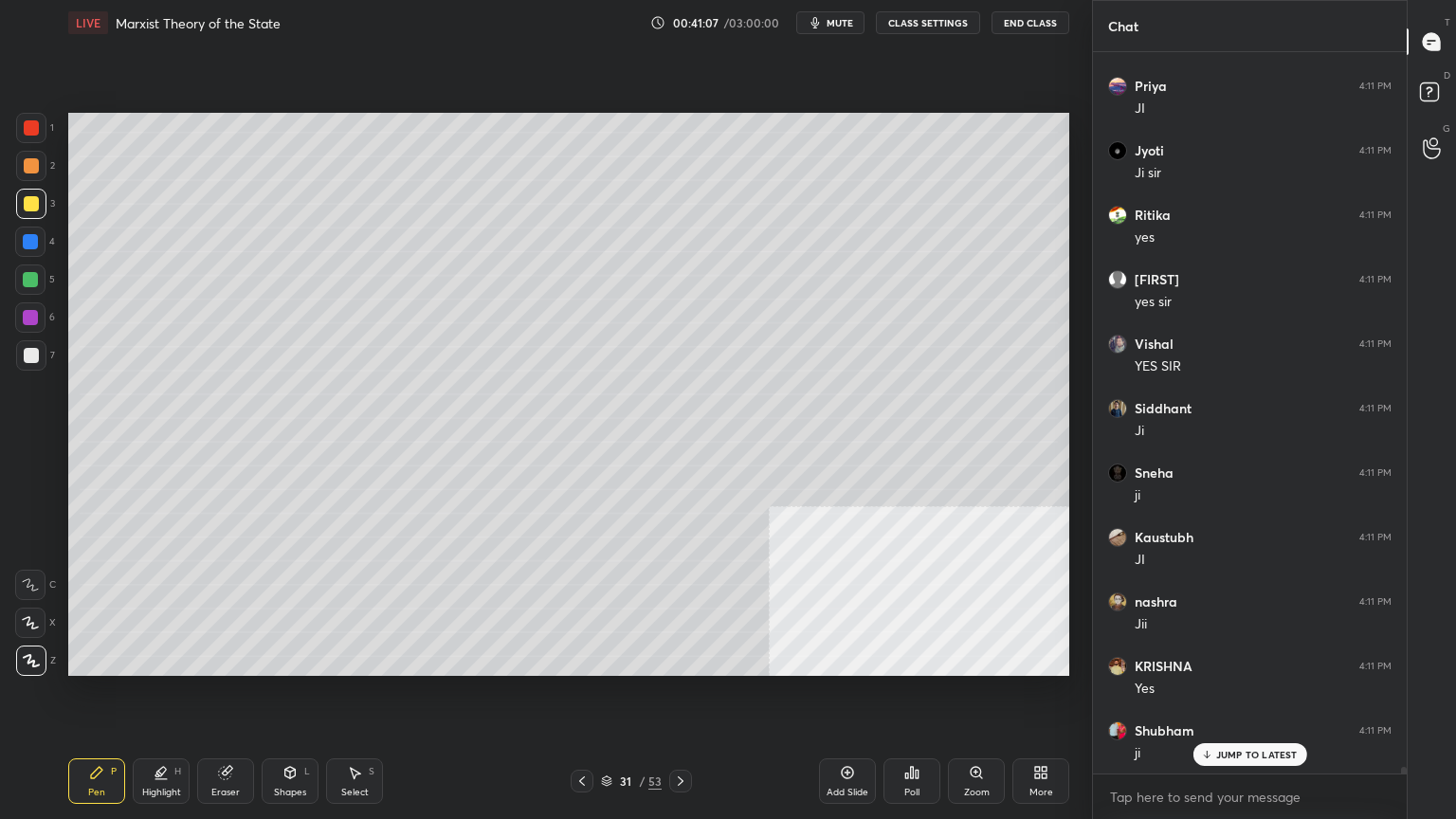 click at bounding box center [30, 242] 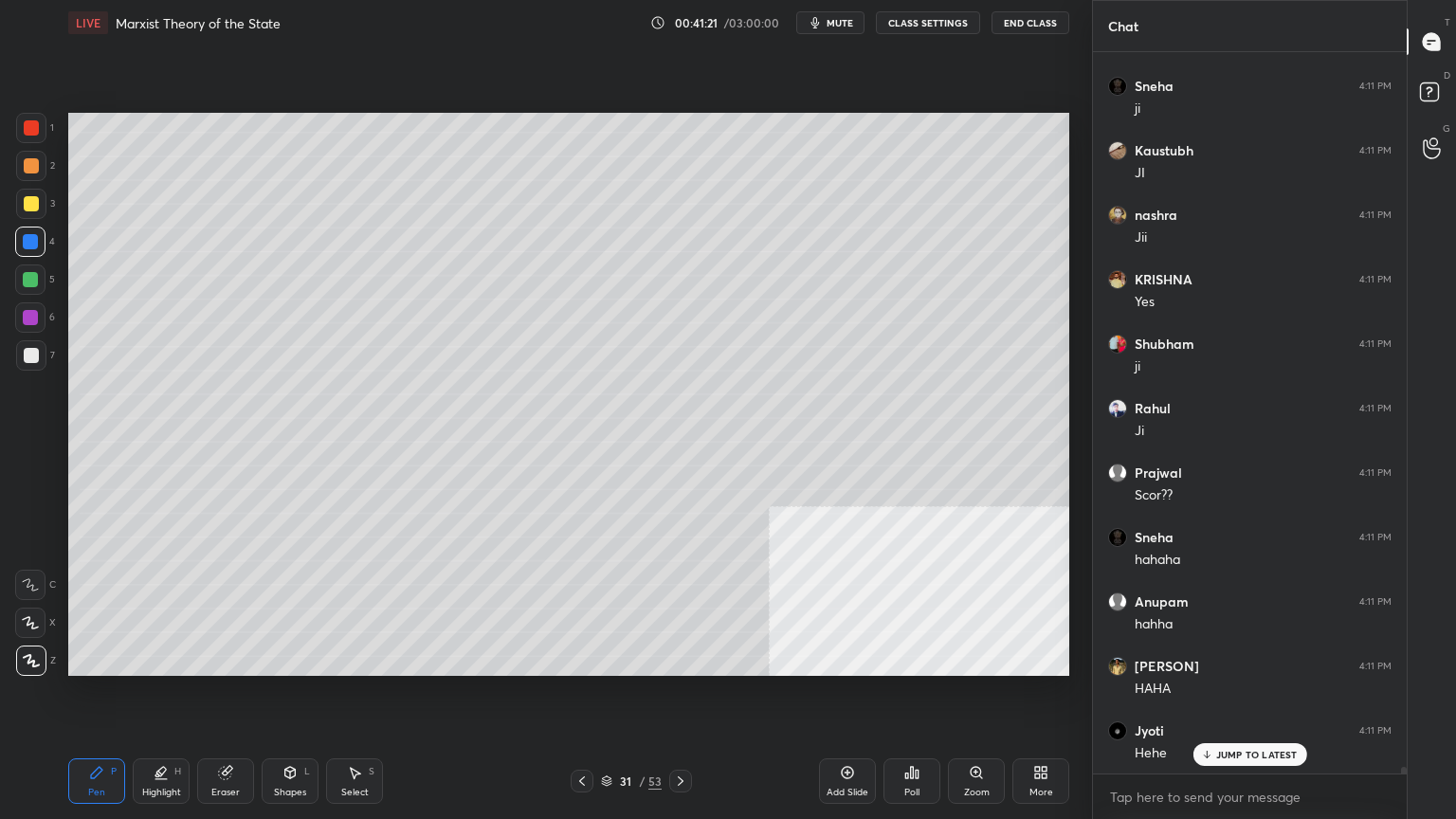 scroll, scrollTop: 82446, scrollLeft: 0, axis: vertical 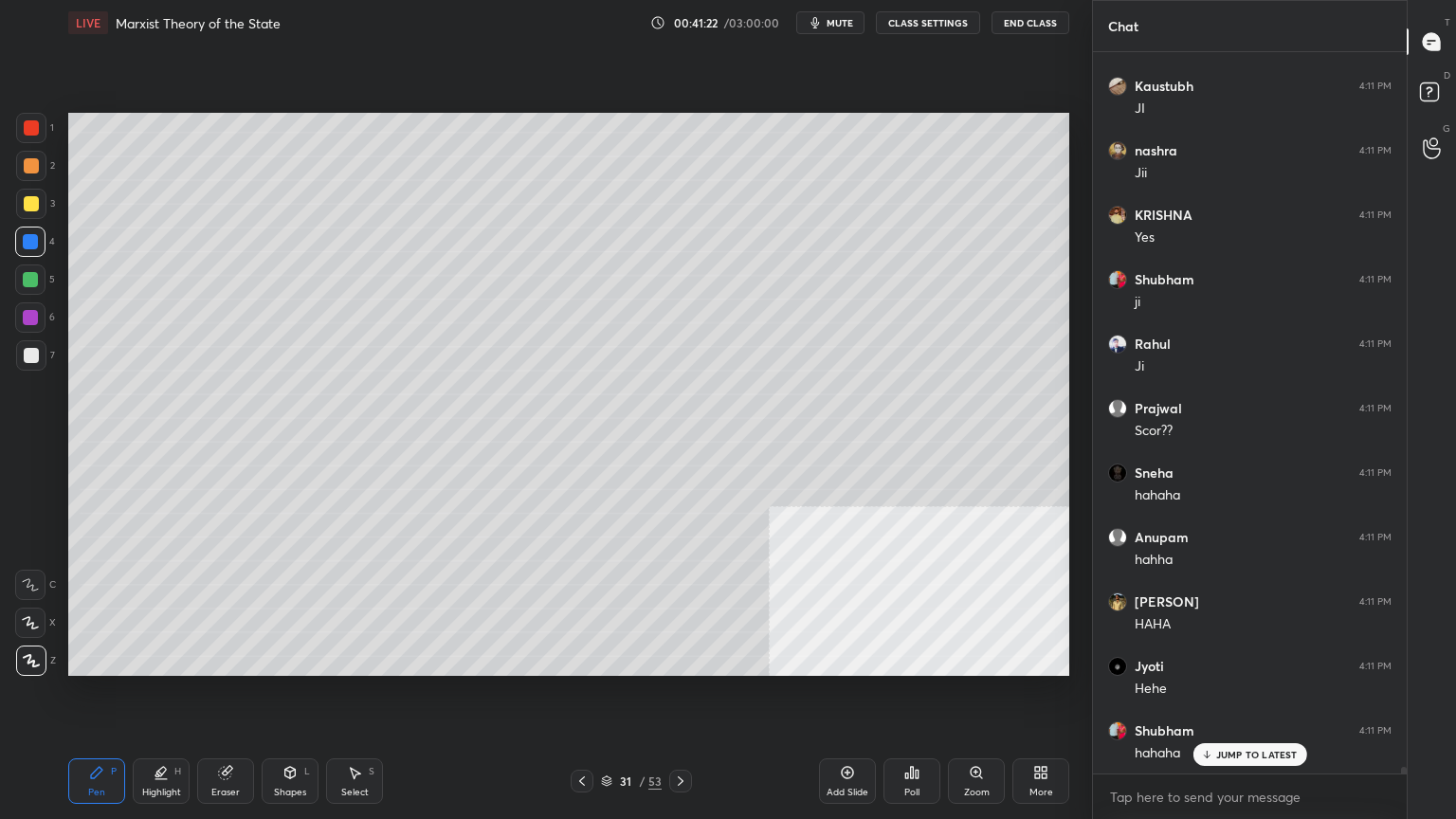 click at bounding box center [31, 128] 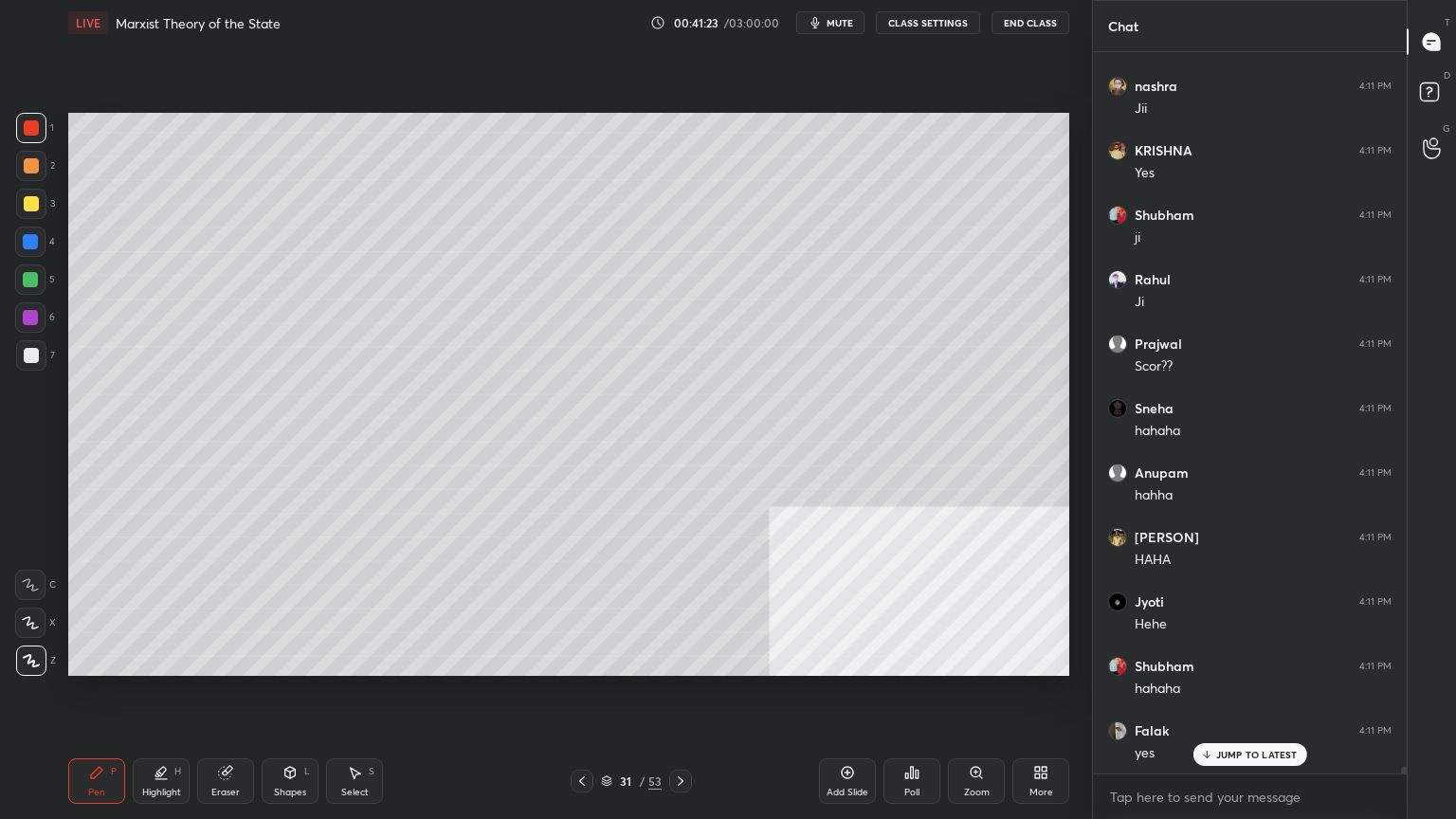 scroll, scrollTop: 82639, scrollLeft: 0, axis: vertical 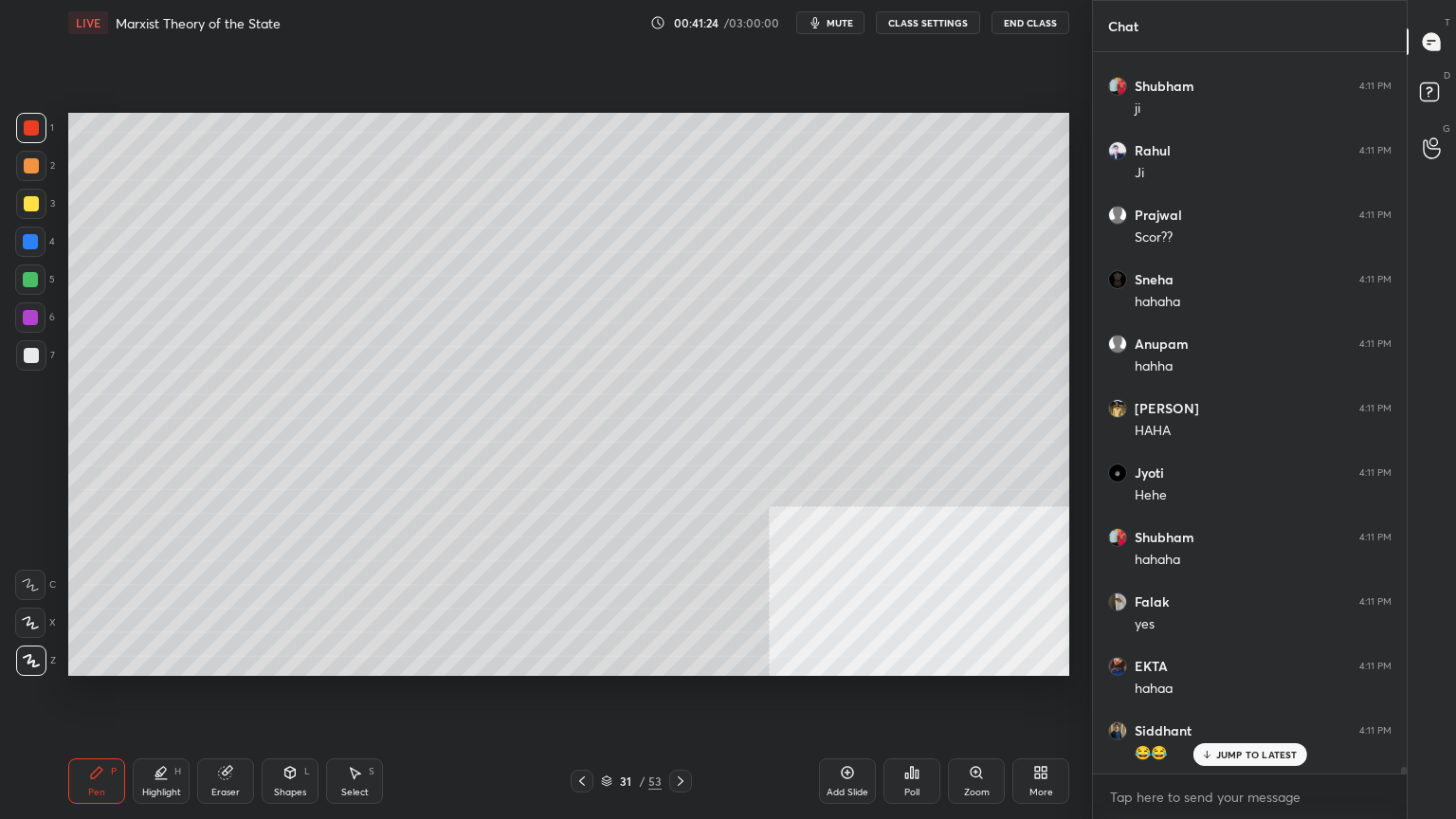 click at bounding box center (30, 242) 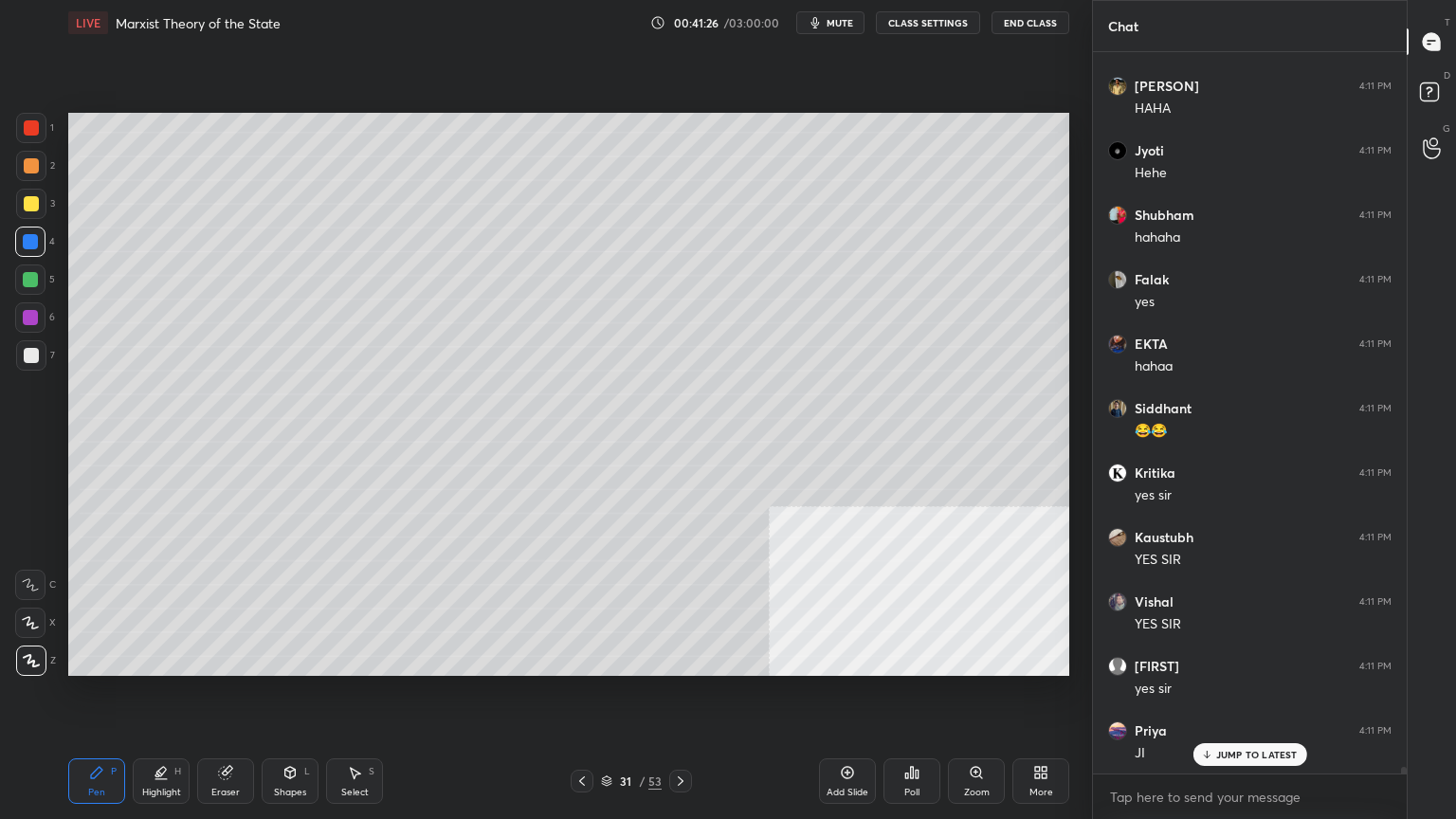 scroll, scrollTop: 83091, scrollLeft: 0, axis: vertical 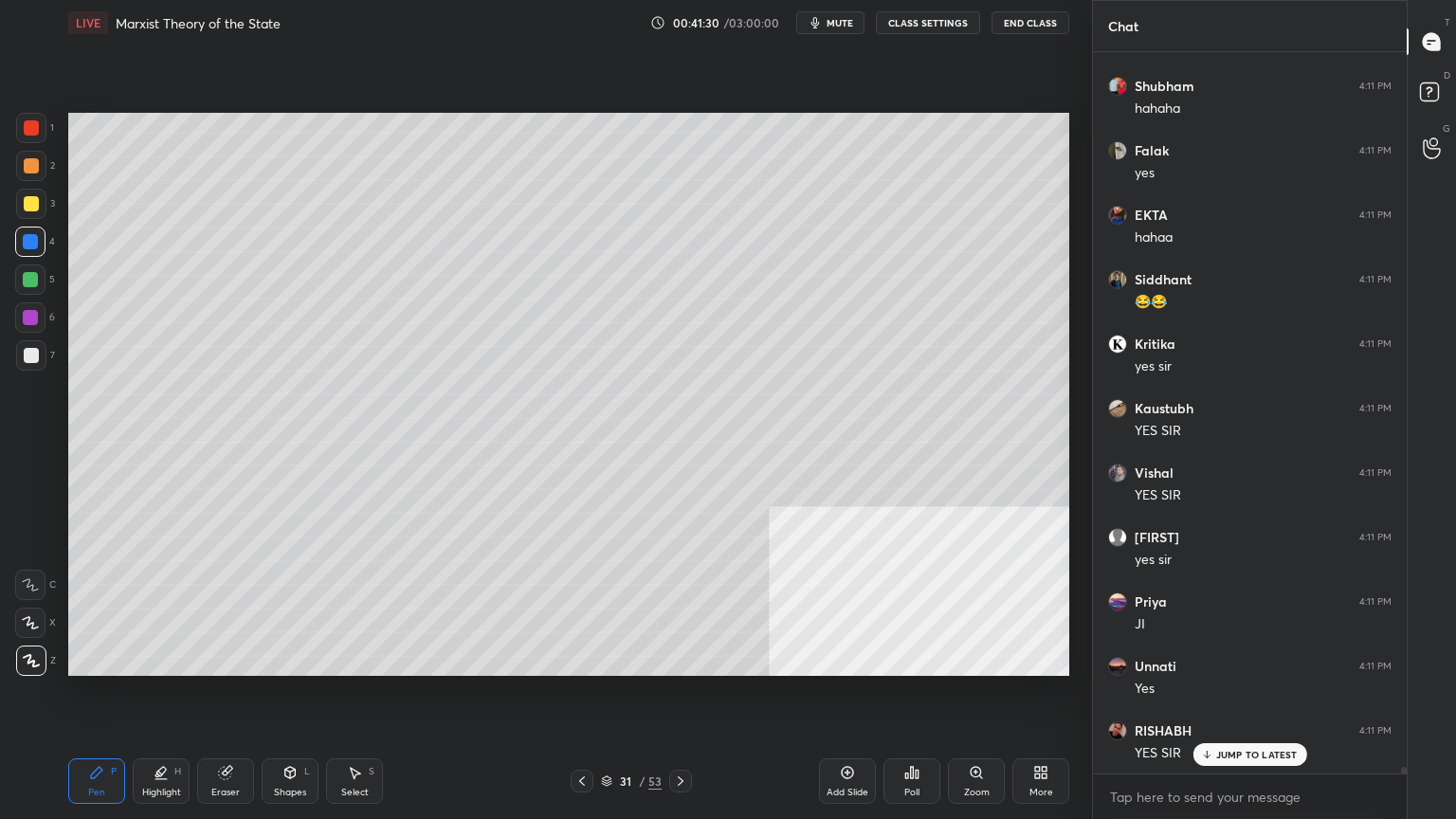 click 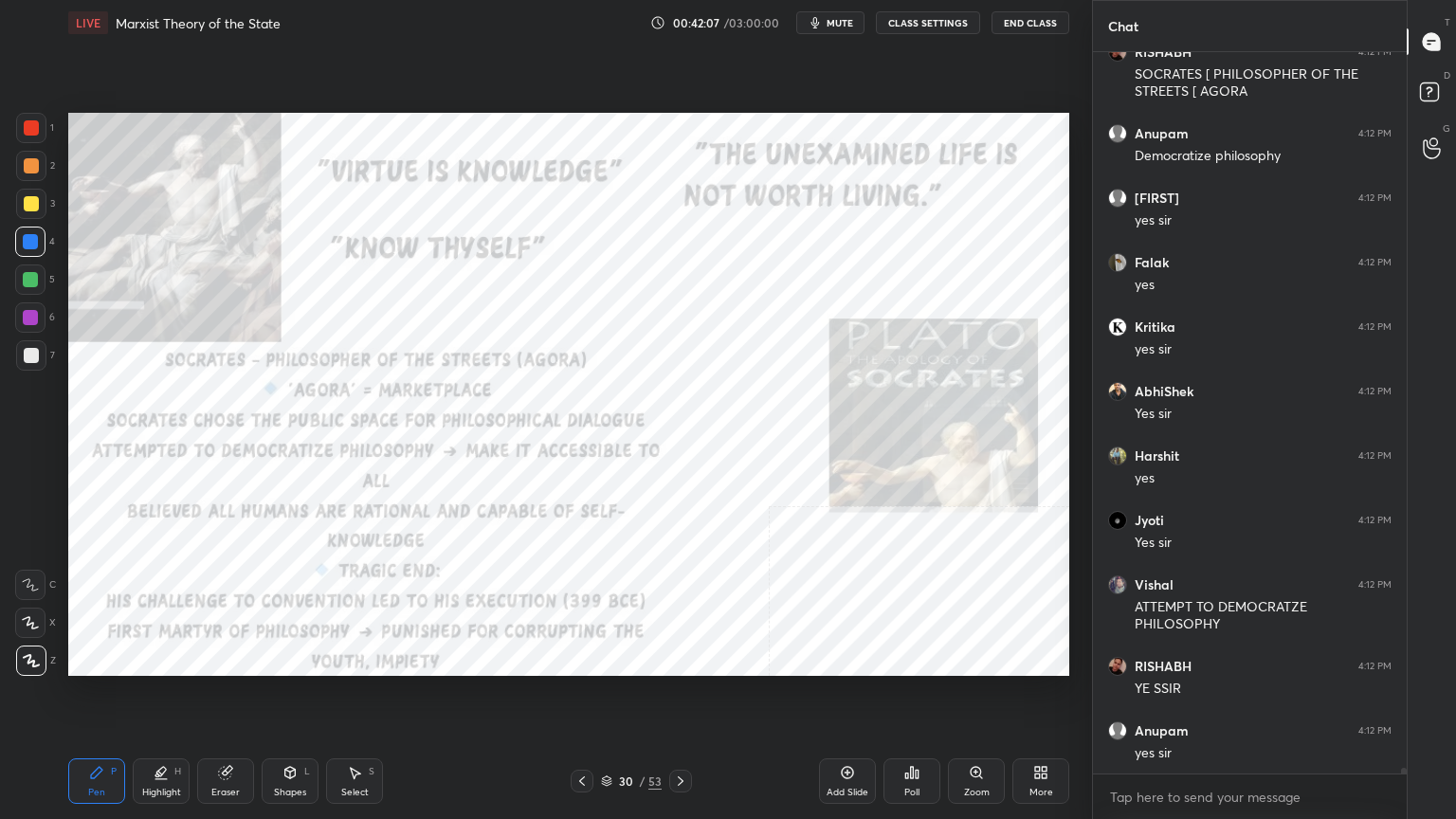 scroll, scrollTop: 84607, scrollLeft: 0, axis: vertical 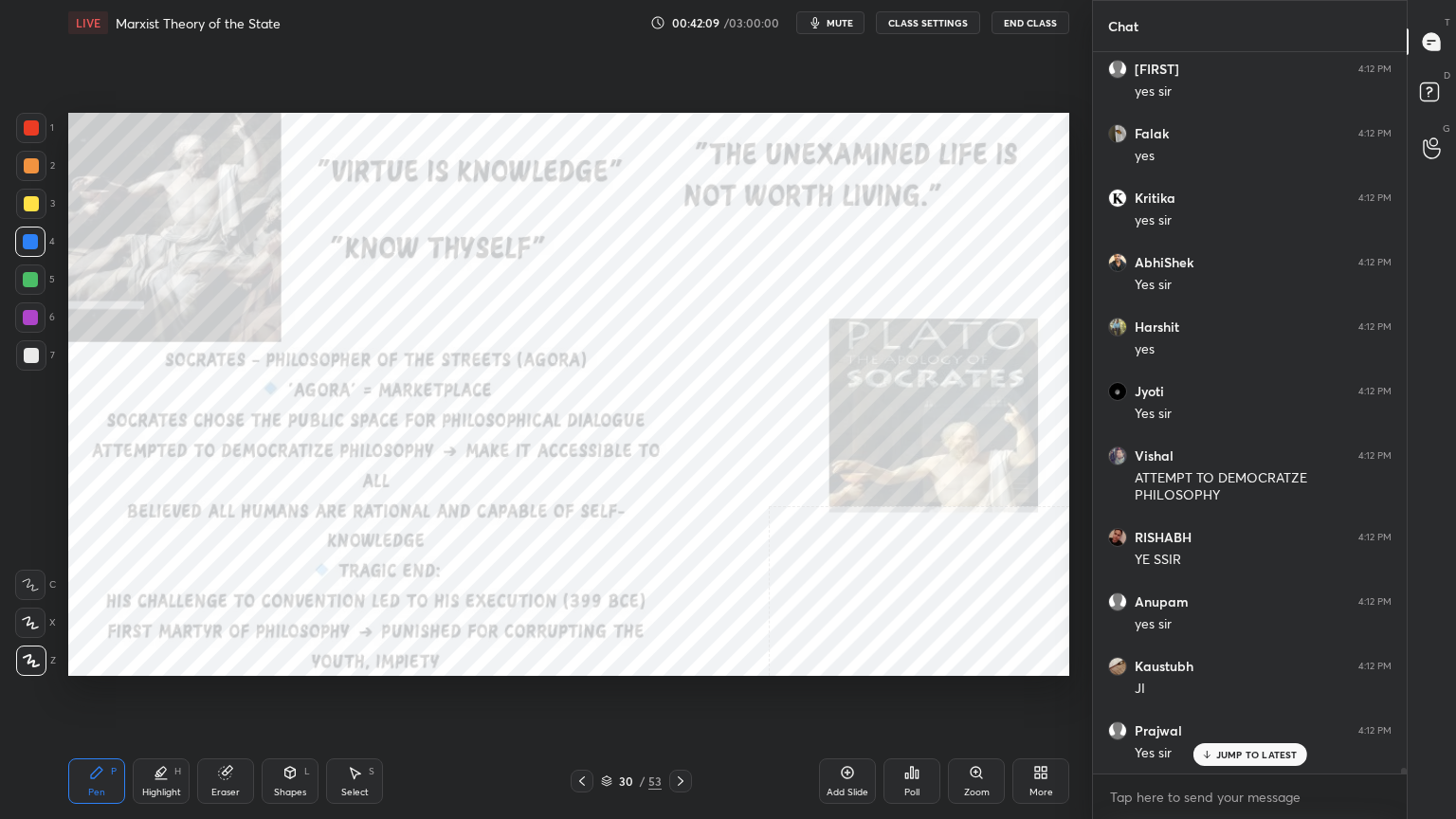 drag, startPoint x: 27, startPoint y: 121, endPoint x: 33, endPoint y: 154, distance: 33.54102 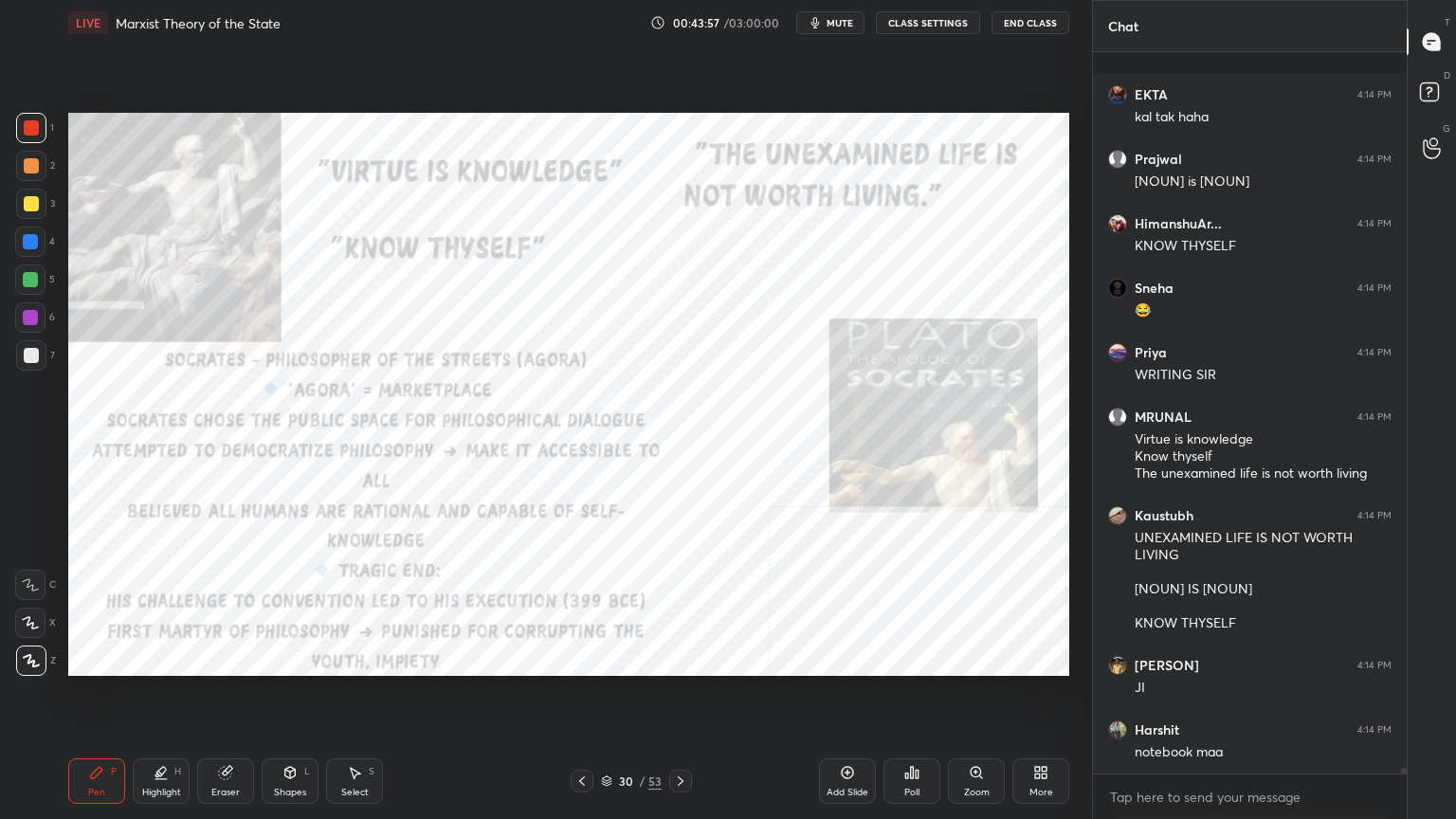 scroll, scrollTop: 90298, scrollLeft: 0, axis: vertical 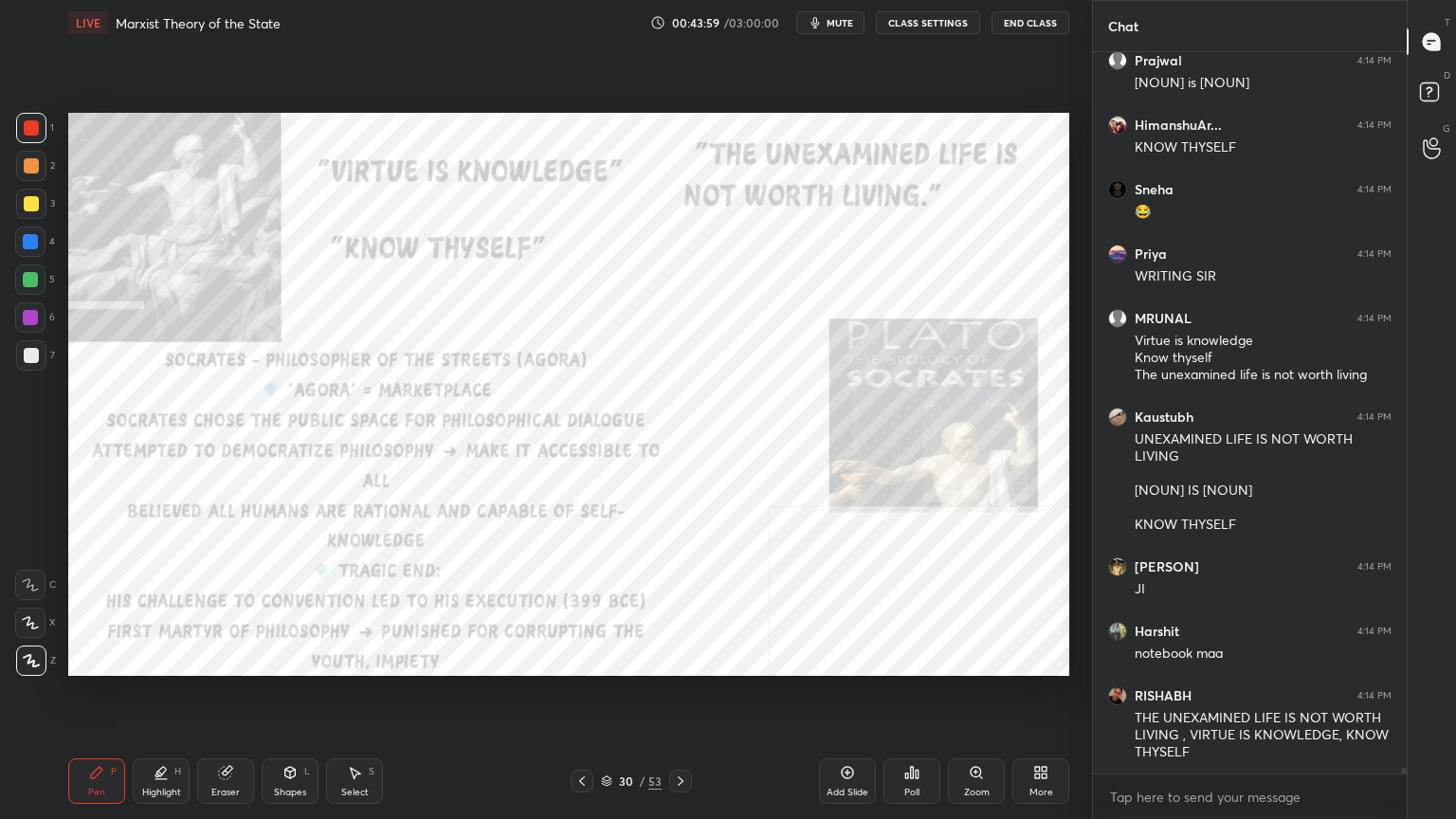 click 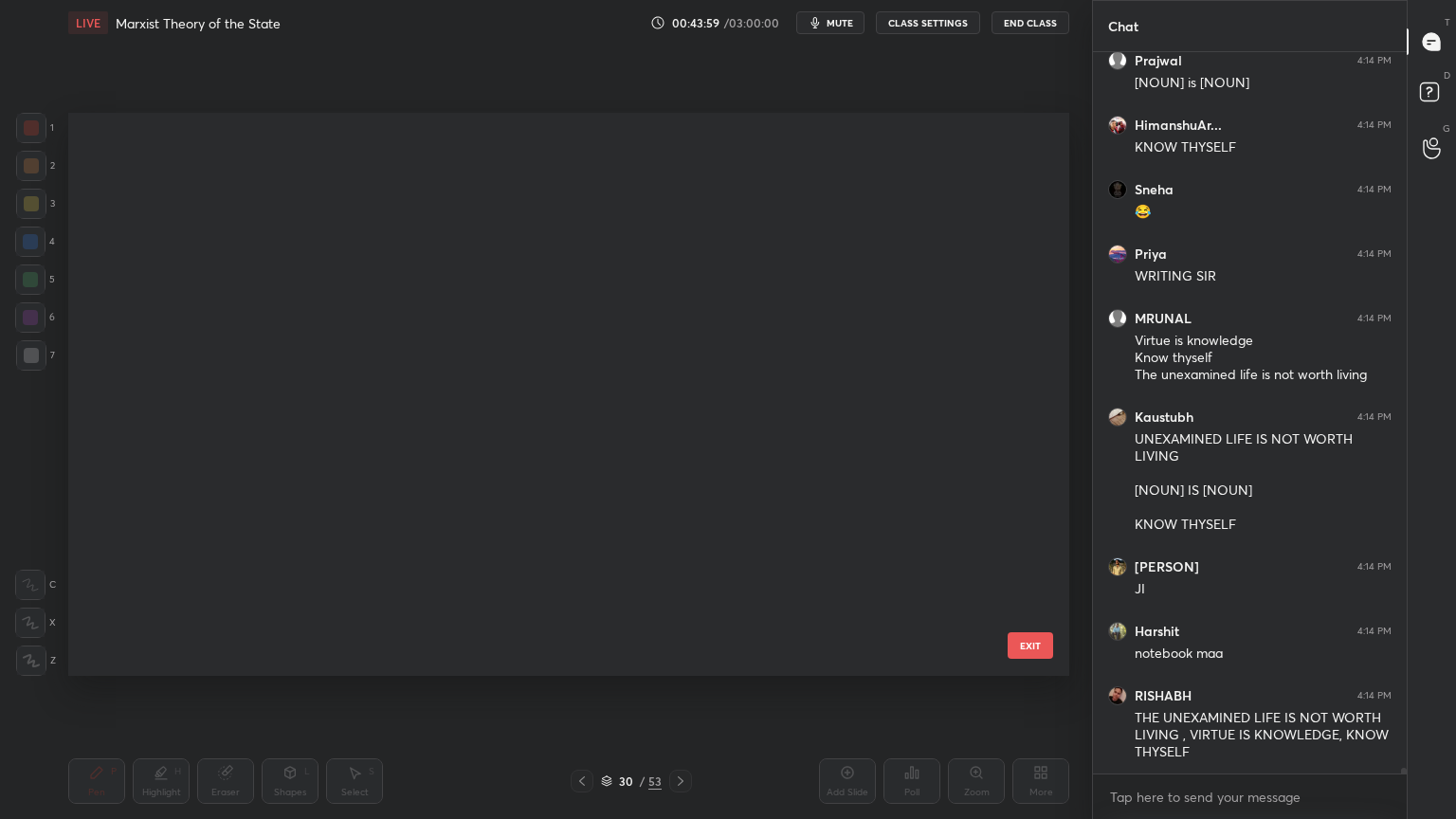 scroll, scrollTop: 1172, scrollLeft: 0, axis: vertical 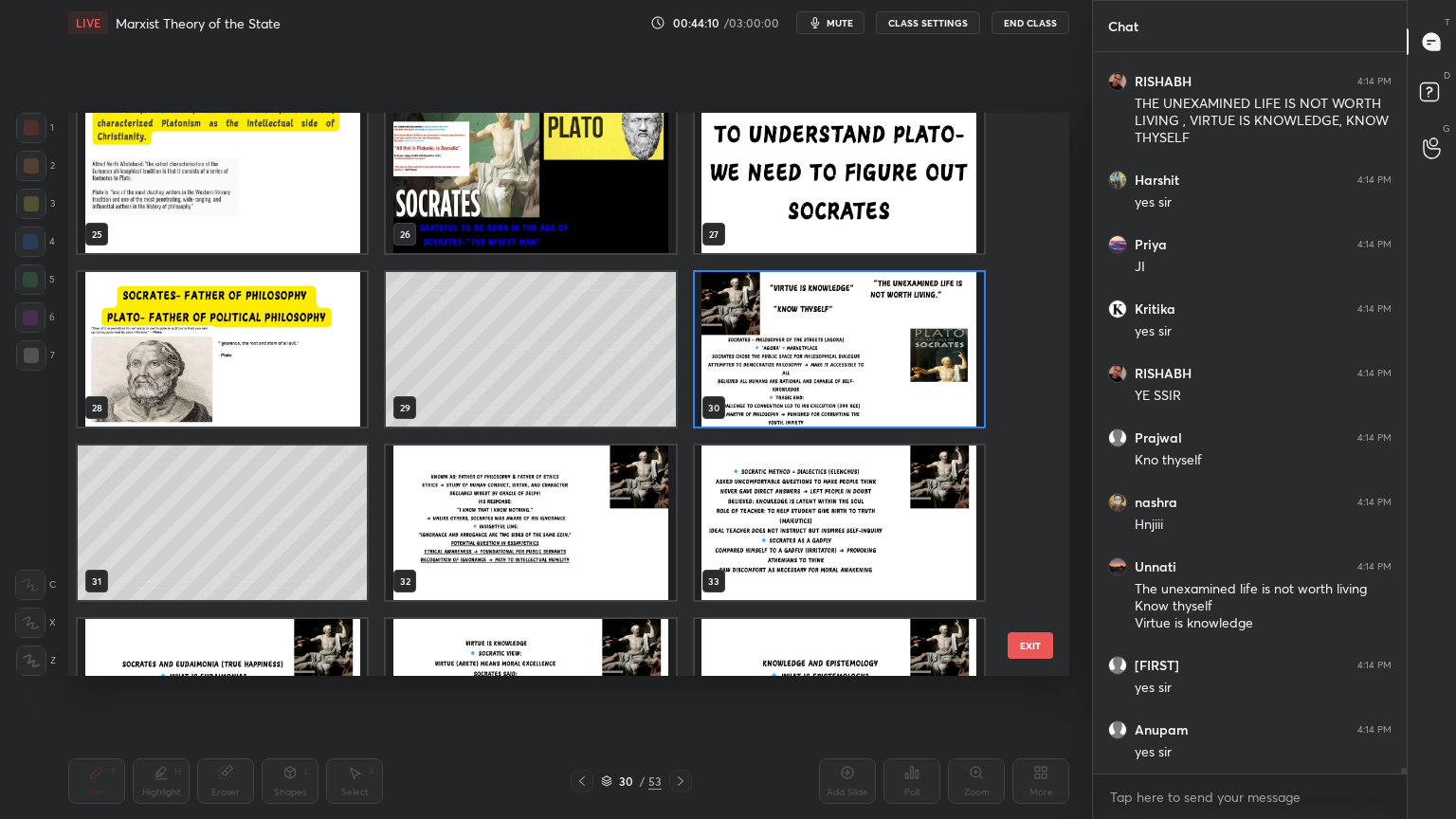click at bounding box center [530, 522] 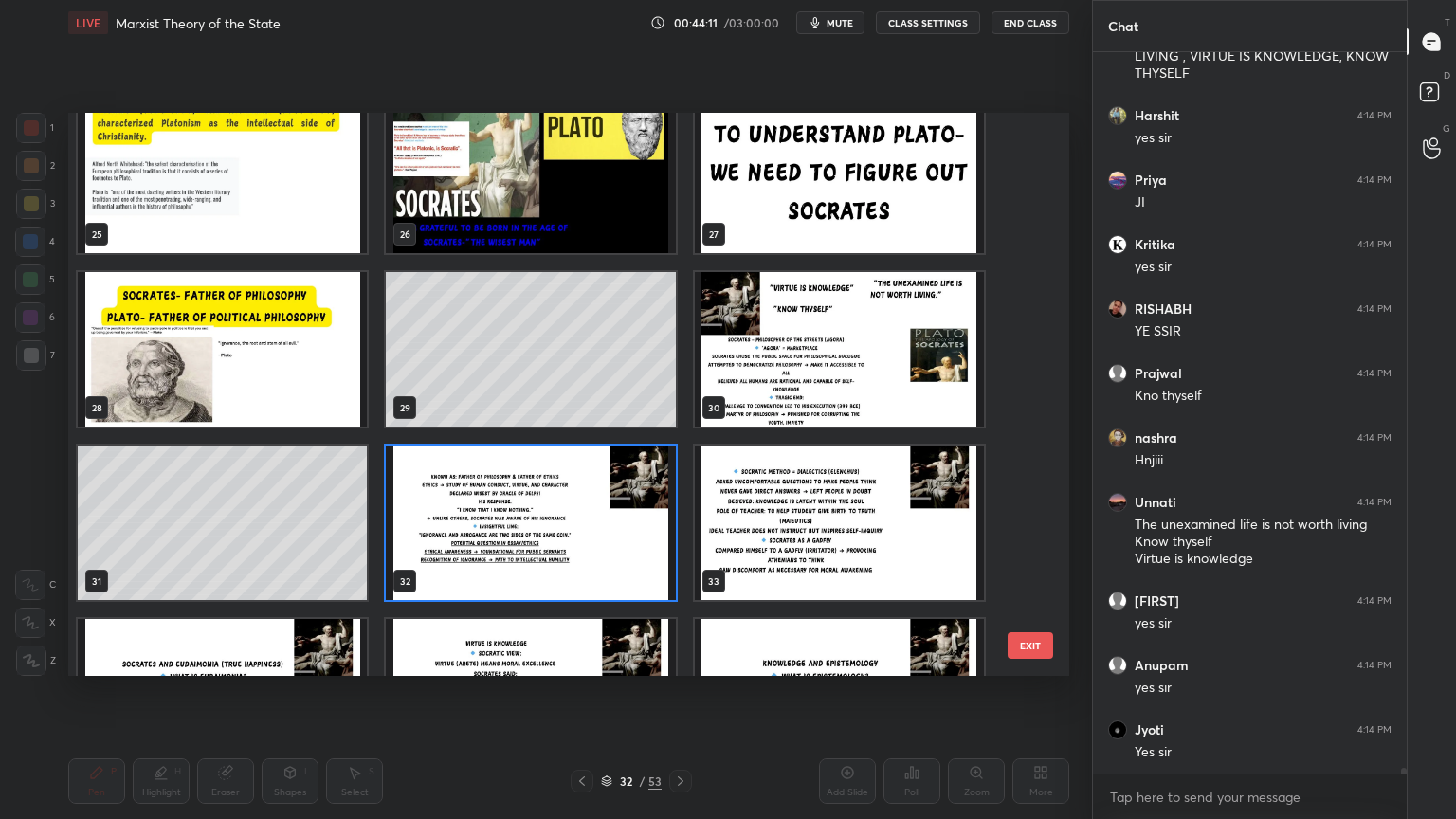 click at bounding box center (530, 522) 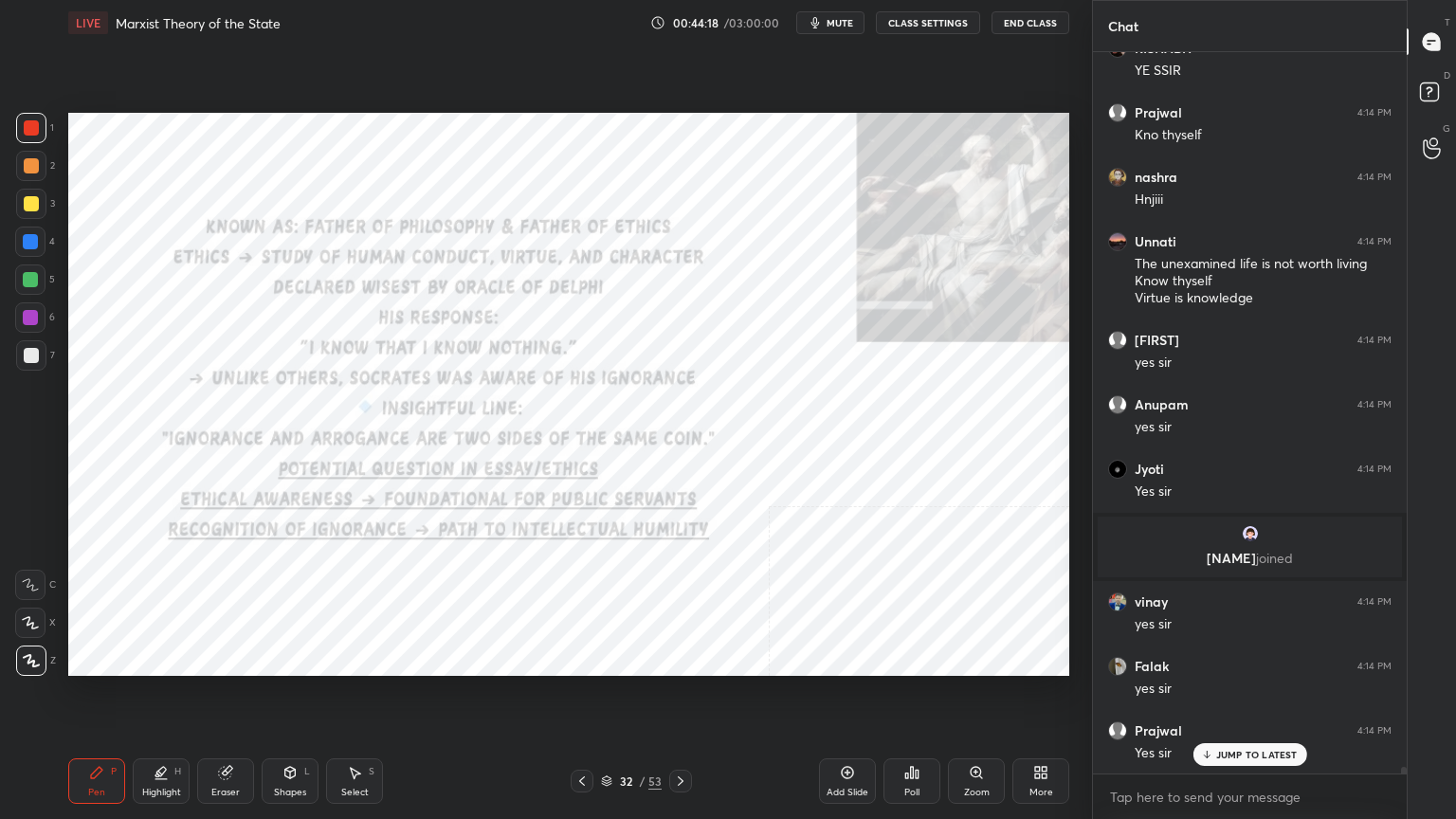 click on "Add Slide" at bounding box center (847, 781) 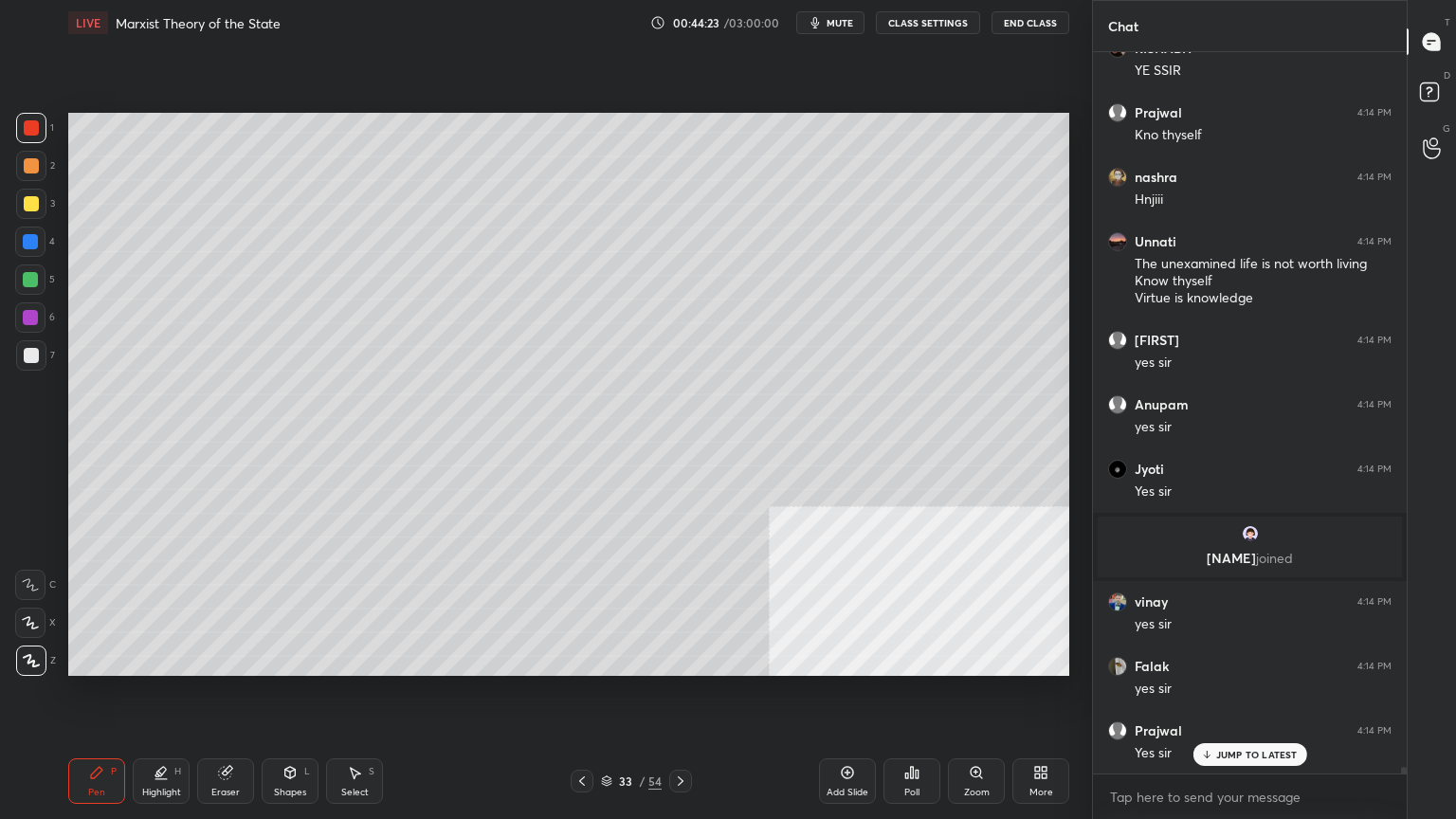 click at bounding box center [31, 204] 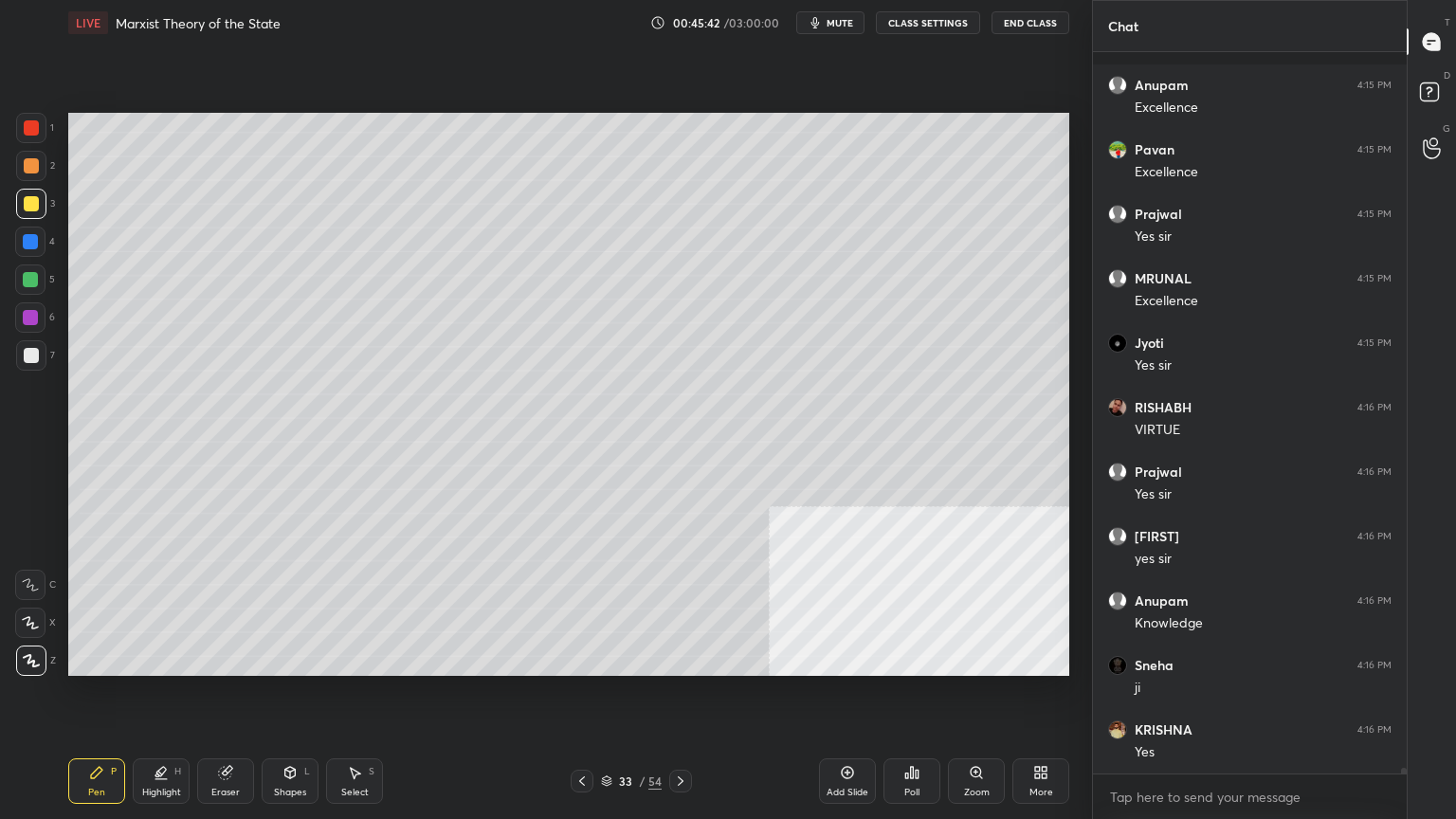 scroll, scrollTop: 85183, scrollLeft: 0, axis: vertical 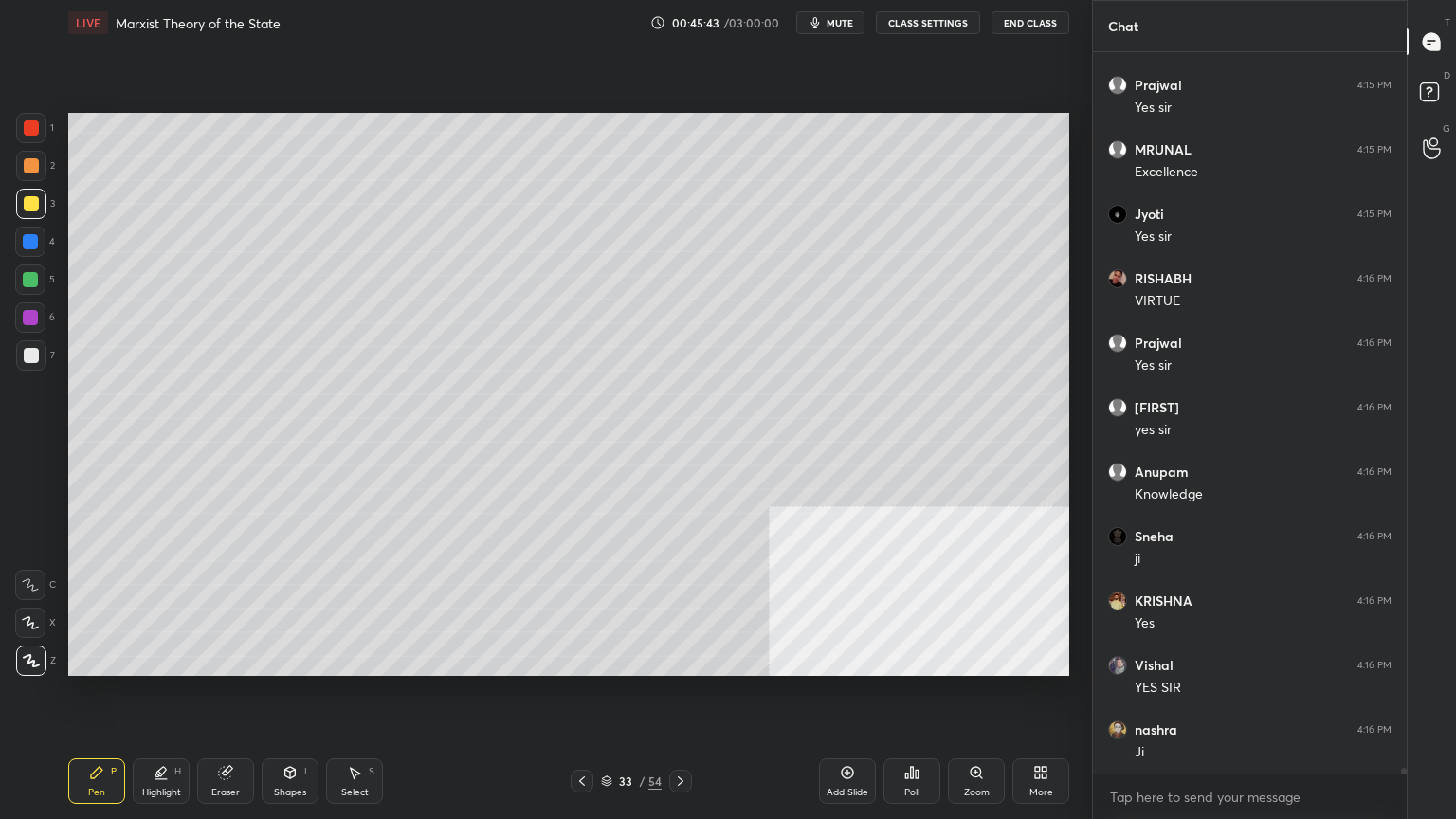 click at bounding box center (30, 242) 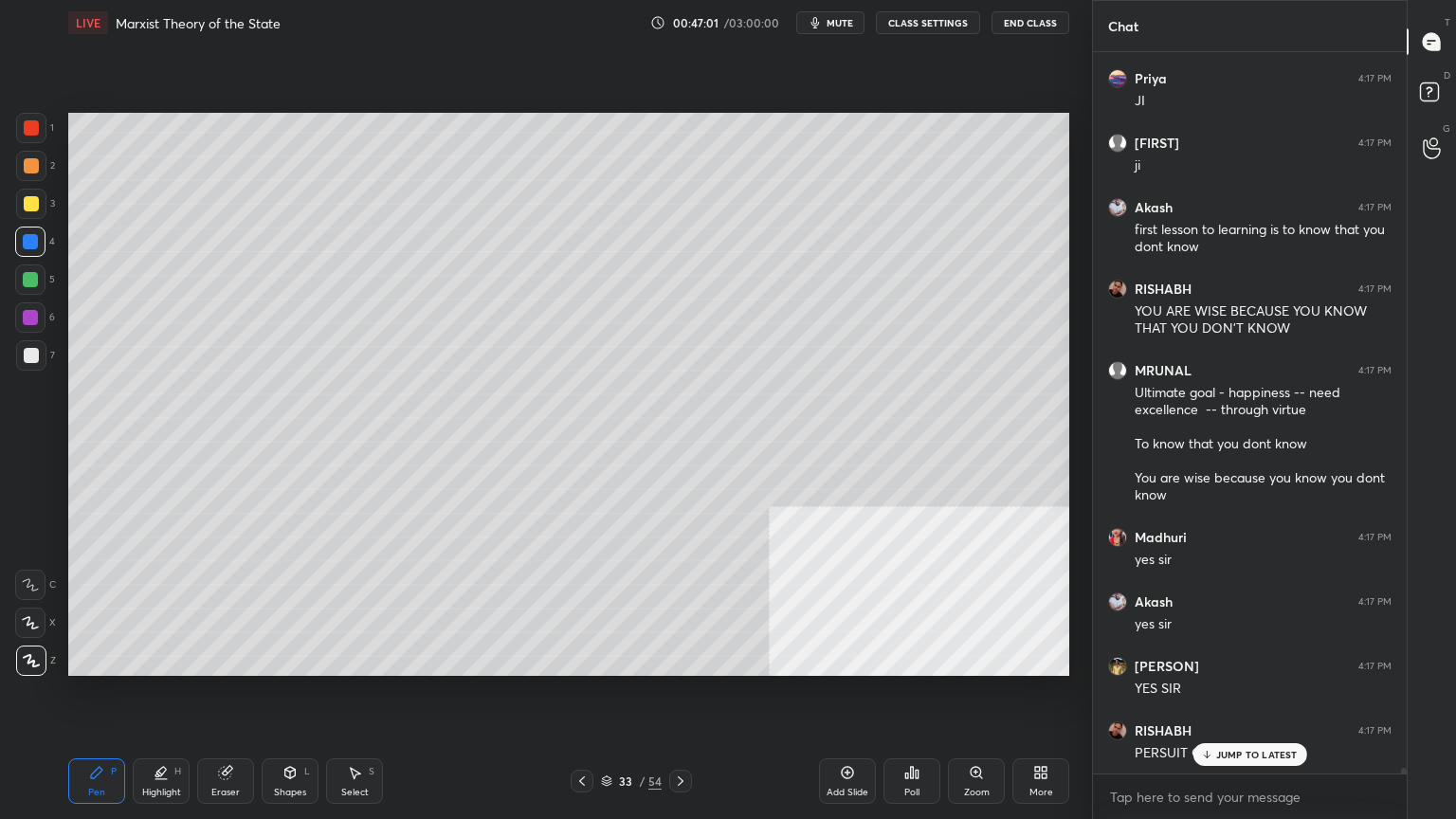 scroll, scrollTop: 88816, scrollLeft: 0, axis: vertical 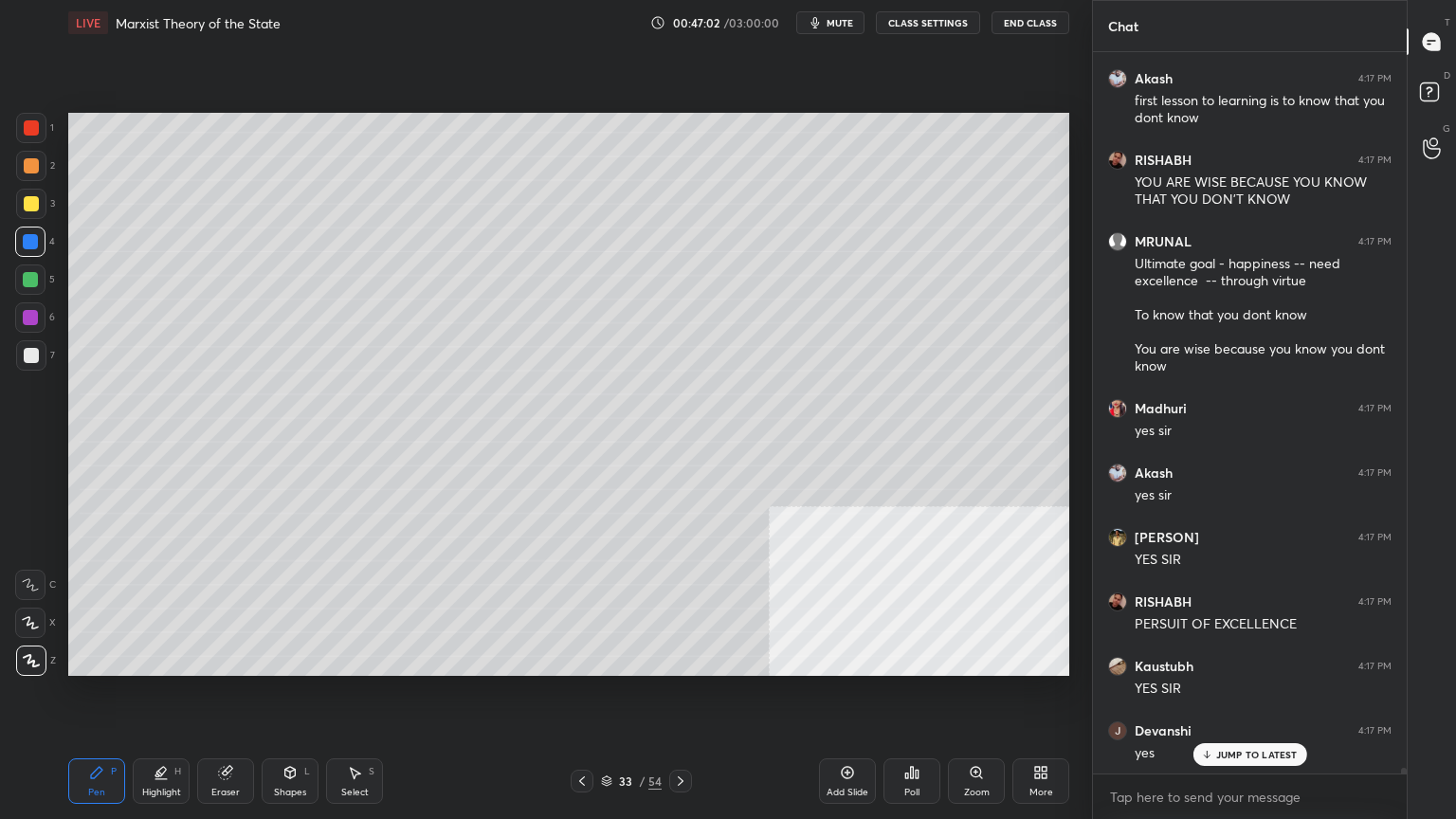 click at bounding box center [31, 128] 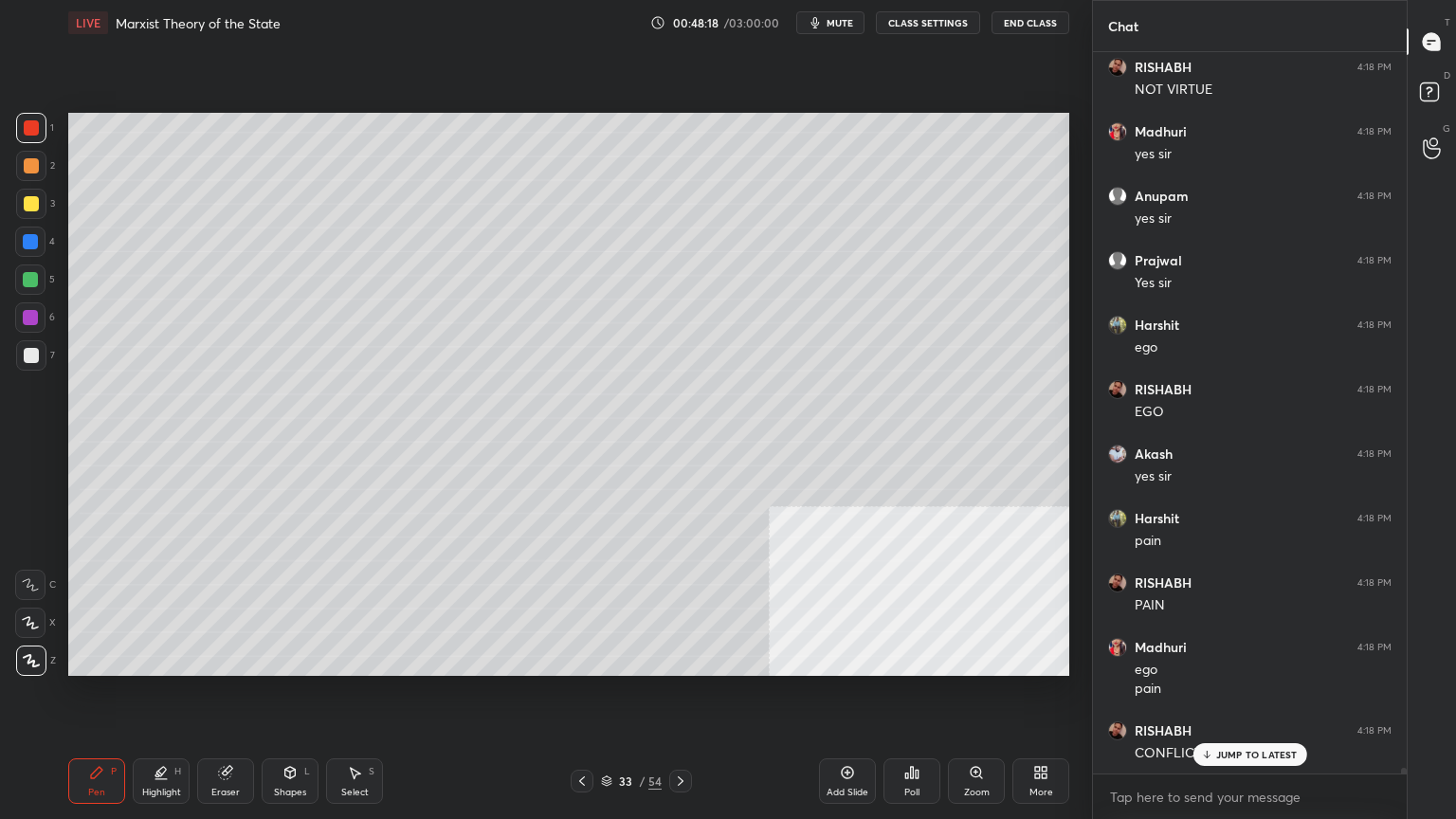scroll, scrollTop: 91645, scrollLeft: 0, axis: vertical 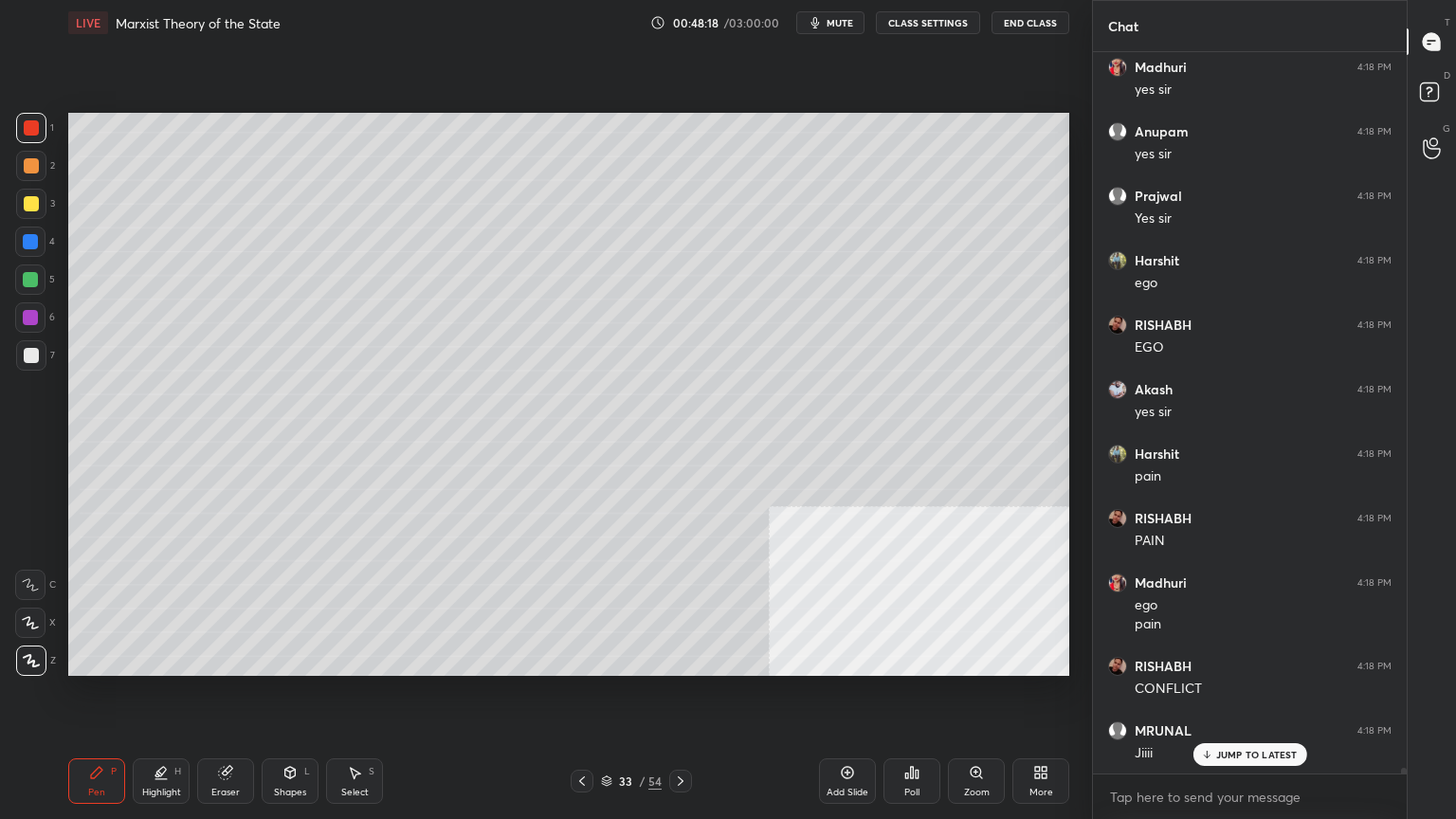 drag, startPoint x: 27, startPoint y: 199, endPoint x: 44, endPoint y: 200, distance: 17.029386 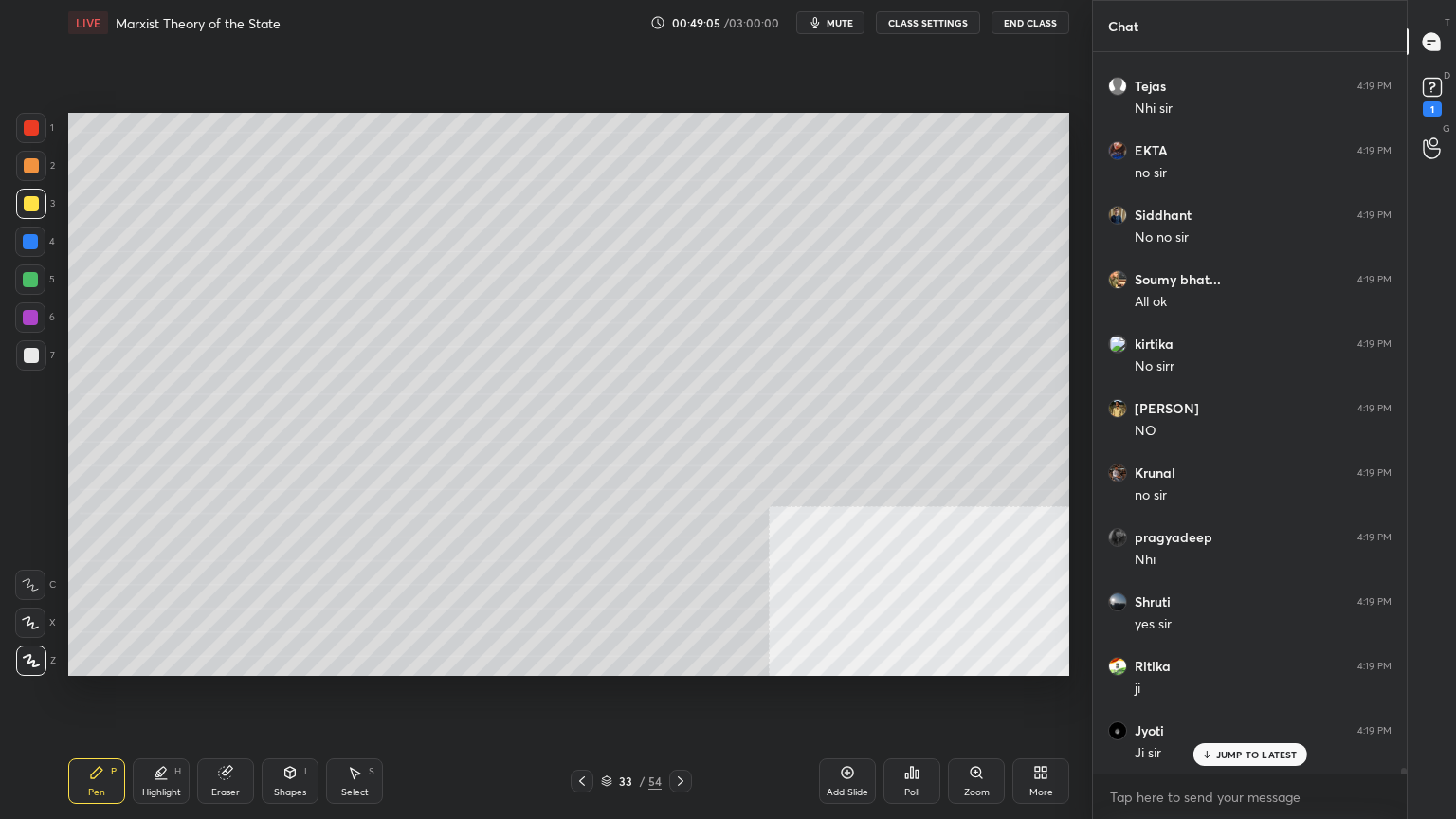 scroll, scrollTop: 94807, scrollLeft: 0, axis: vertical 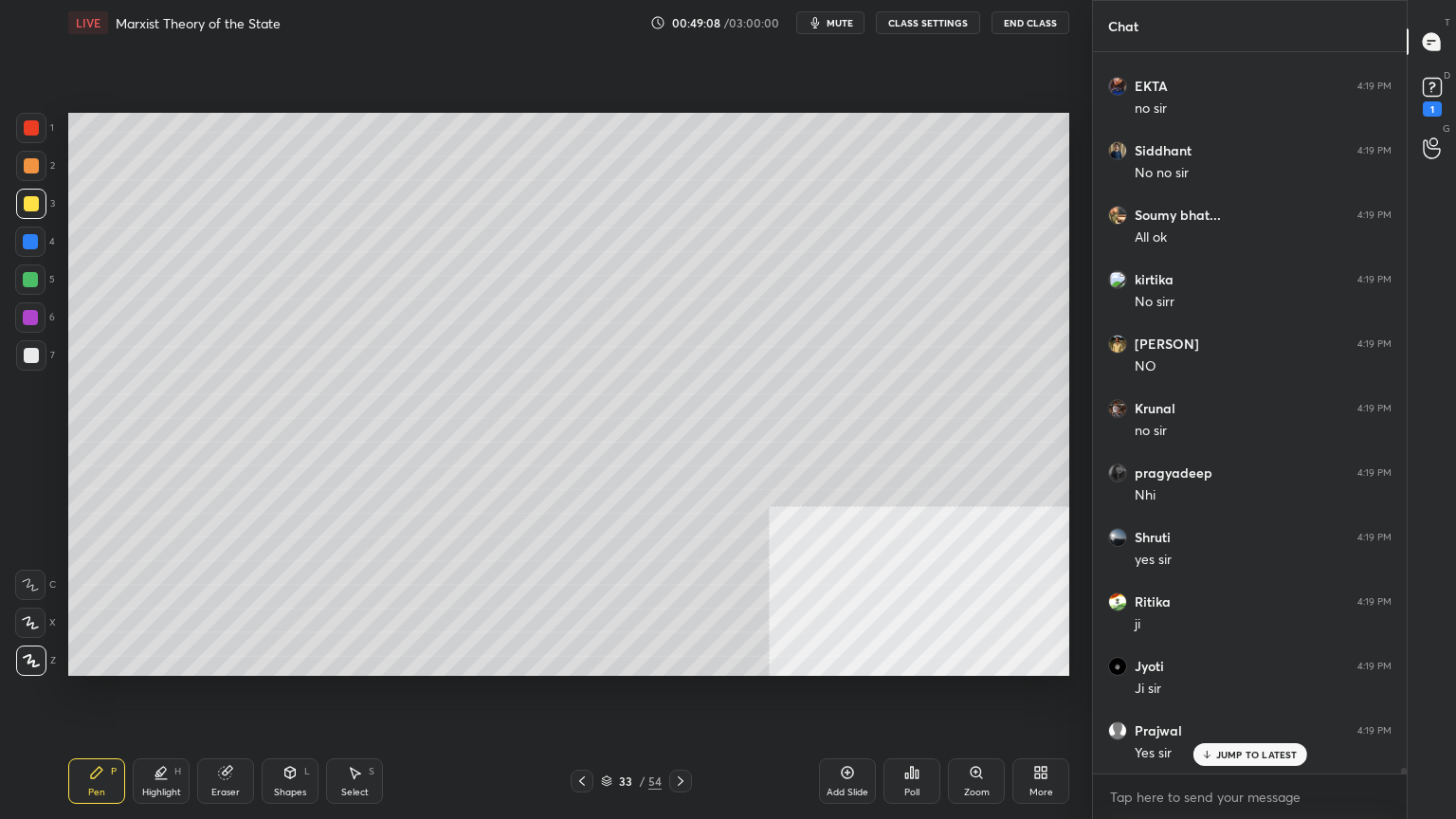 click on "[NUMBER] / [NUMBER]" at bounding box center [631, 781] 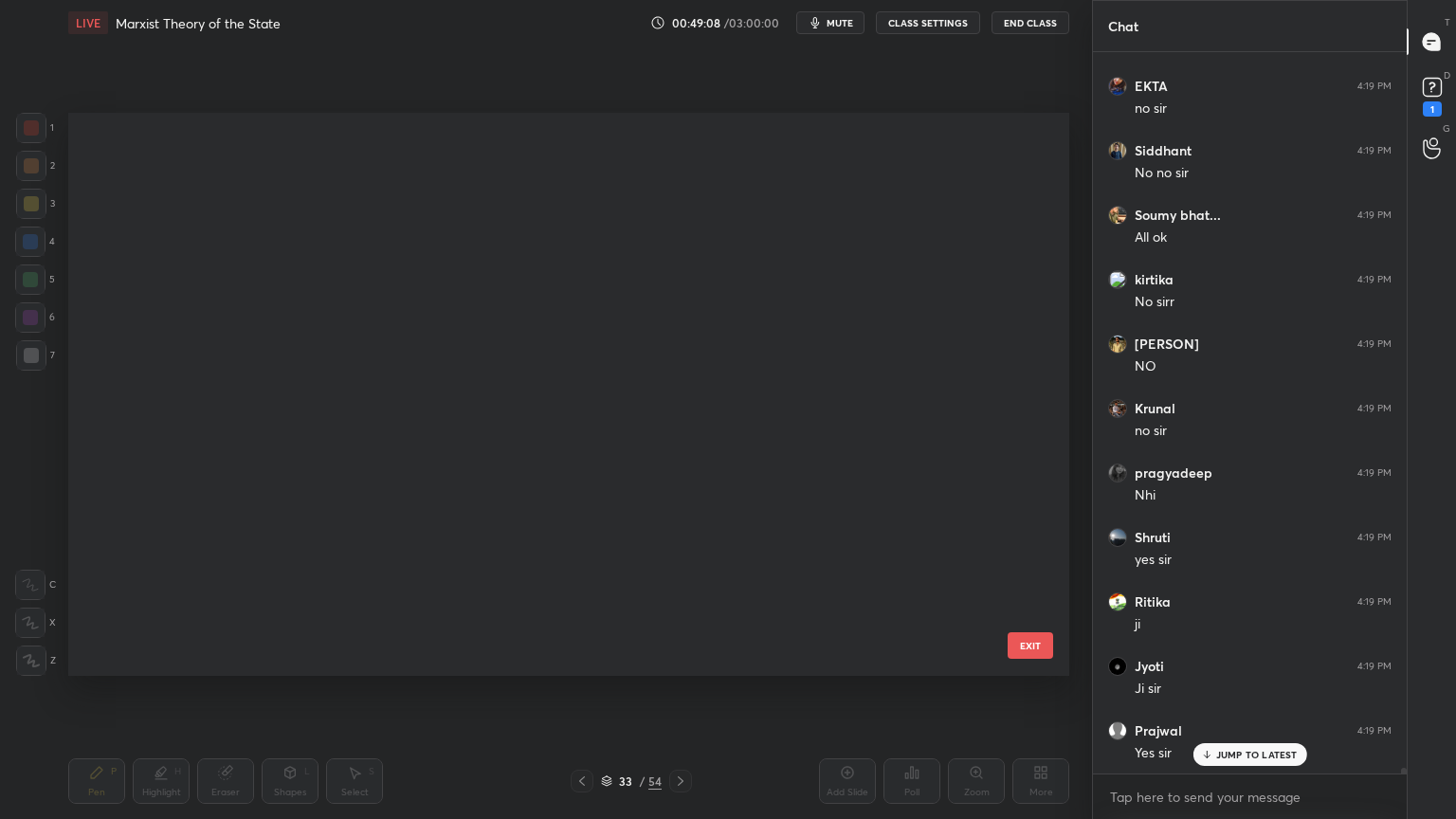 scroll, scrollTop: 1345, scrollLeft: 0, axis: vertical 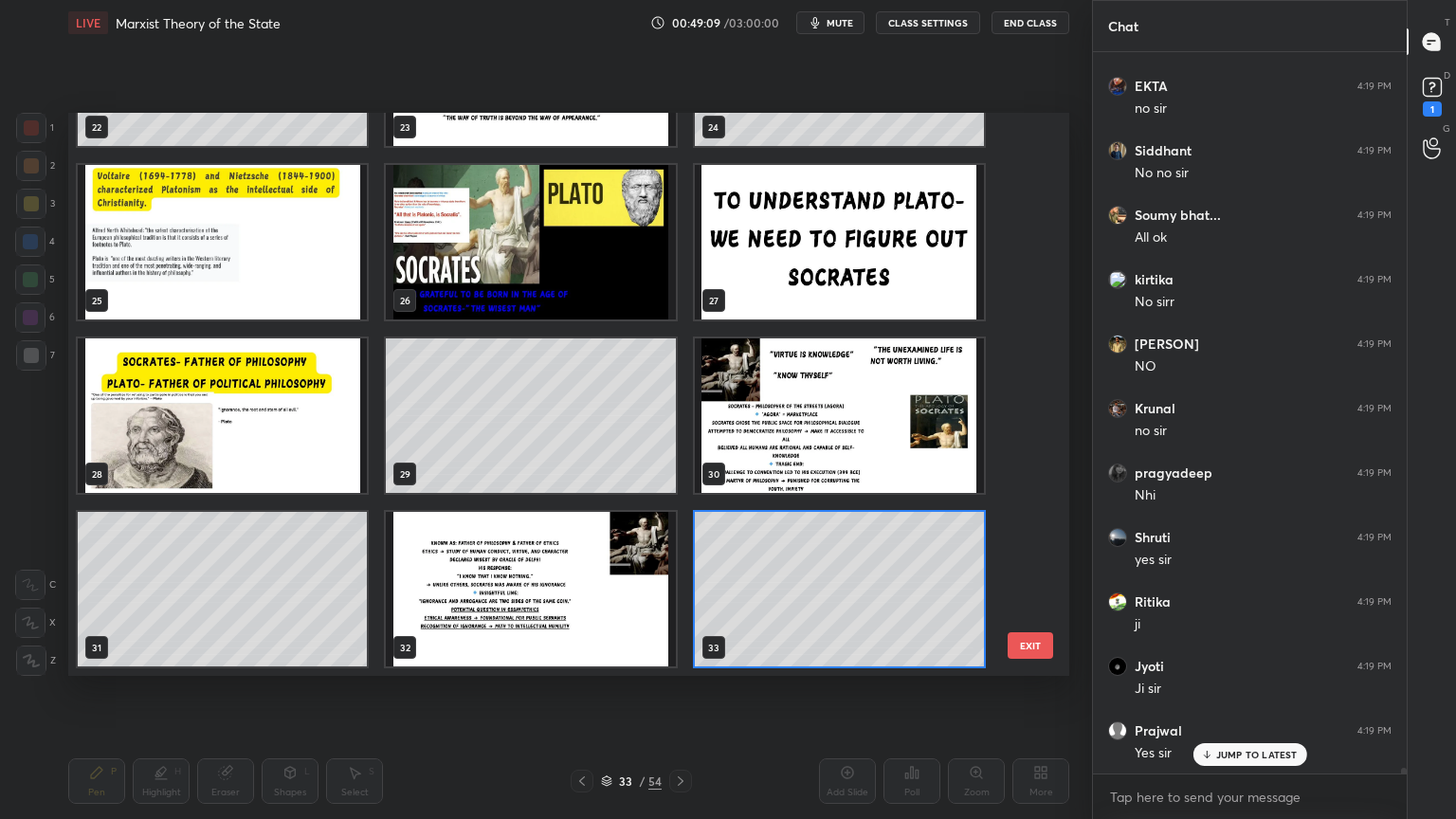 click at bounding box center [530, 589] 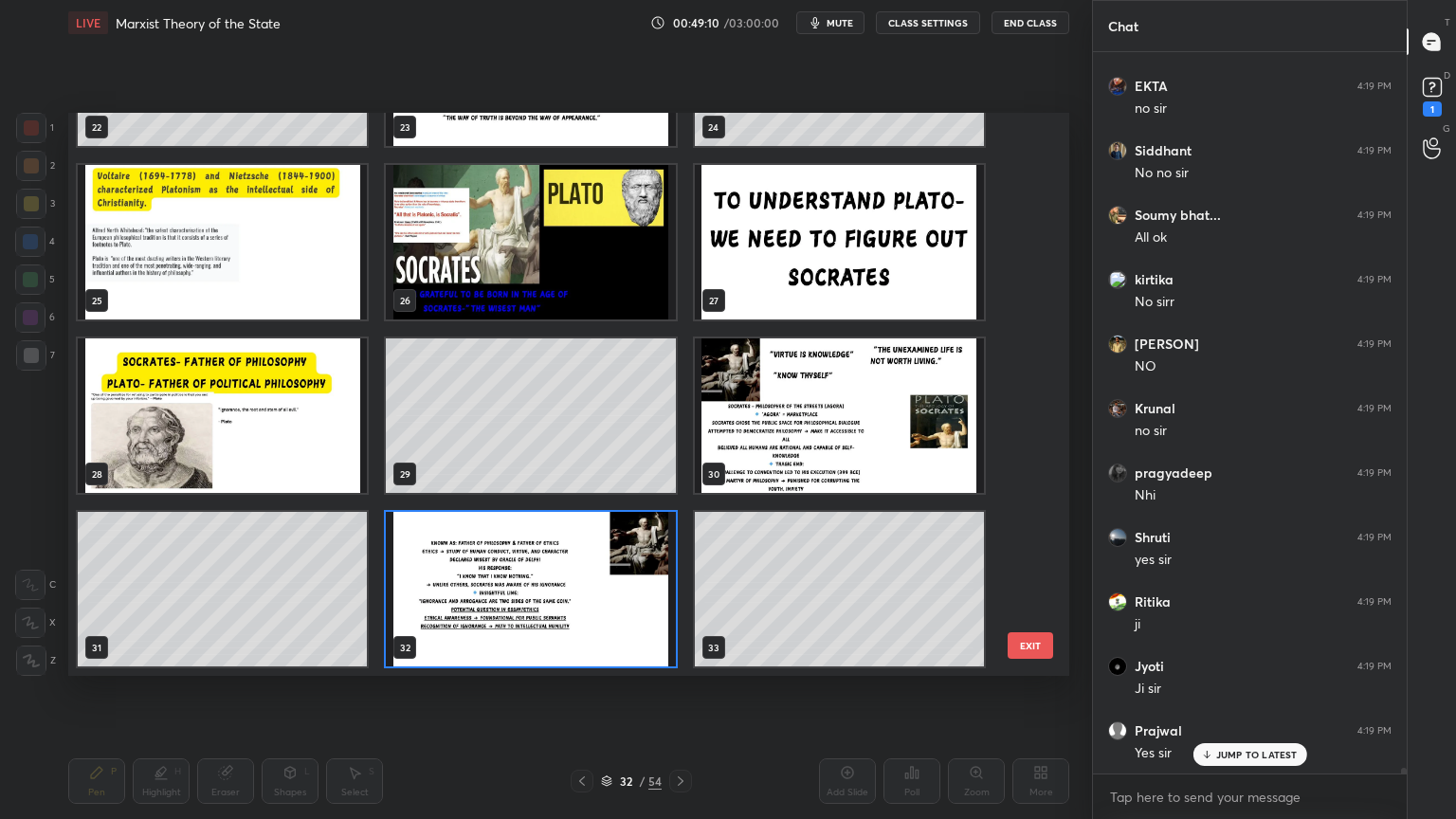 click at bounding box center [530, 589] 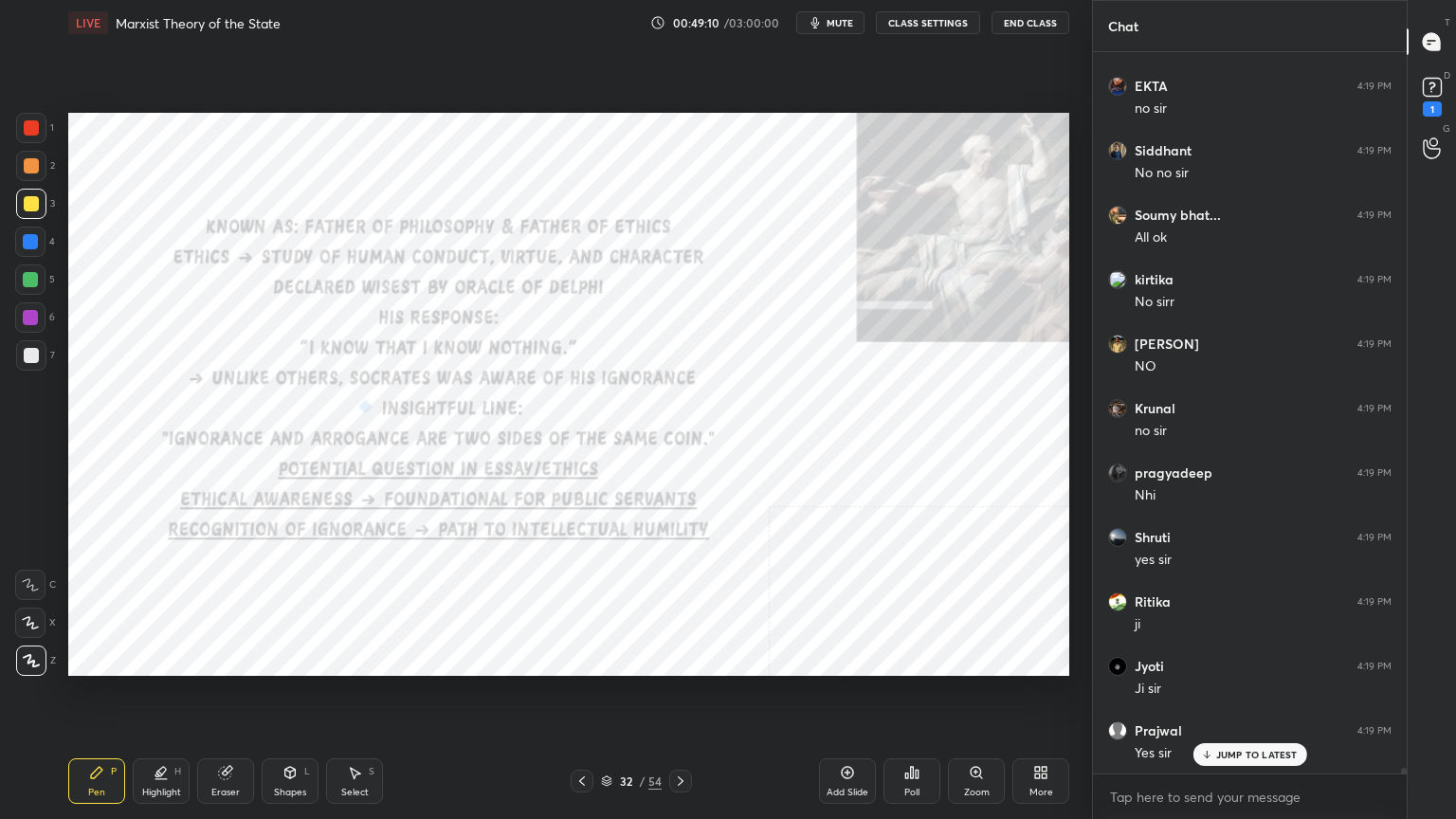 click at bounding box center (530, 589) 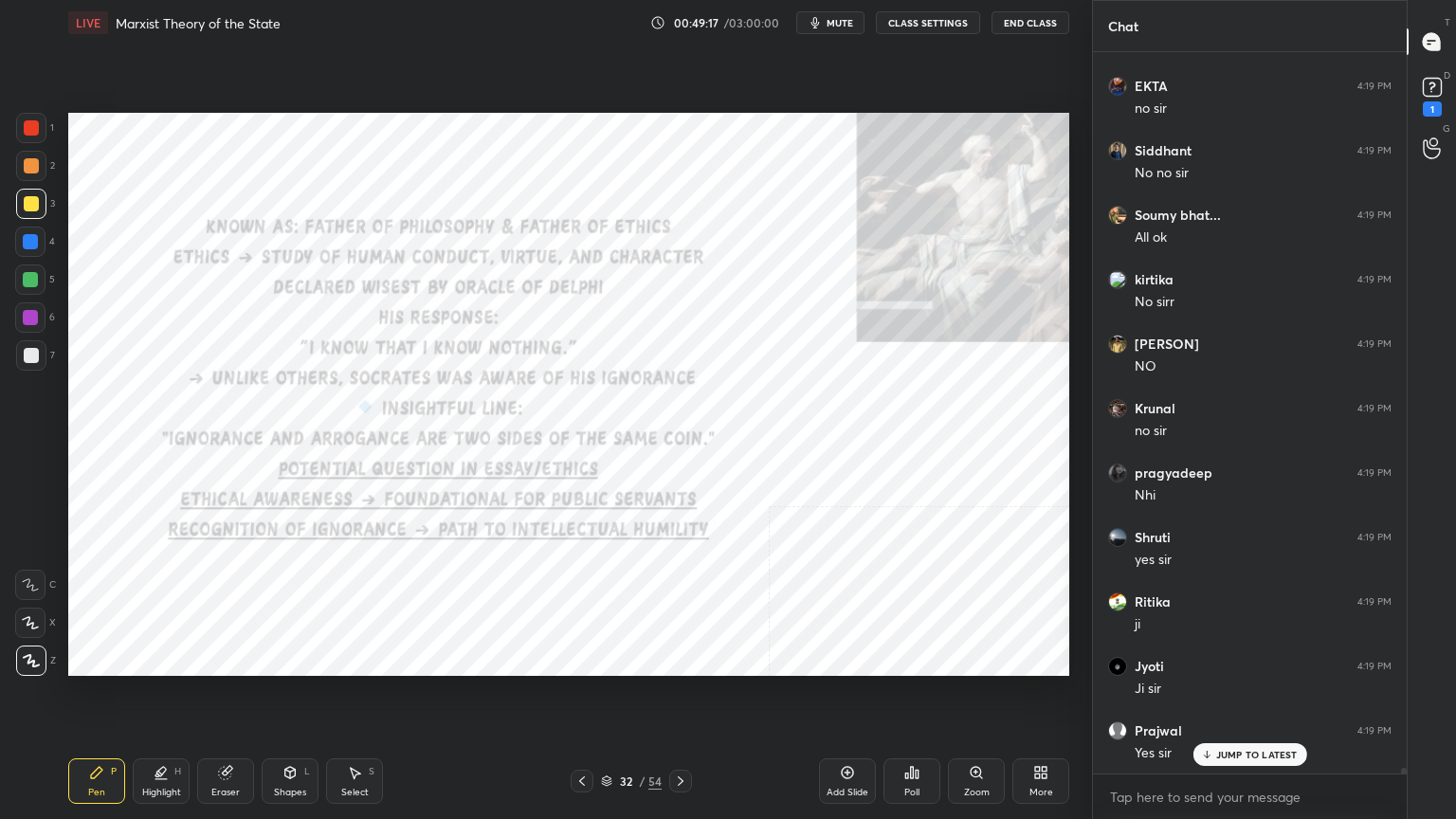 click at bounding box center [31, 128] 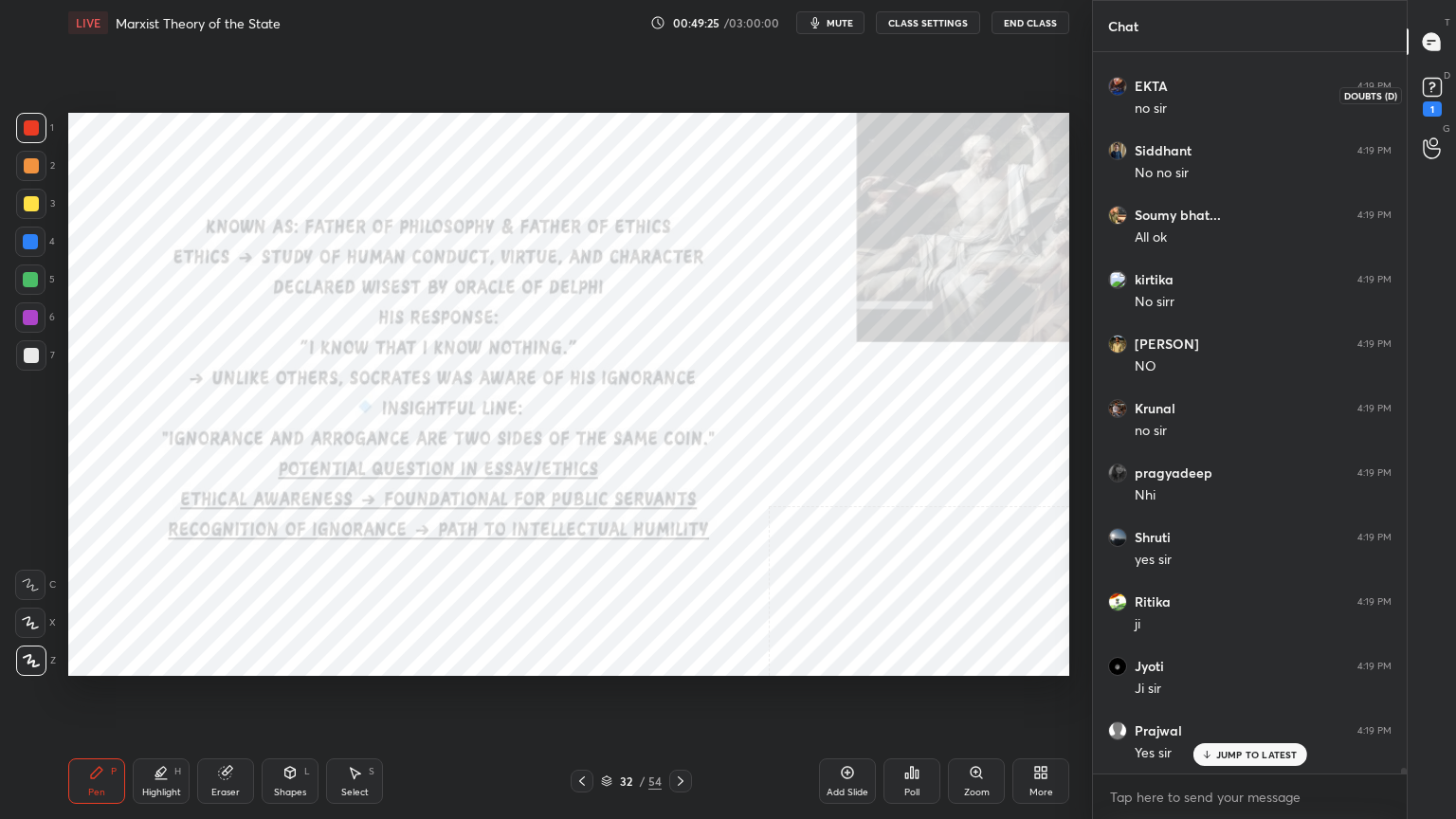click 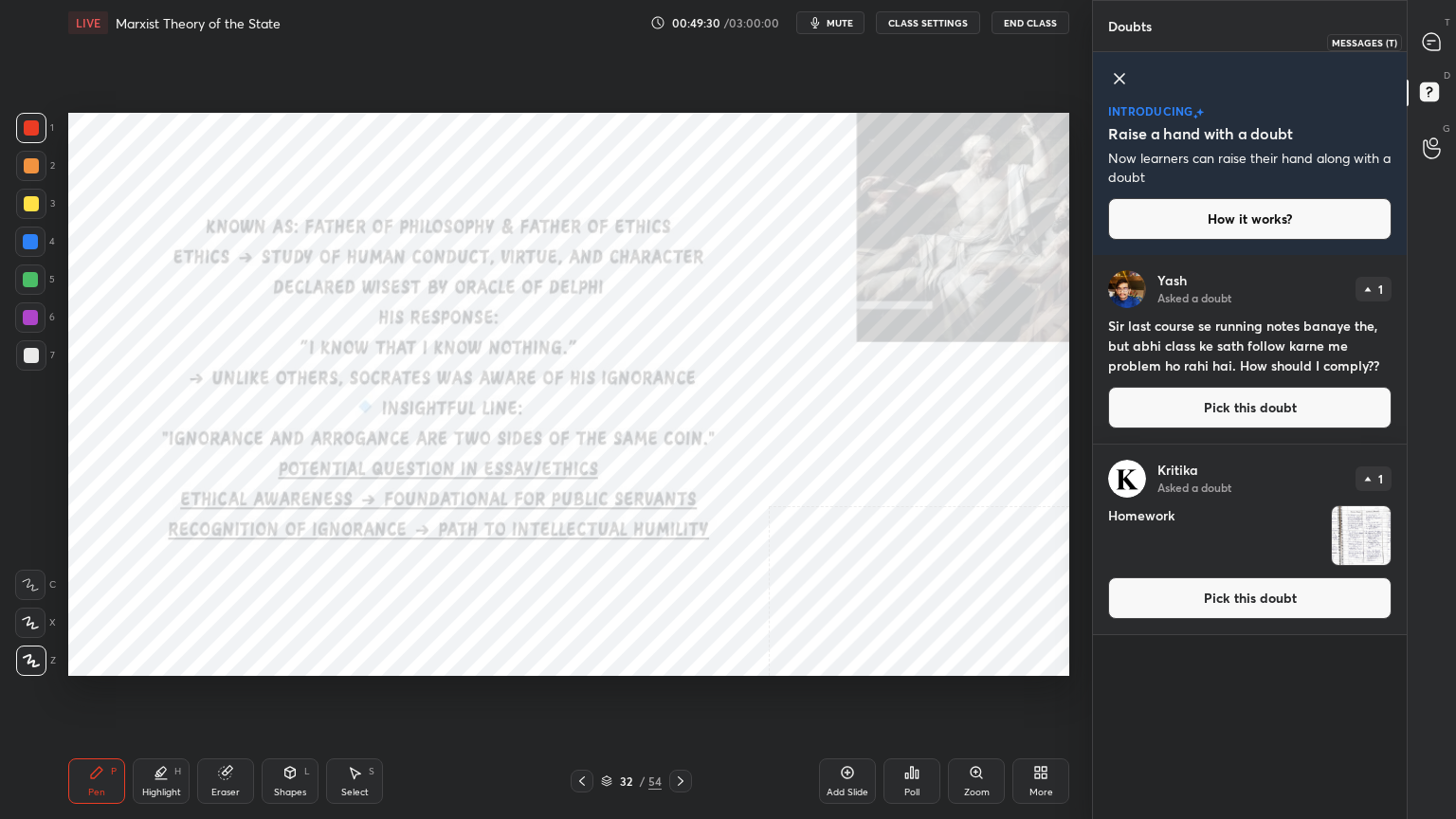 drag, startPoint x: 1436, startPoint y: 34, endPoint x: 1420, endPoint y: 27, distance: 17.464249 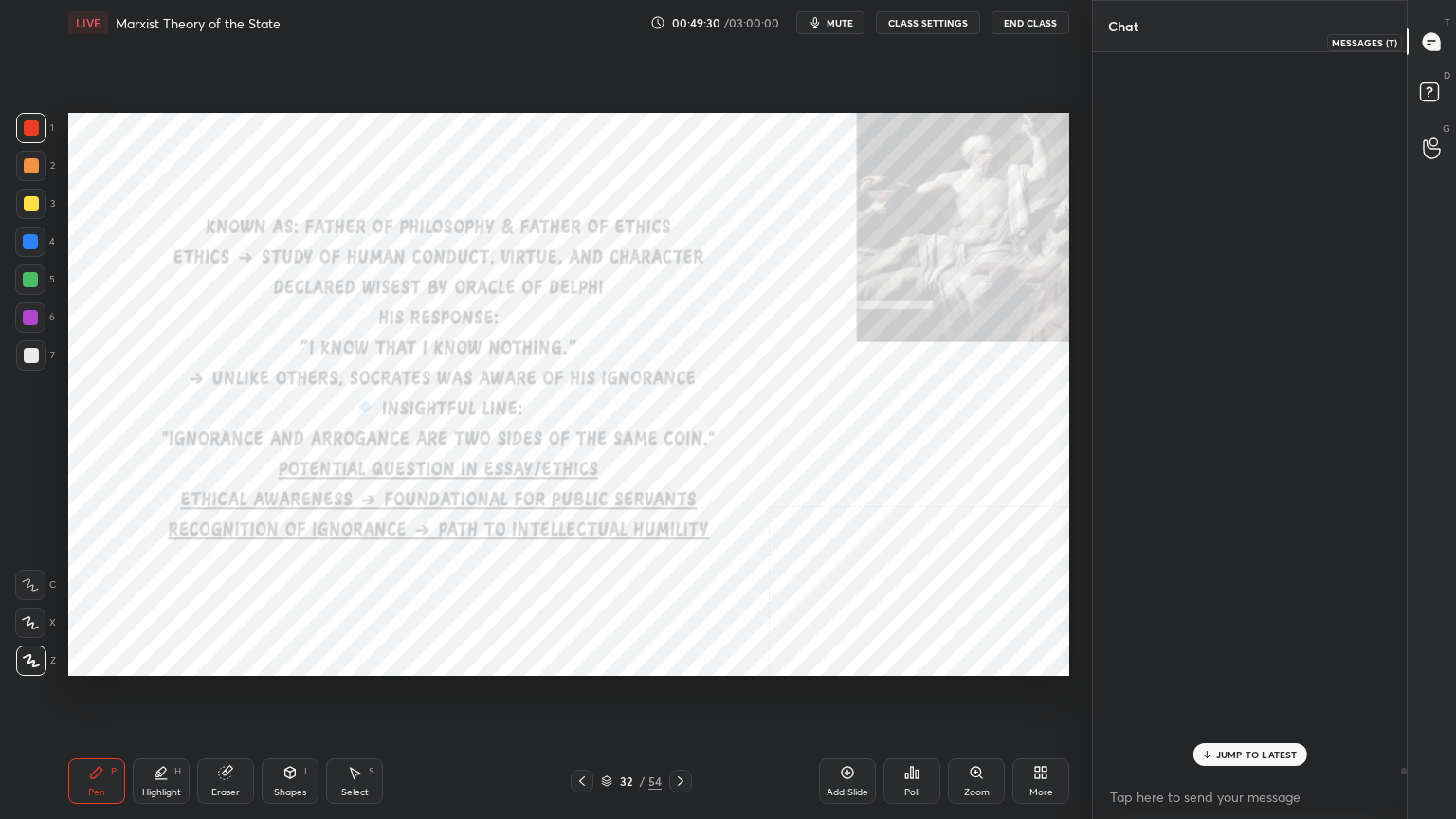 scroll, scrollTop: 95414, scrollLeft: 0, axis: vertical 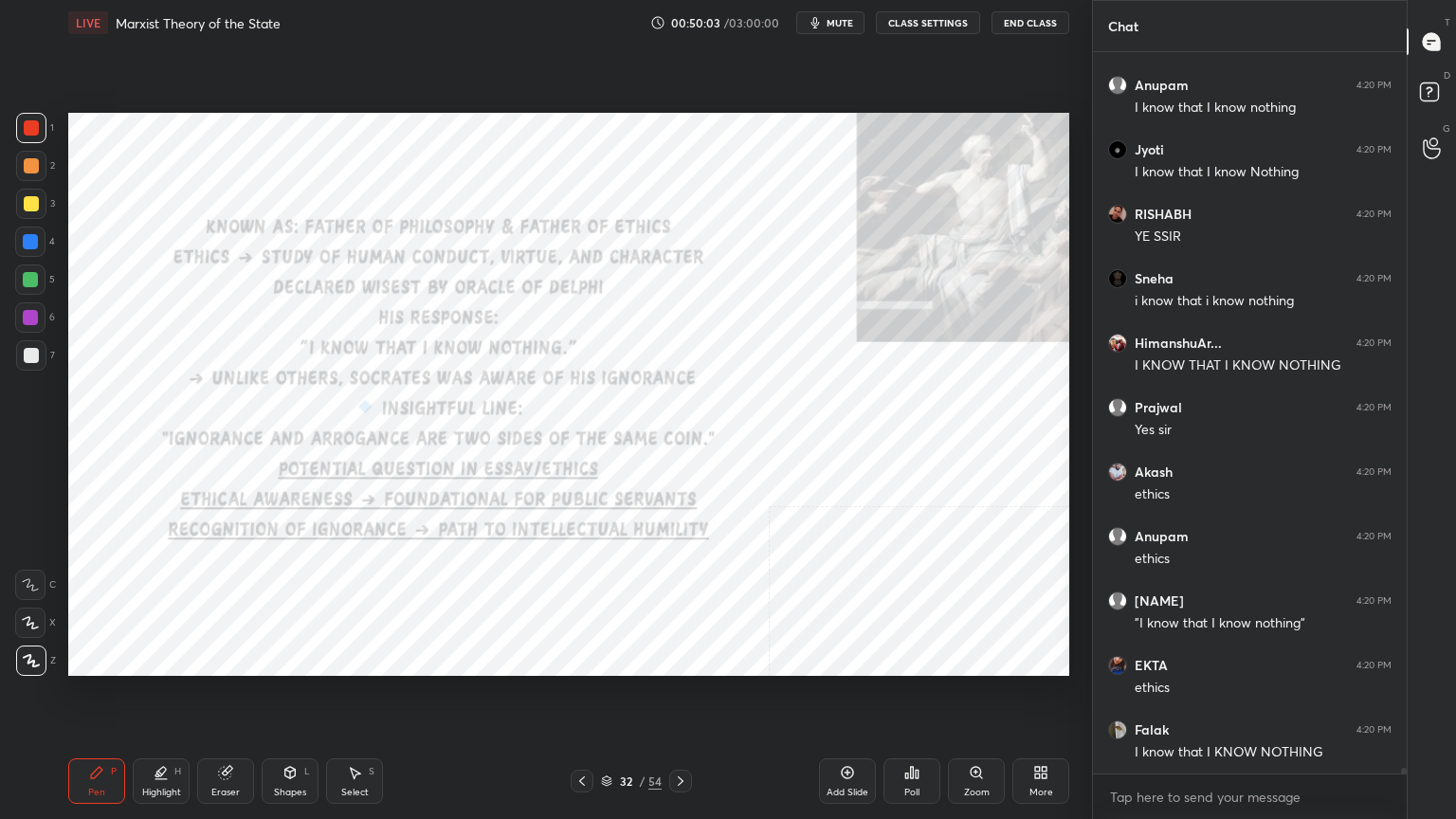 click 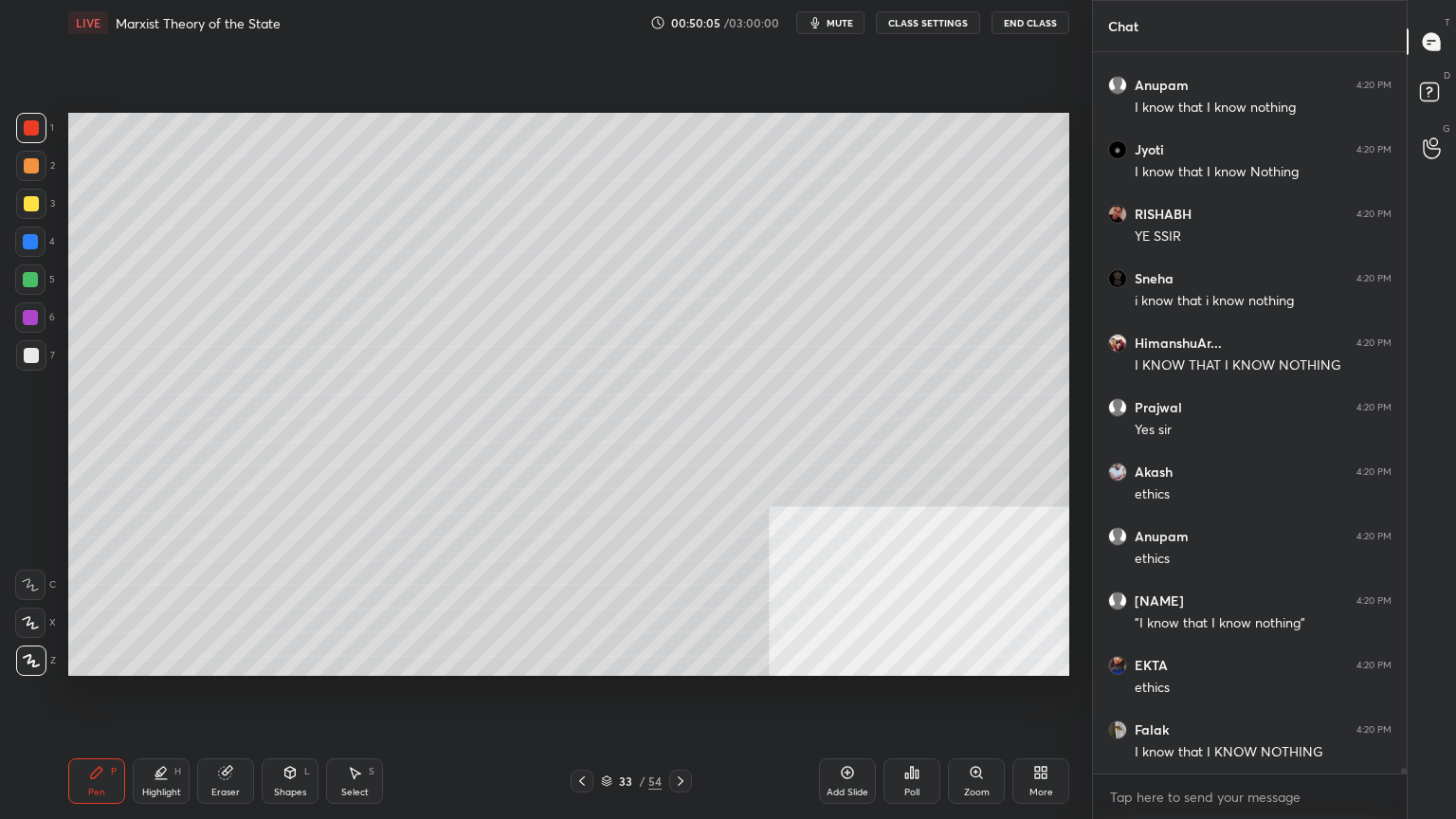 scroll, scrollTop: 96656, scrollLeft: 0, axis: vertical 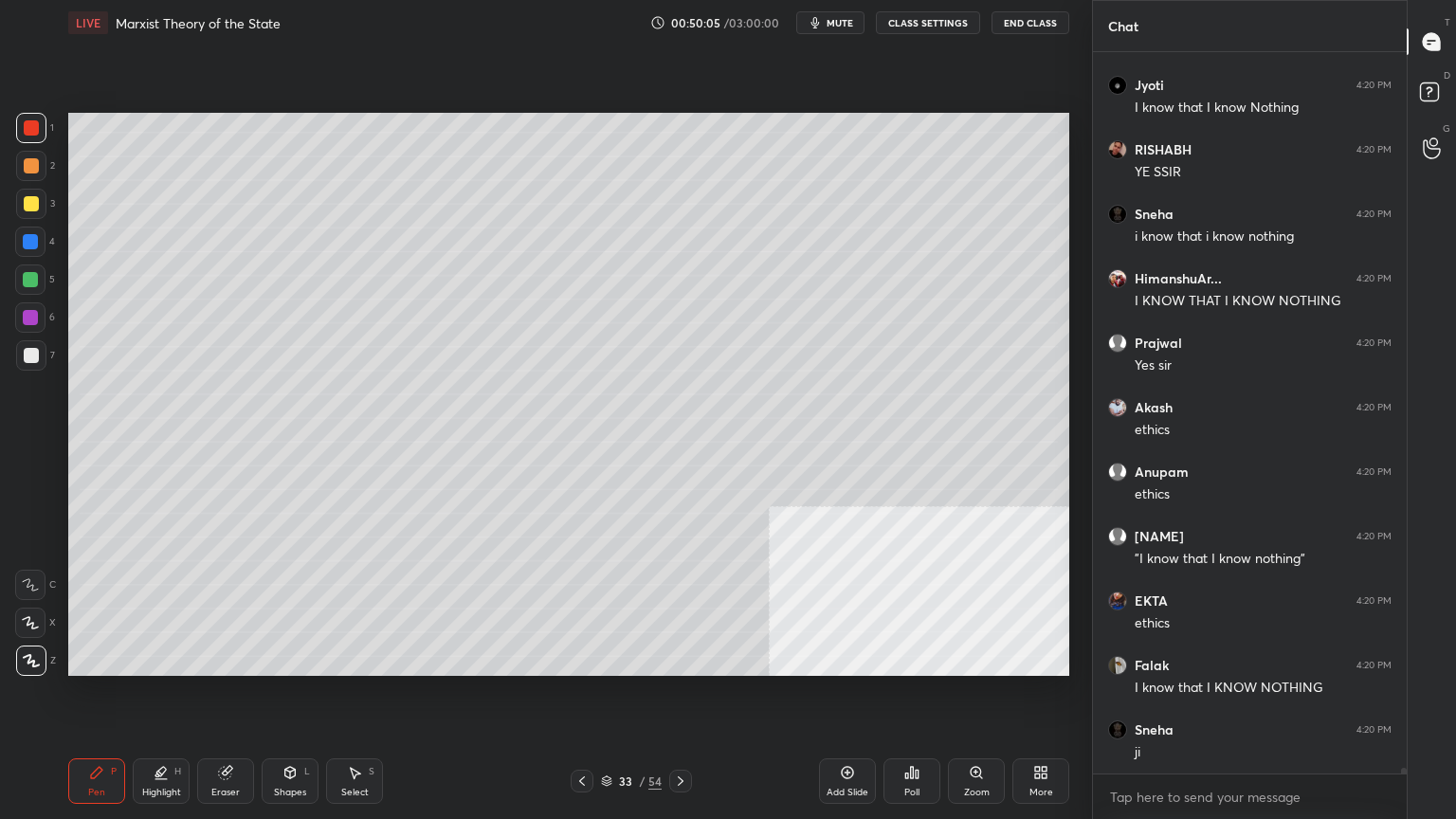 click on "Add Slide" at bounding box center [847, 781] 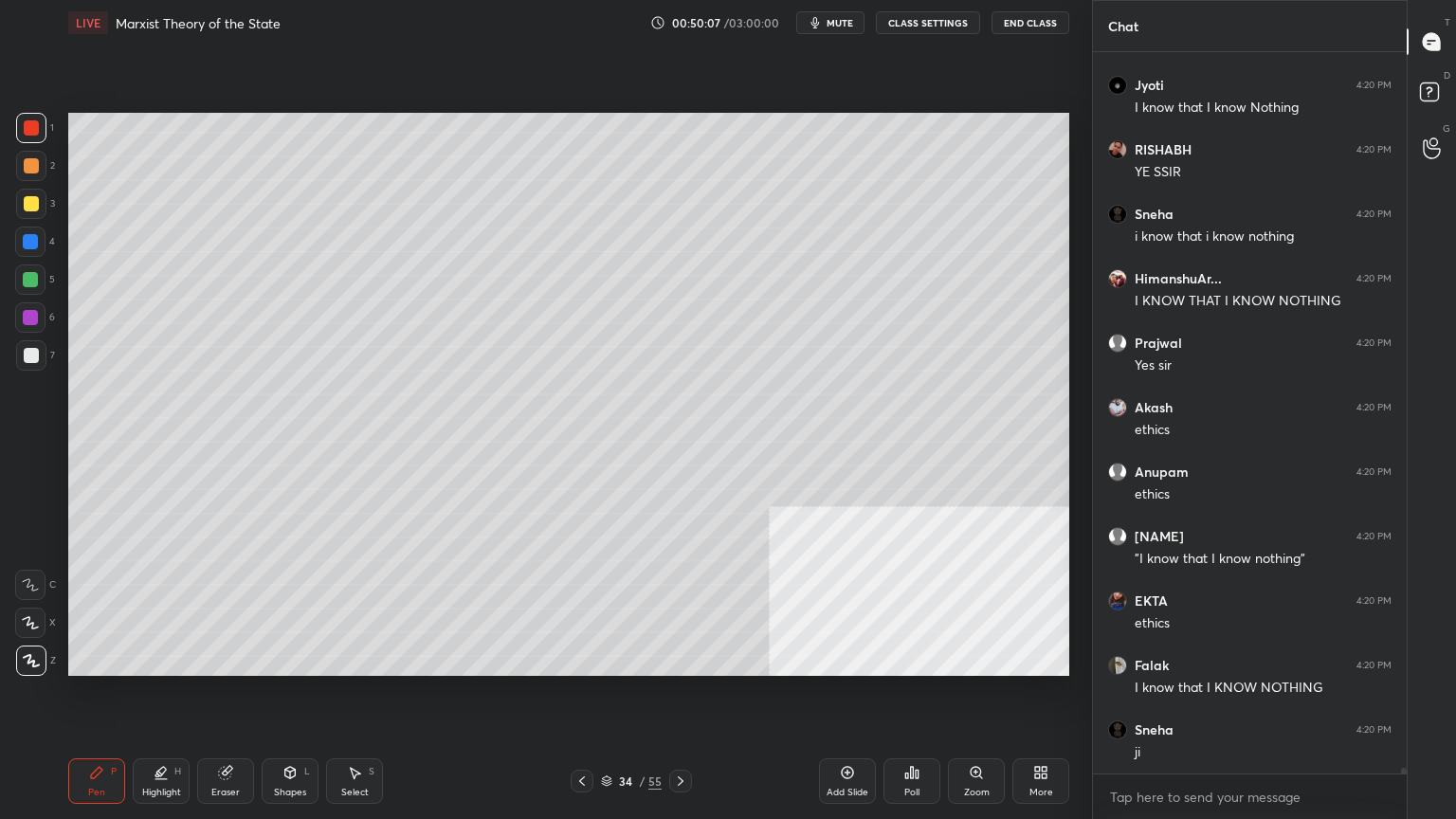 drag, startPoint x: 30, startPoint y: 353, endPoint x: 55, endPoint y: 343, distance: 26.925824 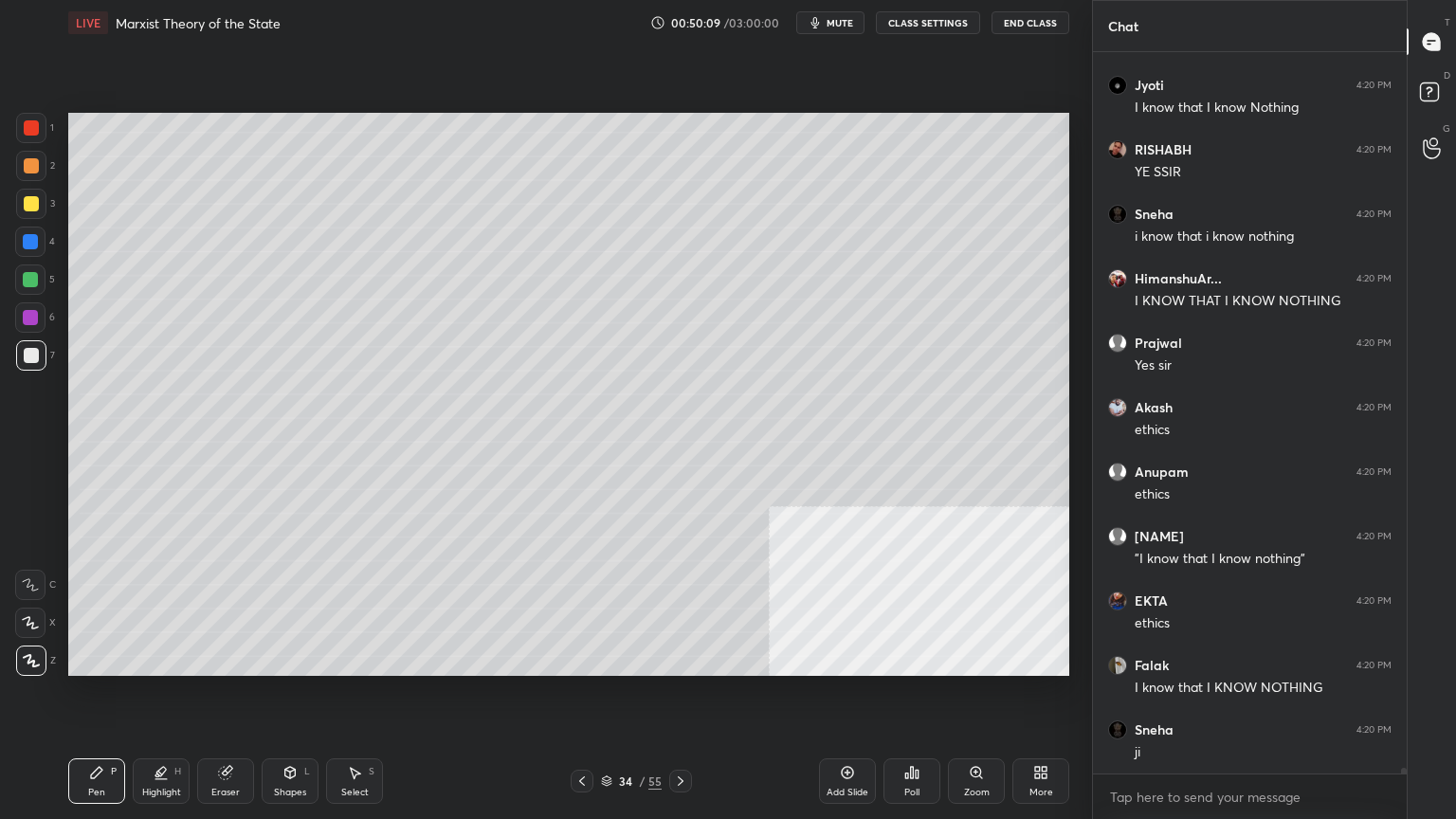 scroll, scrollTop: 96721, scrollLeft: 0, axis: vertical 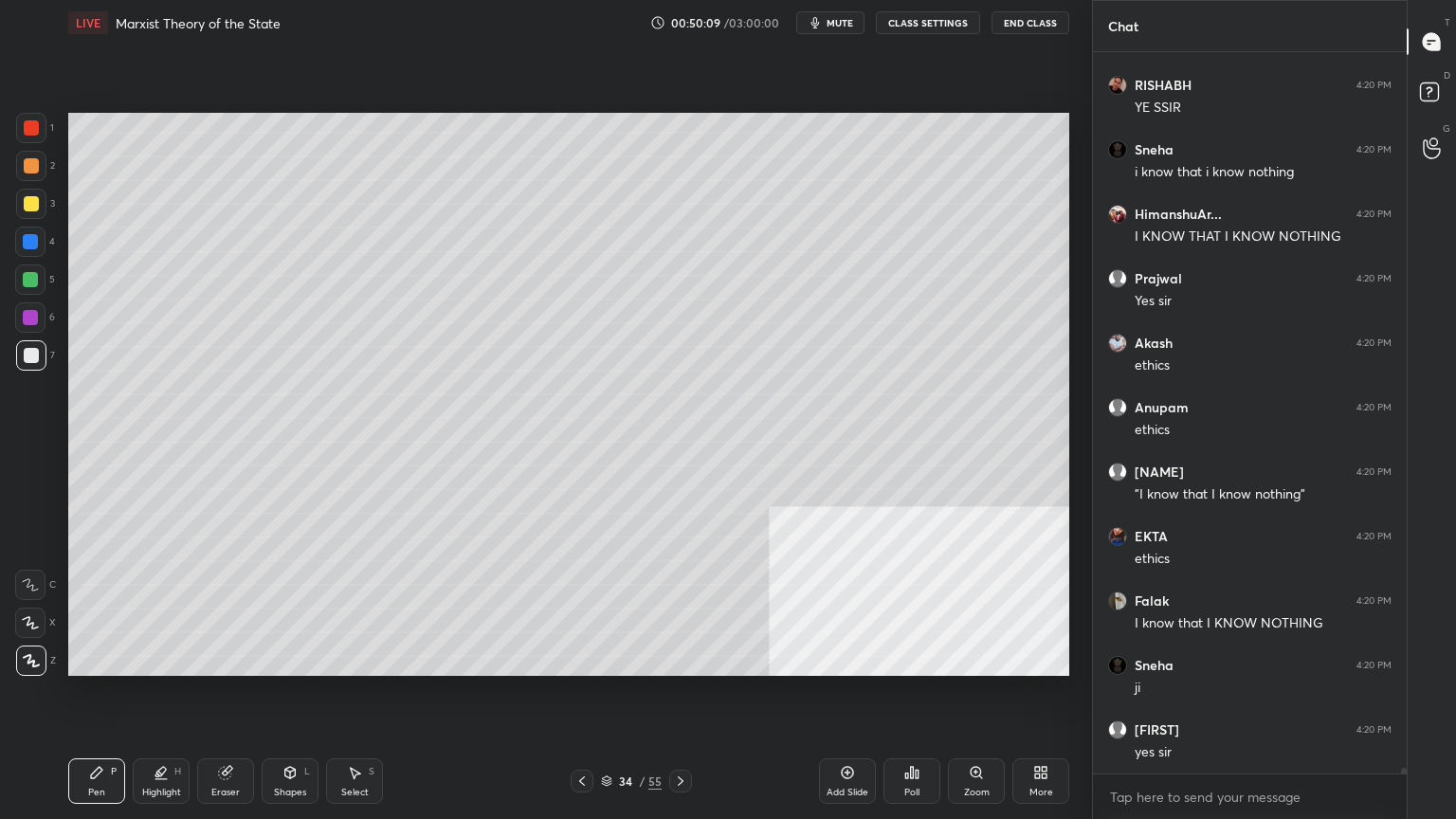 click 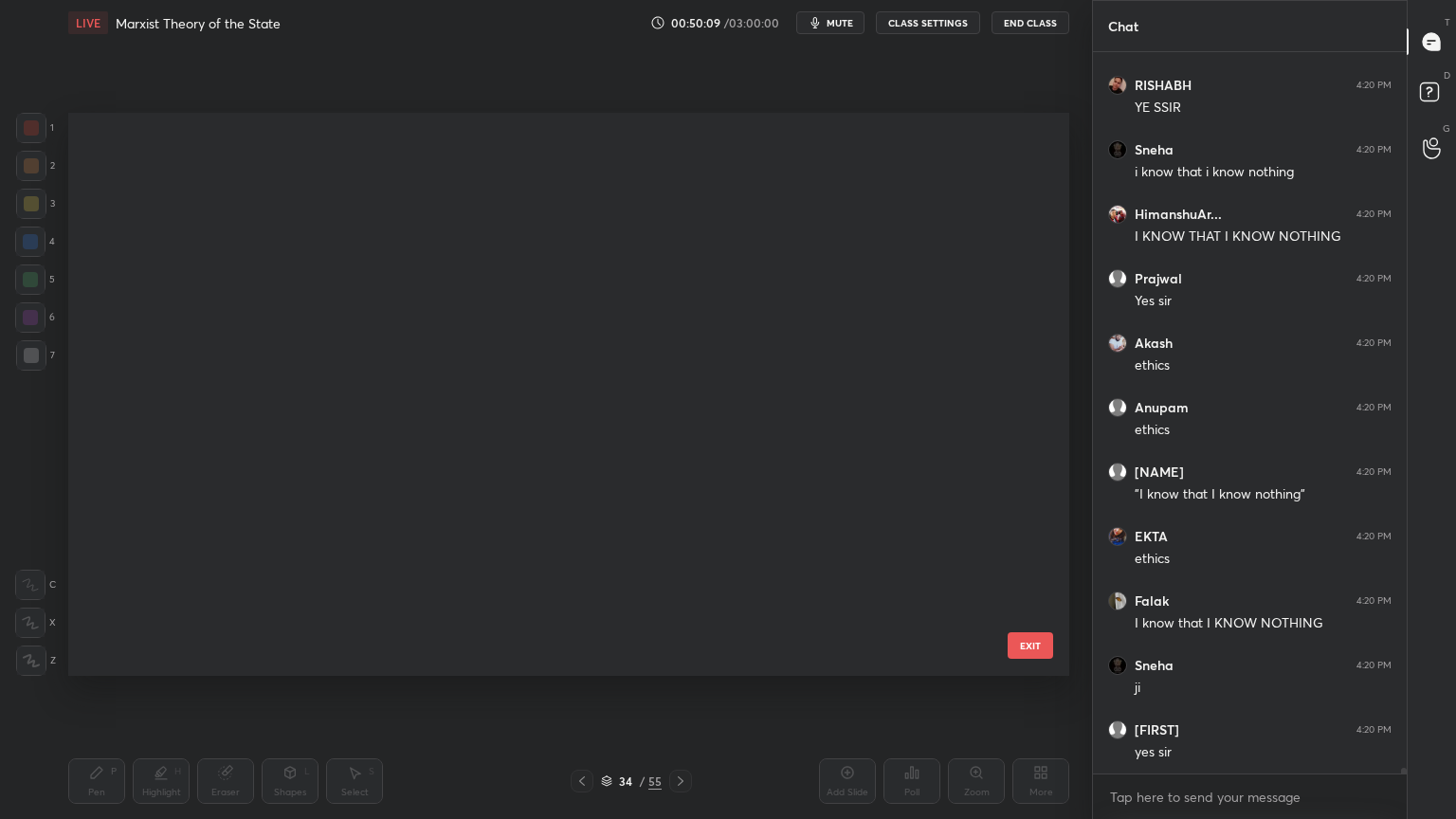 scroll, scrollTop: 1519, scrollLeft: 0, axis: vertical 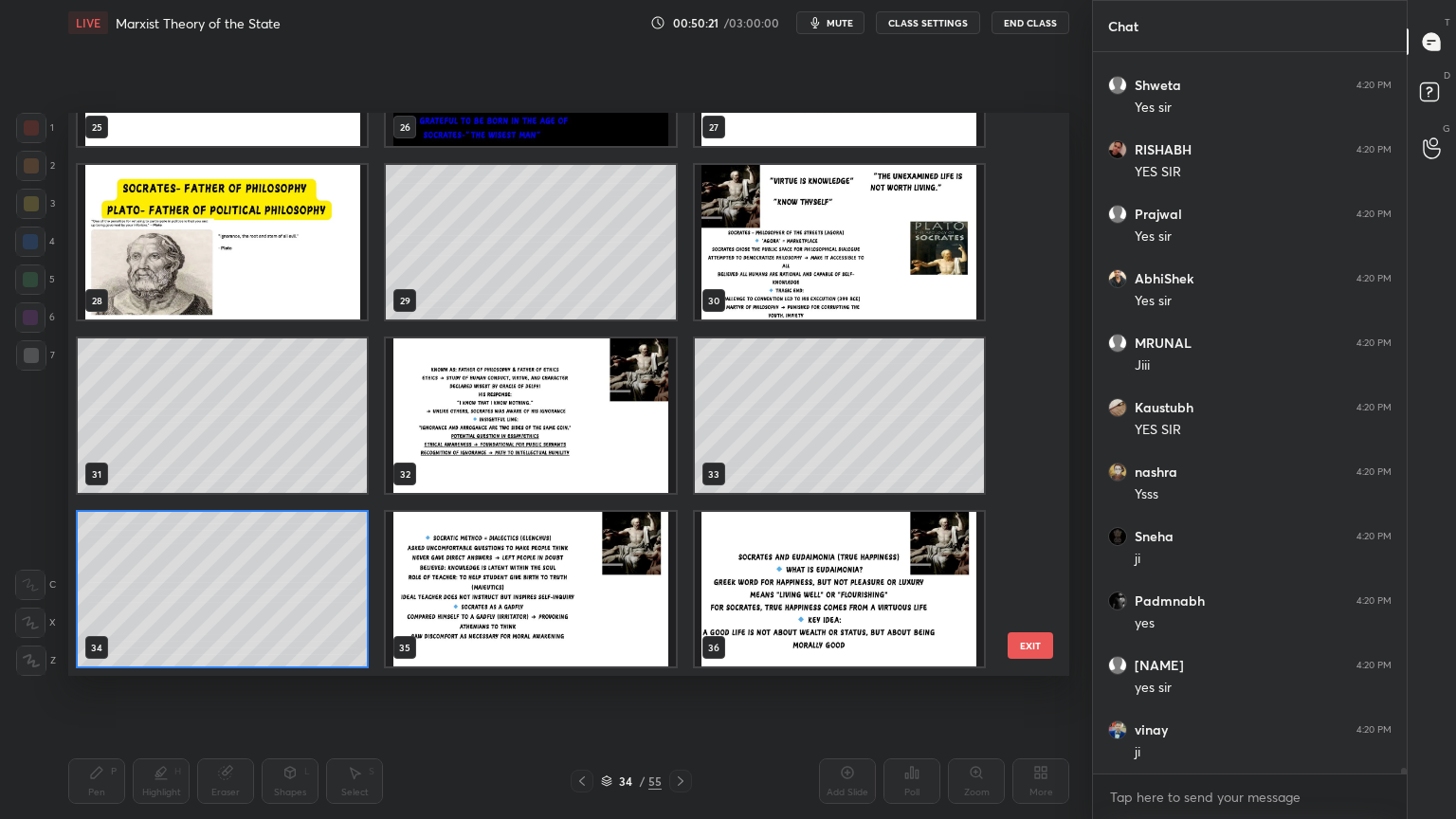 click at bounding box center [839, 589] 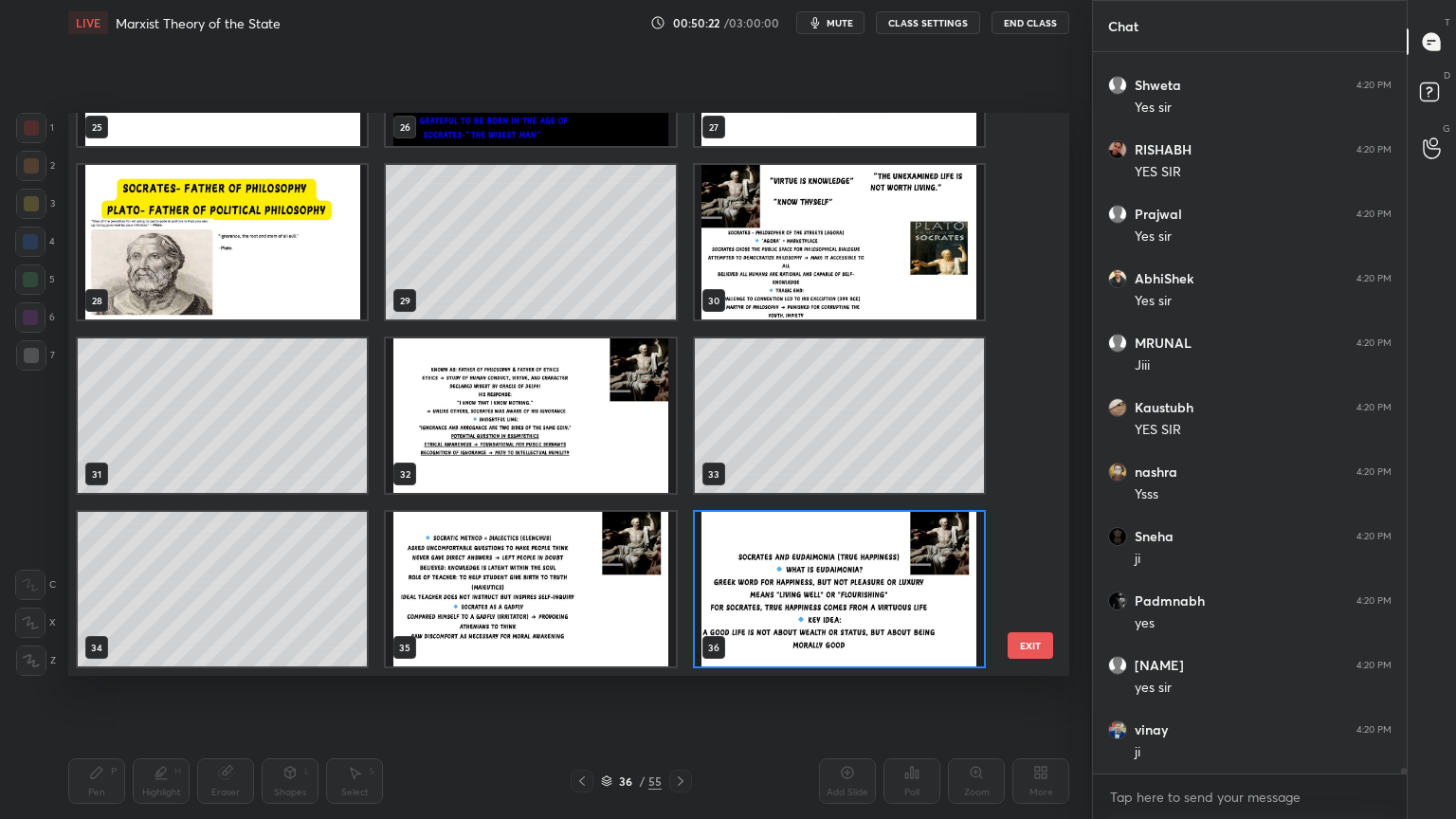 click at bounding box center [839, 589] 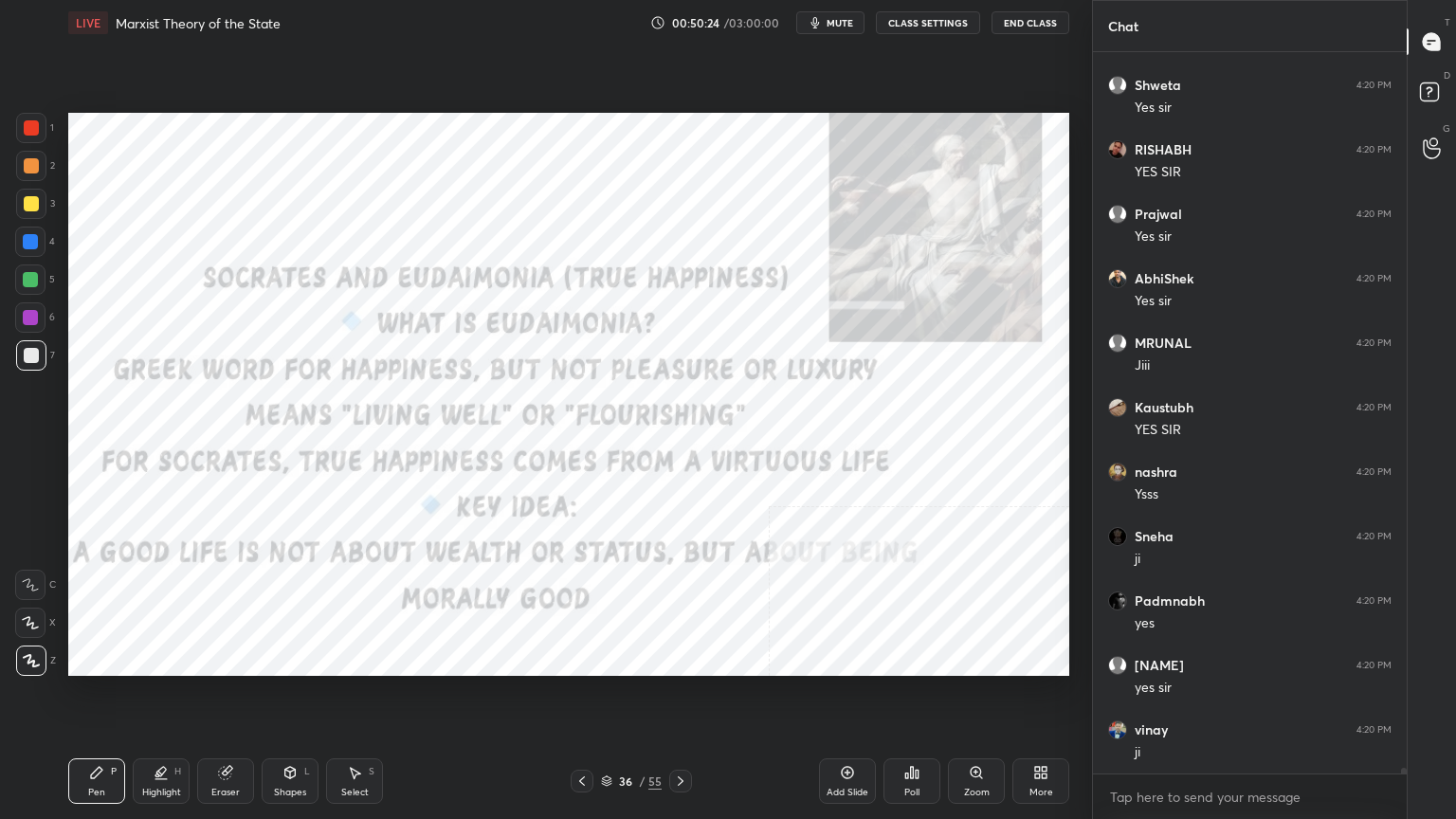 drag, startPoint x: 26, startPoint y: 119, endPoint x: 57, endPoint y: 137, distance: 35.846897 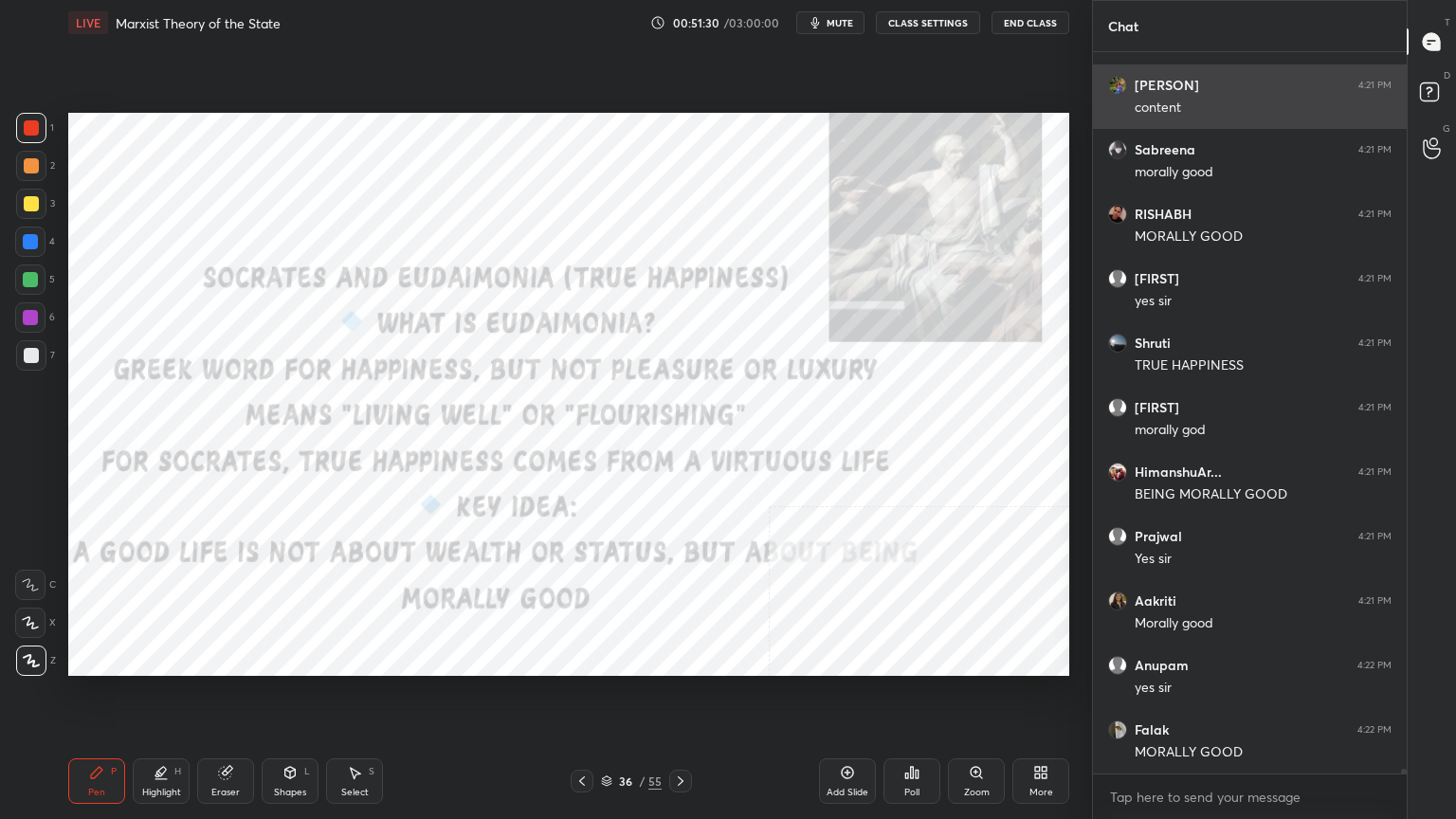 scroll, scrollTop: 100073, scrollLeft: 0, axis: vertical 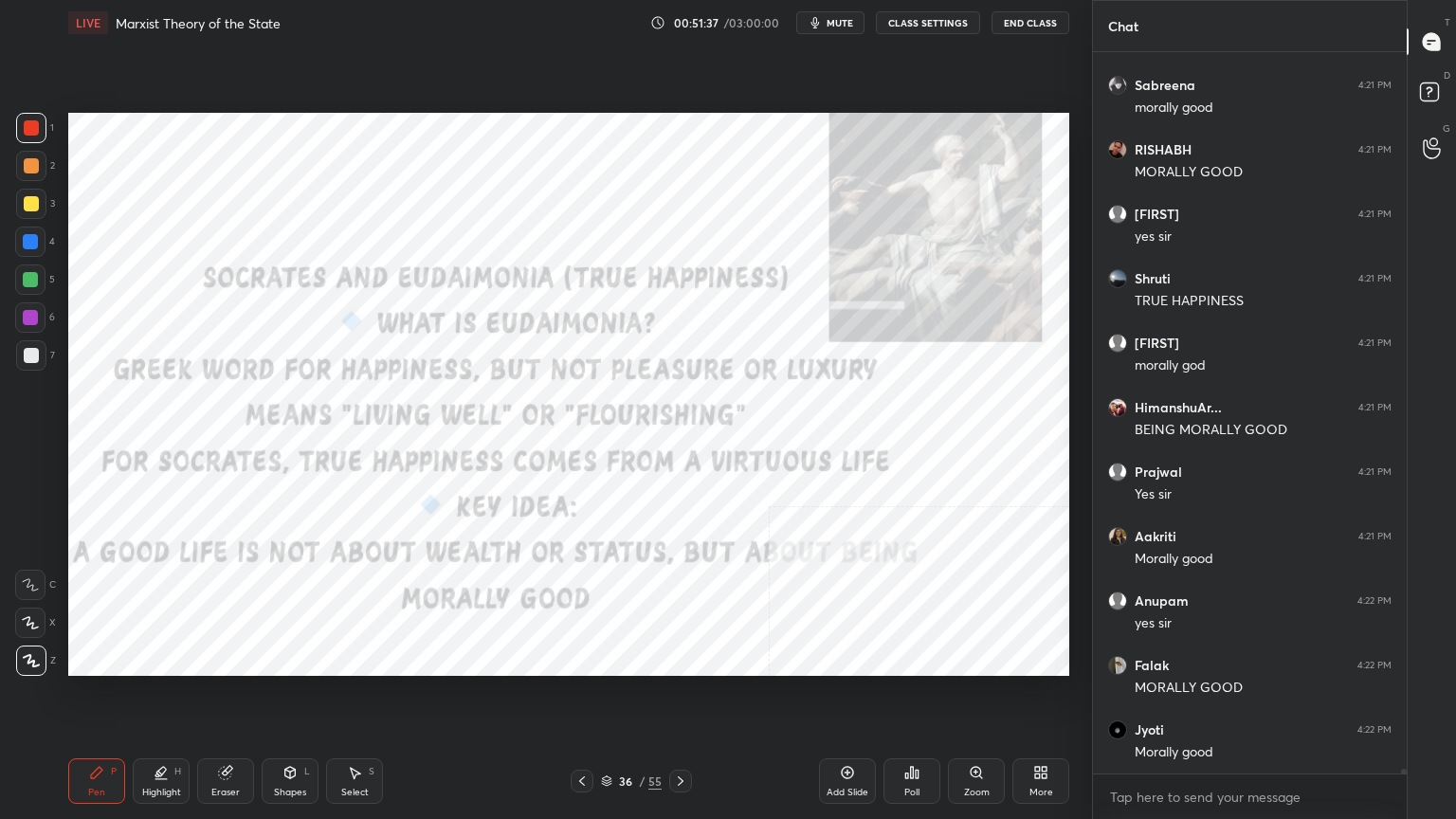 click on "mute" at bounding box center (840, 23) 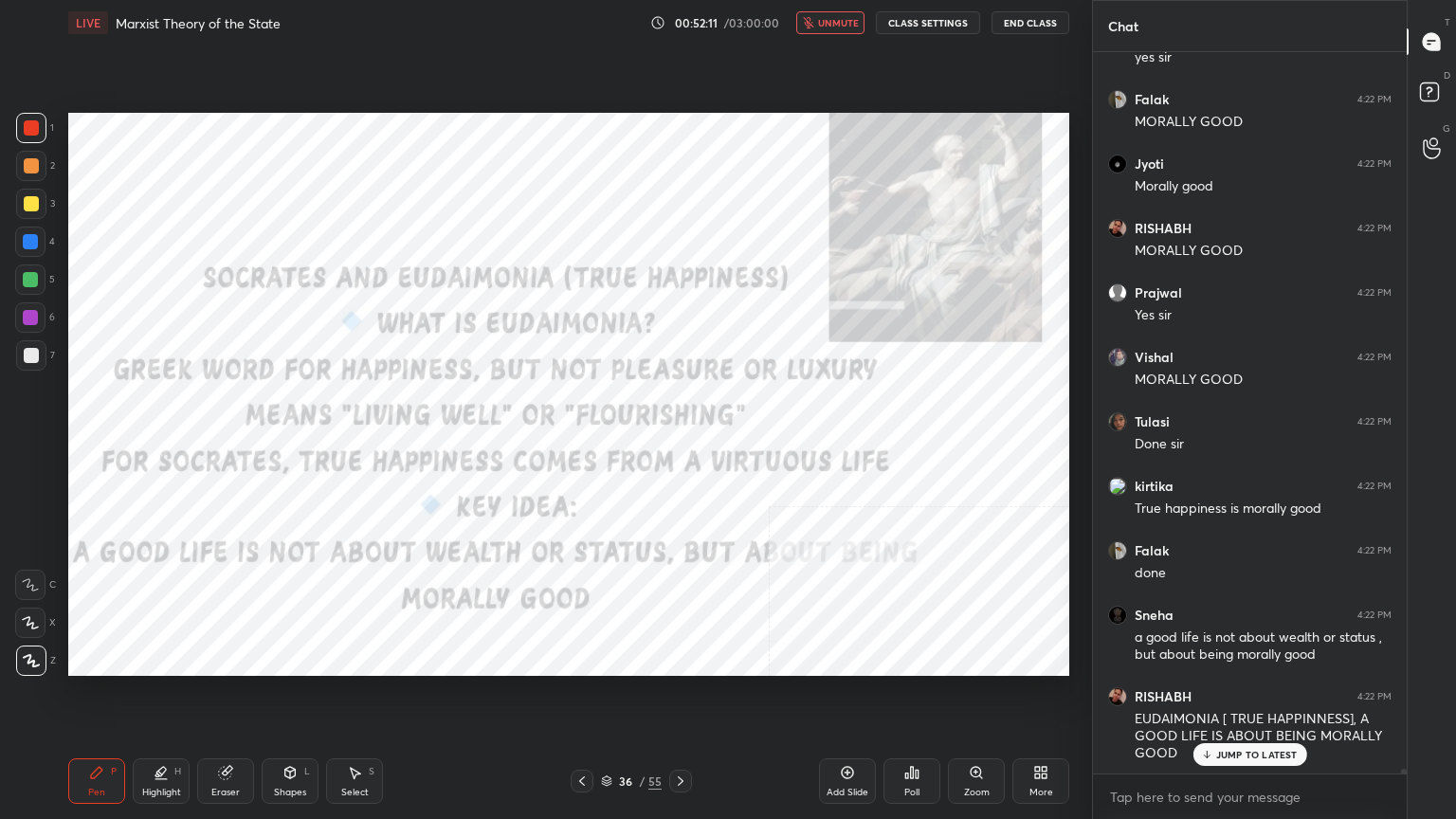 scroll, scrollTop: 100703, scrollLeft: 0, axis: vertical 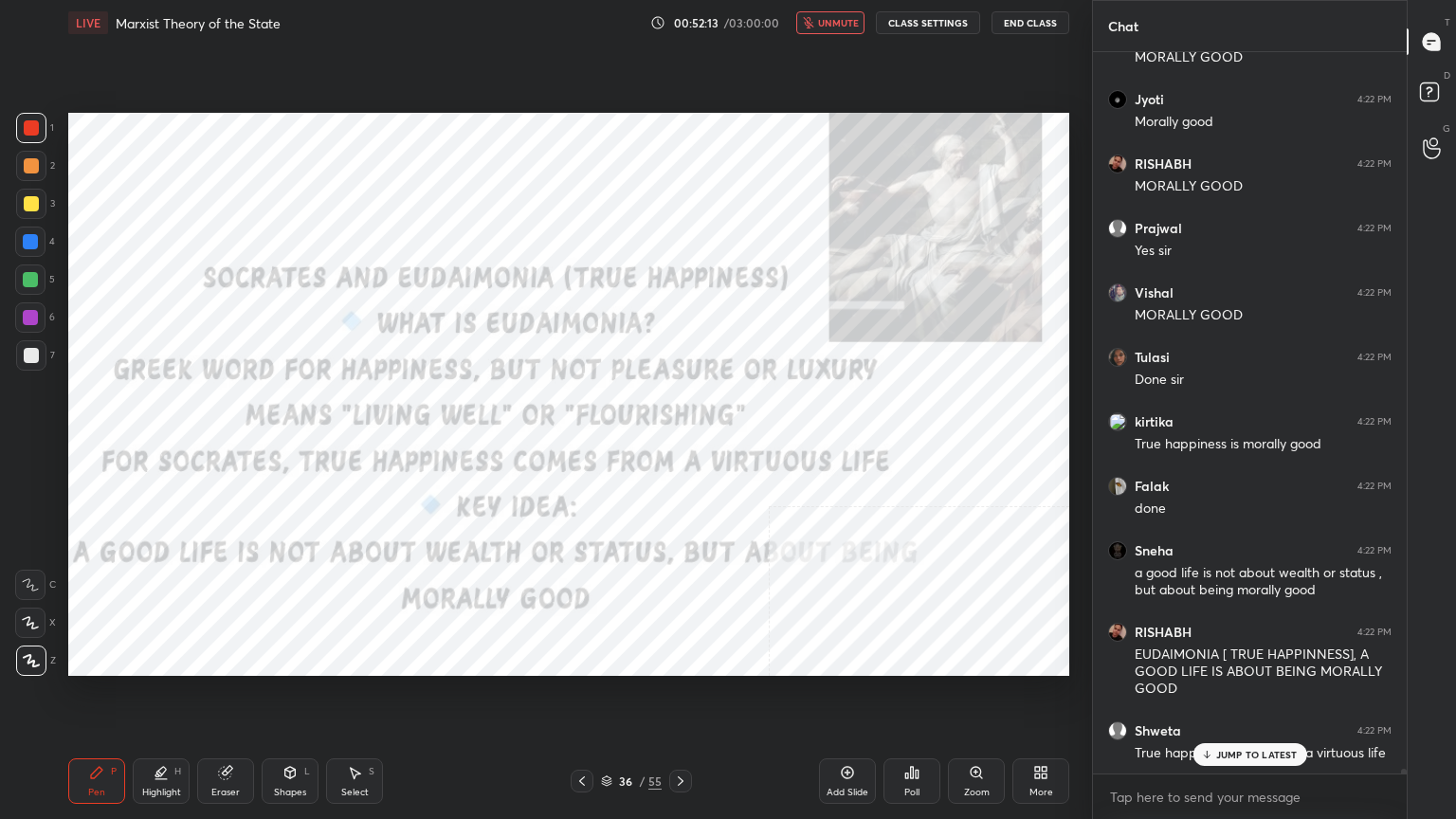 drag, startPoint x: 833, startPoint y: 24, endPoint x: 763, endPoint y: 111, distance: 111.66468 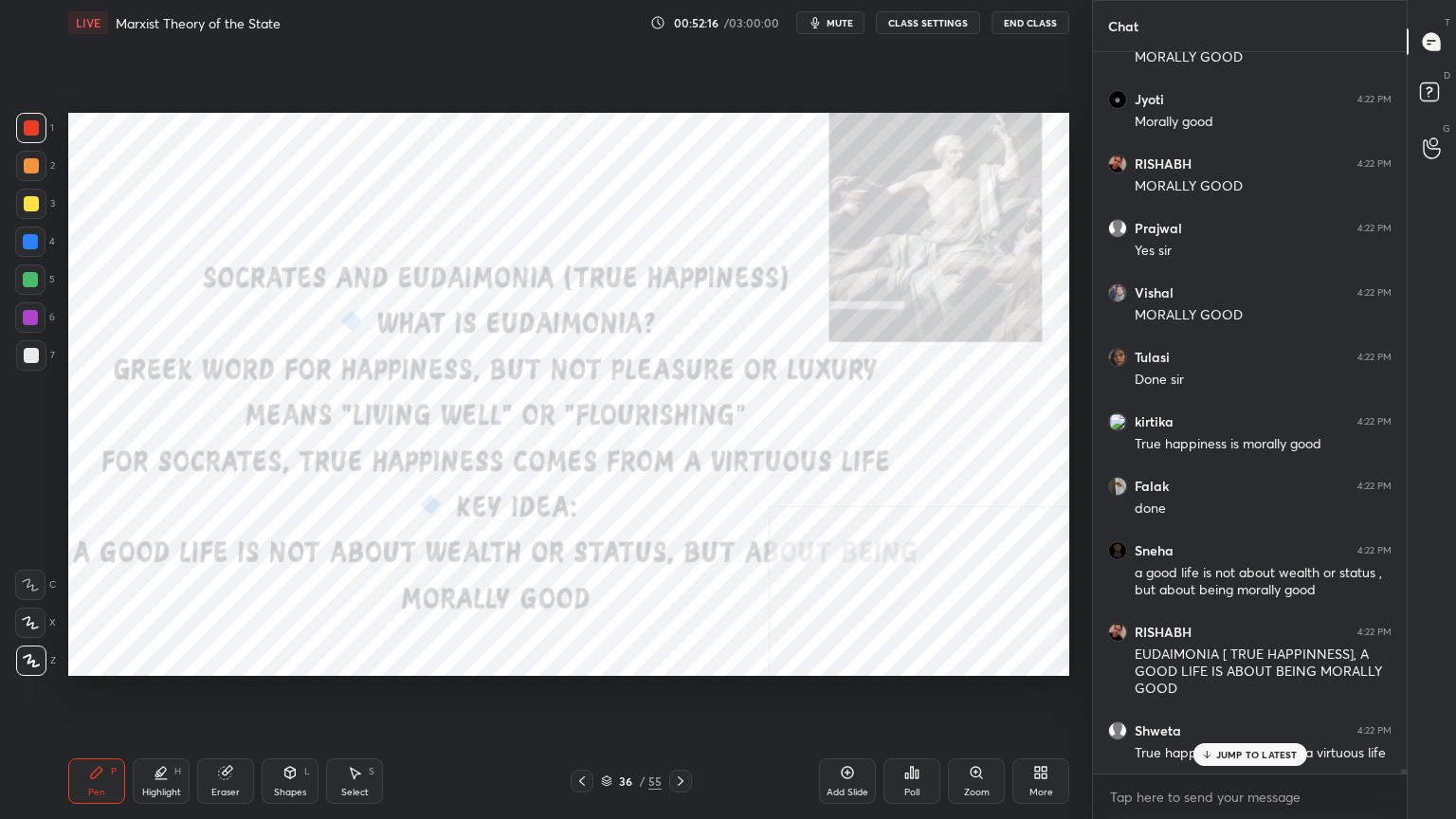 click 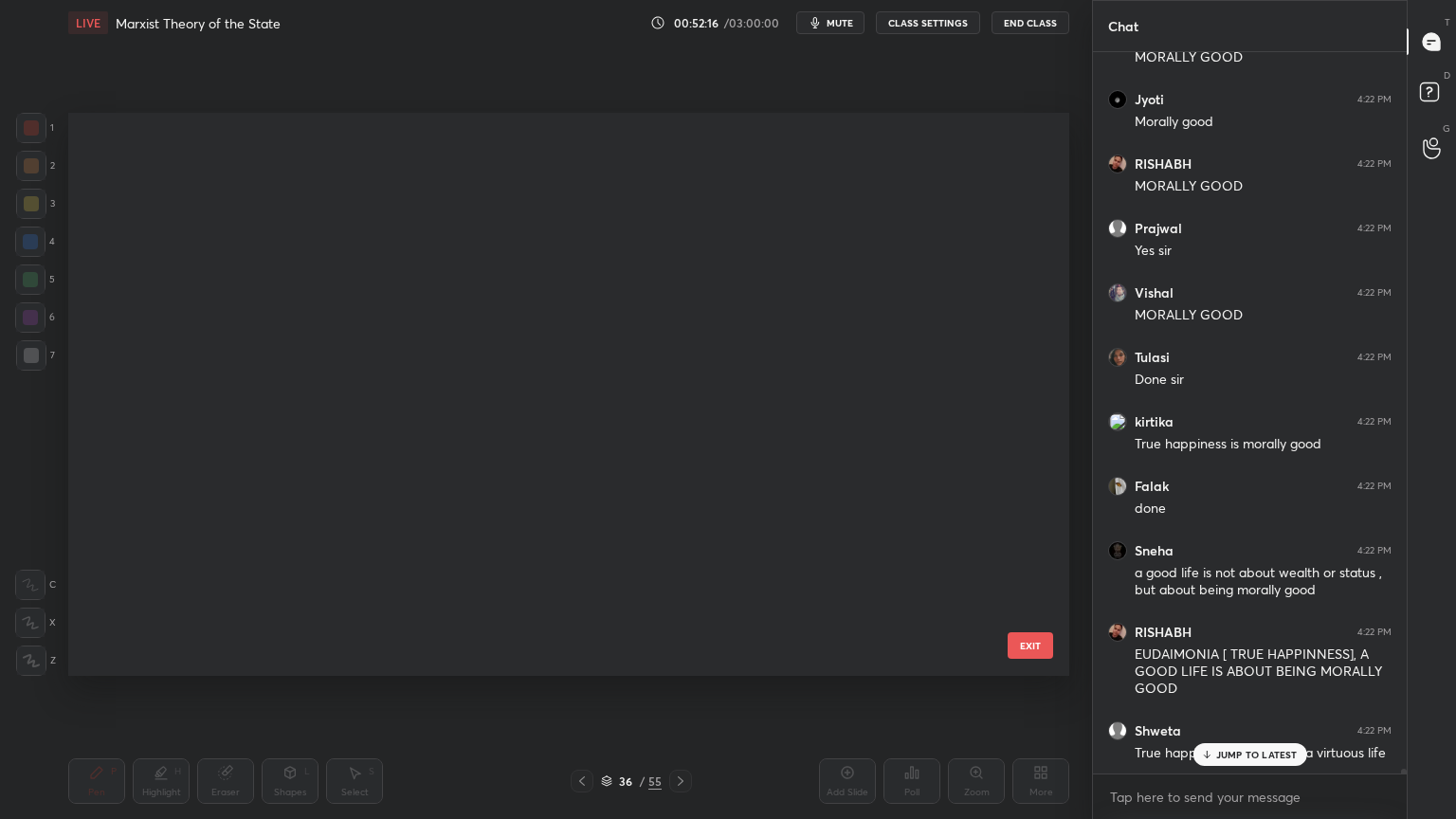 scroll, scrollTop: 1519, scrollLeft: 0, axis: vertical 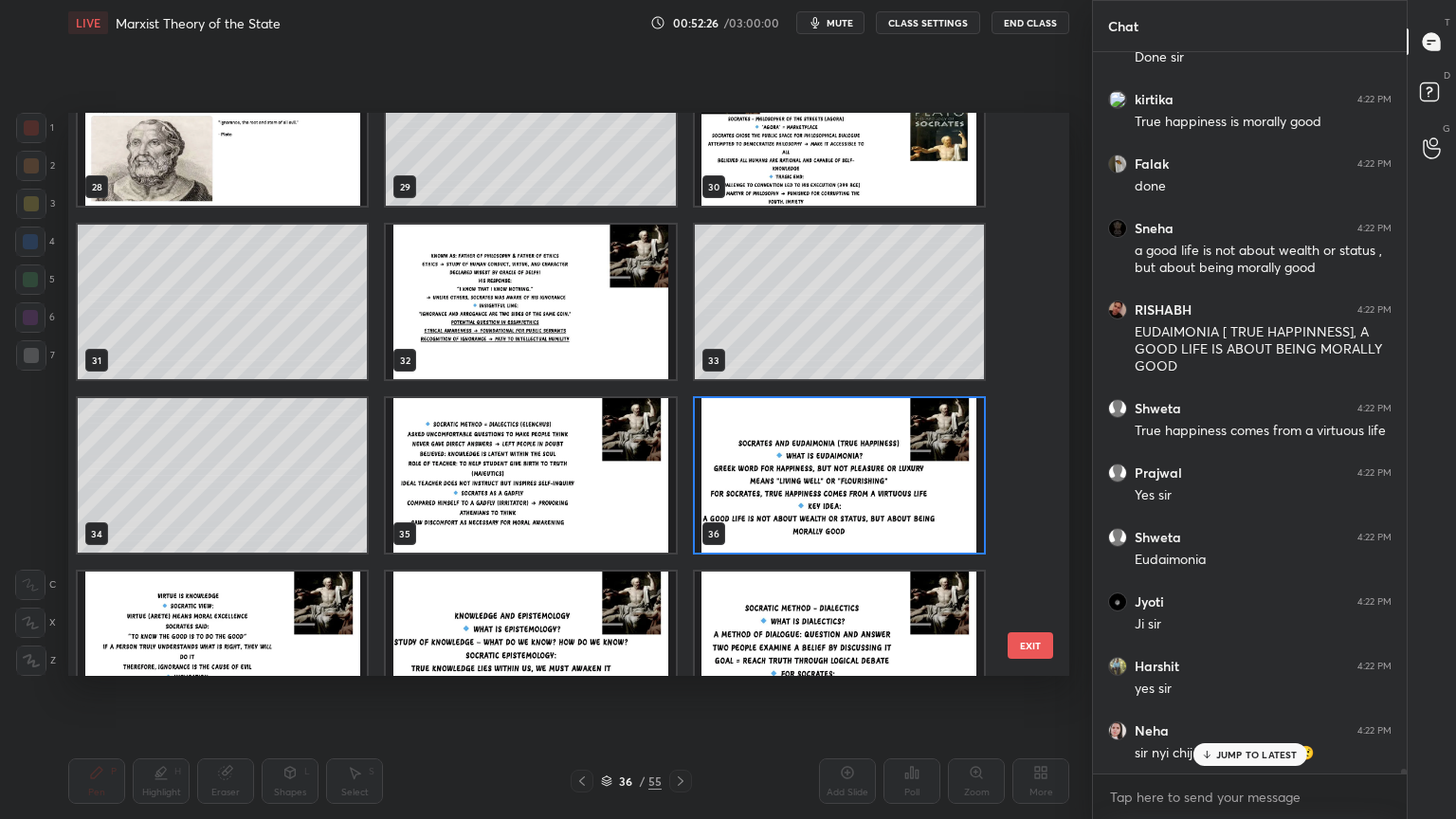 click on "JUMP TO LATEST" at bounding box center [1257, 755] 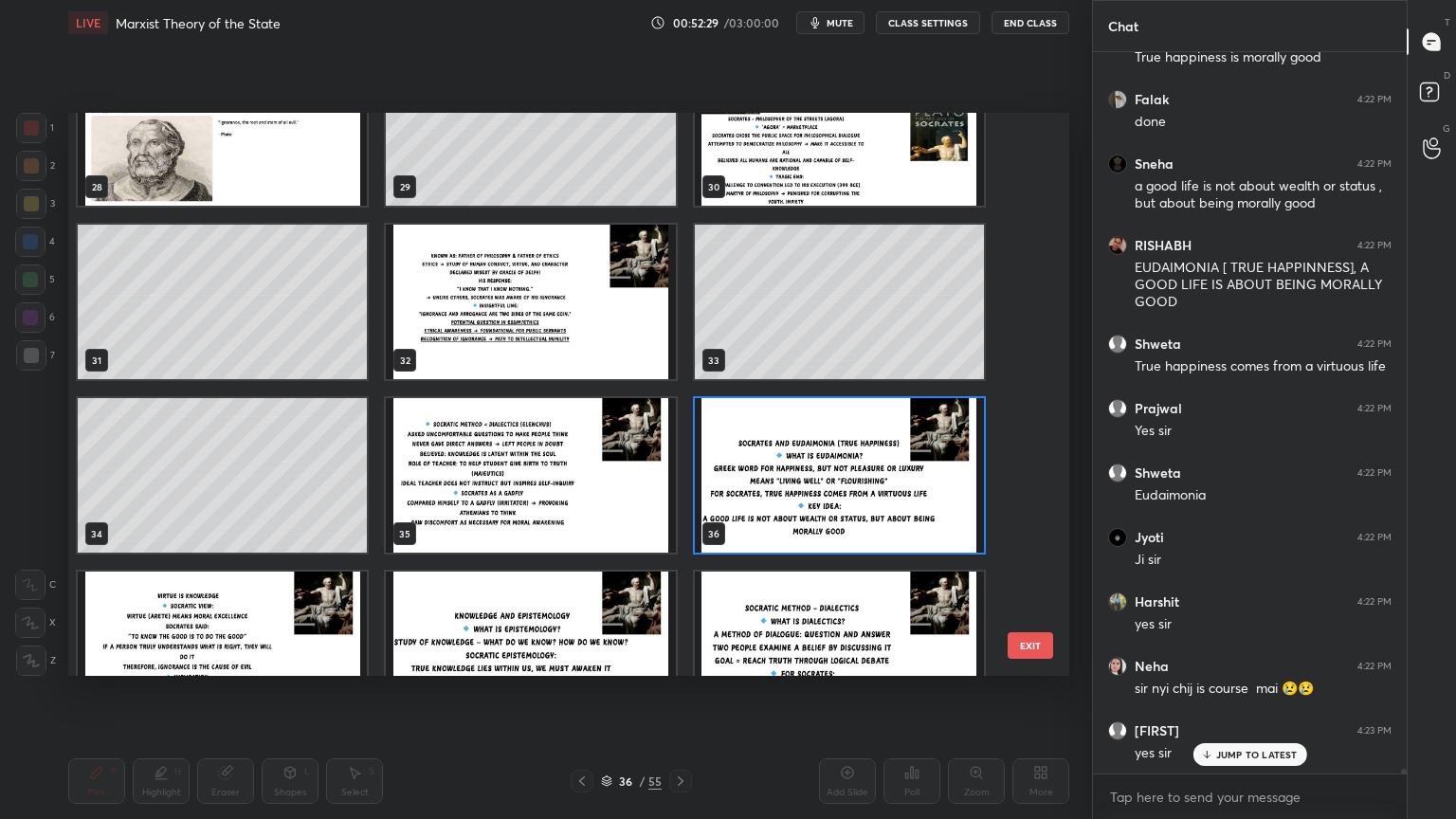 scroll, scrollTop: 101154, scrollLeft: 0, axis: vertical 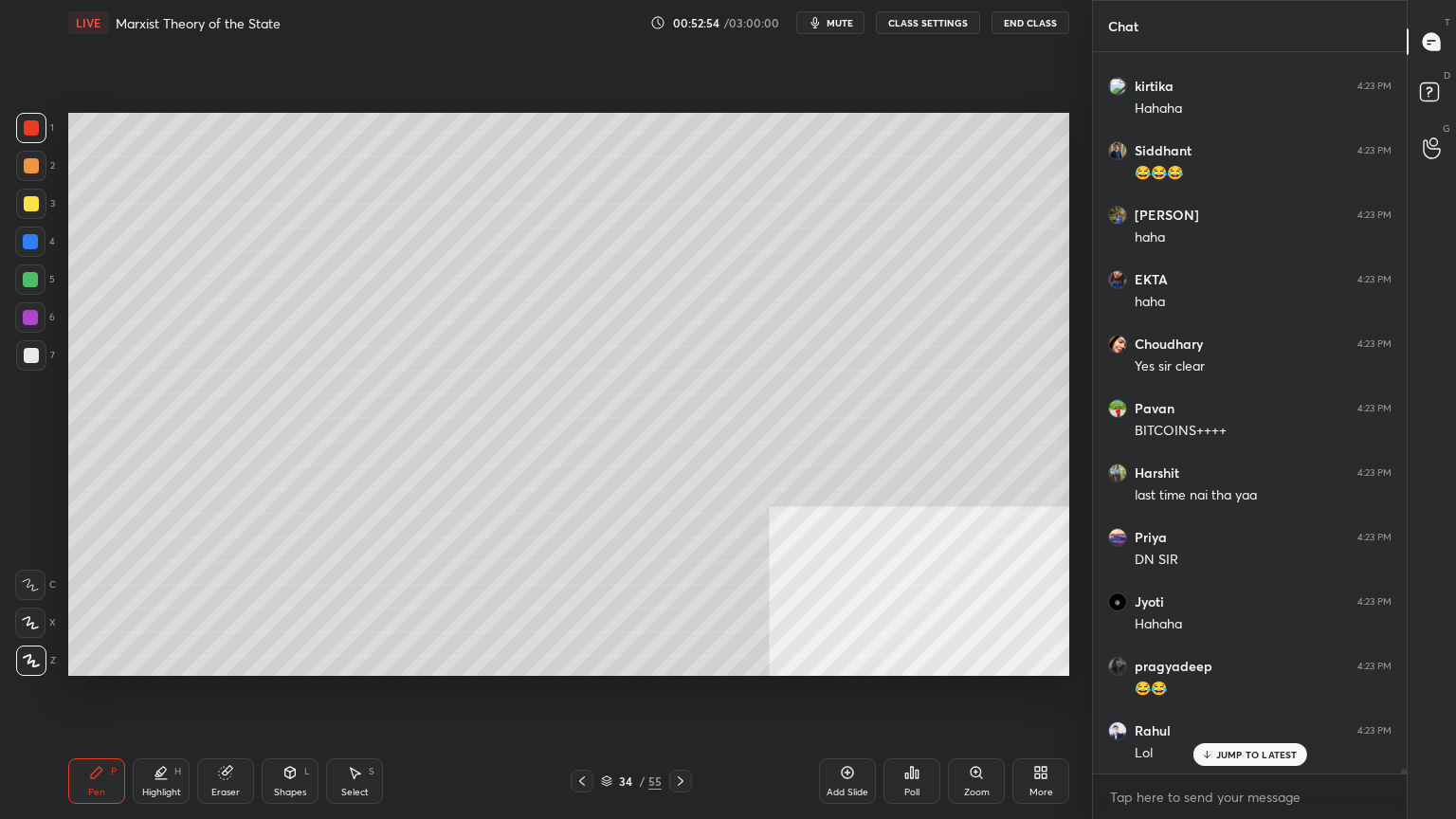 click 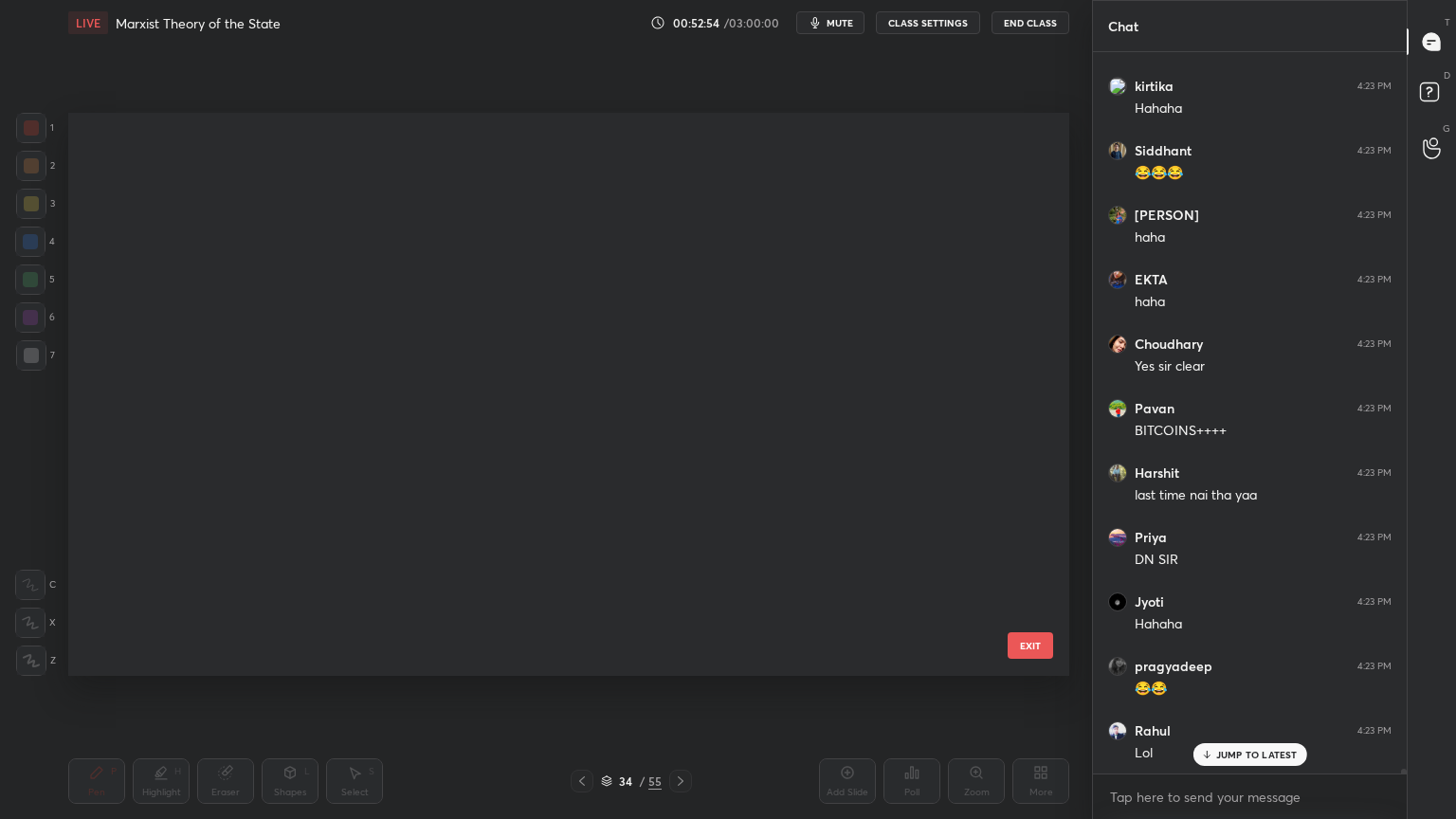 scroll, scrollTop: 1519, scrollLeft: 0, axis: vertical 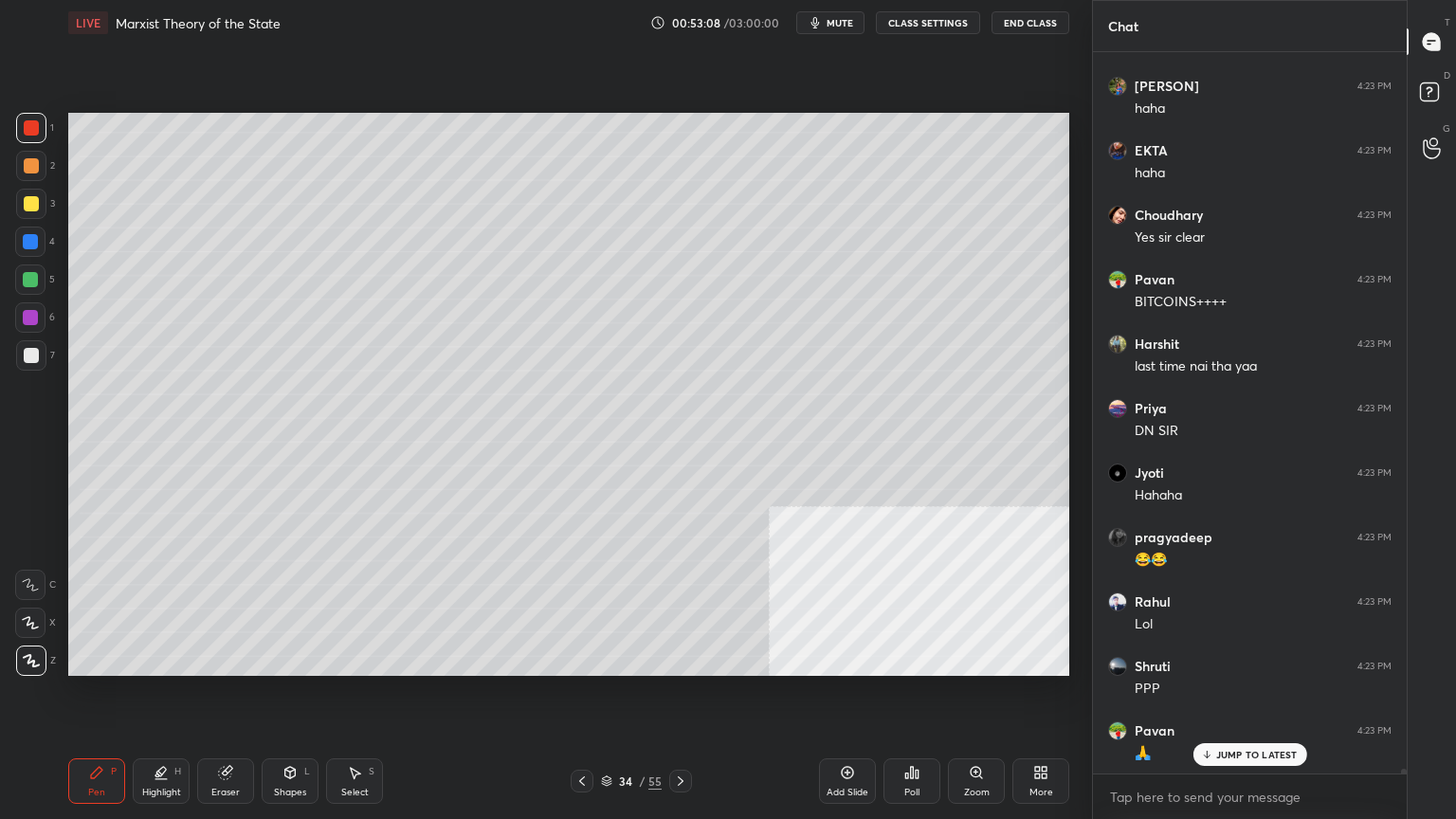 click at bounding box center [31, 355] 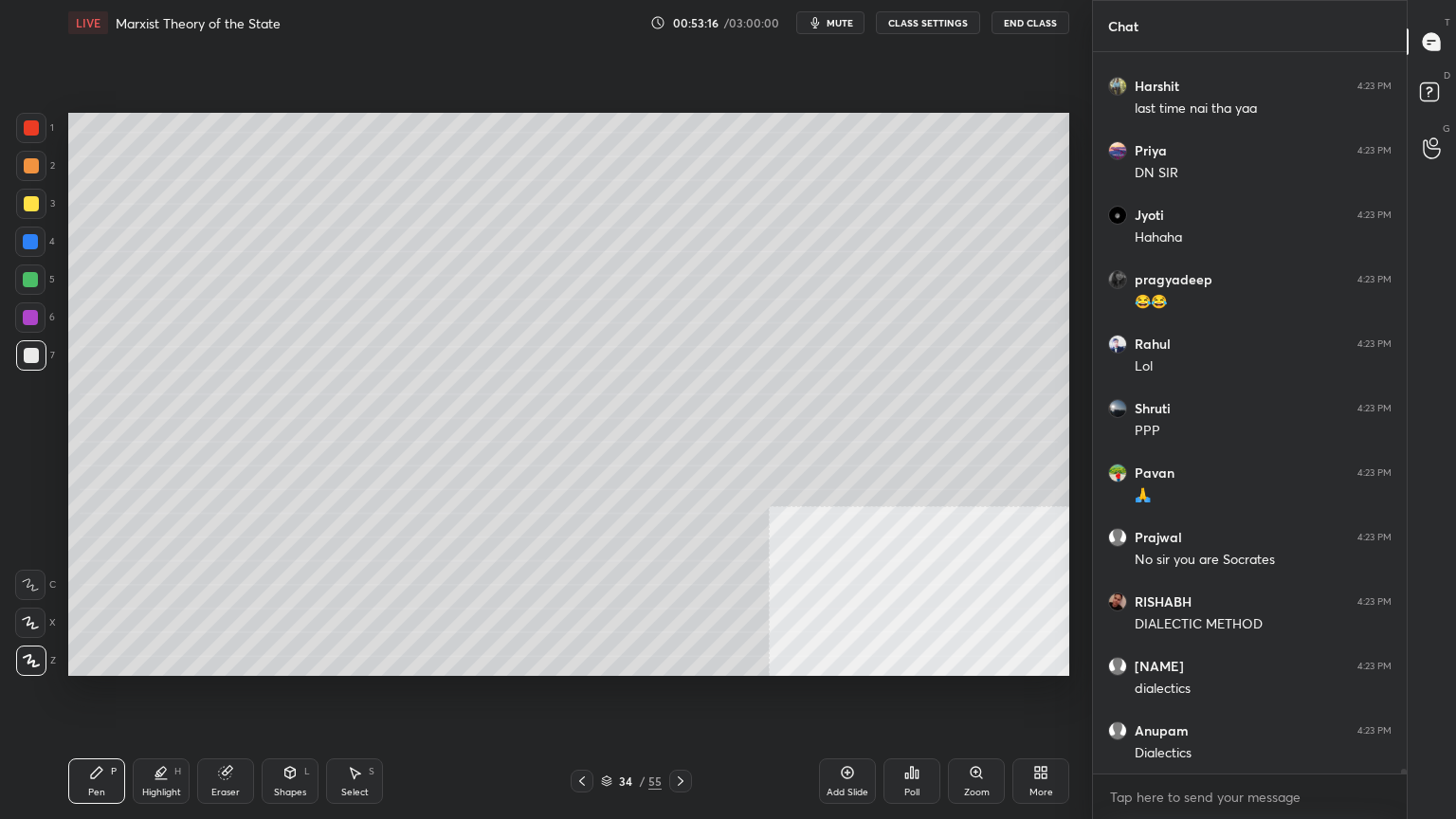 scroll, scrollTop: 103539, scrollLeft: 0, axis: vertical 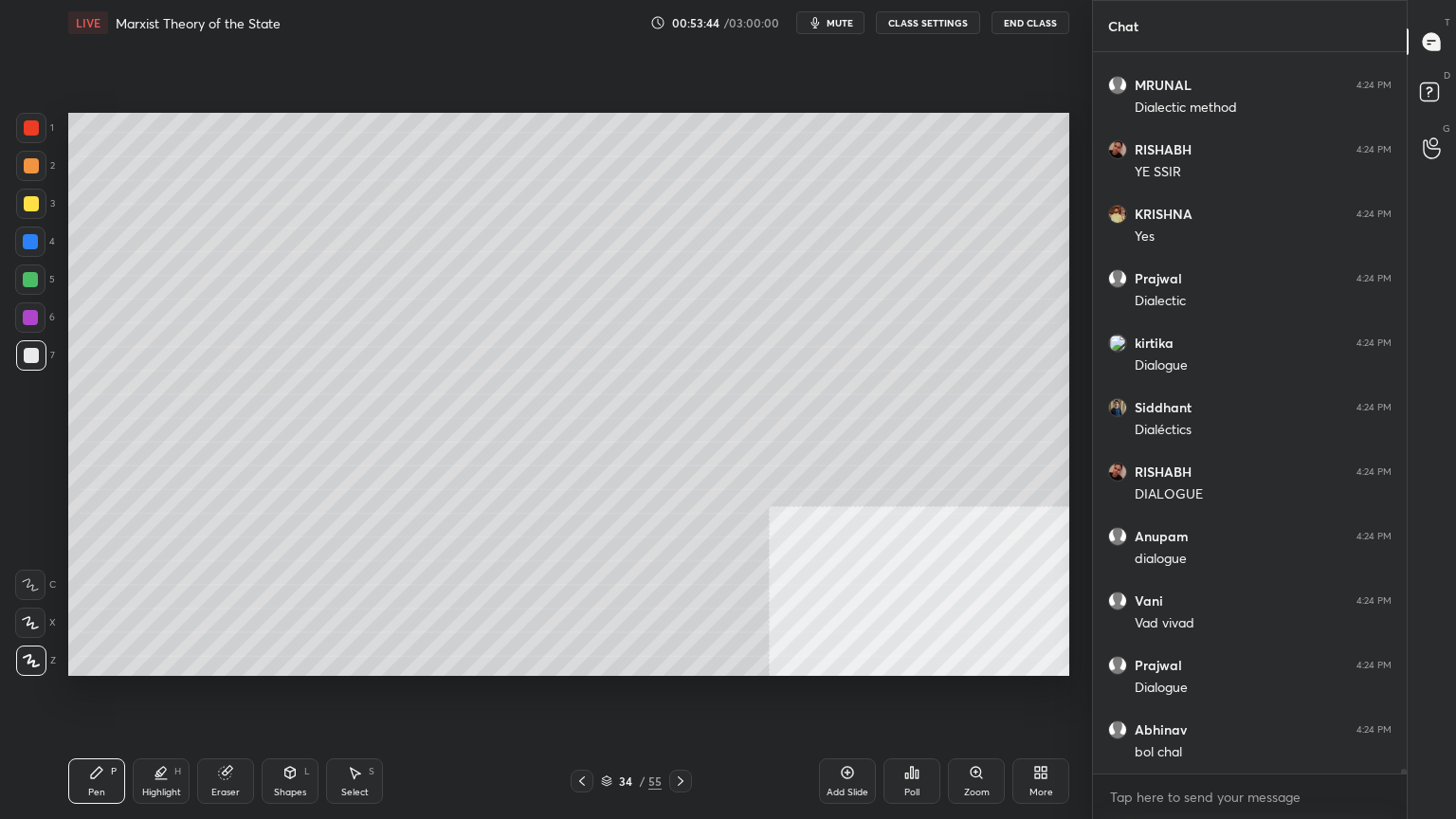 click 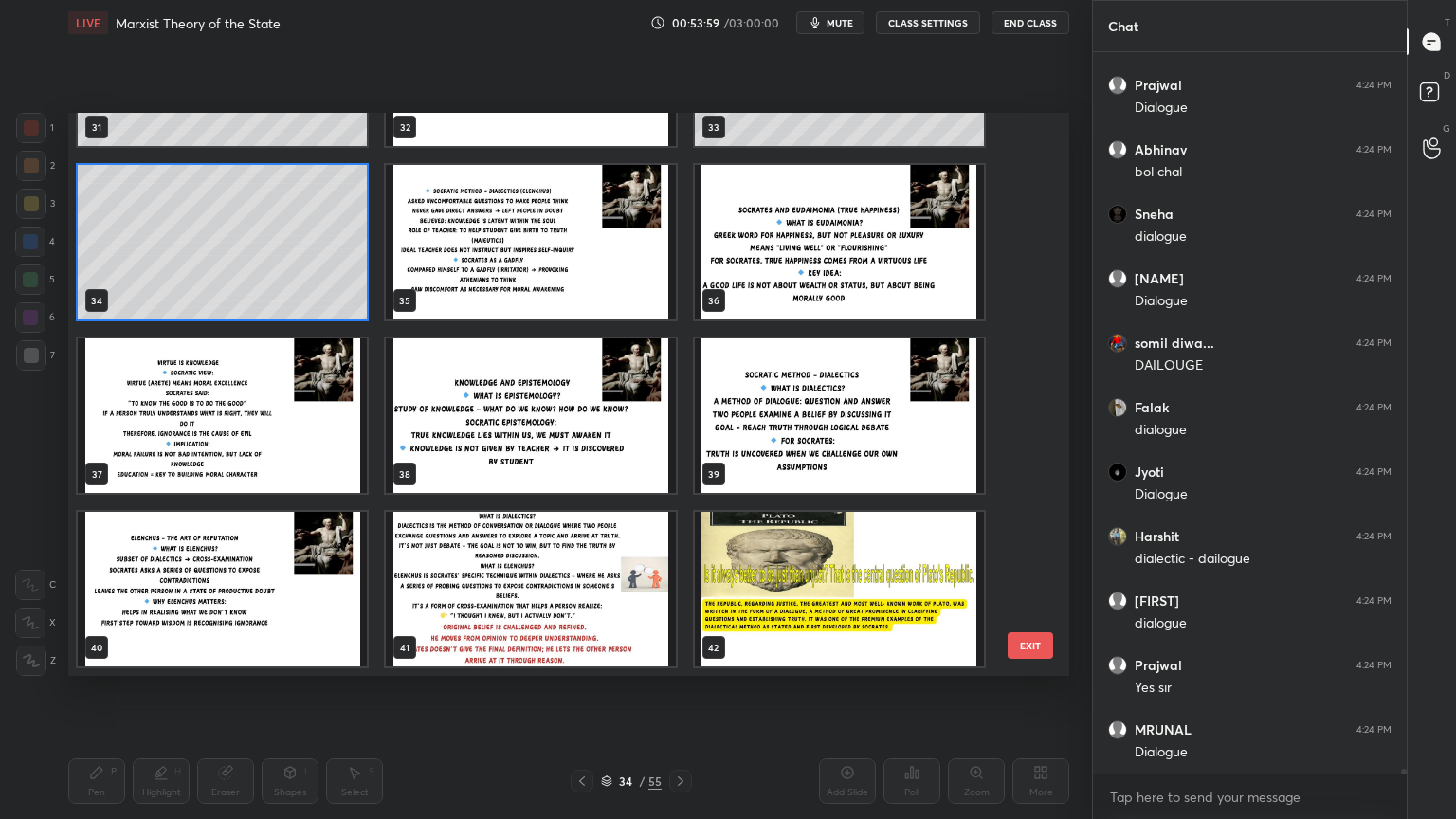 click at bounding box center [839, 415] 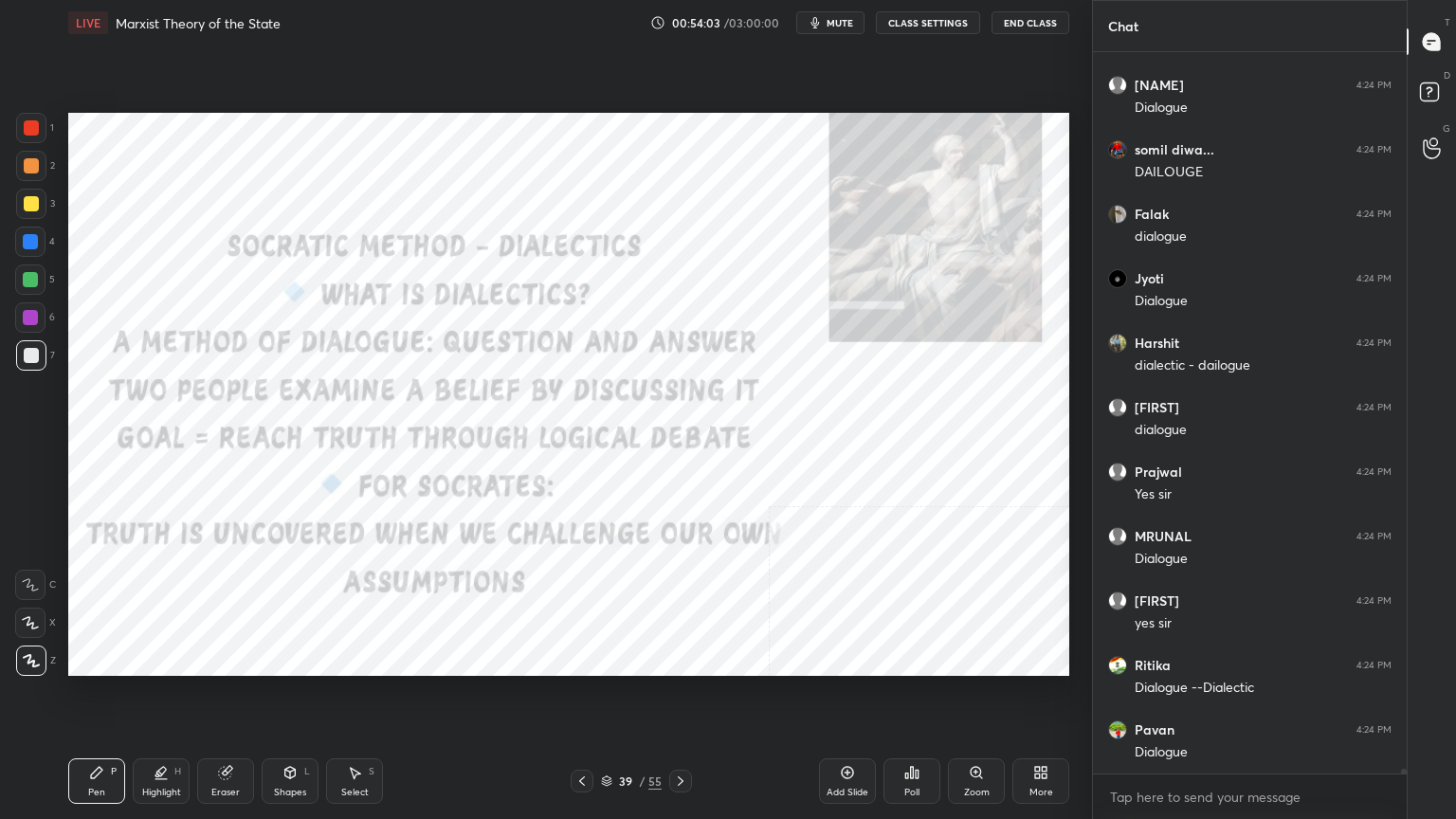 click at bounding box center [31, 128] 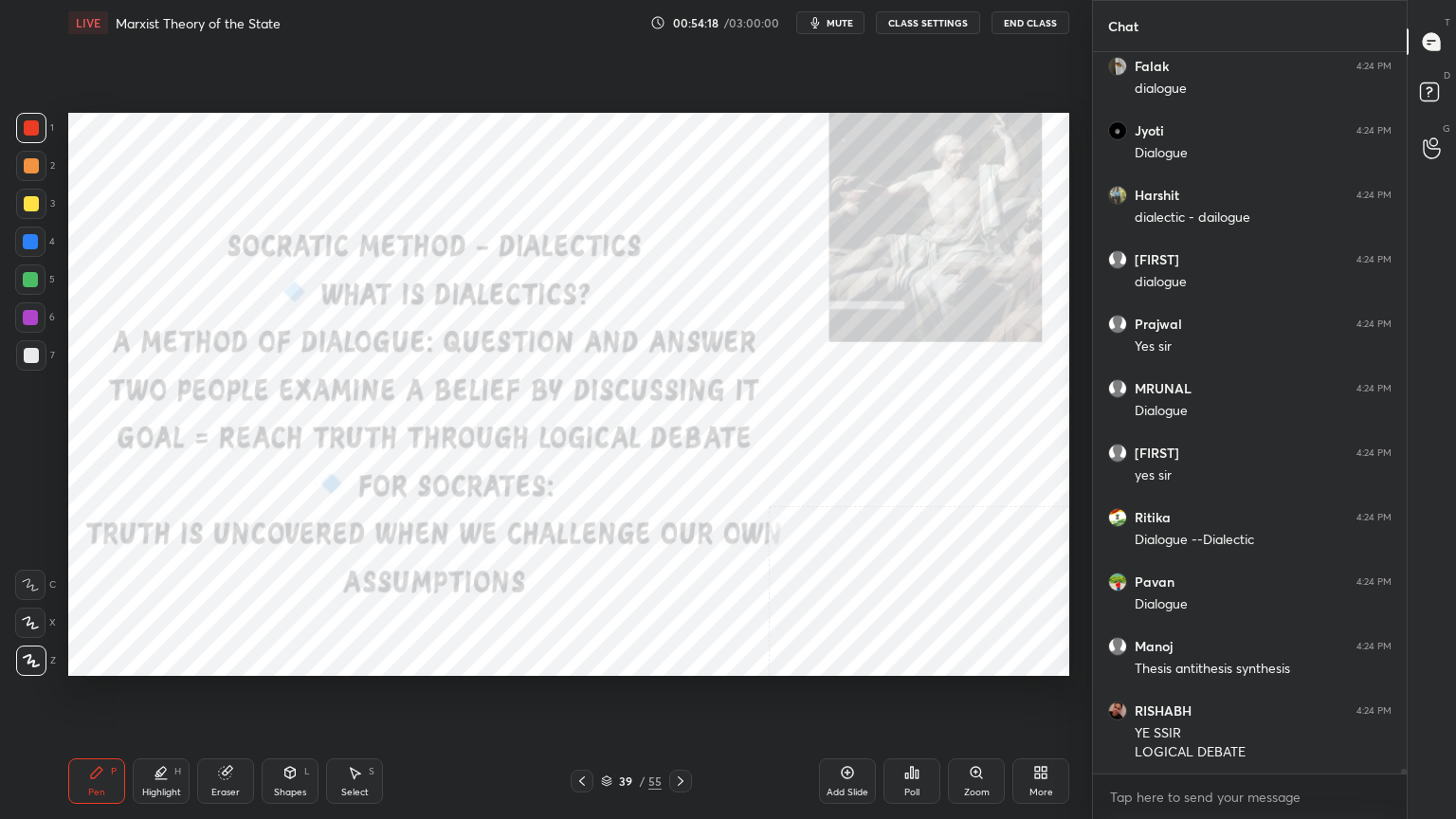 click 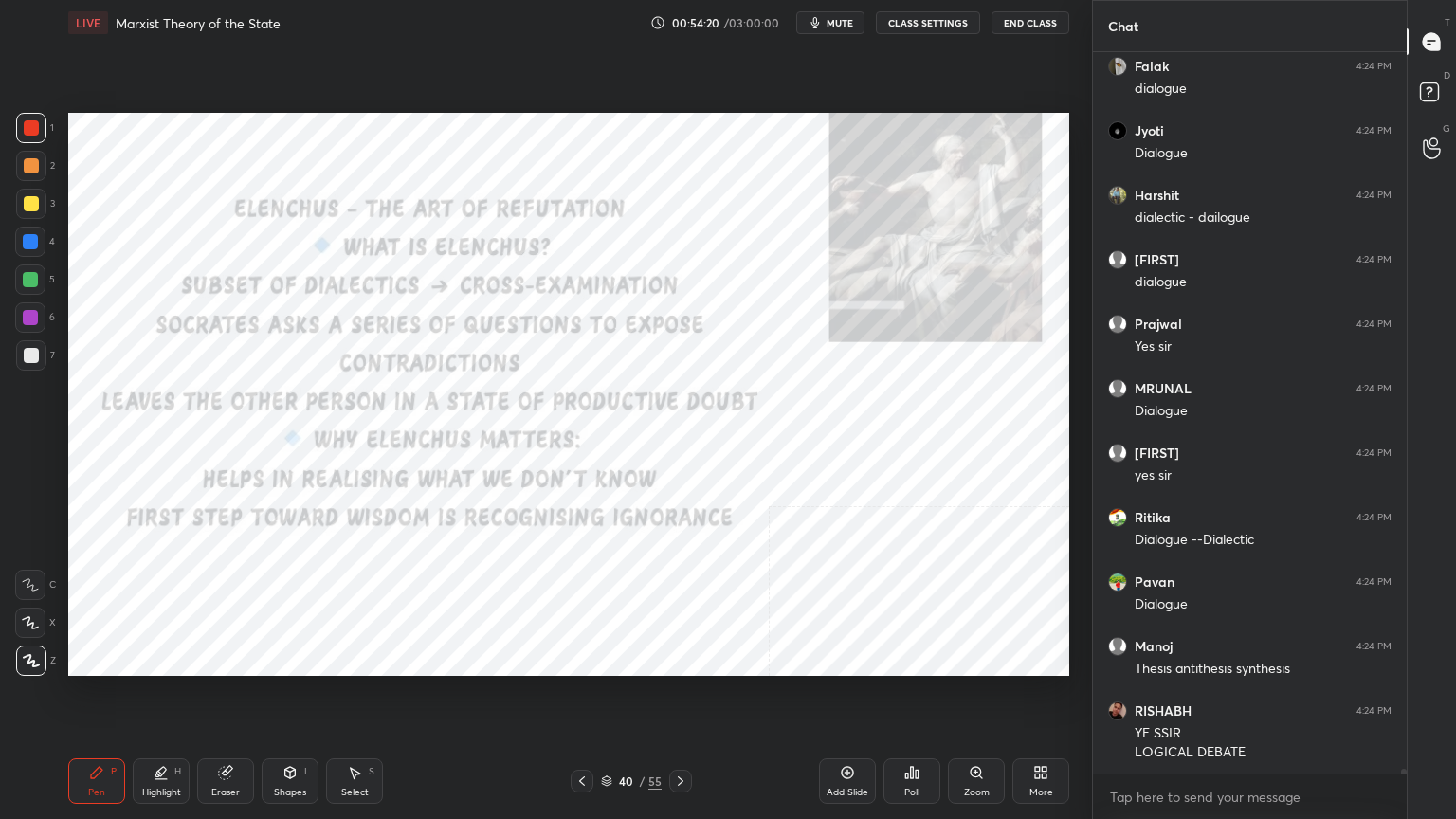 click 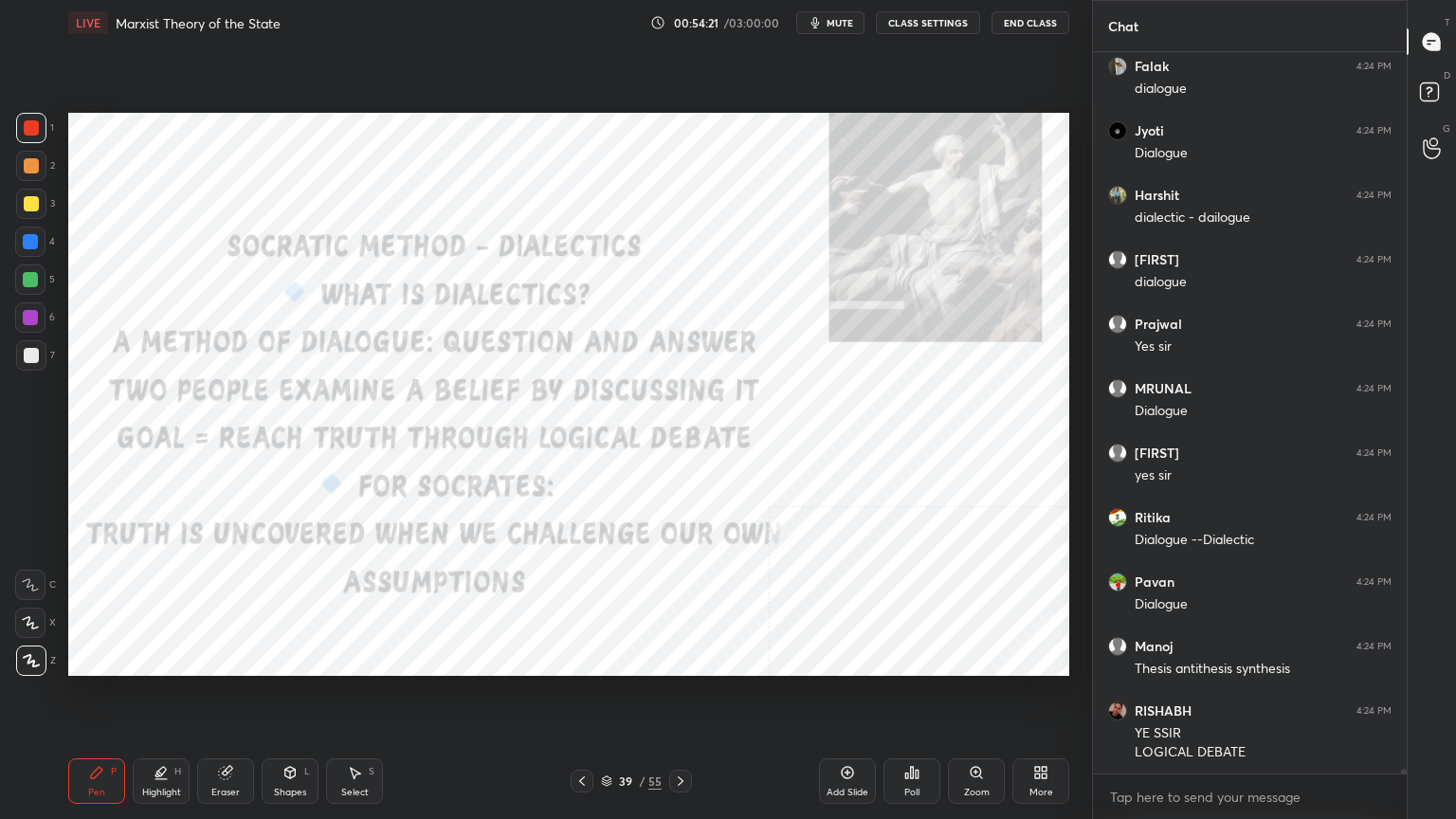 click 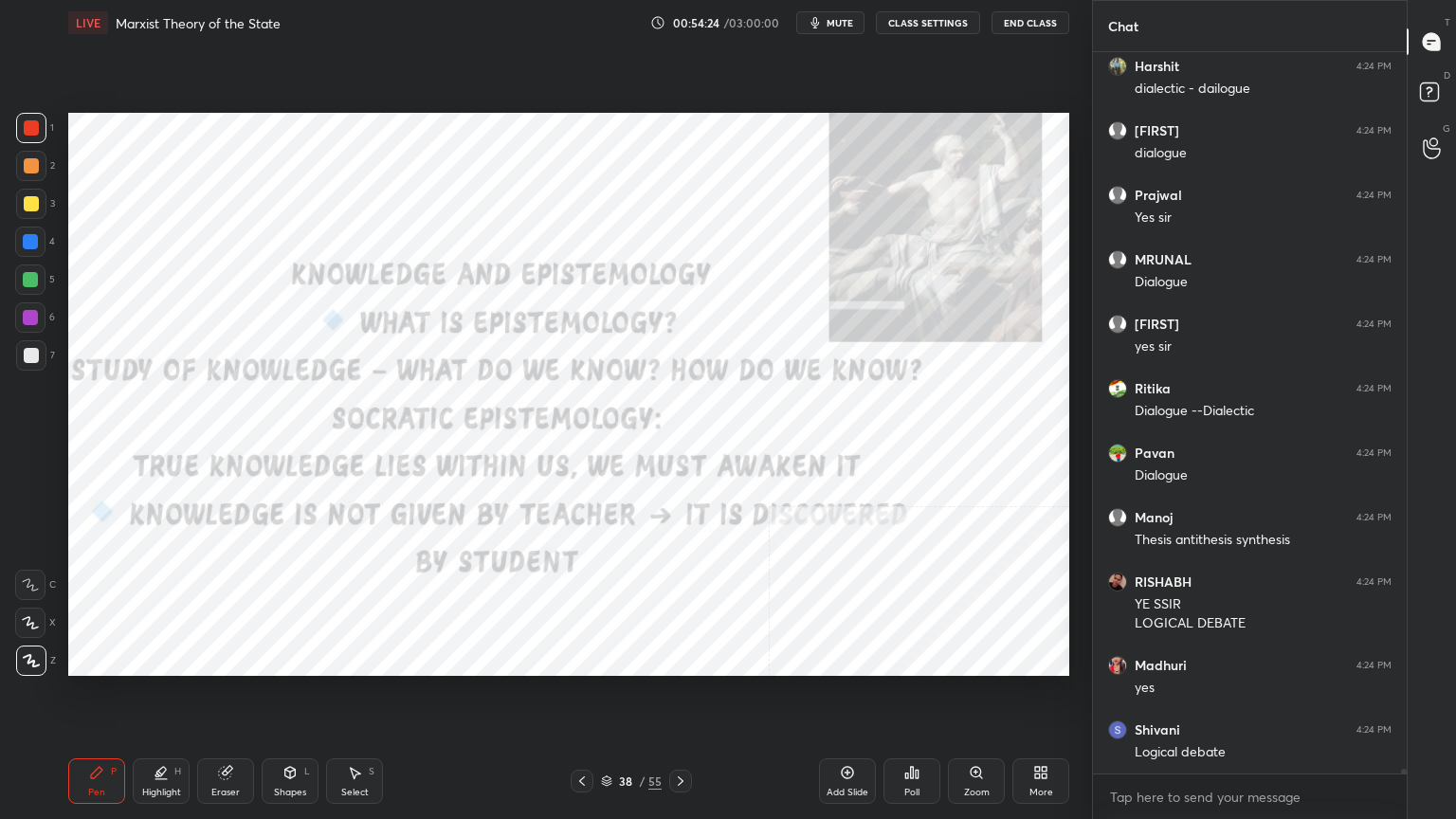 click 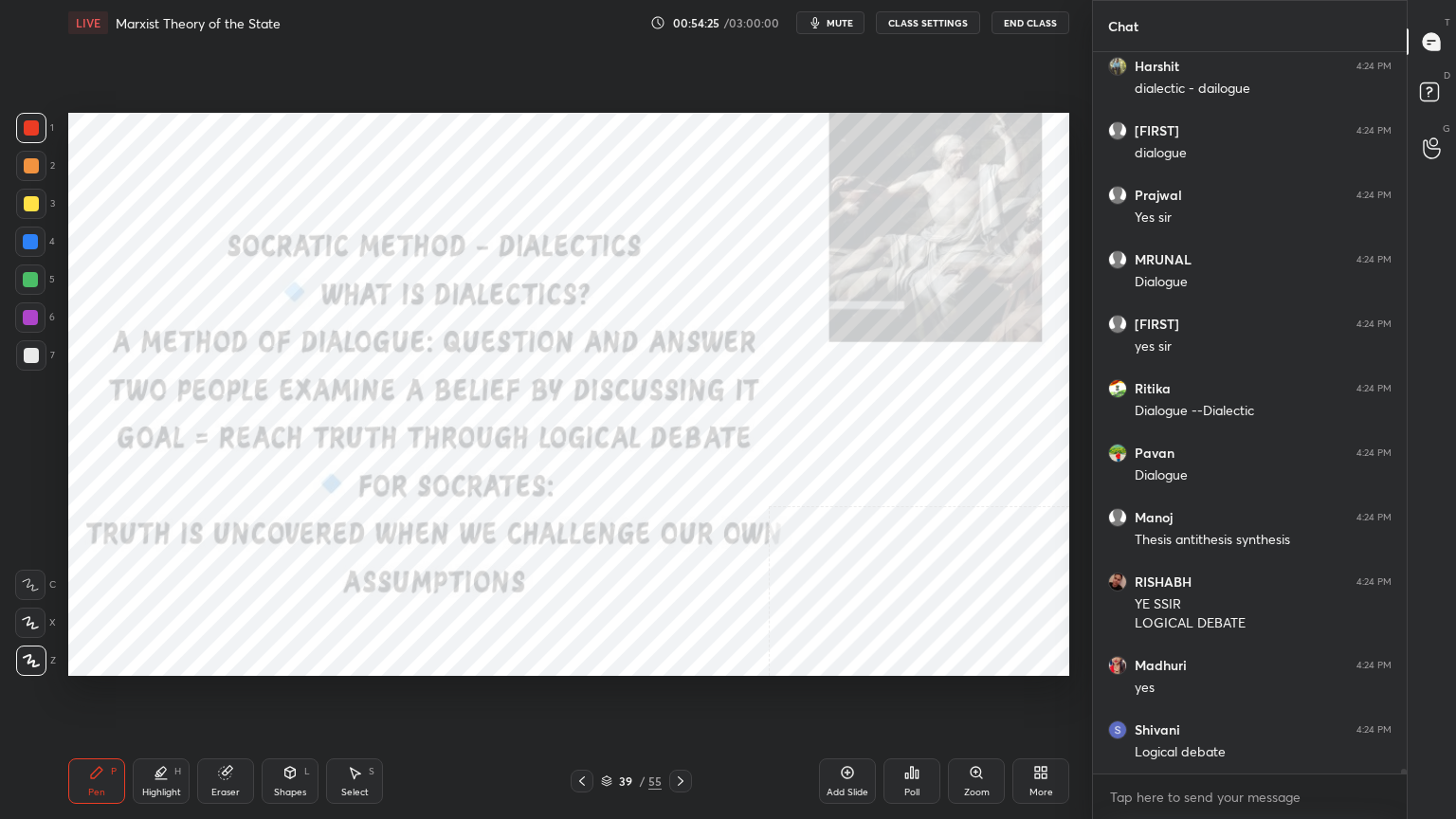 click 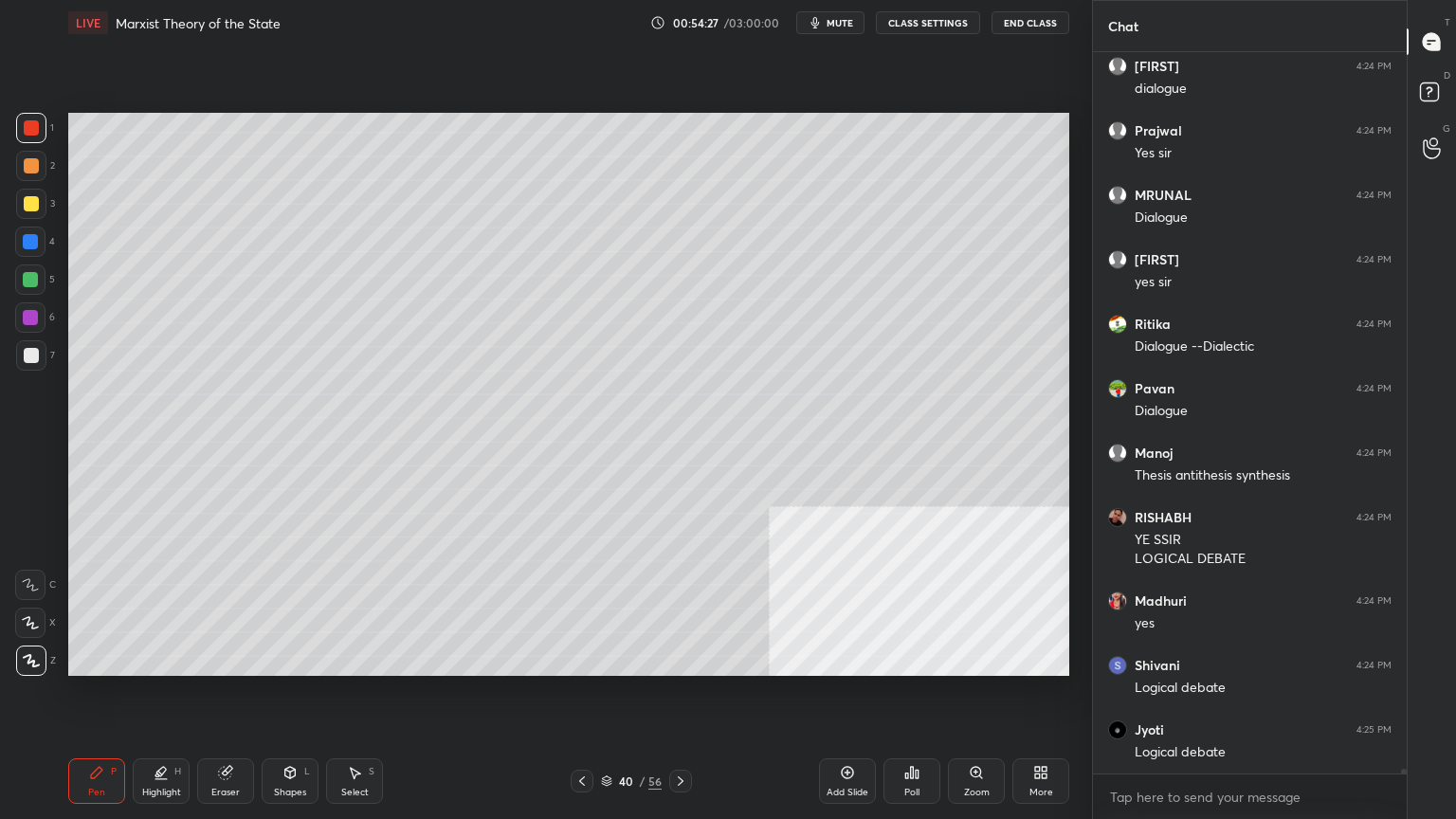 drag, startPoint x: 29, startPoint y: 202, endPoint x: 59, endPoint y: 196, distance: 30.594117 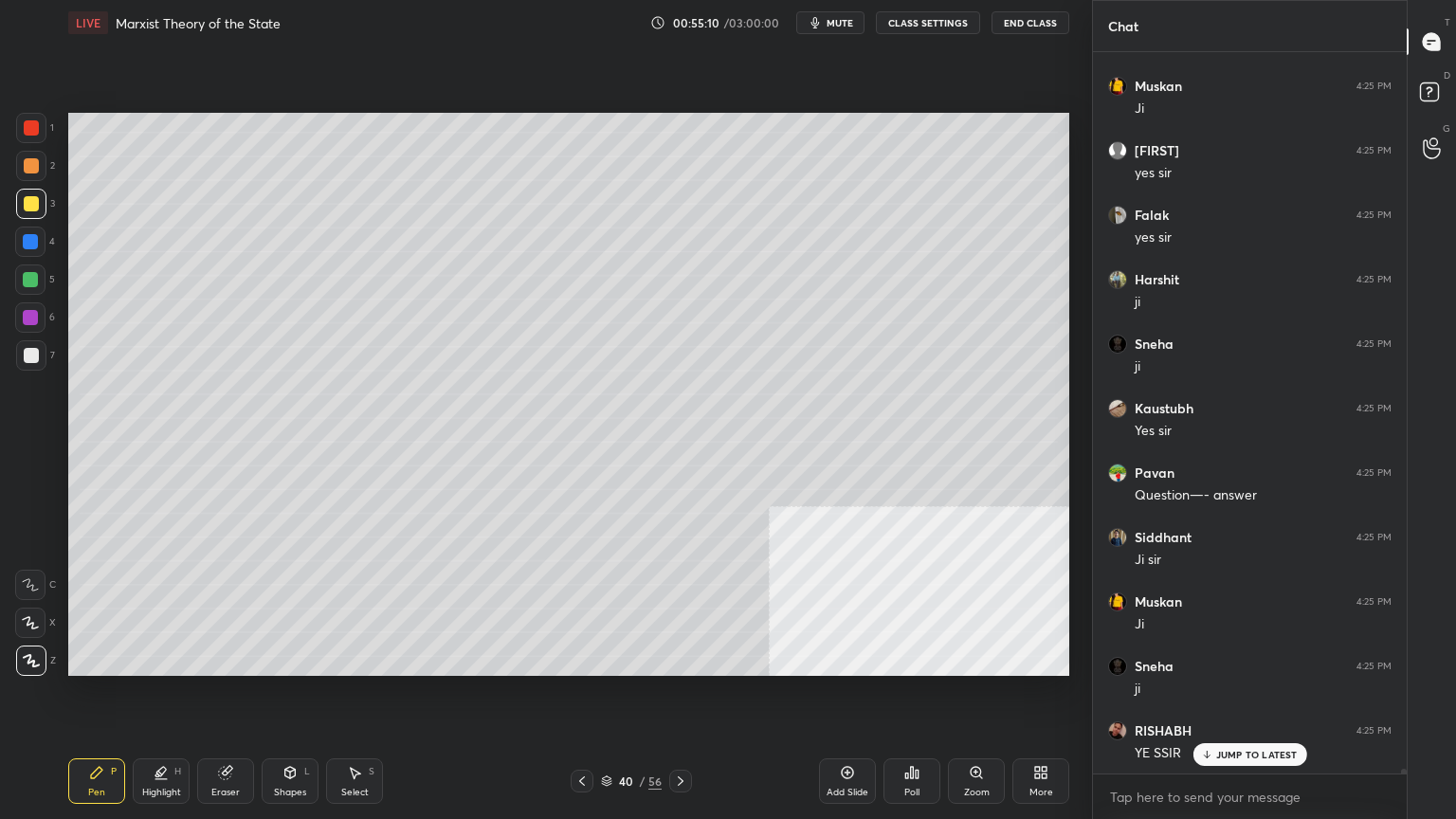 scroll, scrollTop: 107911, scrollLeft: 0, axis: vertical 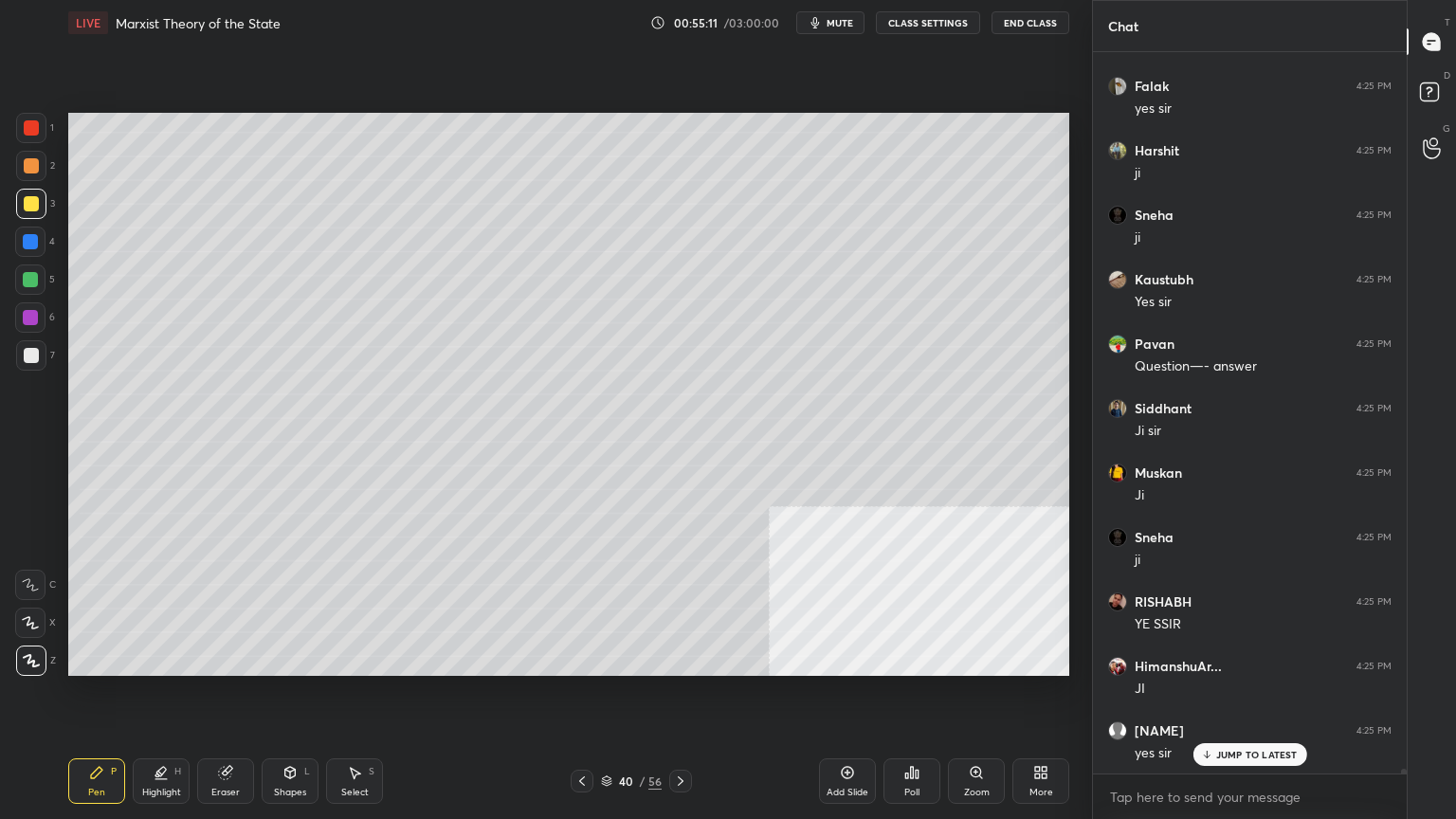 click at bounding box center (31, 355) 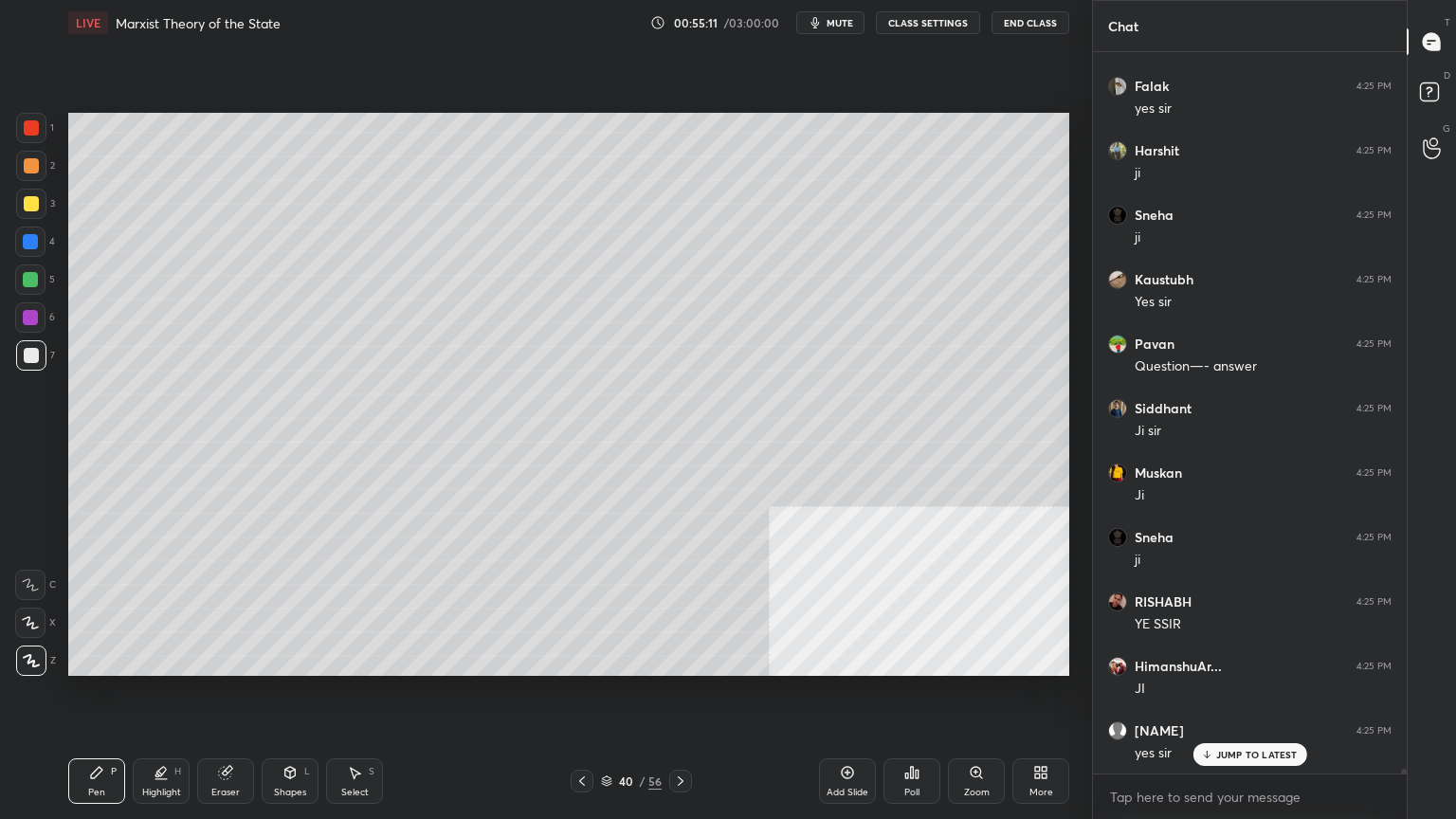 click at bounding box center (31, 204) 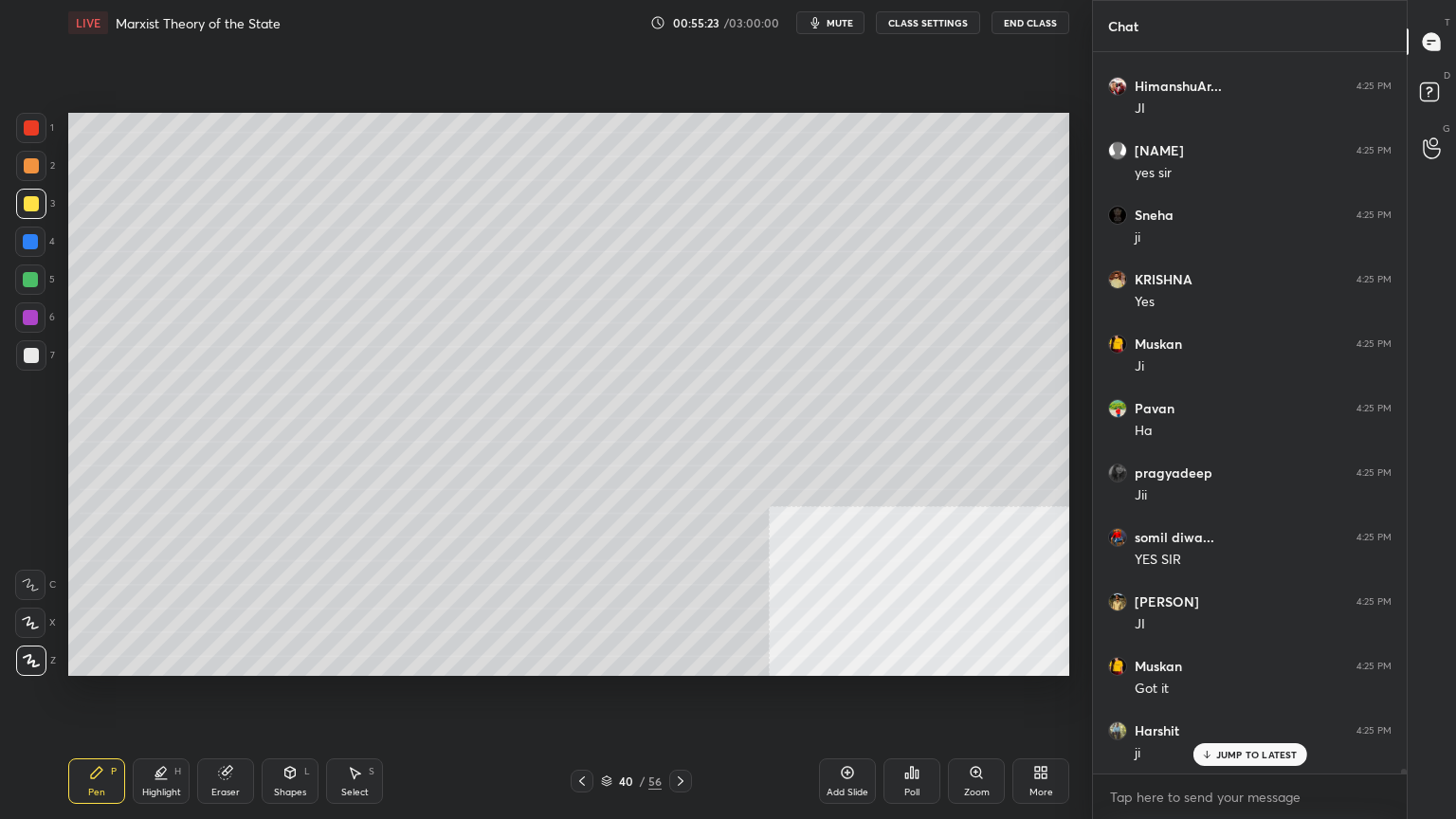 scroll, scrollTop: 108555, scrollLeft: 0, axis: vertical 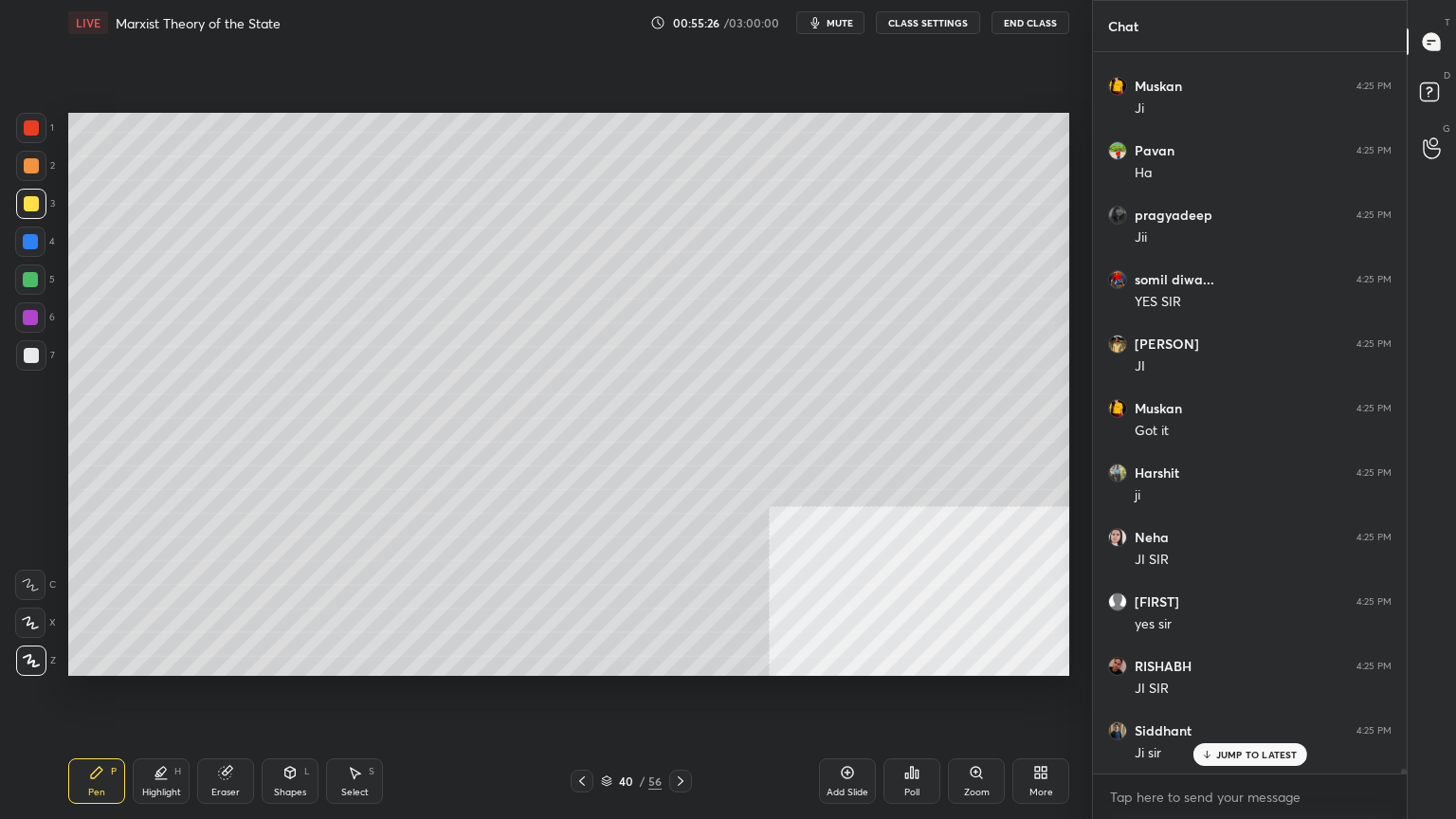 click at bounding box center (30, 242) 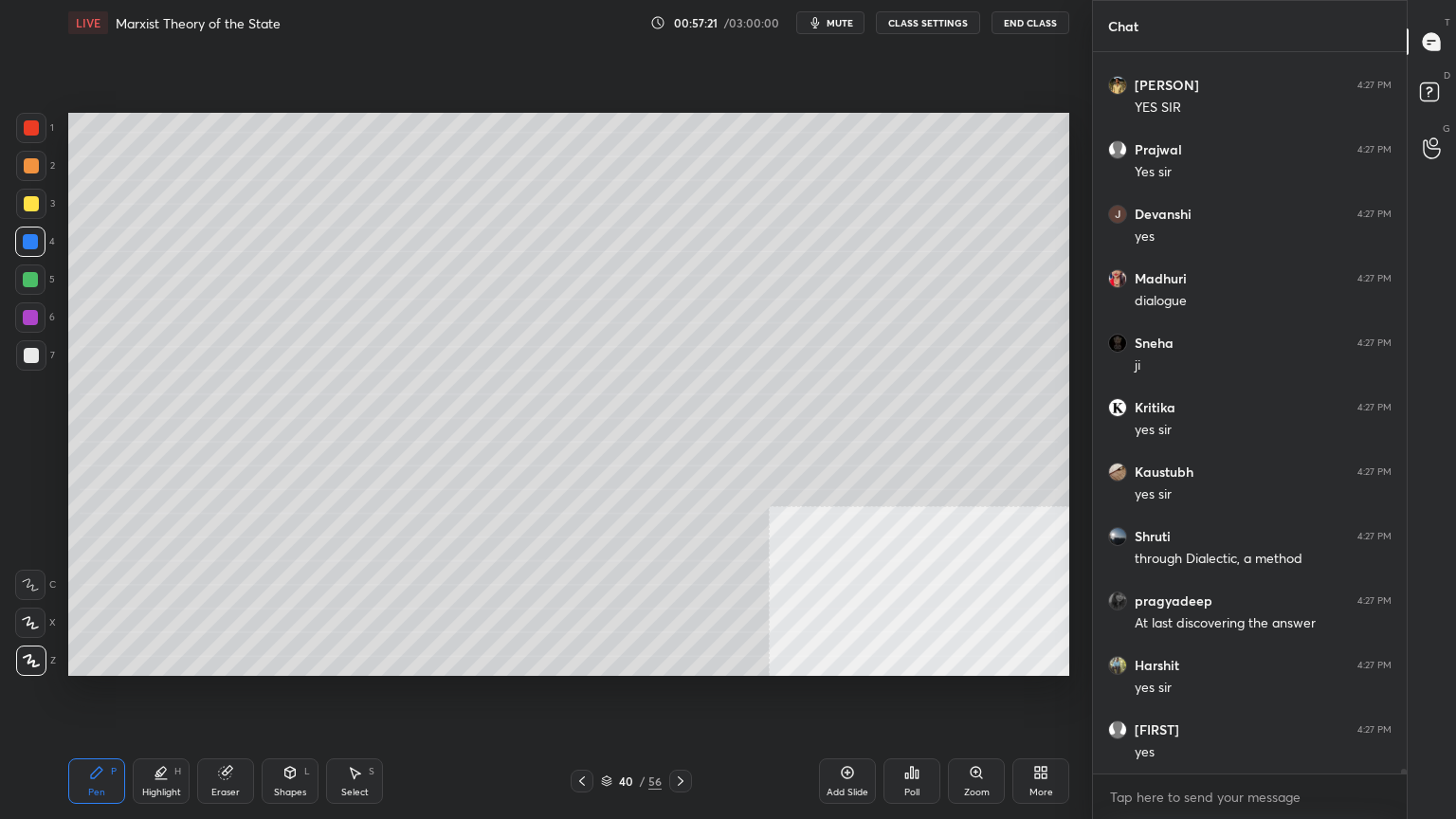 scroll, scrollTop: 114799, scrollLeft: 0, axis: vertical 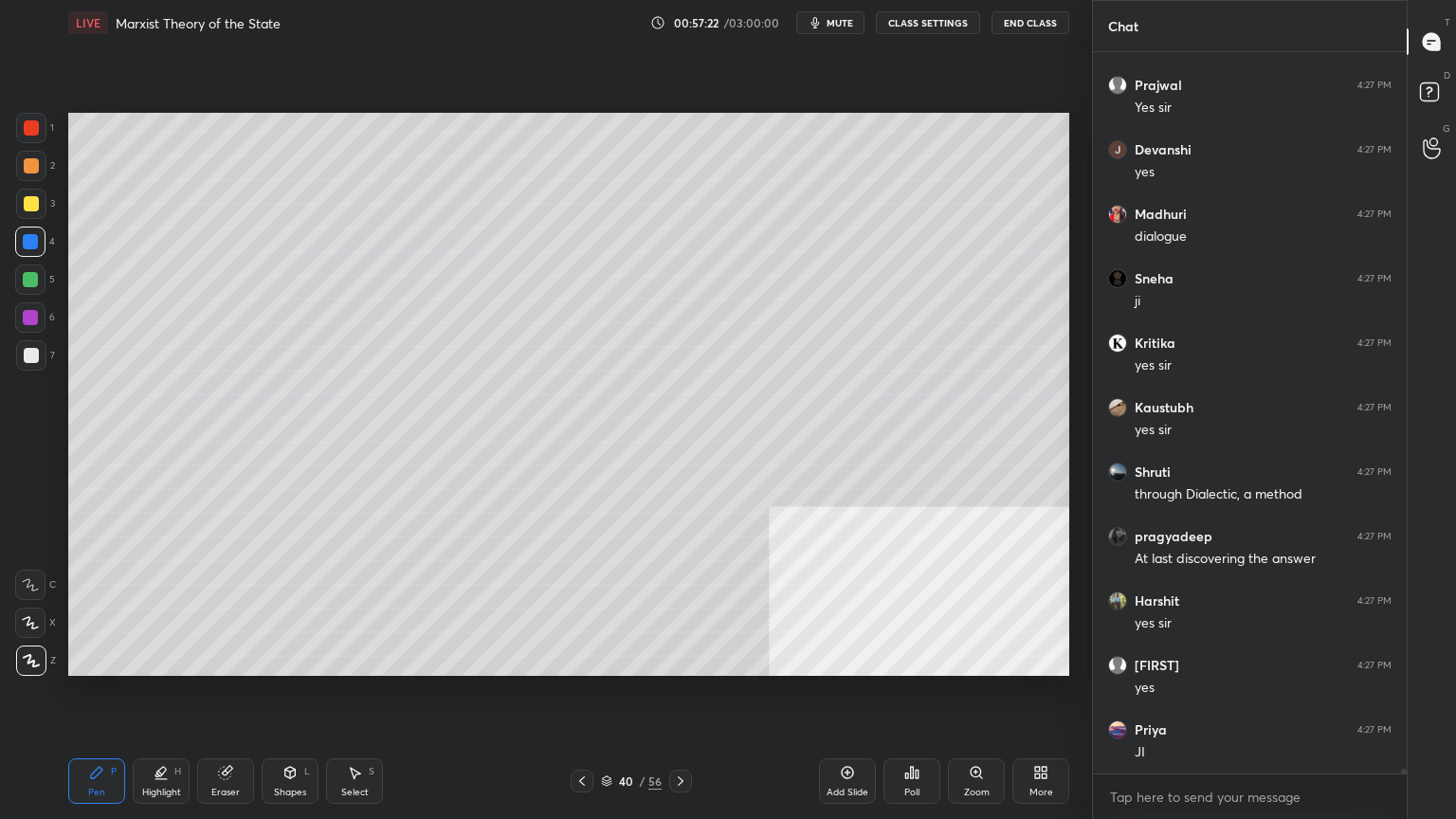 click 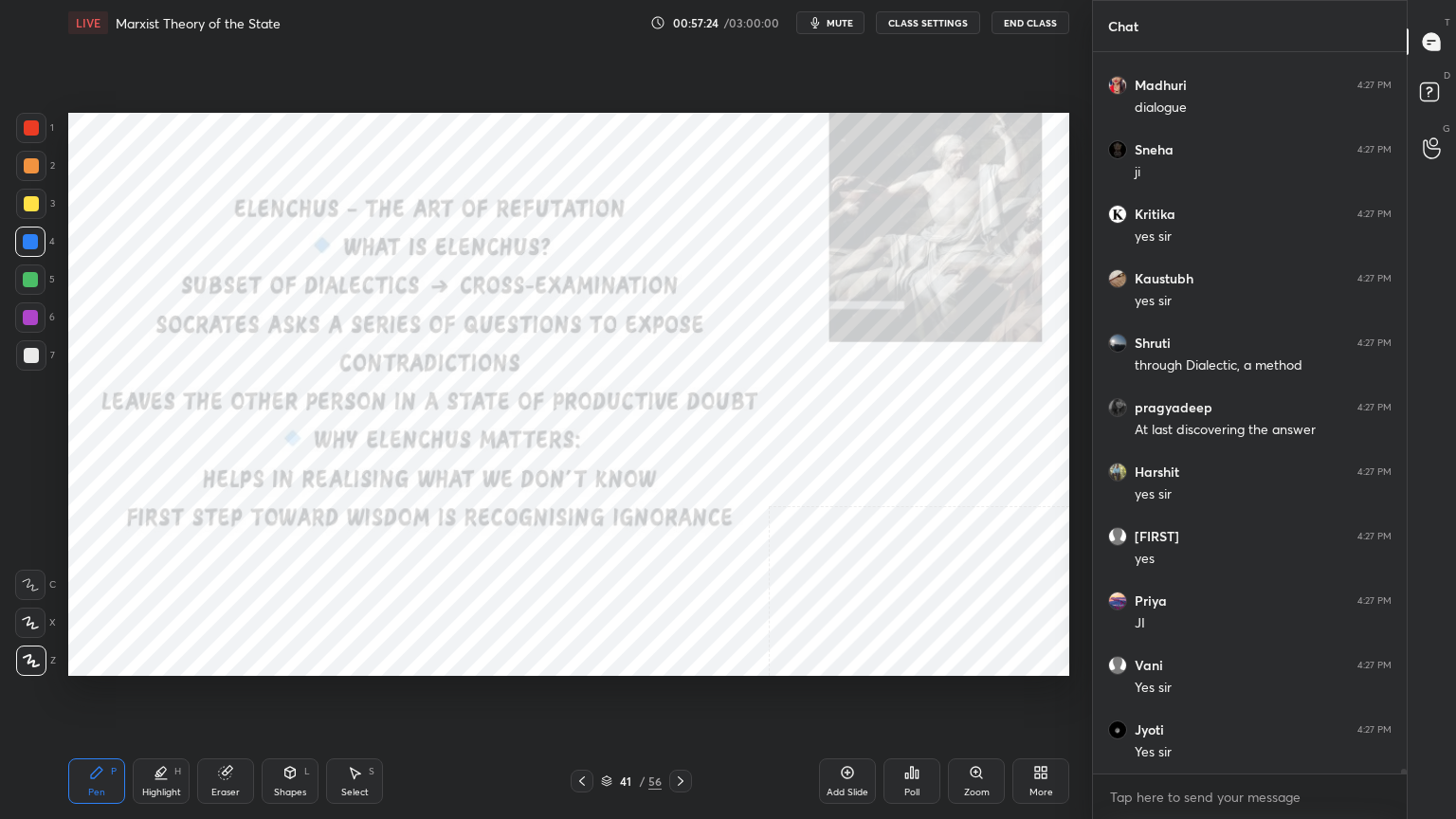 click 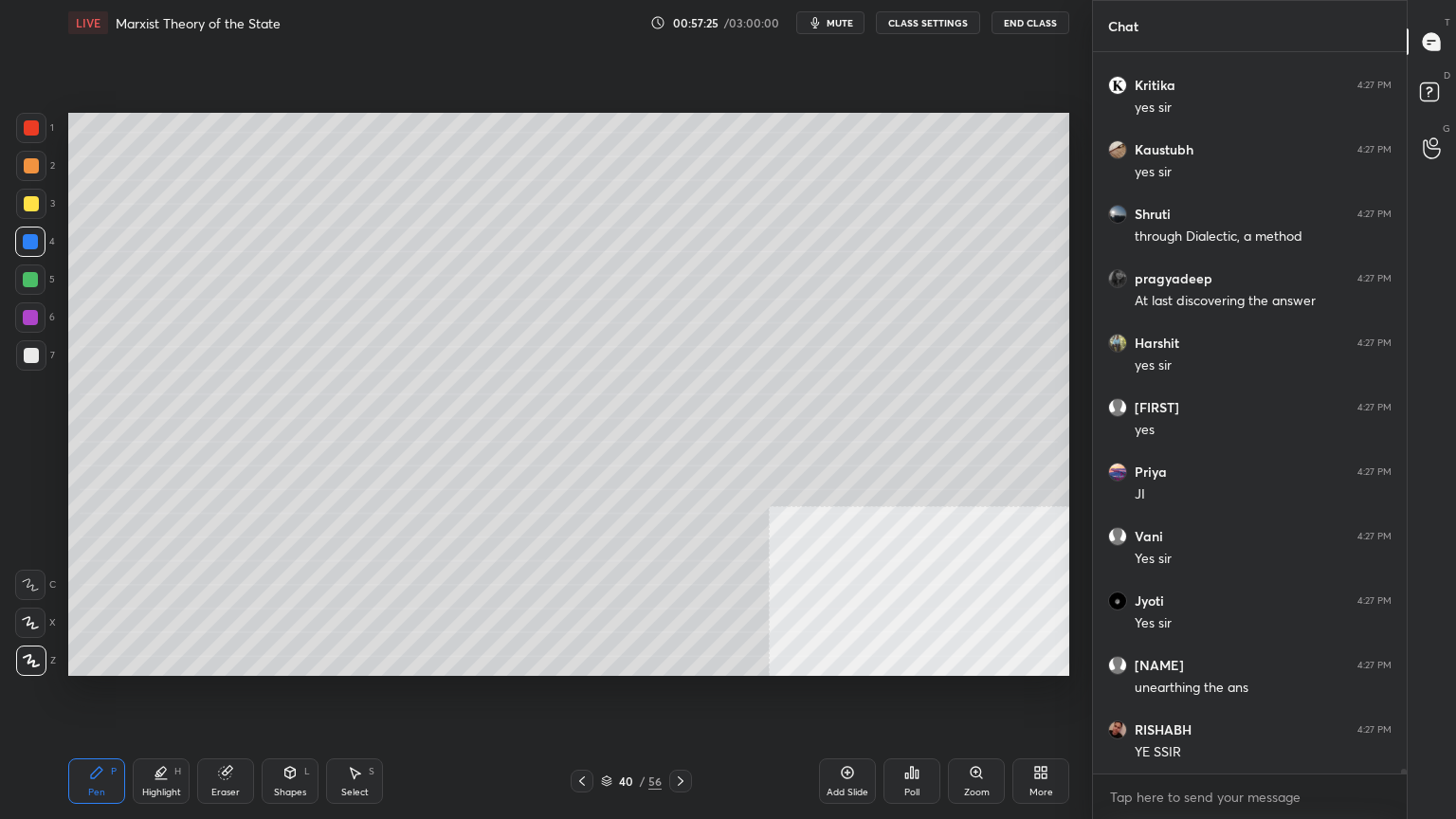 click on "Add Slide" at bounding box center [847, 781] 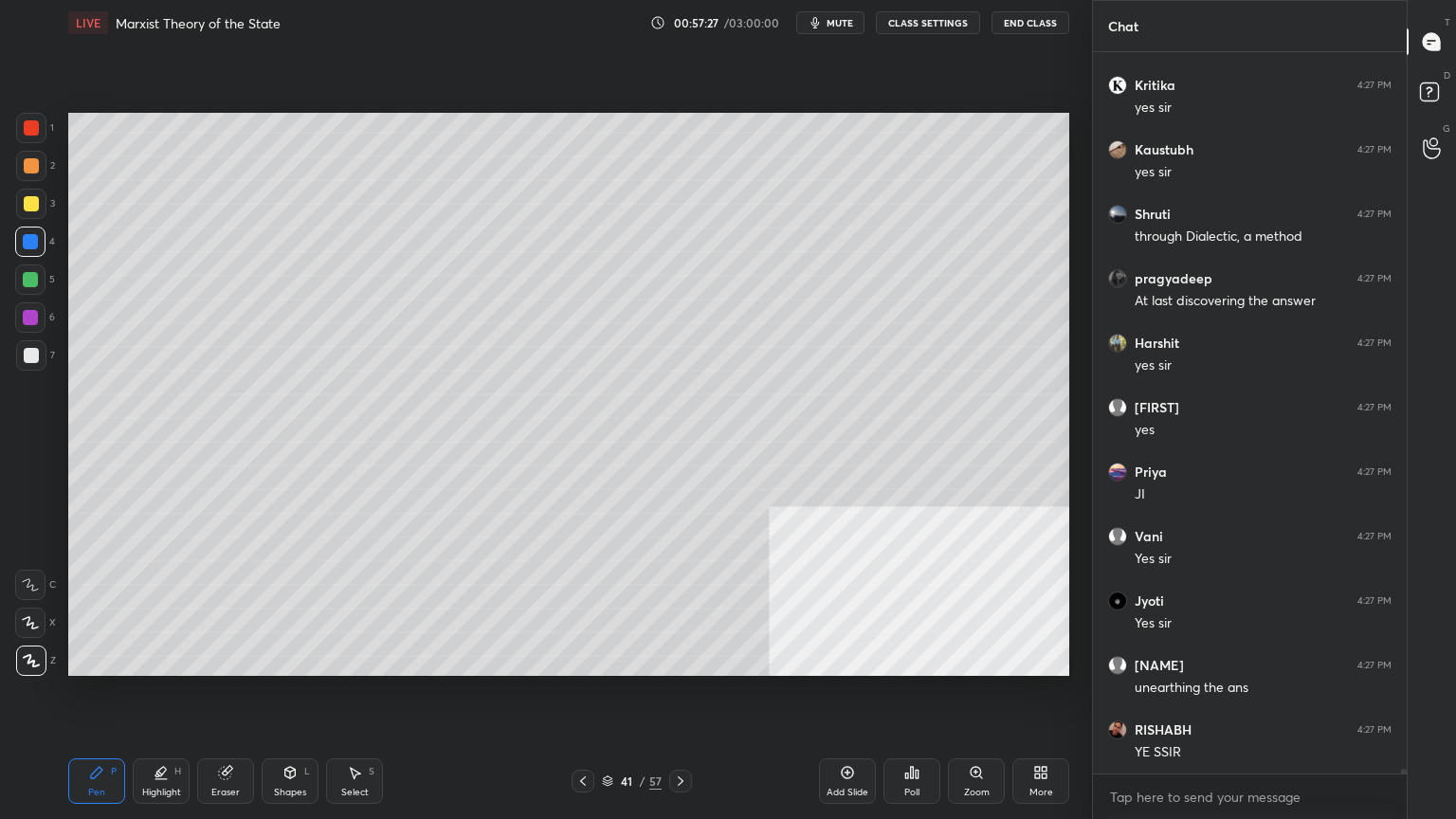 click at bounding box center (31, 204) 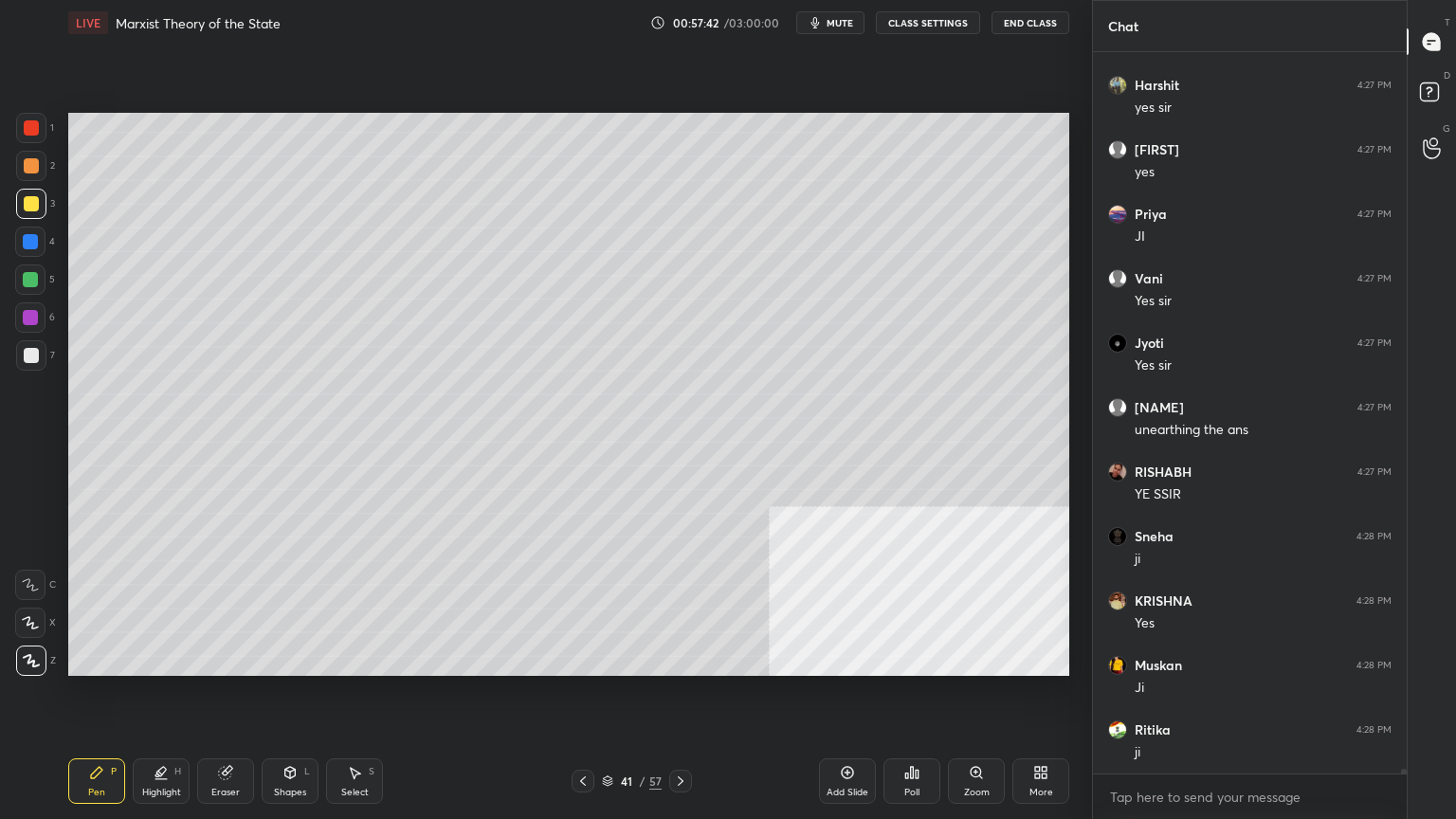 scroll, scrollTop: 115573, scrollLeft: 0, axis: vertical 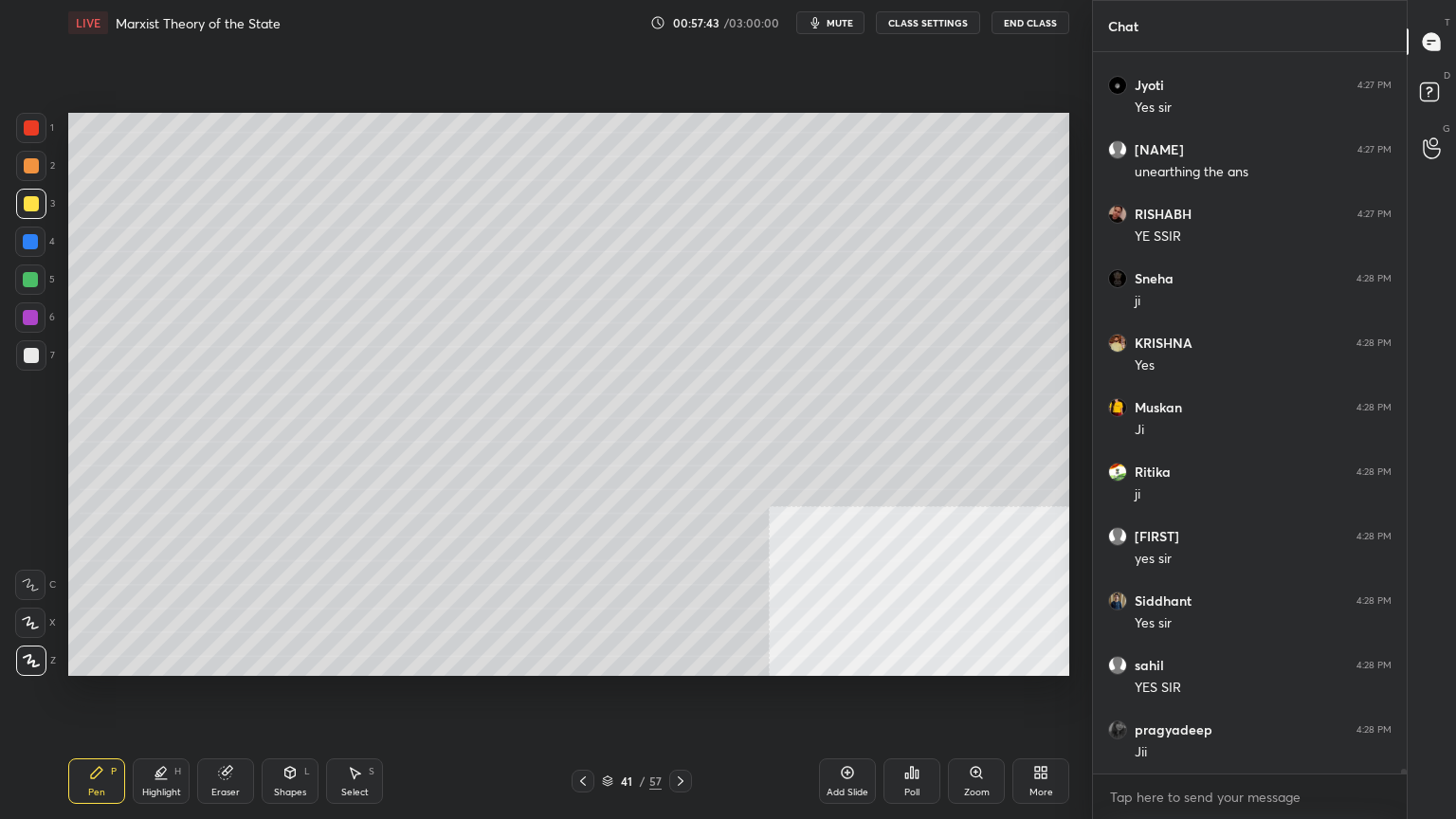 click at bounding box center (31, 204) 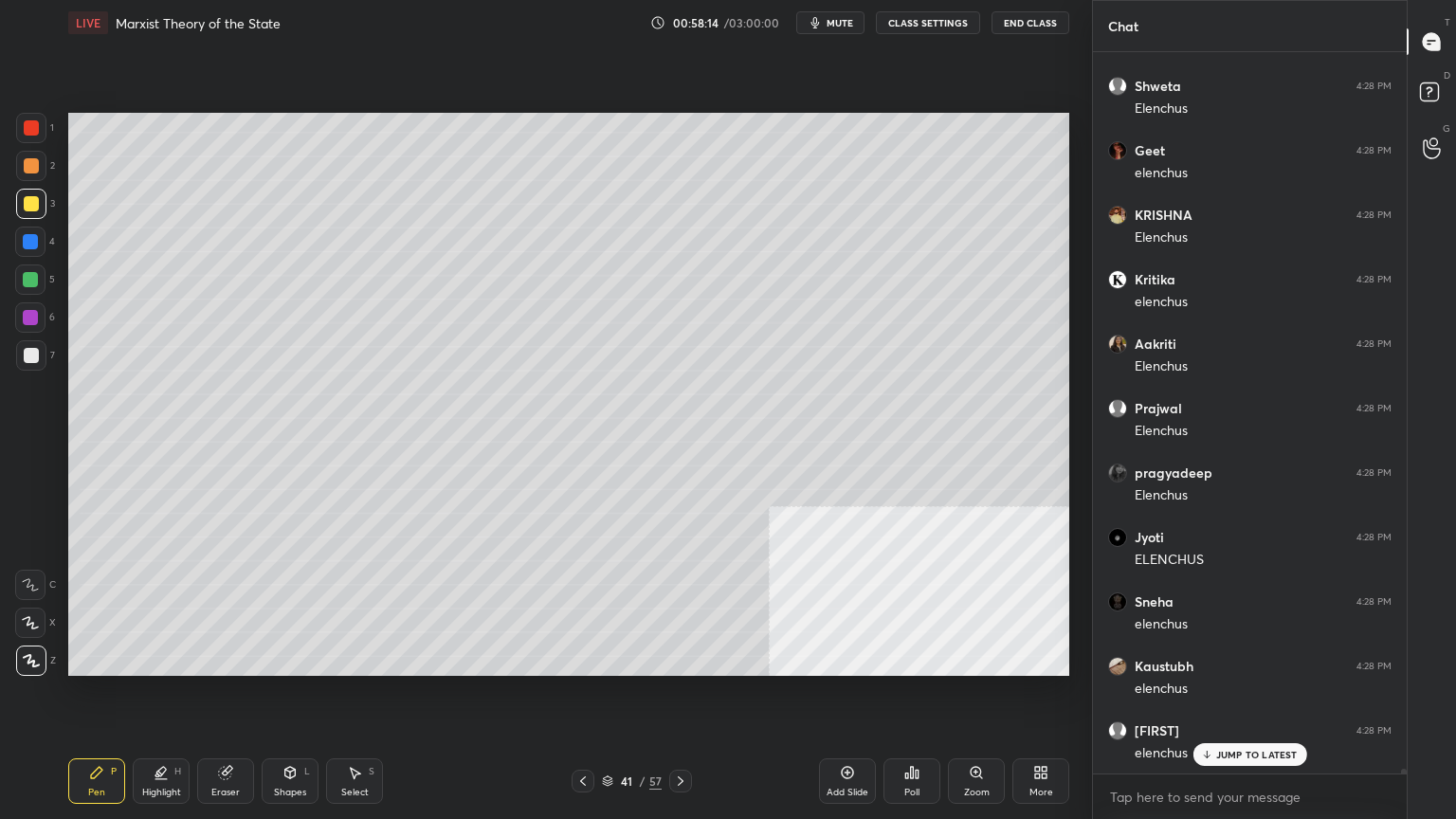 scroll, scrollTop: 108859, scrollLeft: 0, axis: vertical 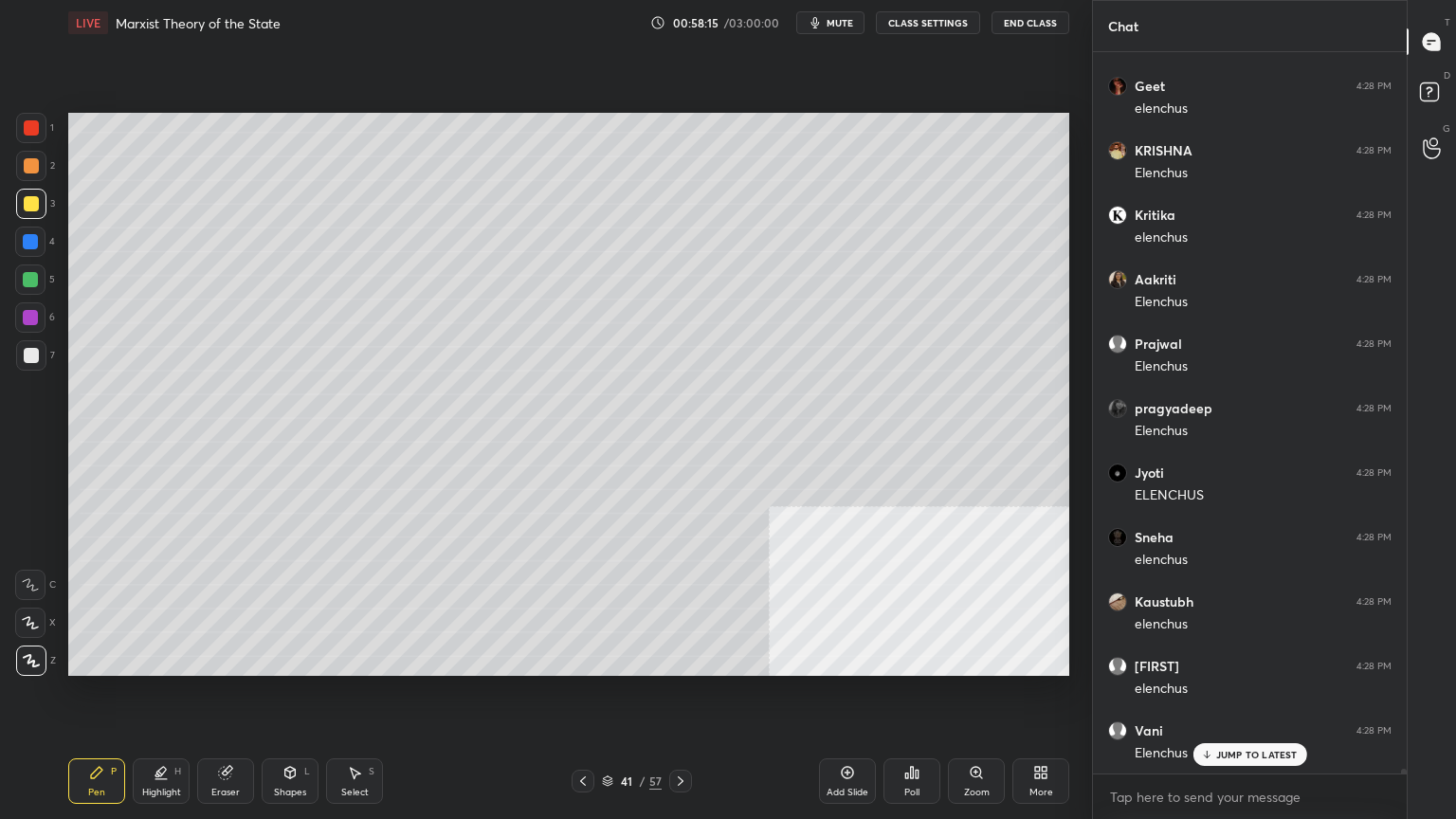click at bounding box center [30, 280] 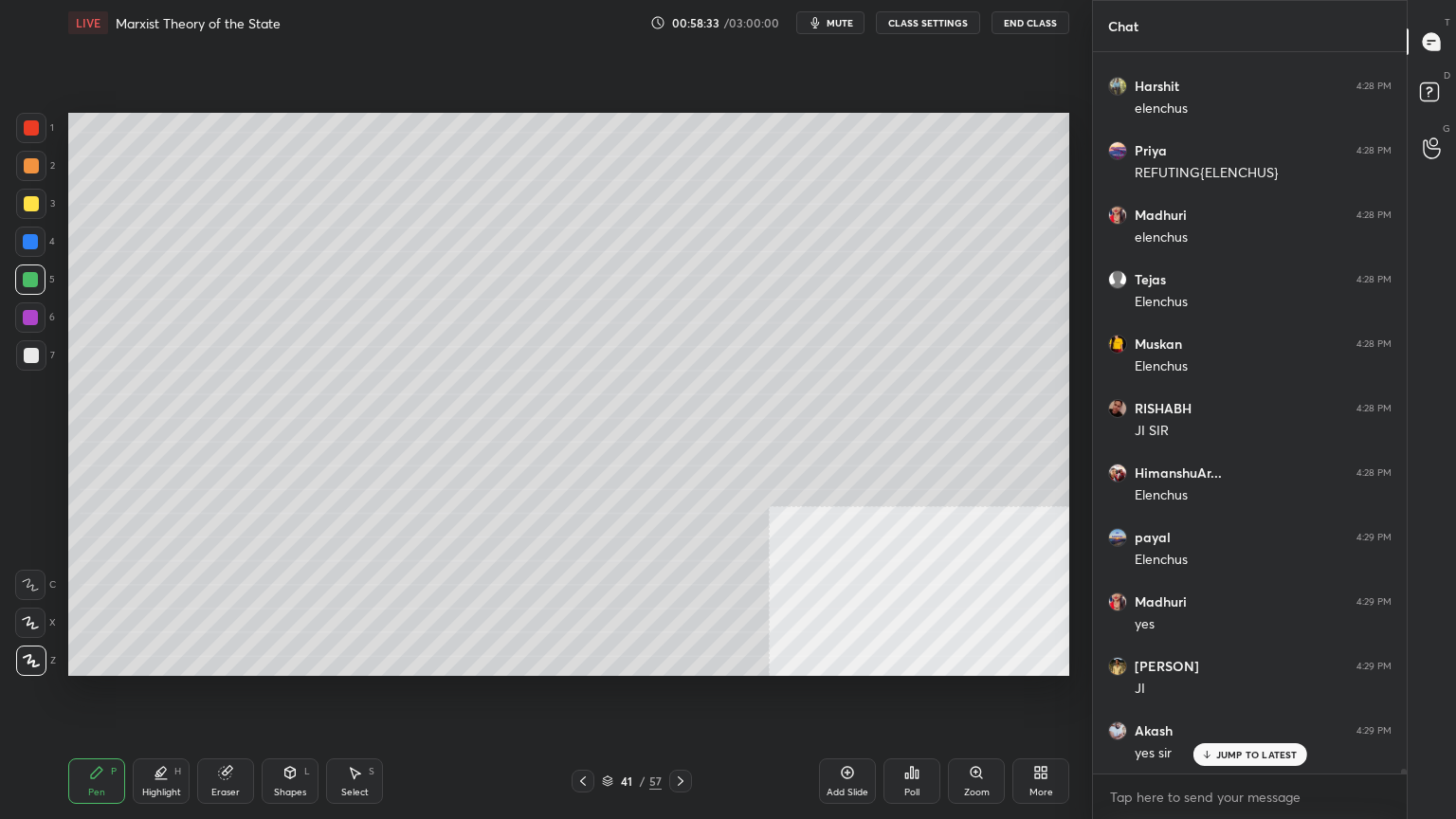 scroll, scrollTop: 109955, scrollLeft: 0, axis: vertical 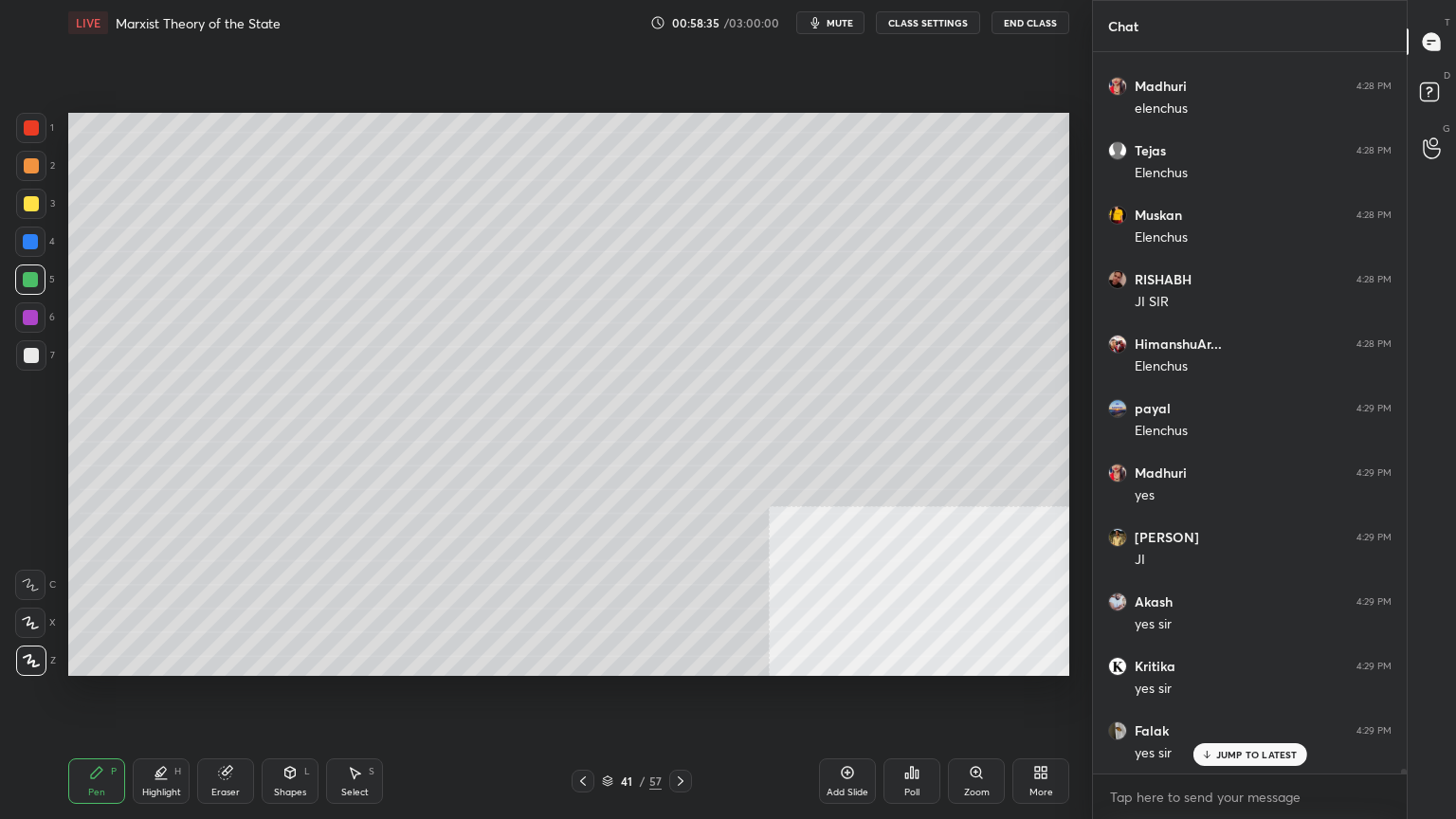 click on "Add Slide" at bounding box center (847, 781) 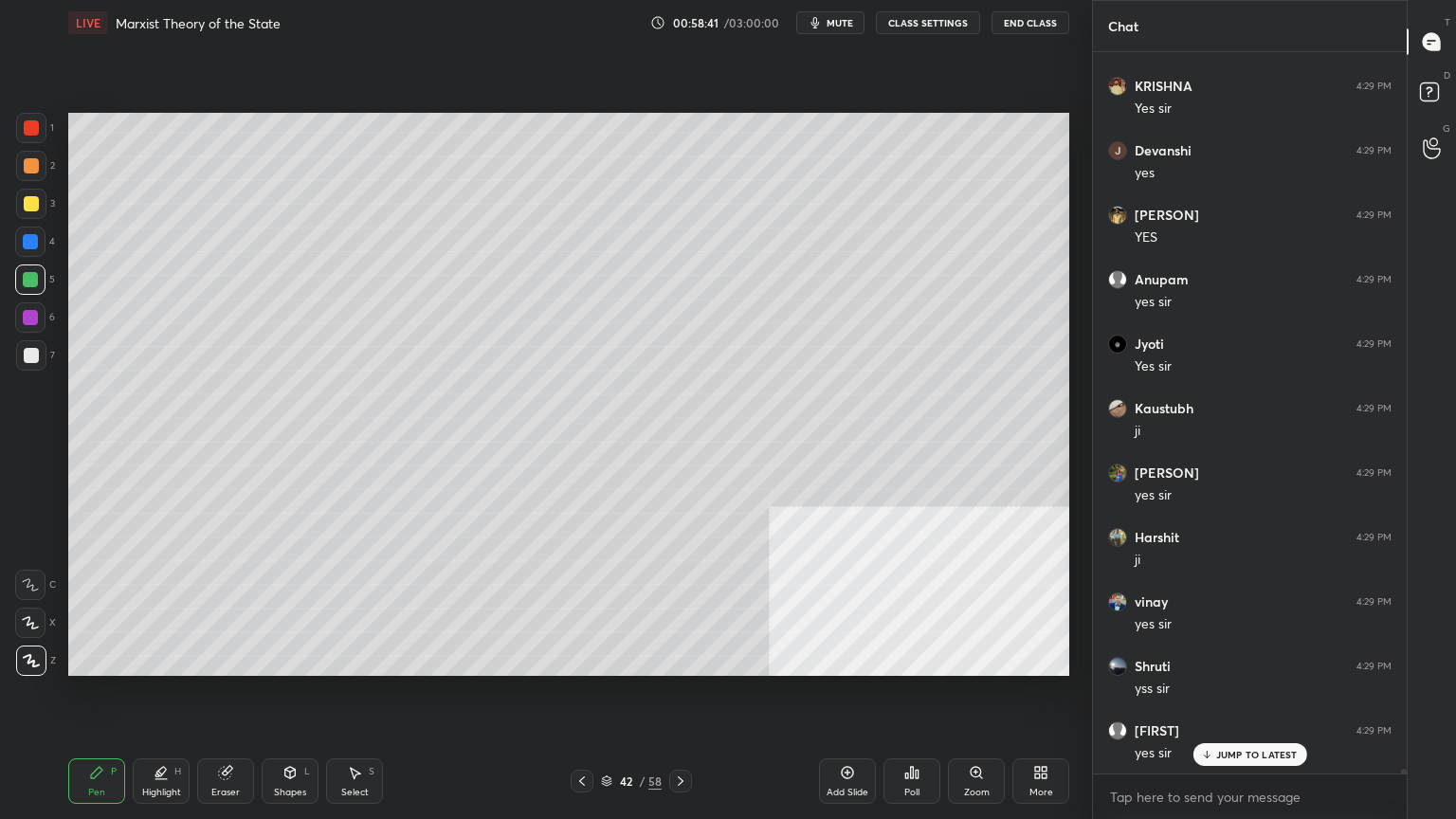 scroll, scrollTop: 111050, scrollLeft: 0, axis: vertical 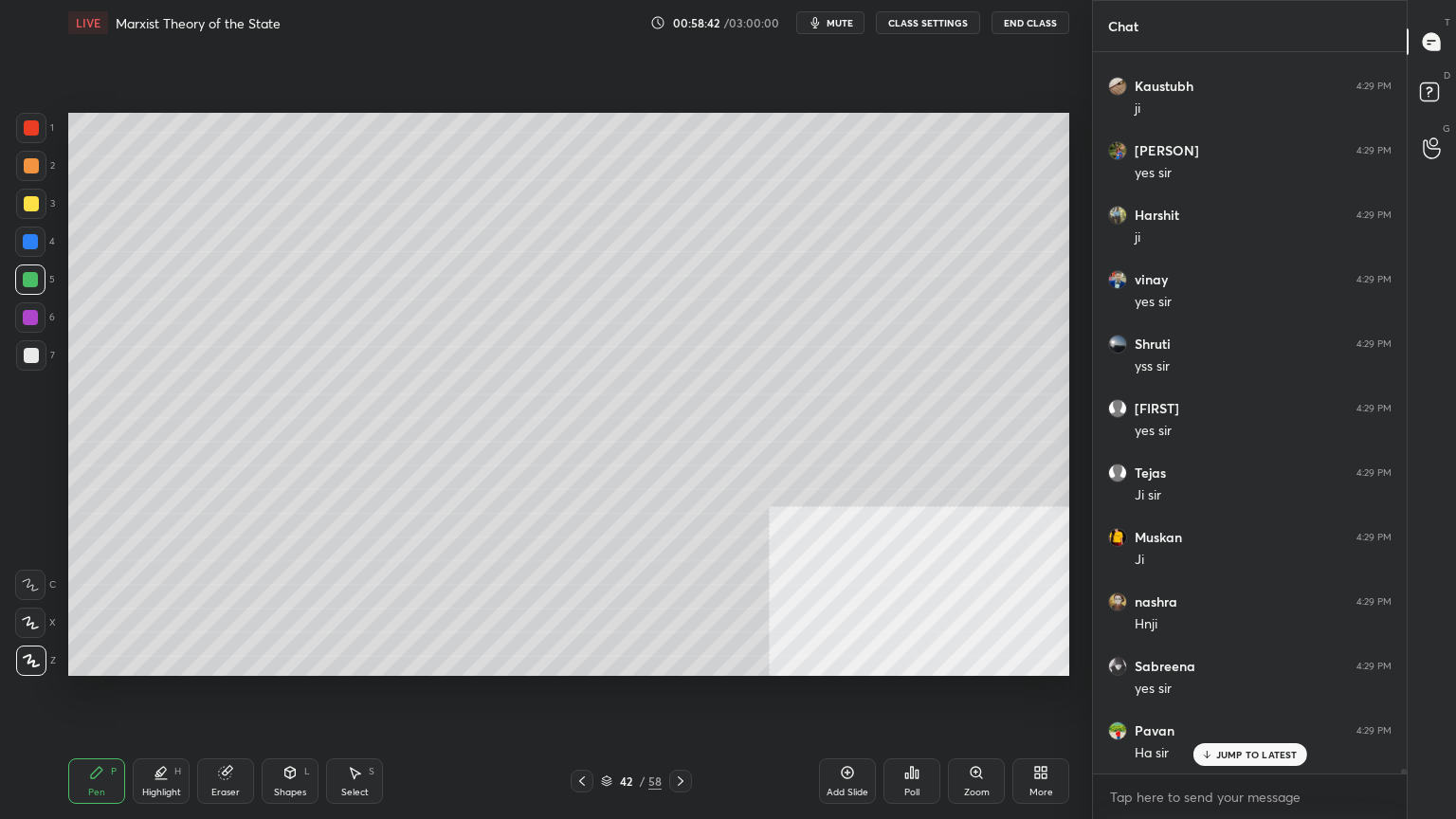 click at bounding box center [31, 355] 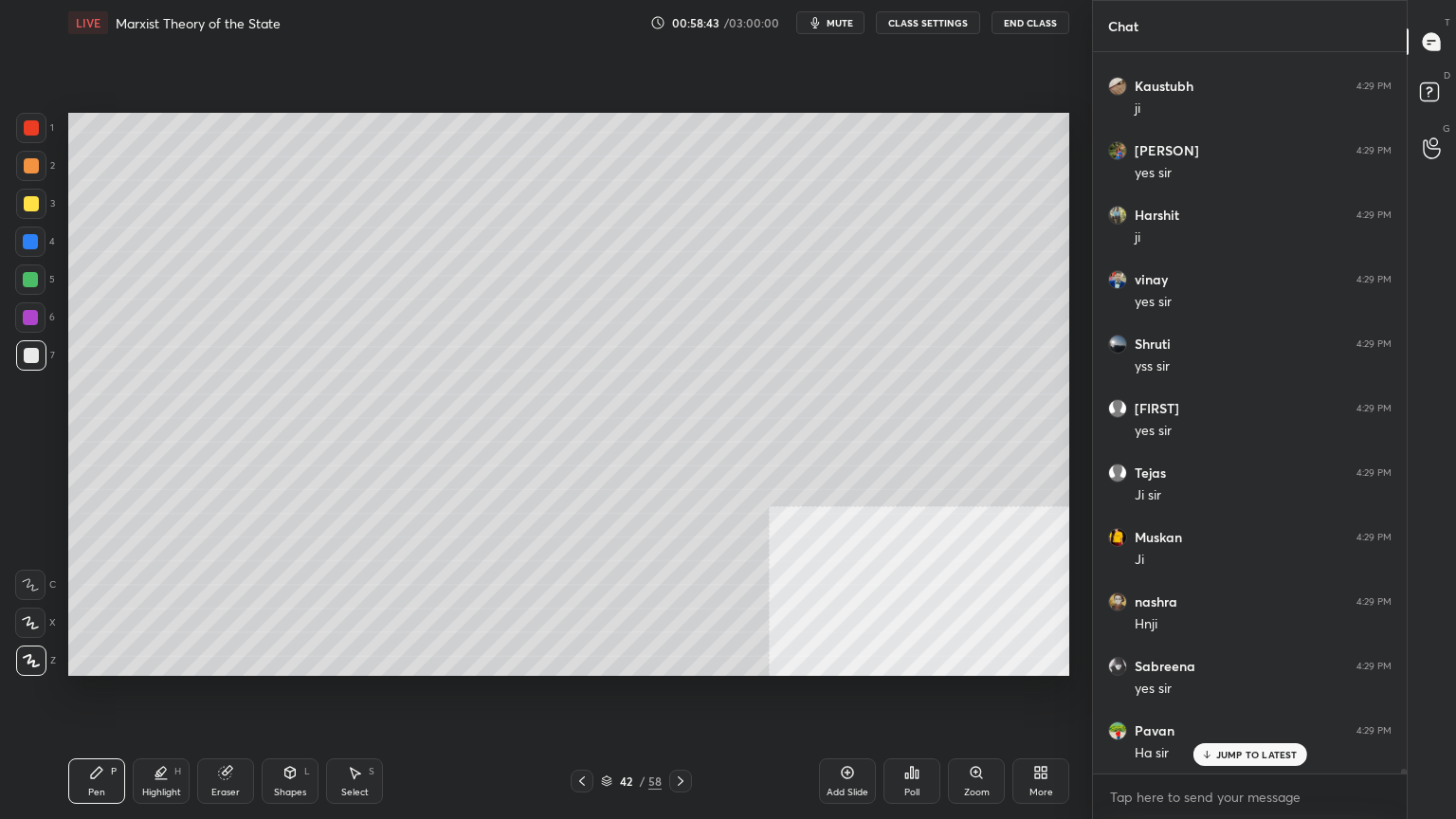 scroll, scrollTop: 111179, scrollLeft: 0, axis: vertical 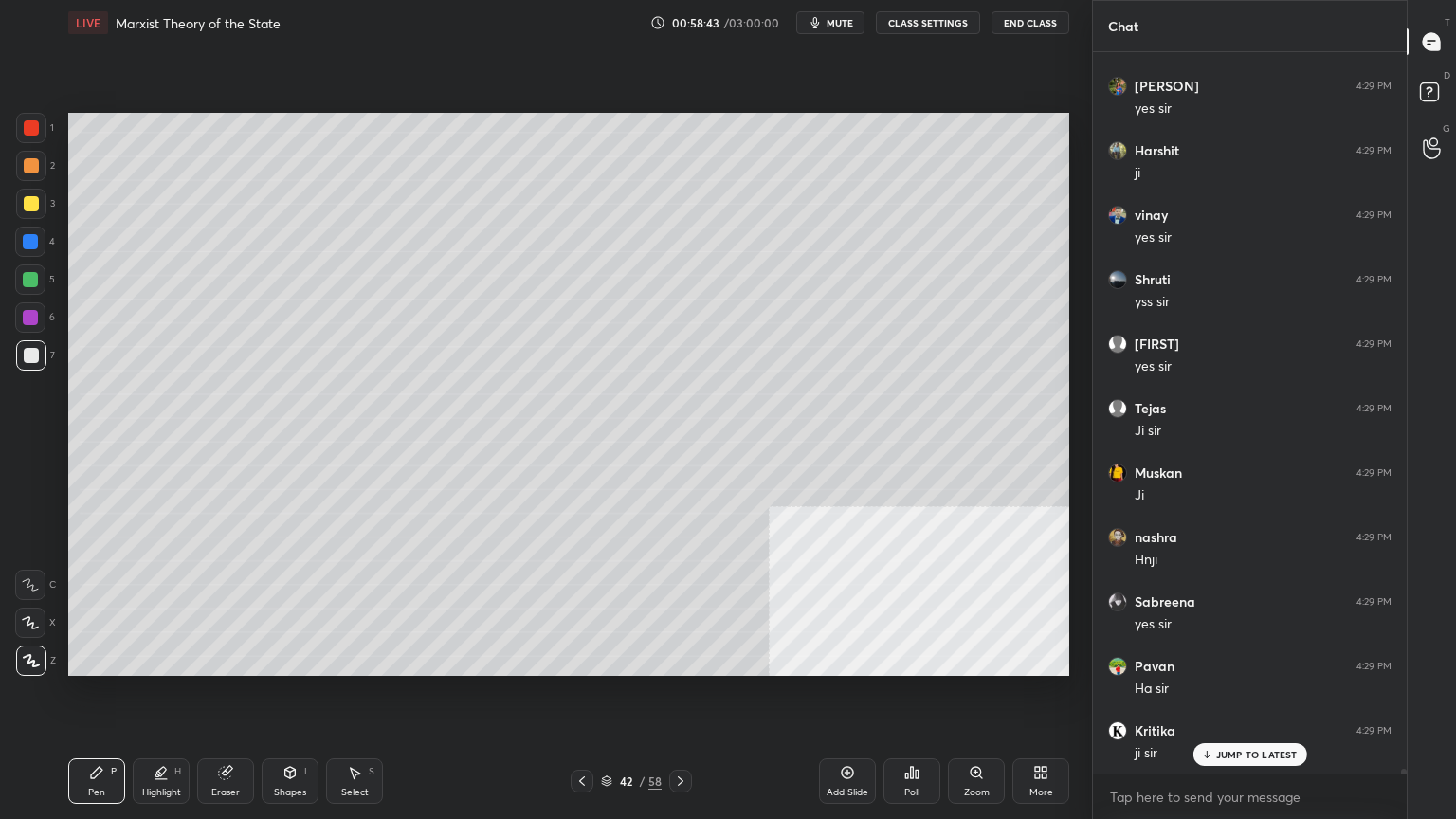 click at bounding box center (31, 204) 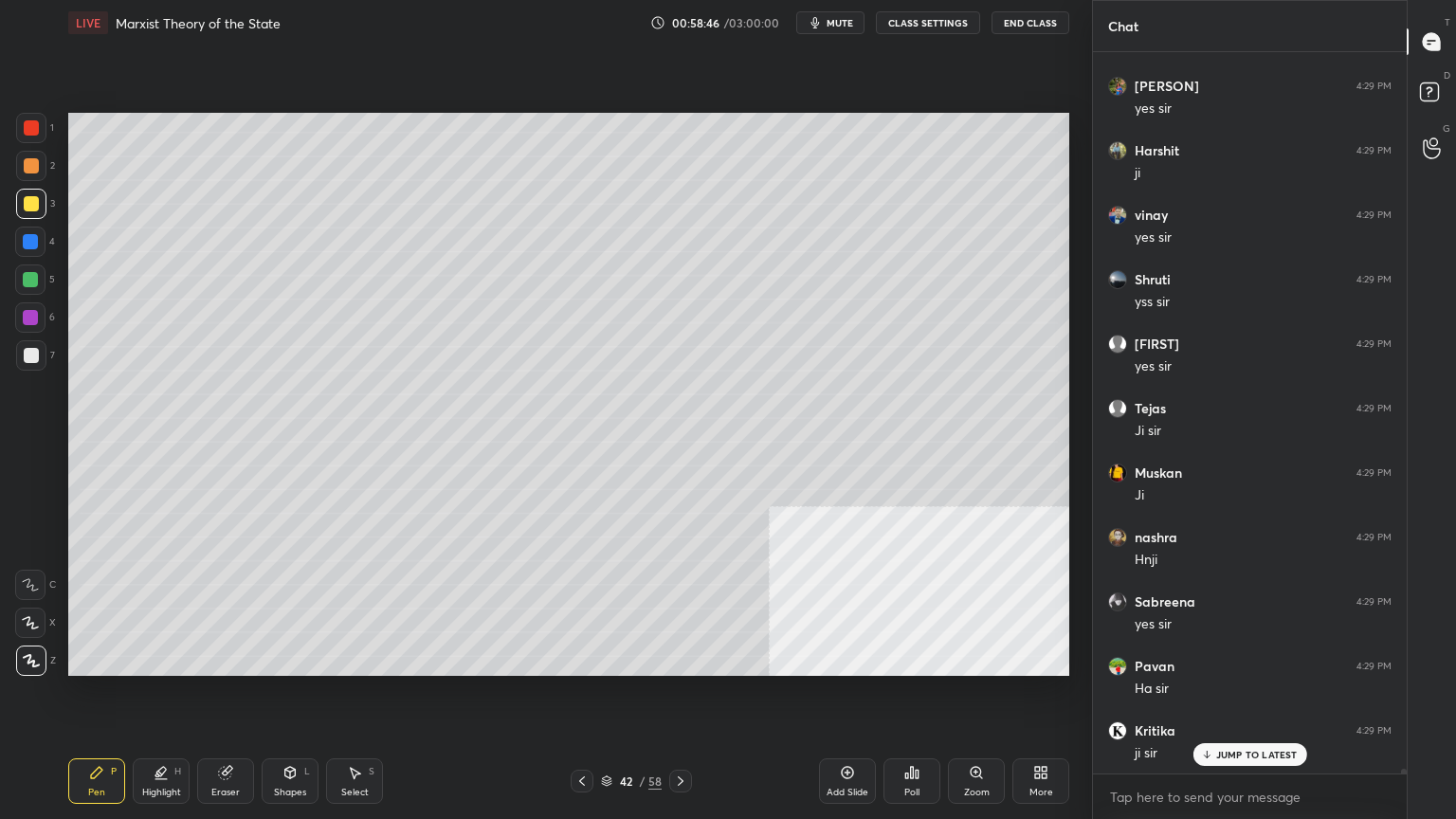 click at bounding box center [31, 204] 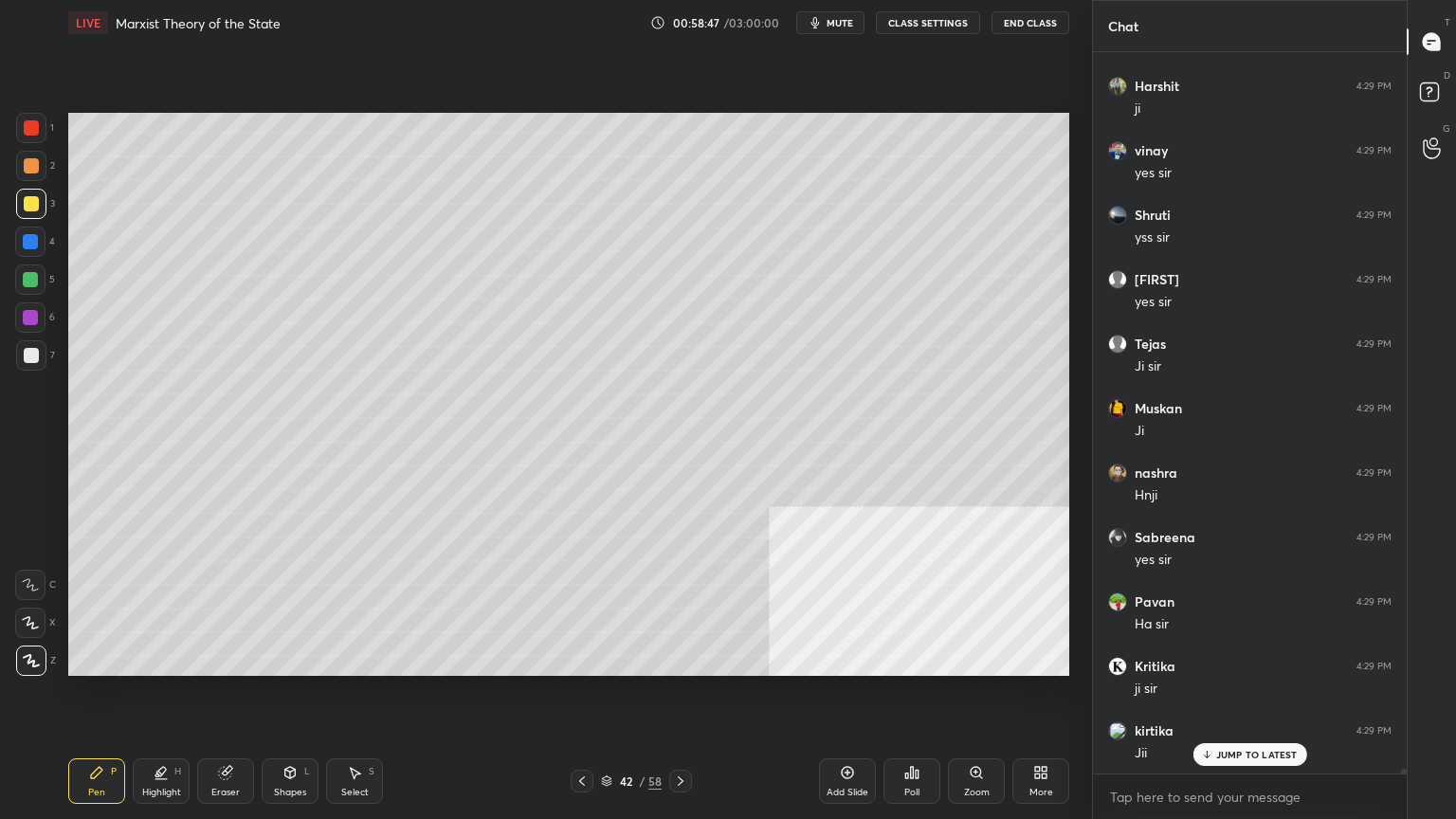 scroll, scrollTop: 111308, scrollLeft: 0, axis: vertical 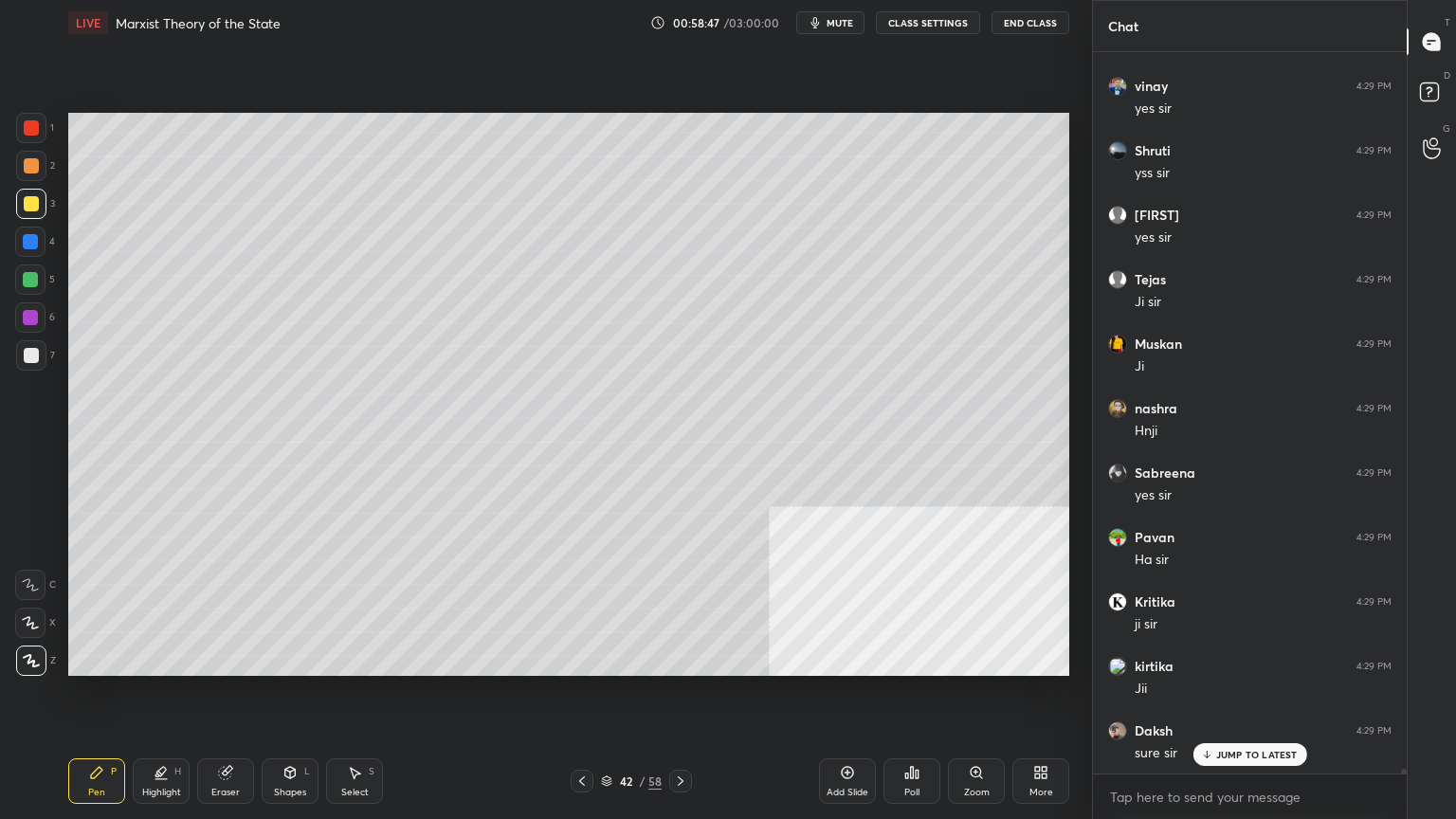 click at bounding box center (31, 355) 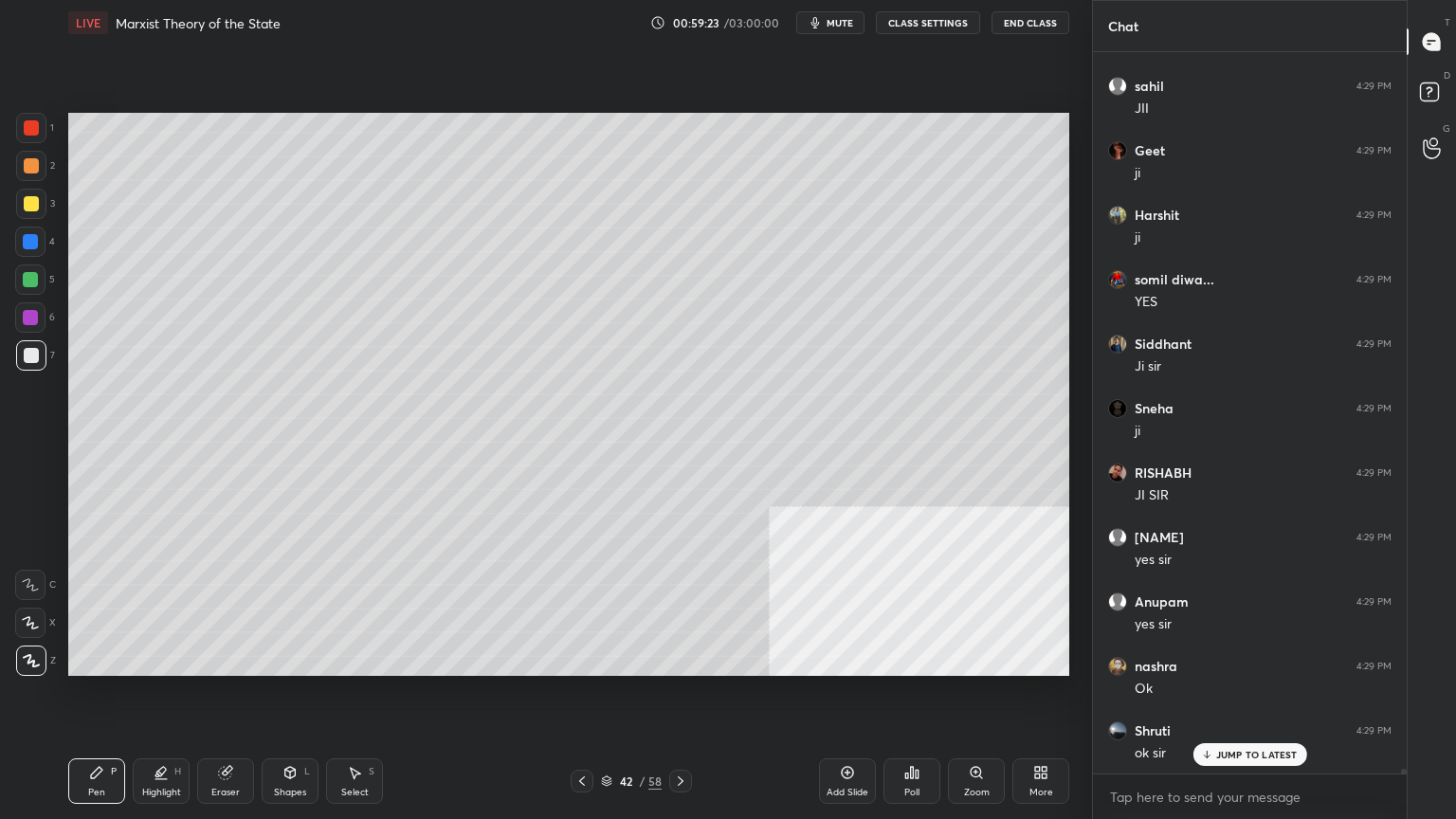 scroll, scrollTop: 113113, scrollLeft: 0, axis: vertical 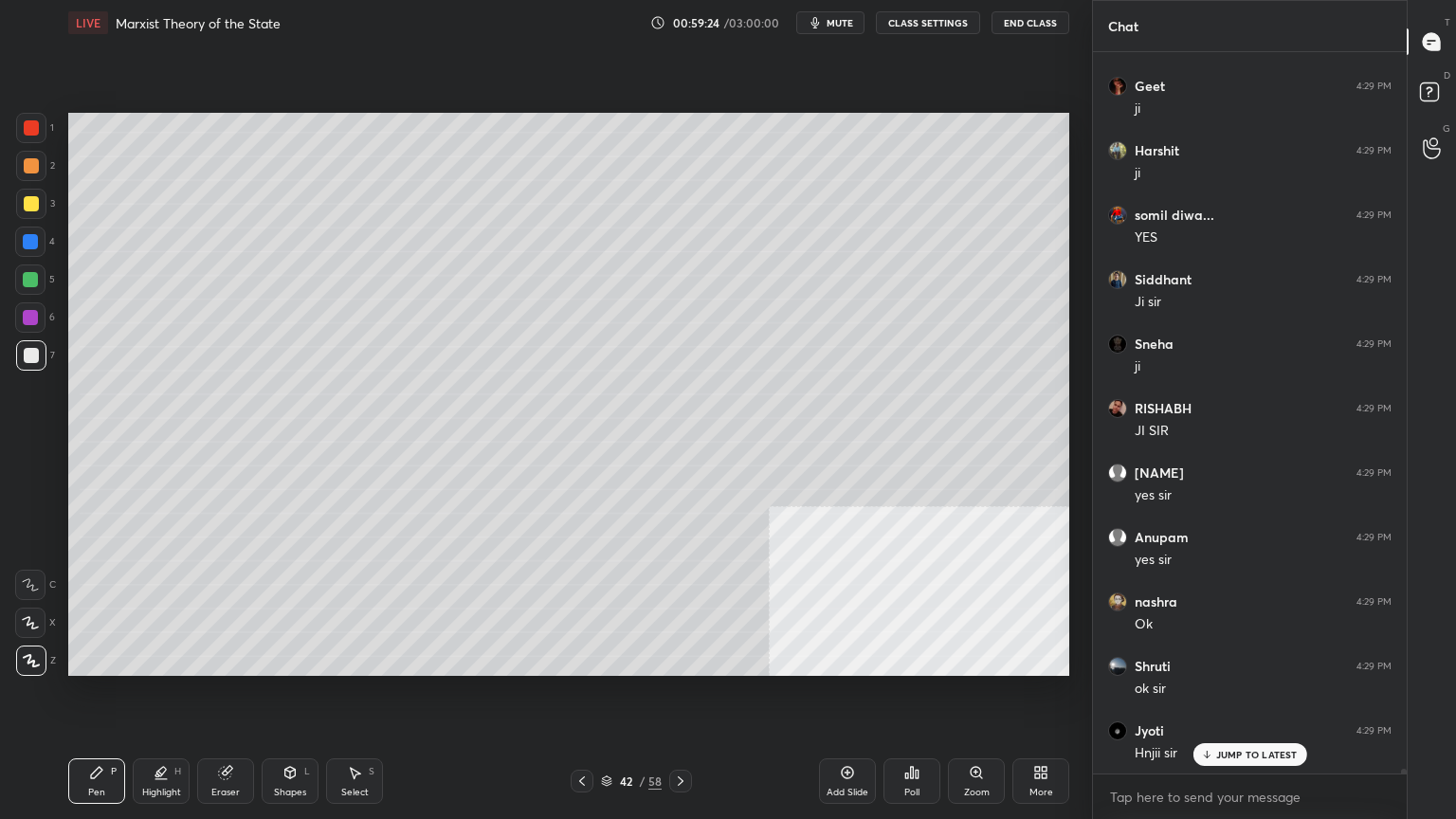 click at bounding box center [31, 204] 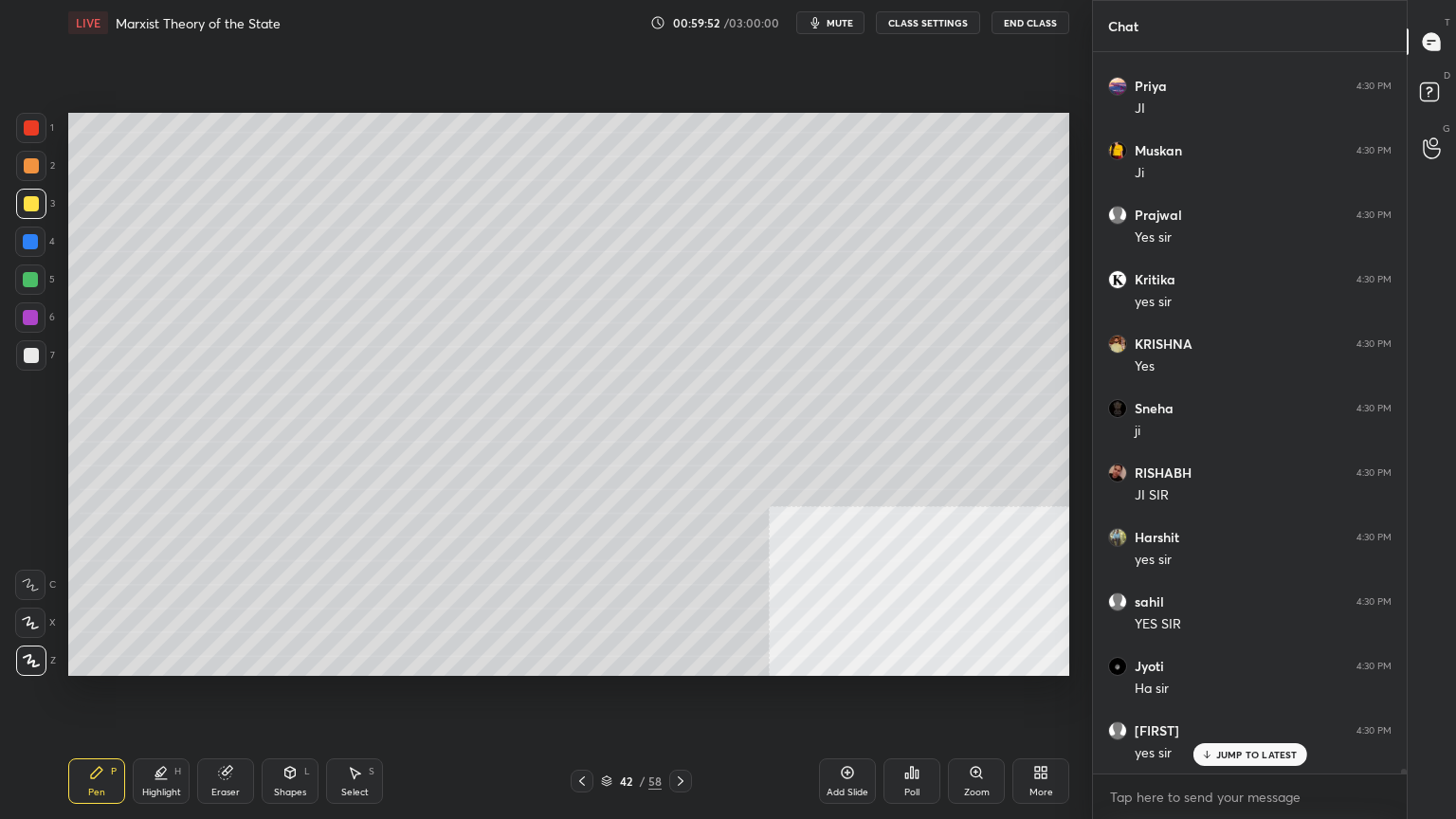 scroll, scrollTop: 114080, scrollLeft: 0, axis: vertical 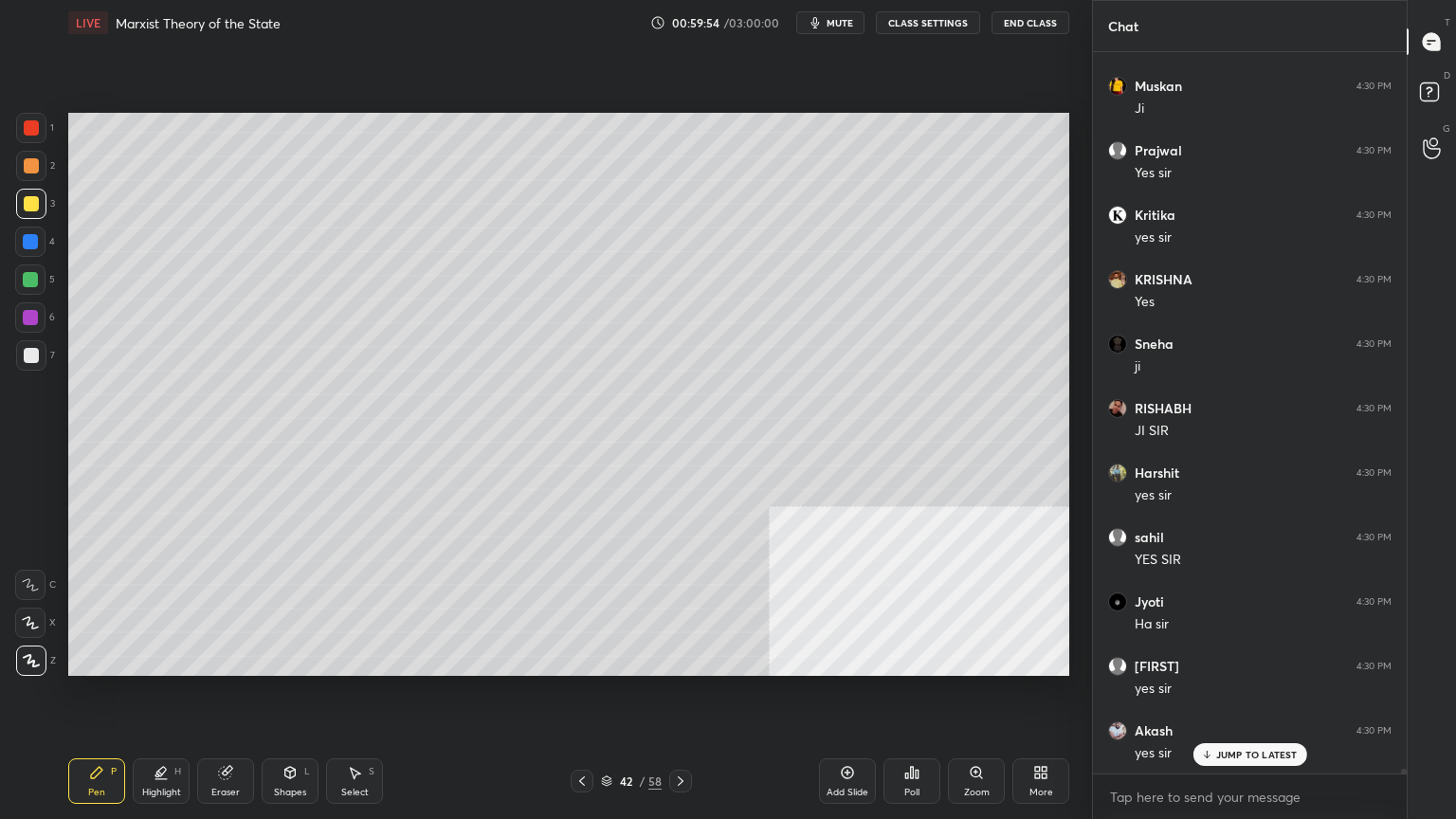 click at bounding box center [30, 242] 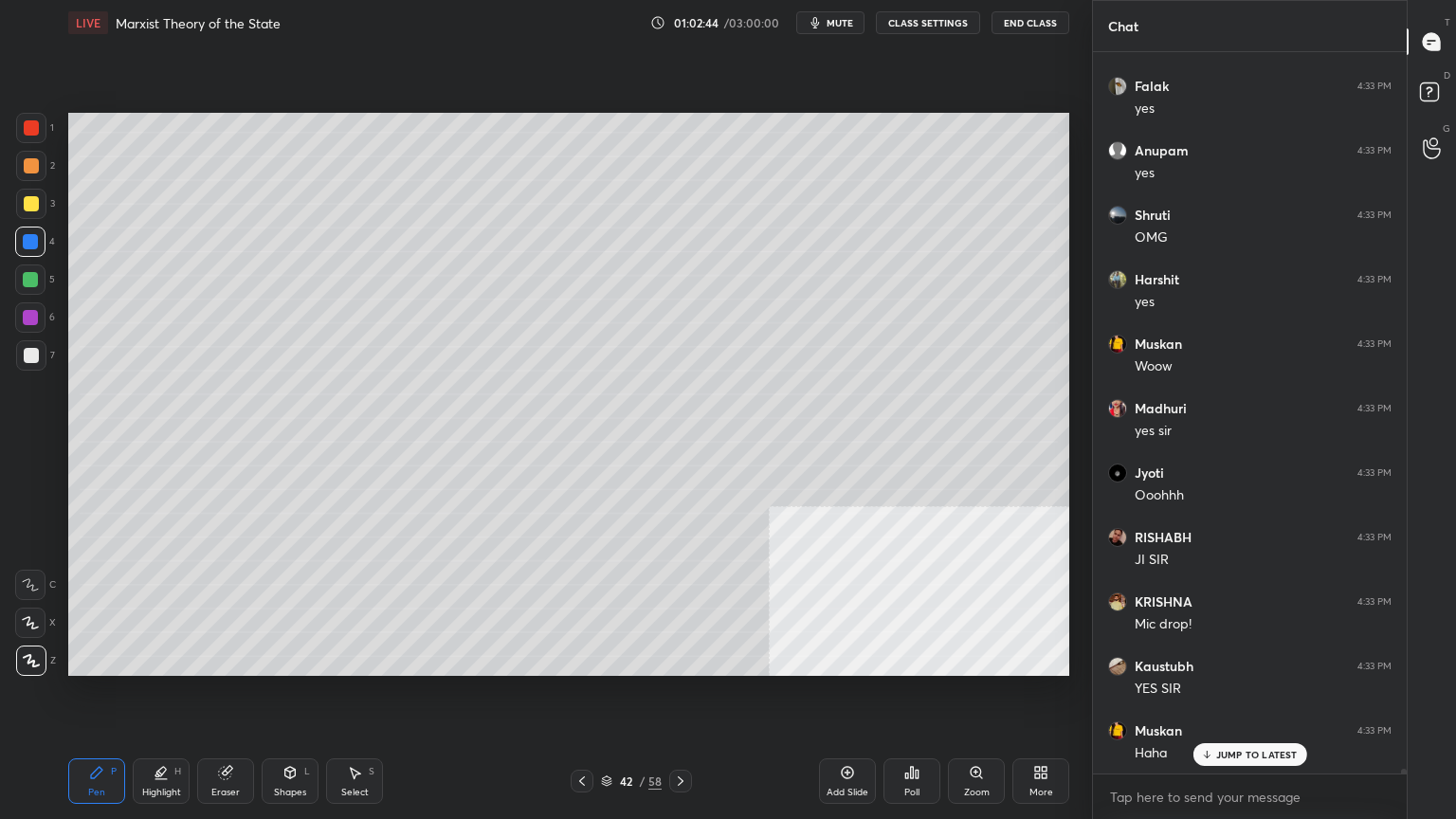 scroll, scrollTop: 118850, scrollLeft: 0, axis: vertical 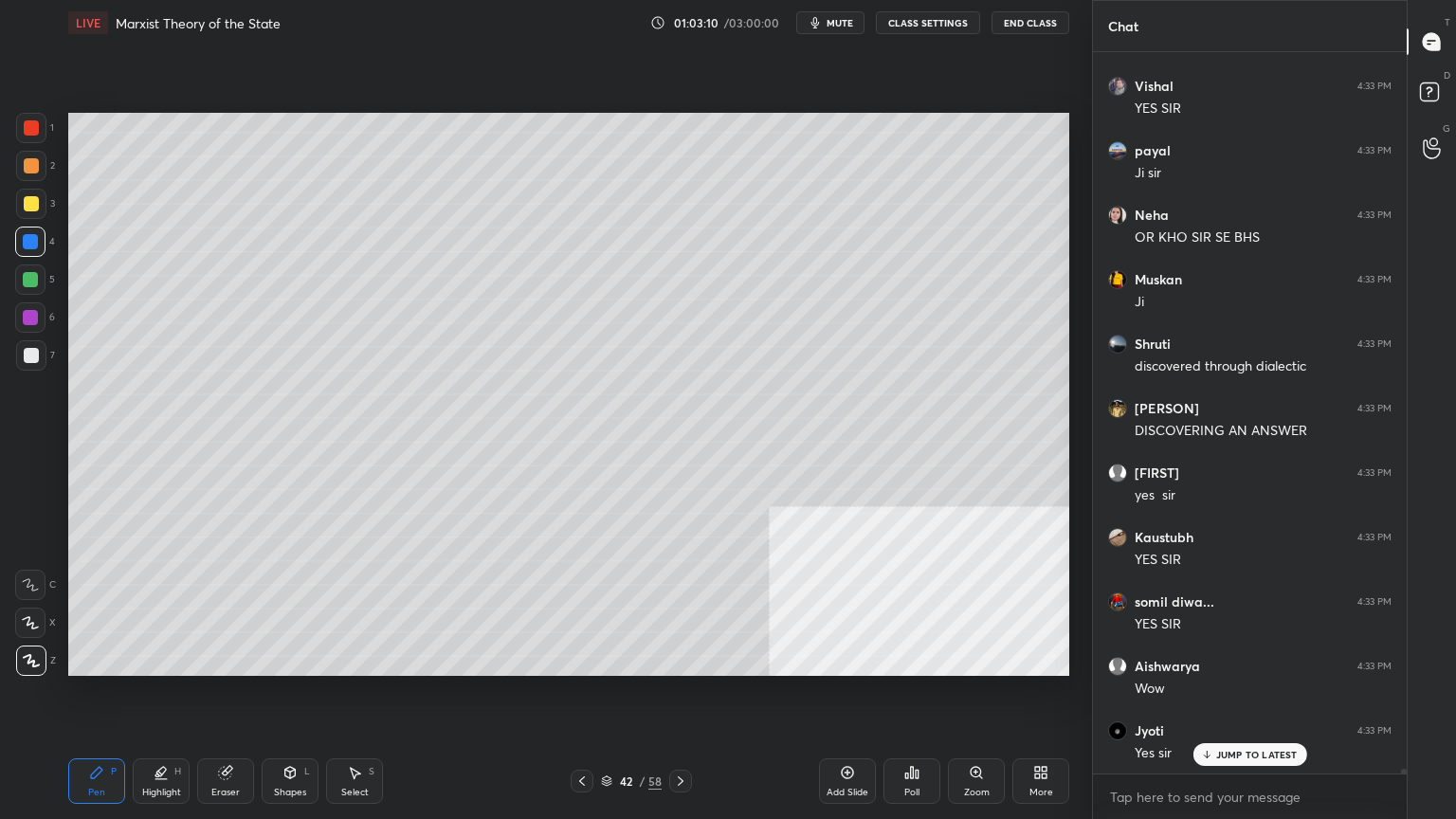 drag, startPoint x: 29, startPoint y: 205, endPoint x: 62, endPoint y: 209, distance: 33.24154 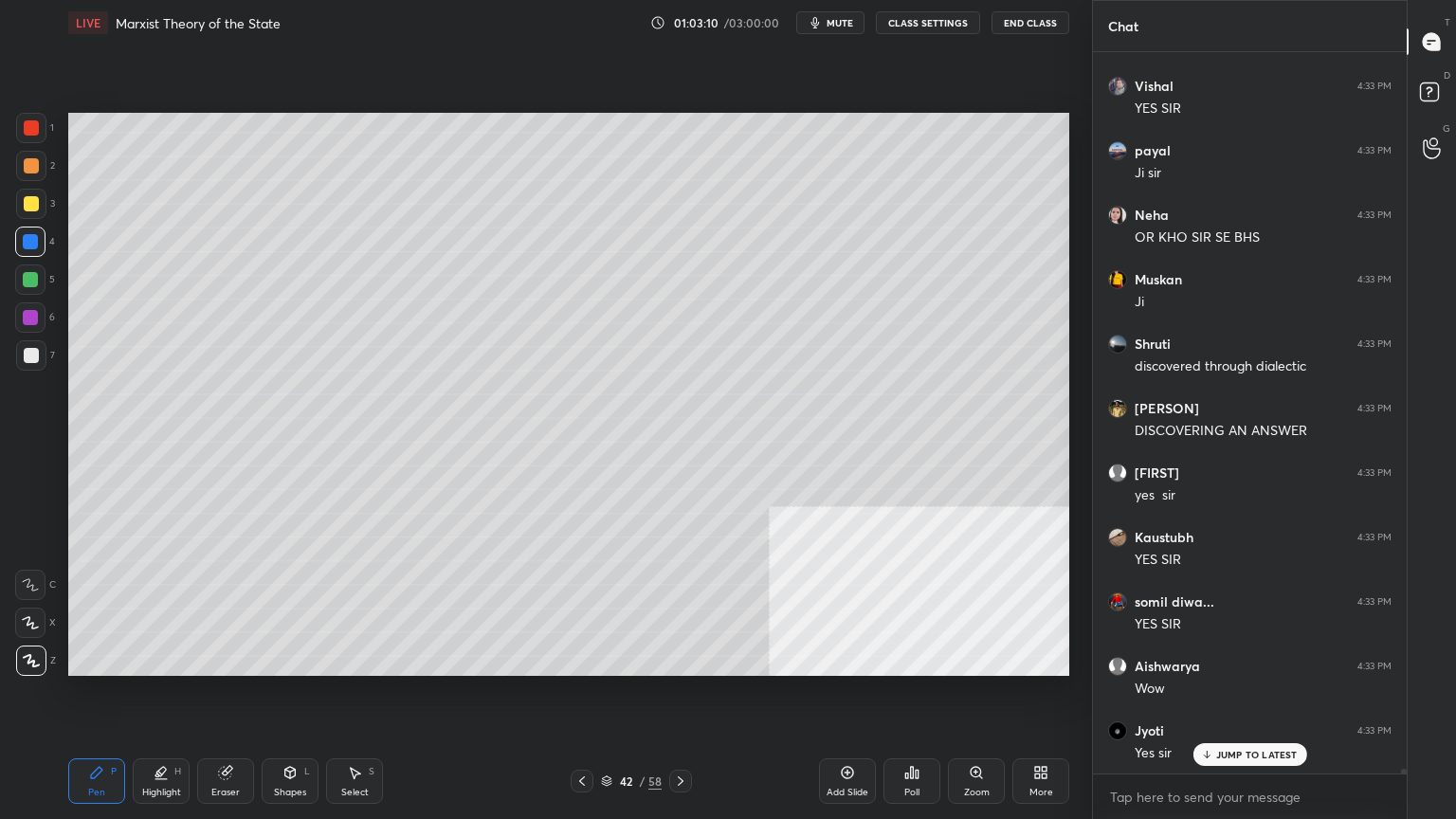 click at bounding box center [31, 204] 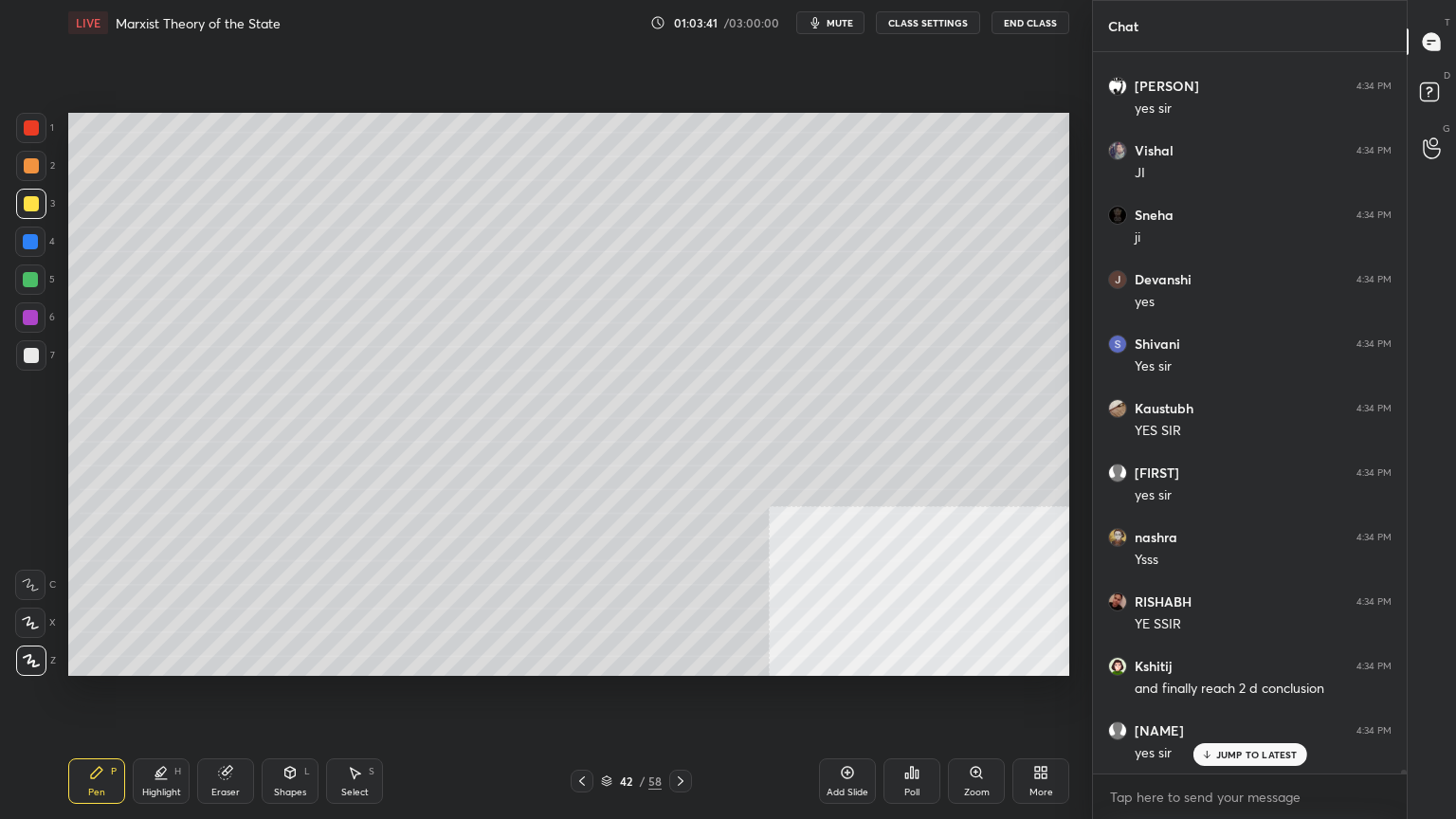 click at bounding box center [30, 242] 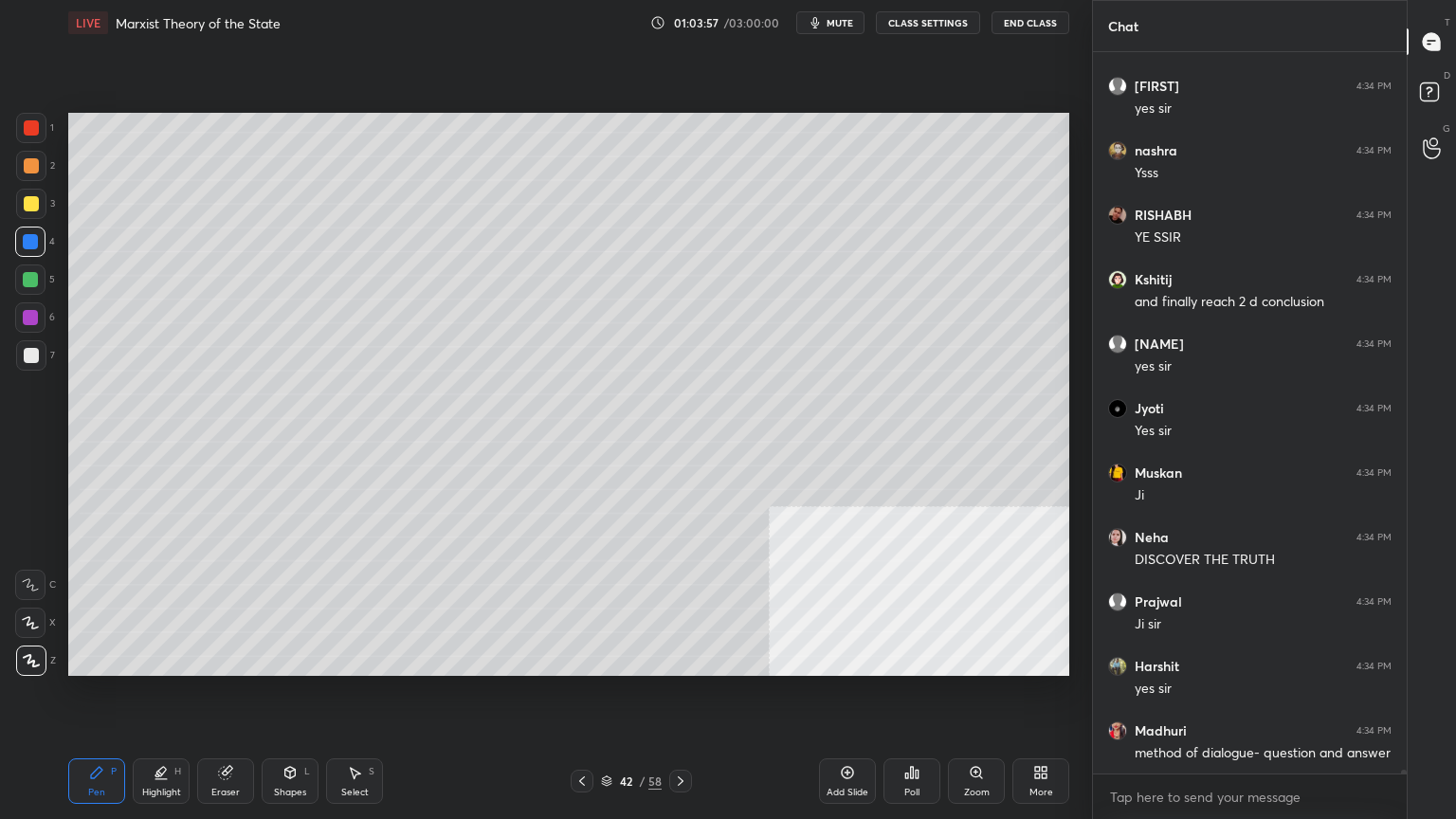 scroll, scrollTop: 122653, scrollLeft: 0, axis: vertical 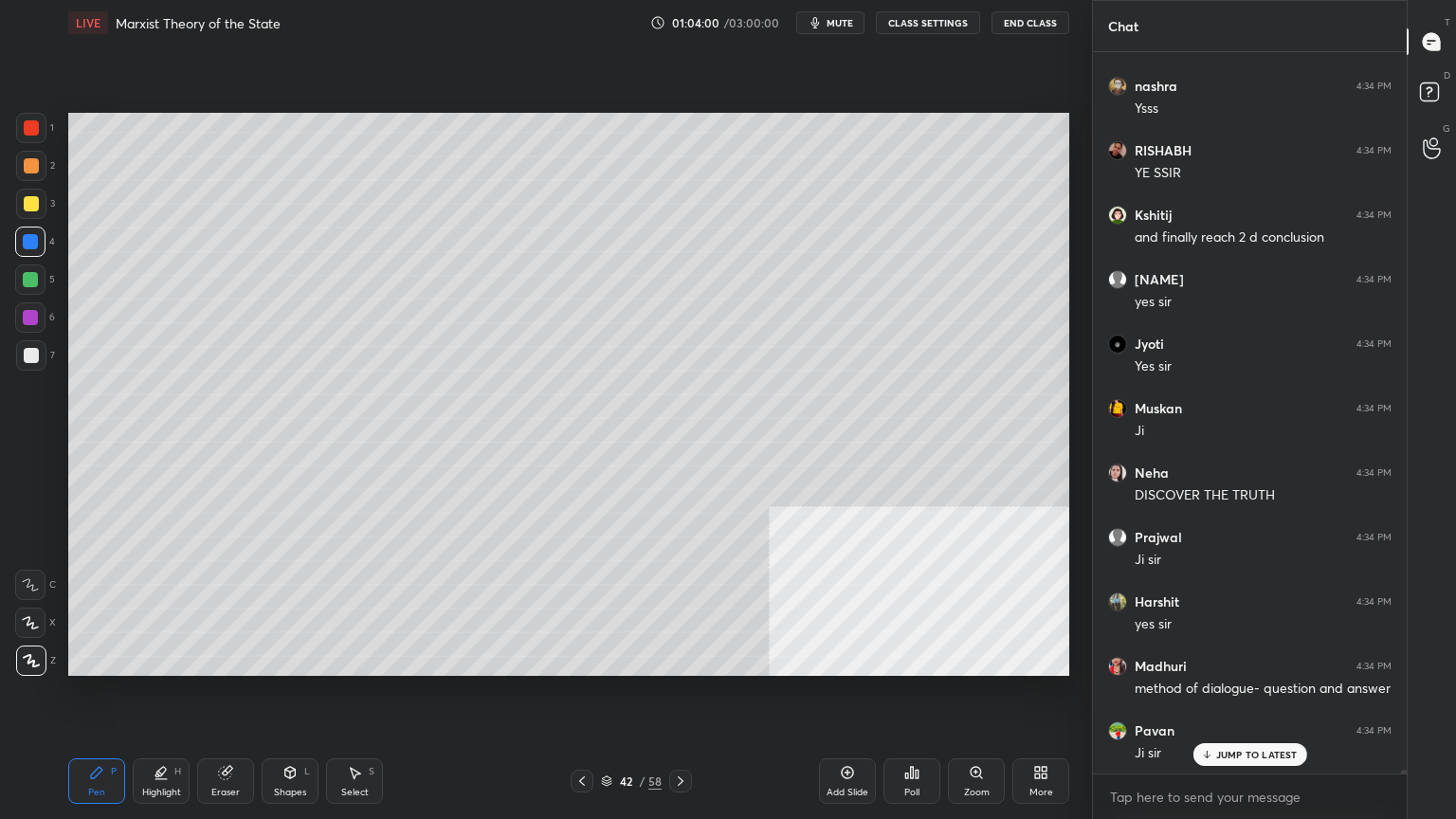 click 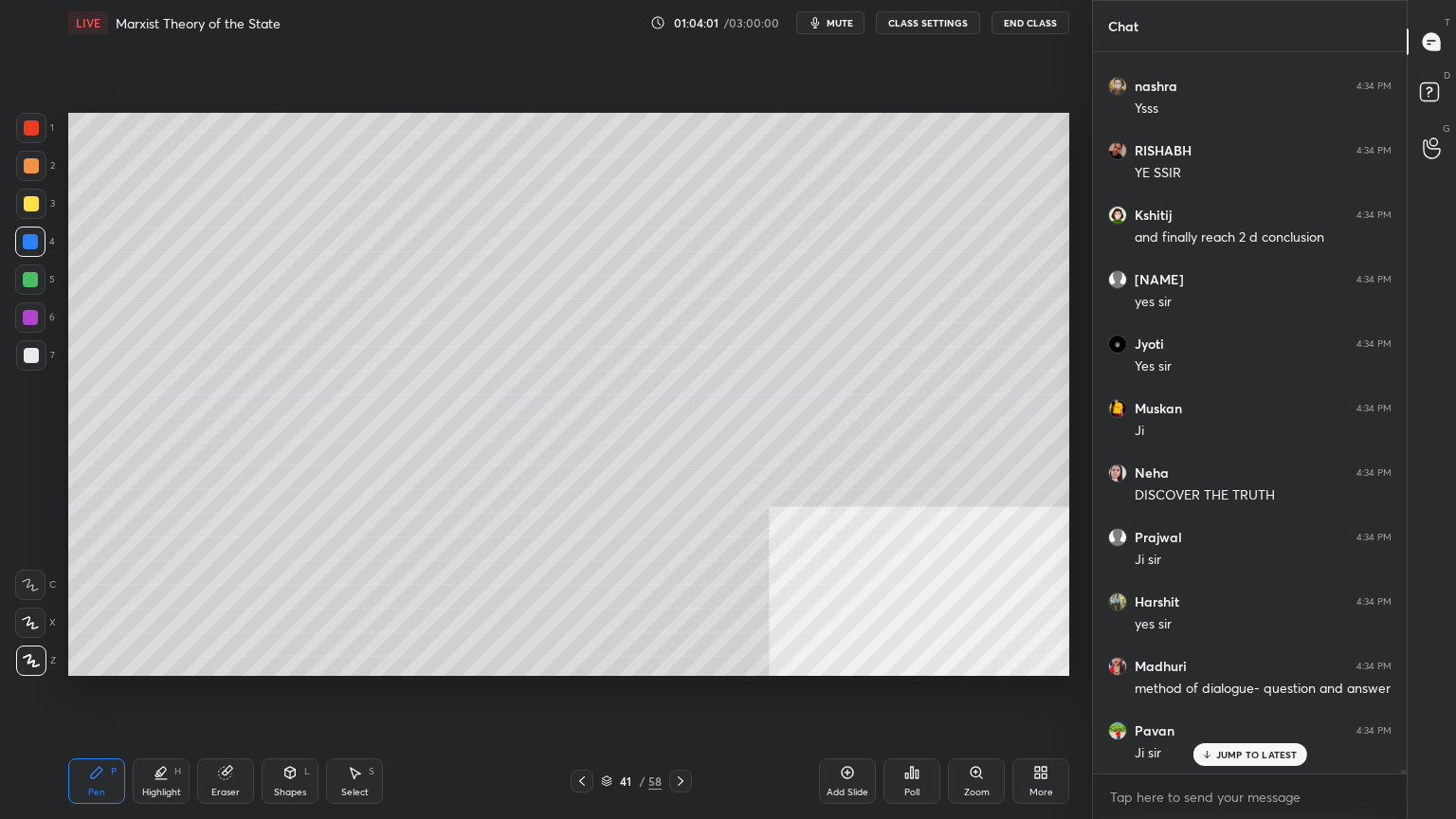 click 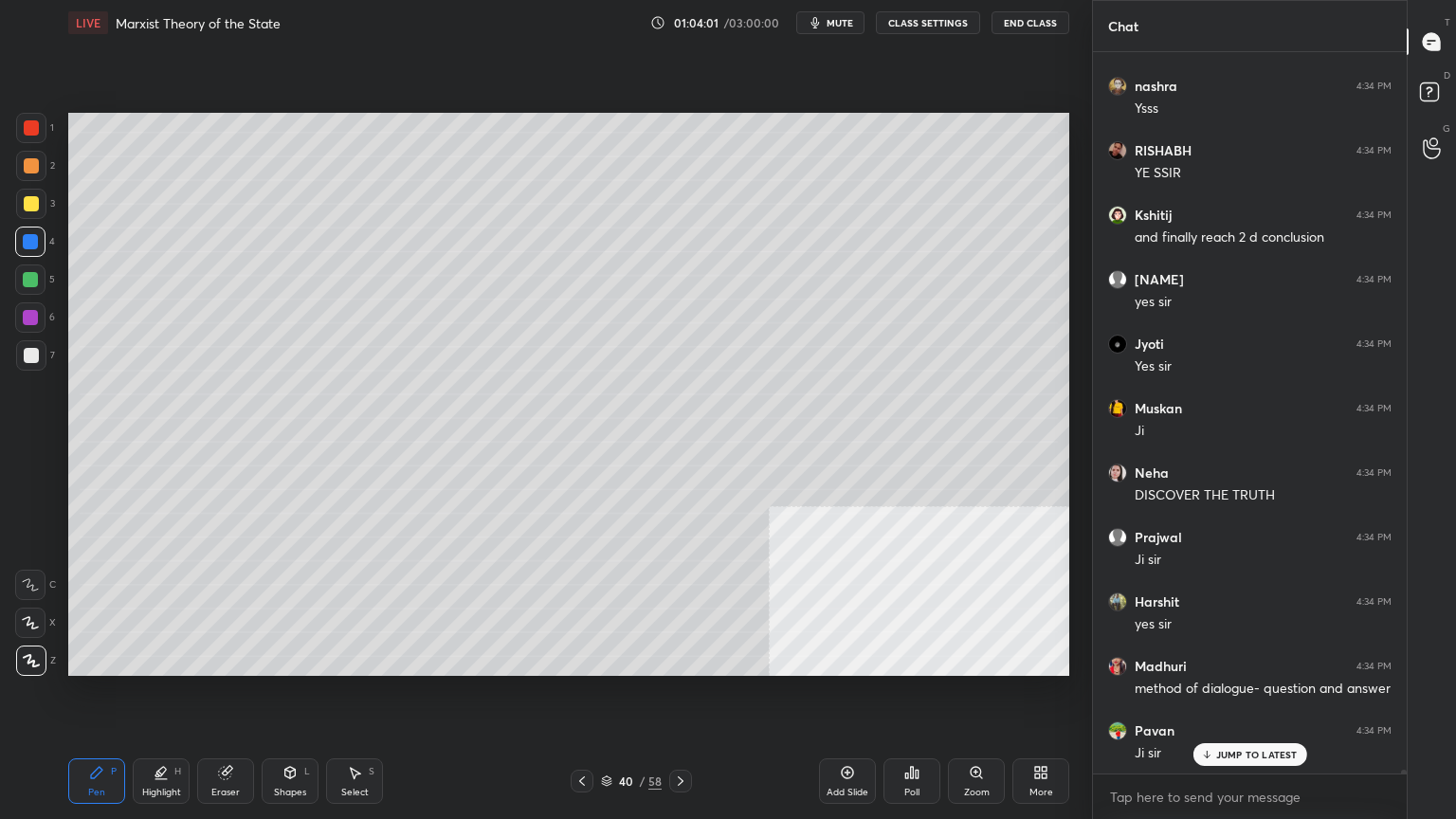 click 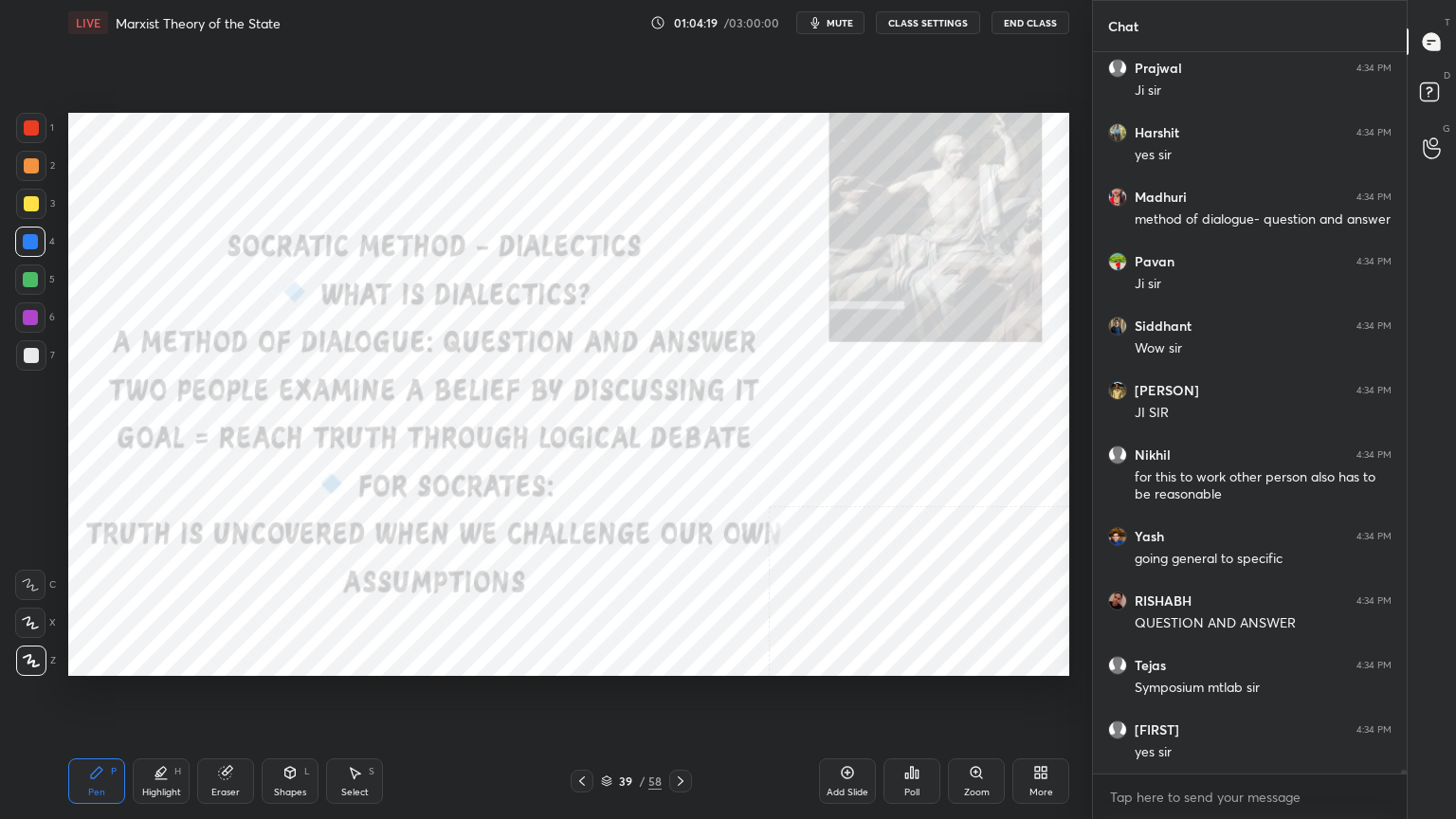 scroll, scrollTop: 123251, scrollLeft: 0, axis: vertical 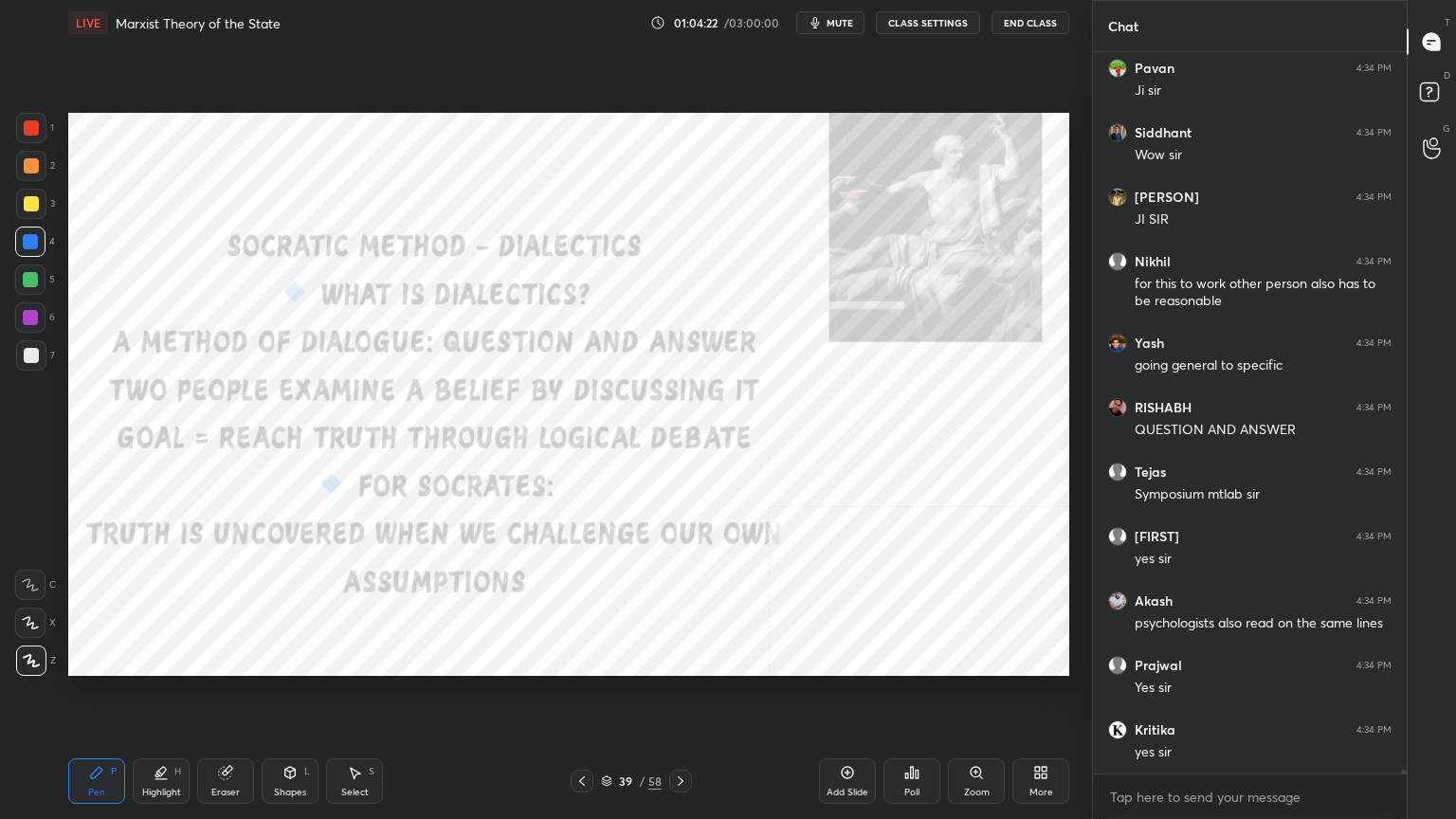 click on "mute" at bounding box center [840, 23] 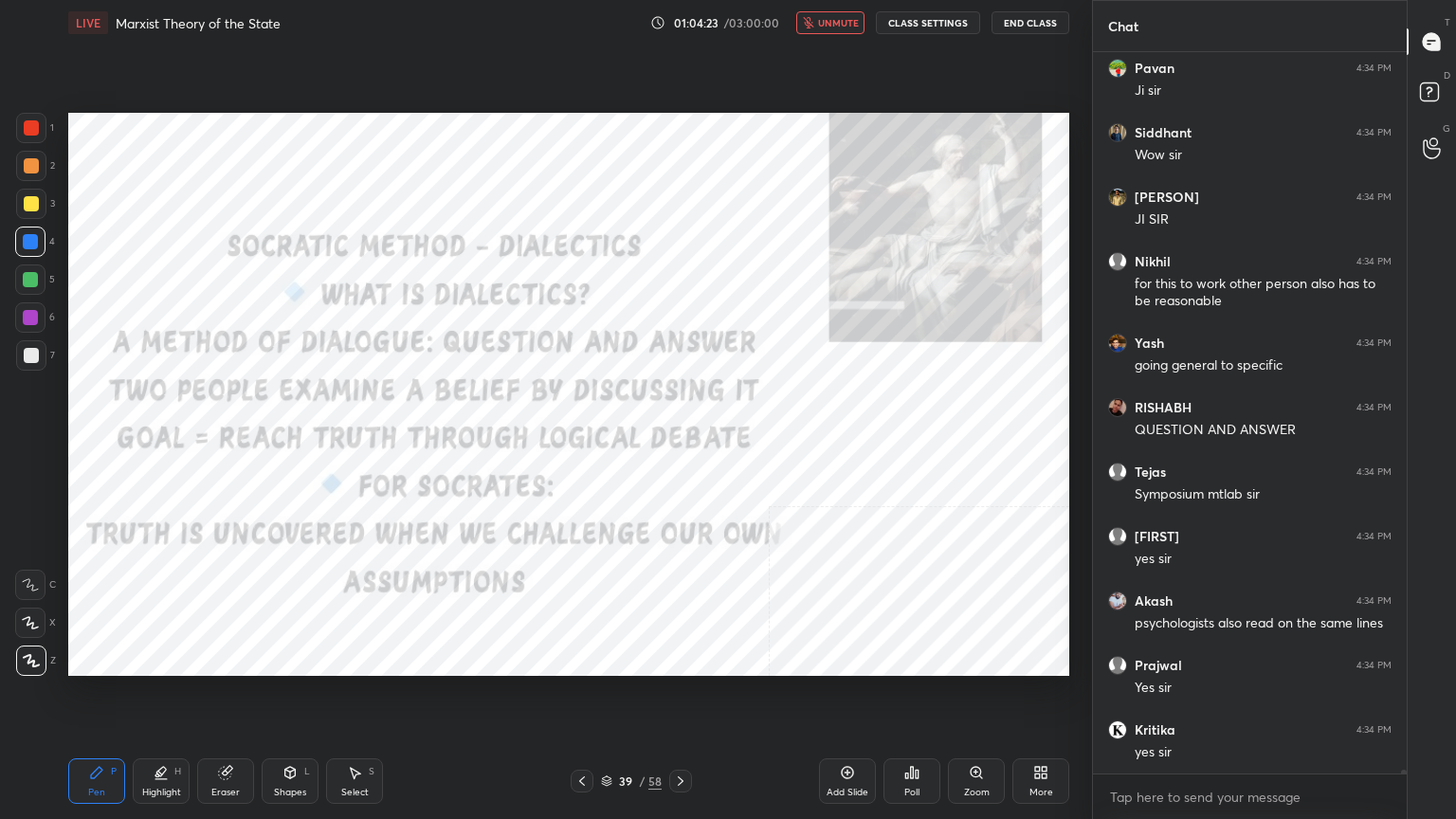 scroll, scrollTop: 123380, scrollLeft: 0, axis: vertical 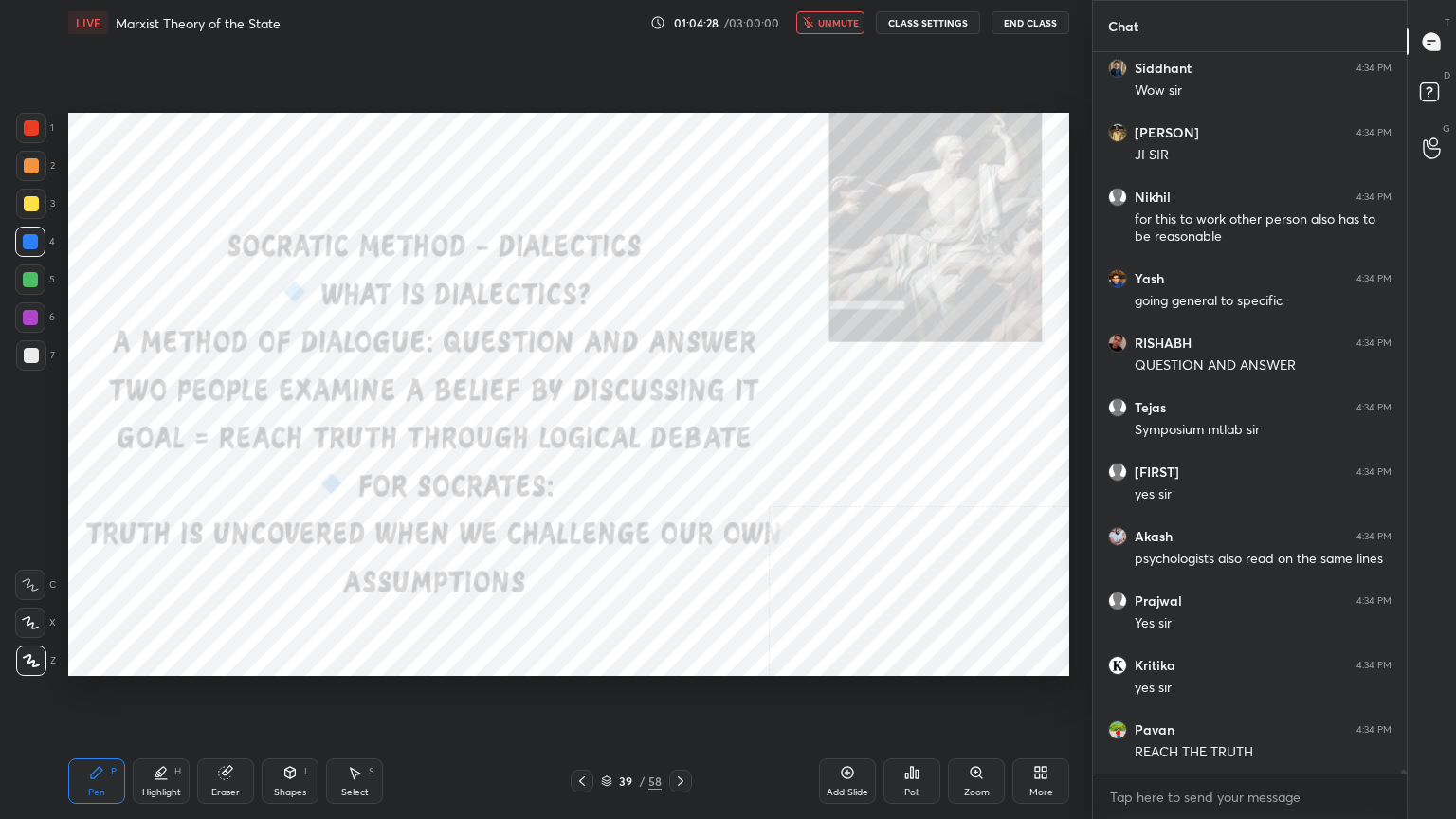 click on "unmute" at bounding box center (838, 23) 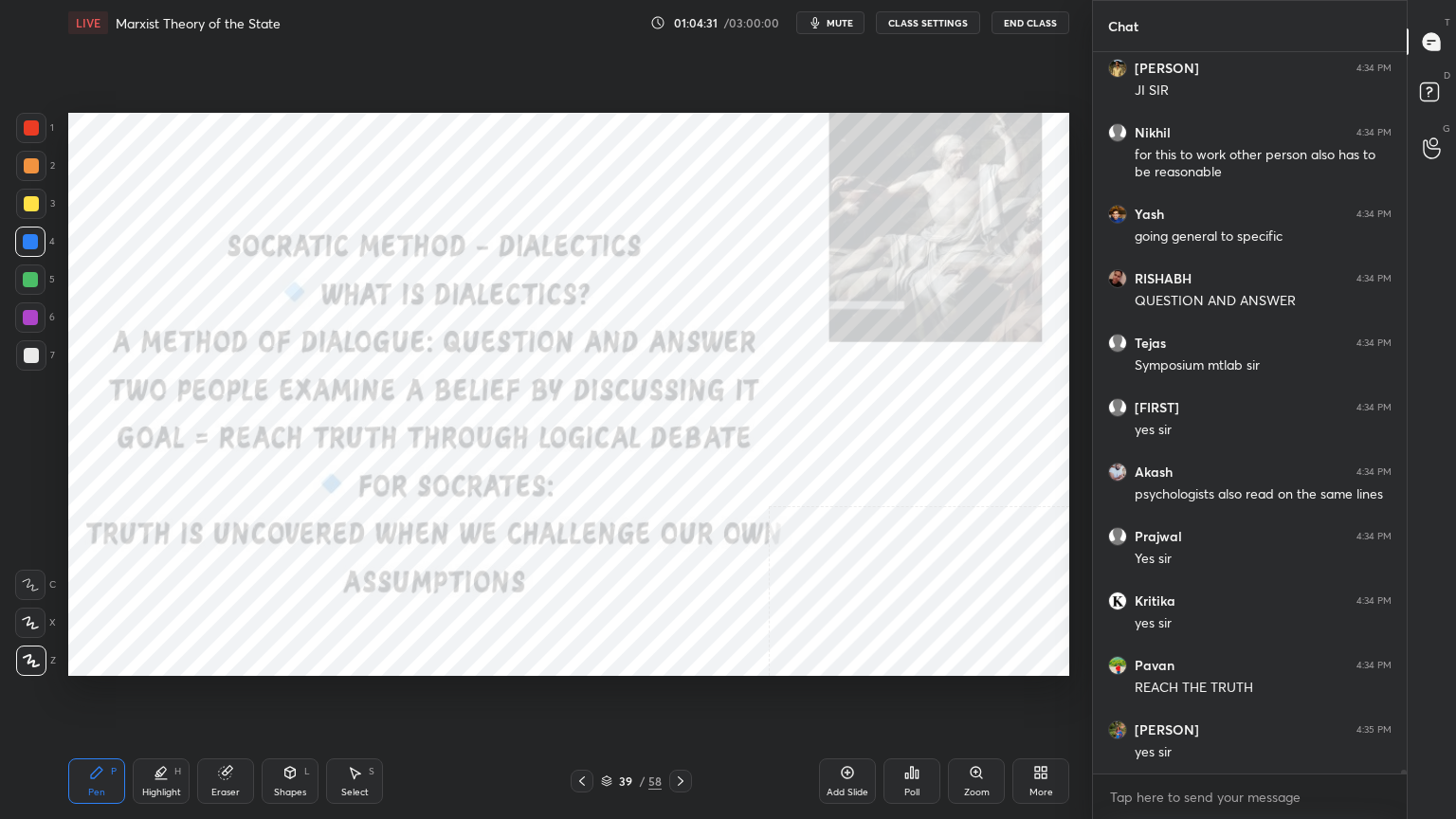 scroll, scrollTop: 123525, scrollLeft: 0, axis: vertical 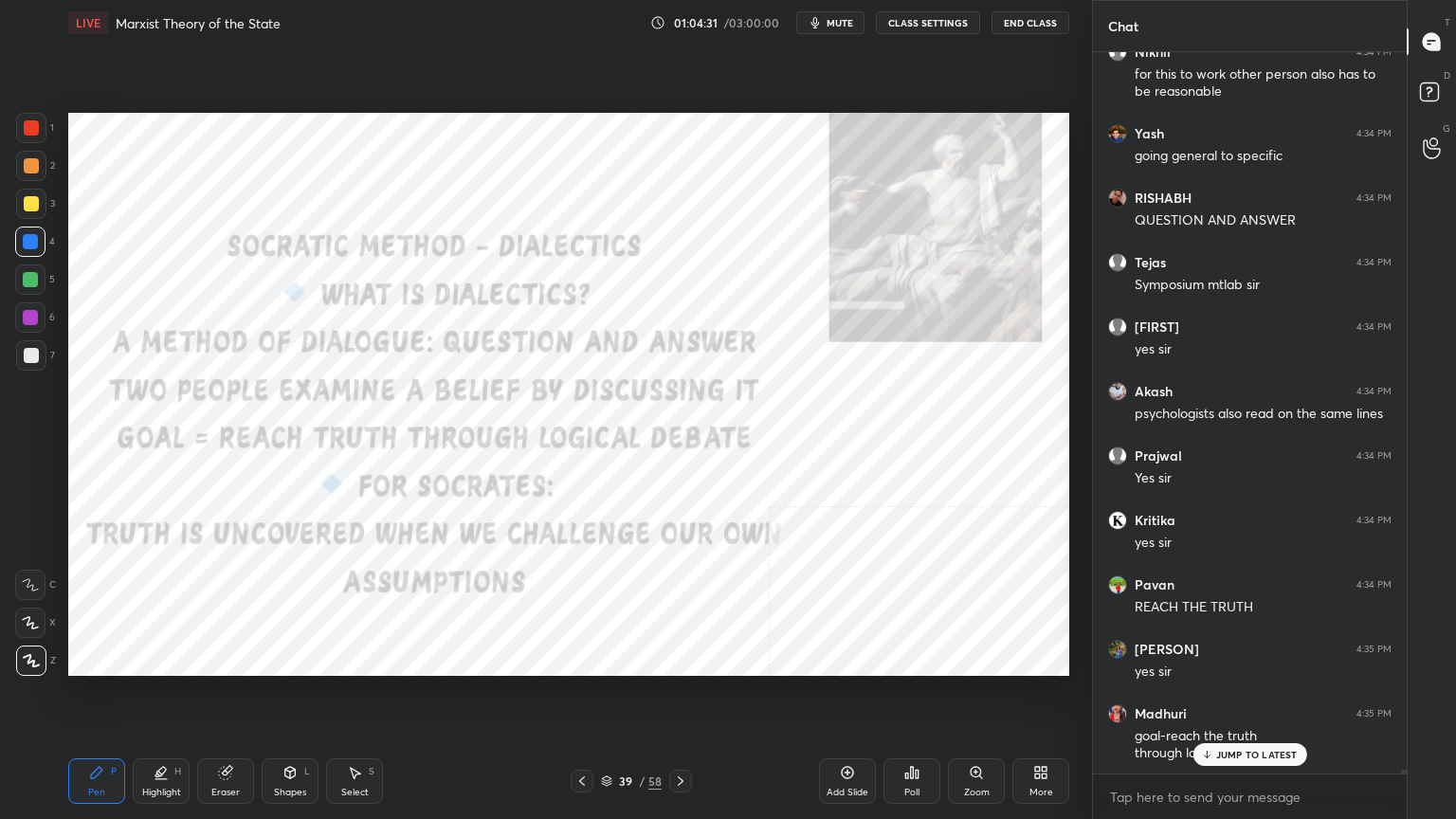 click 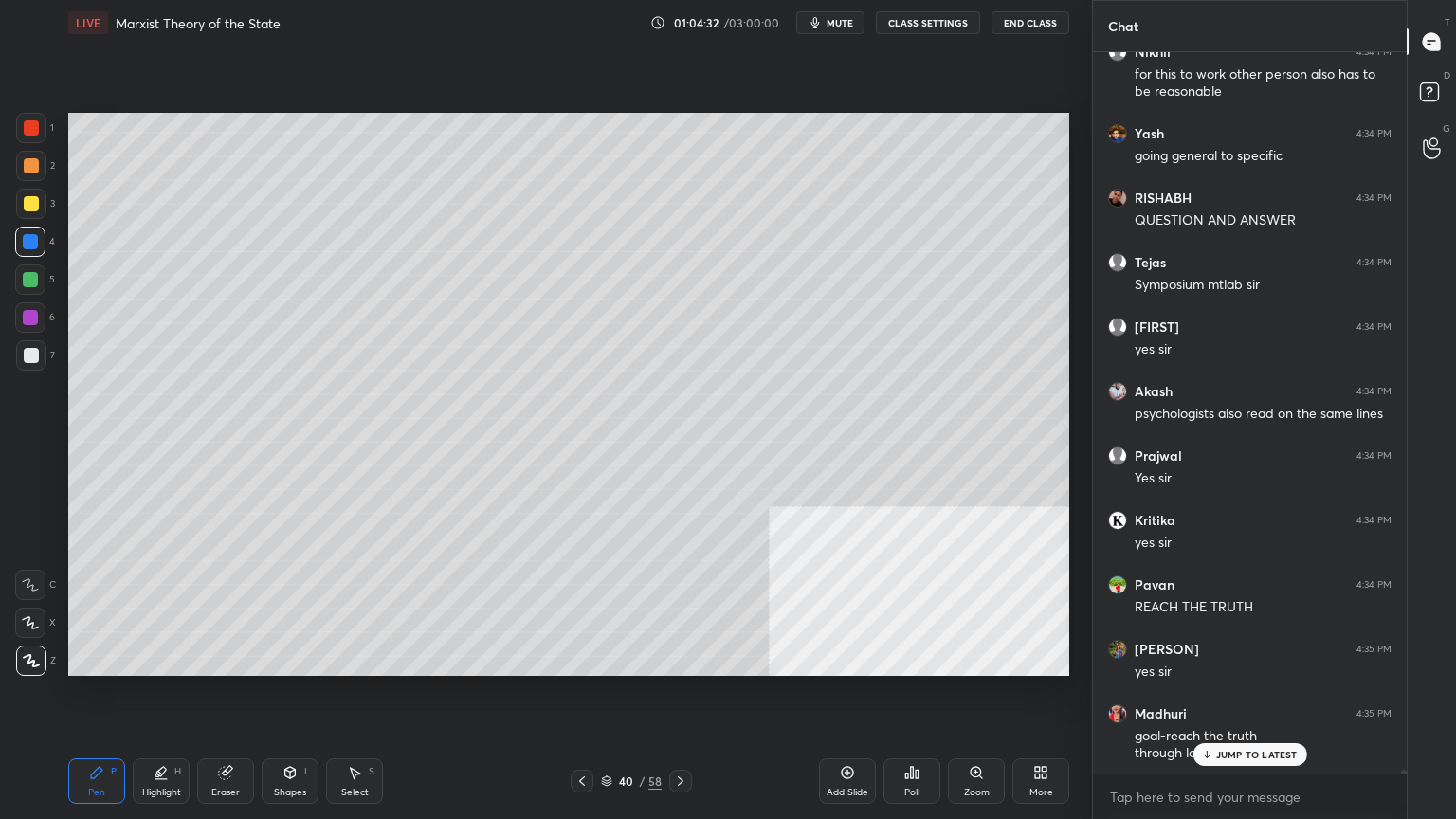 click 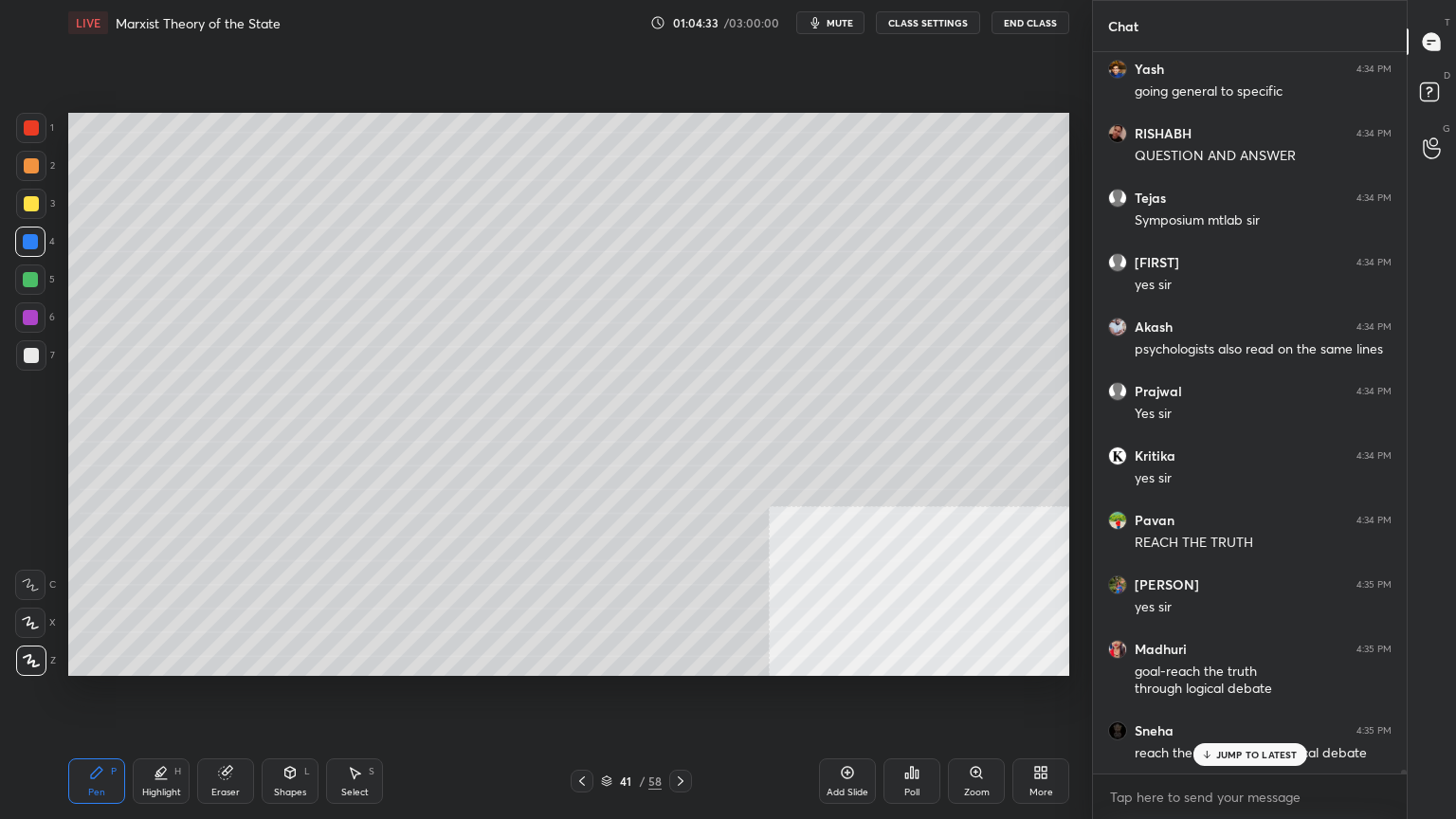 click 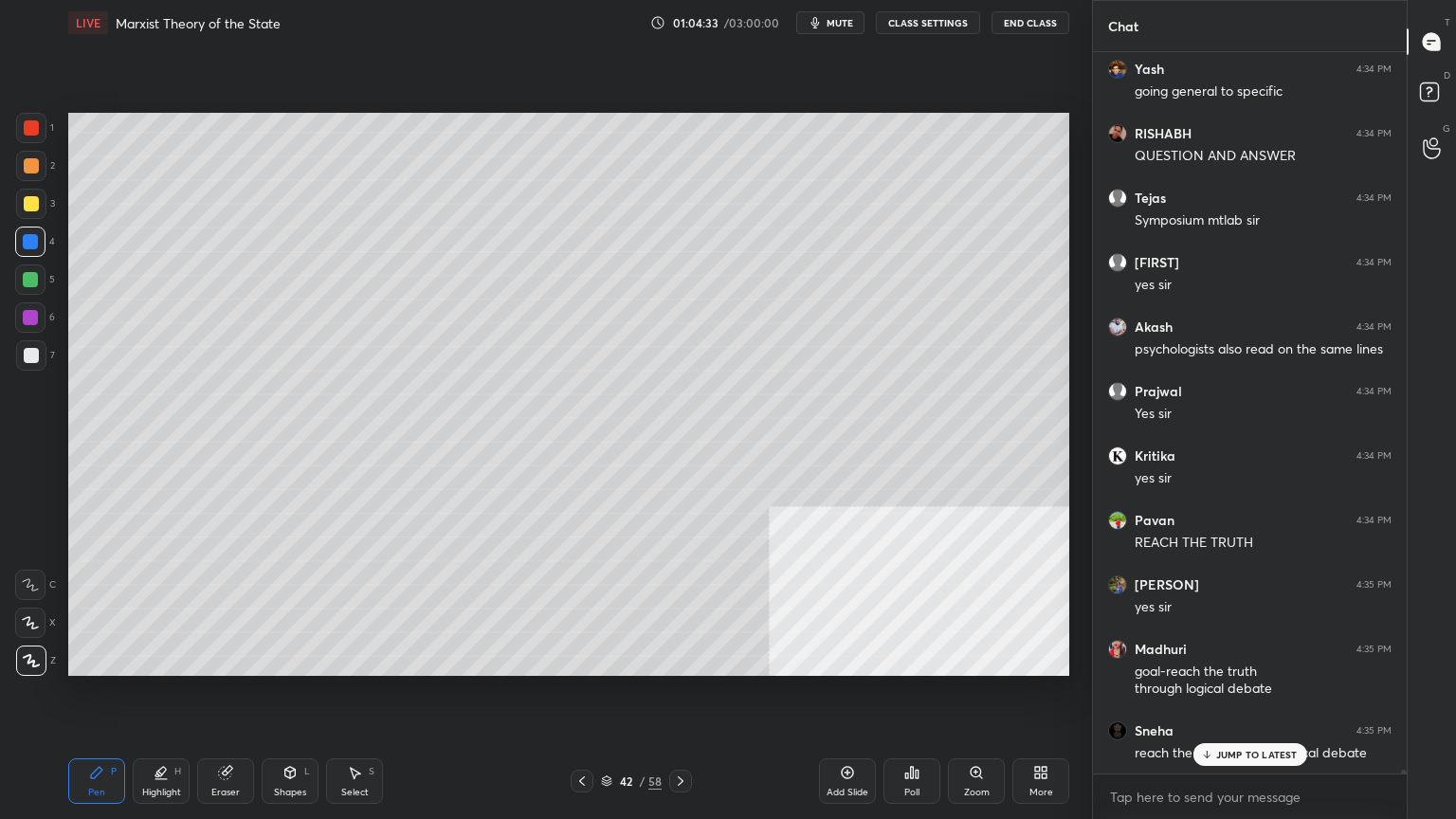 click 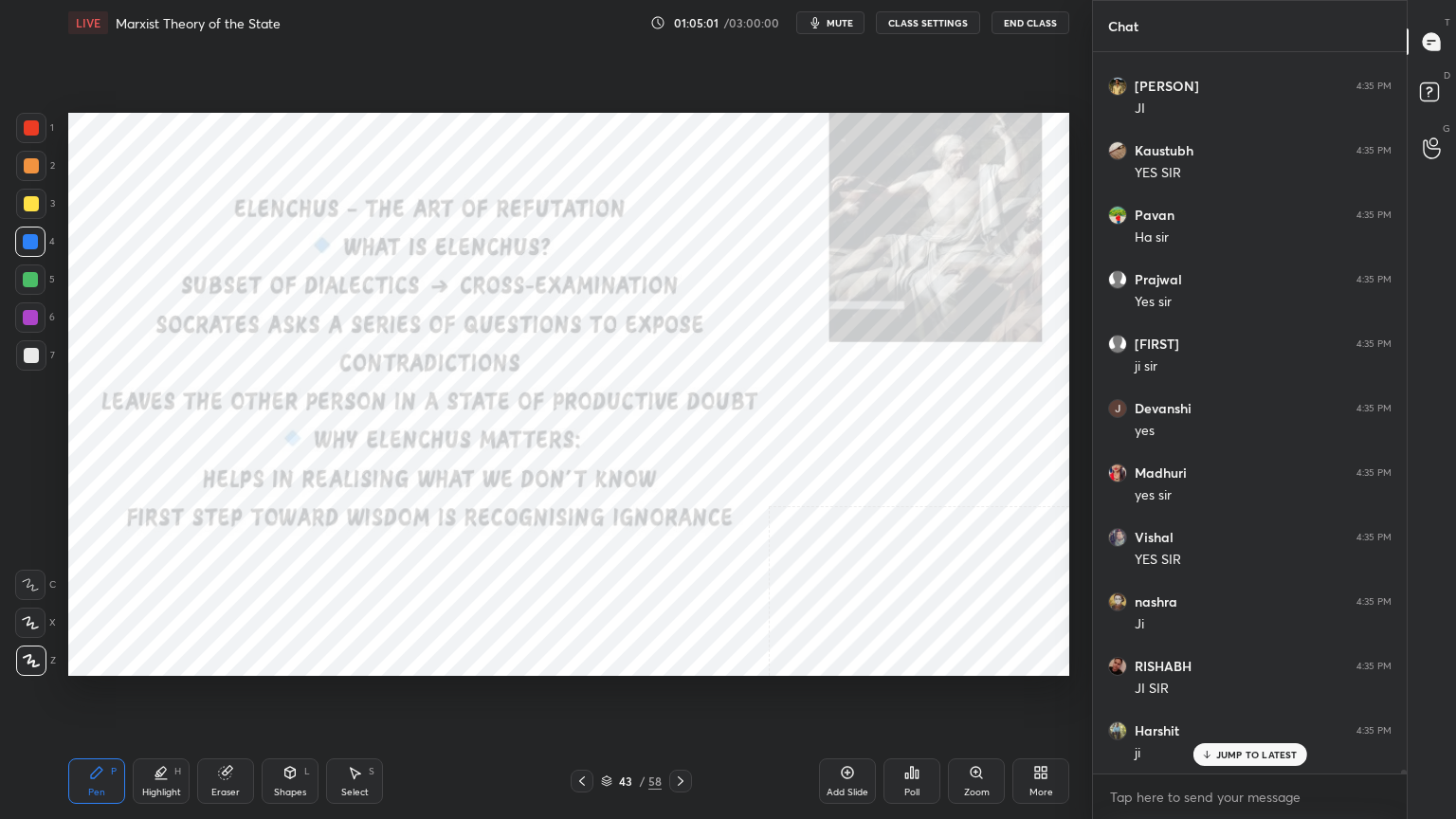 scroll, scrollTop: 124848, scrollLeft: 0, axis: vertical 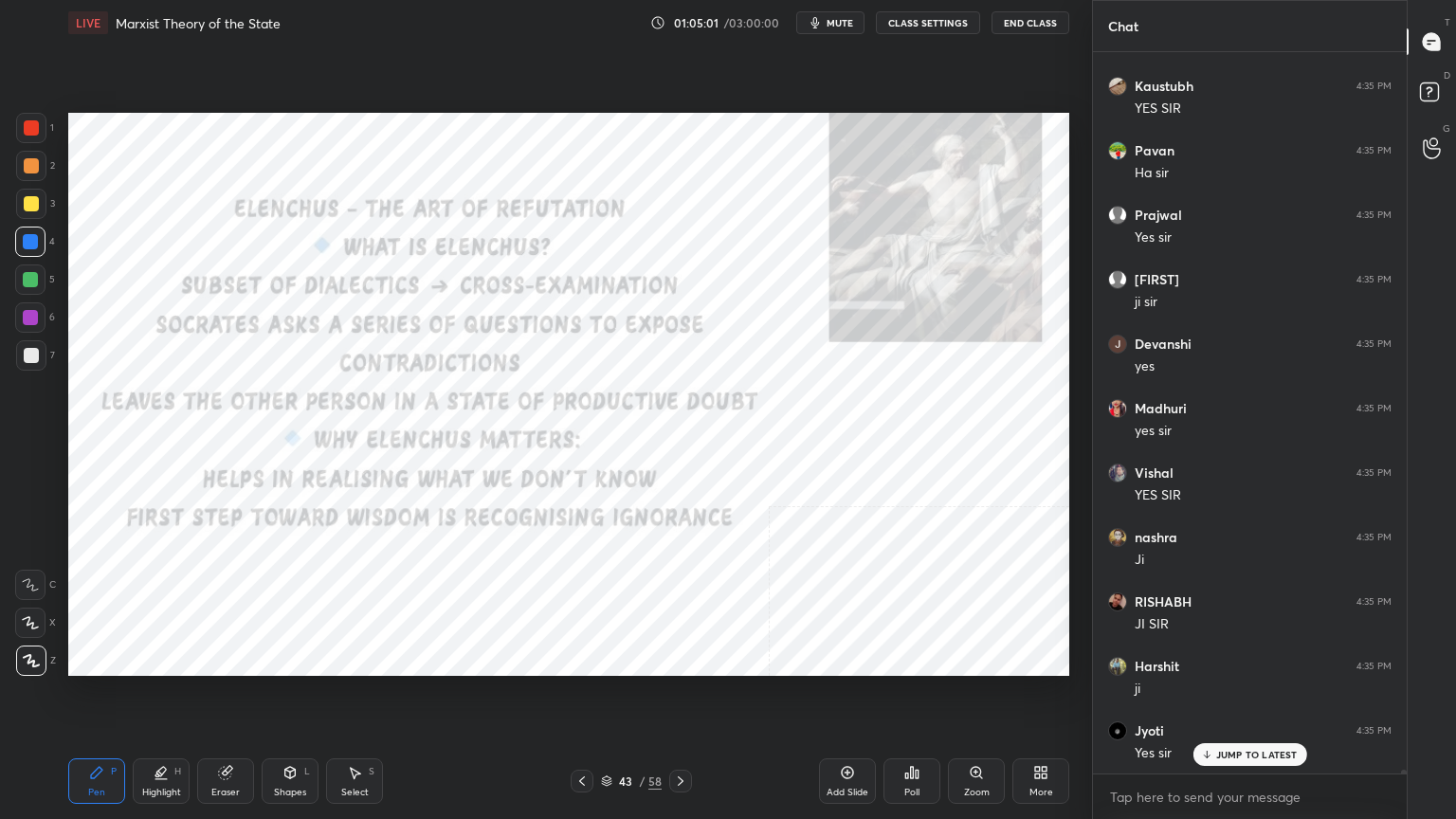 click at bounding box center (31, 128) 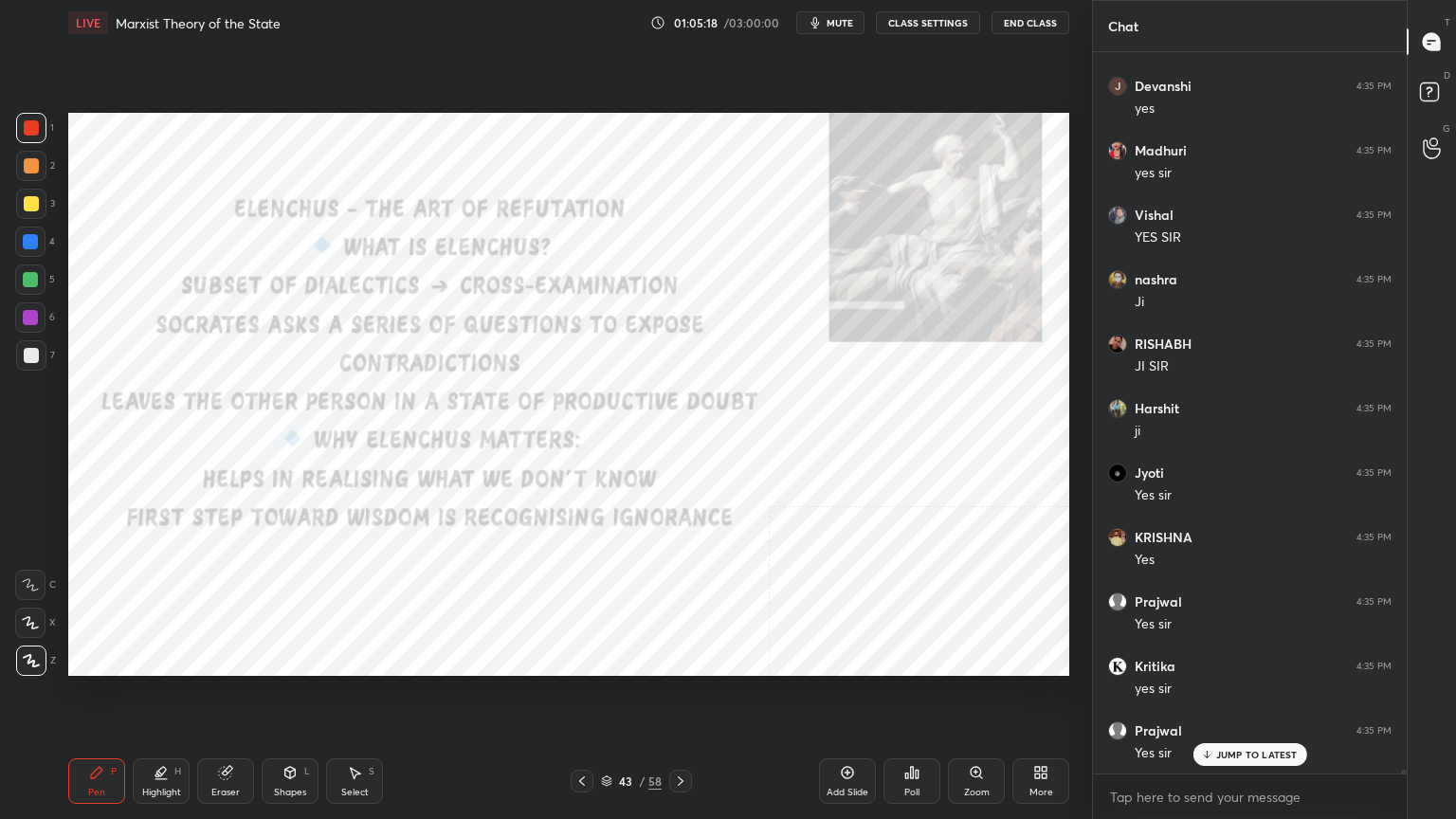 scroll, scrollTop: 125170, scrollLeft: 0, axis: vertical 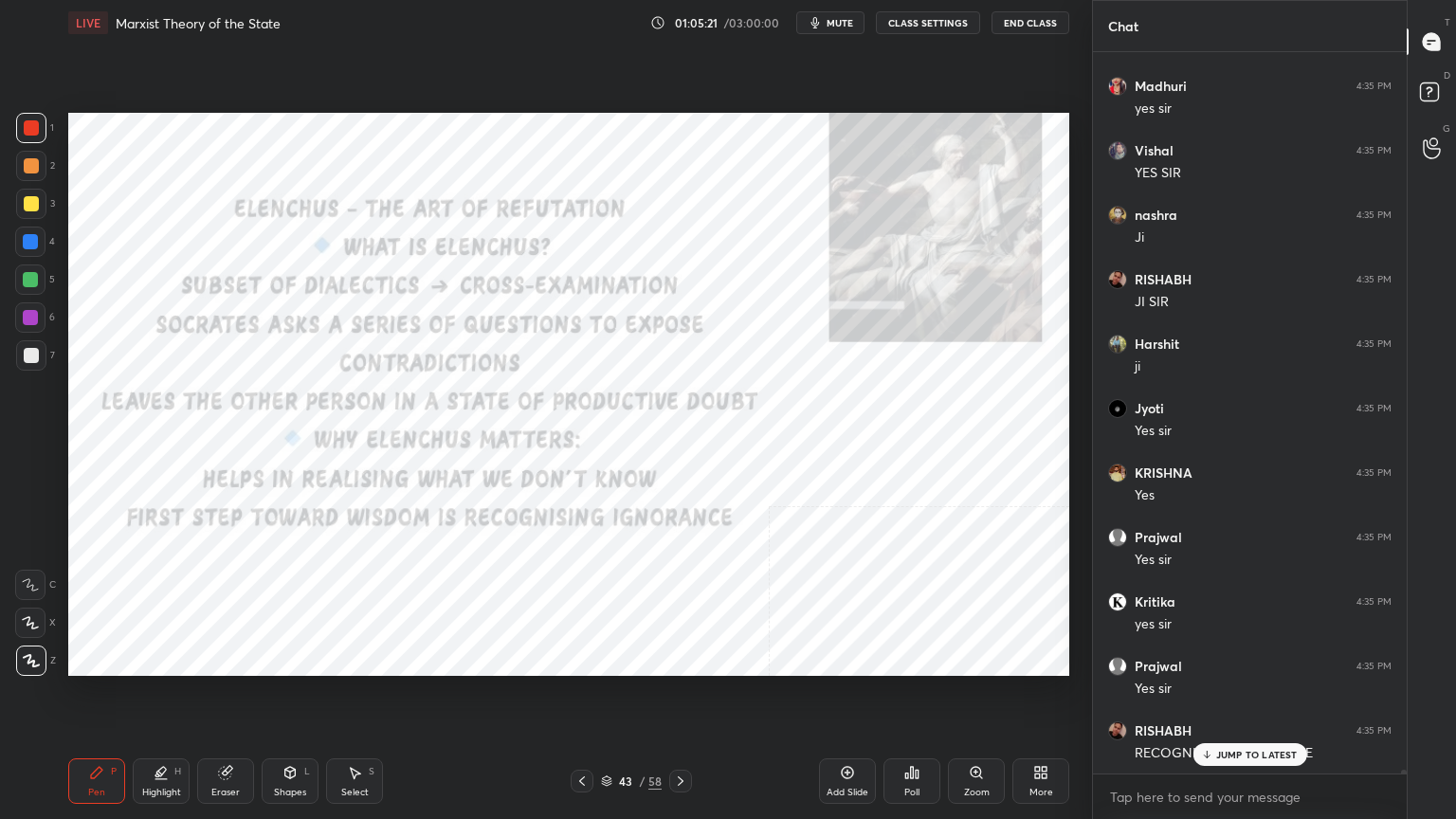 click 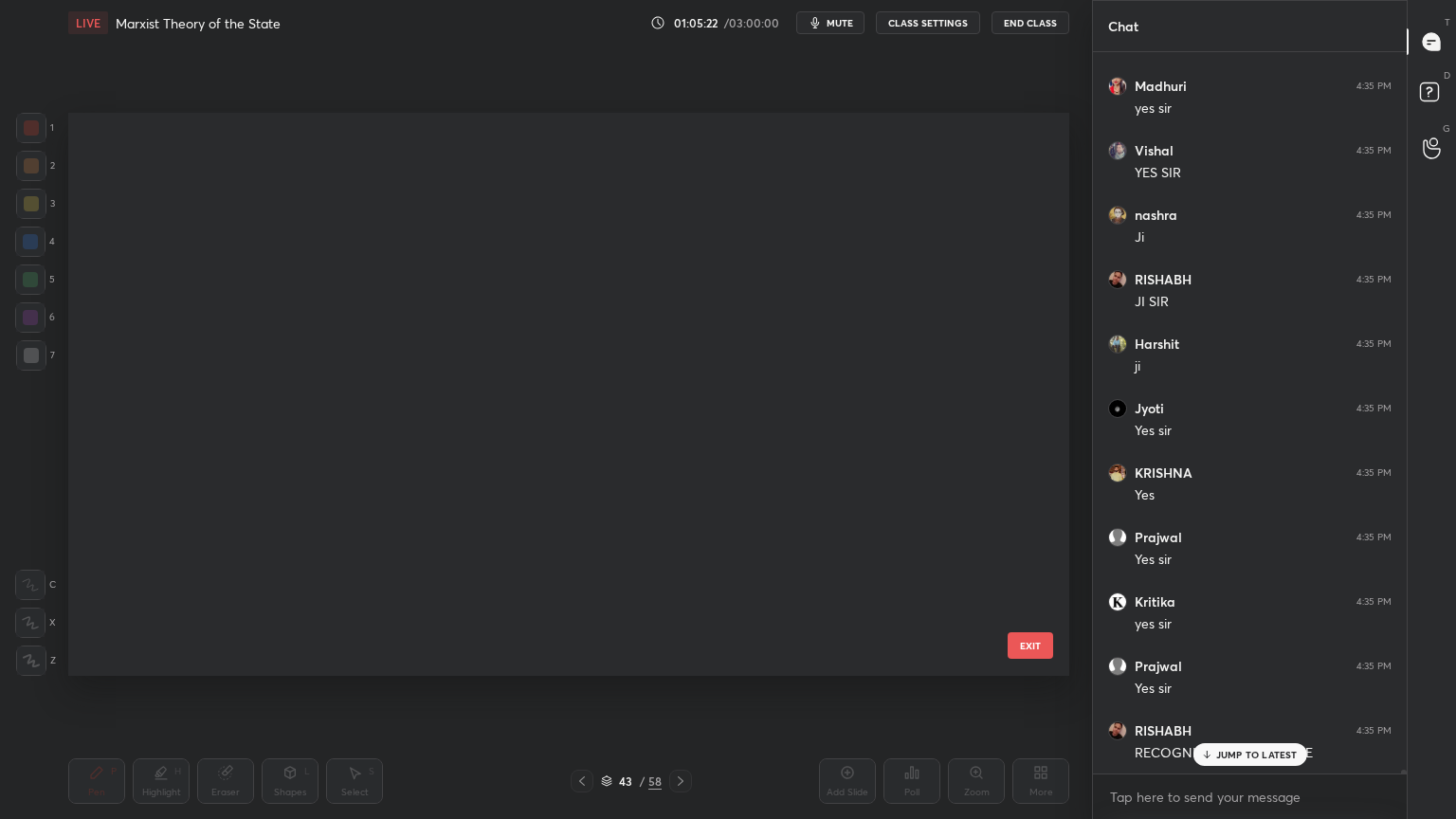 scroll, scrollTop: 2039, scrollLeft: 0, axis: vertical 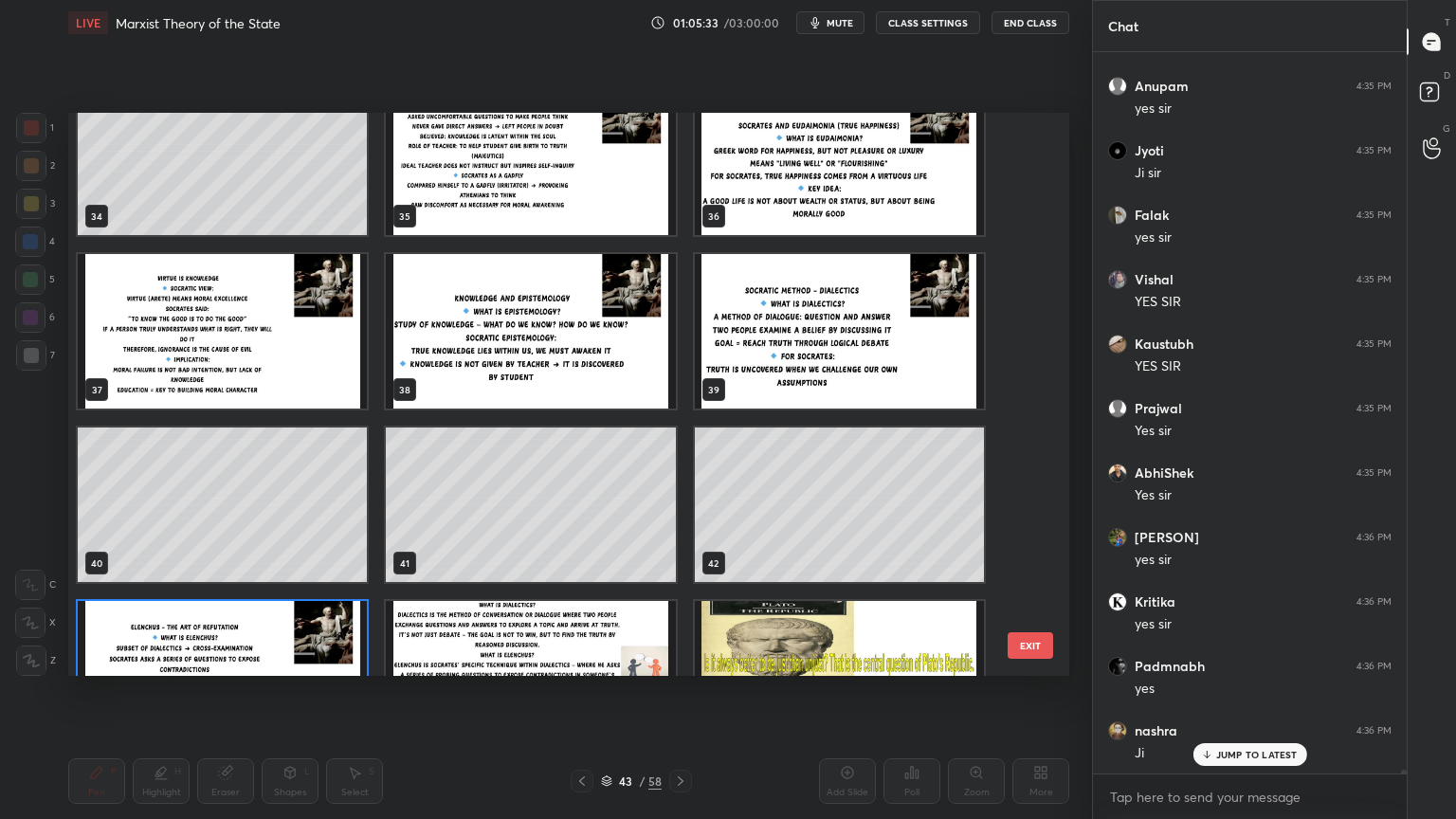 click at bounding box center [530, 331] 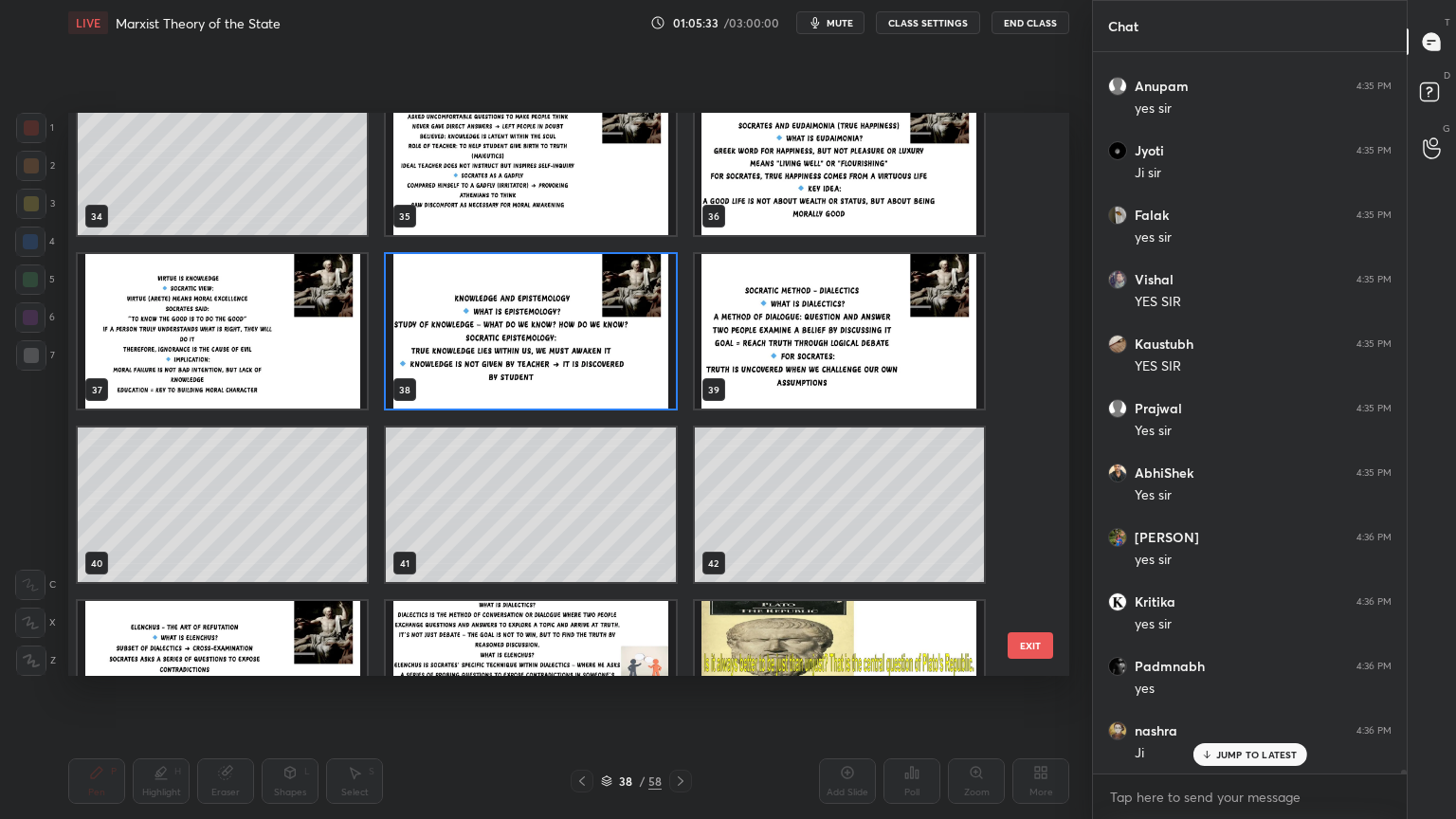 click at bounding box center [530, 331] 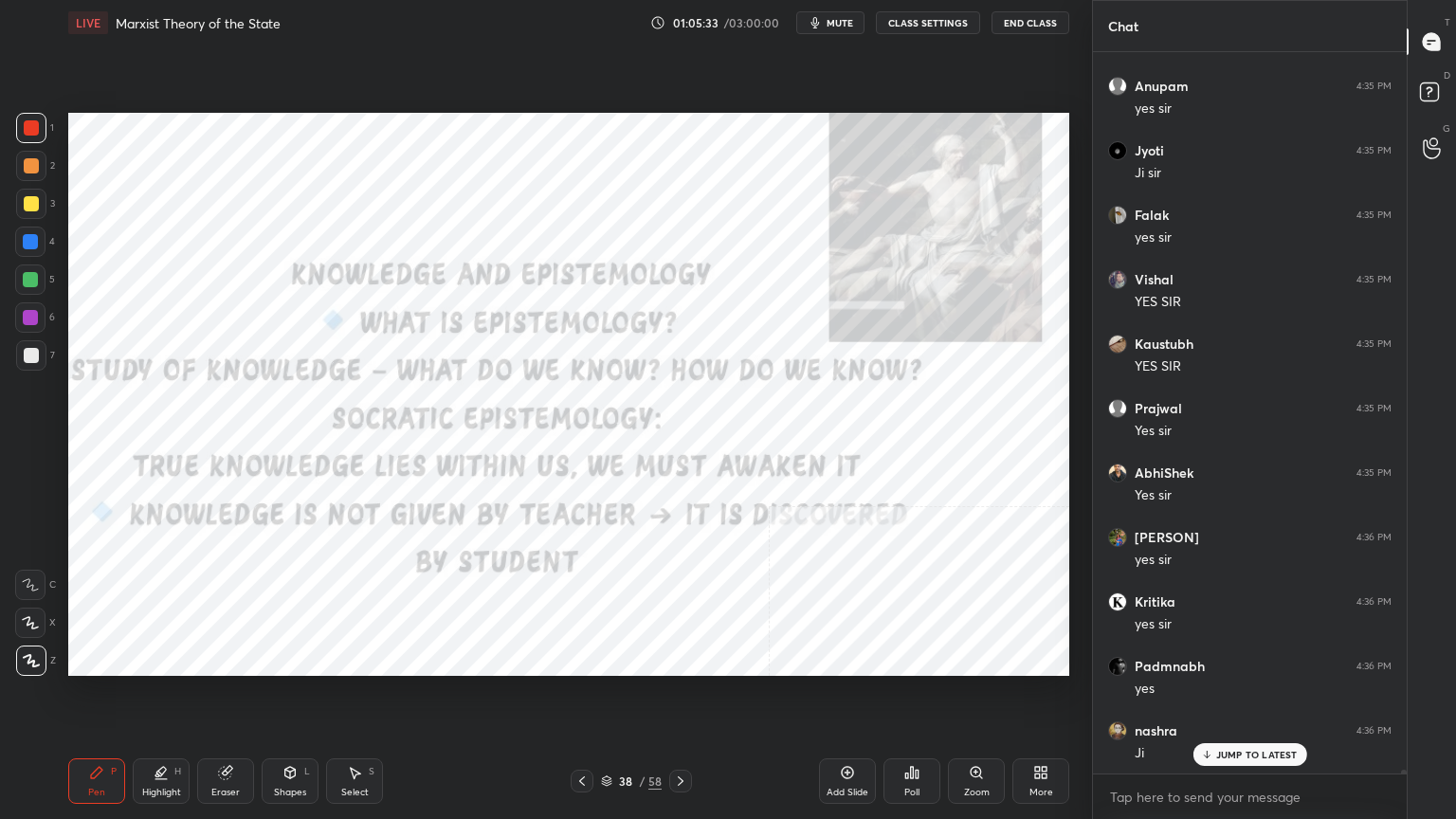 click at bounding box center [530, 331] 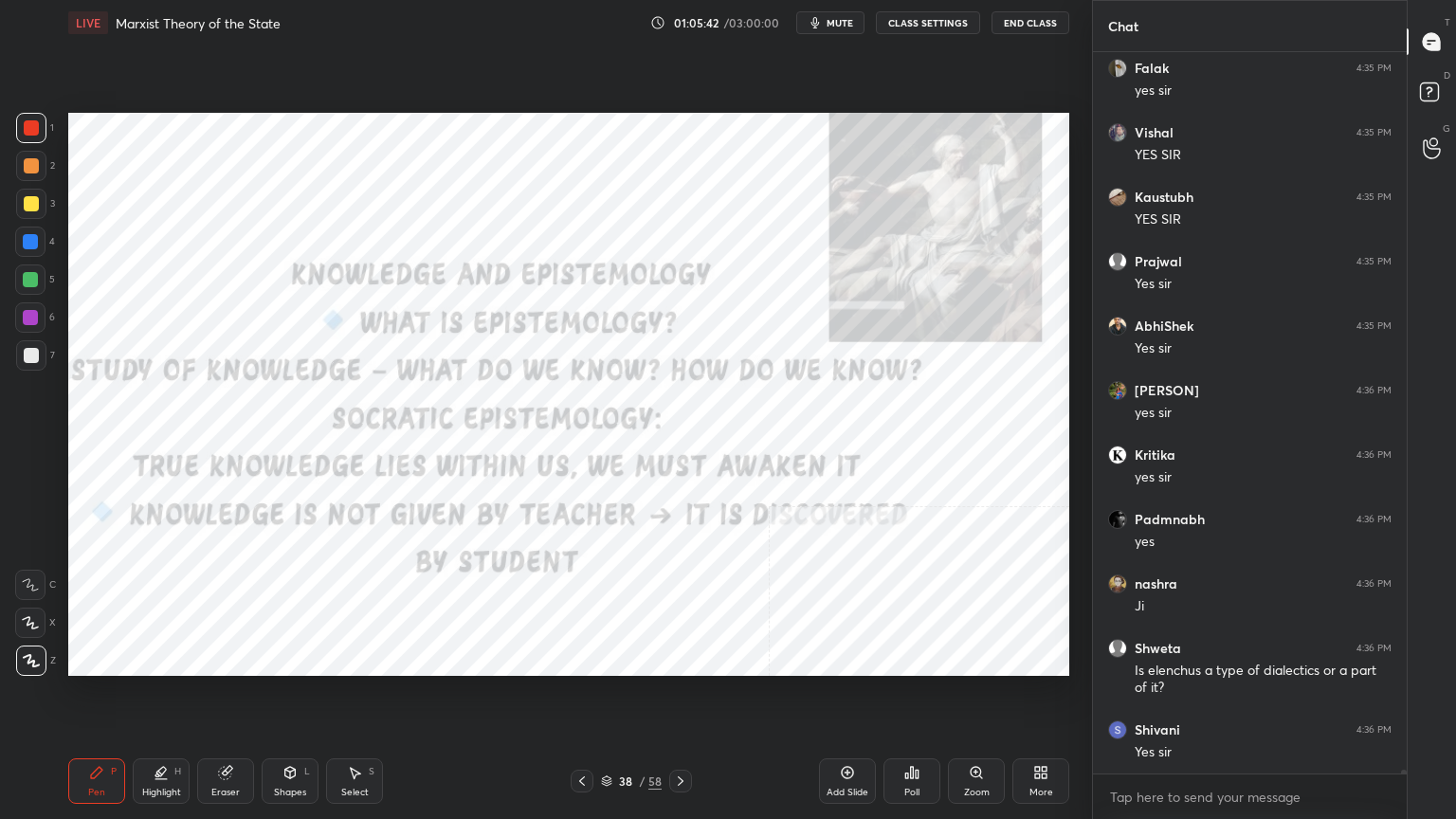 scroll, scrollTop: 126413, scrollLeft: 0, axis: vertical 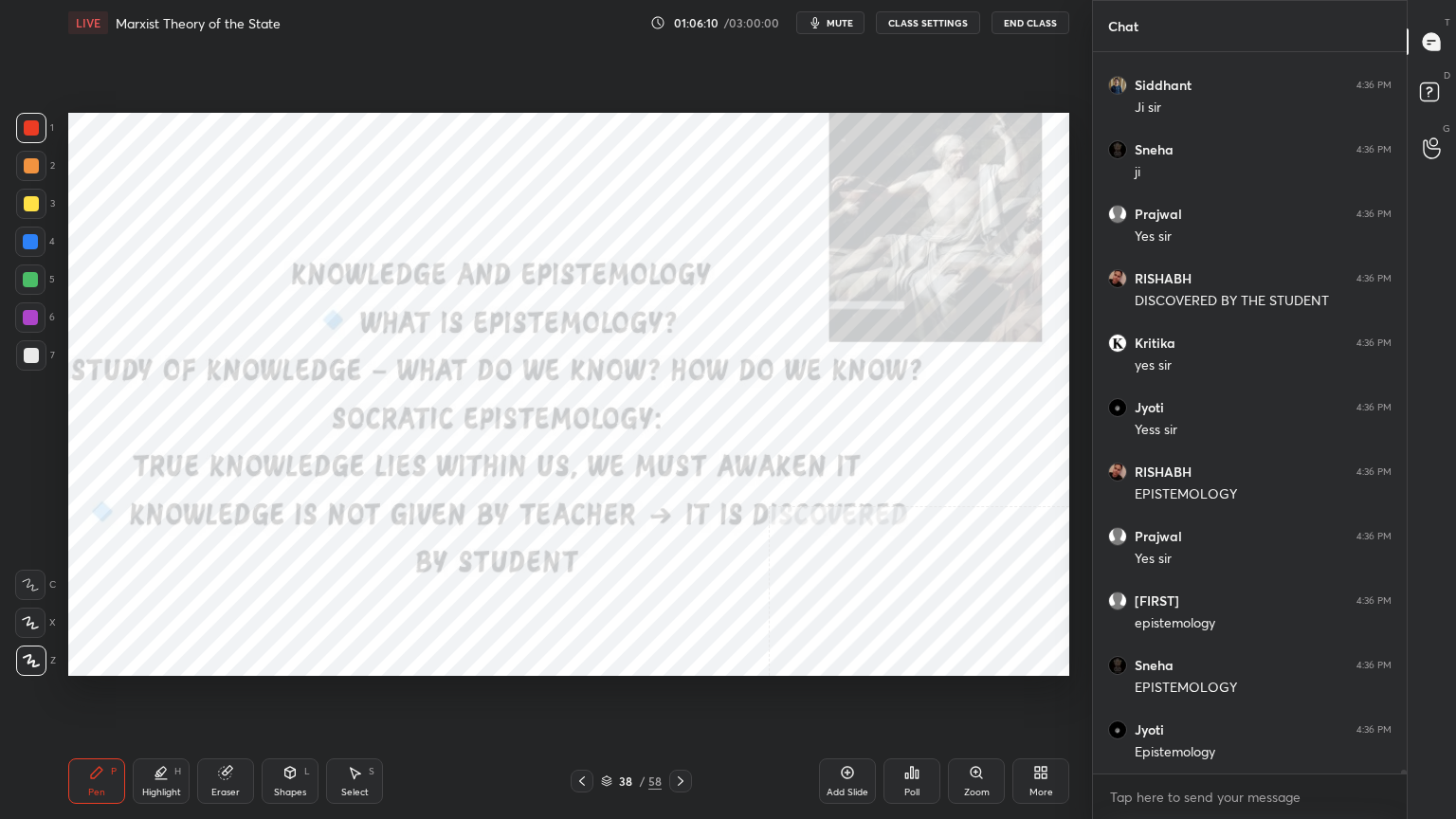 click 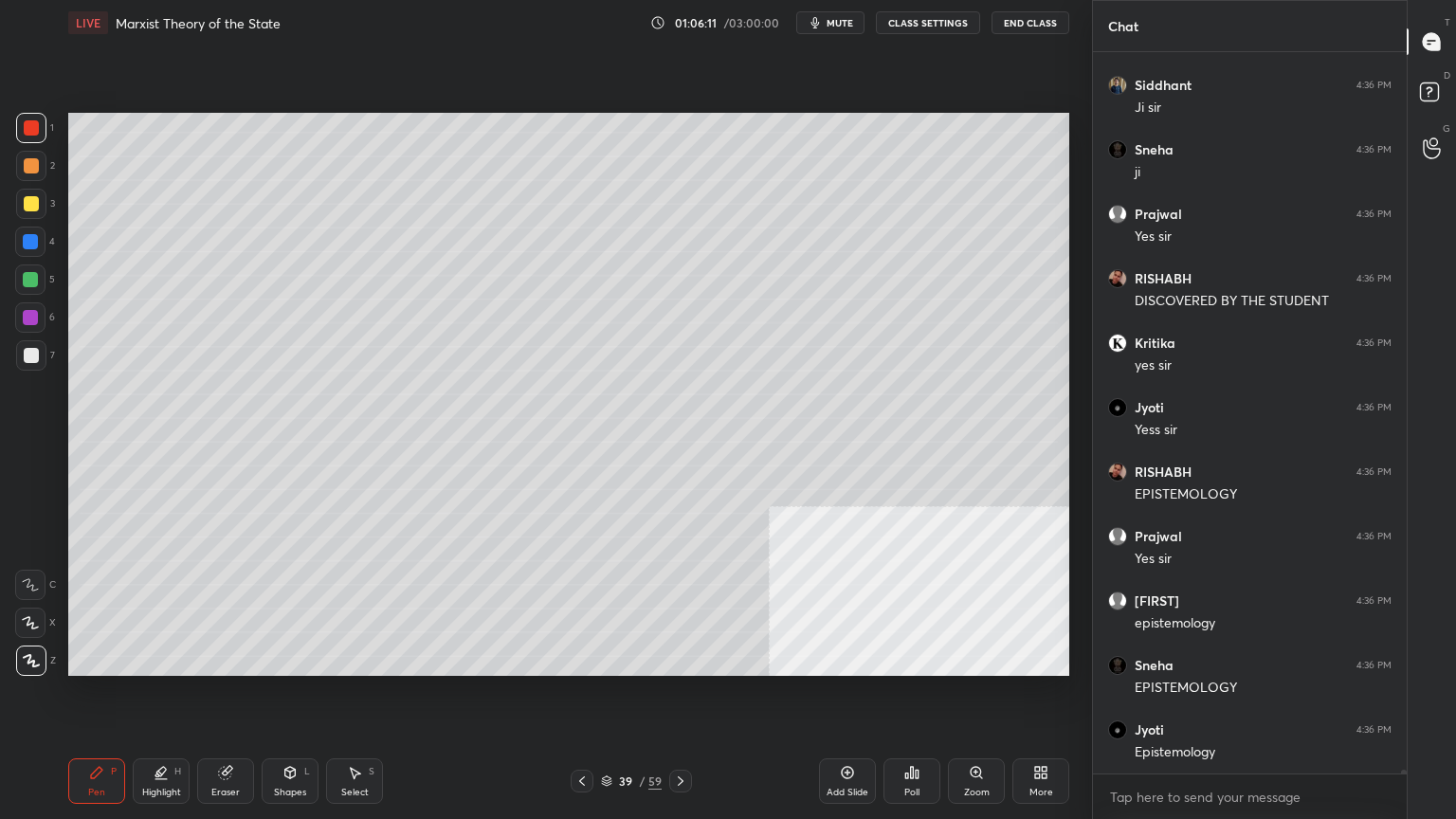 click at bounding box center [31, 355] 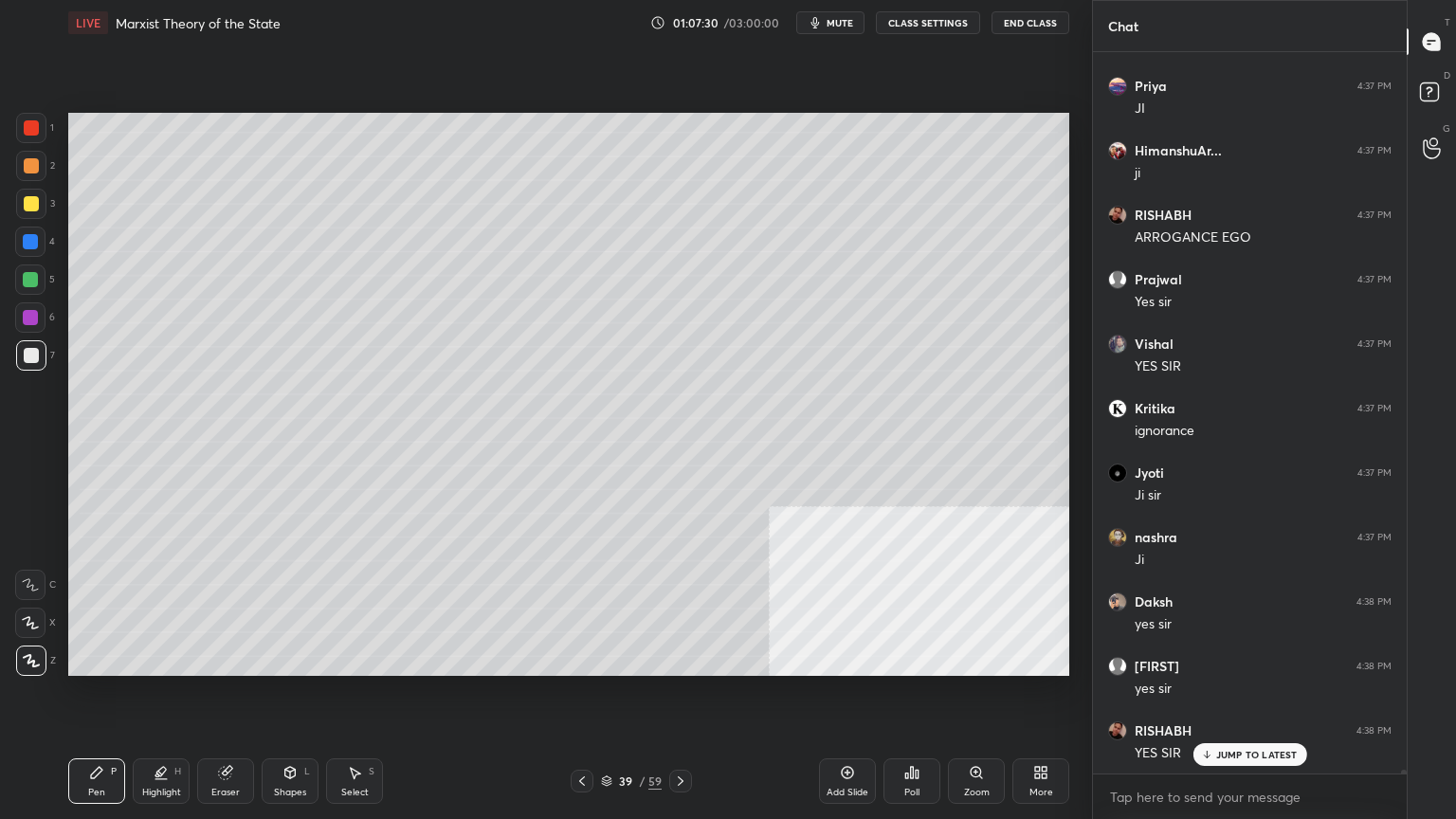 scroll, scrollTop: 125072, scrollLeft: 0, axis: vertical 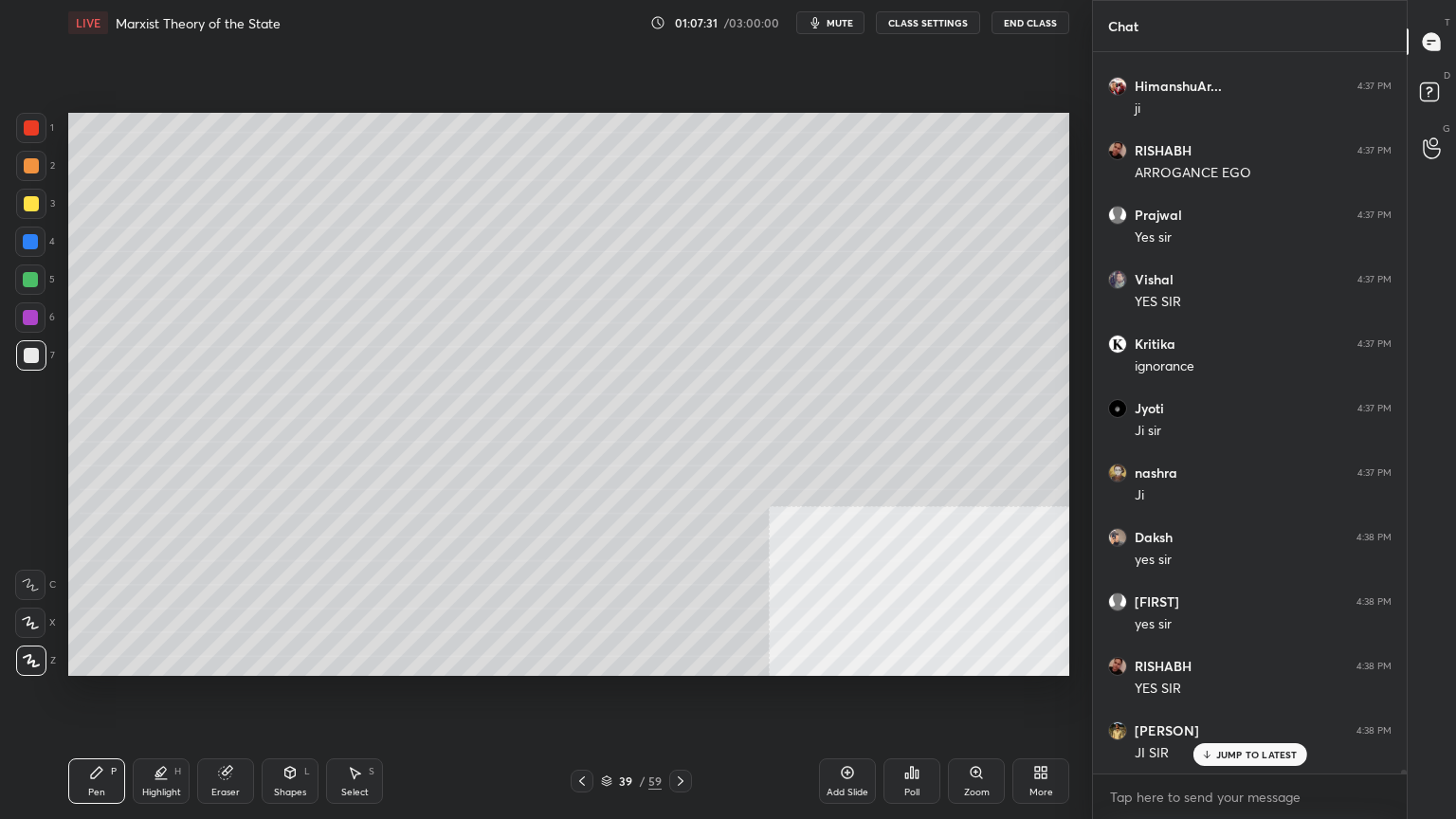 click 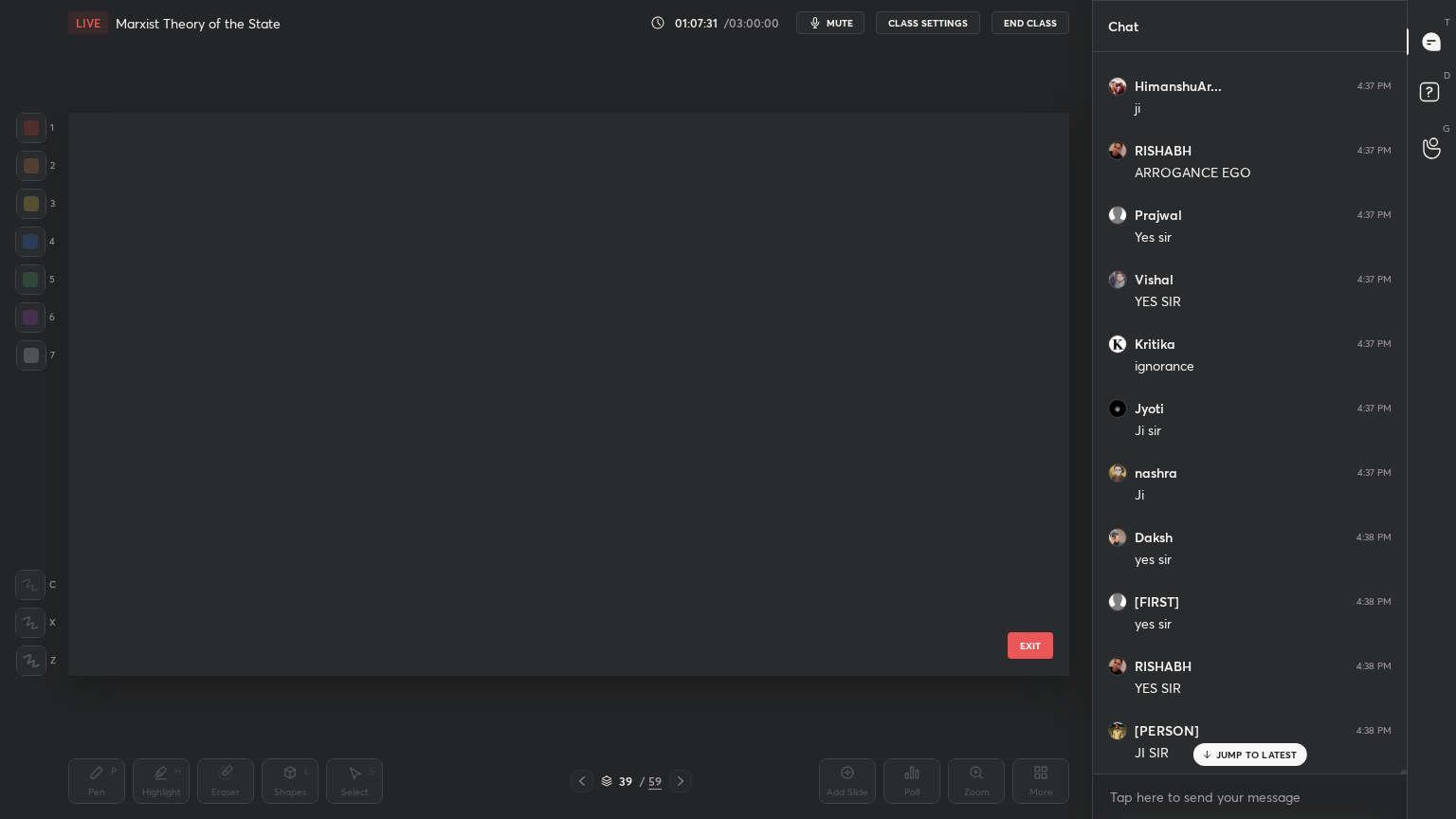 scroll, scrollTop: 1691, scrollLeft: 0, axis: vertical 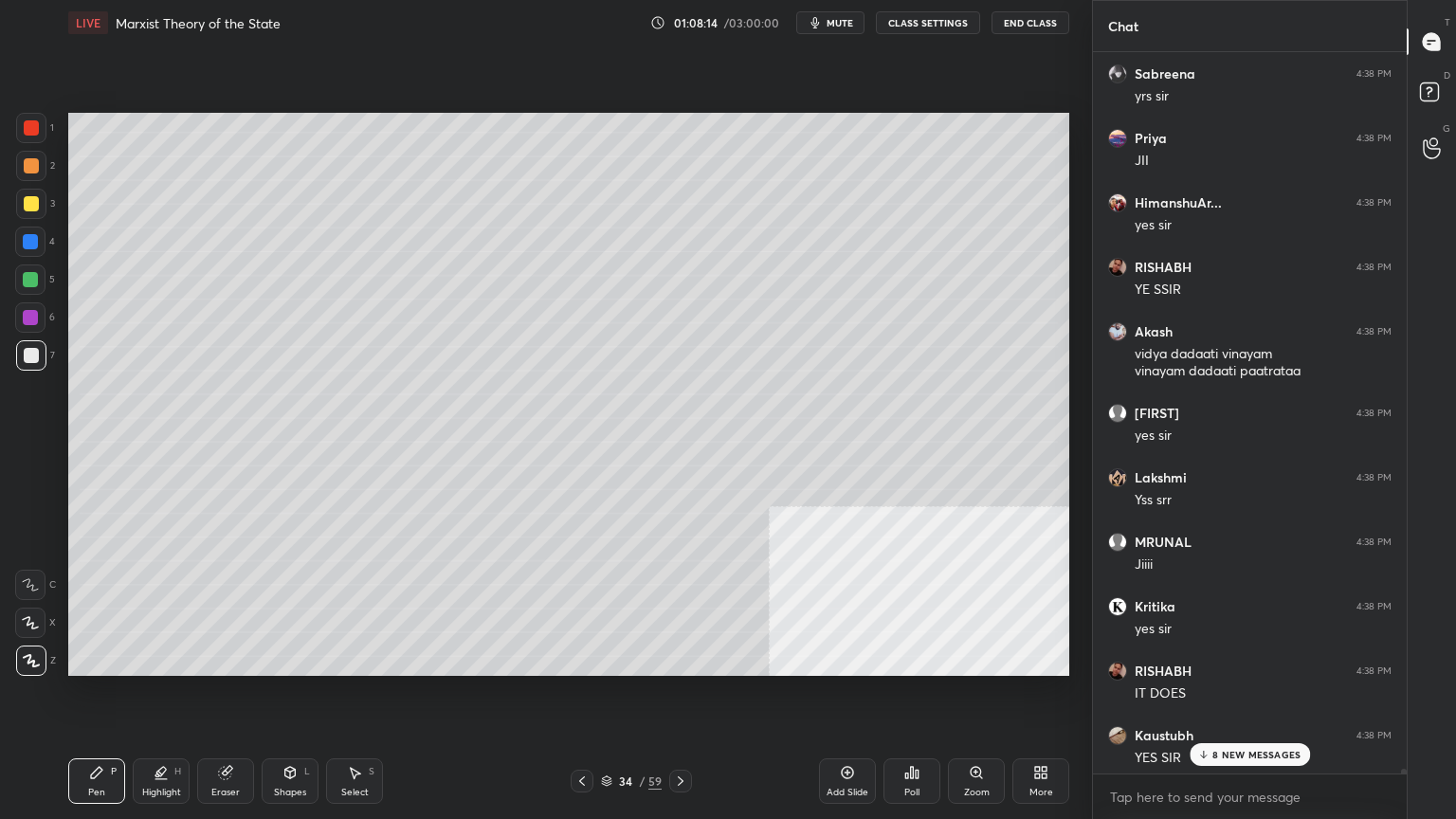 click on "8 NEW MESSAGES" at bounding box center [1256, 755] 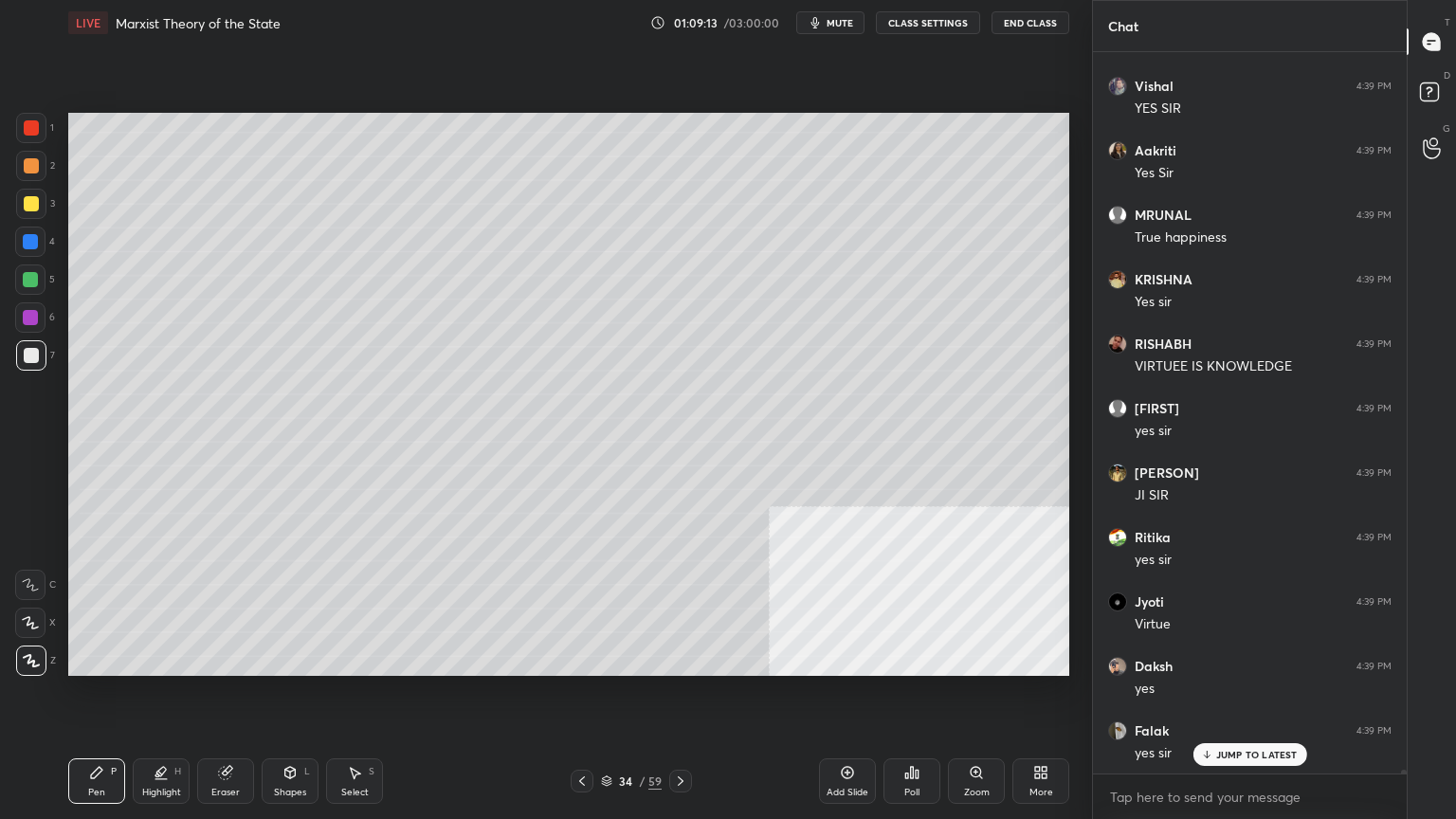 scroll, scrollTop: 128943, scrollLeft: 0, axis: vertical 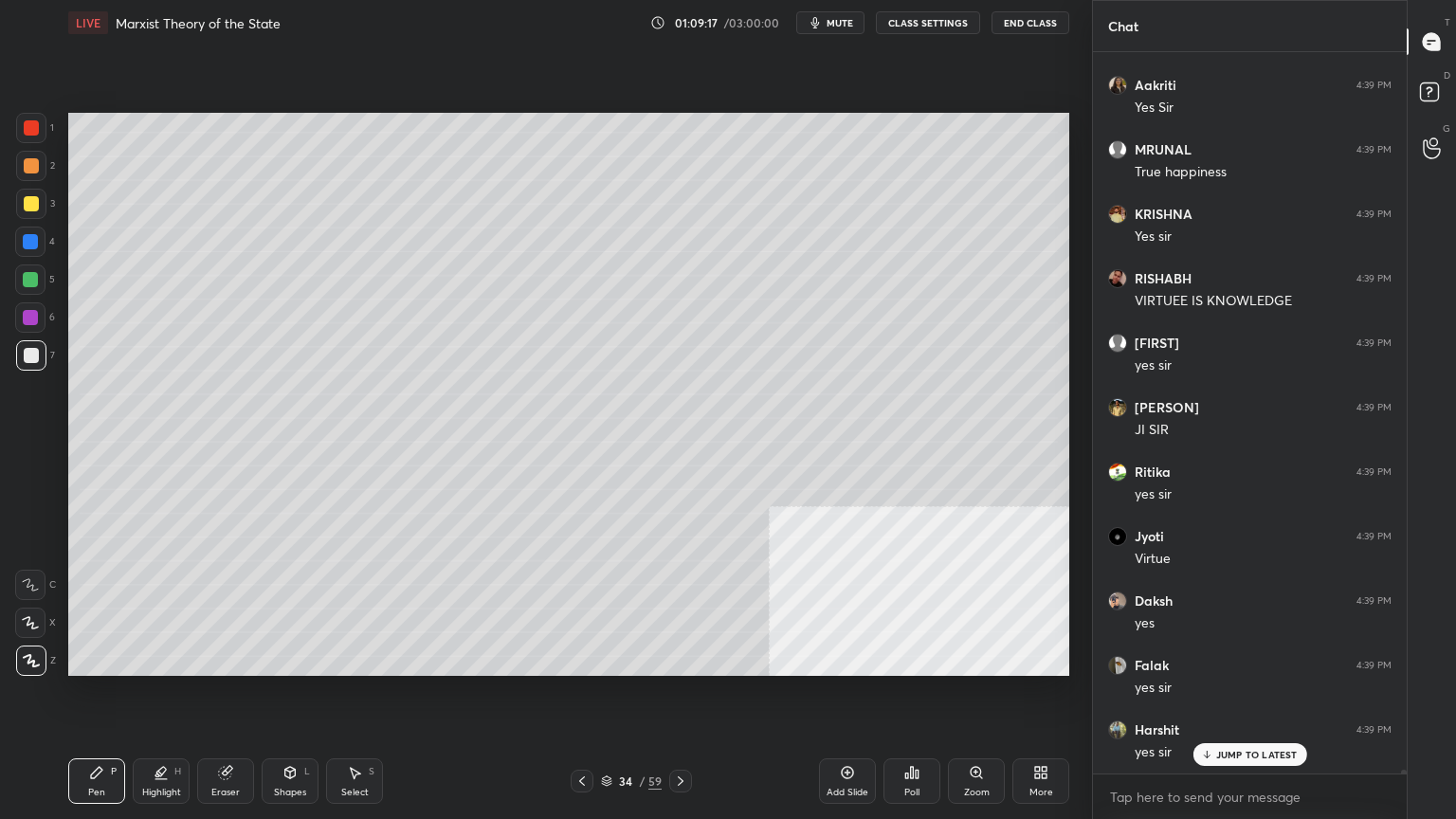click 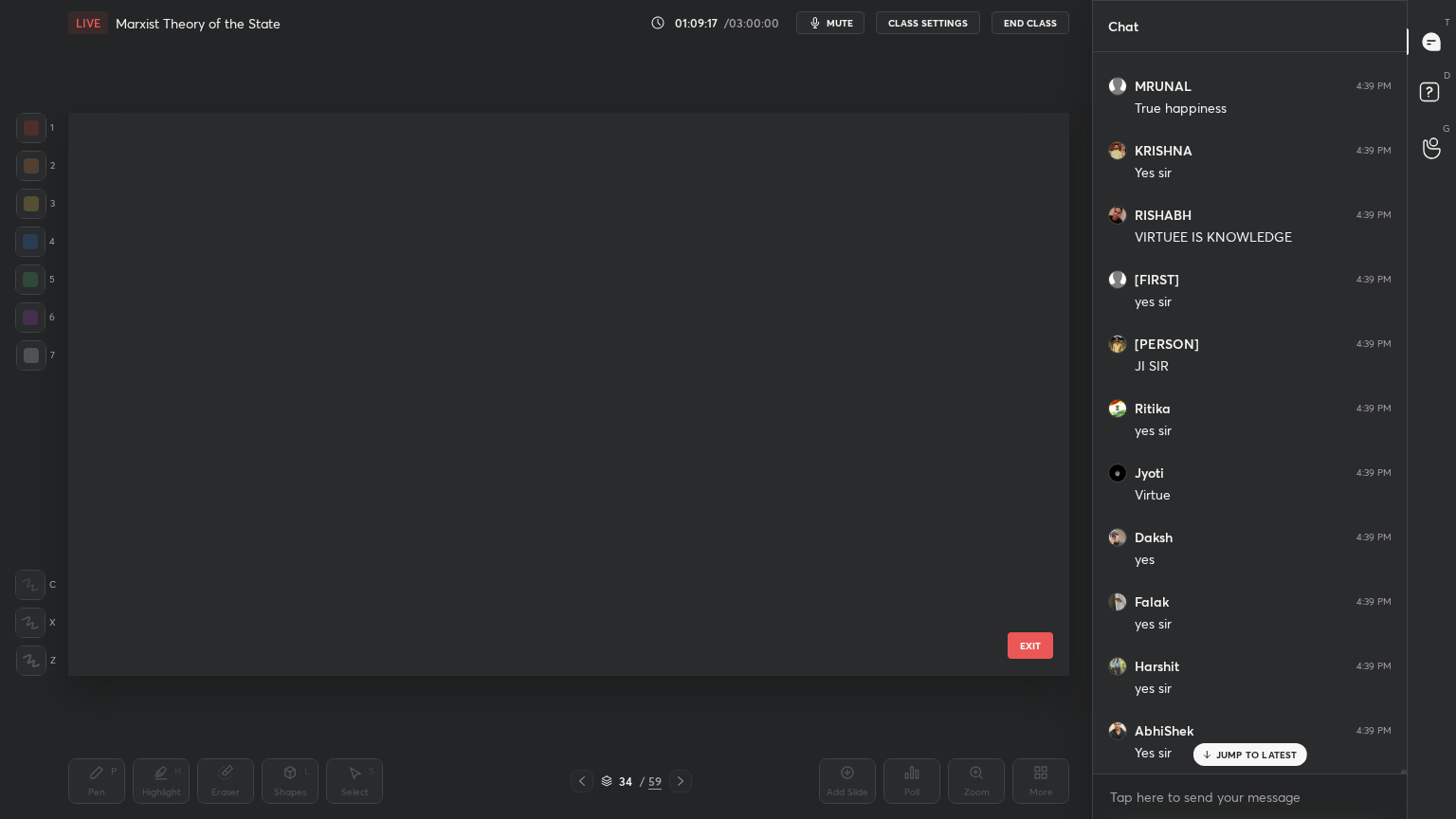 scroll, scrollTop: 1519, scrollLeft: 0, axis: vertical 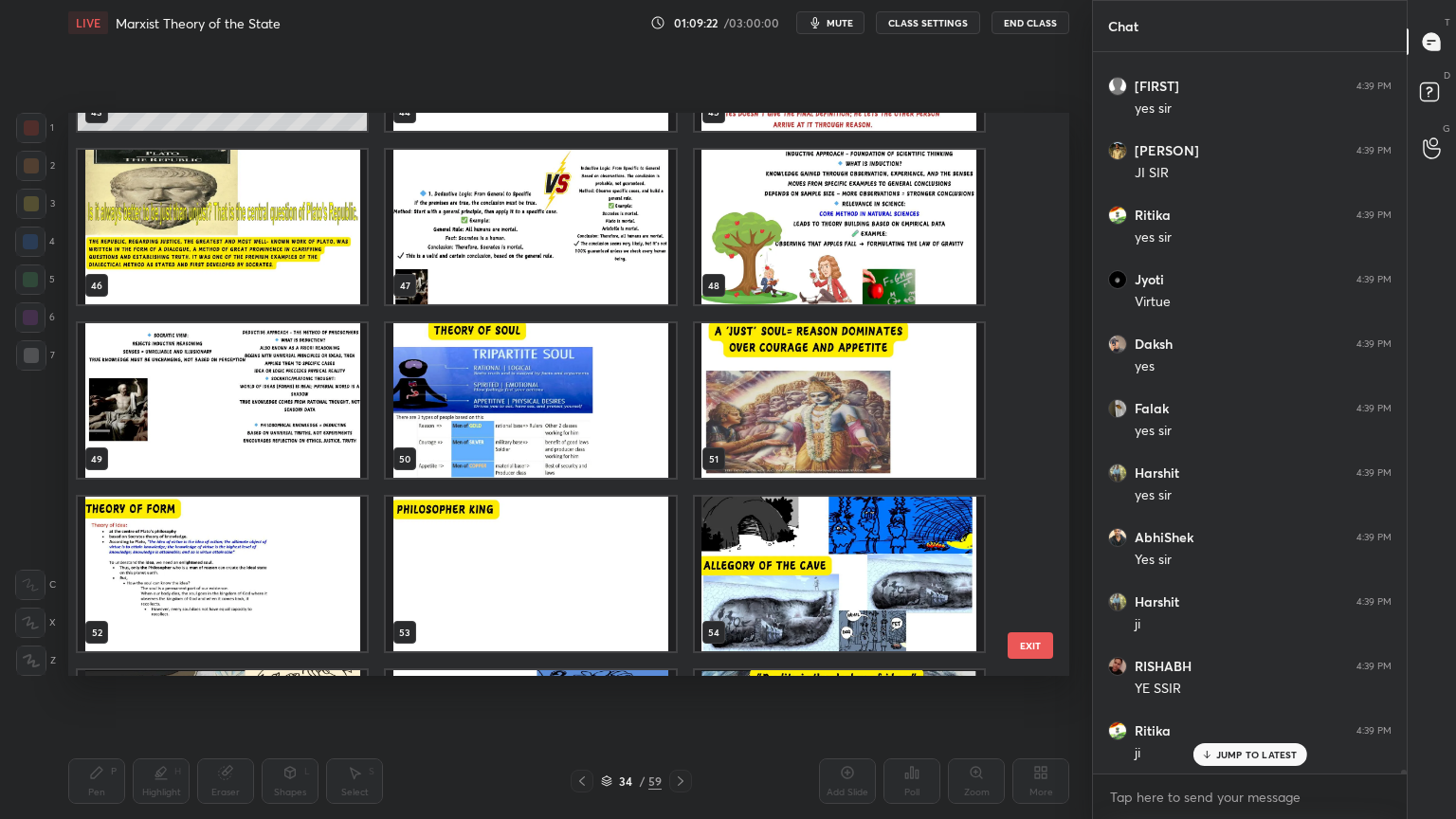 click at bounding box center [839, 400] 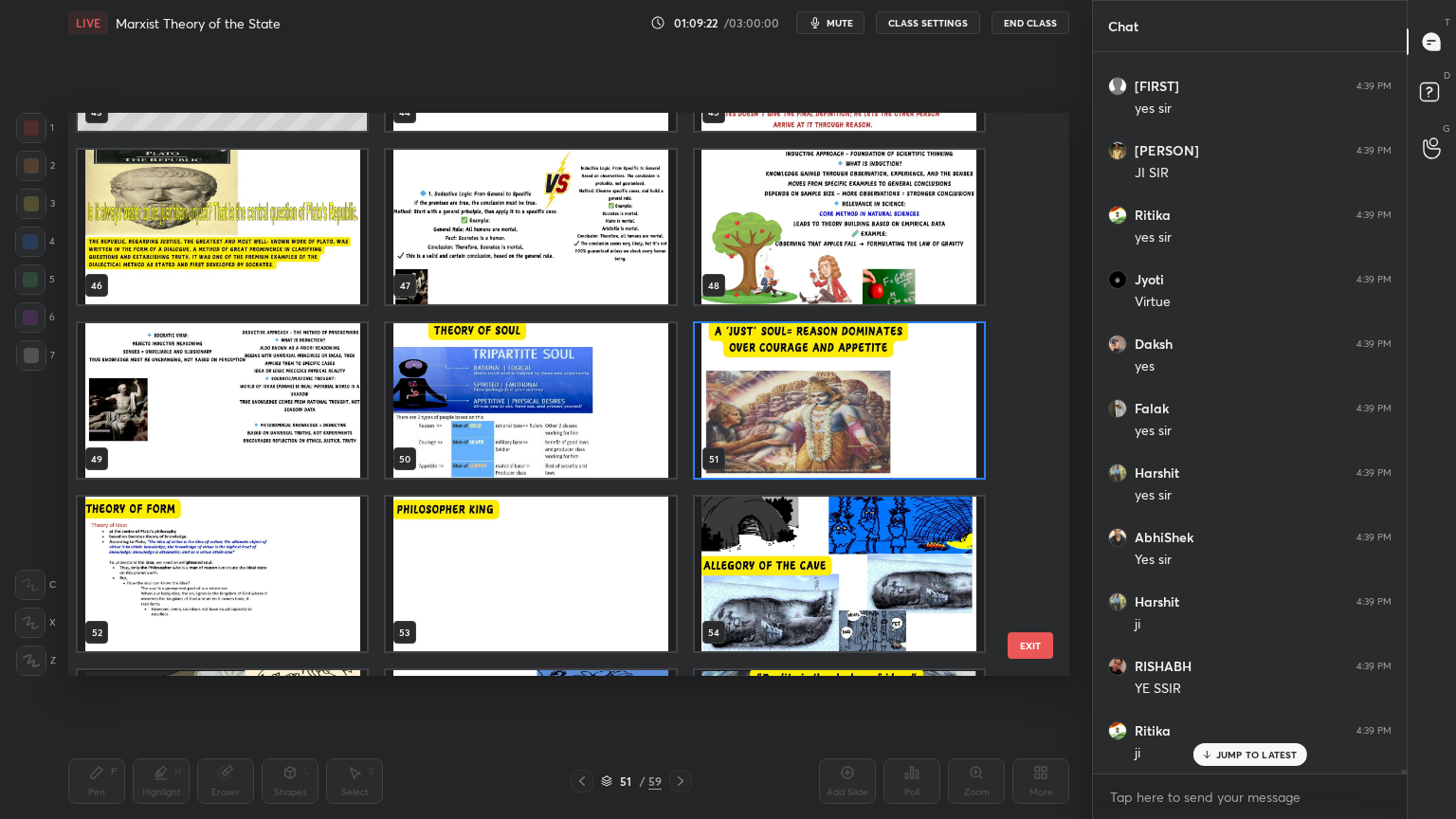 click at bounding box center [839, 400] 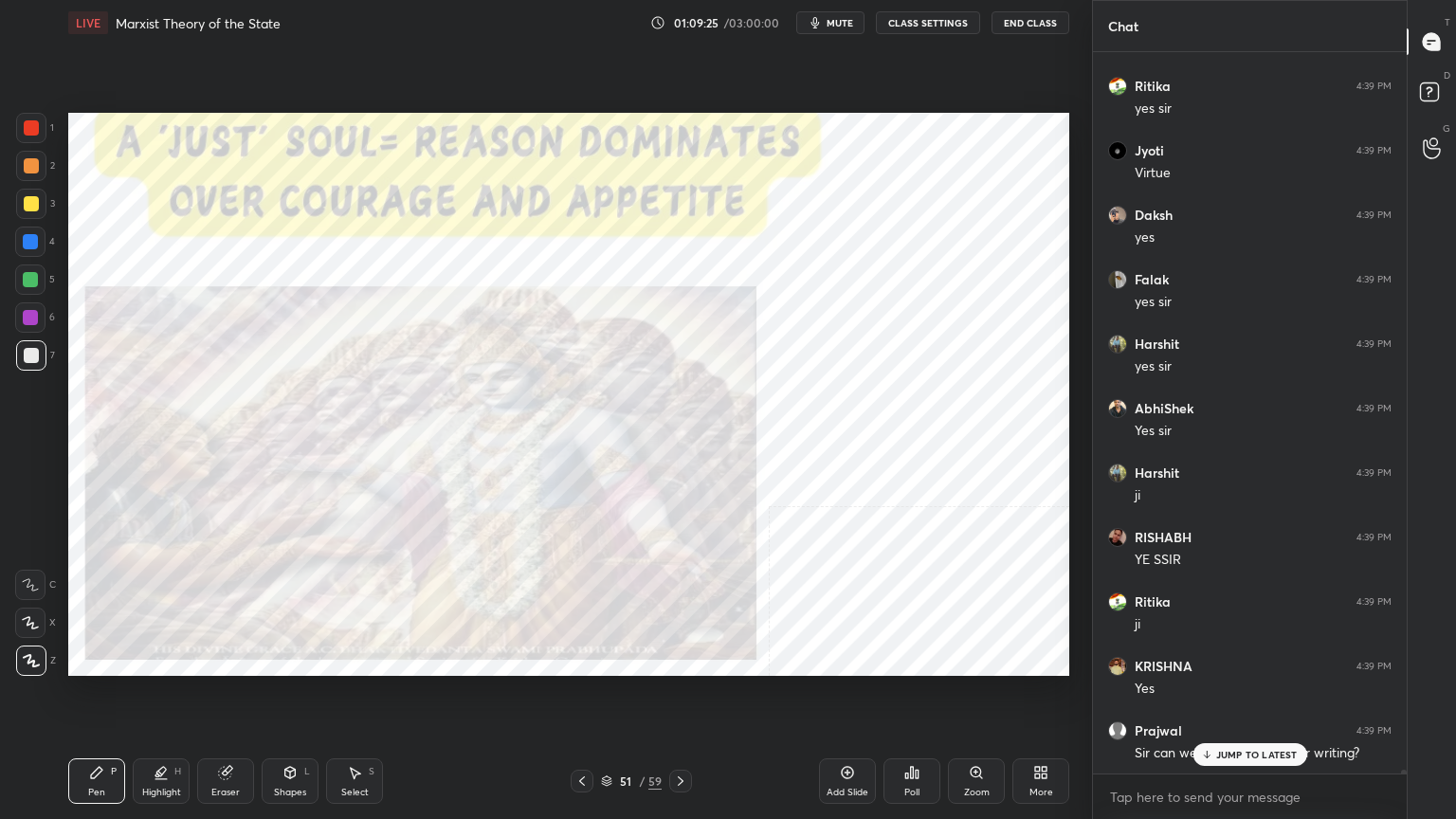 scroll, scrollTop: 129459, scrollLeft: 0, axis: vertical 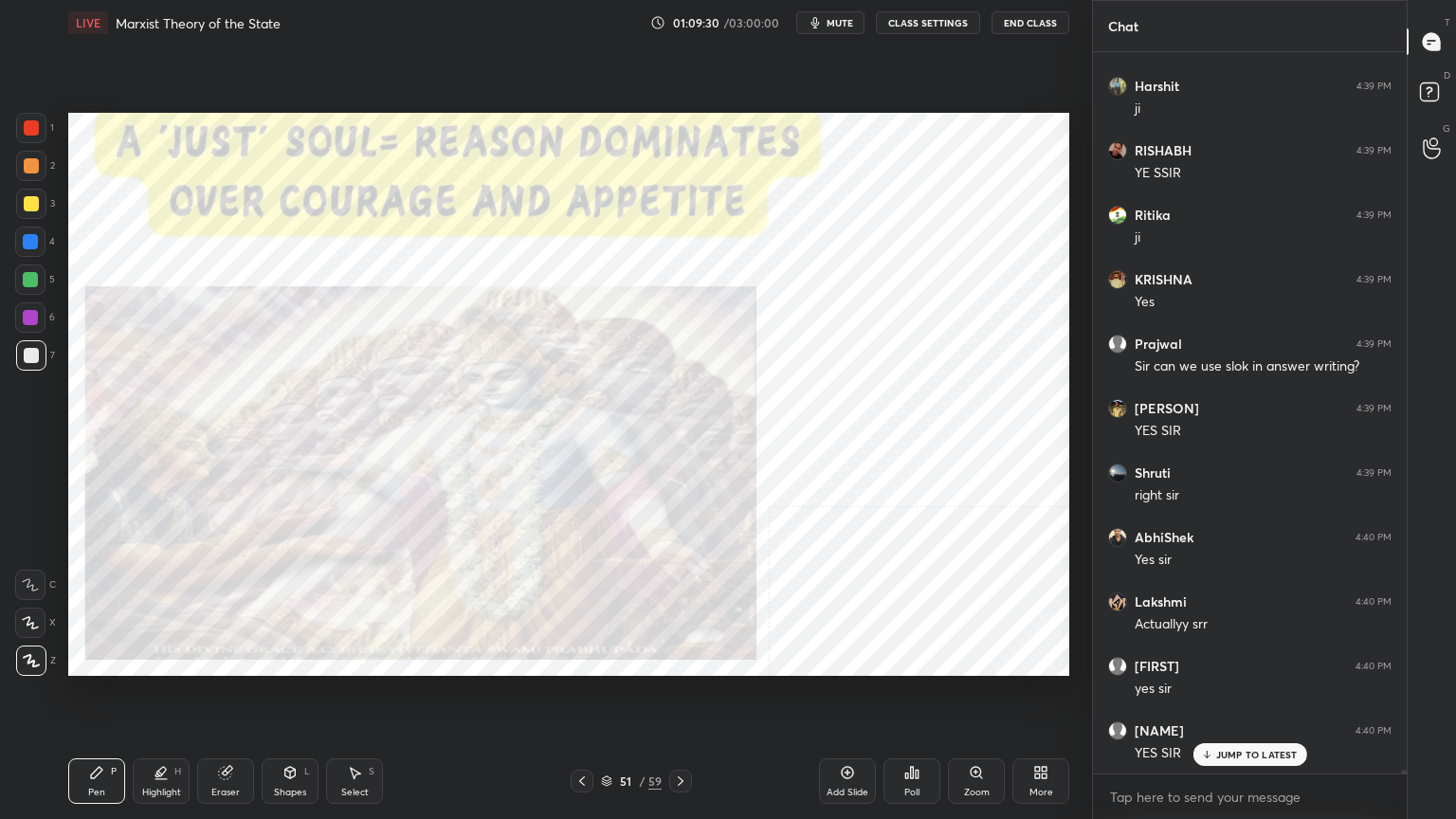 click 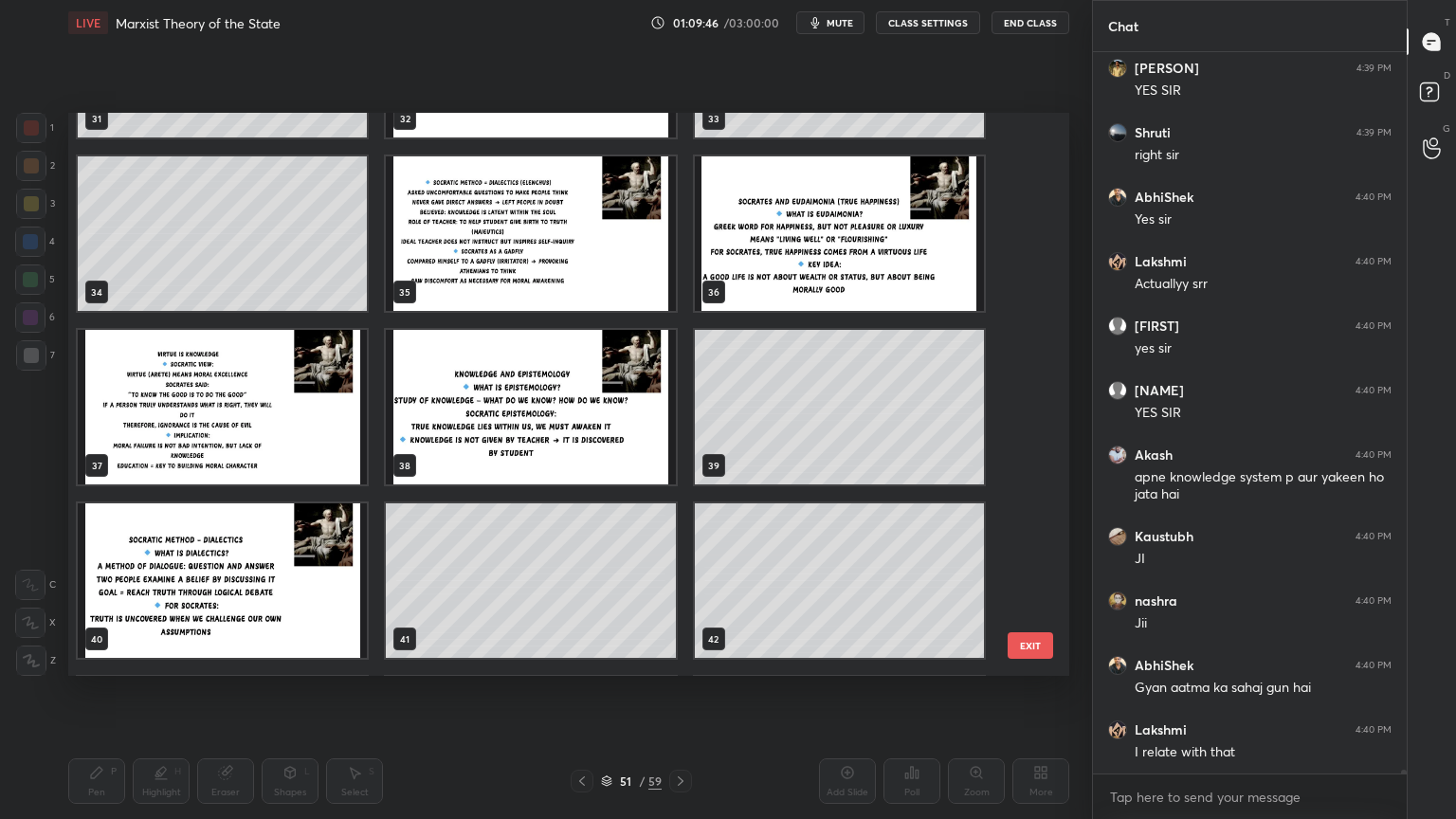 click at bounding box center [839, 233] 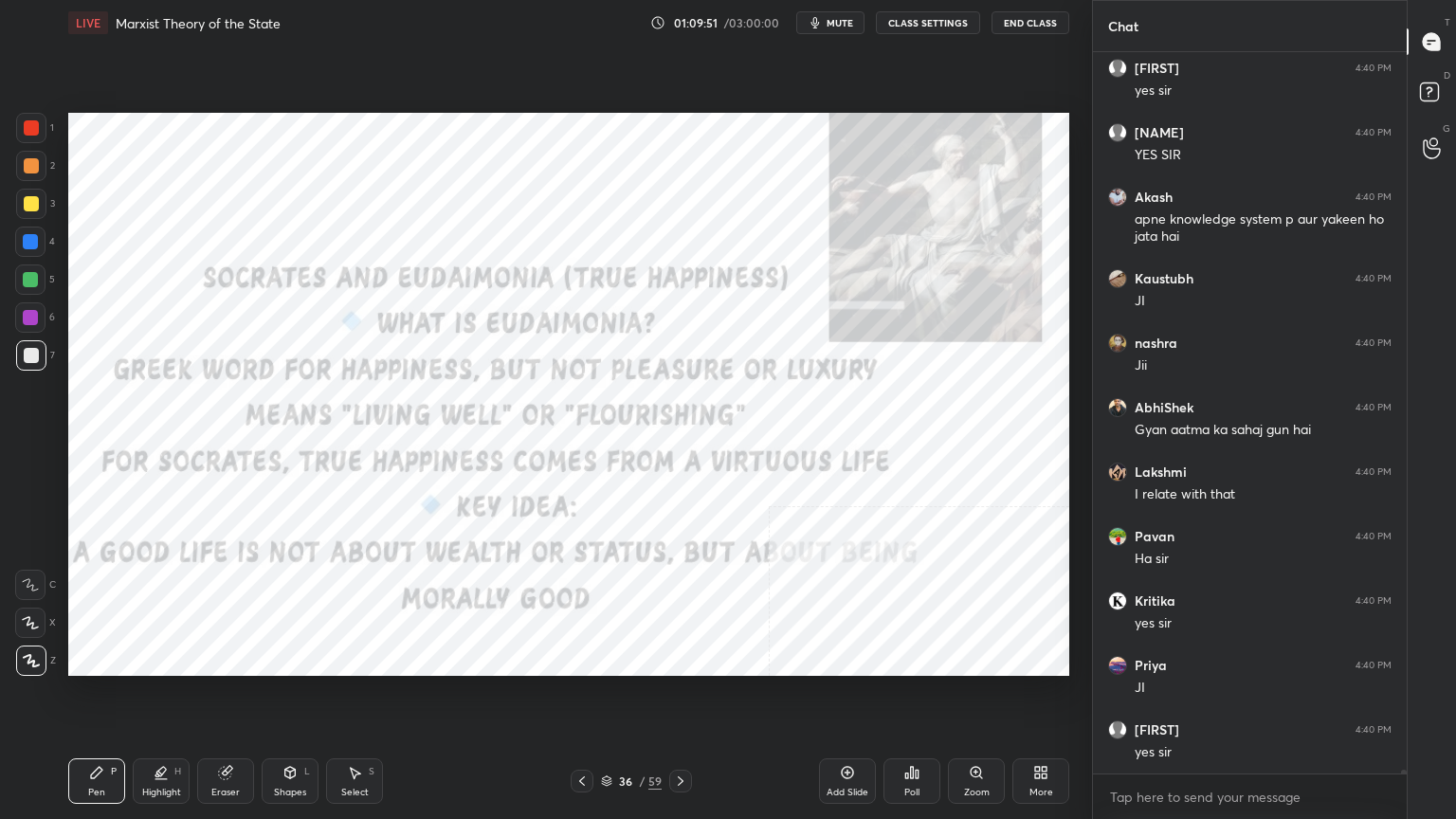 click 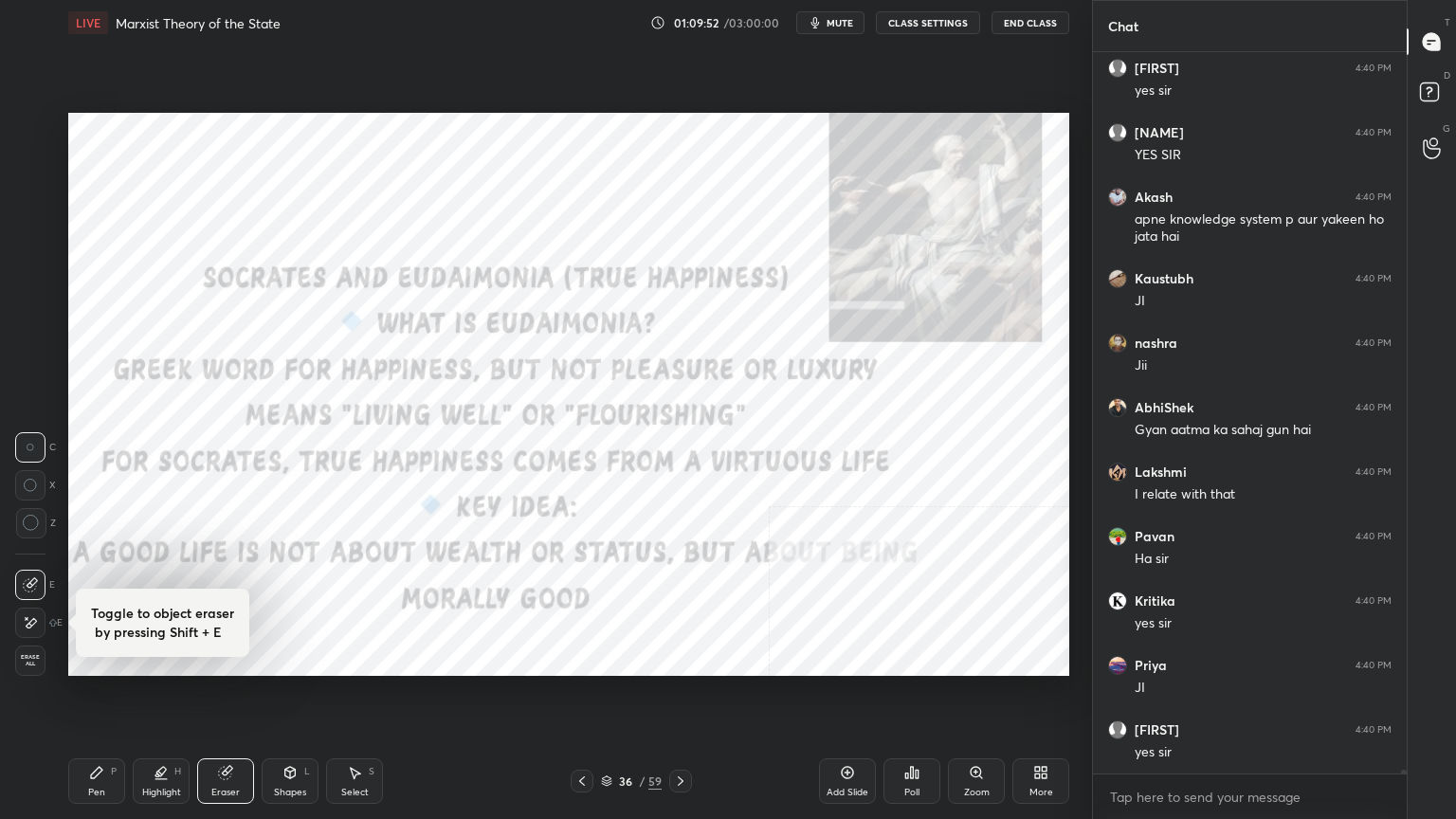 click on "Erase all" at bounding box center (30, 661) 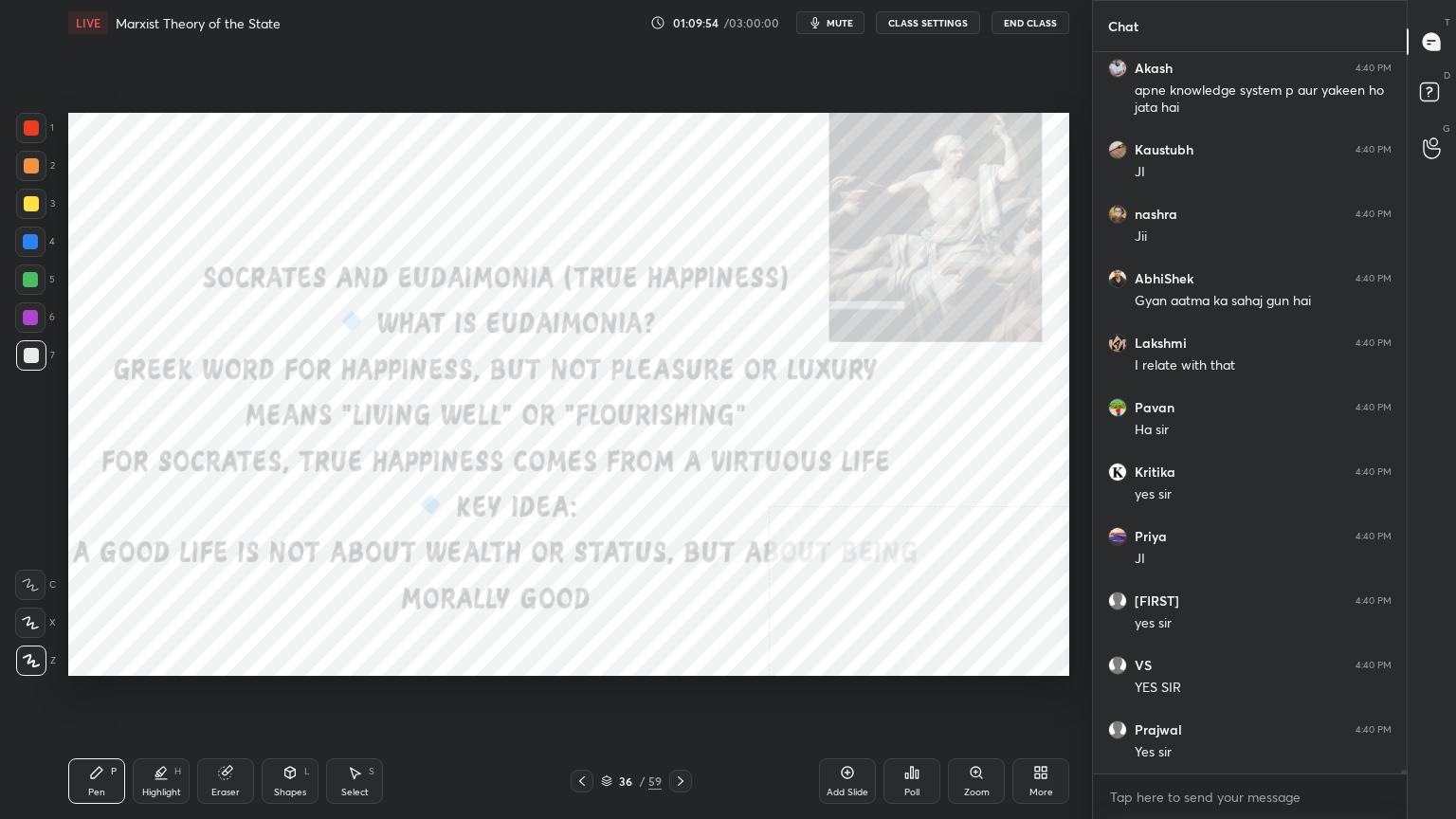 click at bounding box center [31, 128] 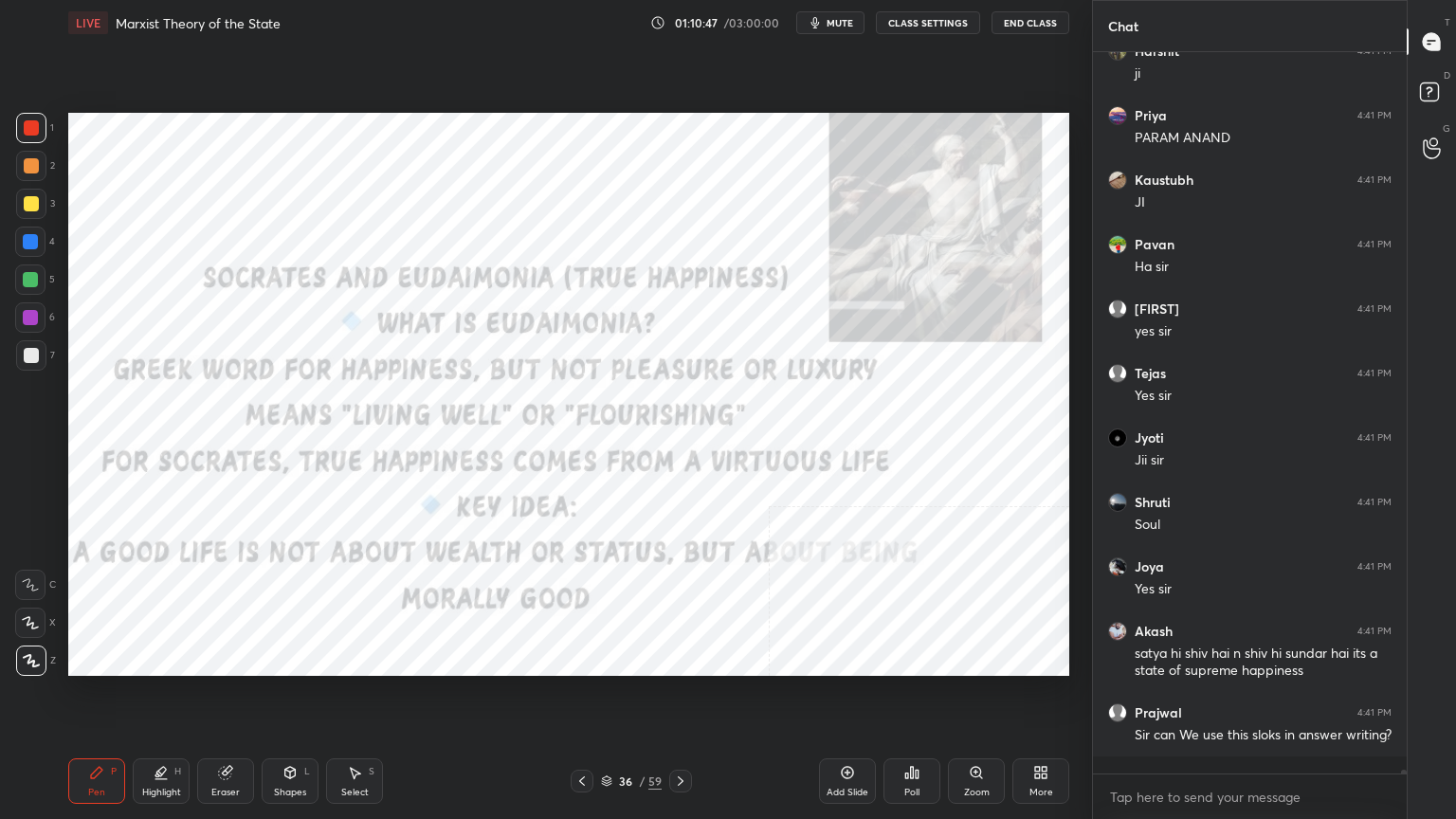 scroll, scrollTop: 132476, scrollLeft: 0, axis: vertical 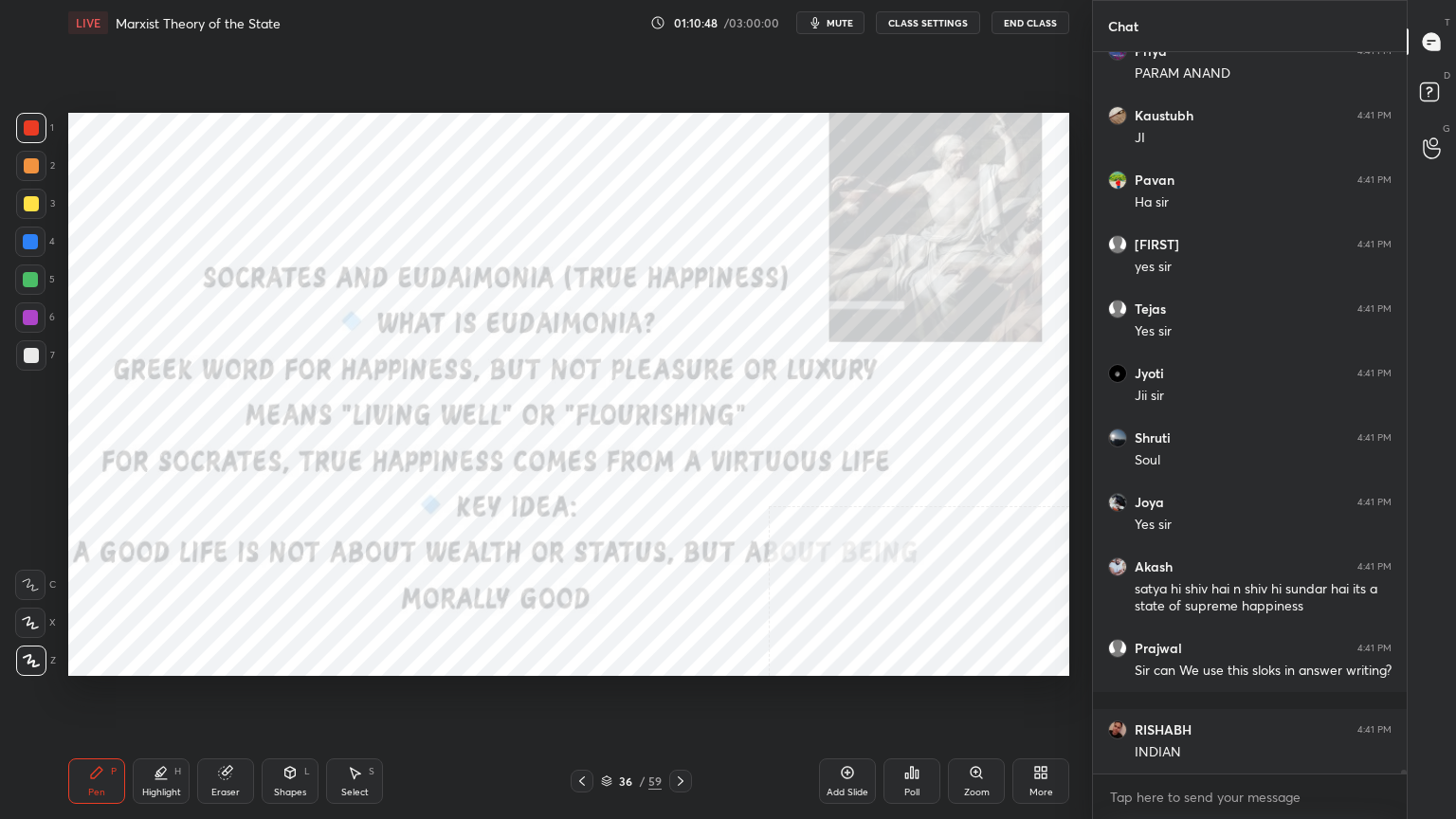 click 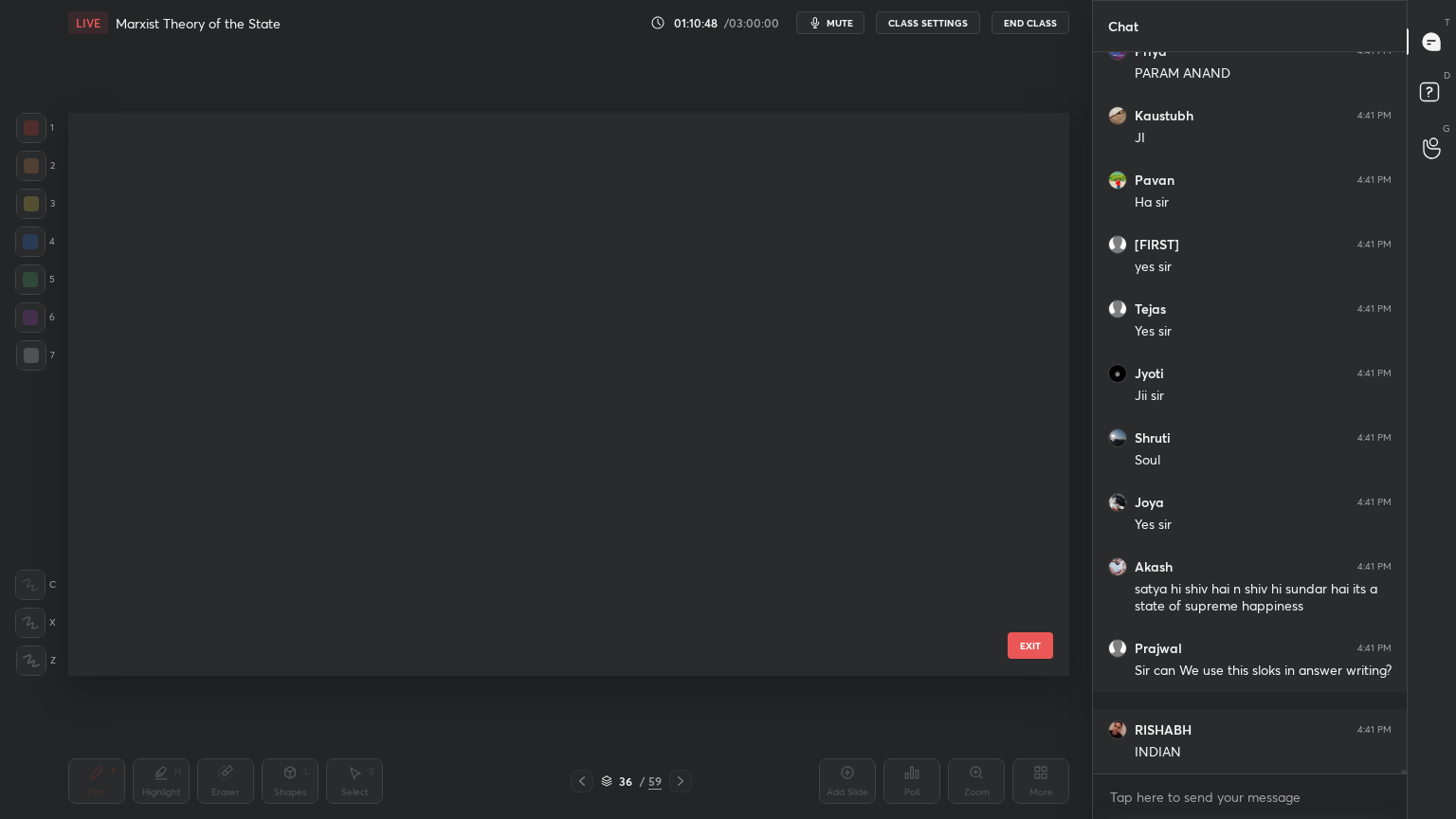 scroll, scrollTop: 1519, scrollLeft: 0, axis: vertical 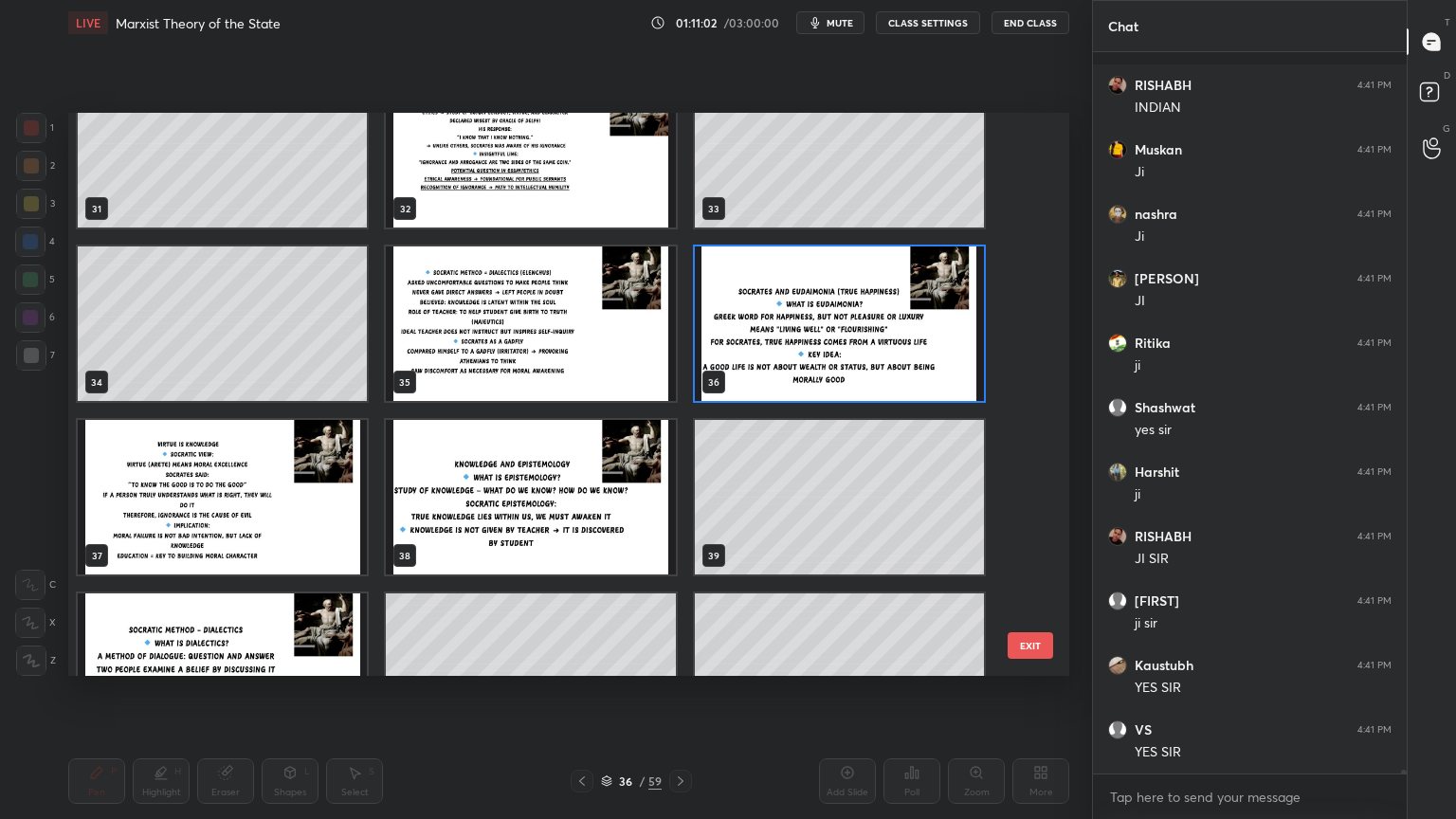 click at bounding box center [222, 497] 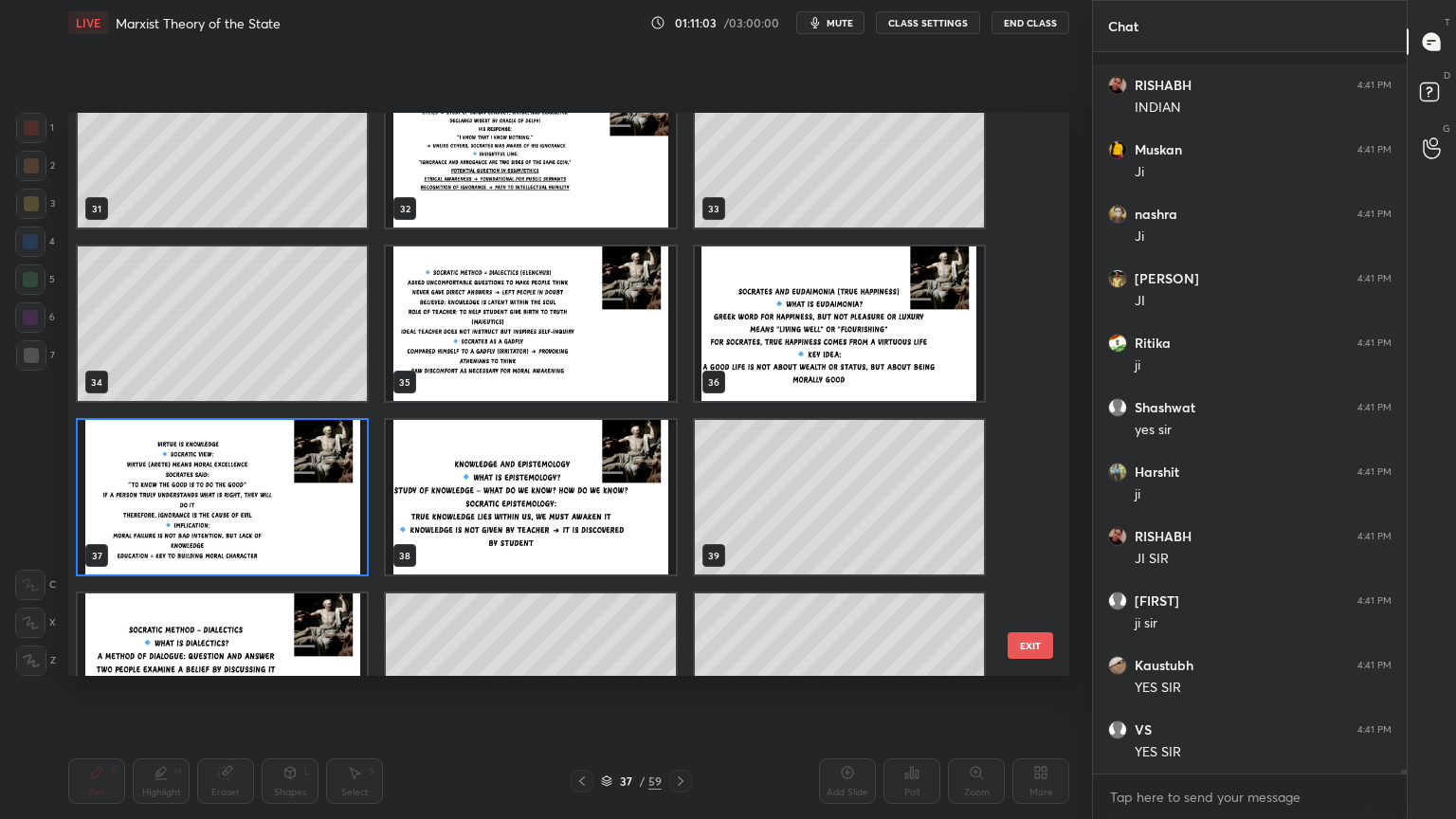 click at bounding box center [222, 497] 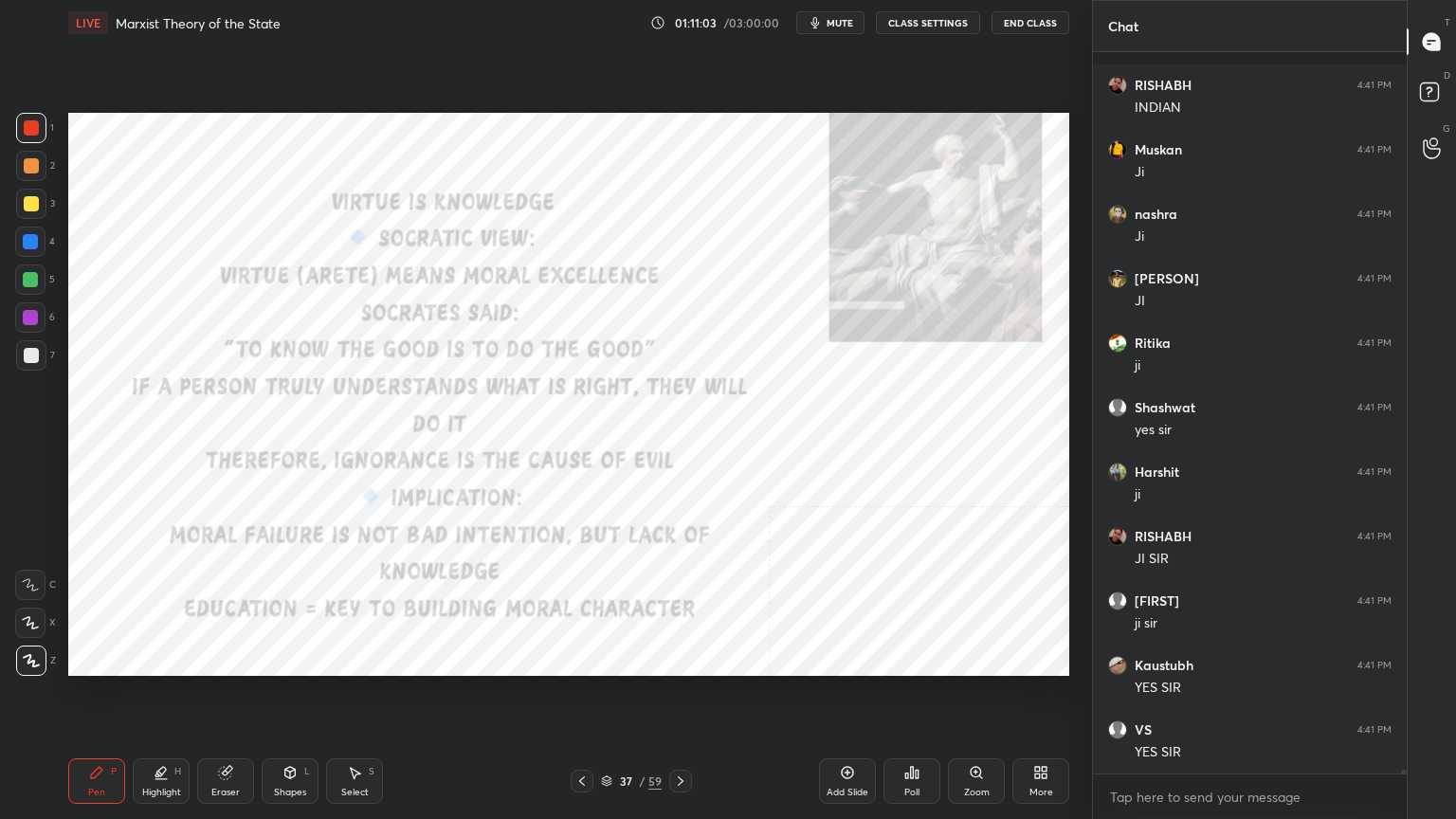 click at bounding box center (222, 497) 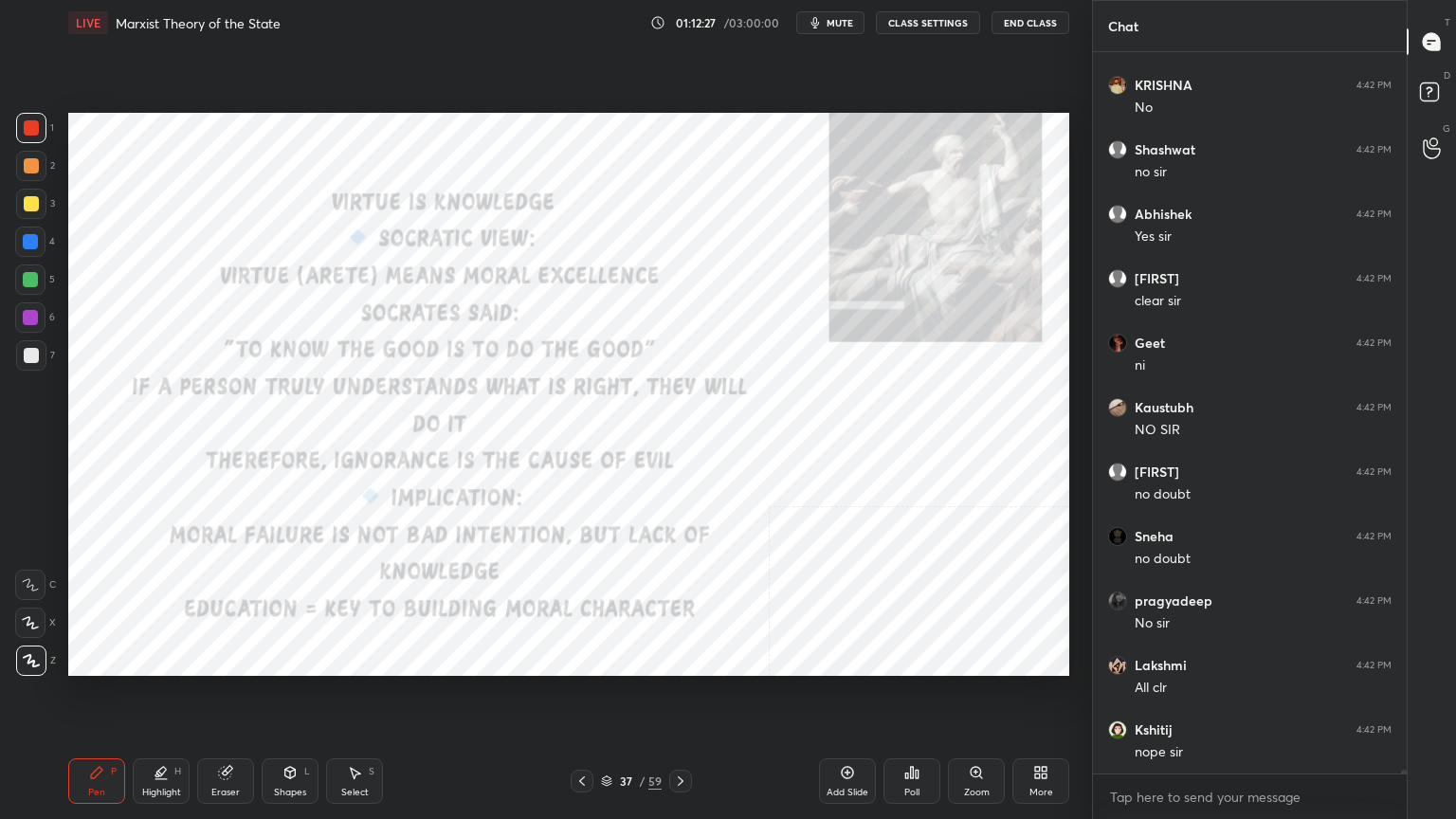 scroll, scrollTop: 137310, scrollLeft: 0, axis: vertical 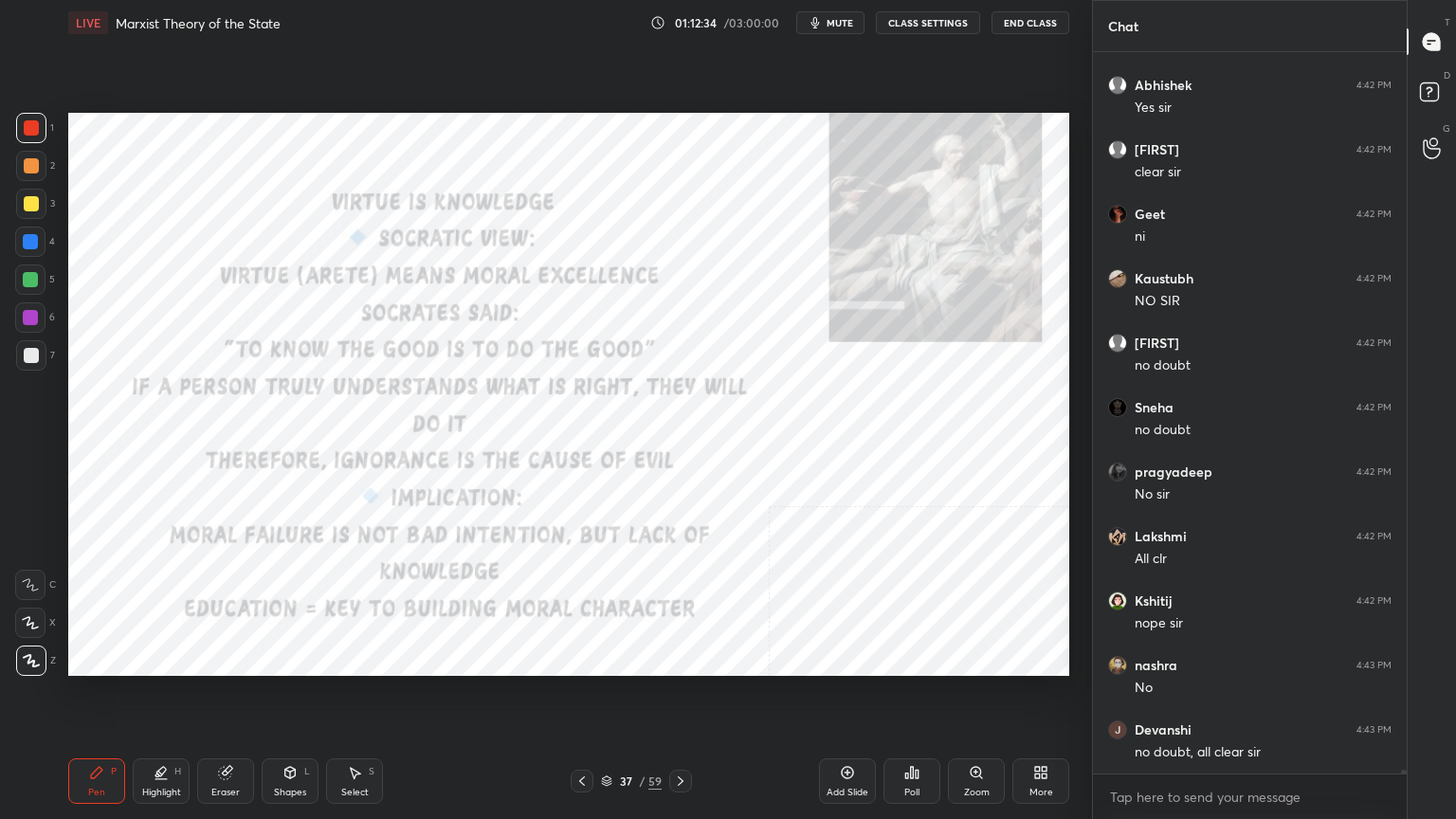 click 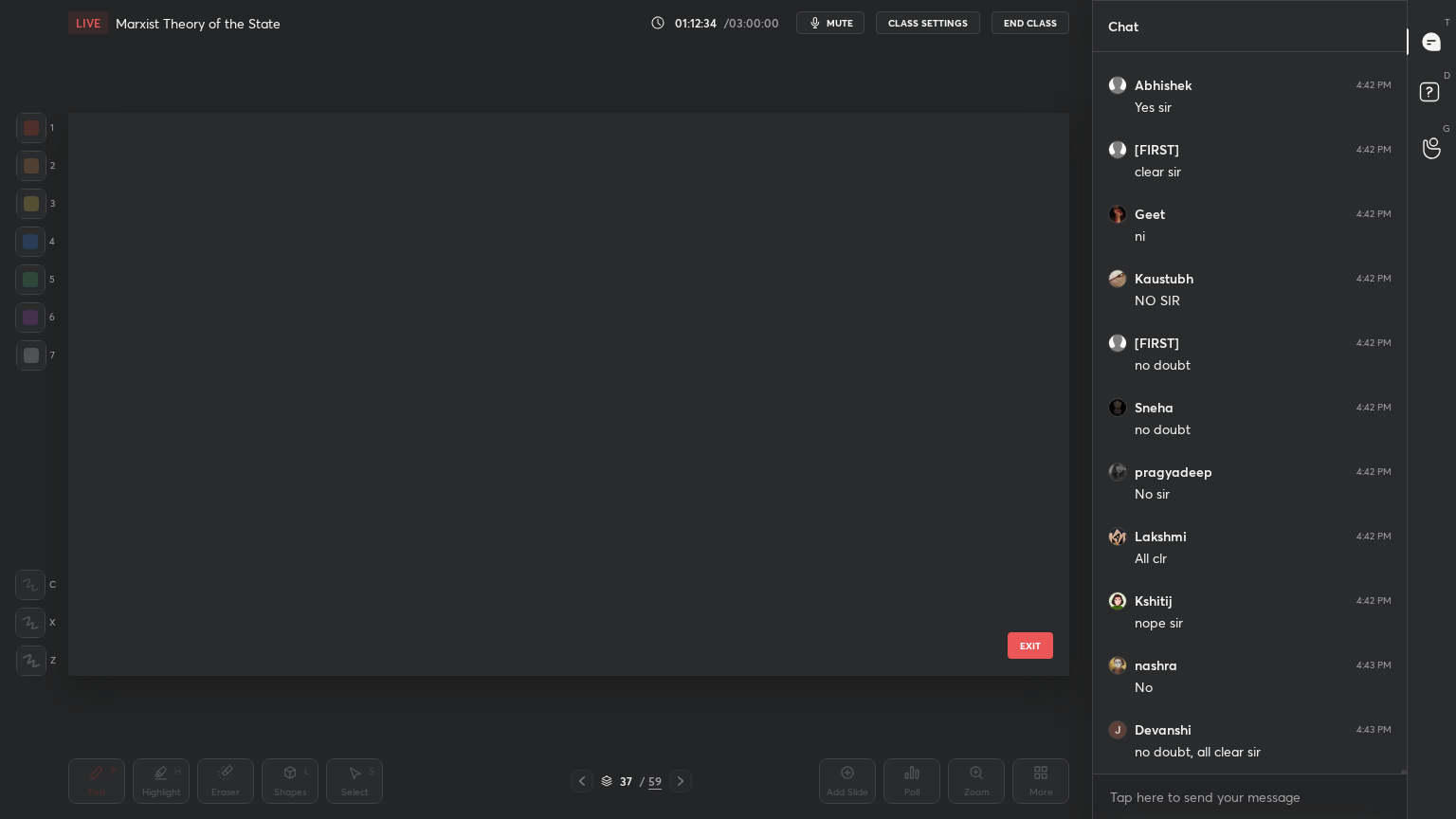 scroll, scrollTop: 1691, scrollLeft: 0, axis: vertical 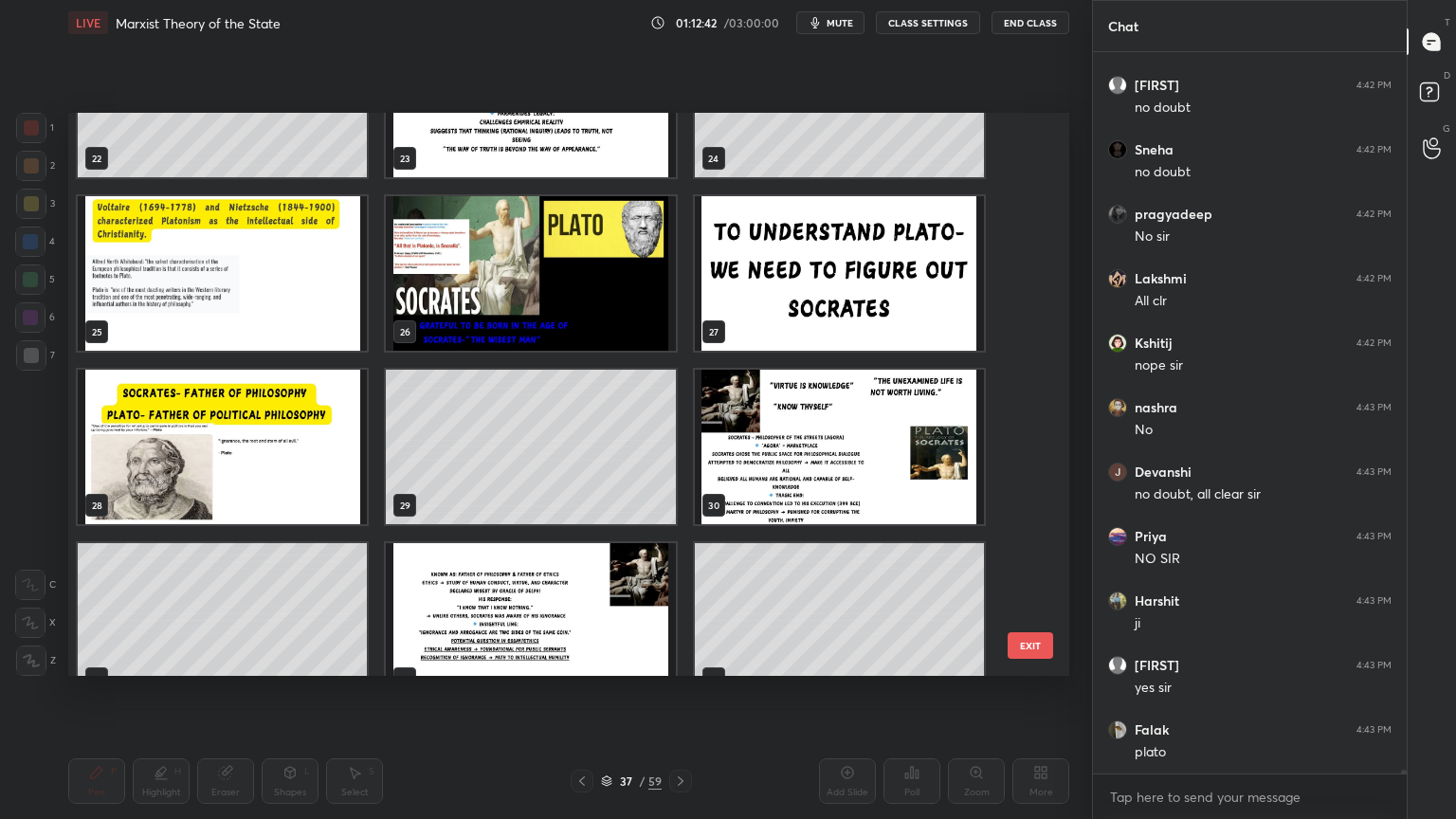 click at bounding box center [839, 273] 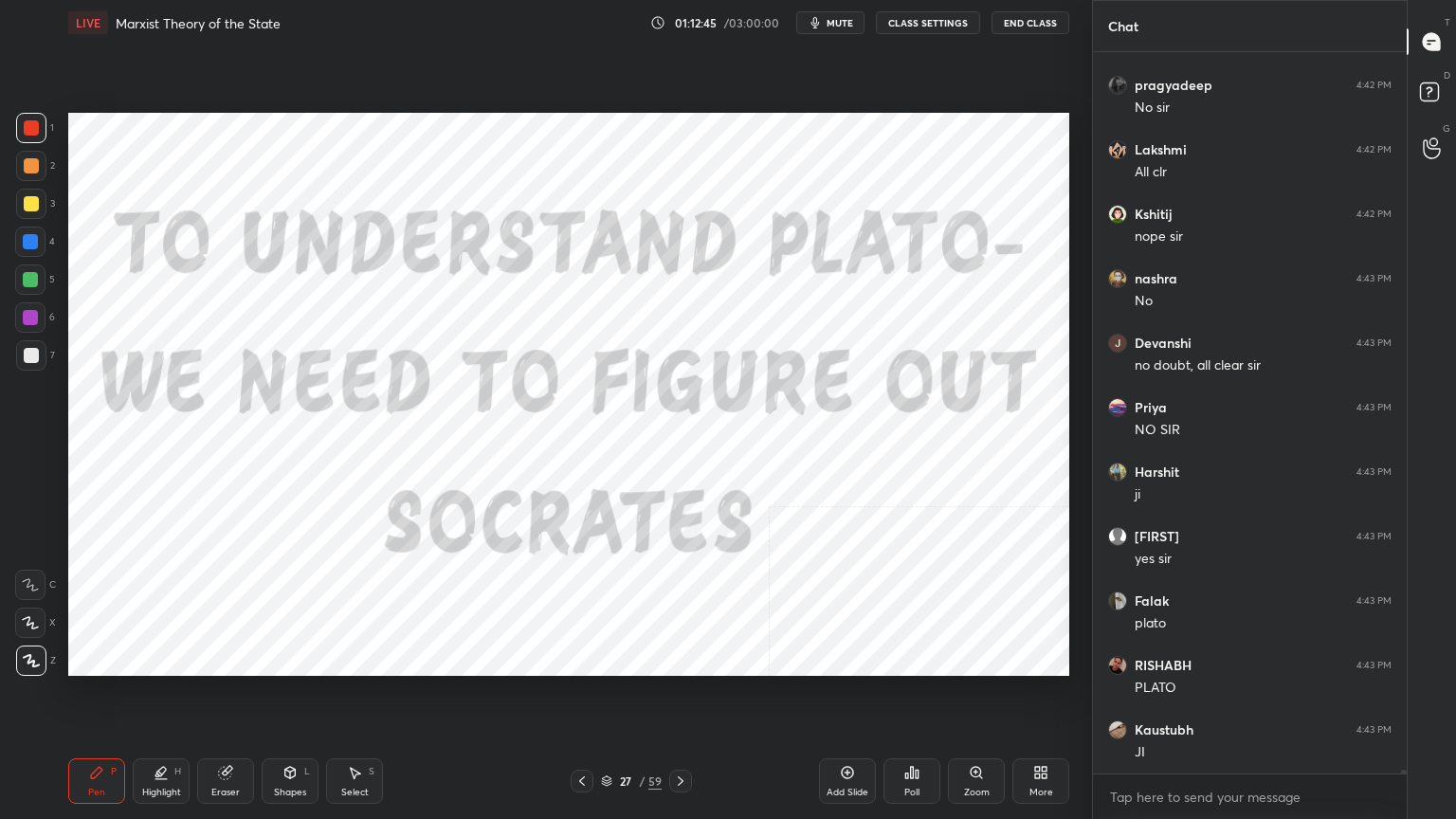 scroll, scrollTop: 137955, scrollLeft: 0, axis: vertical 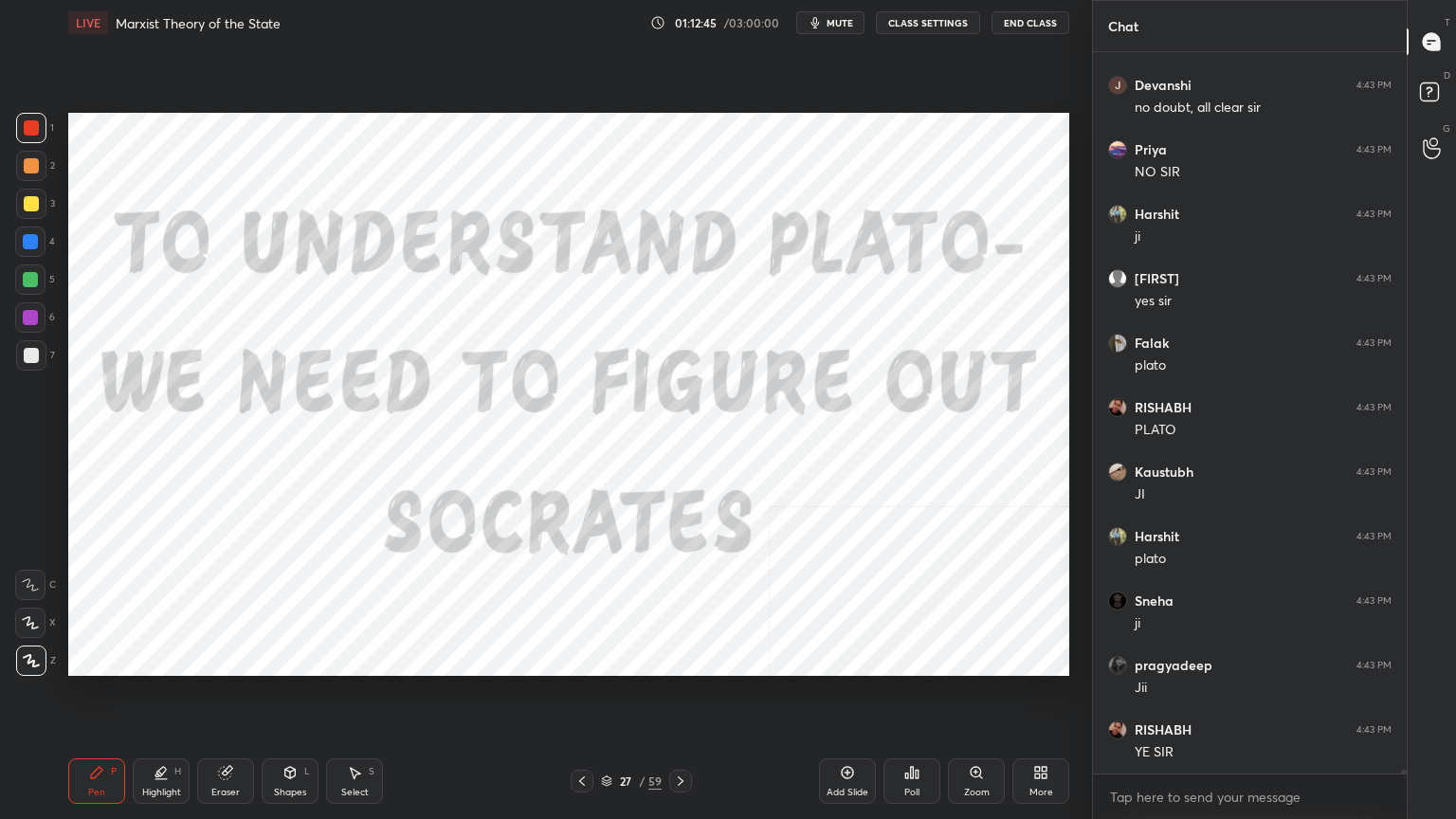 click 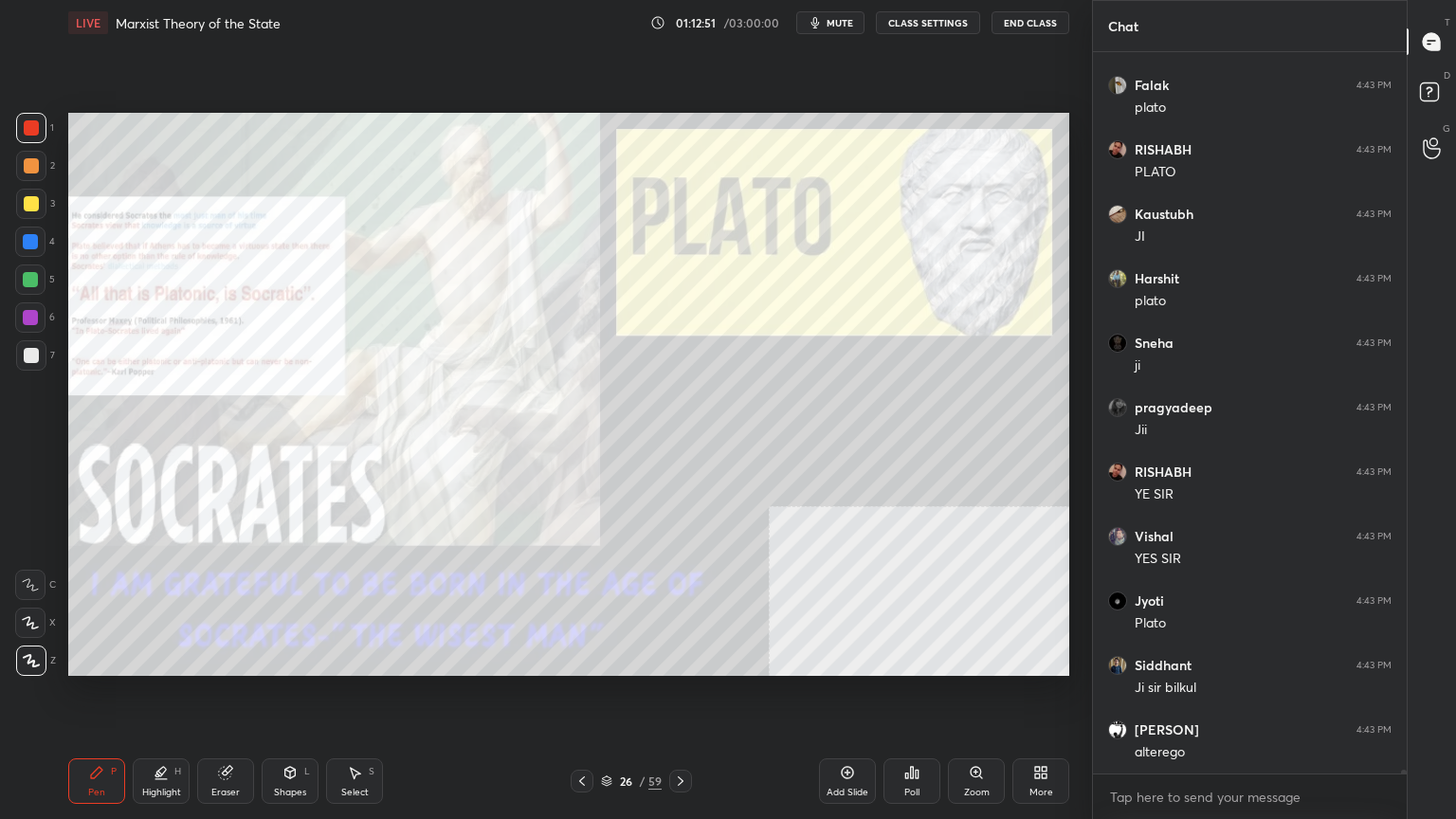 scroll, scrollTop: 138277, scrollLeft: 0, axis: vertical 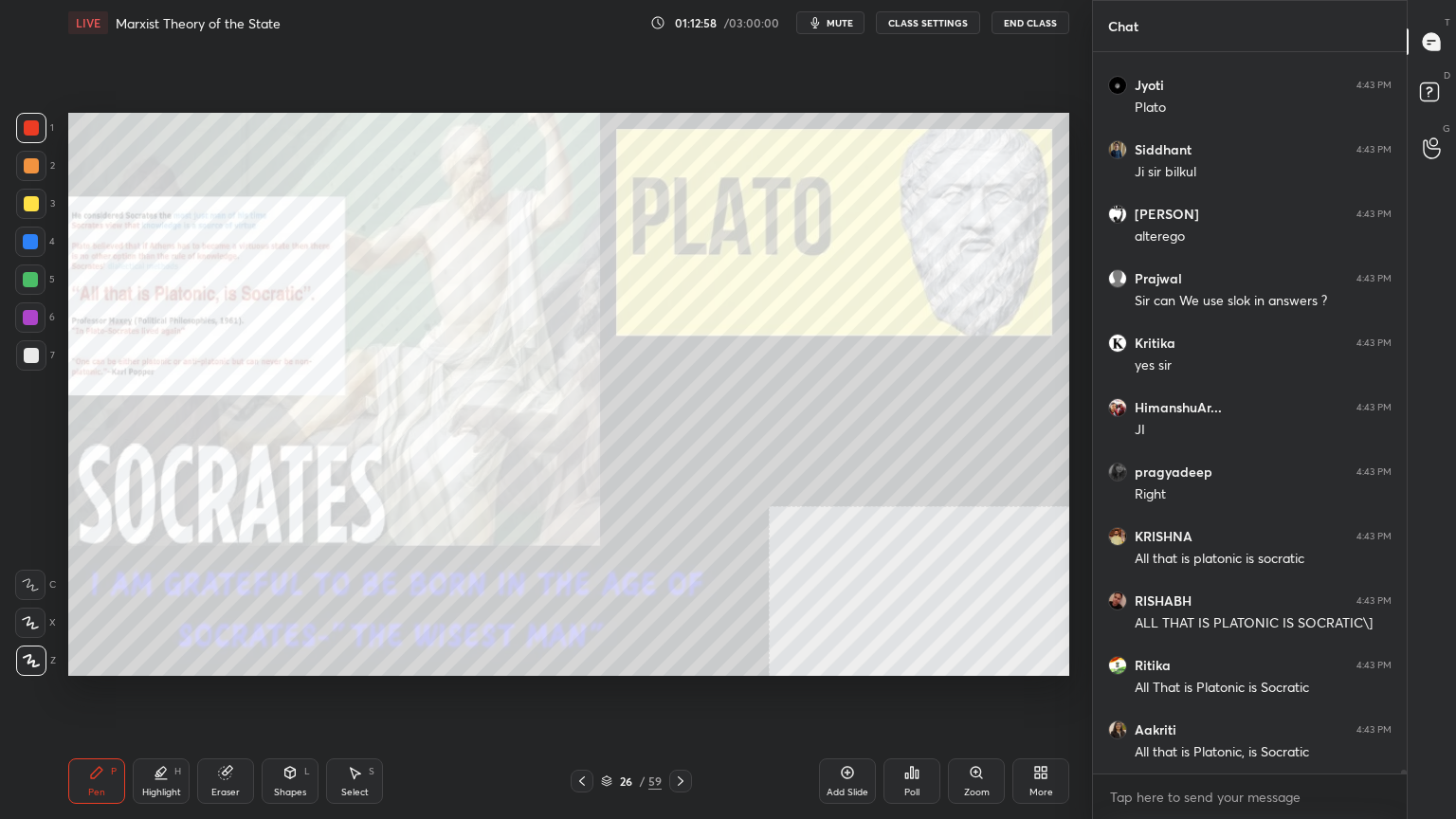 click 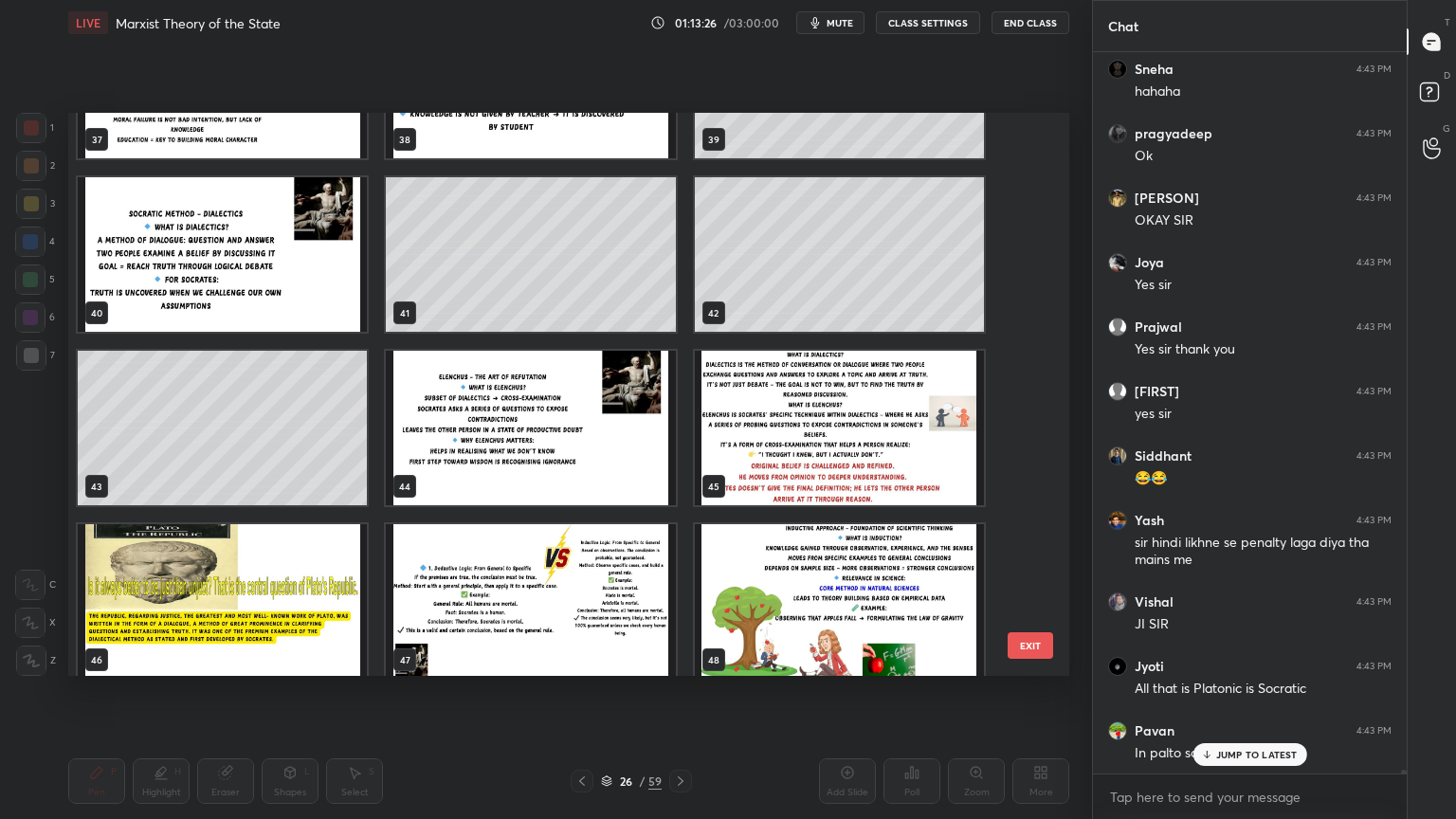 click at bounding box center (530, 428) 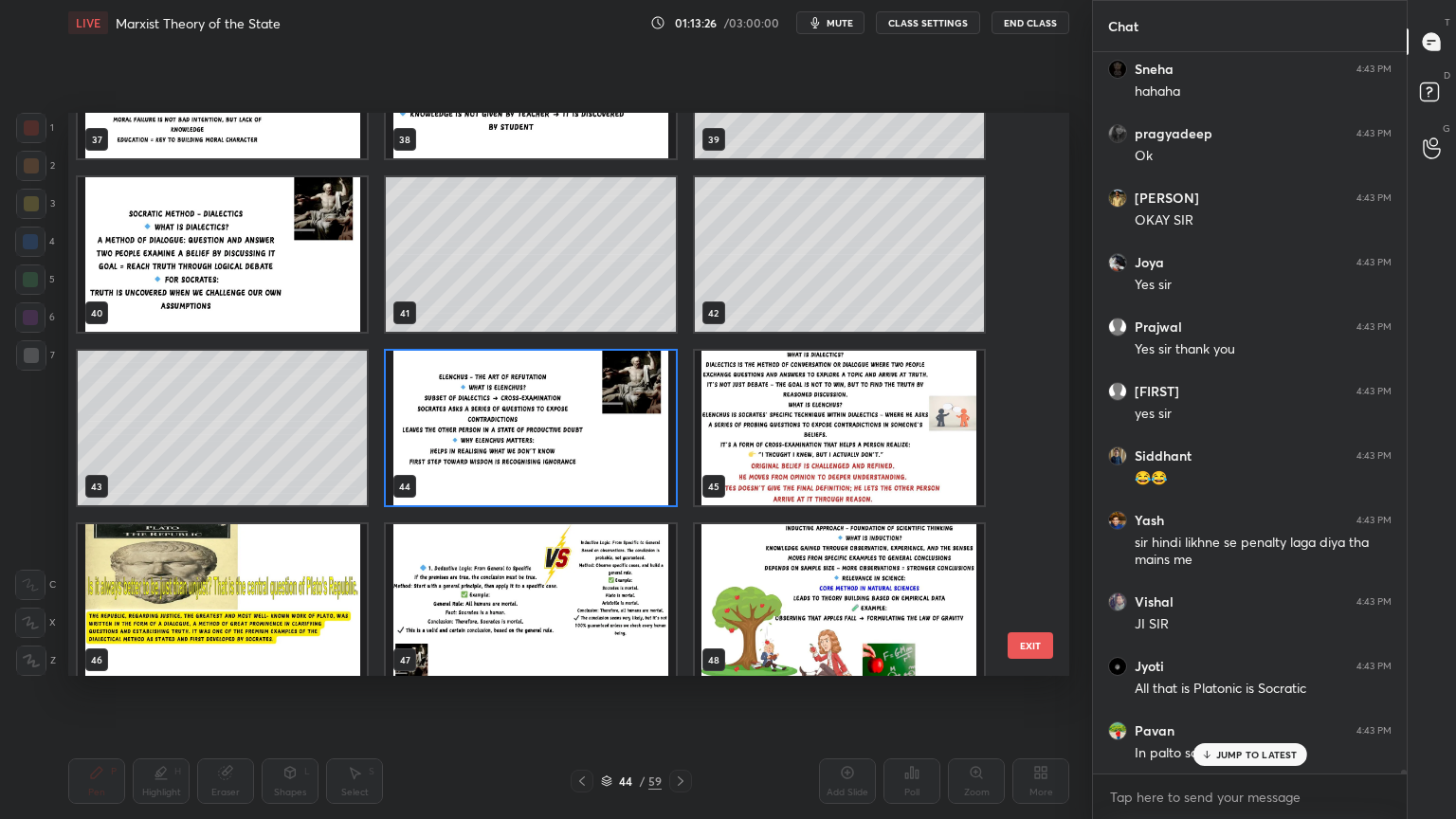 click at bounding box center (530, 428) 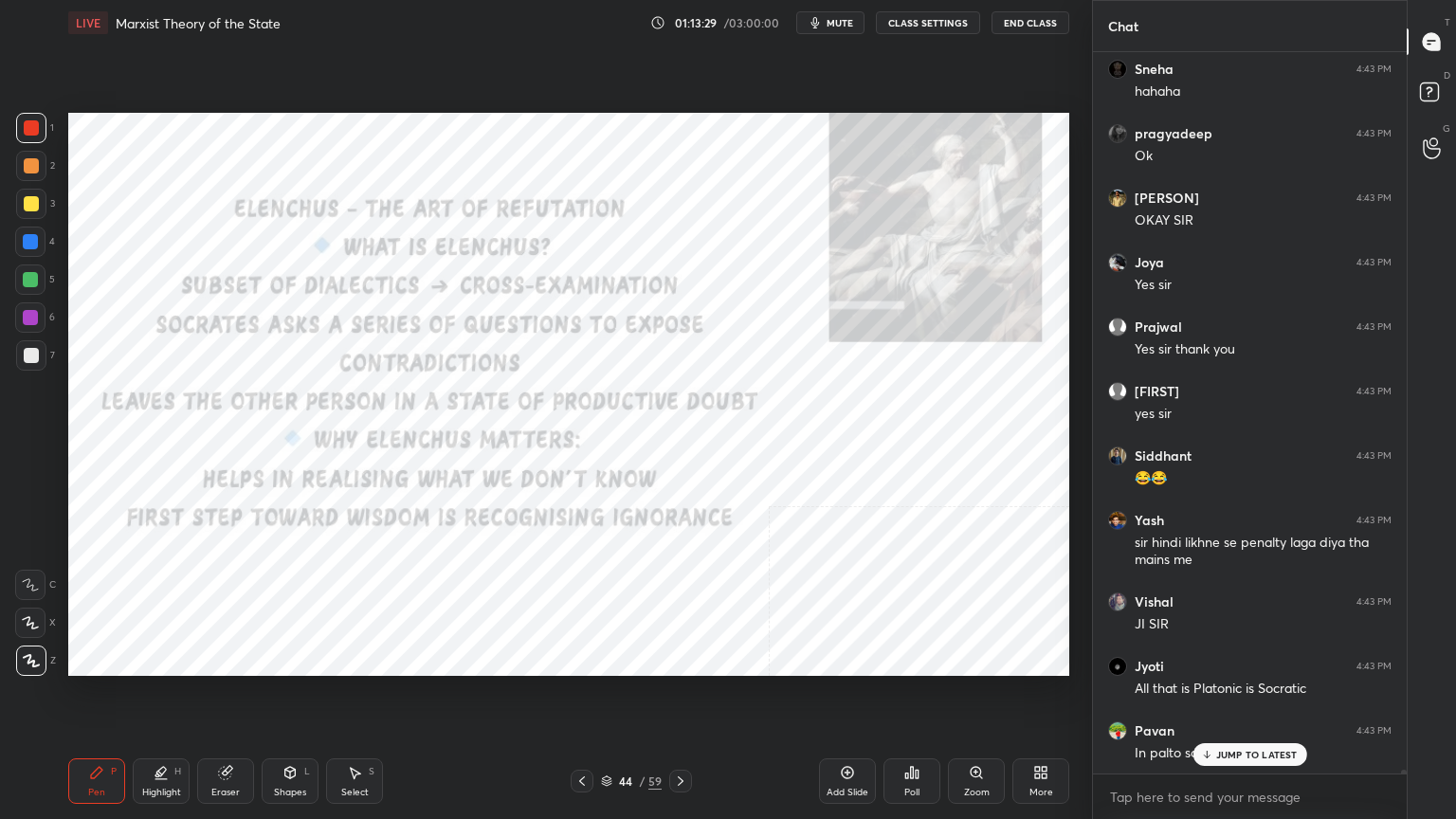 click on "JUMP TO LATEST" at bounding box center [1249, 755] 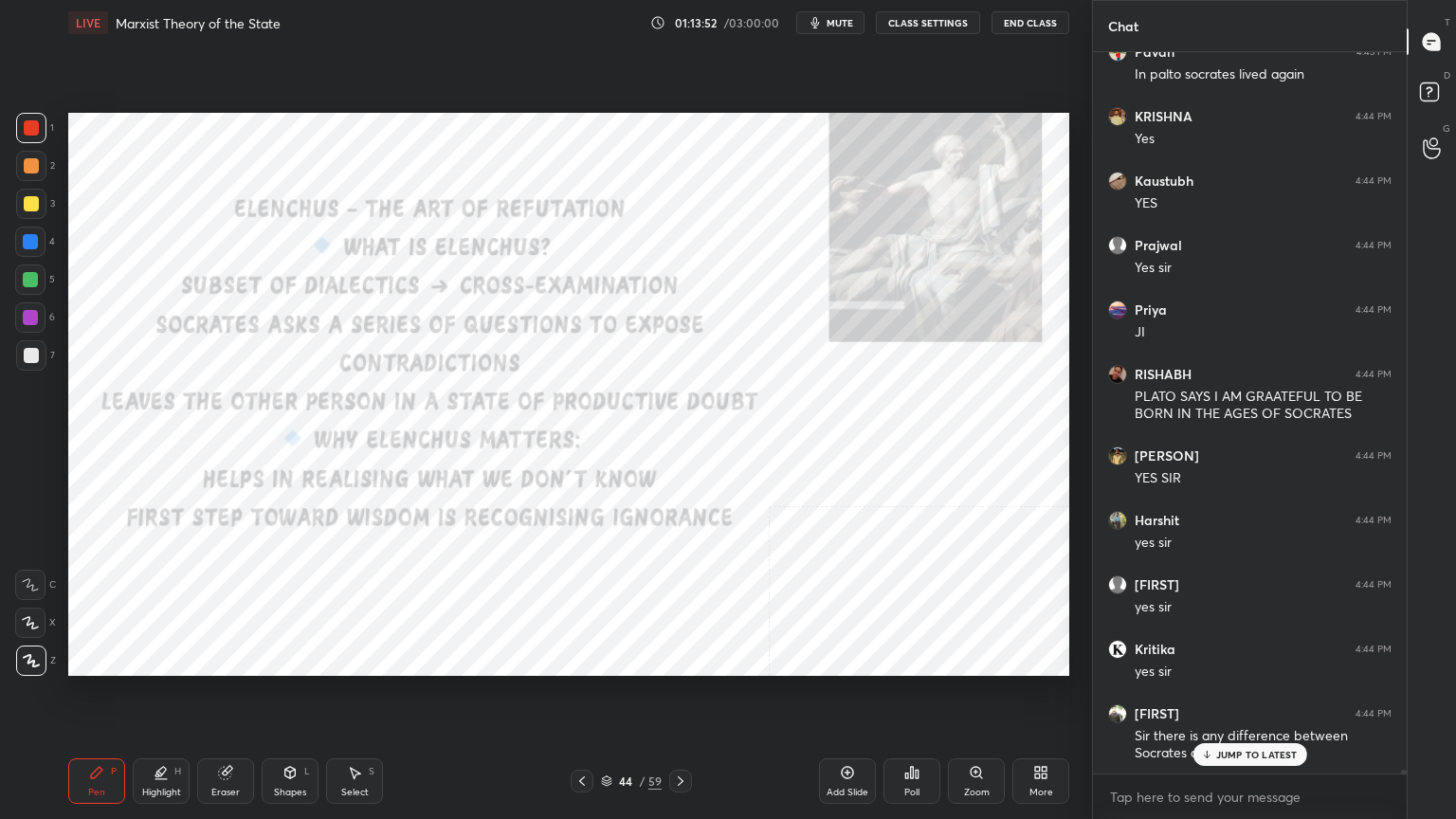 click on "Add Slide" at bounding box center (847, 781) 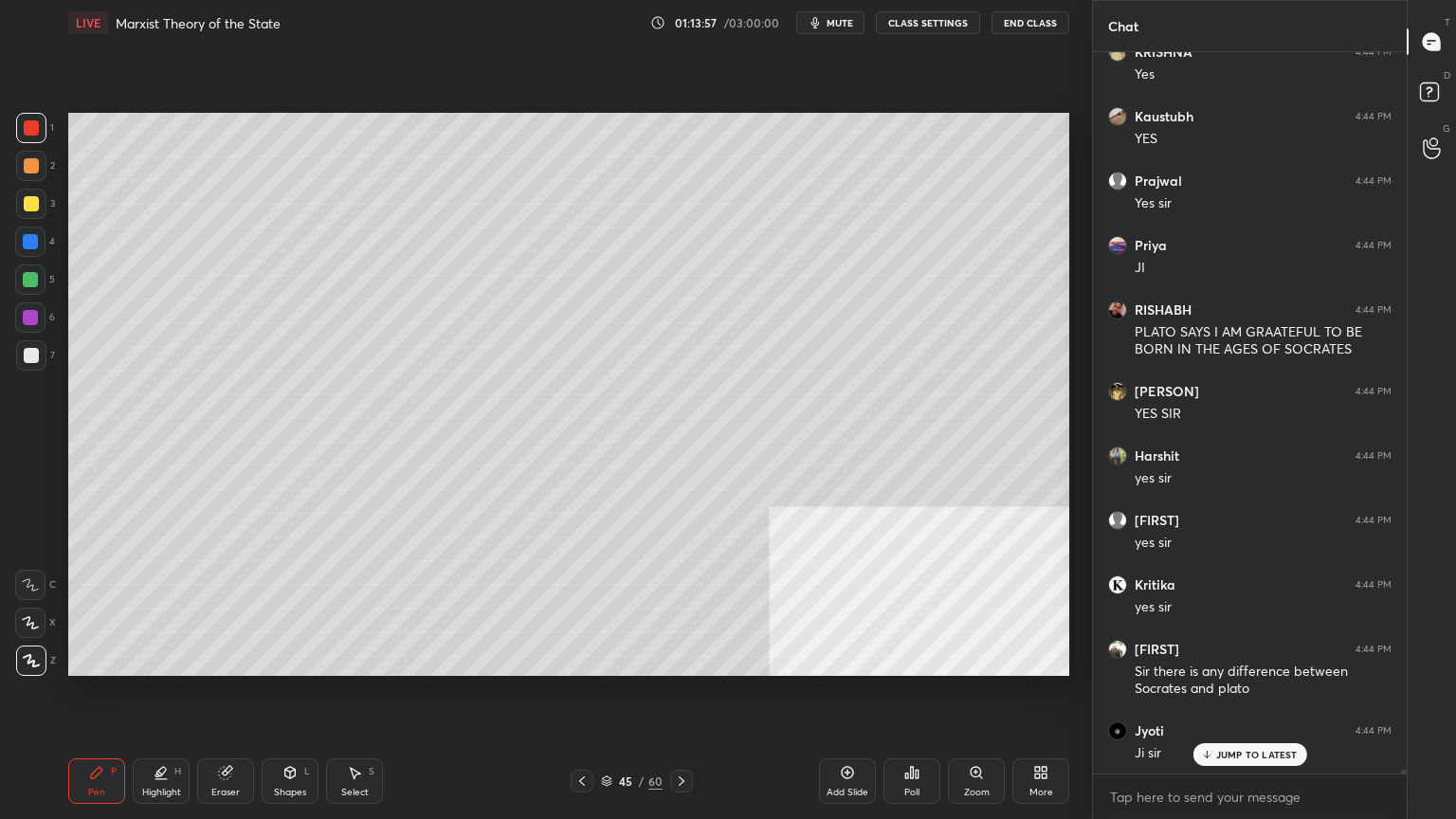 drag, startPoint x: 33, startPoint y: 356, endPoint x: 41, endPoint y: 345, distance: 13.601471 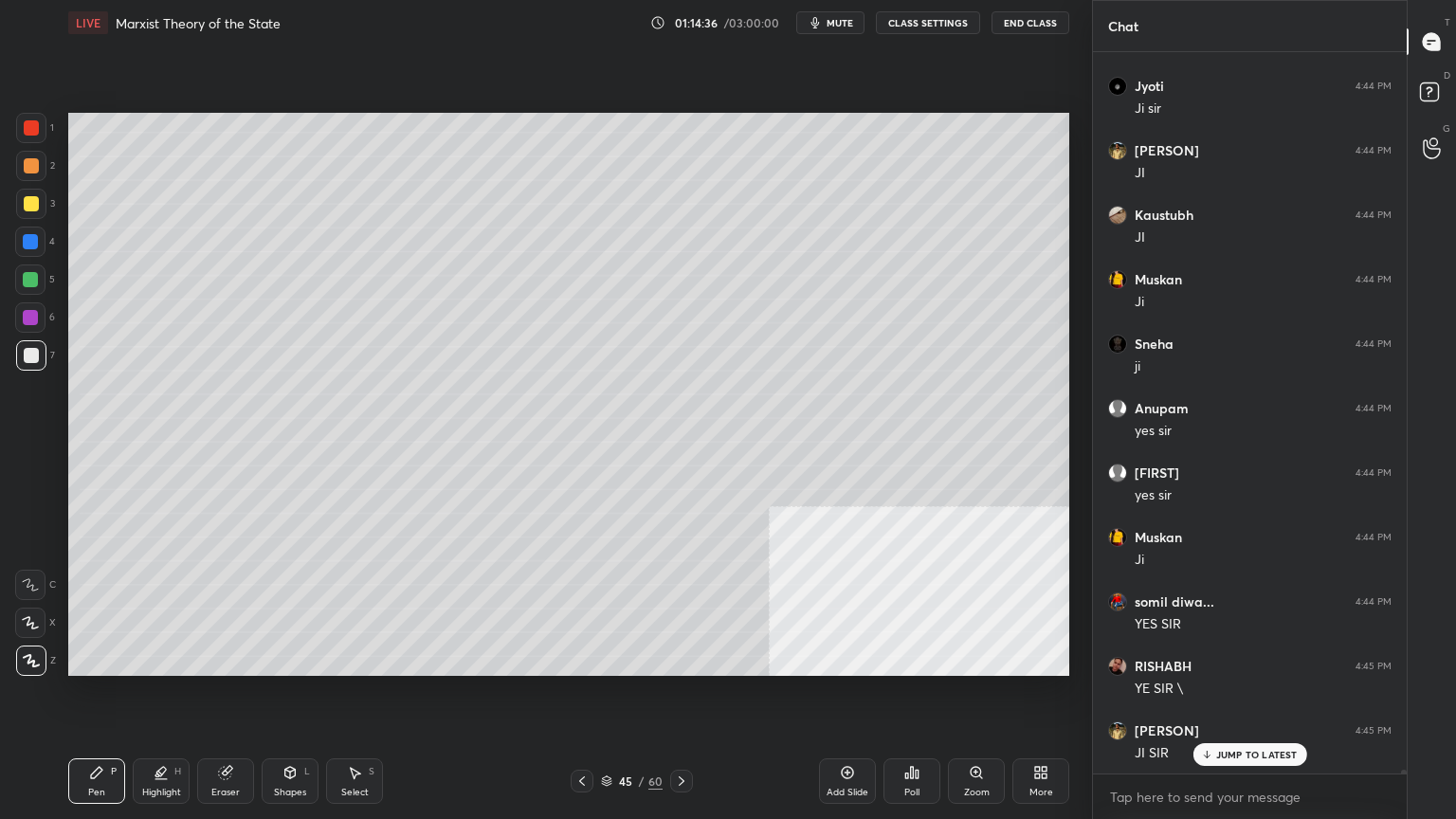 scroll, scrollTop: 141099, scrollLeft: 0, axis: vertical 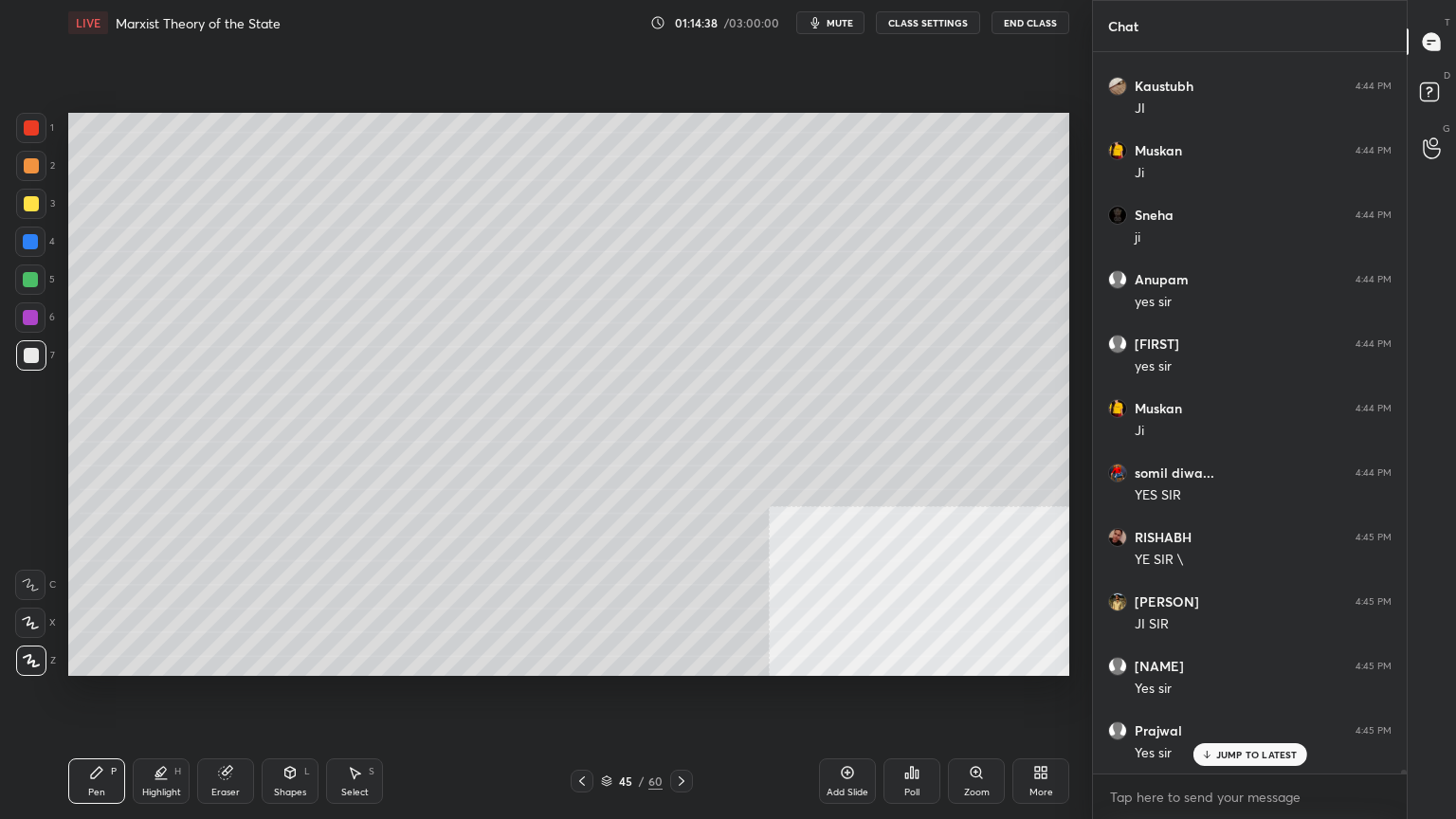 click at bounding box center [31, 204] 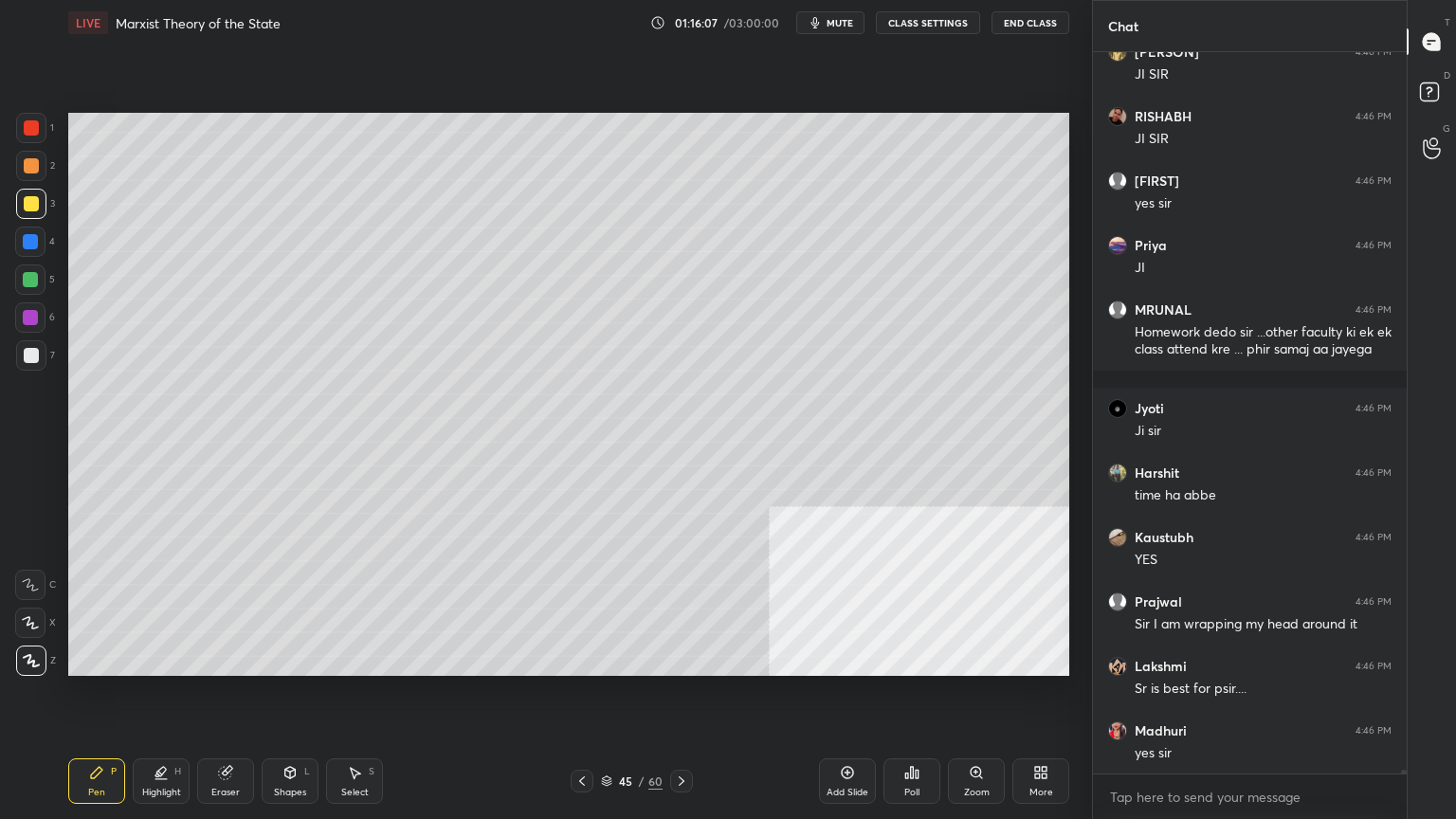 scroll, scrollTop: 143841, scrollLeft: 0, axis: vertical 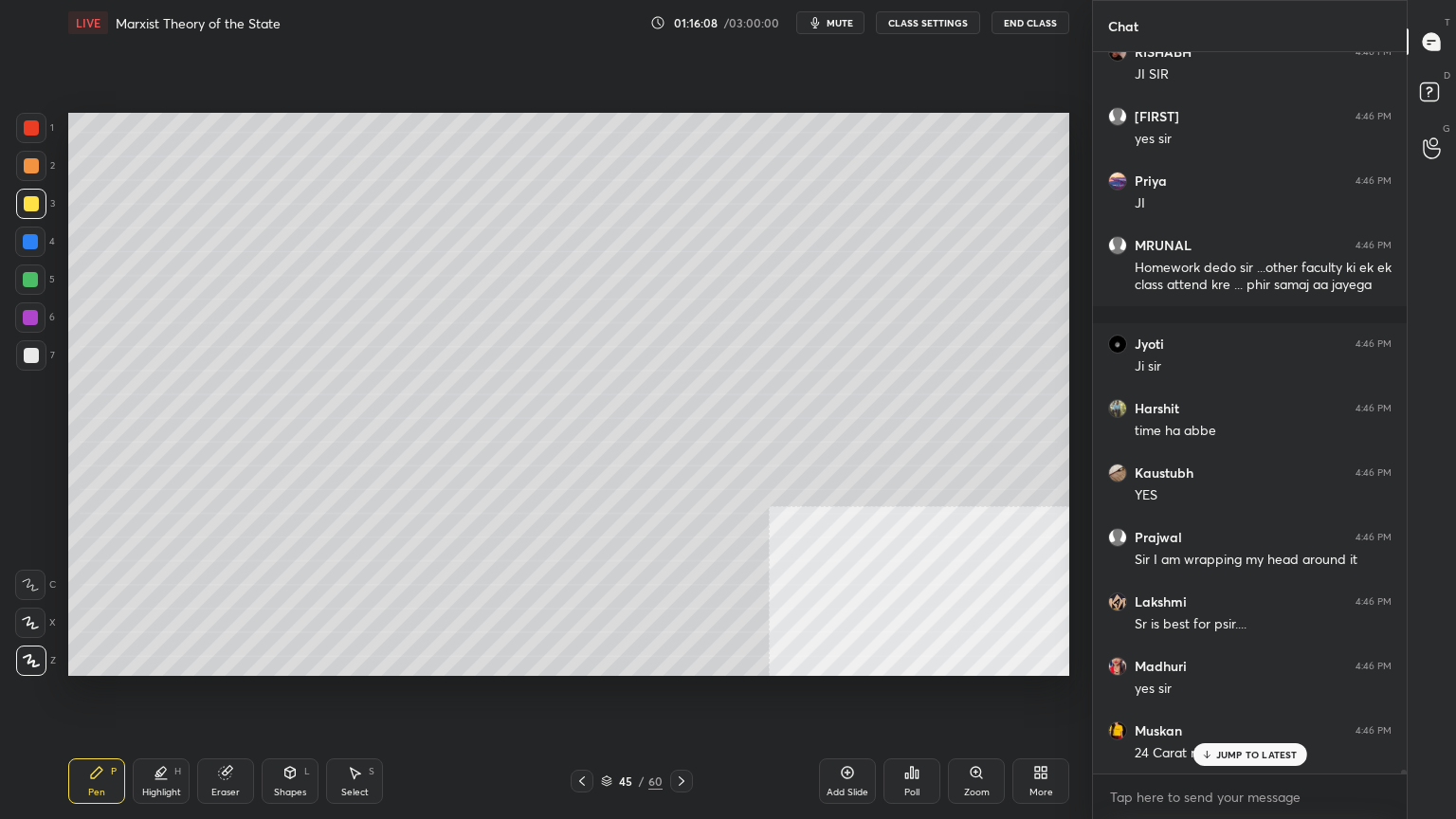 click on "Add Slide" at bounding box center [847, 781] 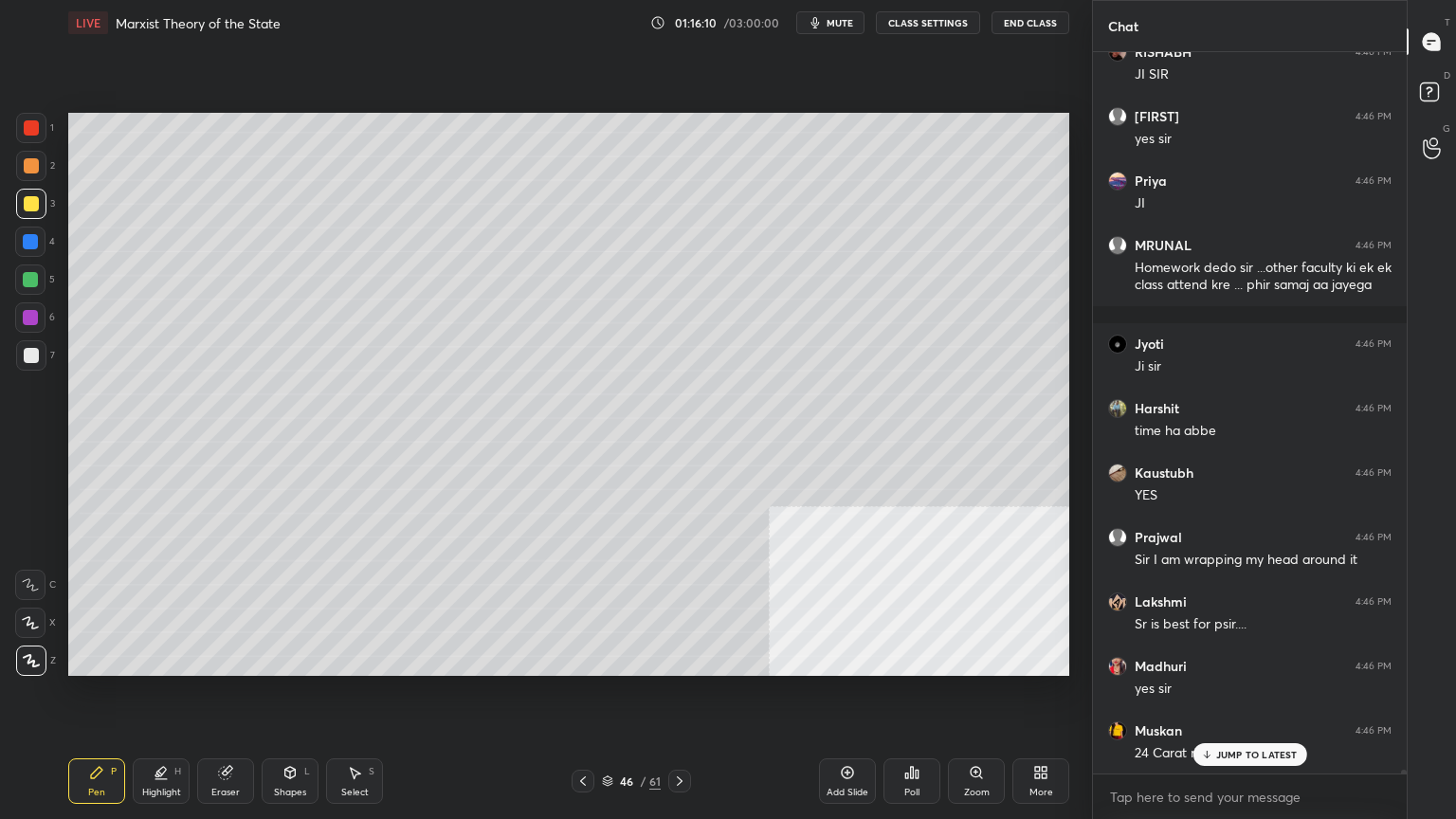 drag, startPoint x: 29, startPoint y: 243, endPoint x: 62, endPoint y: 243, distance: 33 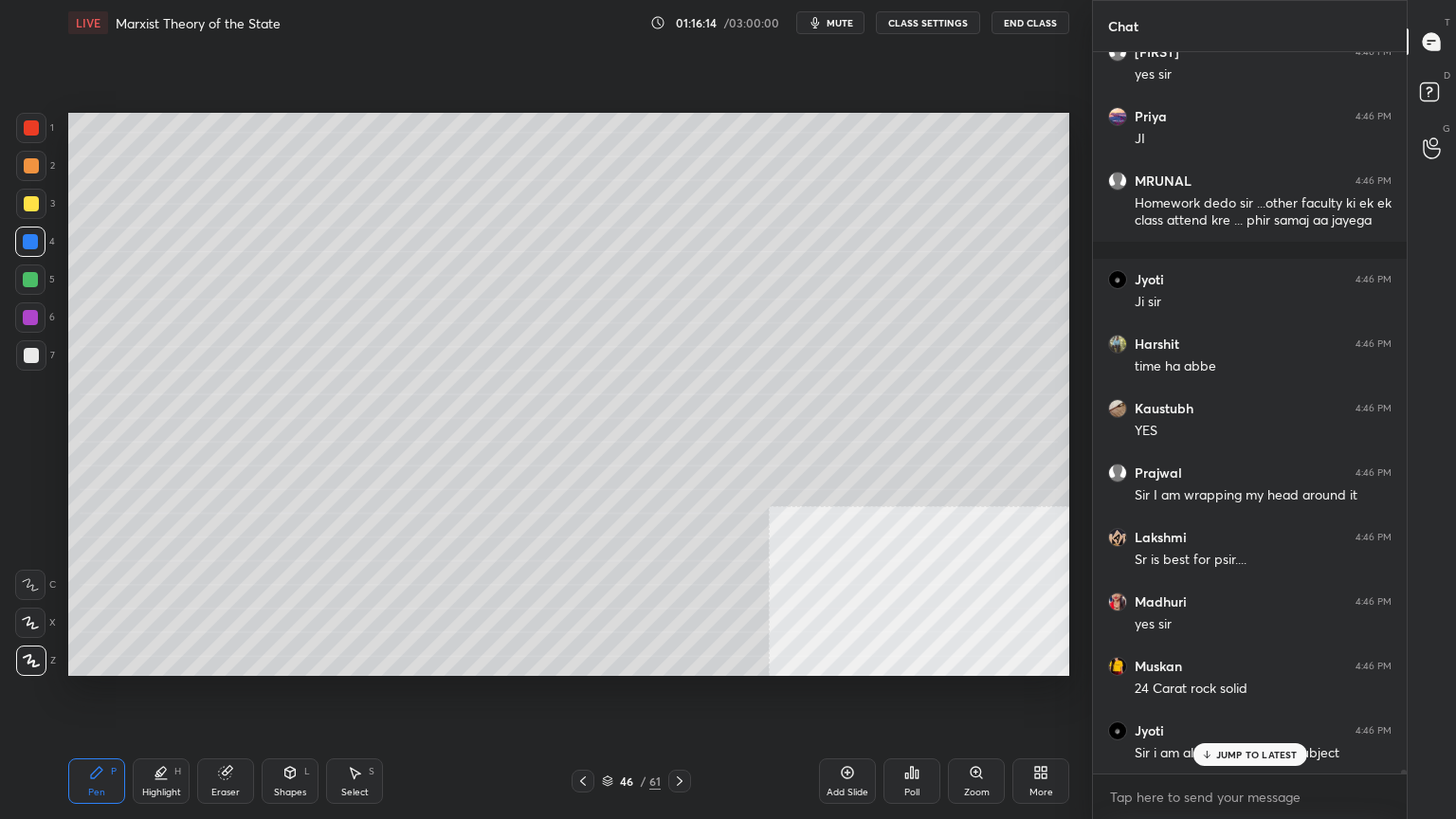 scroll, scrollTop: 143970, scrollLeft: 0, axis: vertical 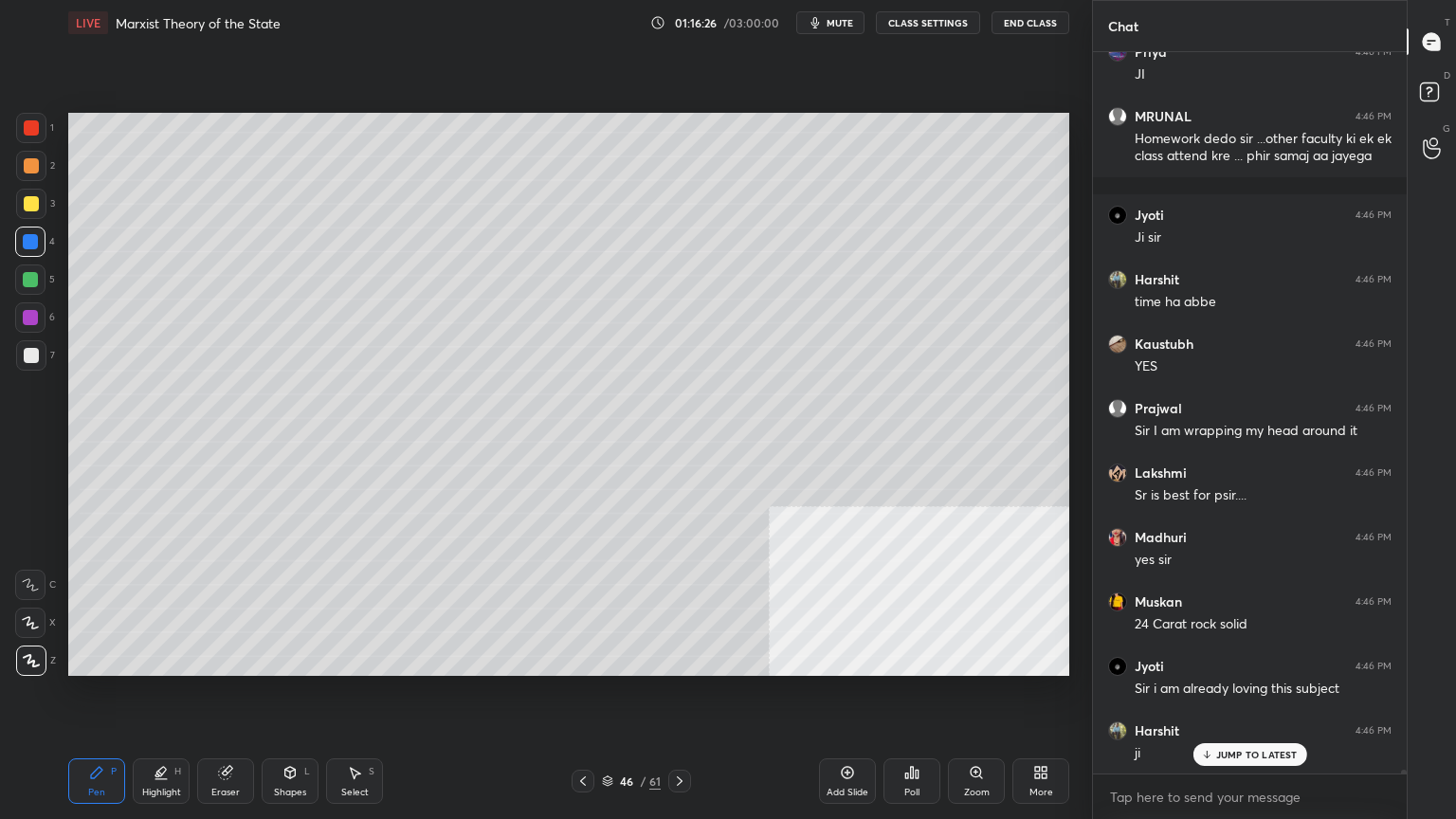 click at bounding box center (31, 204) 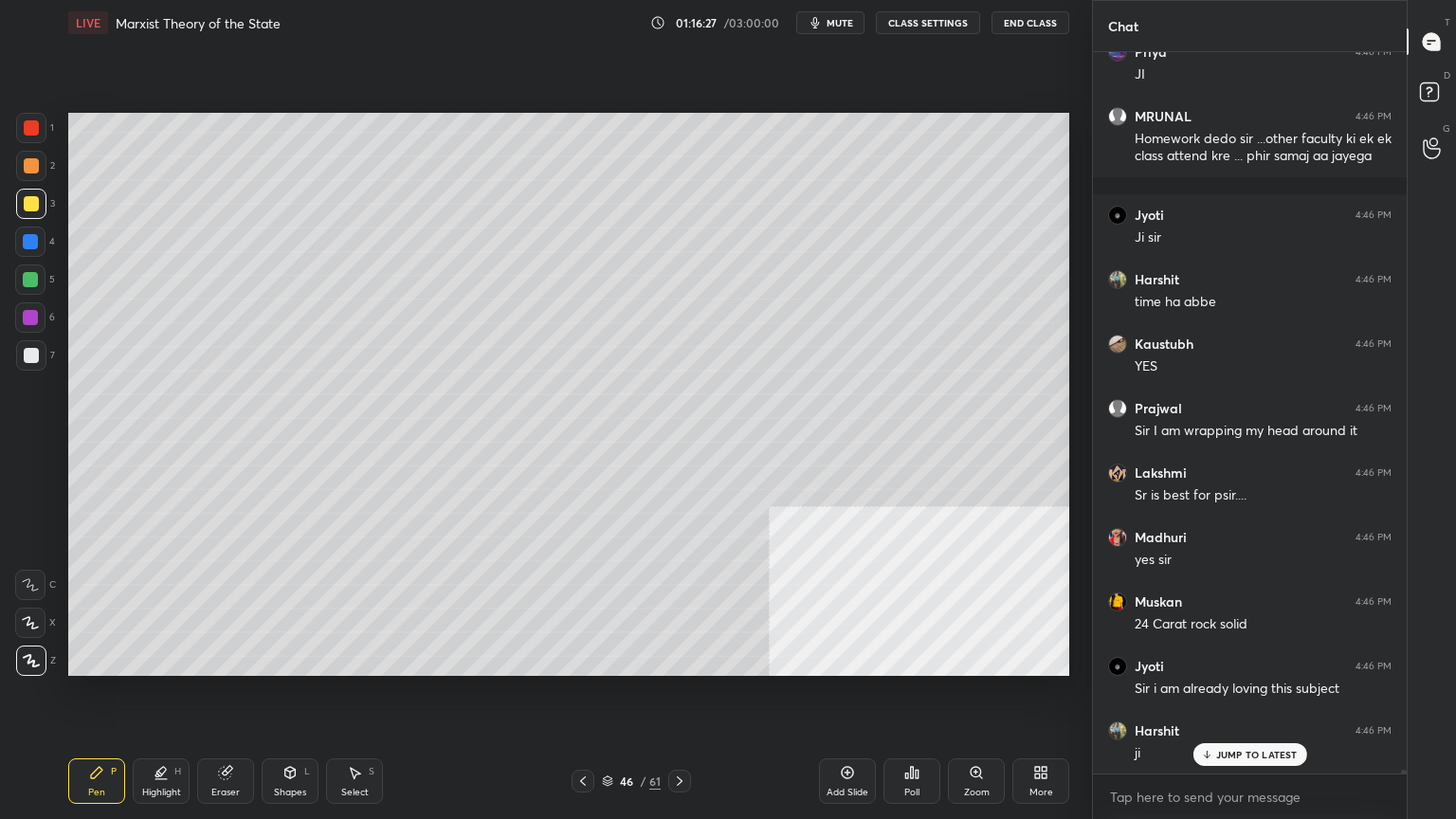 scroll, scrollTop: 144034, scrollLeft: 0, axis: vertical 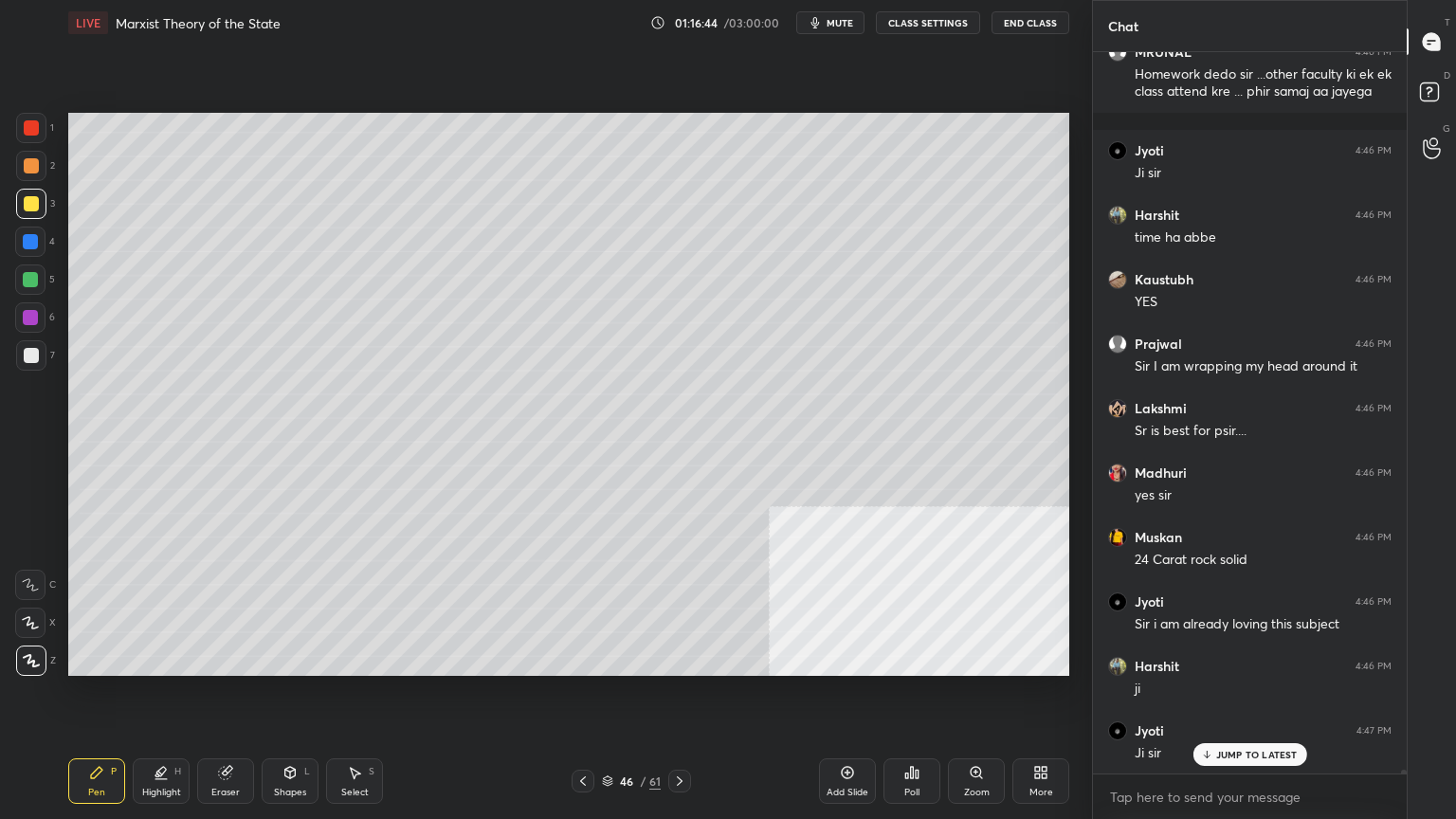 click at bounding box center [30, 280] 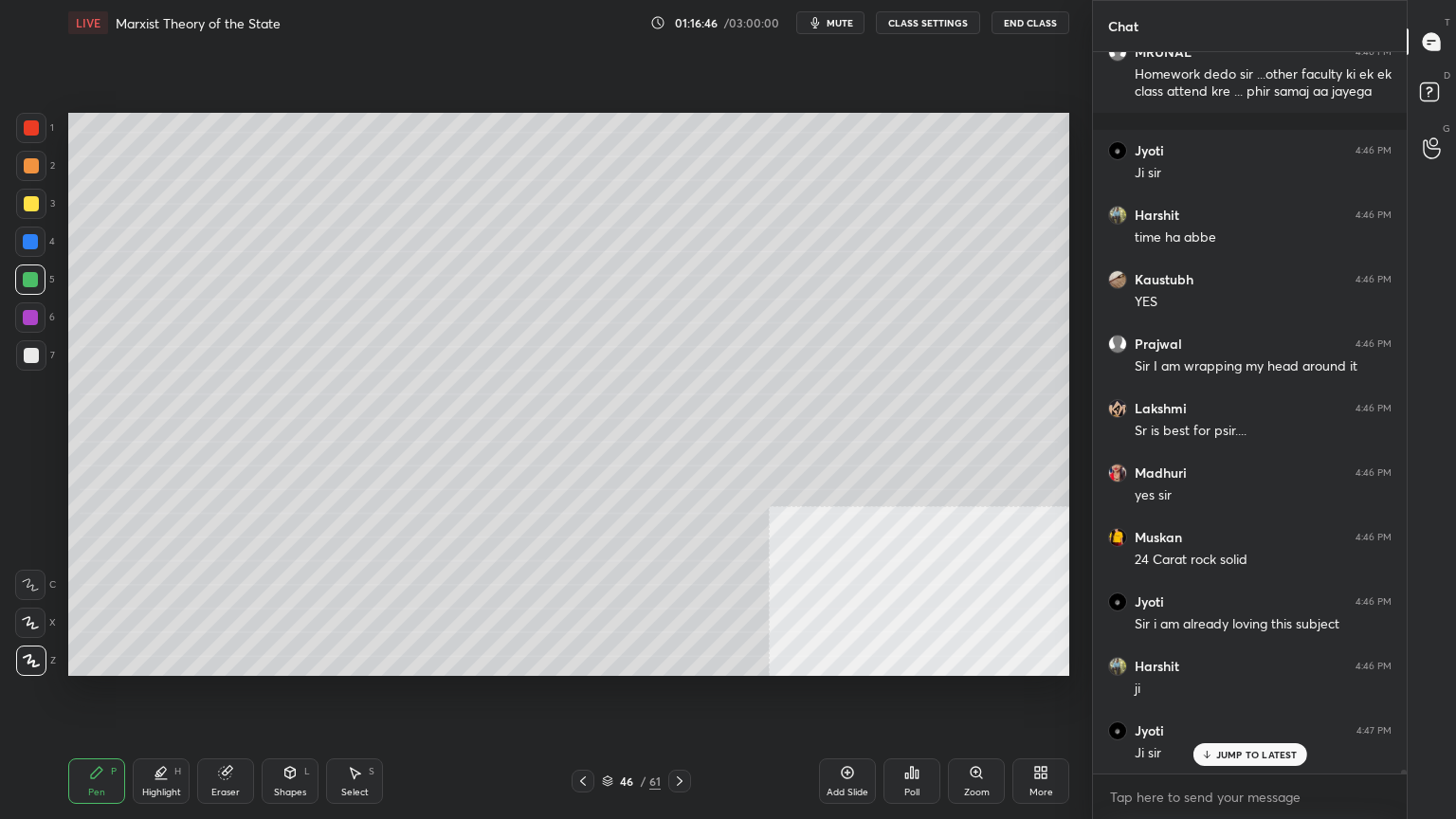click at bounding box center (31, 166) 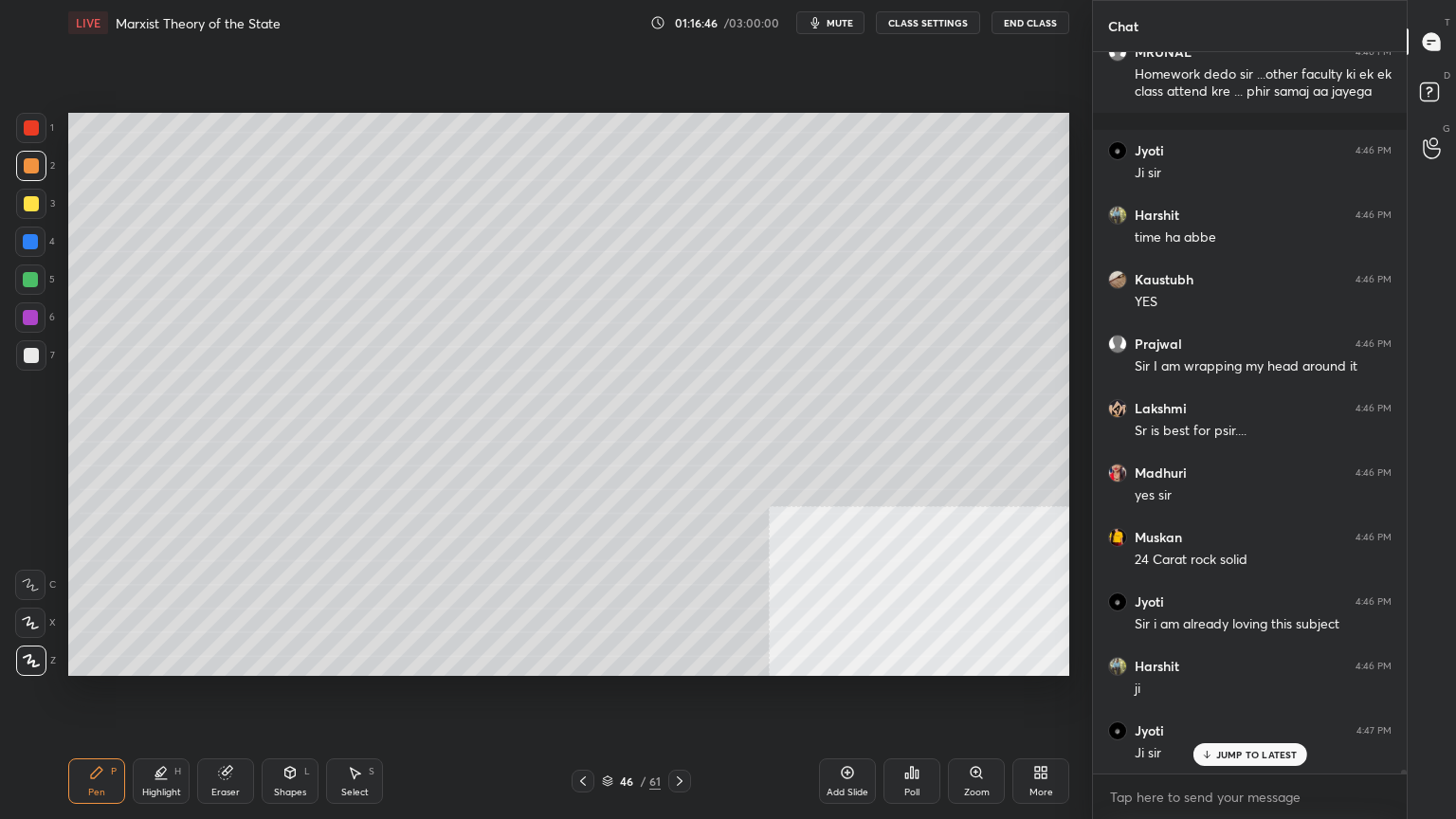 scroll, scrollTop: 144098, scrollLeft: 0, axis: vertical 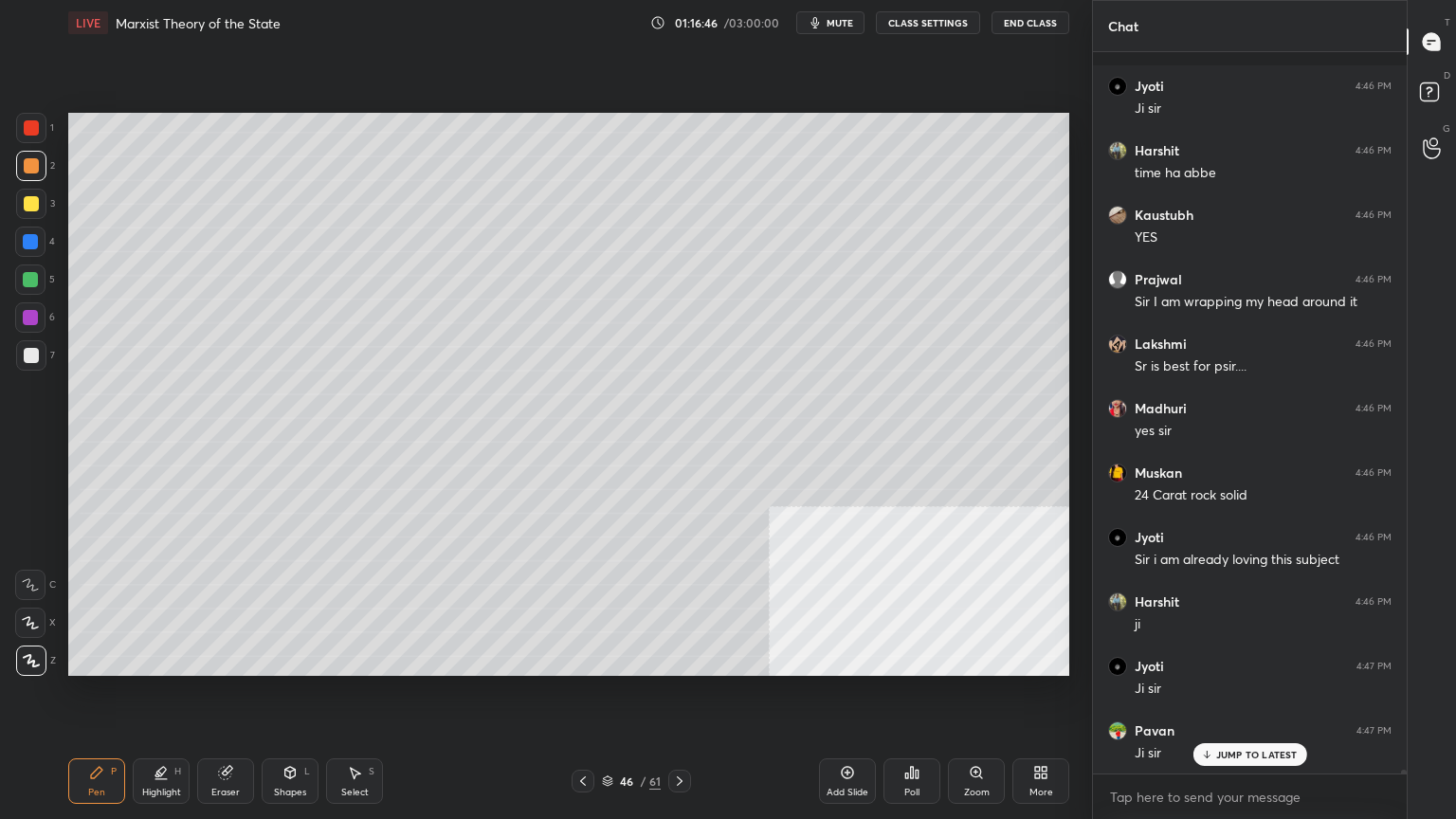 click at bounding box center (31, 128) 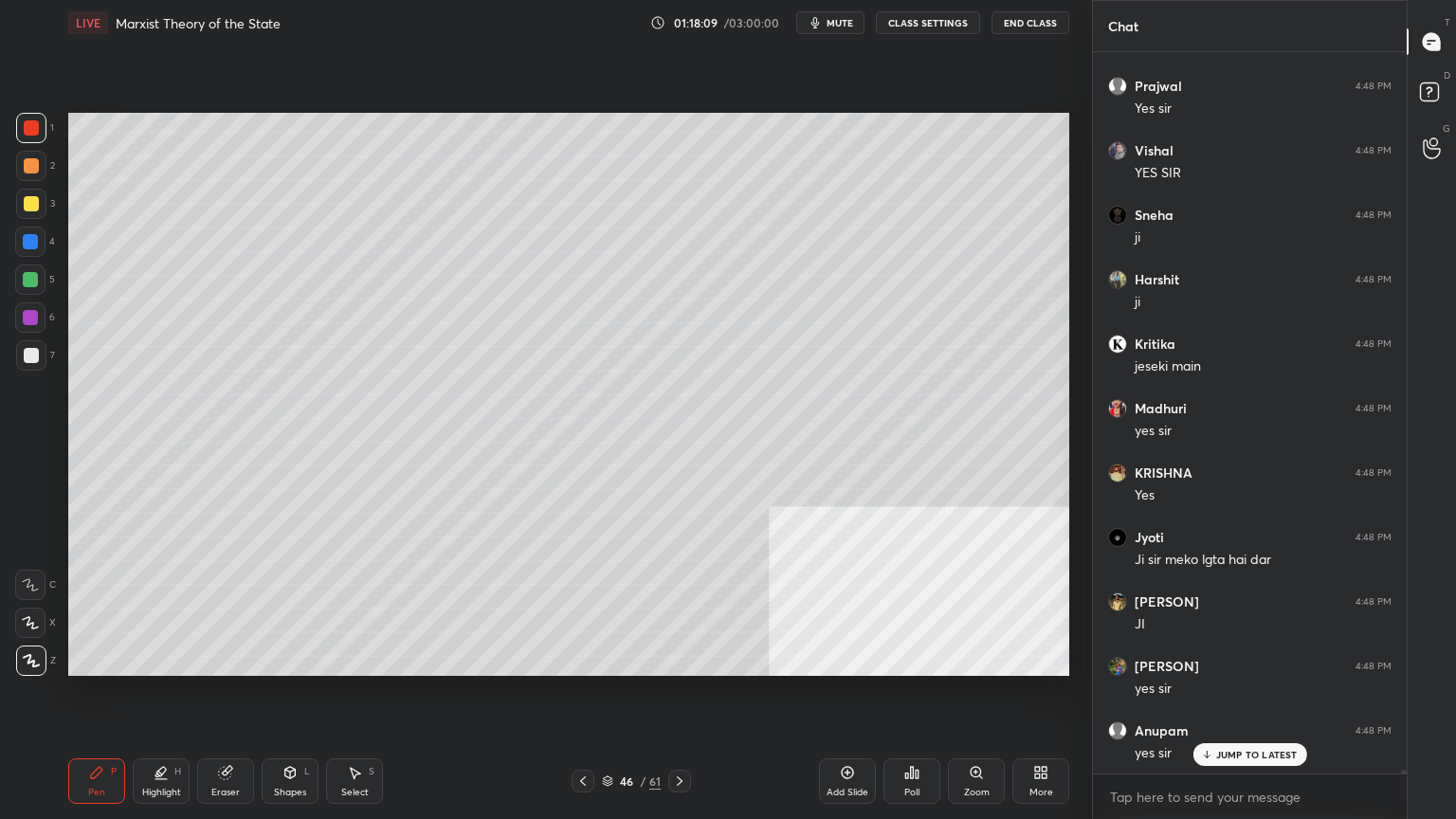 scroll, scrollTop: 146806, scrollLeft: 0, axis: vertical 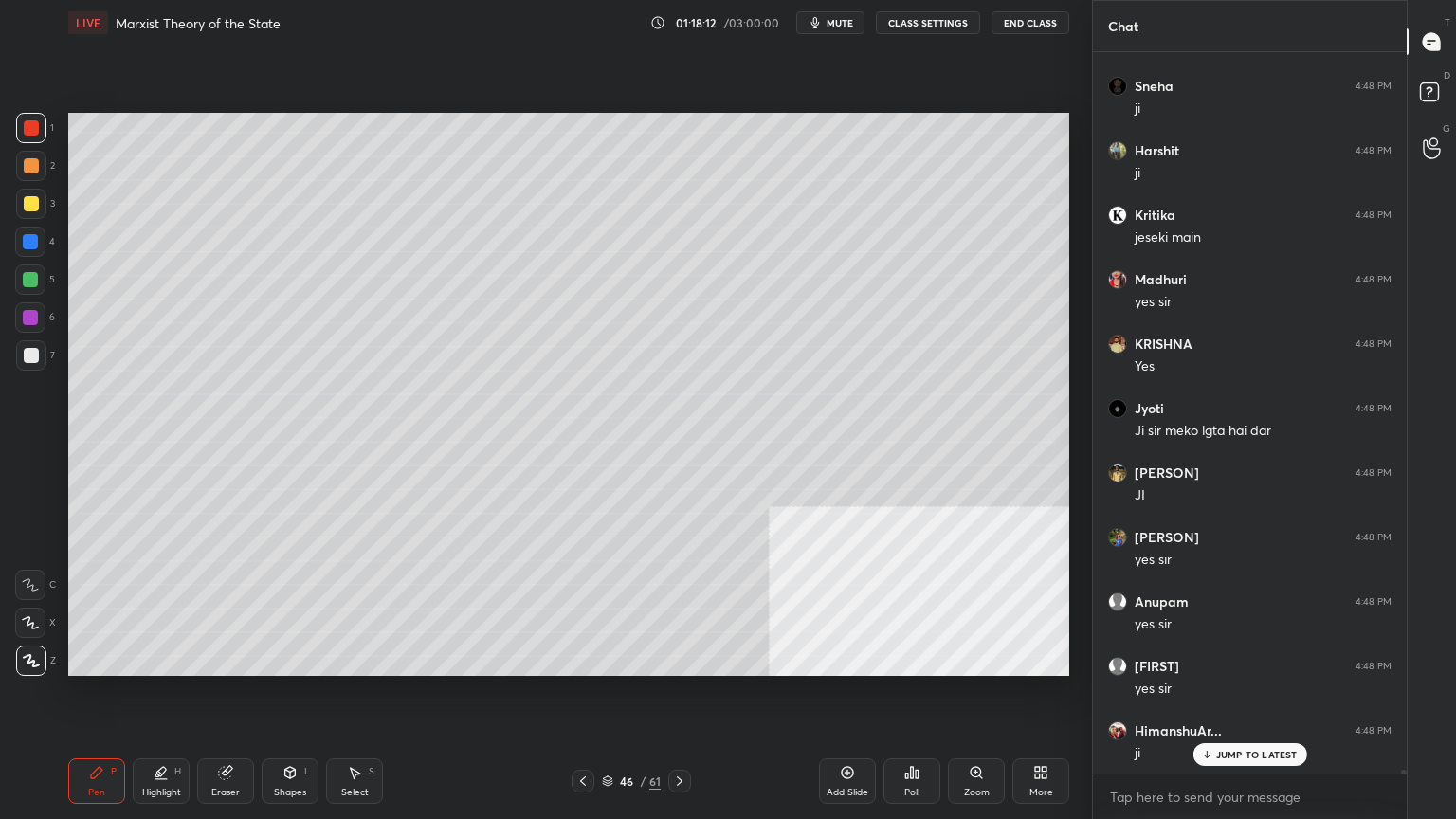 click 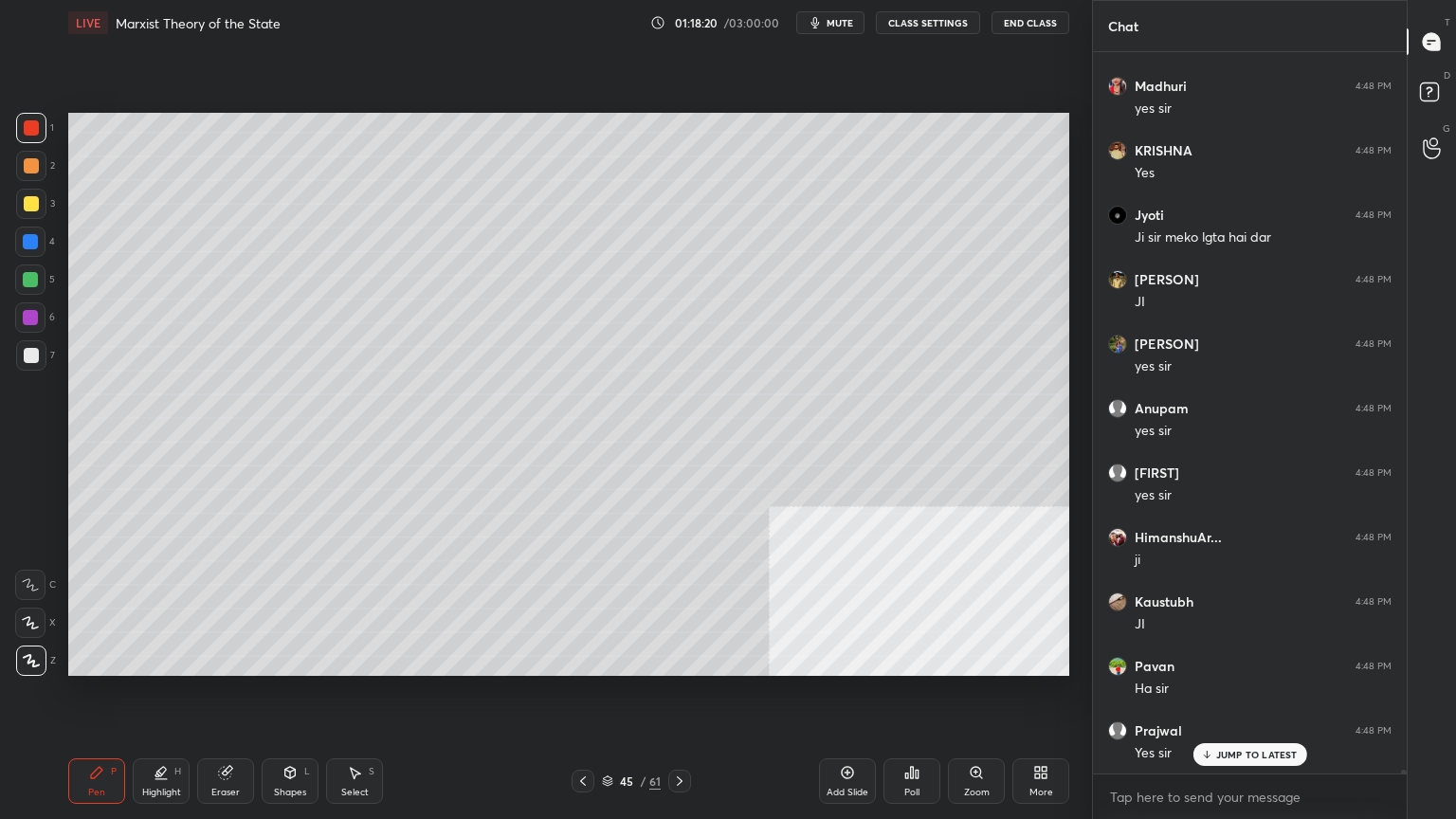 scroll, scrollTop: 147128, scrollLeft: 0, axis: vertical 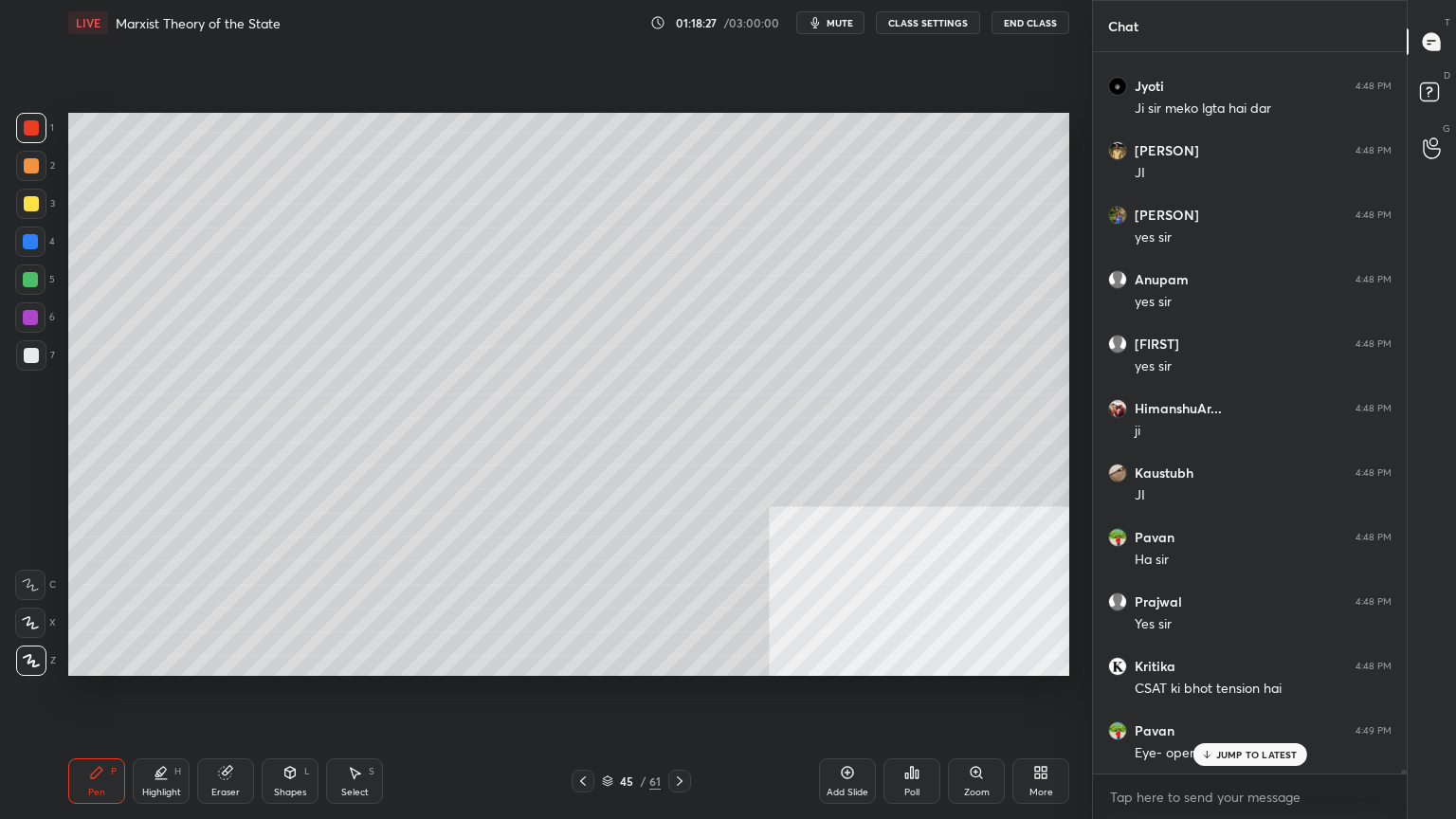 click at bounding box center [30, 242] 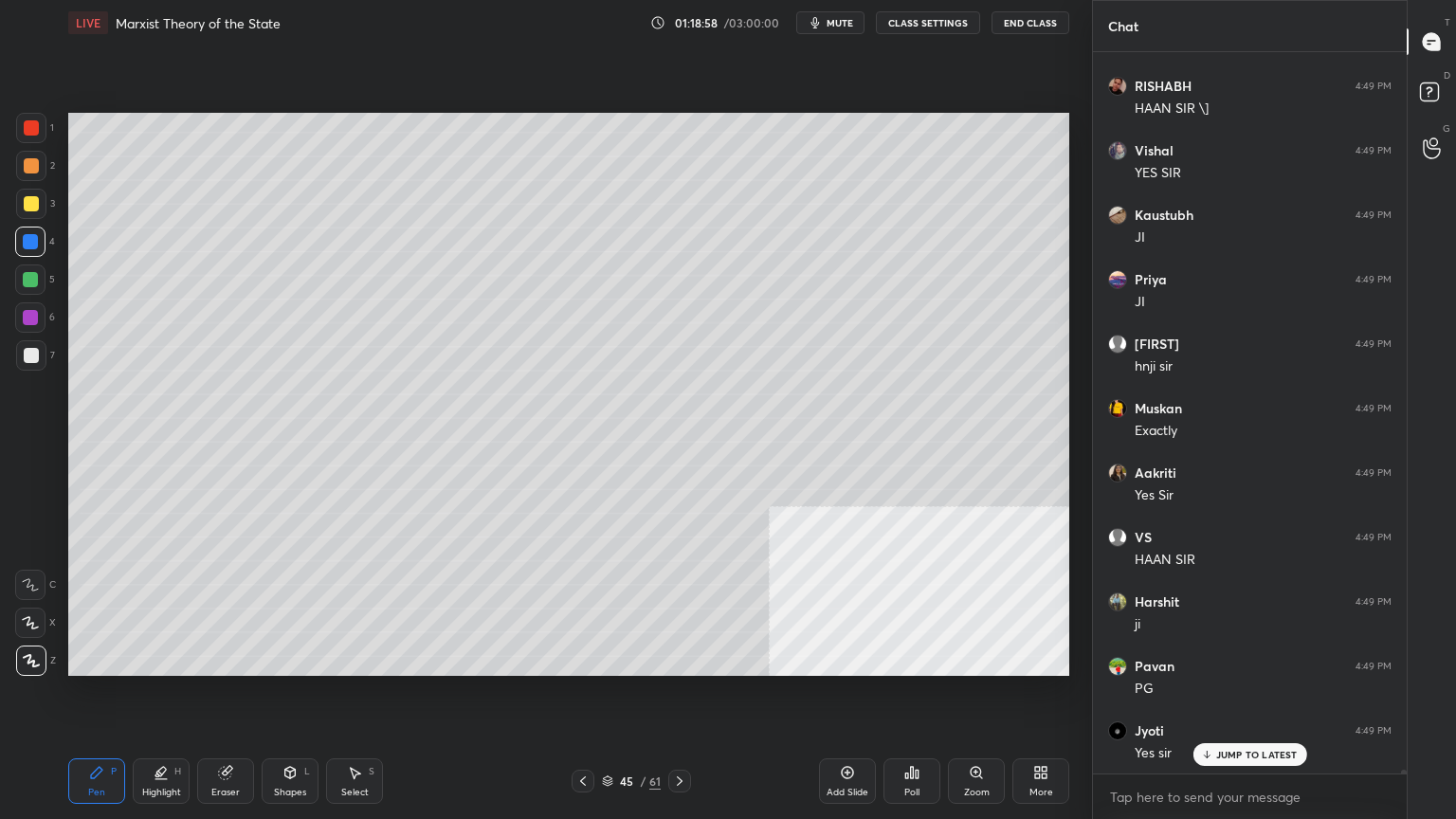 scroll, scrollTop: 148288, scrollLeft: 0, axis: vertical 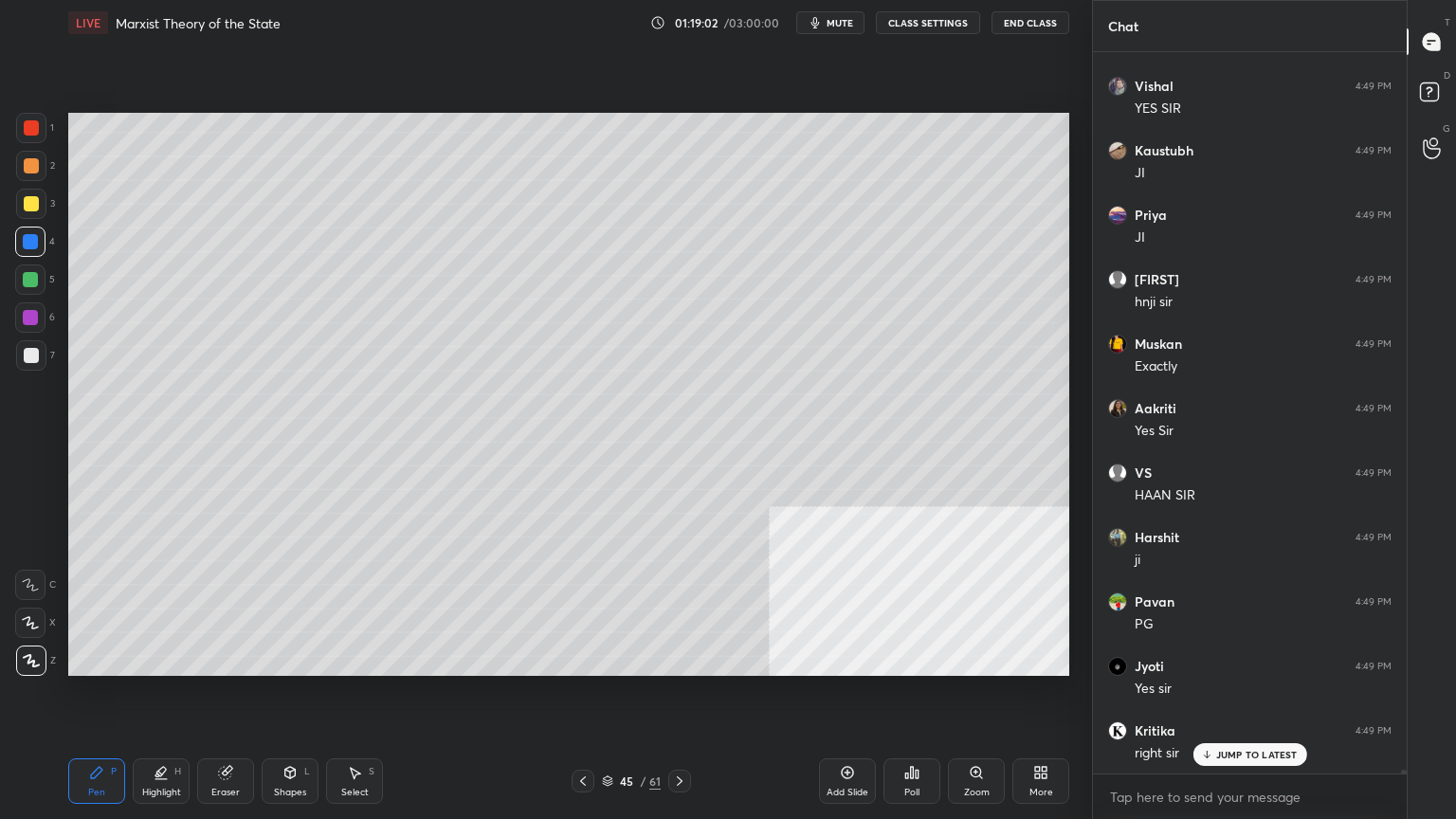 click 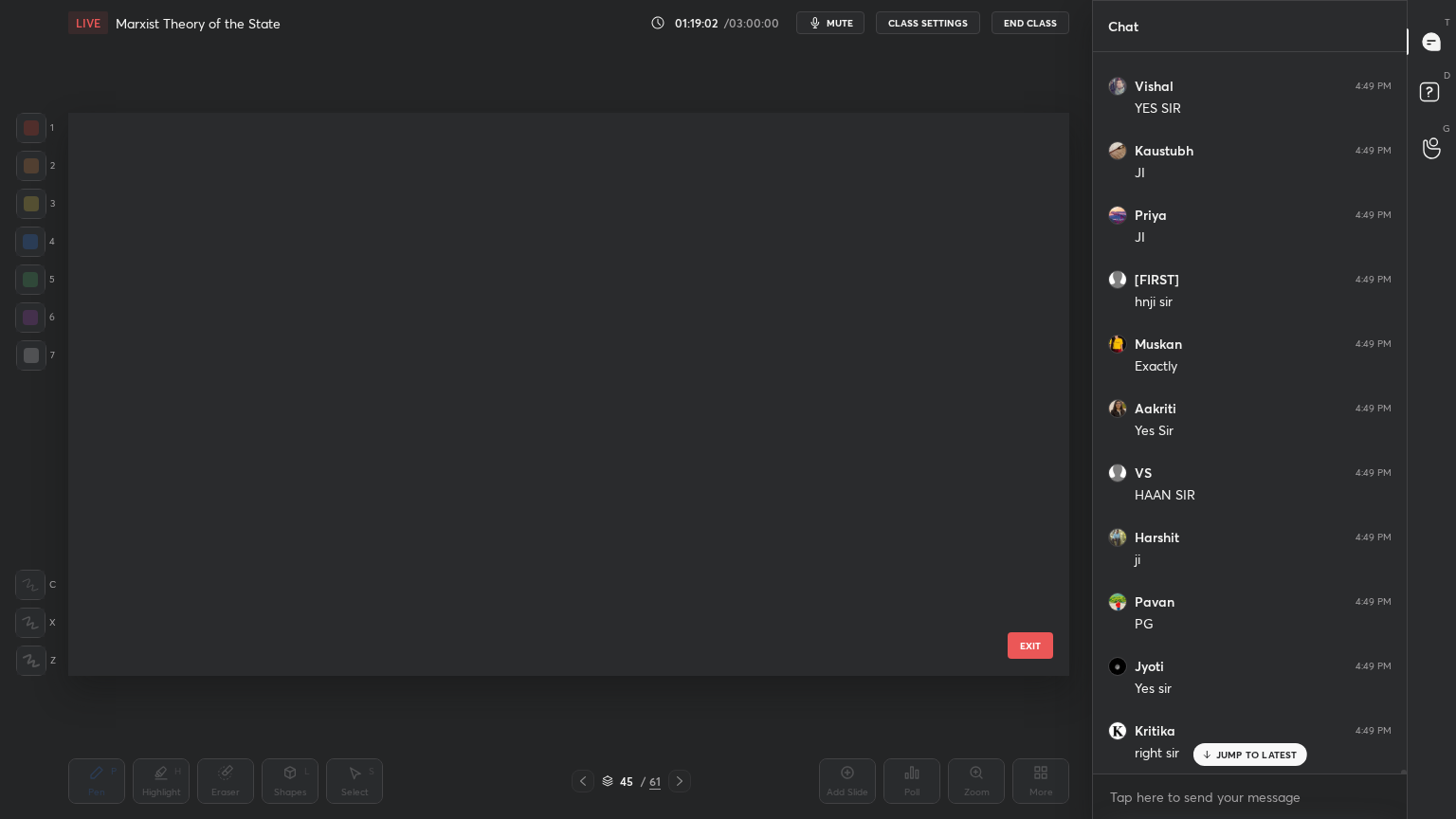 scroll, scrollTop: 148353, scrollLeft: 0, axis: vertical 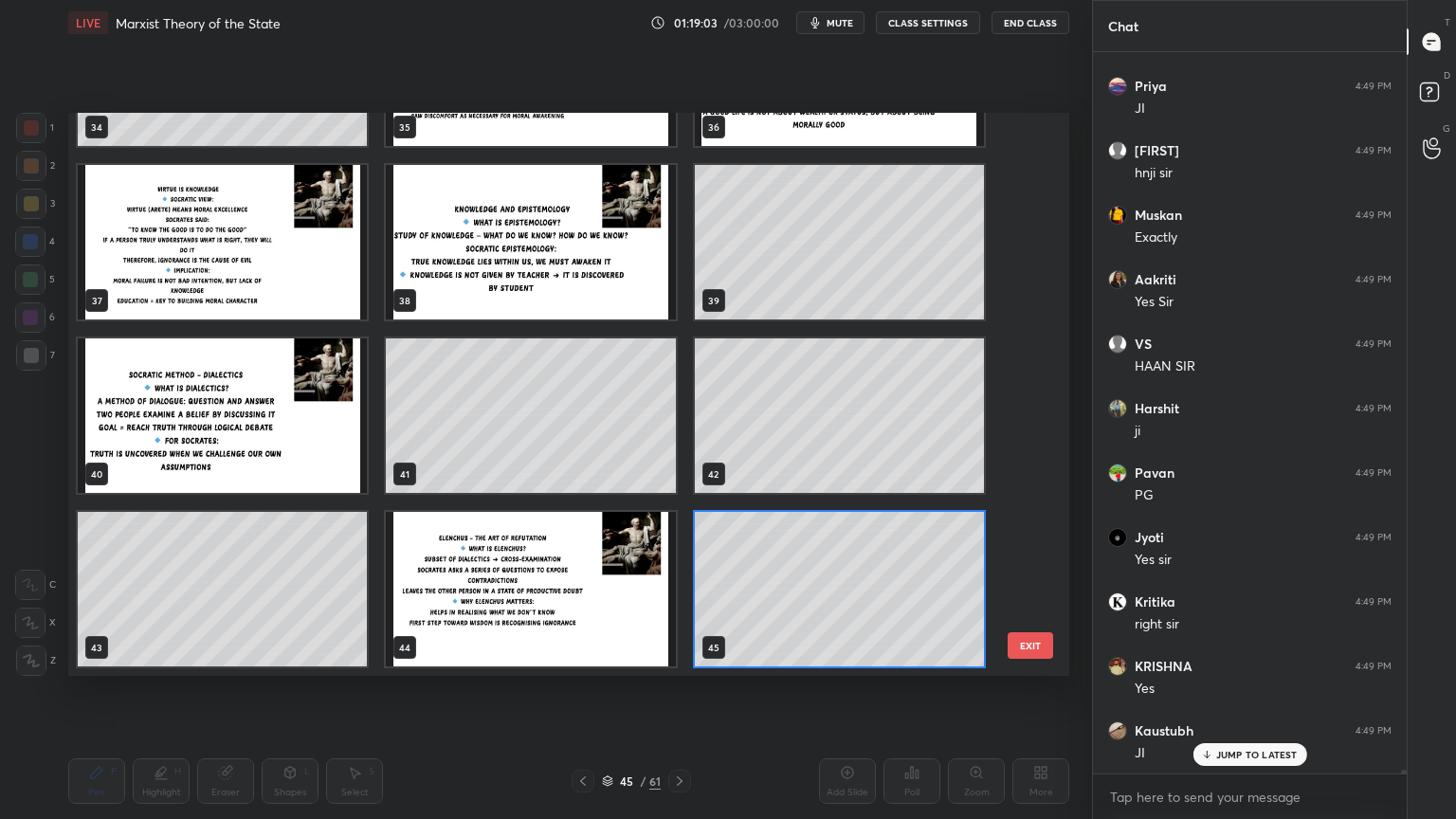 click on "[NUMBER] [NUMBER] [NUMBER] [NUMBER] [NUMBER] [NUMBER] [NUMBER] [NUMBER] [NUMBER] [NUMBER] [NUMBER] [NUMBER] [NUMBER] [NUMBER] [NUMBER] [NUMBER] [NUMBER] EXIT" at bounding box center (569, 394) 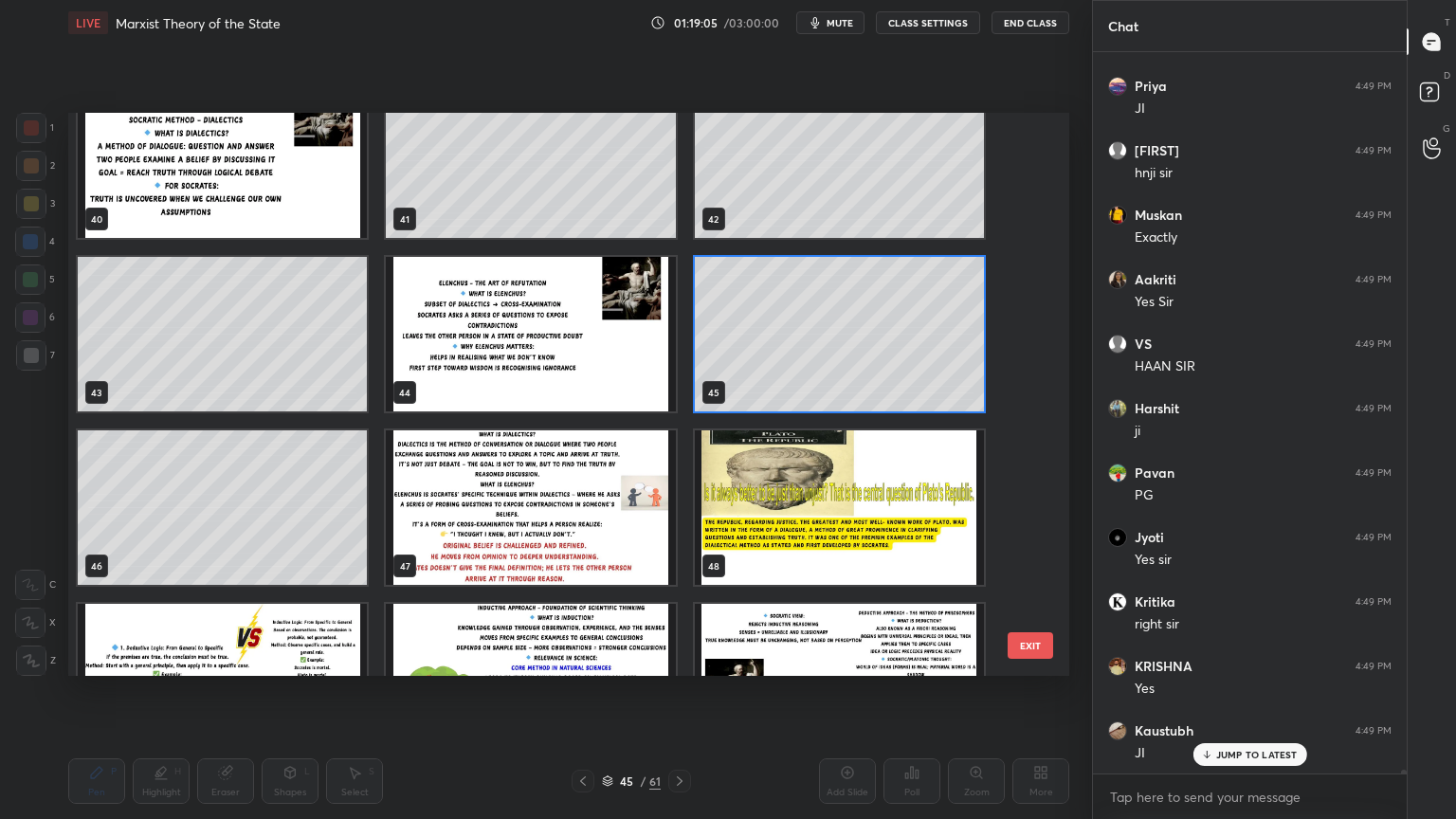 scroll, scrollTop: 2294, scrollLeft: 0, axis: vertical 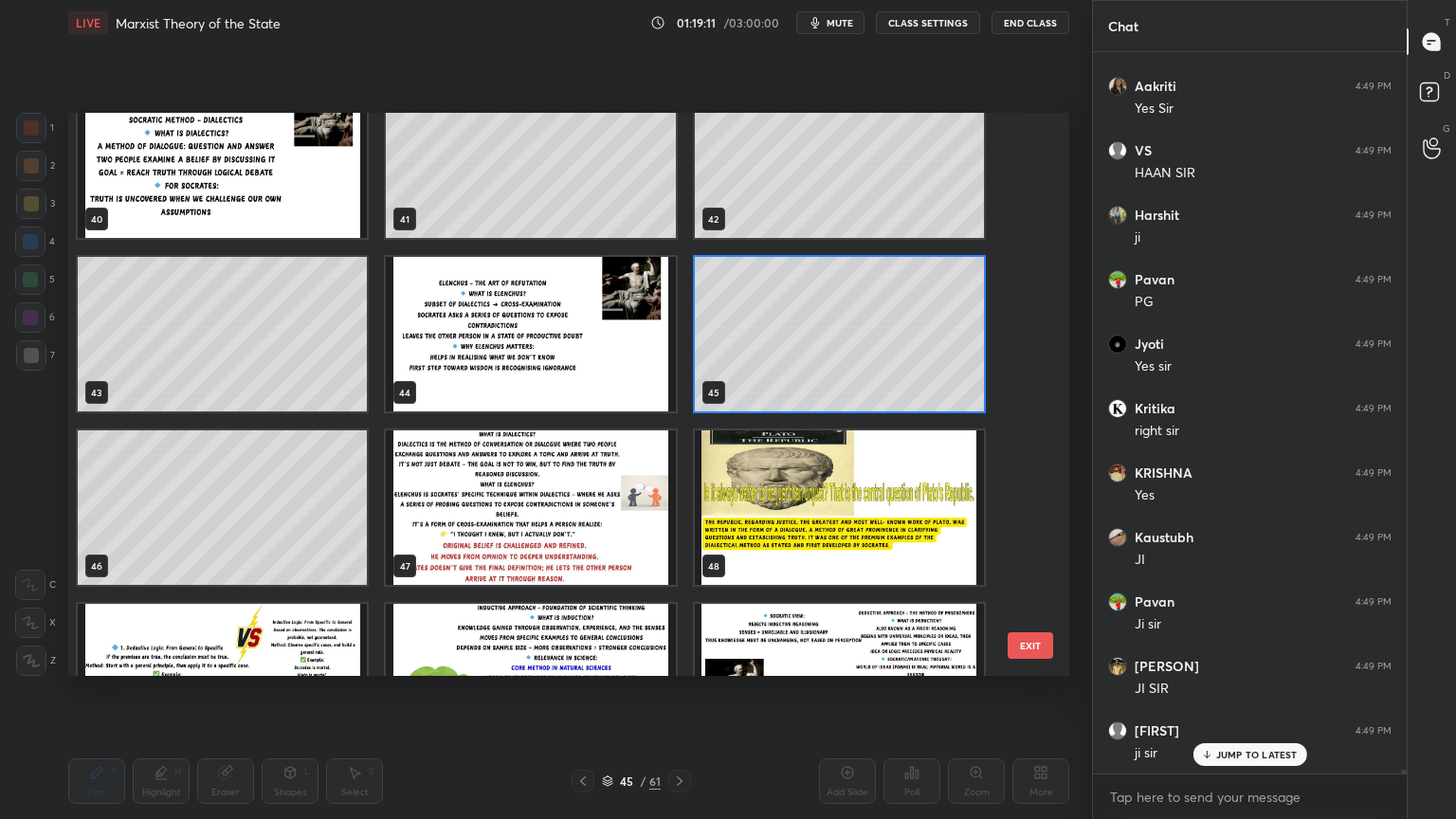 click at bounding box center (530, 507) 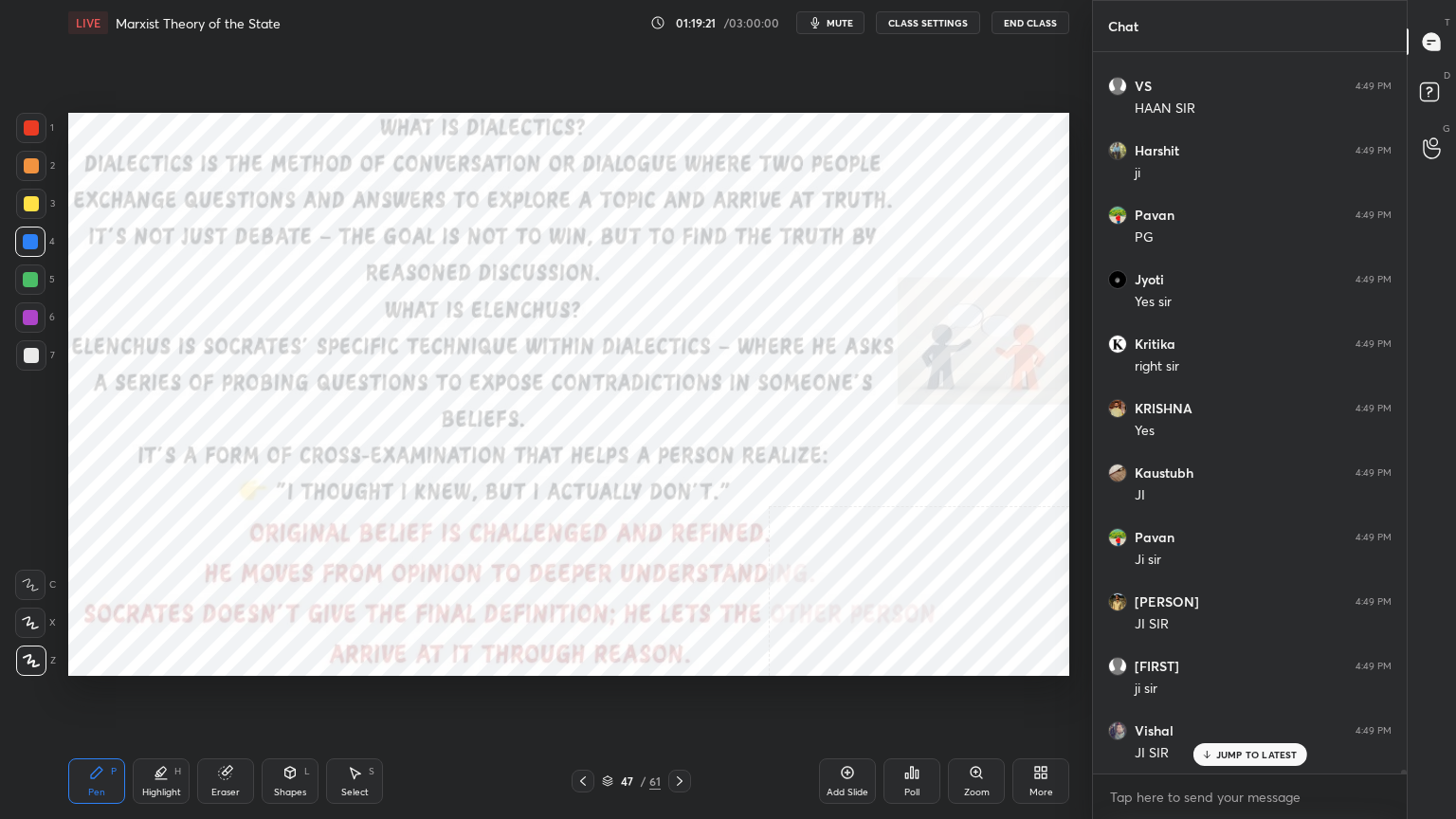 scroll, scrollTop: 148740, scrollLeft: 0, axis: vertical 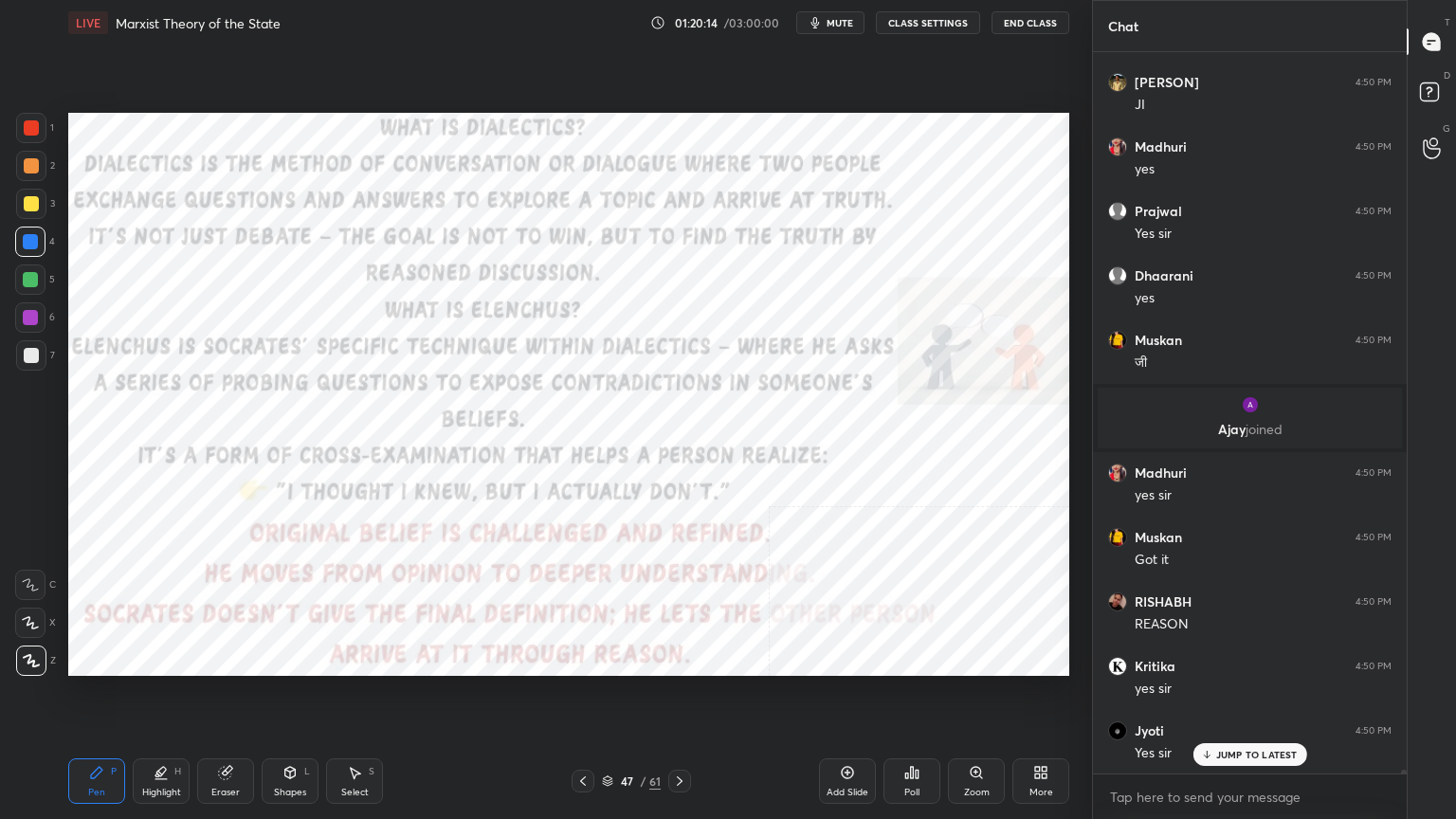 click at bounding box center [30, 280] 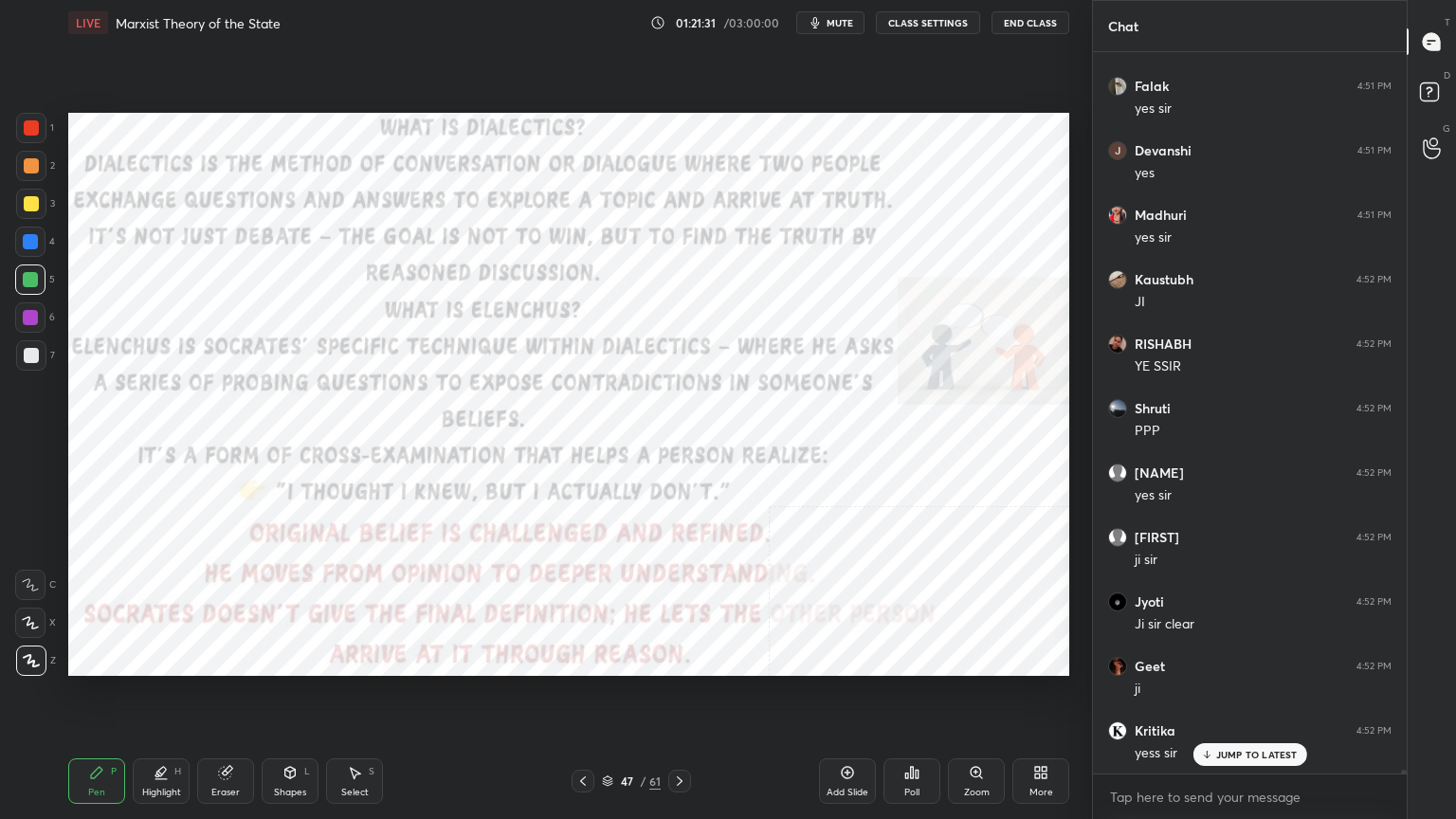 scroll, scrollTop: 154416, scrollLeft: 0, axis: vertical 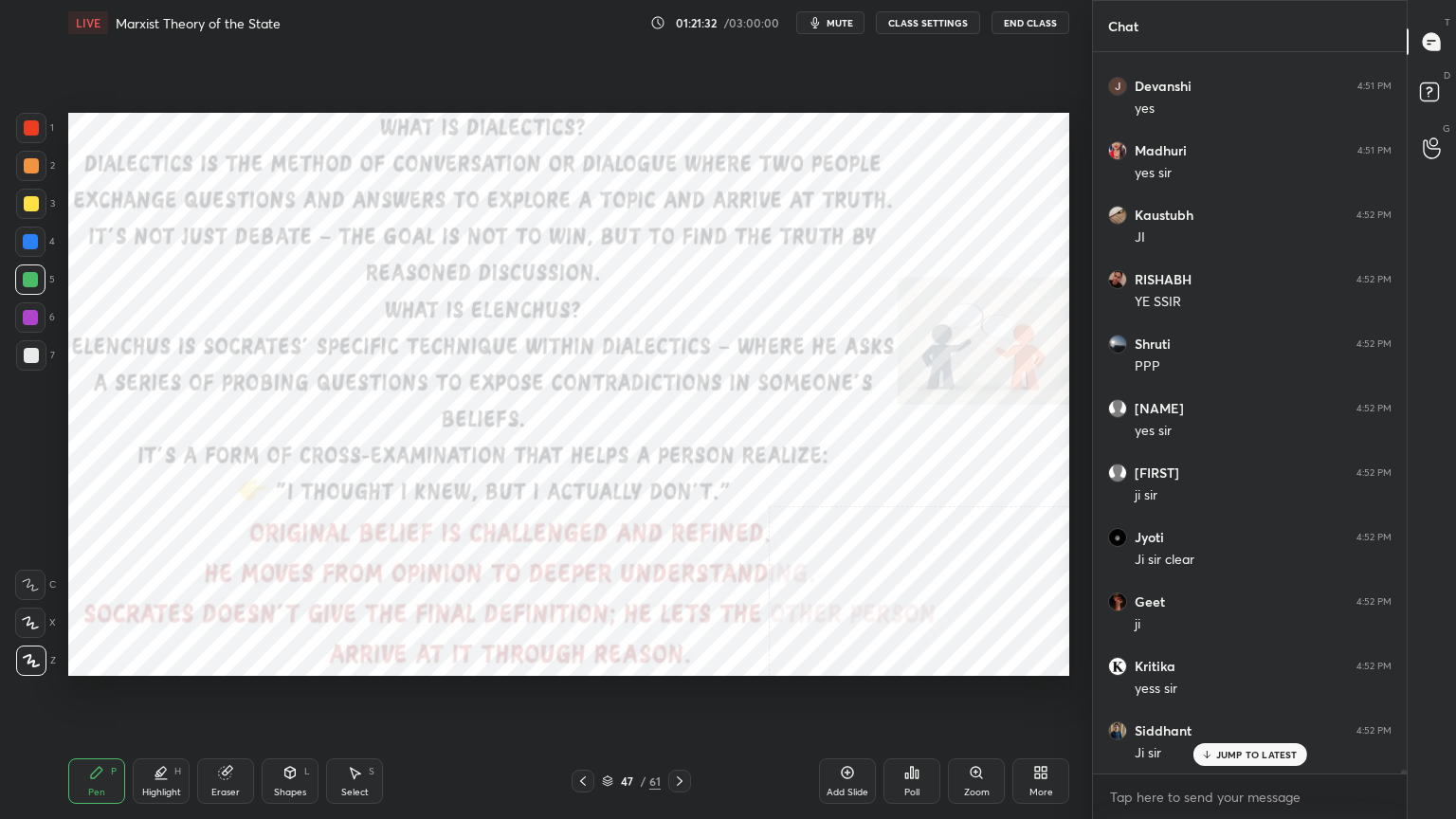 click 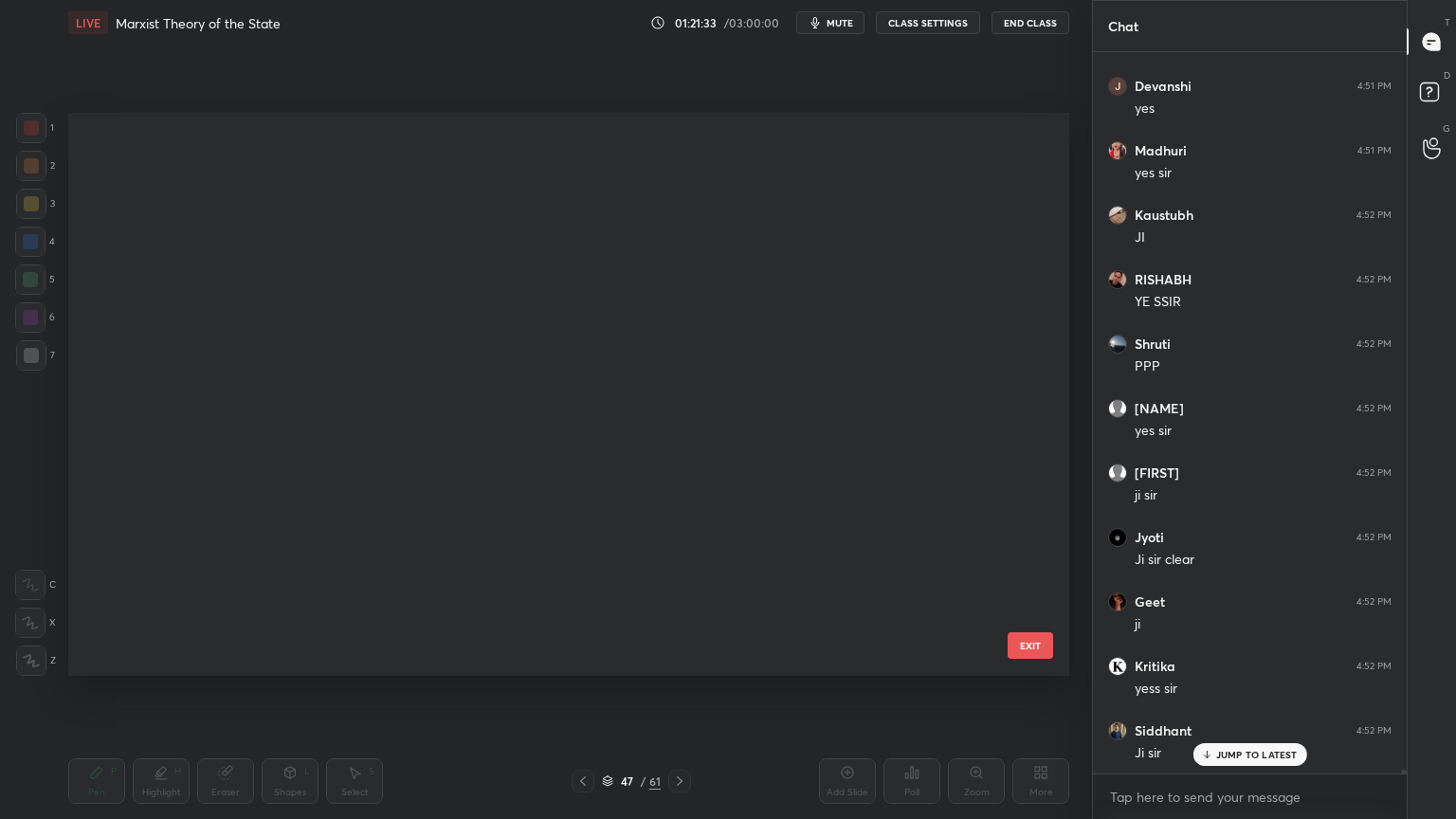 scroll, scrollTop: 2212, scrollLeft: 0, axis: vertical 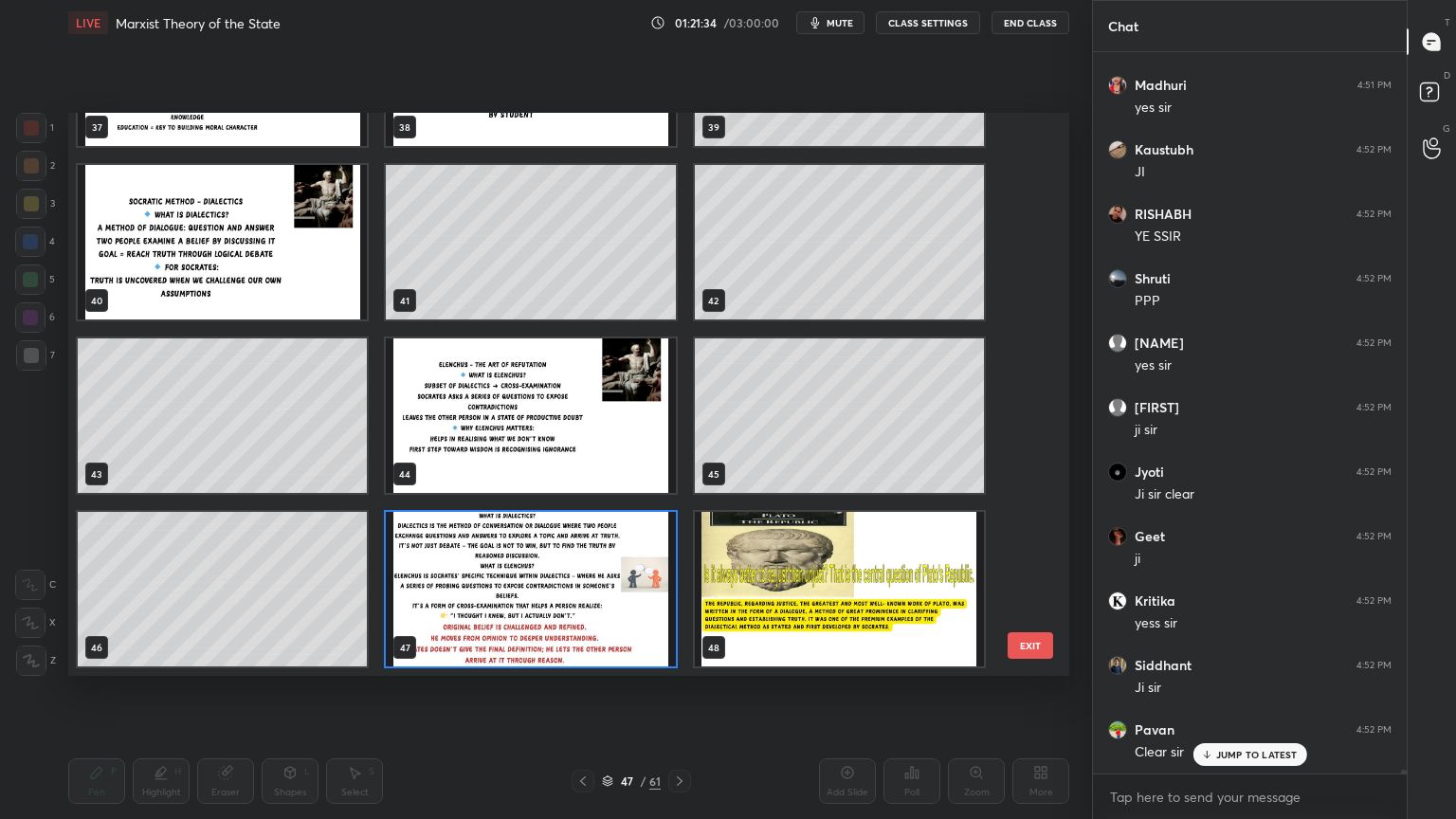 click at bounding box center (839, 589) 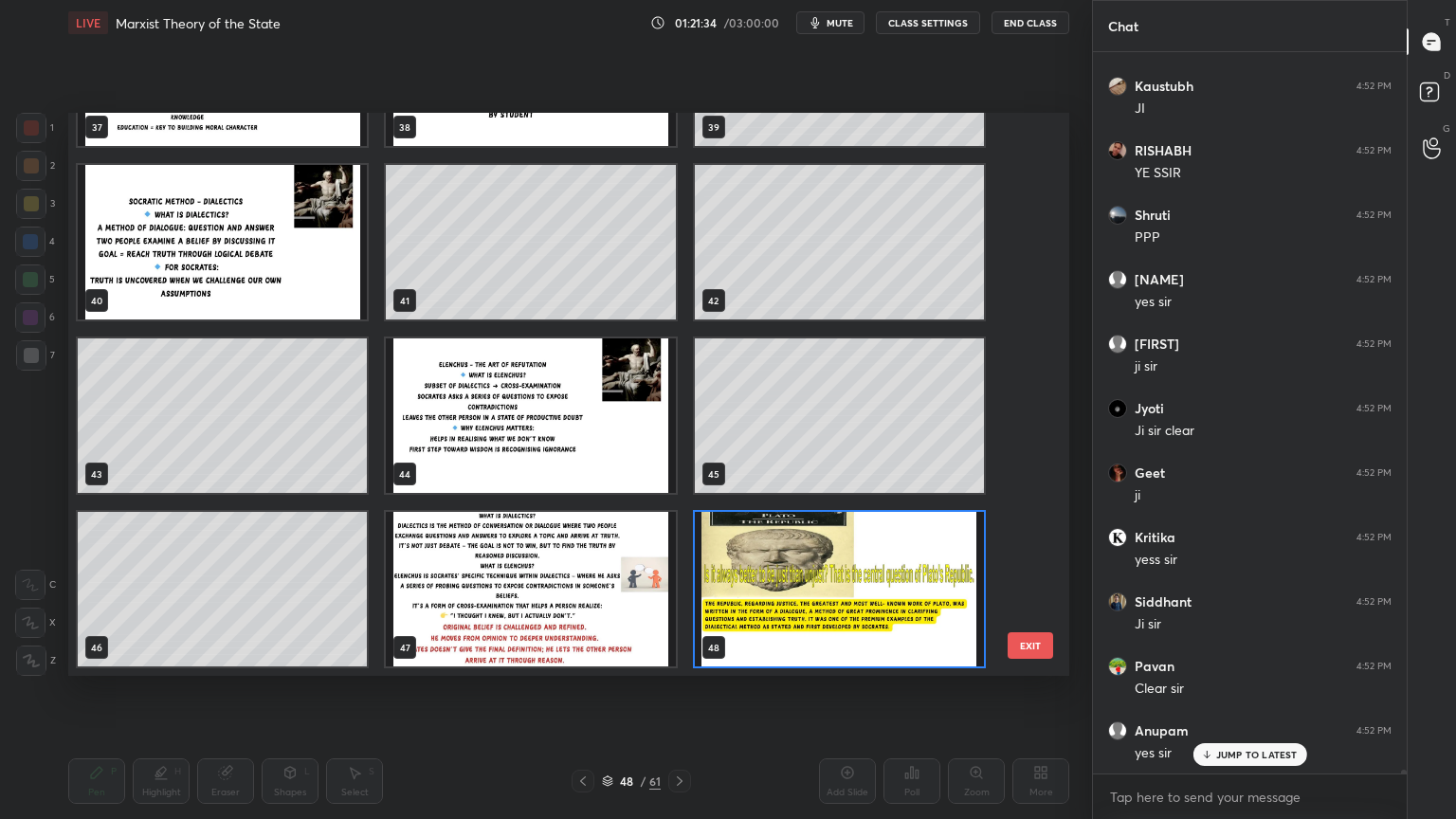 click at bounding box center (839, 589) 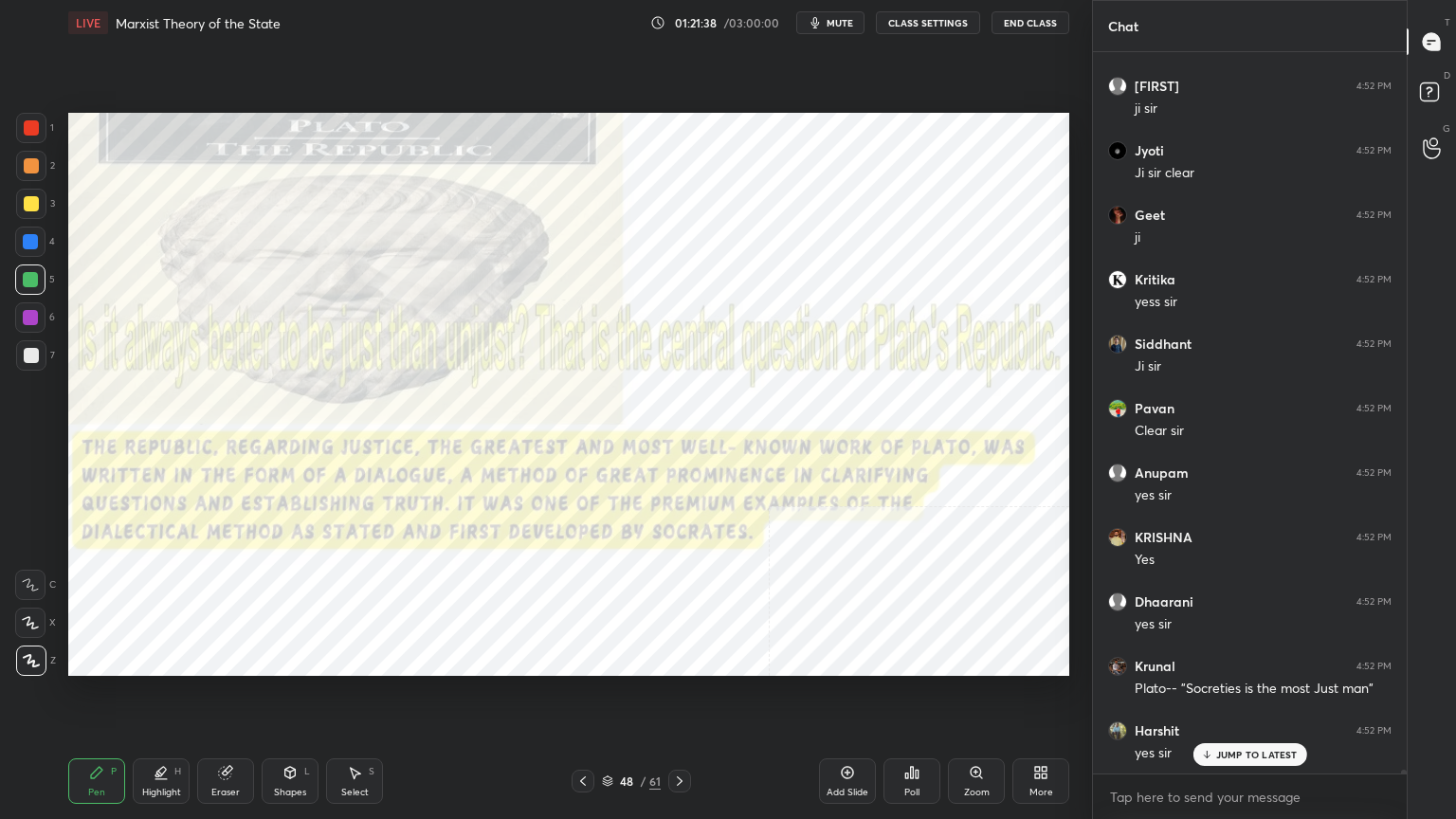 scroll, scrollTop: 154931, scrollLeft: 0, axis: vertical 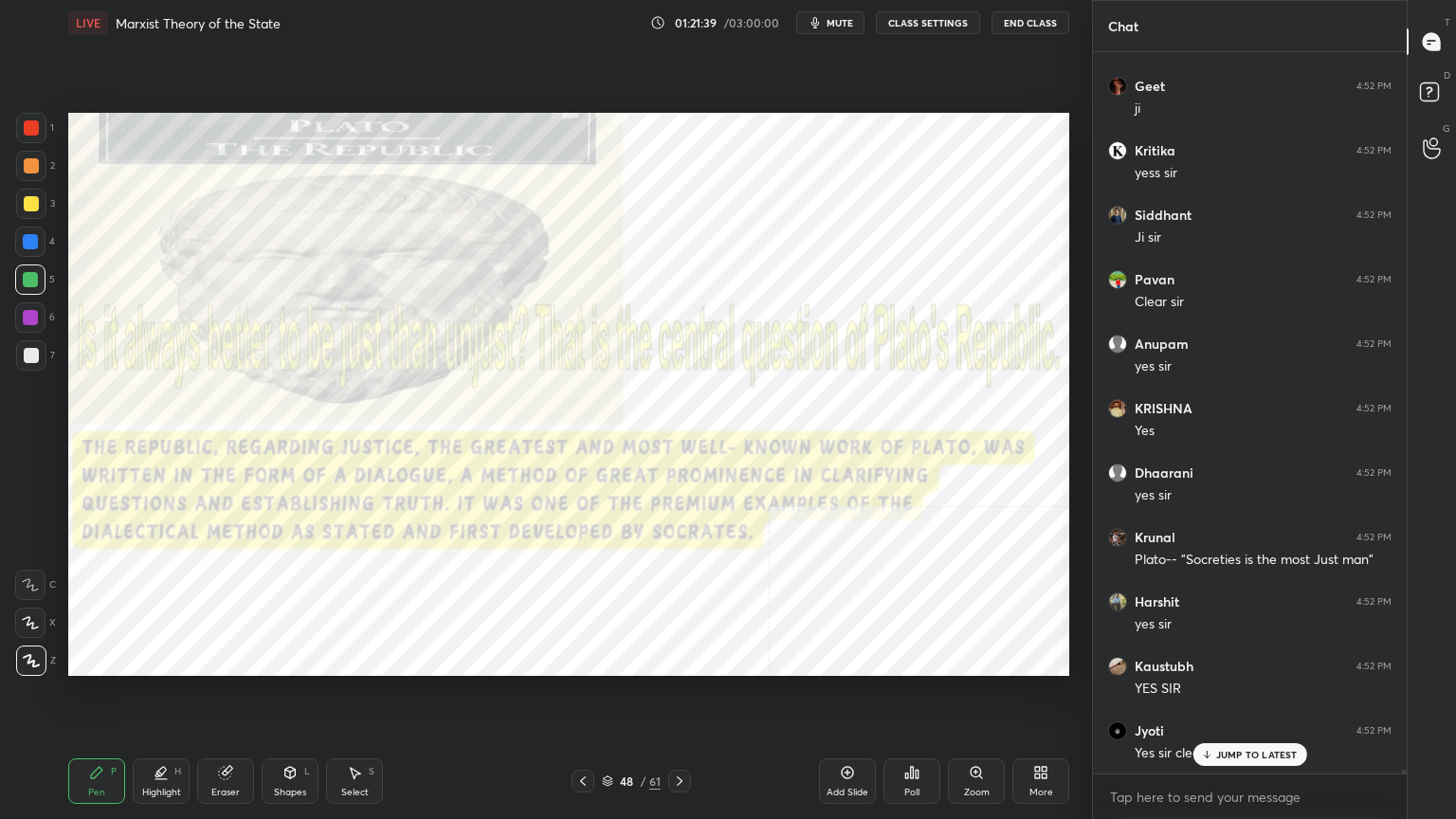 click at bounding box center (31, 128) 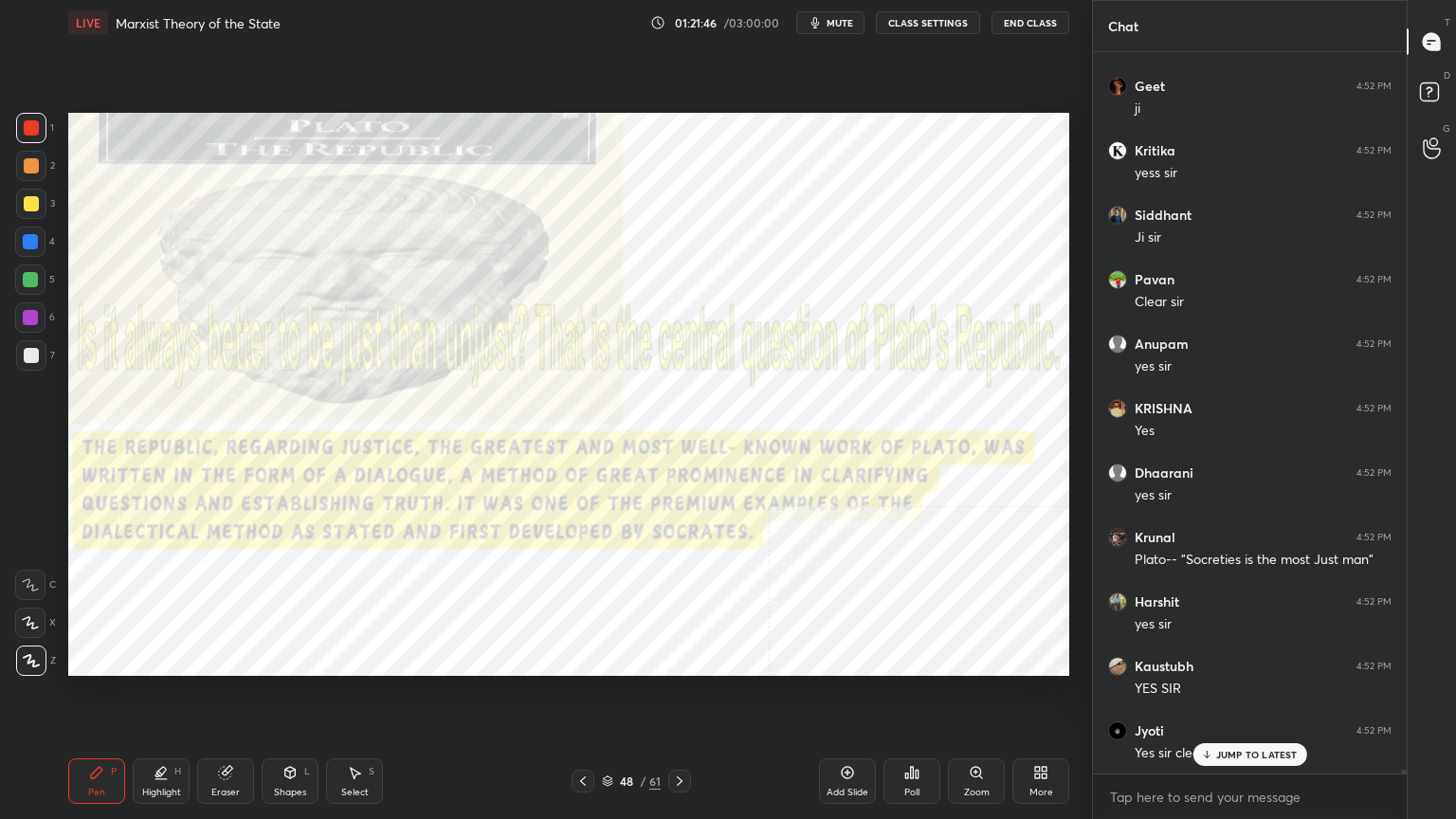 scroll, scrollTop: 154996, scrollLeft: 0, axis: vertical 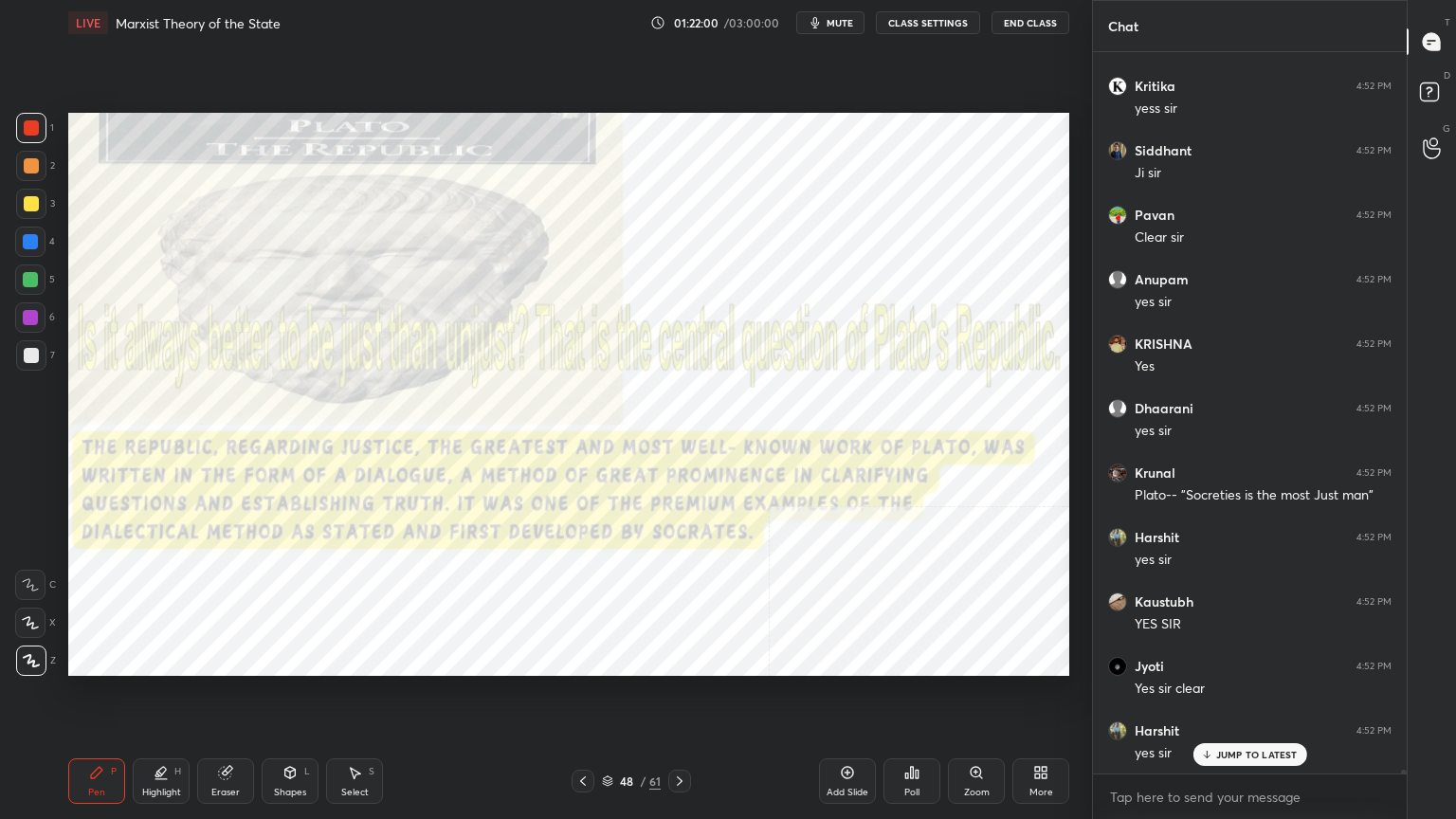 click 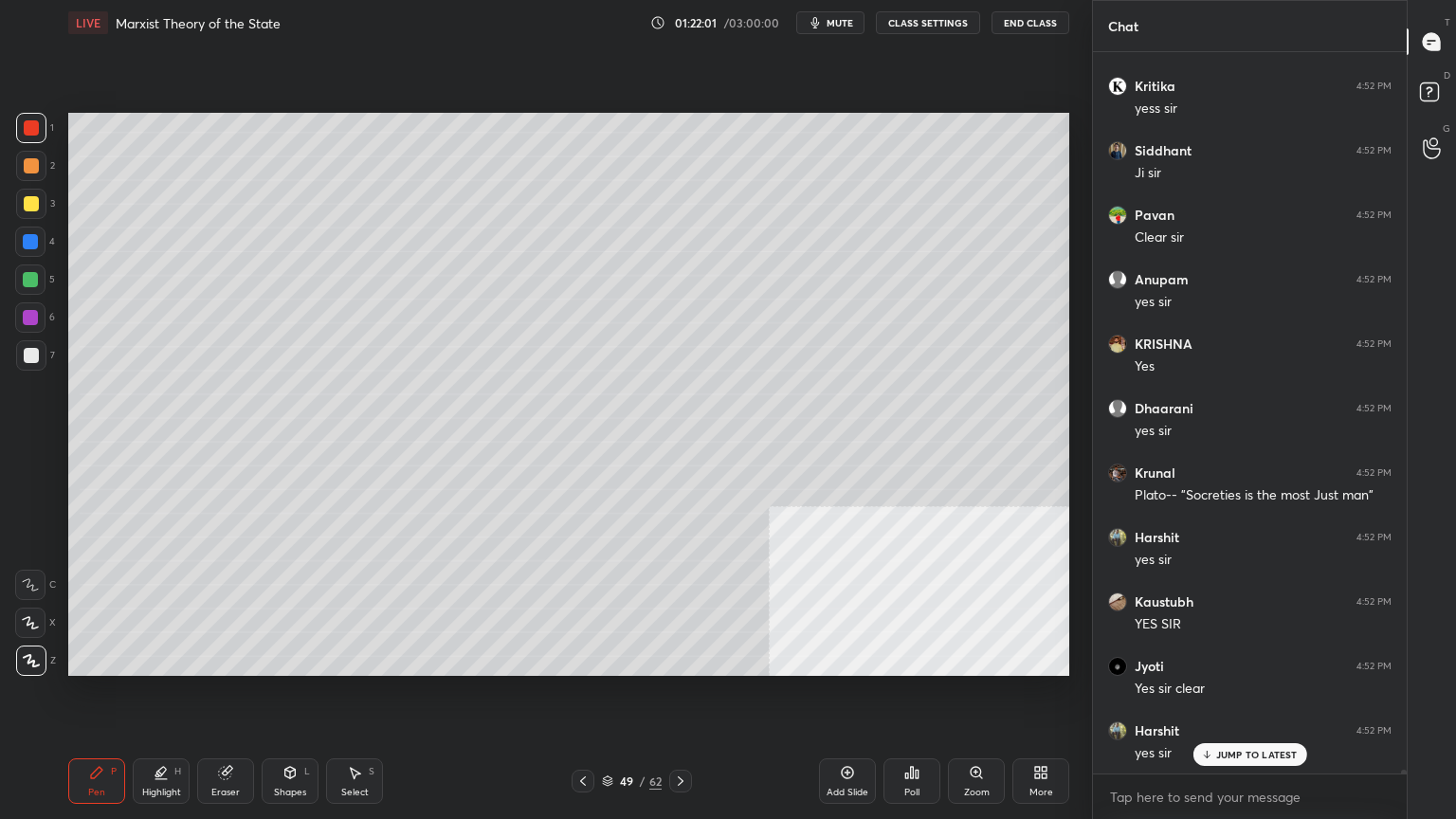 scroll, scrollTop: 155060, scrollLeft: 0, axis: vertical 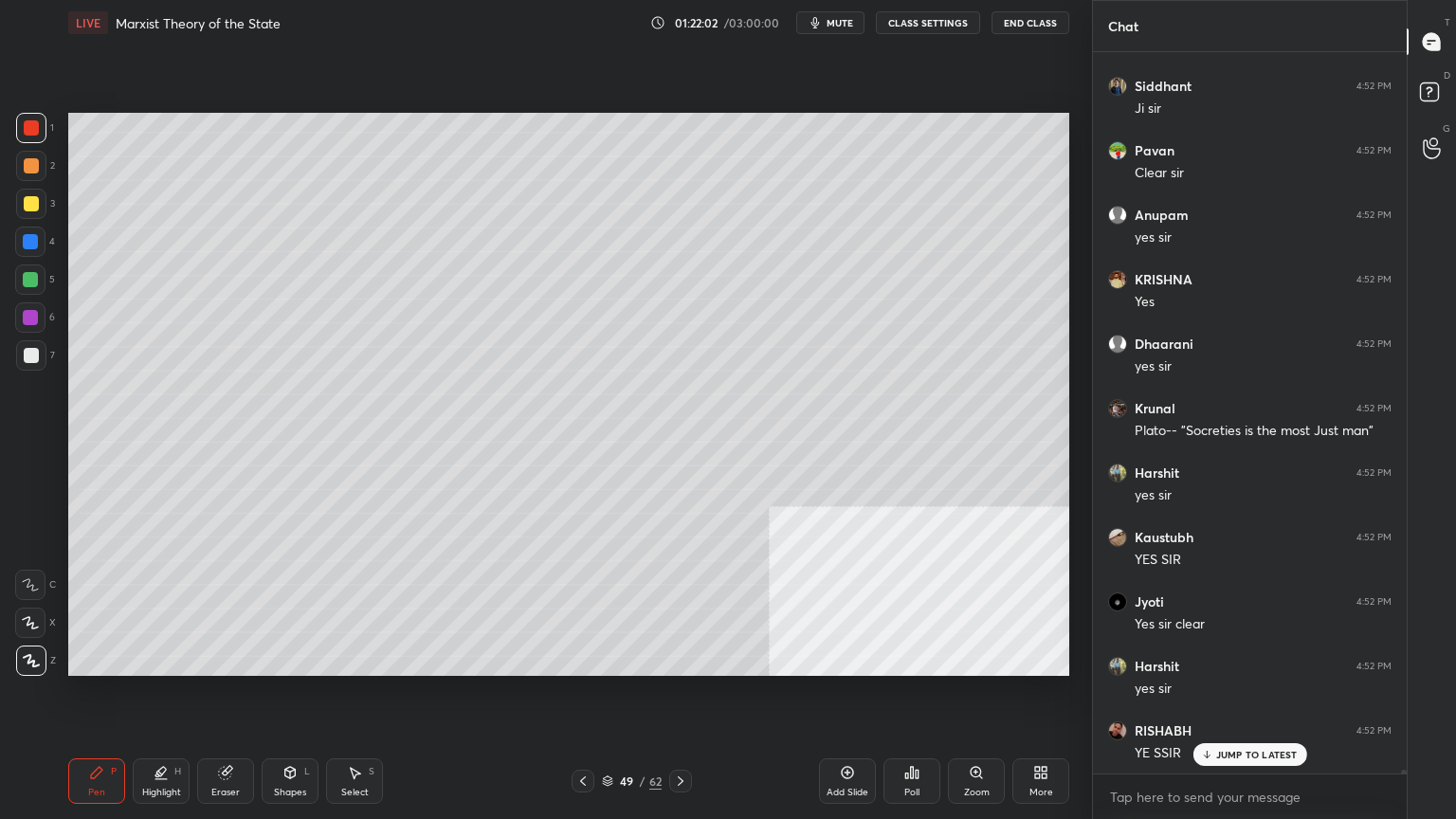 click at bounding box center [31, 355] 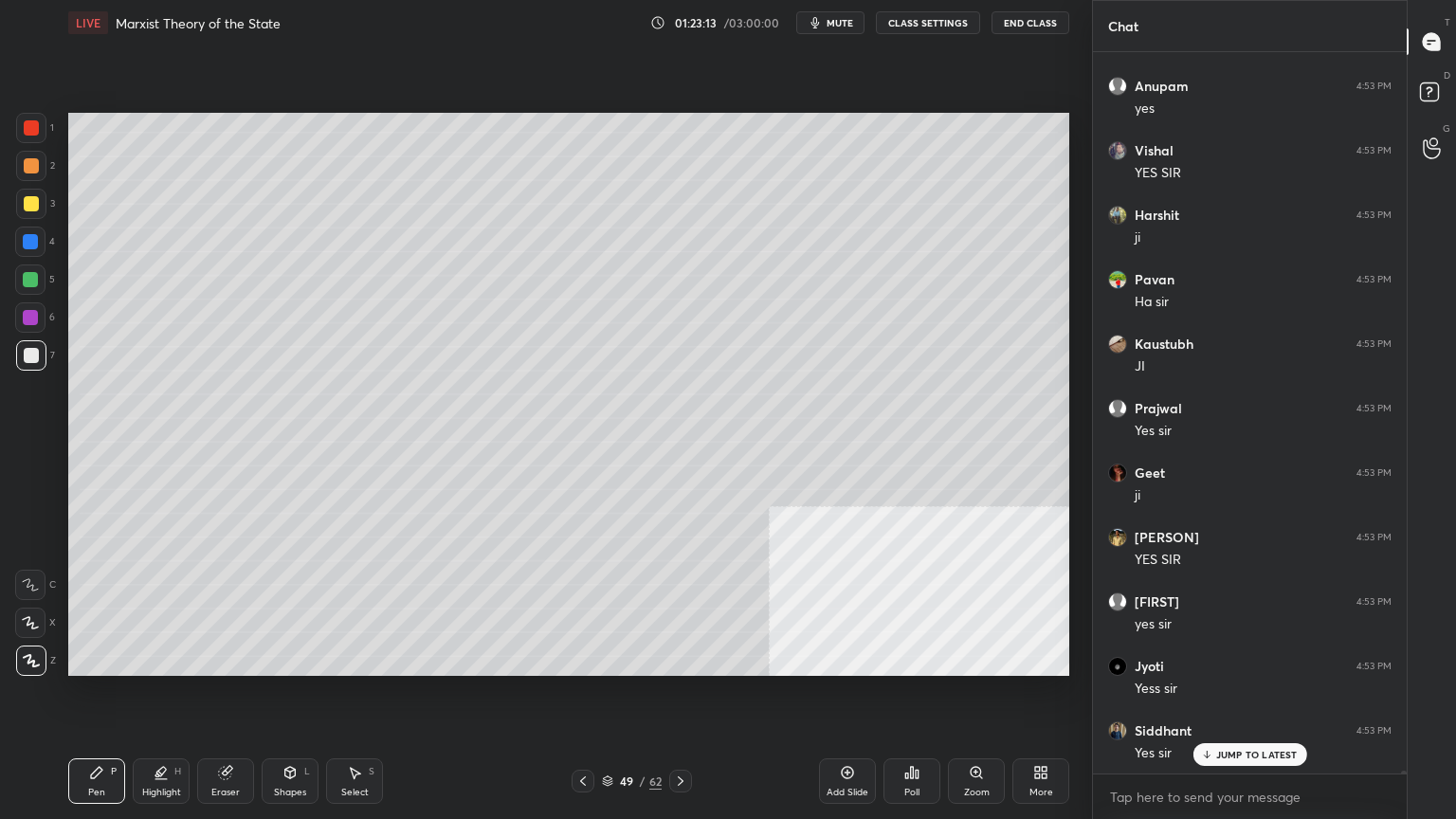 scroll, scrollTop: 157161, scrollLeft: 0, axis: vertical 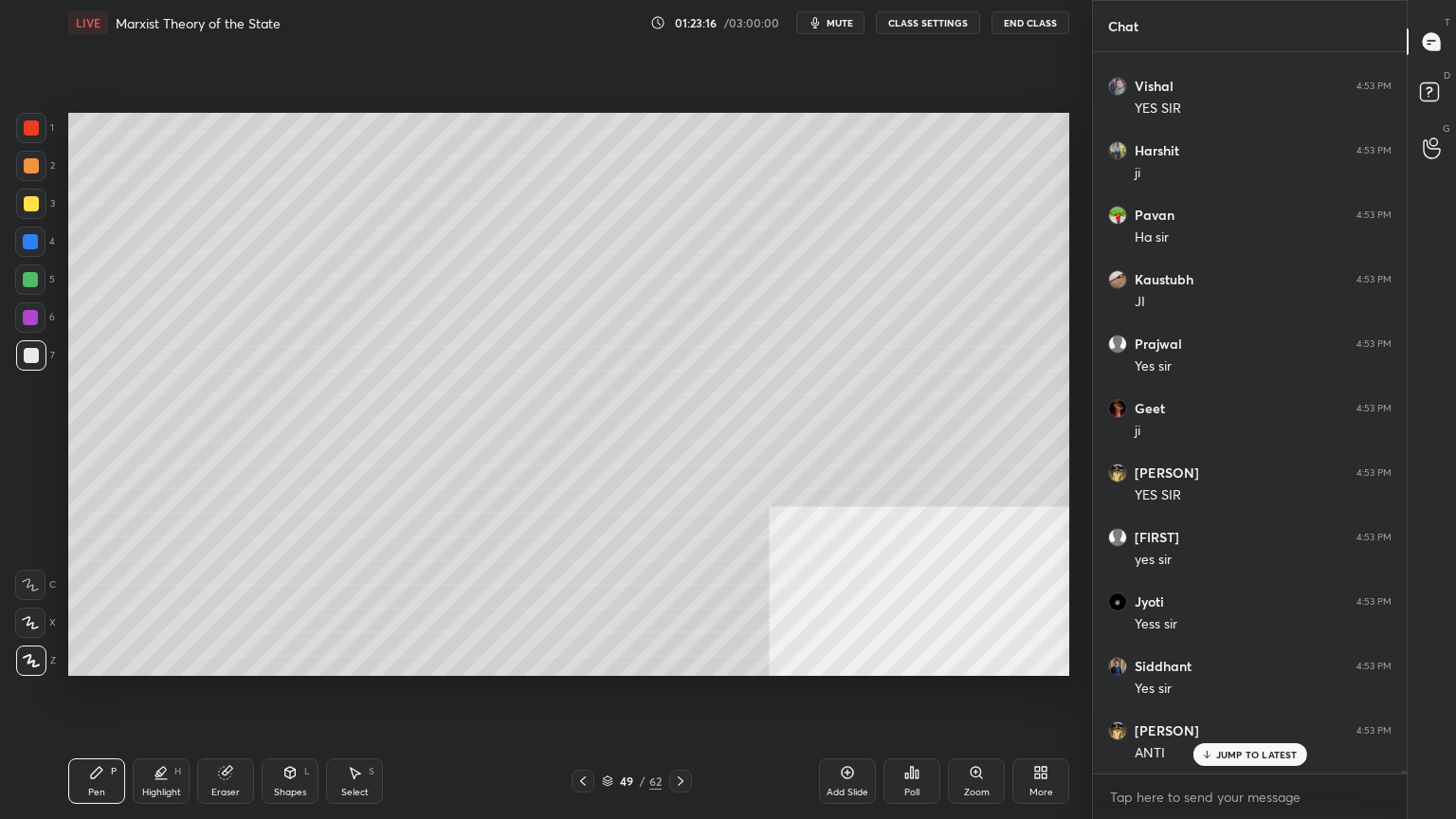 click 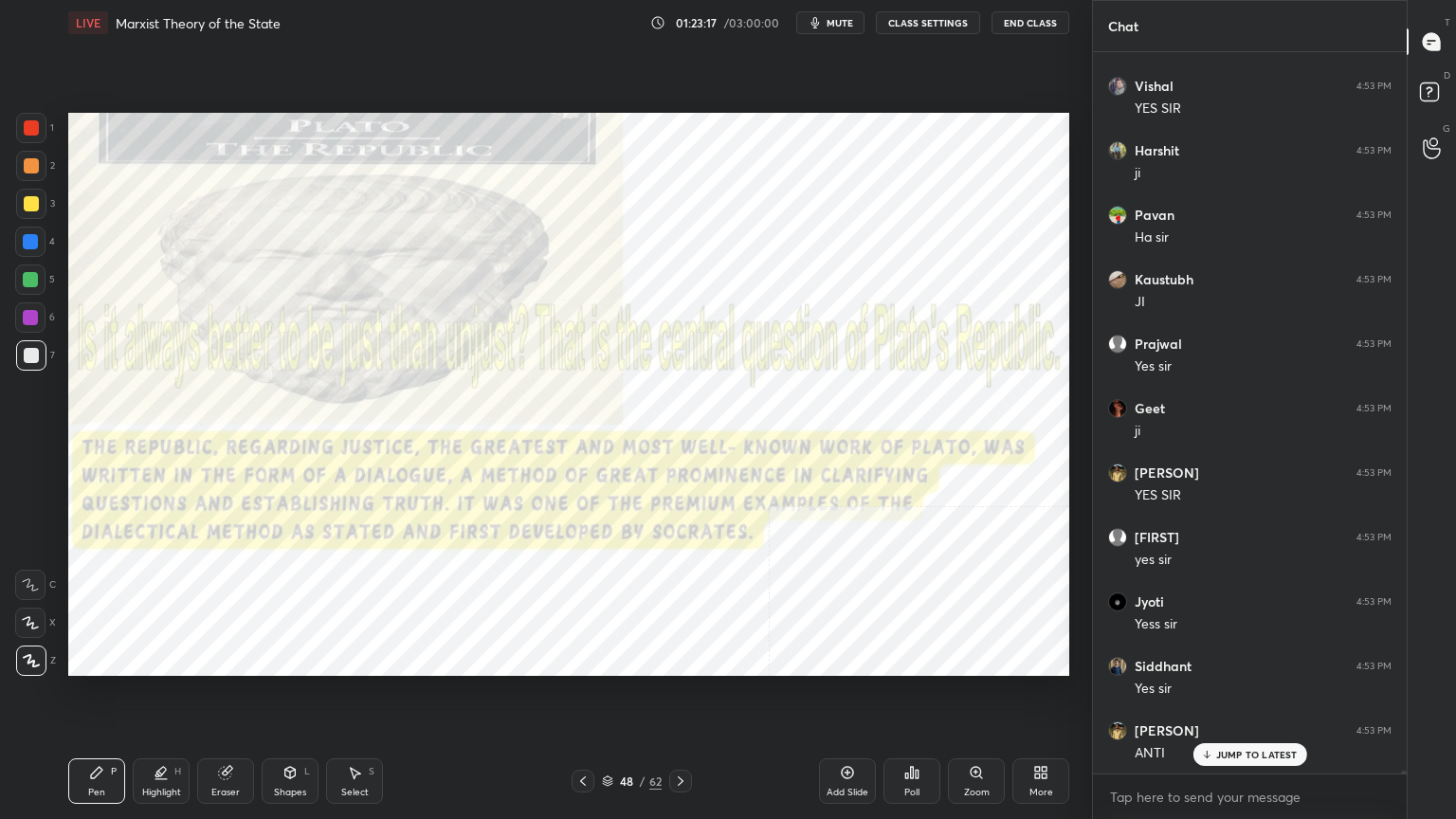scroll, scrollTop: 157225, scrollLeft: 0, axis: vertical 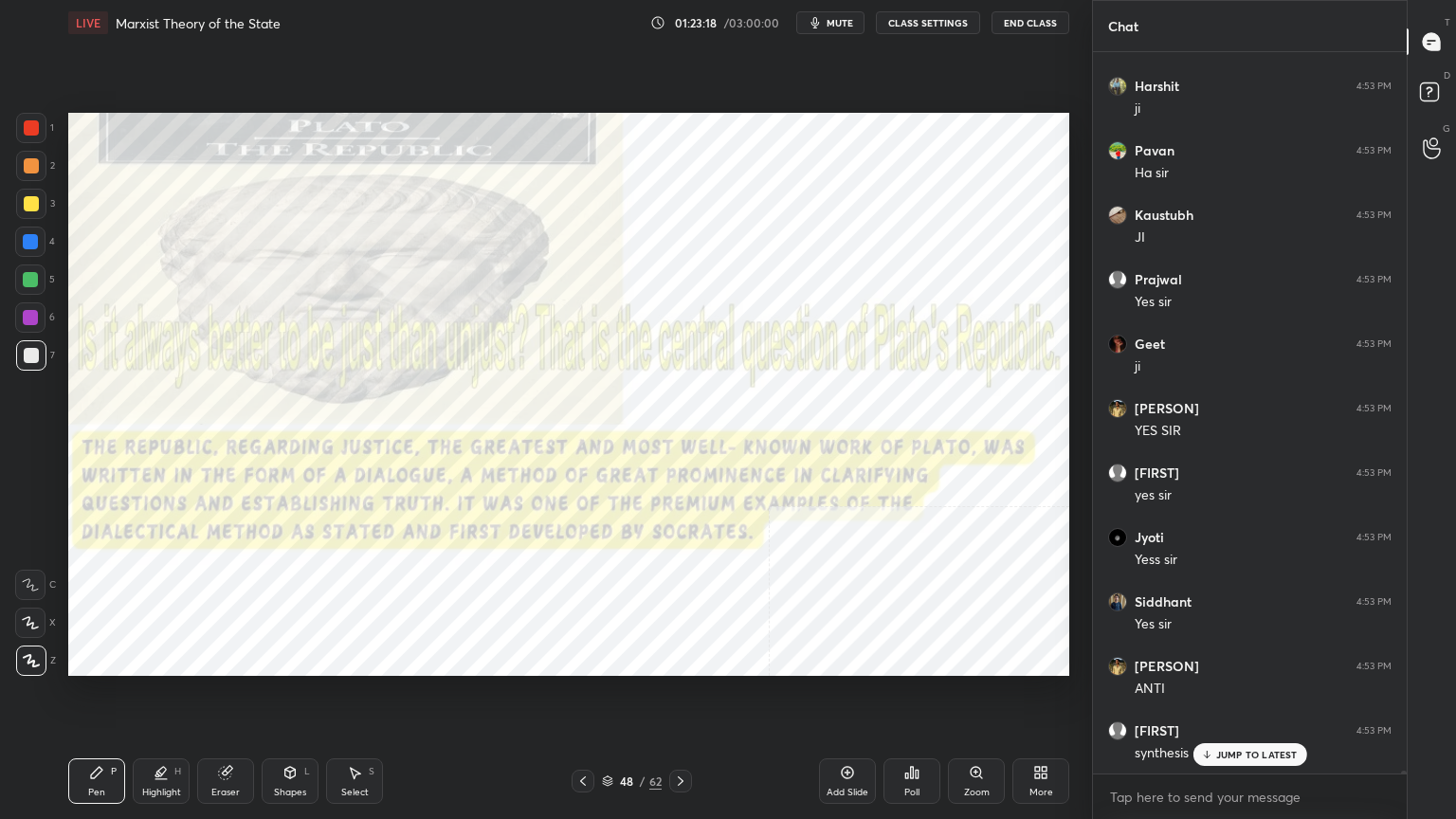 click at bounding box center (31, 128) 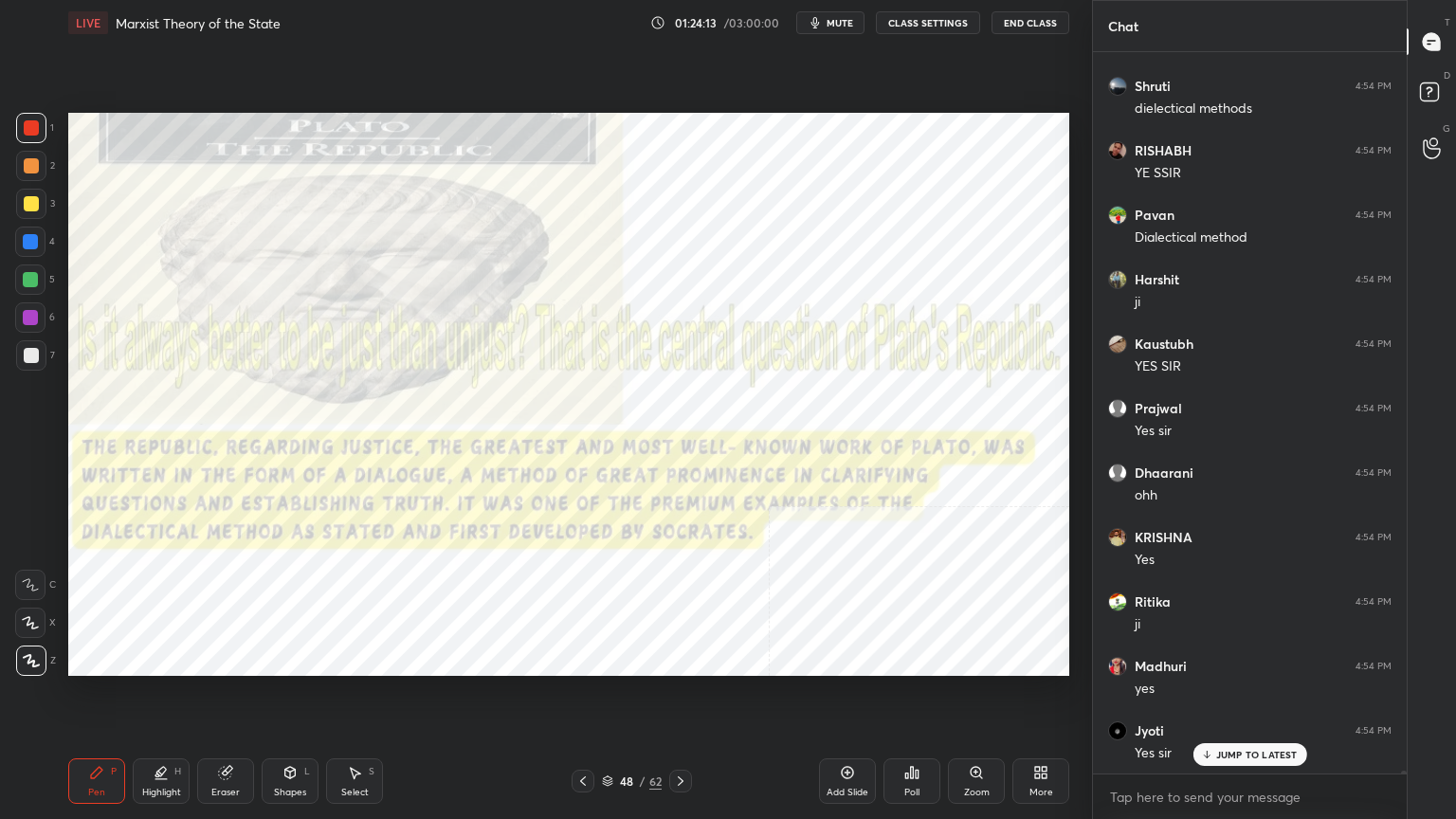 scroll, scrollTop: 159307, scrollLeft: 0, axis: vertical 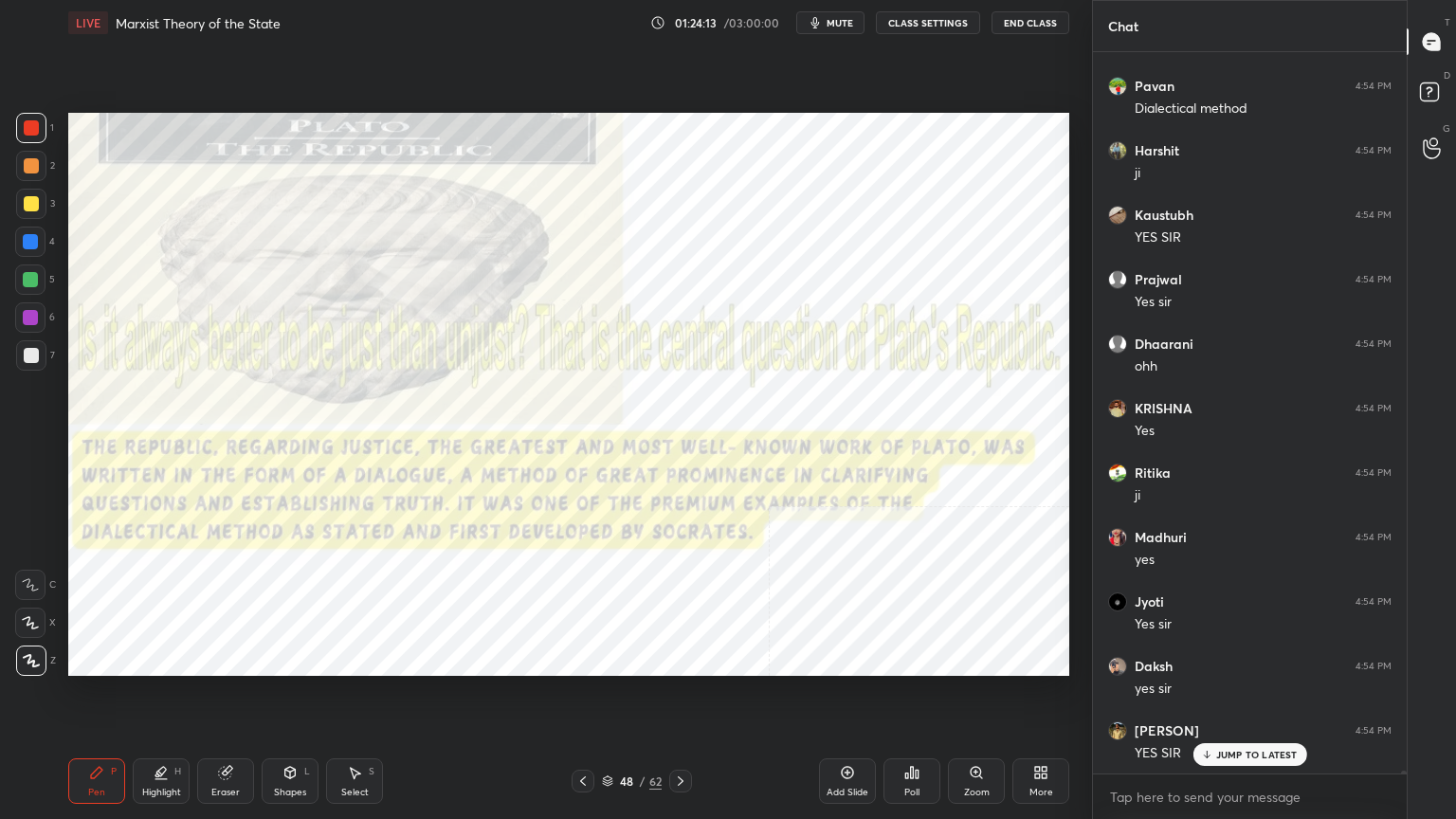 click 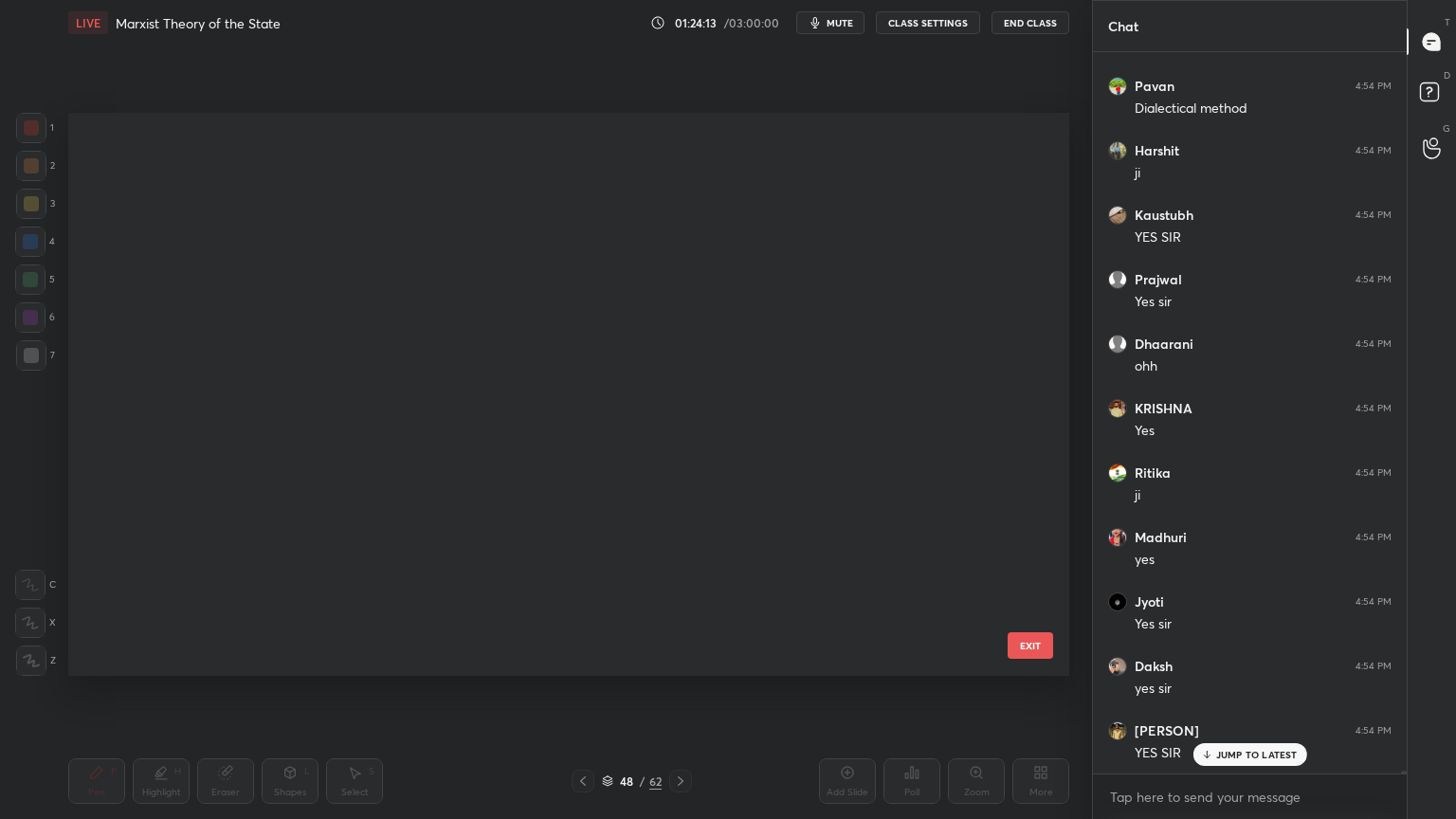 scroll, scrollTop: 2212, scrollLeft: 0, axis: vertical 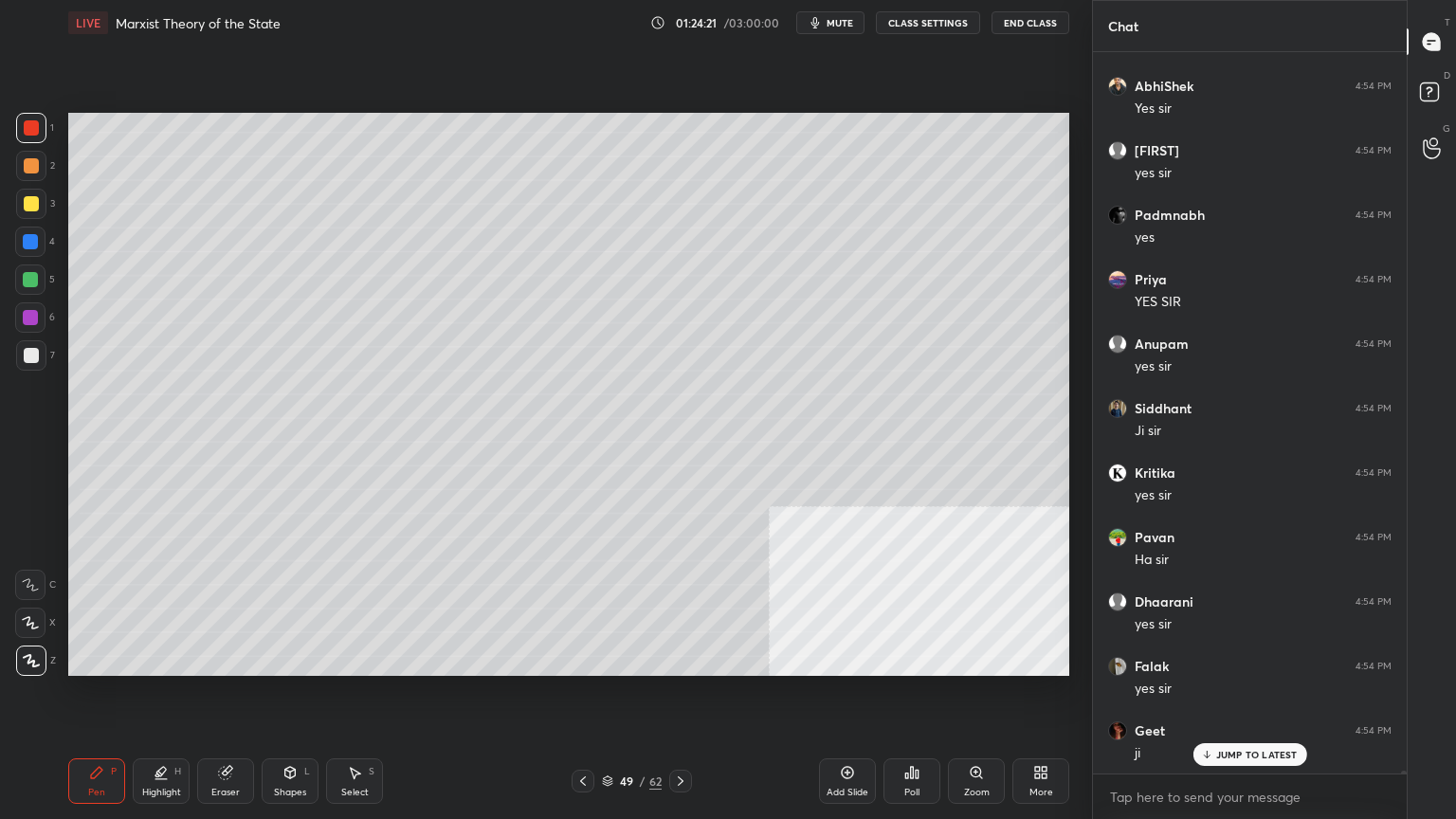 click 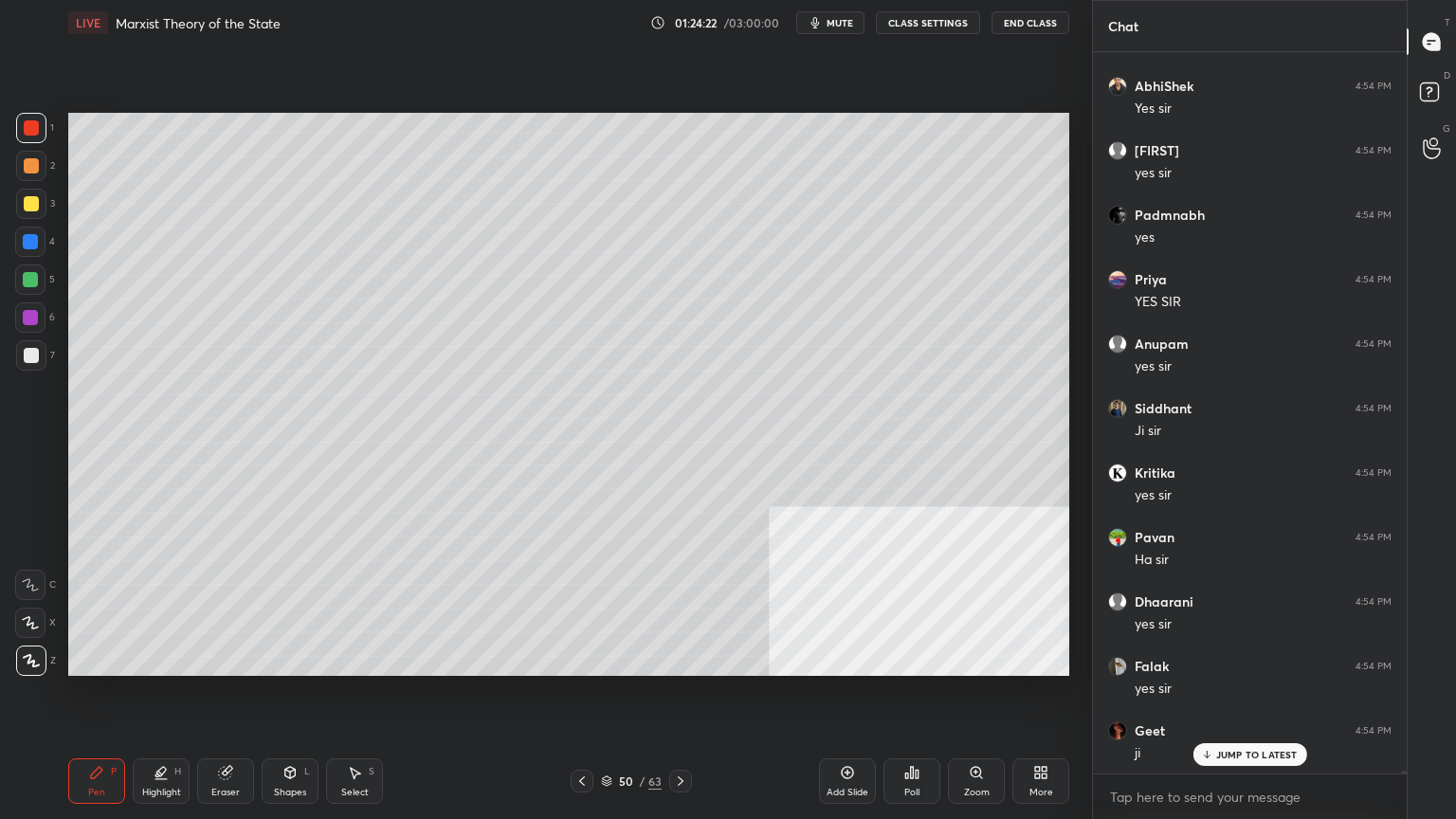 scroll, scrollTop: 160274, scrollLeft: 0, axis: vertical 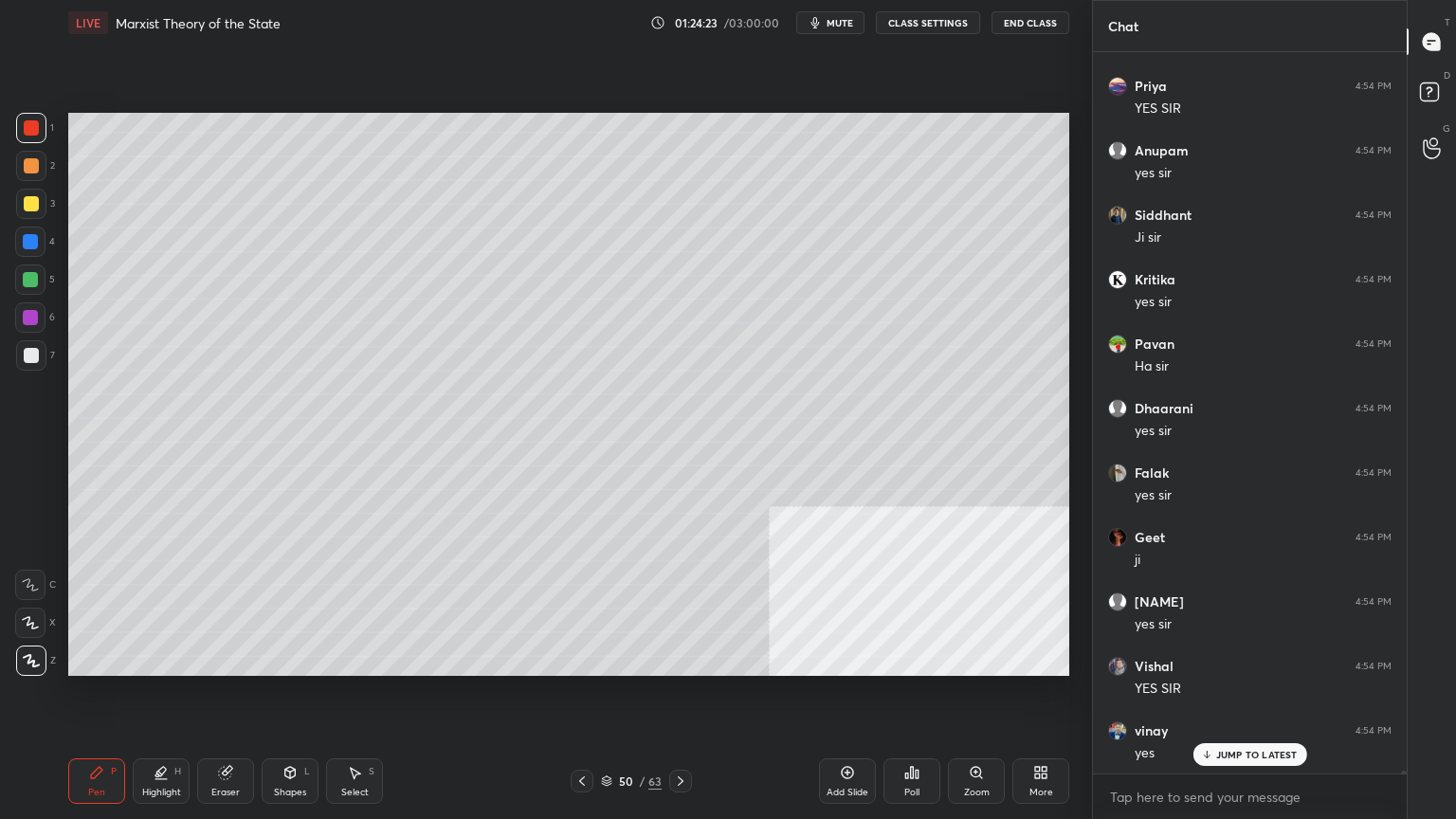 click at bounding box center [31, 355] 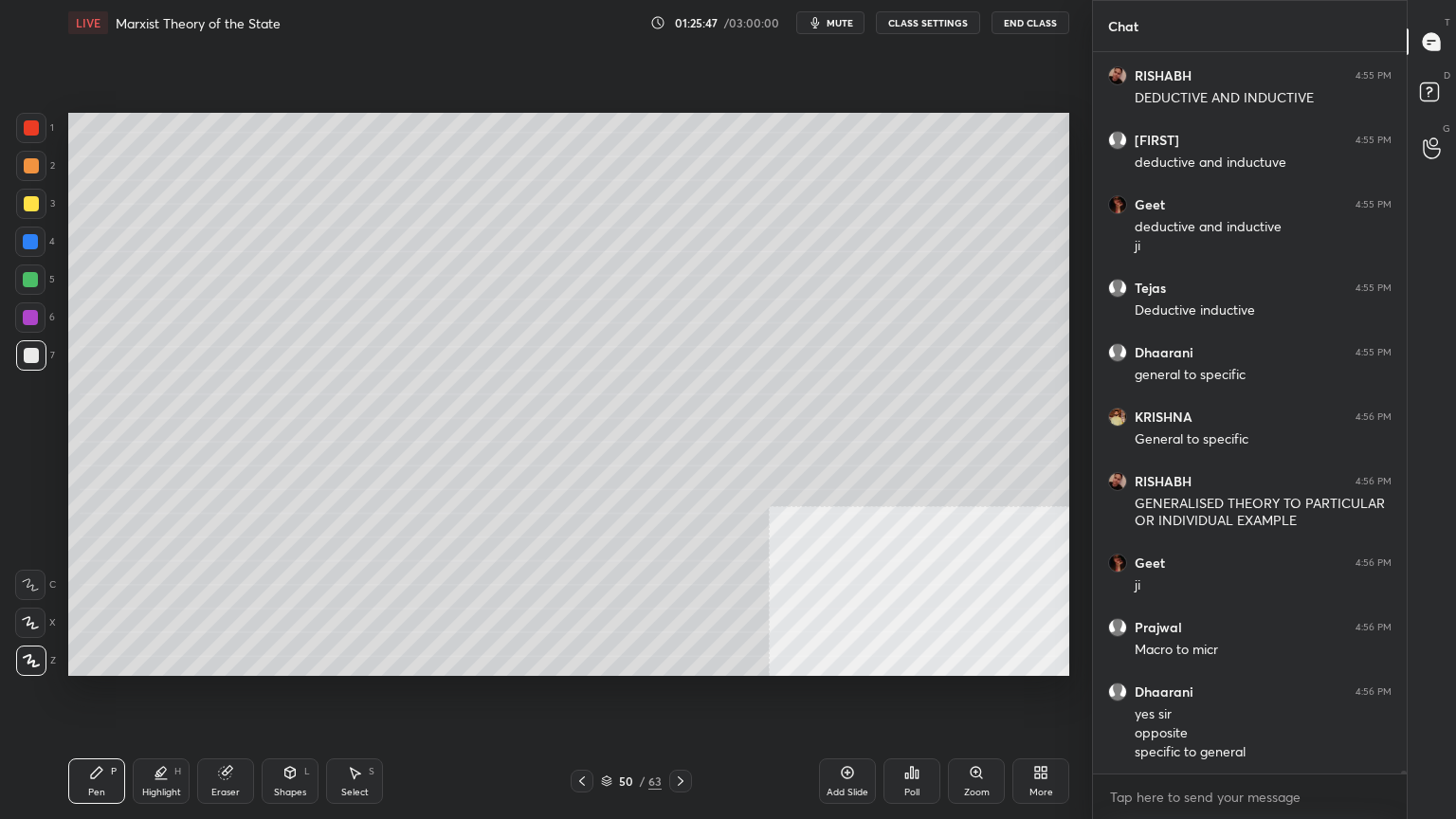 scroll, scrollTop: 163348, scrollLeft: 0, axis: vertical 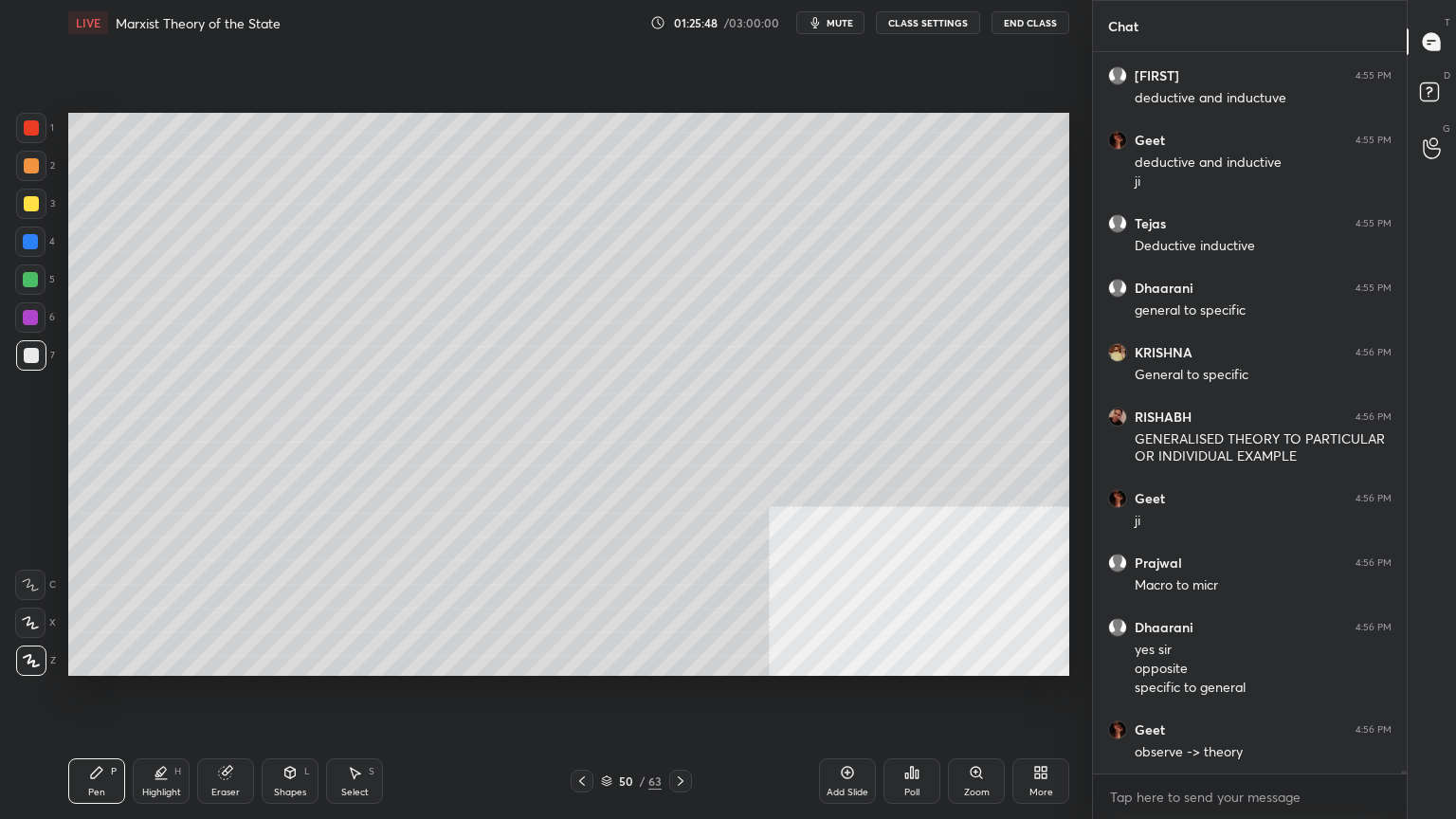 click on "Add Slide" at bounding box center [847, 781] 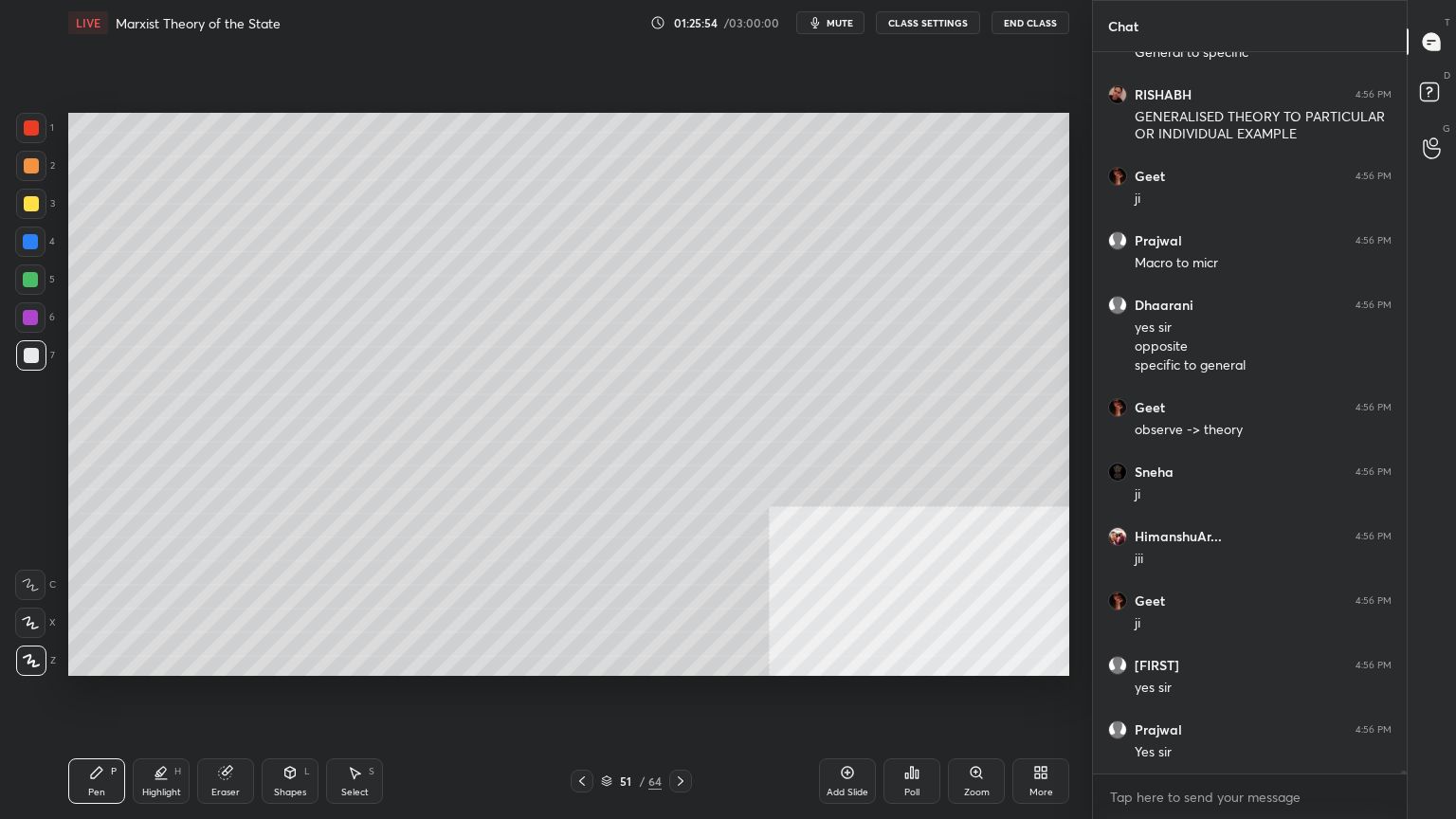 scroll, scrollTop: 163735, scrollLeft: 0, axis: vertical 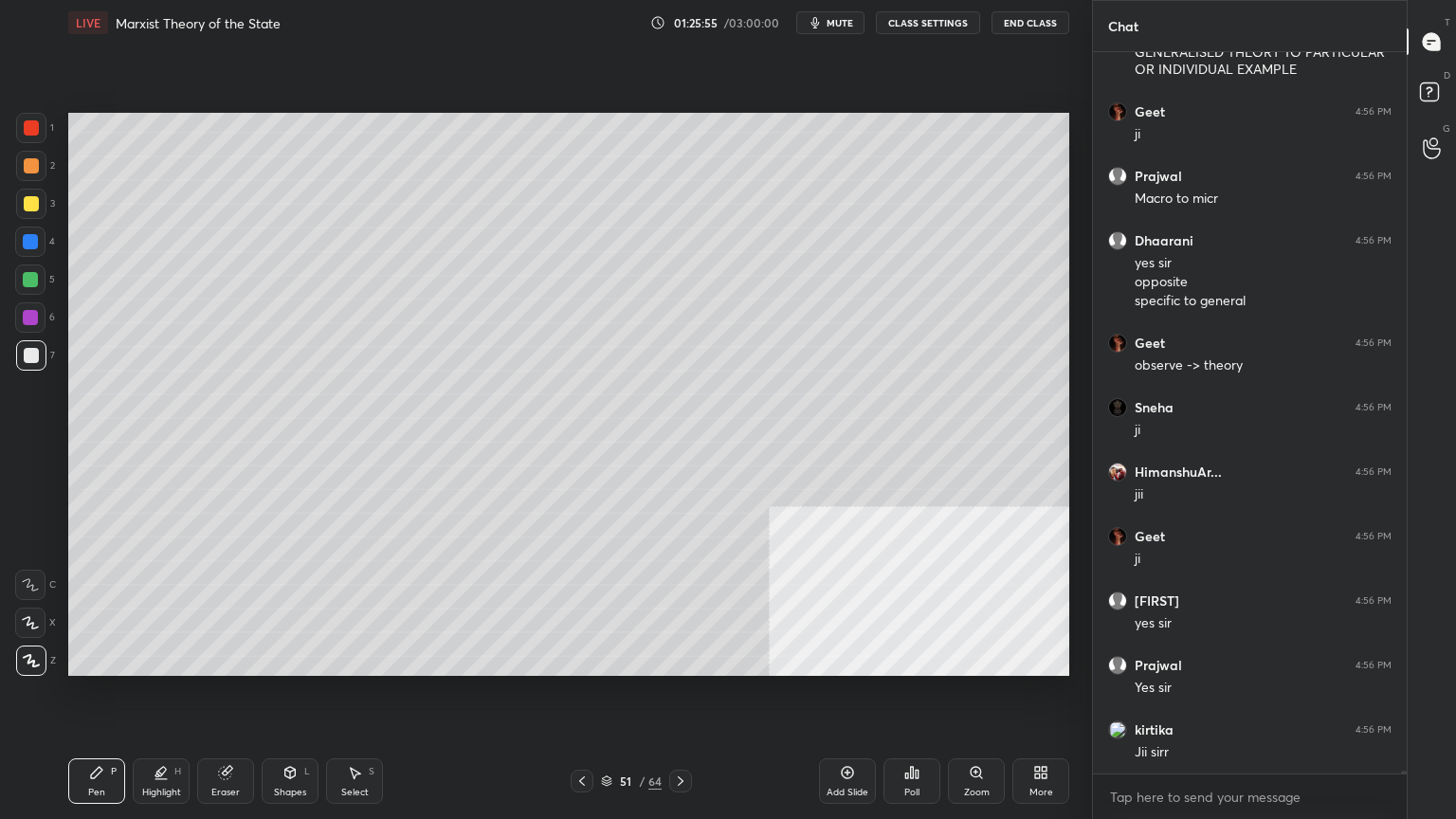 drag, startPoint x: 35, startPoint y: 129, endPoint x: 64, endPoint y: 155, distance: 38.948684 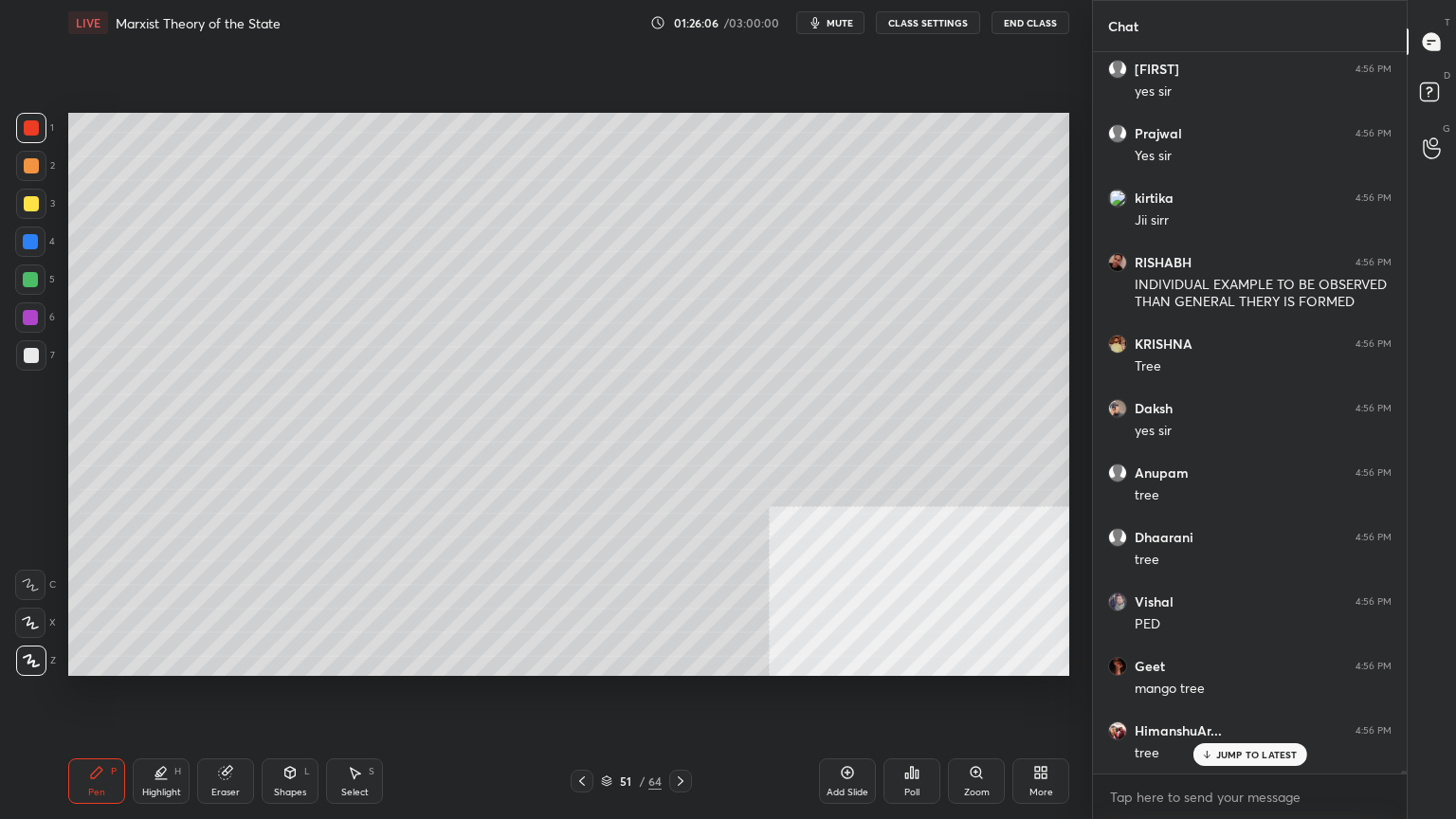 scroll, scrollTop: 164331, scrollLeft: 0, axis: vertical 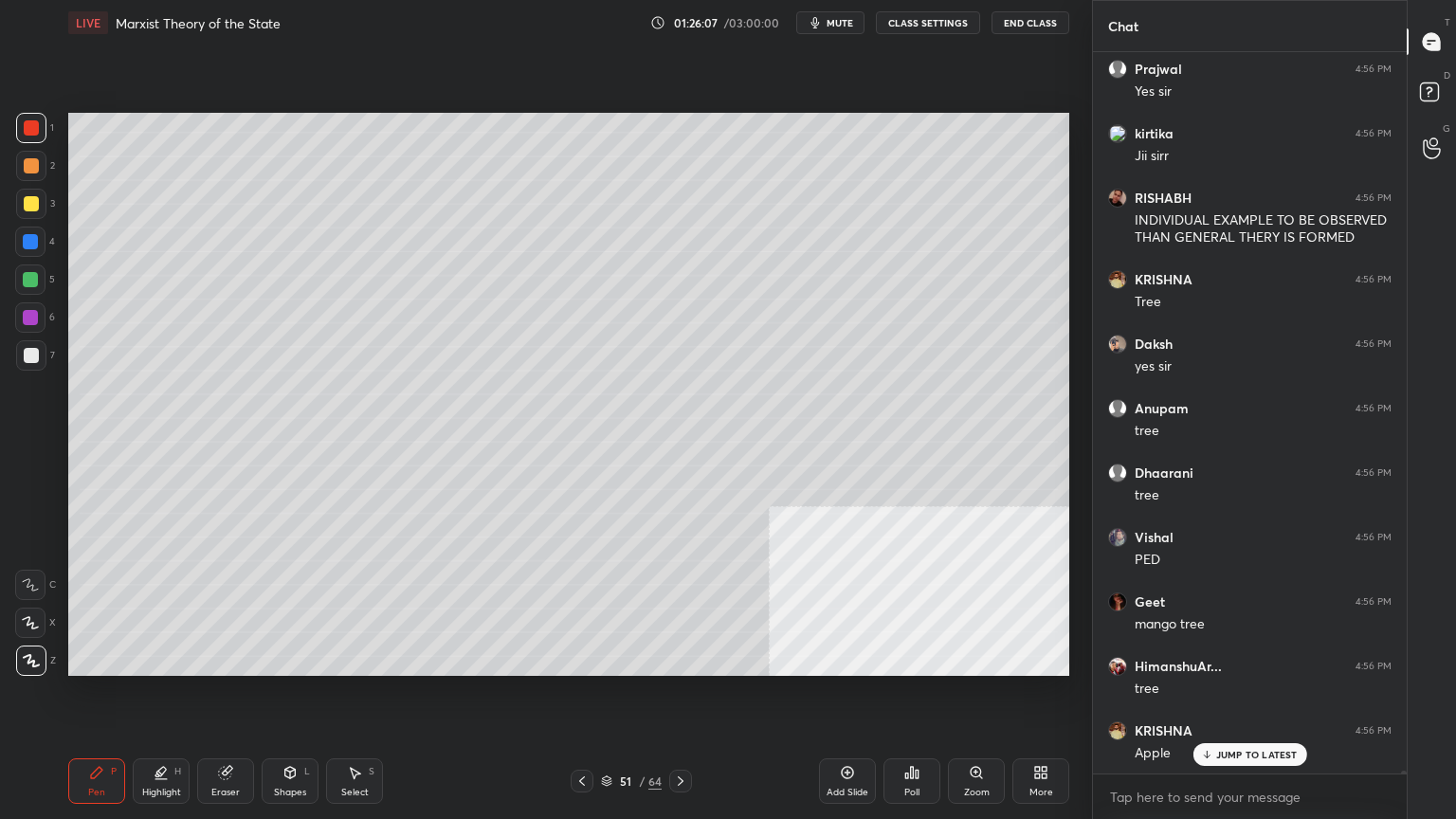 click at bounding box center (31, 355) 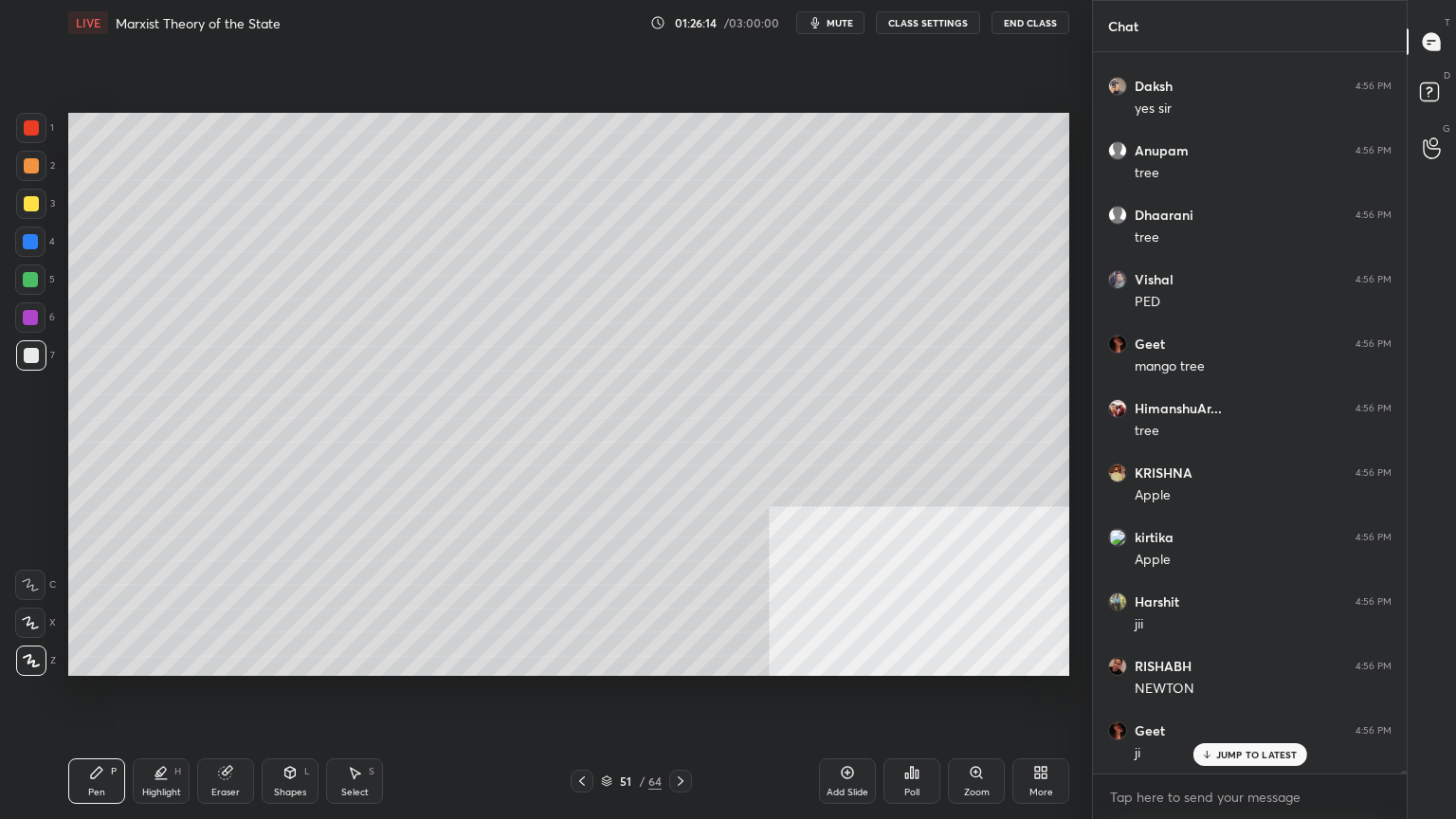 scroll, scrollTop: 164653, scrollLeft: 0, axis: vertical 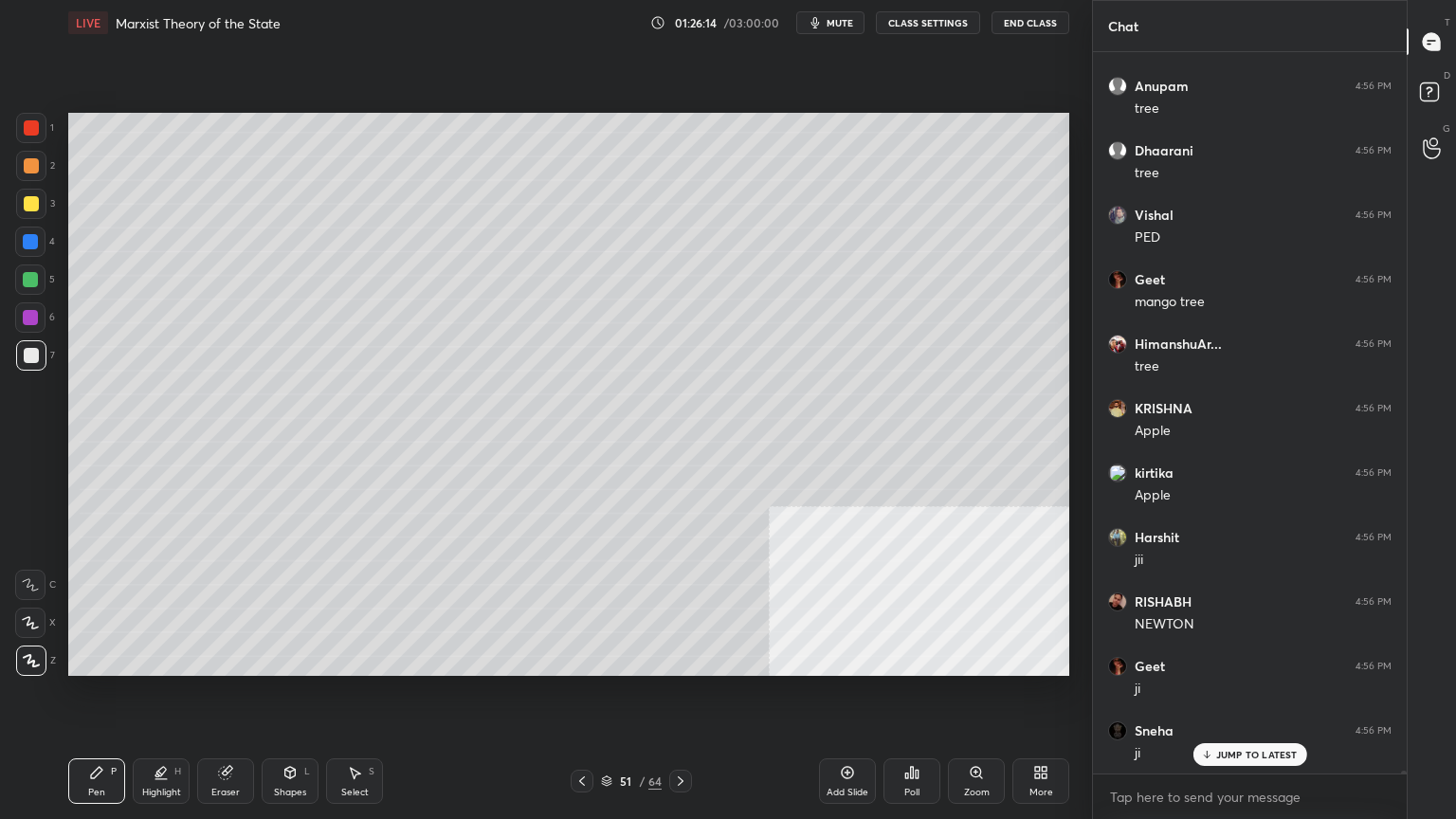 click at bounding box center (31, 128) 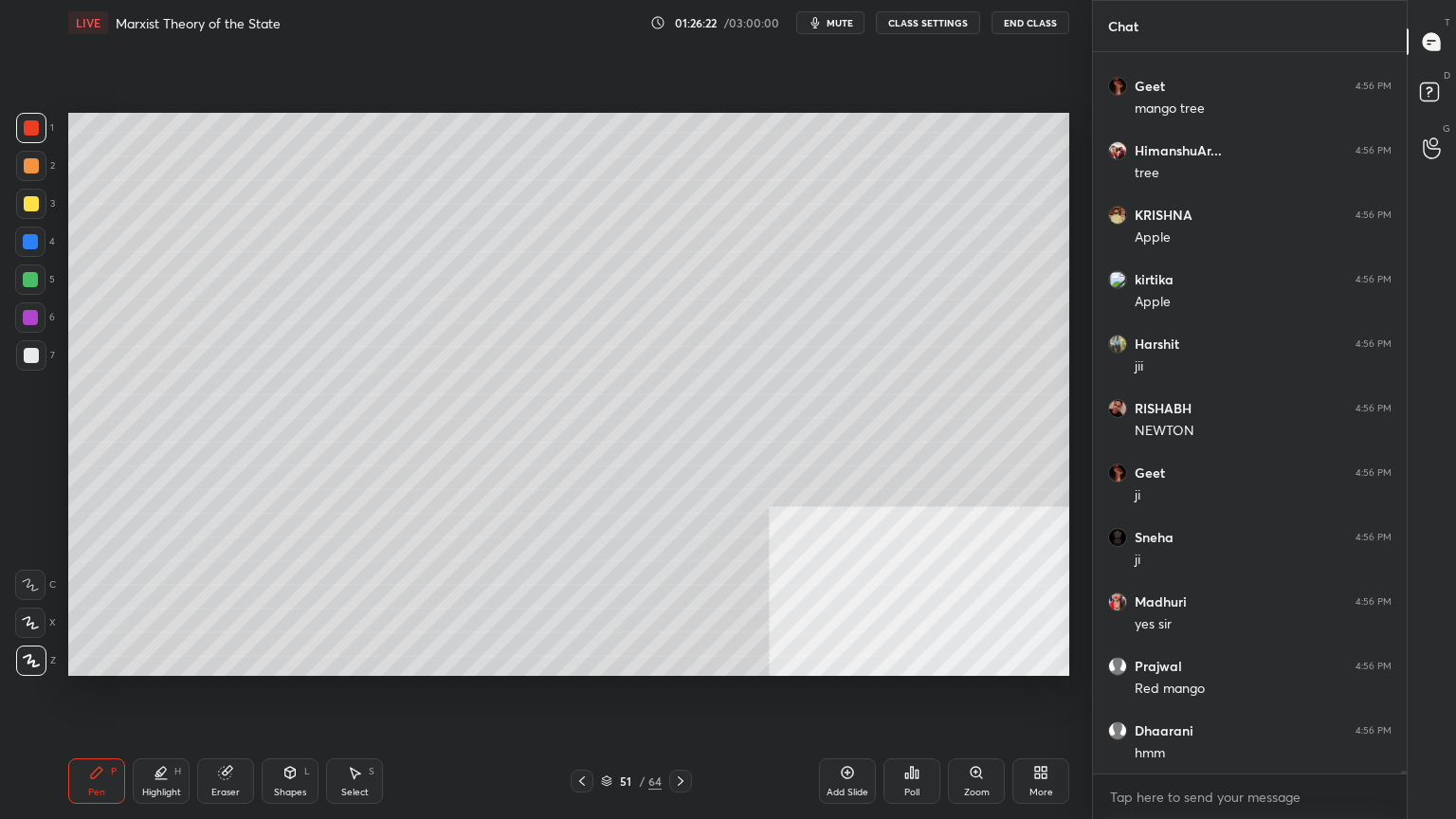 scroll, scrollTop: 164911, scrollLeft: 0, axis: vertical 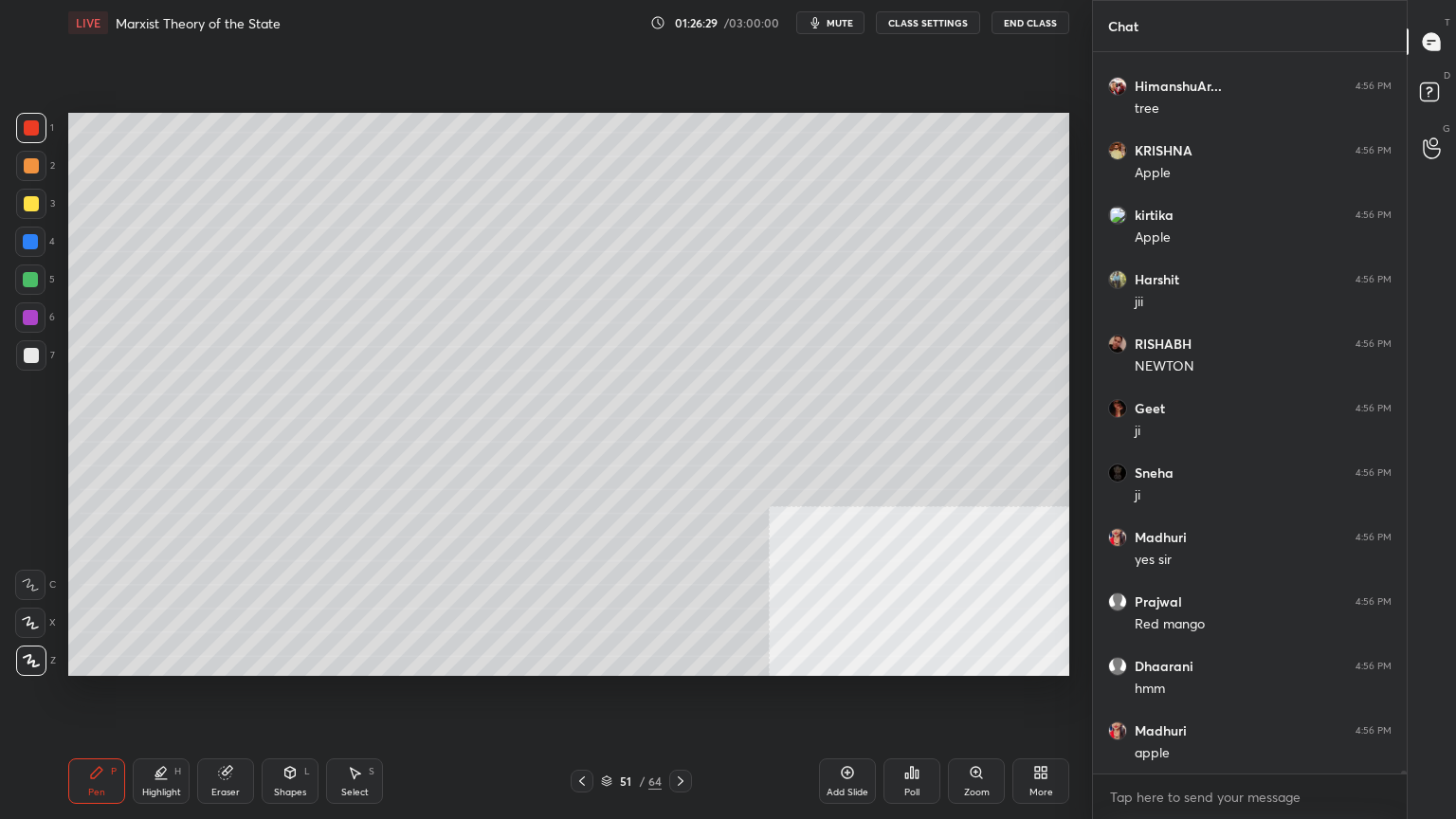 click at bounding box center (31, 204) 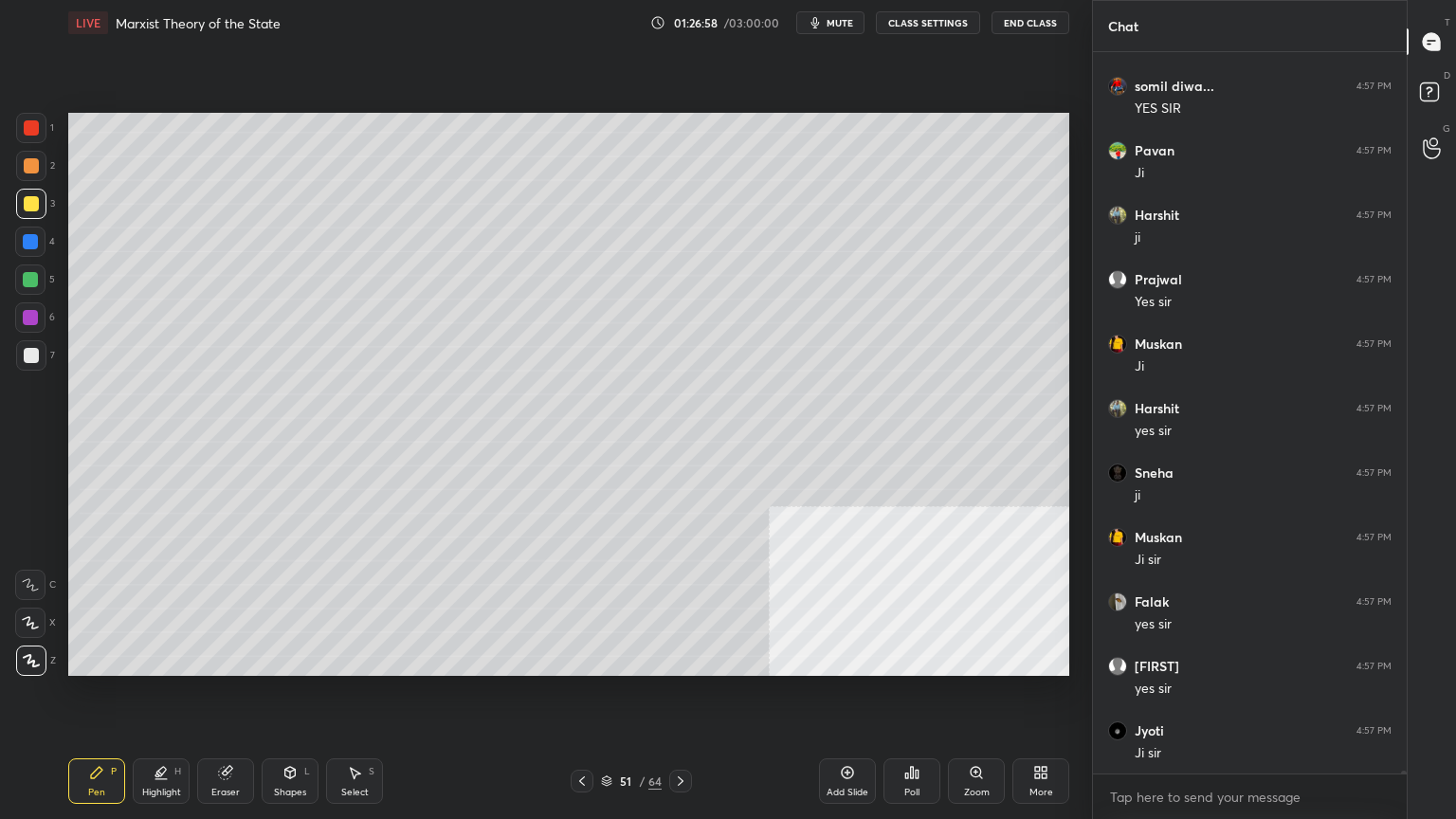 scroll, scrollTop: 165878, scrollLeft: 0, axis: vertical 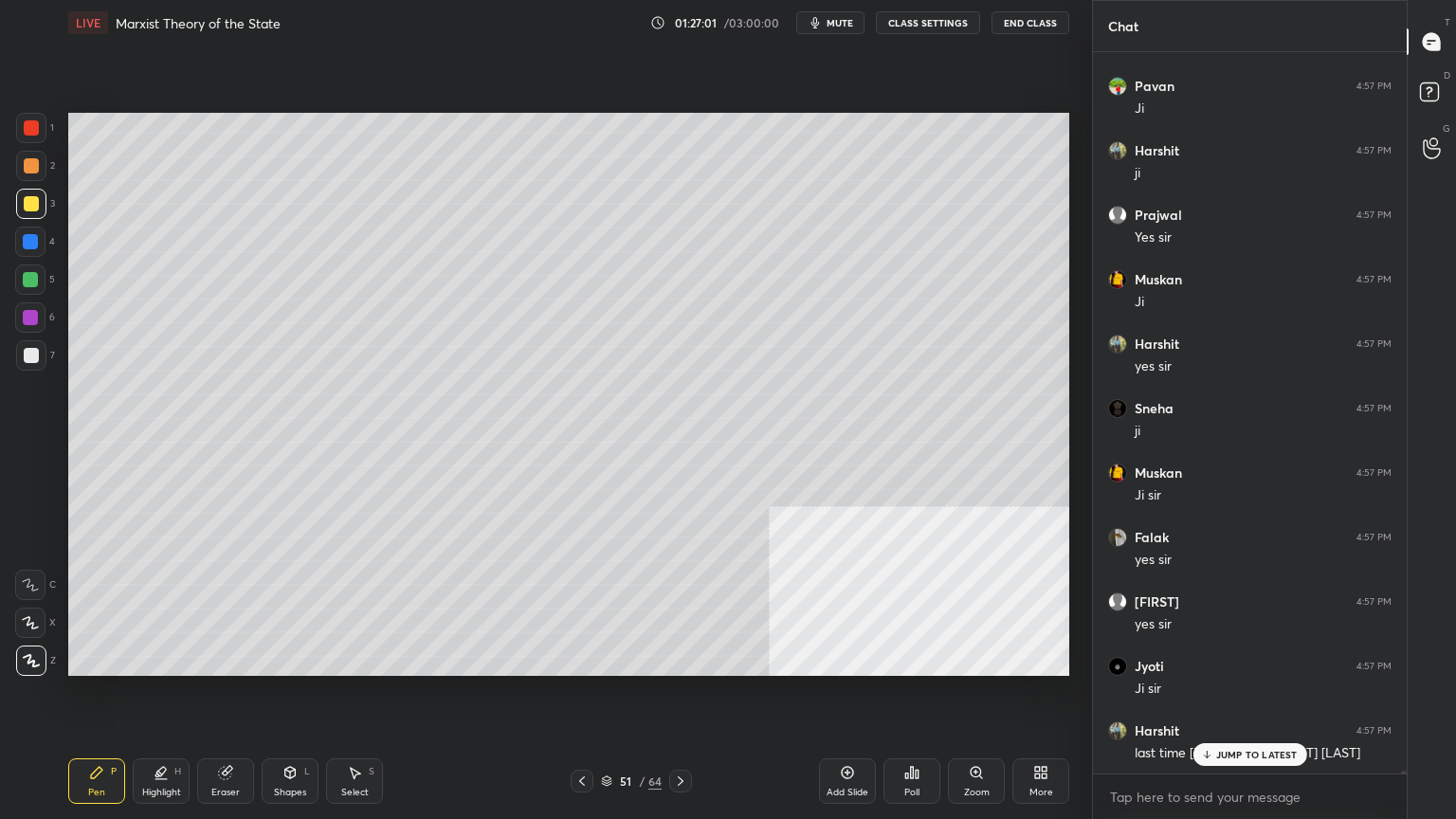 click on "JUMP TO LATEST" at bounding box center [1249, 755] 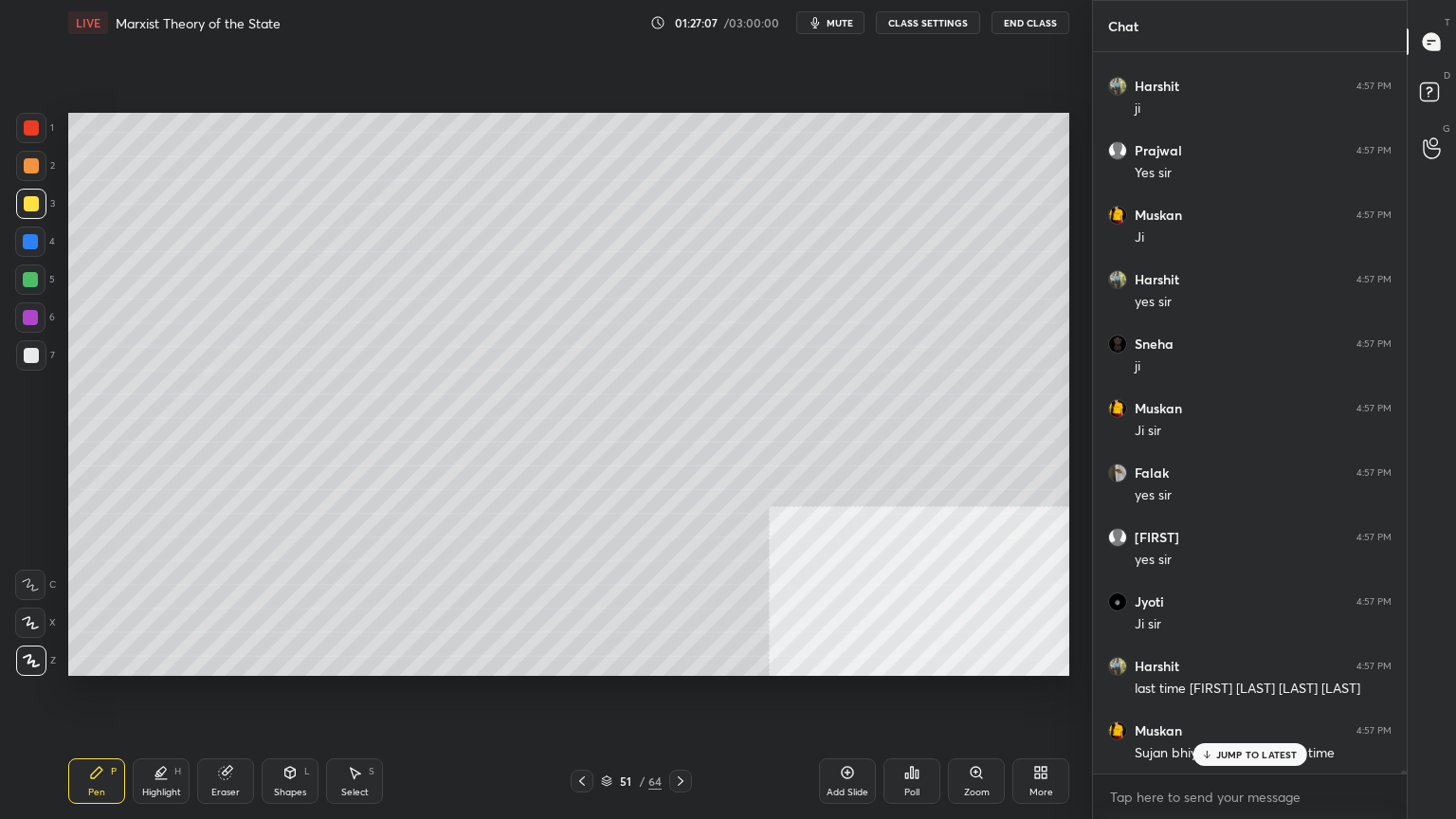 scroll, scrollTop: 166007, scrollLeft: 0, axis: vertical 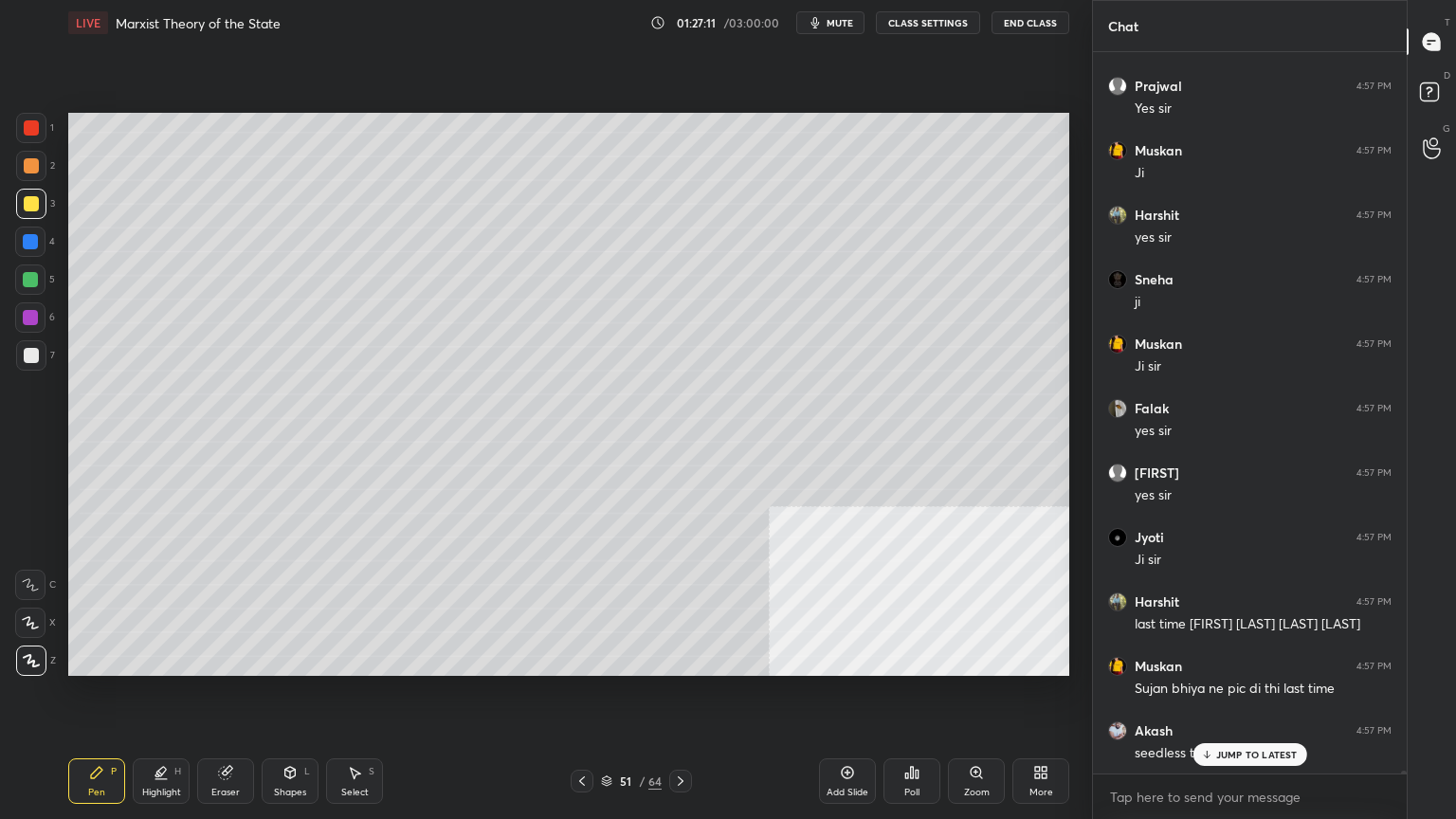 click at bounding box center [30, 242] 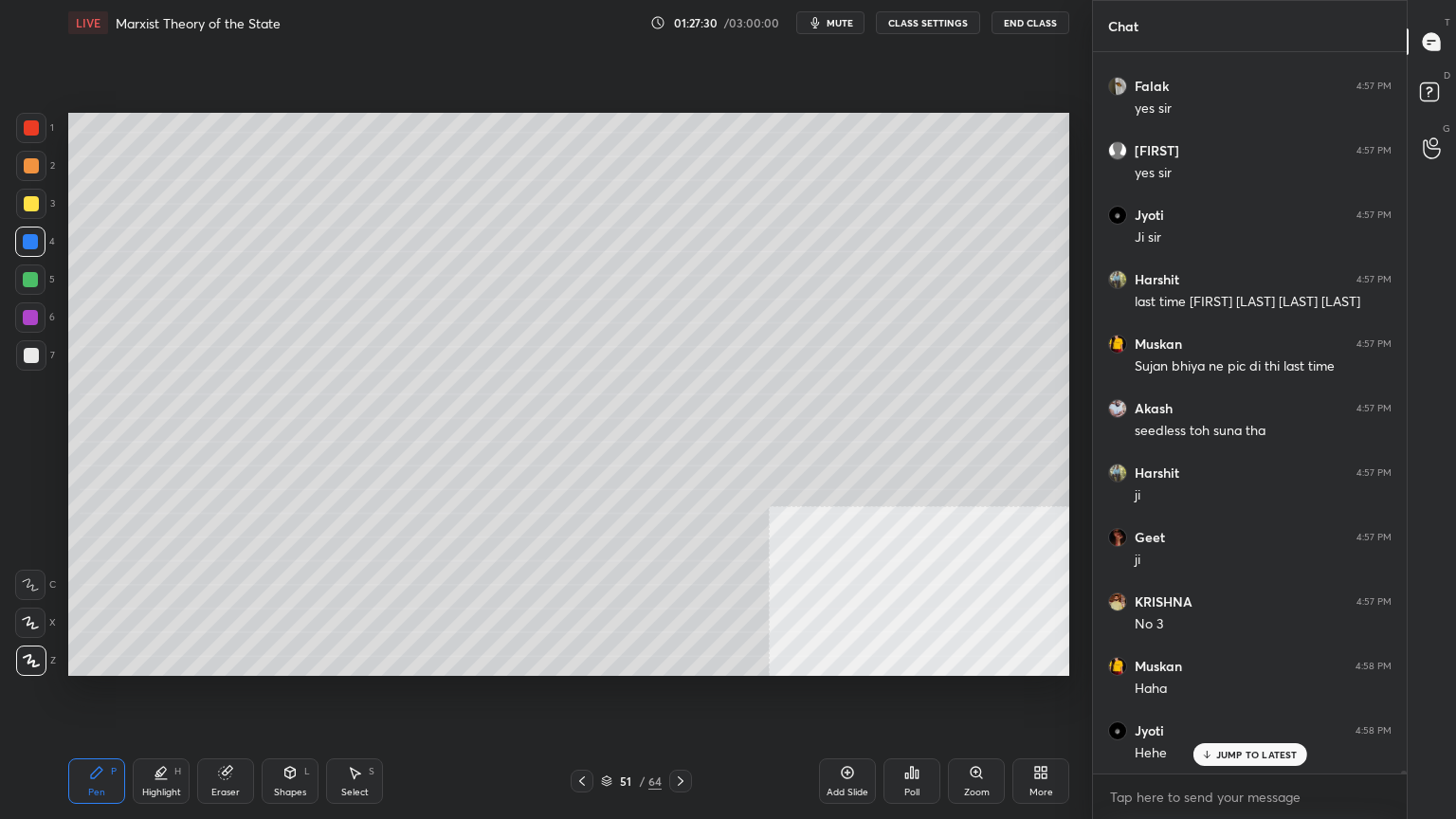 scroll, scrollTop: 166394, scrollLeft: 0, axis: vertical 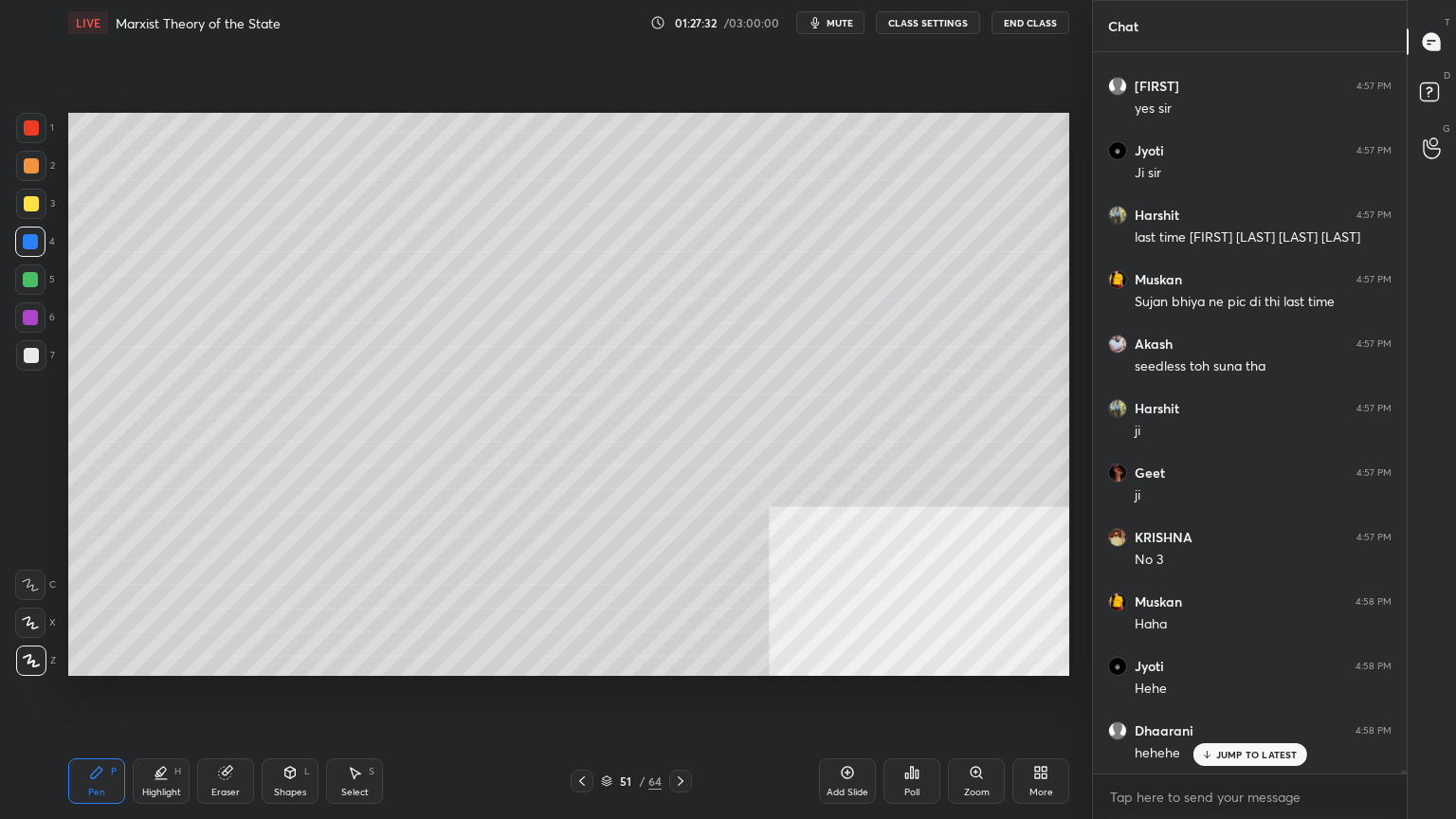 click at bounding box center [31, 355] 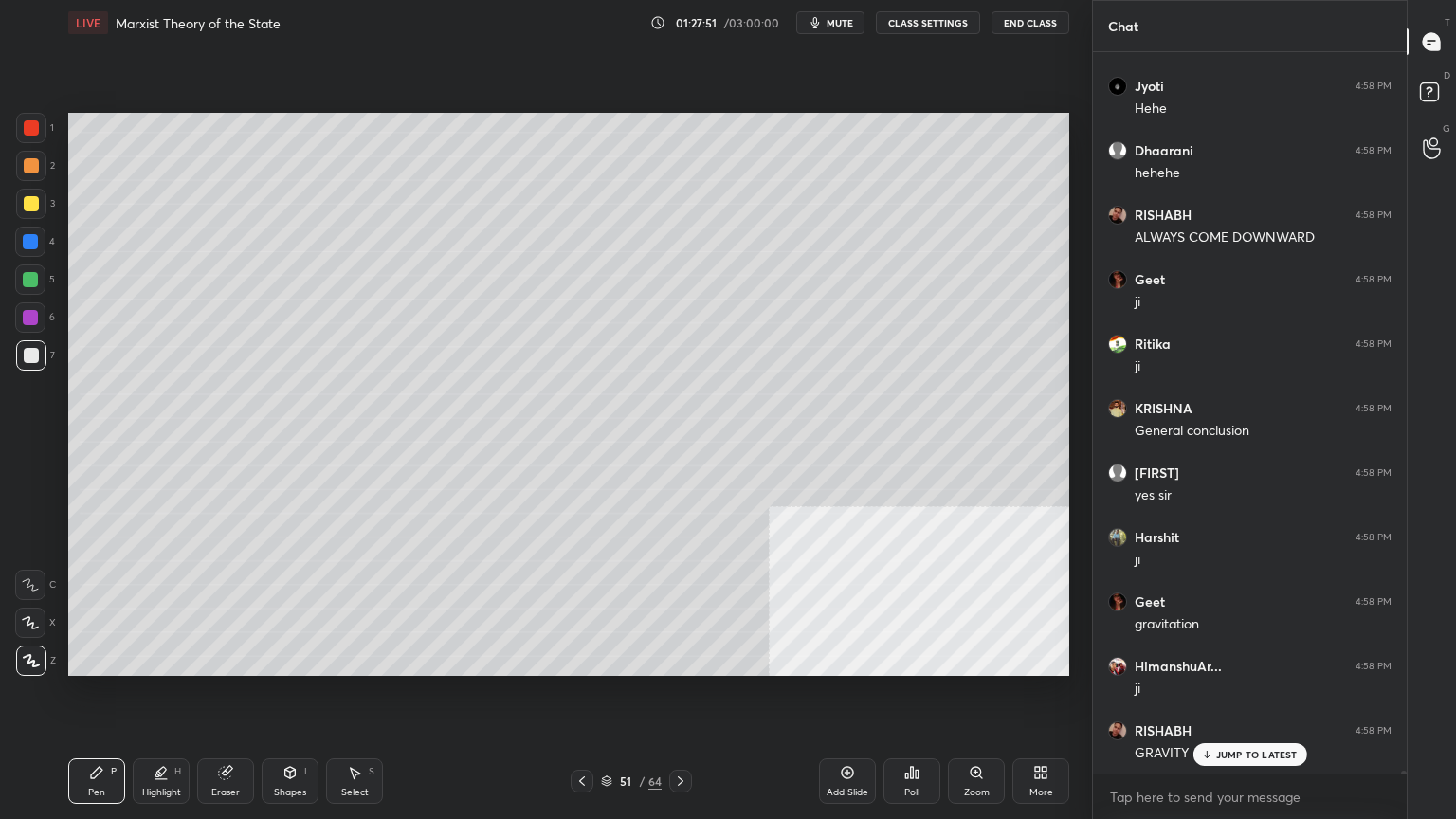 scroll, scrollTop: 167103, scrollLeft: 0, axis: vertical 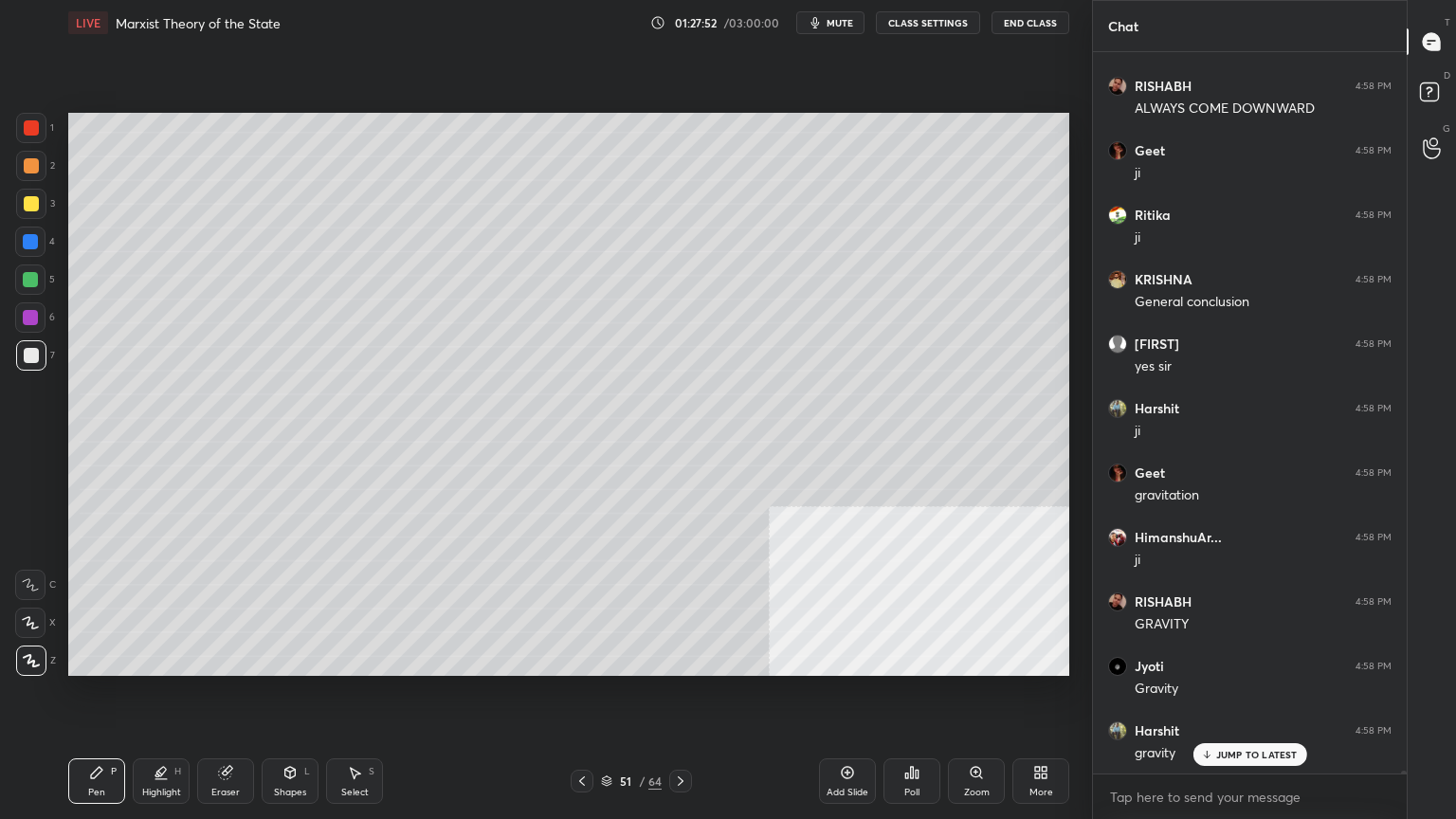 click 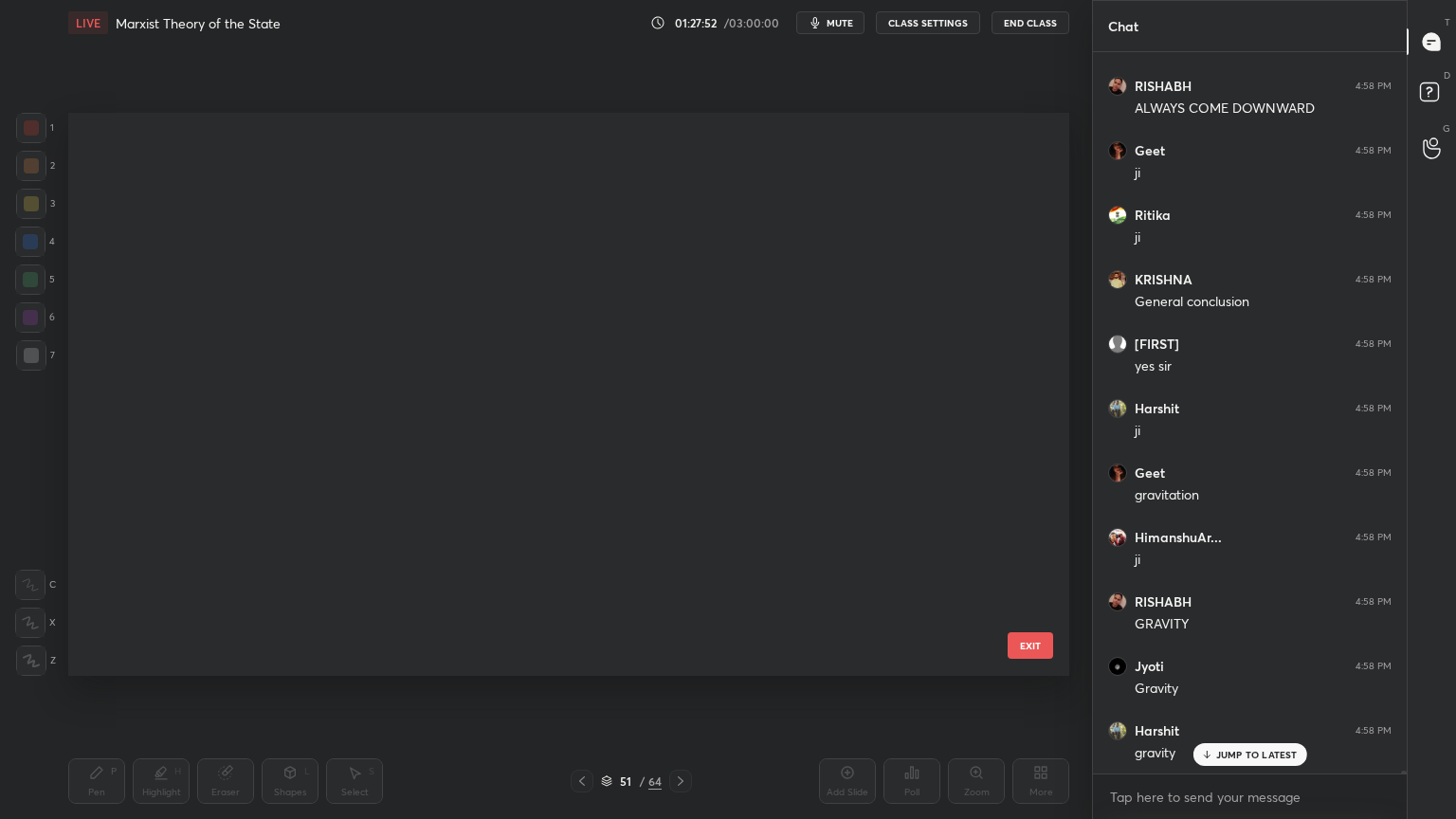 scroll, scrollTop: 2385, scrollLeft: 0, axis: vertical 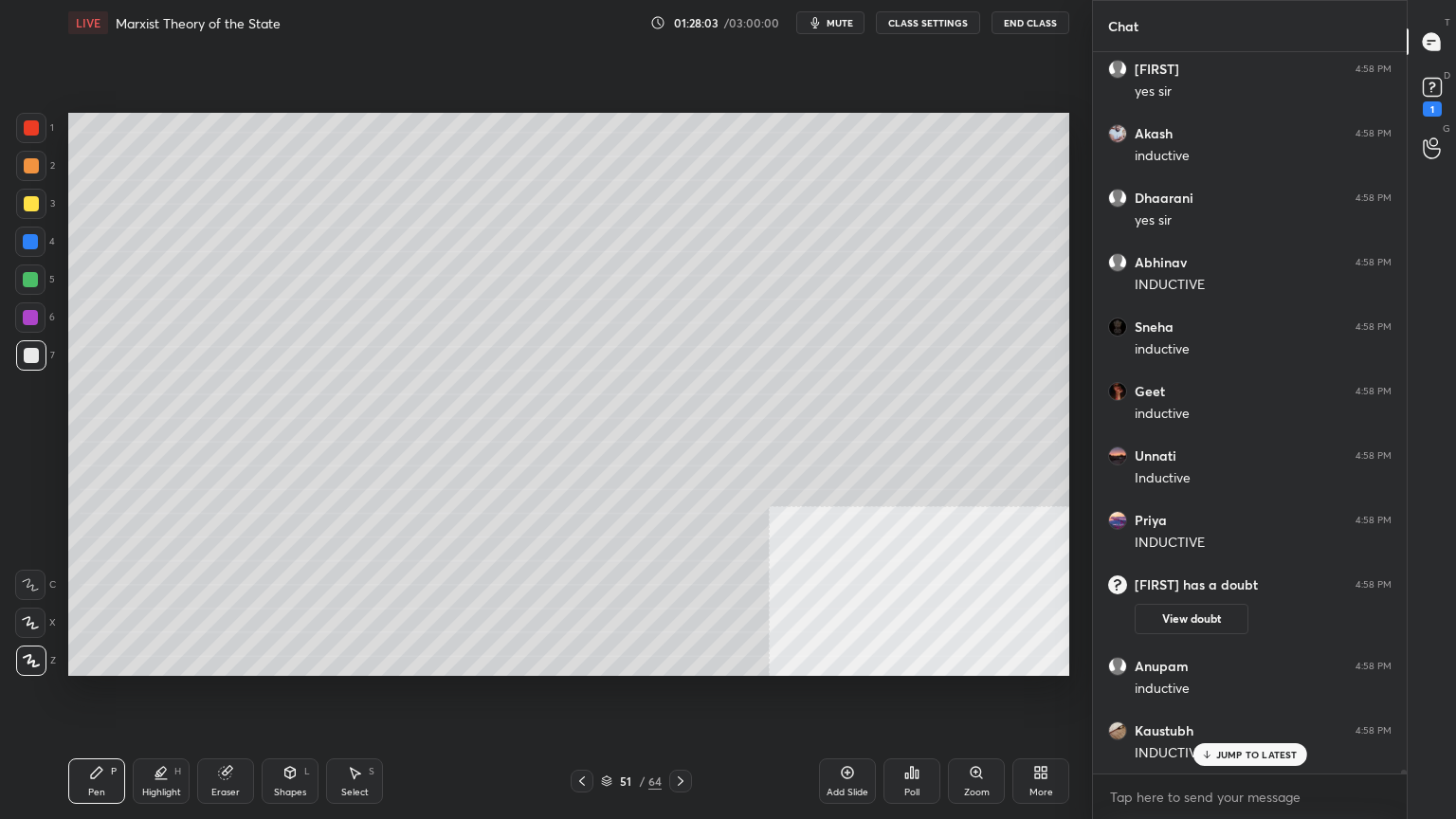 click on "51 / 64" at bounding box center (631, 781) 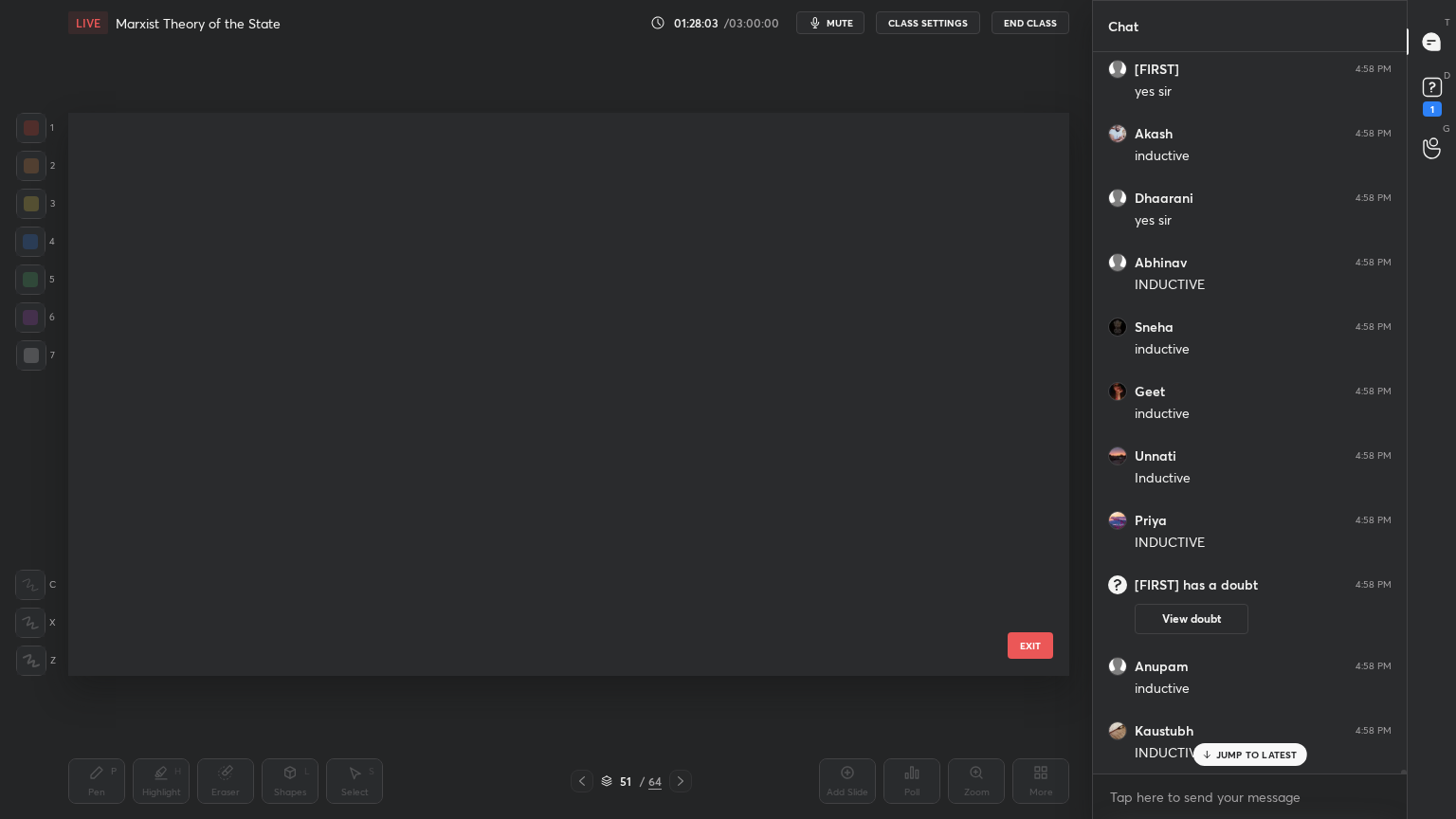 scroll, scrollTop: 2385, scrollLeft: 0, axis: vertical 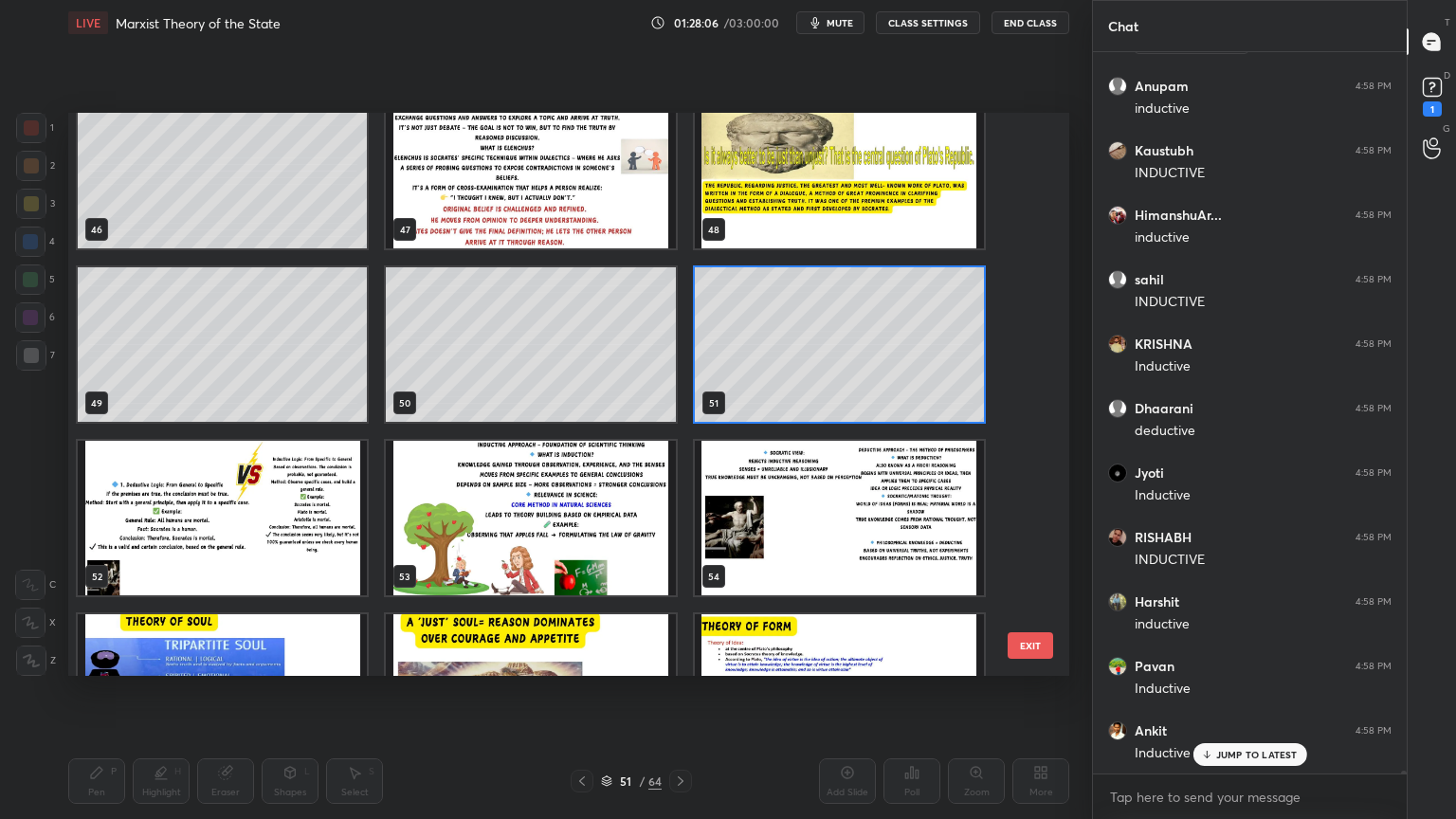click at bounding box center [530, 518] 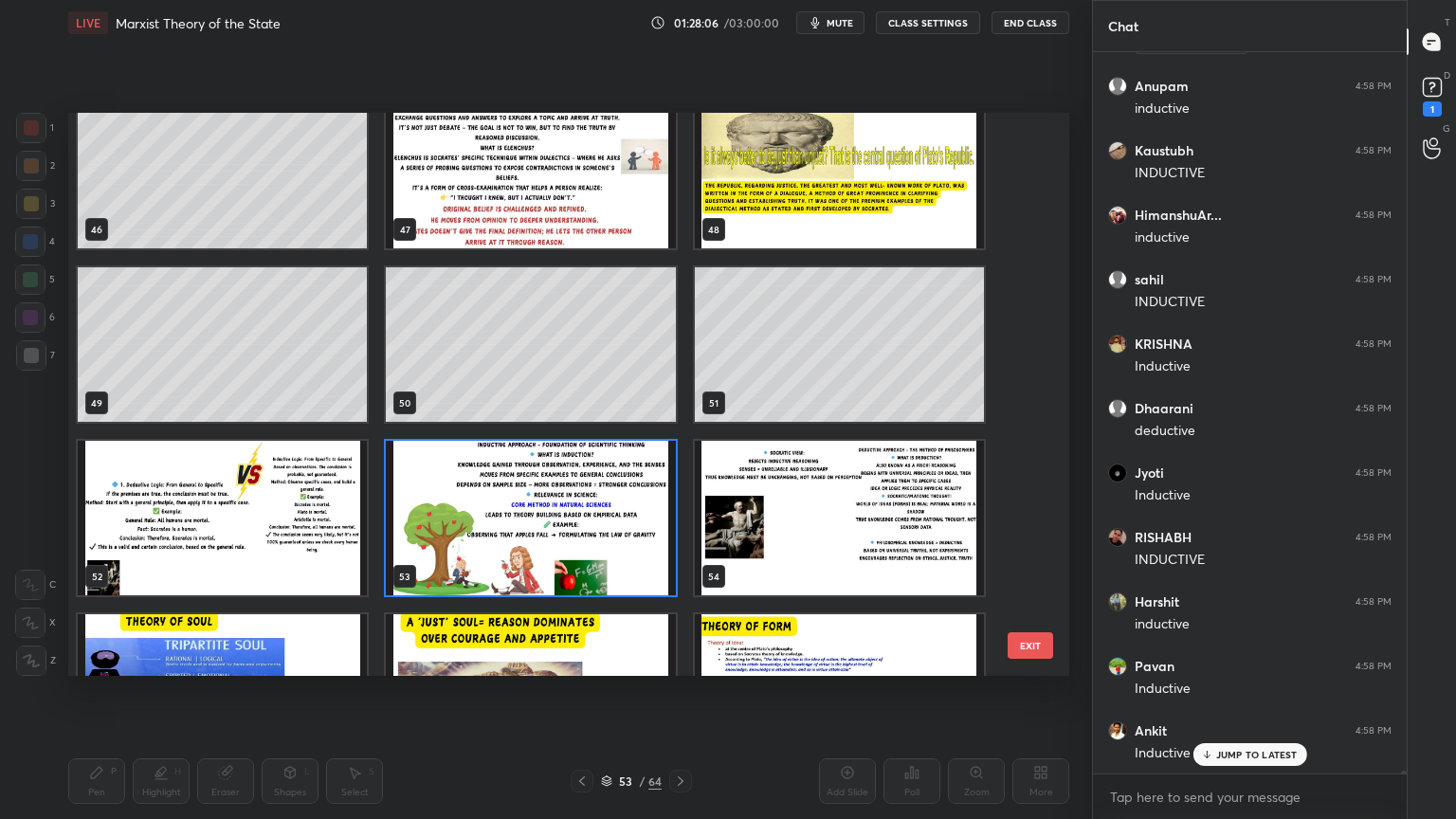 click at bounding box center [530, 518] 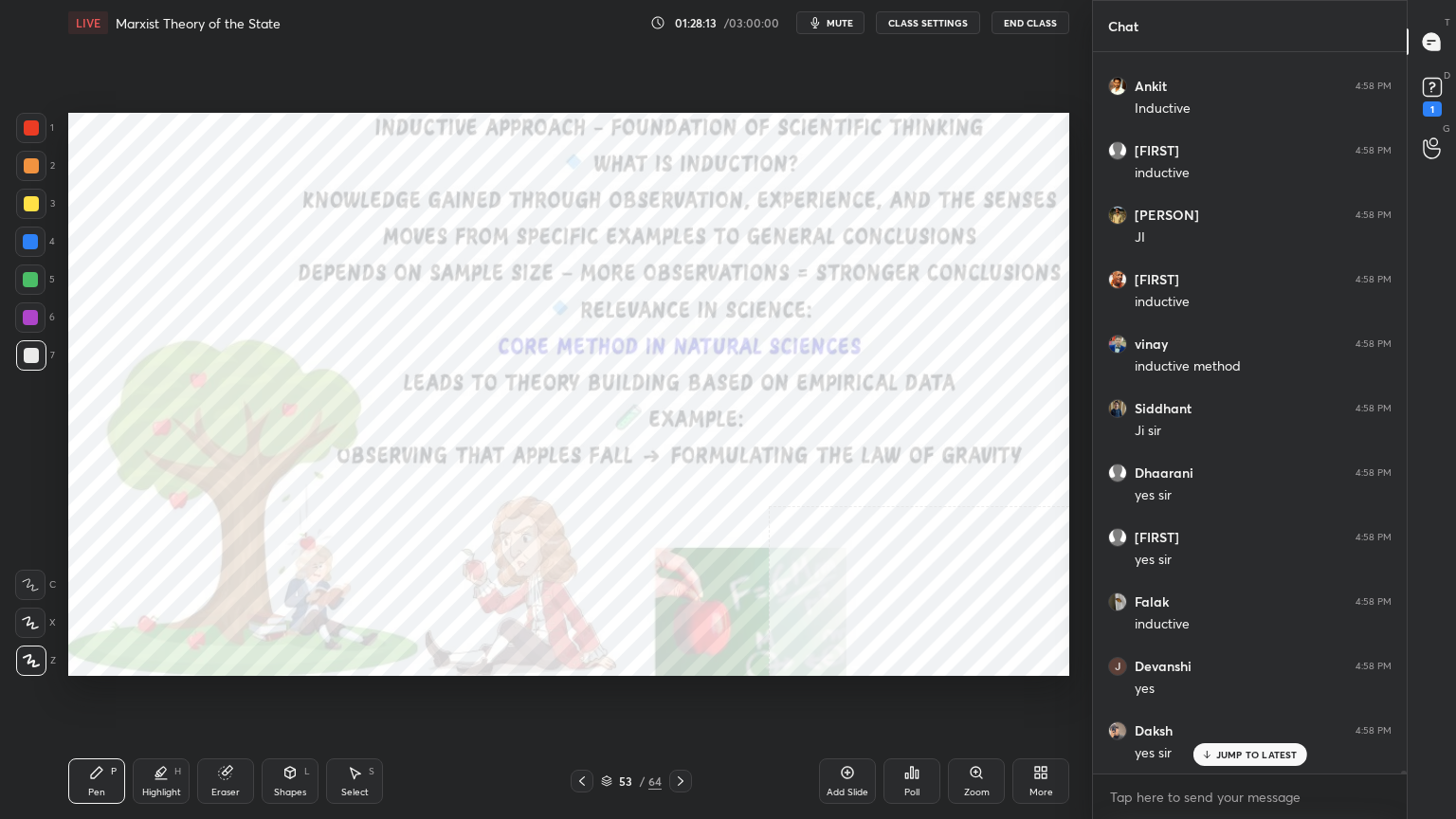 click on "1" at bounding box center [35, 128] 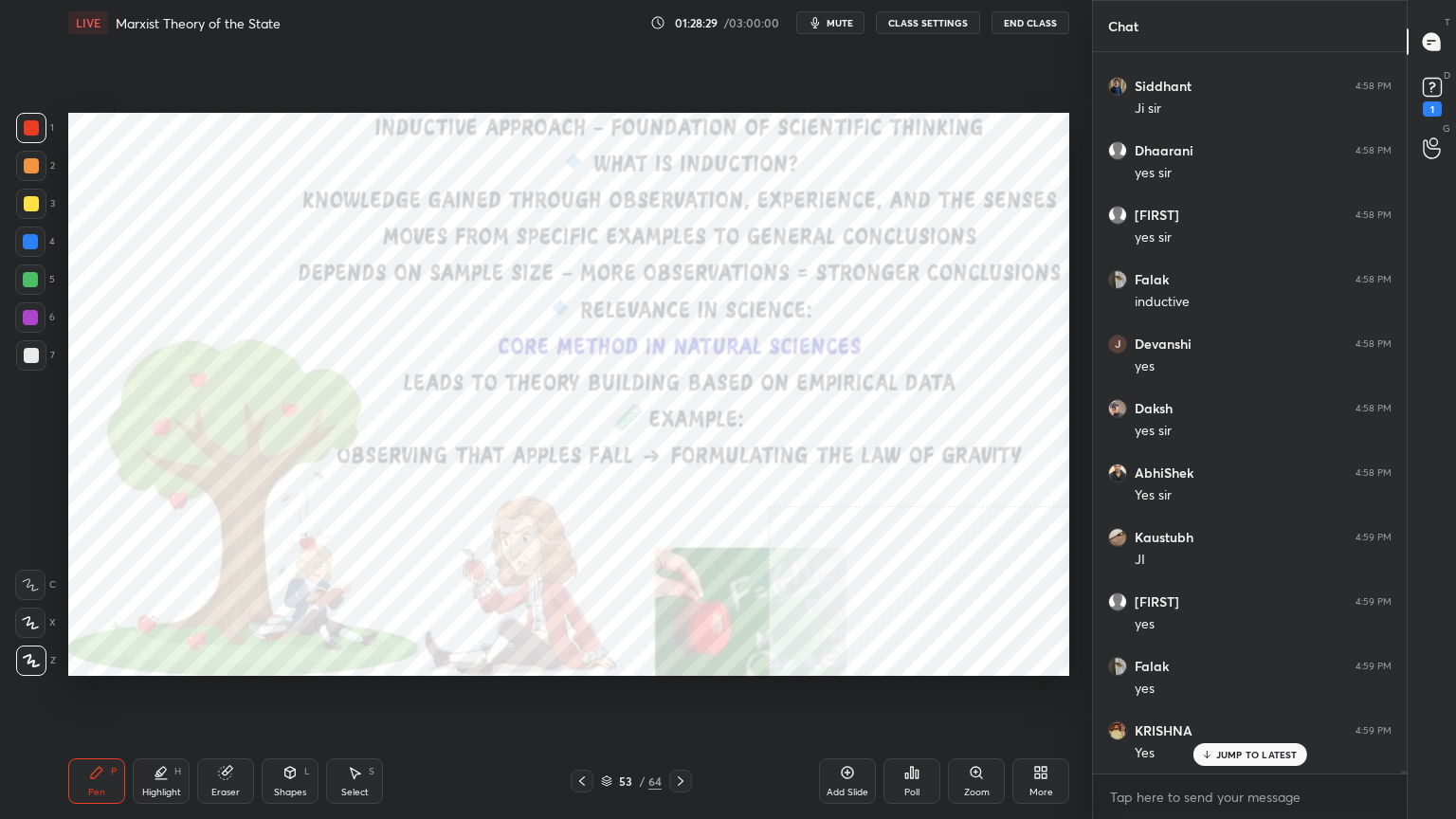 click 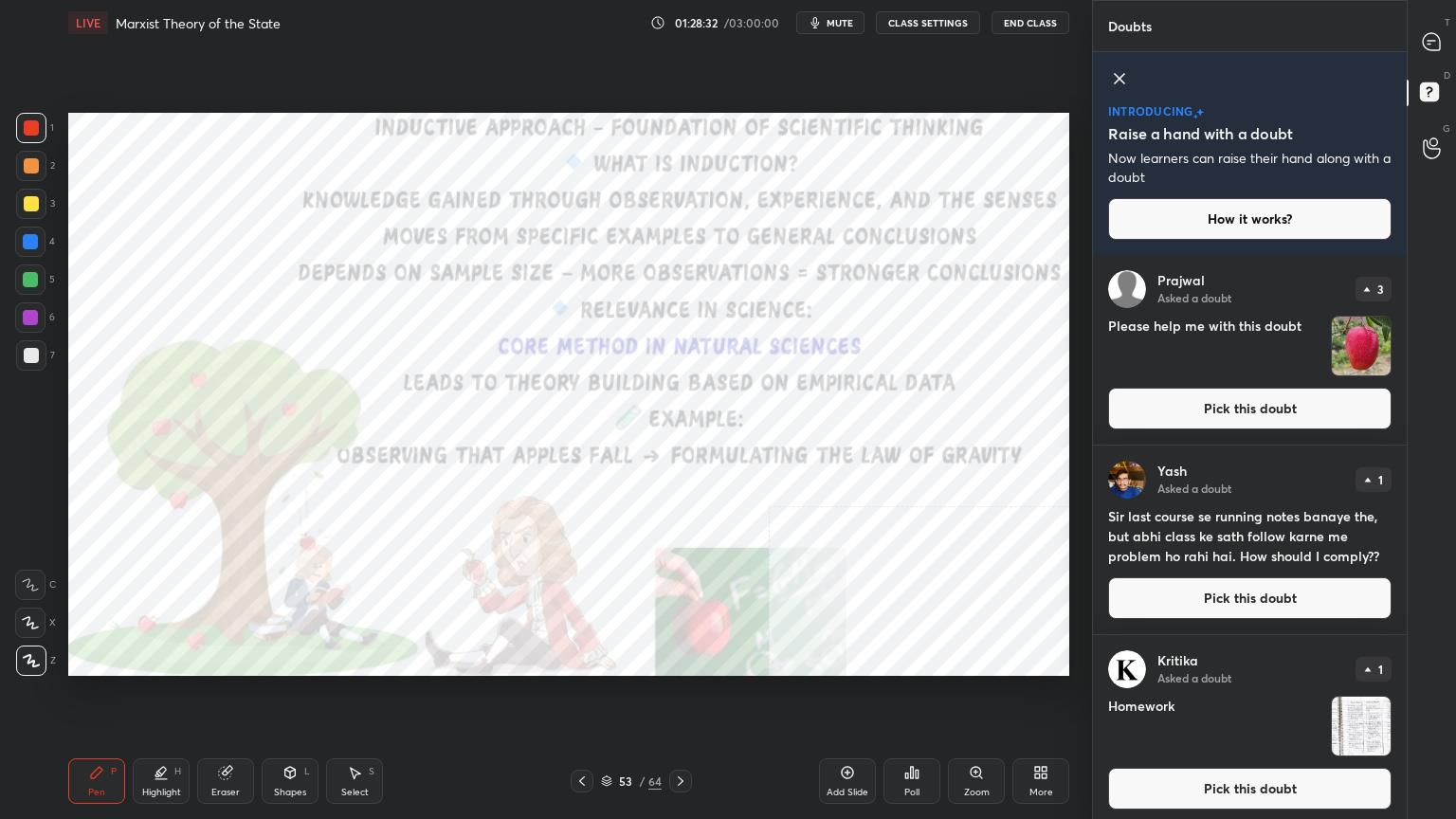 click on "Pick this doubt" at bounding box center [1249, 409] 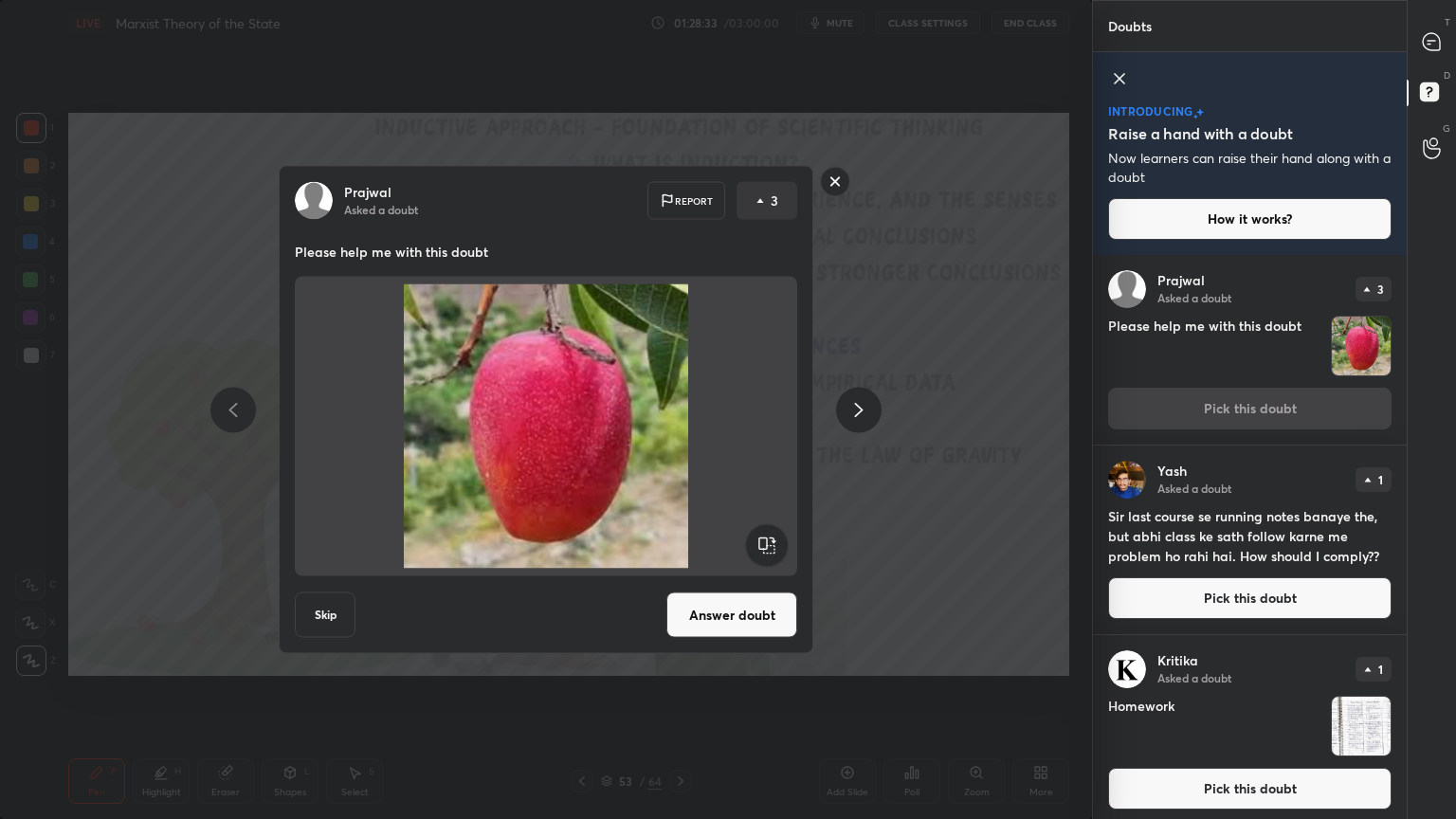 click on "Answer doubt" at bounding box center [732, 615] 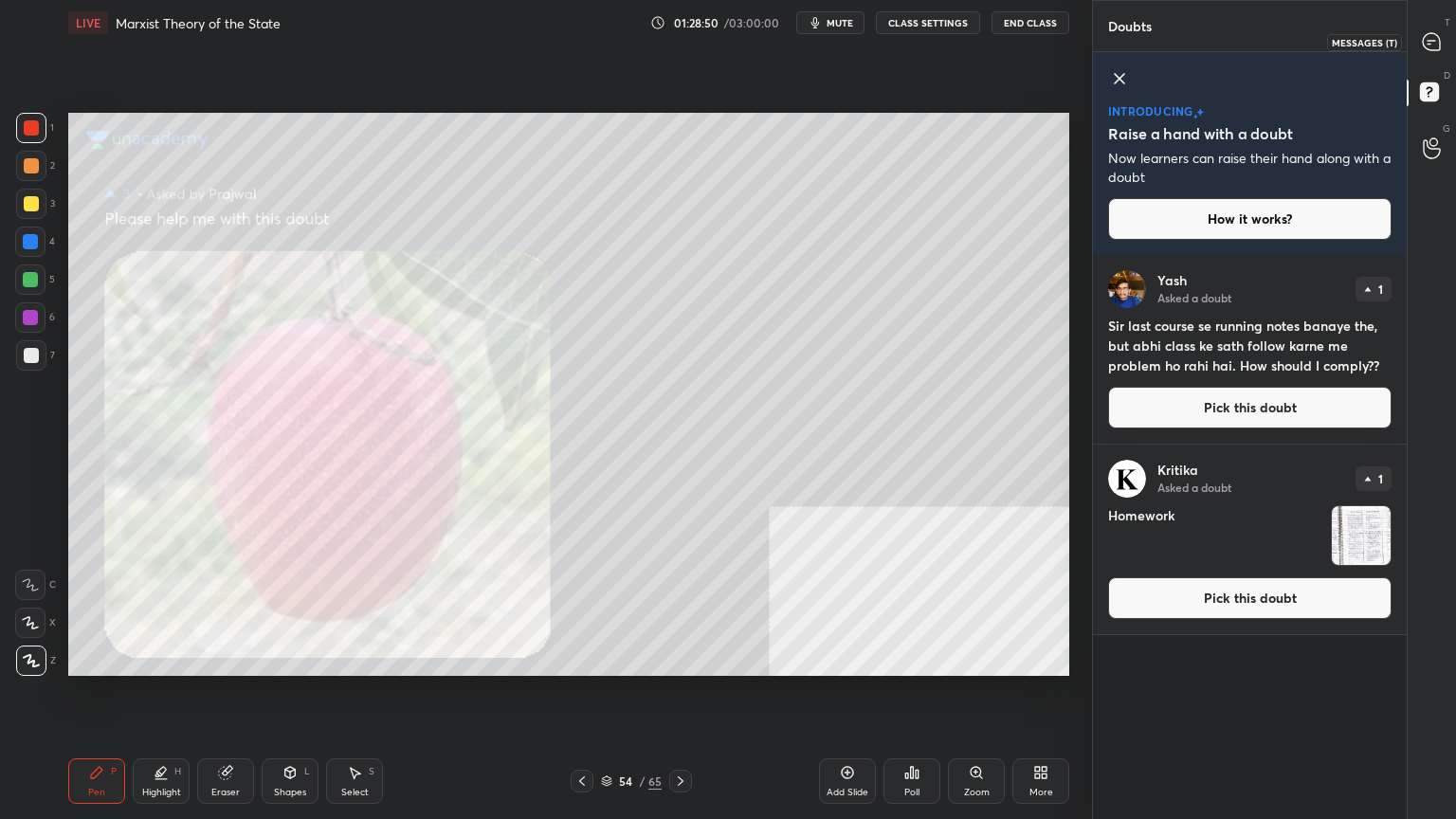 click 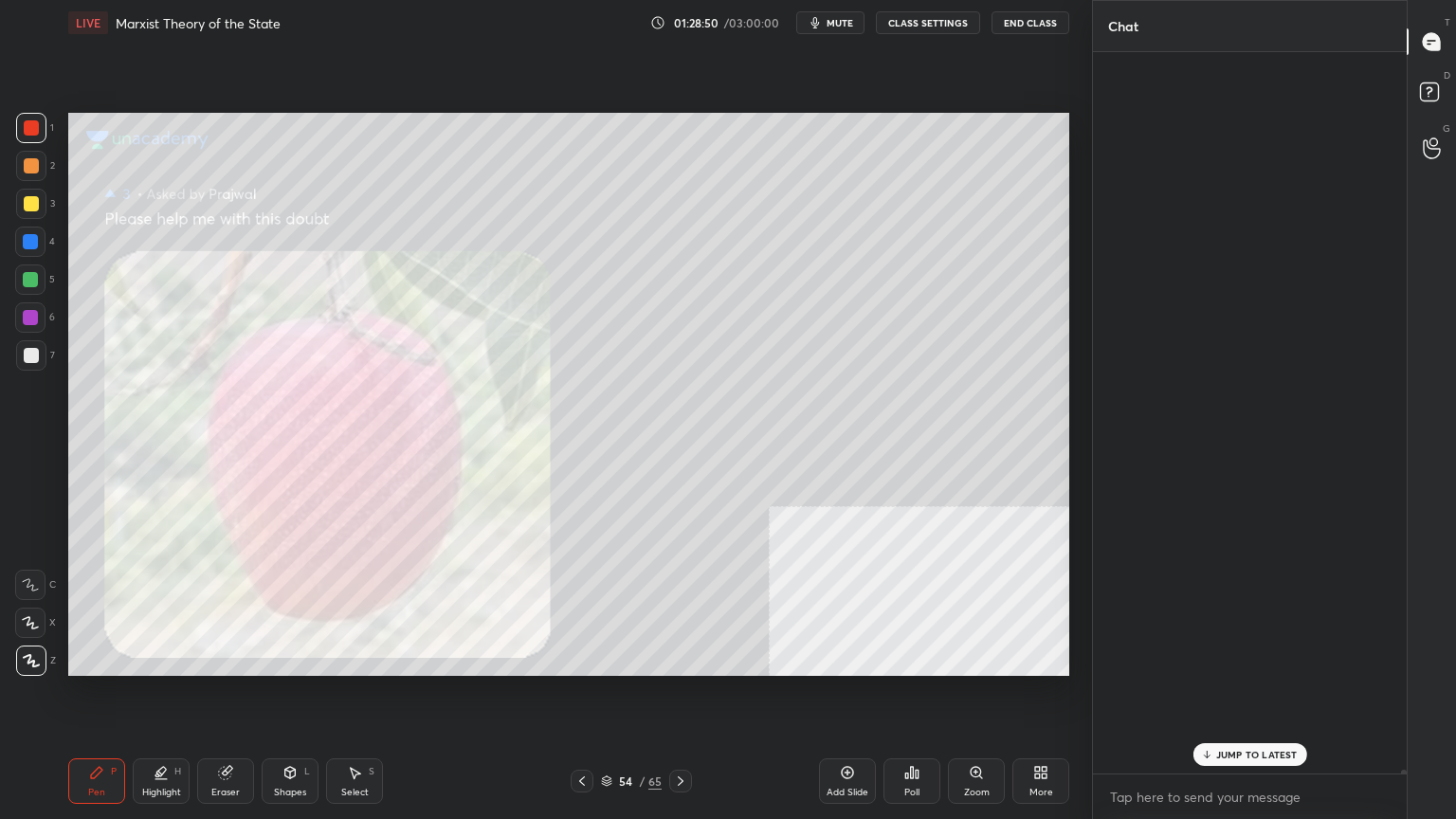 scroll, scrollTop: 158339, scrollLeft: 0, axis: vertical 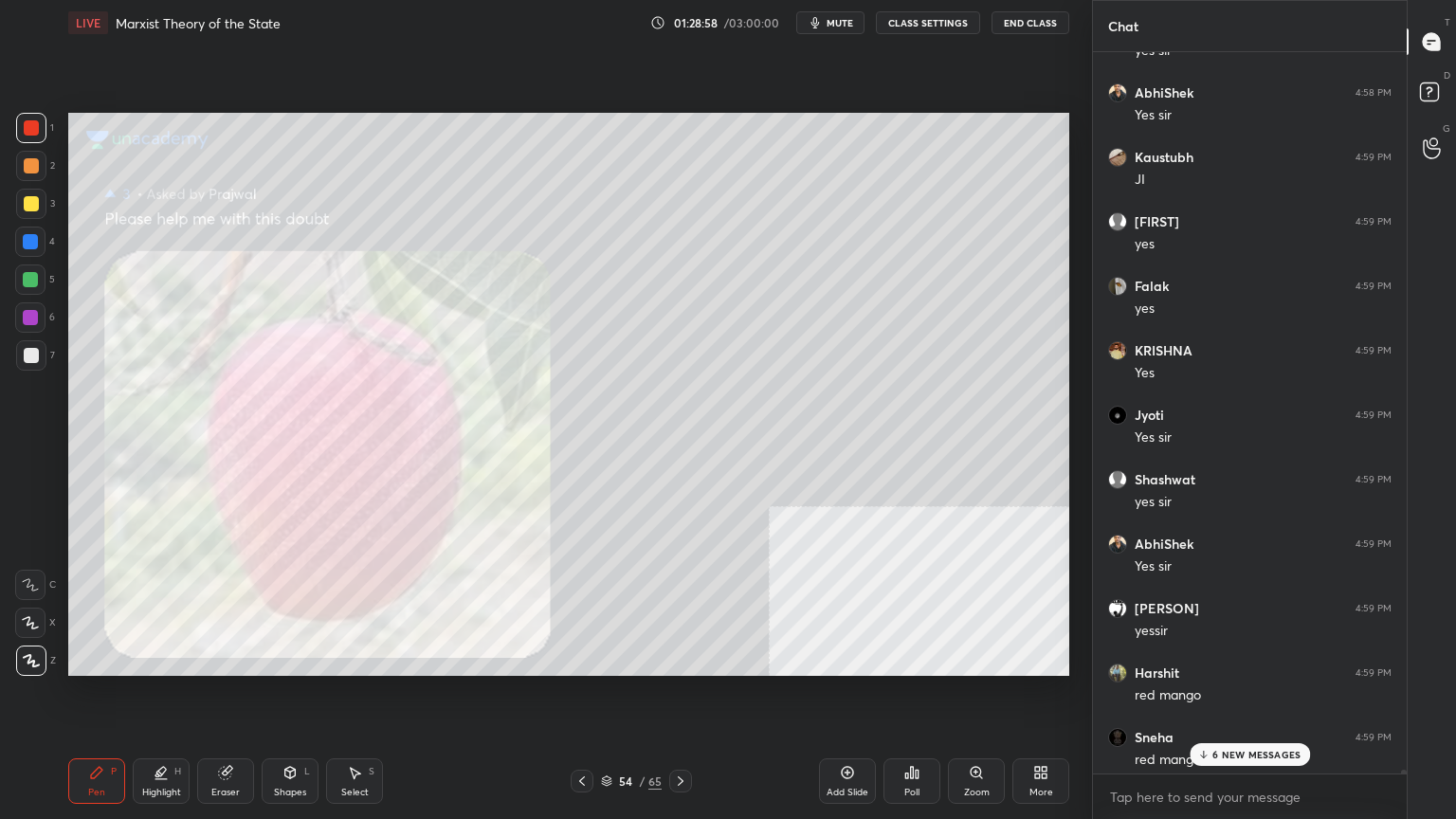 click on "6 NEW MESSAGES" at bounding box center (1256, 755) 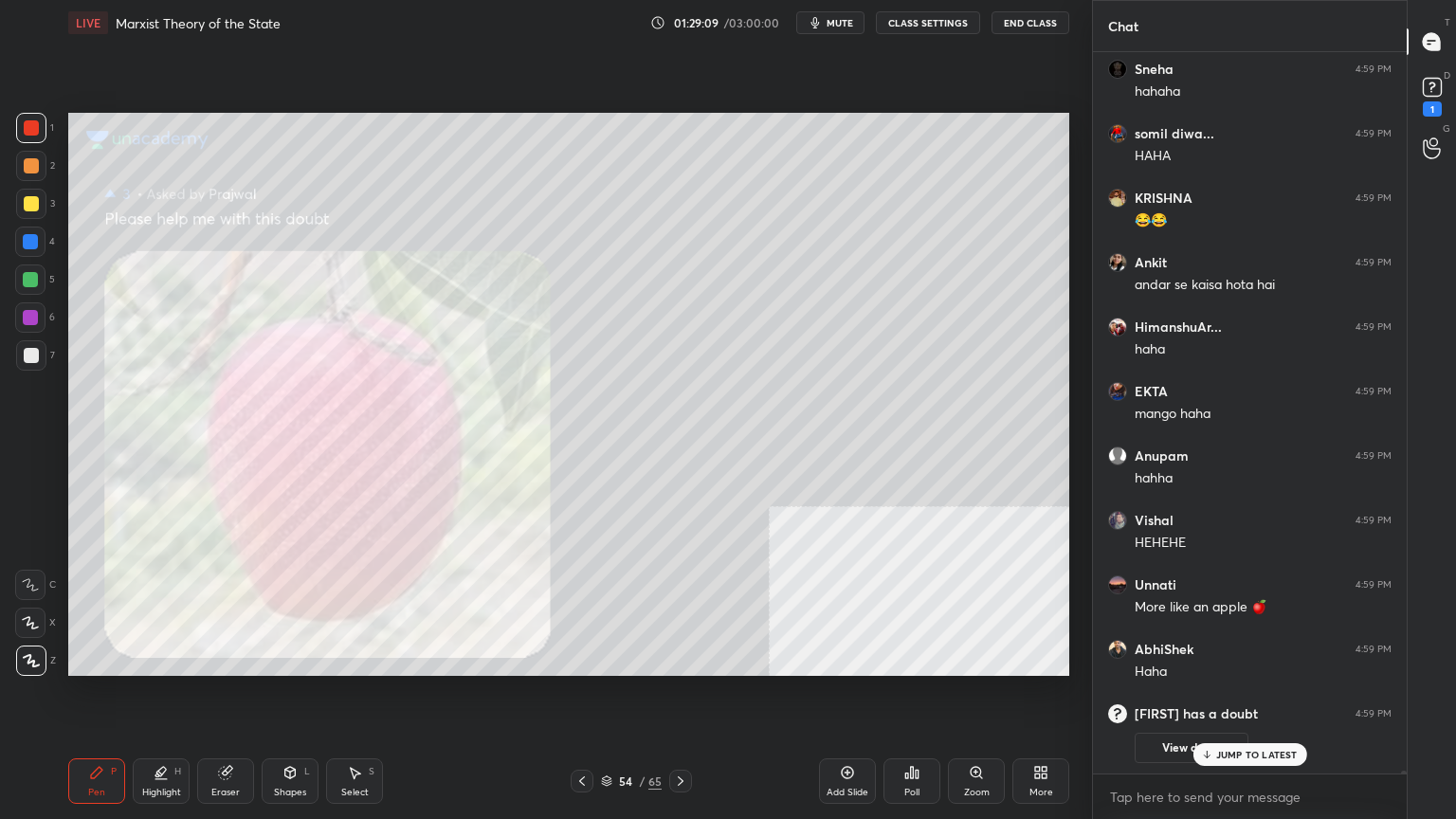 scroll, scrollTop: 158210, scrollLeft: 0, axis: vertical 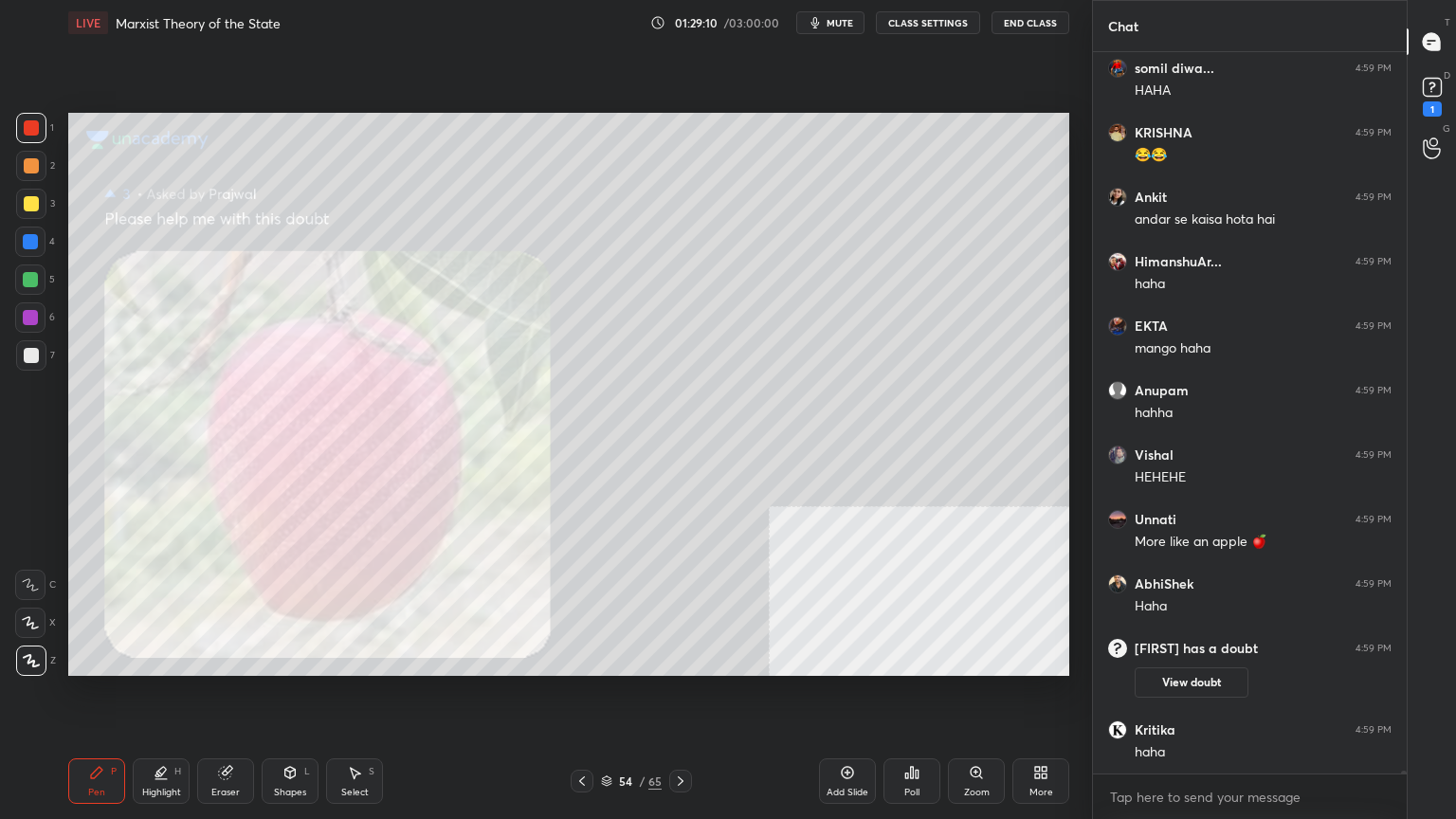 click 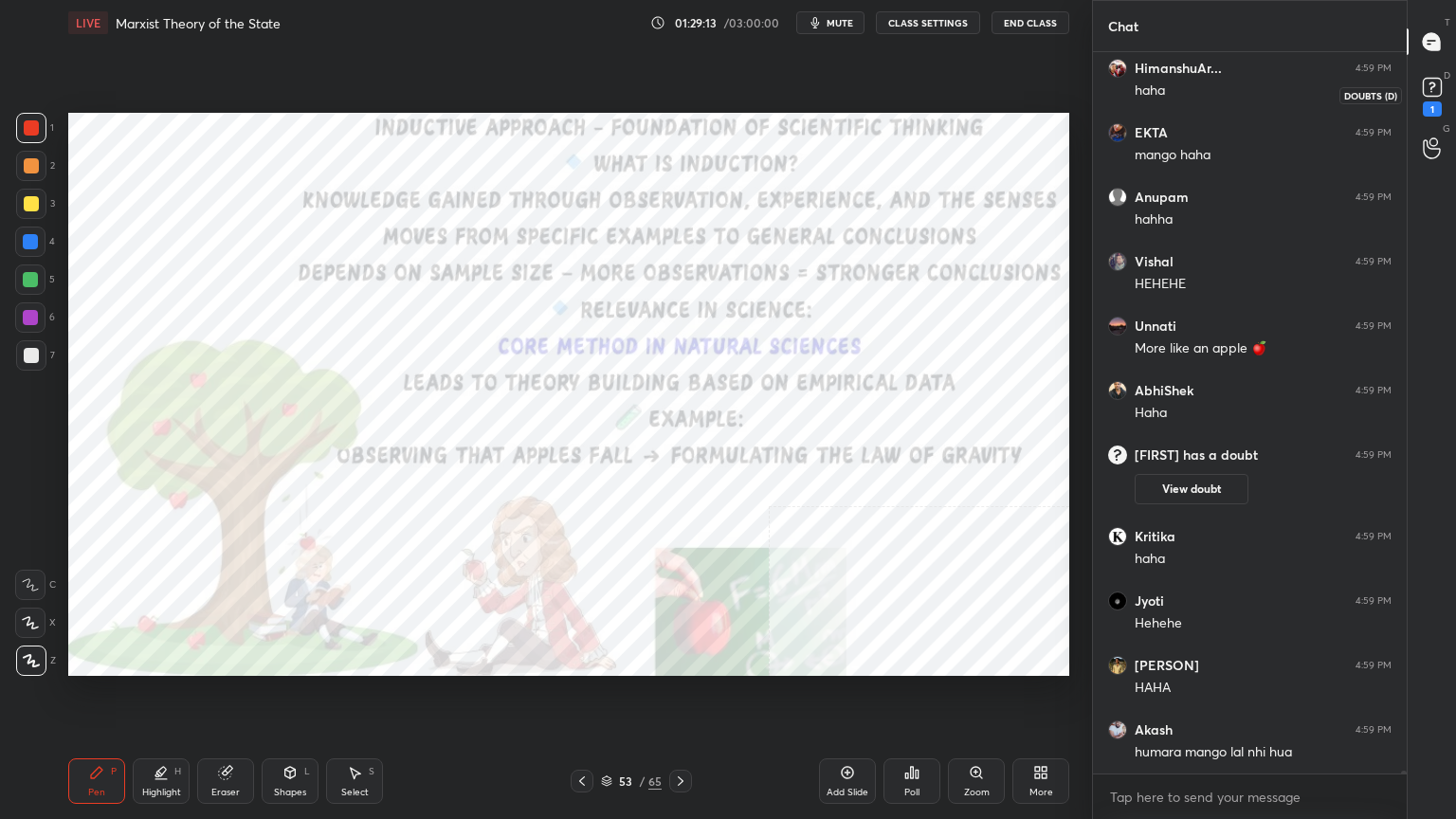 scroll, scrollTop: 158468, scrollLeft: 0, axis: vertical 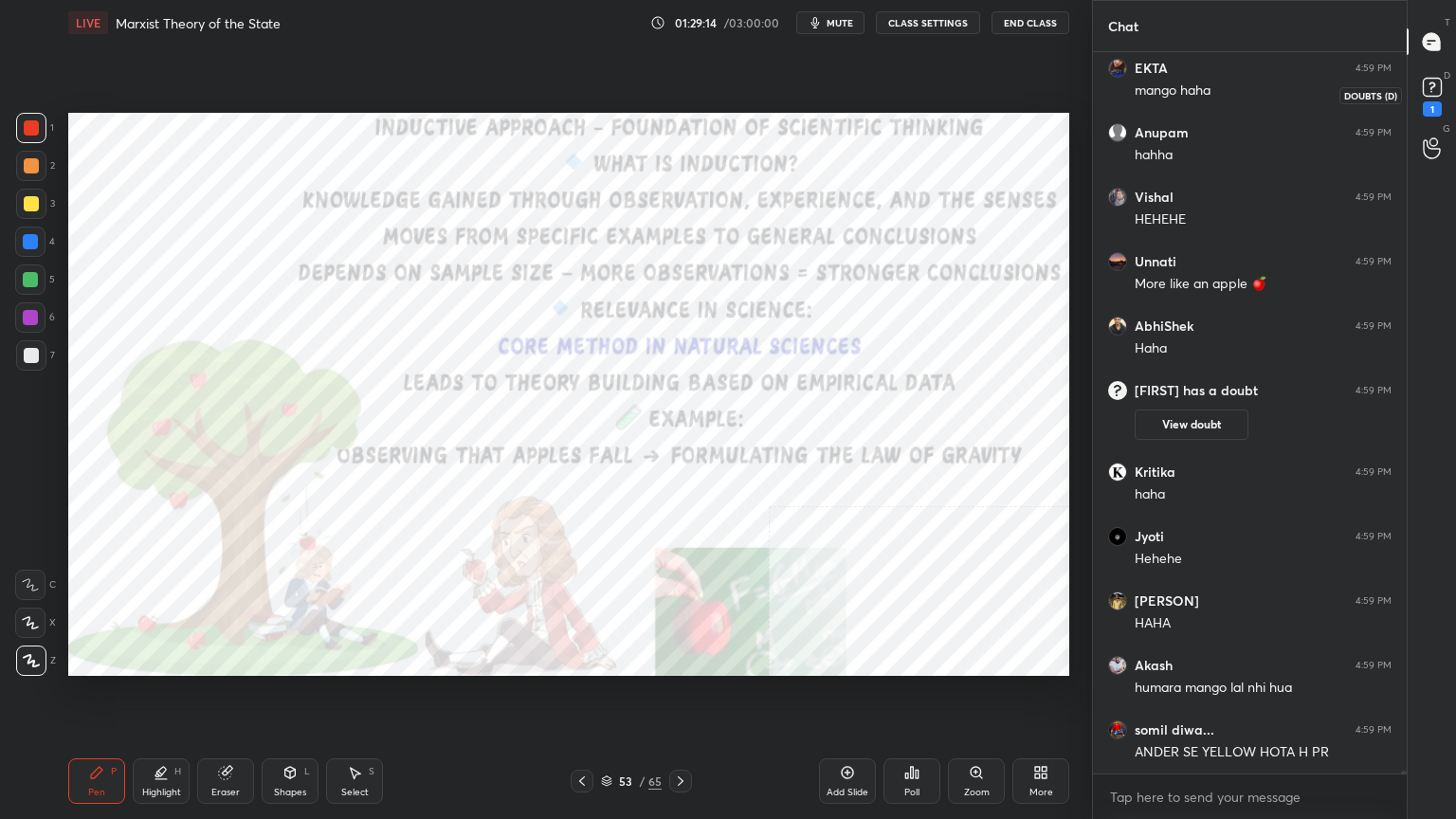 click 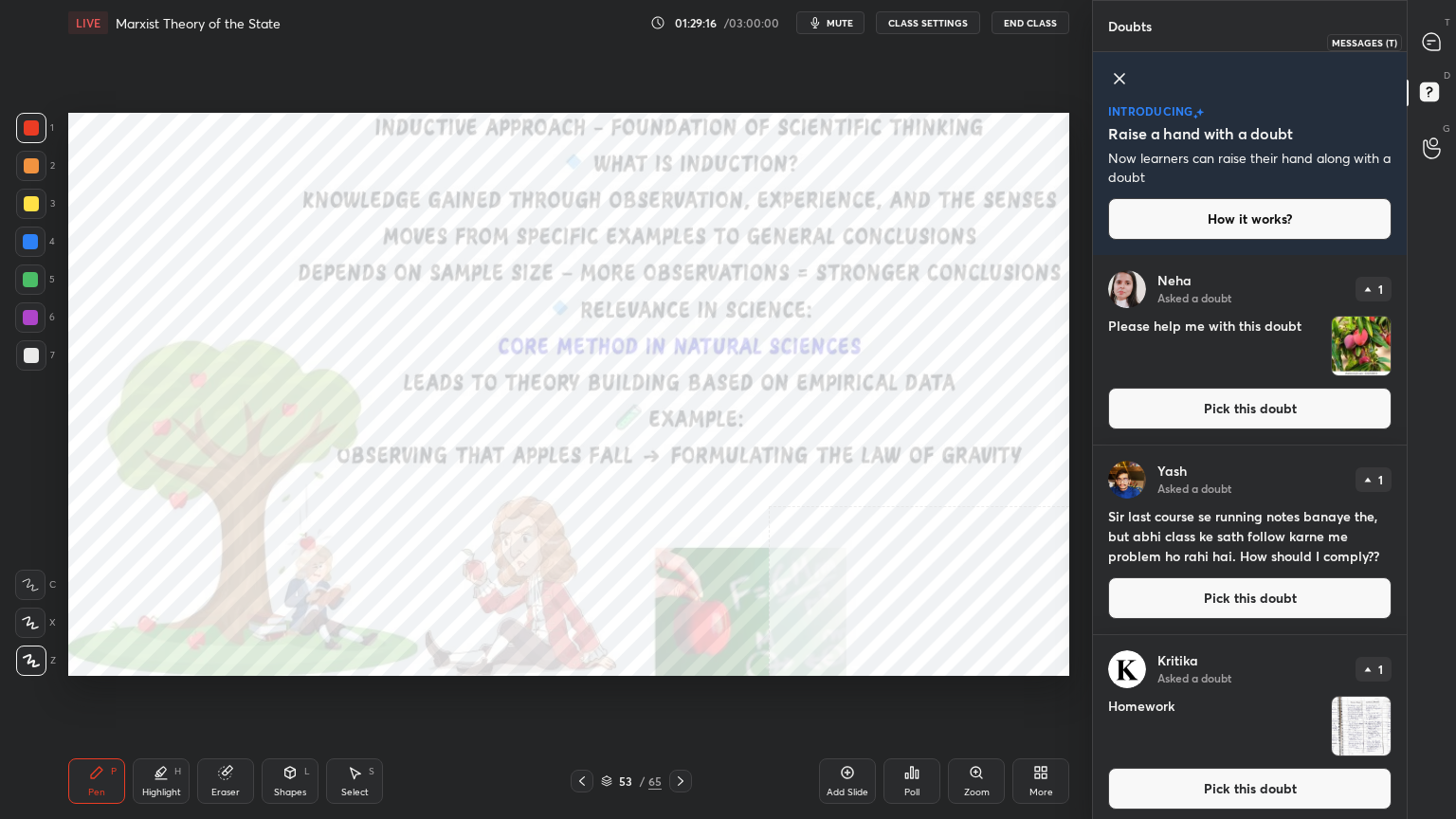 click 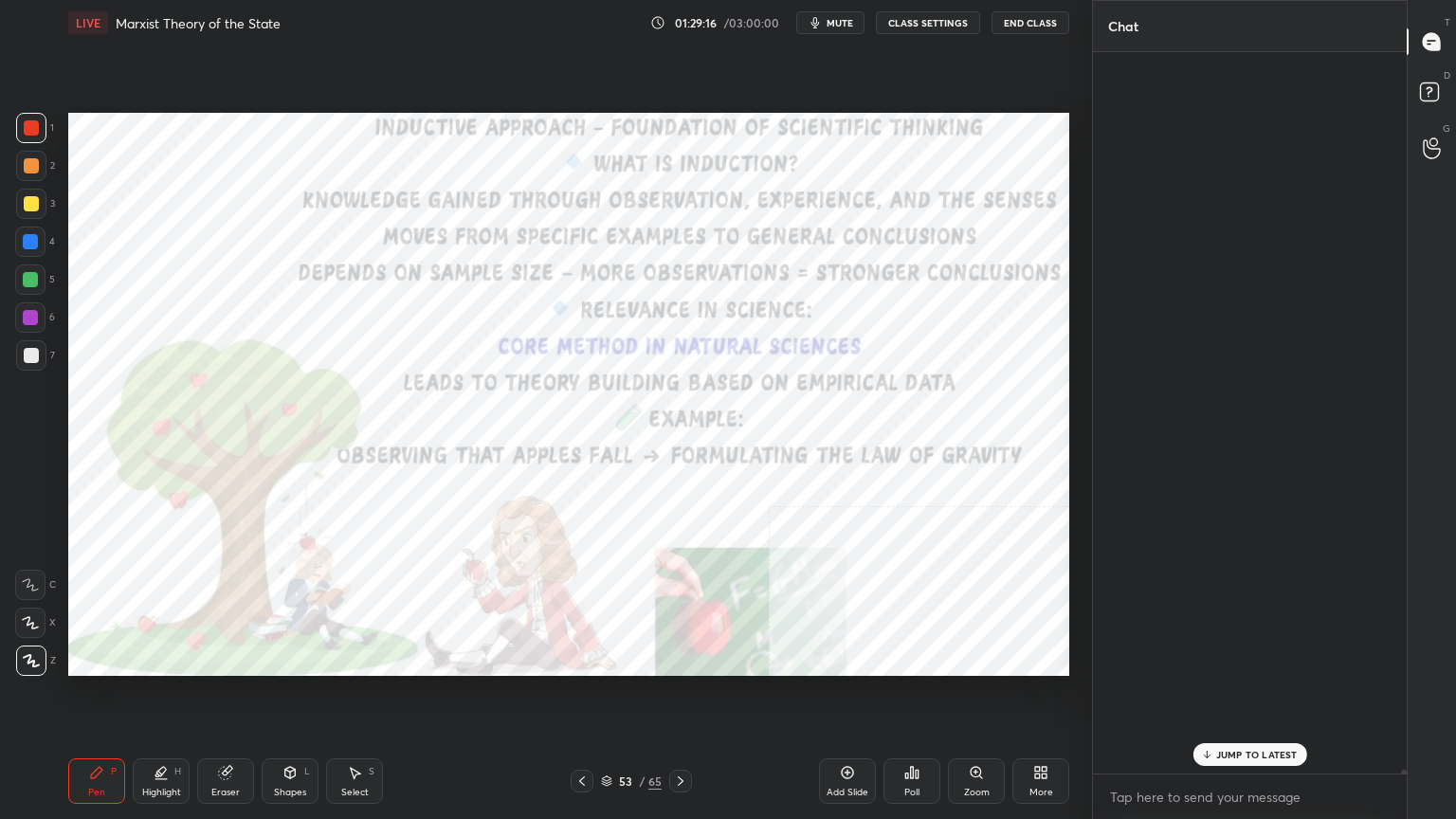scroll, scrollTop: 159041, scrollLeft: 0, axis: vertical 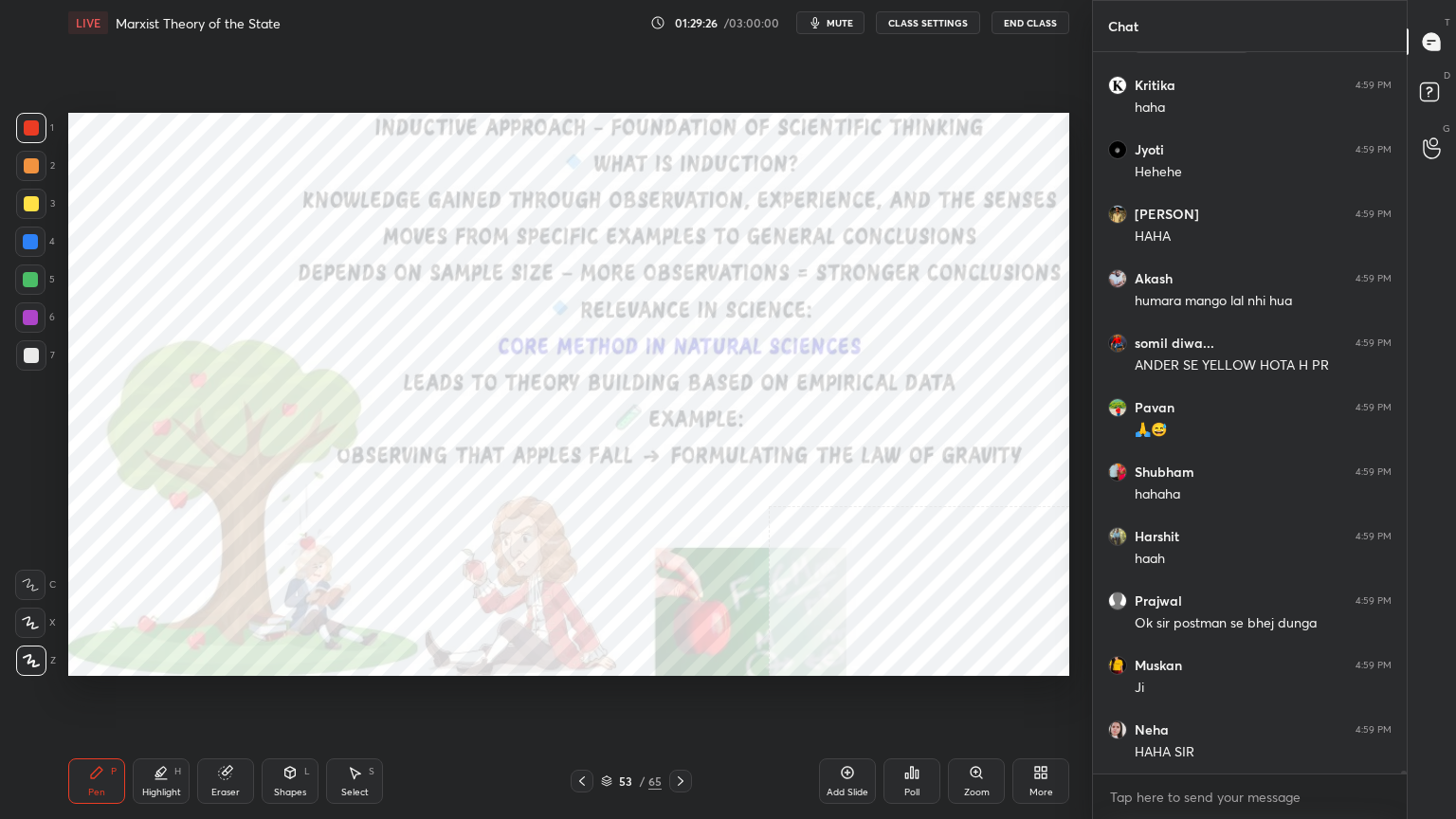 click 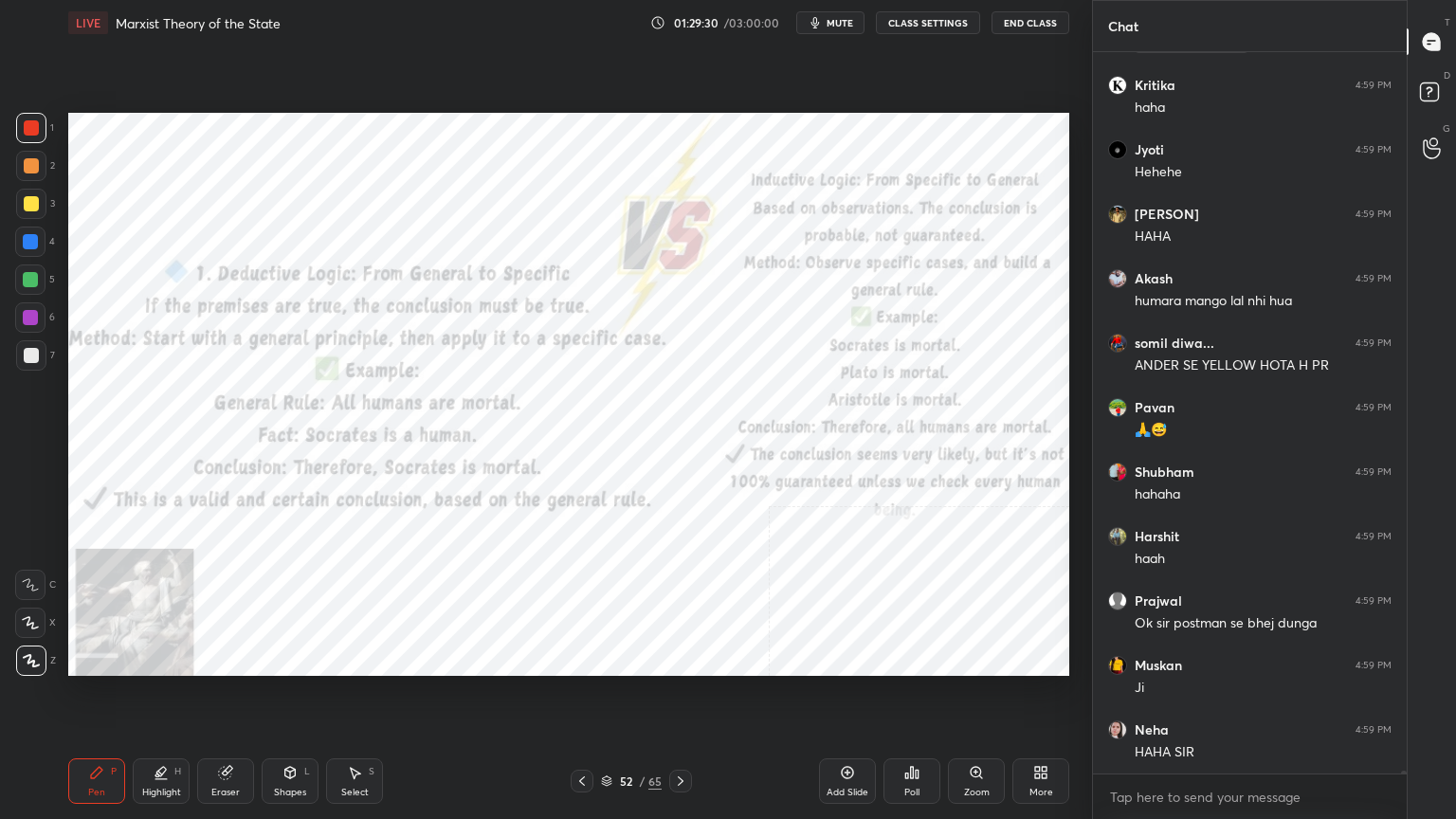 click at bounding box center (31, 128) 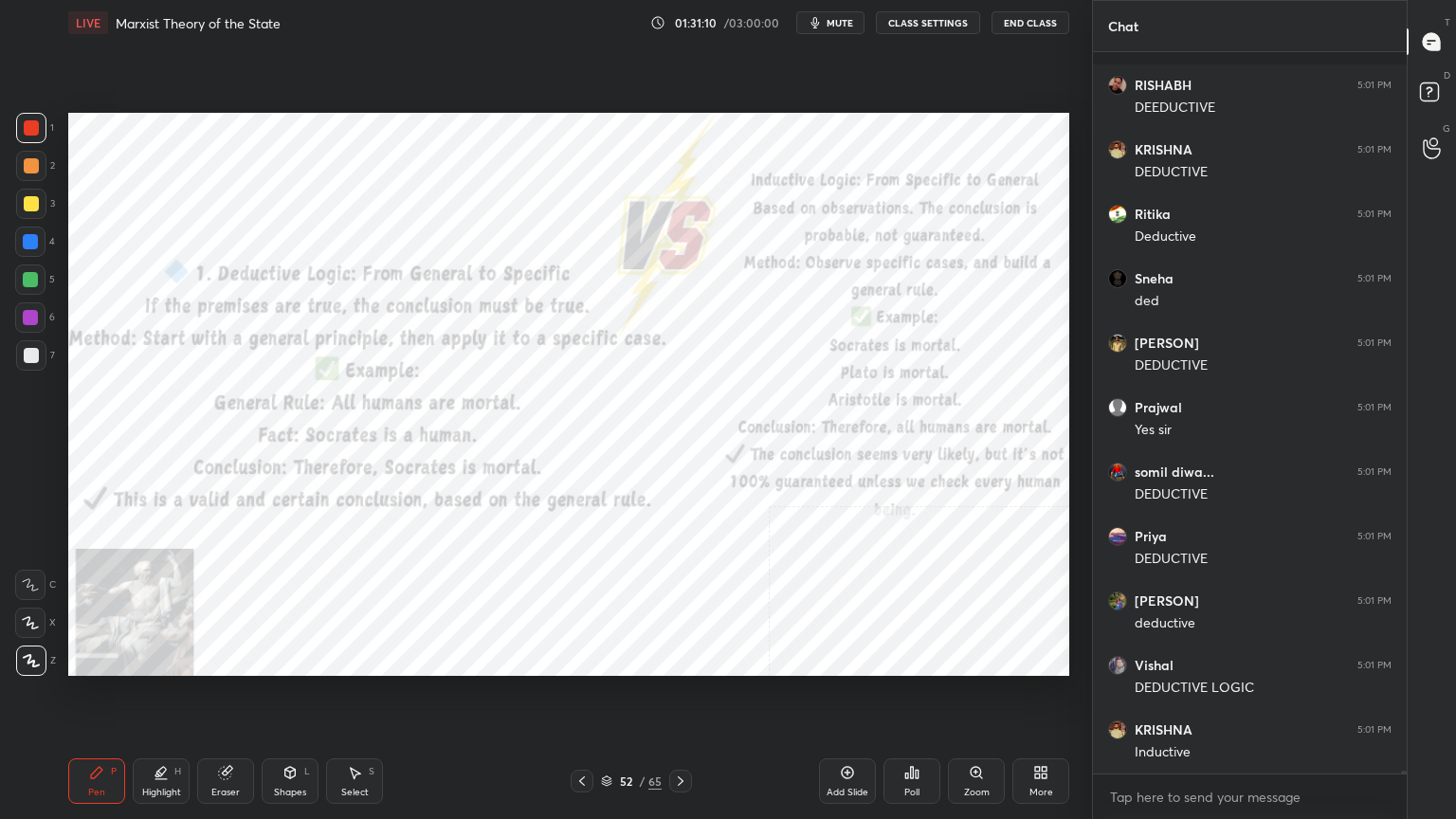 scroll, scrollTop: 161786, scrollLeft: 0, axis: vertical 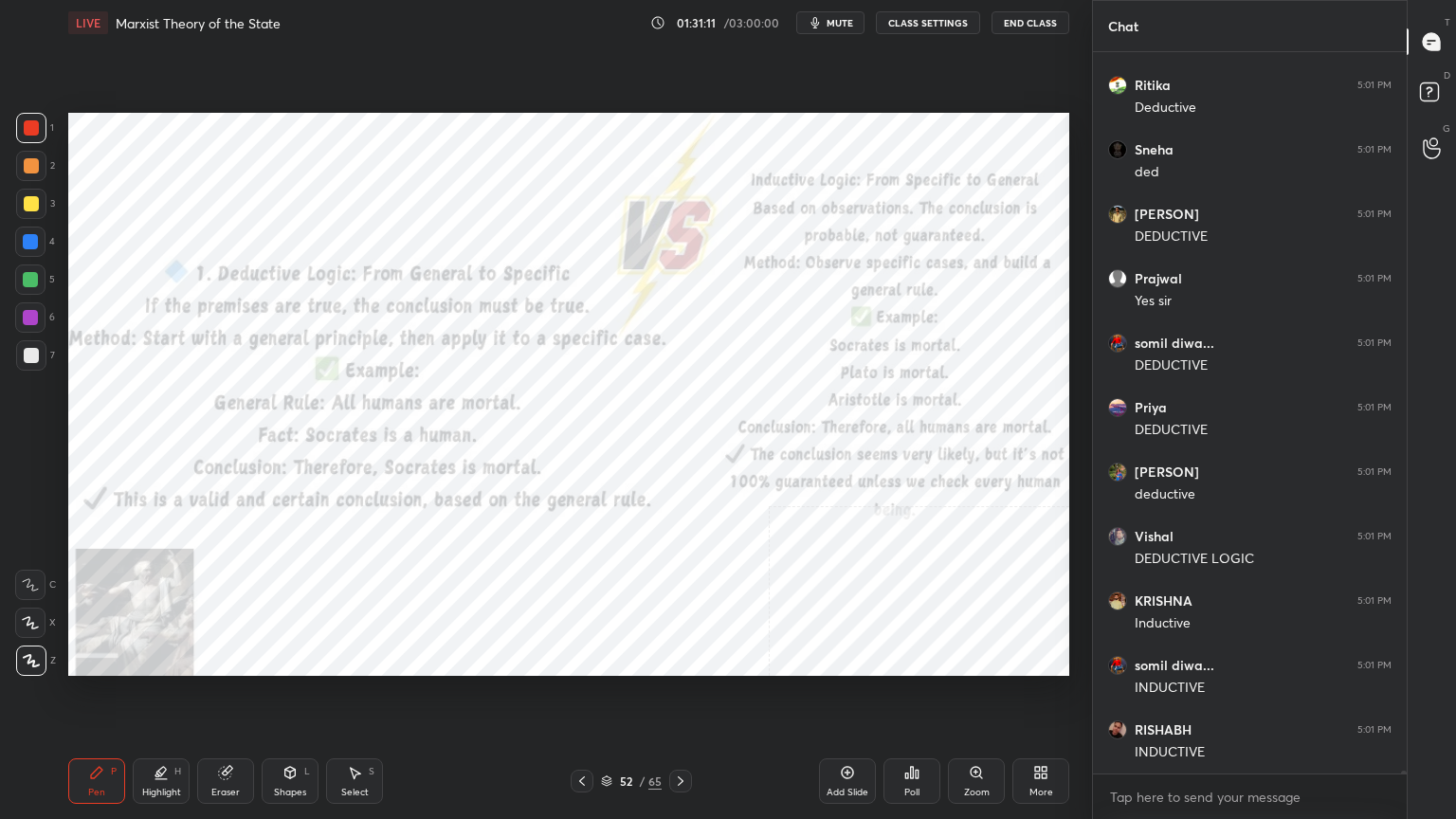 click 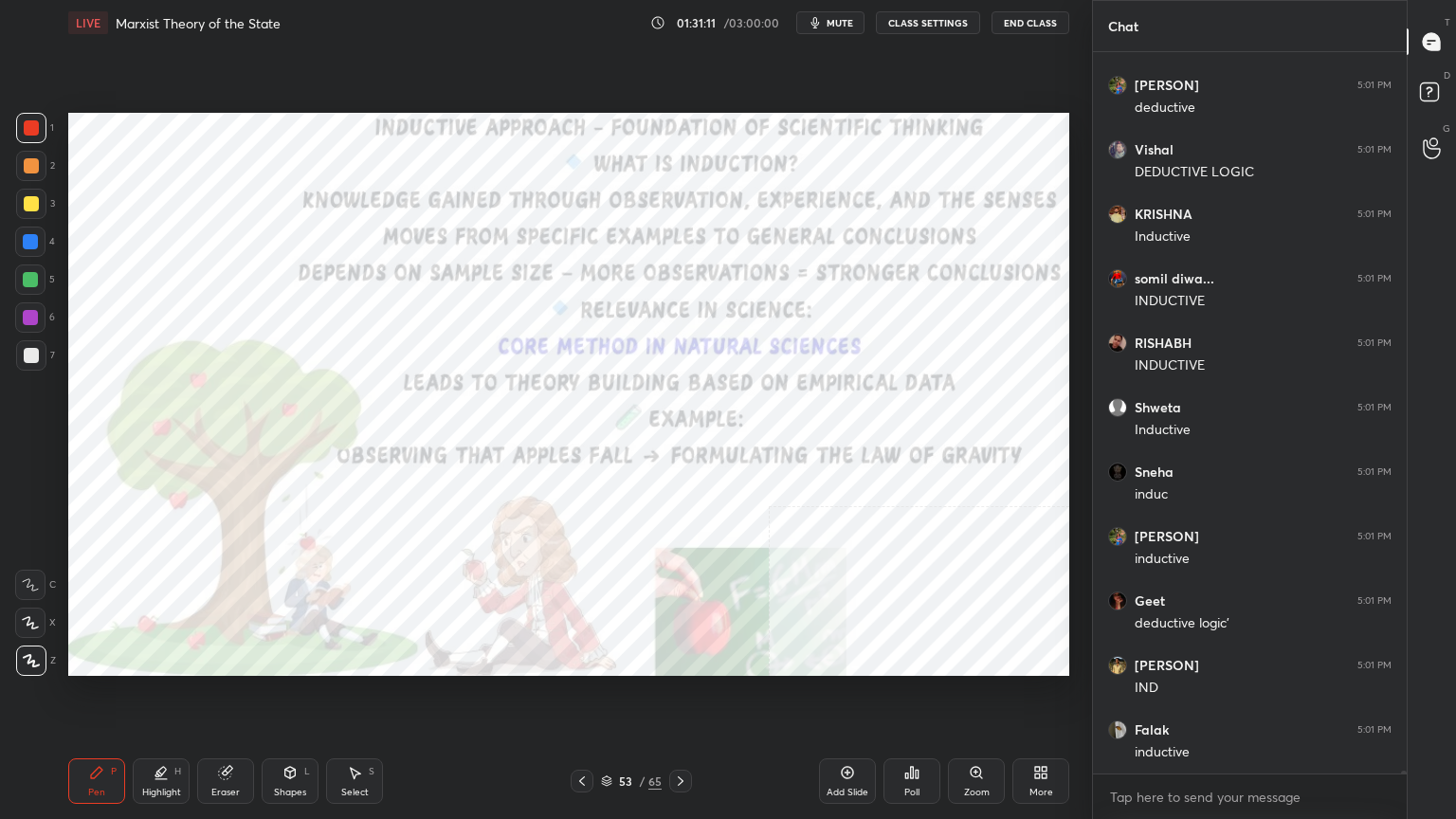 click 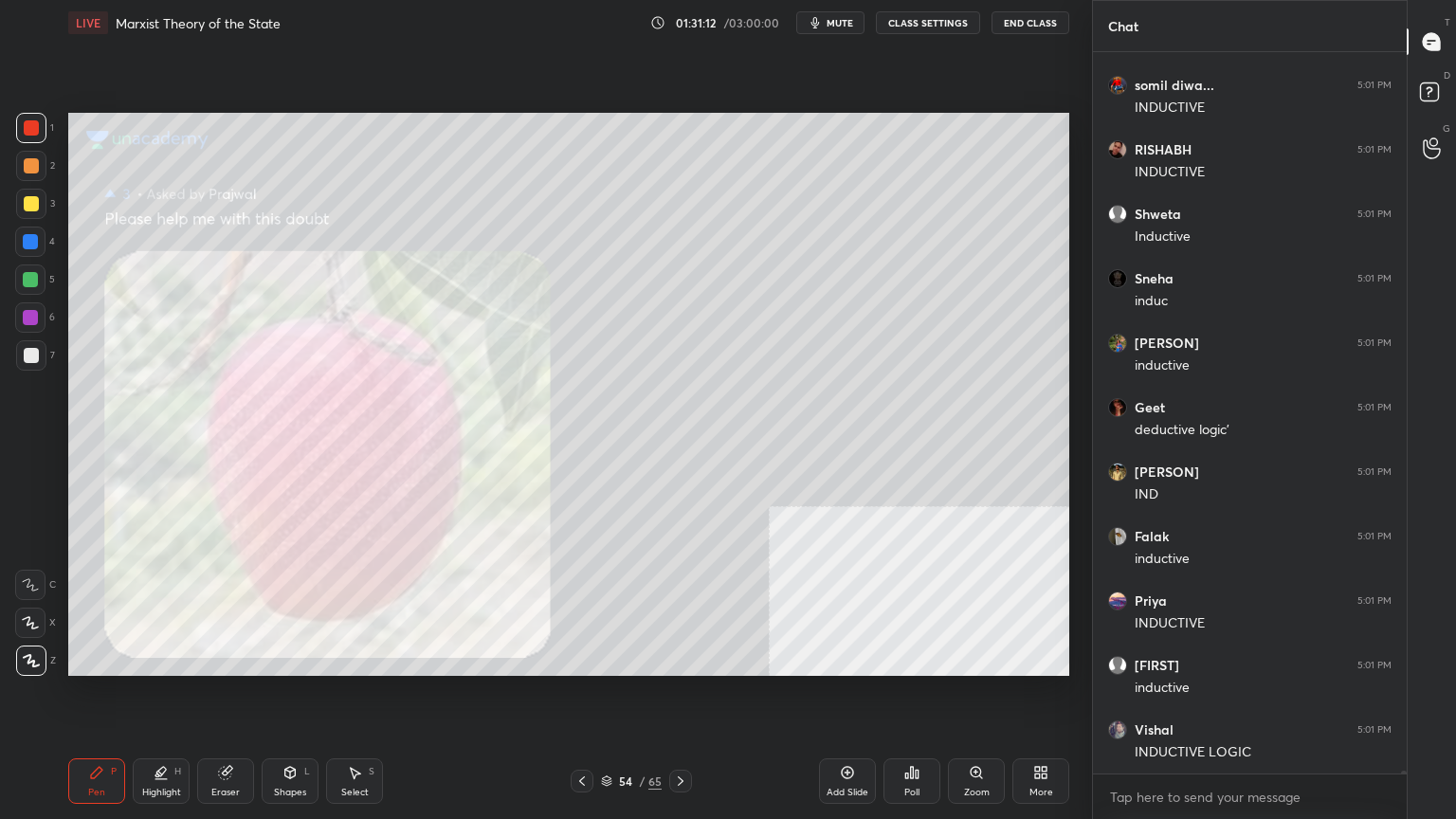 click 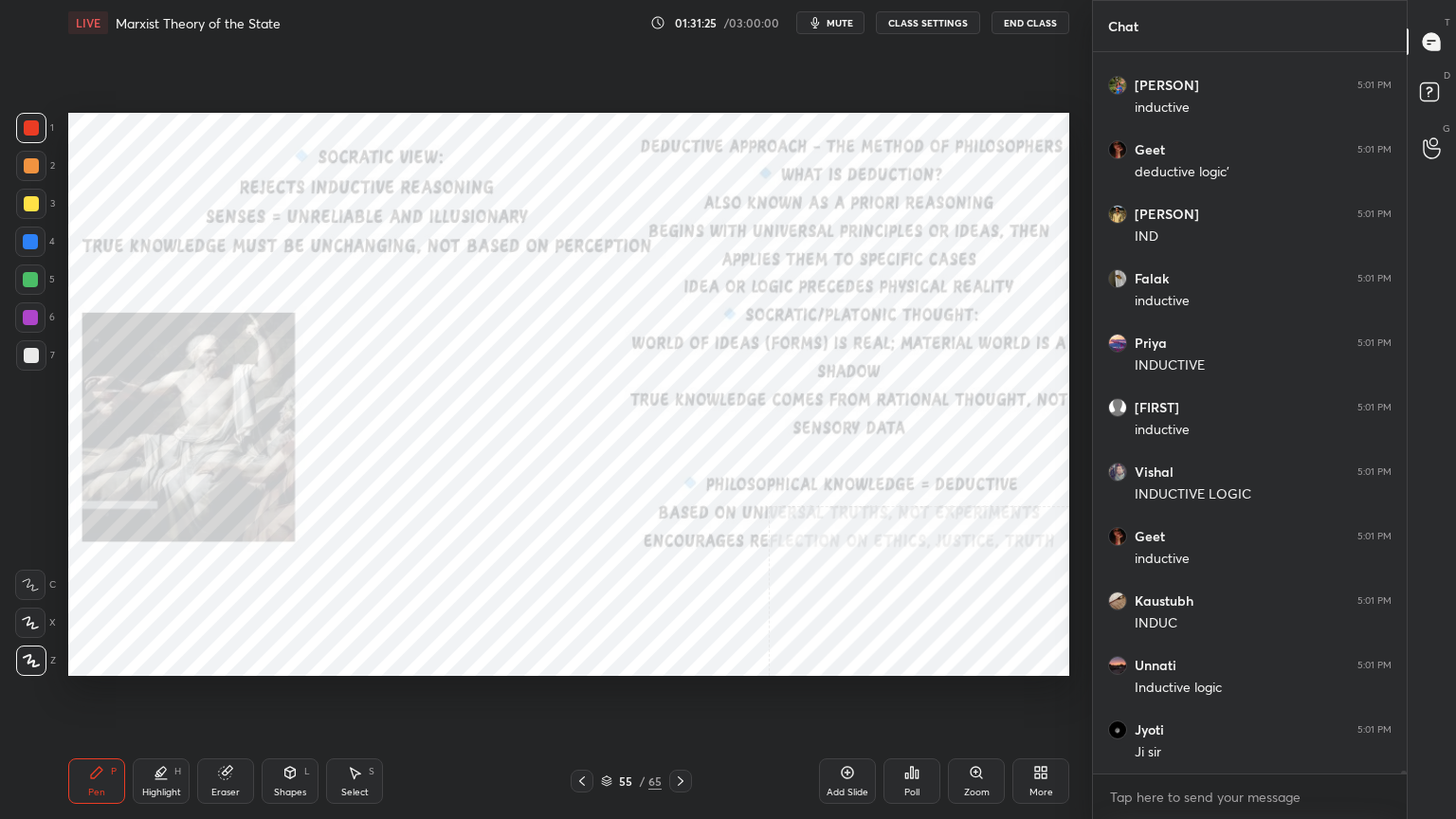 scroll, scrollTop: 162688, scrollLeft: 0, axis: vertical 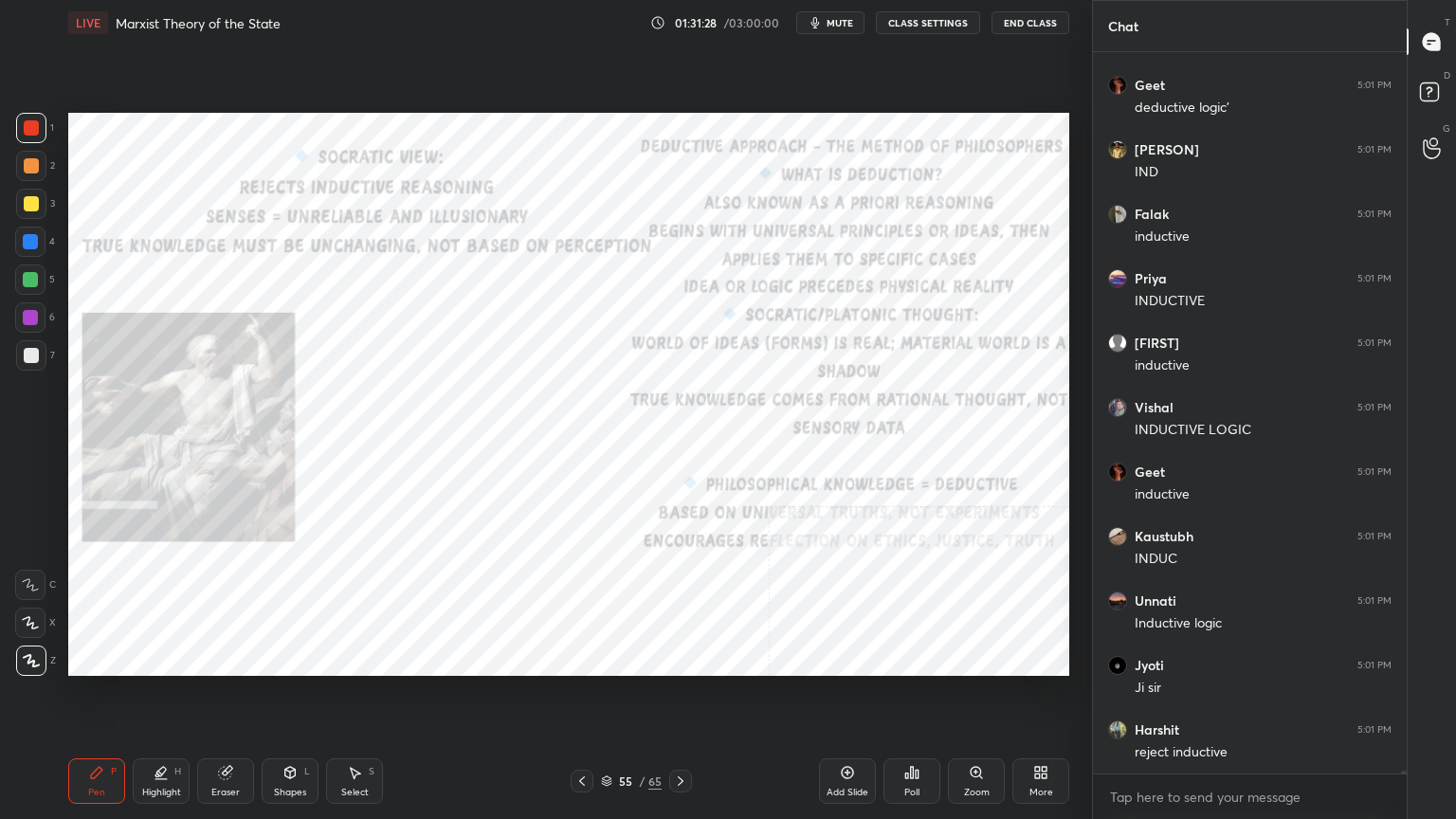click 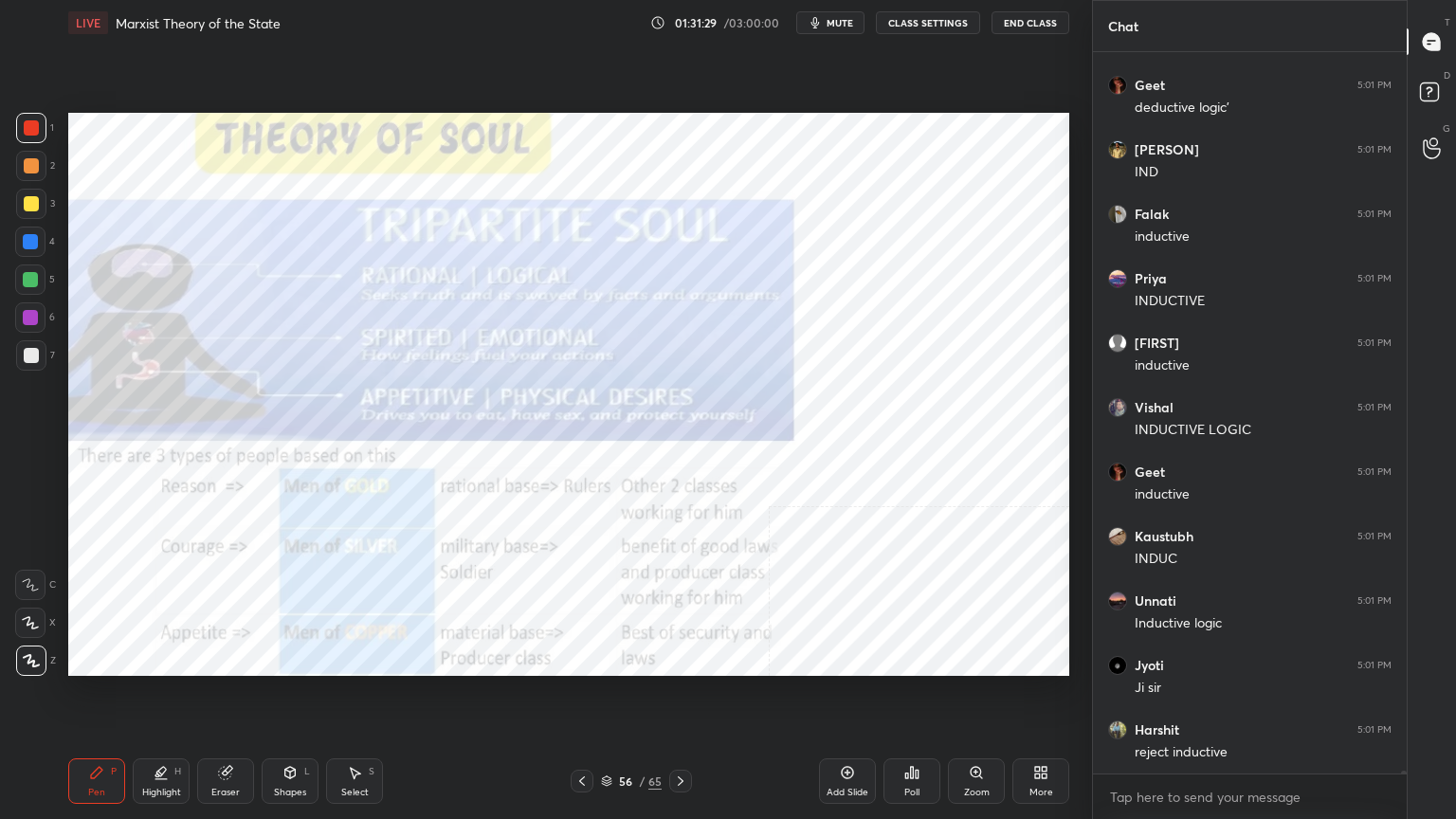 click 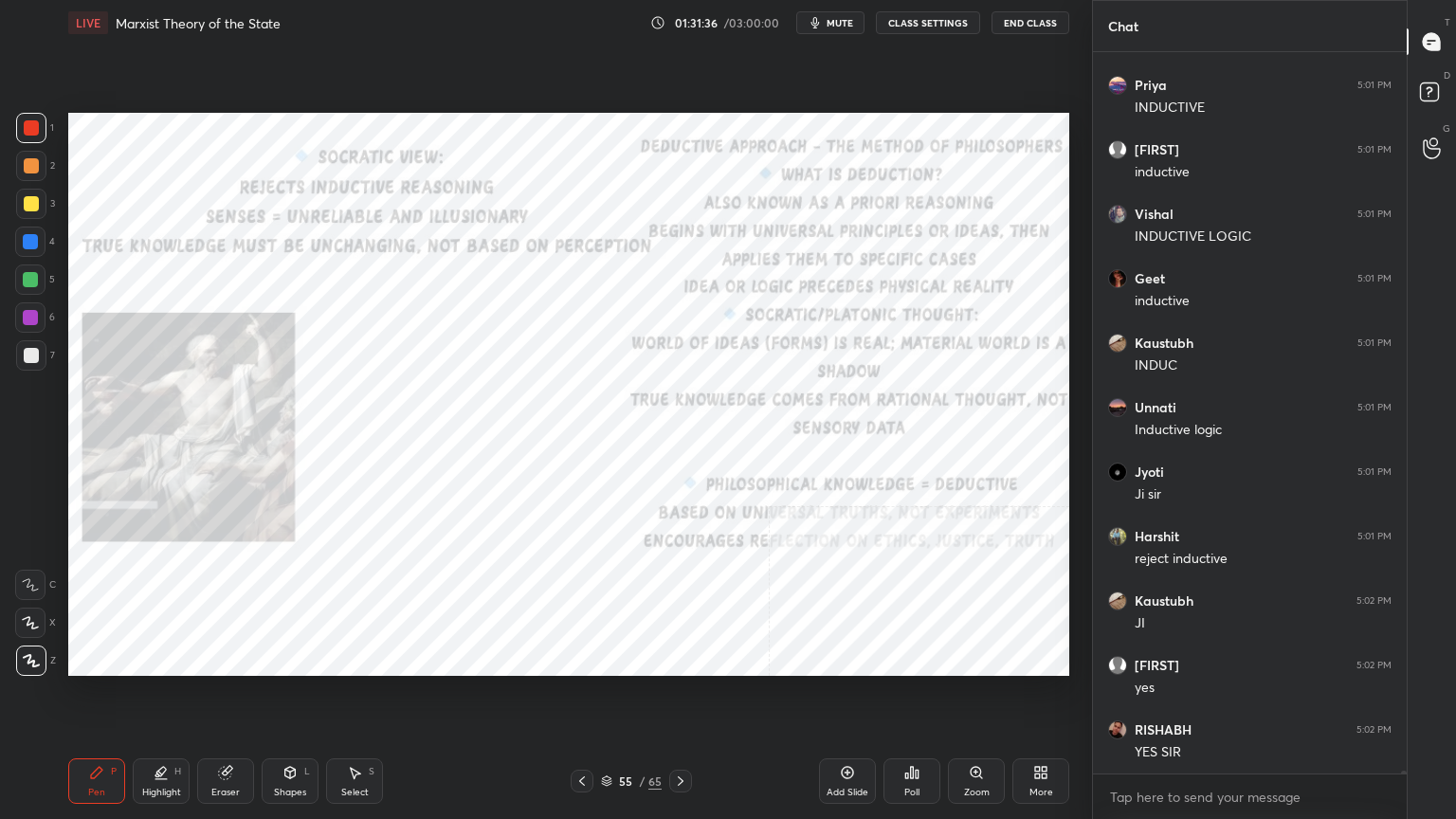 scroll, scrollTop: 162946, scrollLeft: 0, axis: vertical 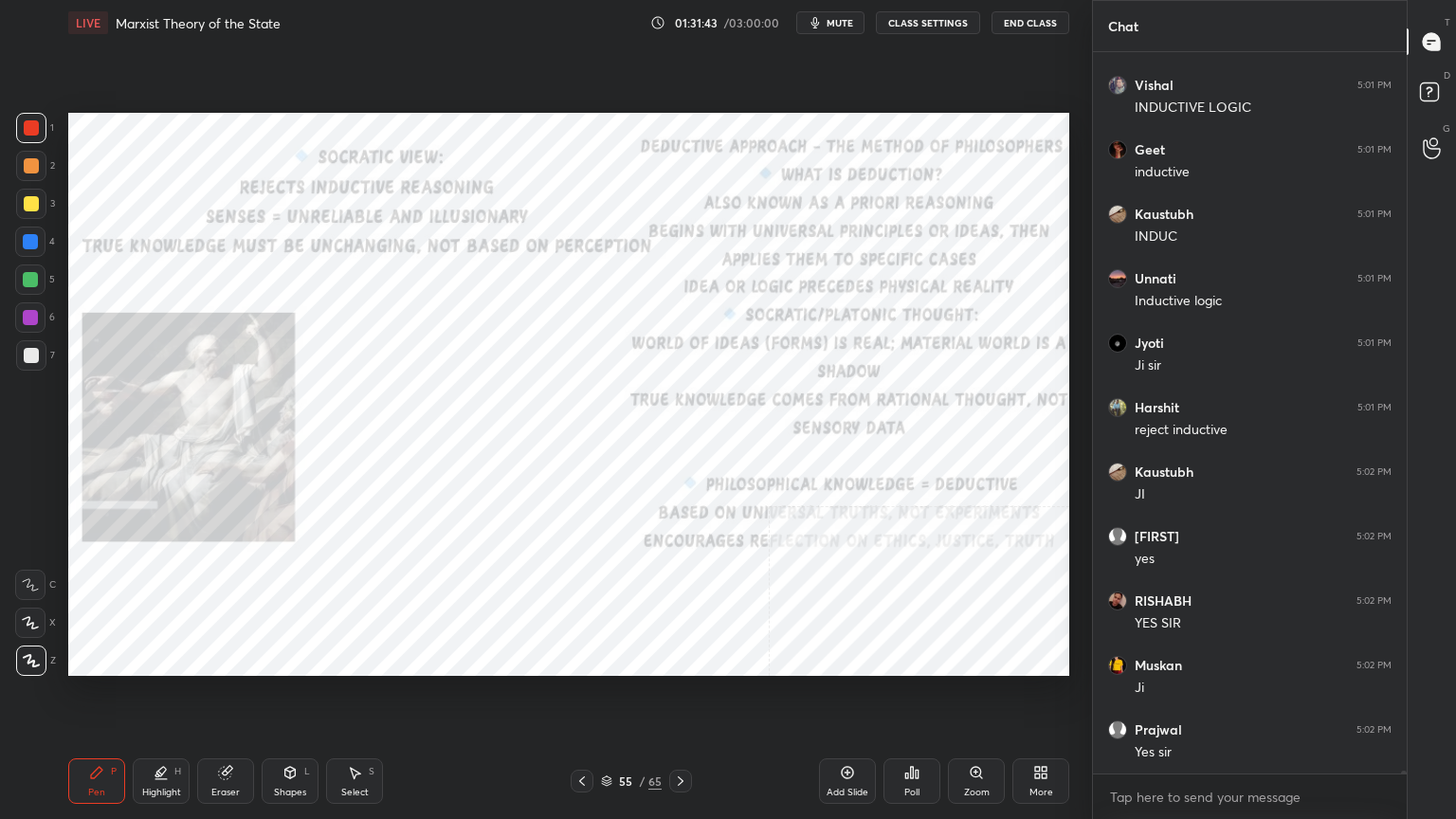 click 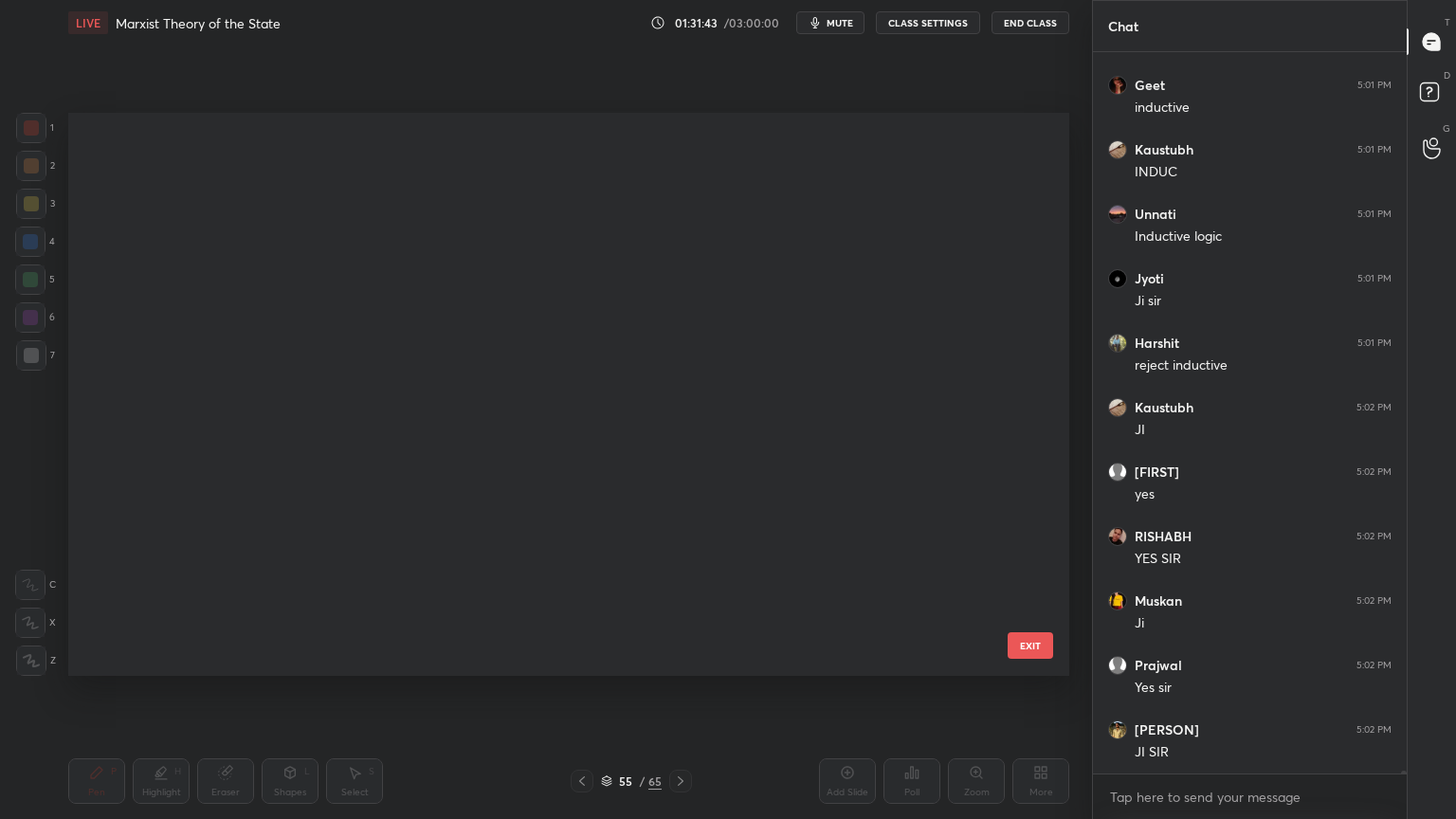 scroll, scrollTop: 2733, scrollLeft: 0, axis: vertical 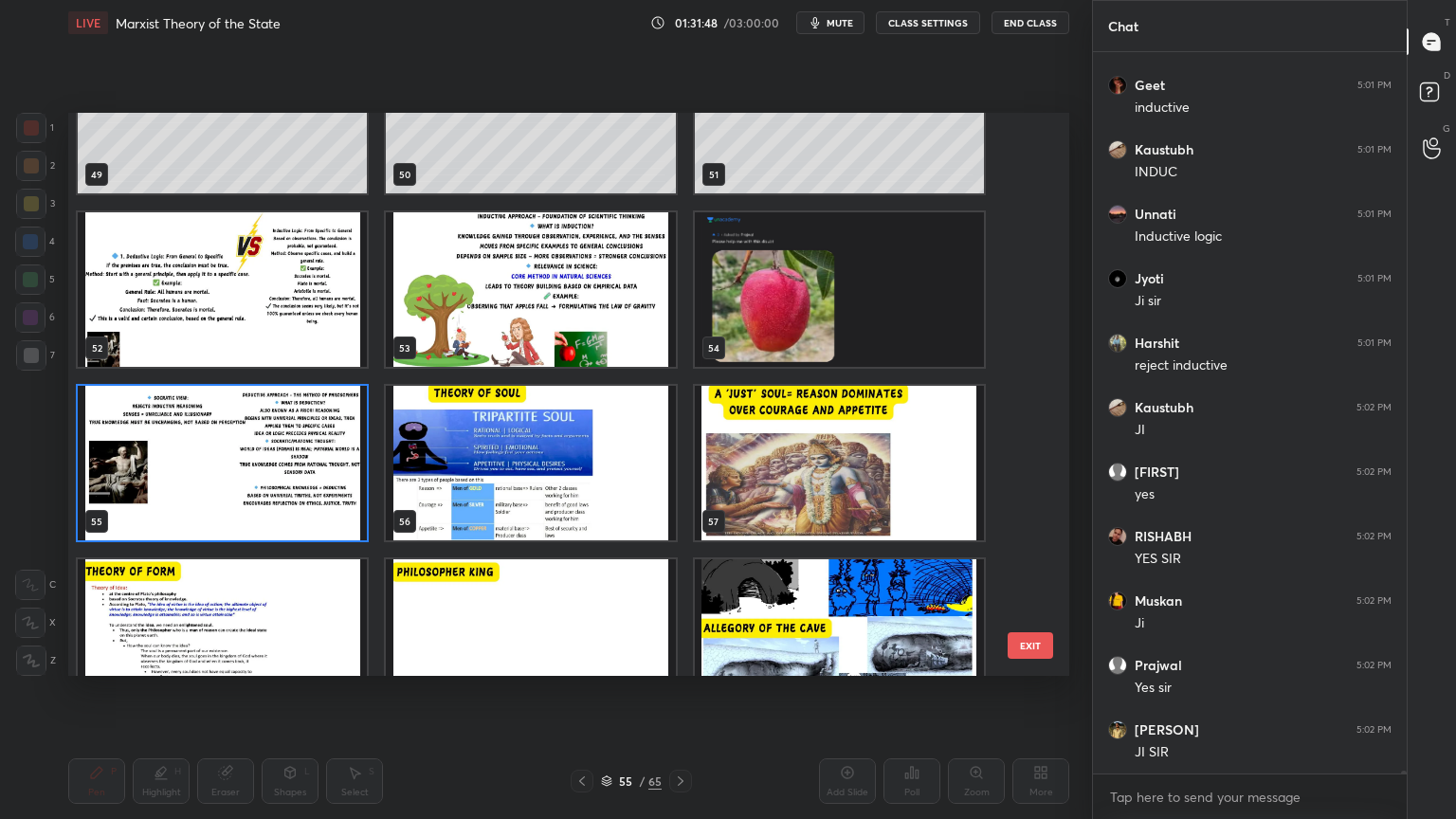 click at bounding box center [222, 463] 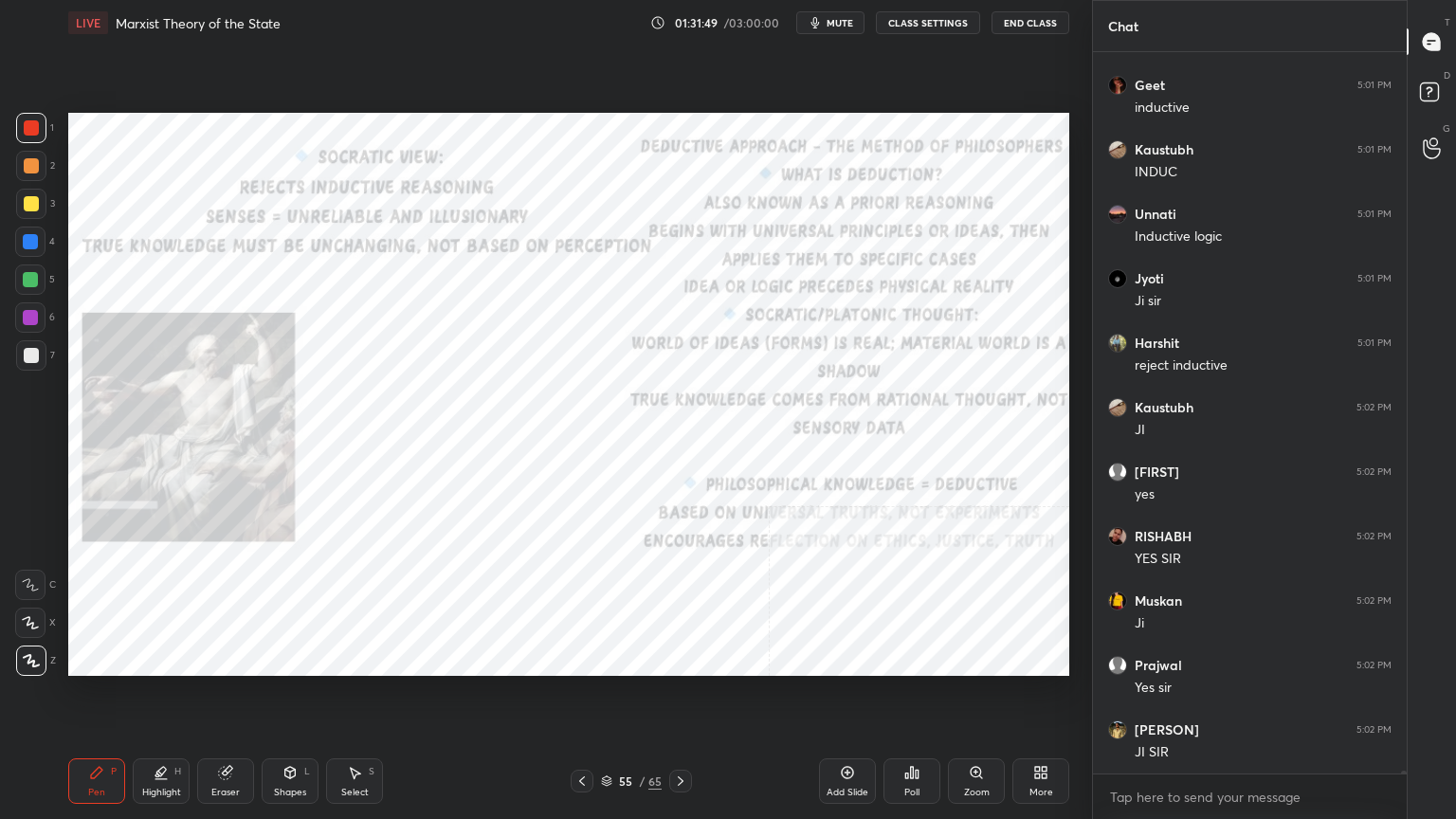 click at bounding box center [222, 463] 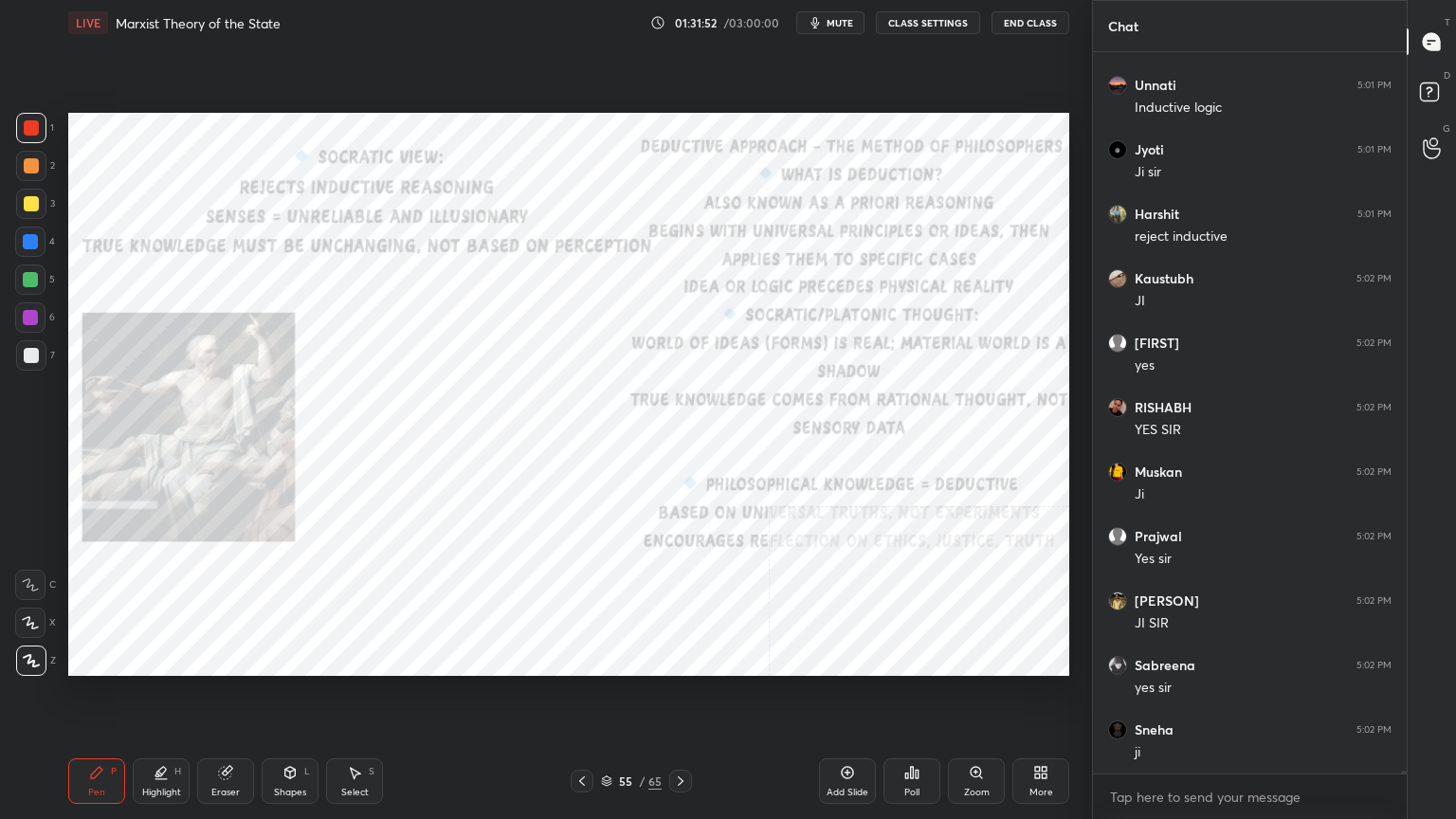 scroll, scrollTop: 163268, scrollLeft: 0, axis: vertical 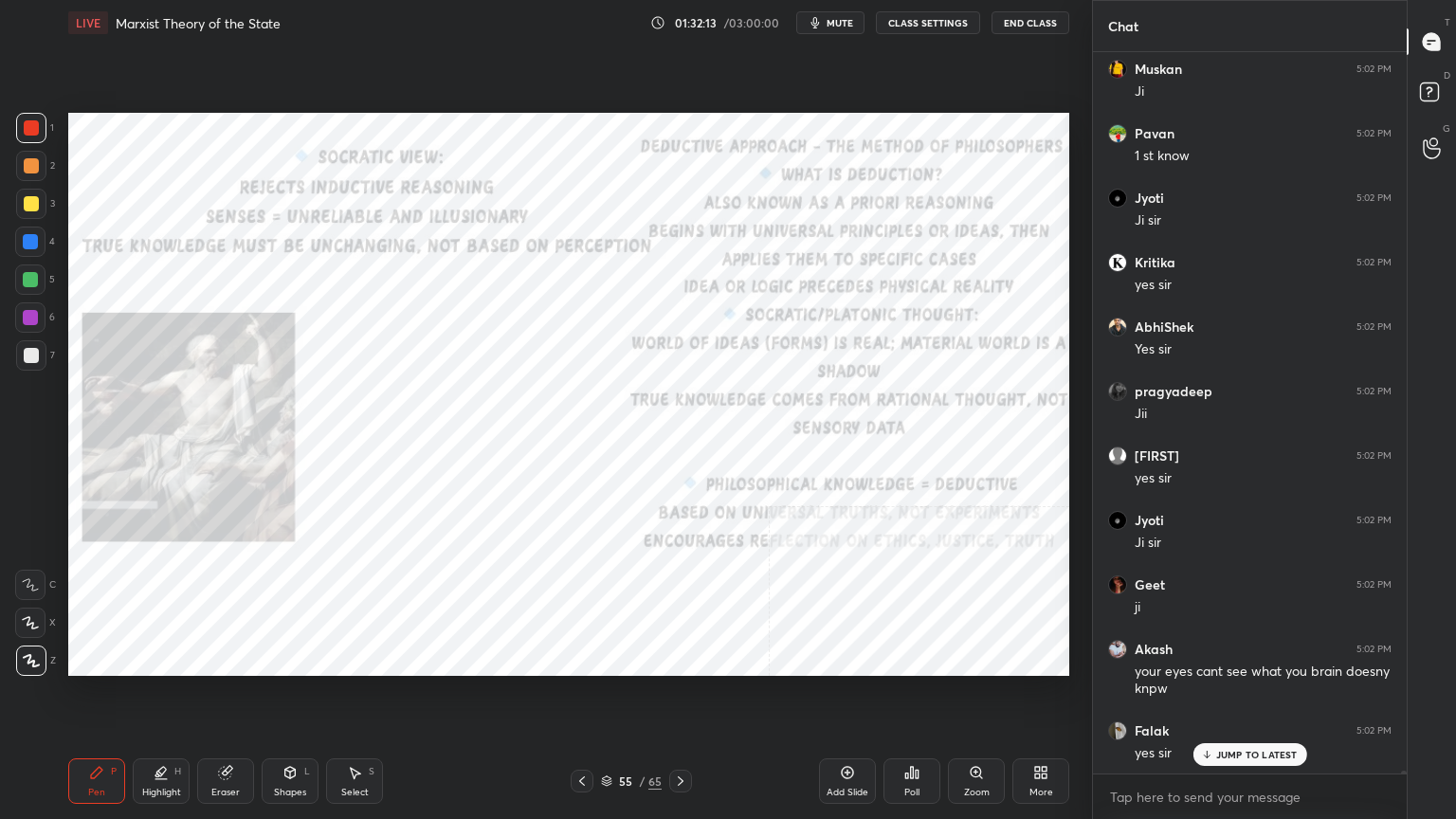 click on "Add Slide" at bounding box center (847, 781) 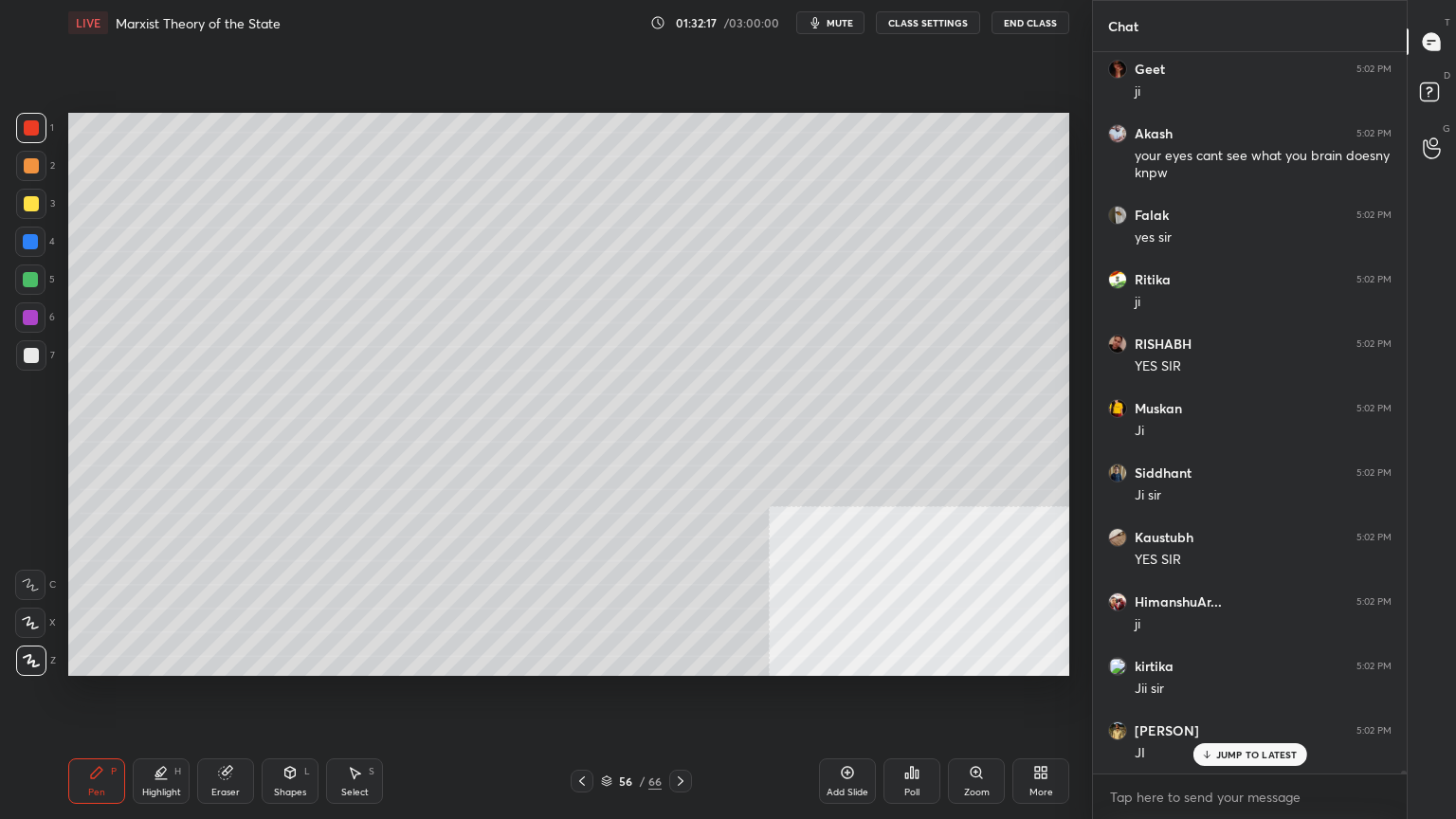 scroll, scrollTop: 164638, scrollLeft: 0, axis: vertical 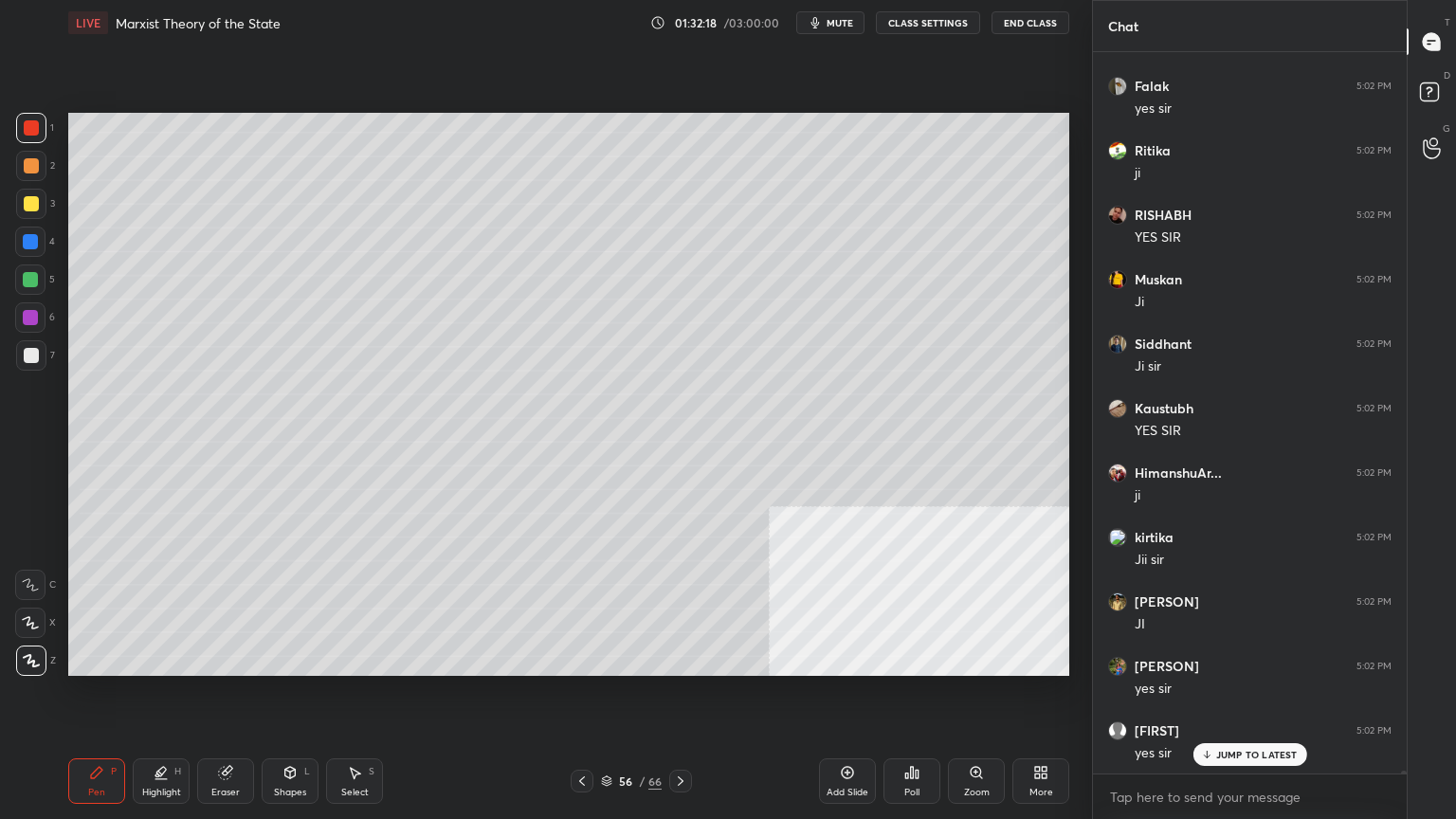 click at bounding box center [31, 355] 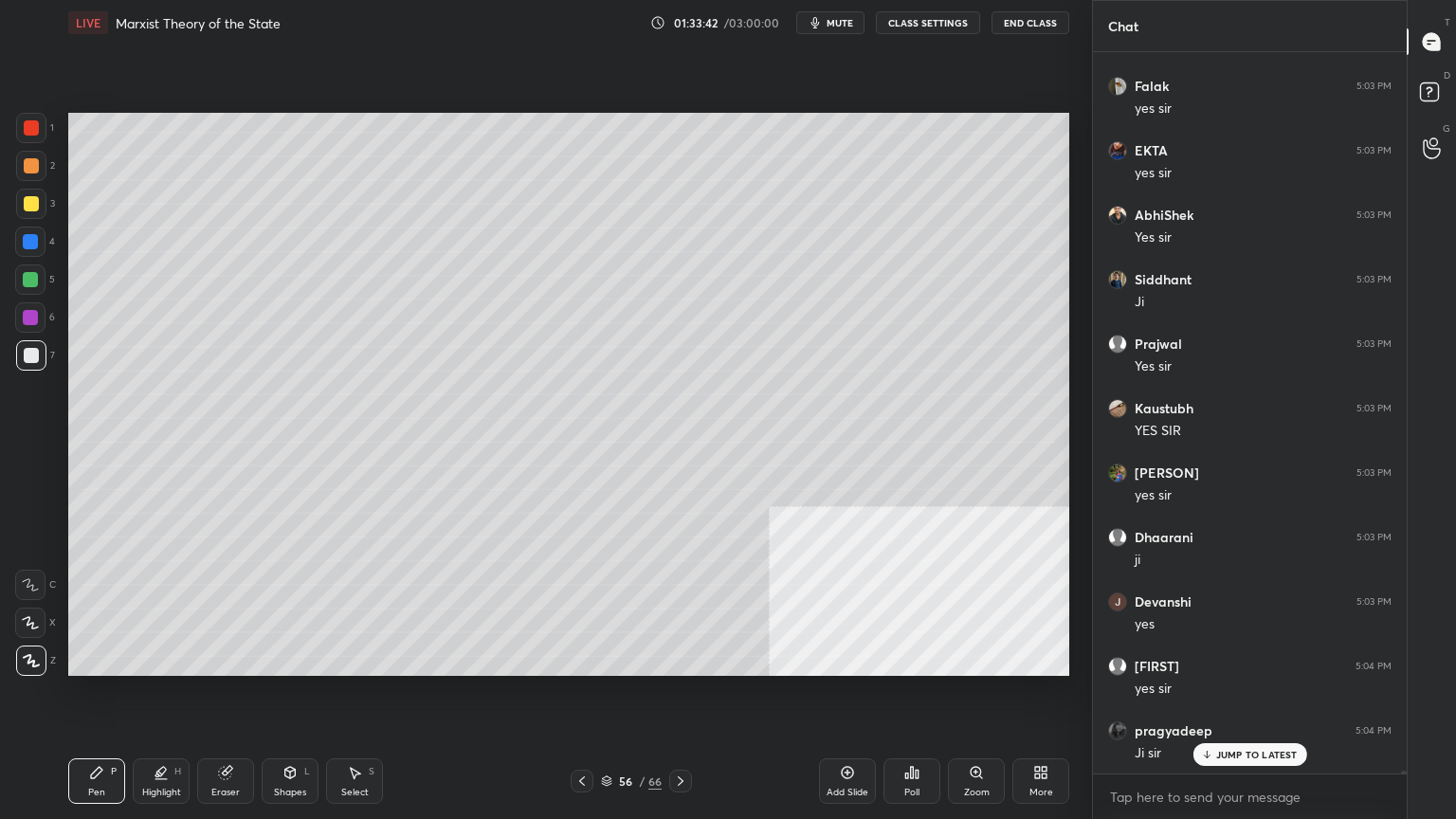 scroll, scrollTop: 167861, scrollLeft: 0, axis: vertical 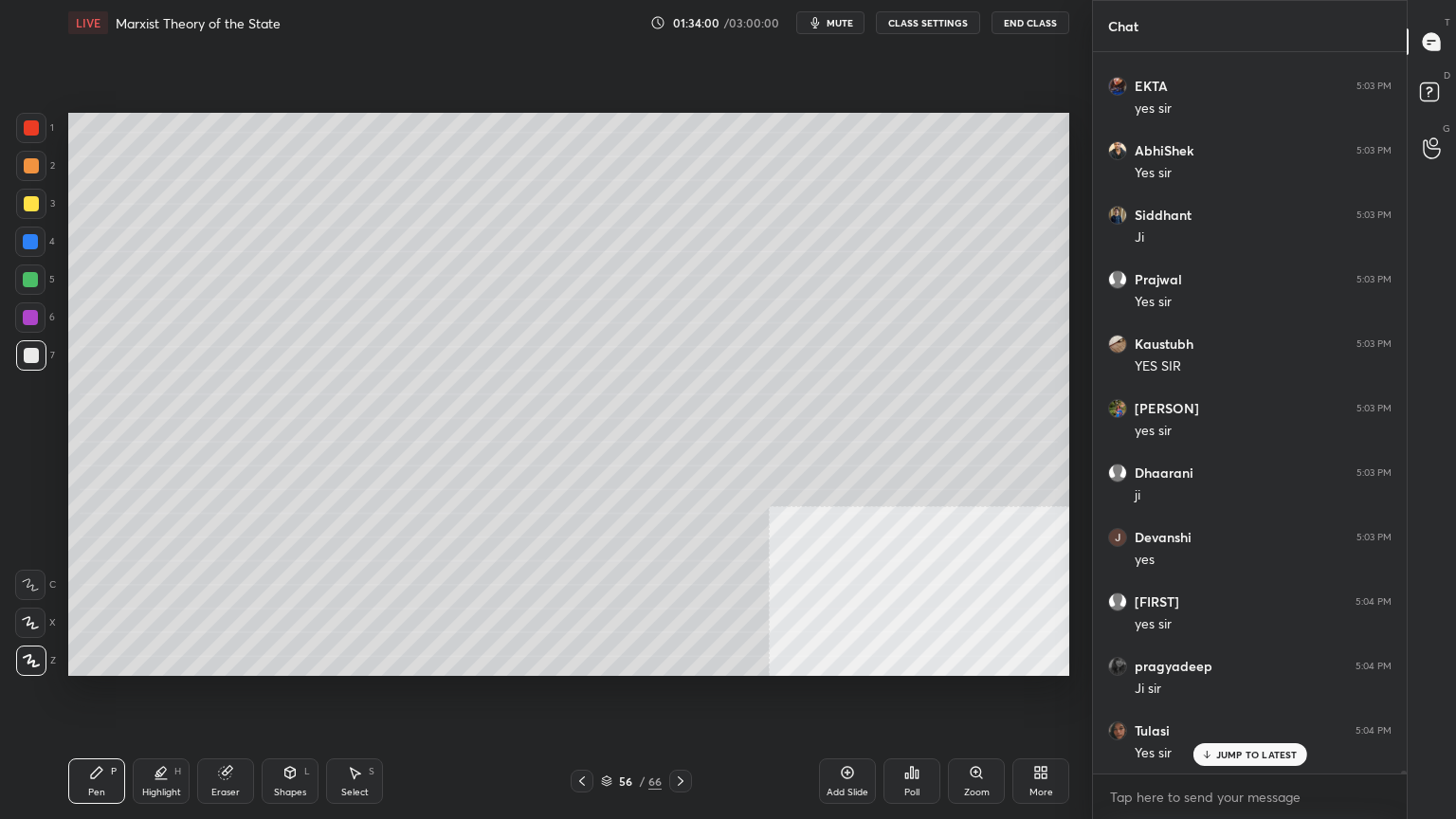 drag, startPoint x: 848, startPoint y: 777, endPoint x: 836, endPoint y: 777, distance: 12 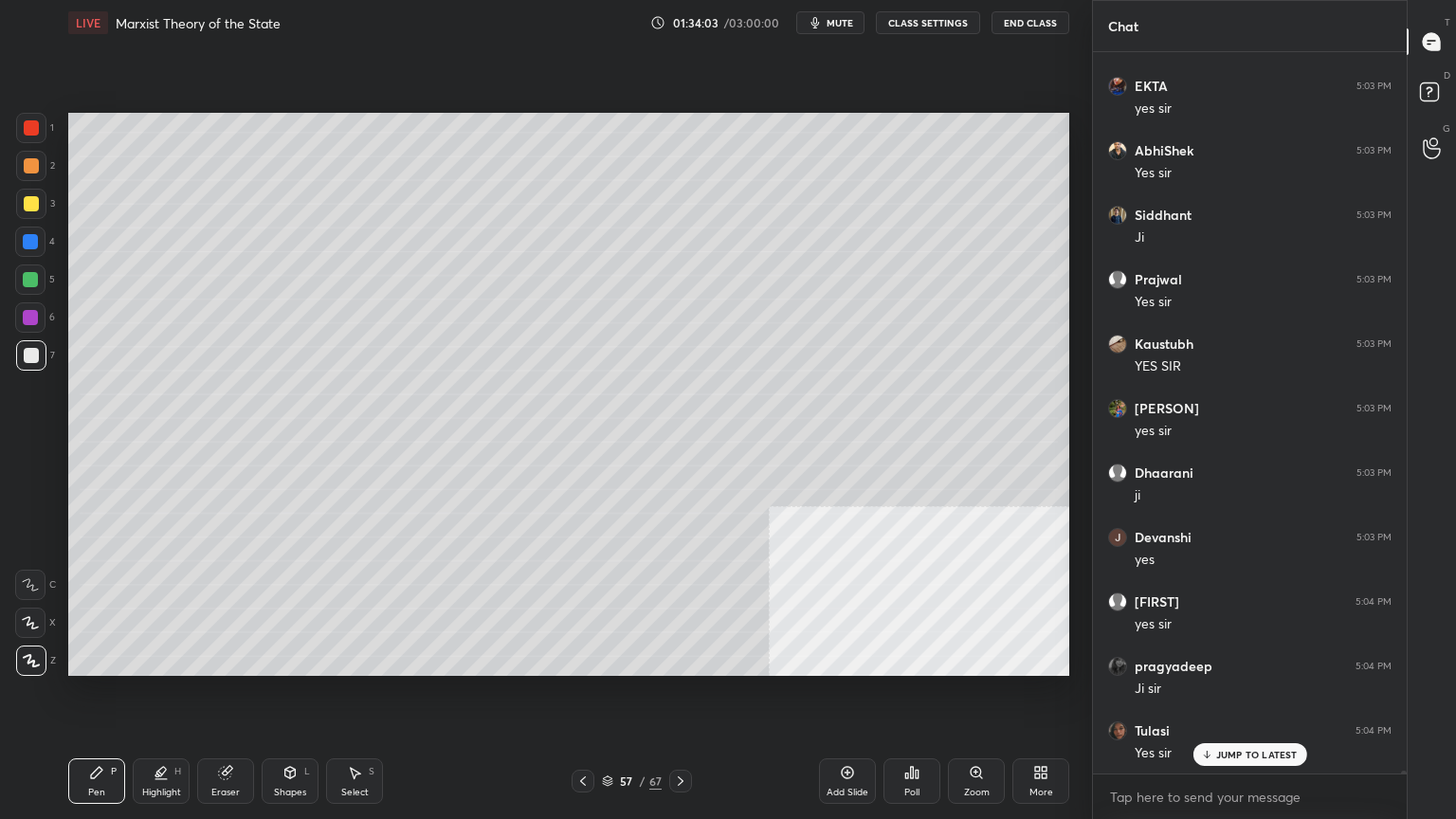 drag, startPoint x: 30, startPoint y: 202, endPoint x: 64, endPoint y: 198, distance: 34.234486 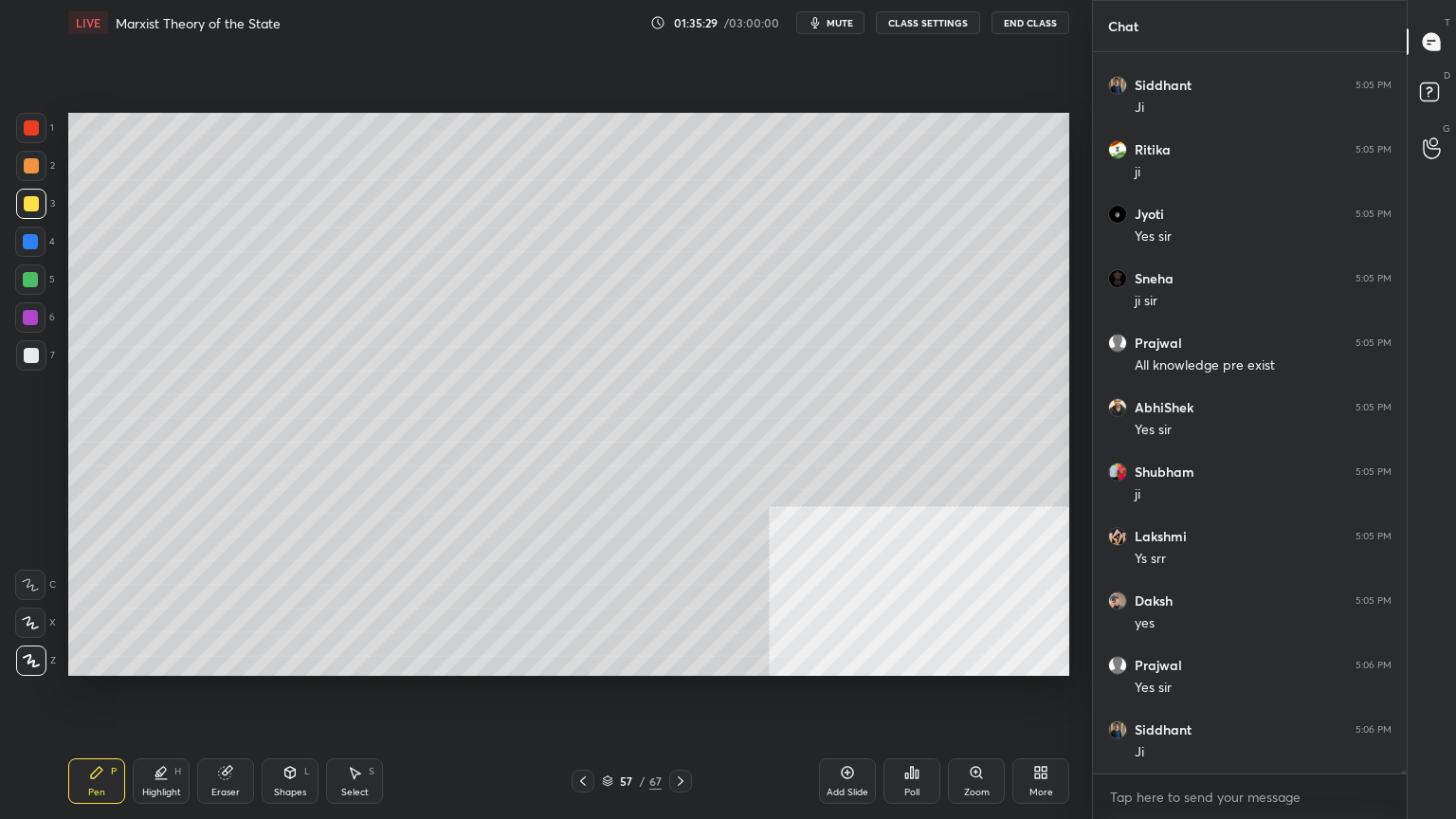 scroll, scrollTop: 167989, scrollLeft: 0, axis: vertical 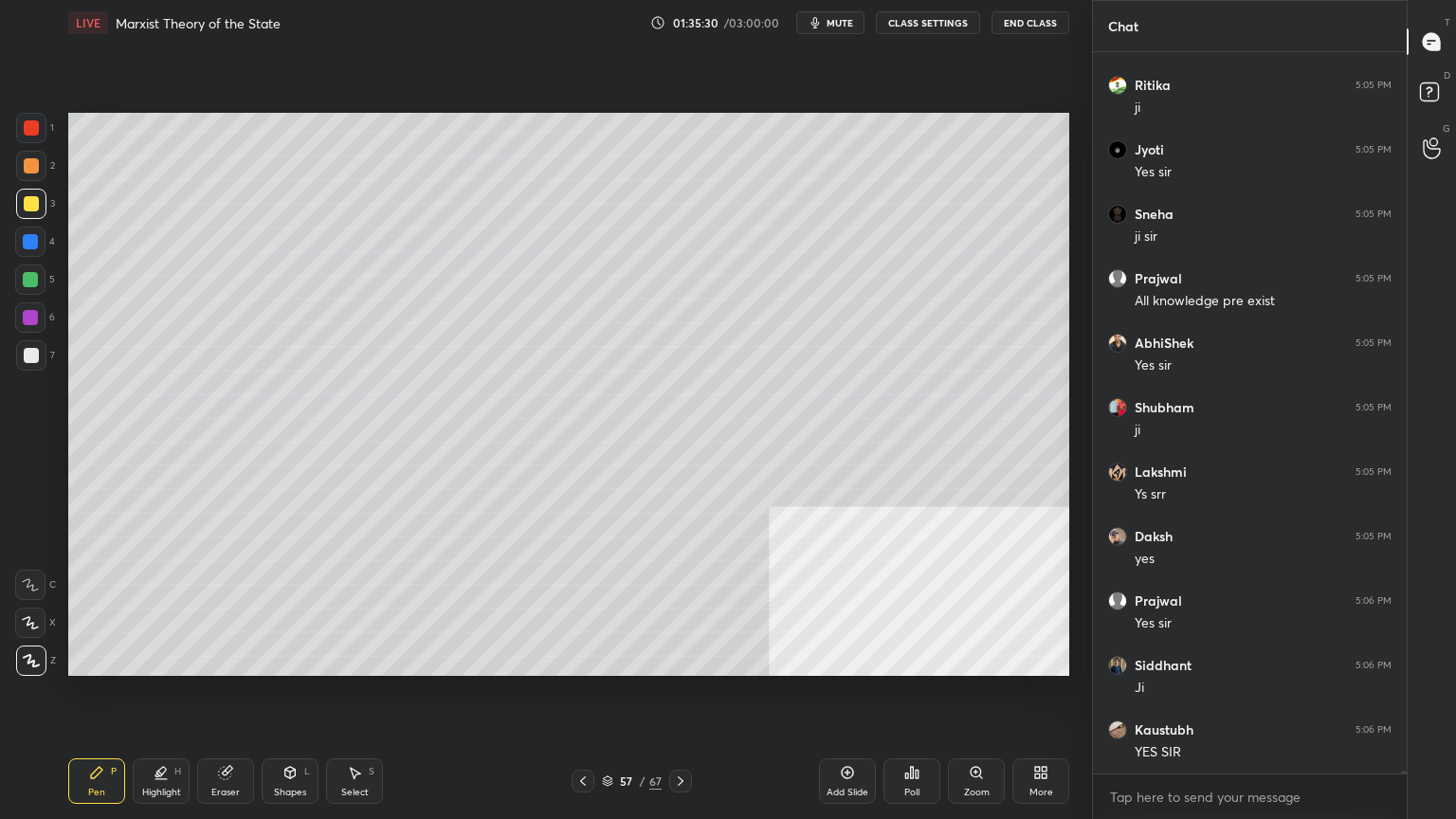 click on "Add Slide" at bounding box center [847, 781] 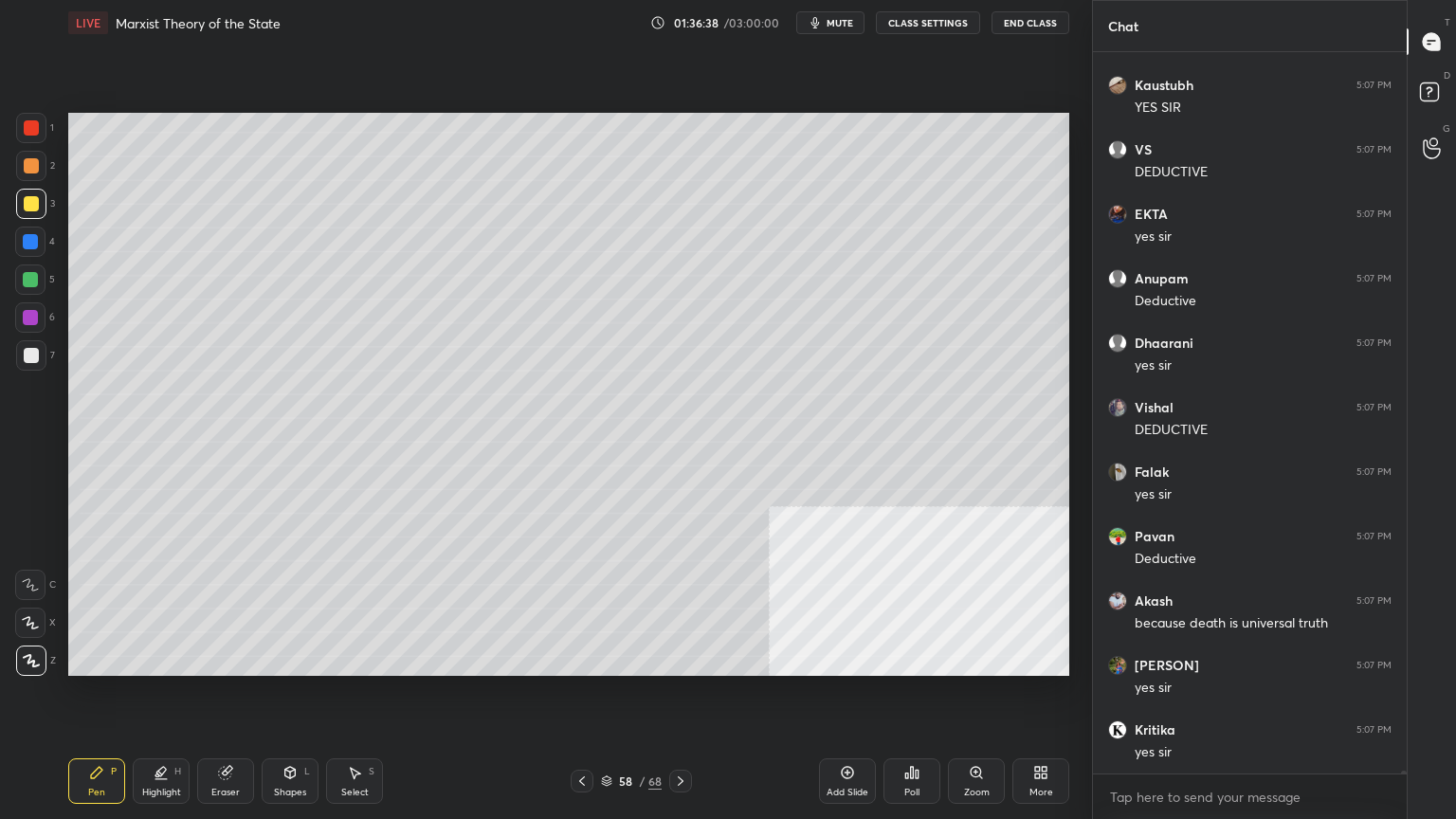 scroll, scrollTop: 171985, scrollLeft: 0, axis: vertical 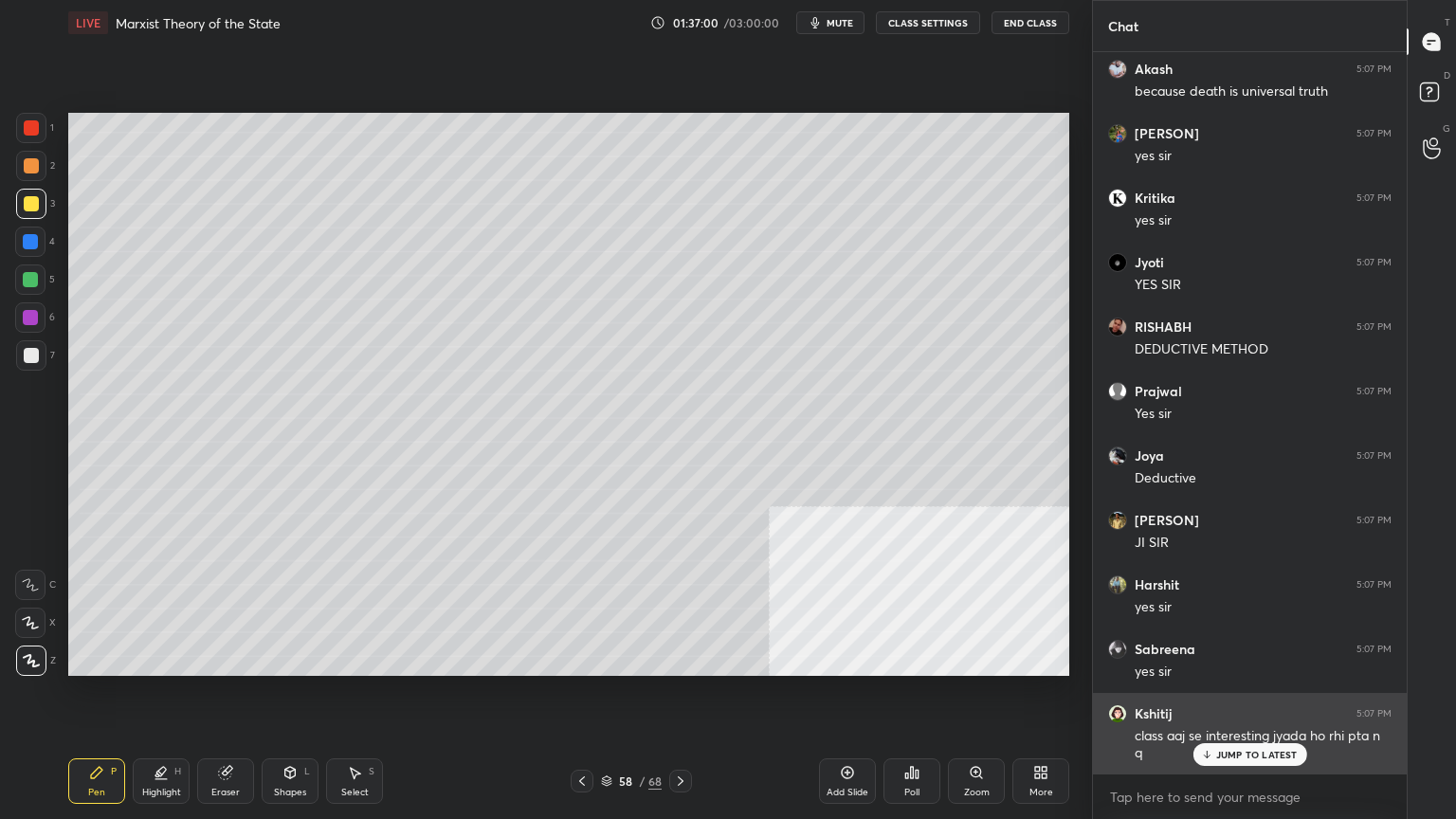 click on "JUMP TO LATEST" at bounding box center (1257, 755) 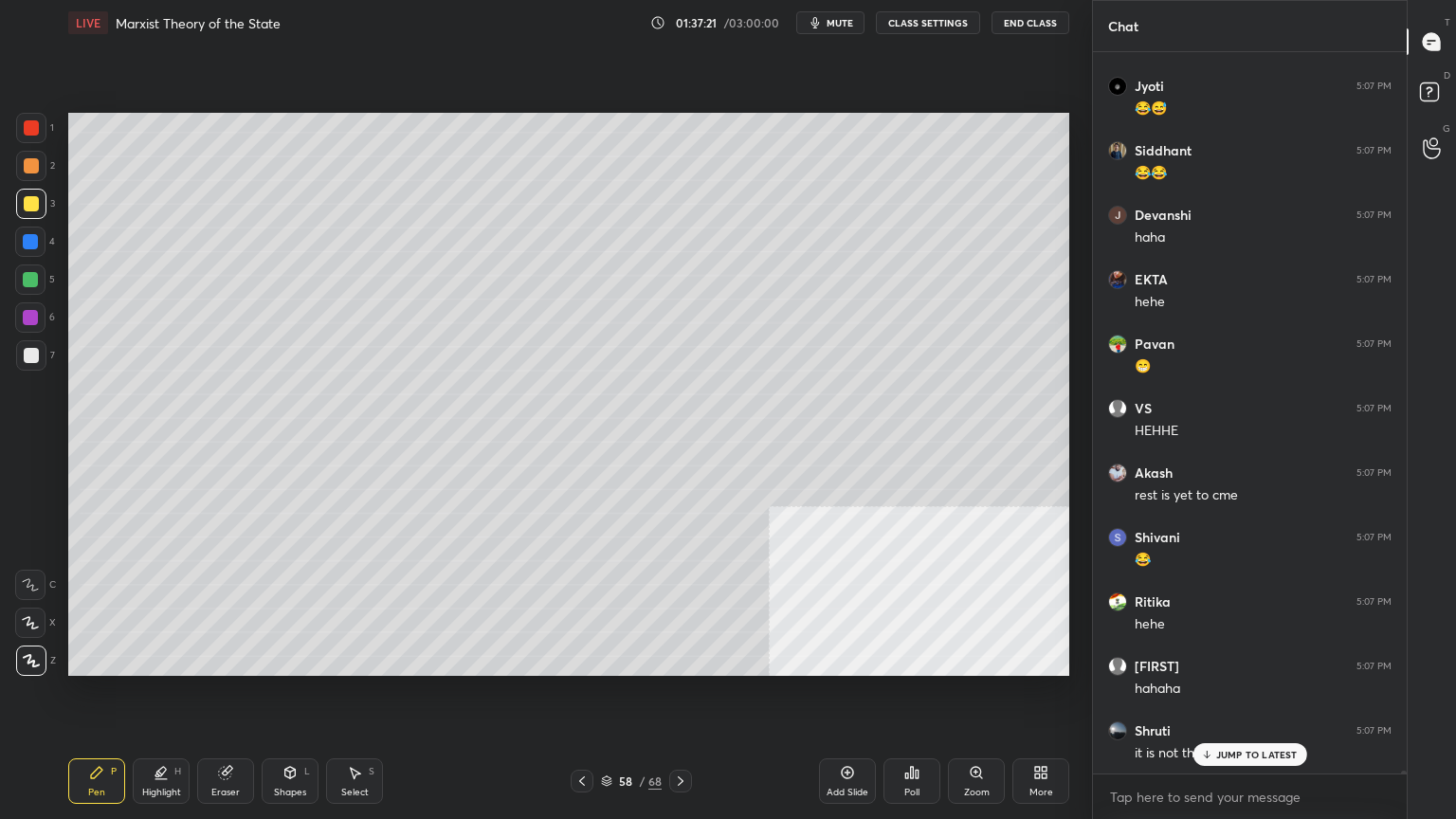 click on "JUMP TO LATEST" at bounding box center [1257, 755] 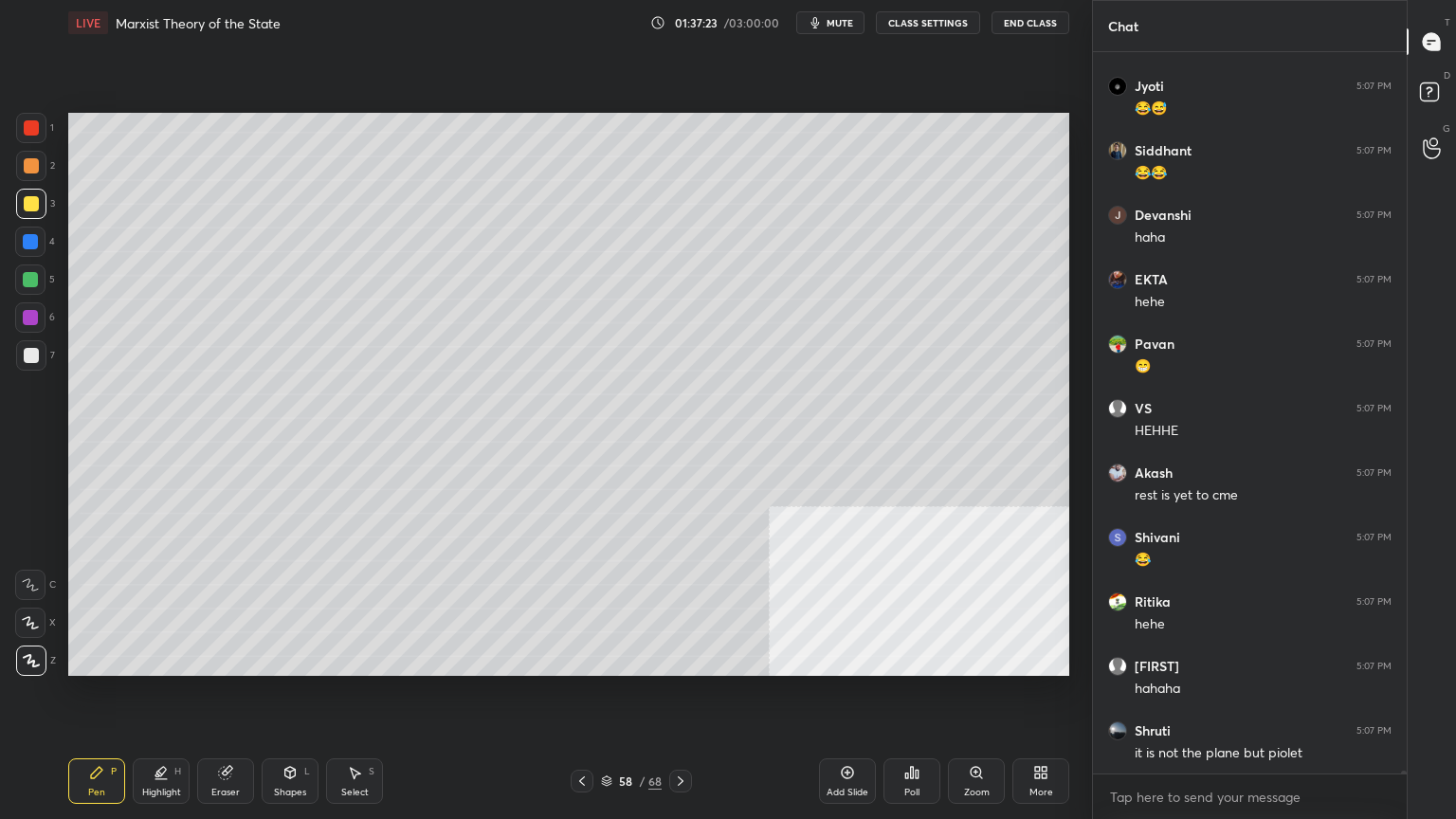 click 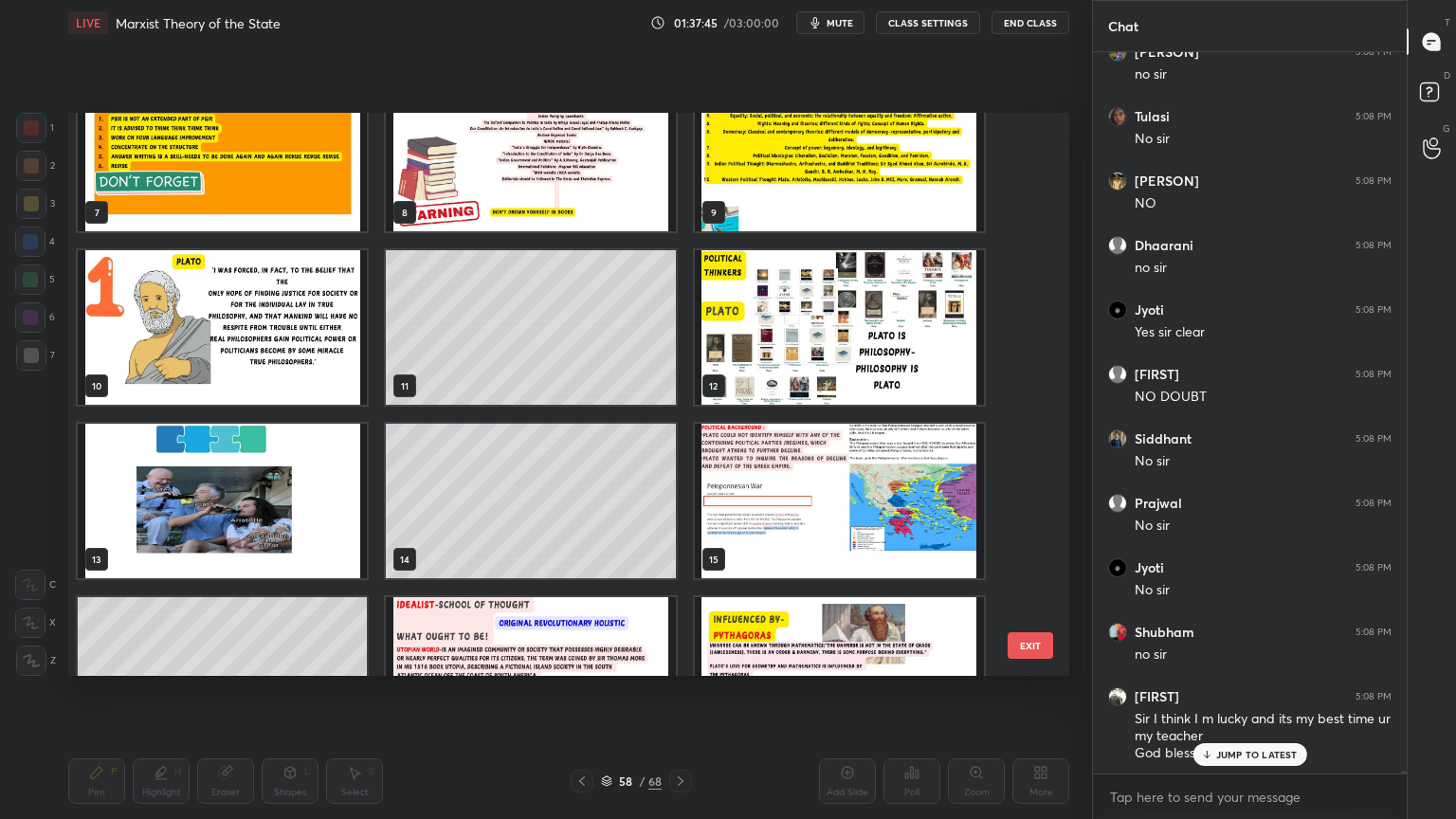 click at bounding box center (222, 327) 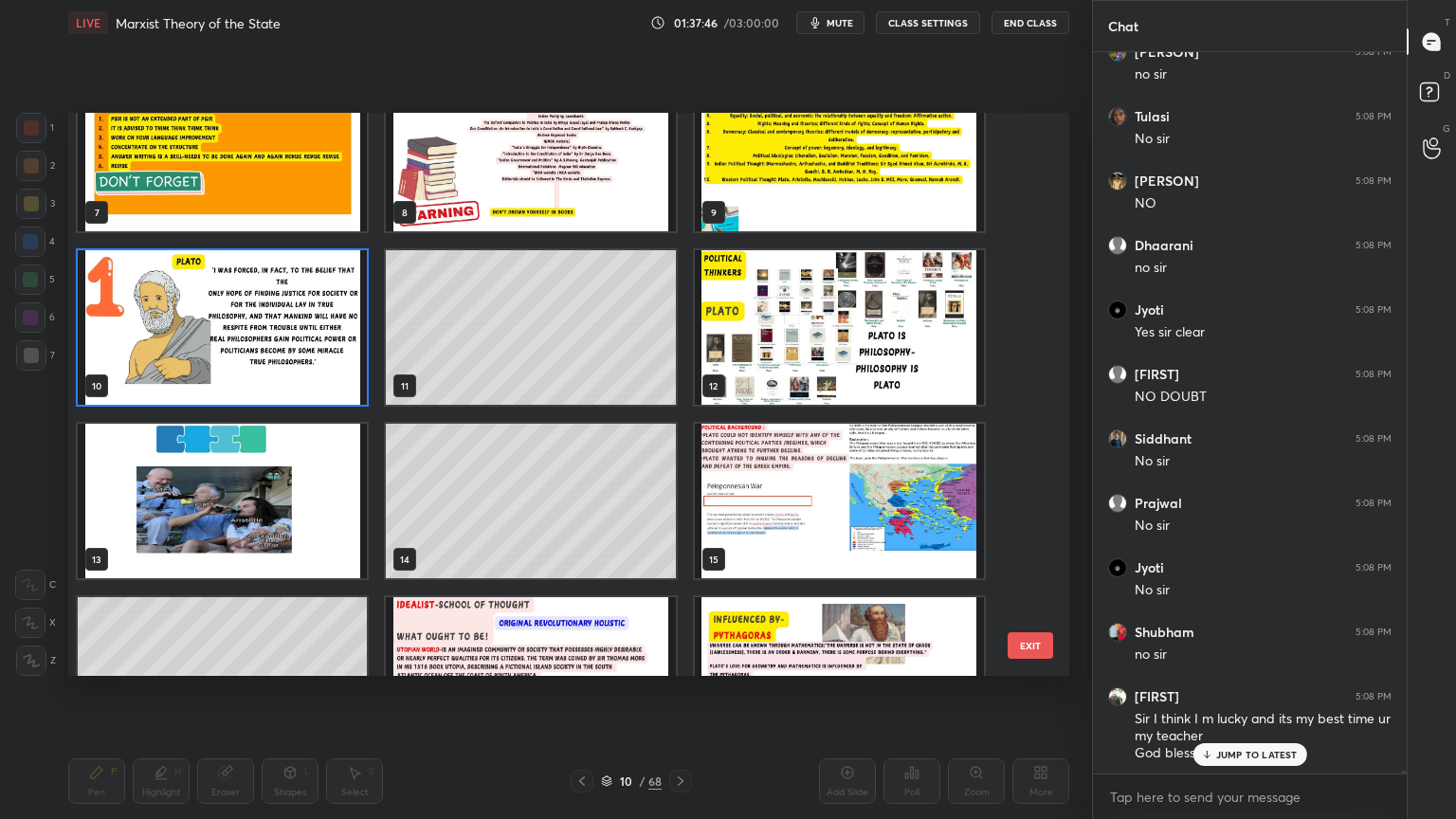 click at bounding box center [222, 327] 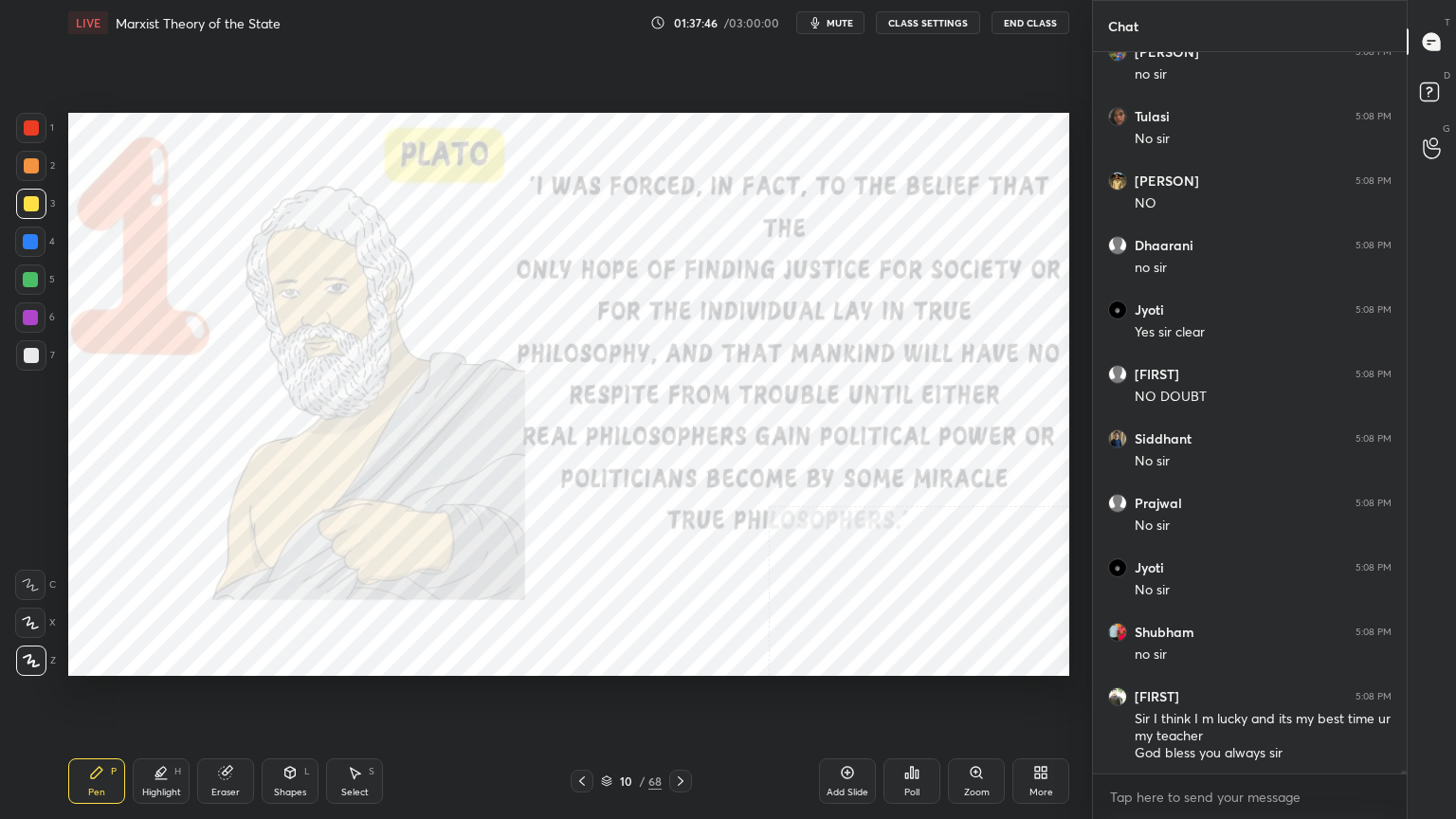 click at bounding box center (222, 327) 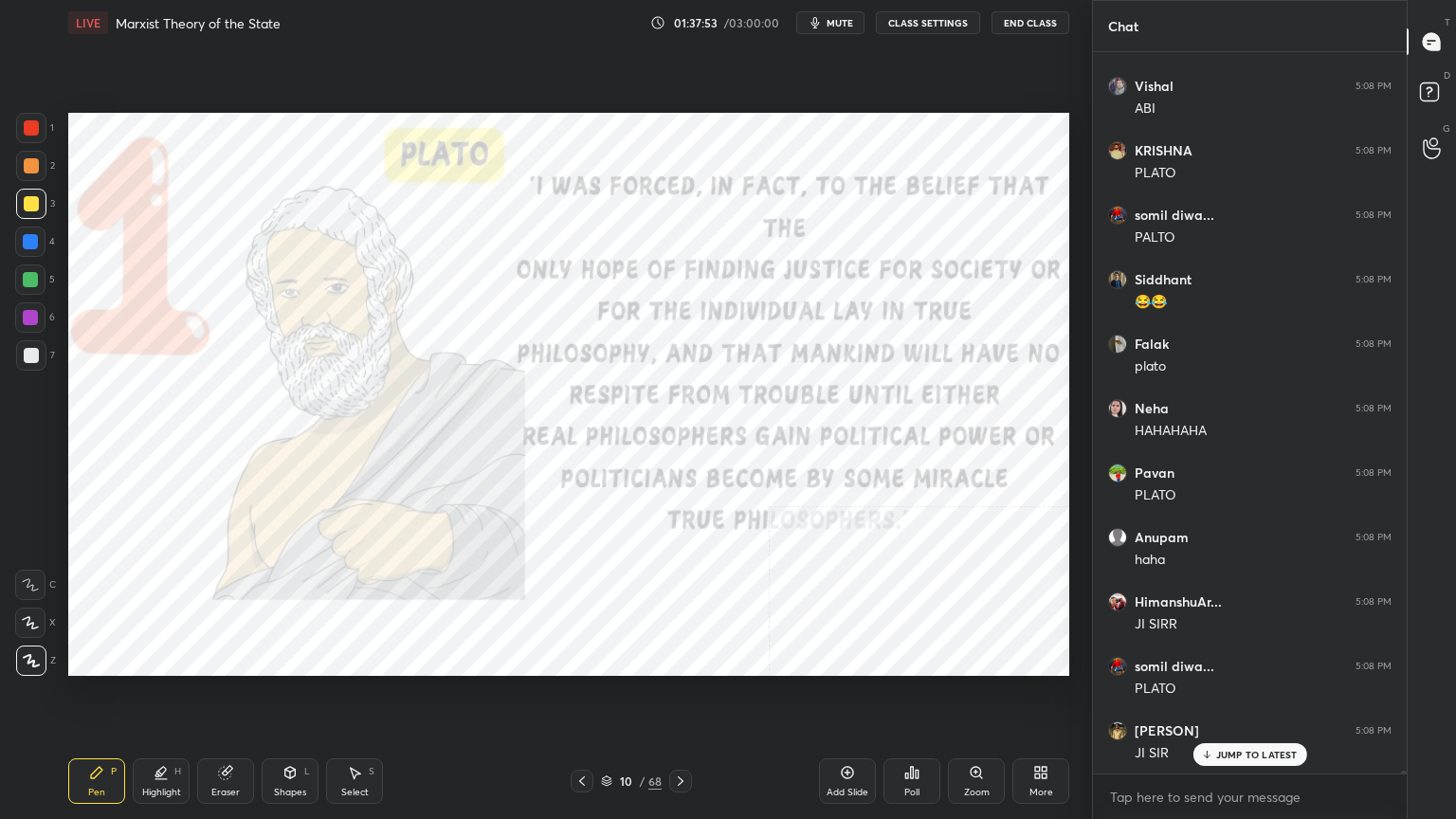 click on "Eraser" at bounding box center (226, 781) 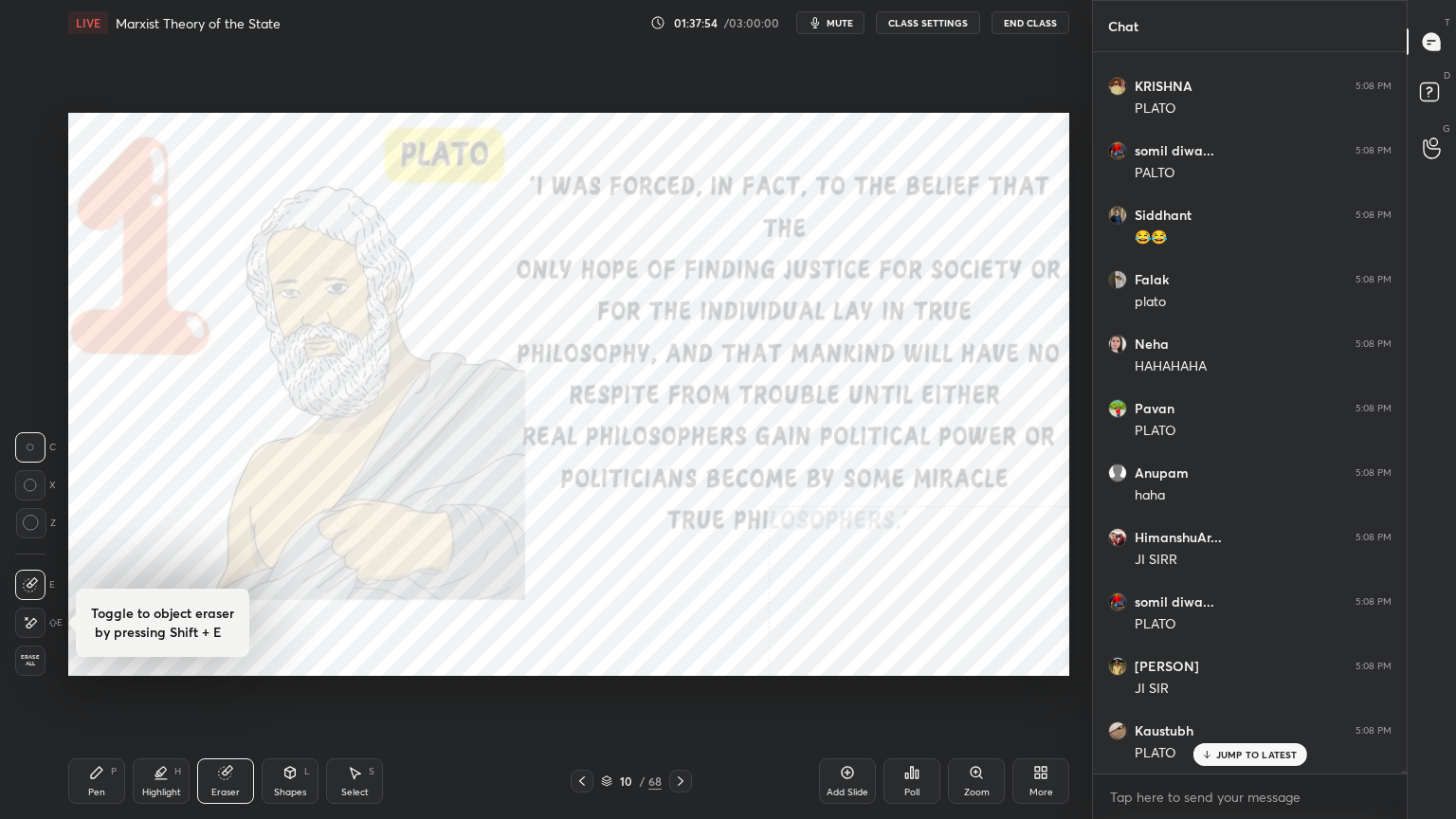 click on "Erase all" at bounding box center [30, 661] 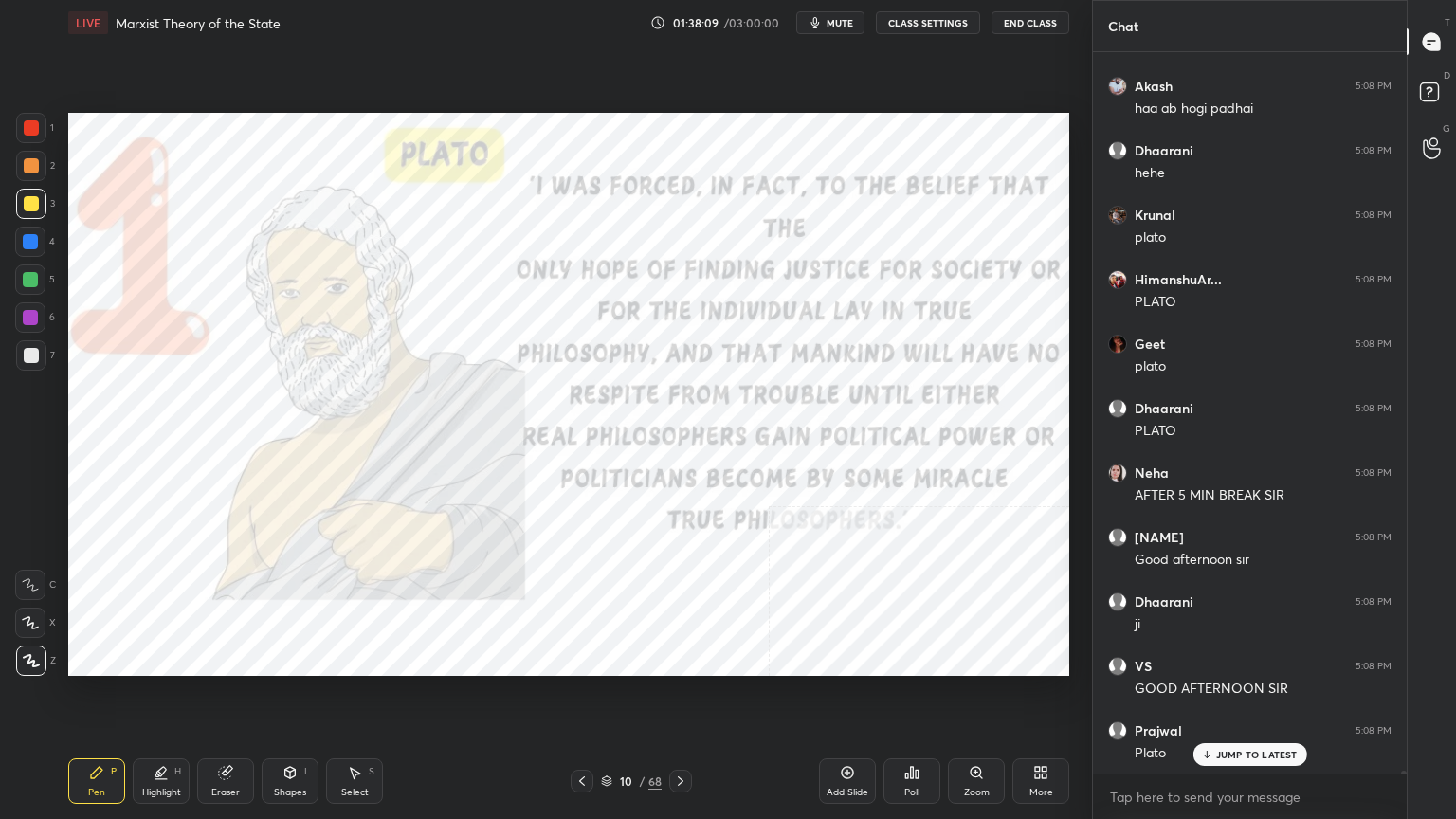 click at bounding box center (31, 128) 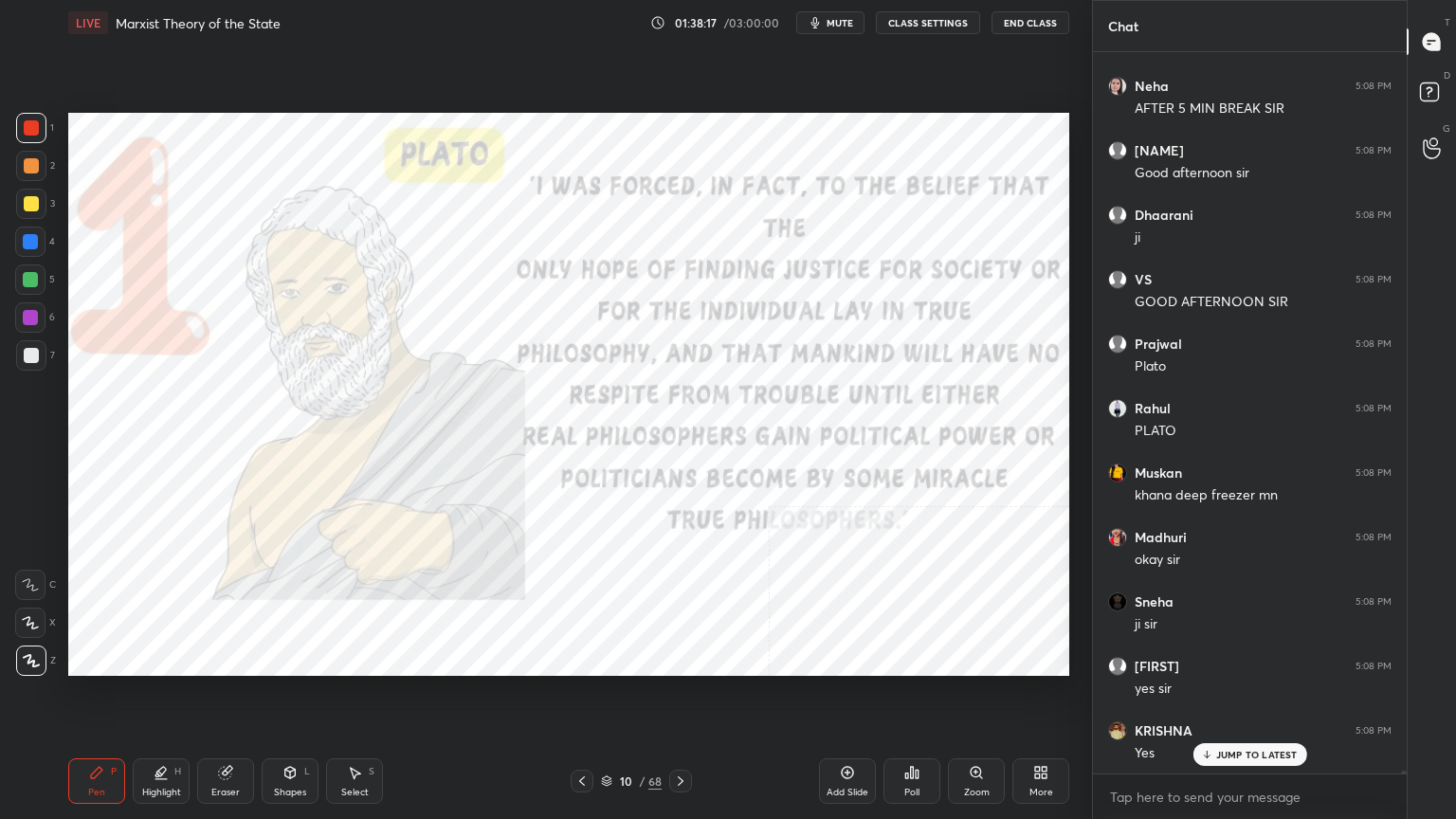 click on "mute" at bounding box center (840, 23) 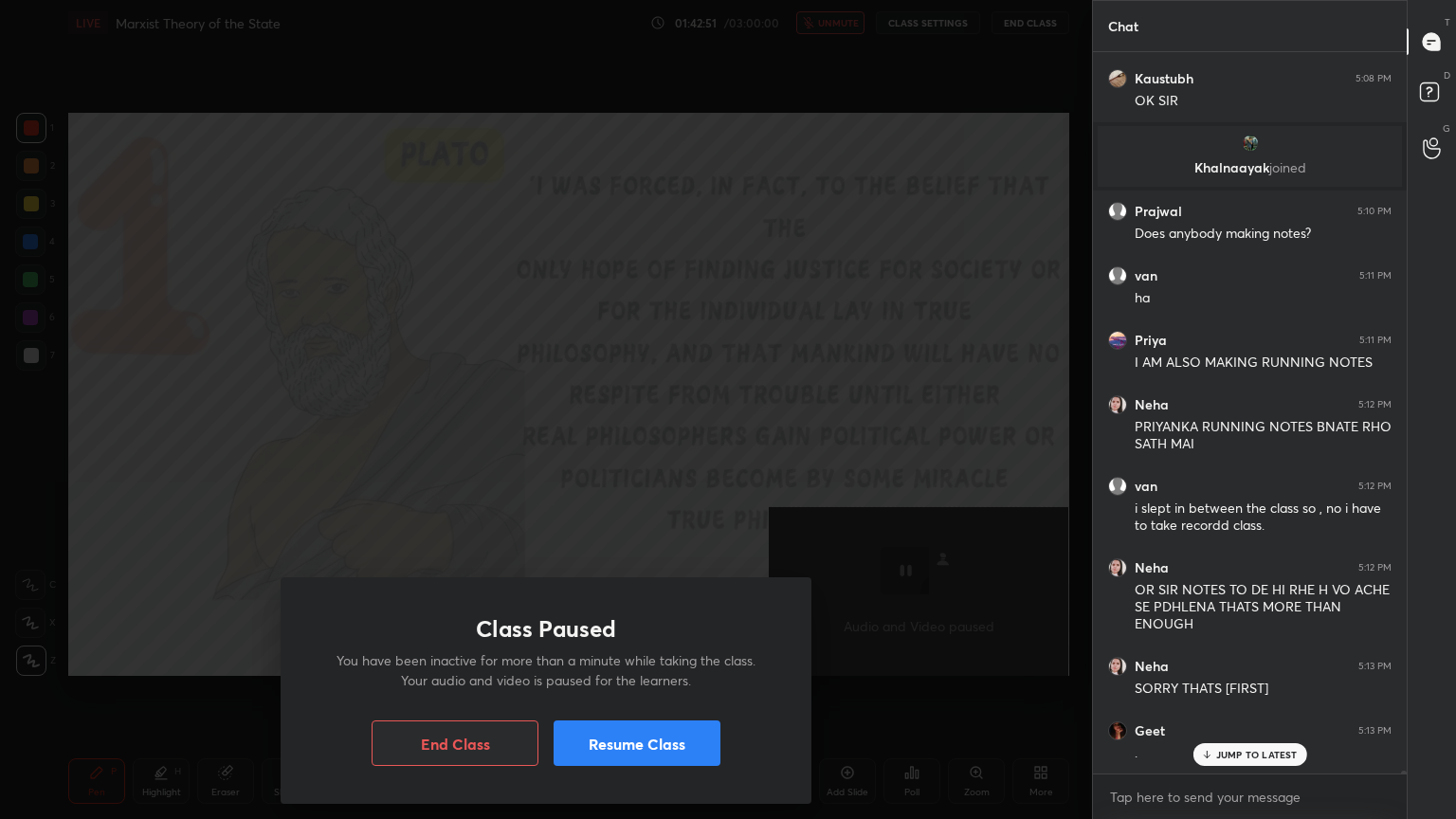 scroll, scrollTop: 179778, scrollLeft: 0, axis: vertical 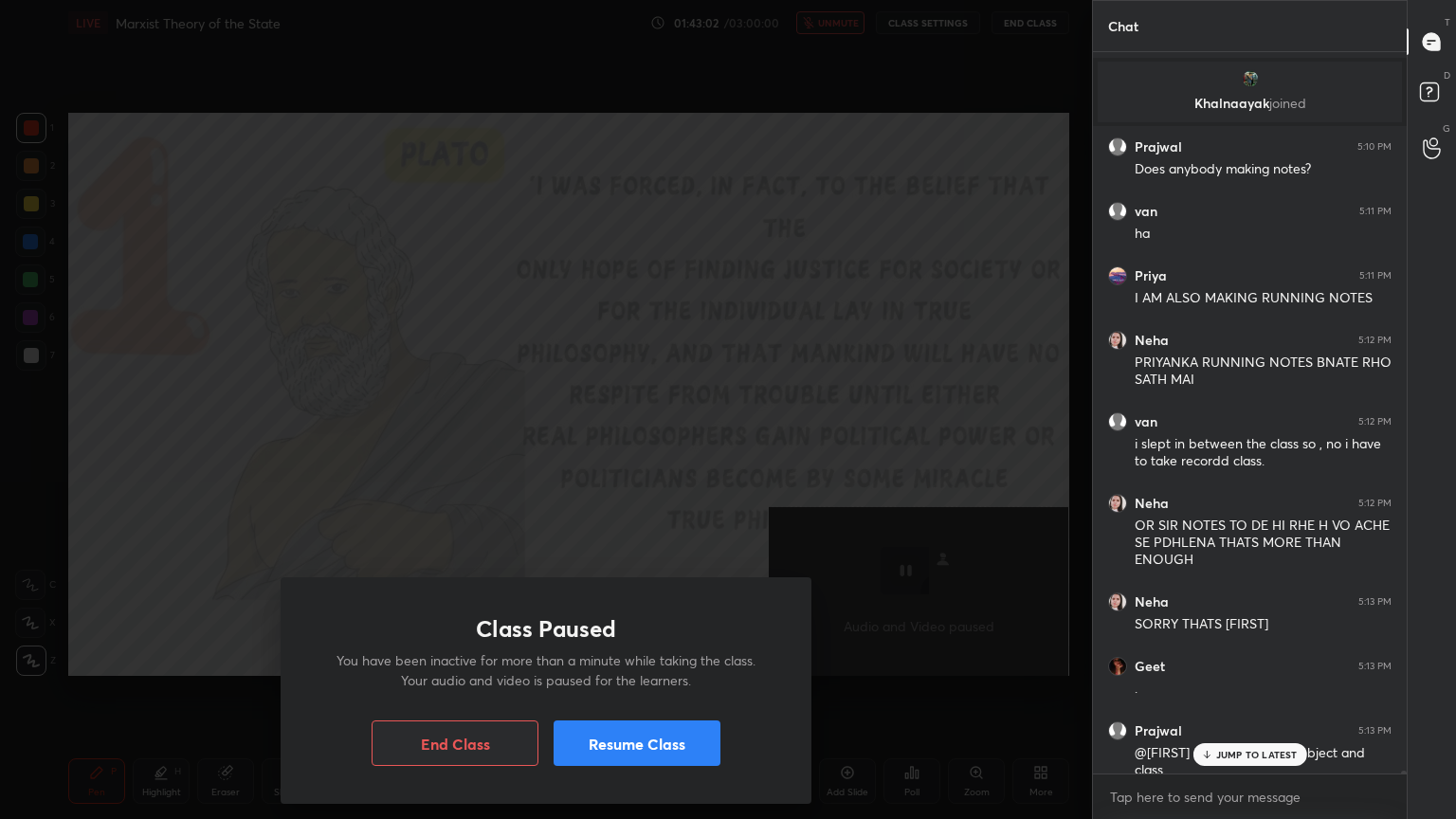 click on "JUMP TO LATEST" at bounding box center (1257, 755) 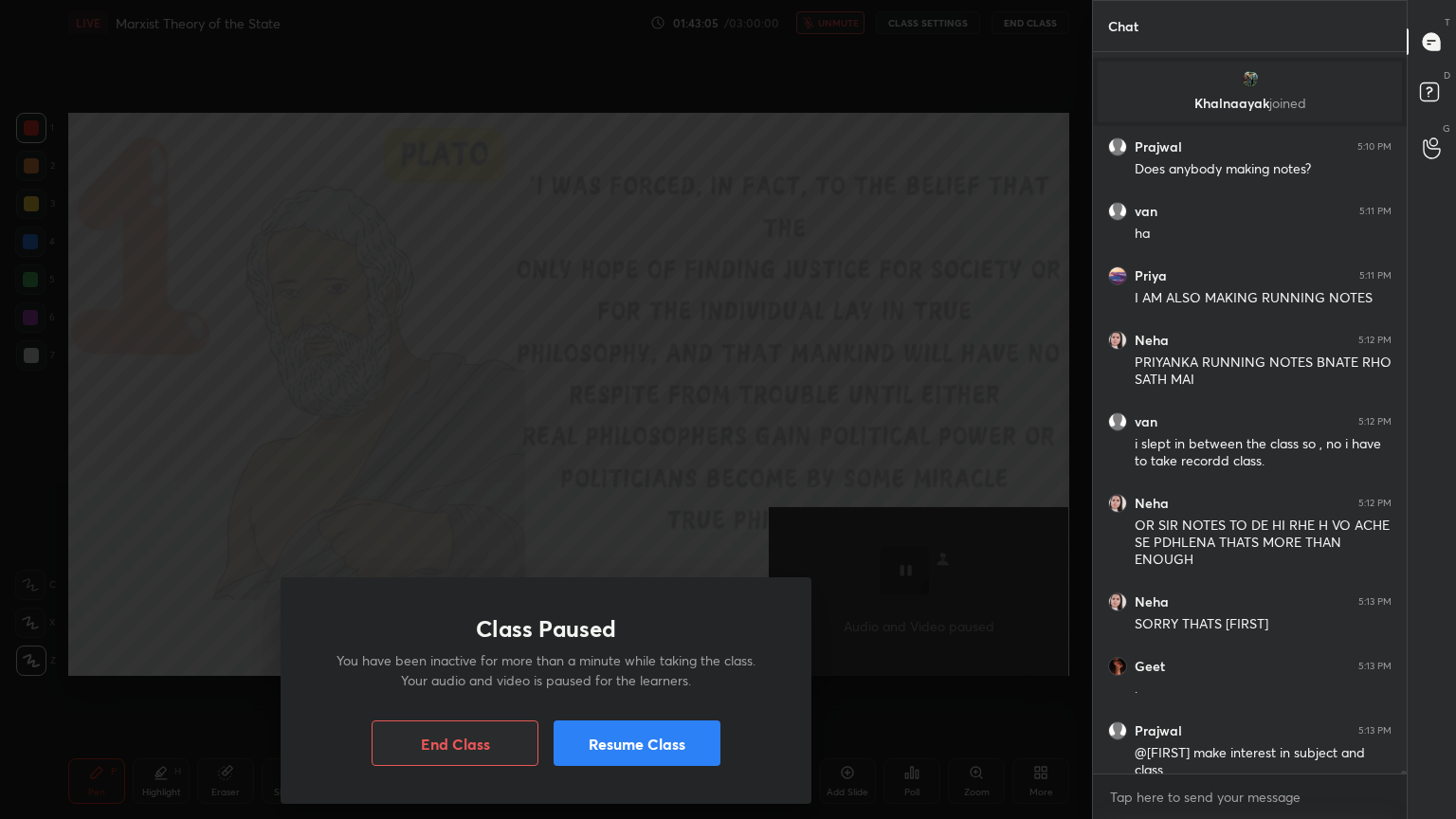 click on "Resume Class" at bounding box center (637, 743) 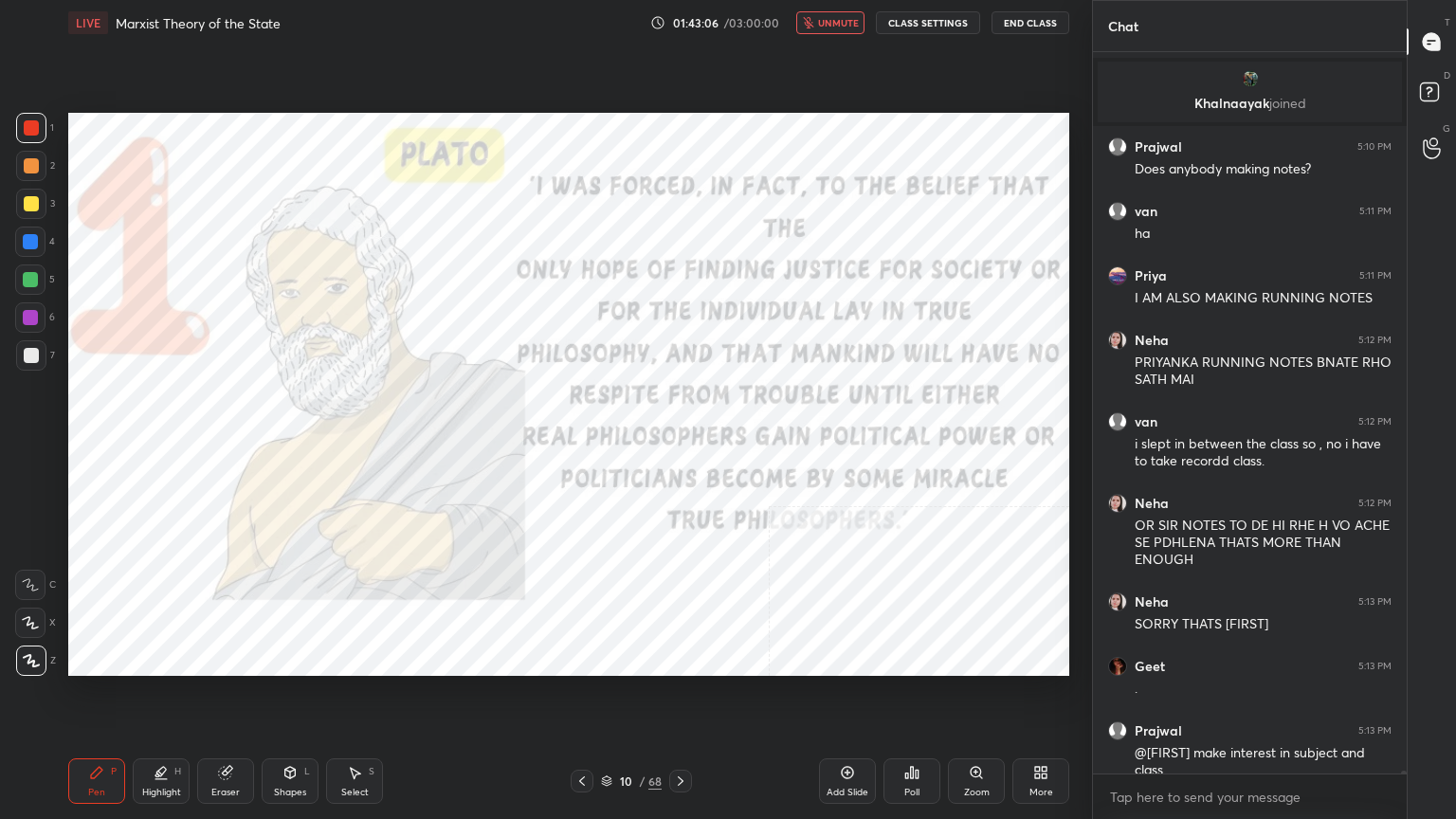 click on "unmute" at bounding box center (838, 23) 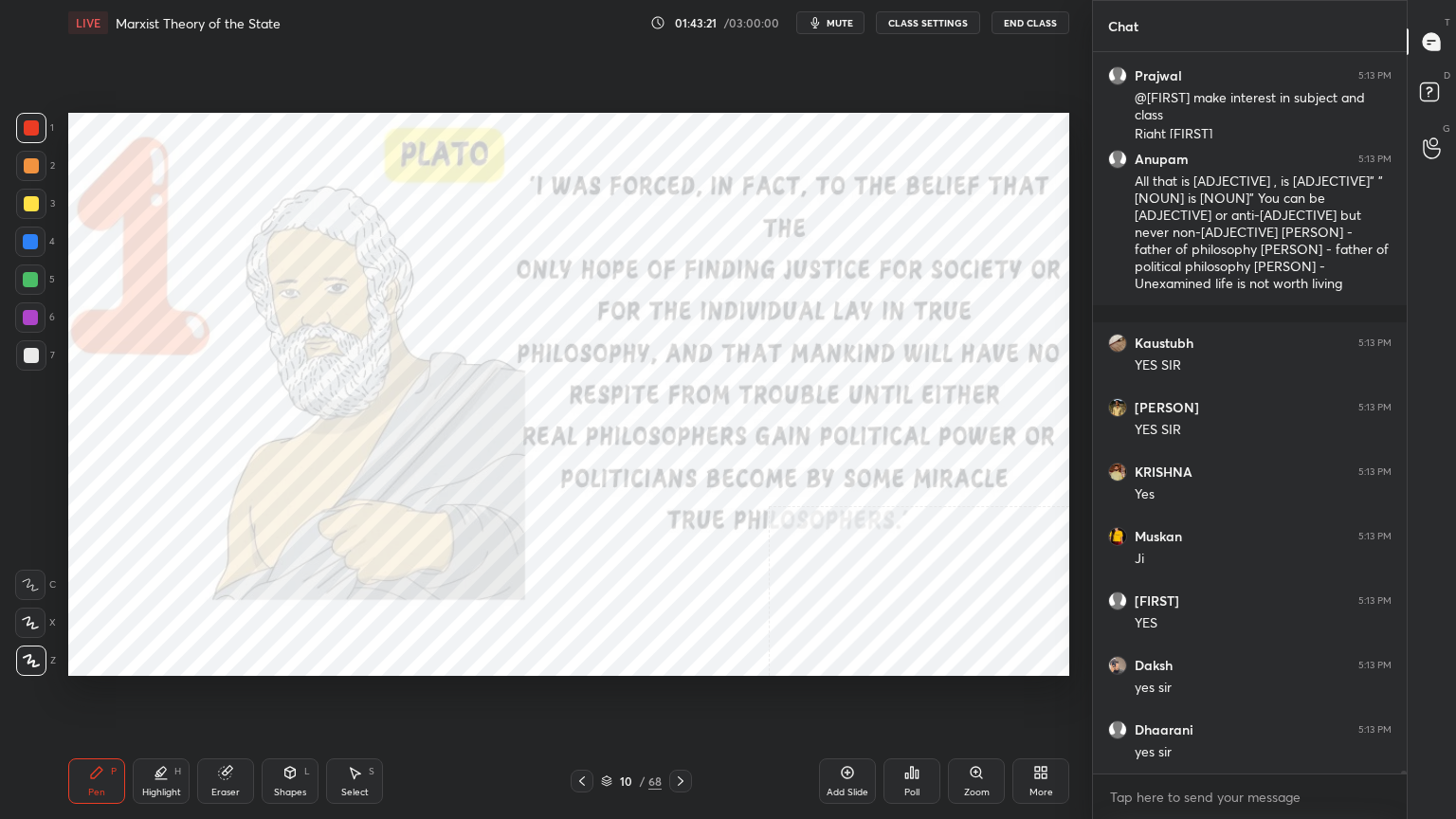 scroll, scrollTop: 180498, scrollLeft: 0, axis: vertical 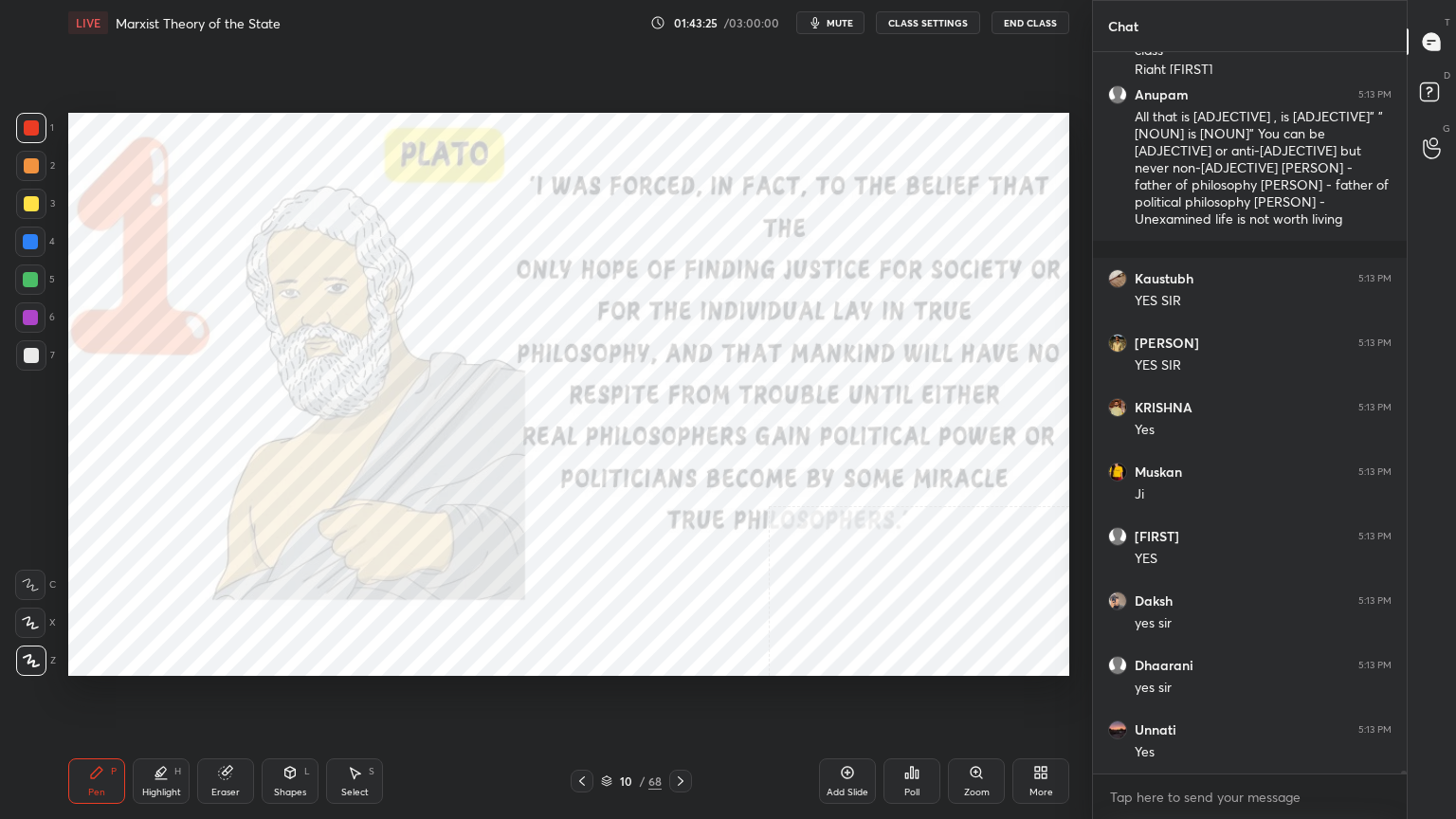 click 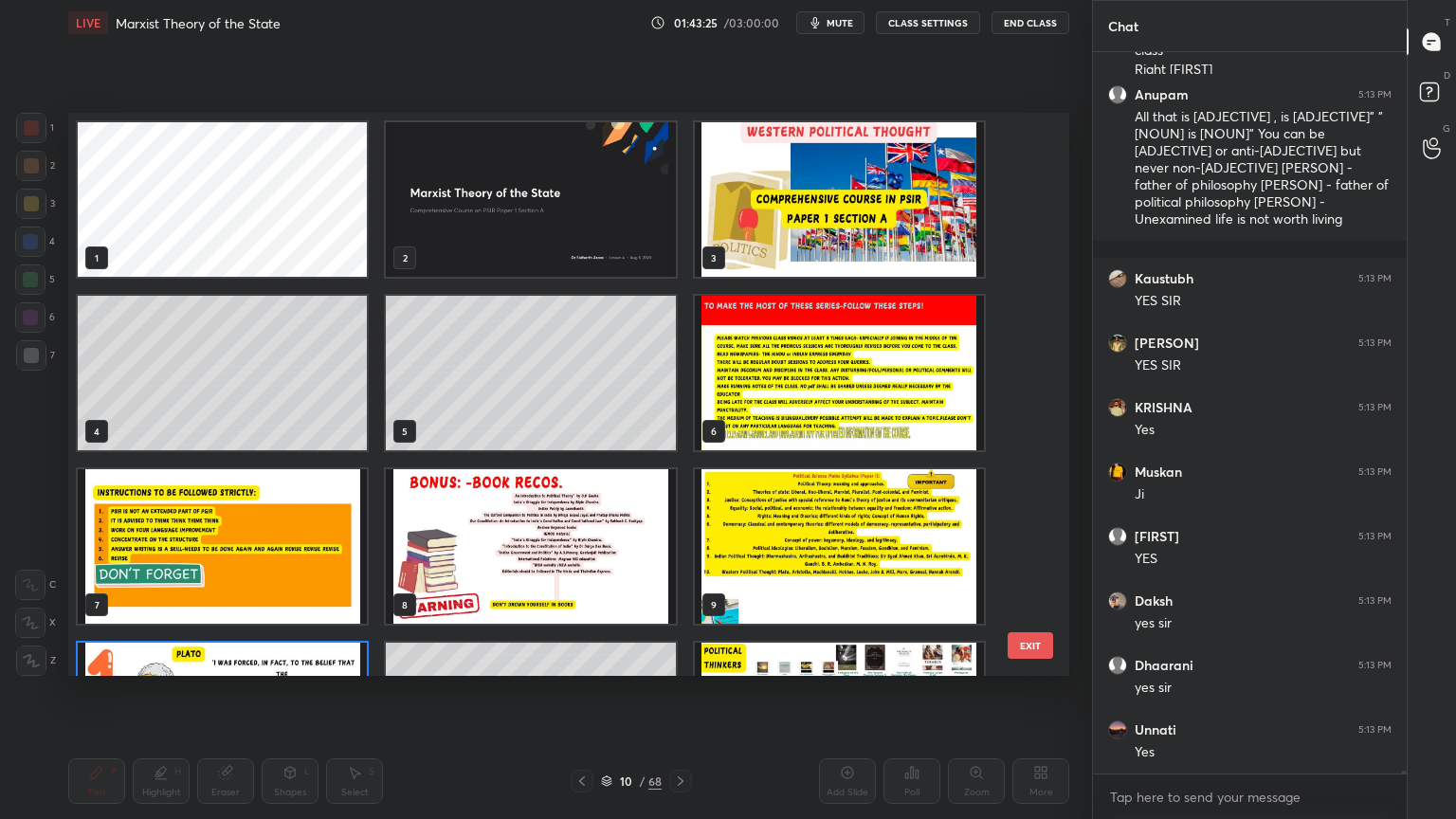 scroll, scrollTop: 131, scrollLeft: 0, axis: vertical 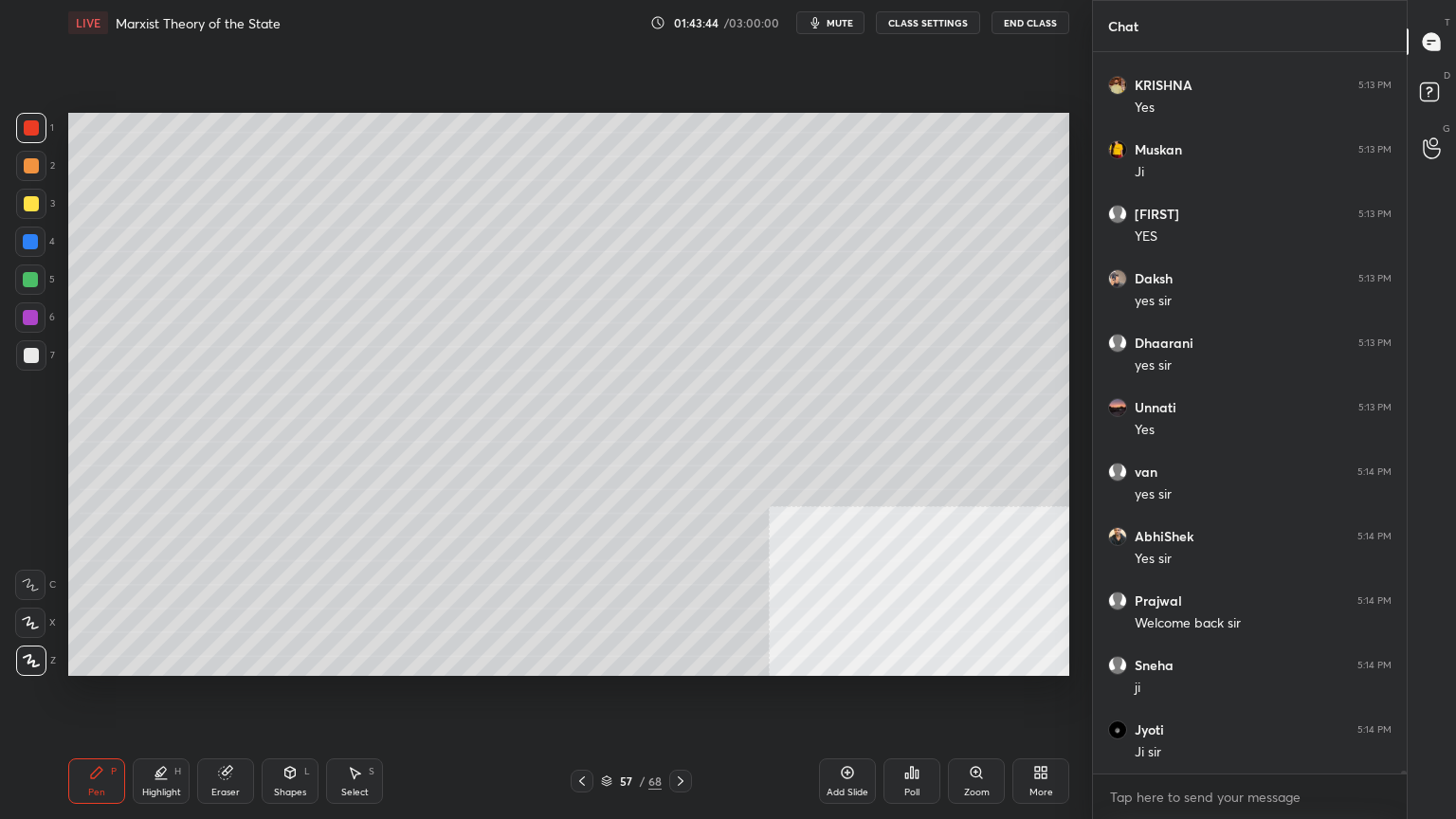 click on "Add Slide" at bounding box center (847, 781) 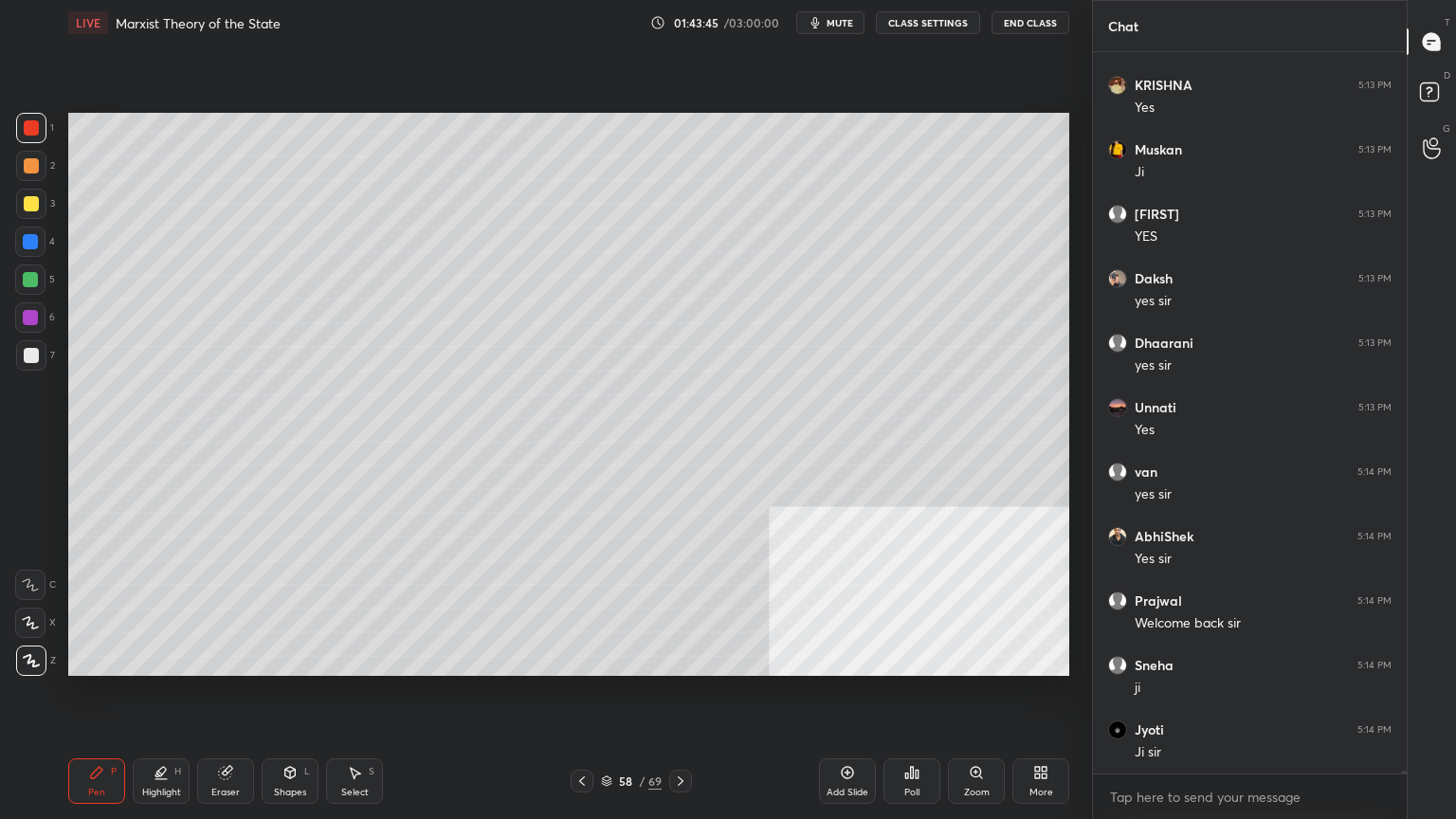 scroll, scrollTop: 180884, scrollLeft: 0, axis: vertical 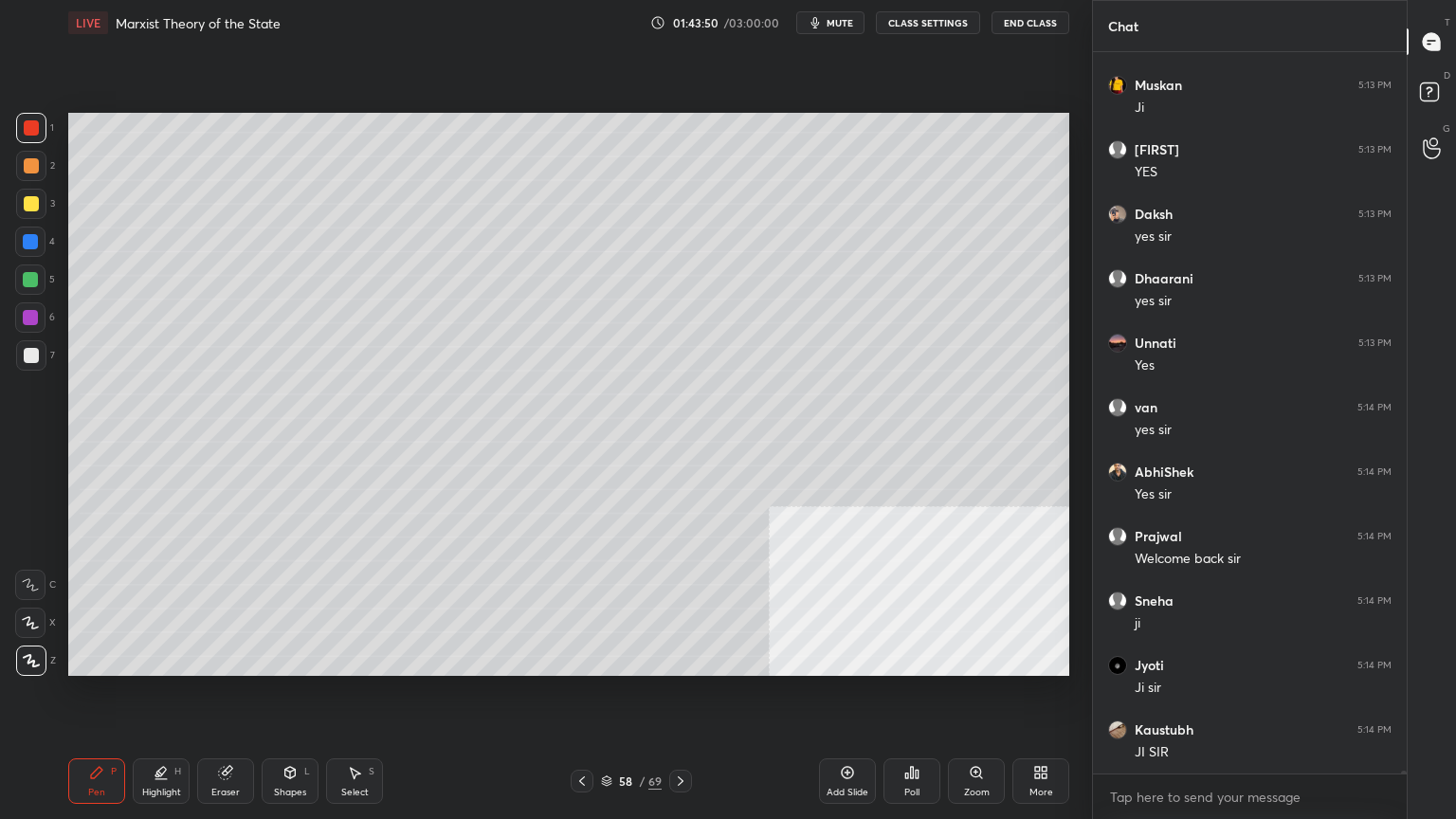 click at bounding box center (31, 355) 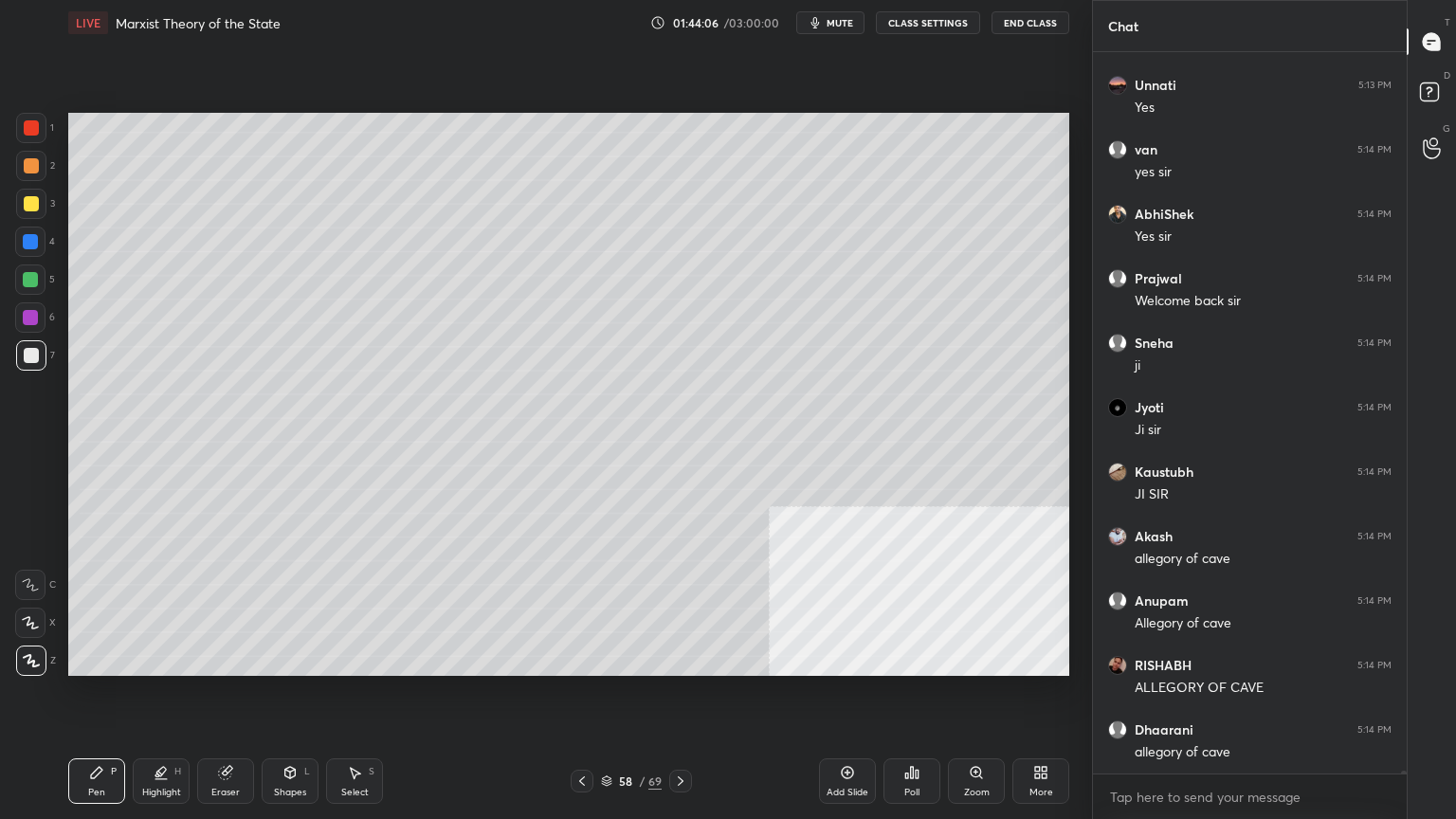 scroll, scrollTop: 181207, scrollLeft: 0, axis: vertical 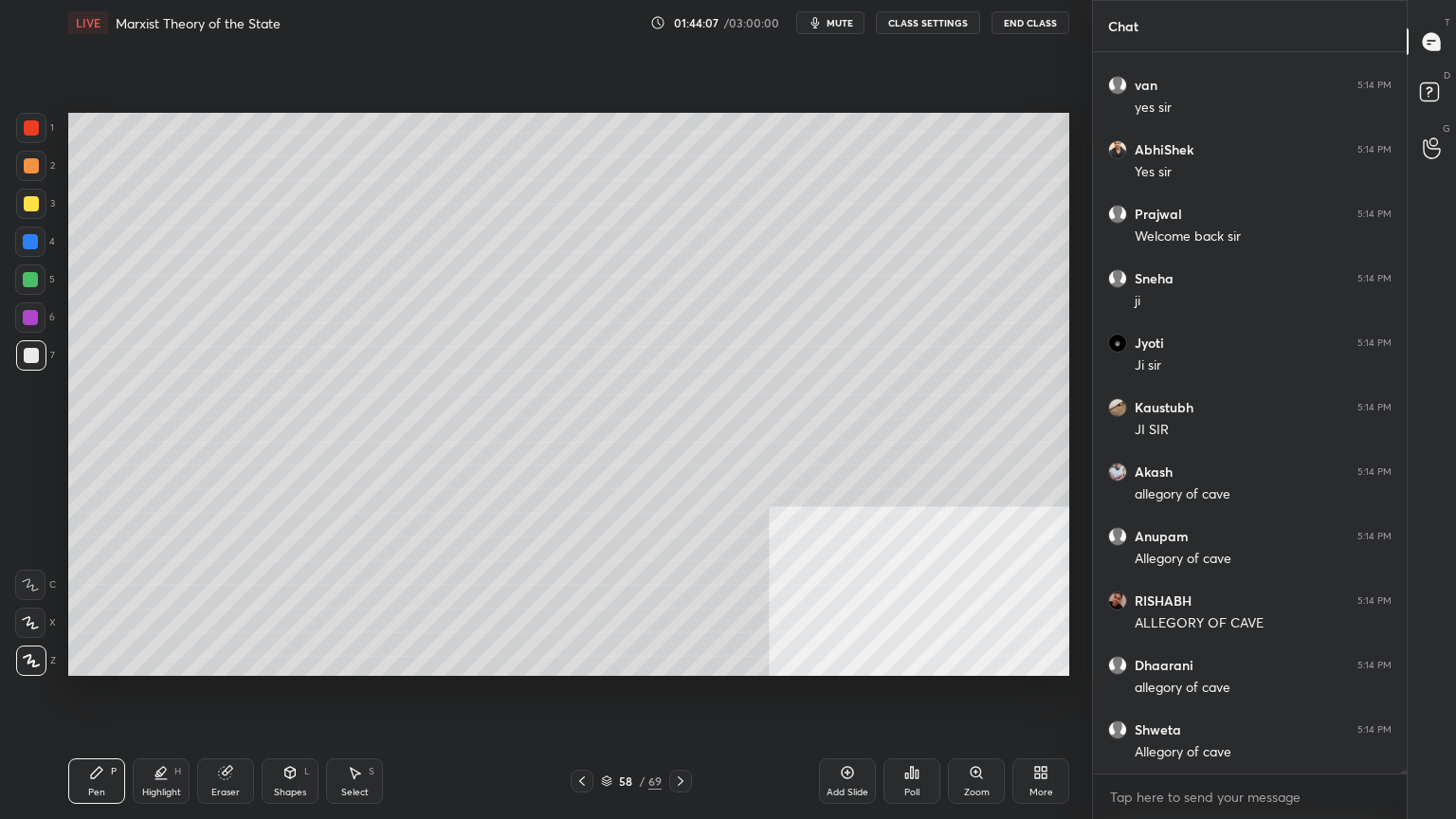 click 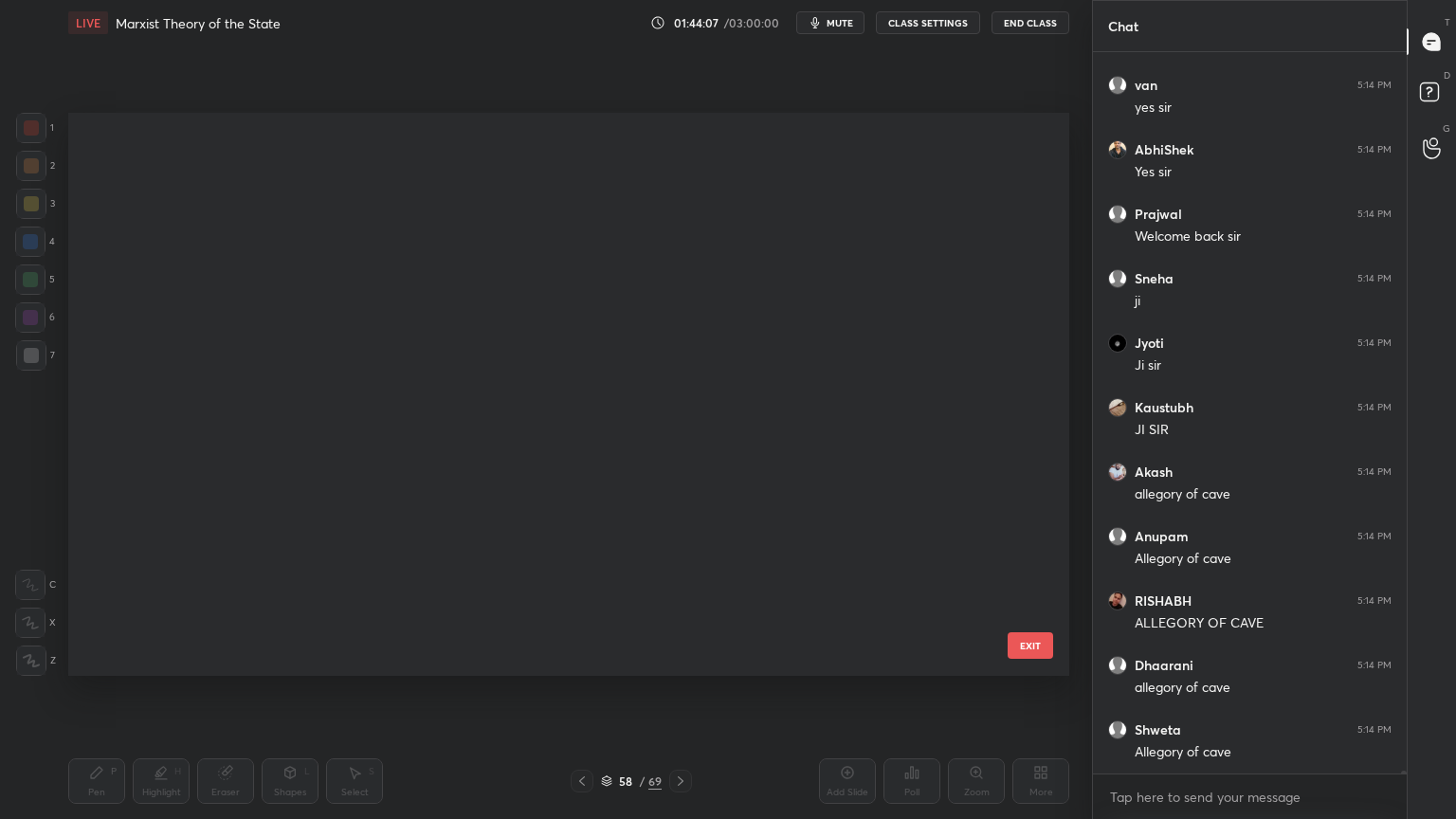 scroll, scrollTop: 2906, scrollLeft: 0, axis: vertical 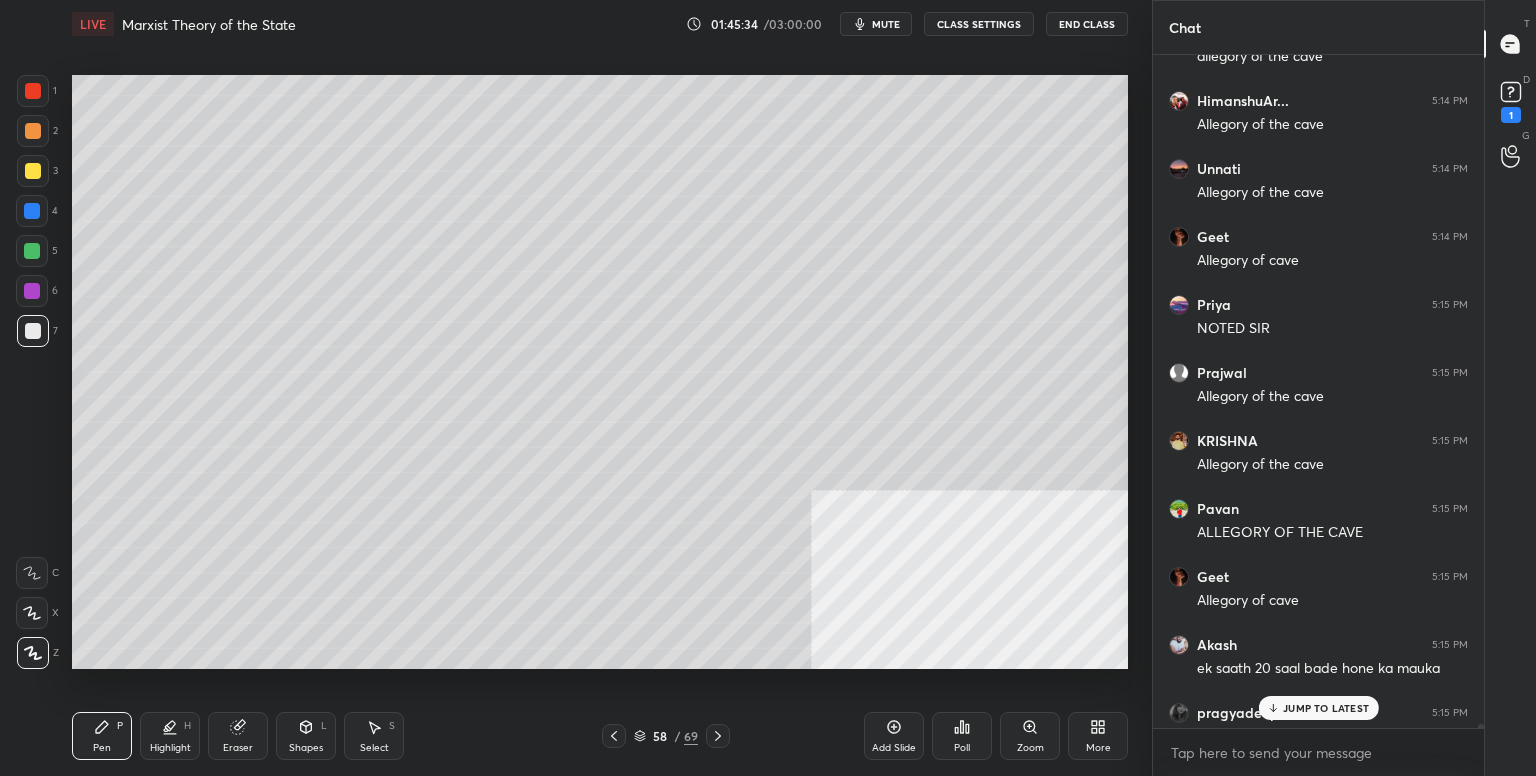 click on "JUMP TO LATEST" at bounding box center (1326, 708) 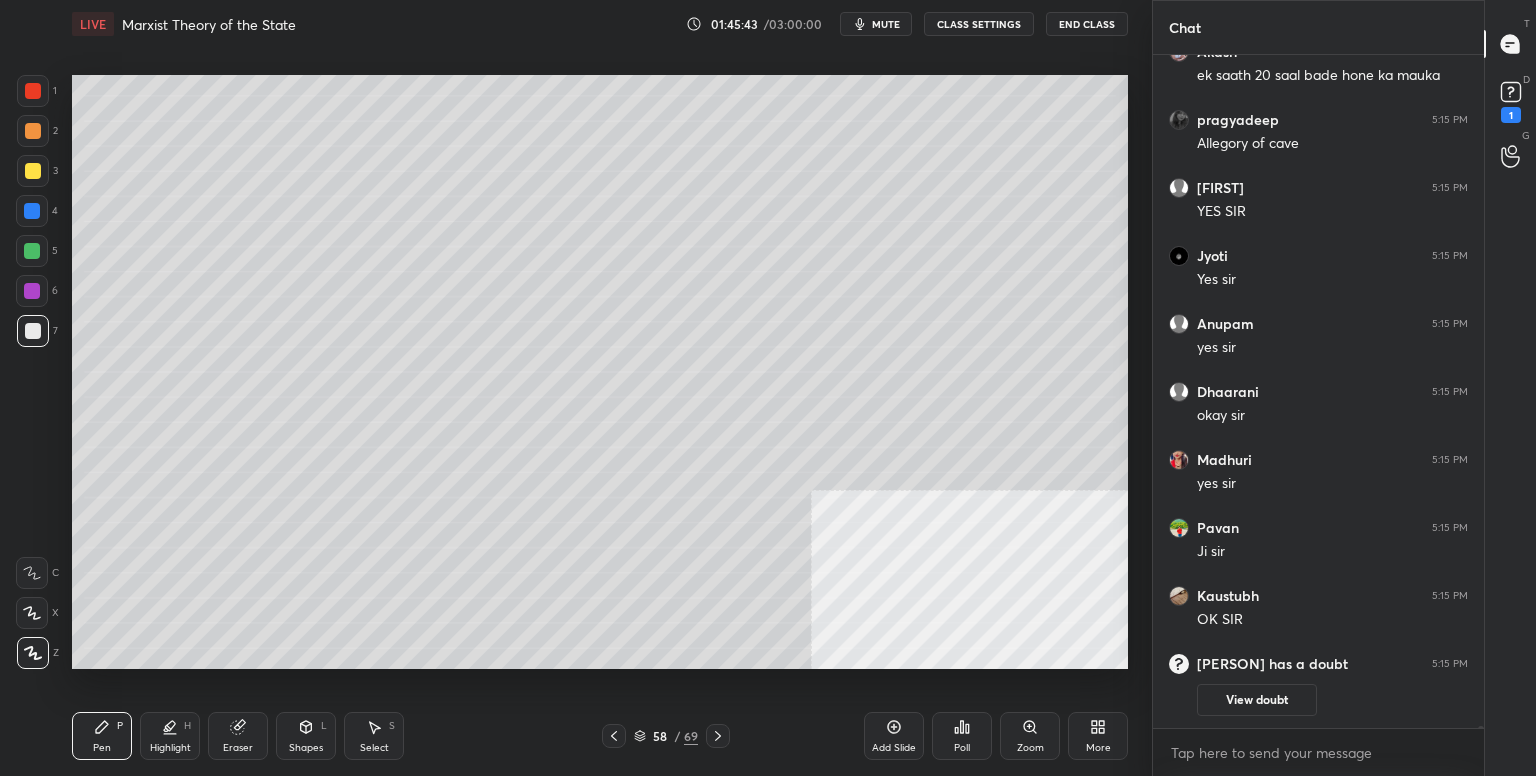 click on "More" at bounding box center (1098, 736) 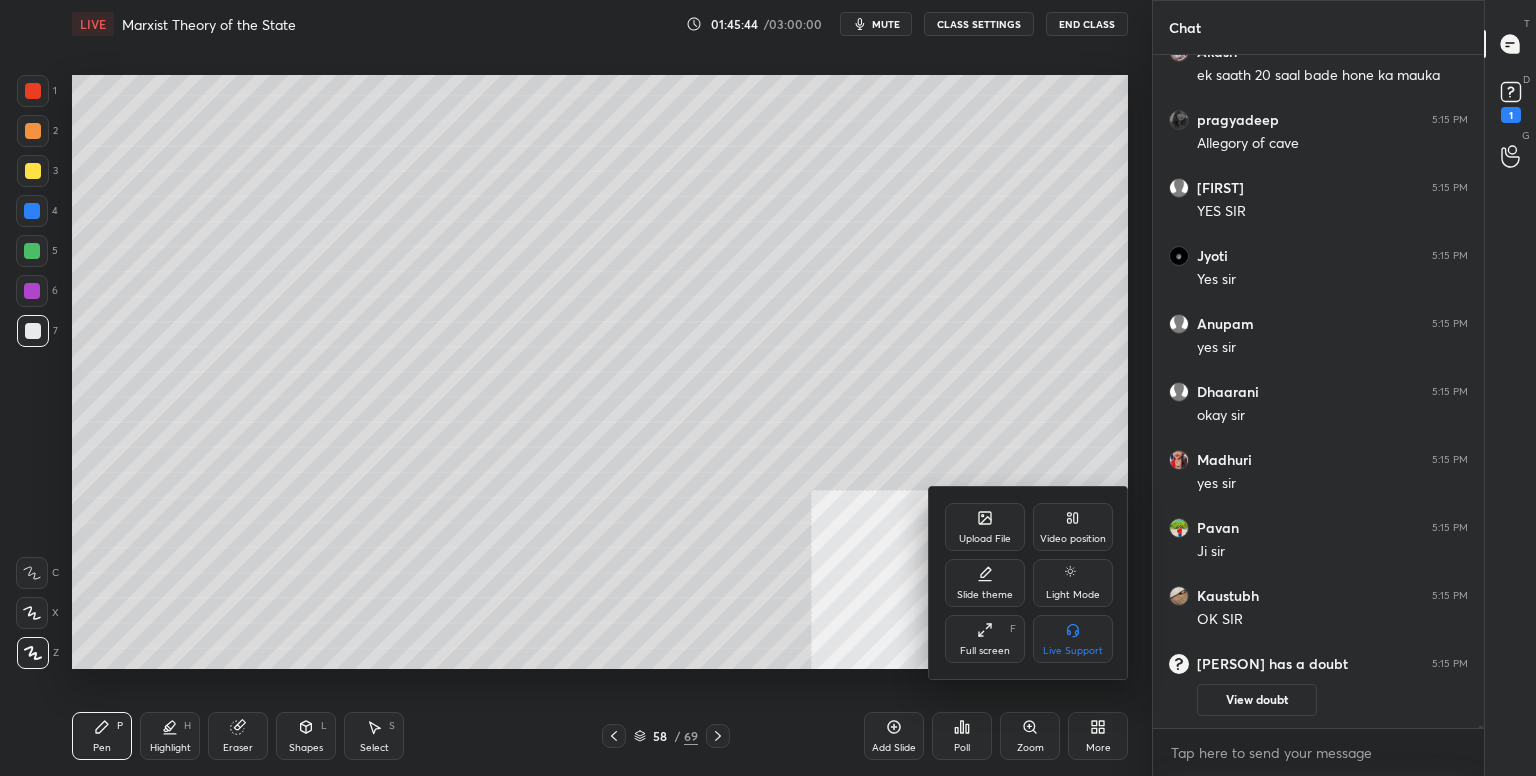 click on "Upload File" at bounding box center [985, 527] 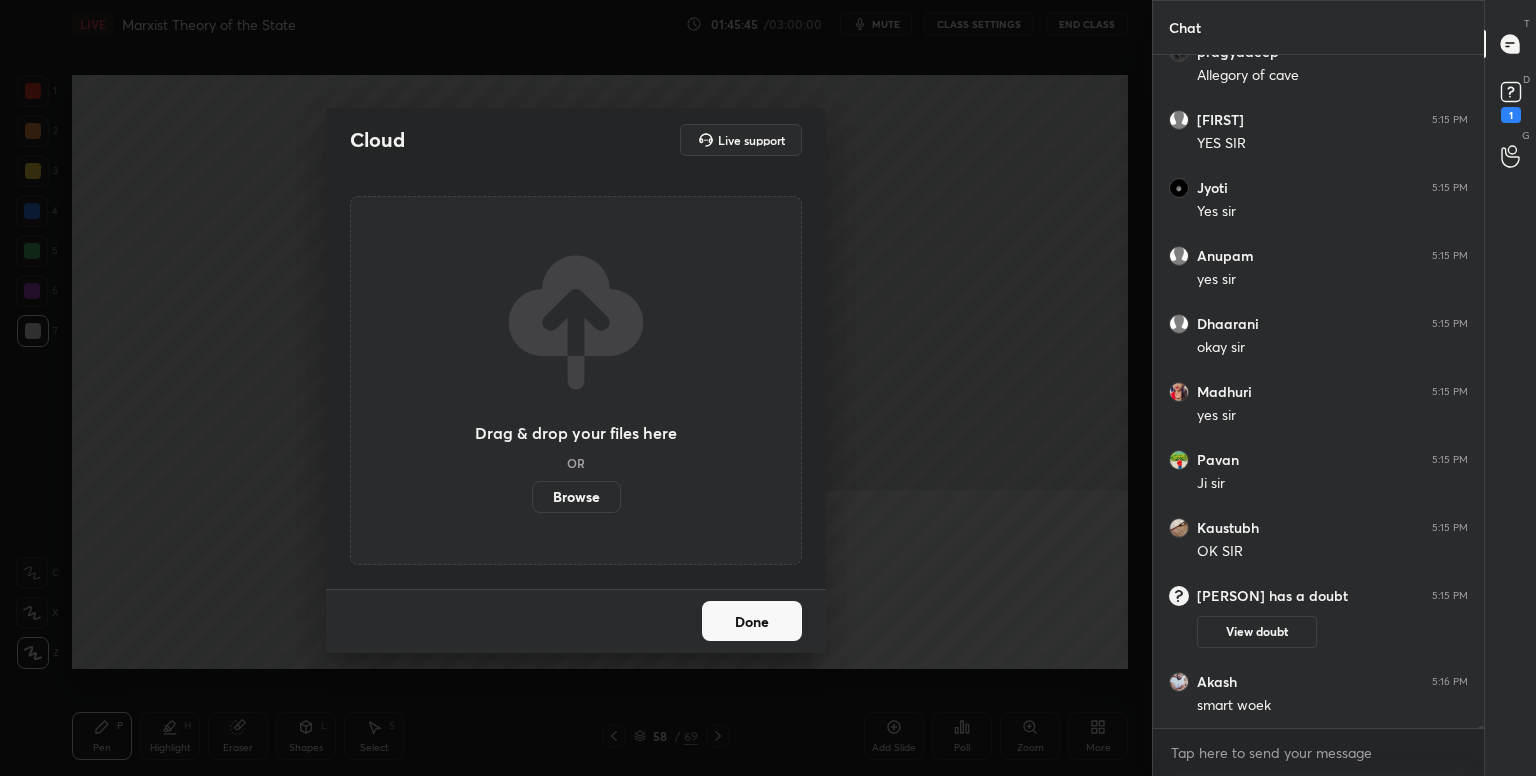 click on "Browse" at bounding box center (576, 497) 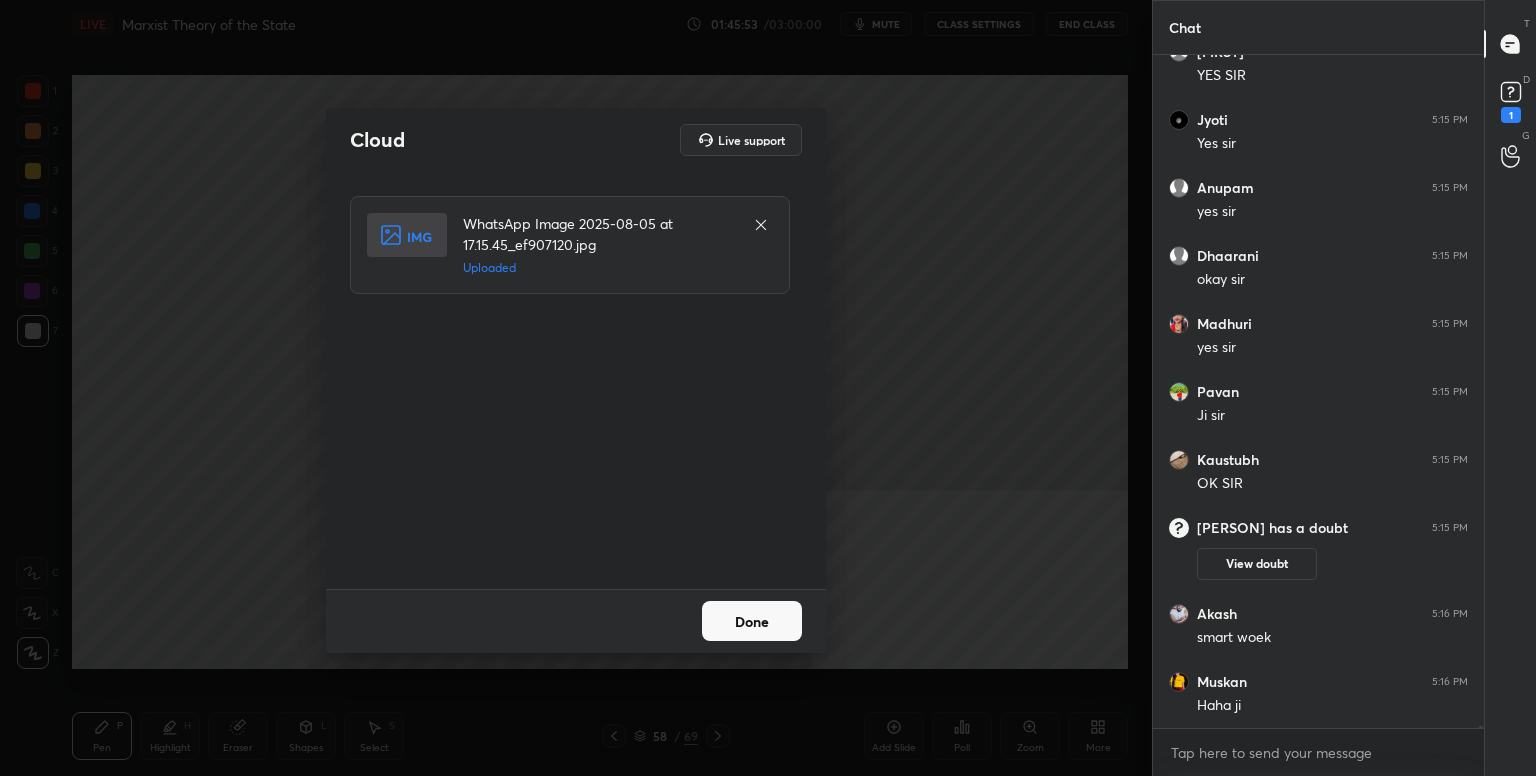 click on "Done" at bounding box center [752, 621] 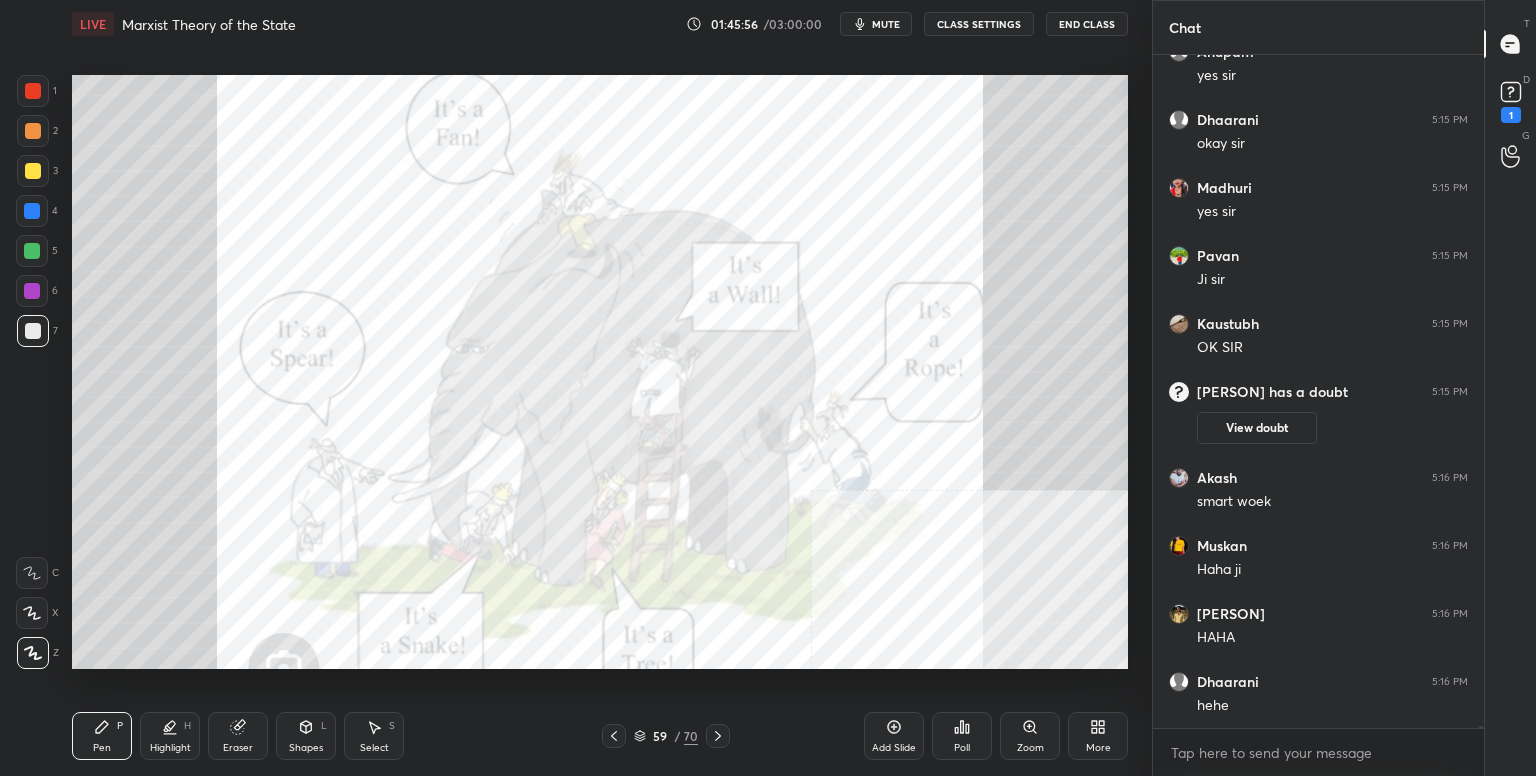 click 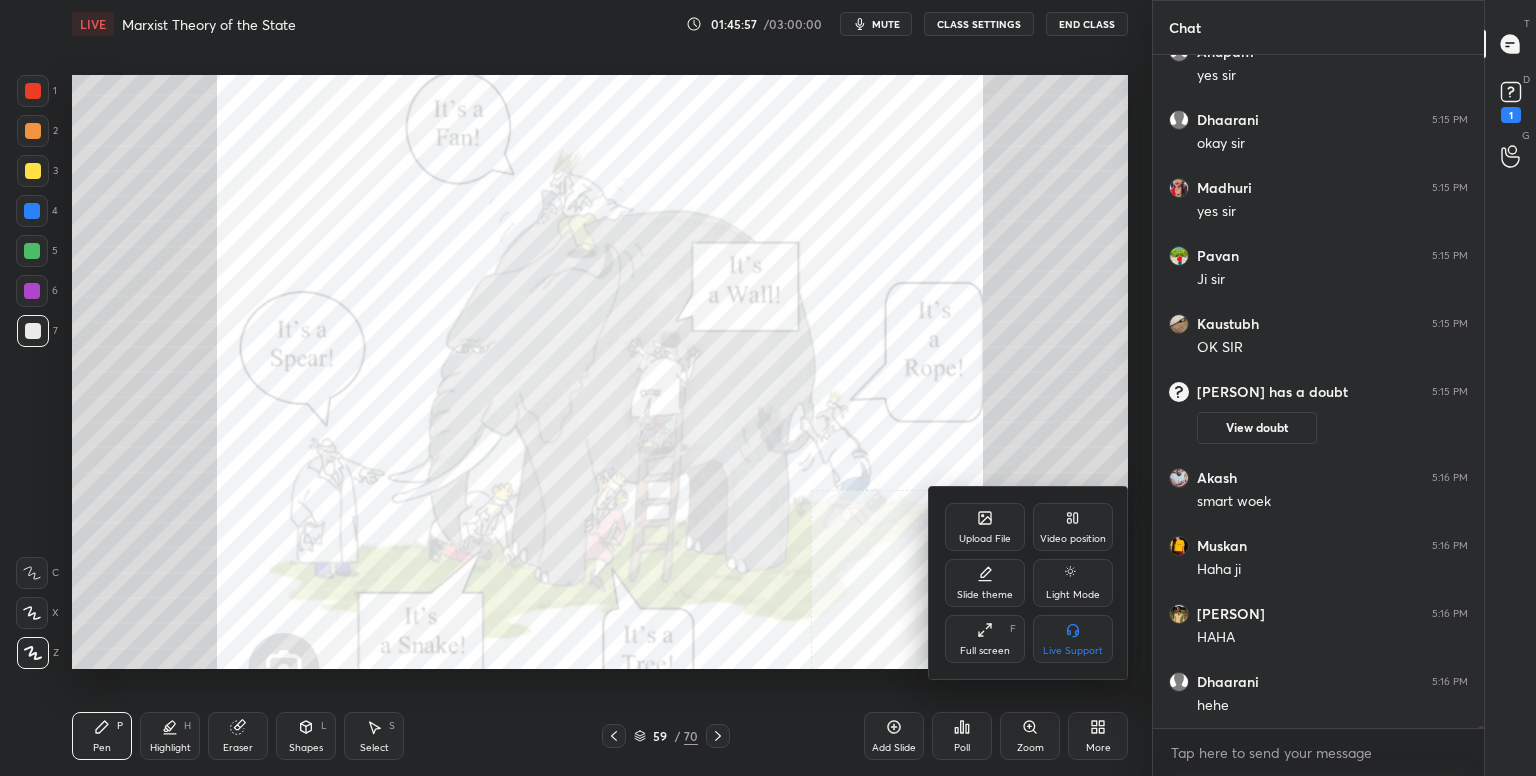 click on "Full screen F" at bounding box center (985, 639) 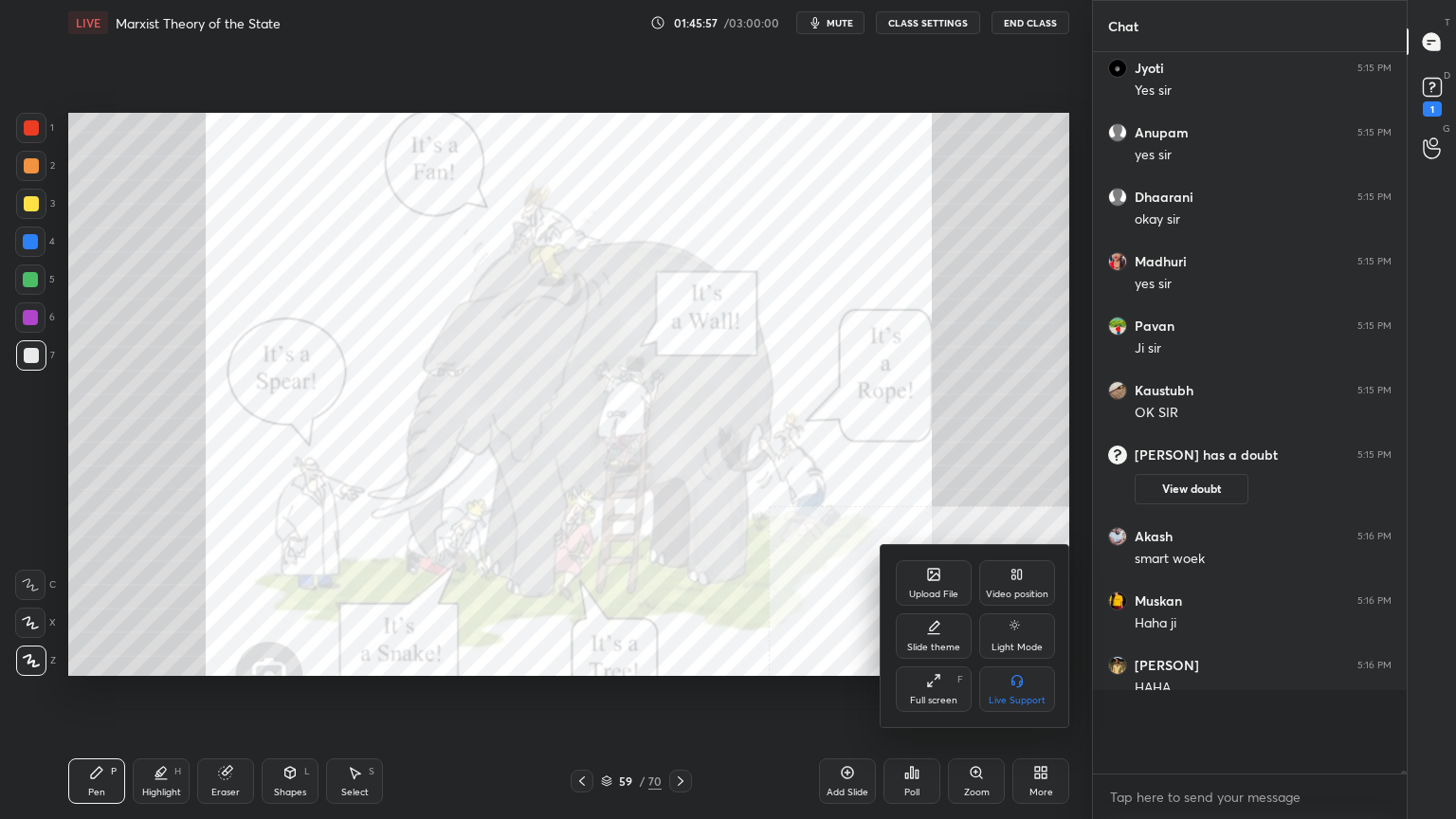 type on "x" 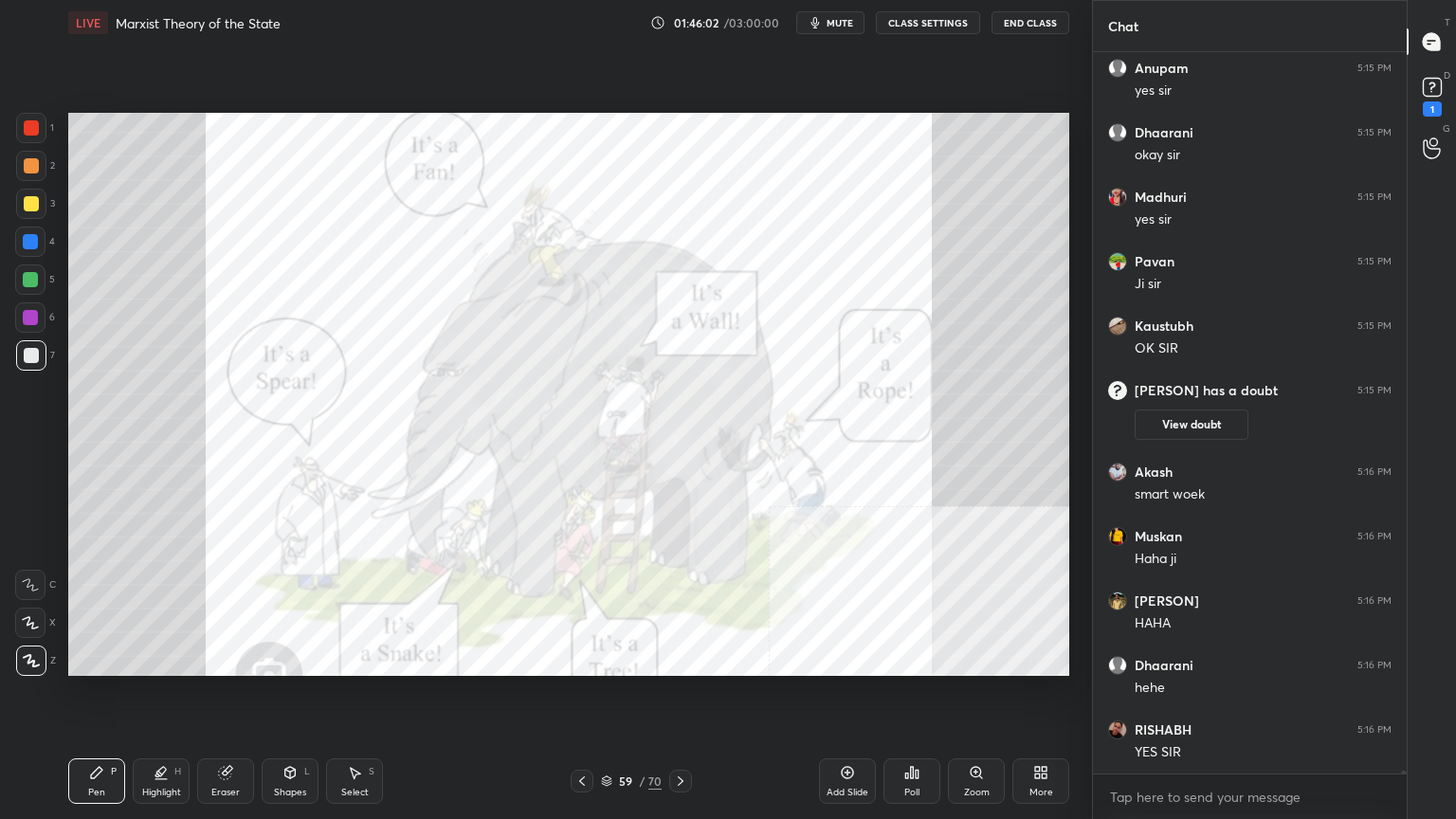 click on "CLASS SETTINGS" at bounding box center [928, 23] 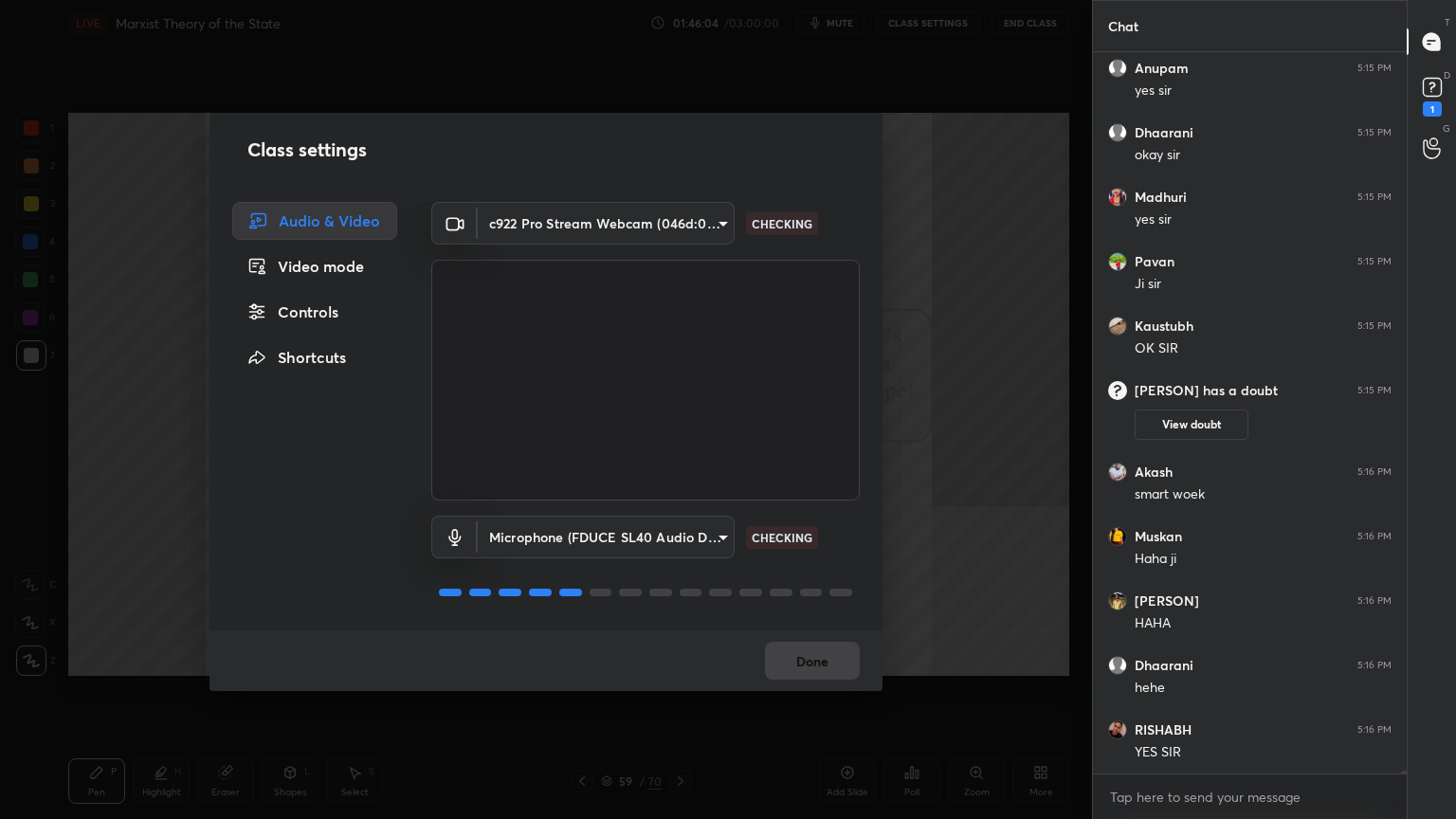 drag, startPoint x: 325, startPoint y: 309, endPoint x: 351, endPoint y: 308, distance: 26.019224 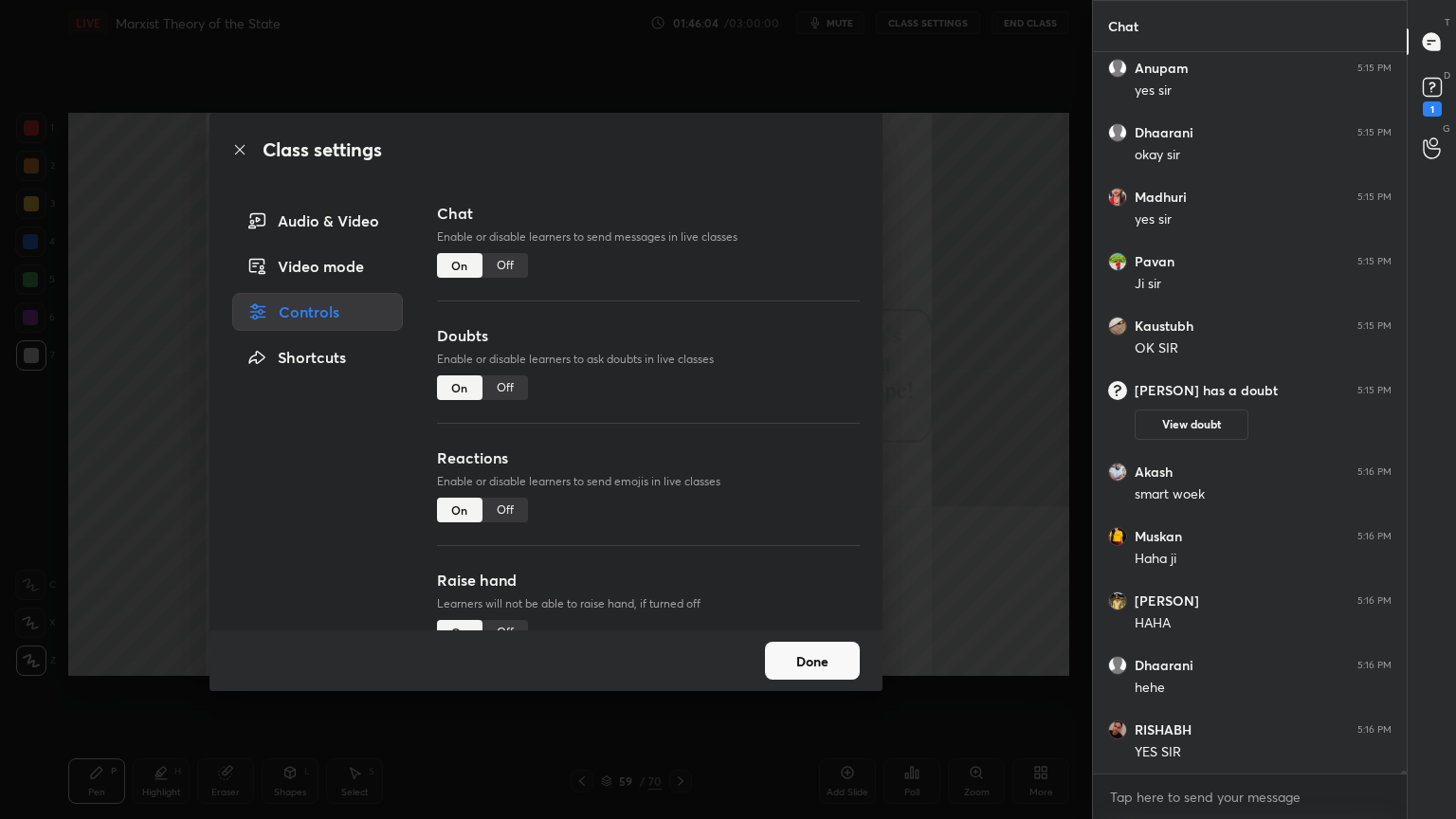 click on "Off" at bounding box center (505, 265) 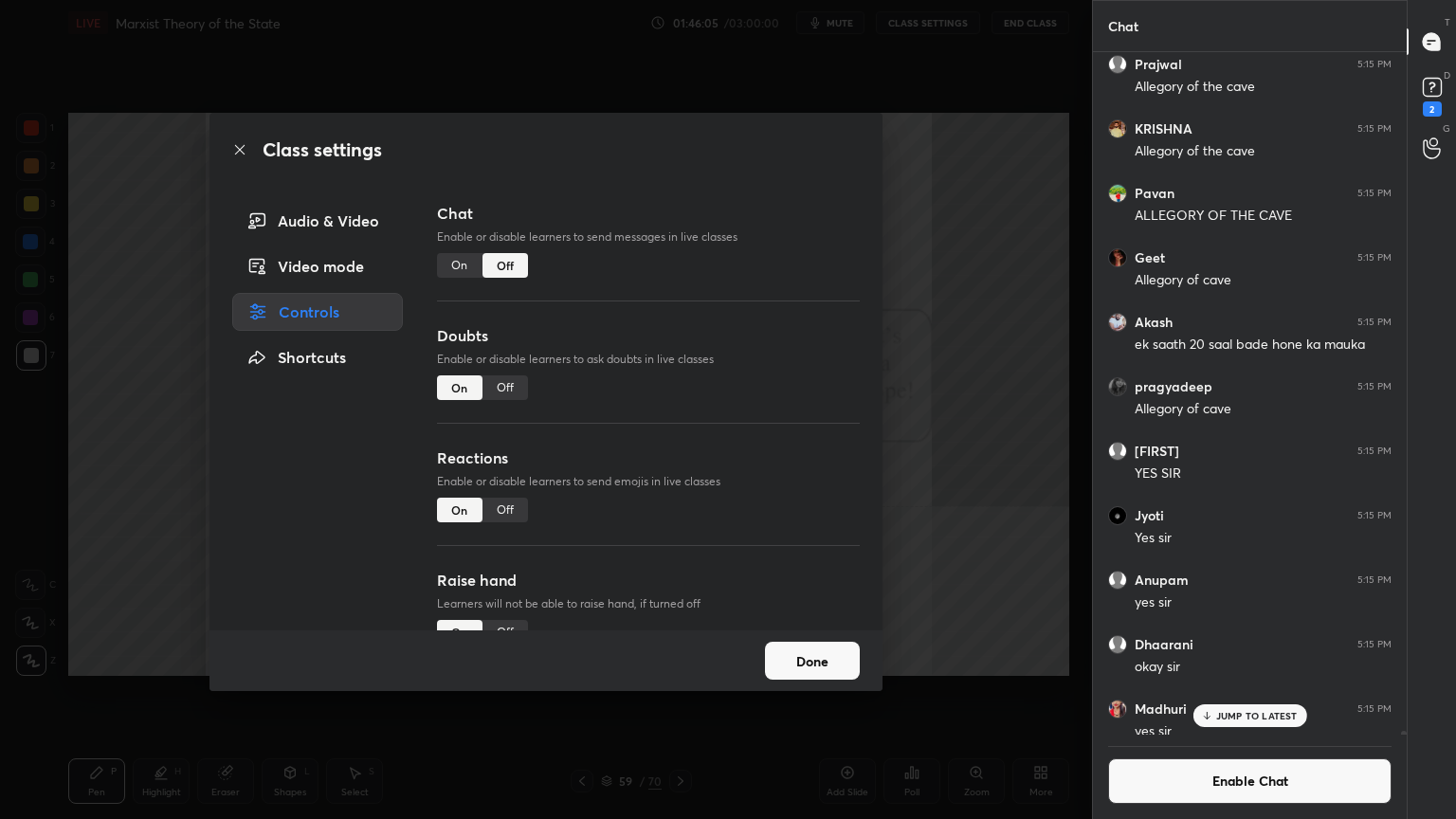 click 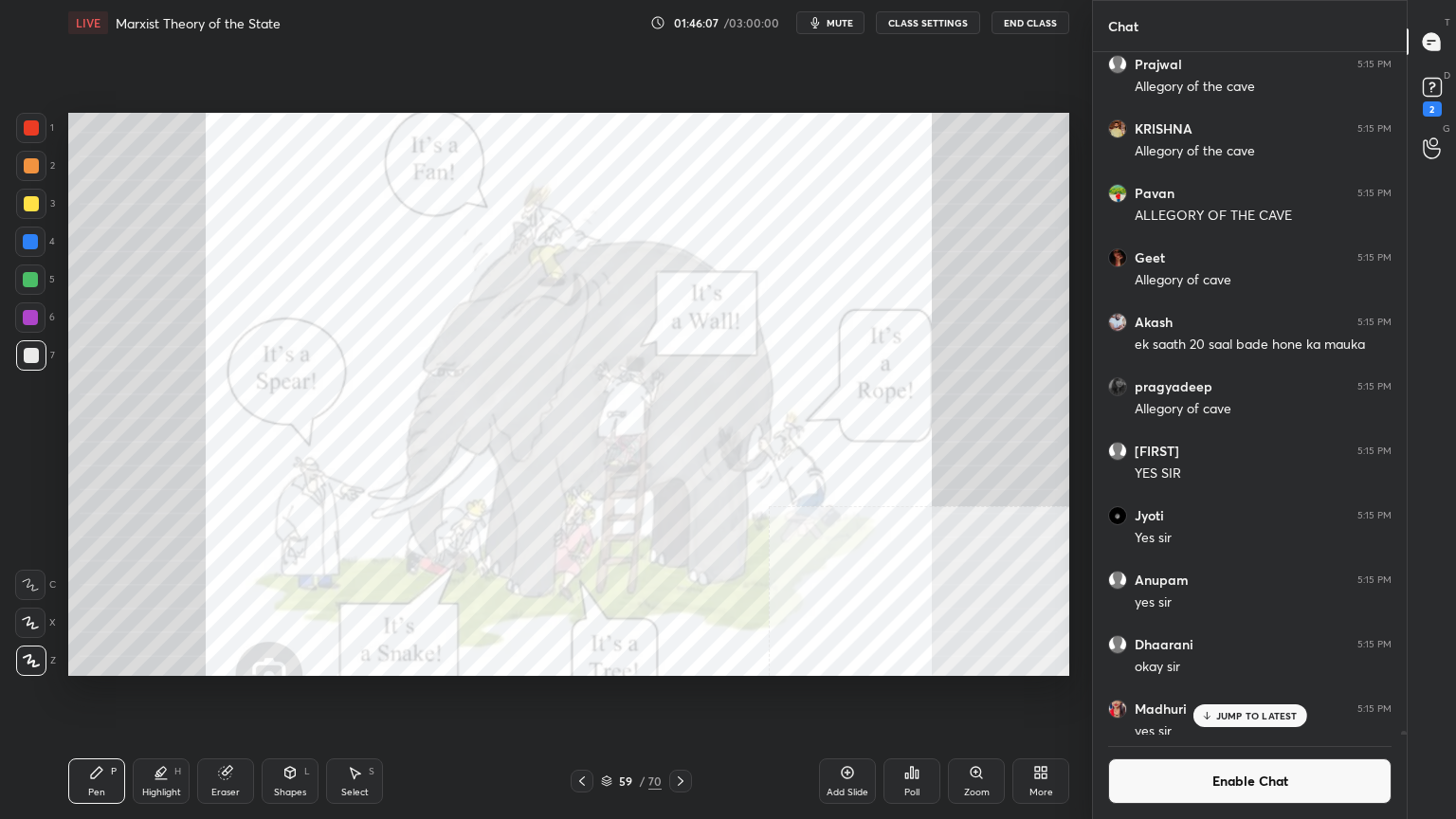 click on "CLASS SETTINGS" at bounding box center [928, 23] 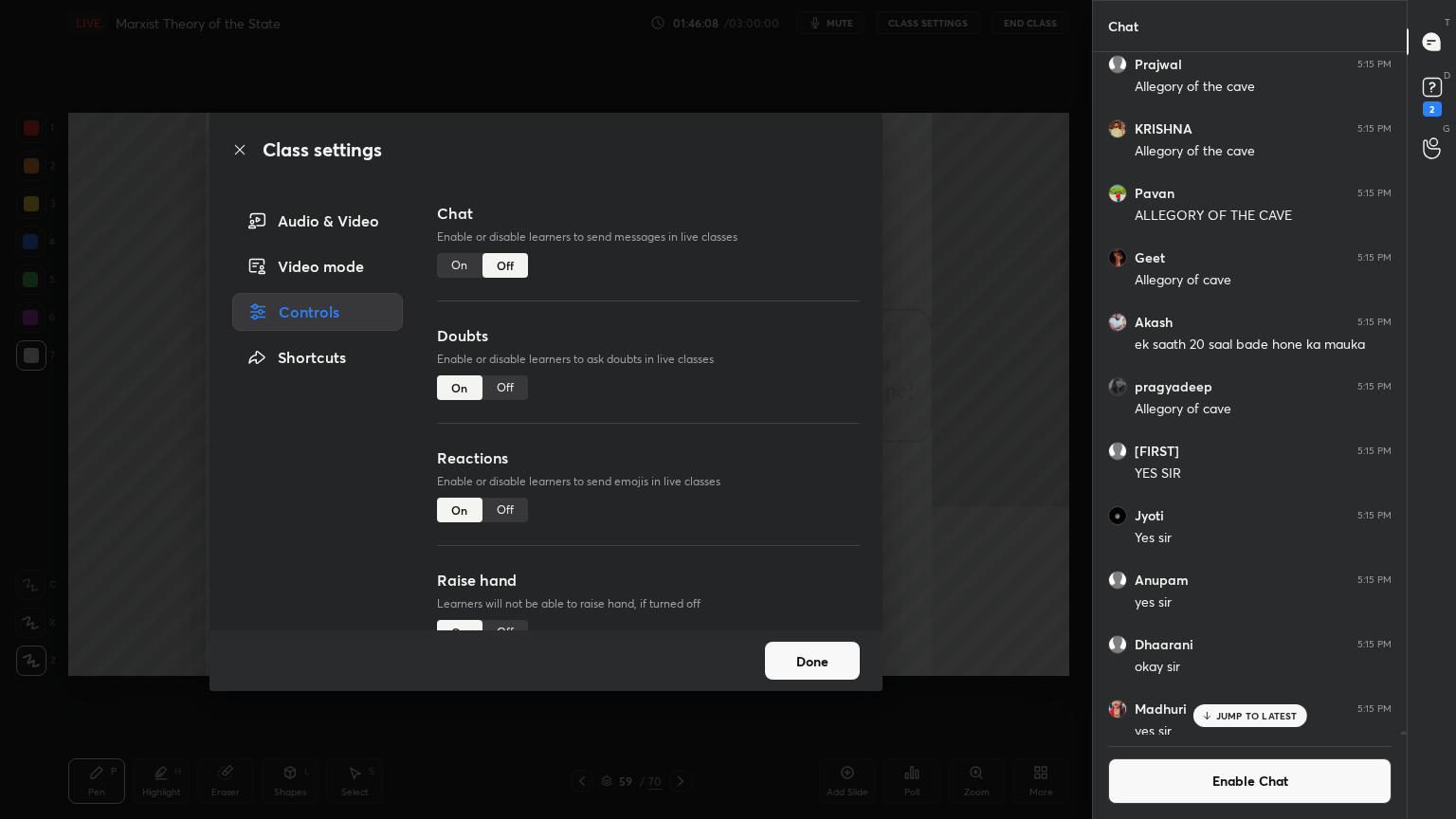 click on "On" at bounding box center [460, 265] 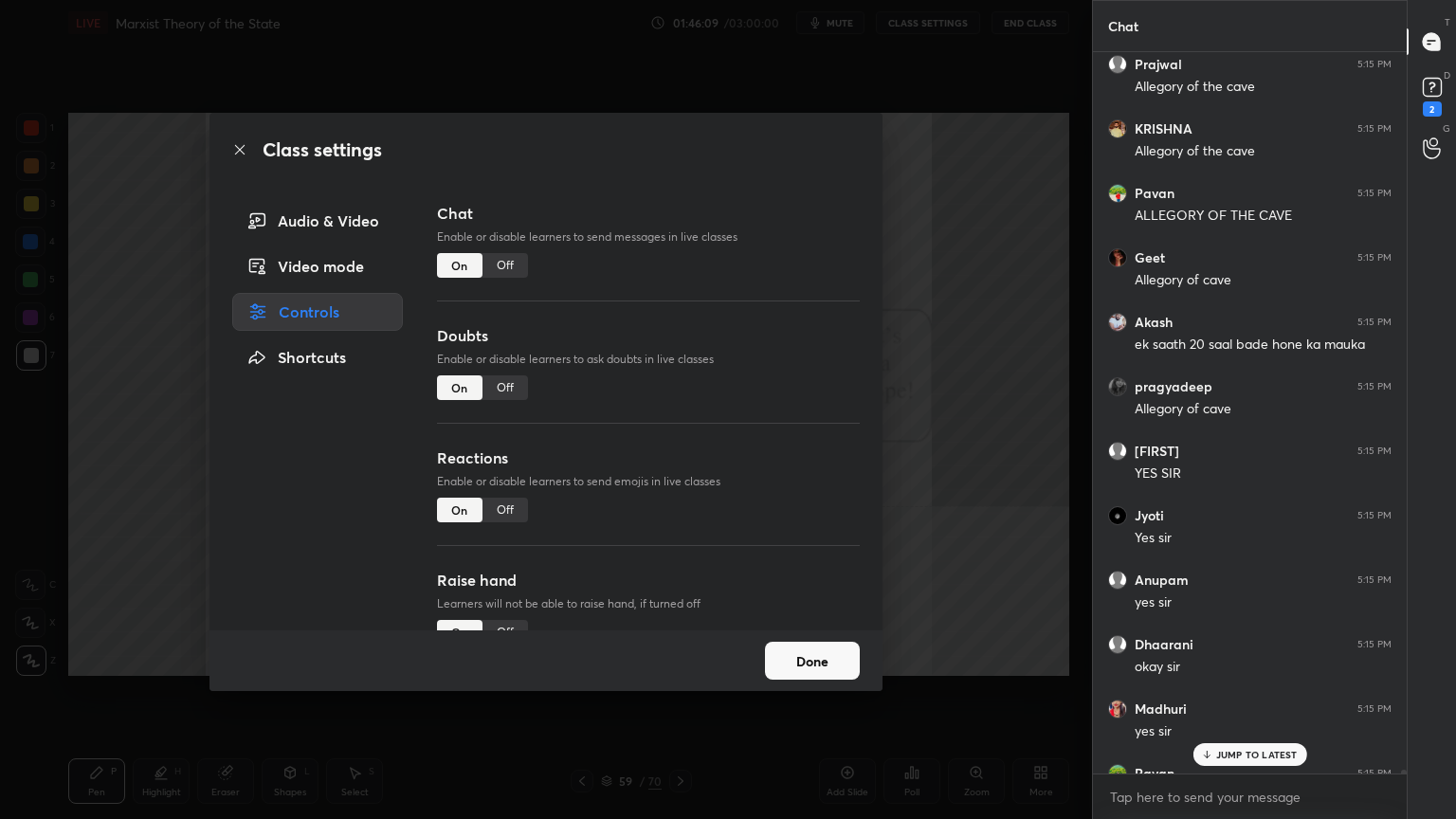 click on "Class settings" at bounding box center [546, 150] 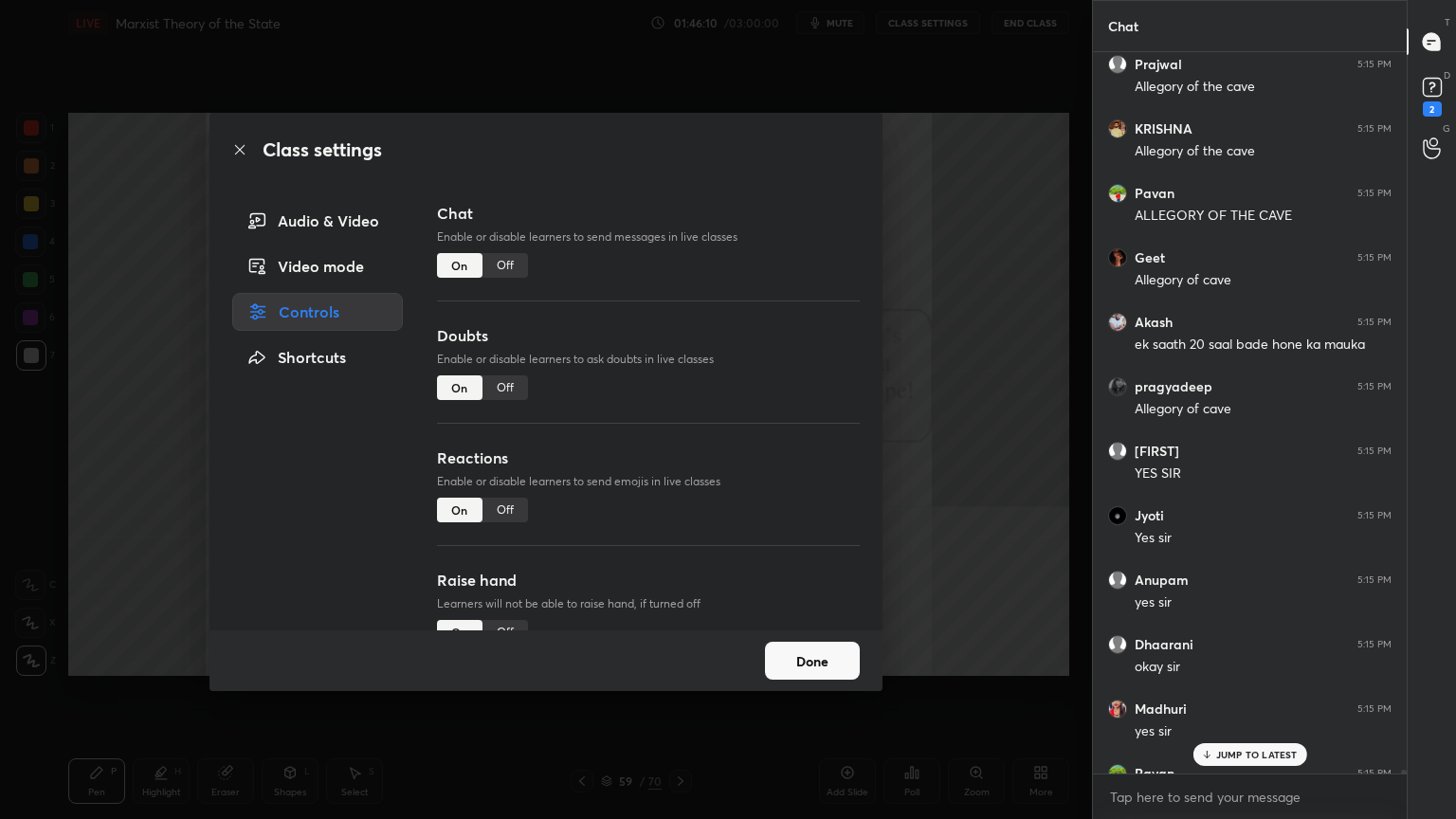click 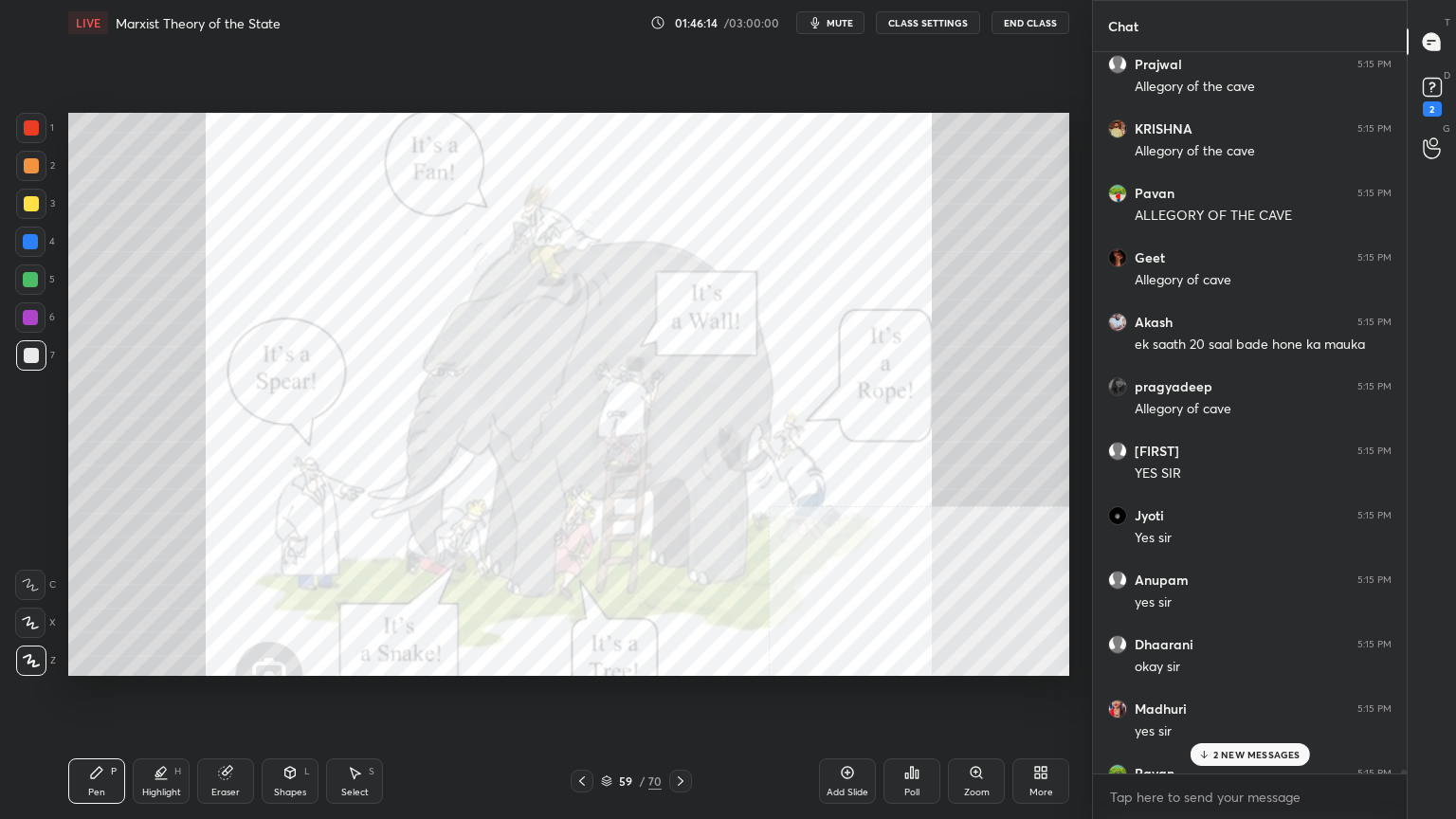 click at bounding box center (31, 128) 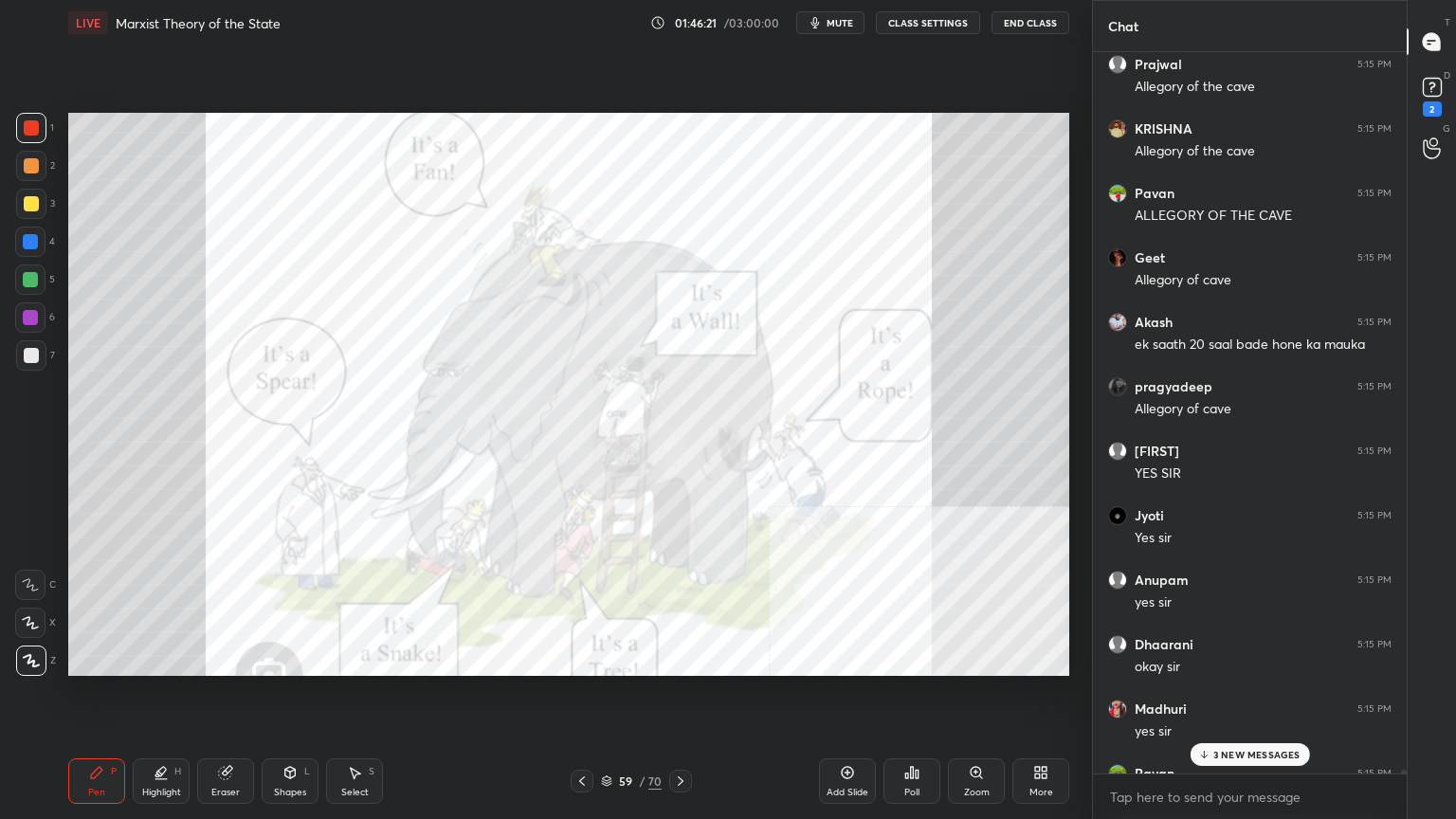 click on "3 NEW MESSAGES" at bounding box center [1257, 755] 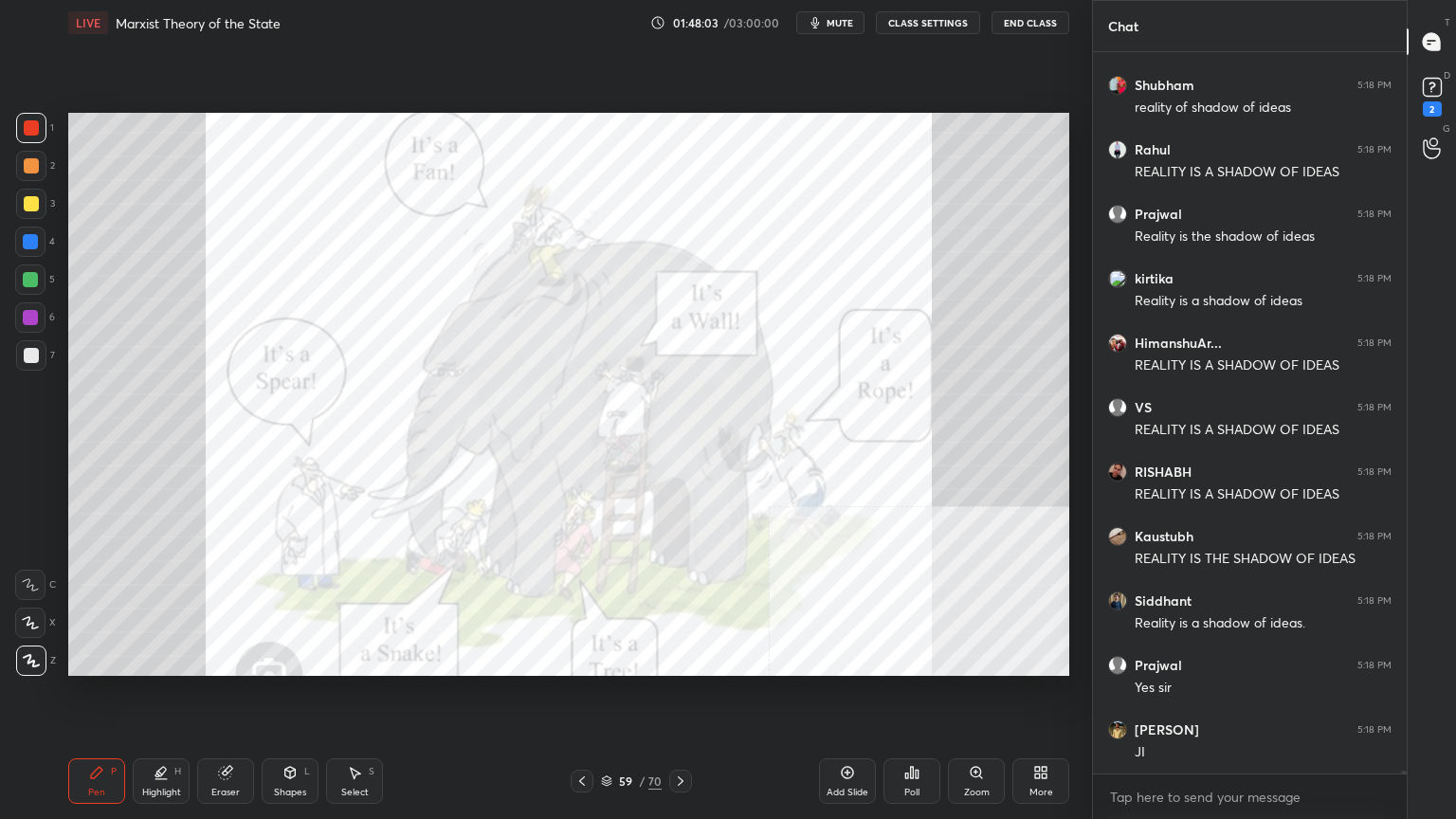scroll, scrollTop: 182371, scrollLeft: 0, axis: vertical 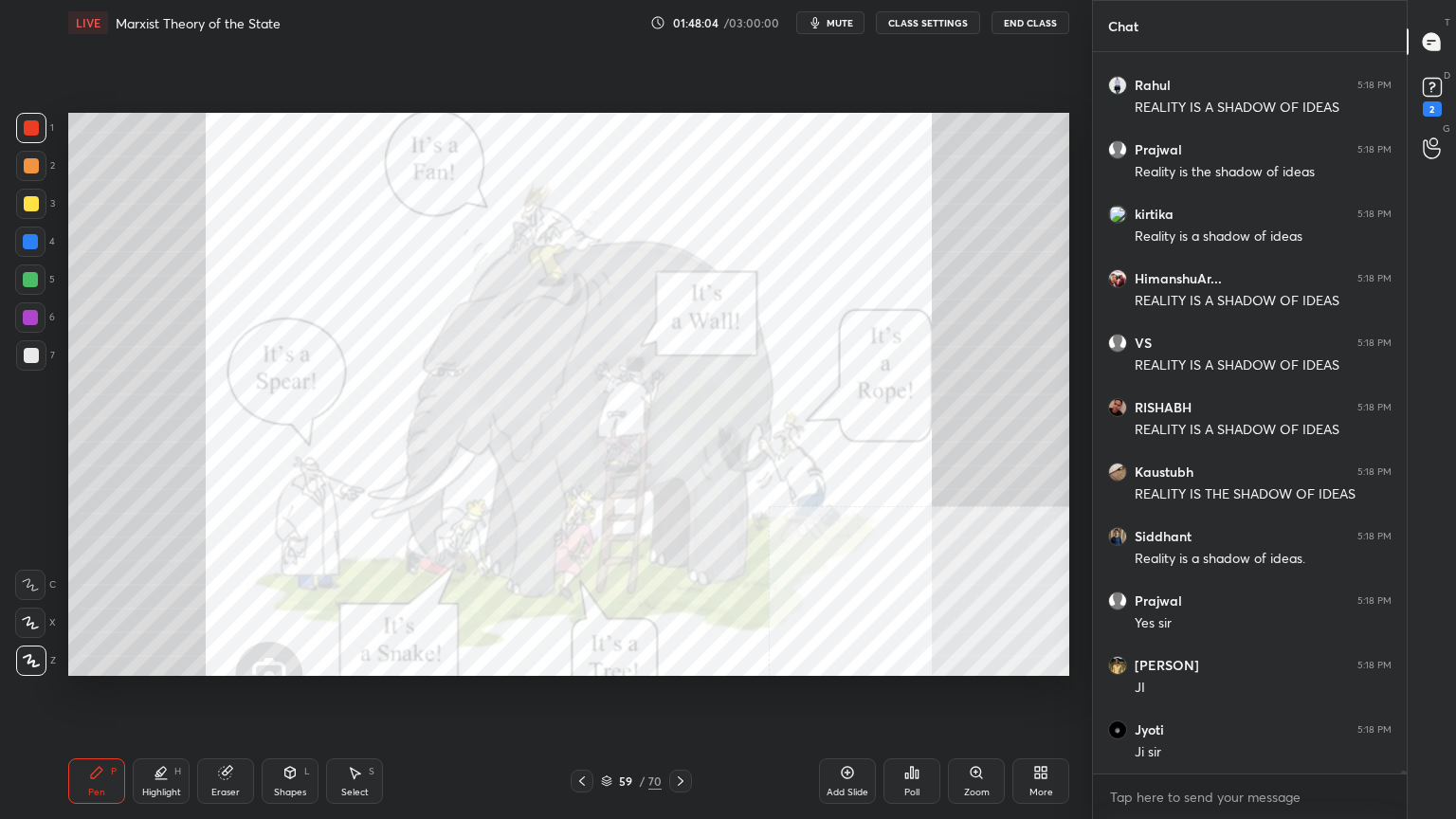 click 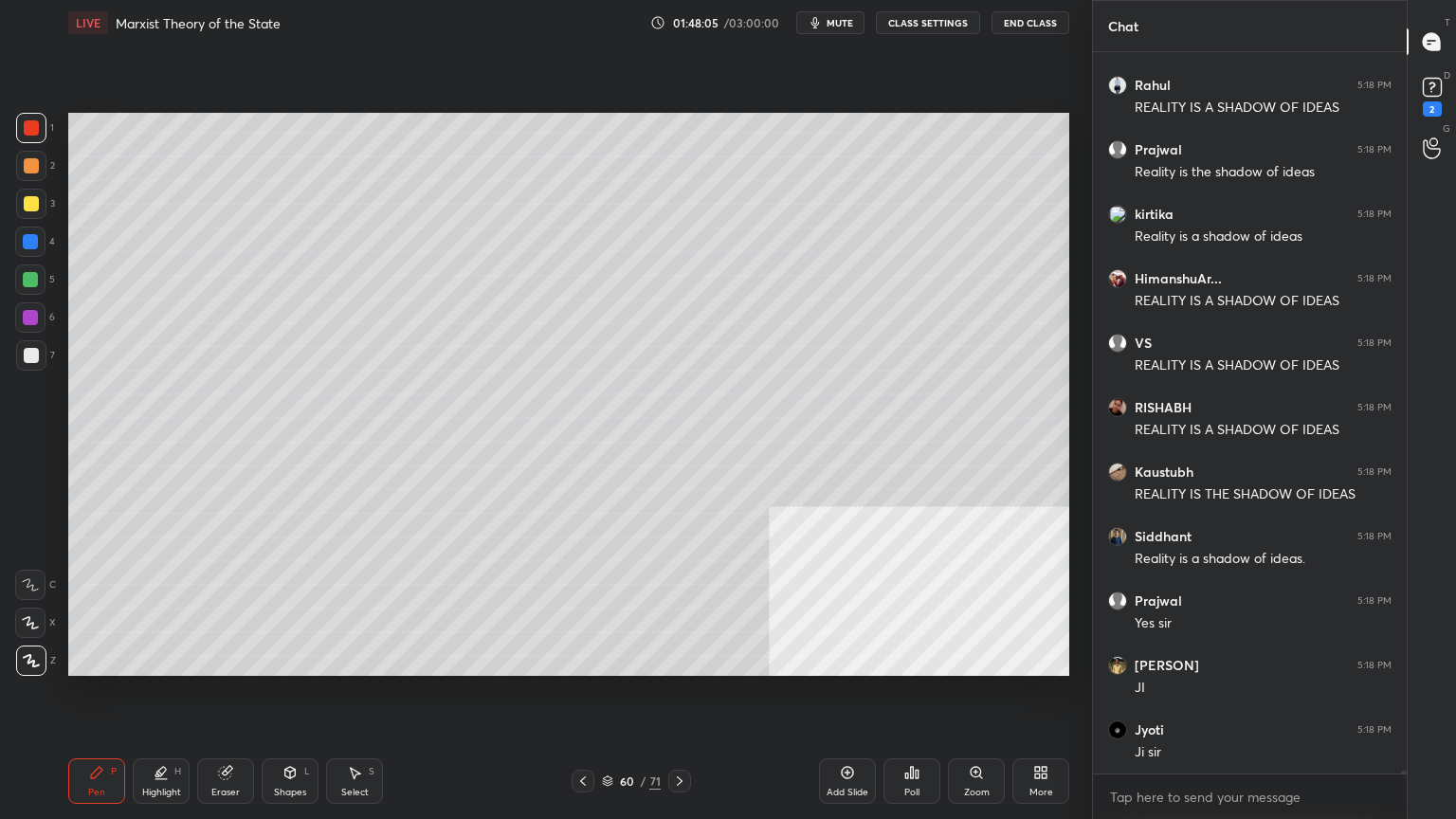 scroll, scrollTop: 182435, scrollLeft: 0, axis: vertical 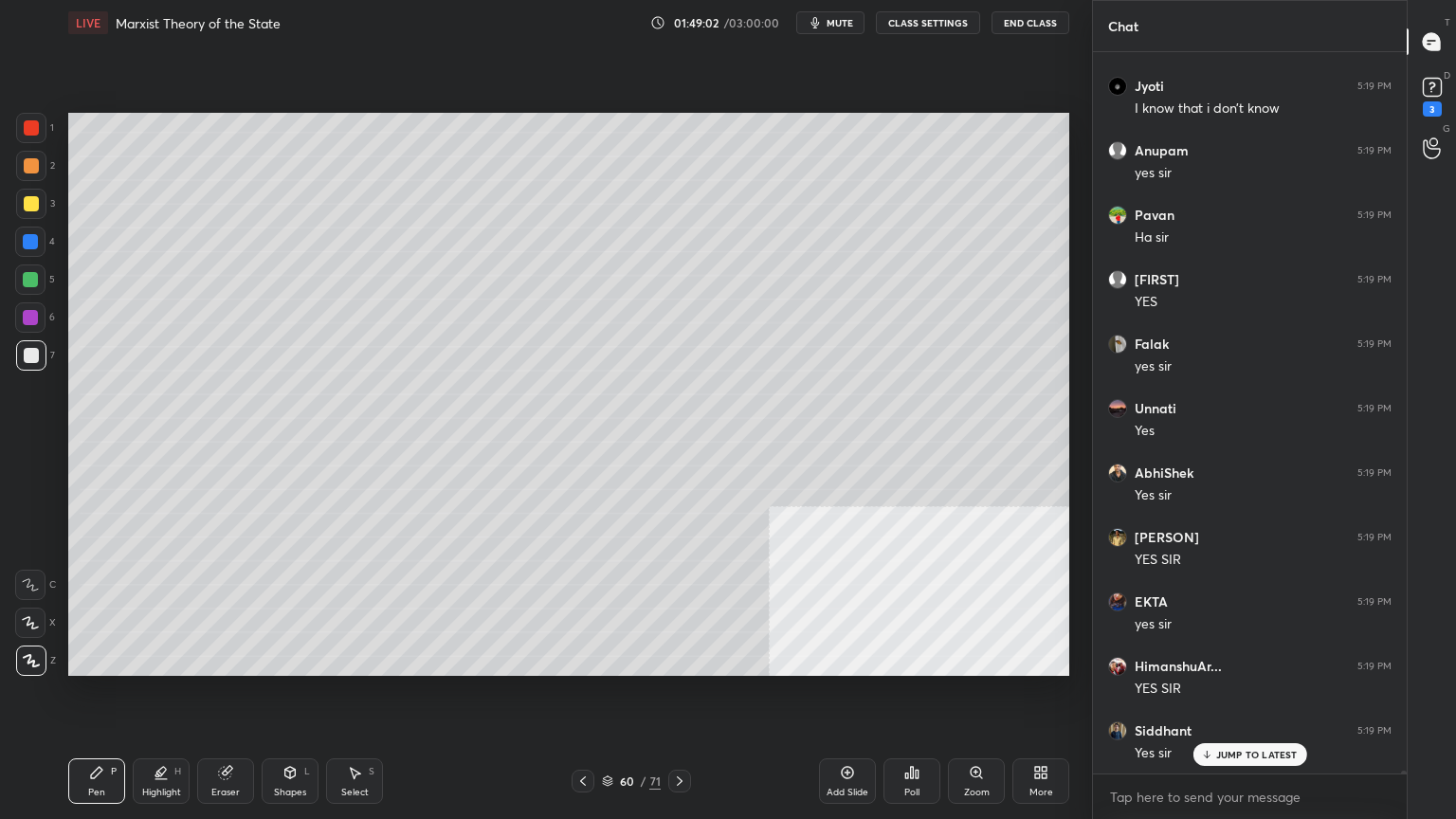 click at bounding box center (31, 204) 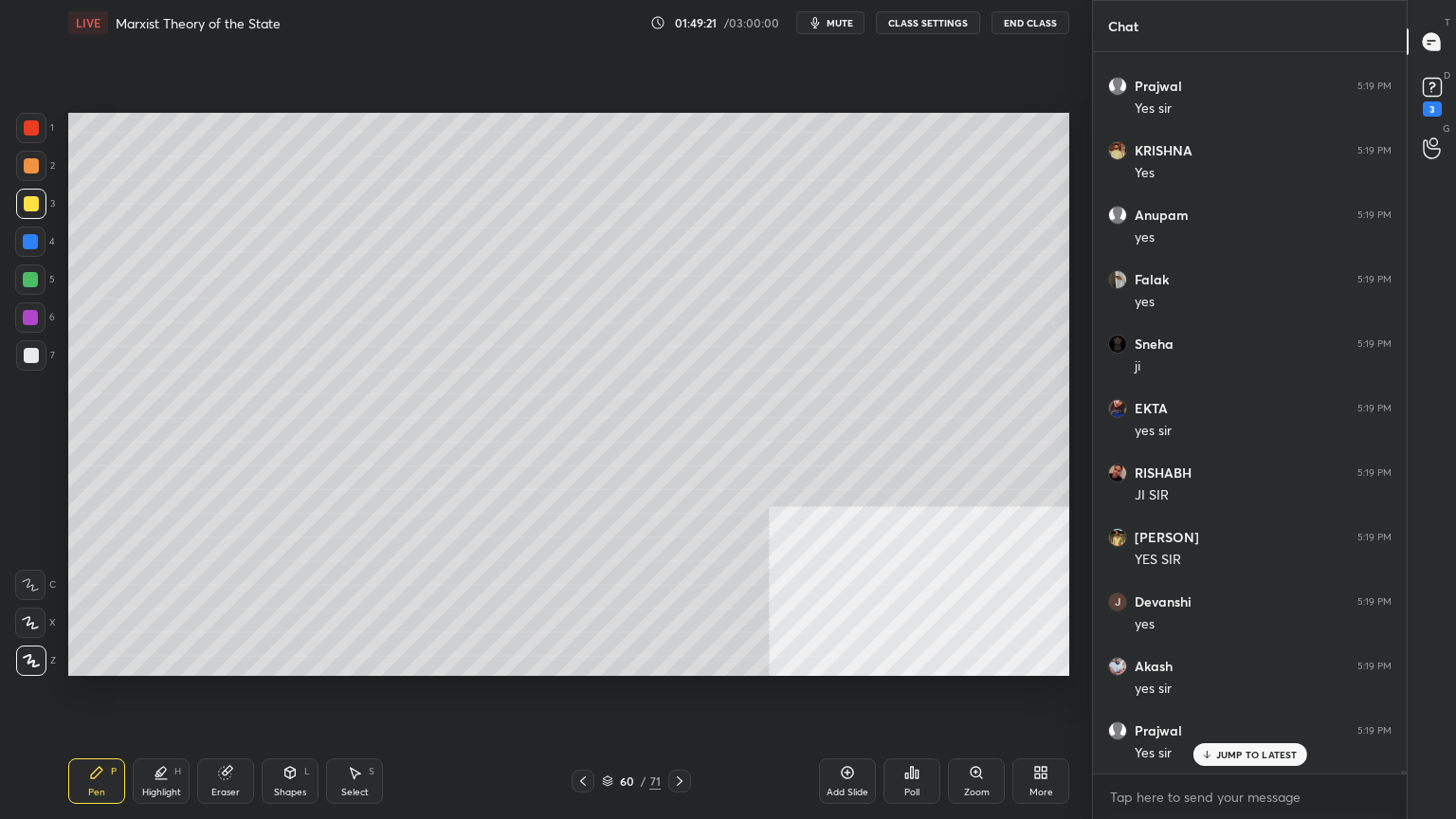 scroll, scrollTop: 186125, scrollLeft: 0, axis: vertical 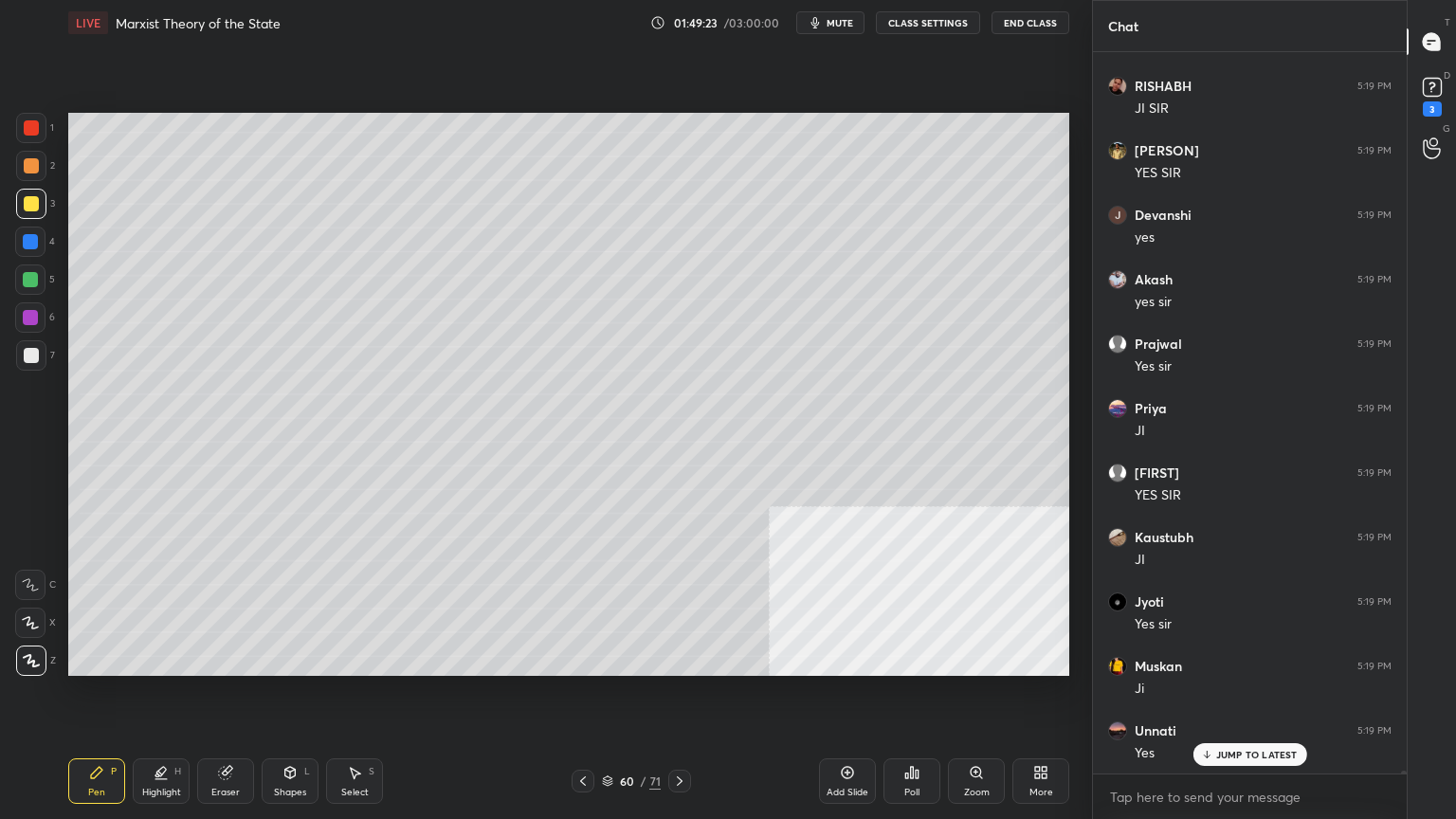 click at bounding box center [31, 204] 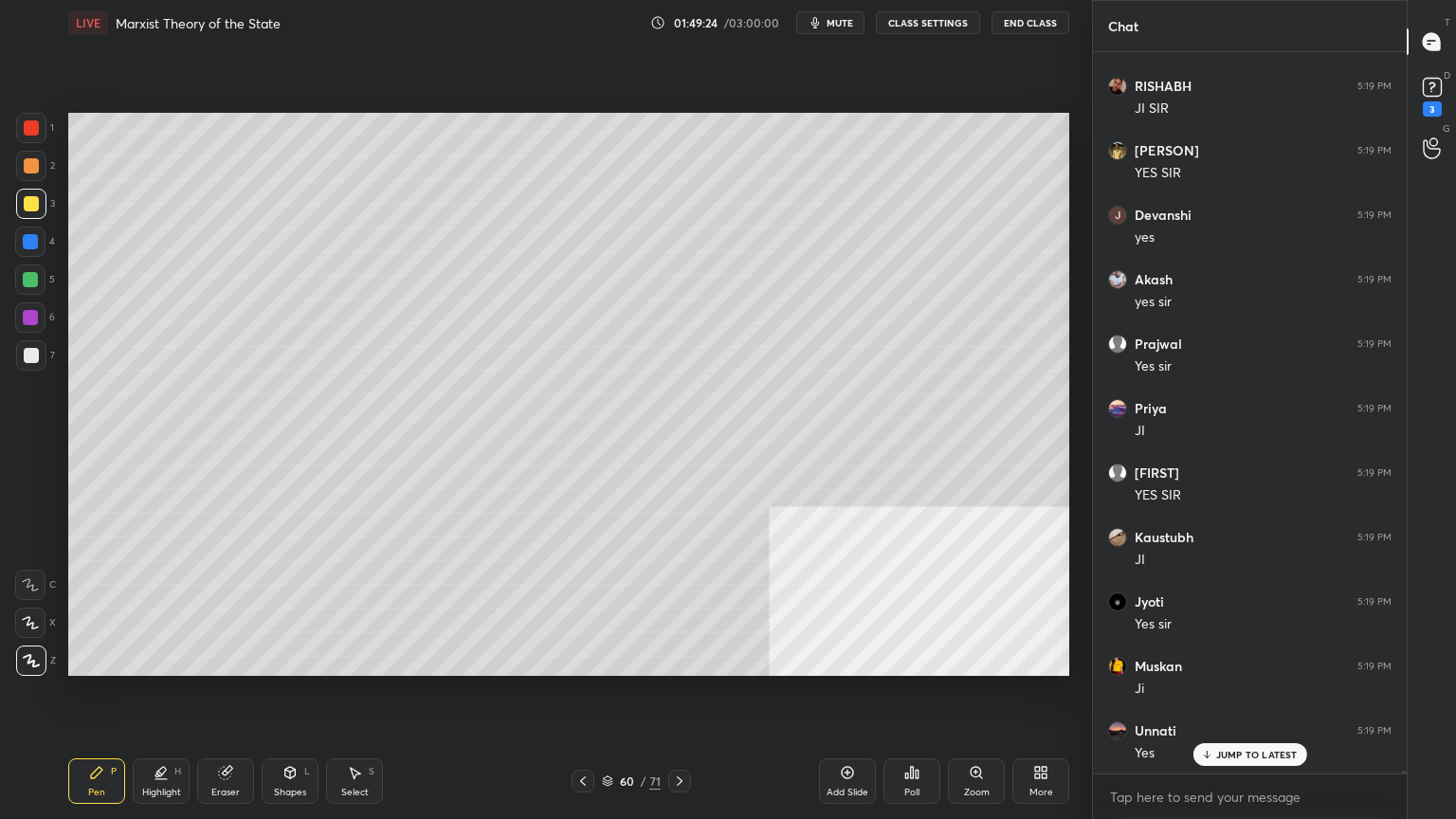scroll, scrollTop: 186512, scrollLeft: 0, axis: vertical 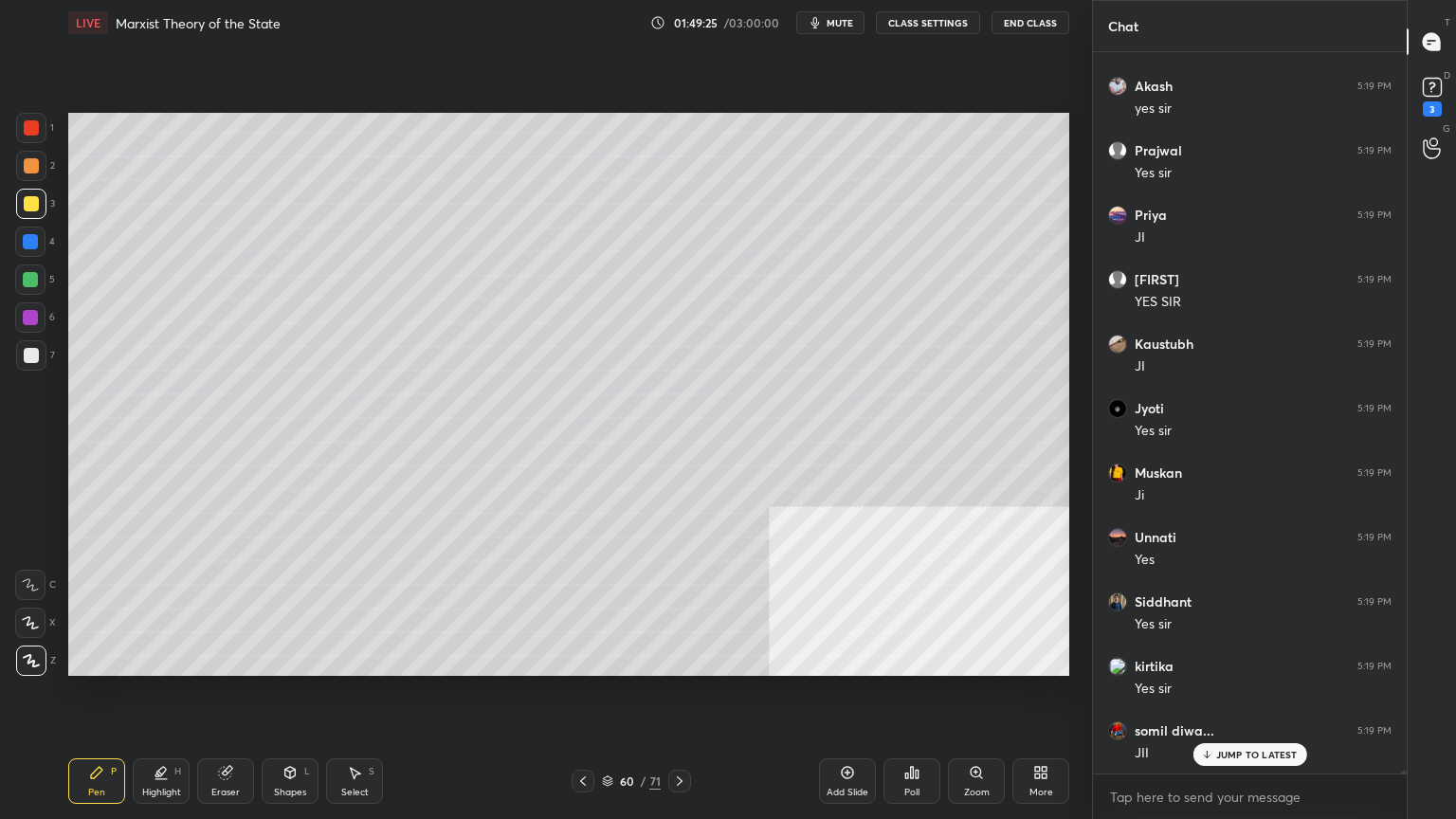 drag, startPoint x: 28, startPoint y: 368, endPoint x: 60, endPoint y: 377, distance: 33.24154 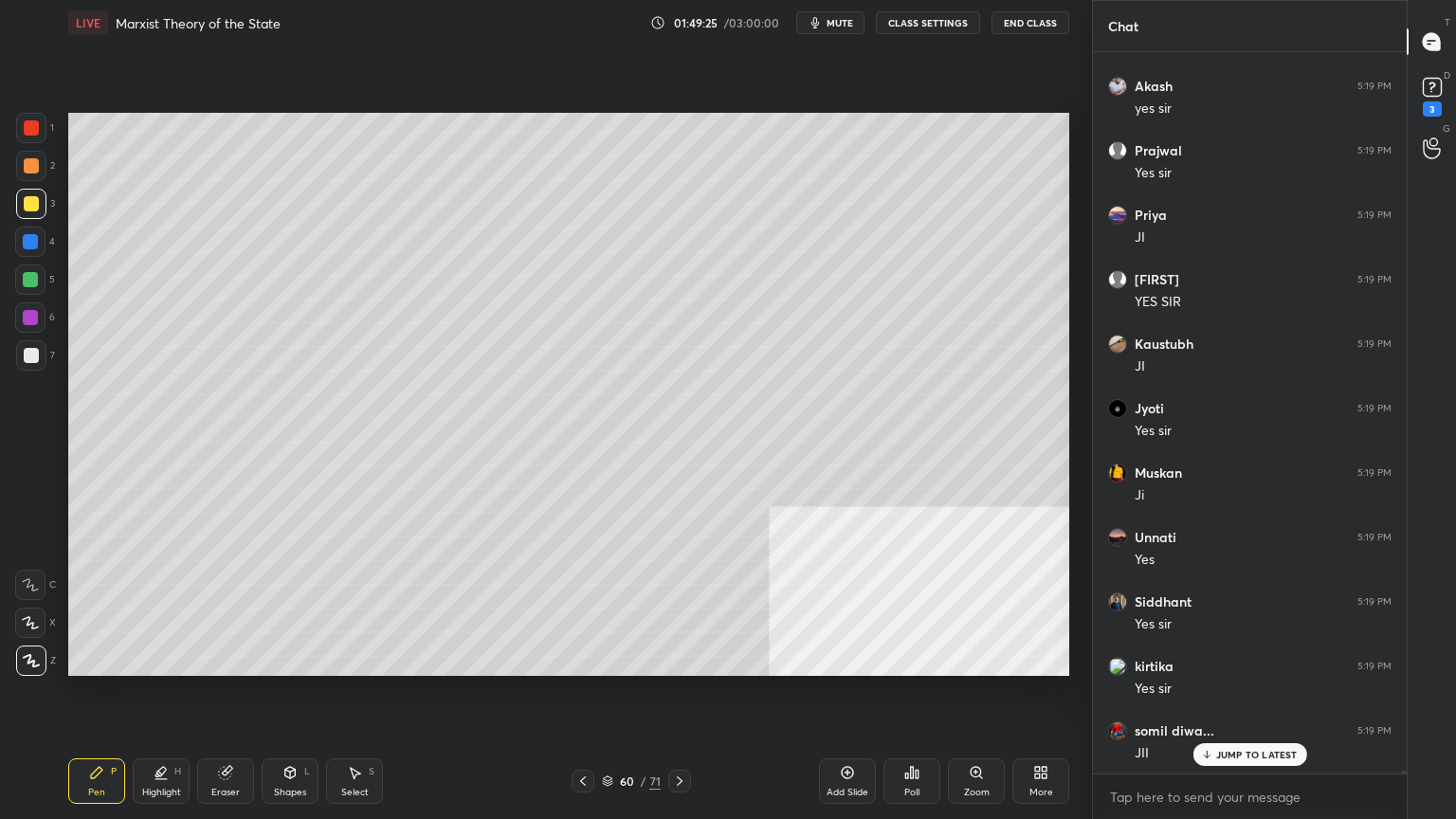 click at bounding box center (31, 355) 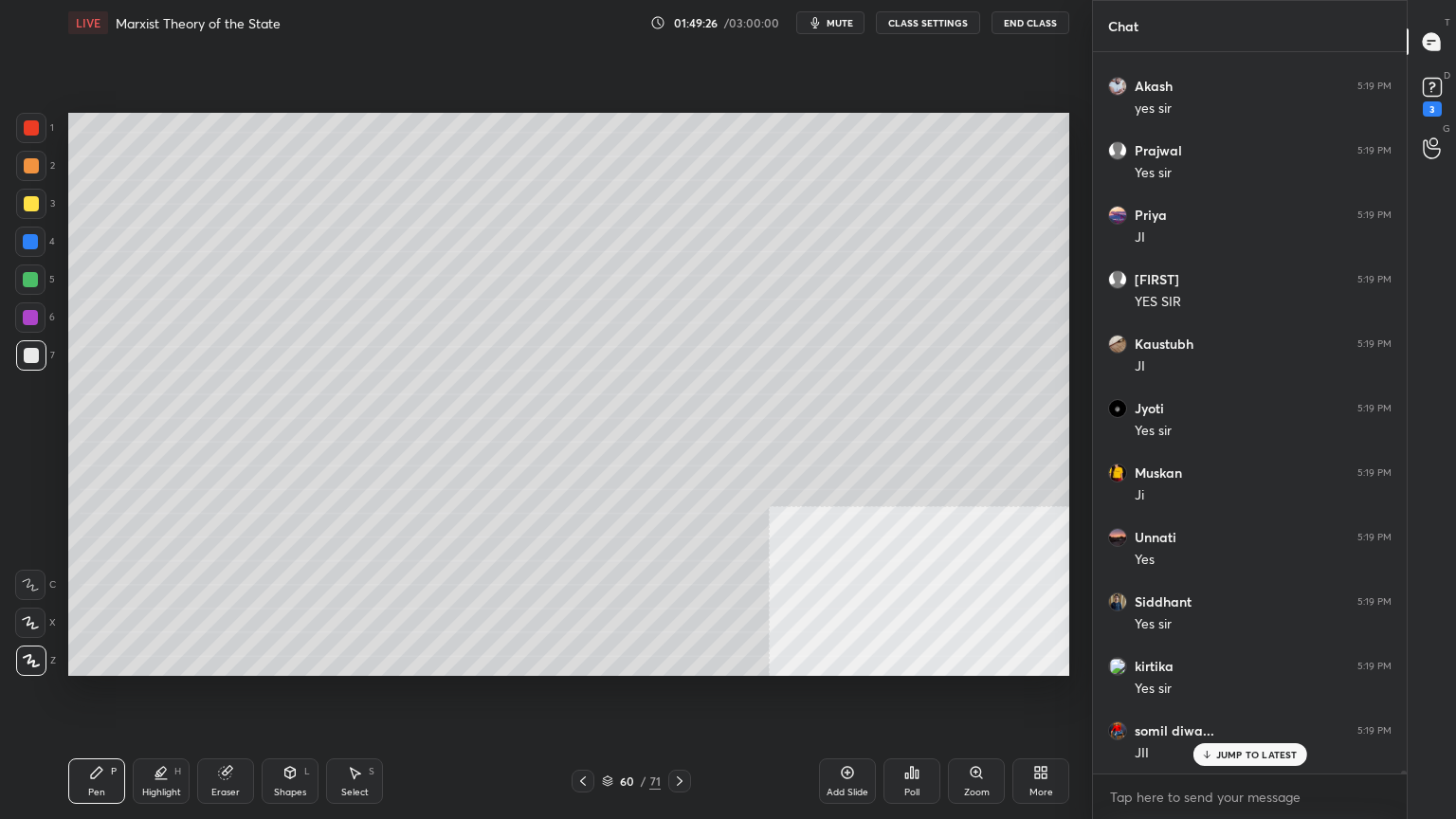 scroll, scrollTop: 186577, scrollLeft: 0, axis: vertical 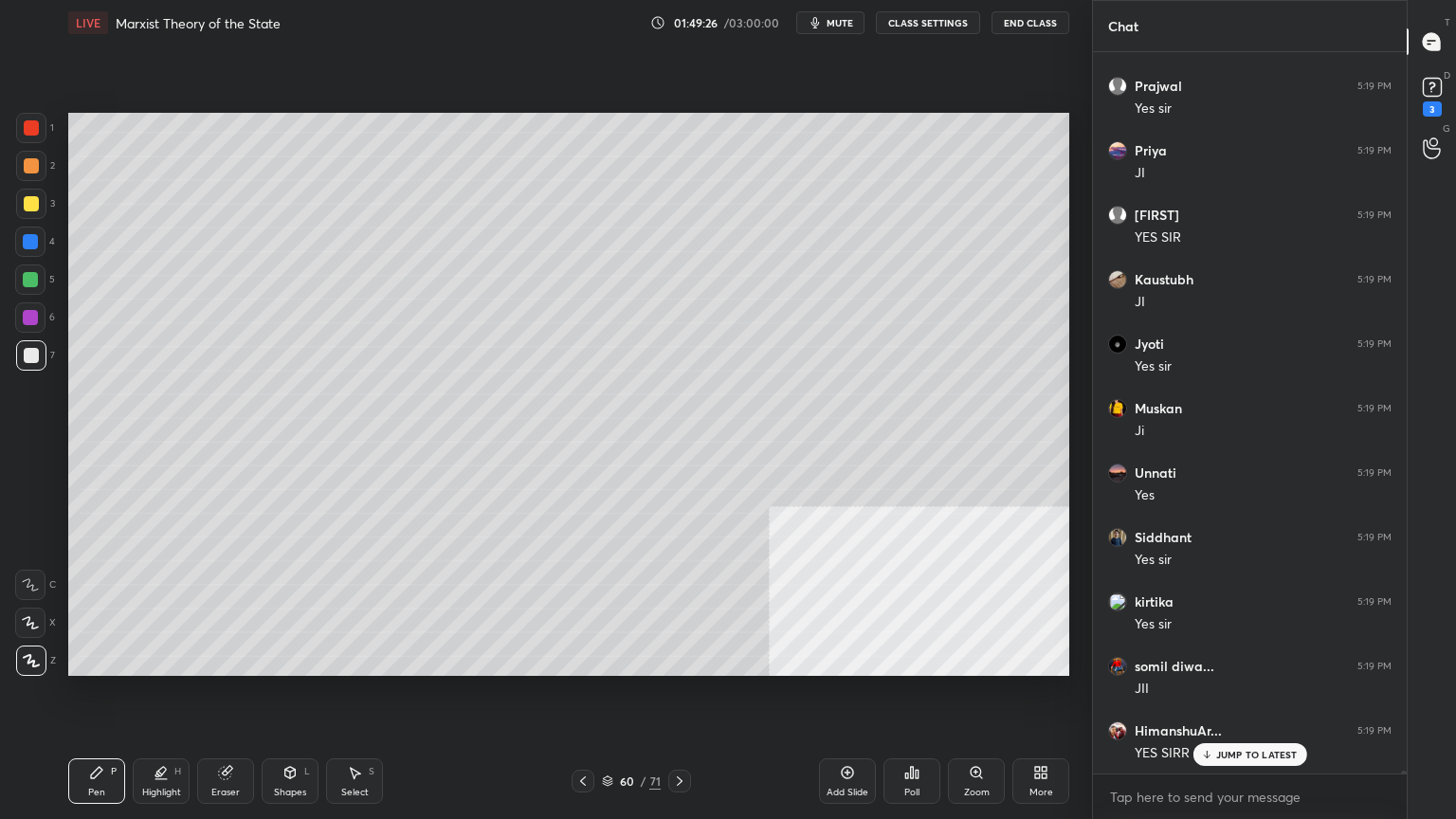 click at bounding box center (31, 128) 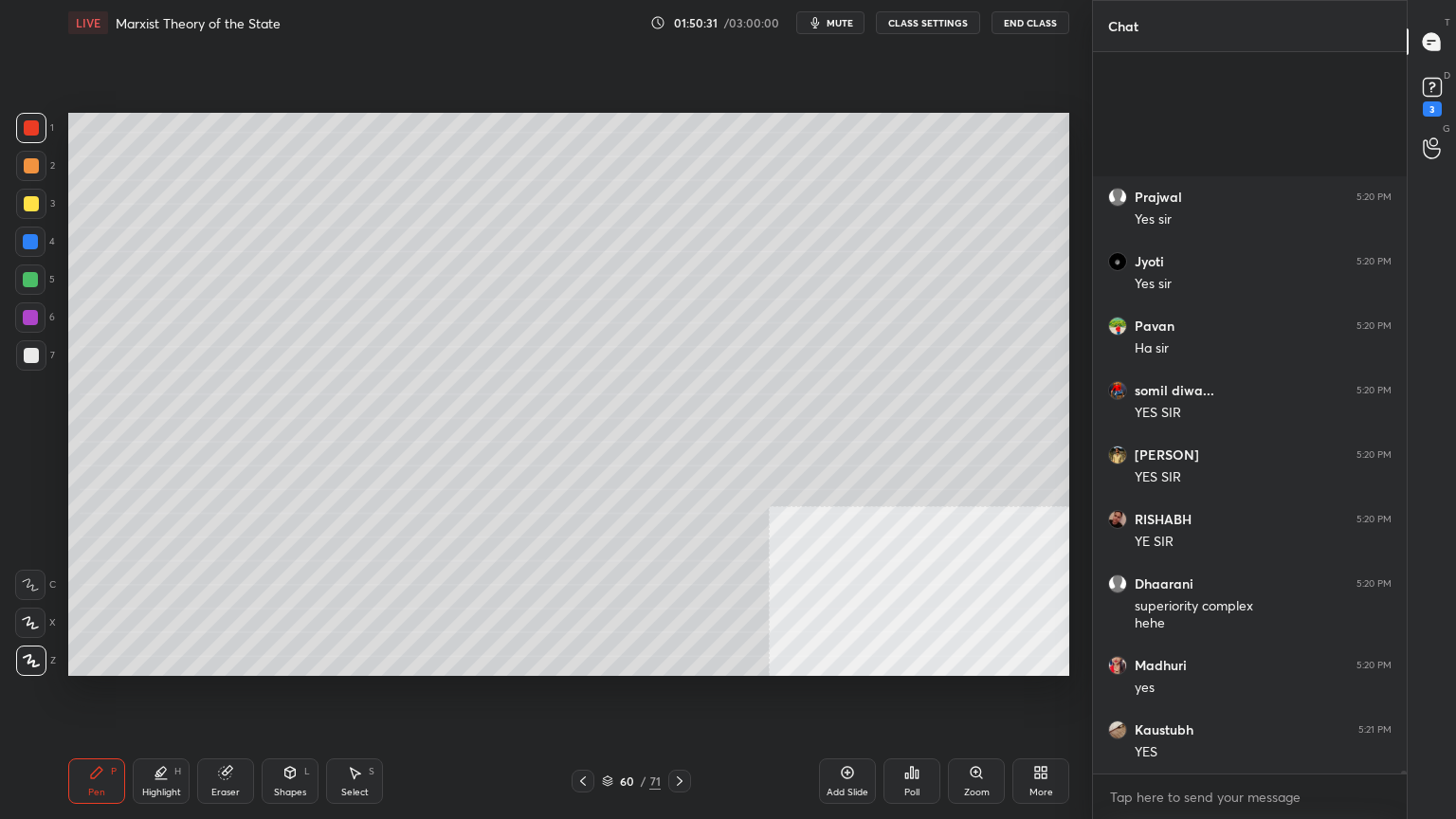 scroll, scrollTop: 190644, scrollLeft: 0, axis: vertical 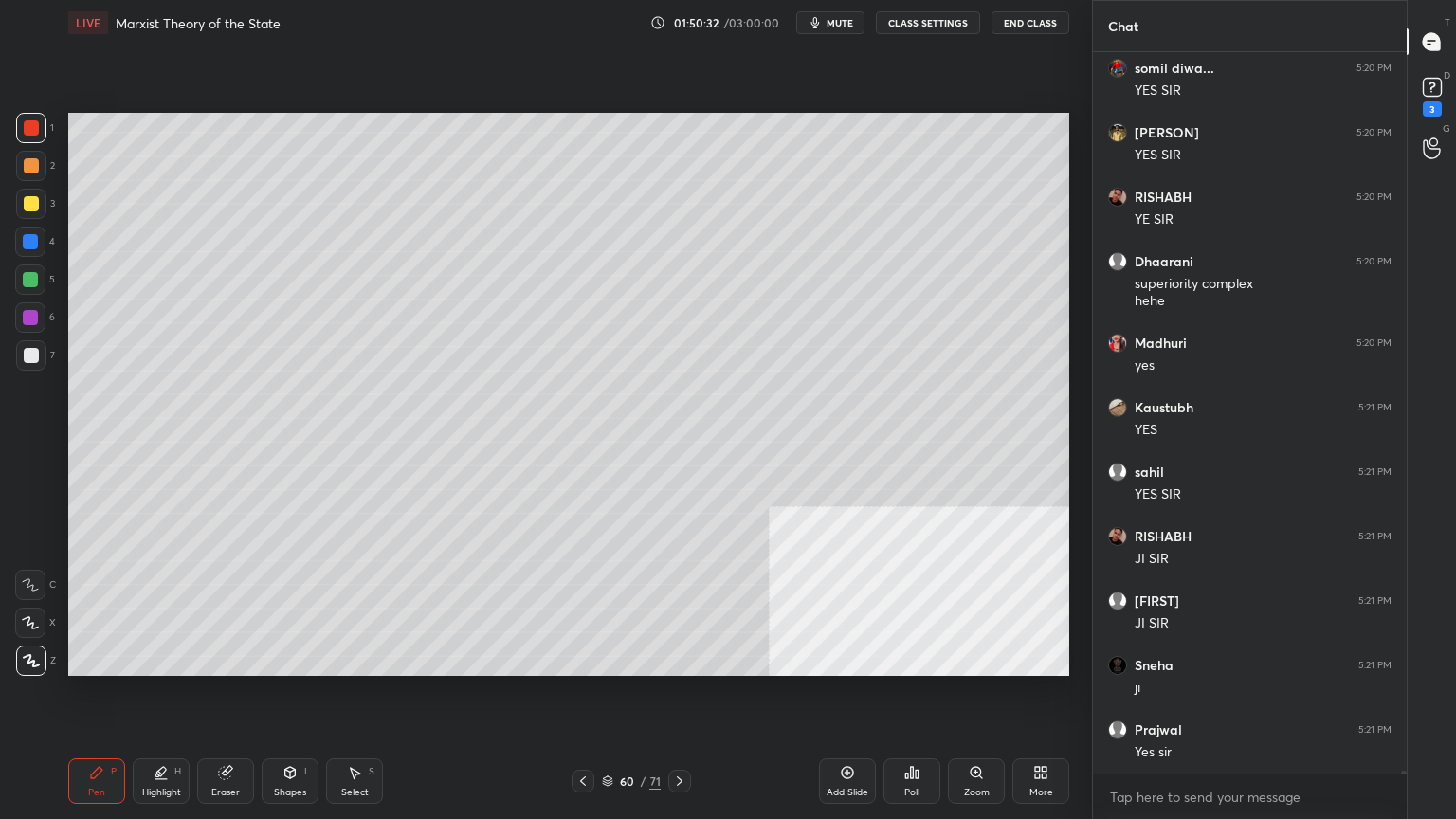 click 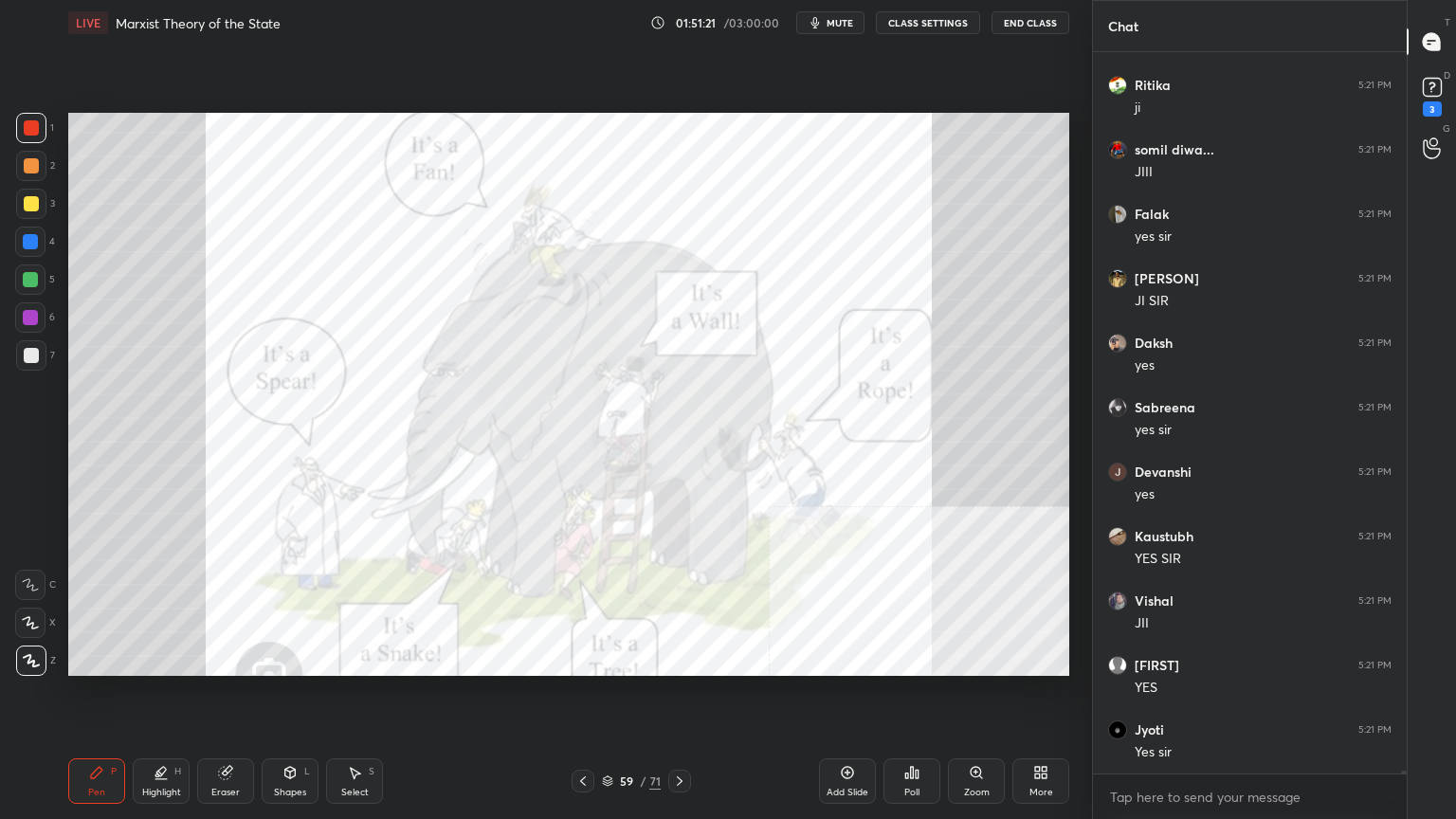 scroll, scrollTop: 194963, scrollLeft: 0, axis: vertical 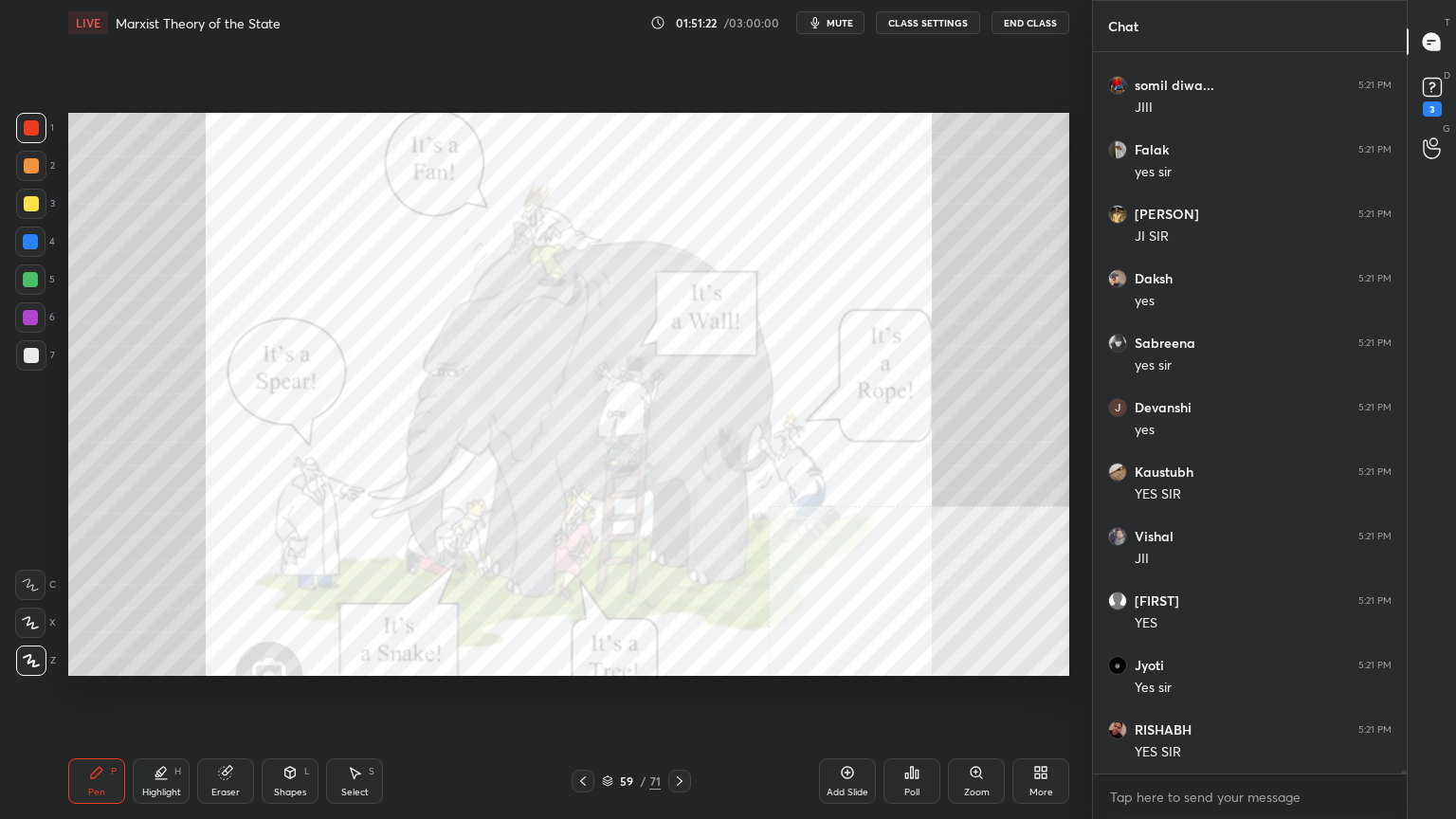 click 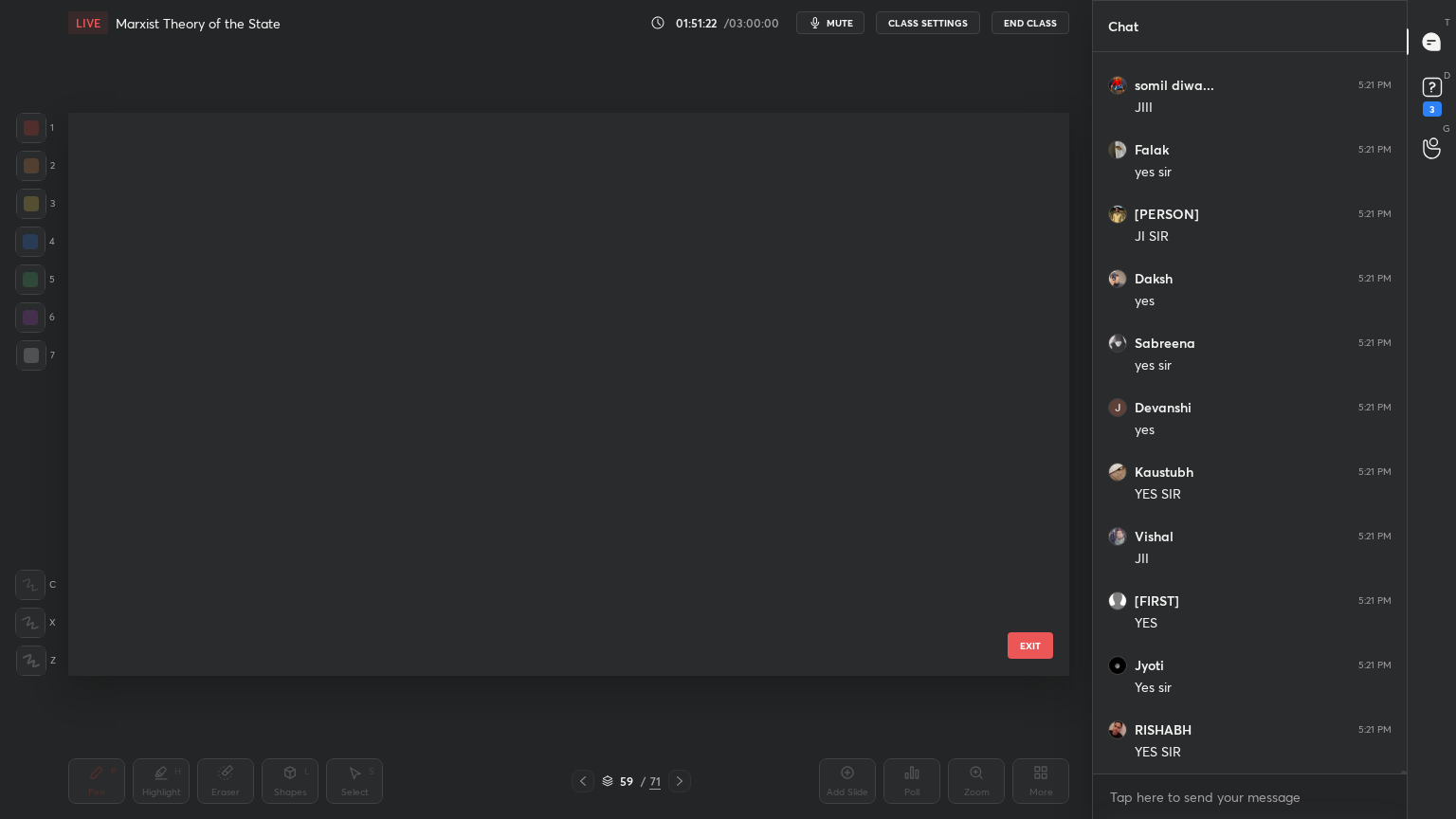 scroll, scrollTop: 2906, scrollLeft: 0, axis: vertical 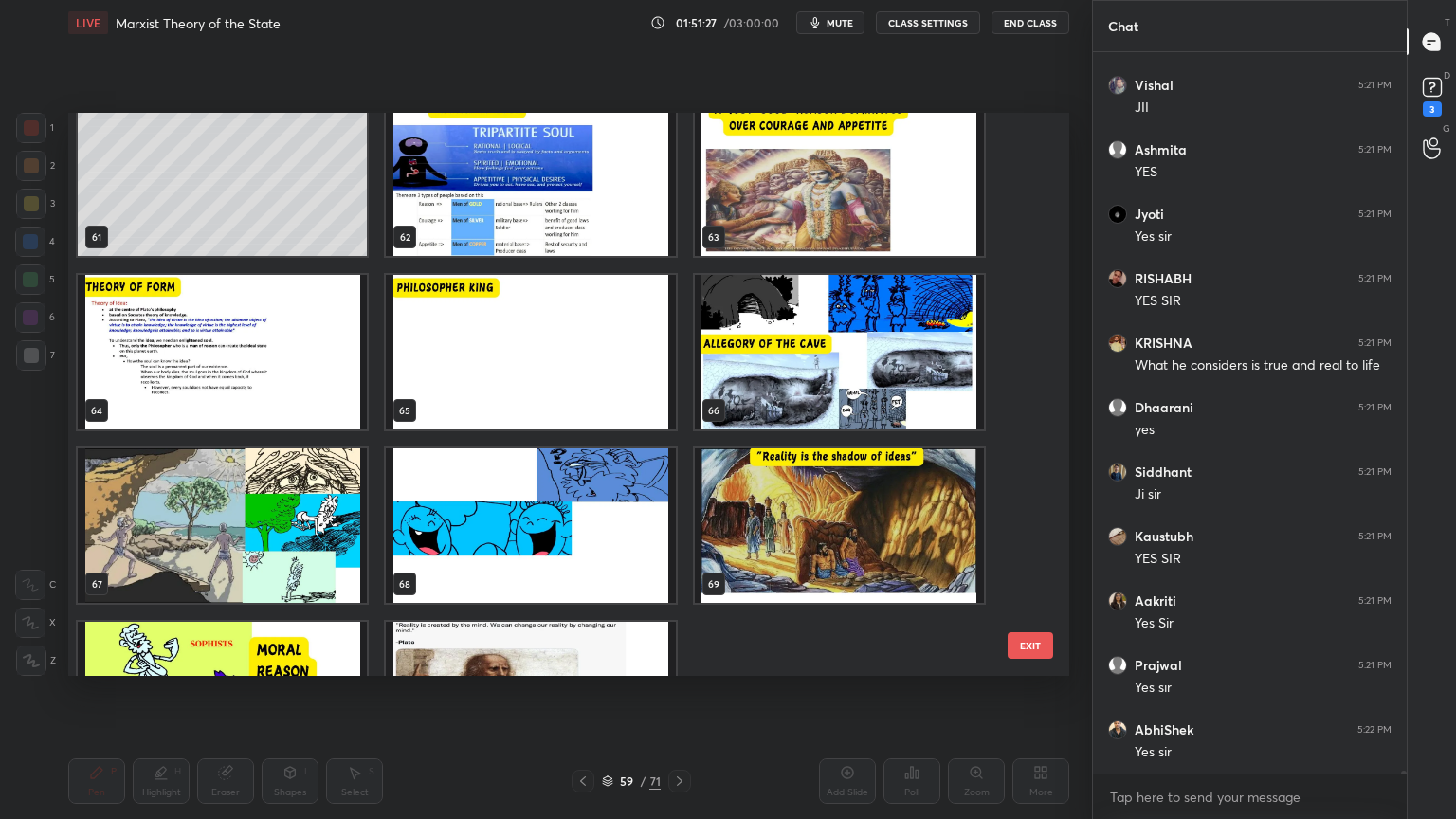 click at bounding box center [839, 525] 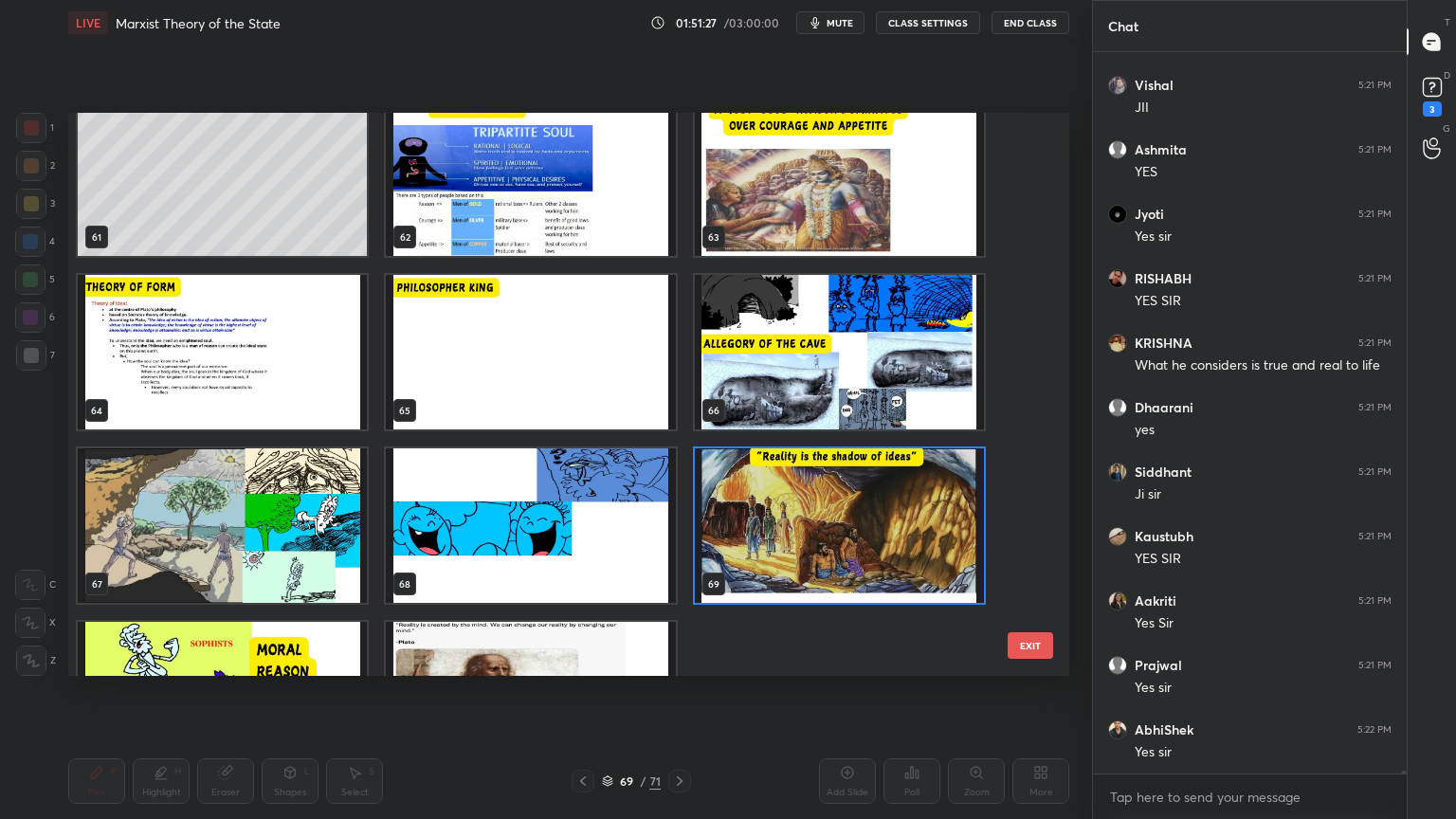 click at bounding box center (839, 525) 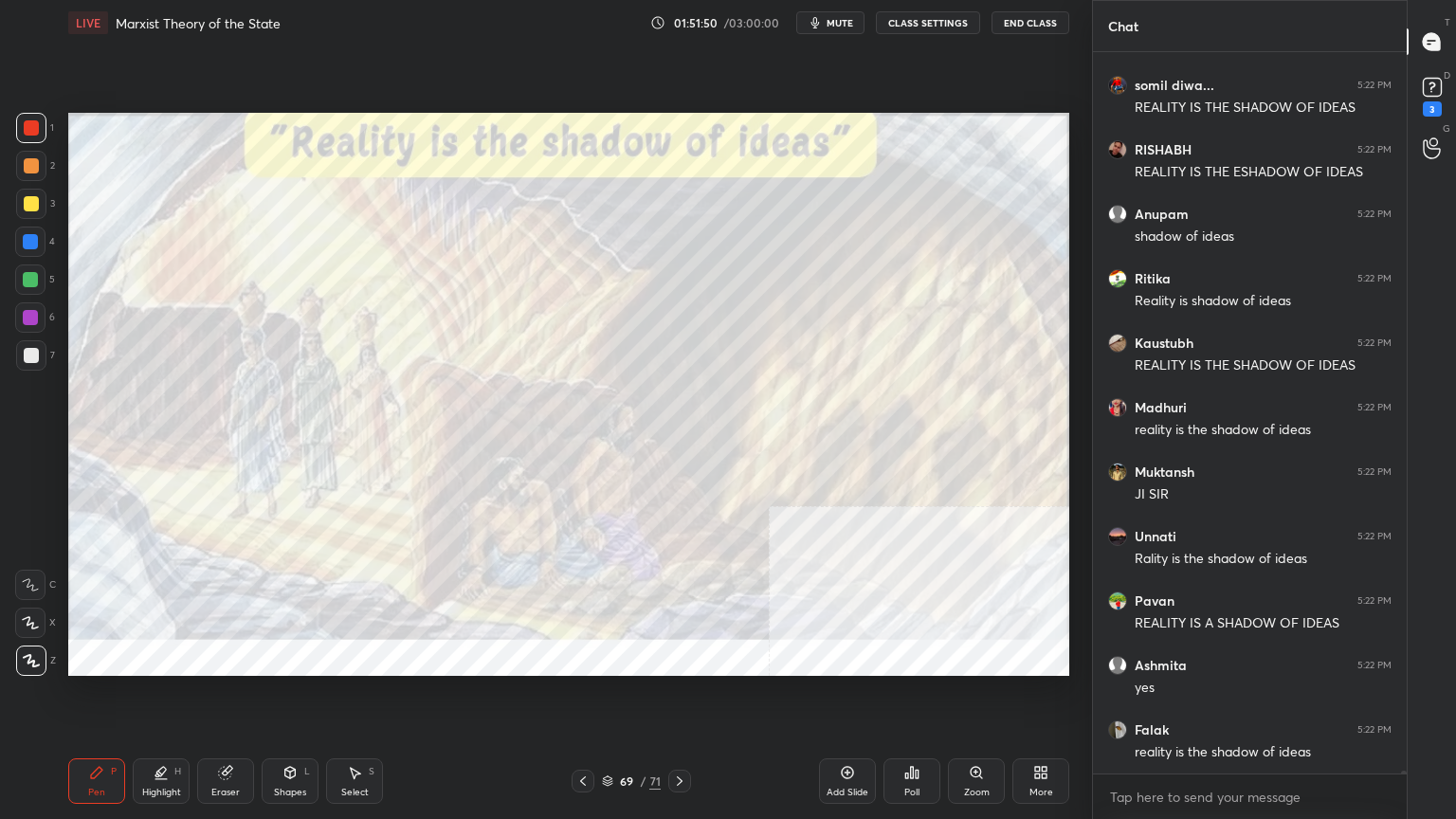 scroll, scrollTop: 196510, scrollLeft: 0, axis: vertical 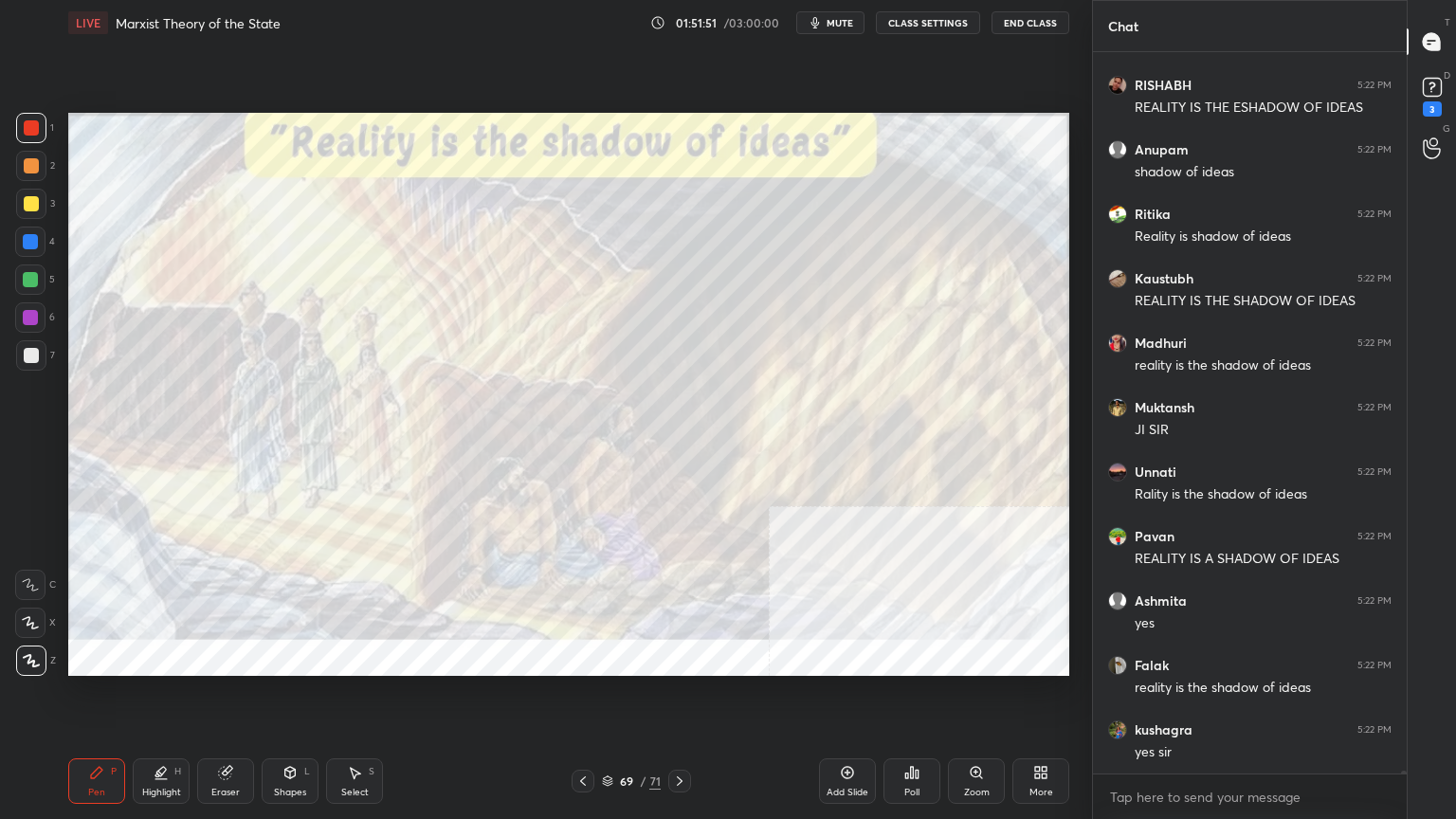 click on "69 / 71" at bounding box center [631, 781] 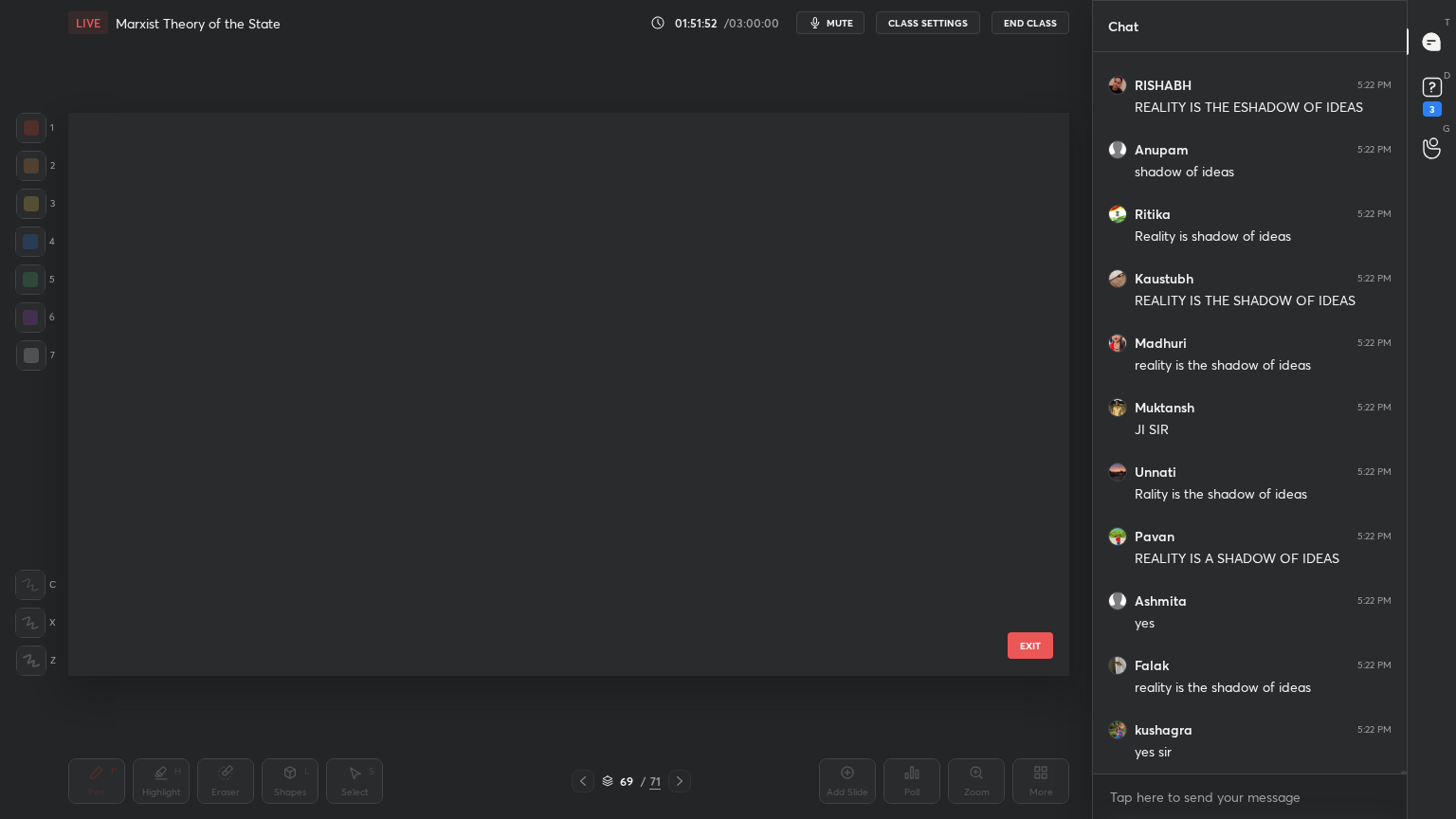 scroll, scrollTop: 3427, scrollLeft: 0, axis: vertical 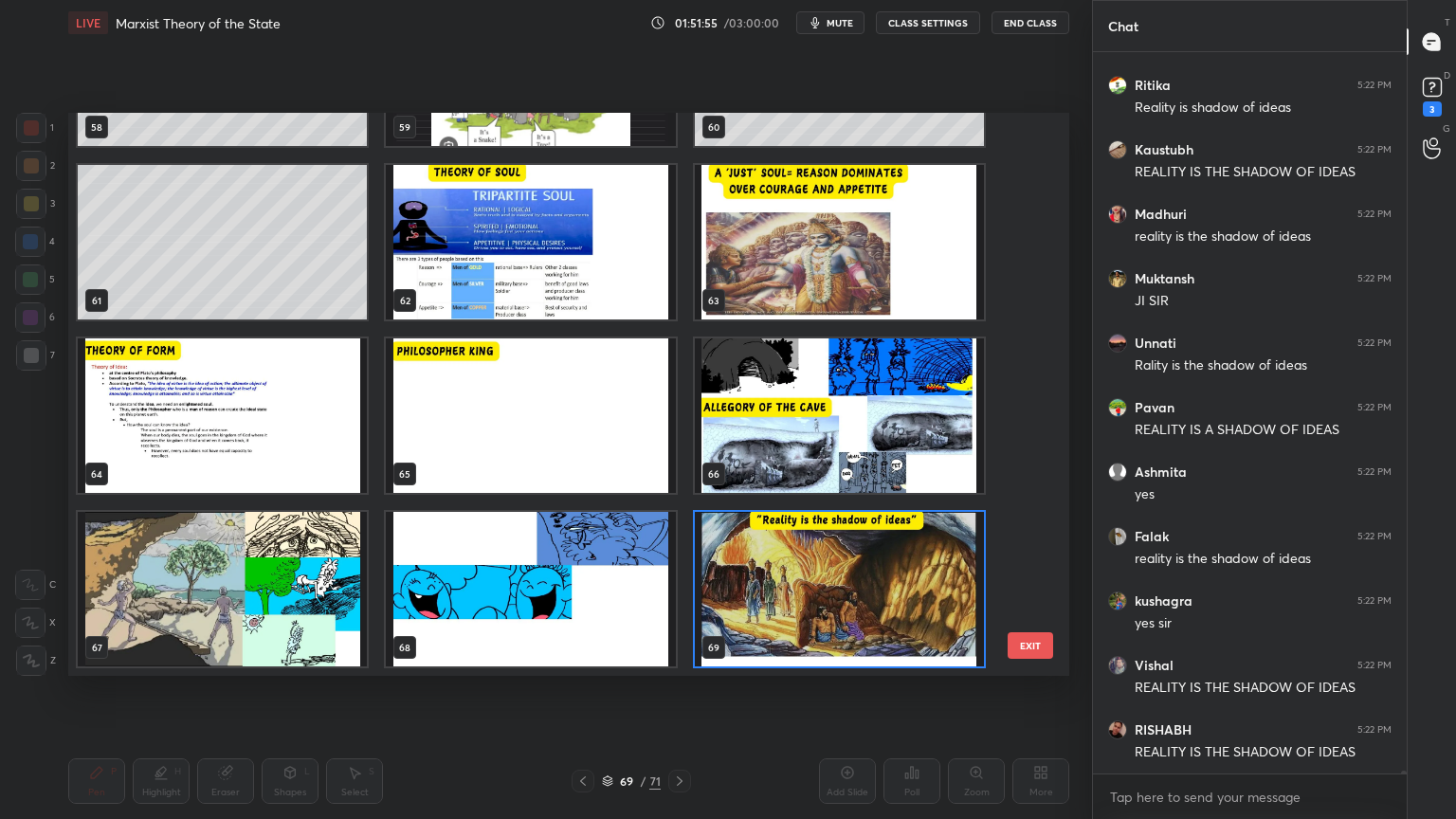 click at bounding box center [839, 415] 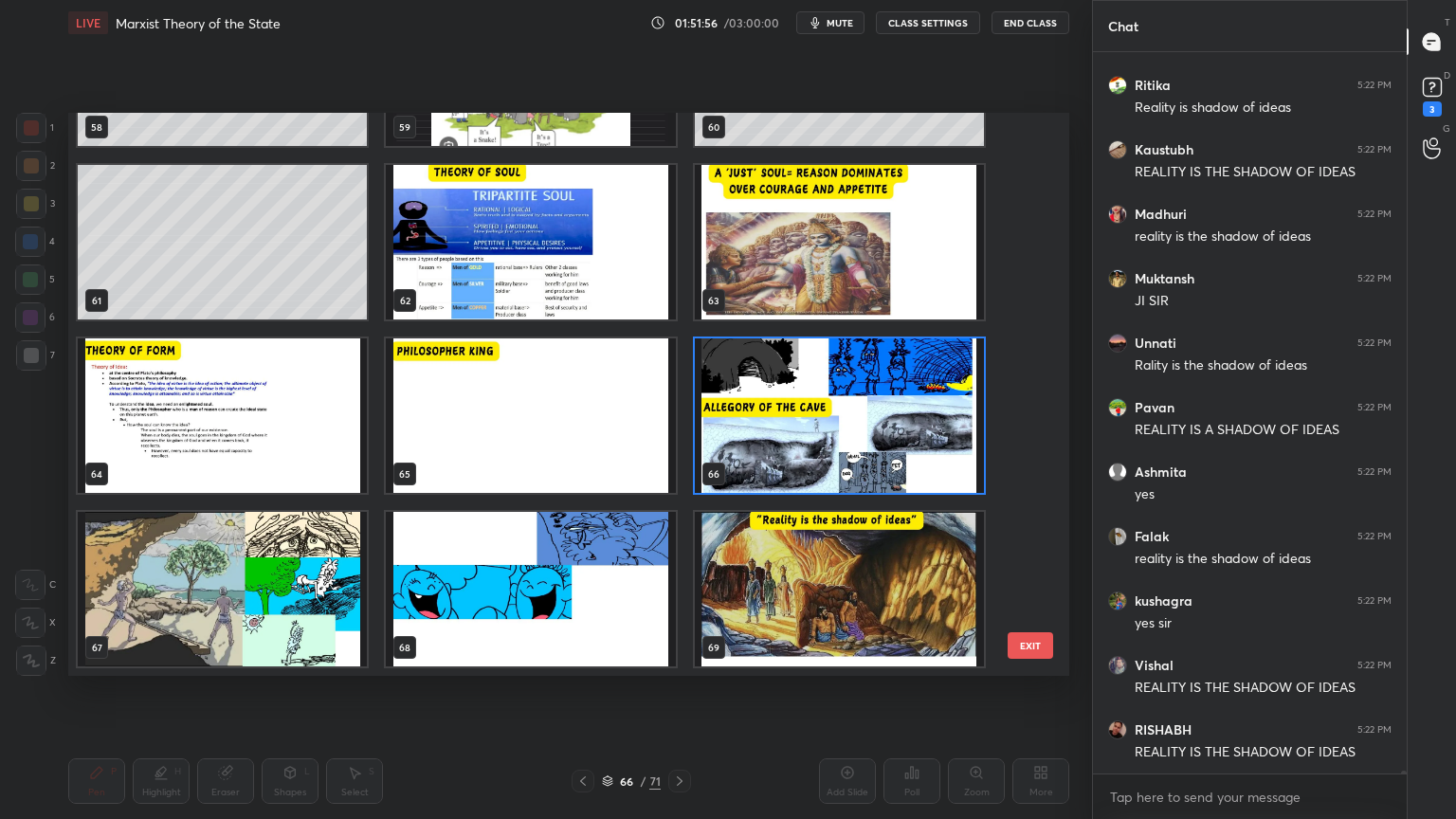 click at bounding box center (839, 415) 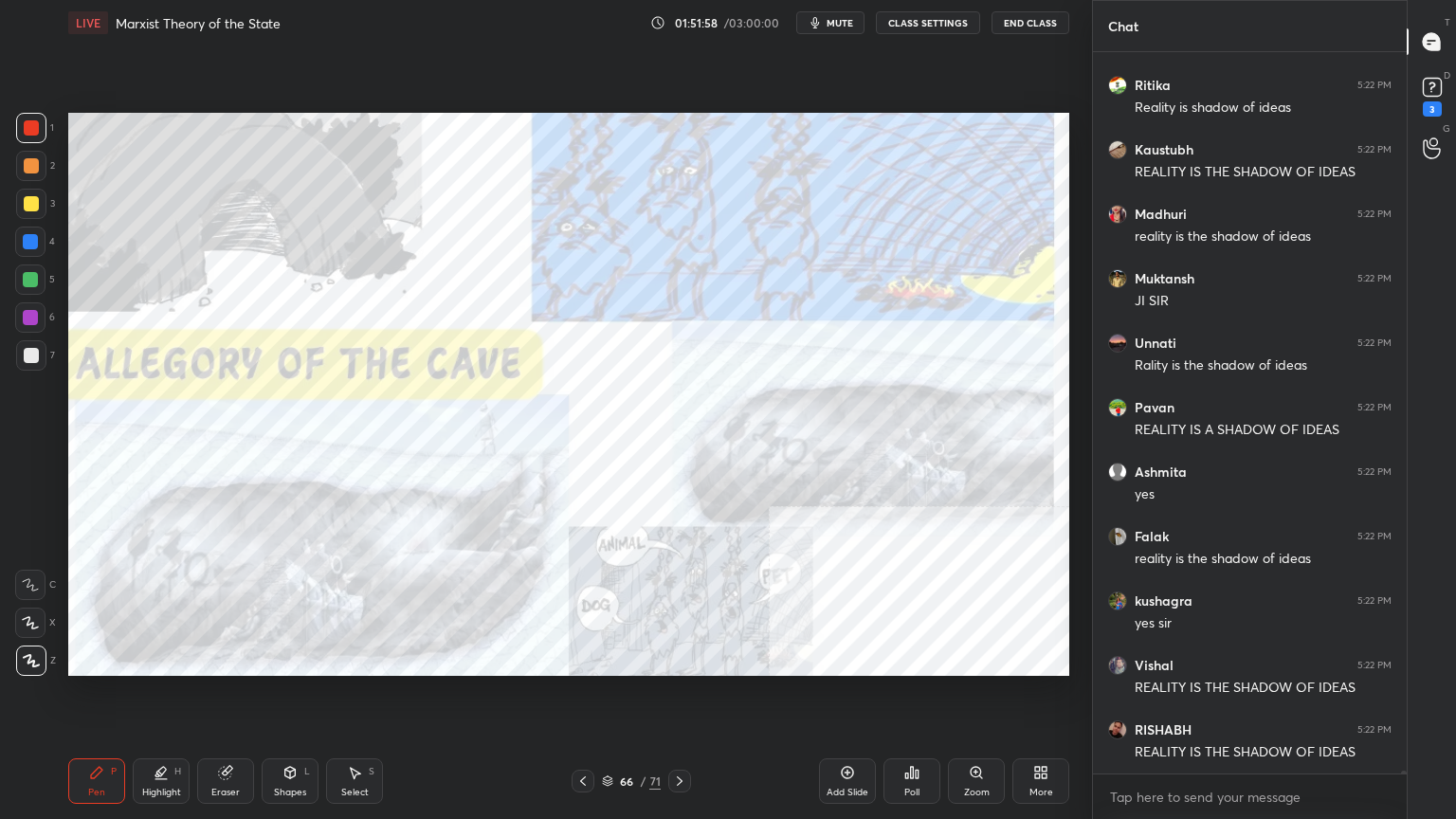 click on "CLASS SETTINGS" at bounding box center [928, 23] 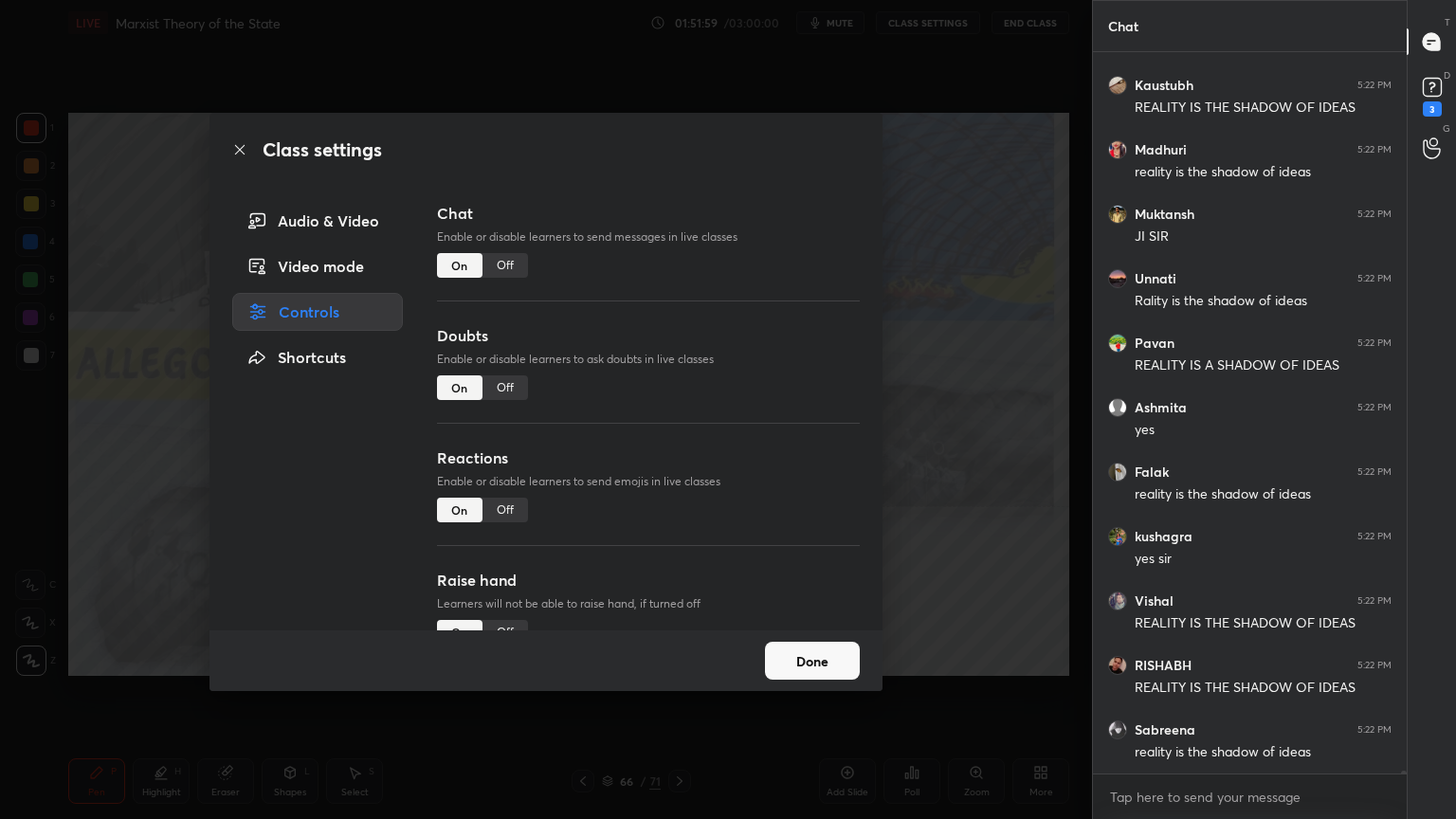 click on "Off" at bounding box center [505, 265] 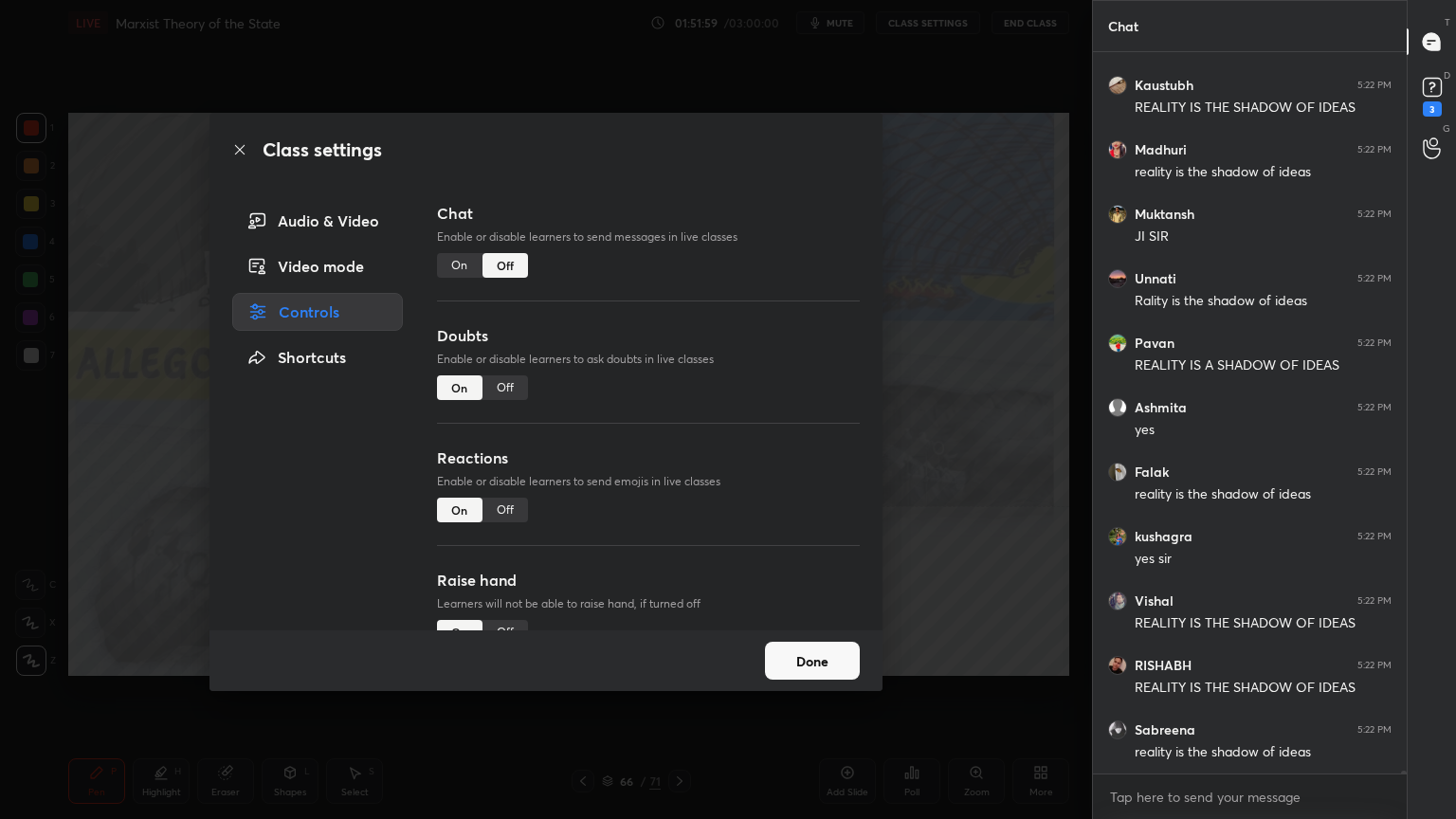 scroll, scrollTop: 191374, scrollLeft: 0, axis: vertical 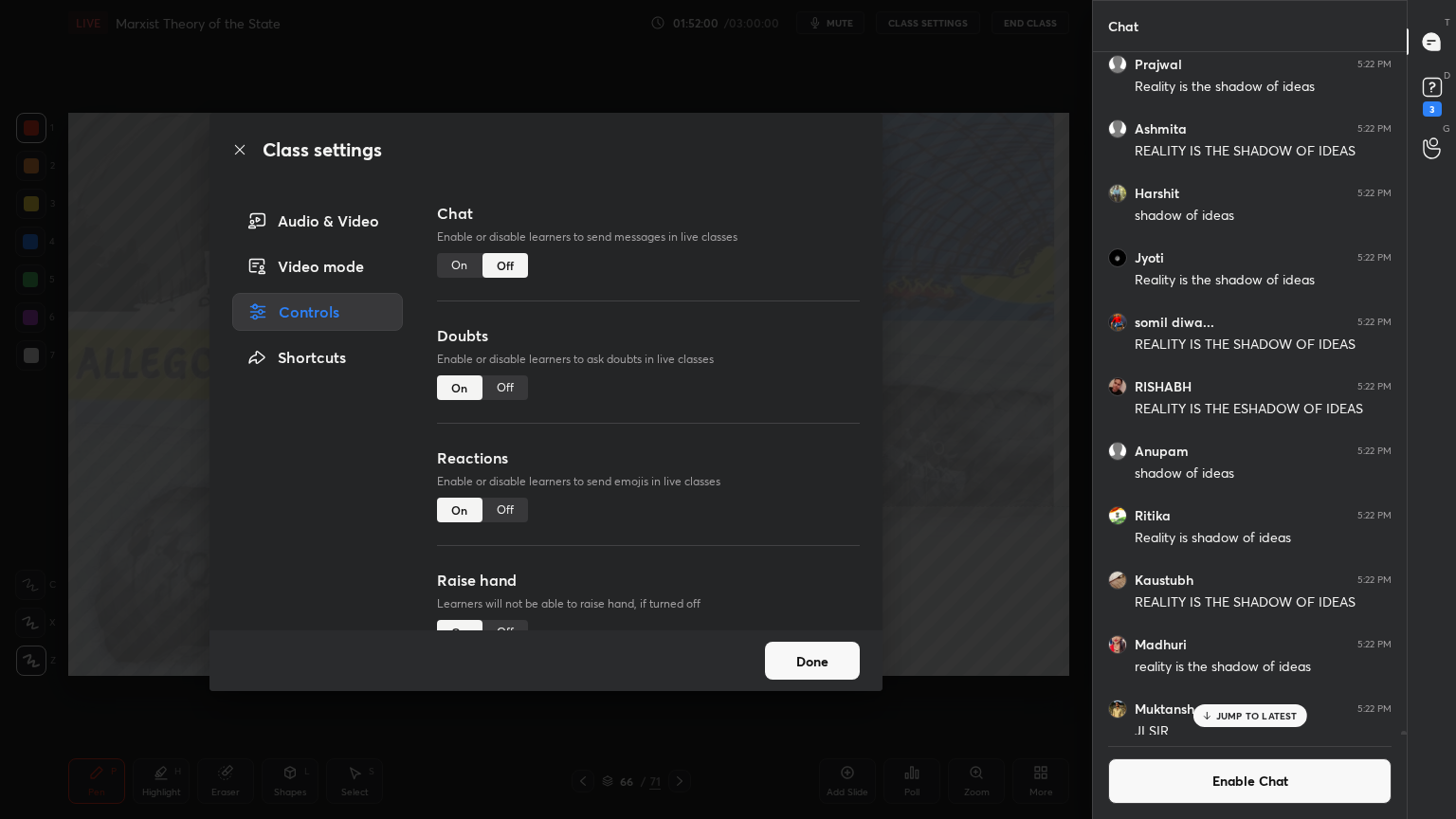 click 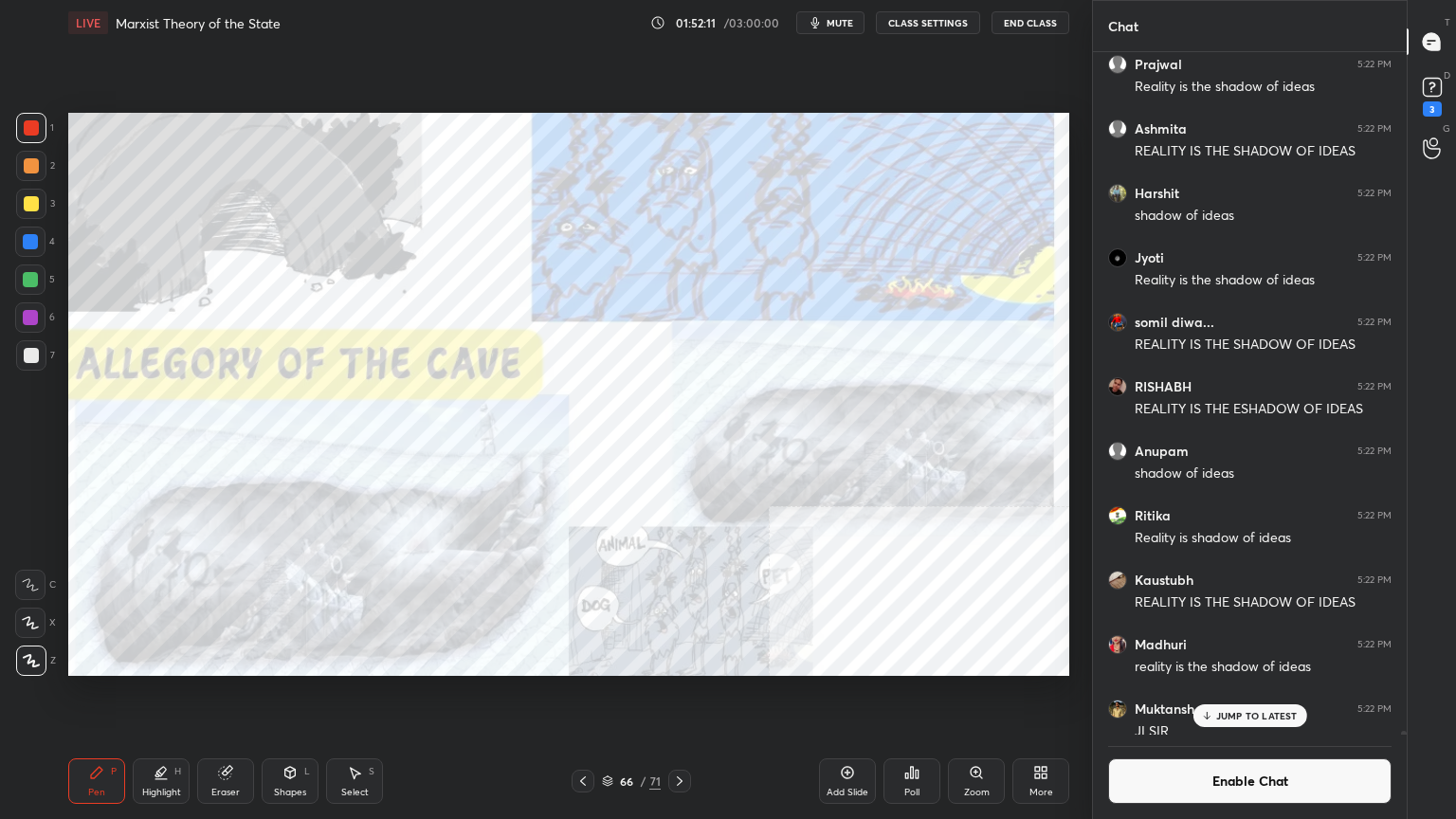 click 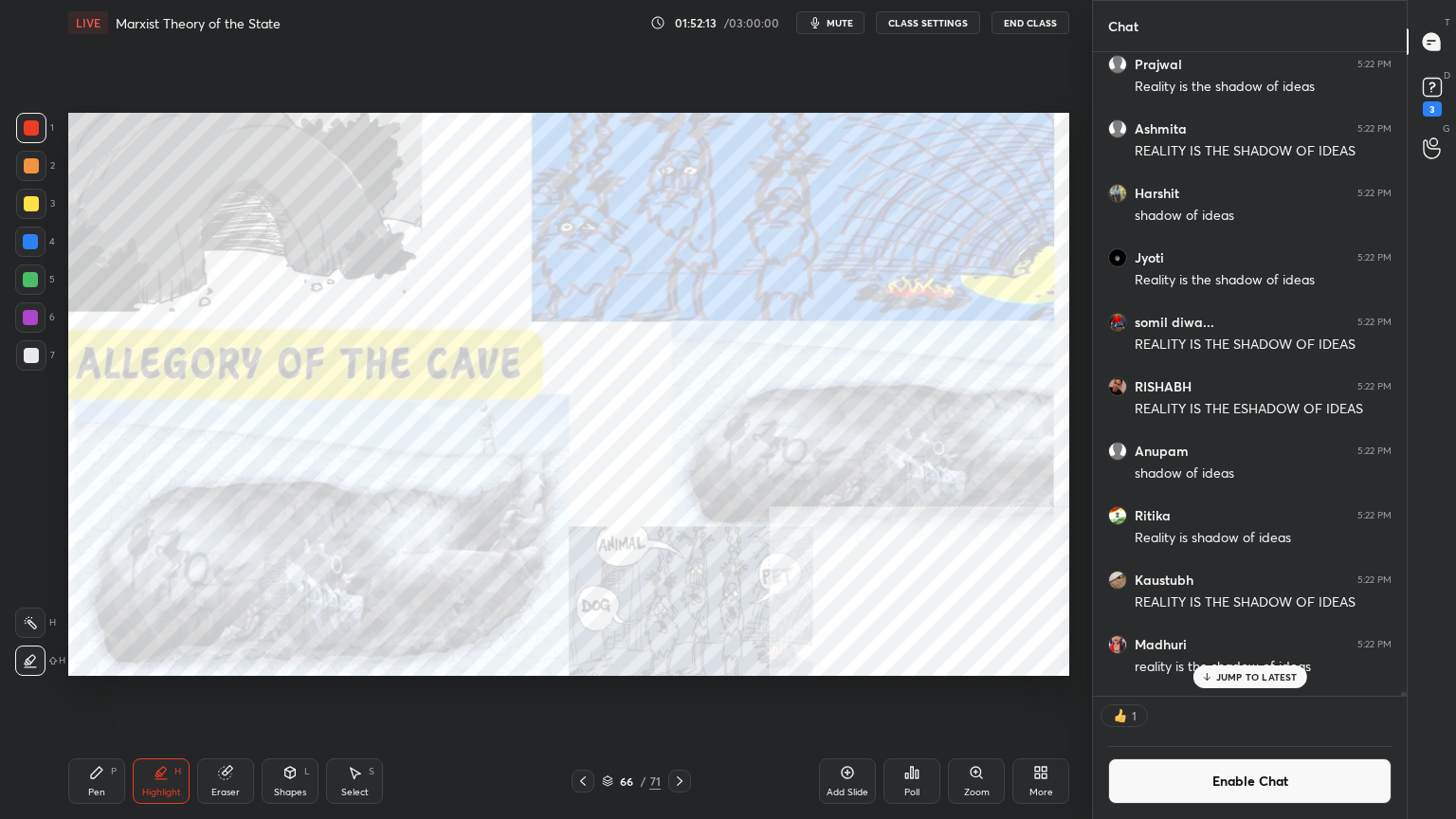 click at bounding box center (30, 318) 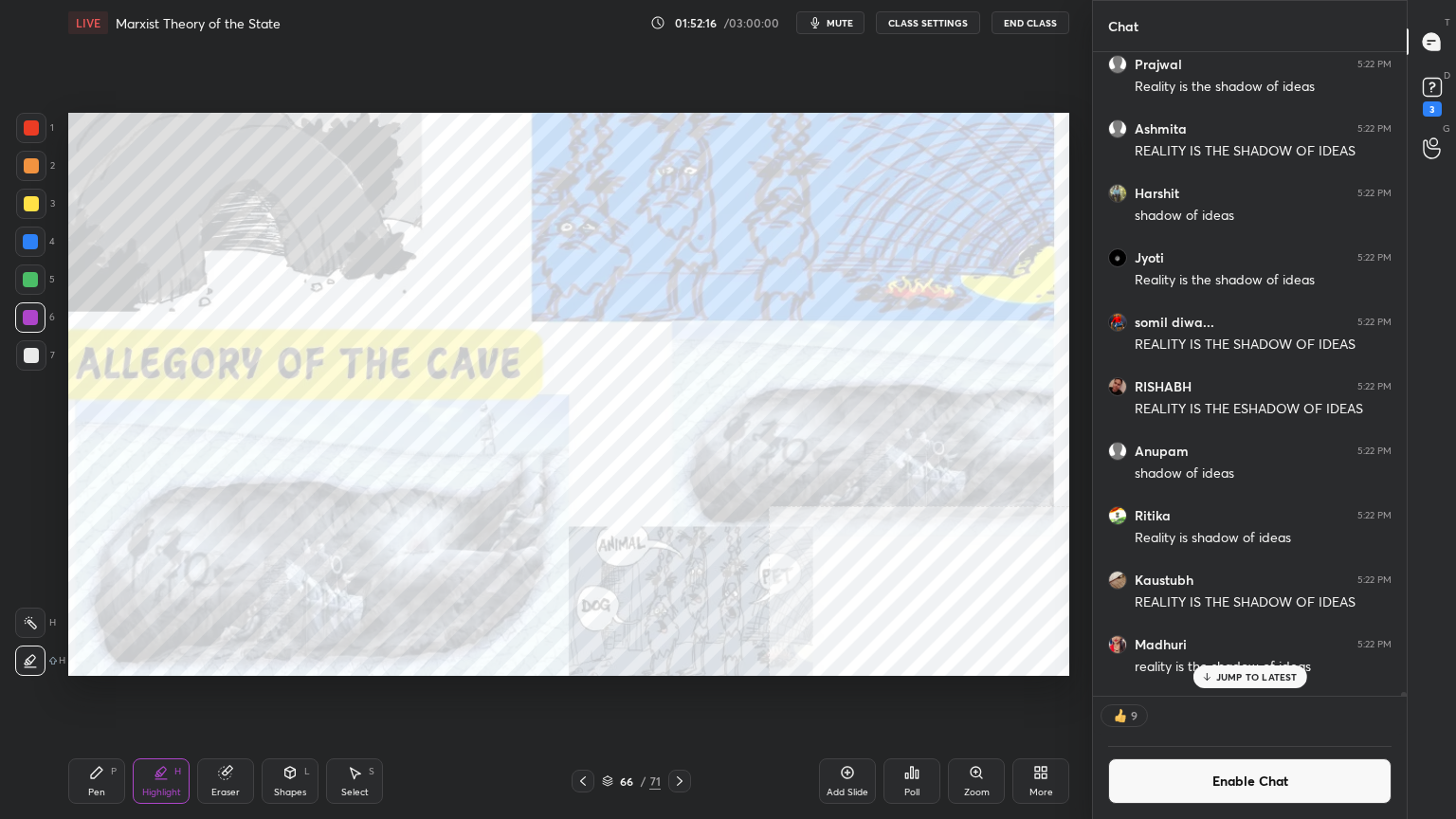 click on "Pen" at bounding box center [97, 792] 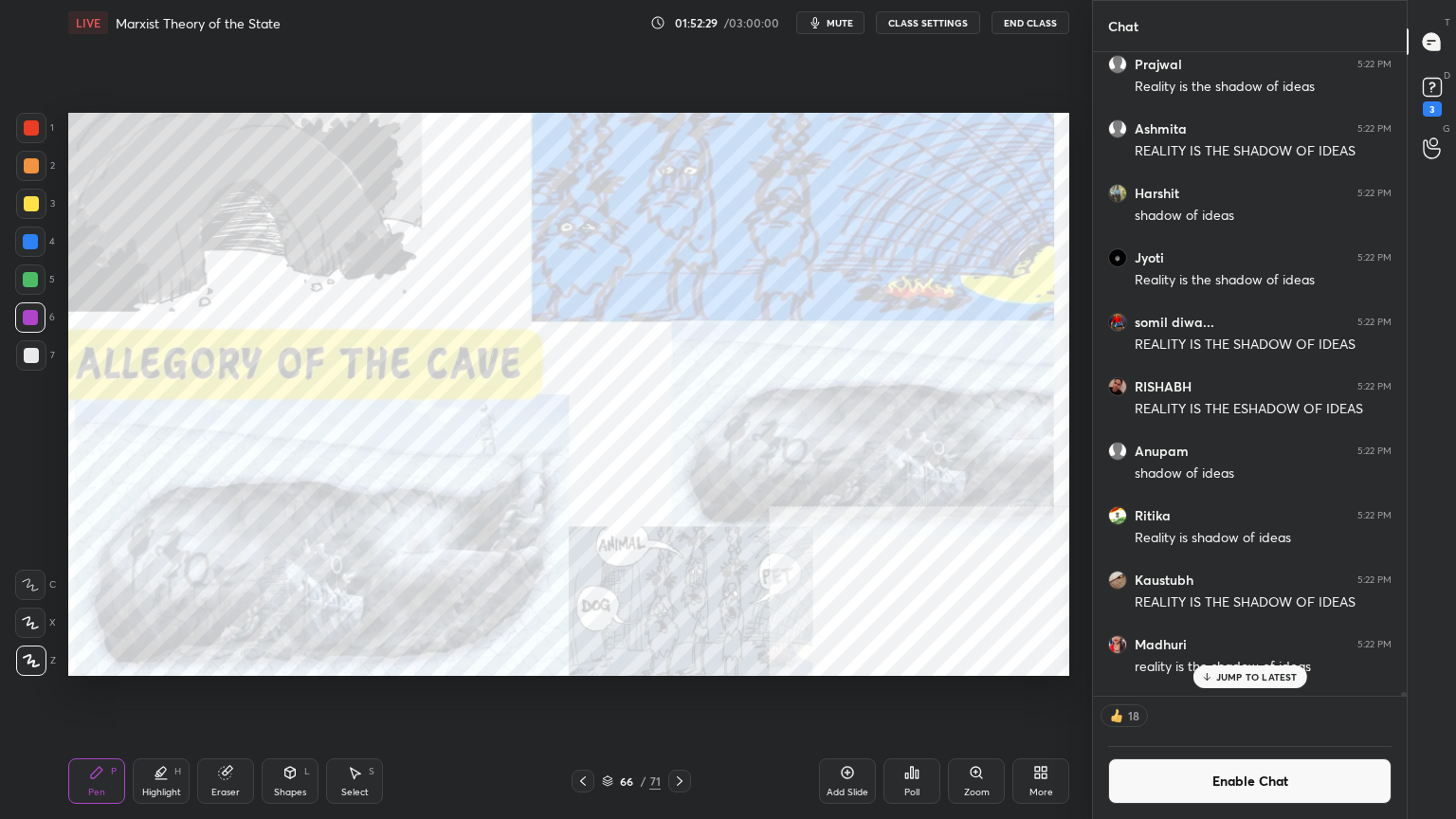 scroll, scrollTop: 7, scrollLeft: 6, axis: both 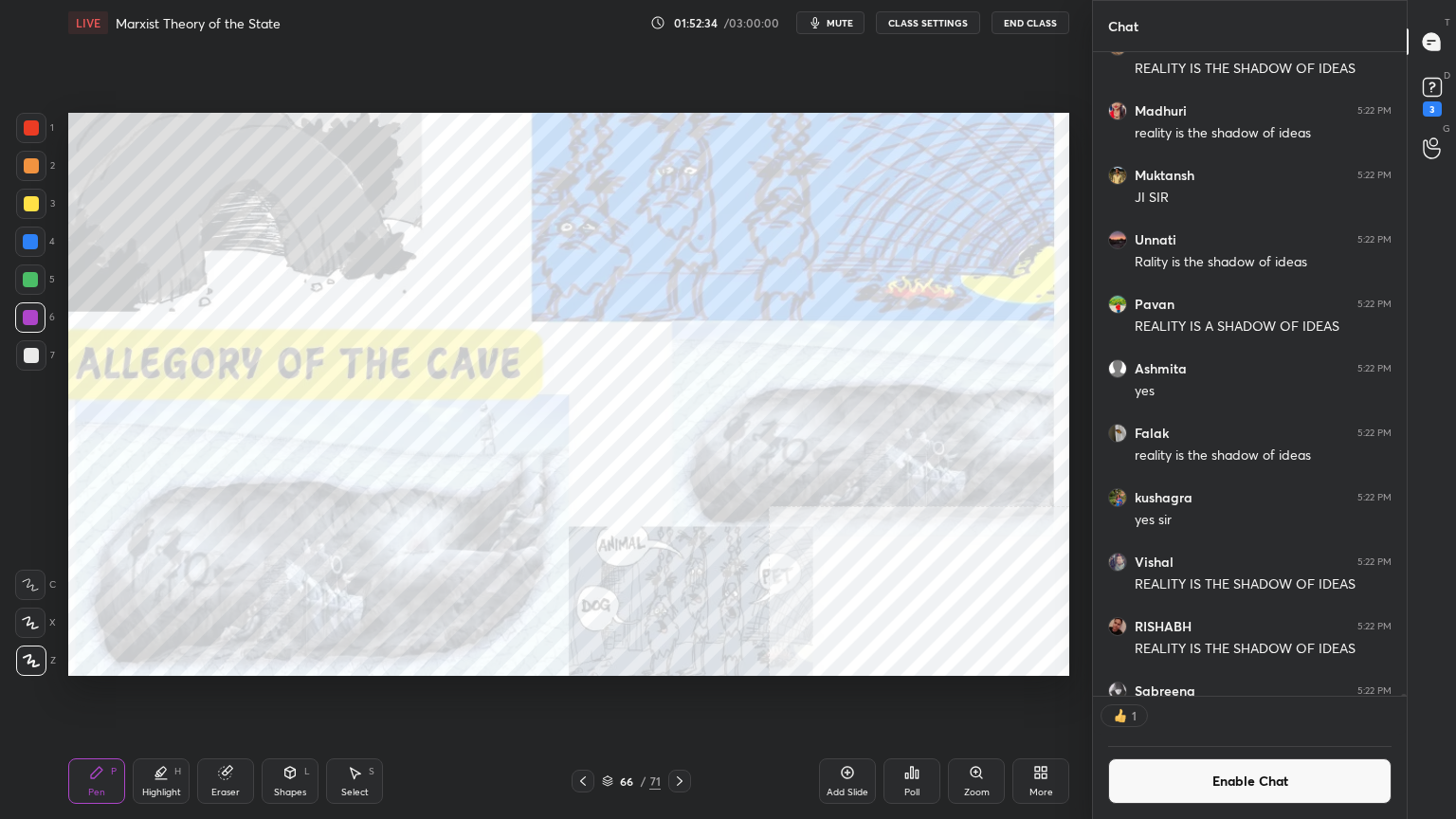 click at bounding box center [31, 128] 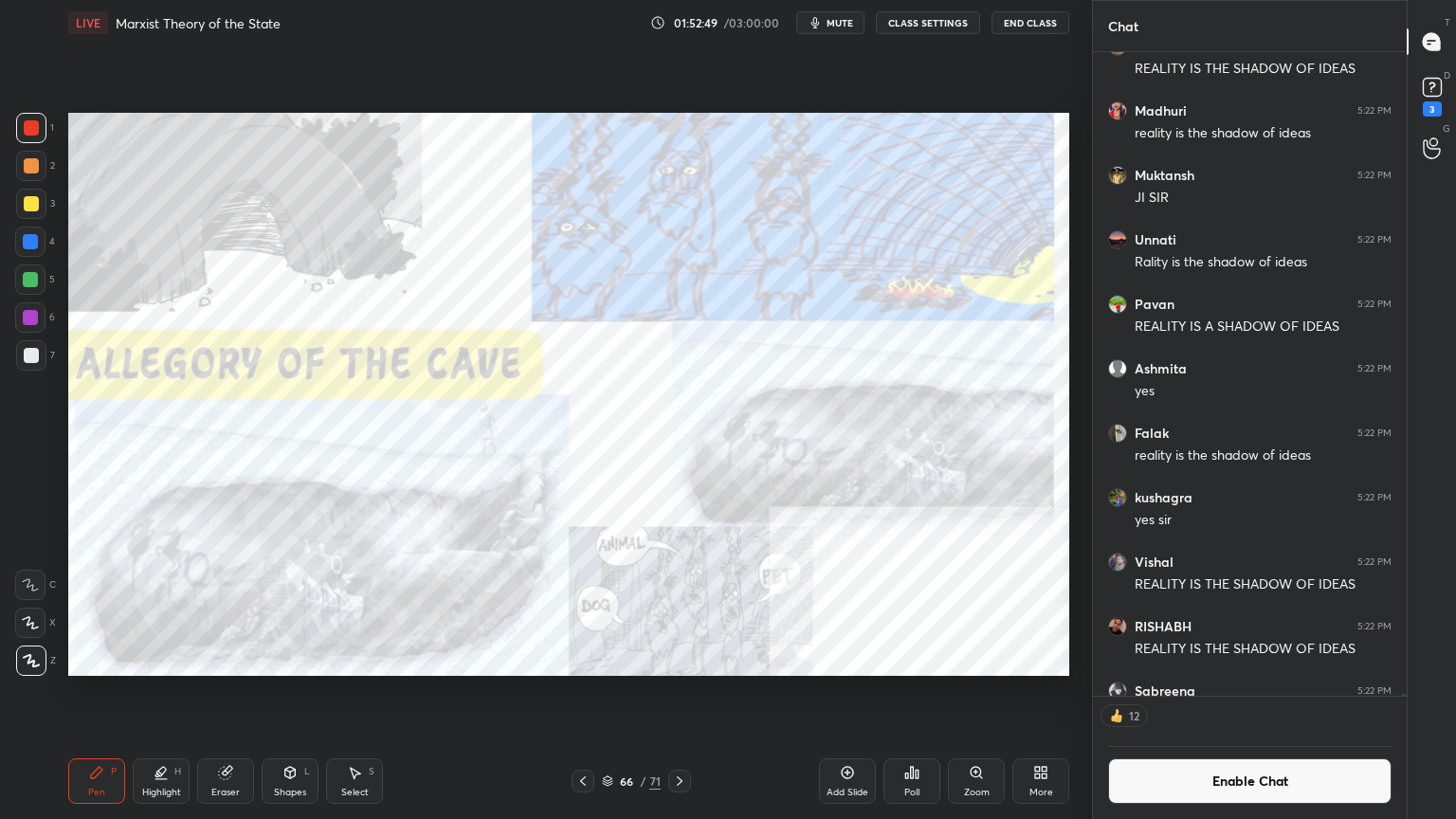 scroll, scrollTop: 7, scrollLeft: 6, axis: both 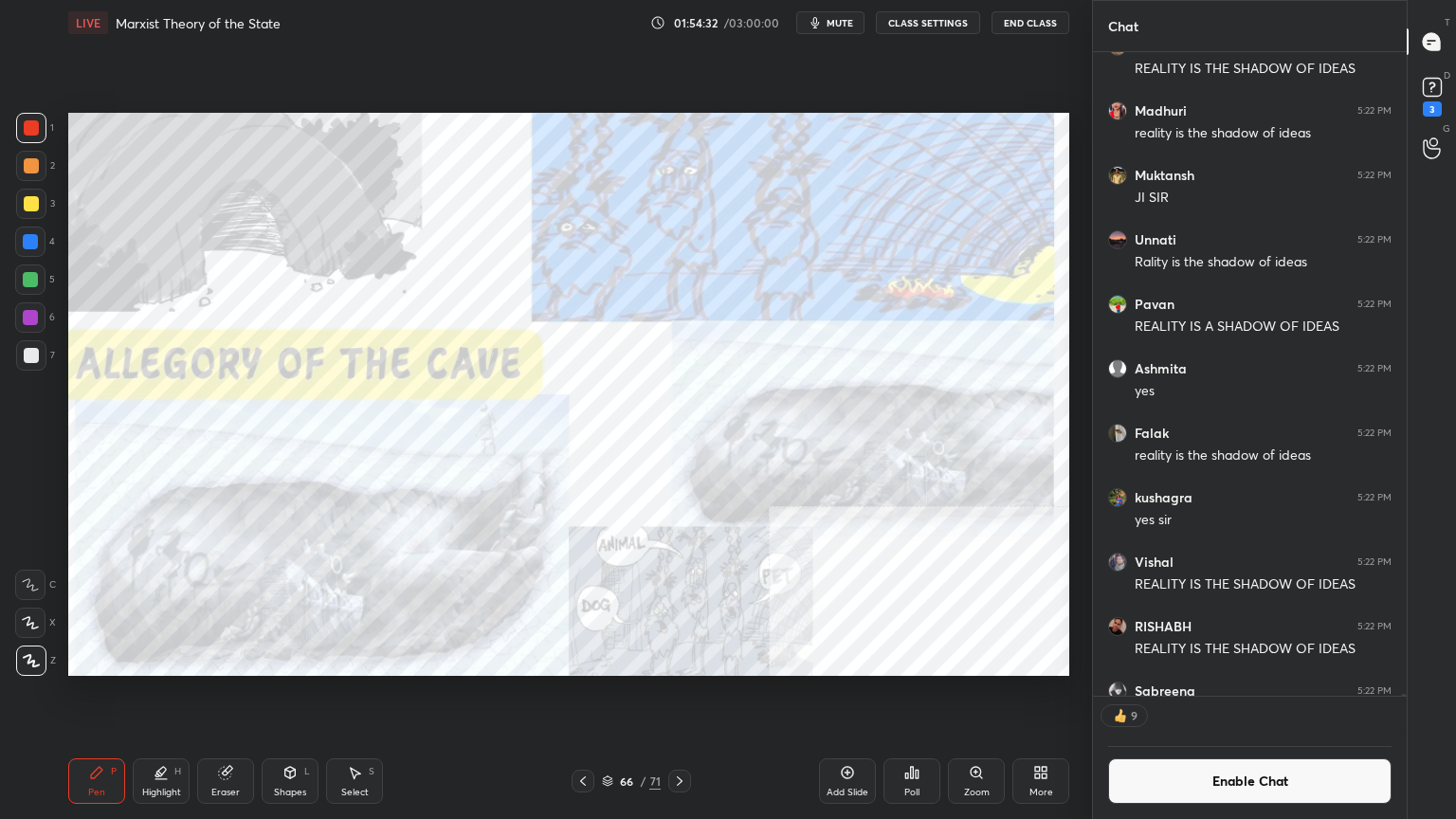 click on "More" at bounding box center (1041, 781) 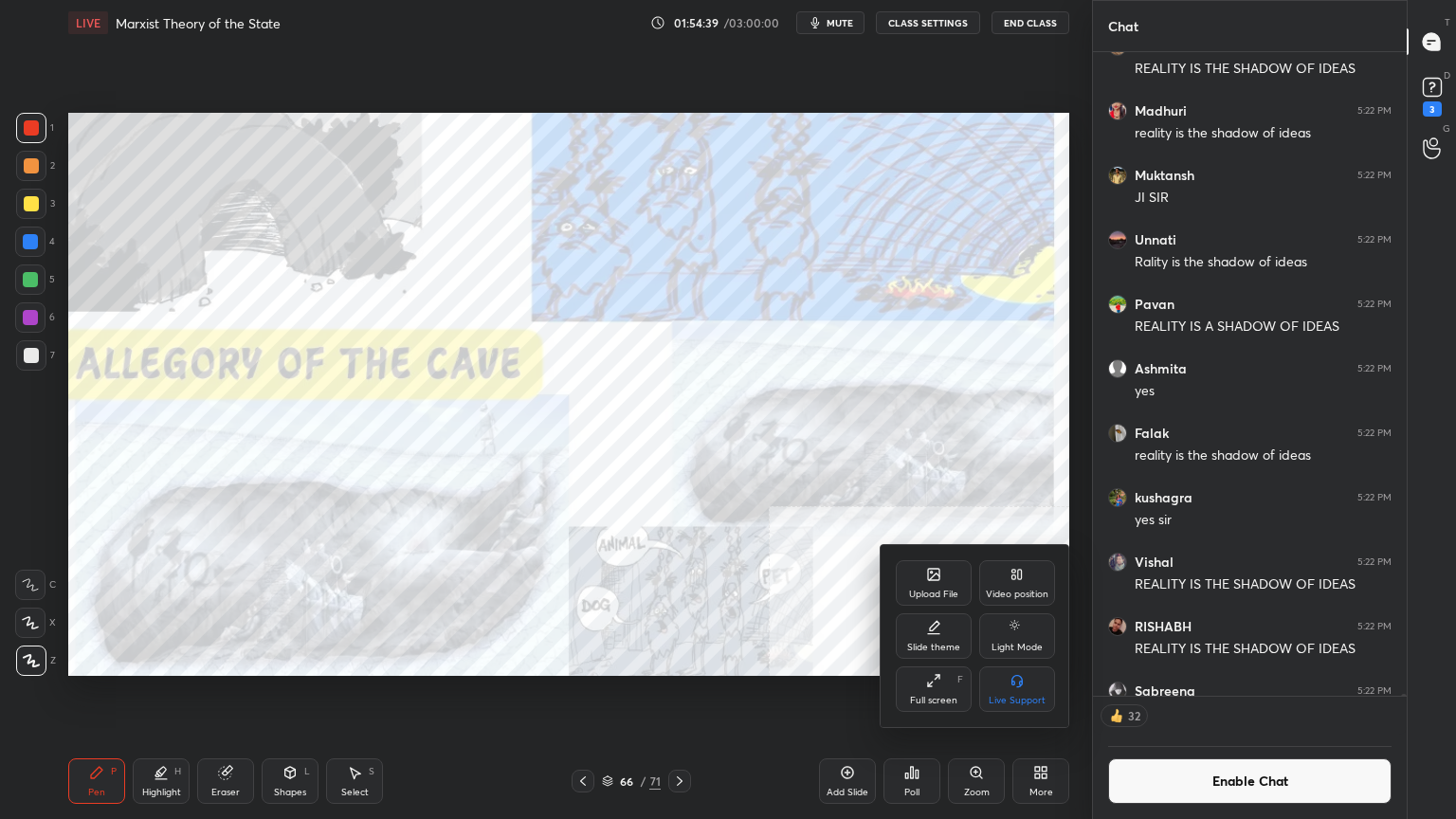click on "Video position" at bounding box center [1017, 583] 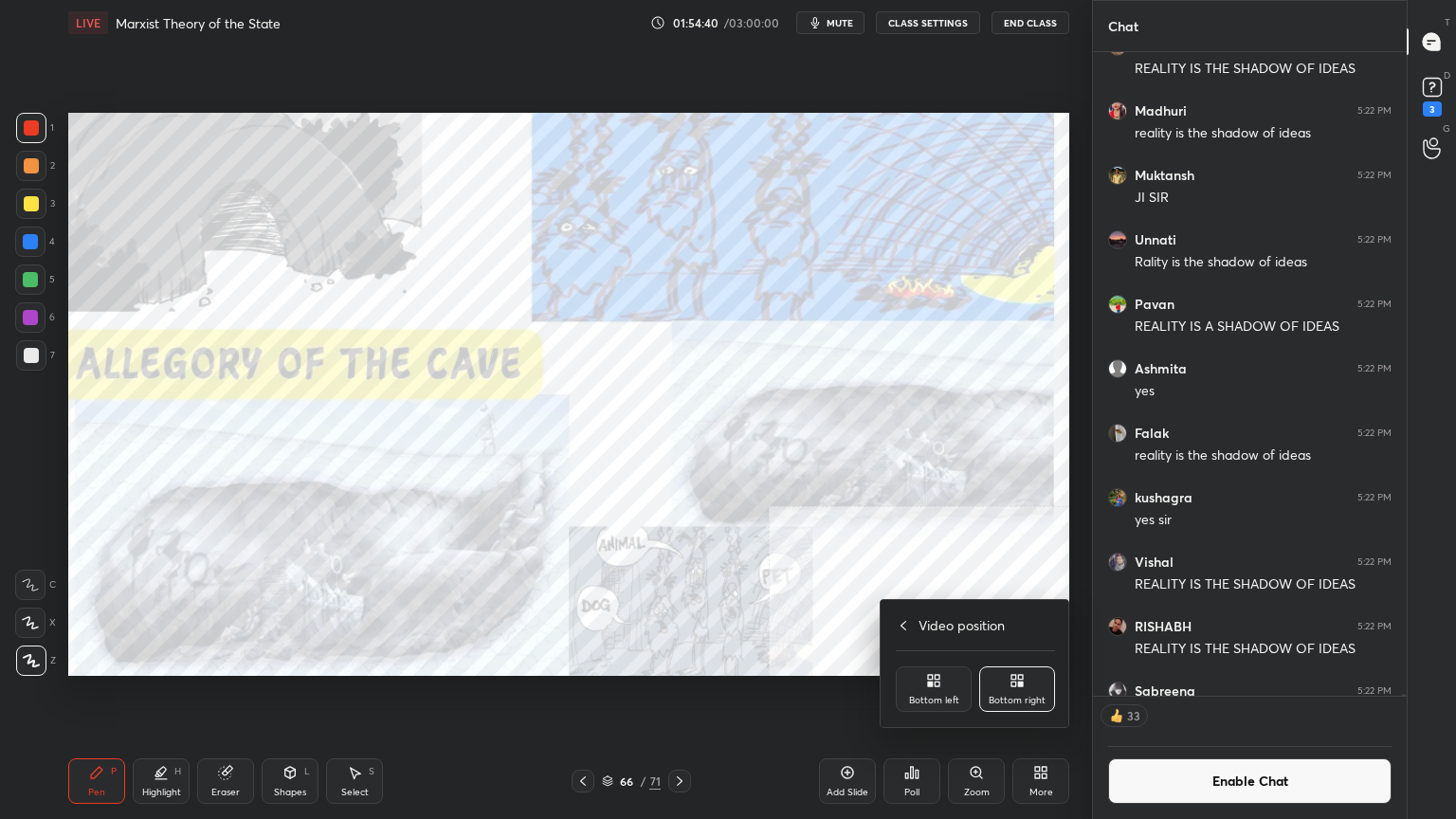 click 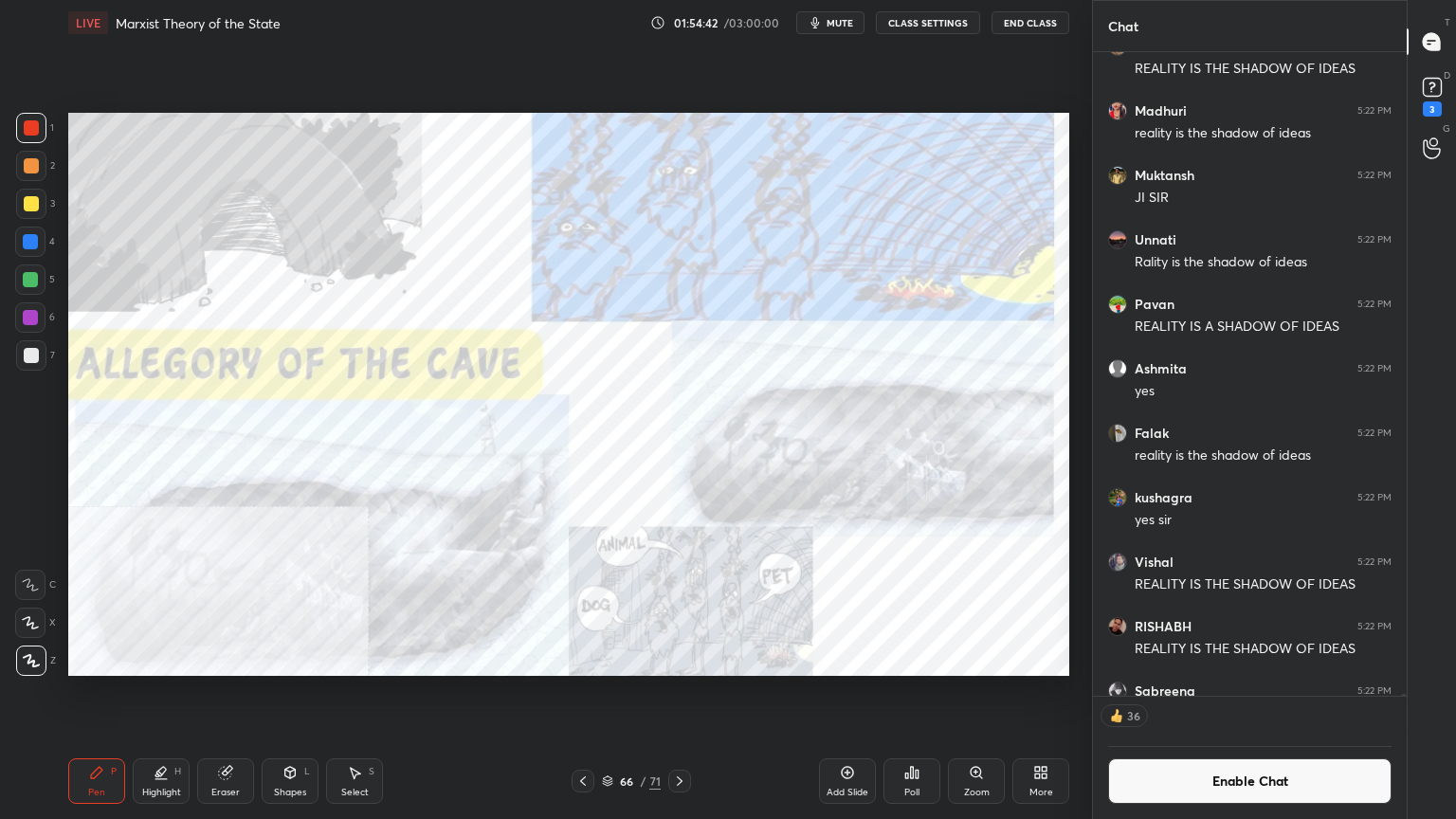 click on "Zoom" at bounding box center [976, 781] 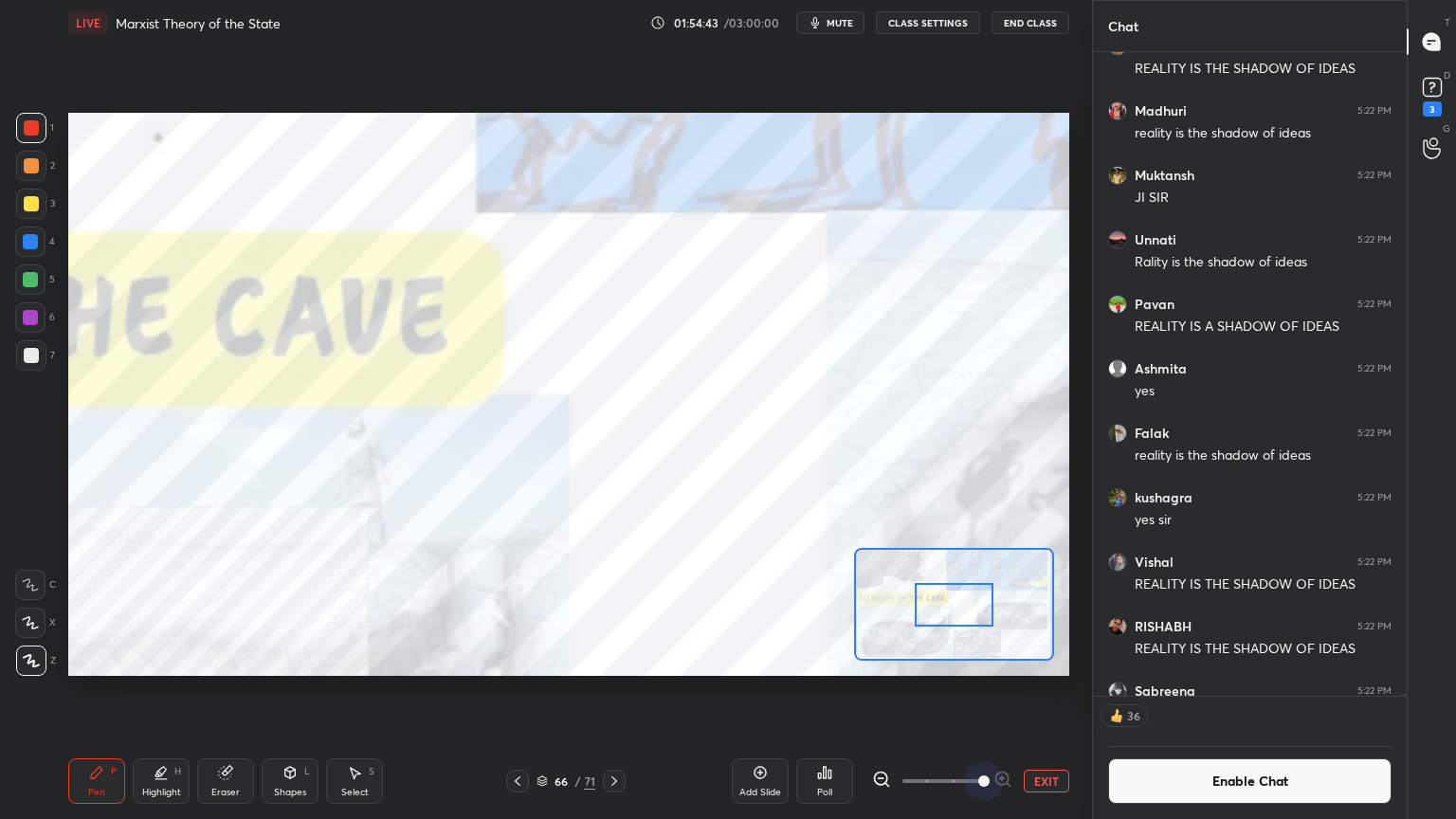 drag, startPoint x: 953, startPoint y: 775, endPoint x: 996, endPoint y: 753, distance: 48.301139 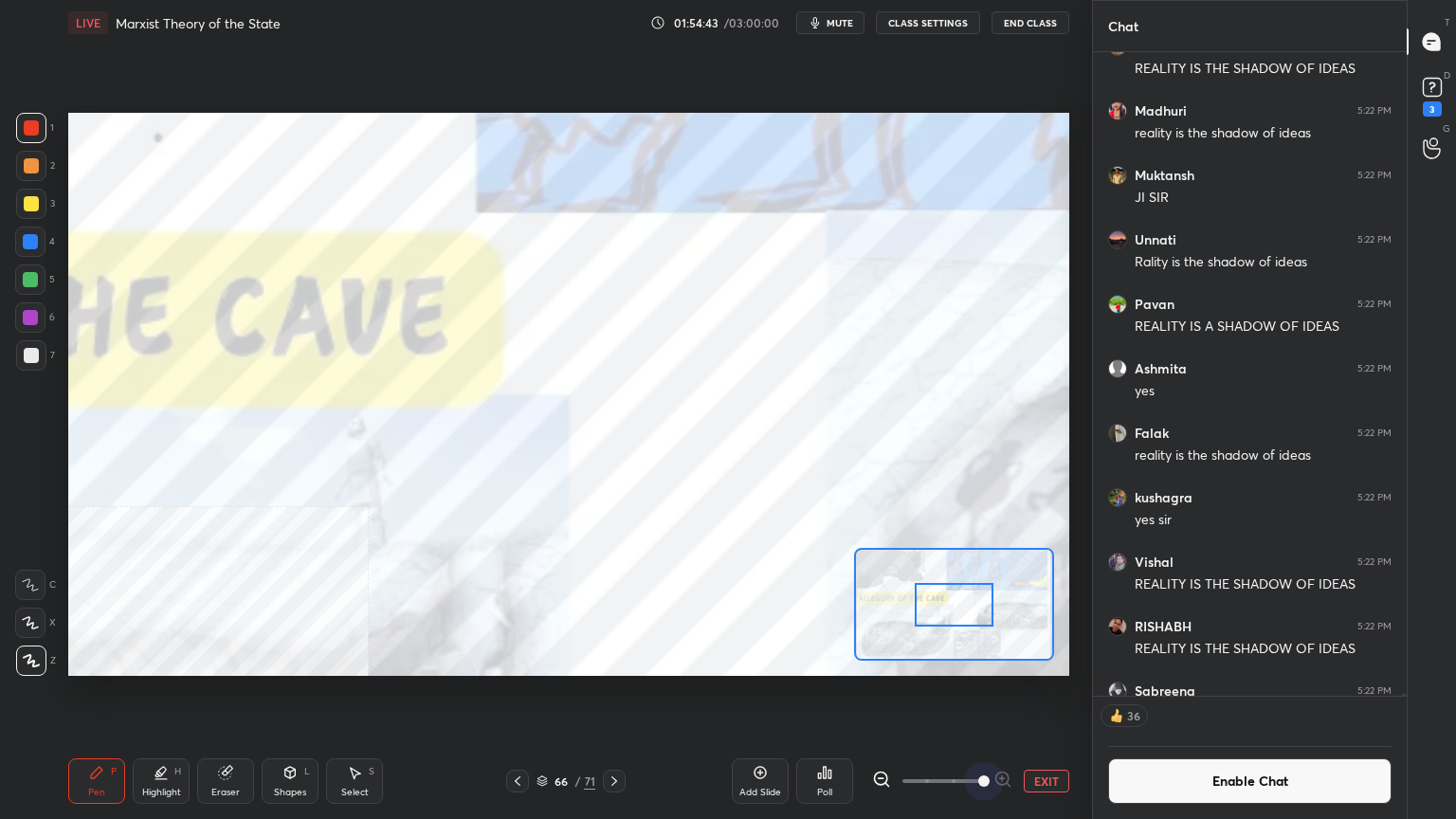 click on "Add Slide Poll EXIT" at bounding box center (901, 781) 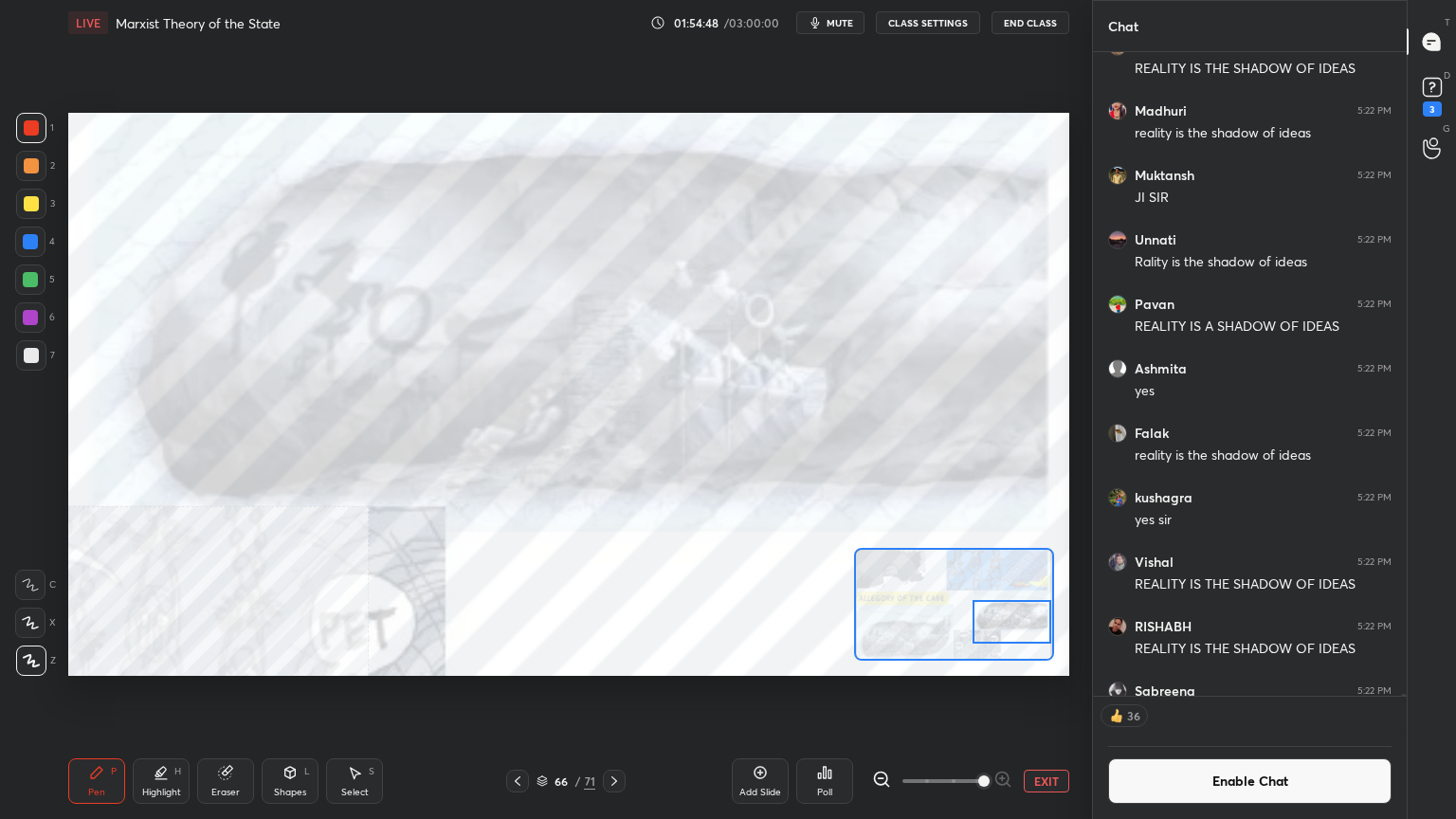 drag, startPoint x: 941, startPoint y: 612, endPoint x: 999, endPoint y: 626, distance: 59.66574 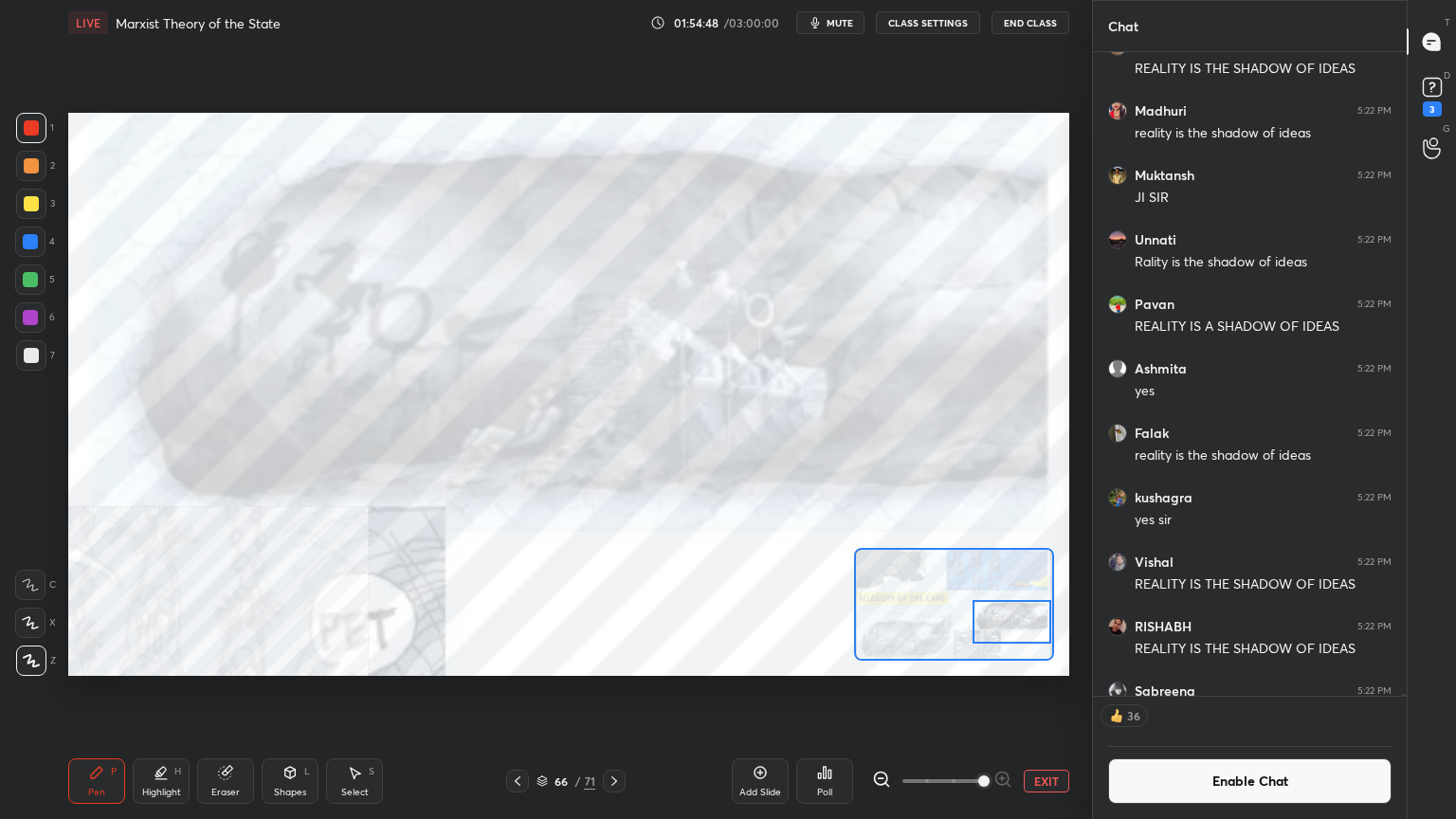 click at bounding box center (1011, 622) 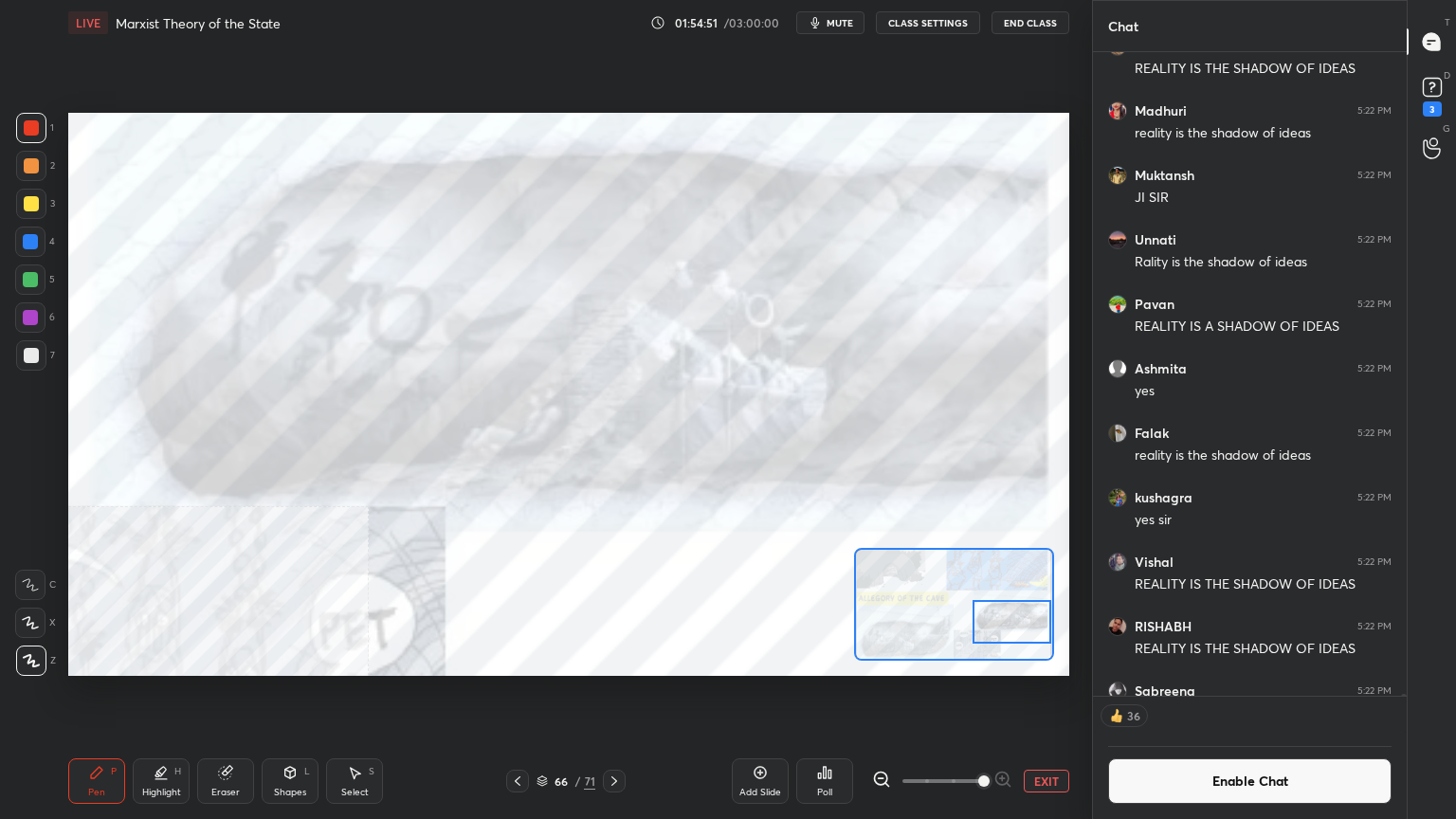 scroll, scrollTop: 6, scrollLeft: 6, axis: both 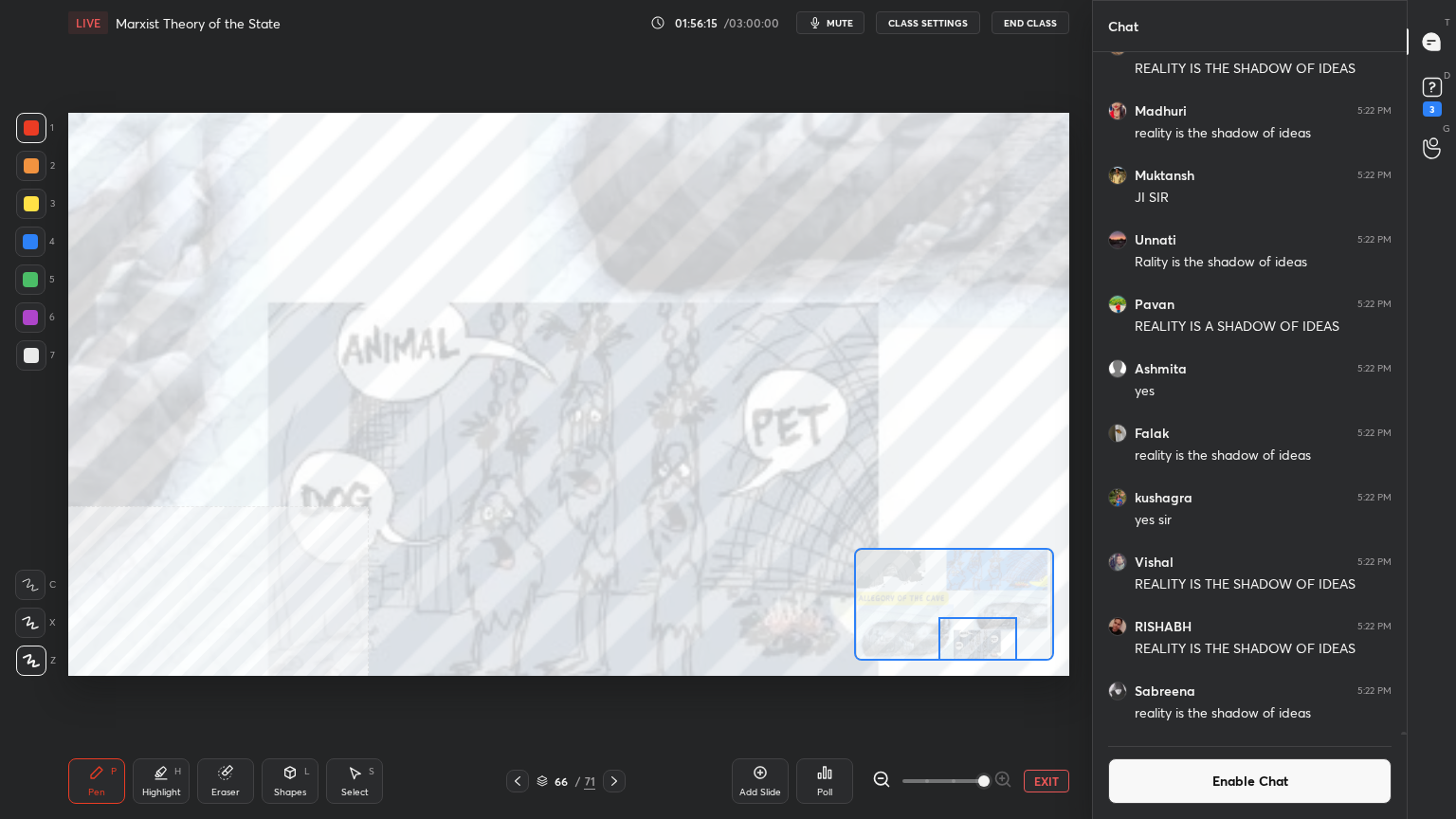 drag, startPoint x: 1012, startPoint y: 619, endPoint x: 978, endPoint y: 655, distance: 49.51767 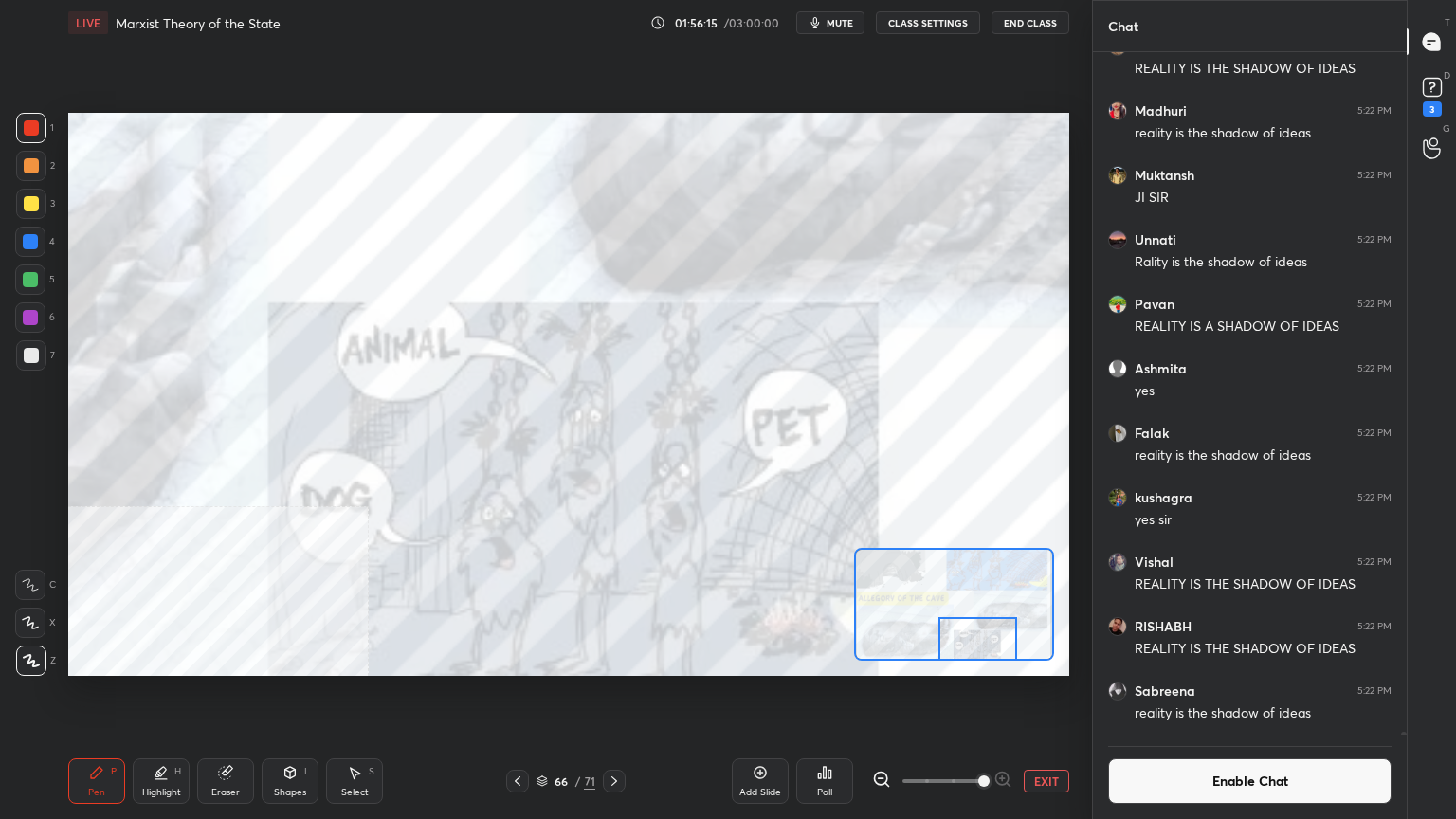 click at bounding box center (977, 639) 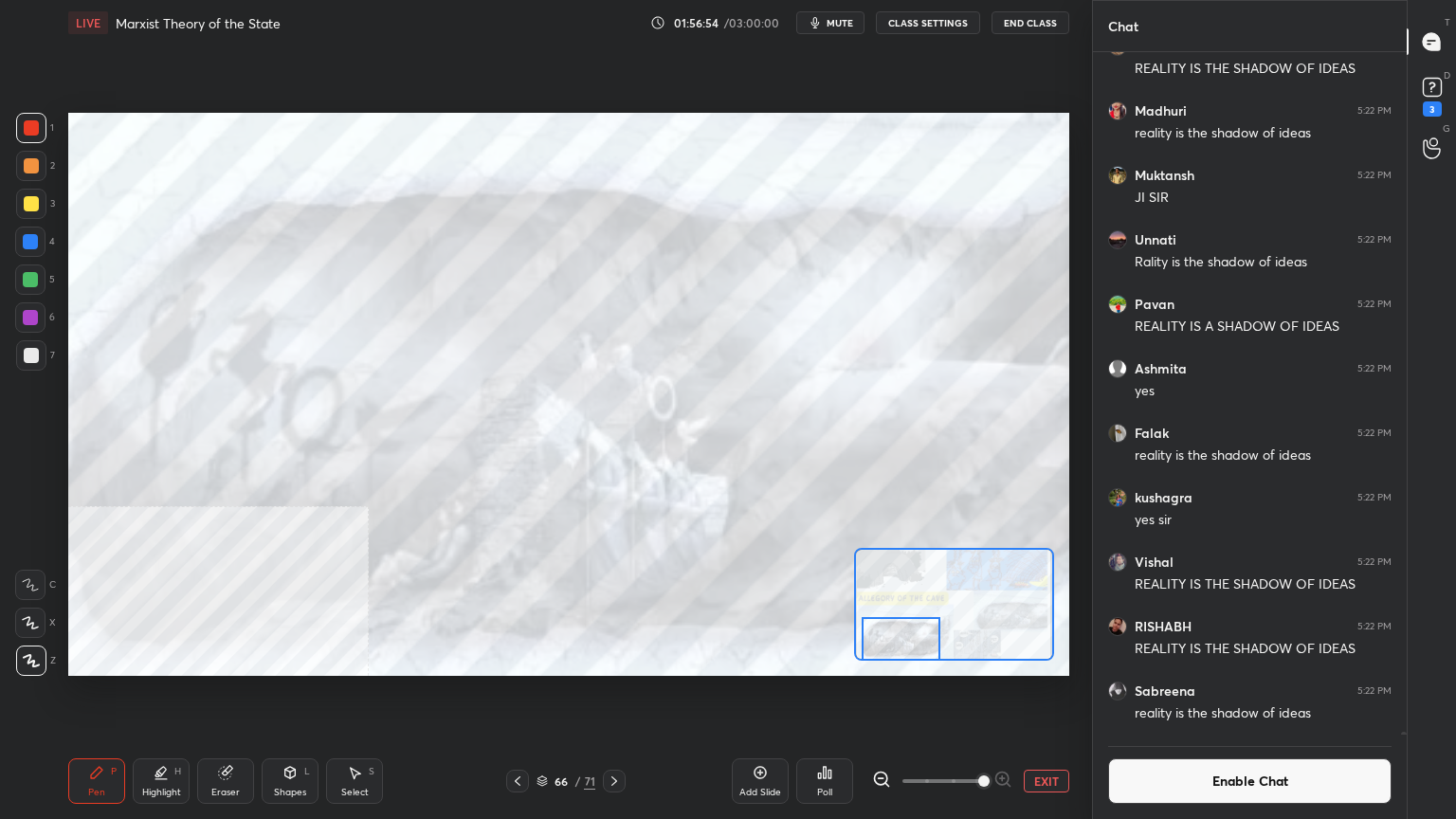click on "Setting up your live class Poll for   secs No correct answer Start poll" at bounding box center (569, 394) 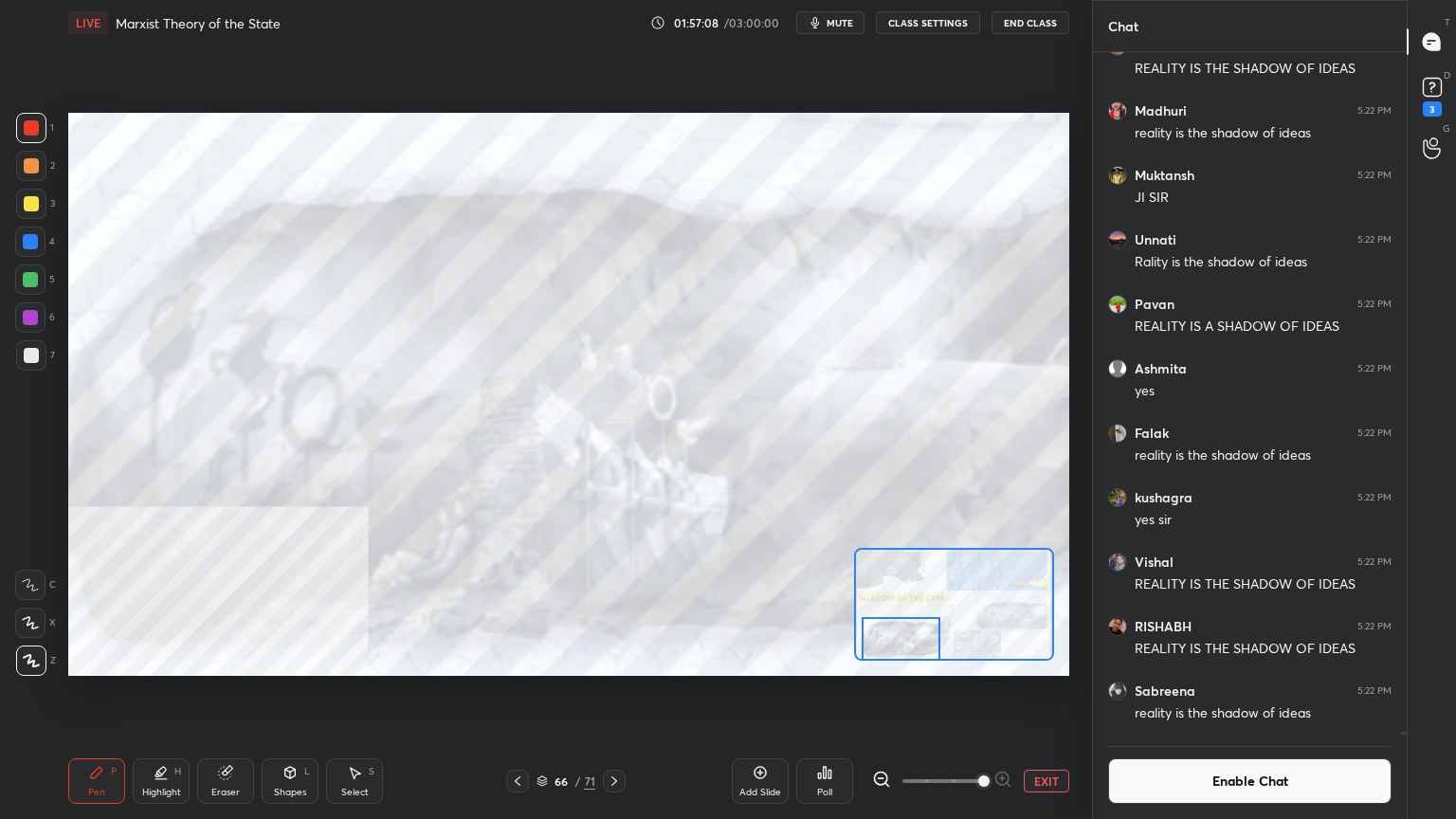 click on "EXIT" at bounding box center (1046, 781) 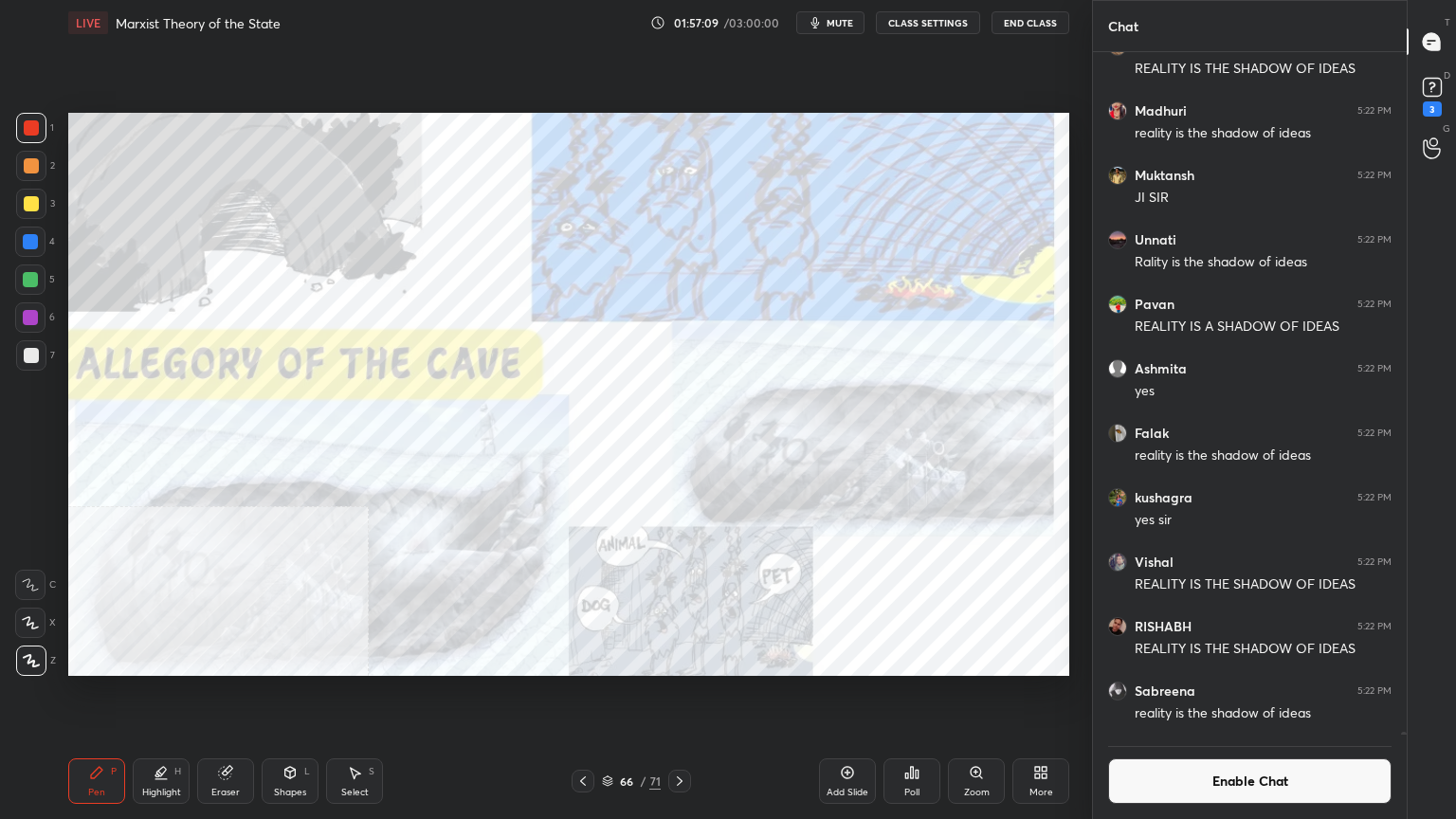 scroll, scrollTop: 648, scrollLeft: 308, axis: both 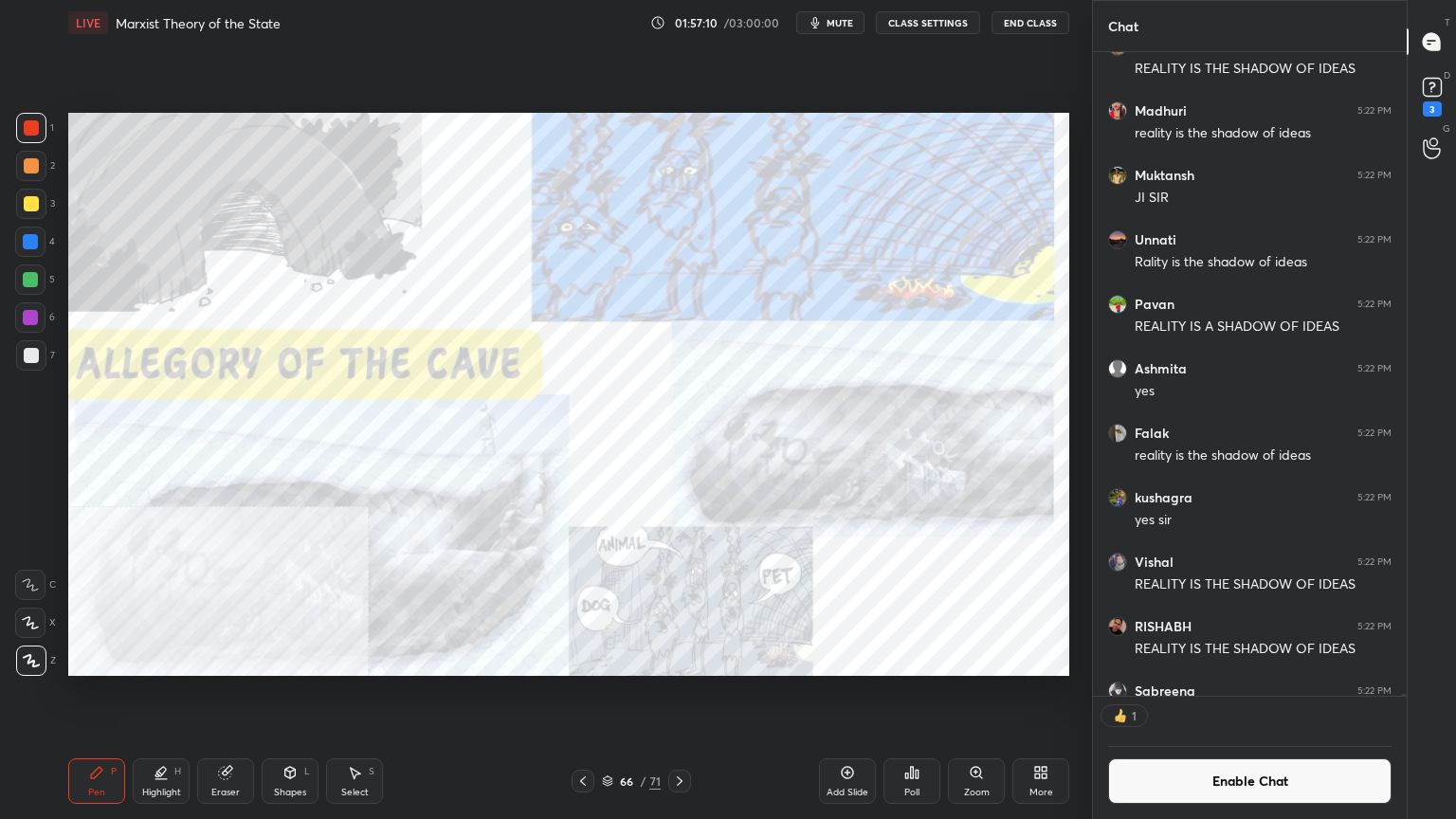 click on "More" at bounding box center (1041, 781) 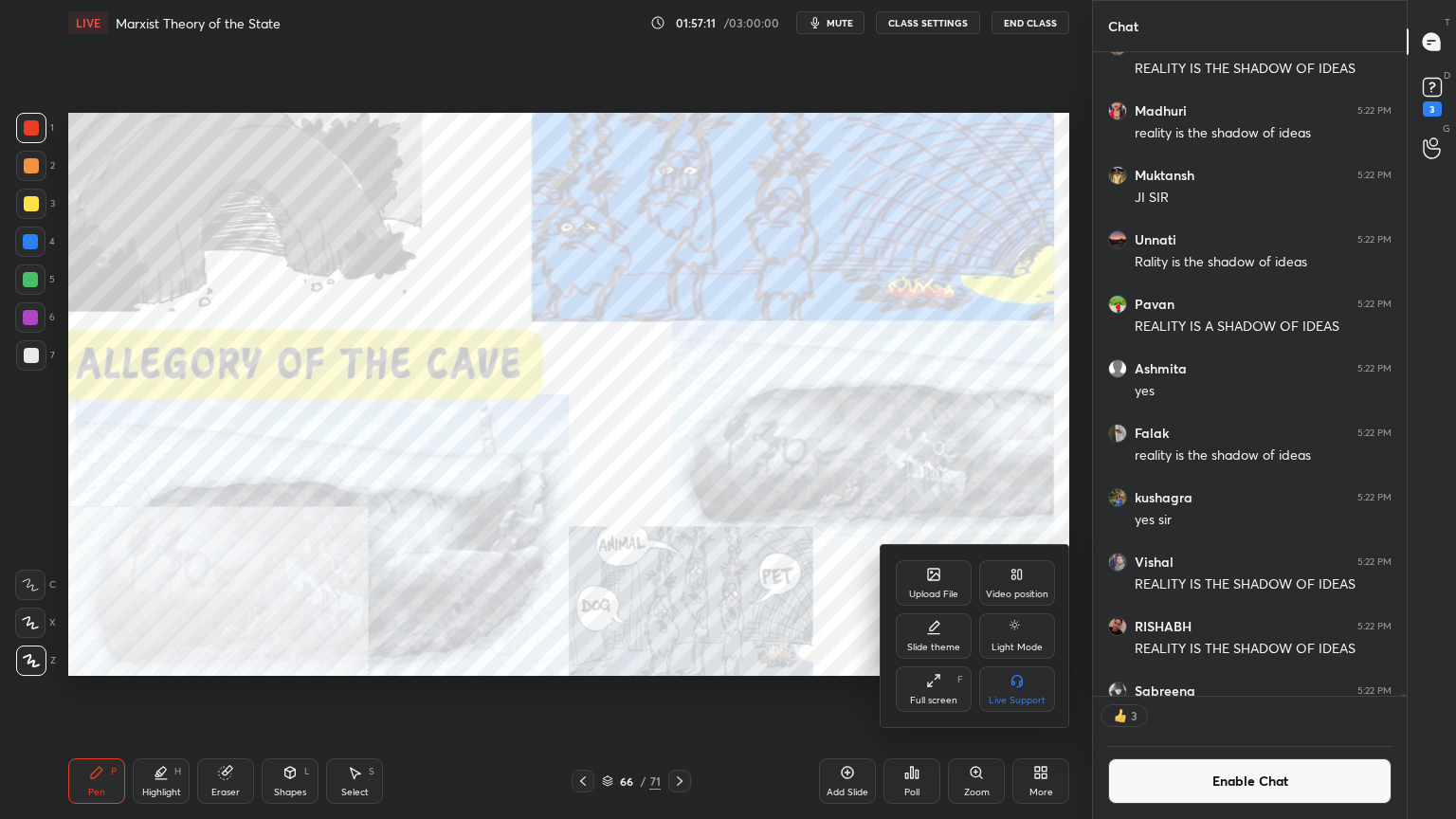 click on "Video position" at bounding box center (1017, 583) 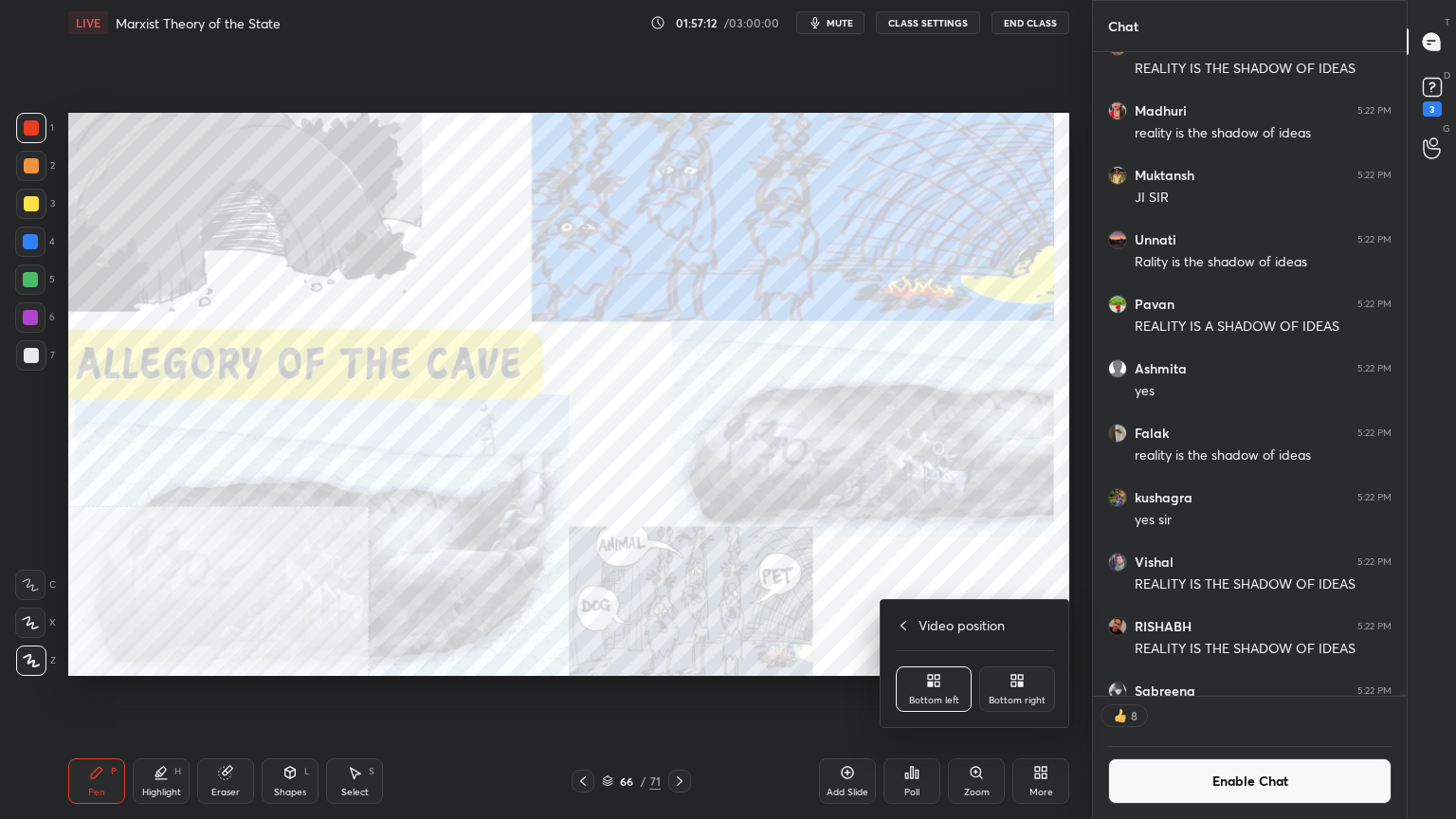 click 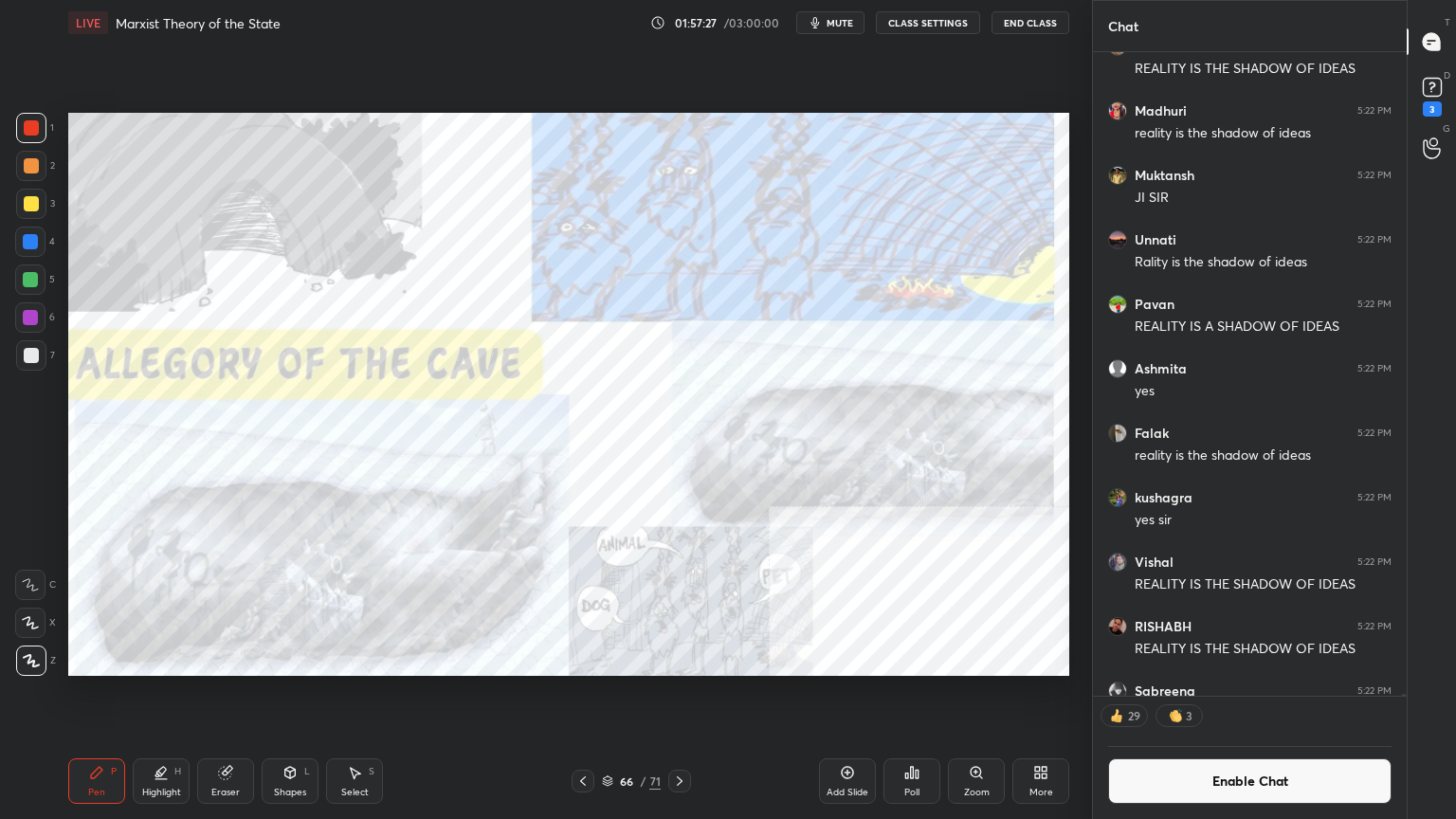 scroll, scrollTop: 6, scrollLeft: 6, axis: both 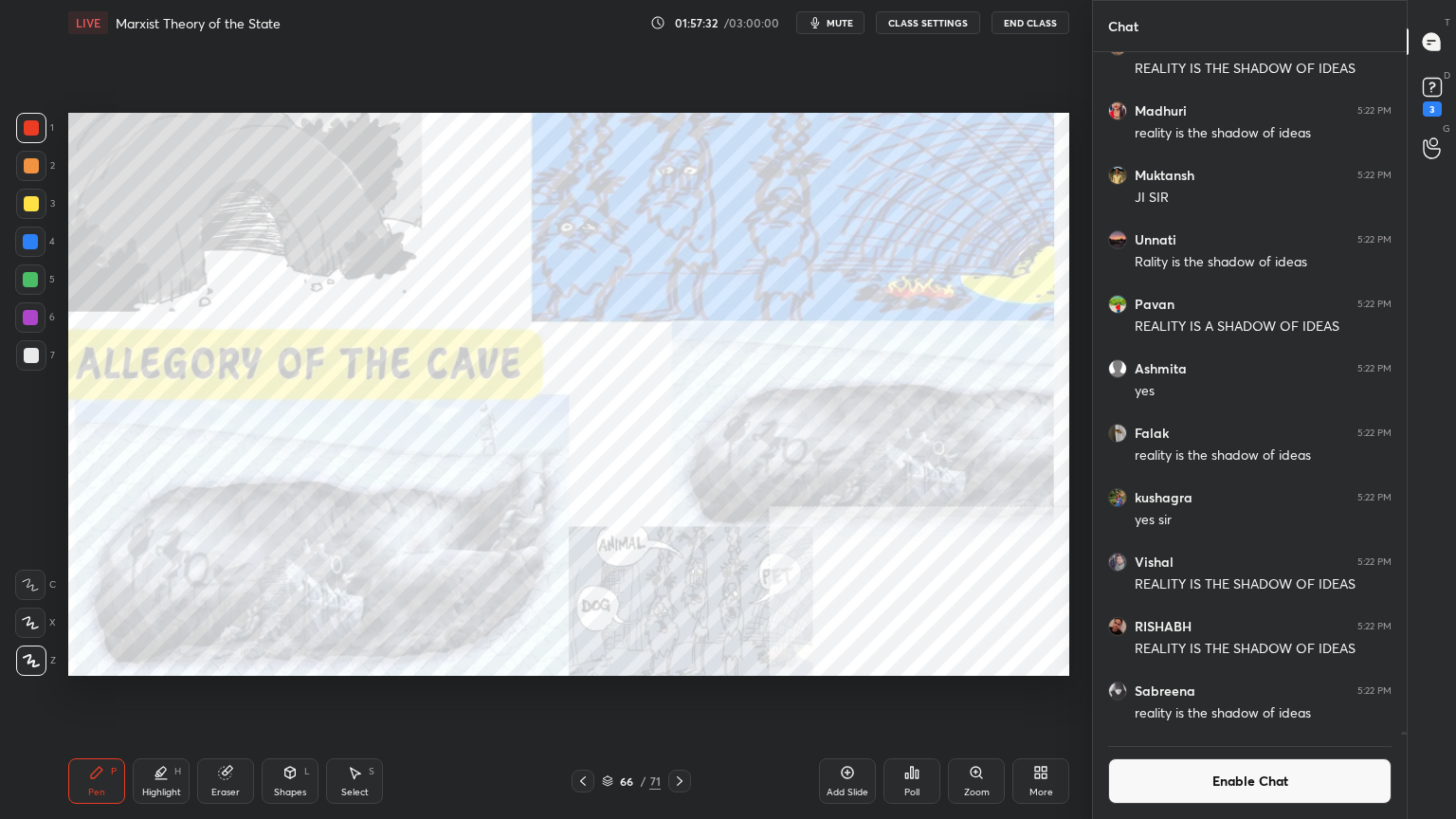 click on "Eraser" at bounding box center (226, 781) 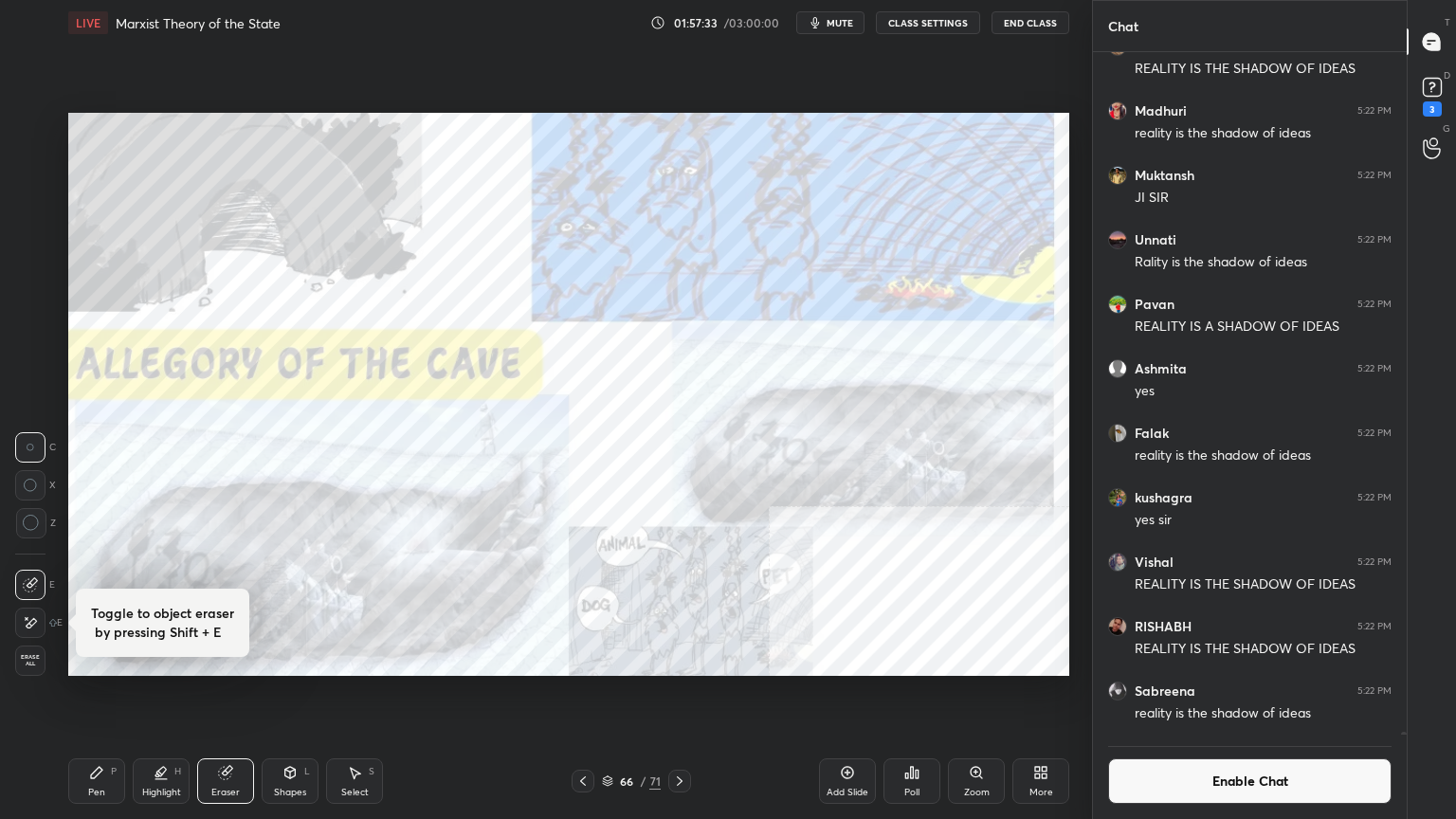click on "Erase all" at bounding box center (30, 661) 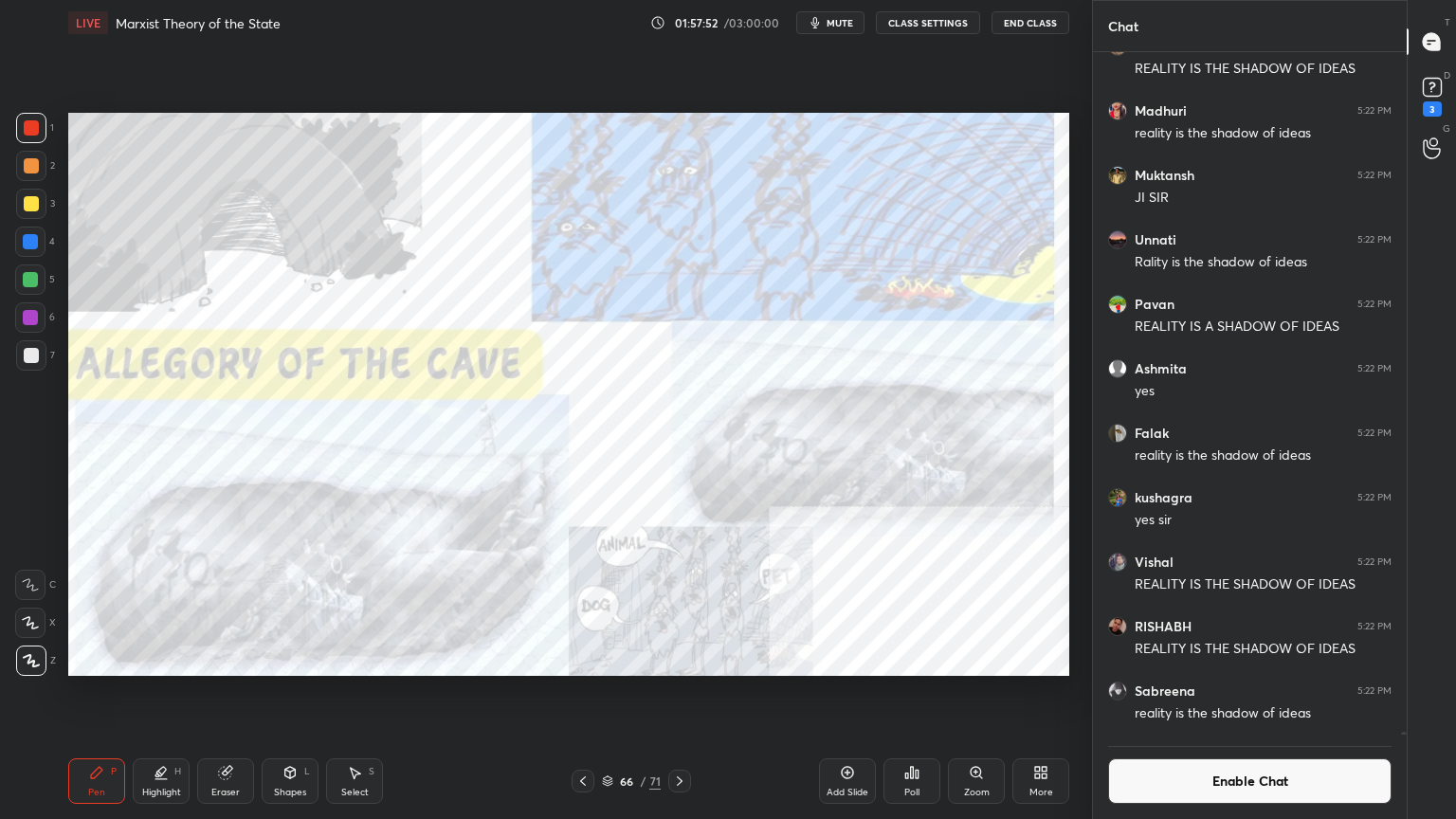 scroll, scrollTop: 648, scrollLeft: 308, axis: both 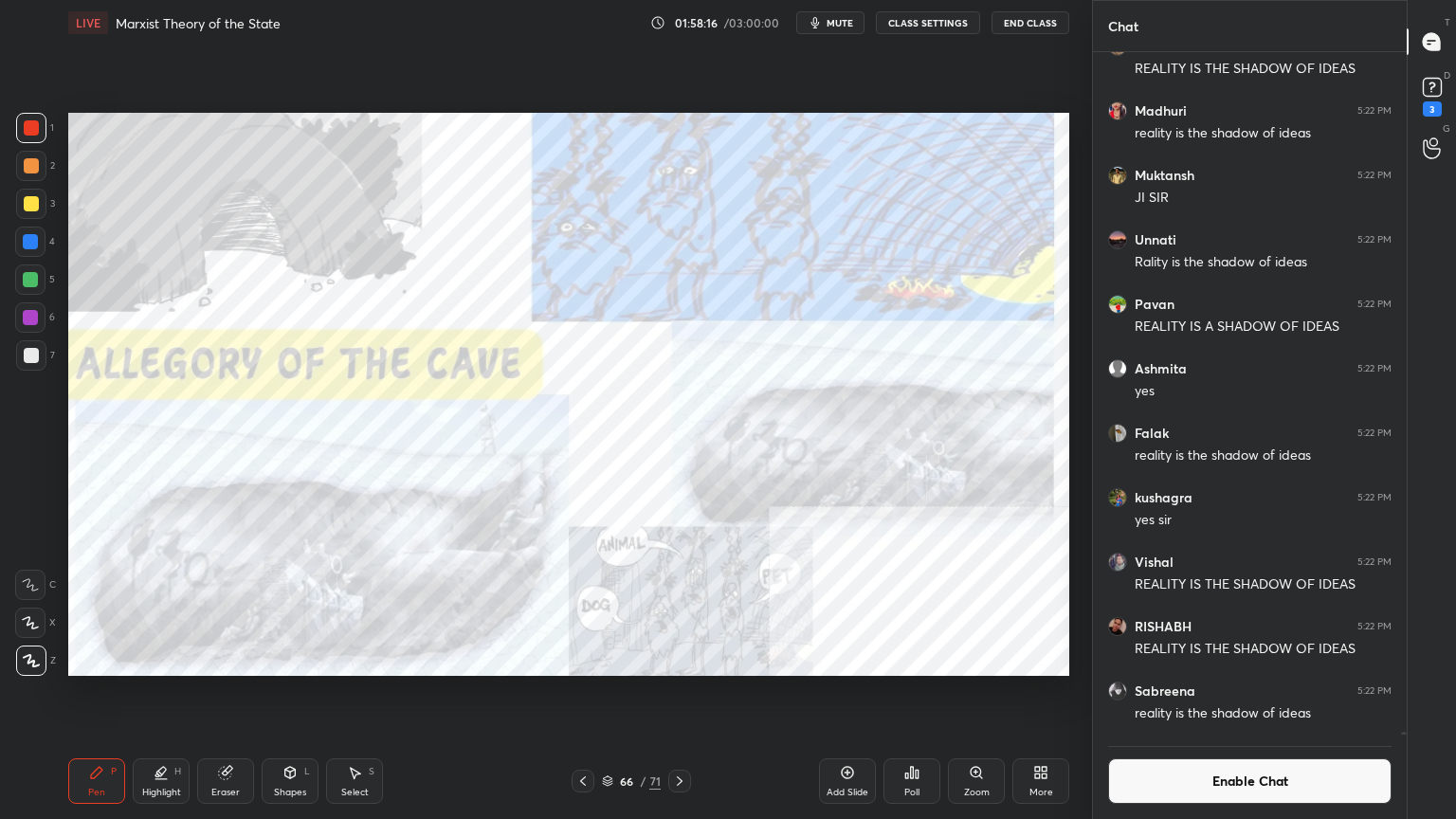 click 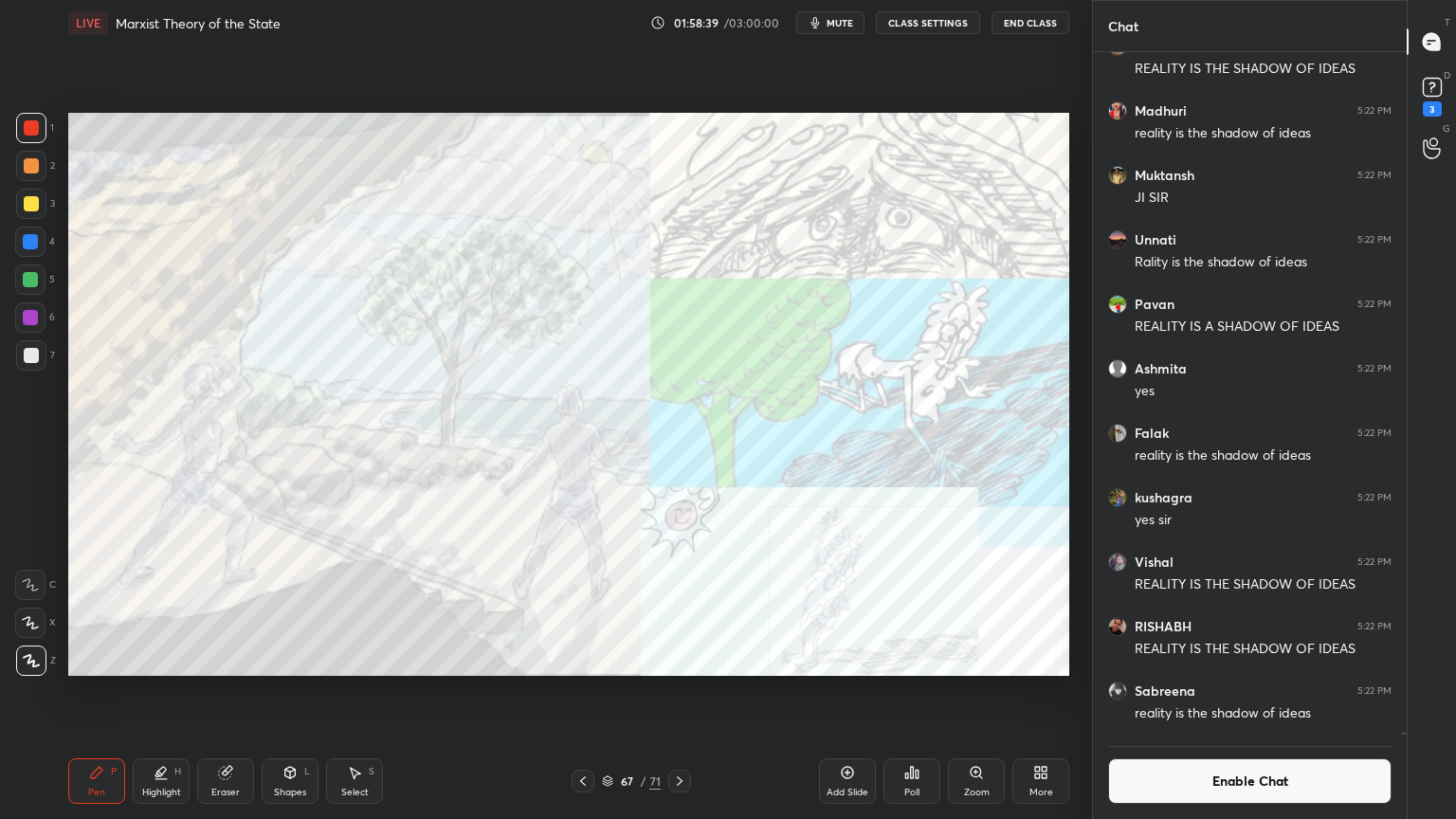 click on "More" at bounding box center (1041, 781) 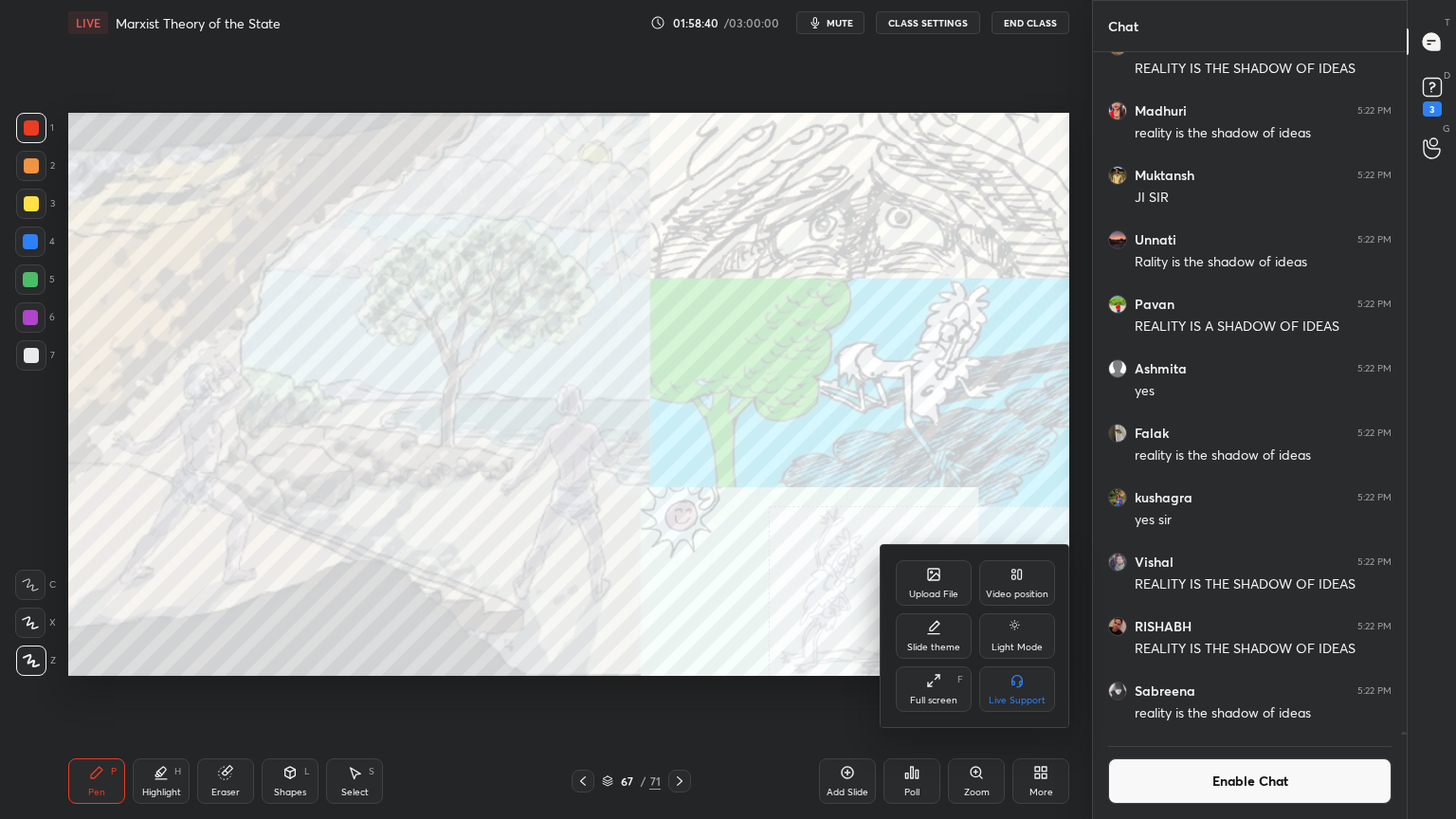 click on "Video position" at bounding box center (1017, 583) 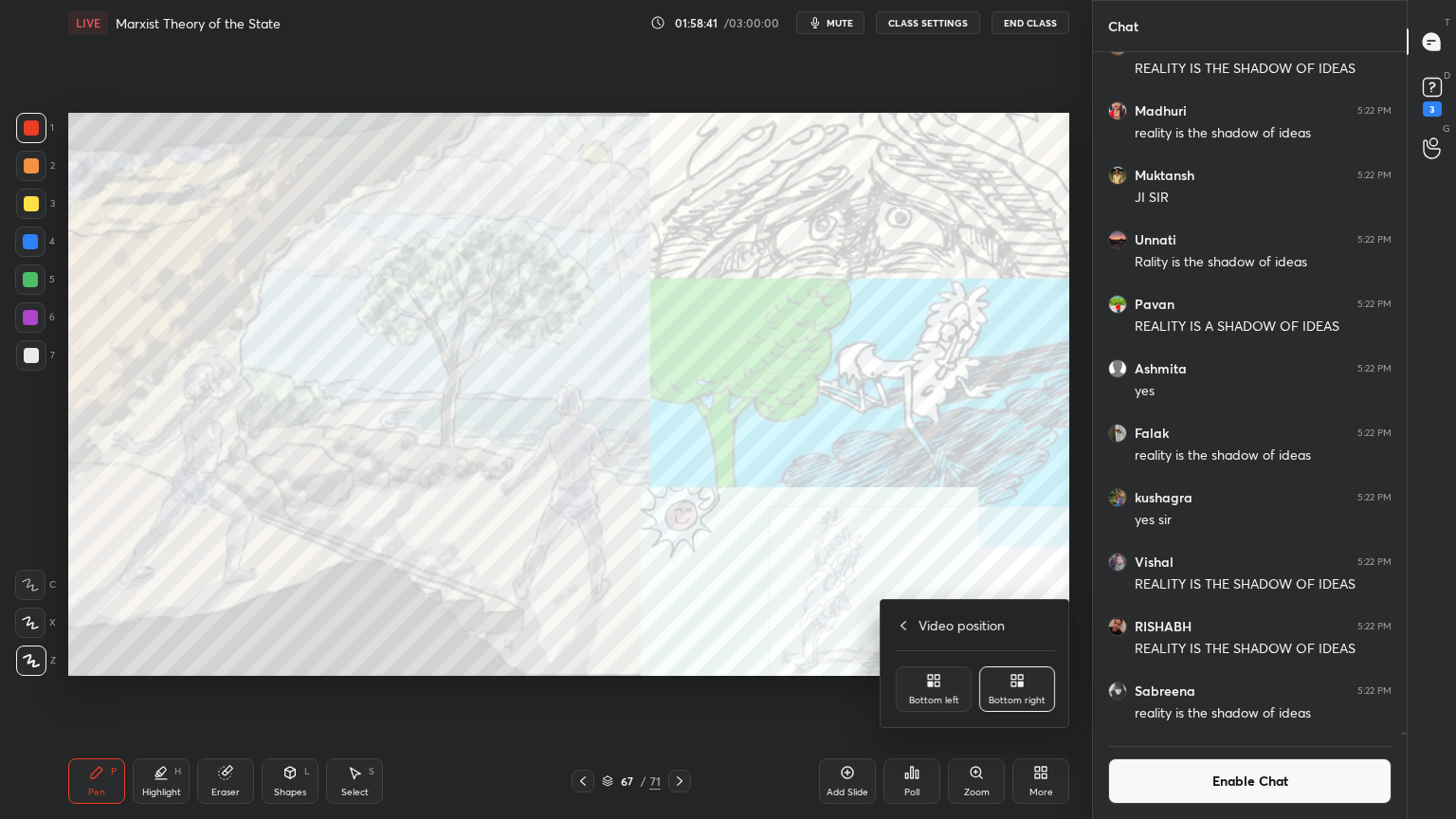 click on "Bottom left" at bounding box center [934, 689] 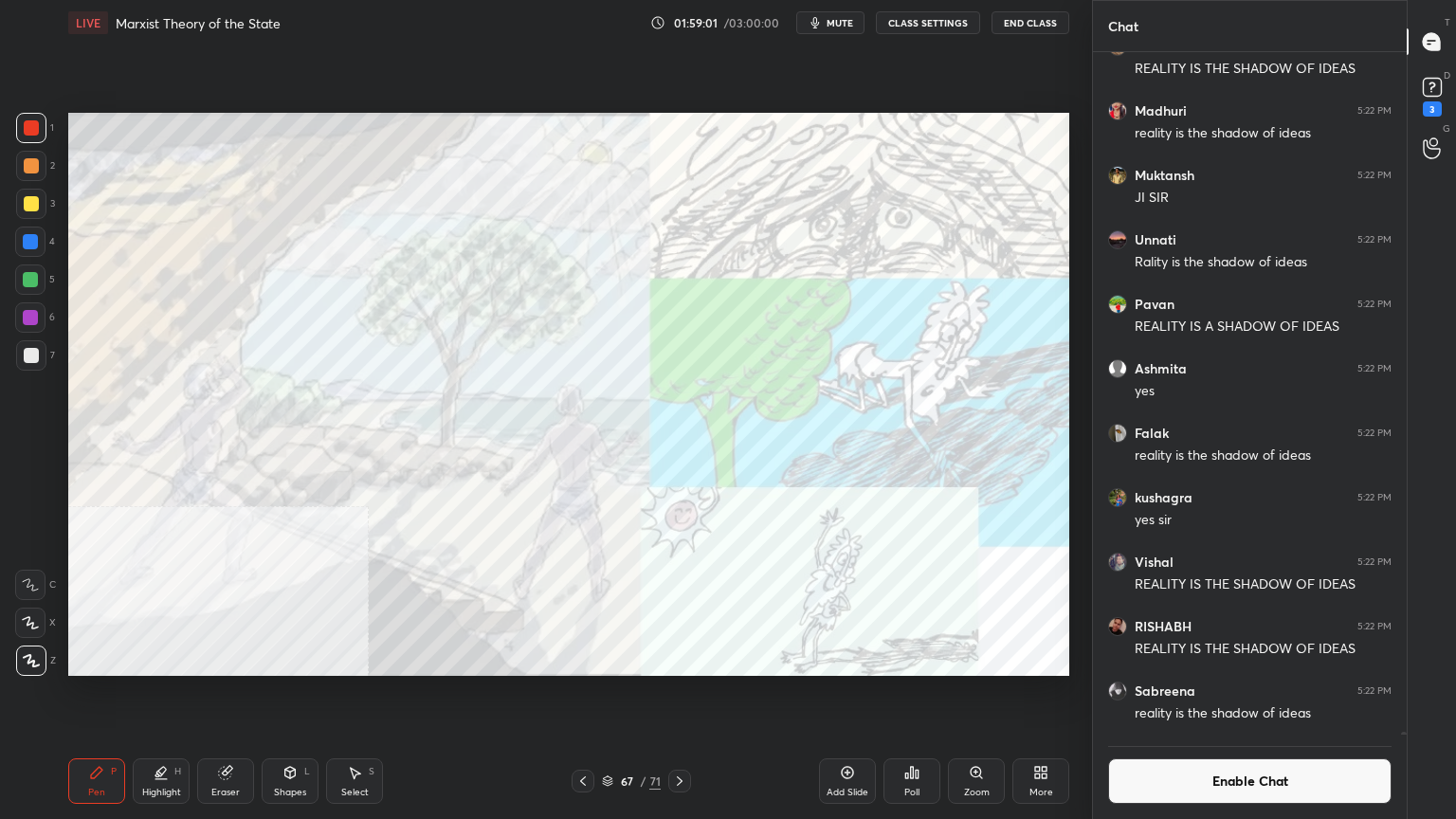 scroll, scrollTop: 648, scrollLeft: 308, axis: both 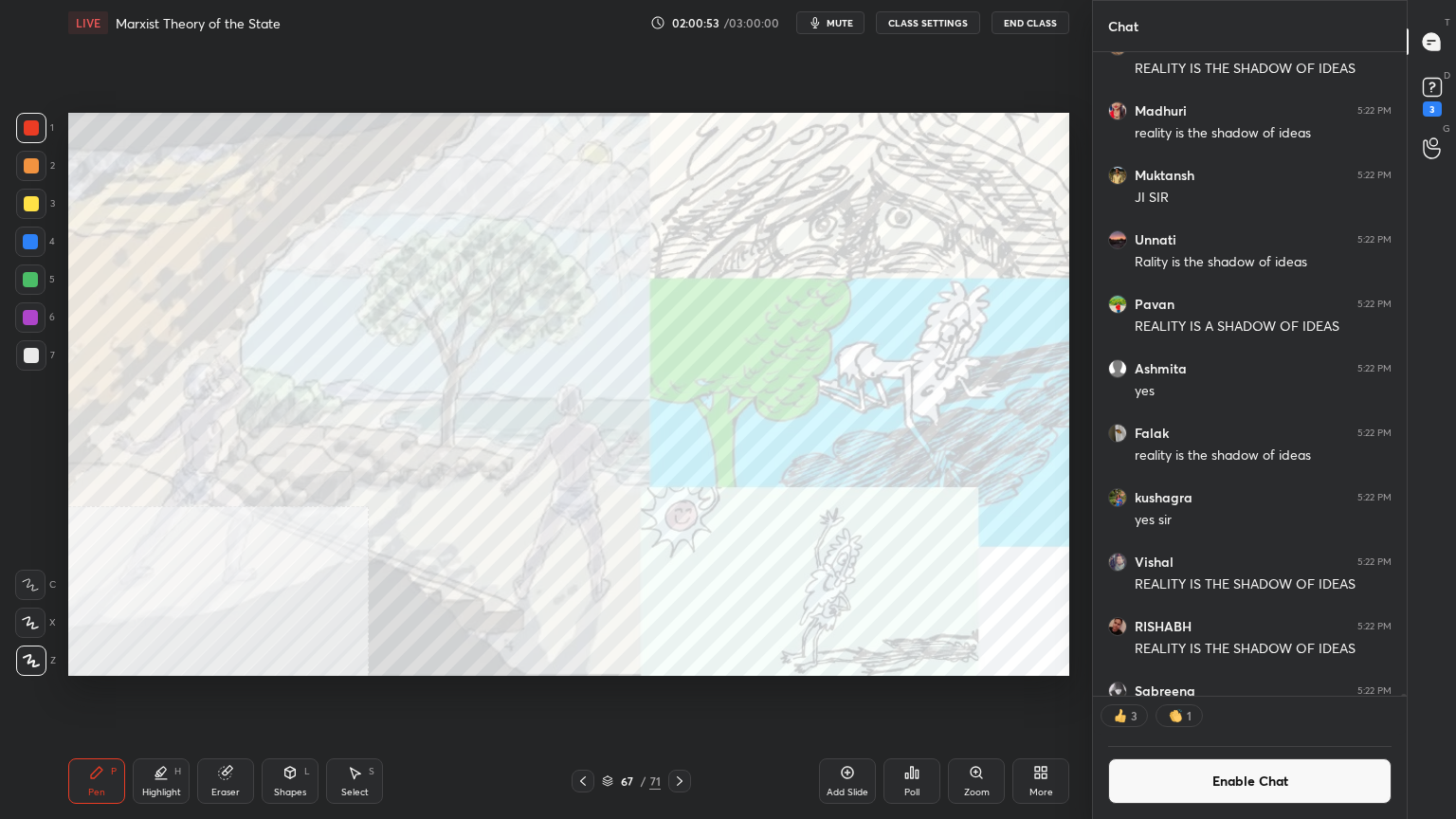 click 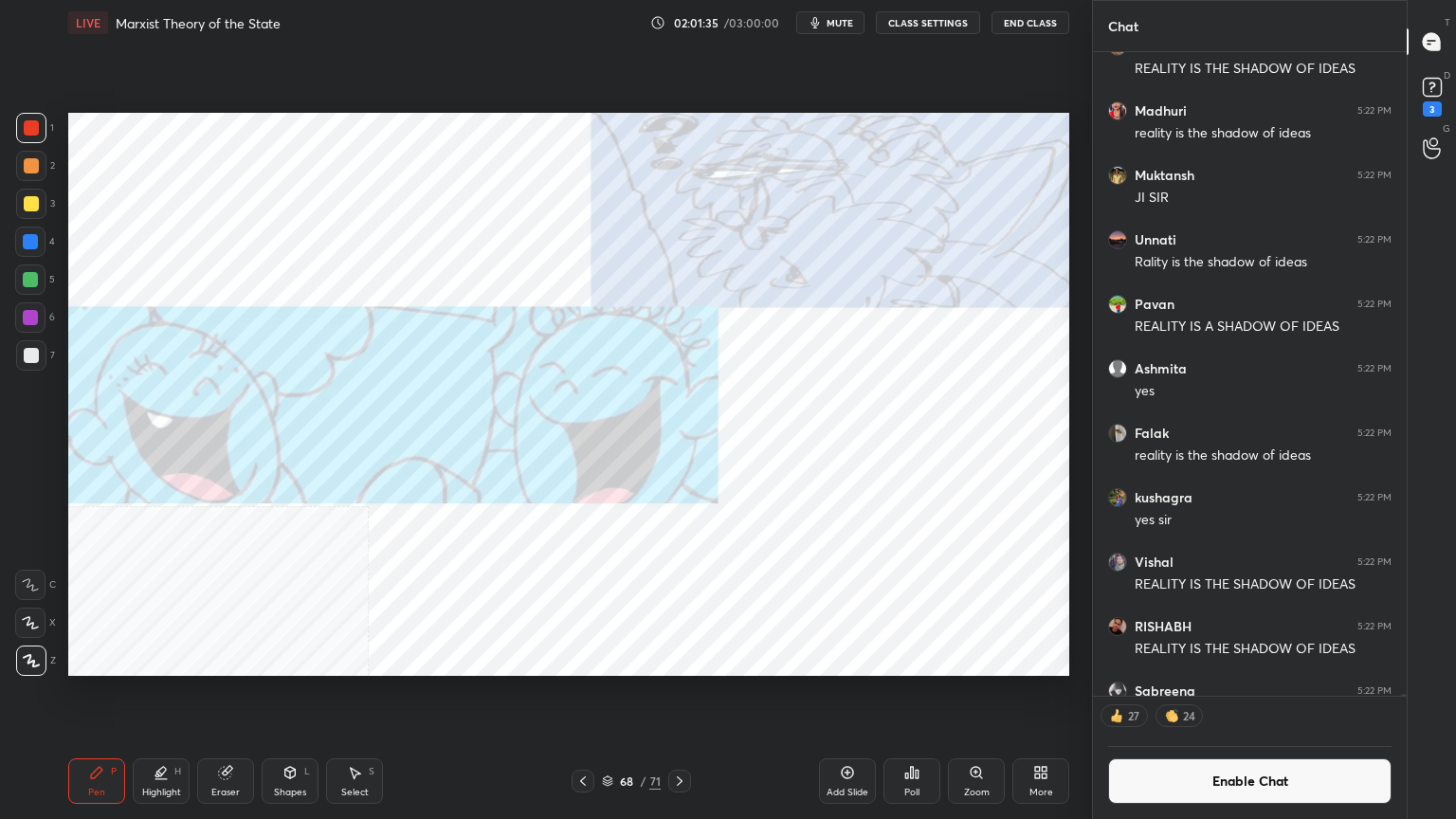 scroll, scrollTop: 6, scrollLeft: 6, axis: both 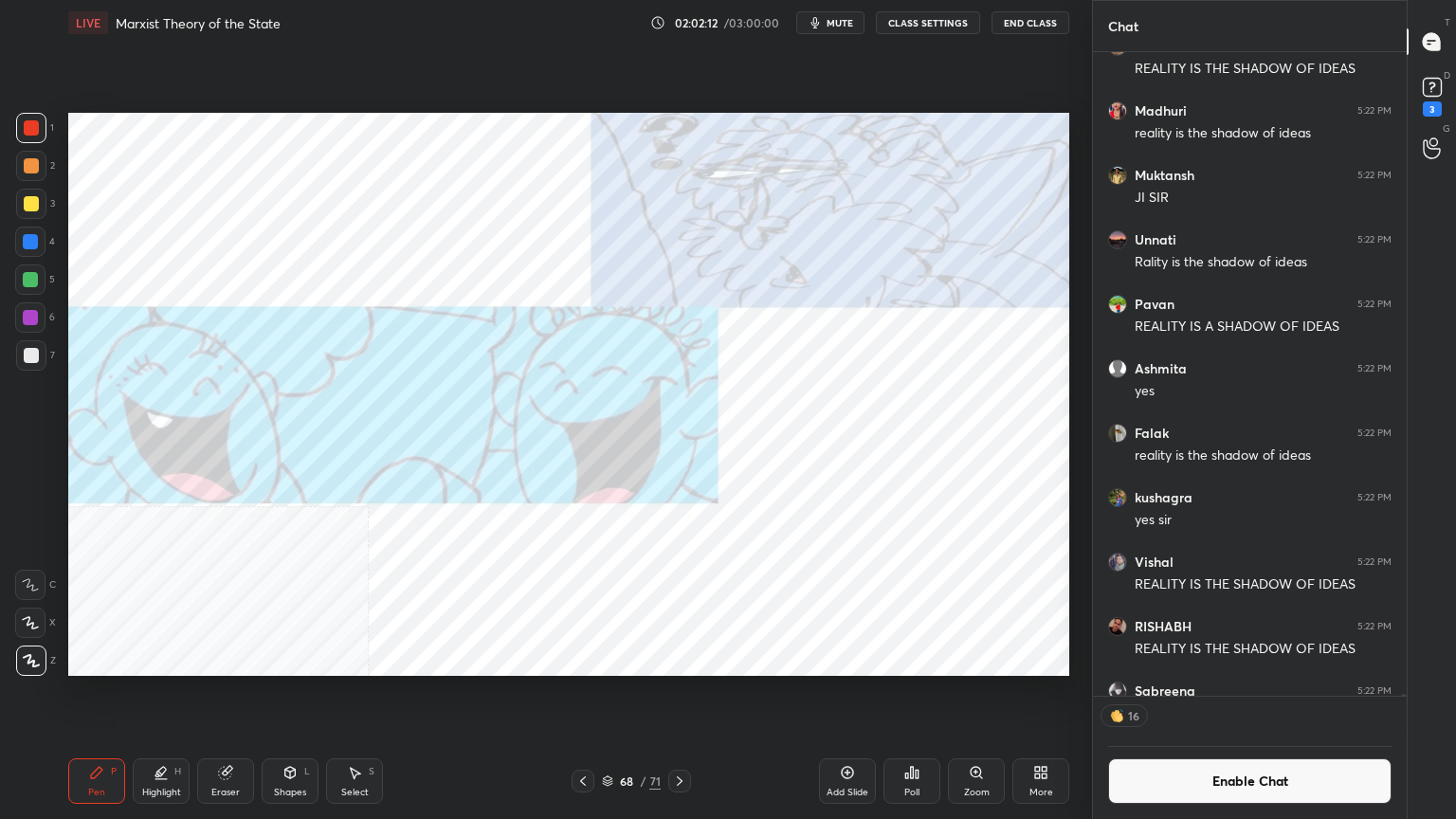 click 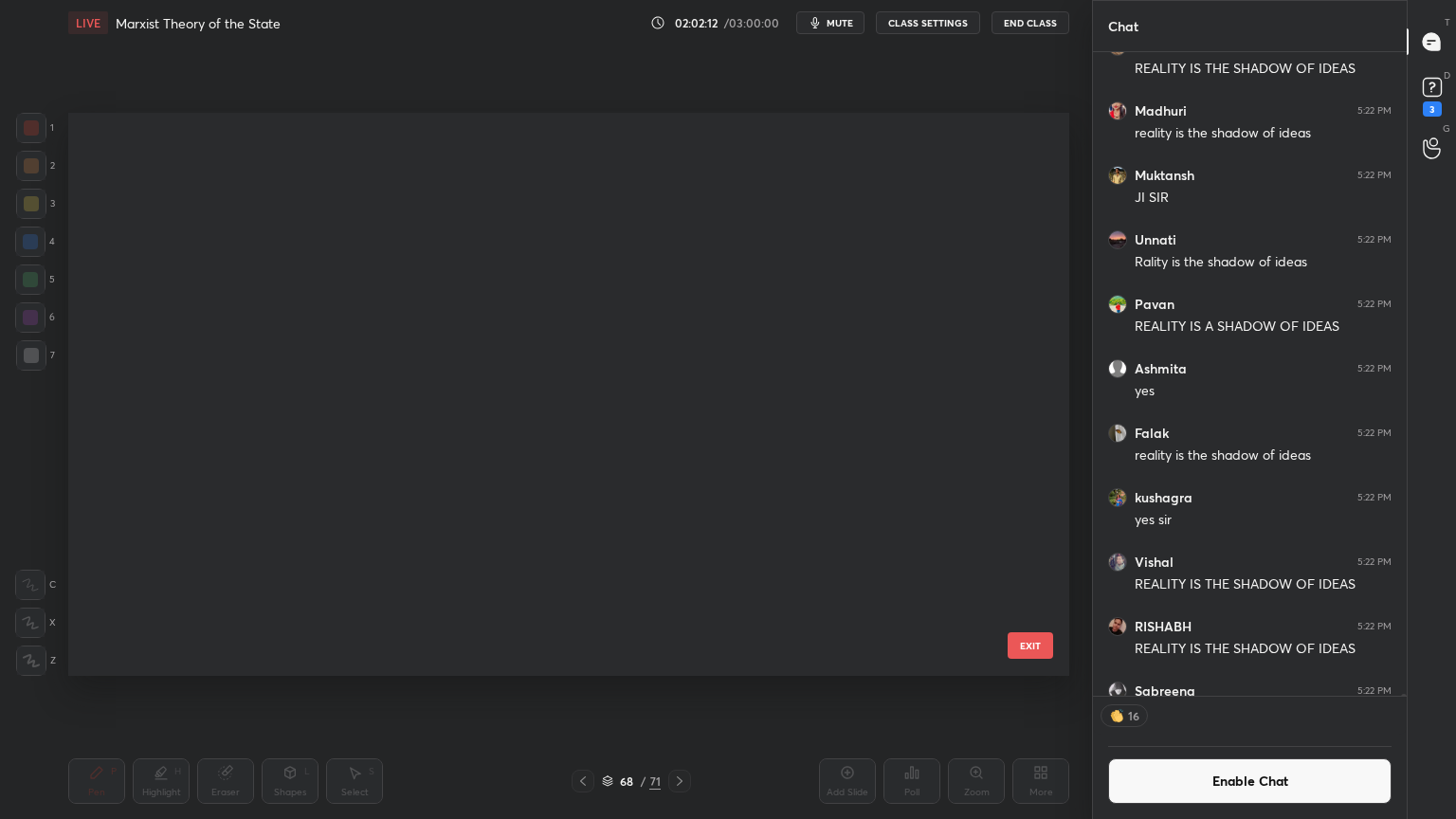 scroll, scrollTop: 3427, scrollLeft: 0, axis: vertical 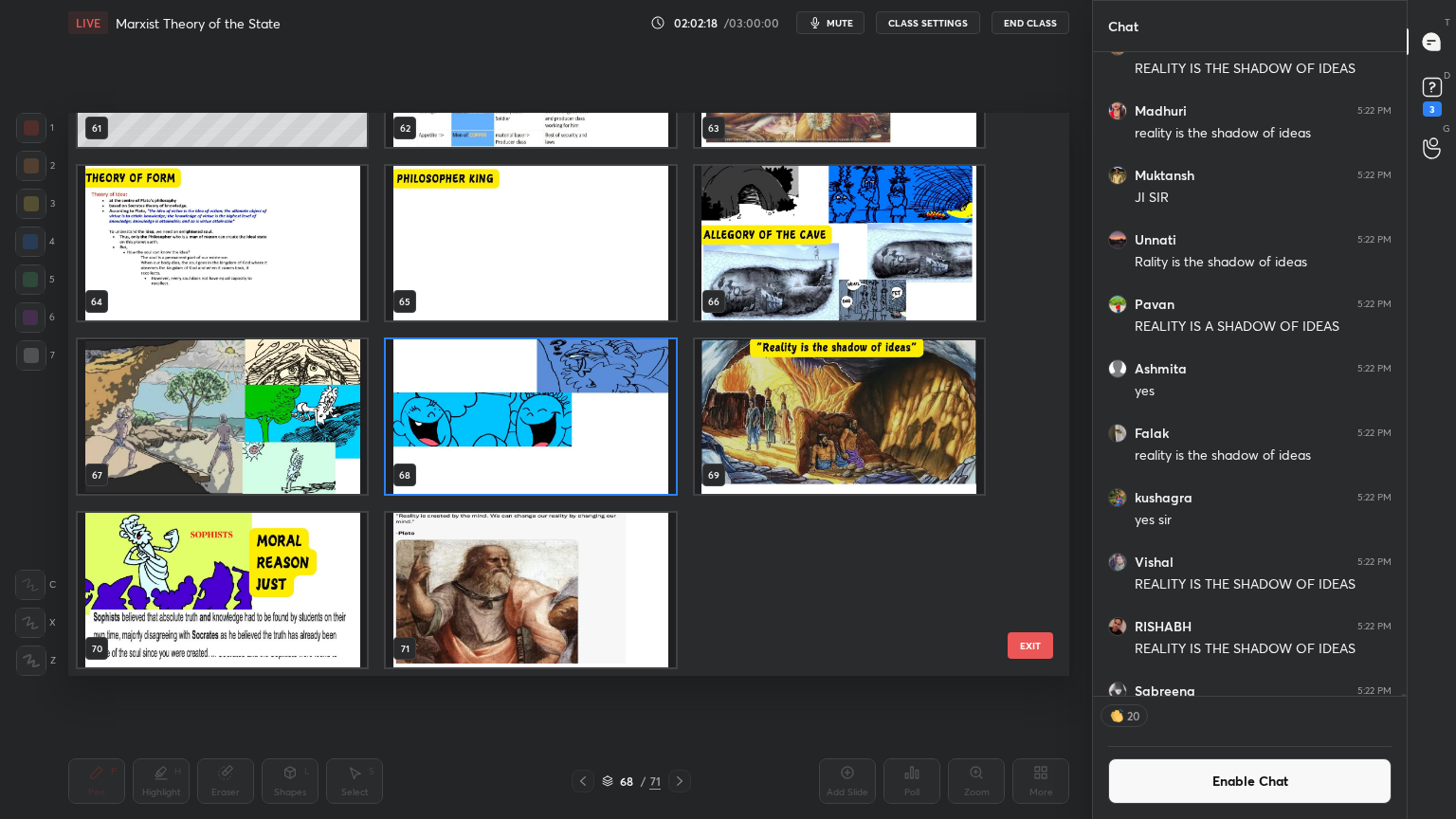 click at bounding box center (839, 416) 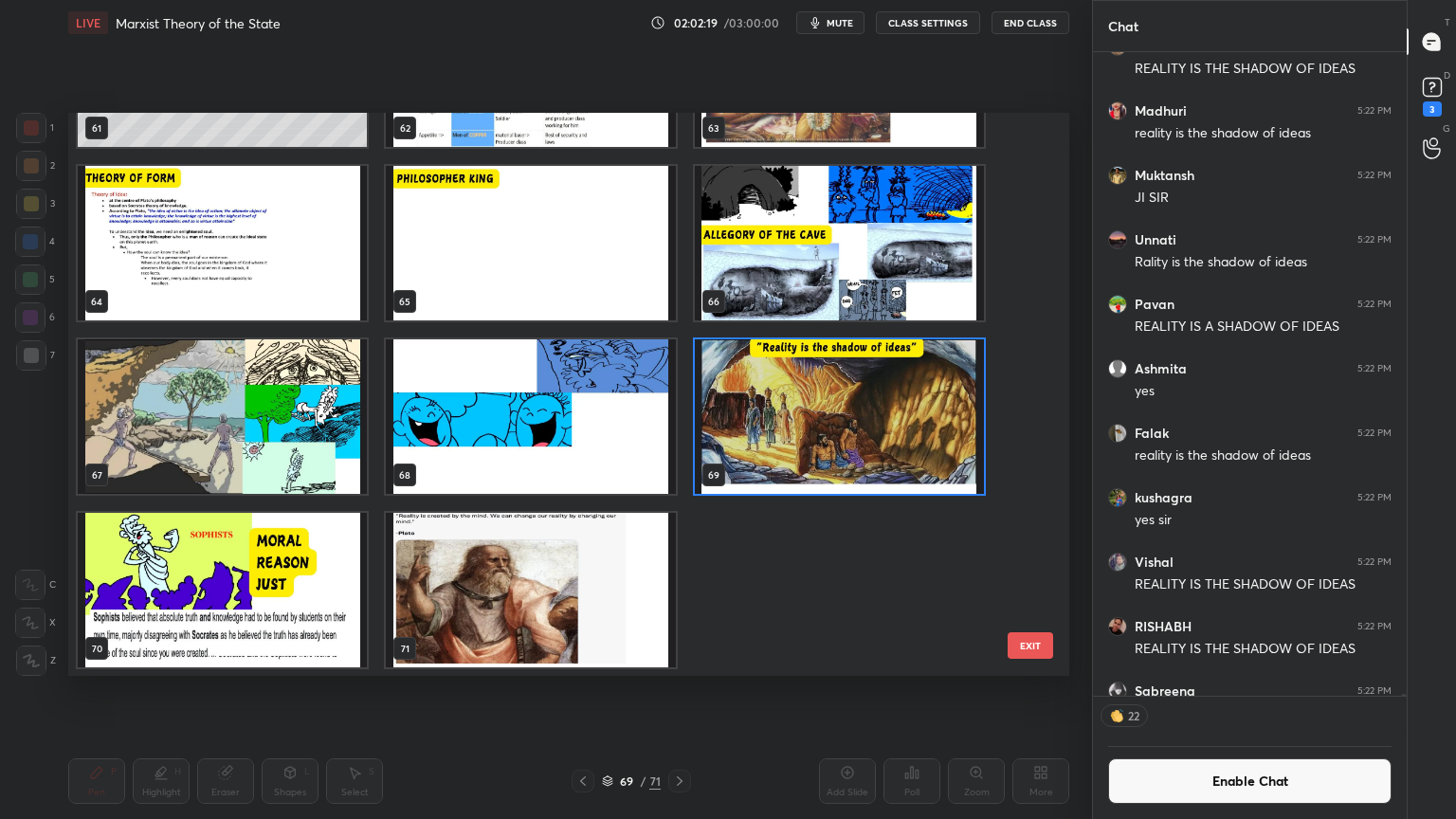 click at bounding box center [839, 416] 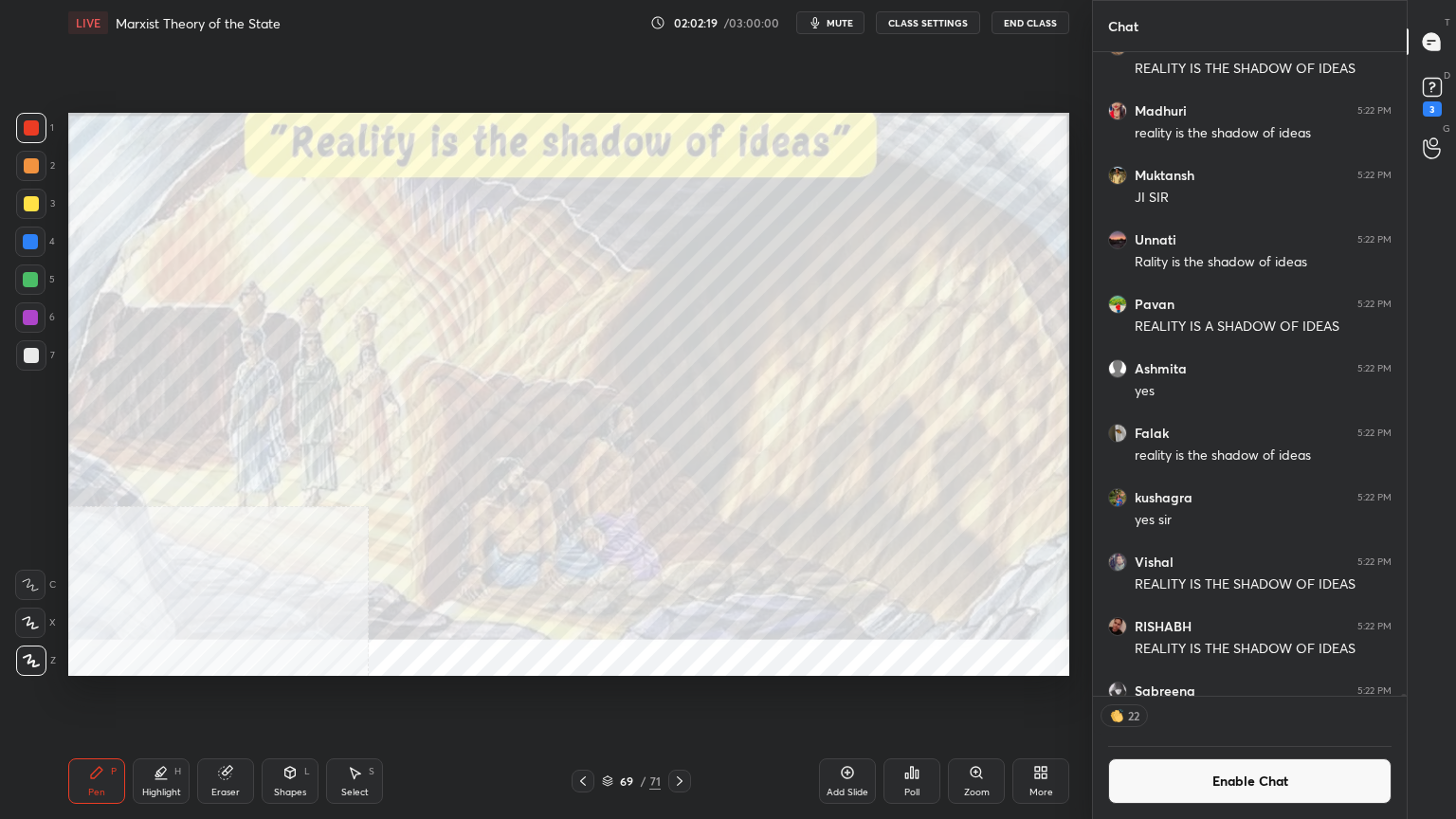click at bounding box center [839, 416] 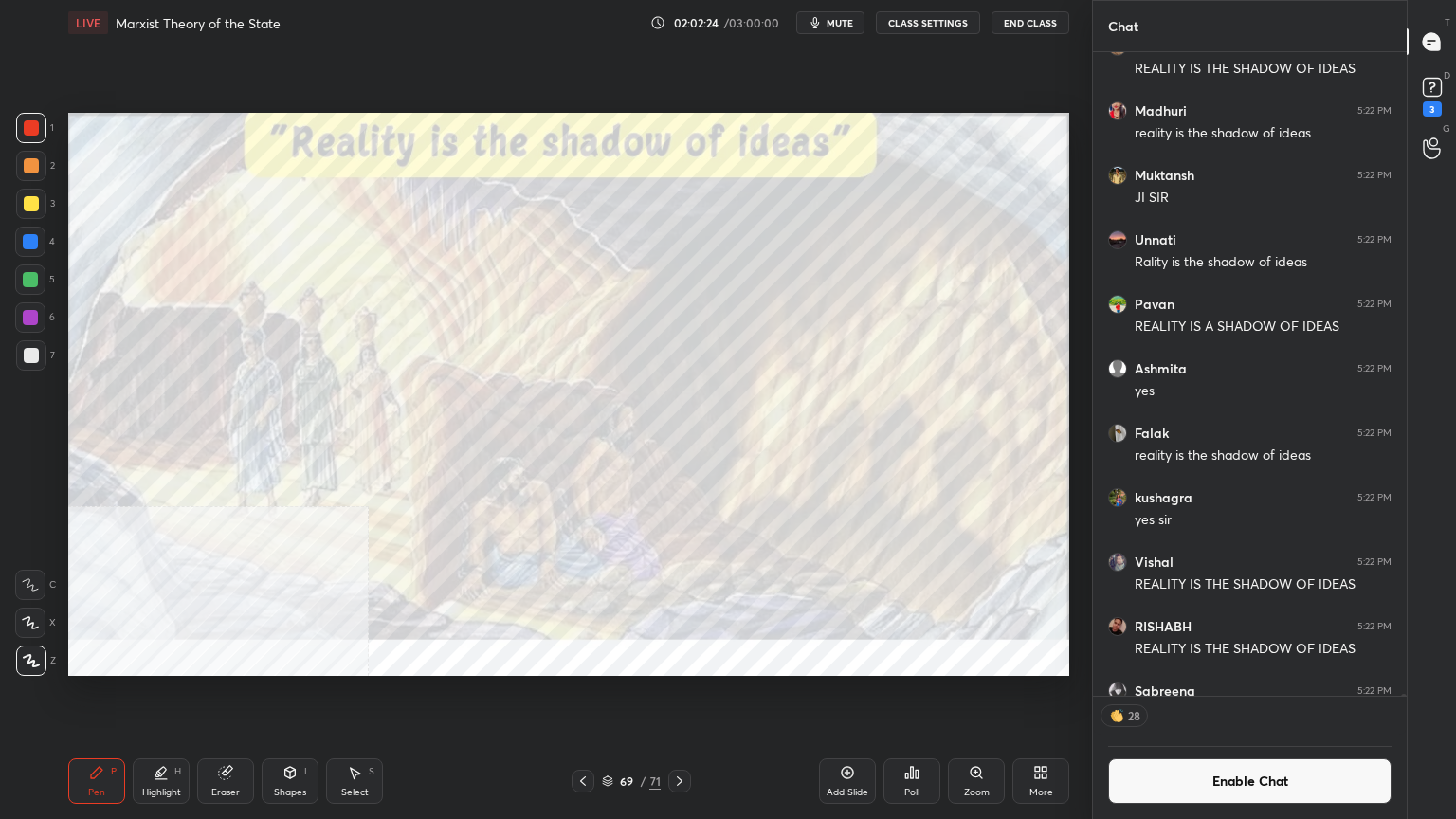 click on "Enable Chat" at bounding box center (1249, 781) 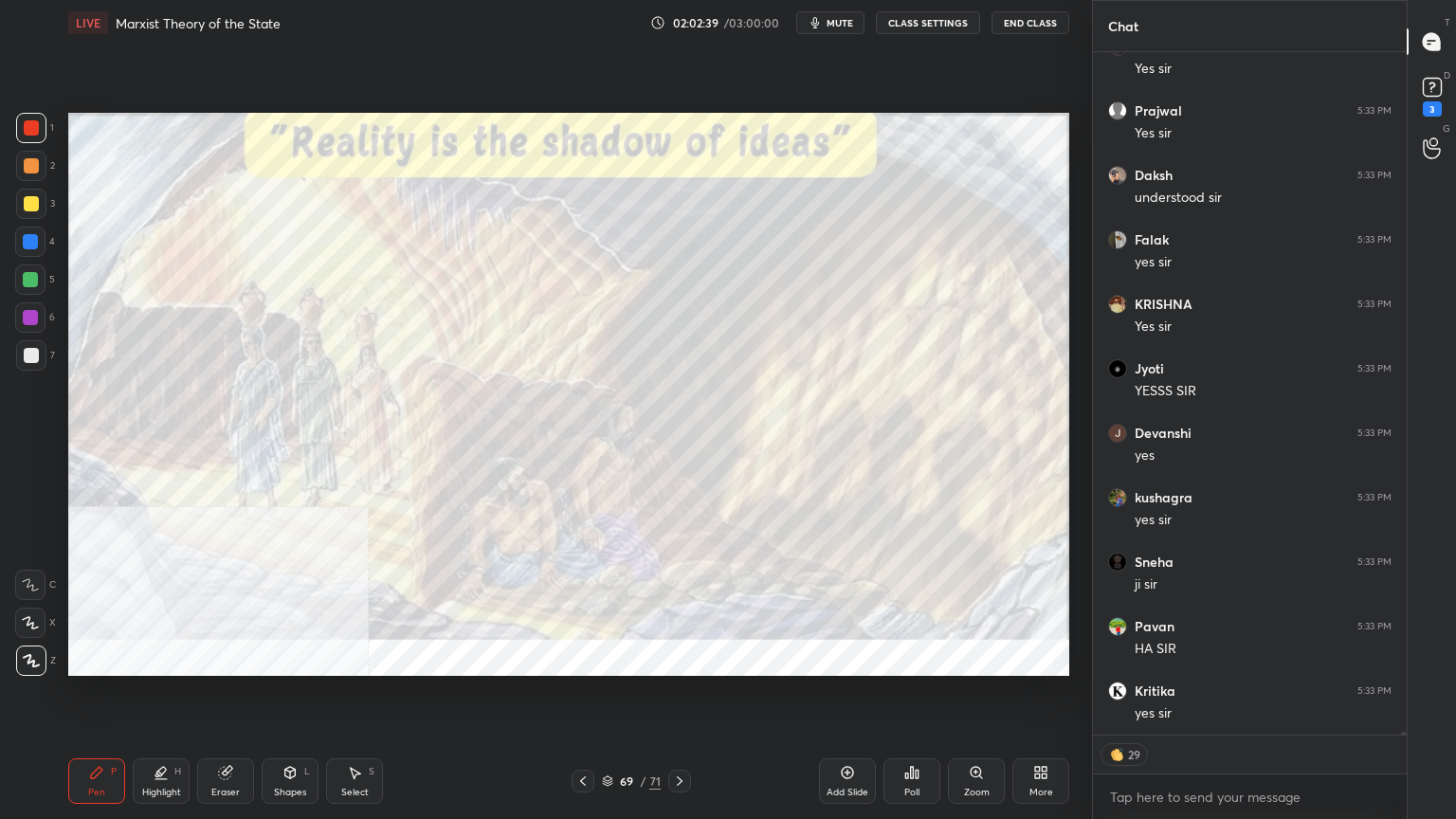 scroll, scrollTop: 193468, scrollLeft: 0, axis: vertical 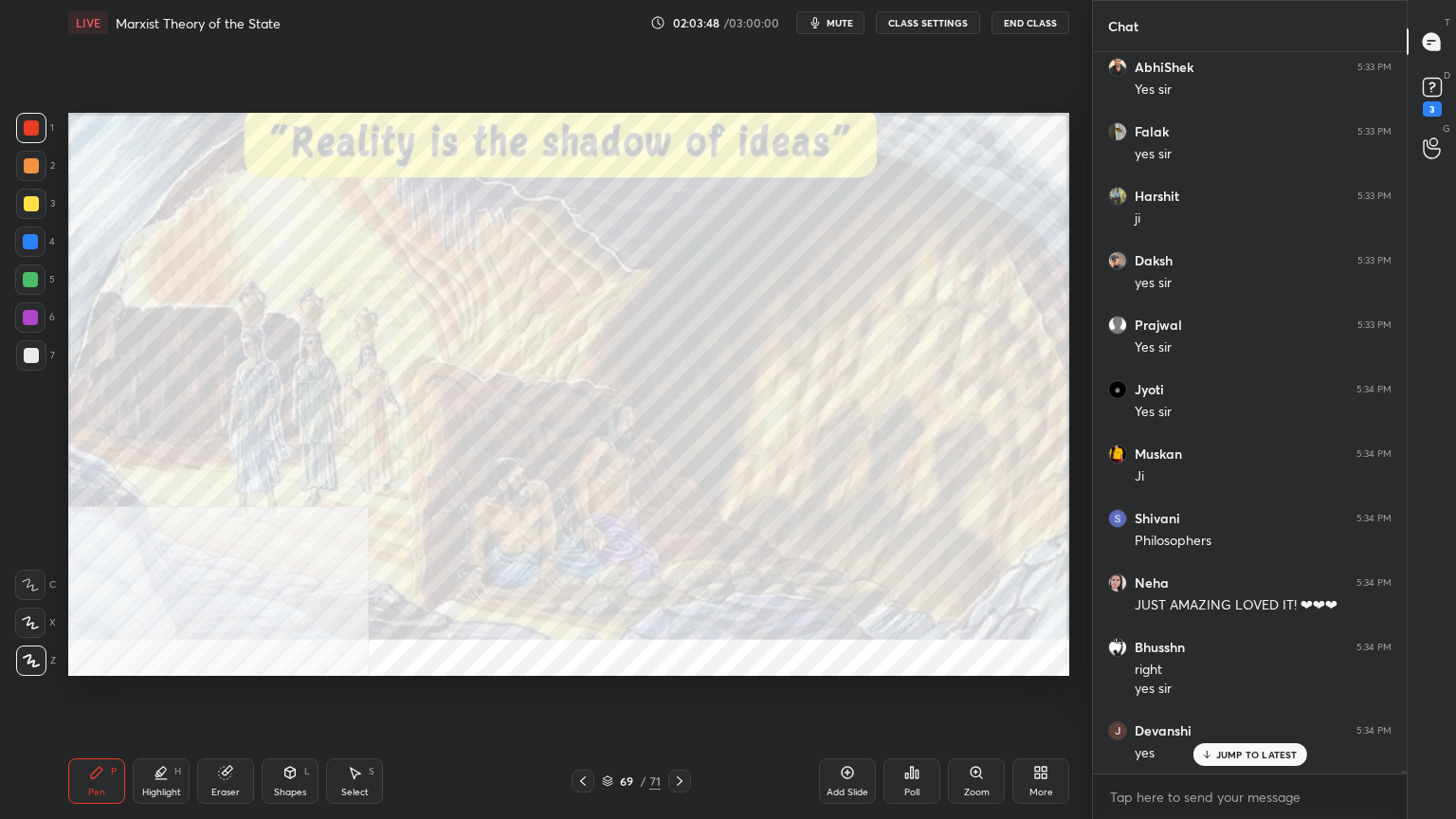 click 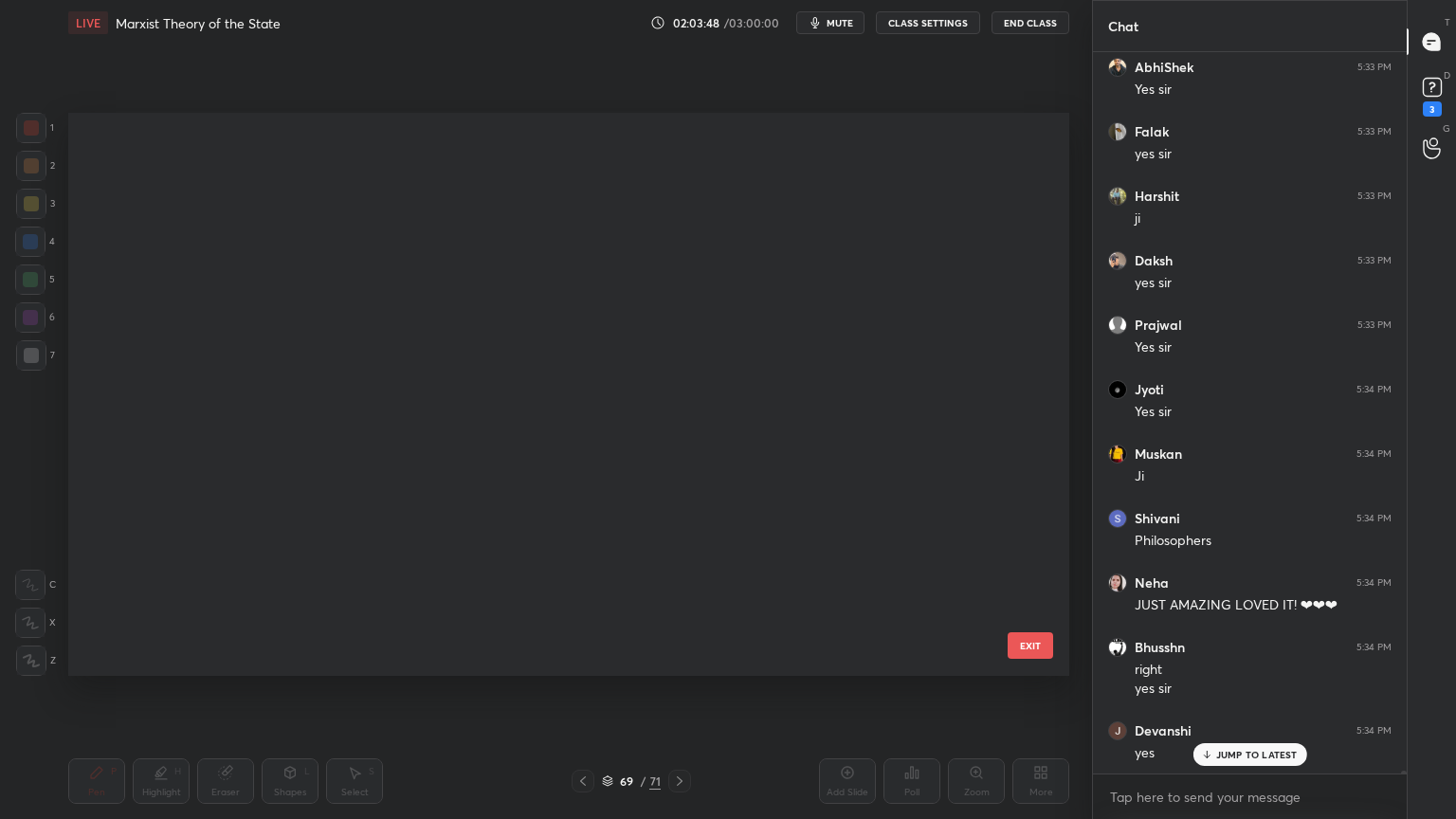 scroll, scrollTop: 3427, scrollLeft: 0, axis: vertical 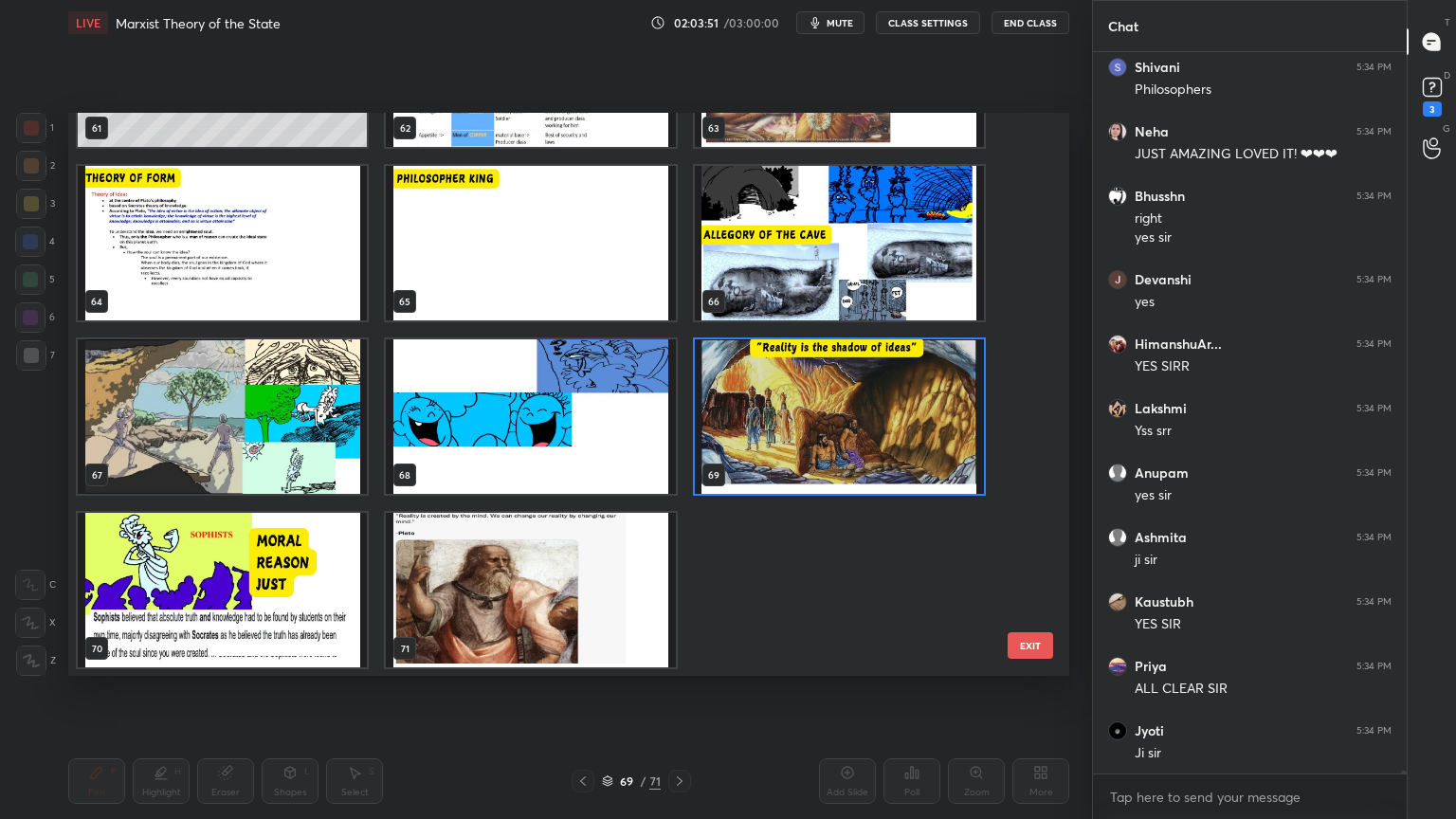 click at bounding box center [530, 590] 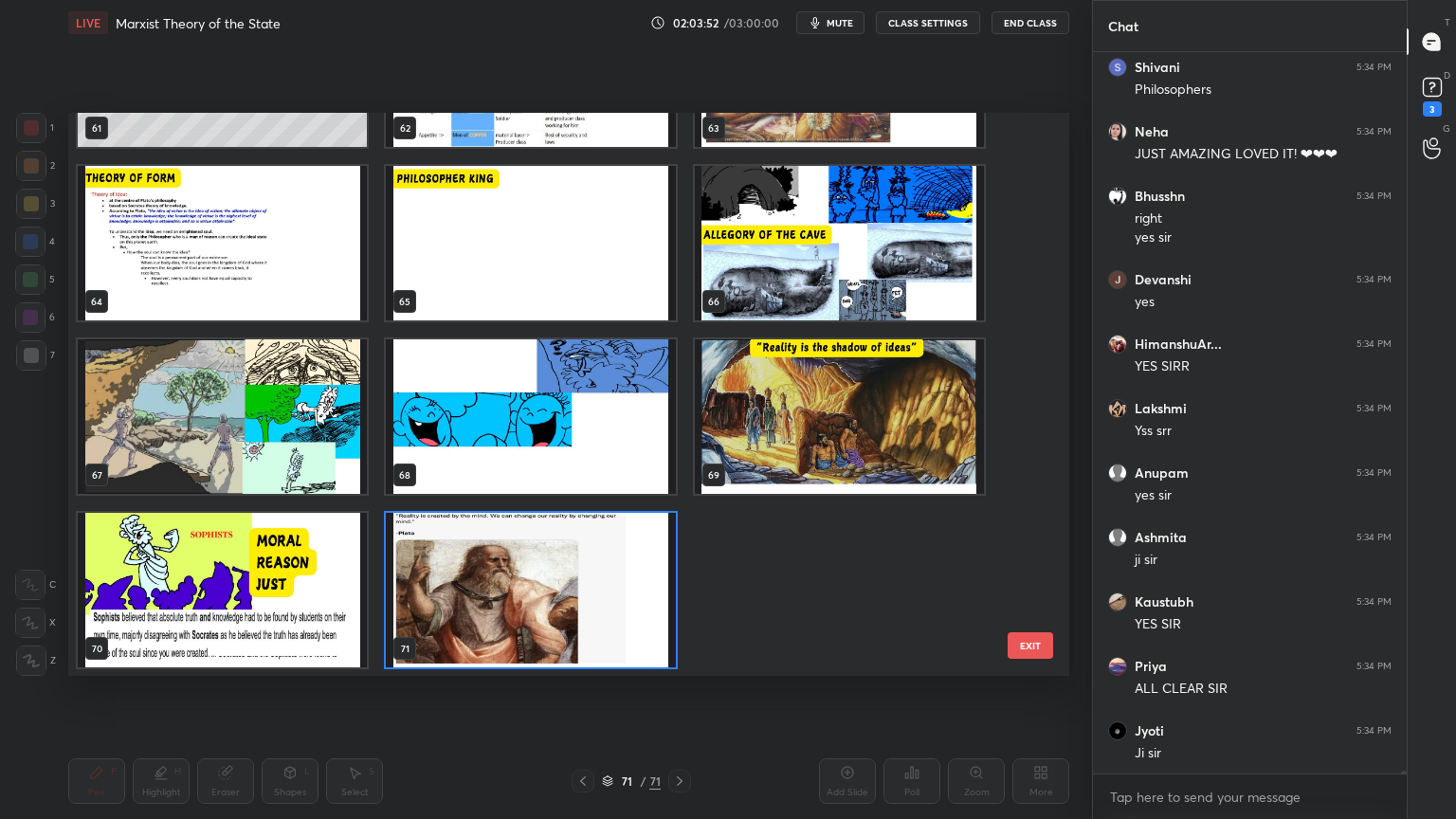 click at bounding box center [530, 590] 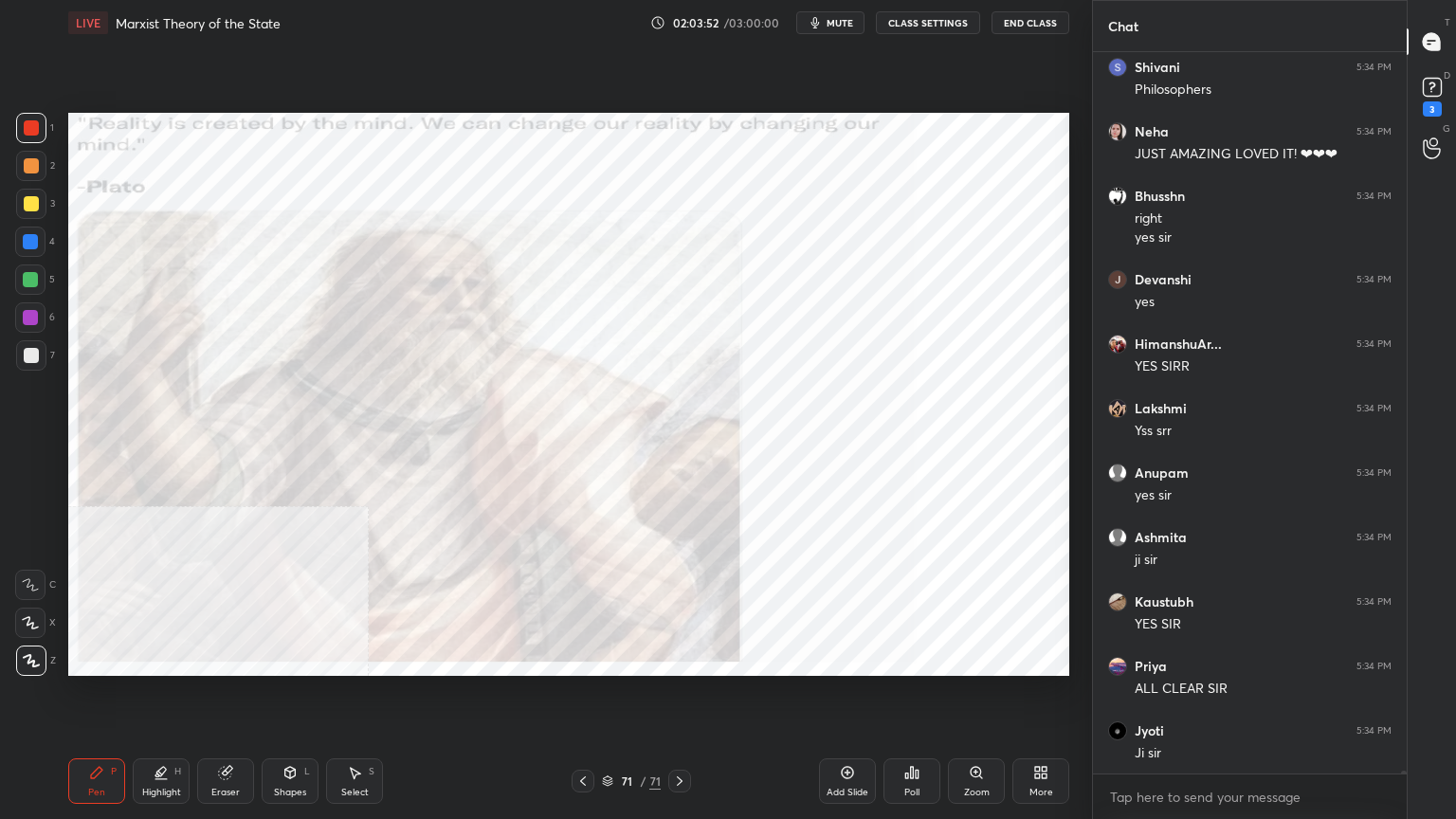 scroll, scrollTop: 196219, scrollLeft: 0, axis: vertical 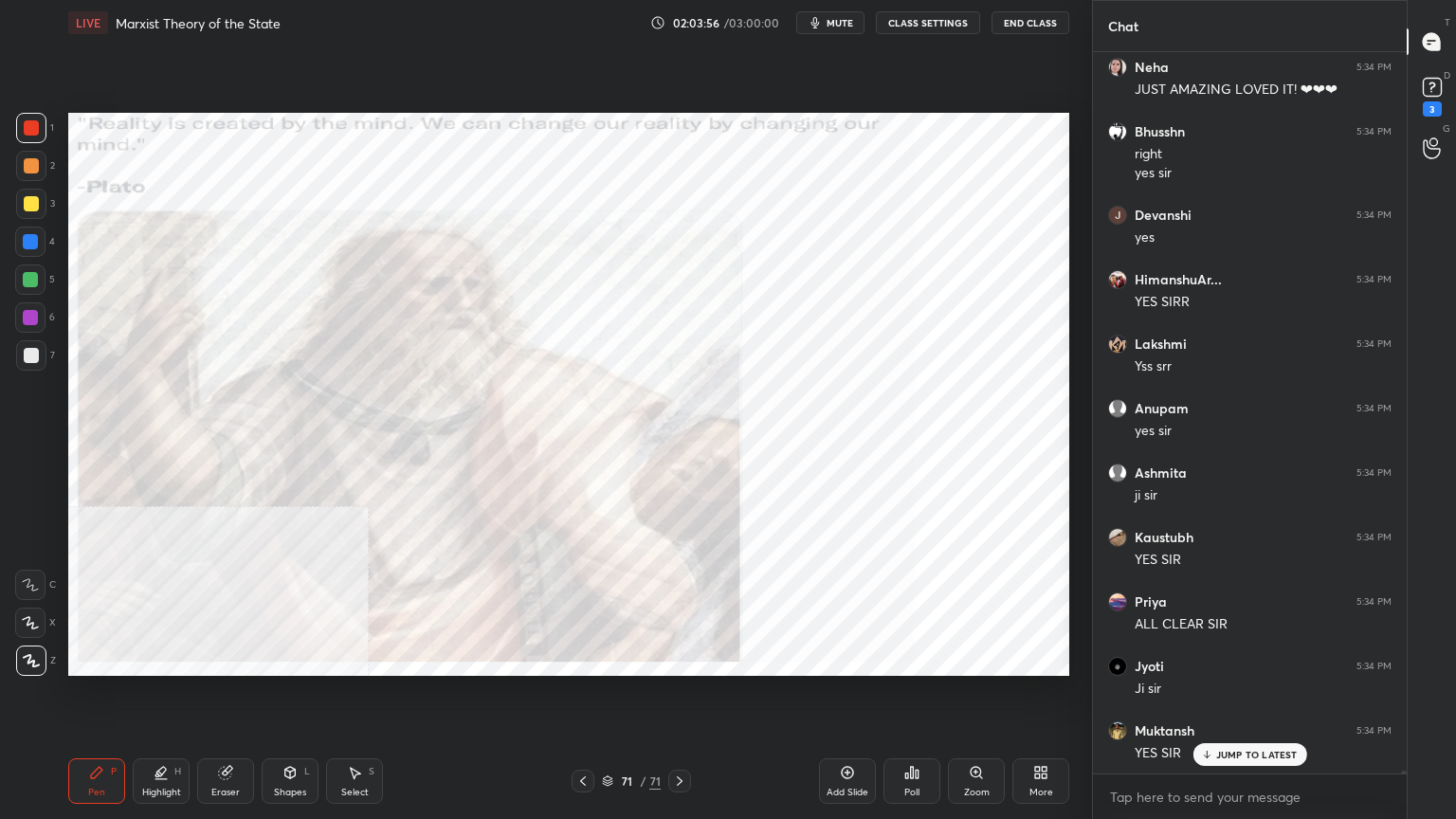 click 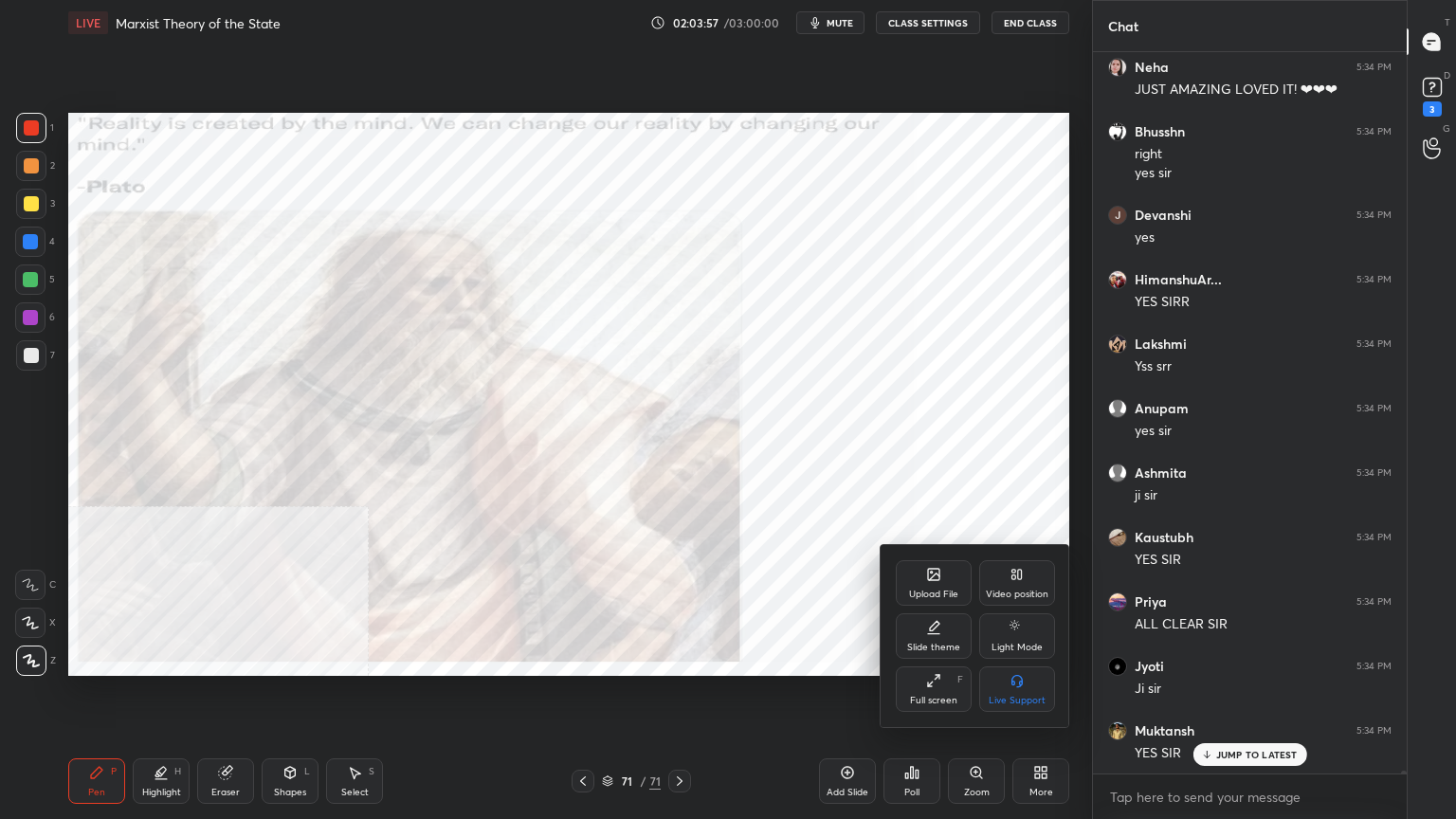 click on "Upload File Video position Slide theme Light Mode Full screen F Live Support" at bounding box center [975, 636] 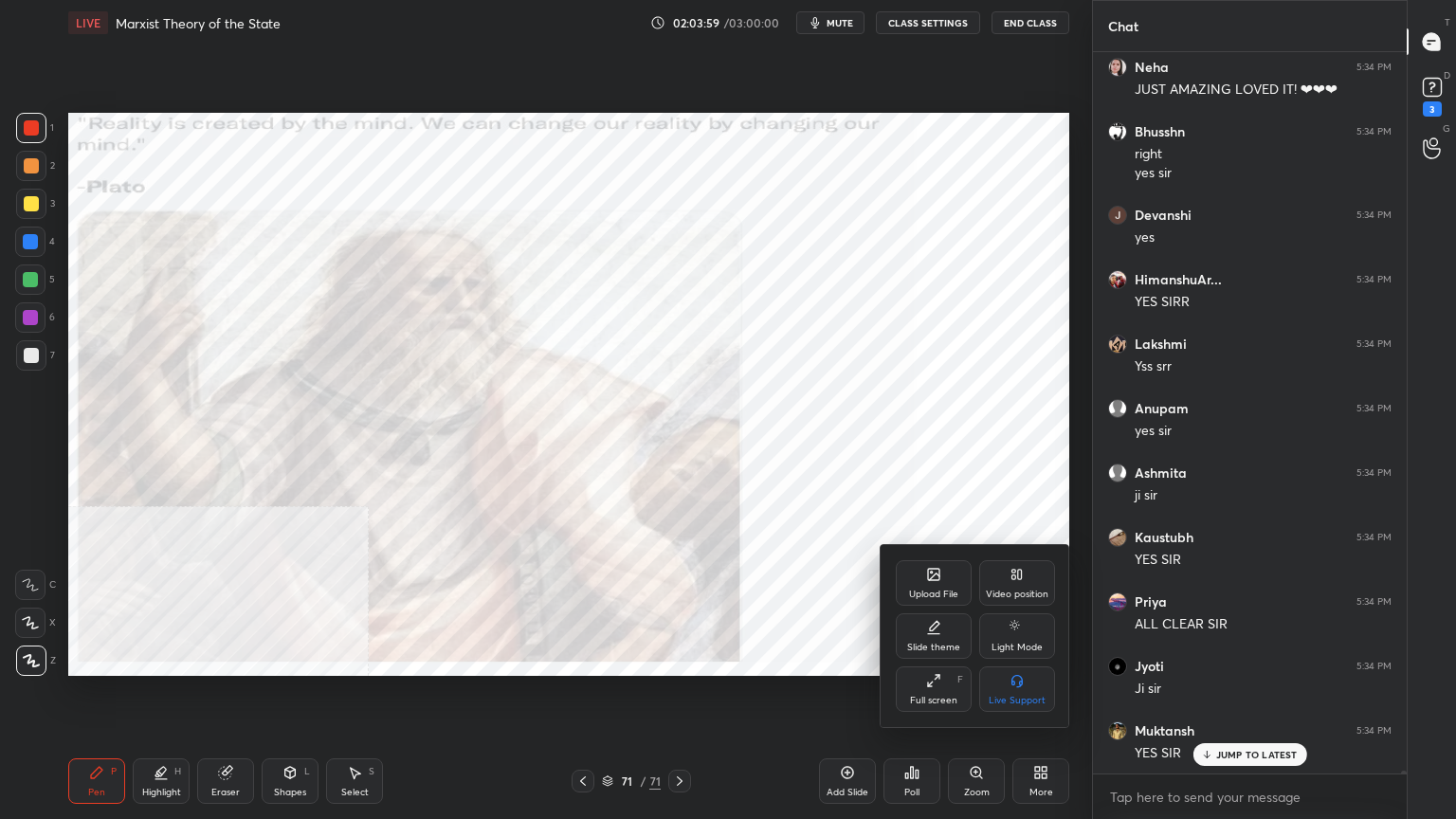 click on "Video position" at bounding box center (1017, 583) 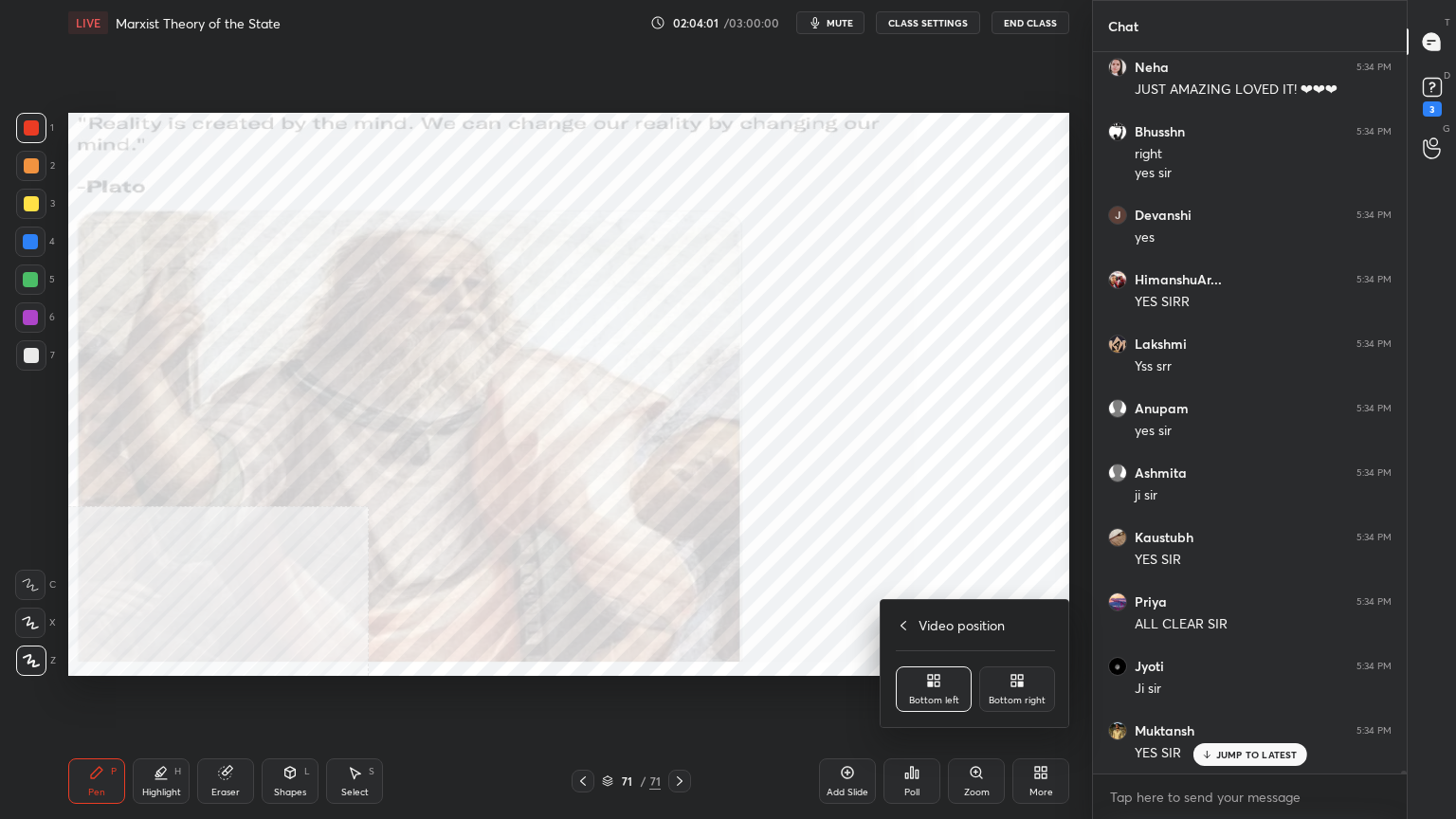 drag, startPoint x: 368, startPoint y: 134, endPoint x: 387, endPoint y: 133, distance: 19.026298 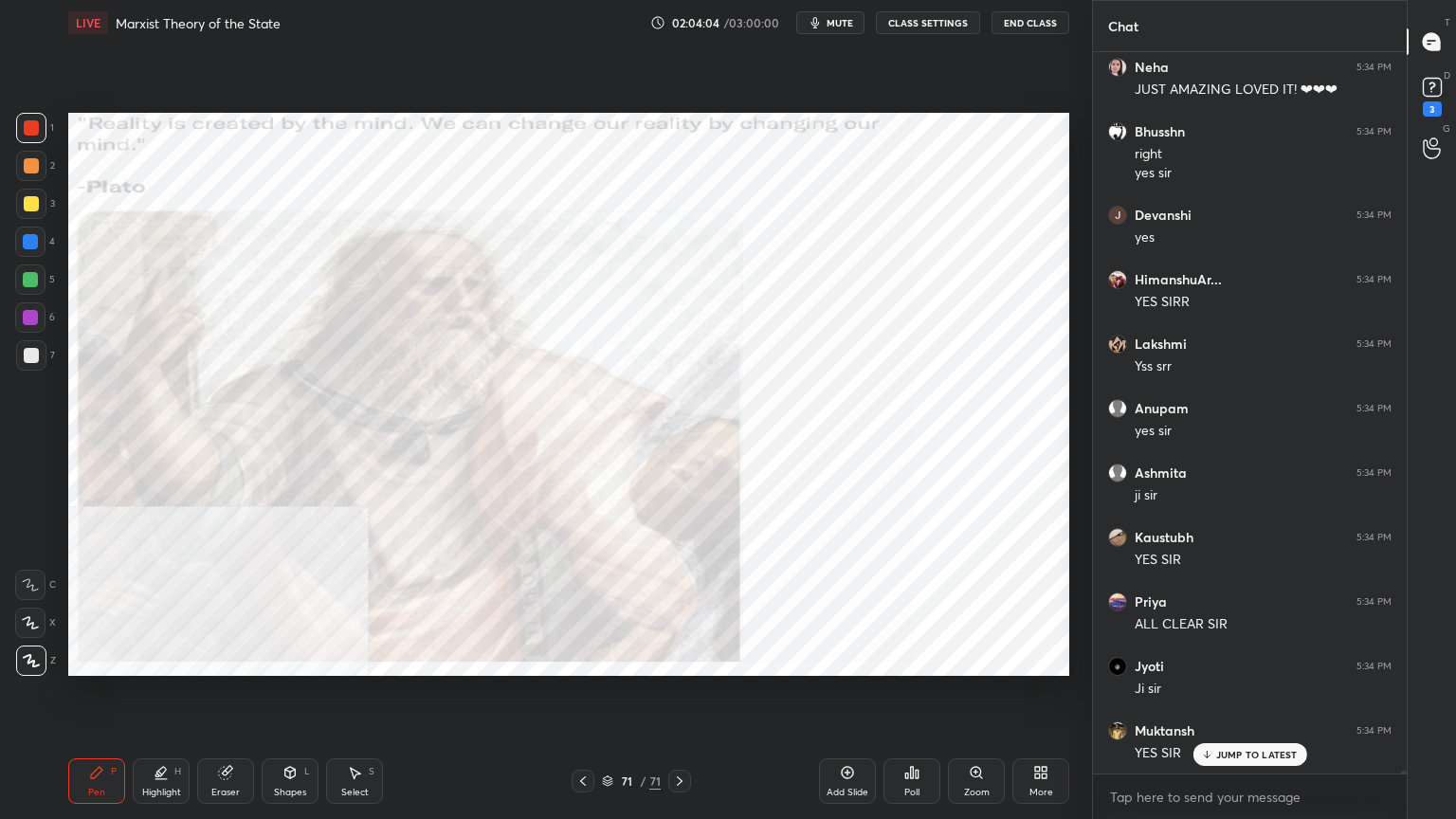 drag, startPoint x: 26, startPoint y: 127, endPoint x: 45, endPoint y: 135, distance: 20.615528 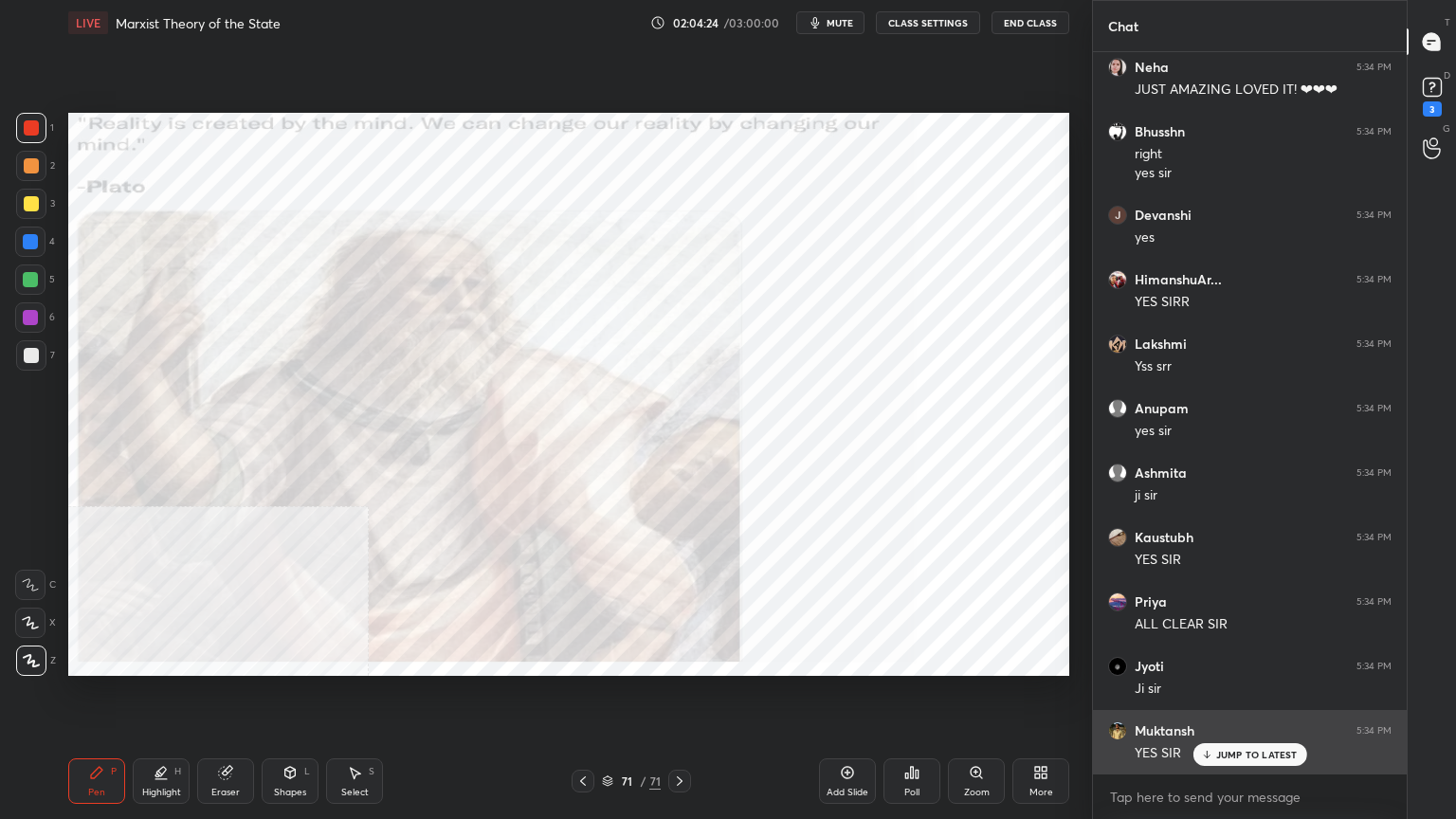 click on "JUMP TO LATEST" at bounding box center (1257, 755) 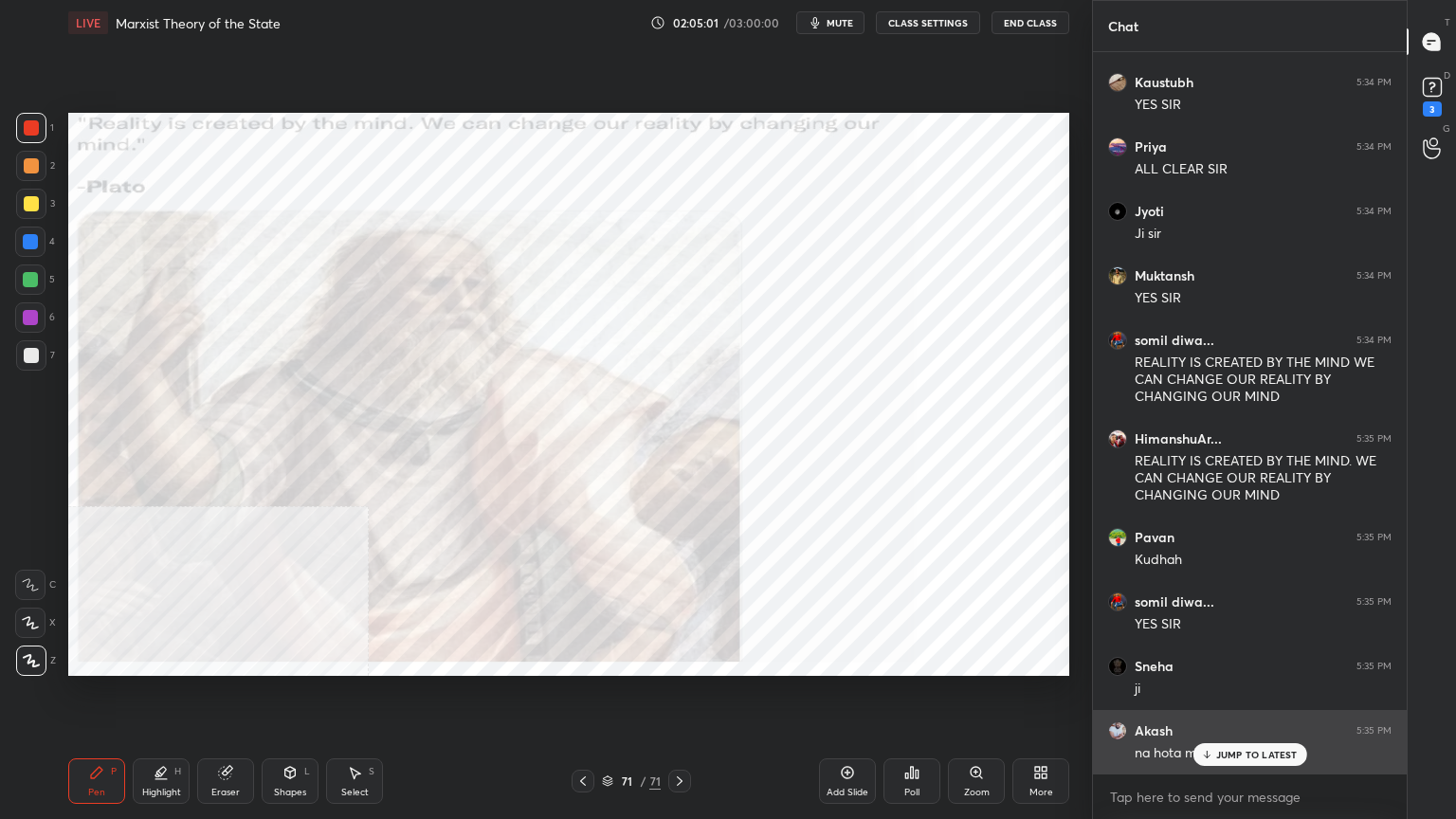 scroll, scrollTop: 196738, scrollLeft: 0, axis: vertical 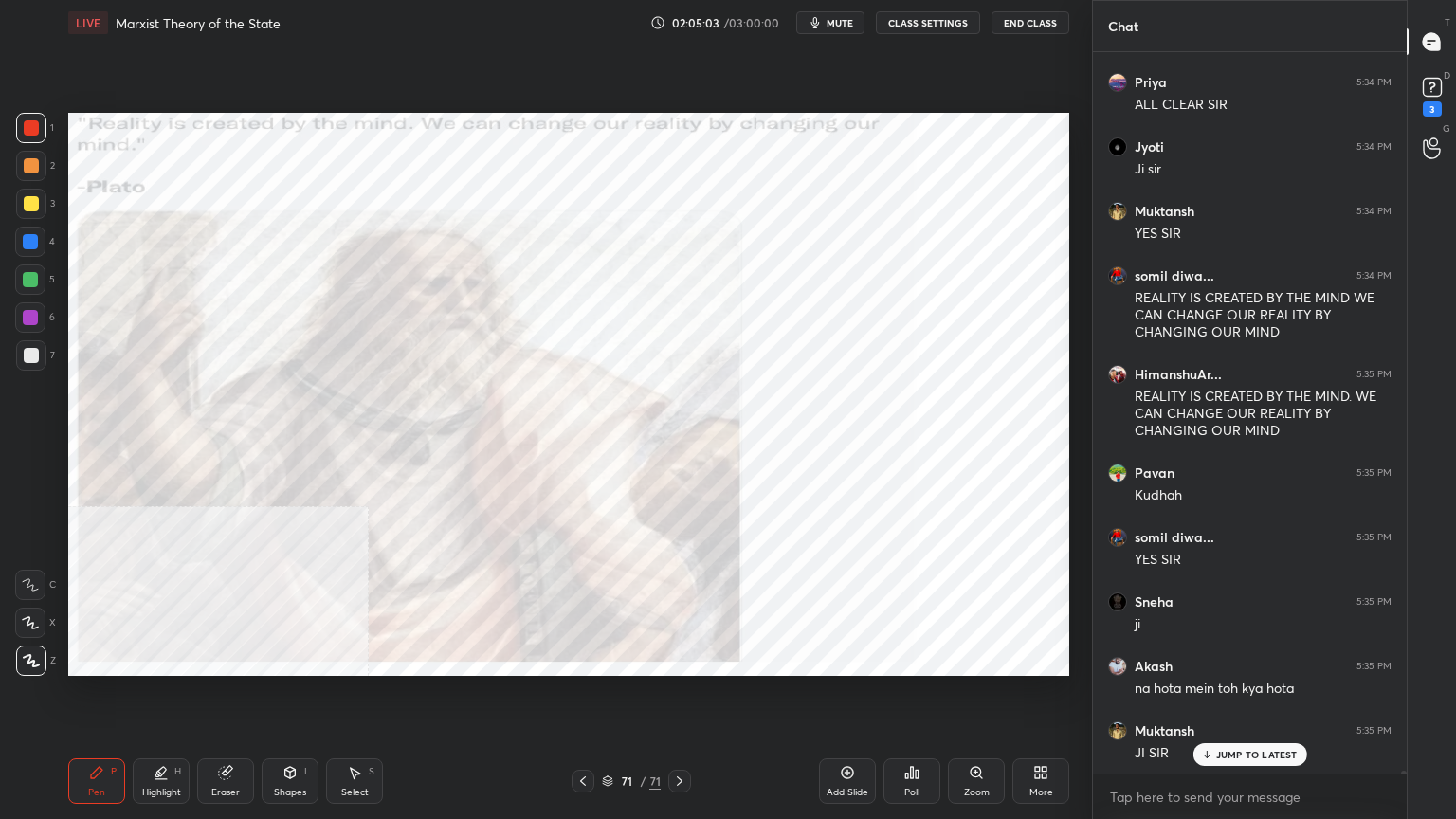 click on "JUMP TO LATEST" at bounding box center (1257, 755) 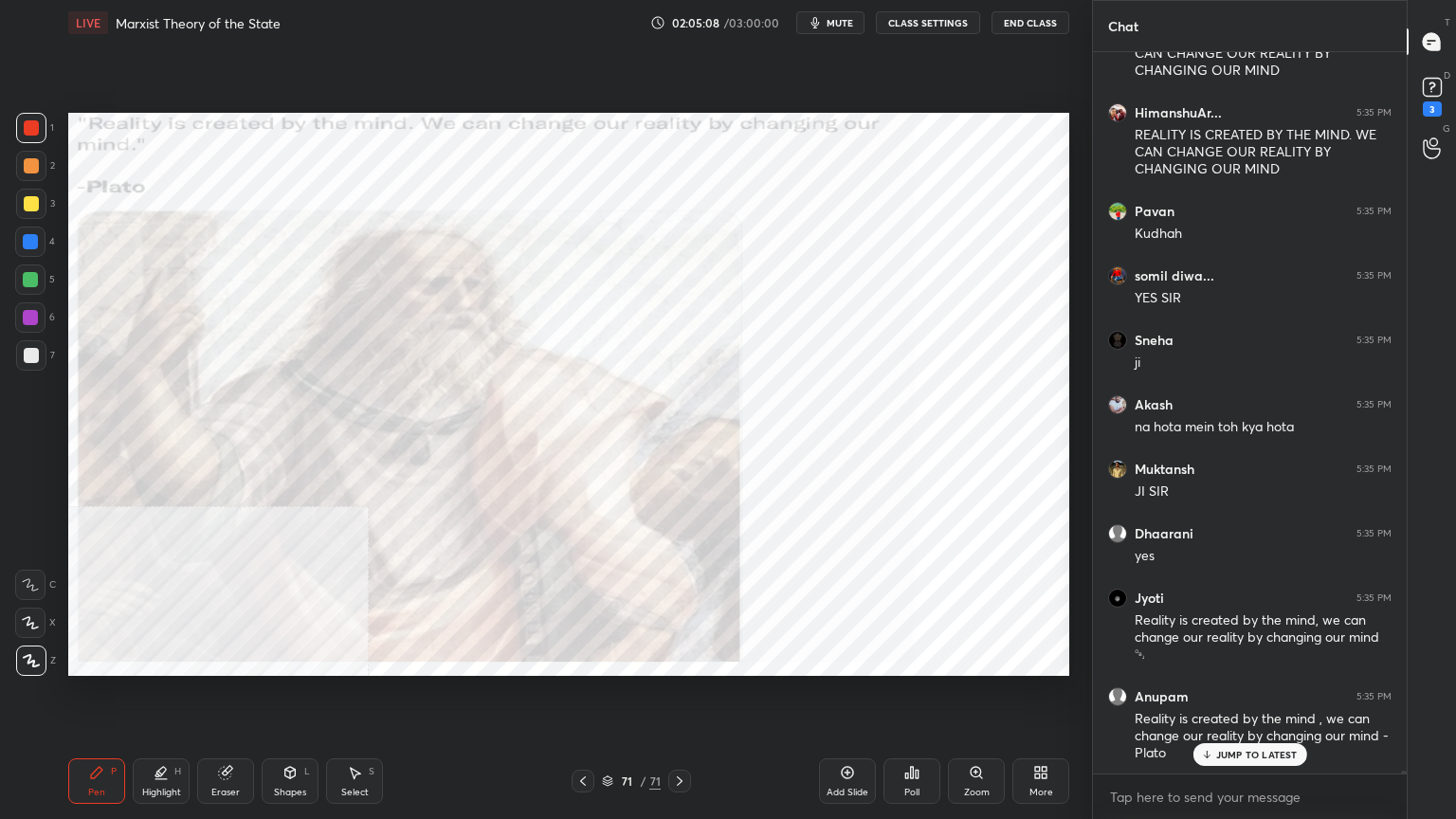scroll, scrollTop: 197064, scrollLeft: 0, axis: vertical 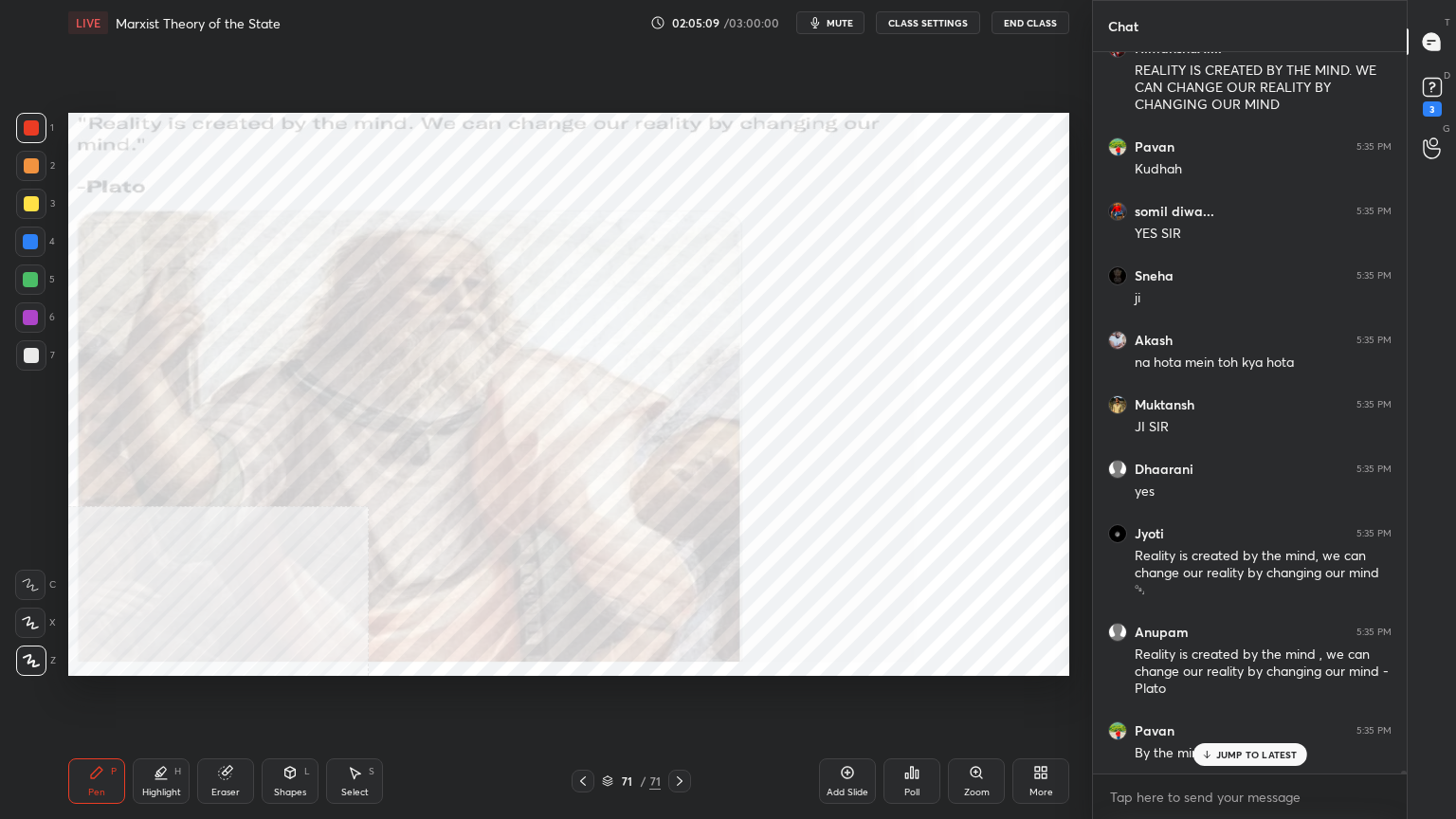 click 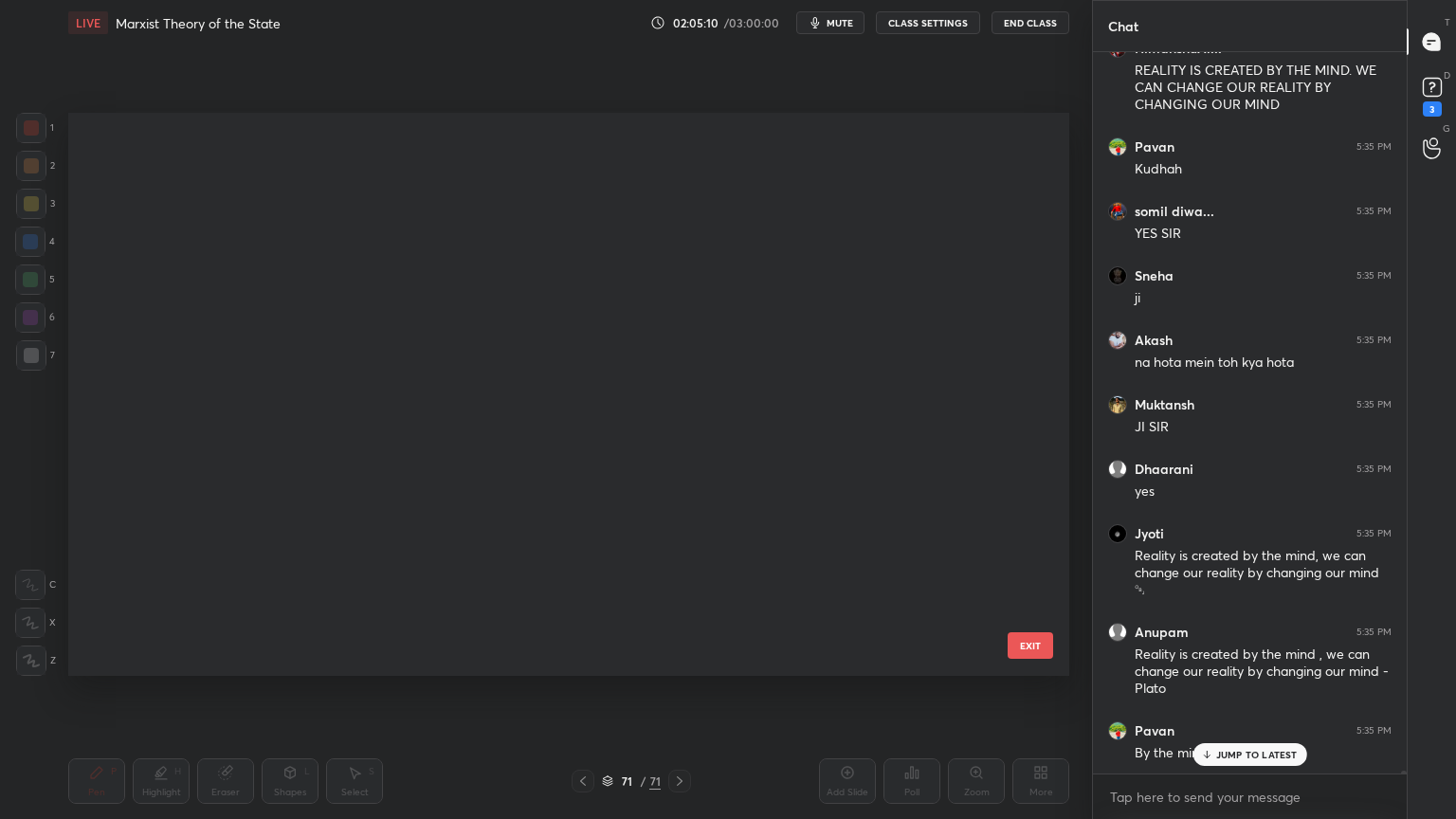 scroll, scrollTop: 197193, scrollLeft: 0, axis: vertical 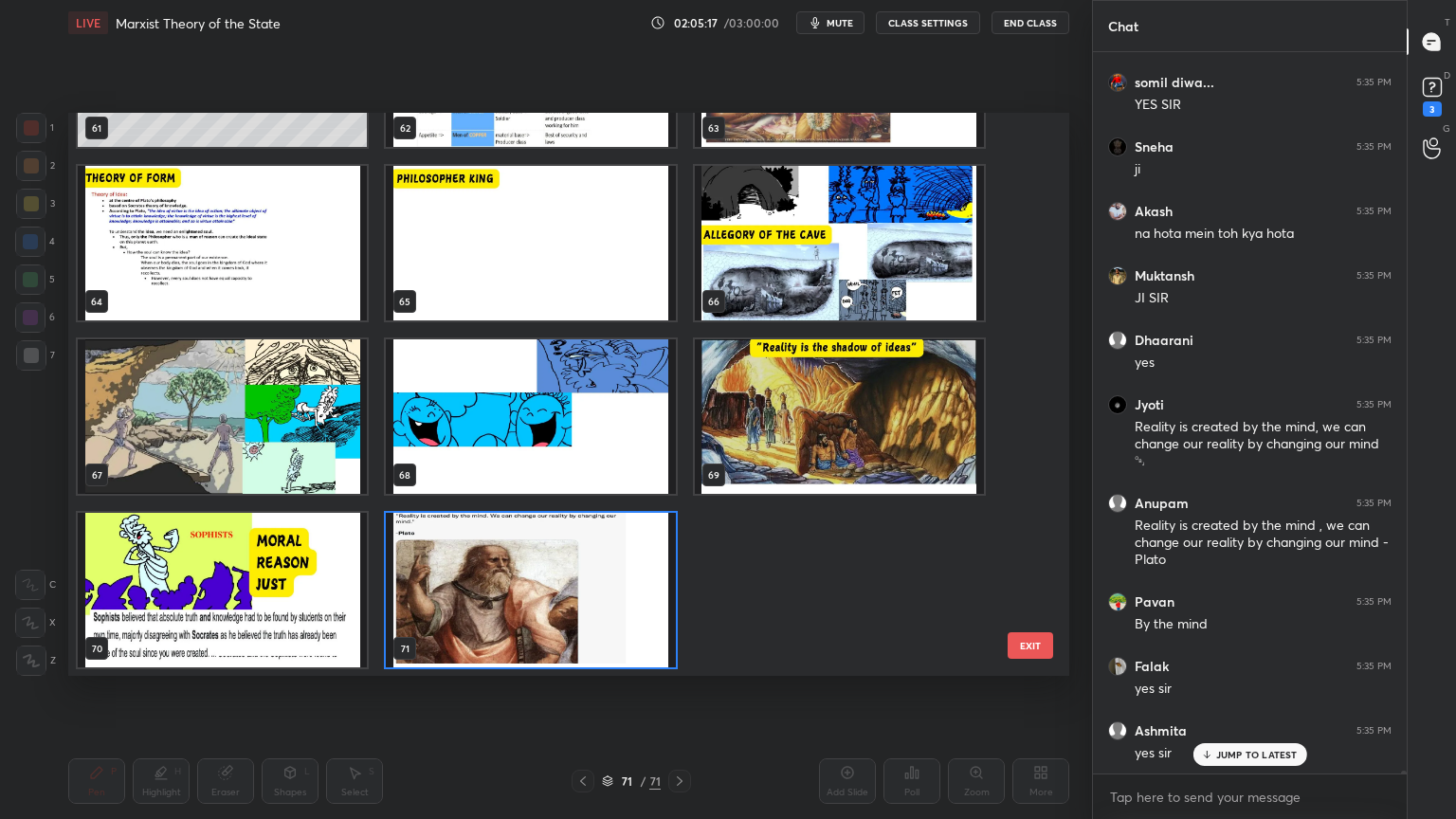 click at bounding box center (222, 590) 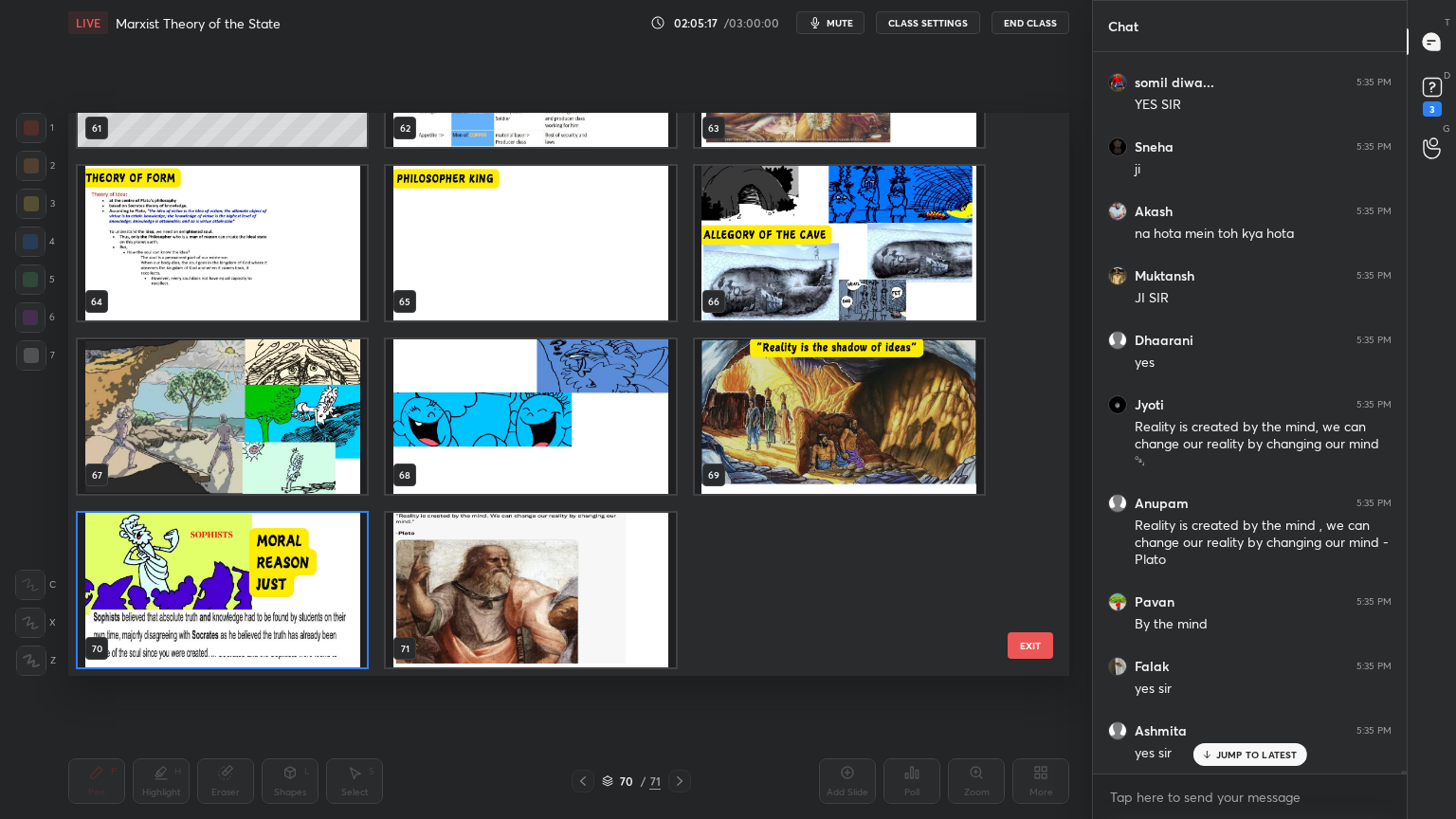 click at bounding box center (222, 590) 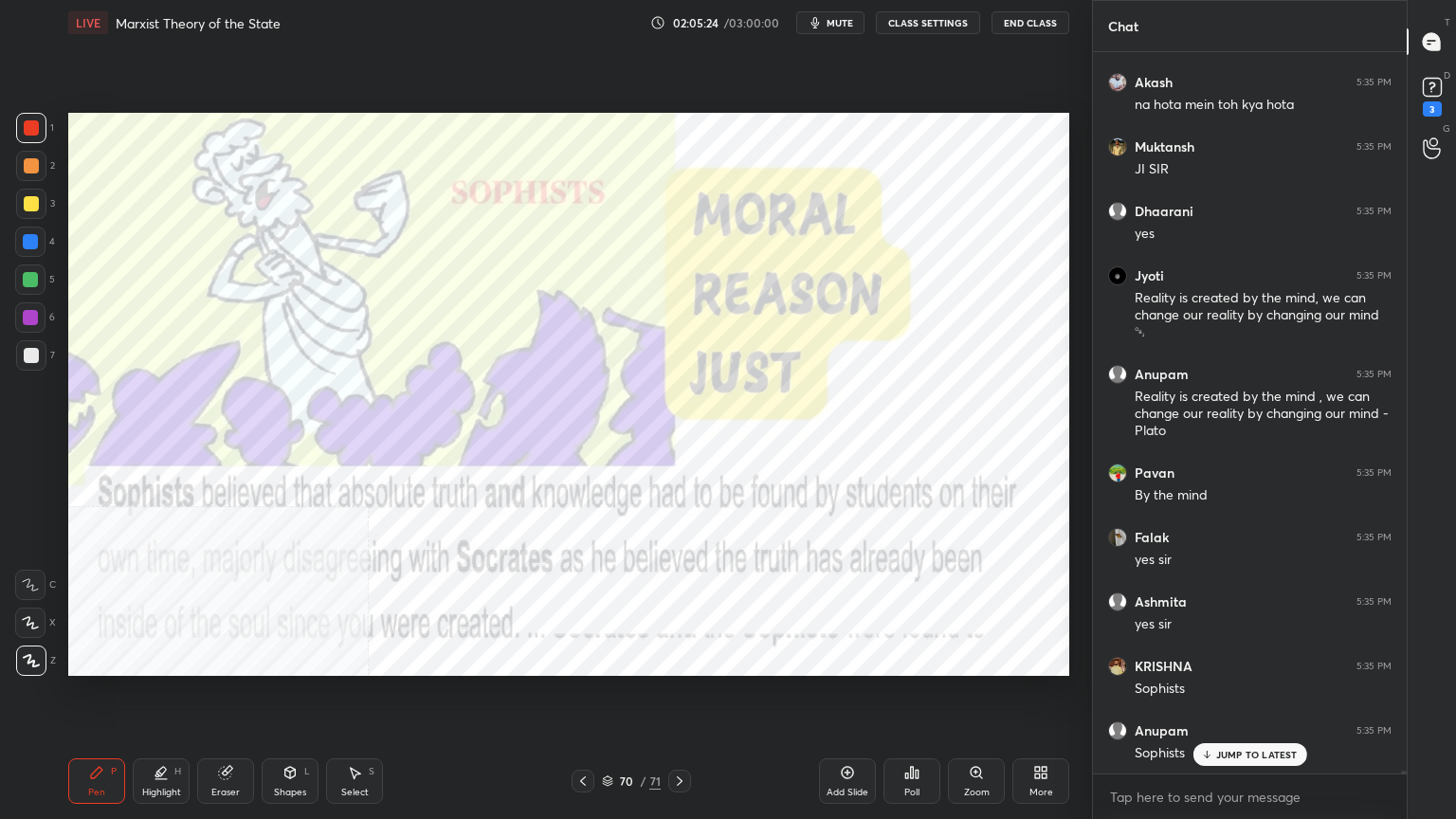click on "More" at bounding box center [1041, 781] 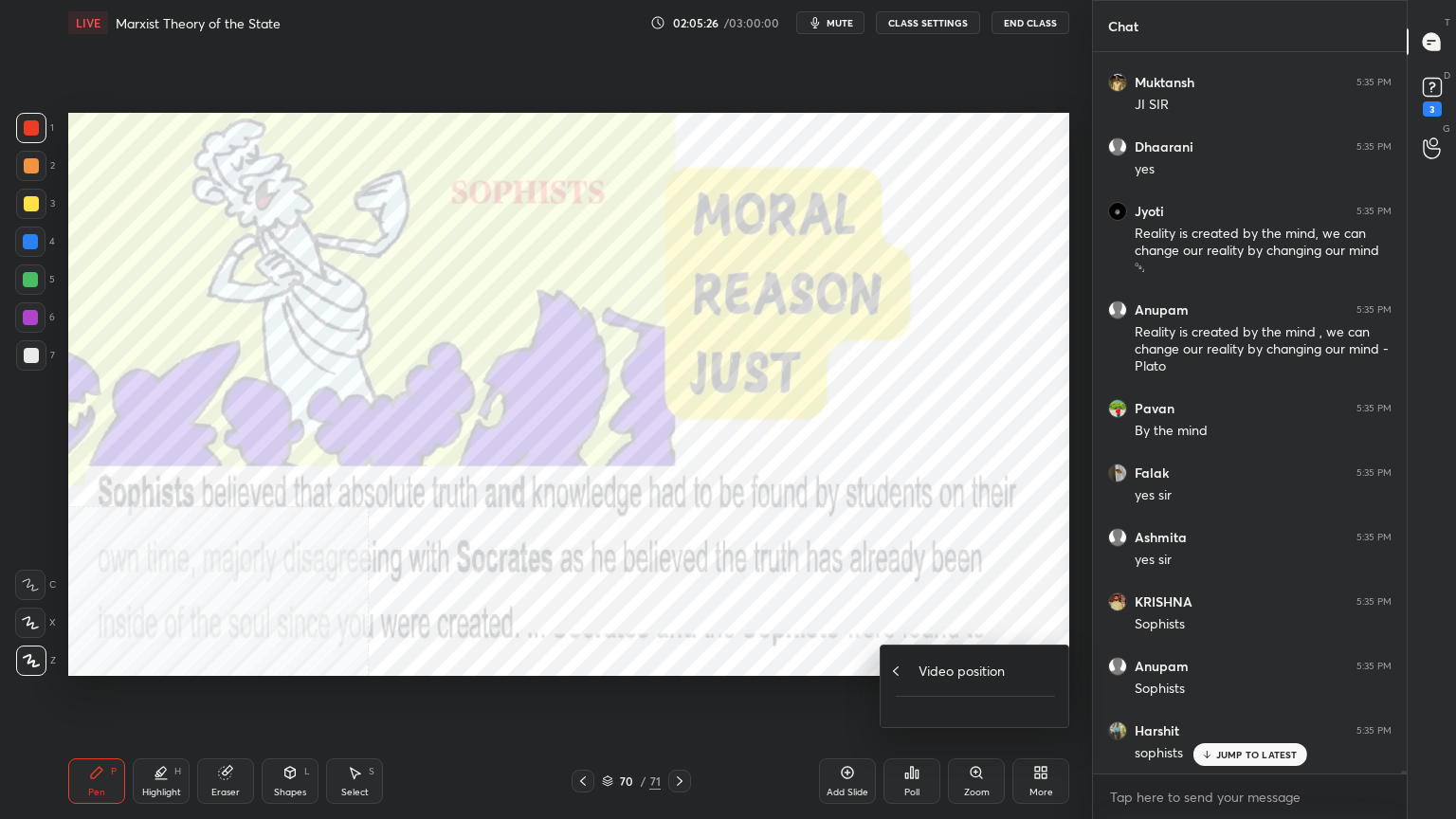 scroll, scrollTop: 197580, scrollLeft: 0, axis: vertical 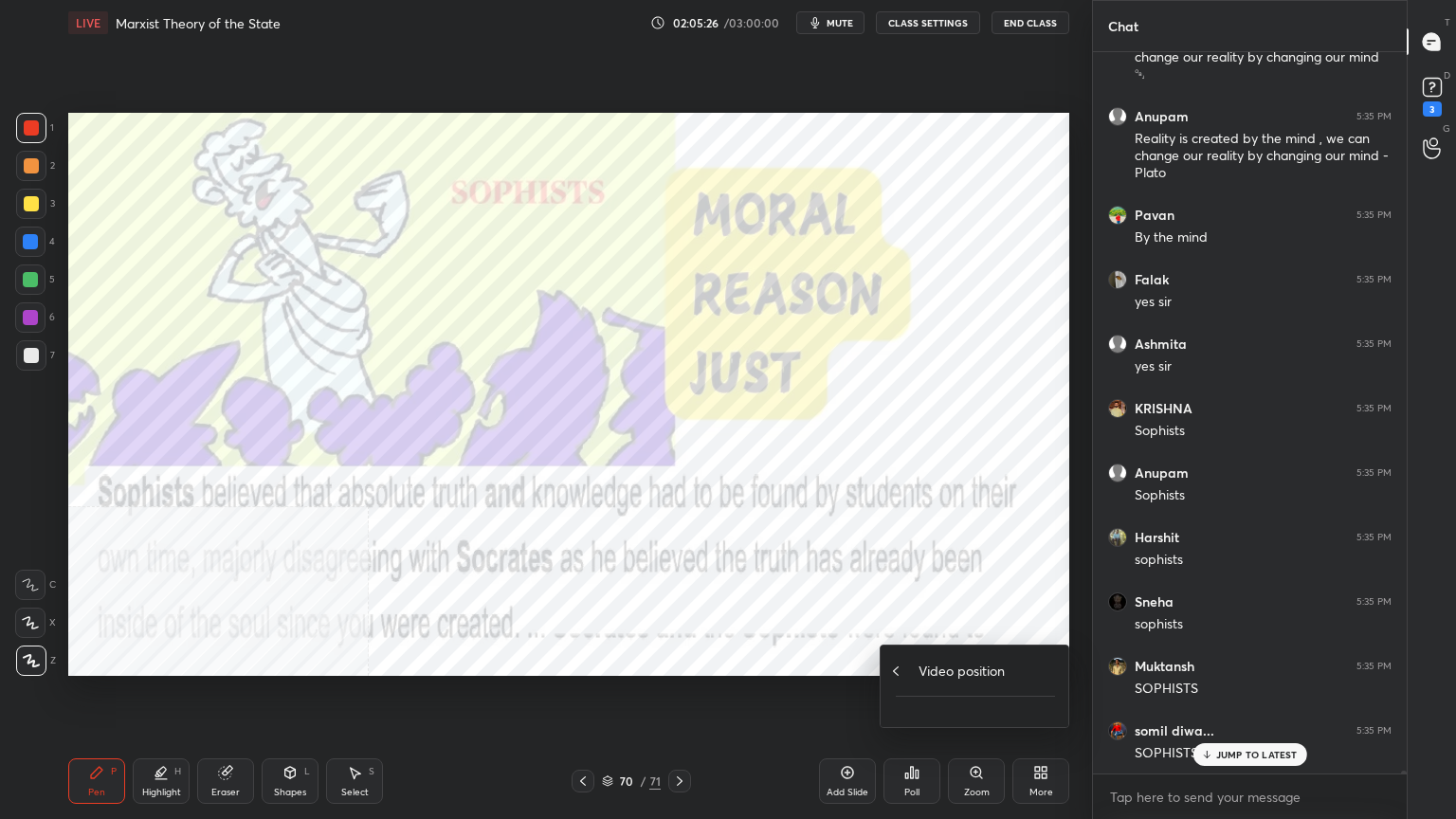 click on "Video position" at bounding box center [961, 670] 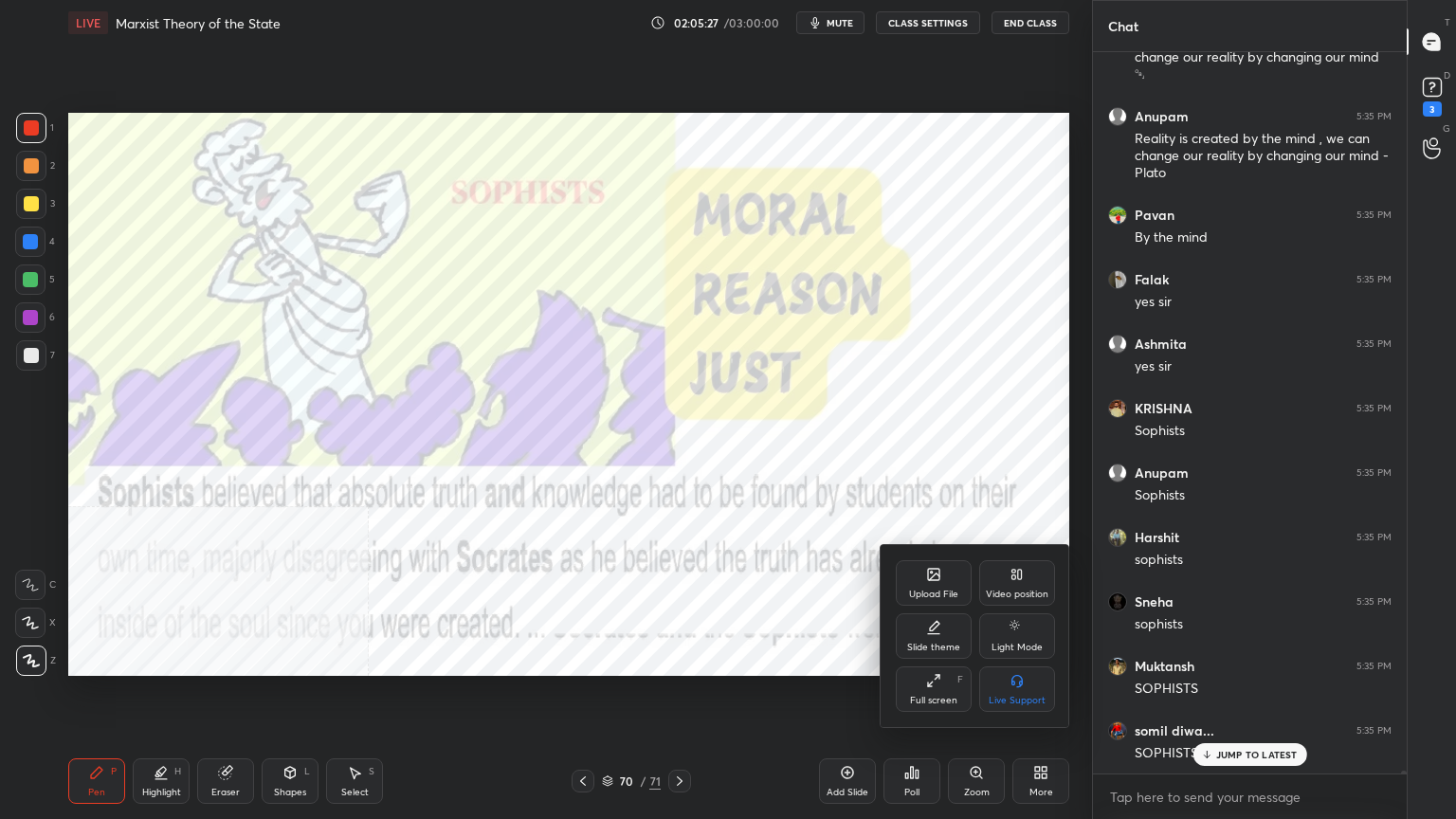 click on "Video position" at bounding box center (1017, 583) 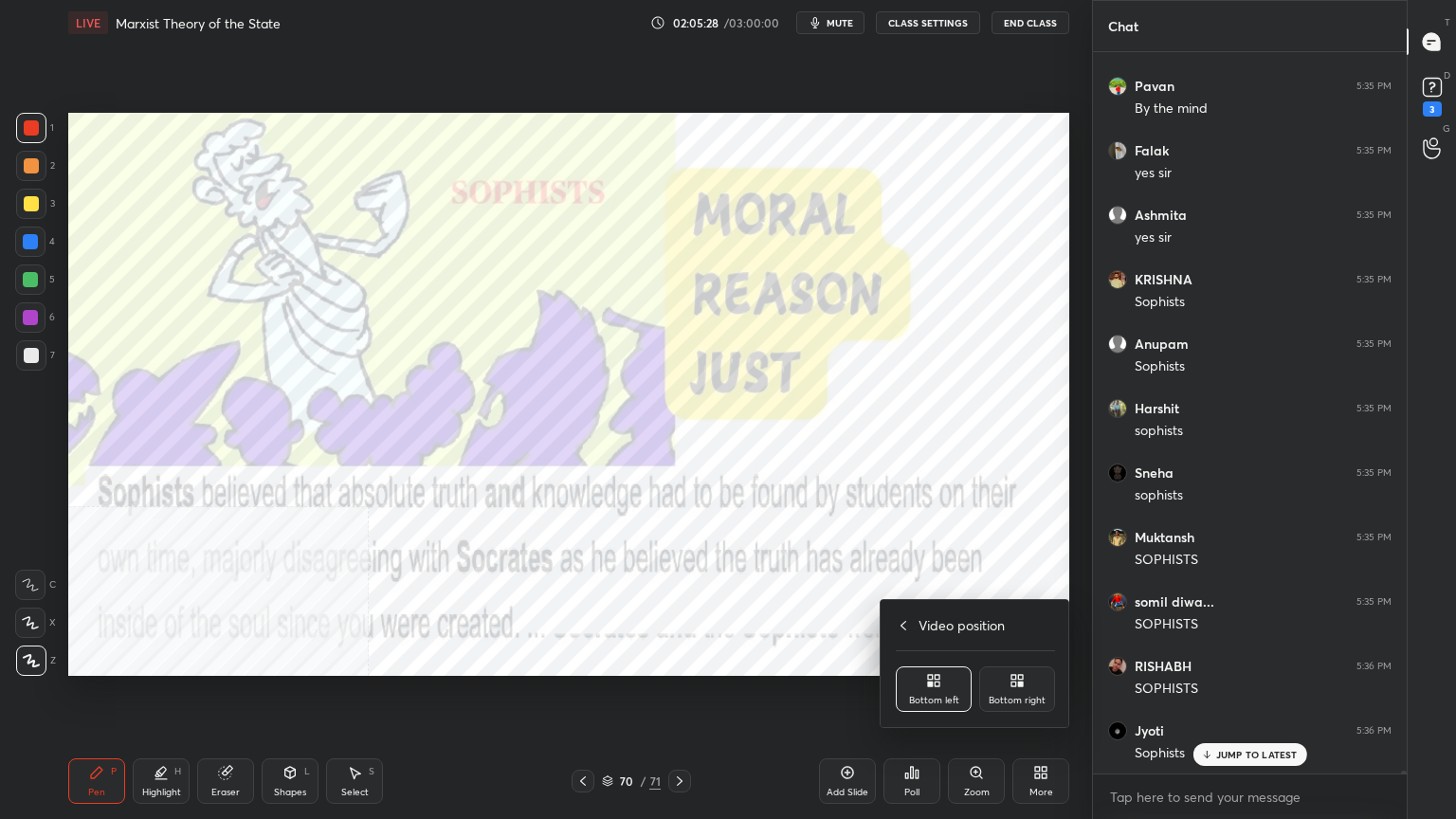 click on "Bottom right" at bounding box center [1017, 689] 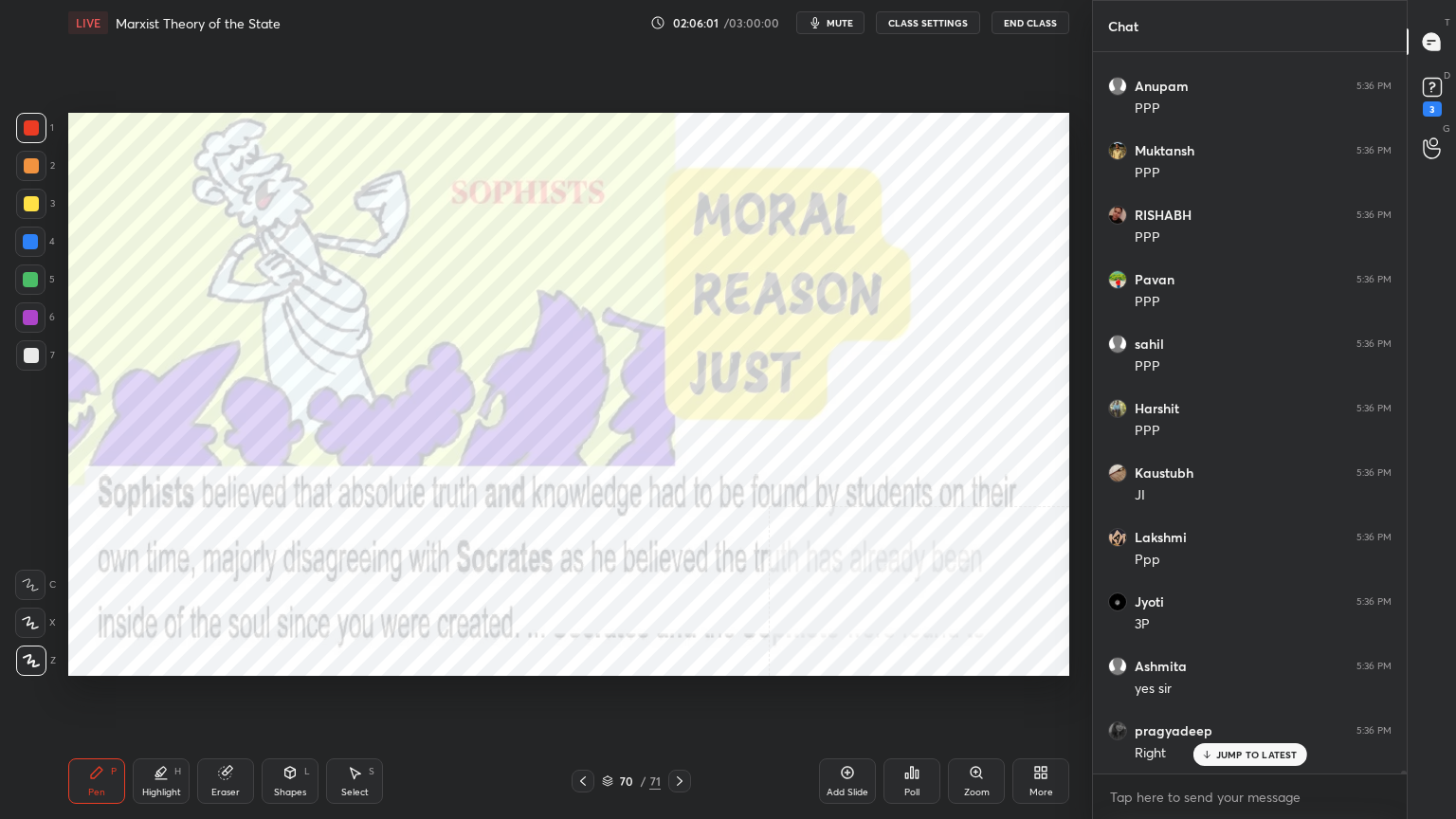 scroll, scrollTop: 198611, scrollLeft: 0, axis: vertical 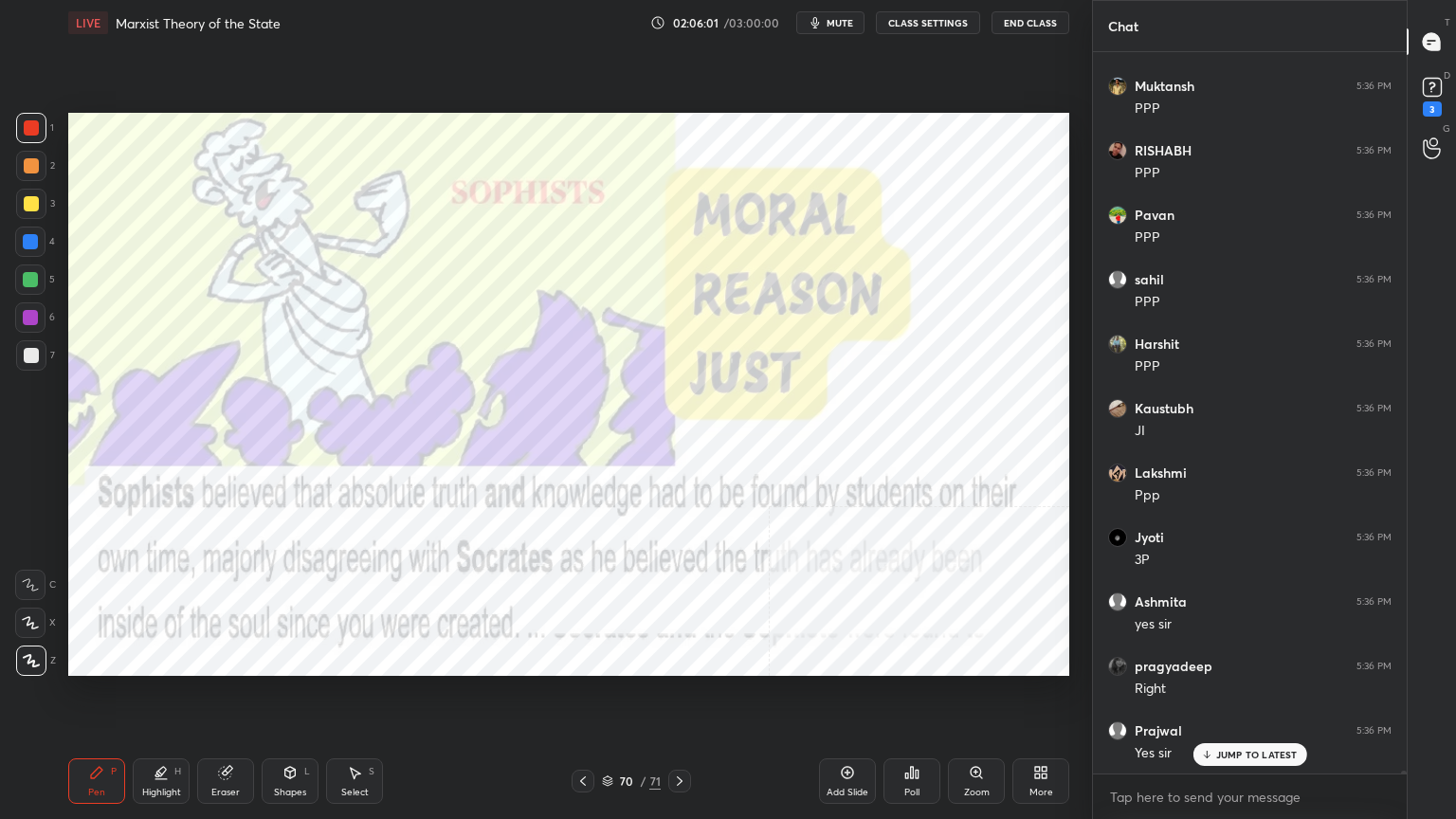 click on "mute" at bounding box center [840, 23] 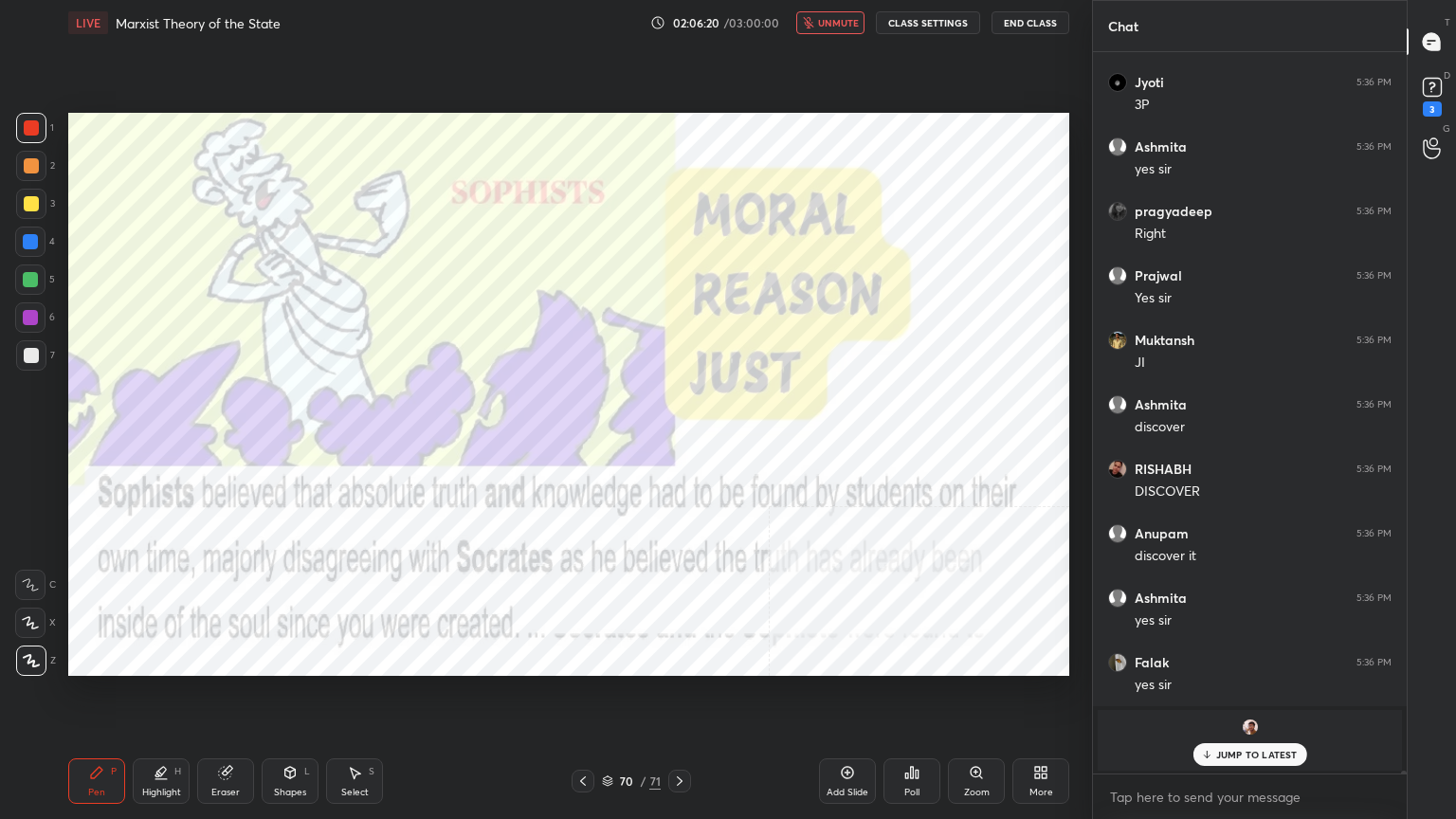 scroll, scrollTop: 199131, scrollLeft: 0, axis: vertical 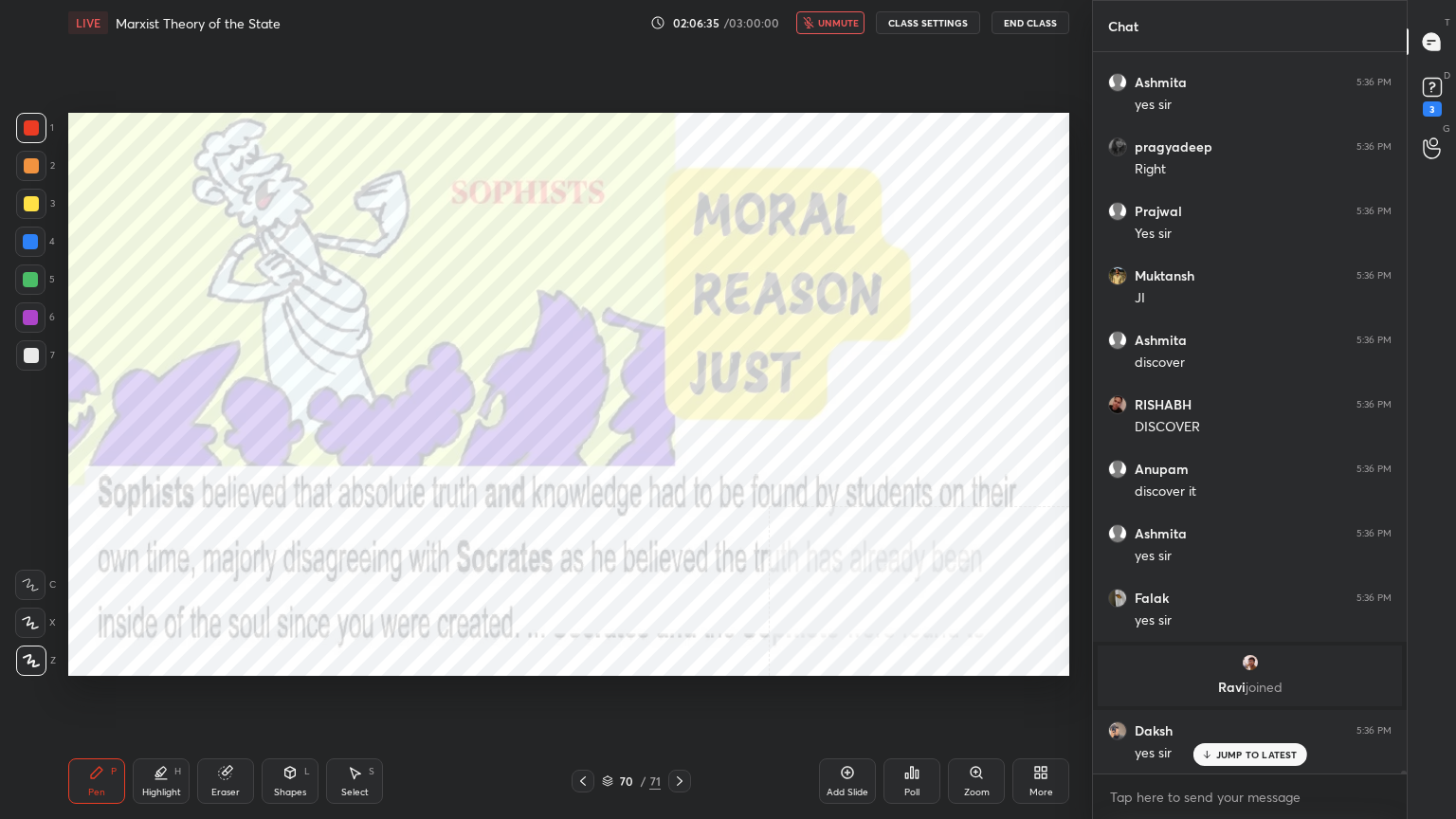 drag, startPoint x: 853, startPoint y: 12, endPoint x: 845, endPoint y: 23, distance: 13.60147 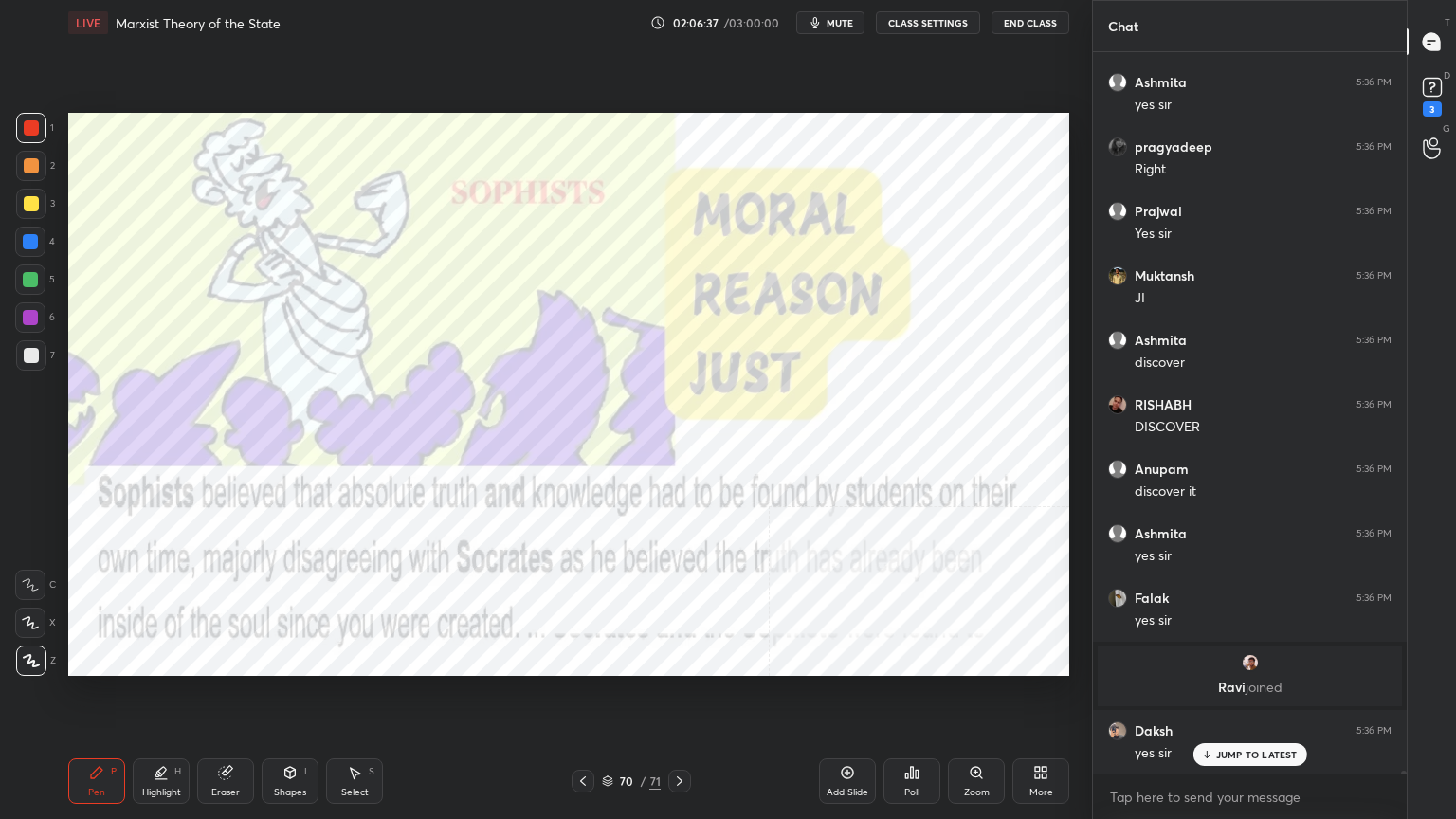click on "JUMP TO LATEST" at bounding box center (1257, 755) 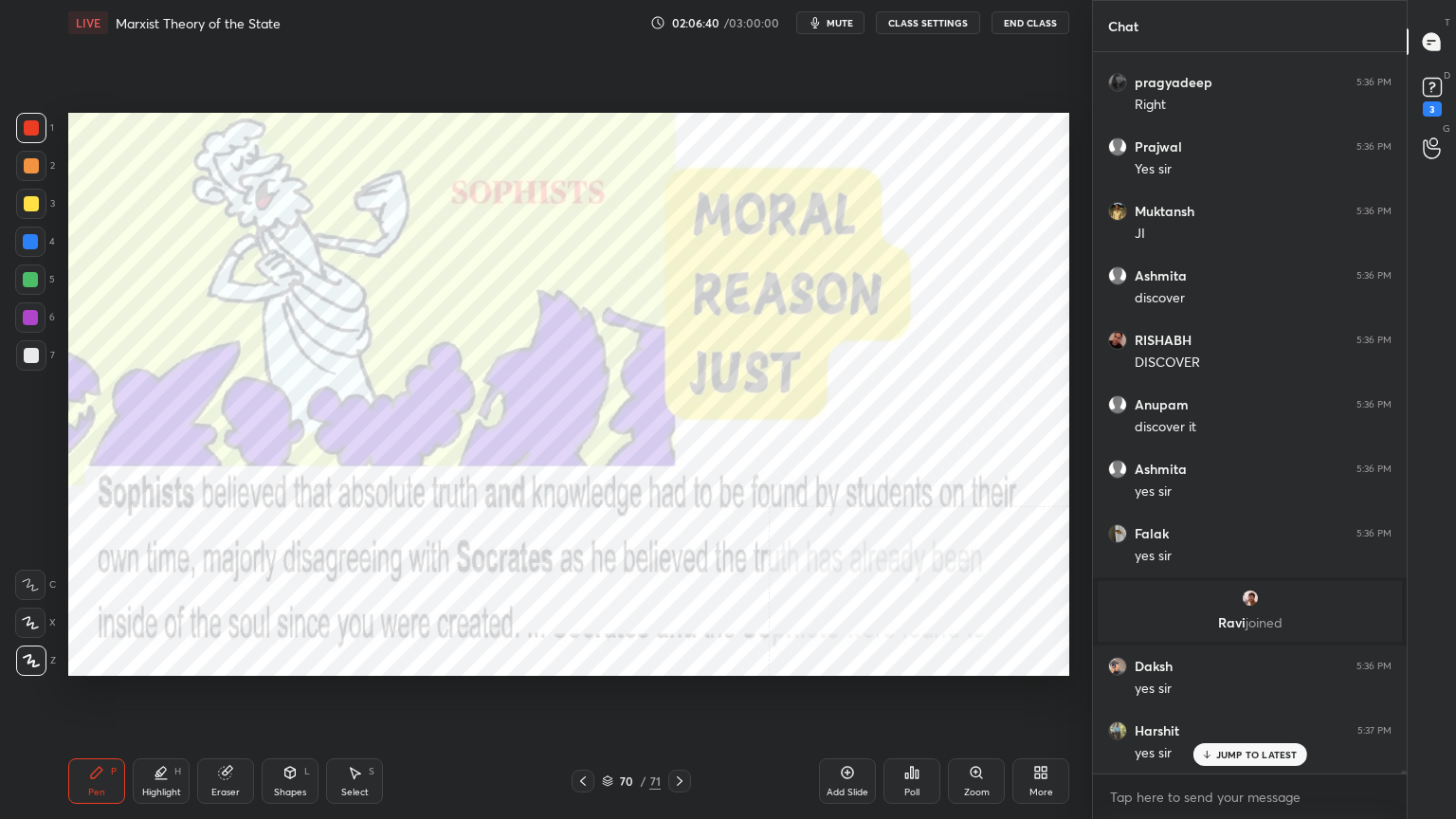 scroll, scrollTop: 199260, scrollLeft: 0, axis: vertical 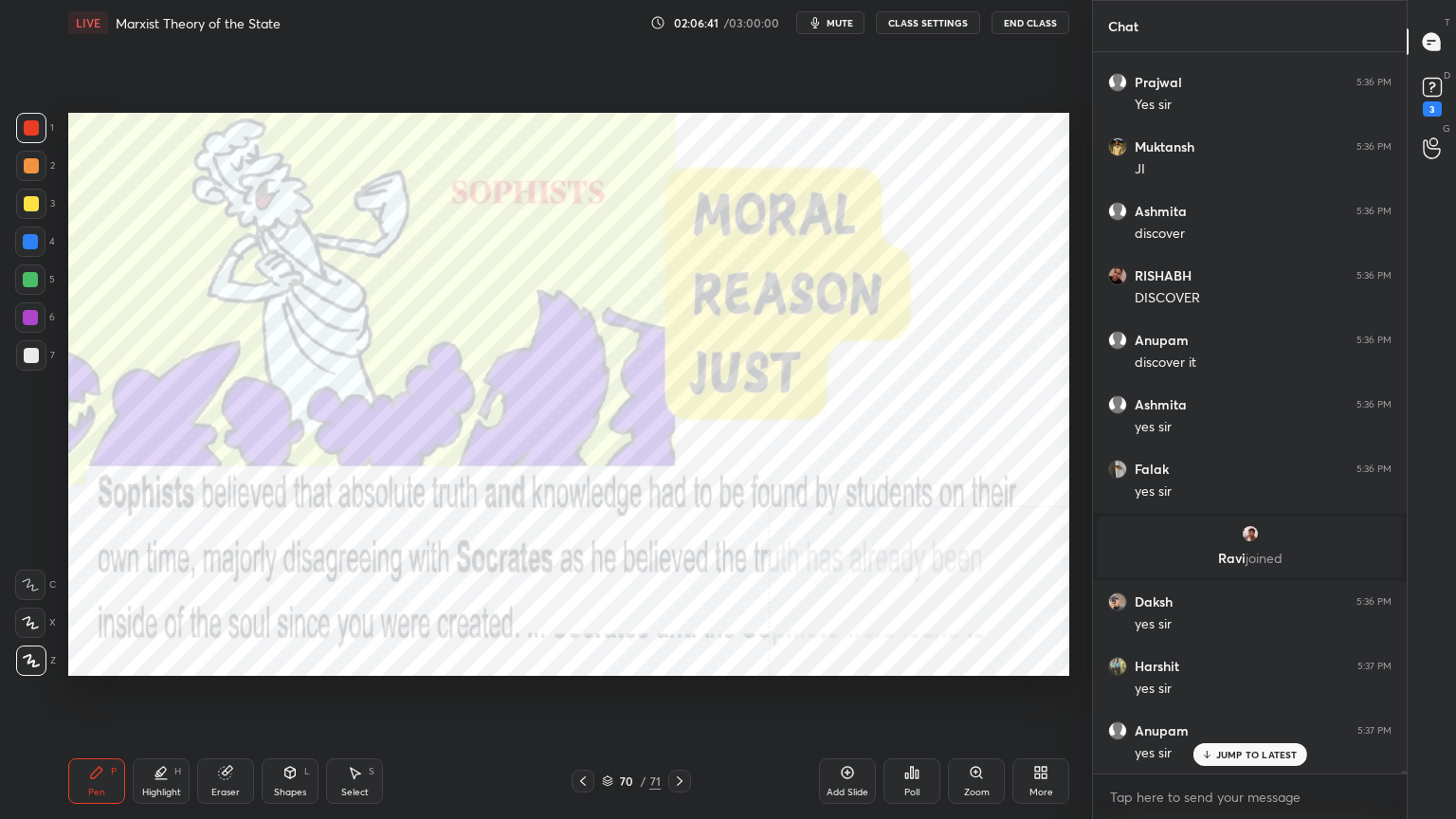 click 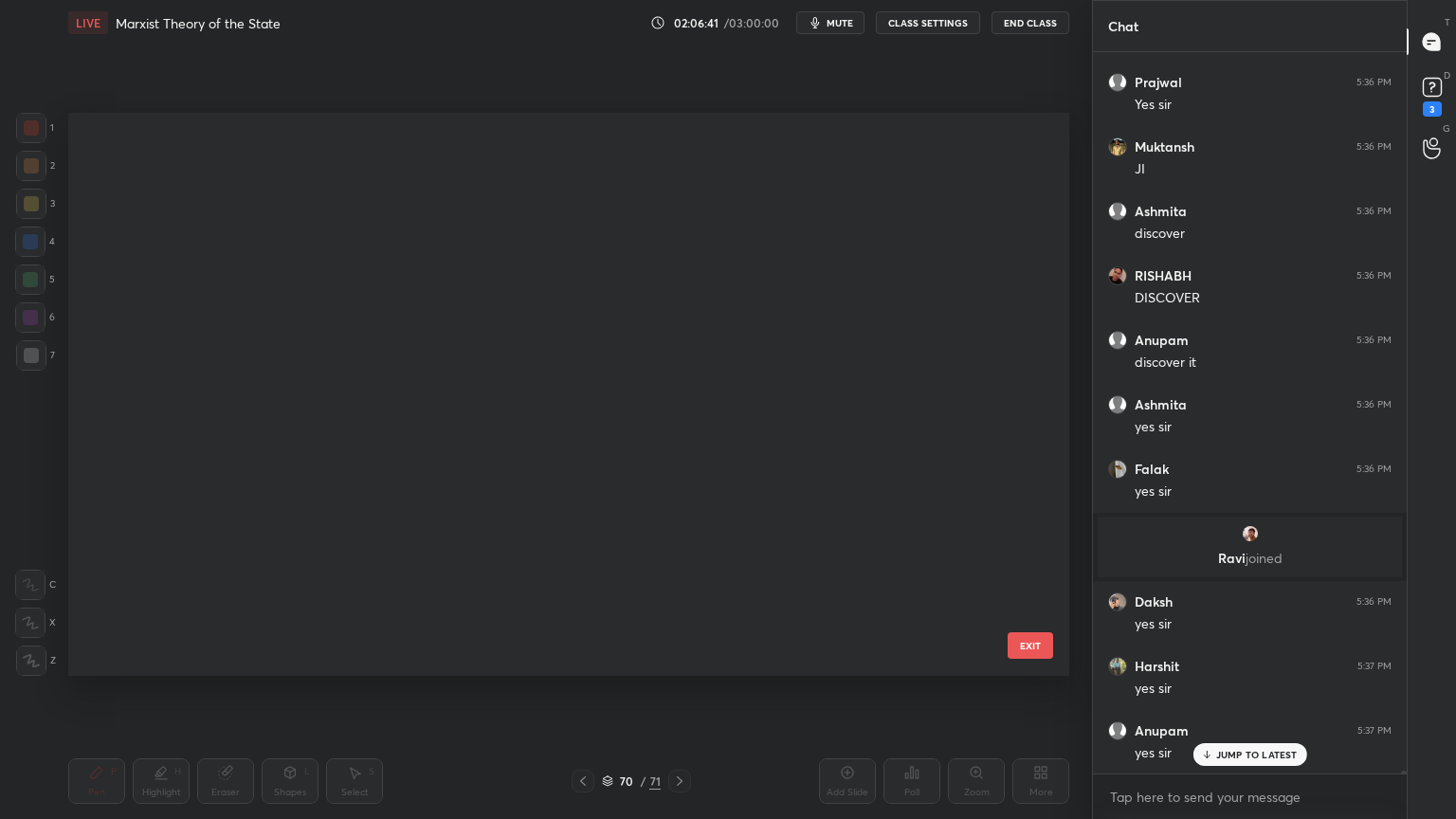 scroll, scrollTop: 3599, scrollLeft: 0, axis: vertical 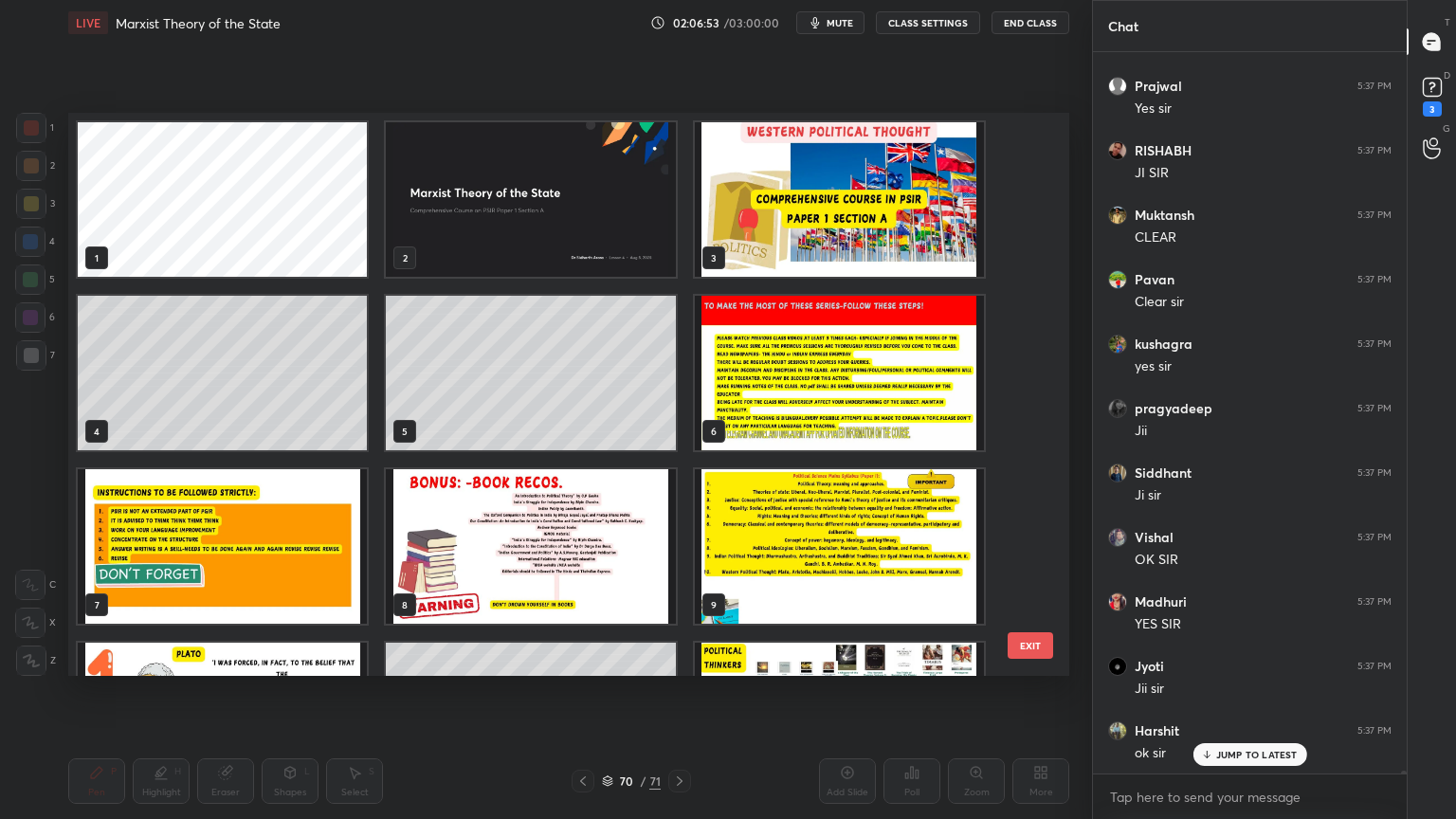 click at bounding box center (839, 199) 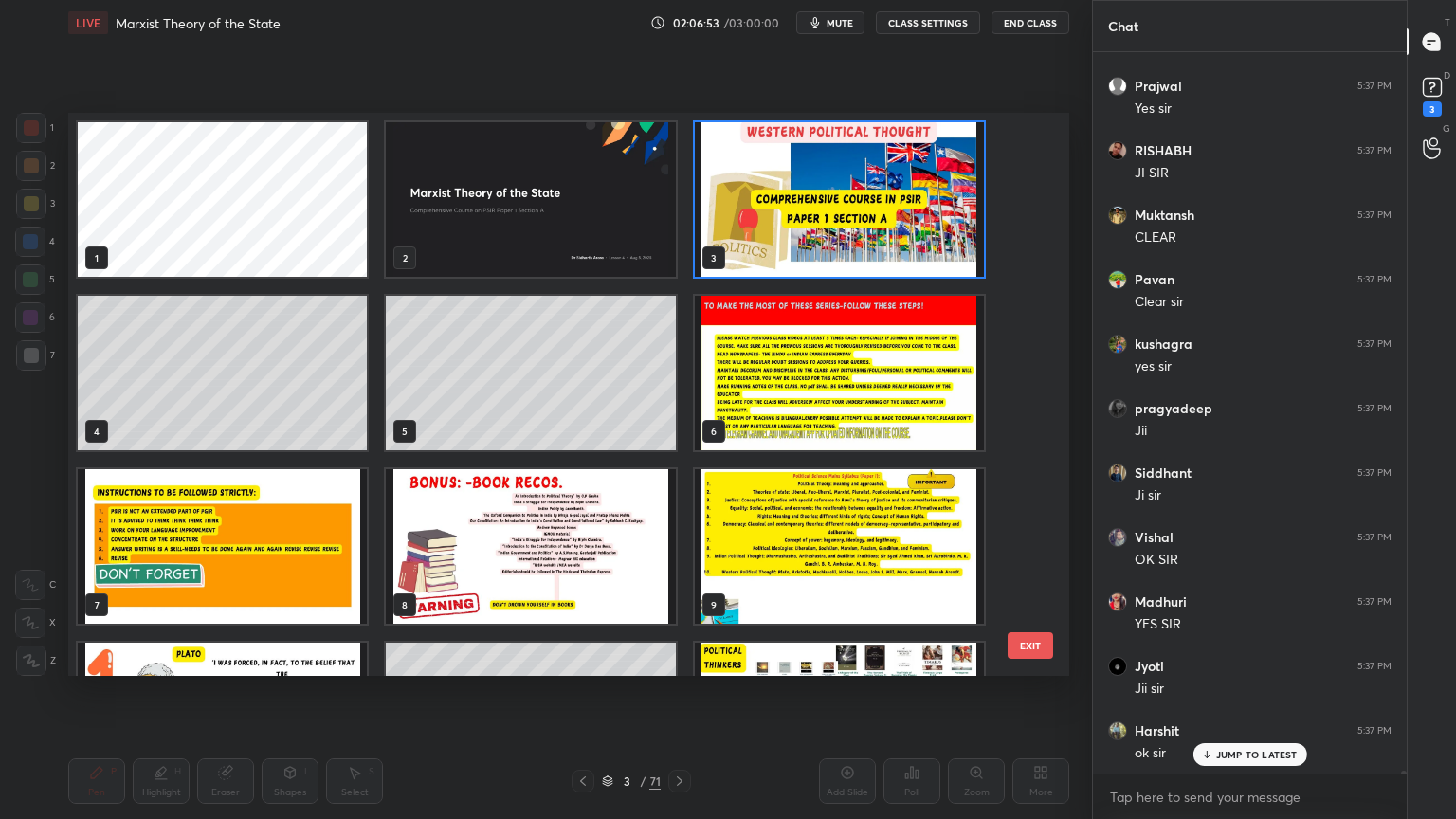 click at bounding box center (839, 199) 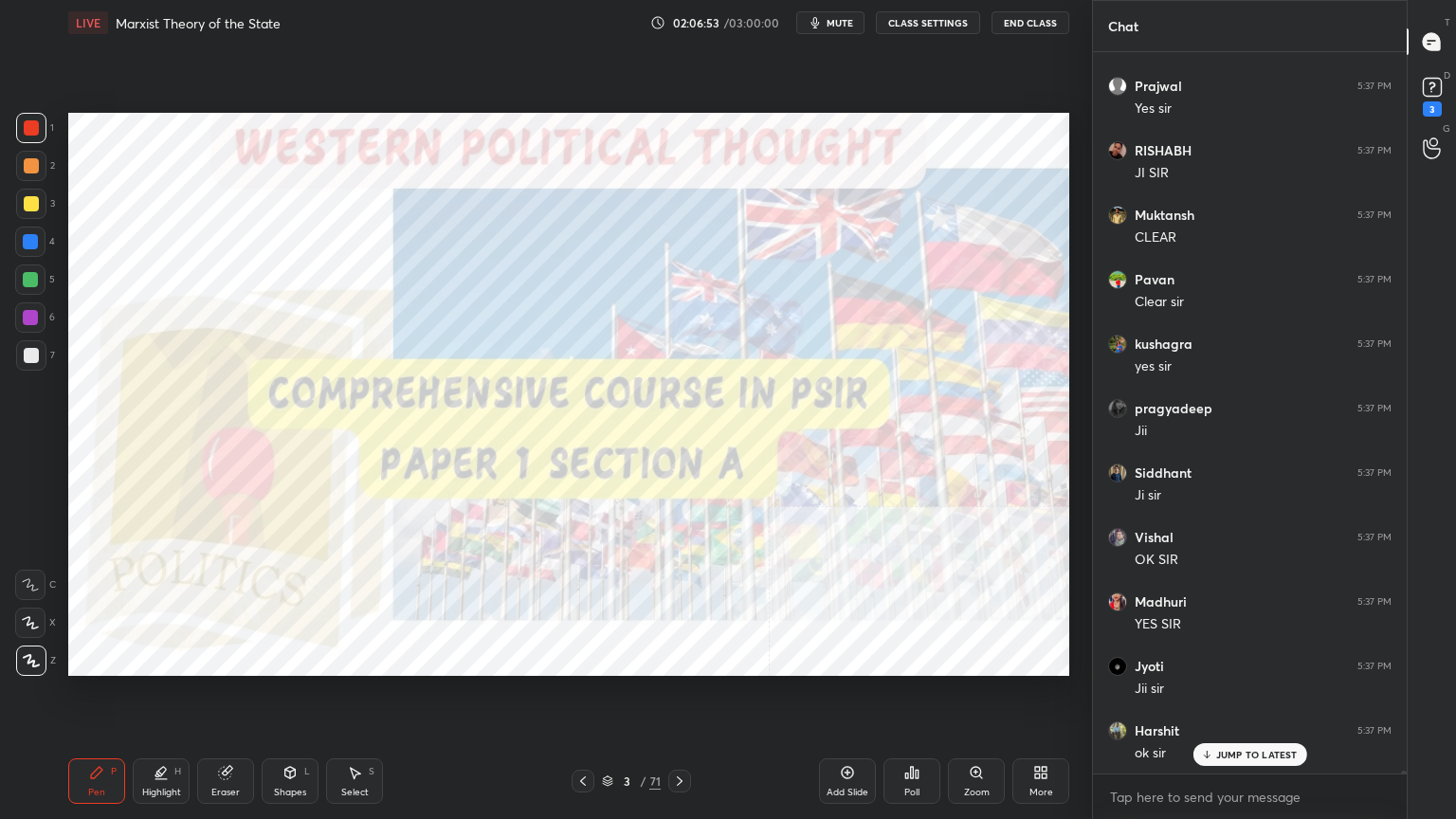 click at bounding box center [839, 199] 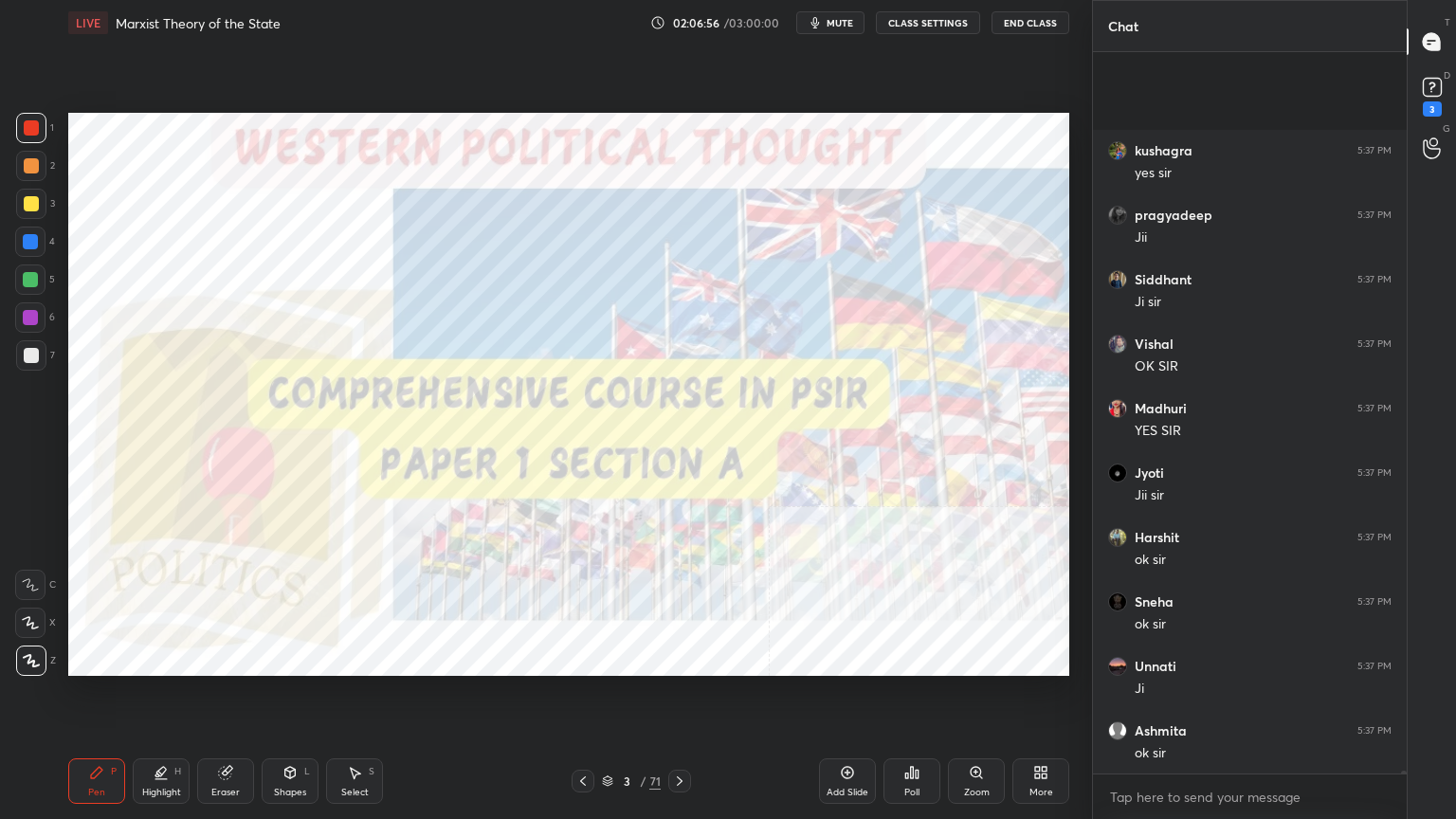 scroll, scrollTop: 200438, scrollLeft: 0, axis: vertical 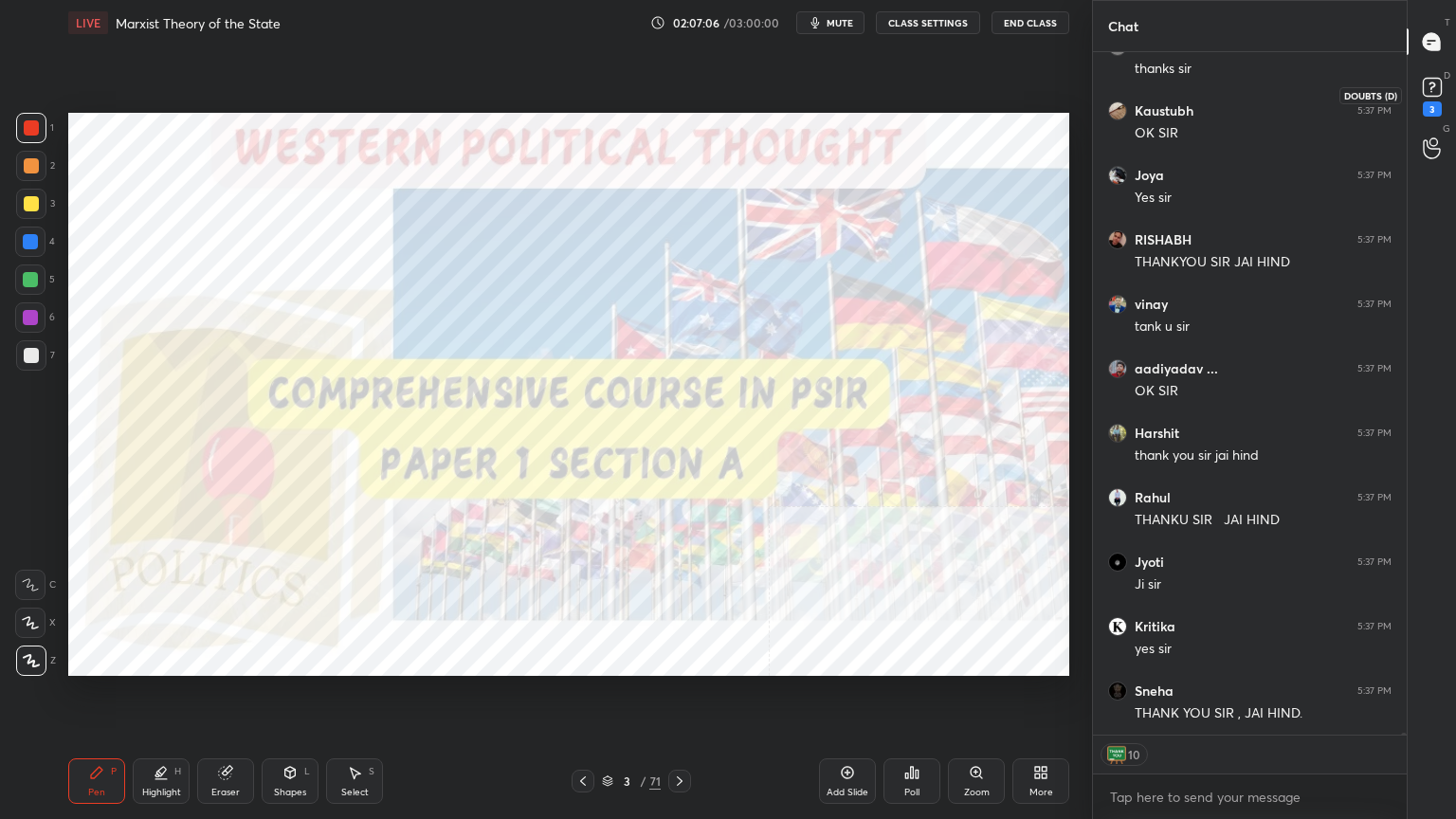 click 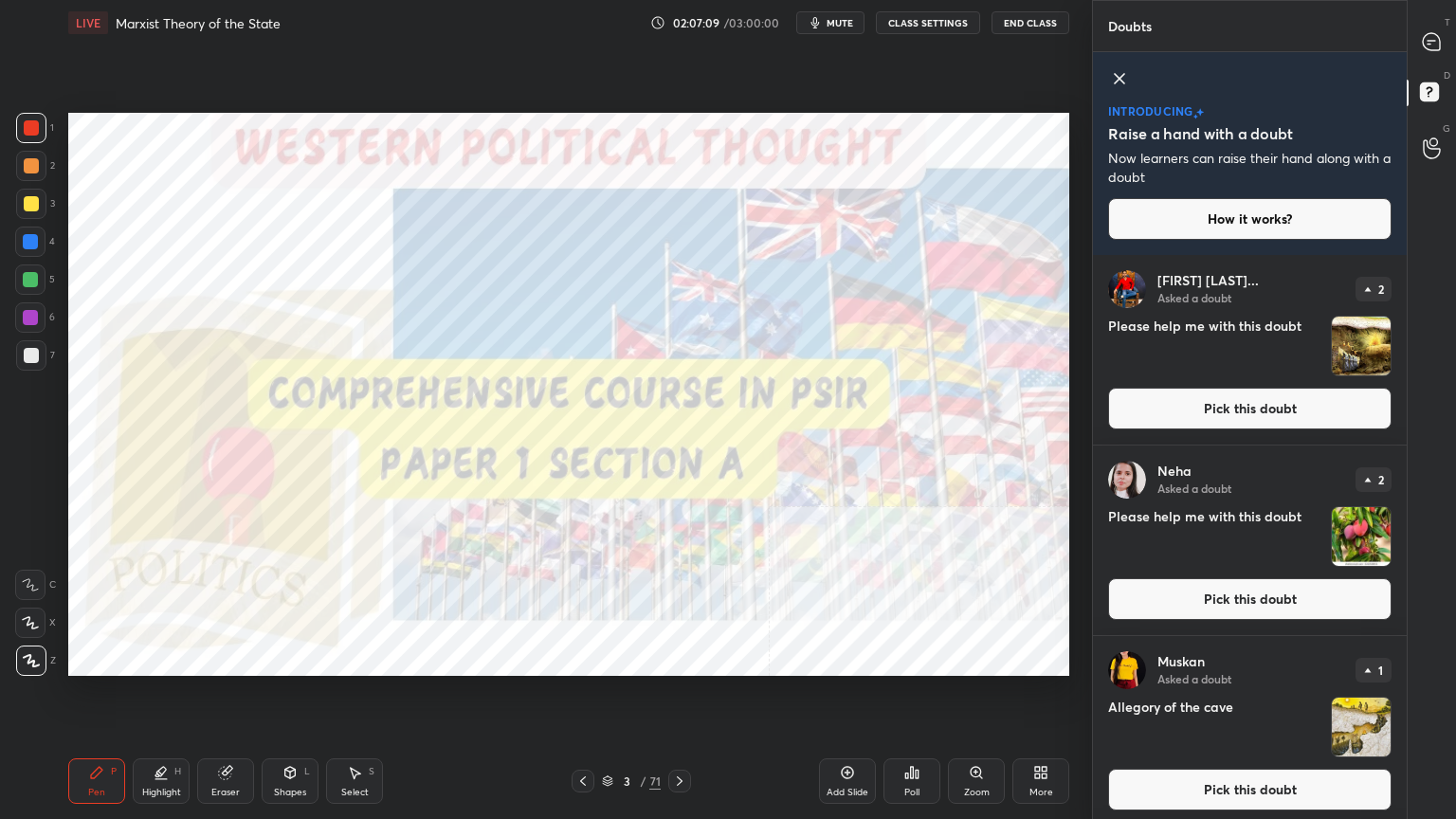 click on "Pick this doubt" at bounding box center (1249, 409) 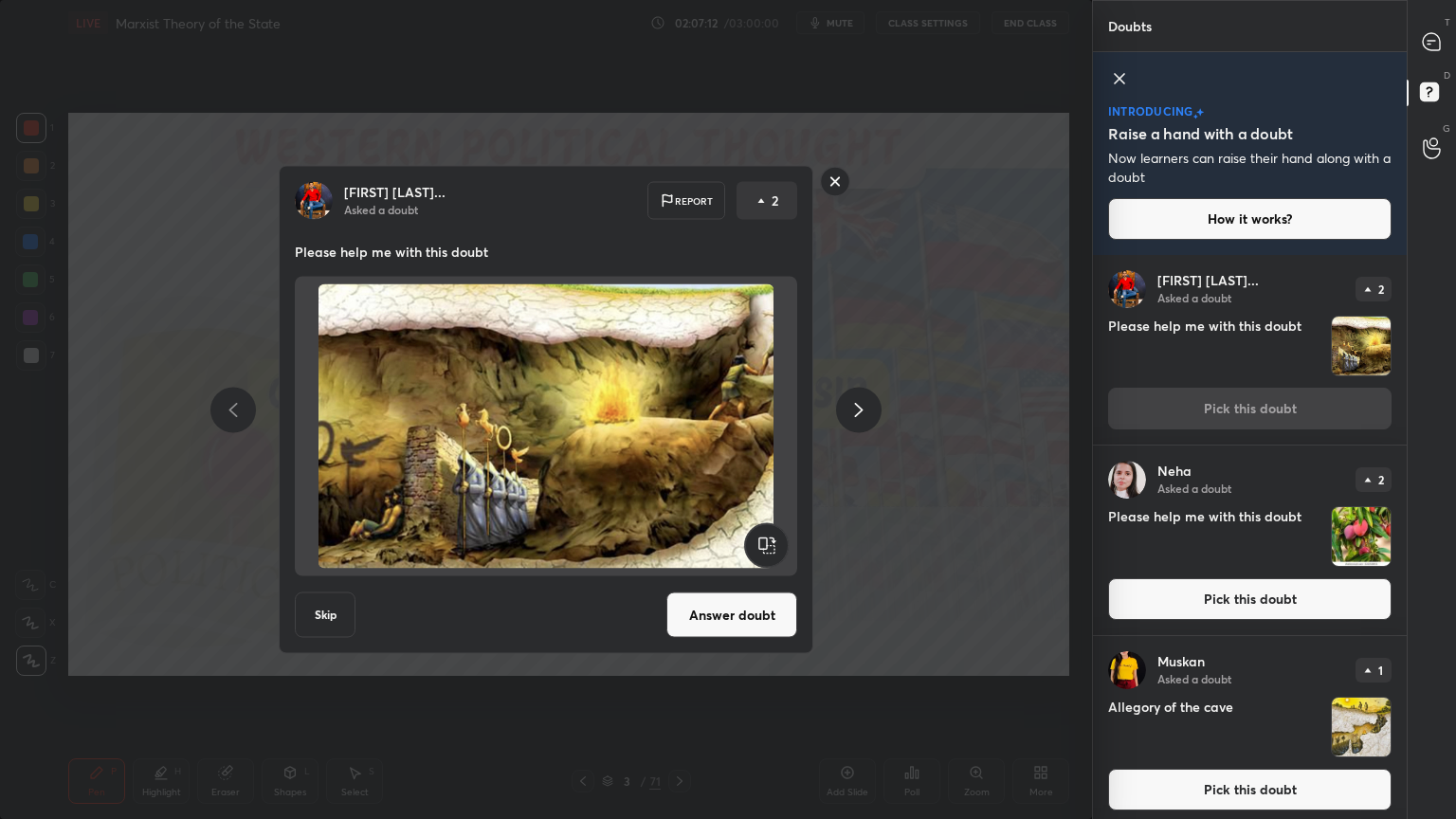 click 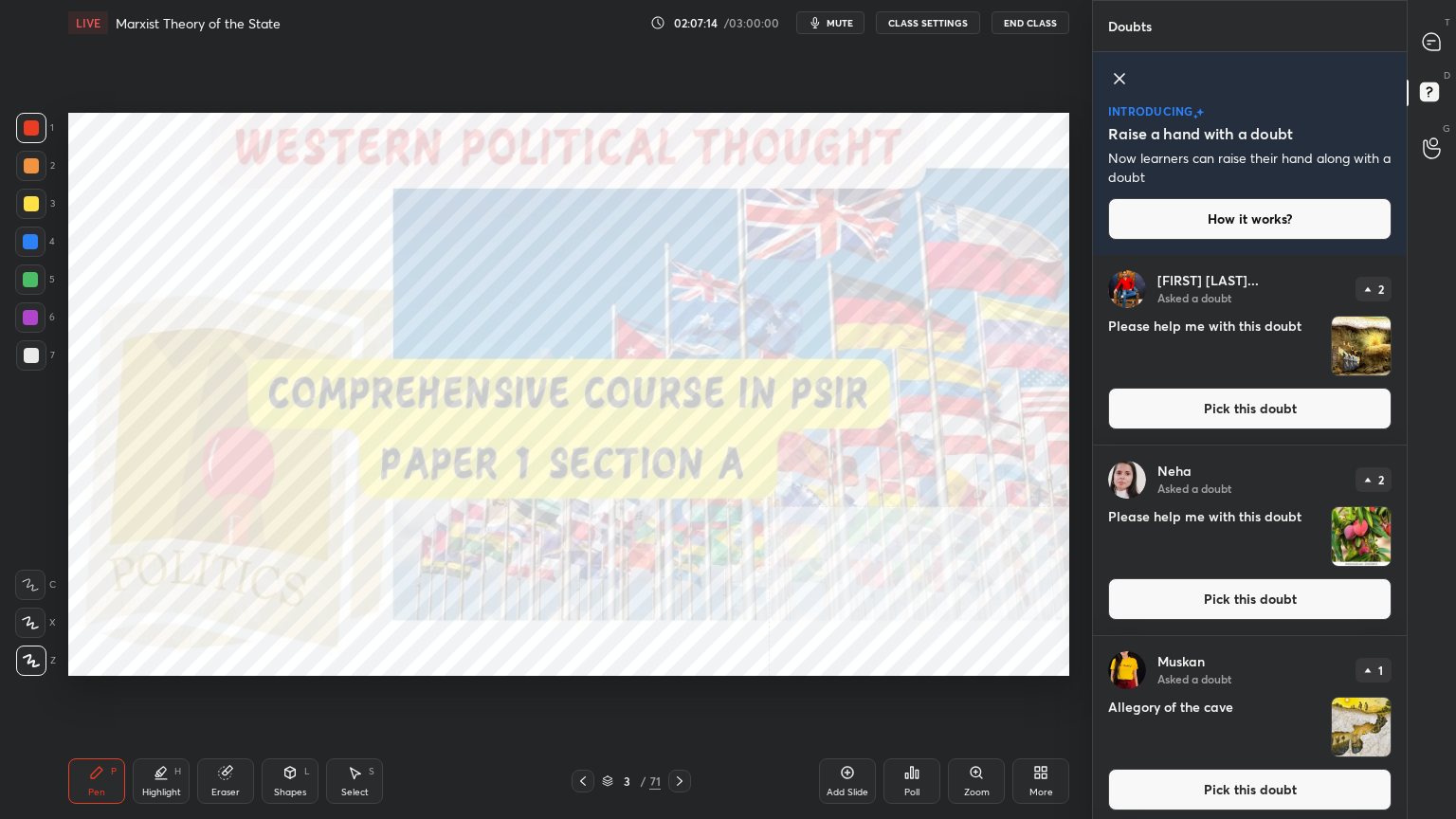 click on "Pick this doubt" at bounding box center [1249, 790] 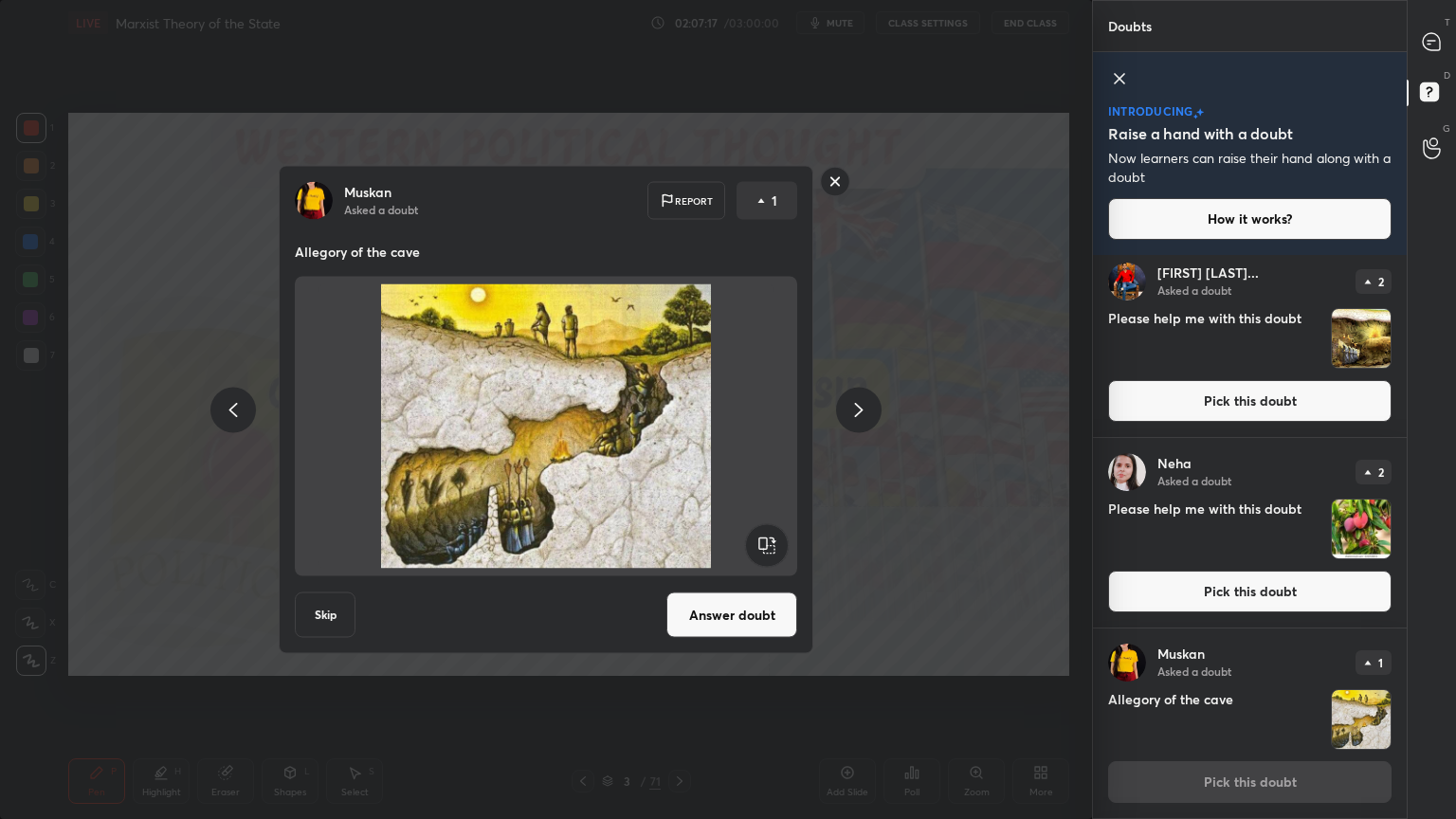 click on "Answer doubt" at bounding box center (732, 615) 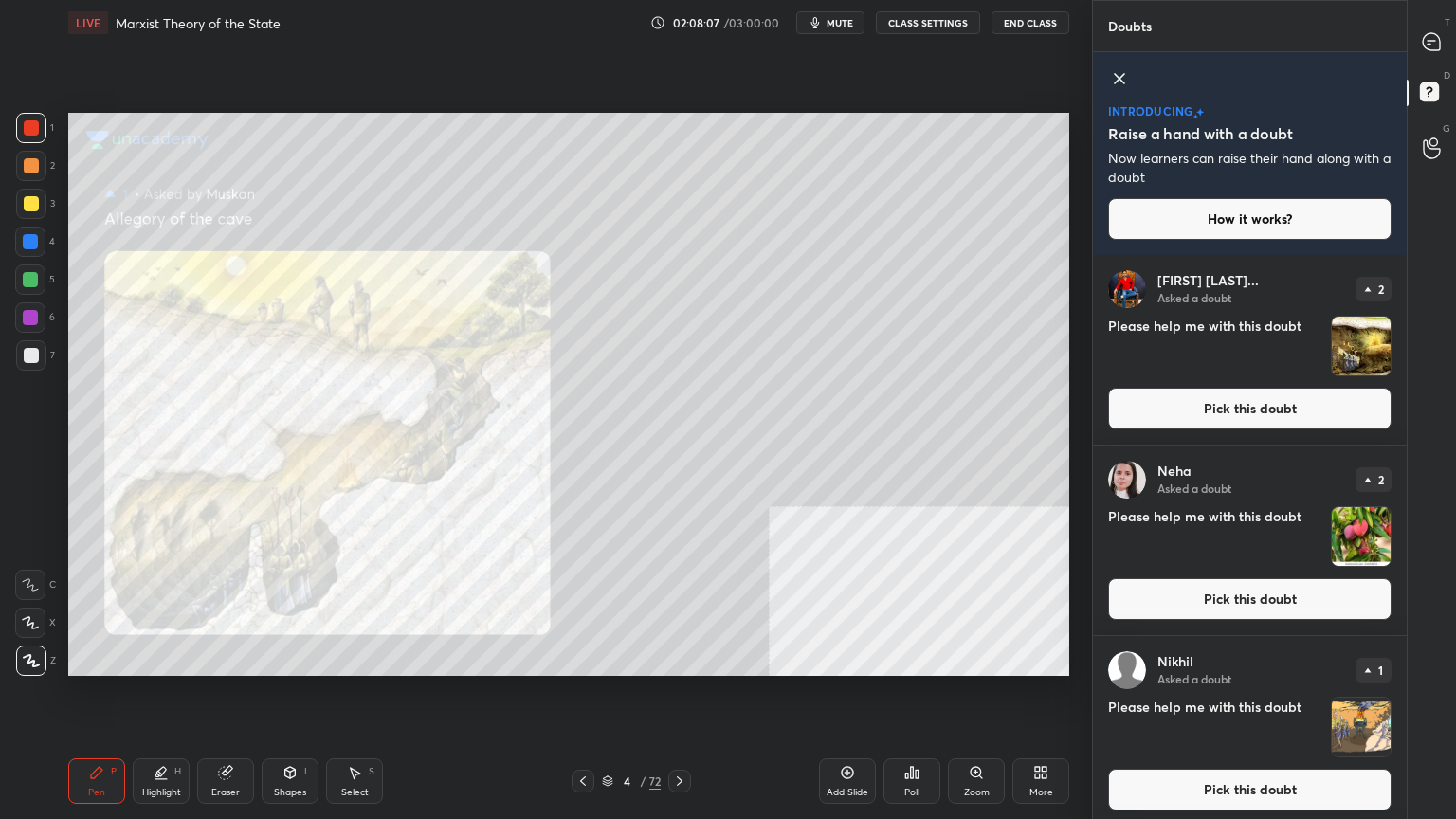 click on "Pick this doubt" at bounding box center (1249, 790) 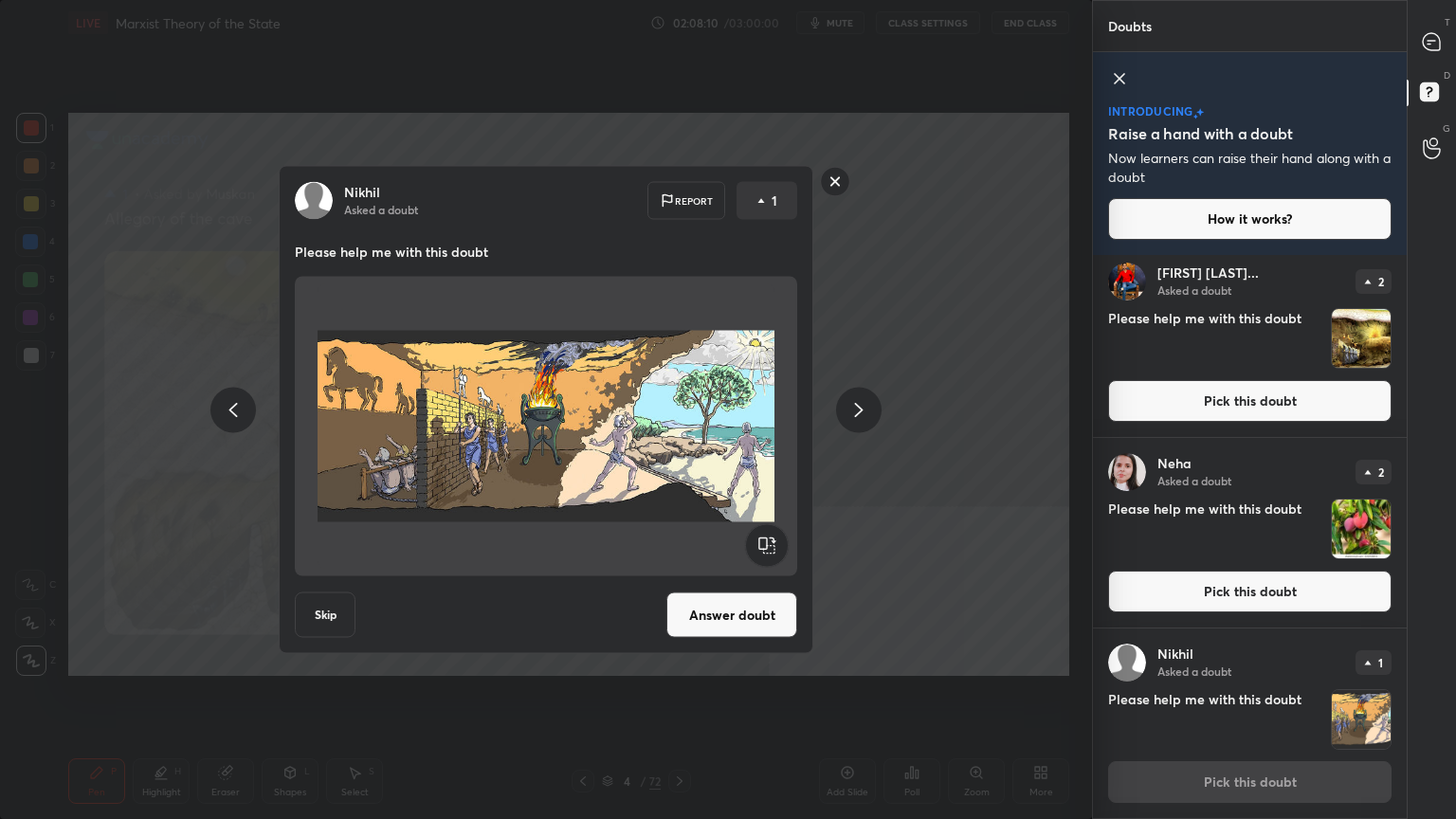 click on "Answer doubt" at bounding box center (732, 615) 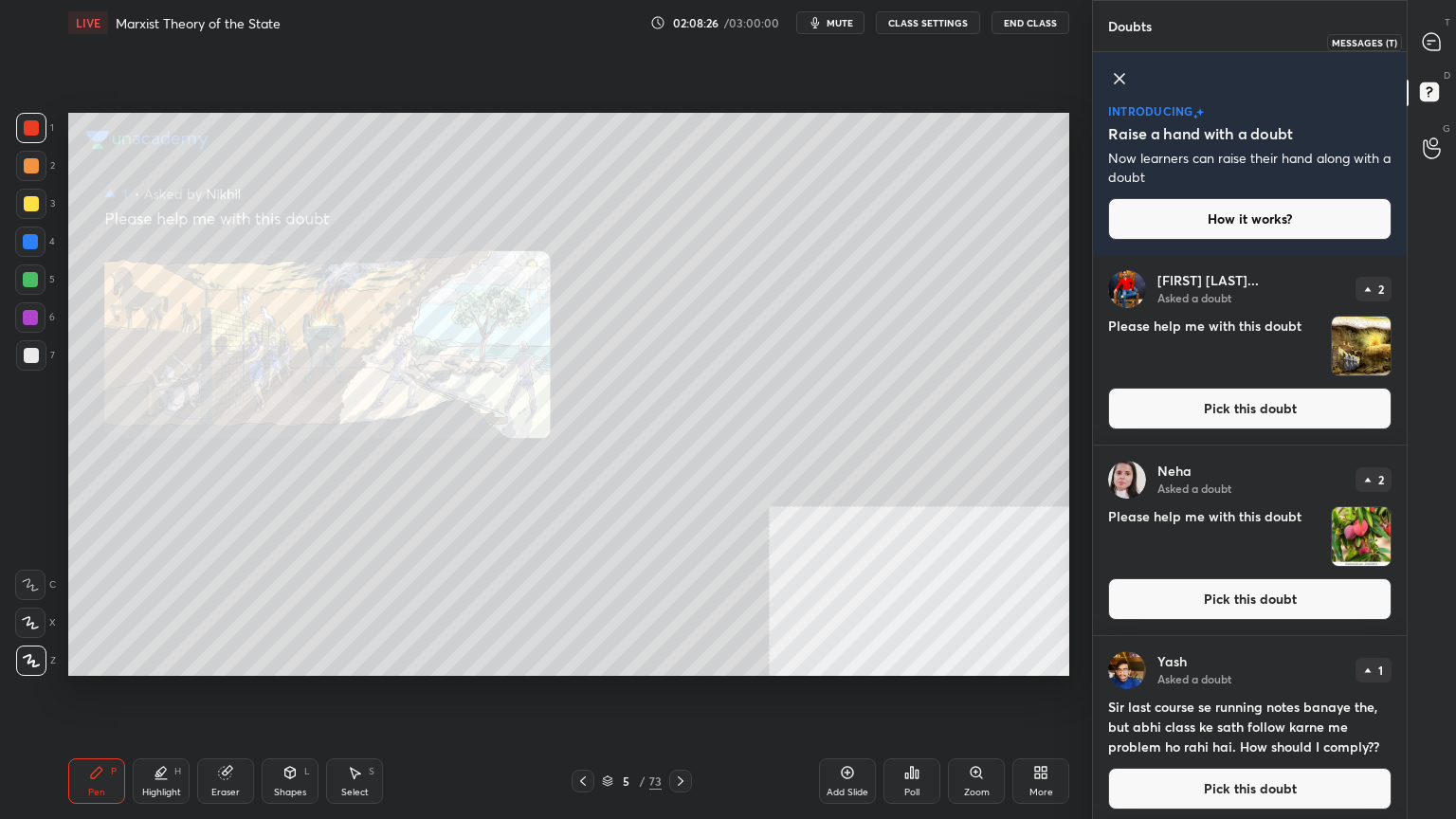 click 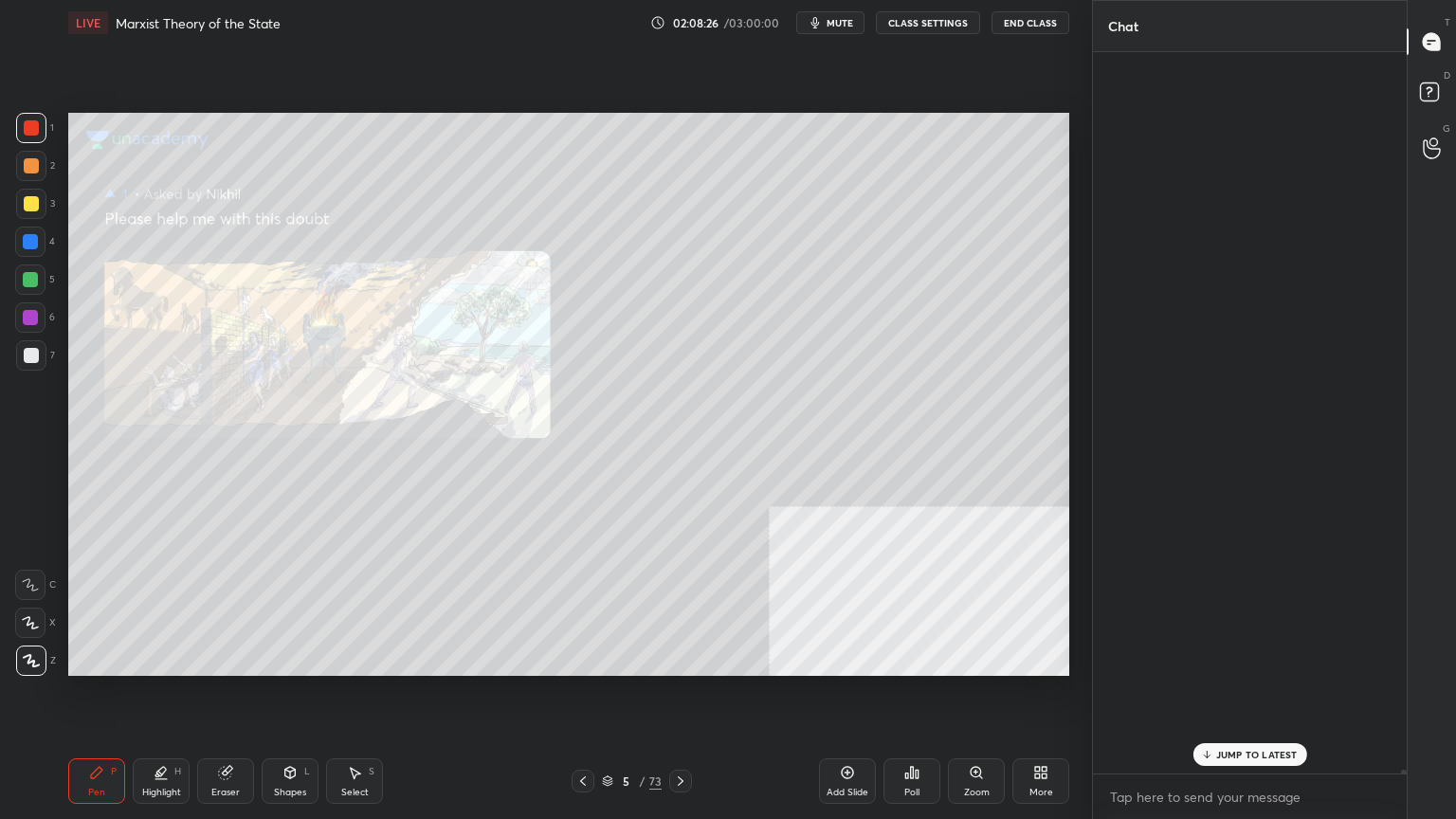 scroll, scrollTop: 204932, scrollLeft: 0, axis: vertical 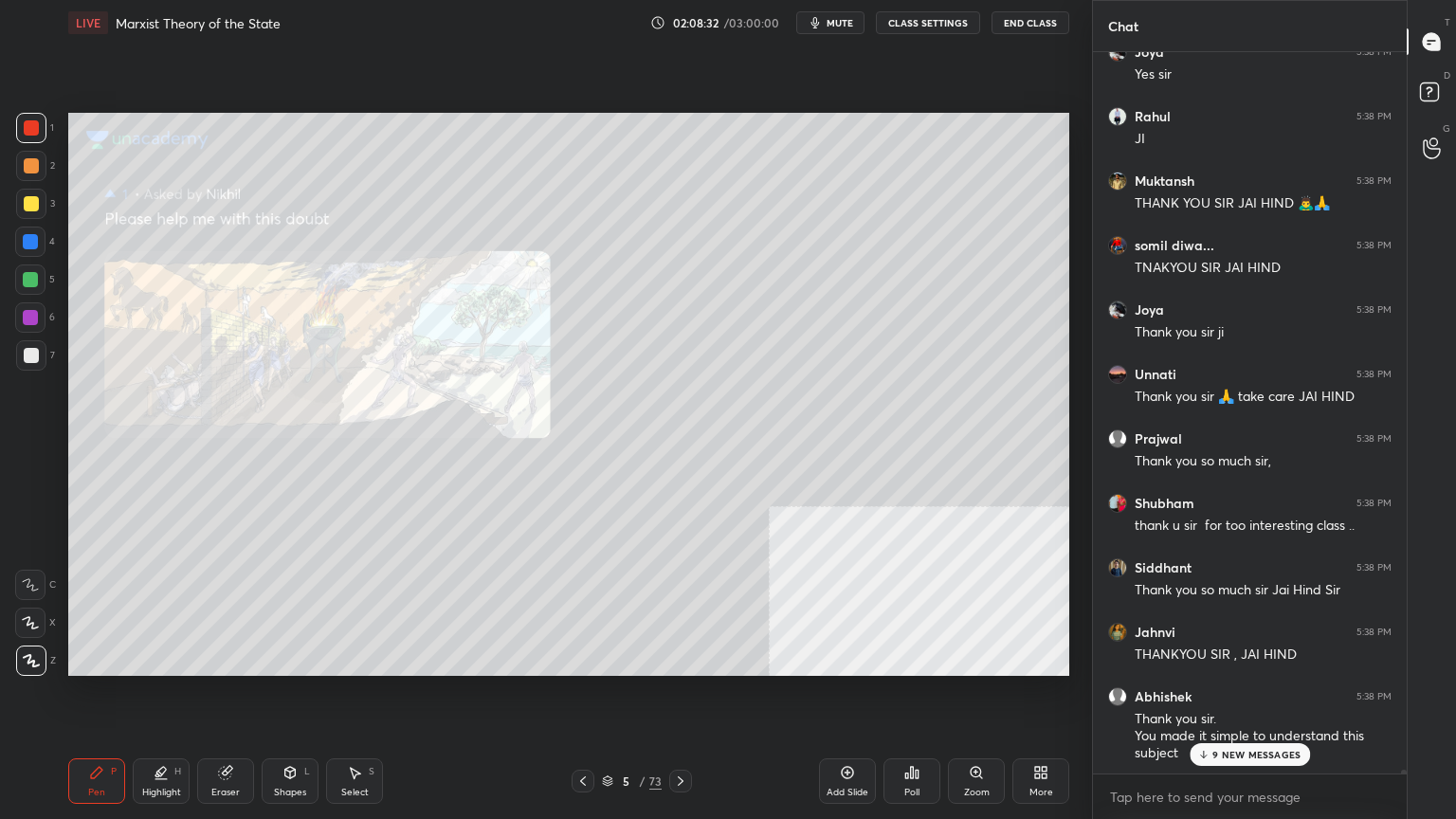 click on "9 NEW MESSAGES" at bounding box center (1256, 755) 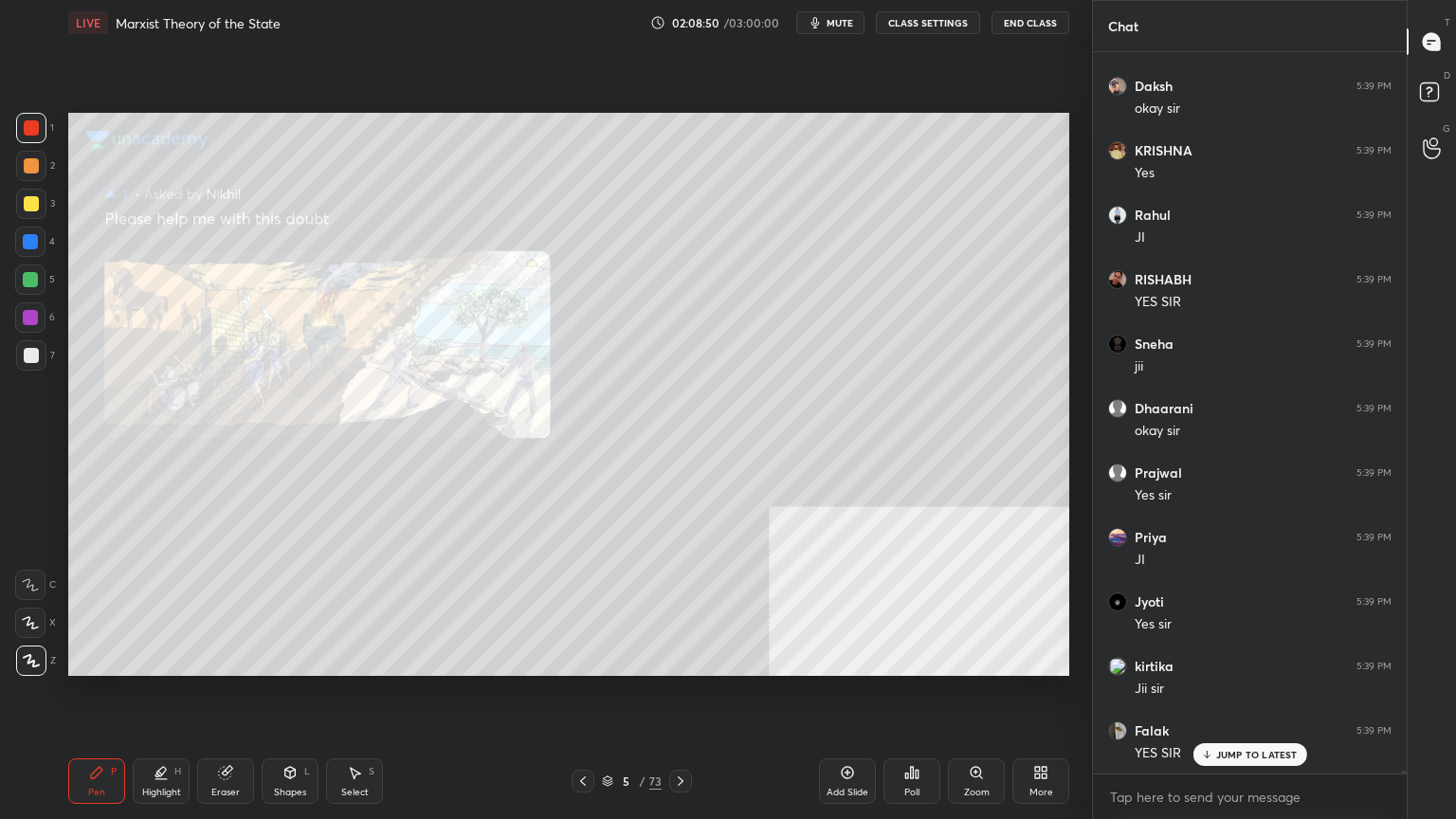 scroll, scrollTop: 206870, scrollLeft: 0, axis: vertical 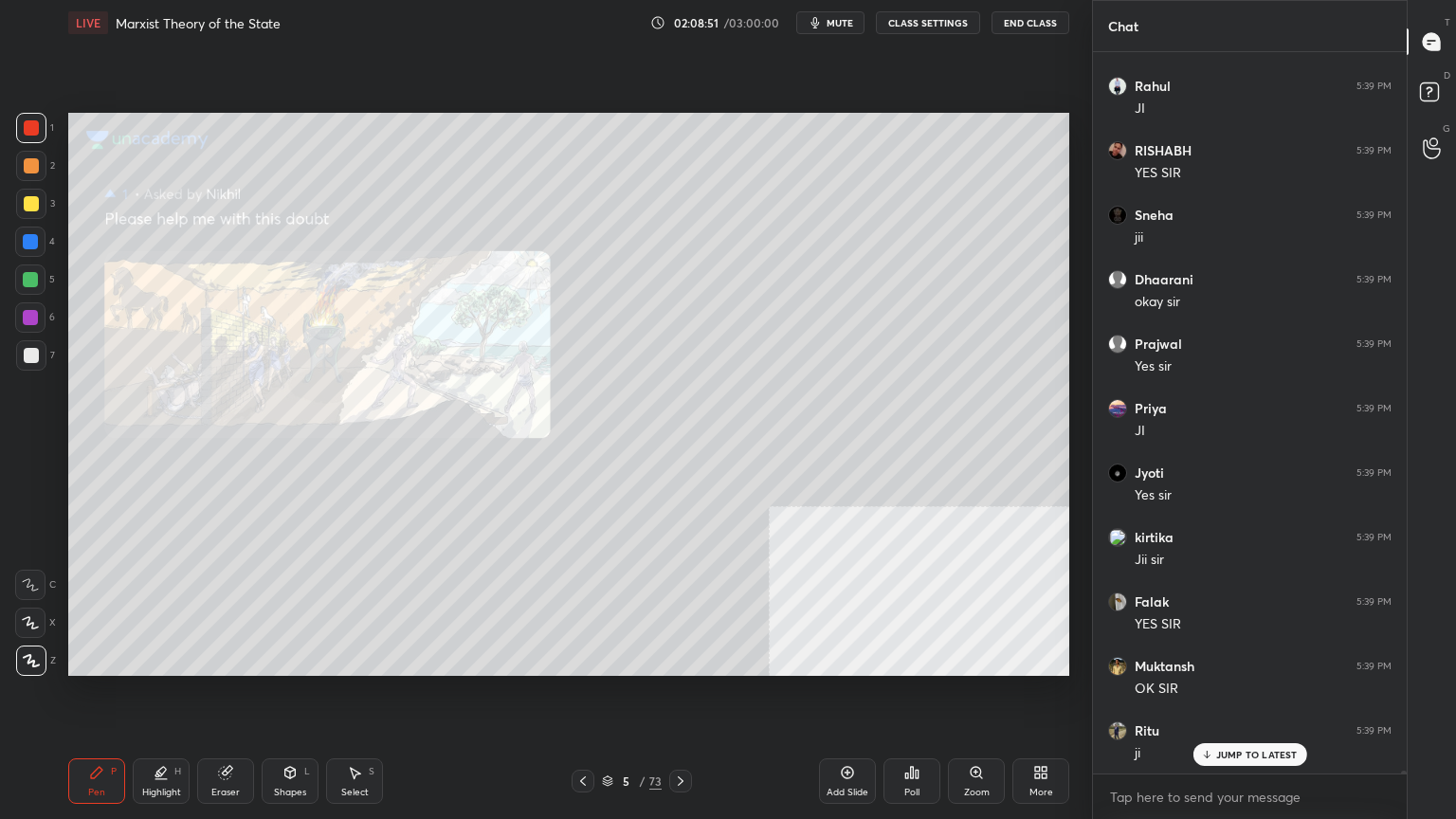 click on "End Class" at bounding box center (1030, 23) 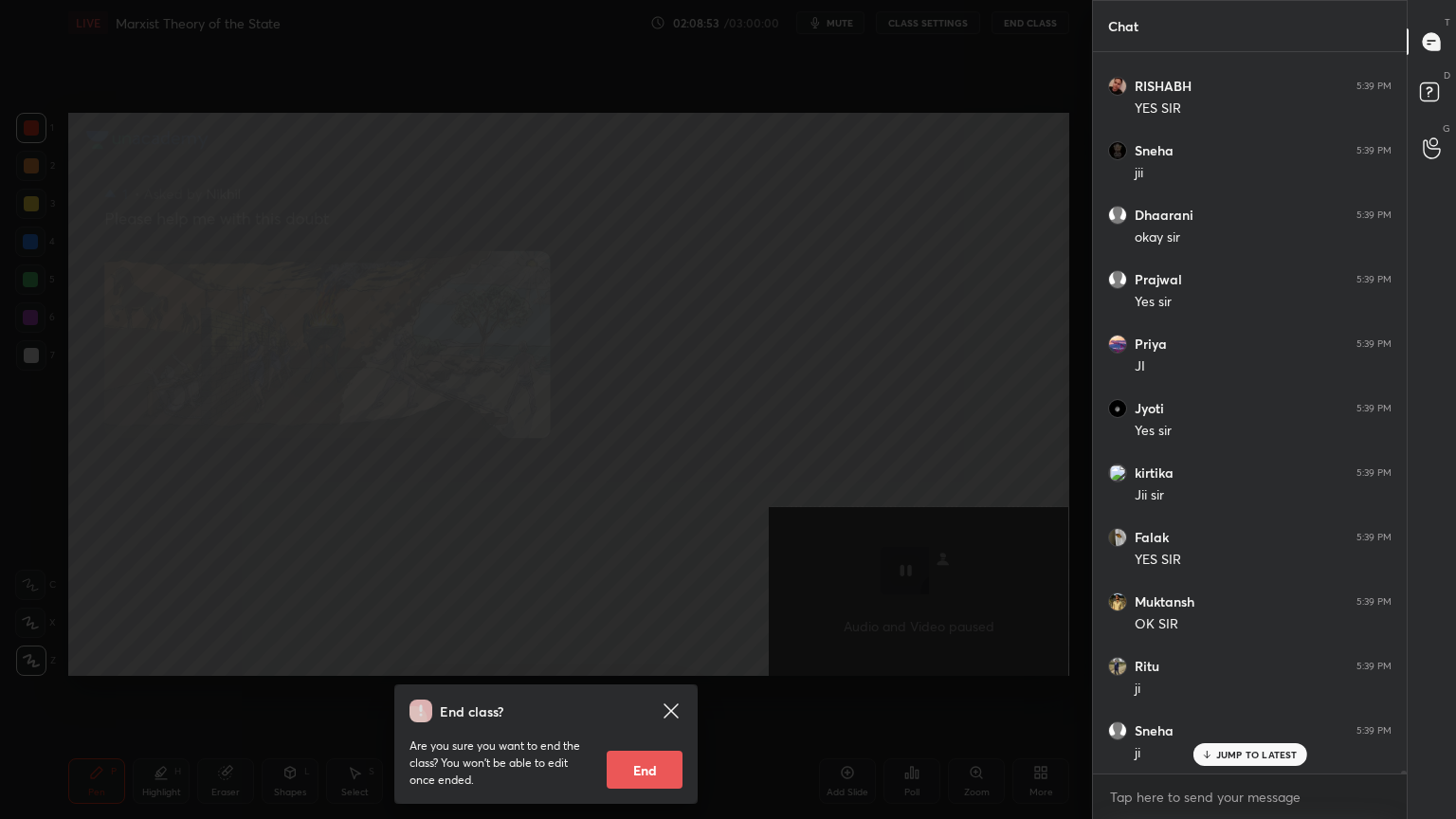scroll, scrollTop: 206998, scrollLeft: 0, axis: vertical 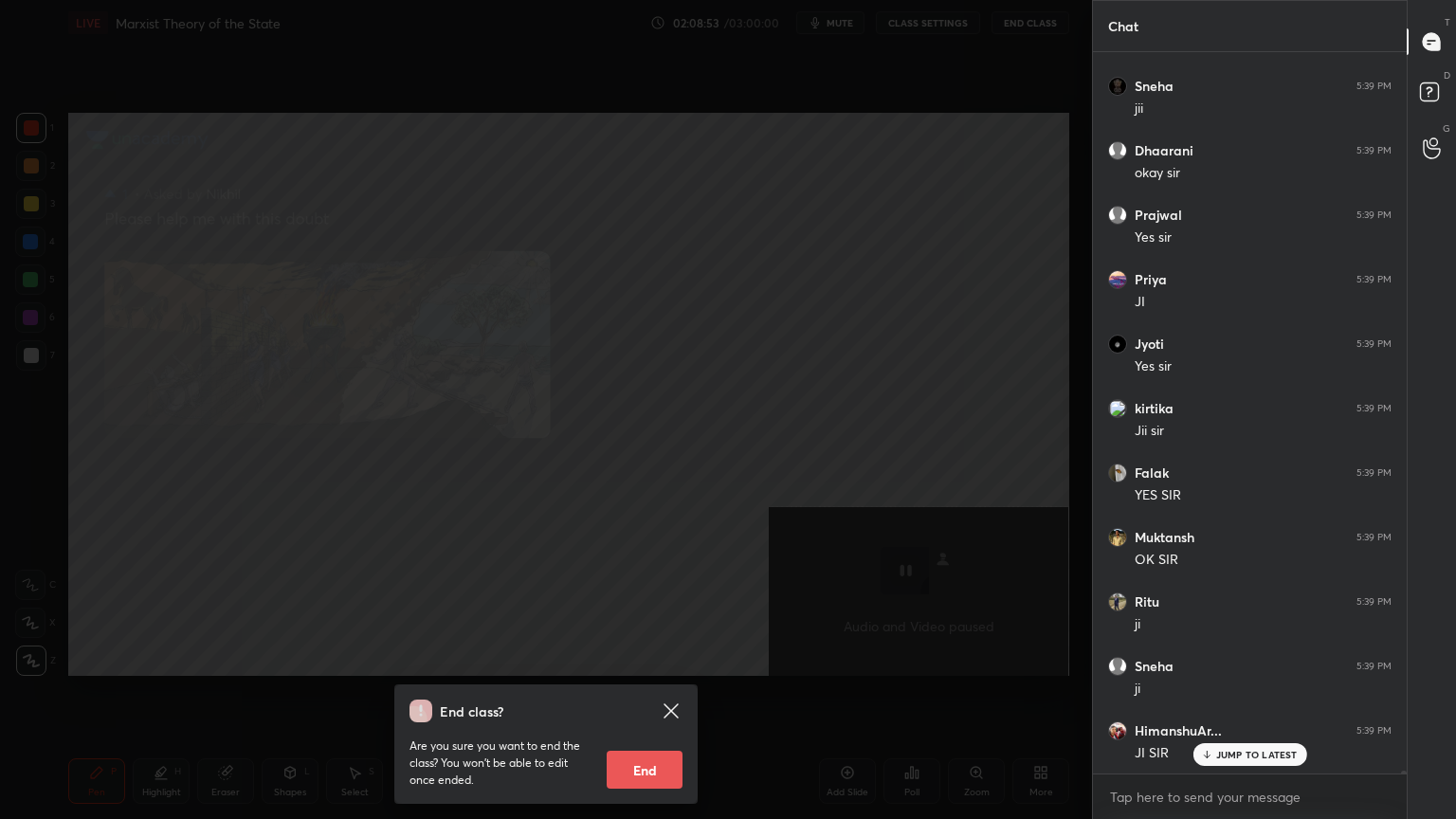 click 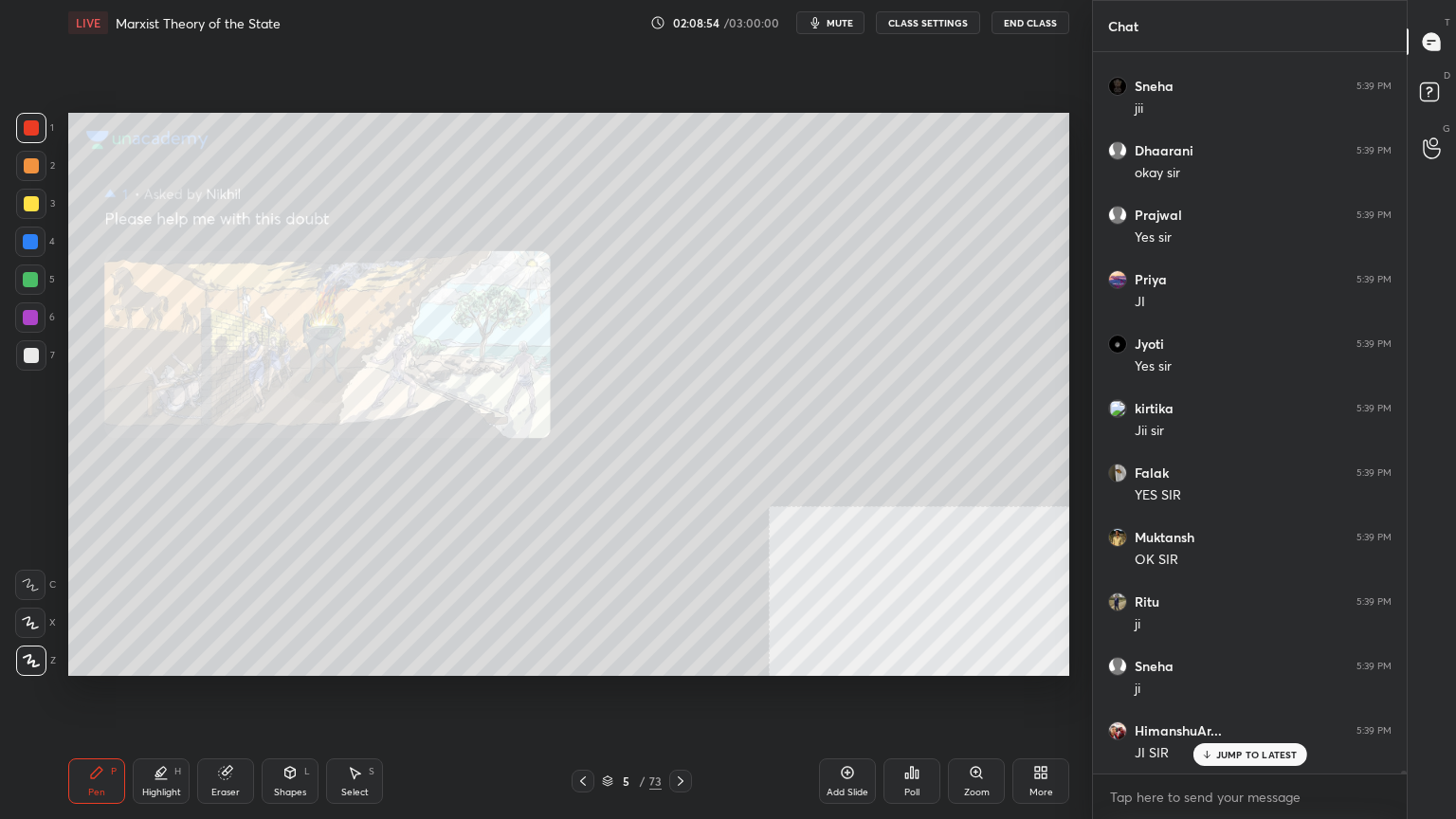 click on "1 2 3 4 5 6 7 C X Z C X Z E E Erase all   H H LIVE Marxist Theory of the State 02:08:54 /  03:00:00 mute CLASS SETTINGS End Class Setting up your live class Poll for   secs No correct answer Start poll Back Marxist Theory of the State • L4 of Comprehensive Course on PSIR Paper 1 Section A Dr Sidharth Arora Pen P Highlight H Eraser Shapes L Select S 5 / 73 Add Slide Poll Zoom More Chat Pavan 5:39 PM Ji Ashmita 5:39 PM ok sir Jyoti 5:39 PM Ji sir Vishal 5:39 PM YES SIR Prajwal 5:39 PM Yes sir Anupam 5:39 PM yes sir kirtika 5:39 PM Okay sirr Daksh 5:39 PM okay sir KRISHNA 5:39 PM Yes Rahul 5:39 PM JI RISHABH 5:39 PM YES SIR Sneha 5:39 PM jii Dhaarani 5:39 PM okay sir Prajwal 5:39 PM Yes sir Priya 5:39 PM JI Jyoti 5:39 PM Yes sir kirtika 5:39 PM Jii sir Falak 5:39 PM YES SIR Muktansh 5:39 PM OK SIR Ritu 5:39 PM ji Sneha 5:39 PM ji HimanshuAr... 5:39 PM JI SIR JUMP TO LATEST Enable hand raising Enable raise hand to speak to learners. Once enabled, chat will be turned off temporarily. Enable x   introducing 2 2 1" at bounding box center [728, 410] 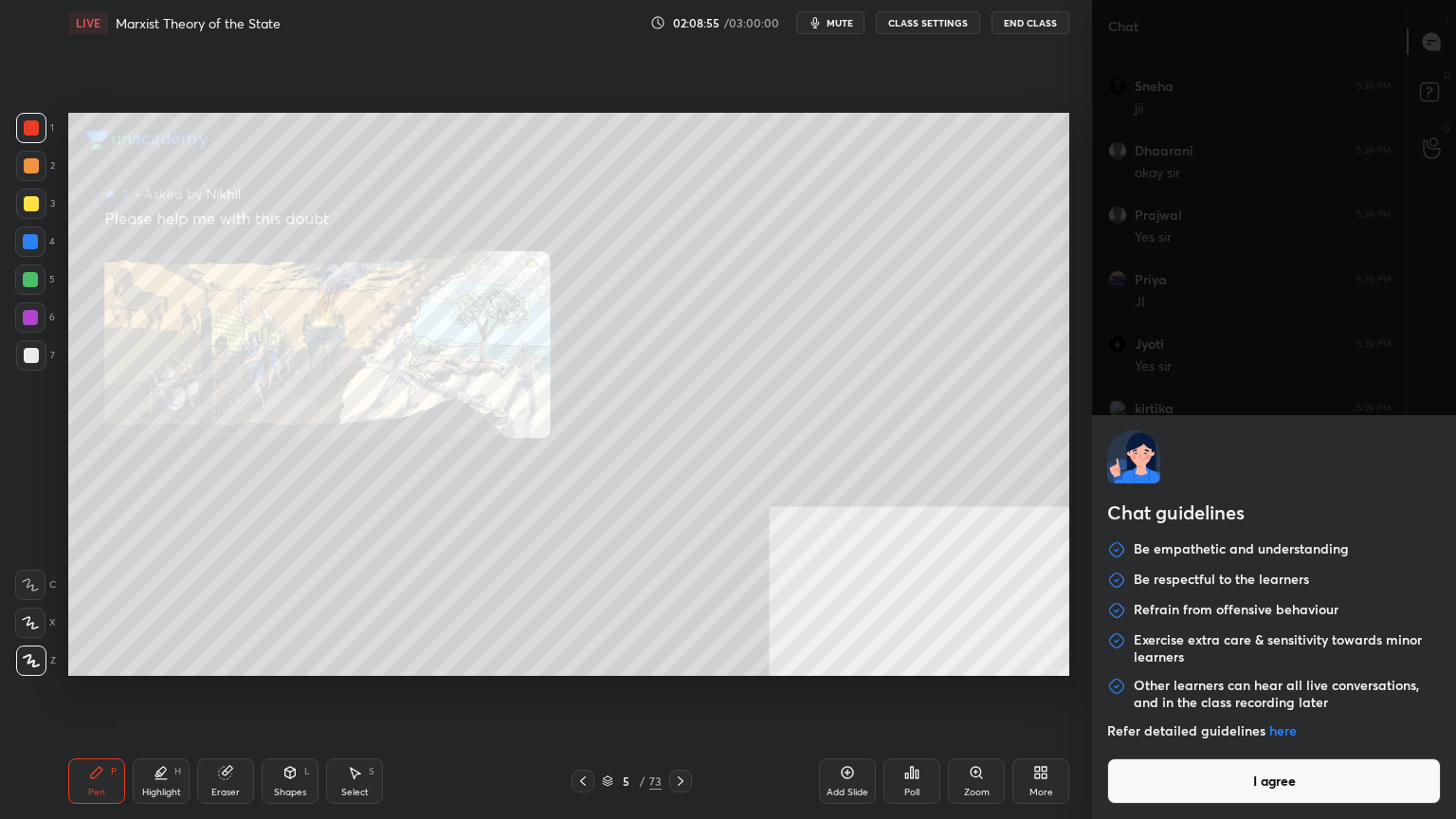 scroll, scrollTop: 207063, scrollLeft: 0, axis: vertical 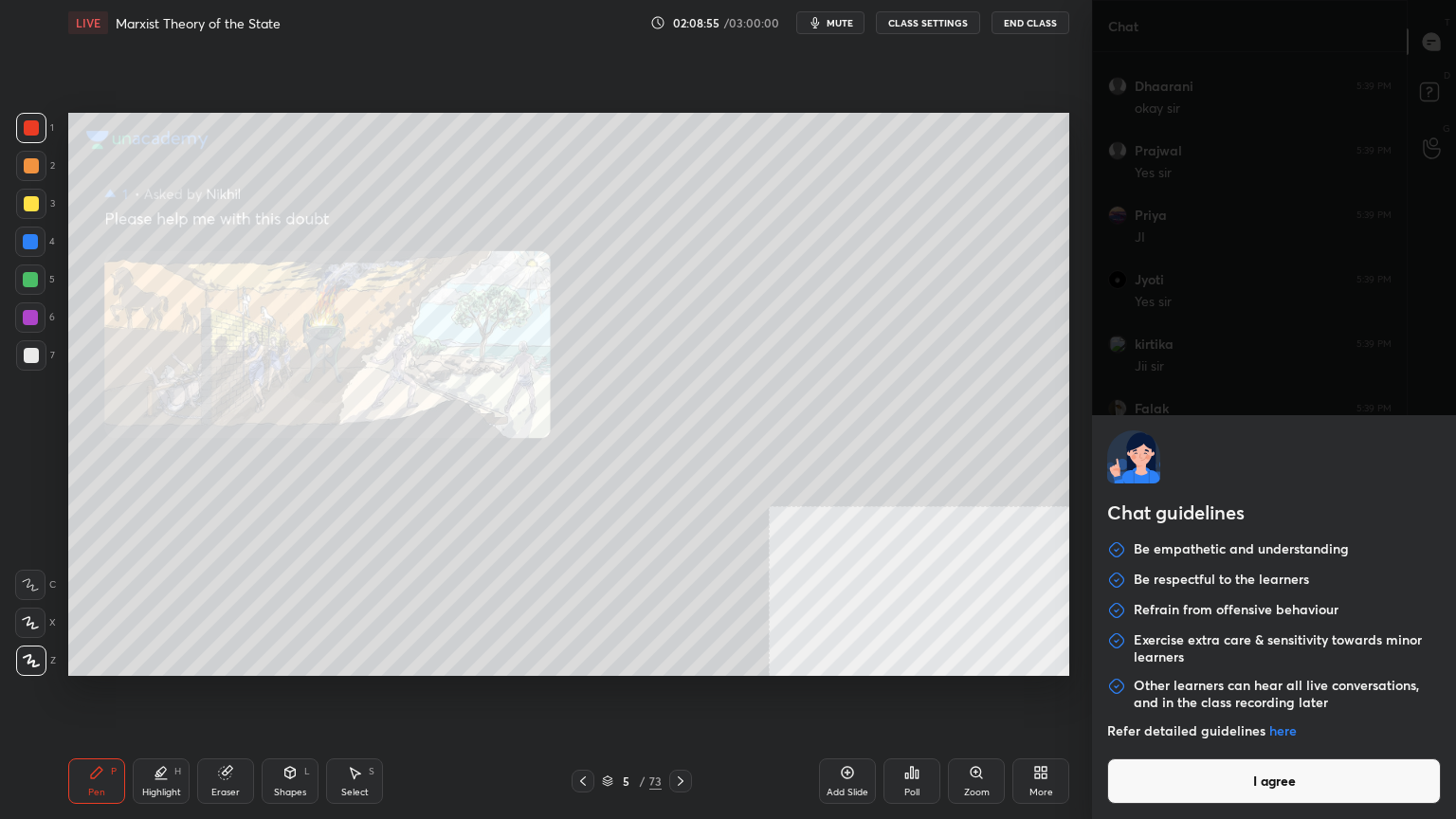 click on "I agree" at bounding box center [1274, 781] 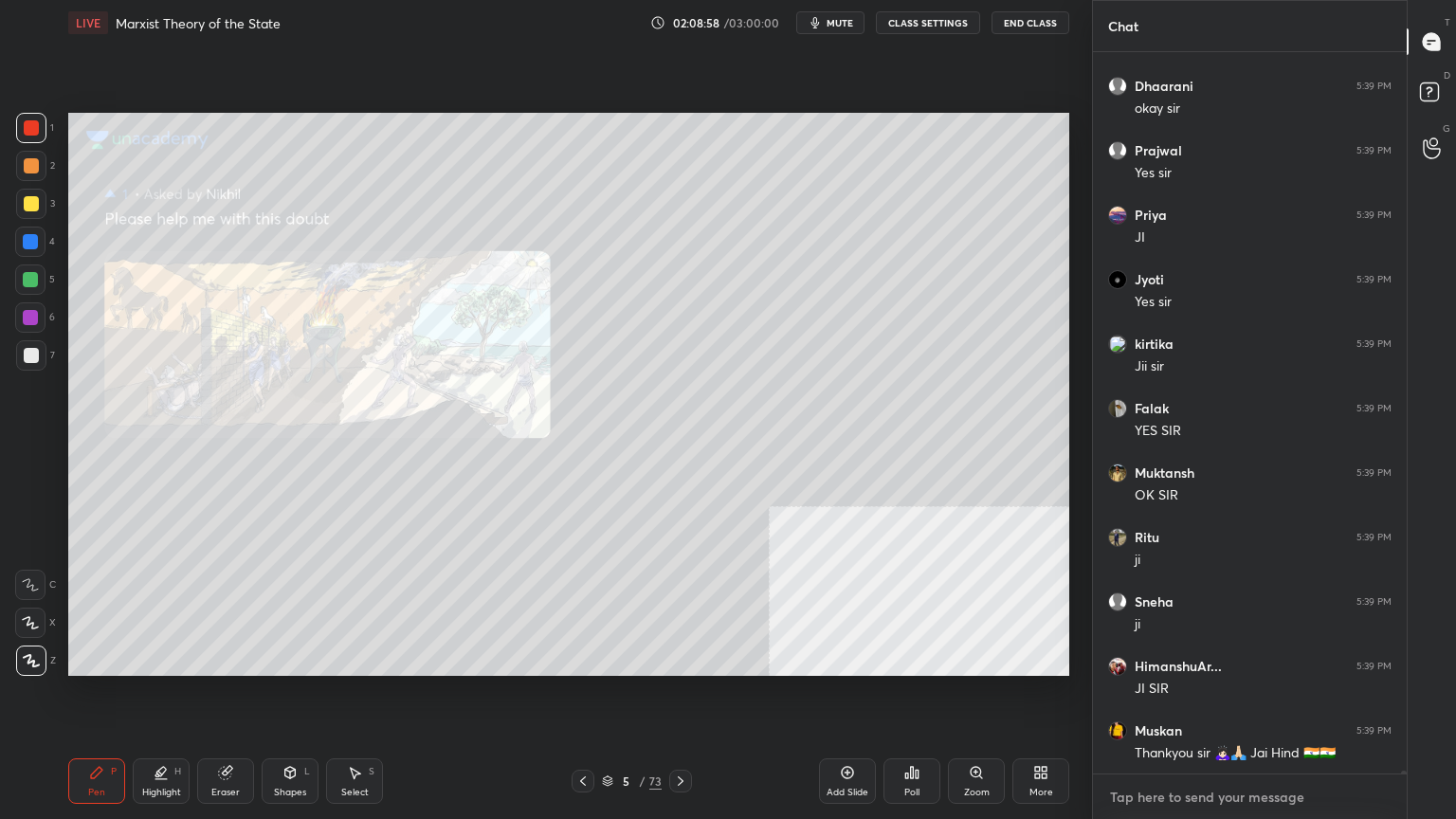 type on "x" 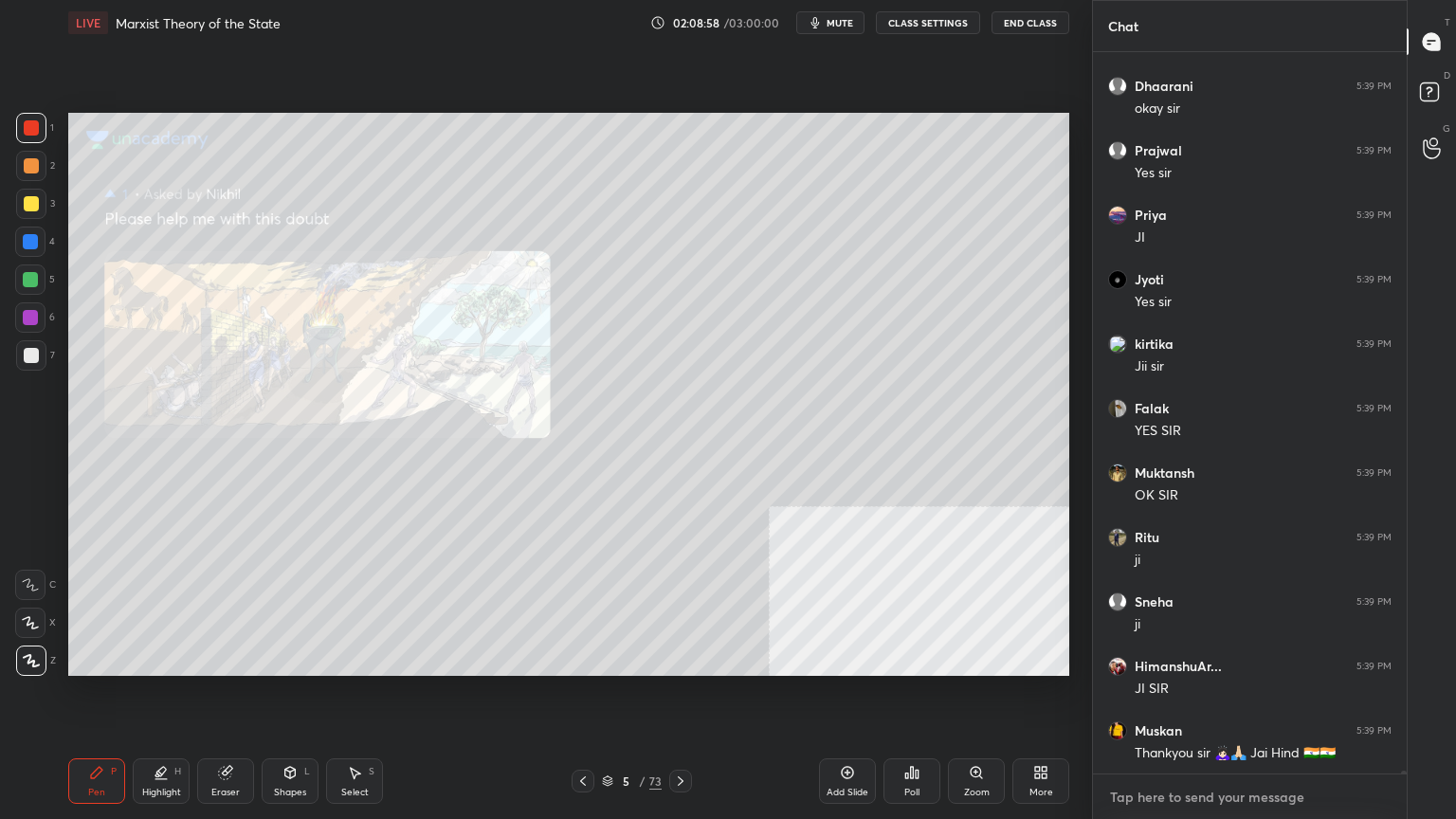 scroll, scrollTop: 682, scrollLeft: 308, axis: both 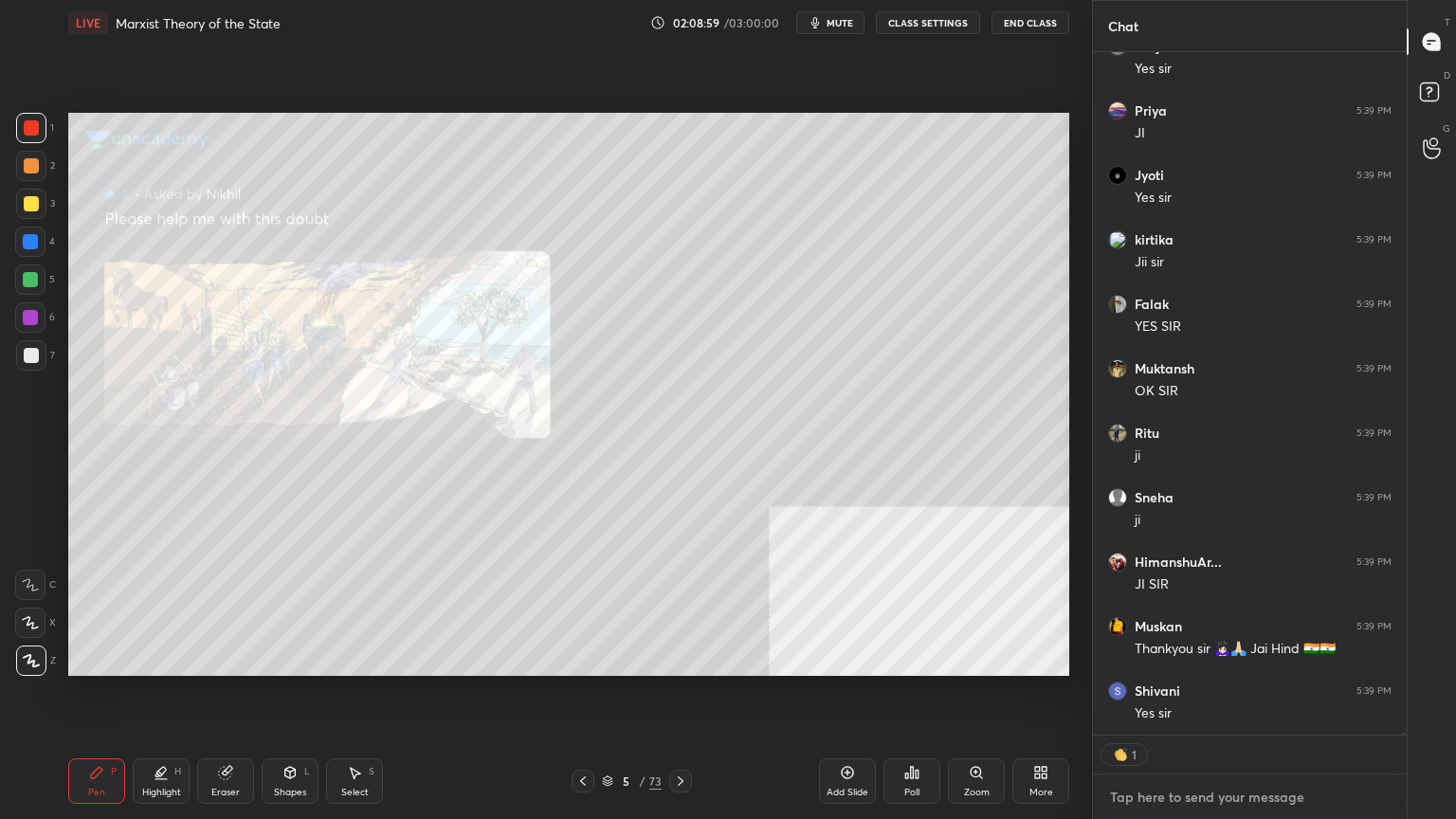 type on "G" 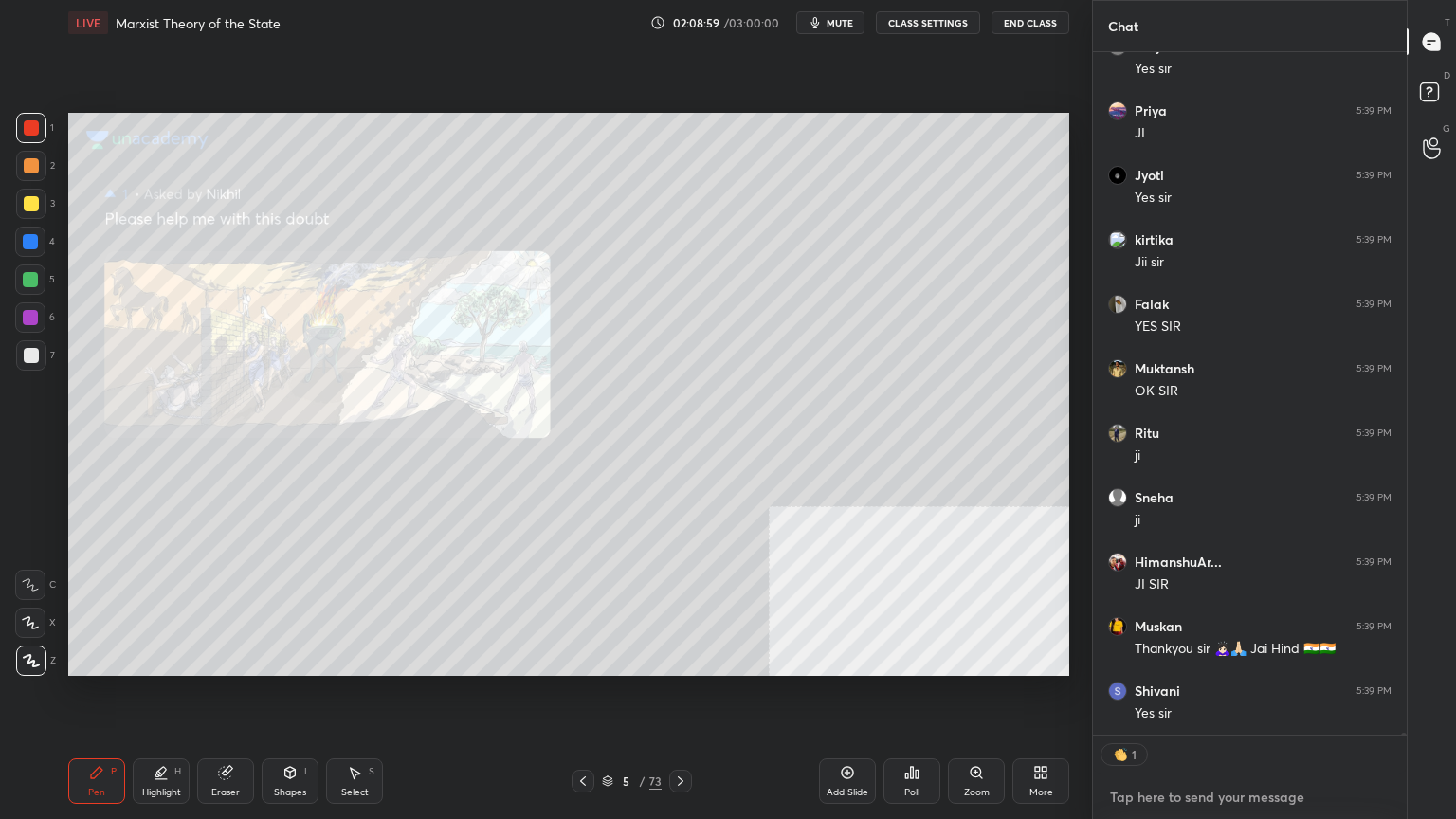 type on "x" 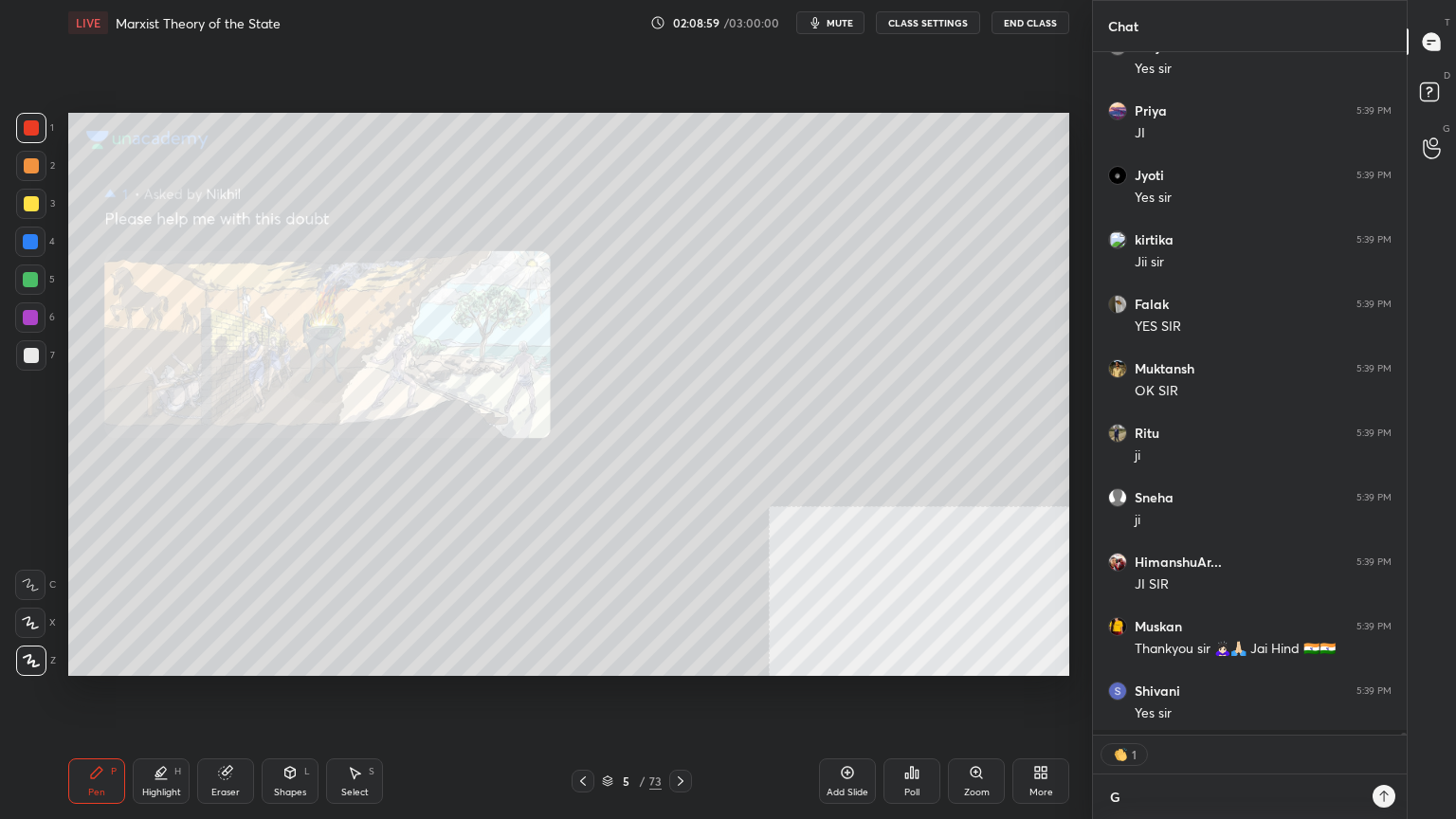 scroll, scrollTop: 678, scrollLeft: 308, axis: both 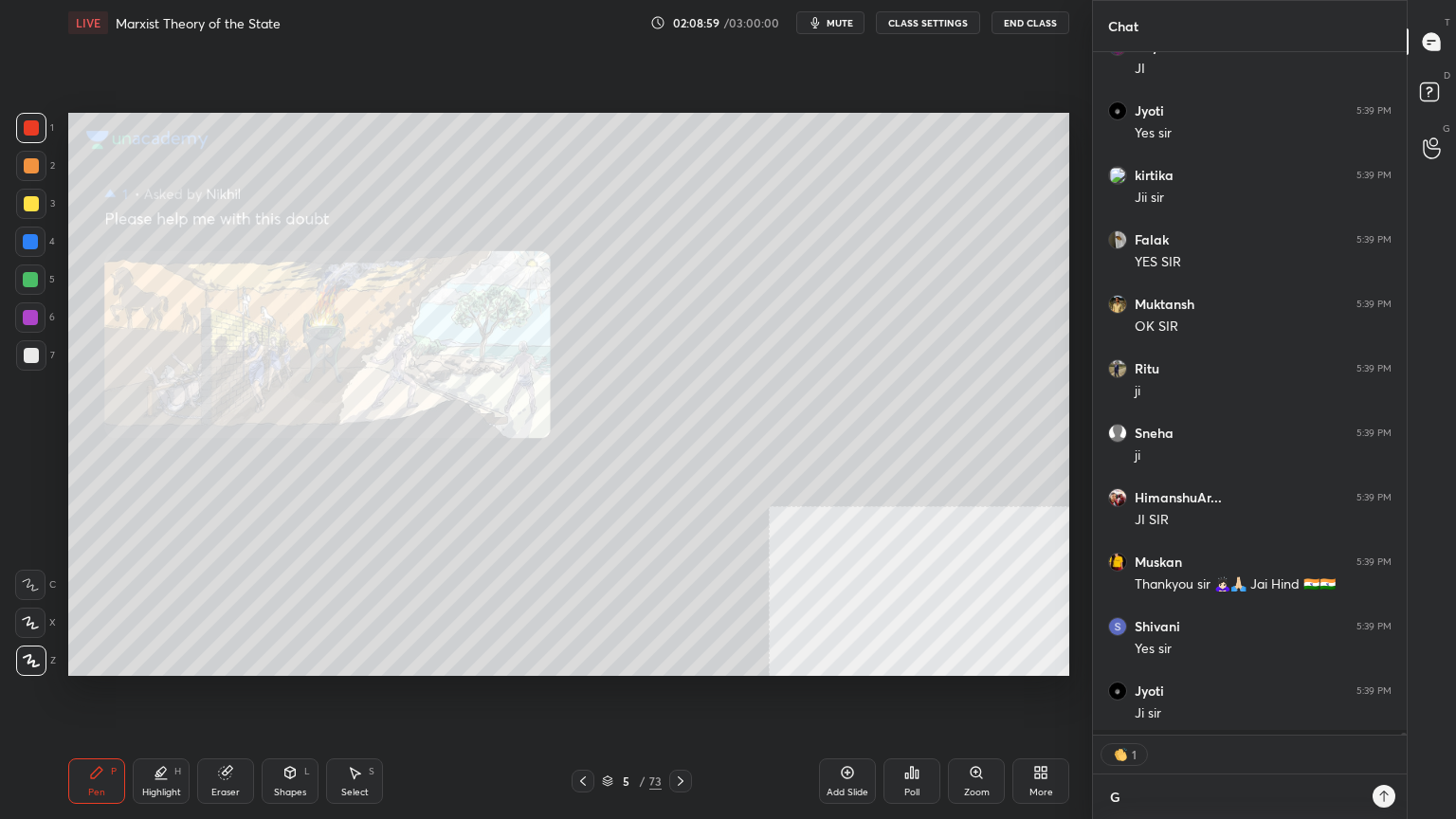 type on "GO" 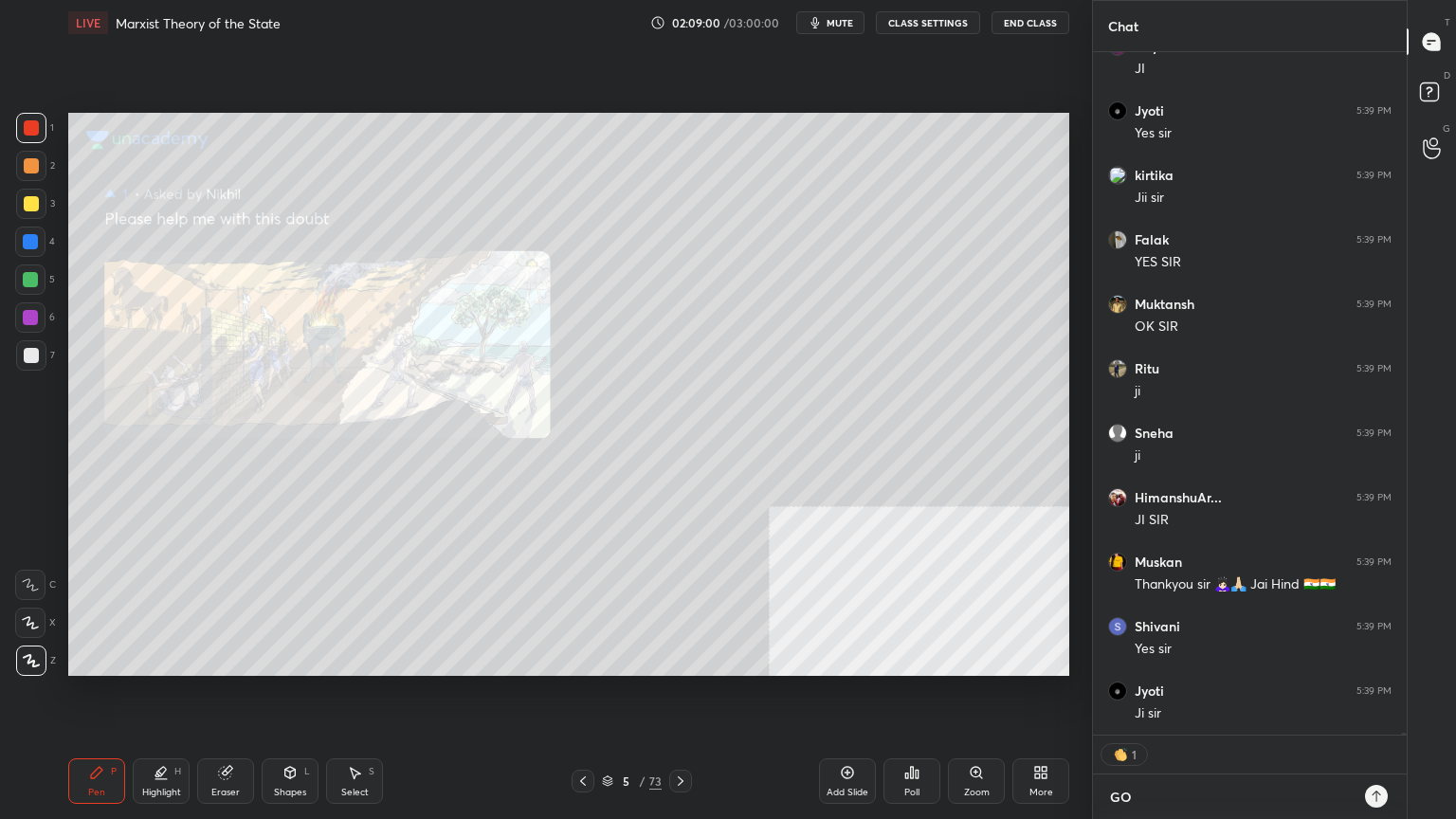 type on "GOD" 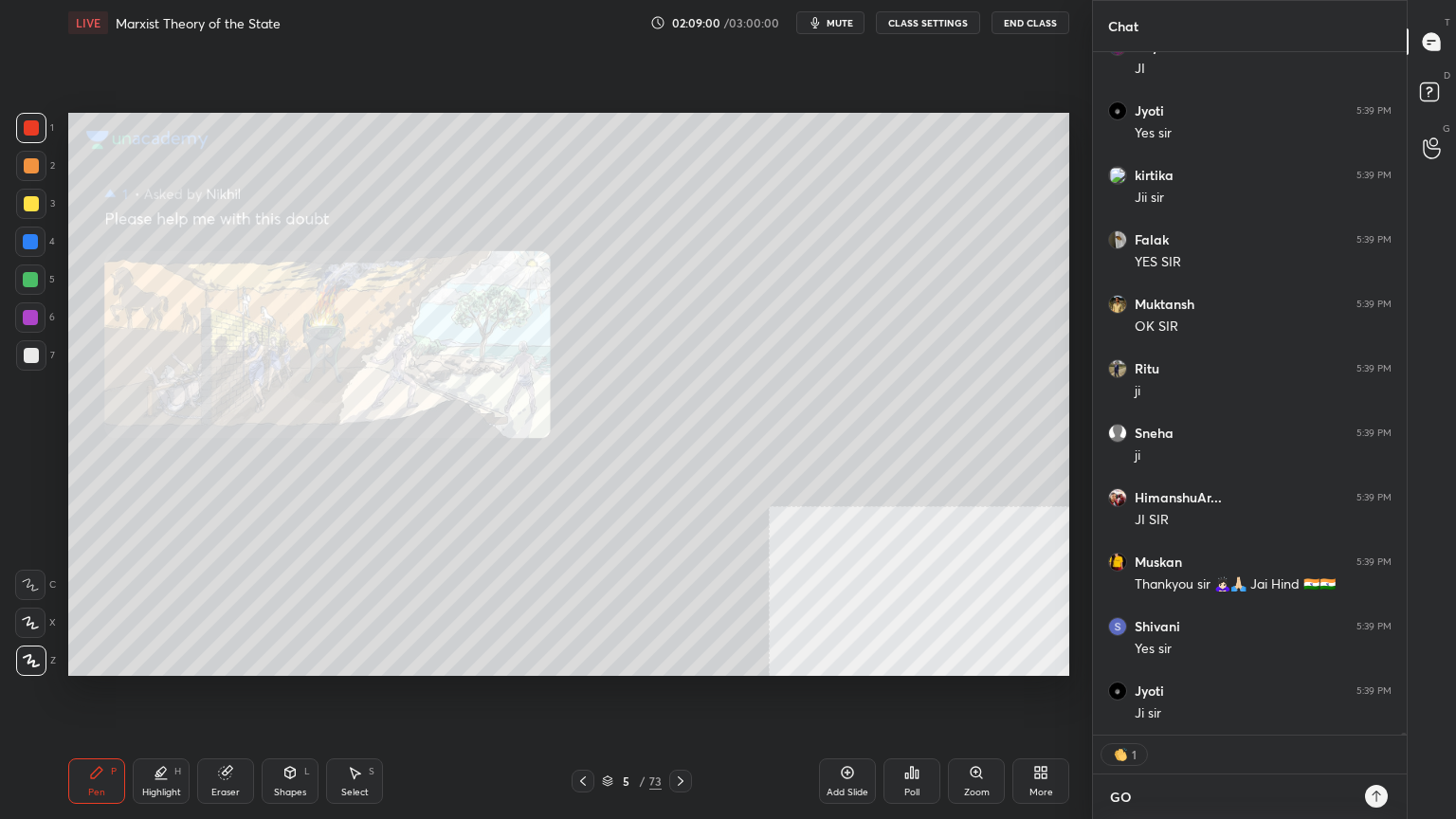 type on "x" 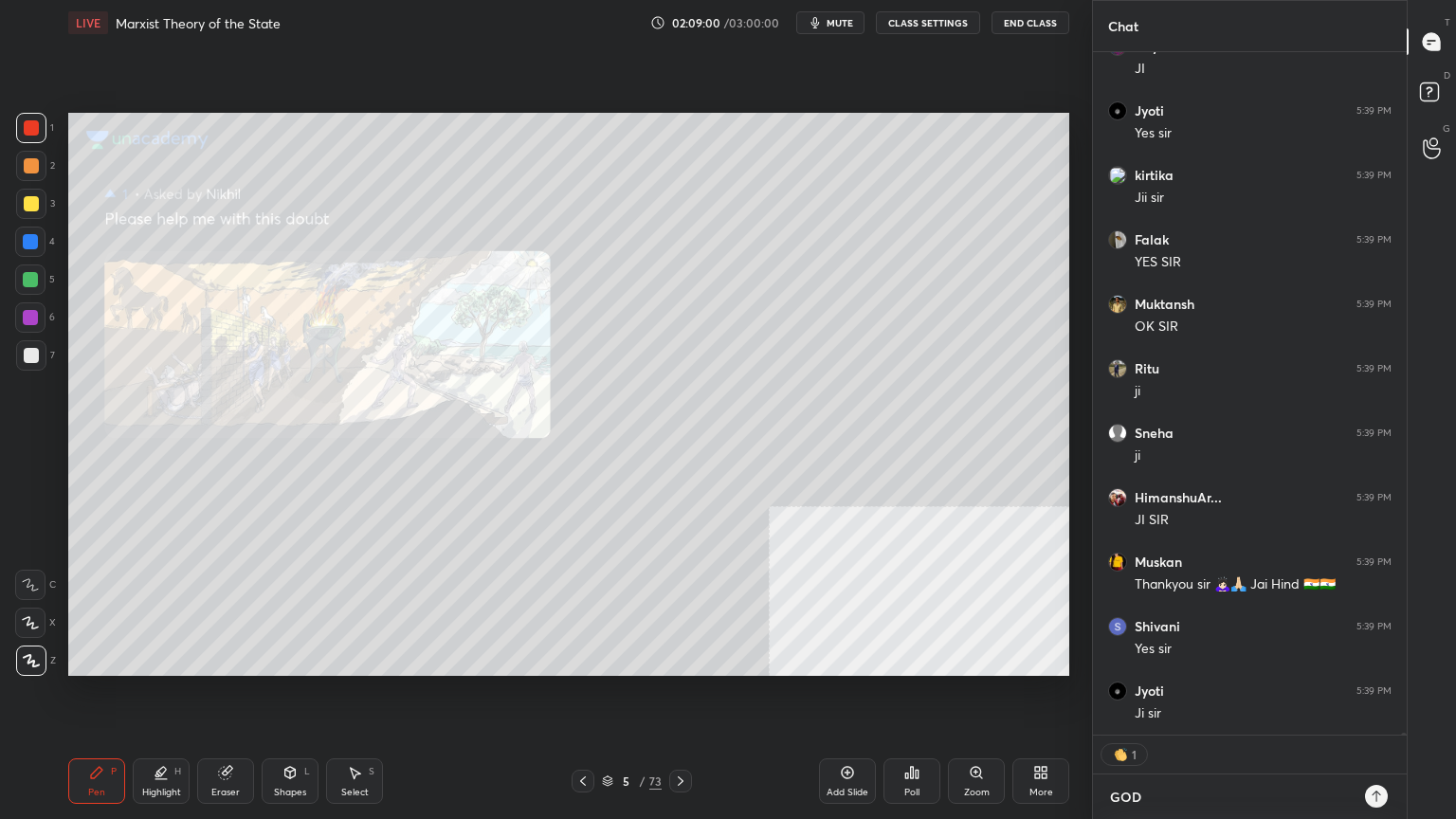 type on "GOD" 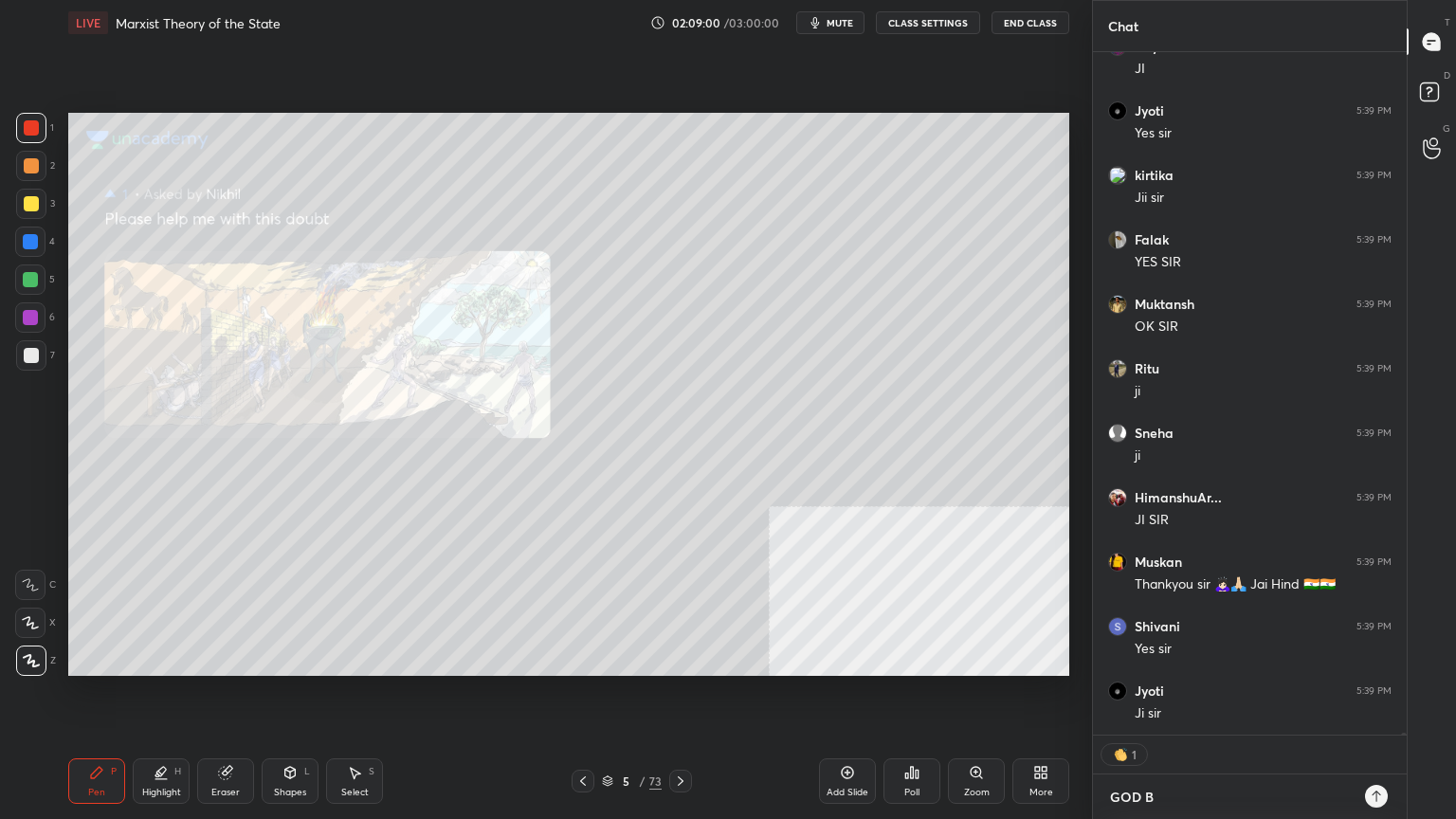 type on "x" 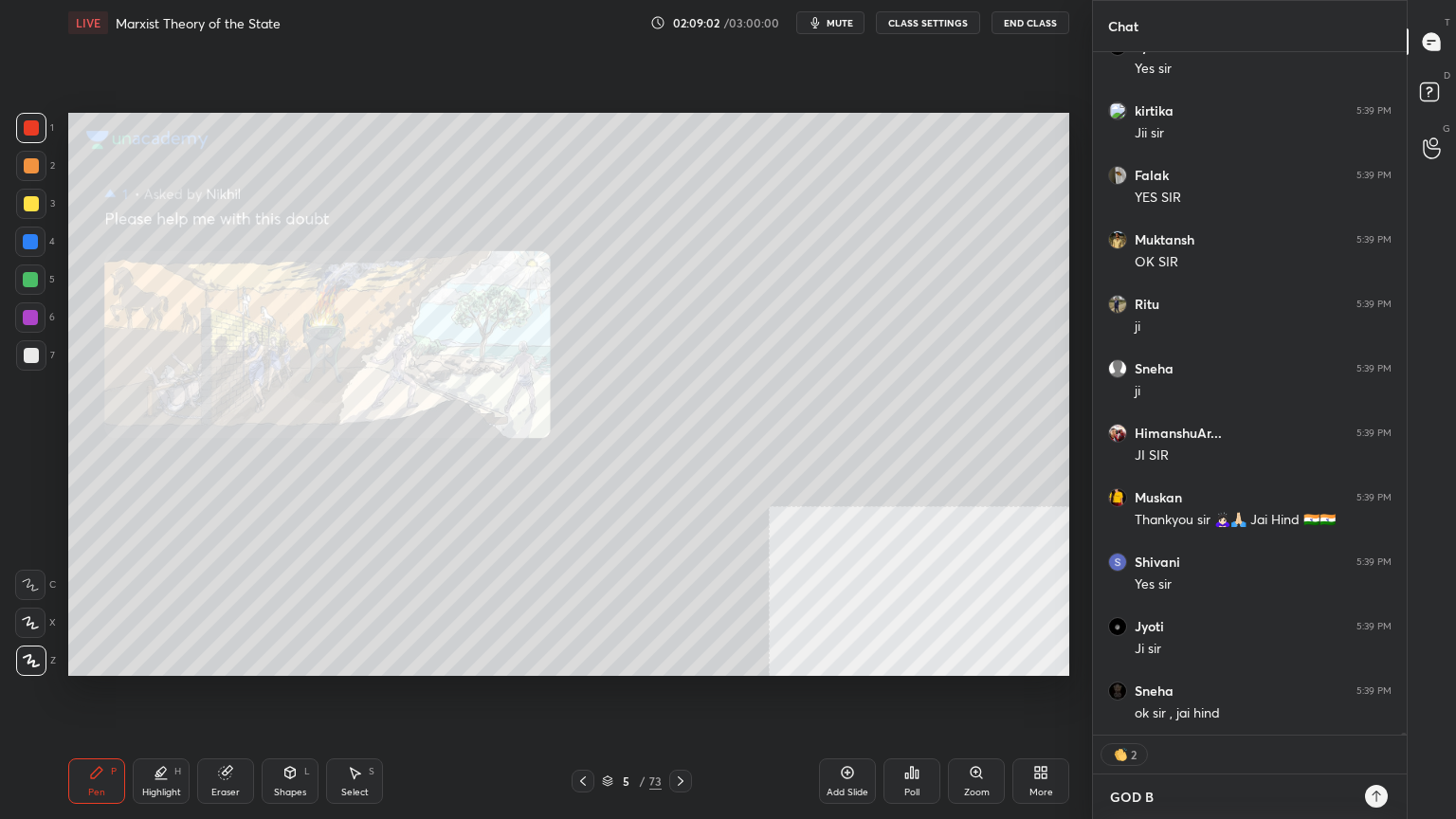 scroll, scrollTop: 207378, scrollLeft: 0, axis: vertical 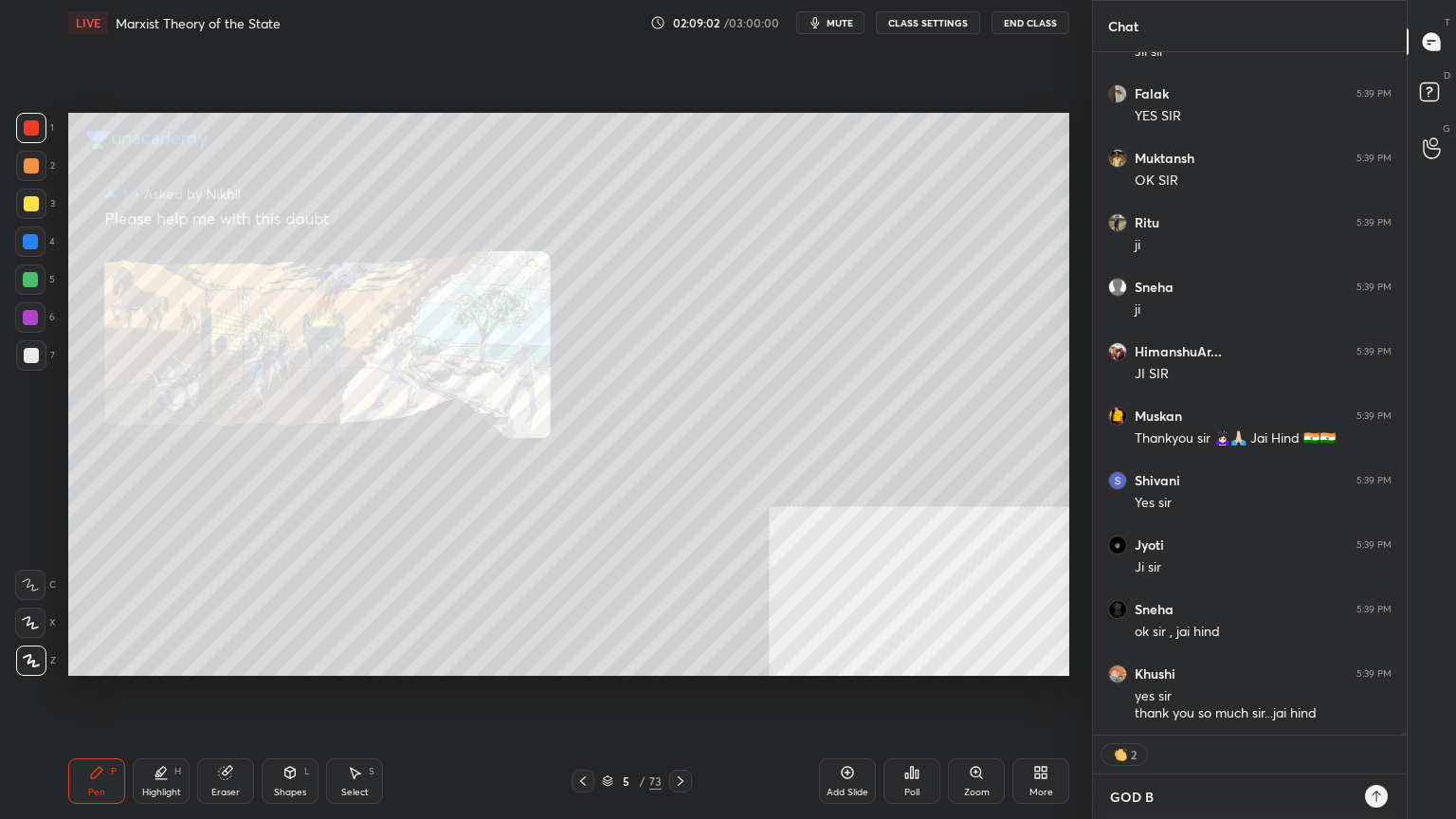 type on "GOD BL" 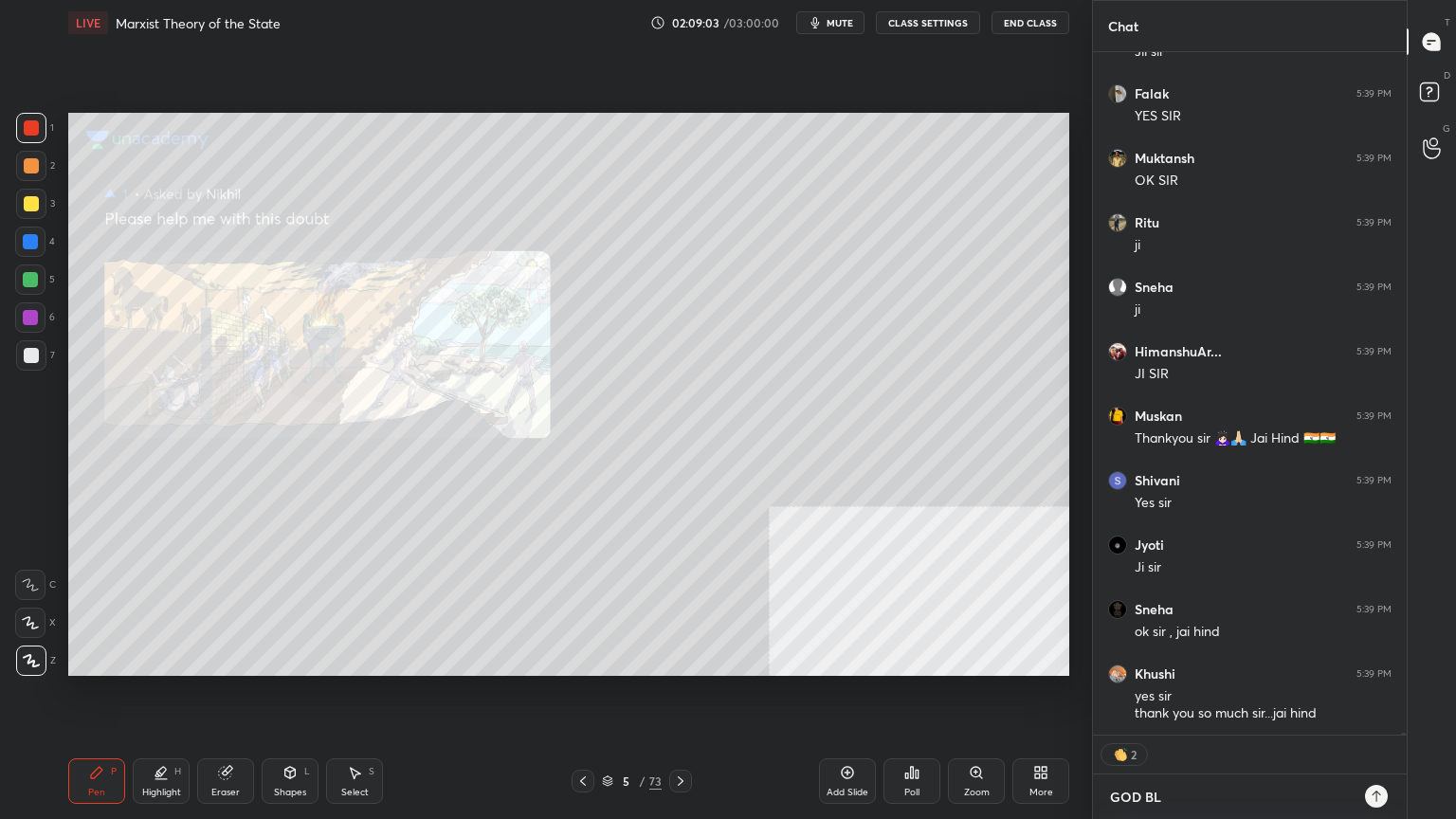 type on "GOD BLE" 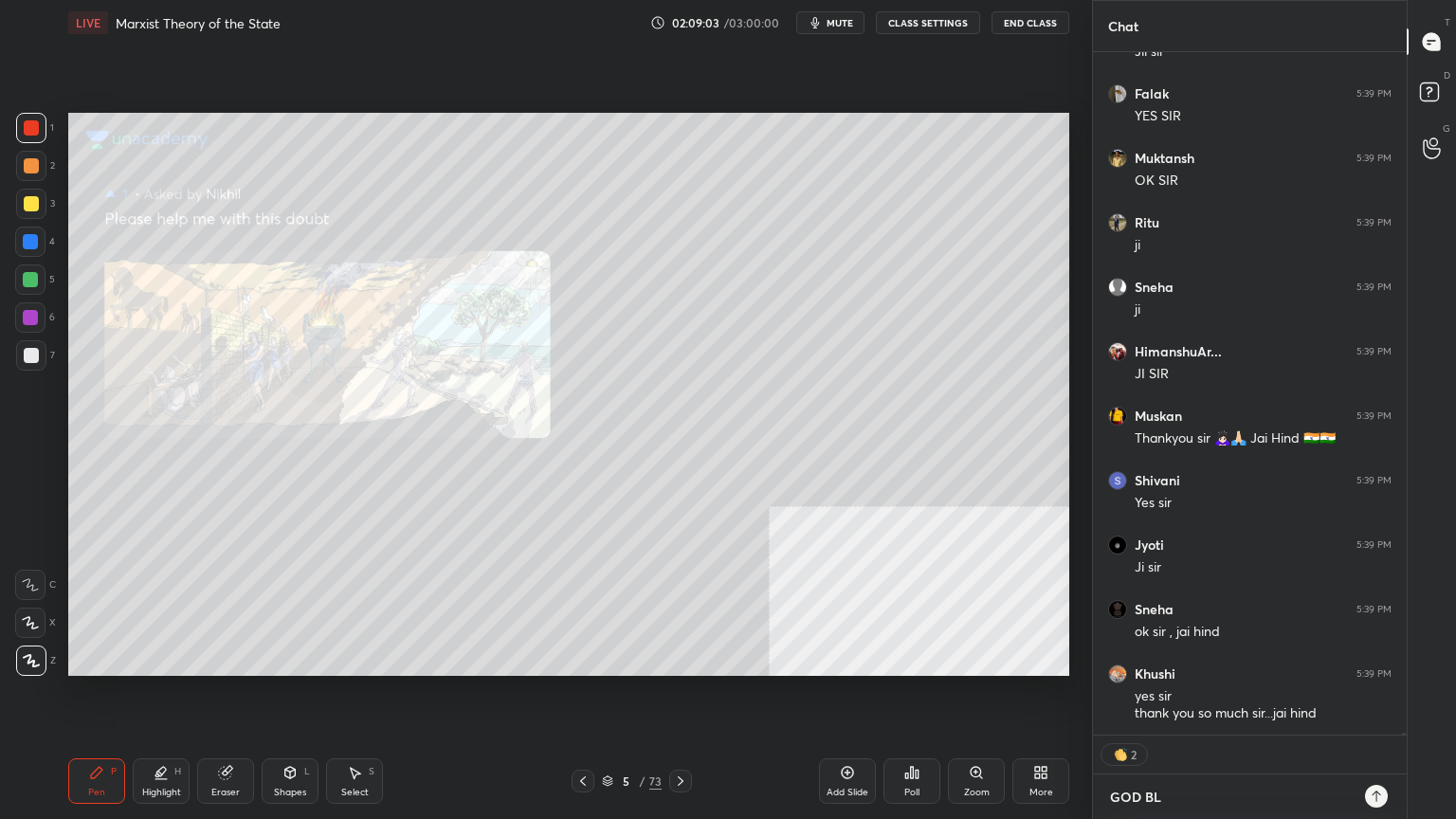 type on "x" 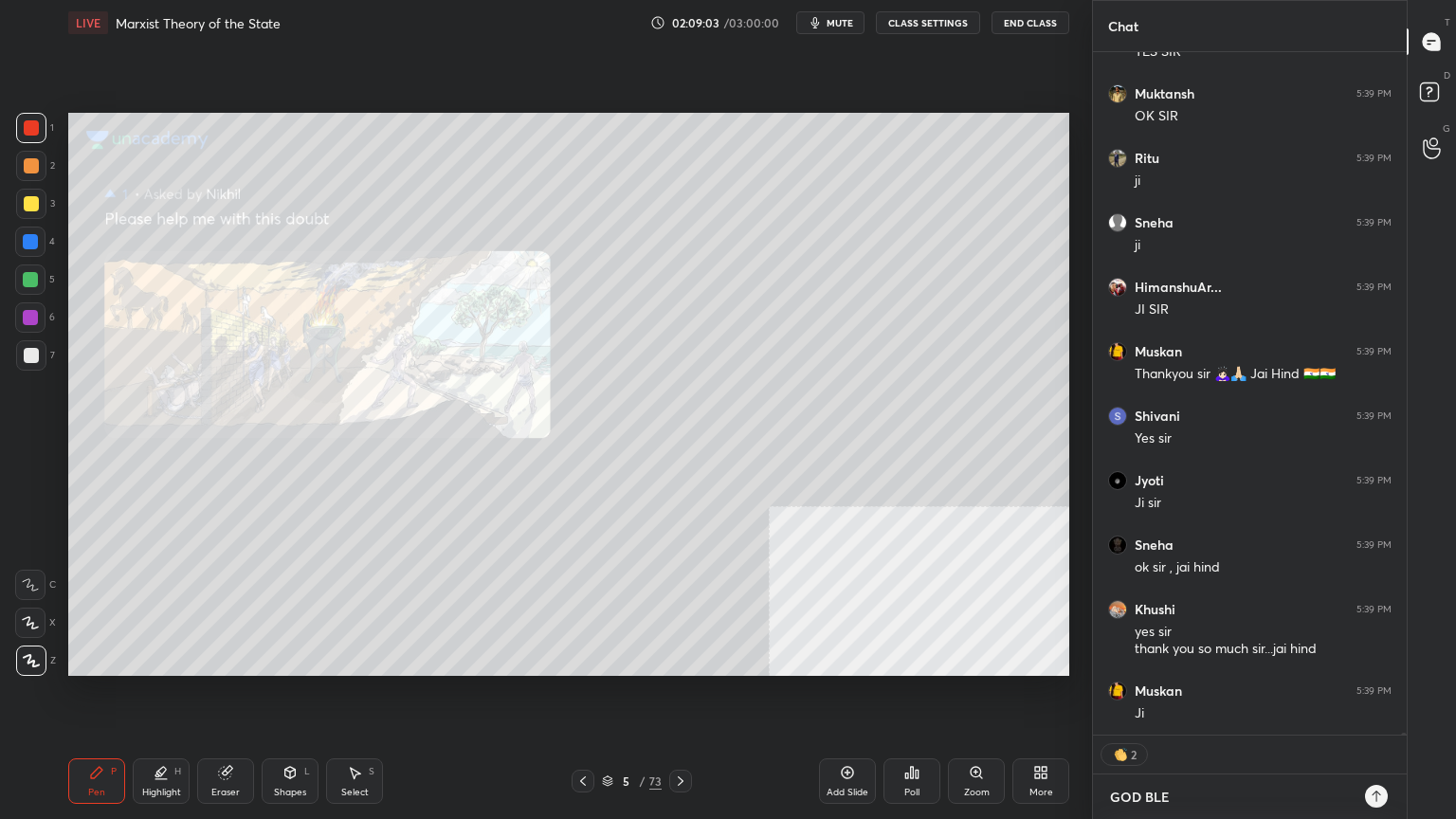 type on "GOD BLES" 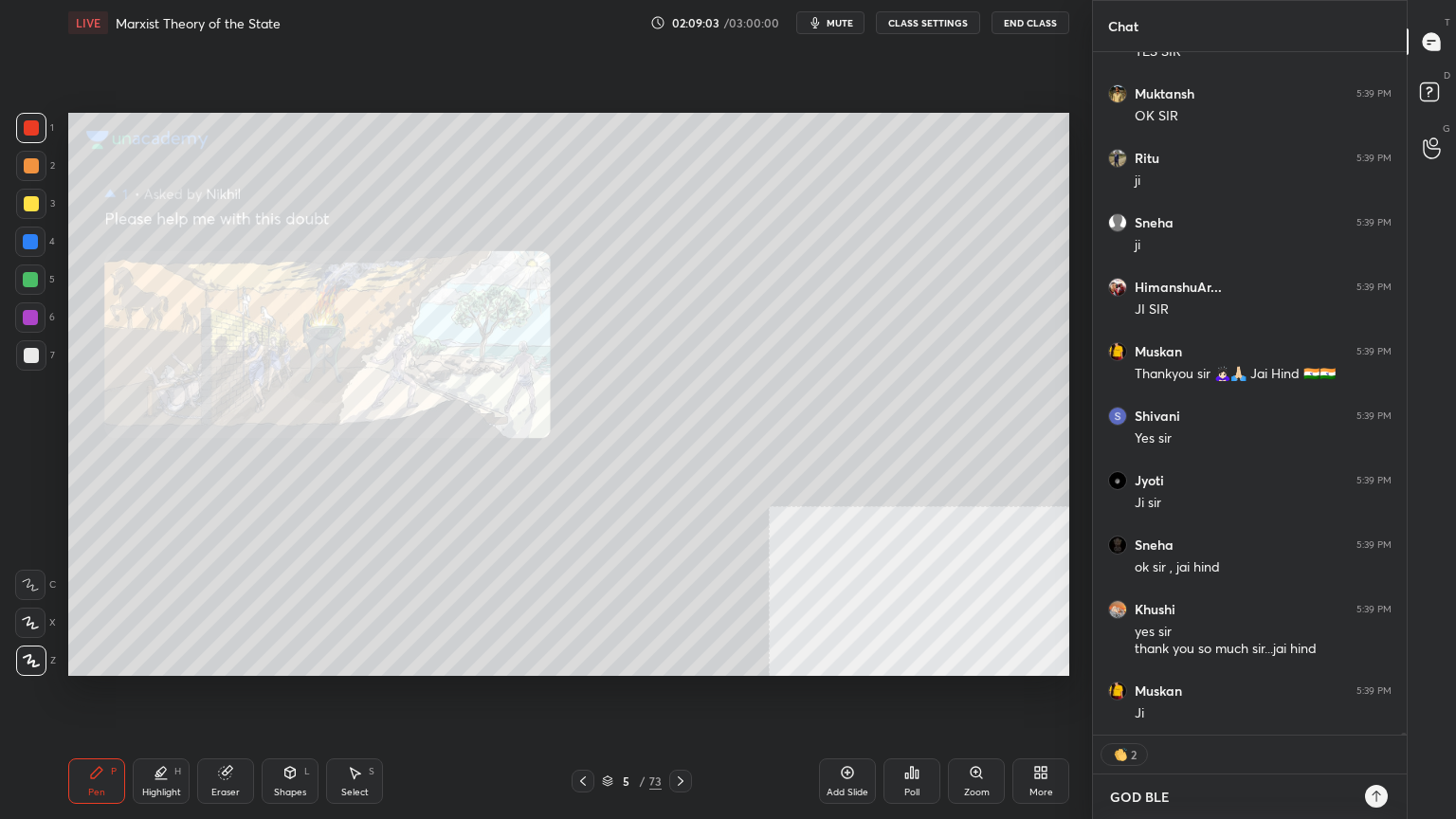 type on "x" 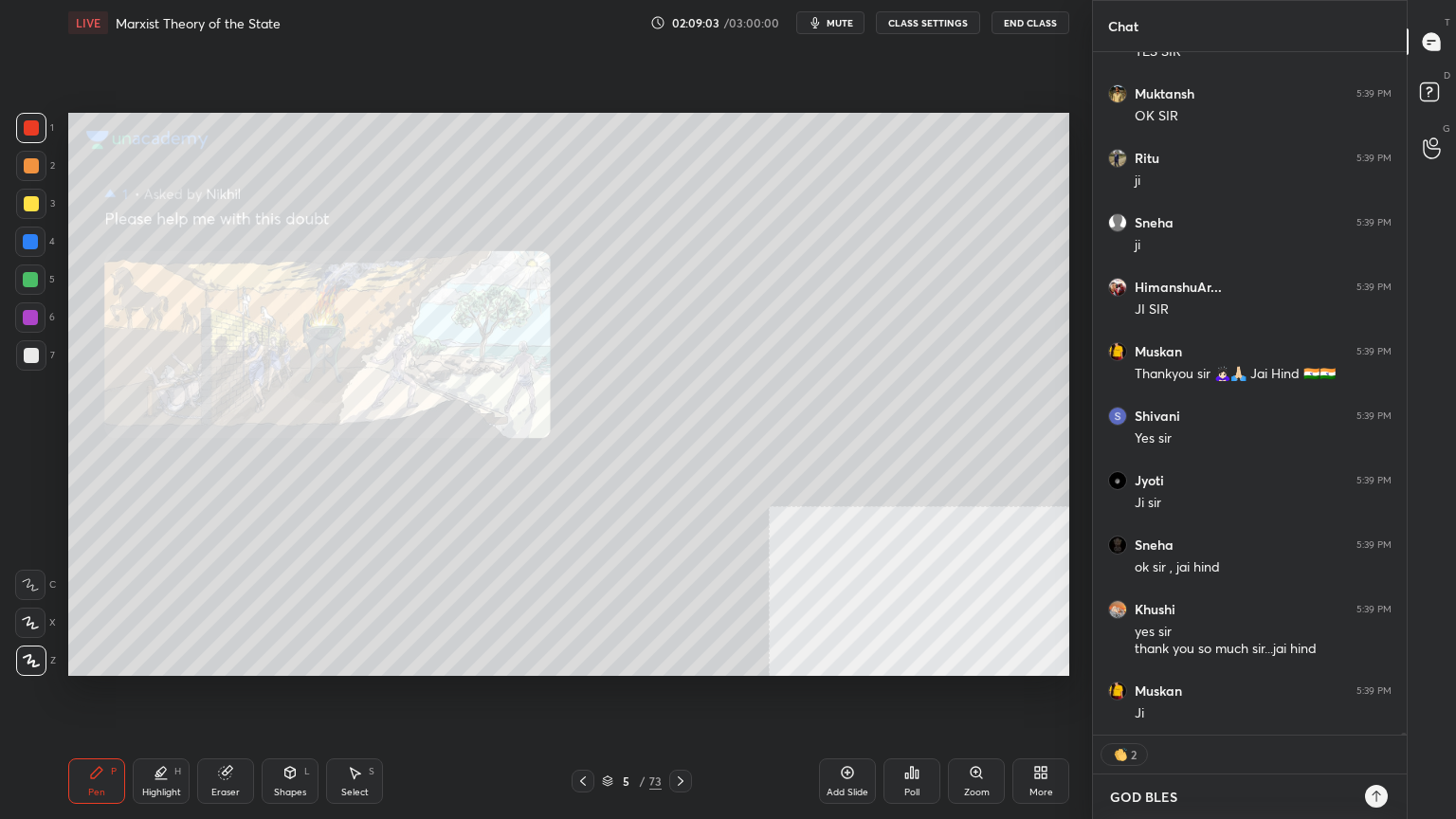 type on "GOD BLESS" 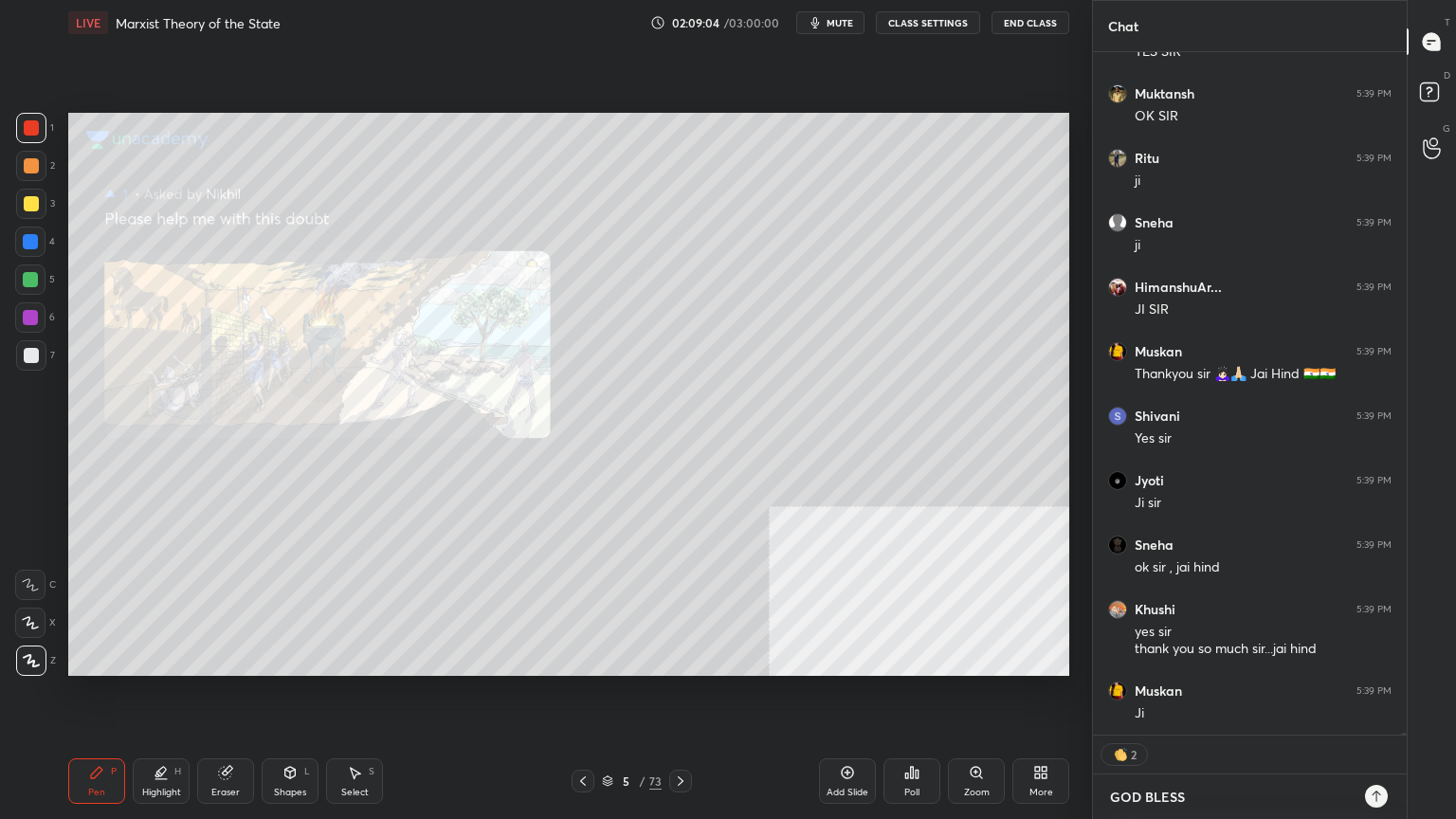 type on "x" 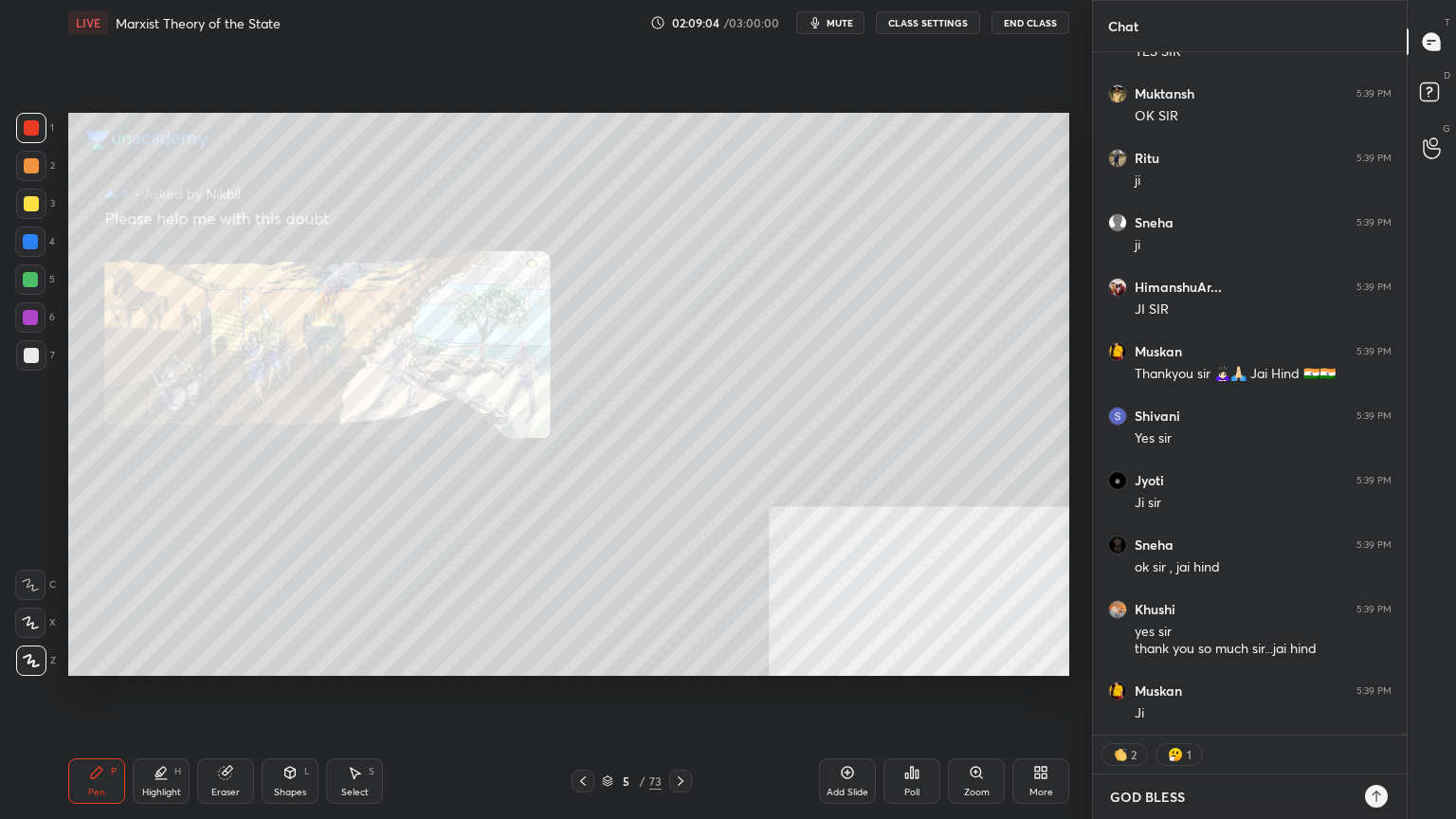 scroll, scrollTop: 207571, scrollLeft: 0, axis: vertical 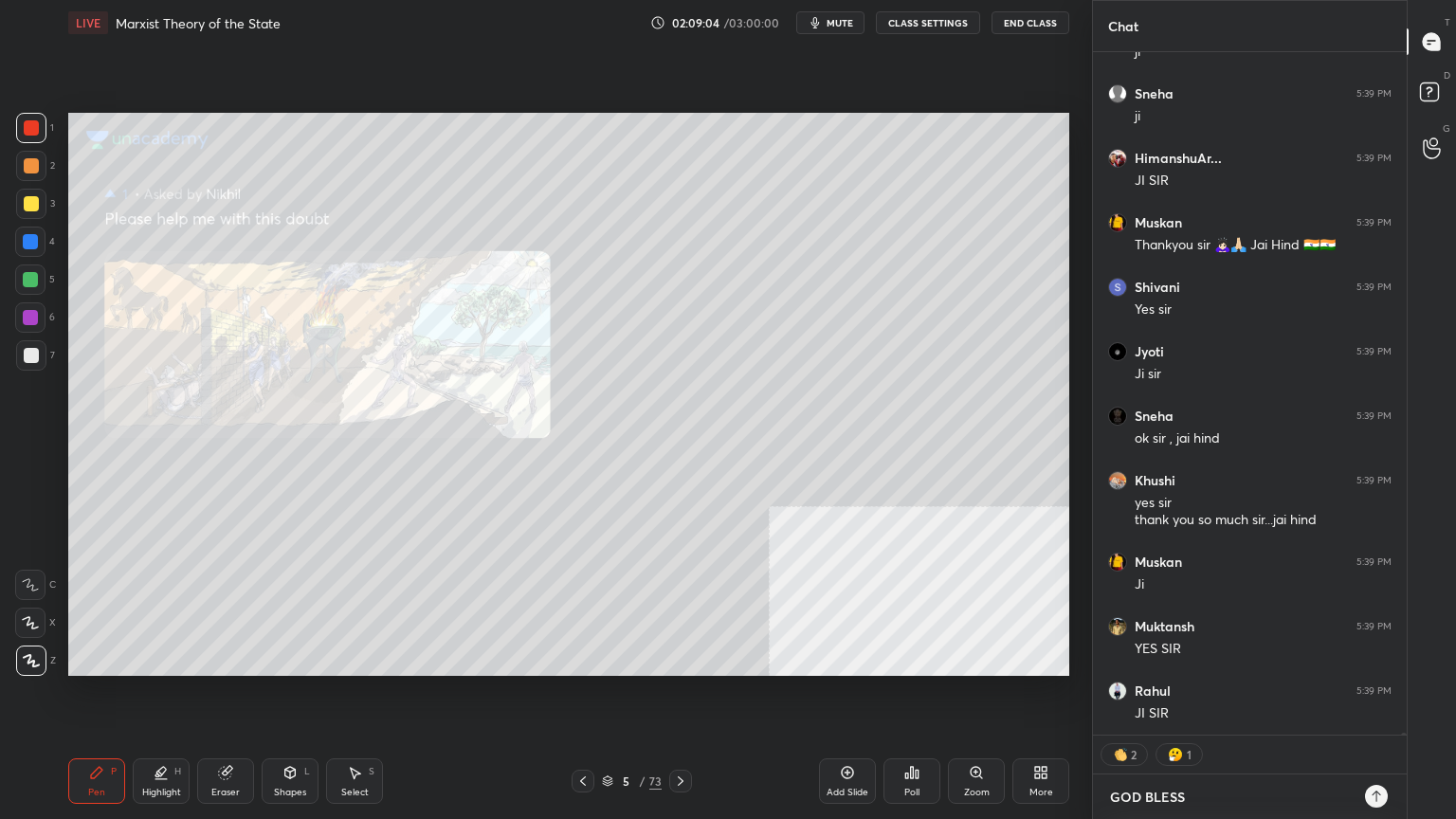 type on "GOD BLESS." 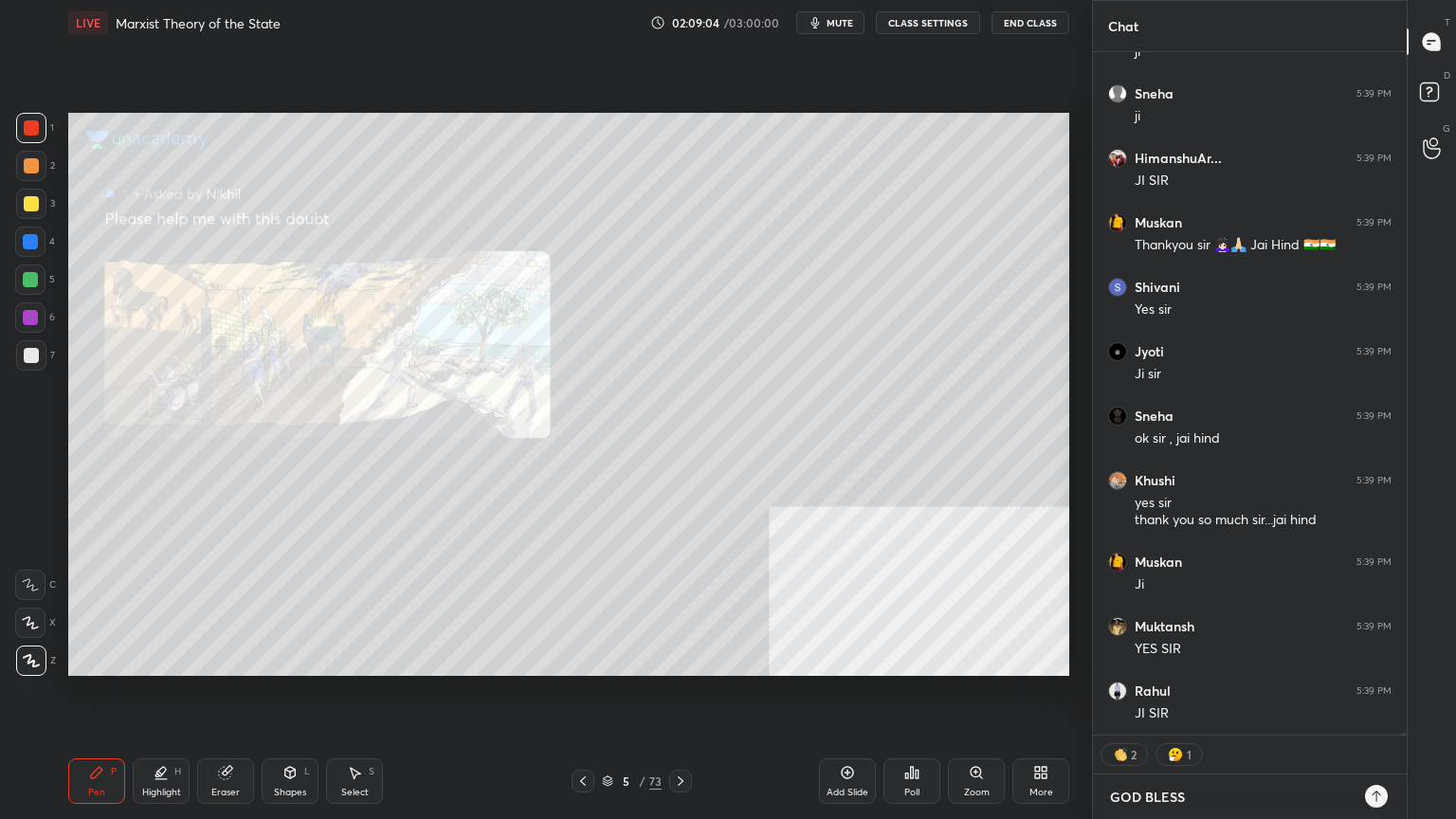 type on "x" 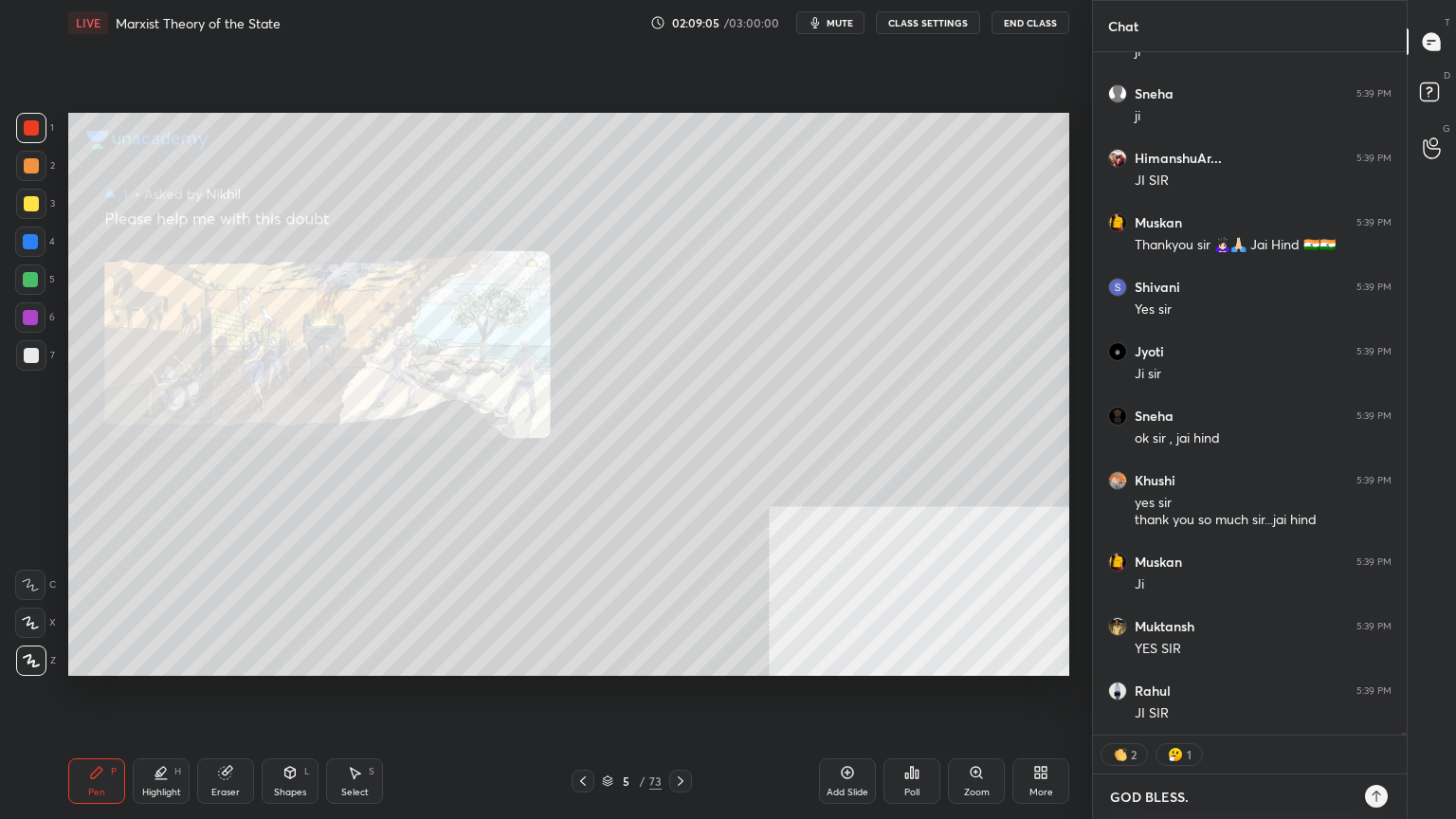 type on "GOD BLESS.J" 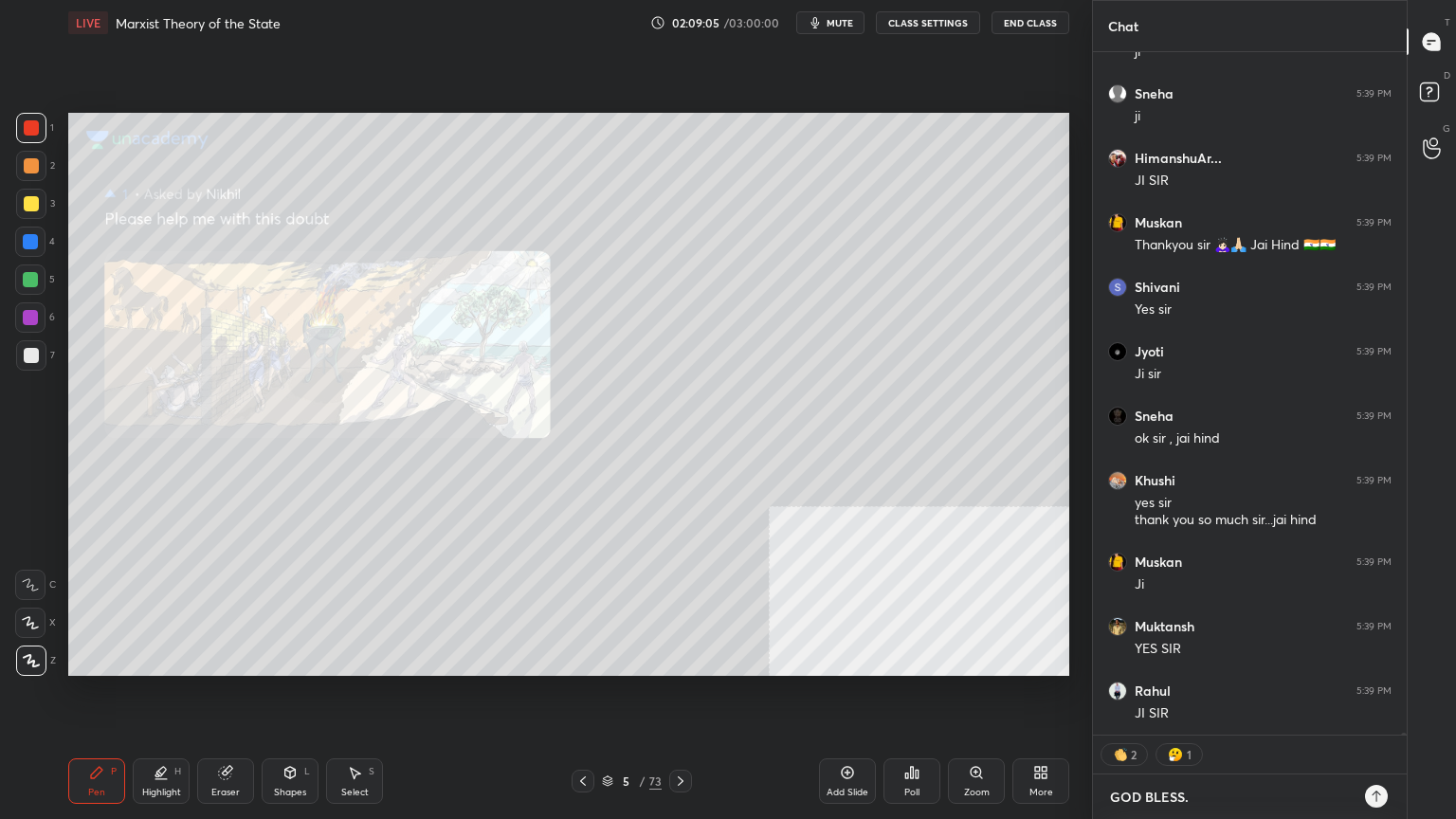 type on "x" 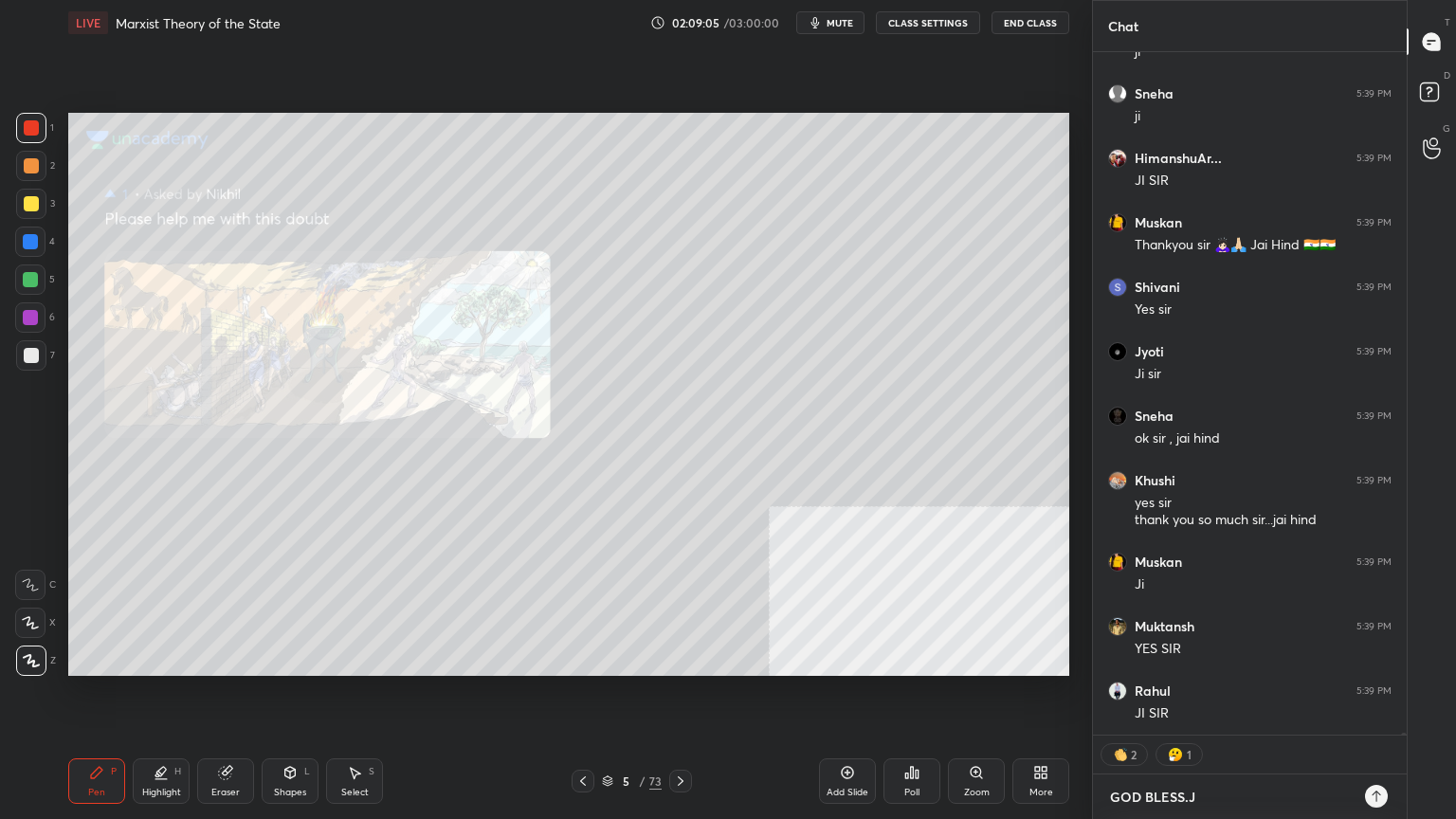 type on "GOD BLESS.JA" 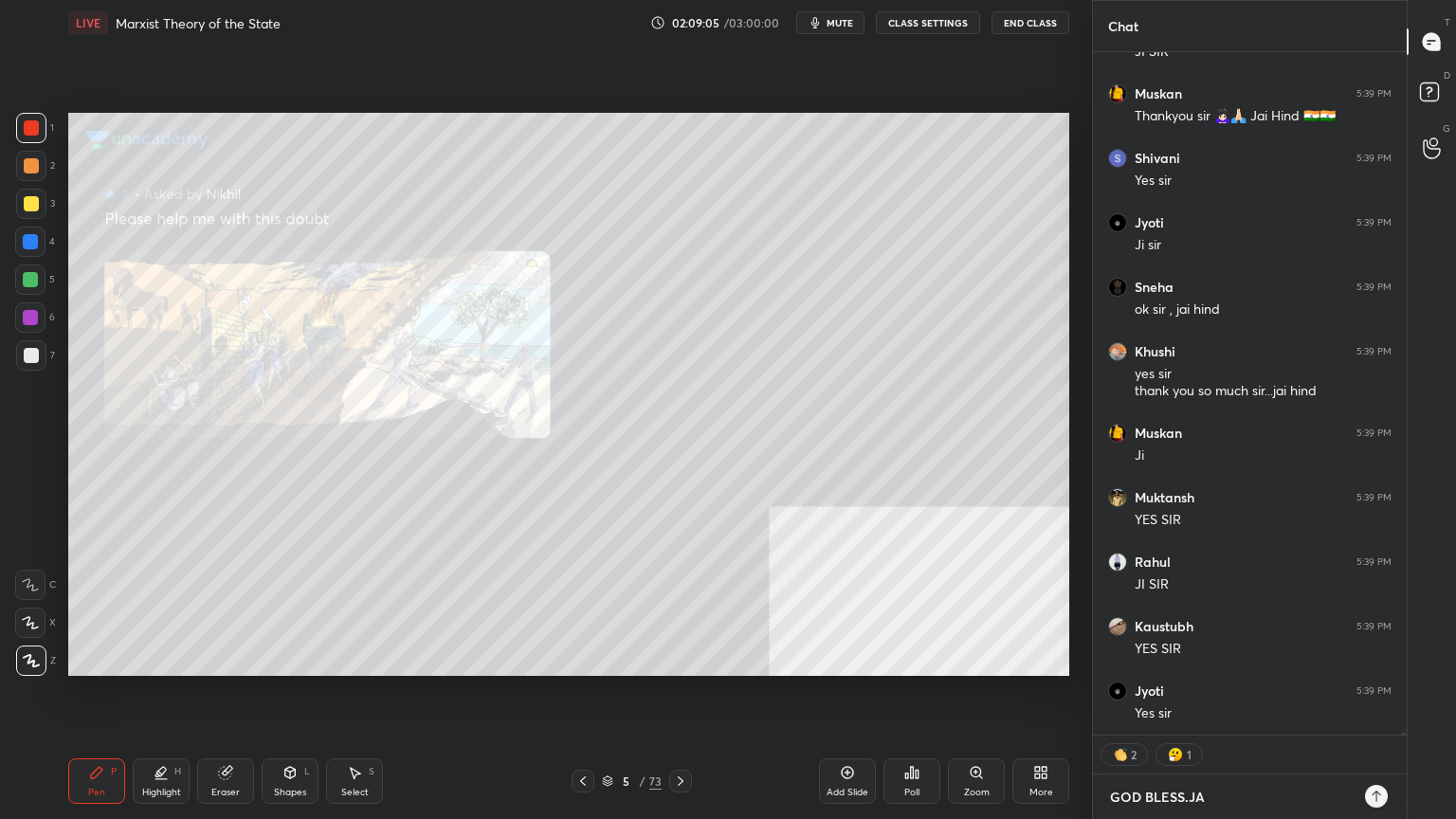 type on "GOD BLESS.JAI" 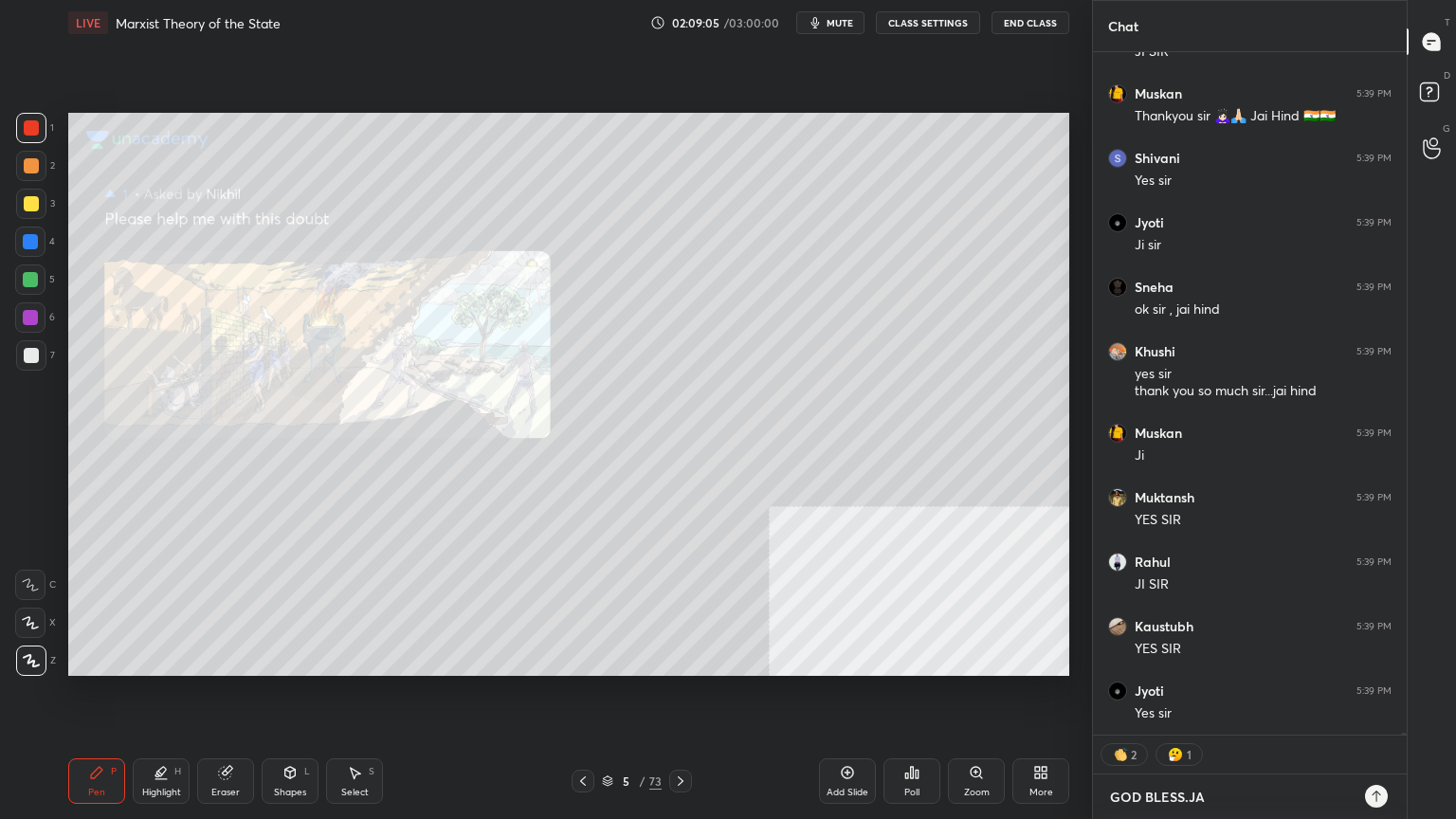type on "x" 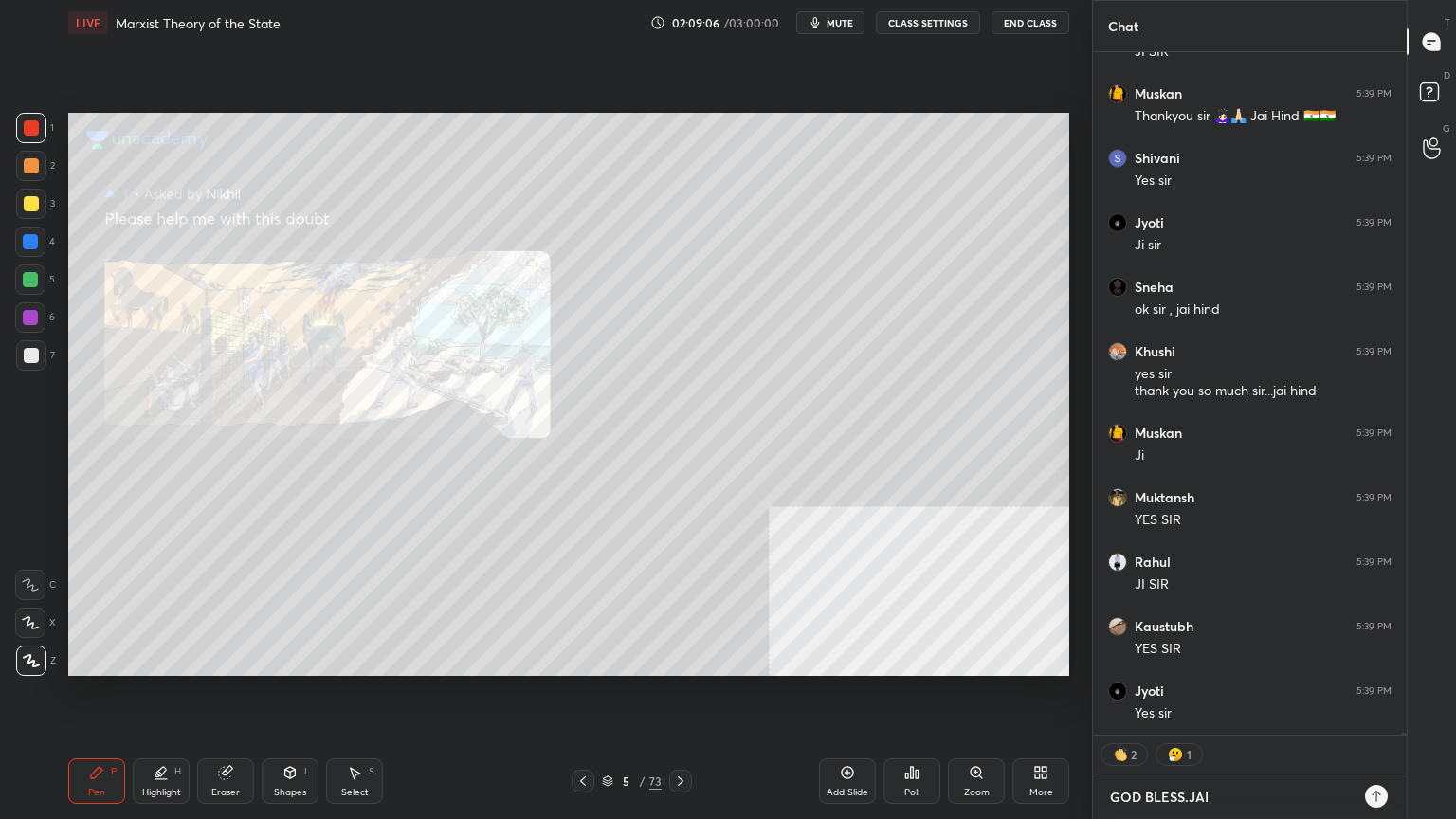 type on "GOD BLESS.JAI" 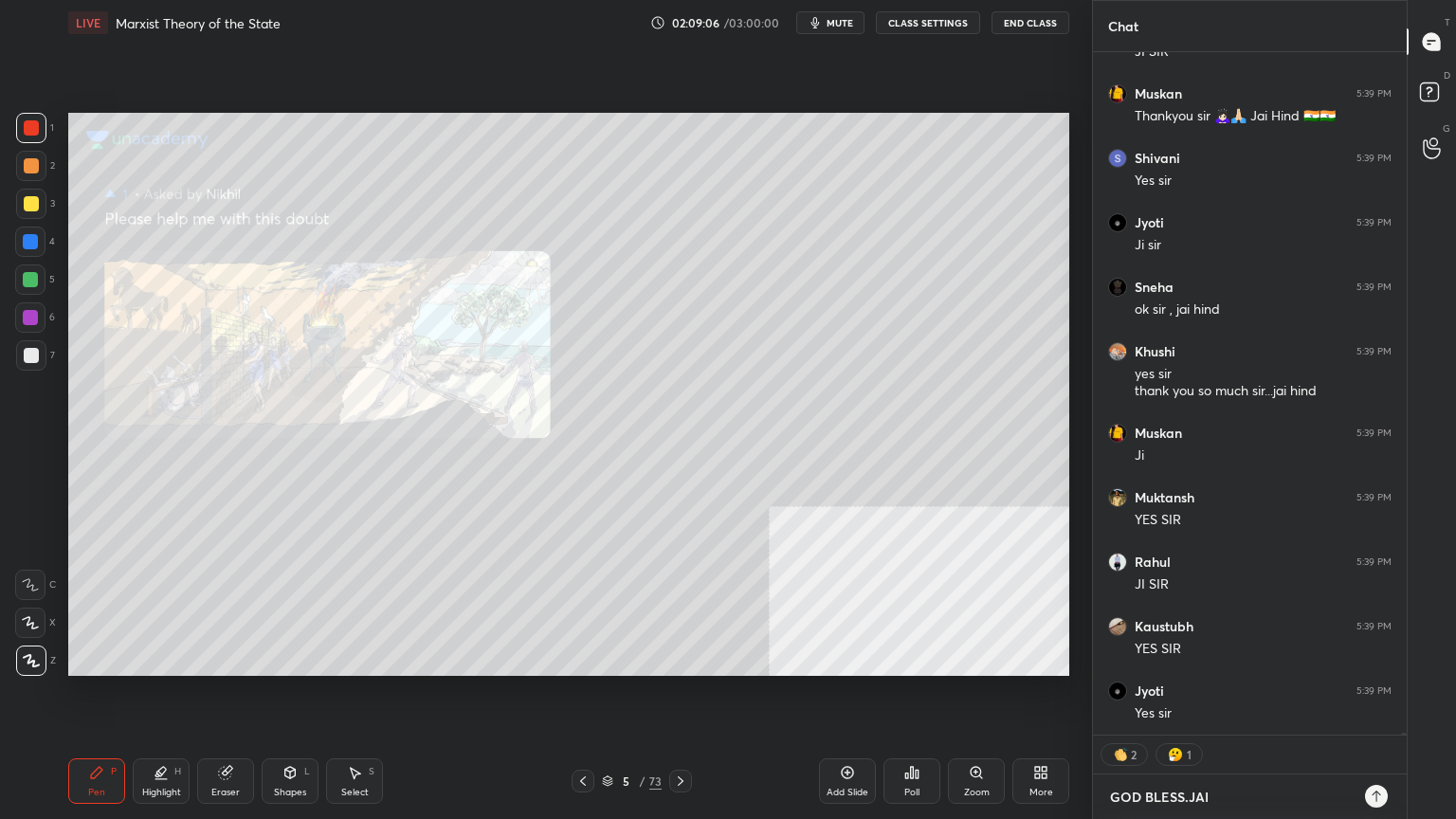 type on "x" 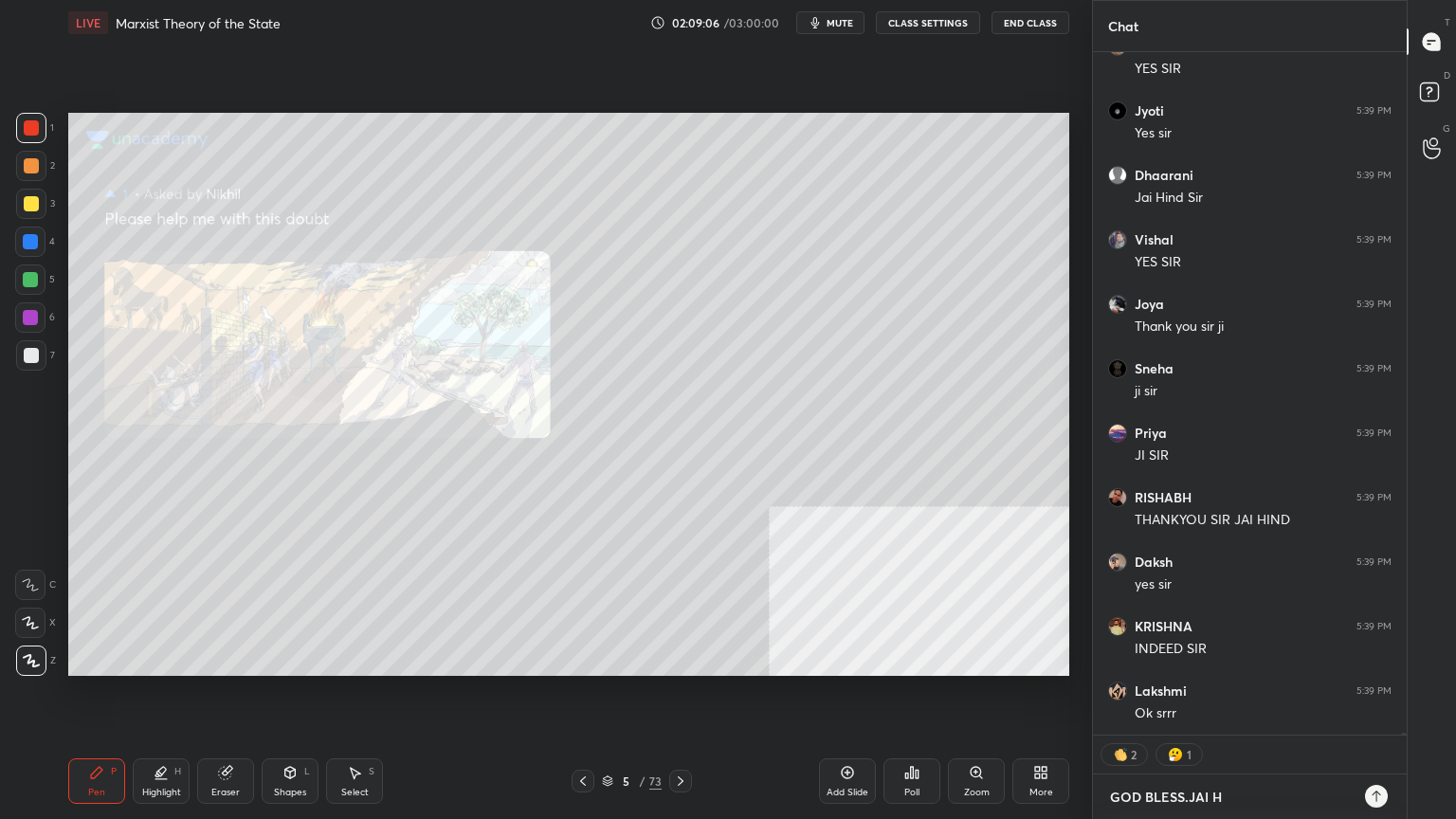 type on "x" 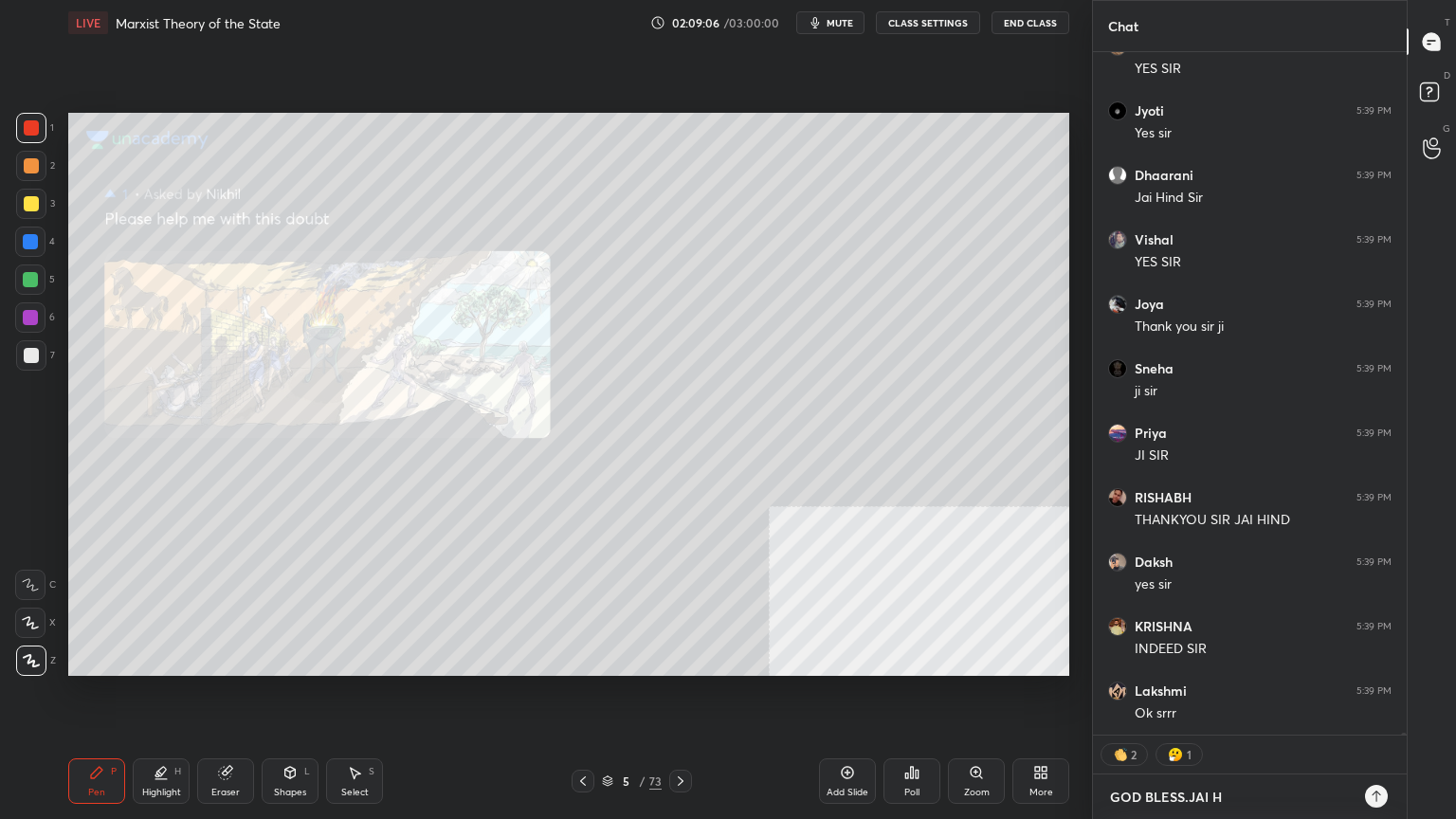 type on "GOD BLESS.JAI HI" 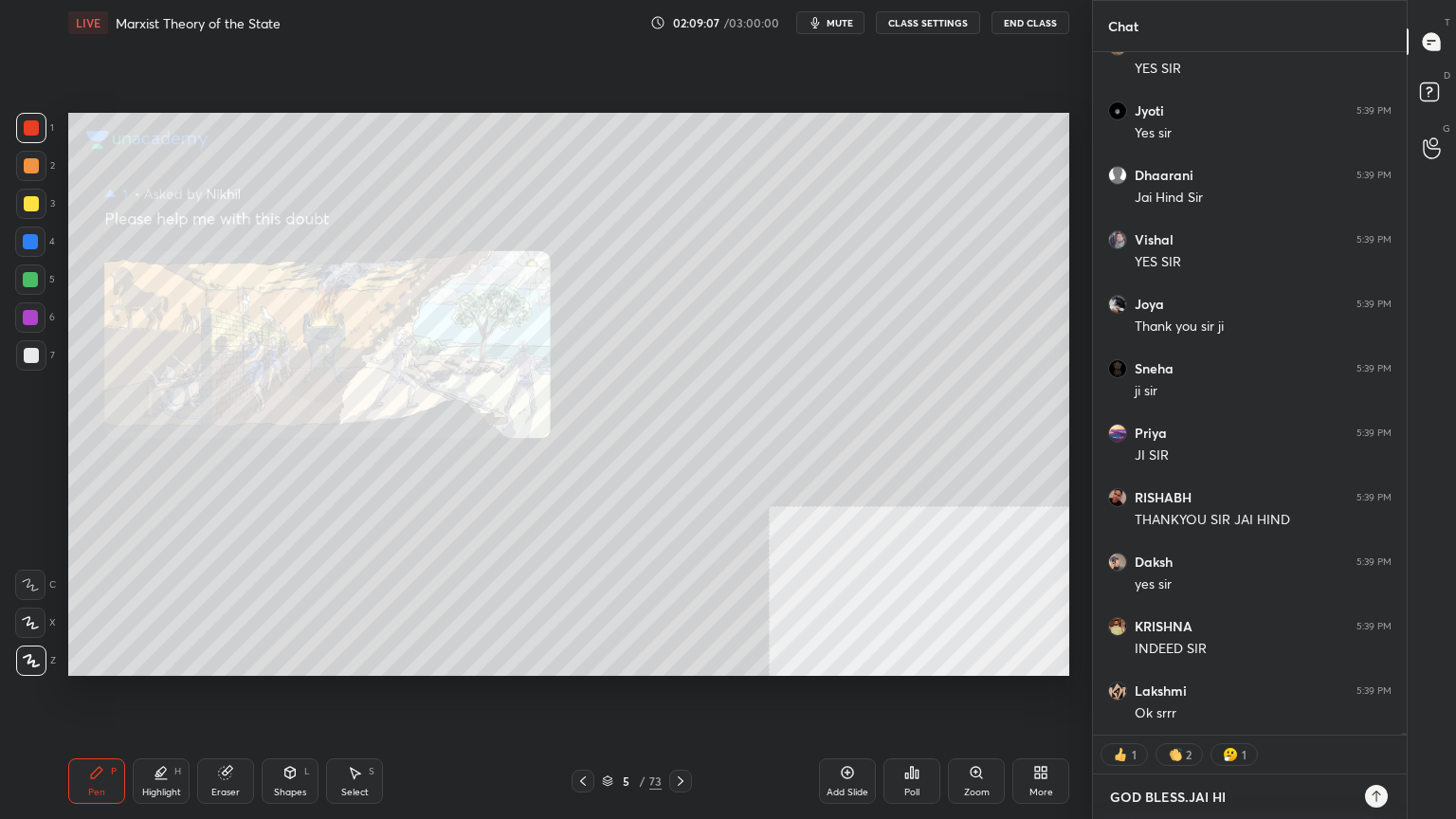type on "GOD BLESS.JAI HIN" 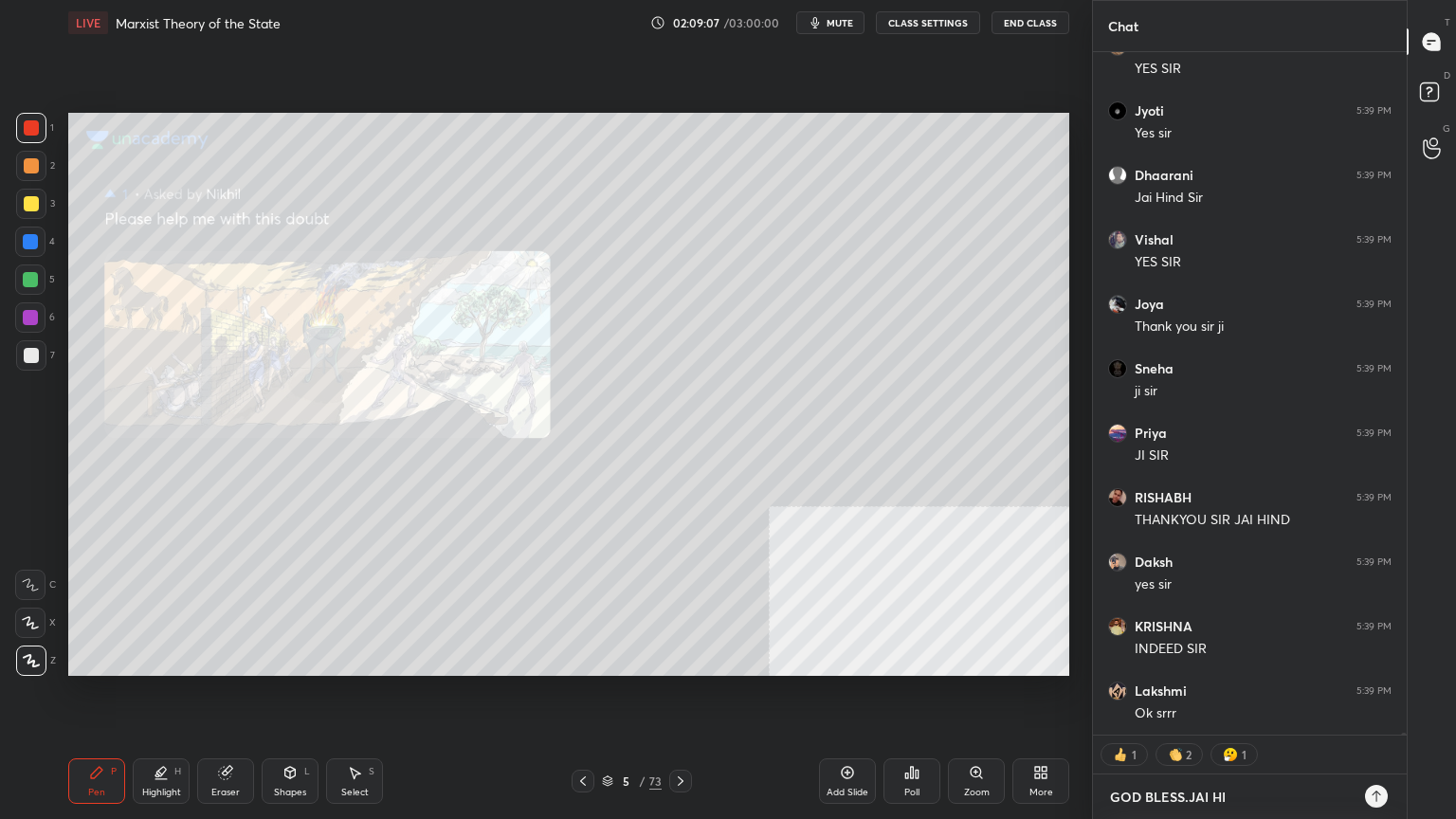 type on "x" 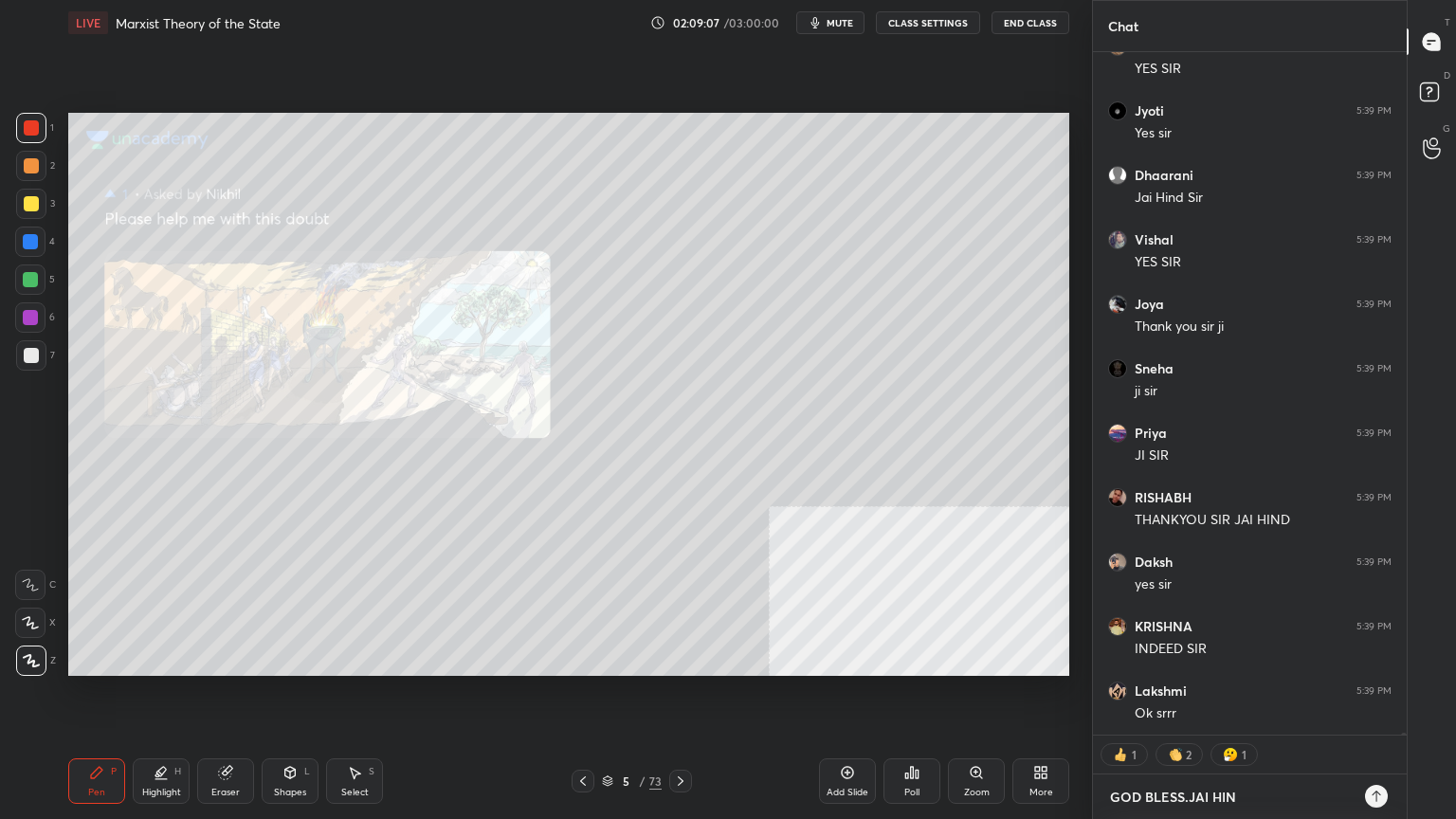 type on "GOD BLESS.JAI HIND" 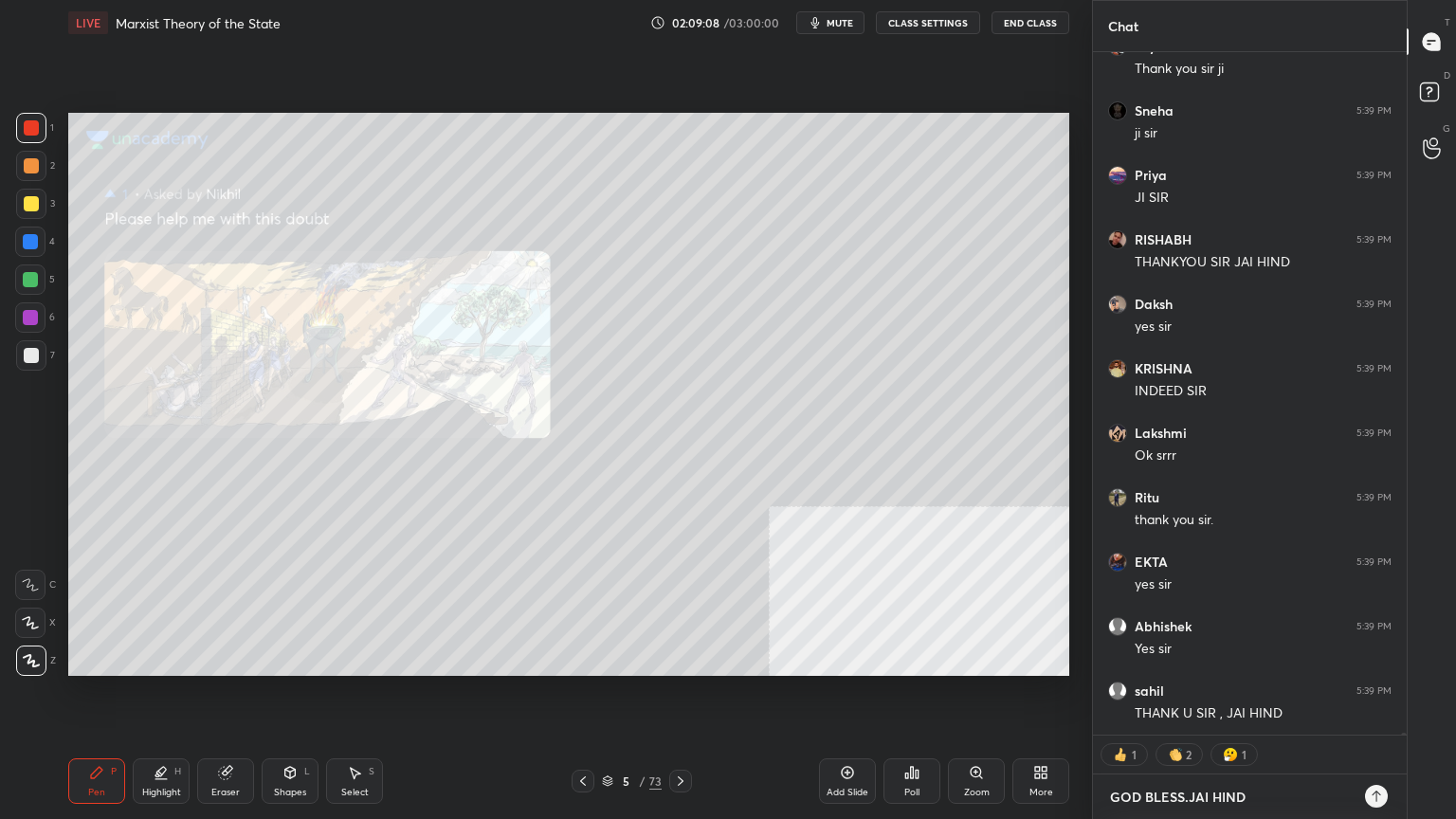 type 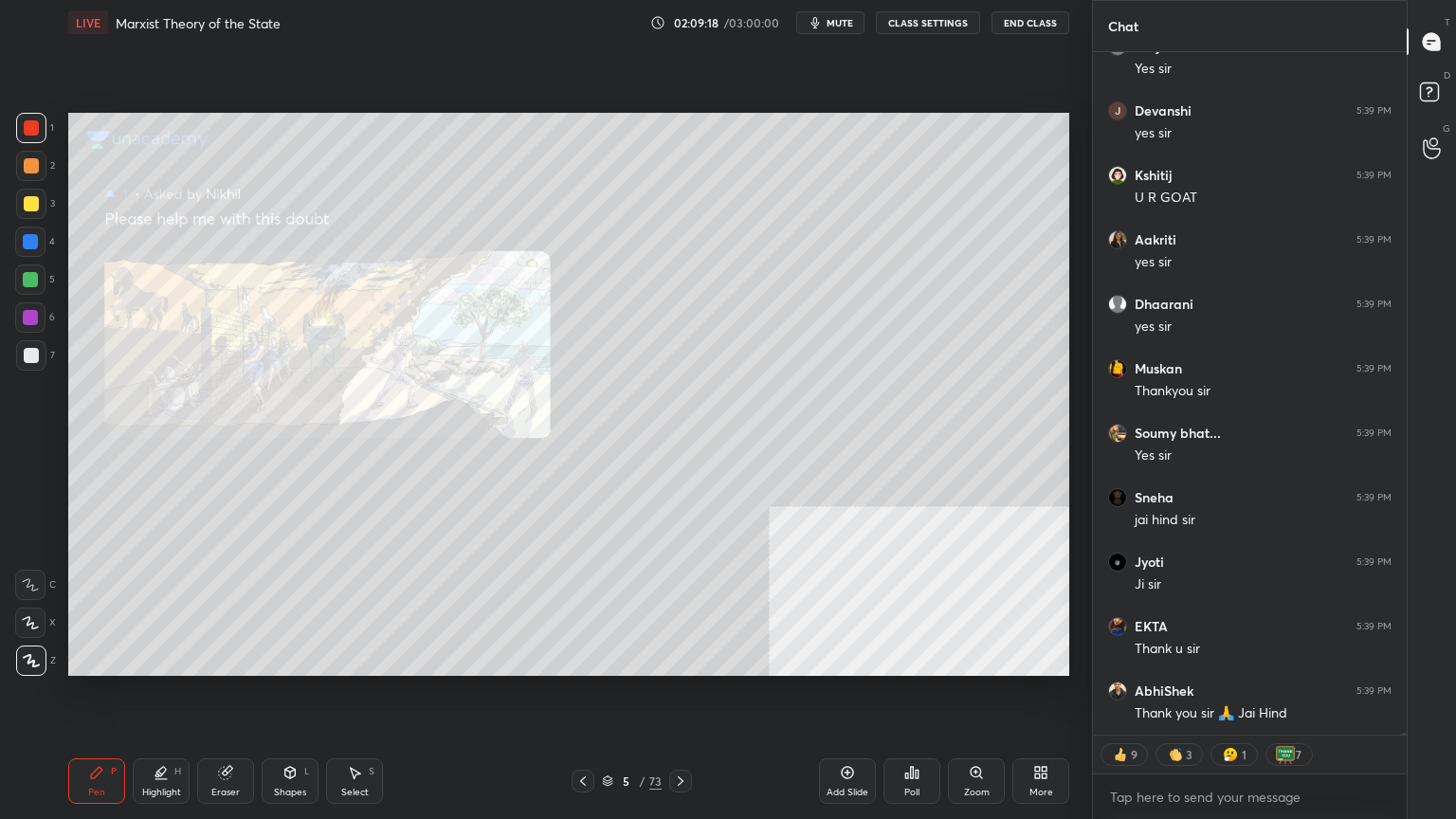 click on "End Class" at bounding box center [1030, 23] 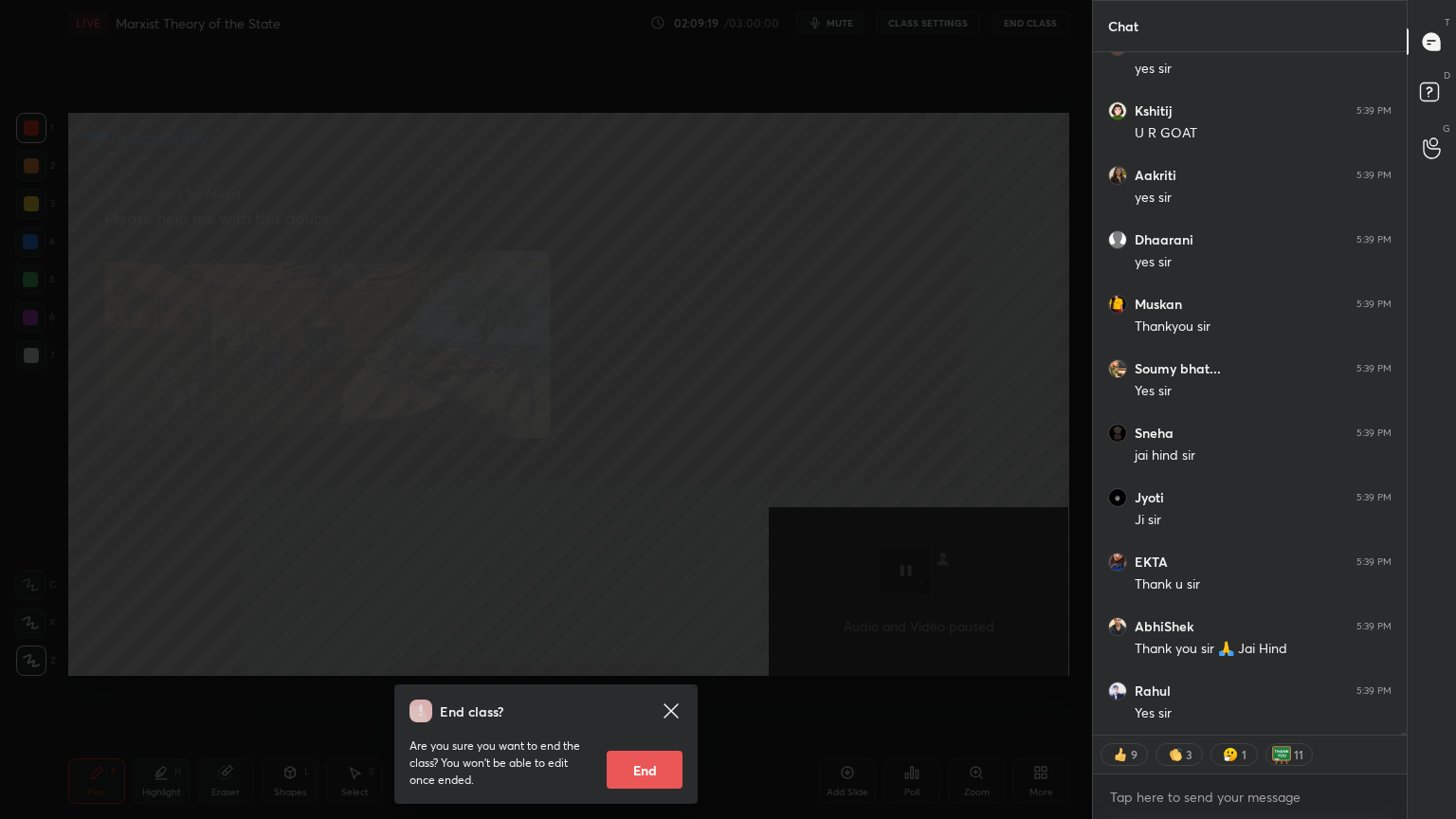click on "End" at bounding box center (645, 770) 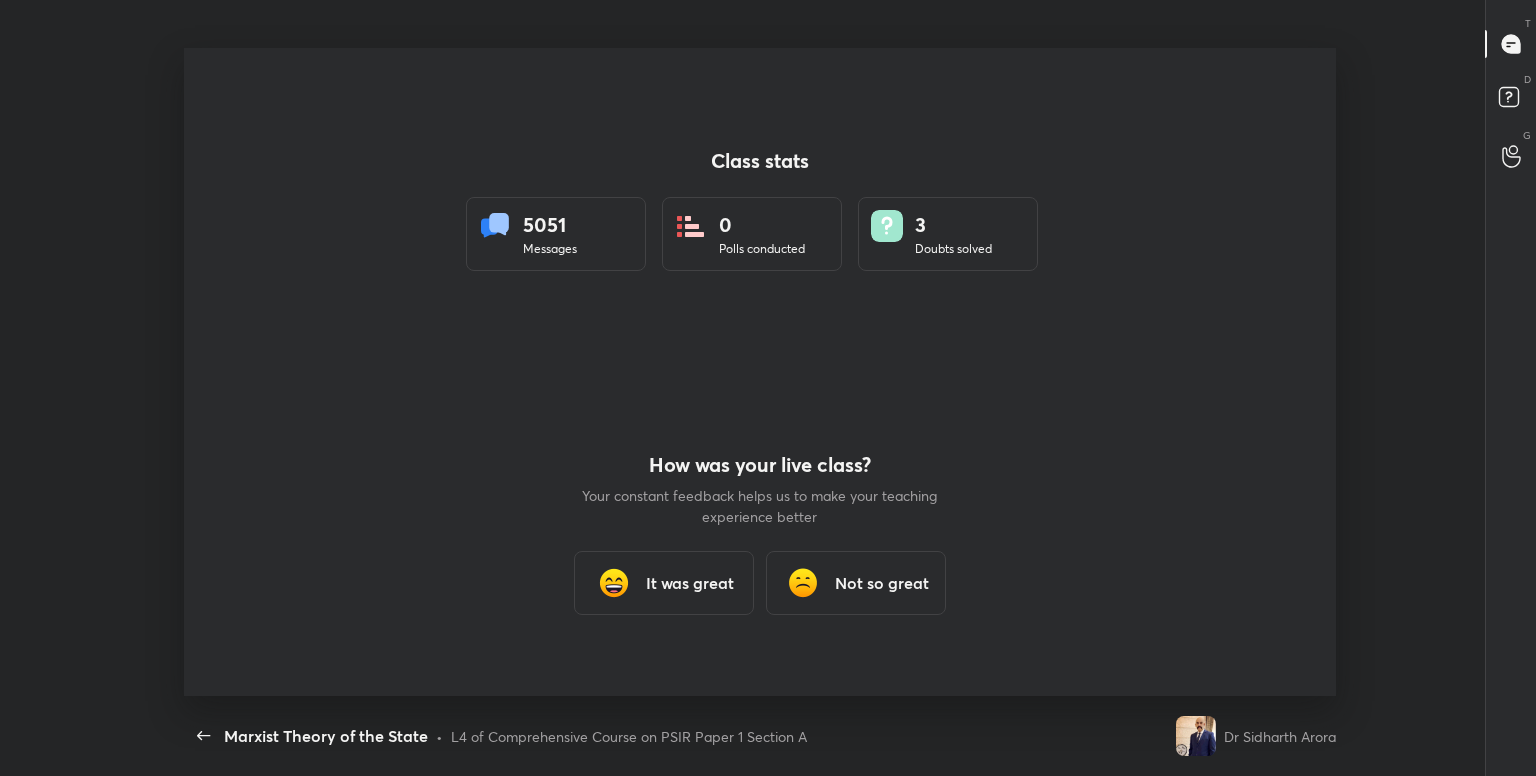 drag, startPoint x: 672, startPoint y: 595, endPoint x: 678, endPoint y: 581, distance: 15.231546 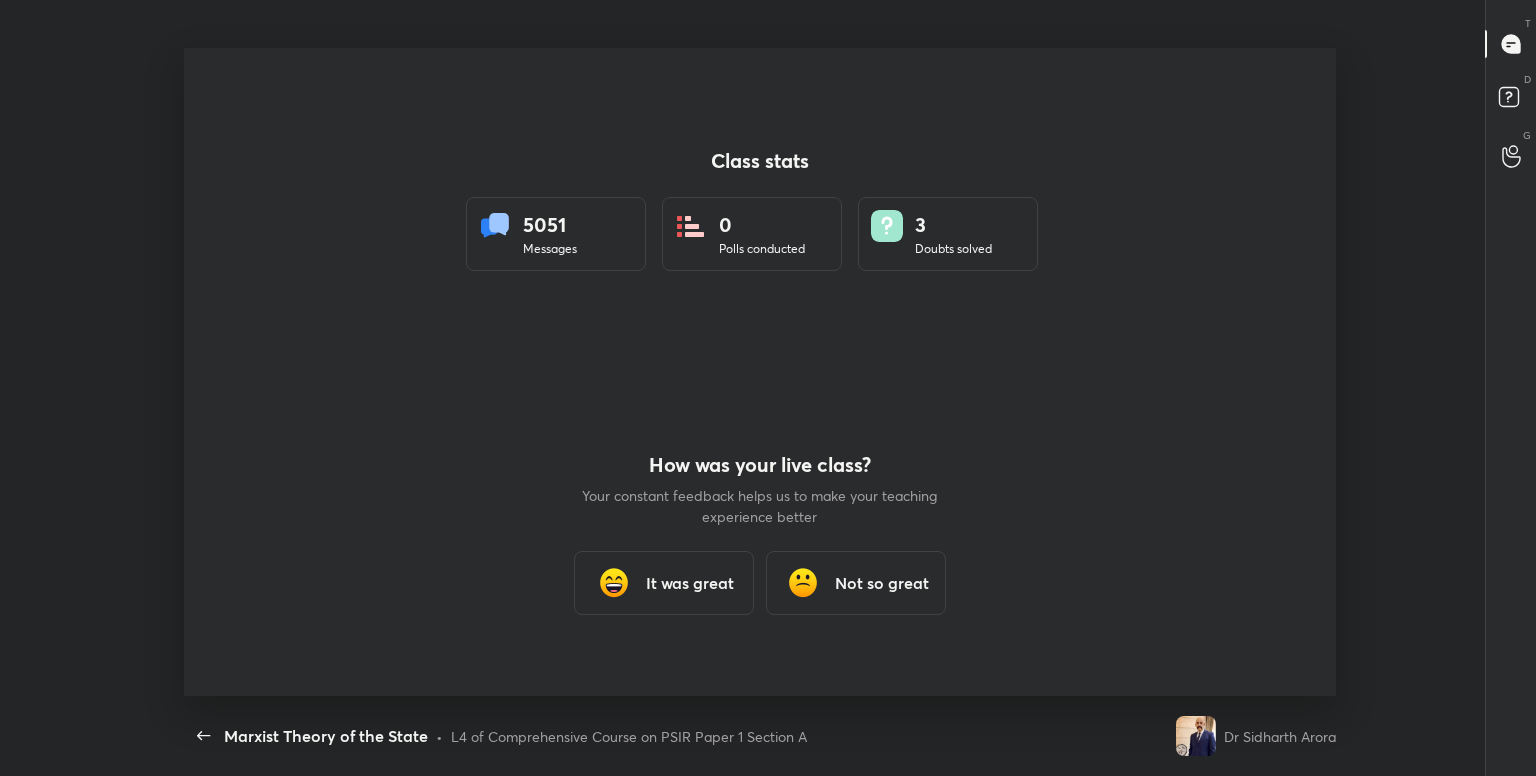 click on "It was great" at bounding box center (664, 583) 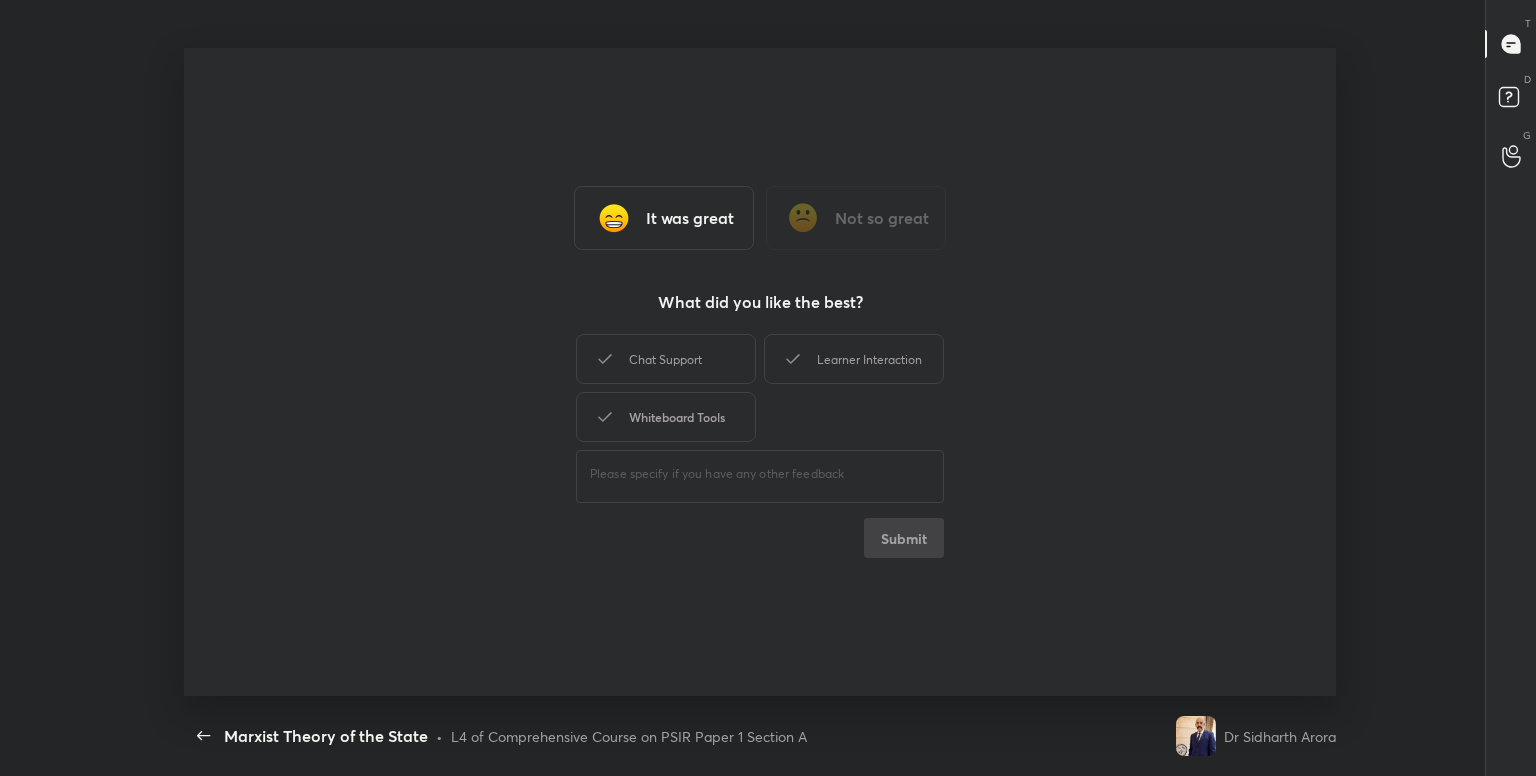 click on "Whiteboard Tools" at bounding box center (666, 417) 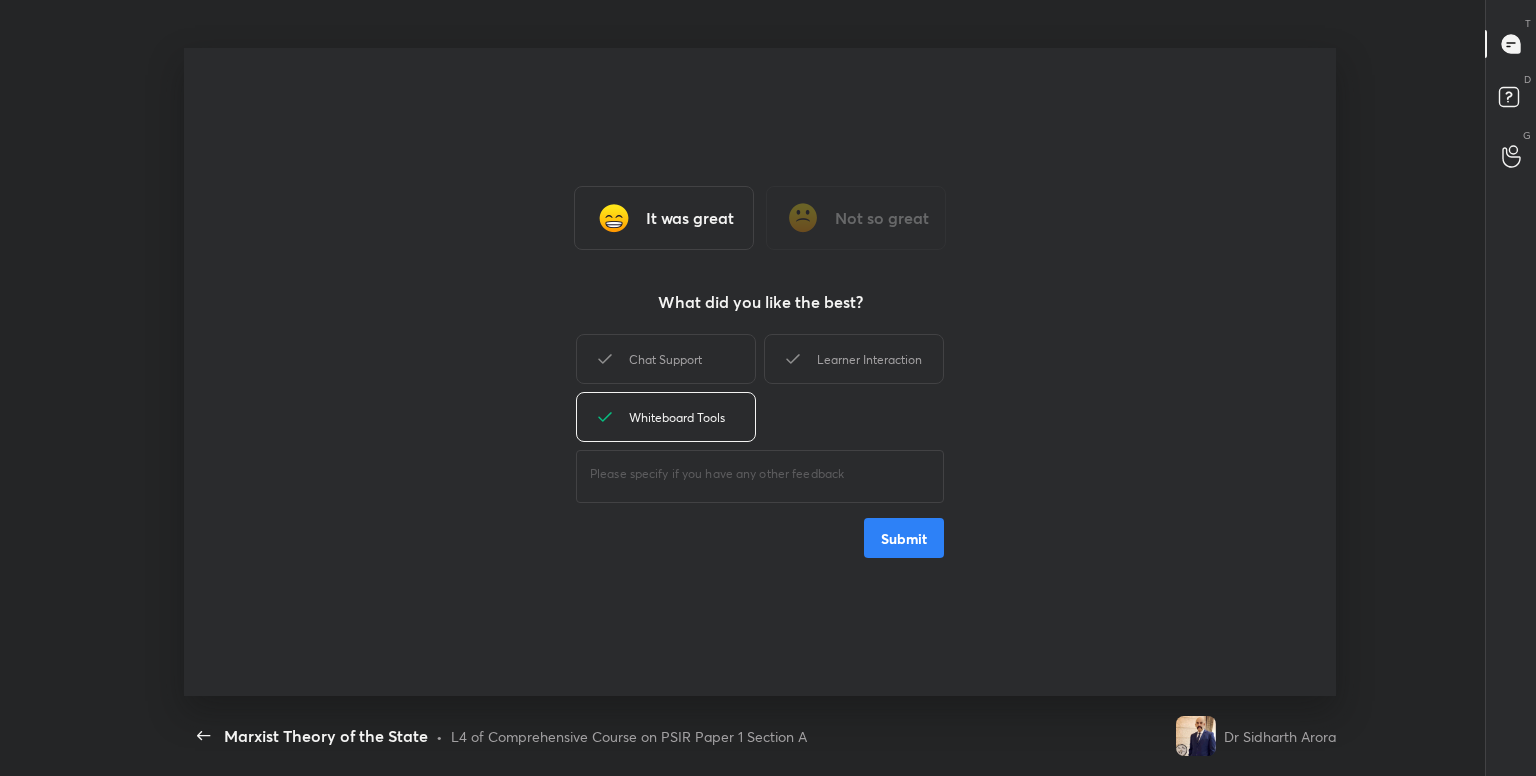 click on "Submit" at bounding box center (904, 538) 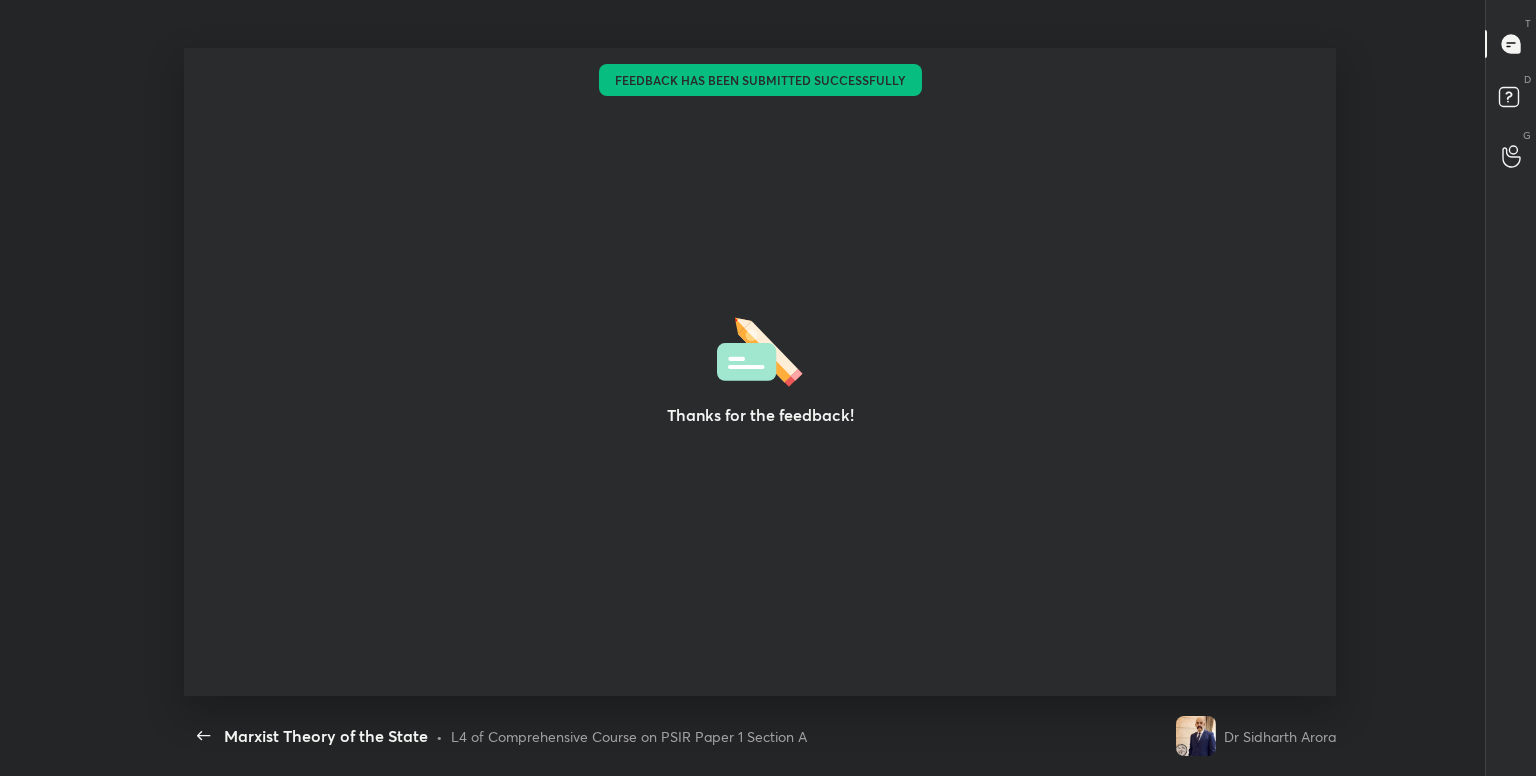 type on "x" 